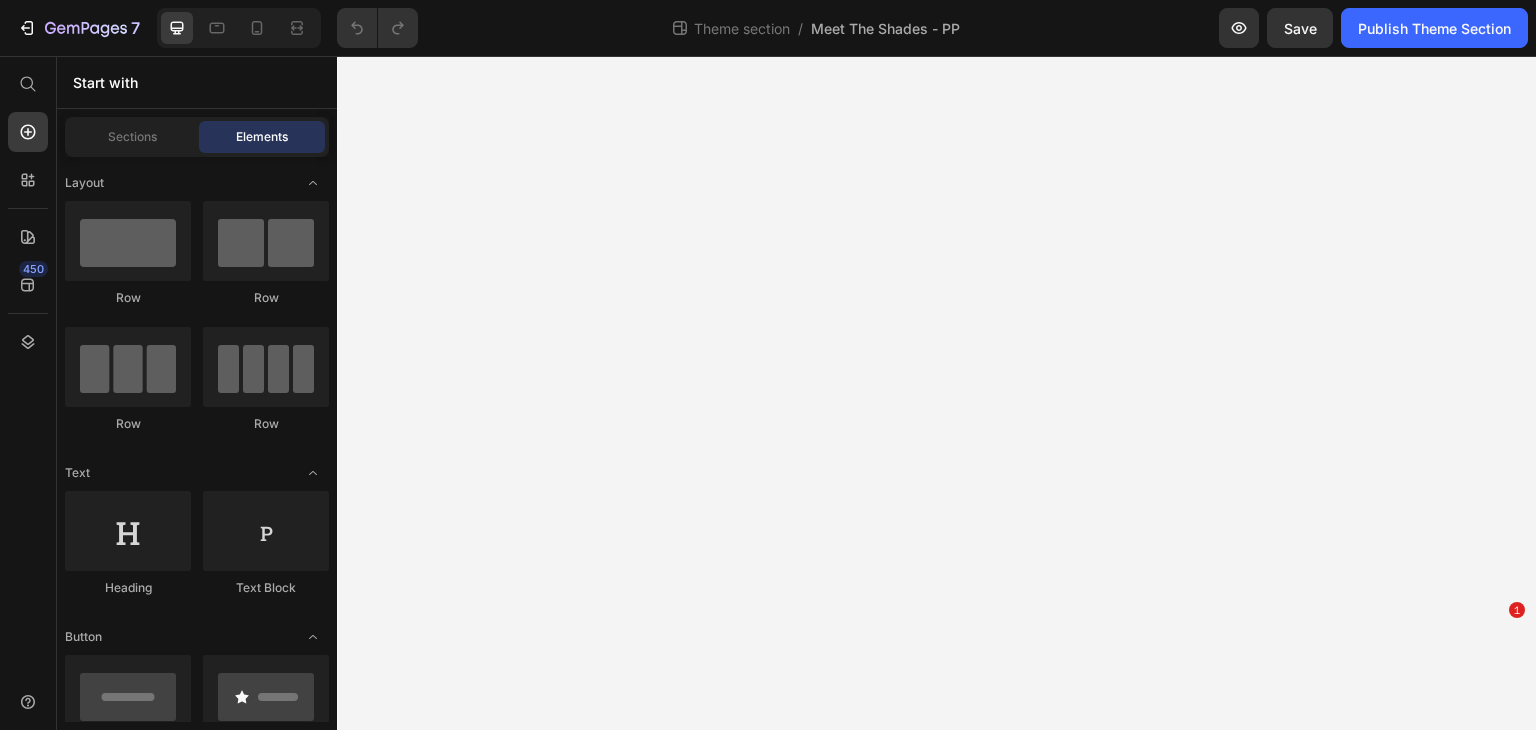 scroll, scrollTop: 0, scrollLeft: 0, axis: both 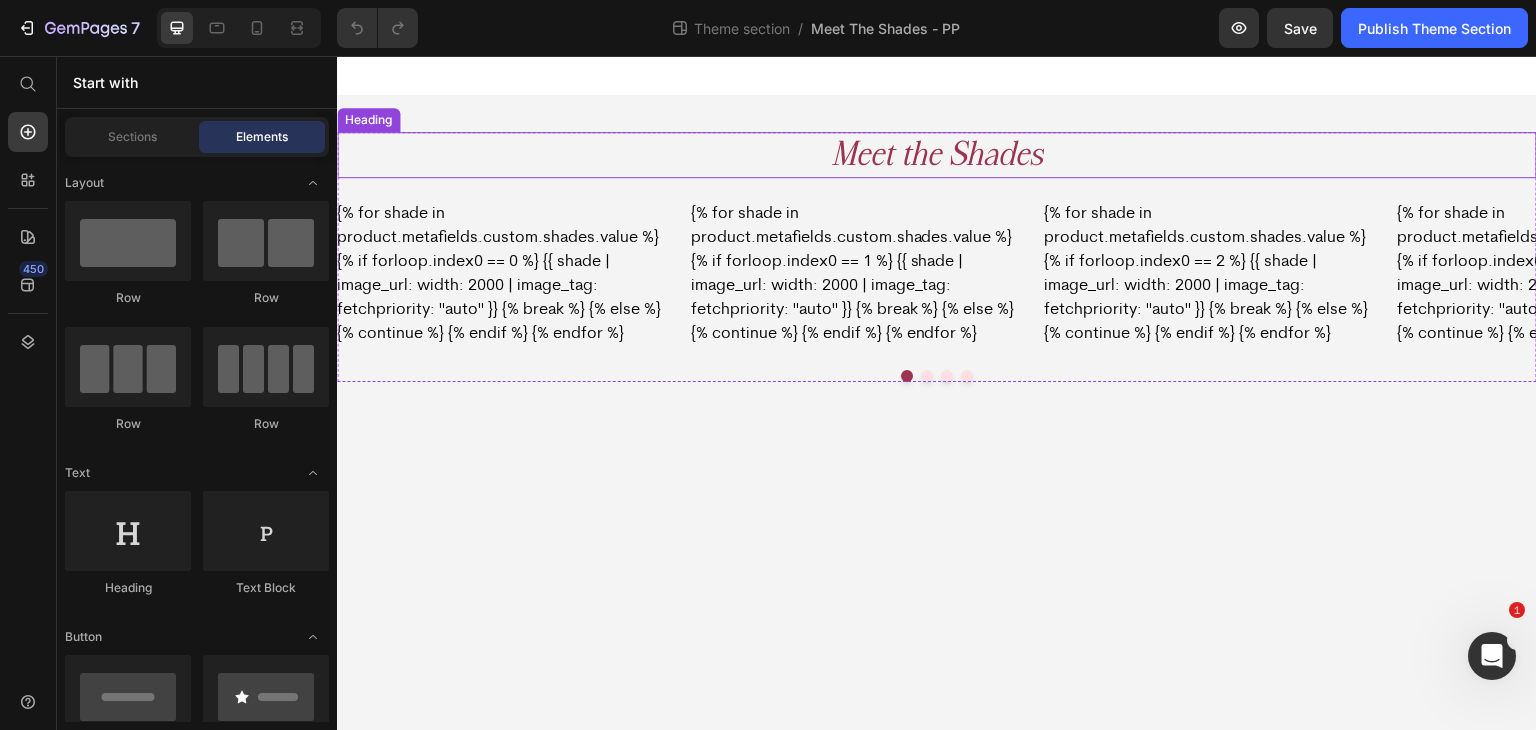 click on "Meet the Shades" at bounding box center (937, 155) 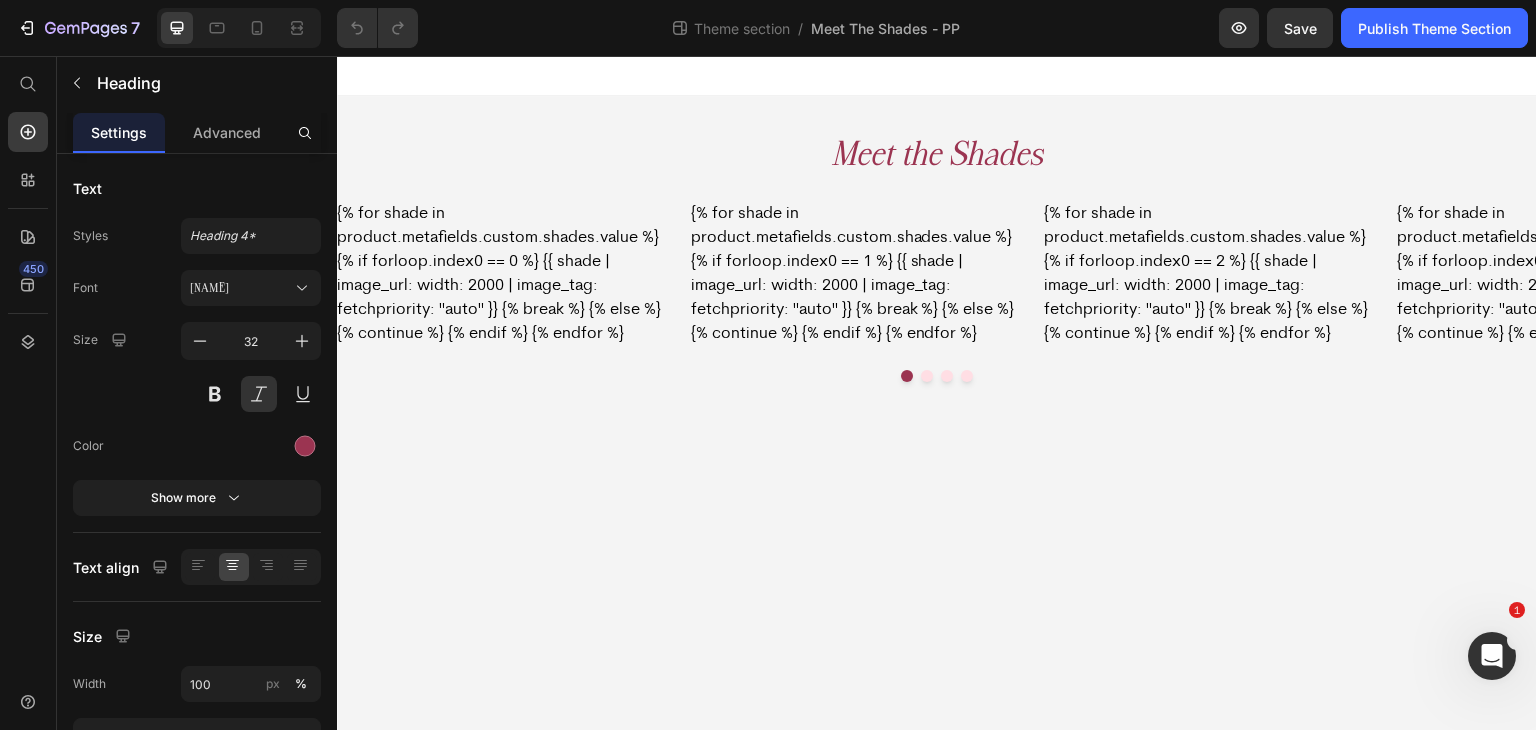 click on "Meet the Shades Heading {% for shade in product.metafields.custom.shades.value %}
{% if forloop.index0 == 0 %}
{{ shade
| image_url: width: 2000
| image_tag: fetchpriority: "auto" }}
{% break %}
{% else %}
{% continue %}
{% endif %}
{% endfor %} Custom Code {% for shade in product.metafields.custom.shades.value %}
{% if forloop.index0 == 1 %}
{{ shade
| image_url: width: 2000
| image_tag: fetchpriority: "auto" }}
{% break %}
{% else %}
{% continue %}
{% endif %}
{% endfor %} Custom Code {% for shade in product.metafields.custom.shades.value %}
{% if forloop.index0 == 2 %}
{{ shade
| image_url: width: 2000
| image_tag: fetchpriority: "auto" }}
{% break %}
{% else %}
{% continue %}
{% endif %}
{% endfor %} Custom Code Custom Code Custom Code" at bounding box center [937, 219] 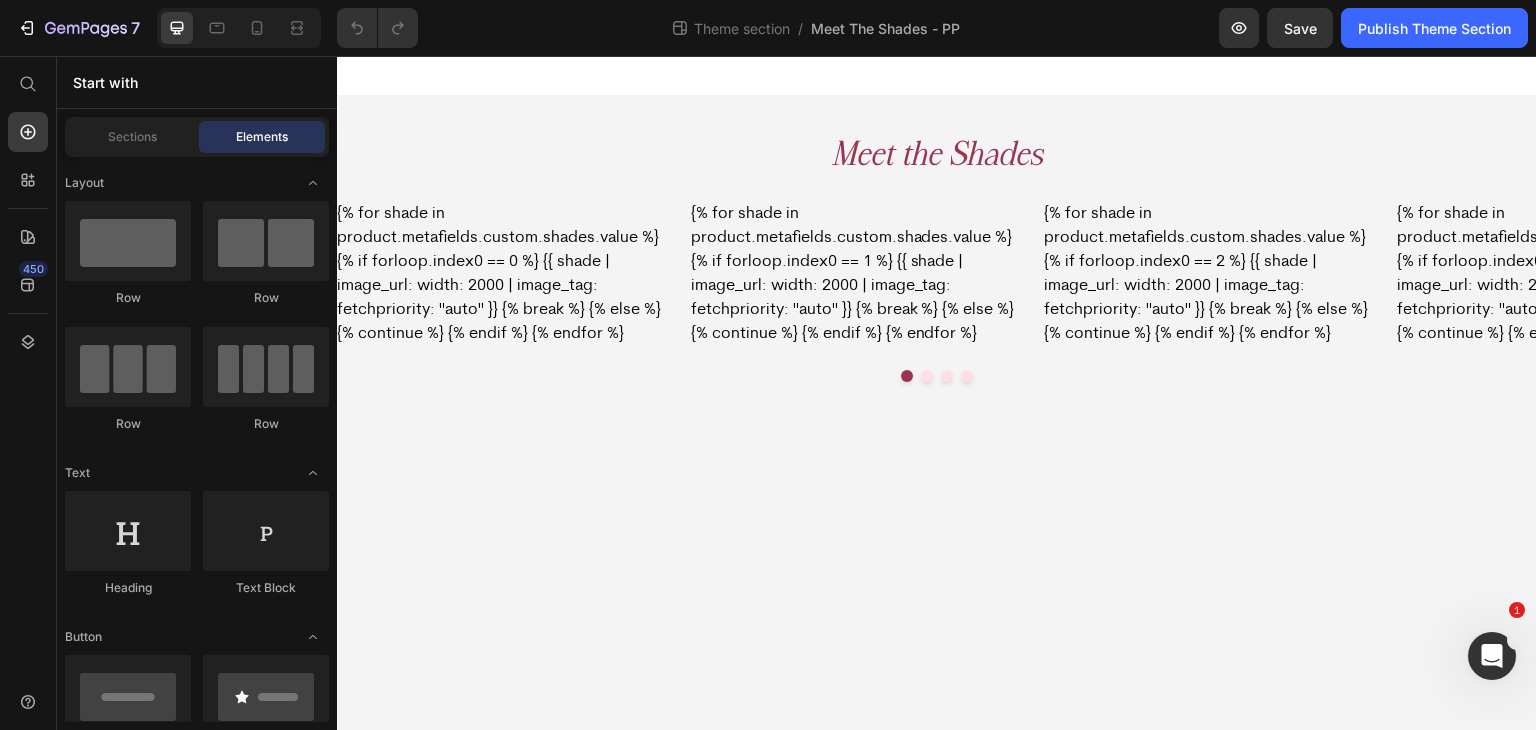 click on "Meet the Shades Heading {% for shade in product.metafields.custom.shades.value %}
{% if forloop.index0 == 0 %}
{{ shade
| image_url: width: 2000
| image_tag: fetchpriority: "auto" }}
{% break %}
{% else %}
{% continue %}
{% endif %}
{% endfor %} Custom Code {% for shade in product.metafields.custom.shades.value %}
{% if forloop.index0 == 1 %}
{{ shade
| image_url: width: 2000
| image_tag: fetchpriority: "auto" }}
{% break %}
{% else %}
{% continue %}
{% endif %}
{% endfor %} Custom Code {% for shade in product.metafields.custom.shades.value %}
{% if forloop.index0 == 2 %}
{{ shade
| image_url: width: 2000
| image_tag: fetchpriority: "auto" }}
{% break %}
{% else %}
{% continue %}
{% endif %}
{% endfor %} Custom Code Custom Code Custom Code" at bounding box center (937, 219) 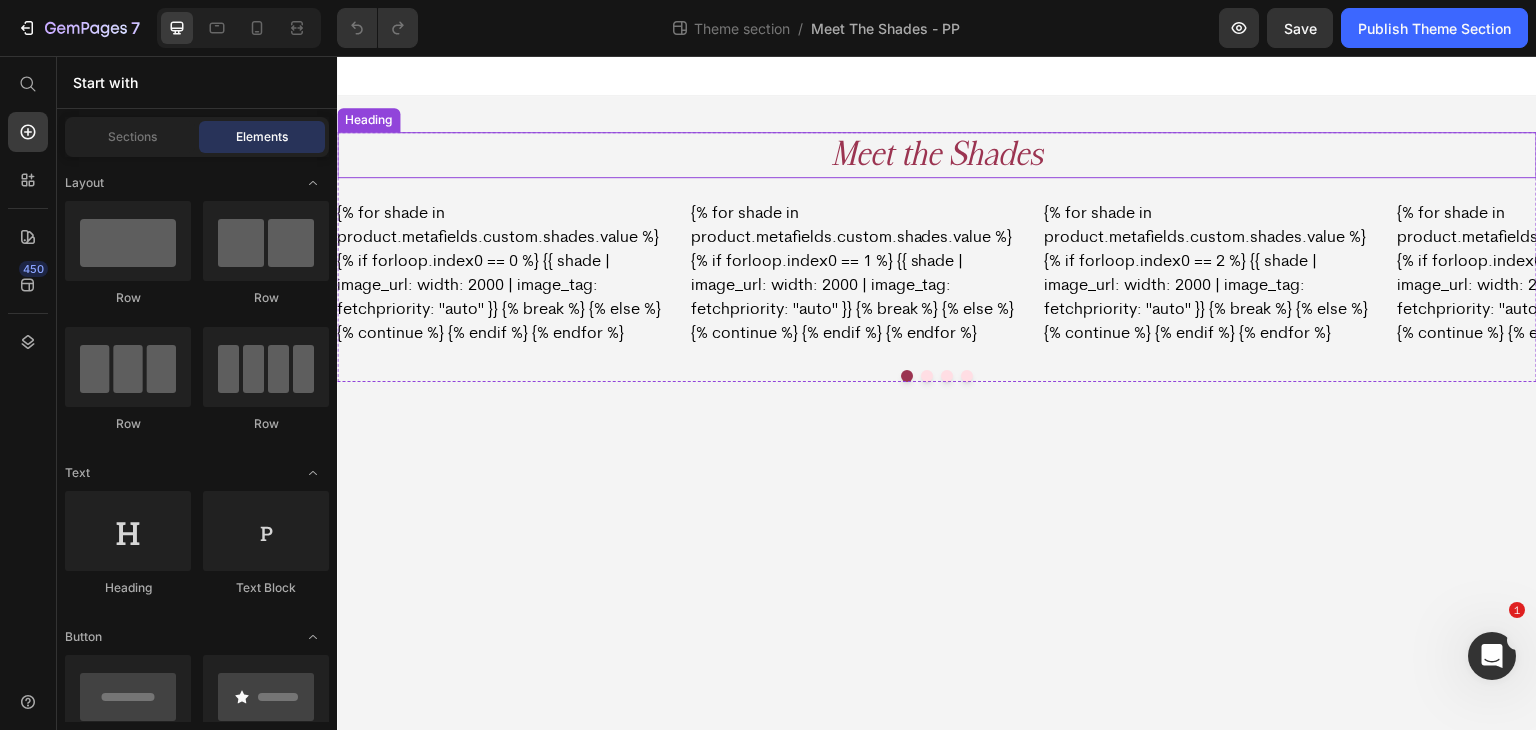 click on "Meet the Shades Heading {% for shade in product.metafields.custom.shades.value %}
{% if forloop.index0 == 0 %}
{{ shade
| image_url: width: 2000
| image_tag: fetchpriority: "auto" }}
{% break %}
{% else %}
{% continue %}
{% endif %}
{% endfor %} Custom Code {% for shade in product.metafields.custom.shades.value %}
{% if forloop.index0 == 1 %}
{{ shade
| image_url: width: 2000
| image_tag: fetchpriority: "auto" }}
{% break %}
{% else %}
{% continue %}
{% endif %}
{% endfor %} Custom Code {% for shade in product.metafields.custom.shades.value %}
{% if forloop.index0 == 2 %}
{{ shade
| image_url: width: 2000
| image_tag: fetchpriority: "auto" }}
{% break %}
{% else %}
{% continue %}
{% endif %}
{% endfor %} Custom Code Custom Code Custom Code" at bounding box center (937, 257) 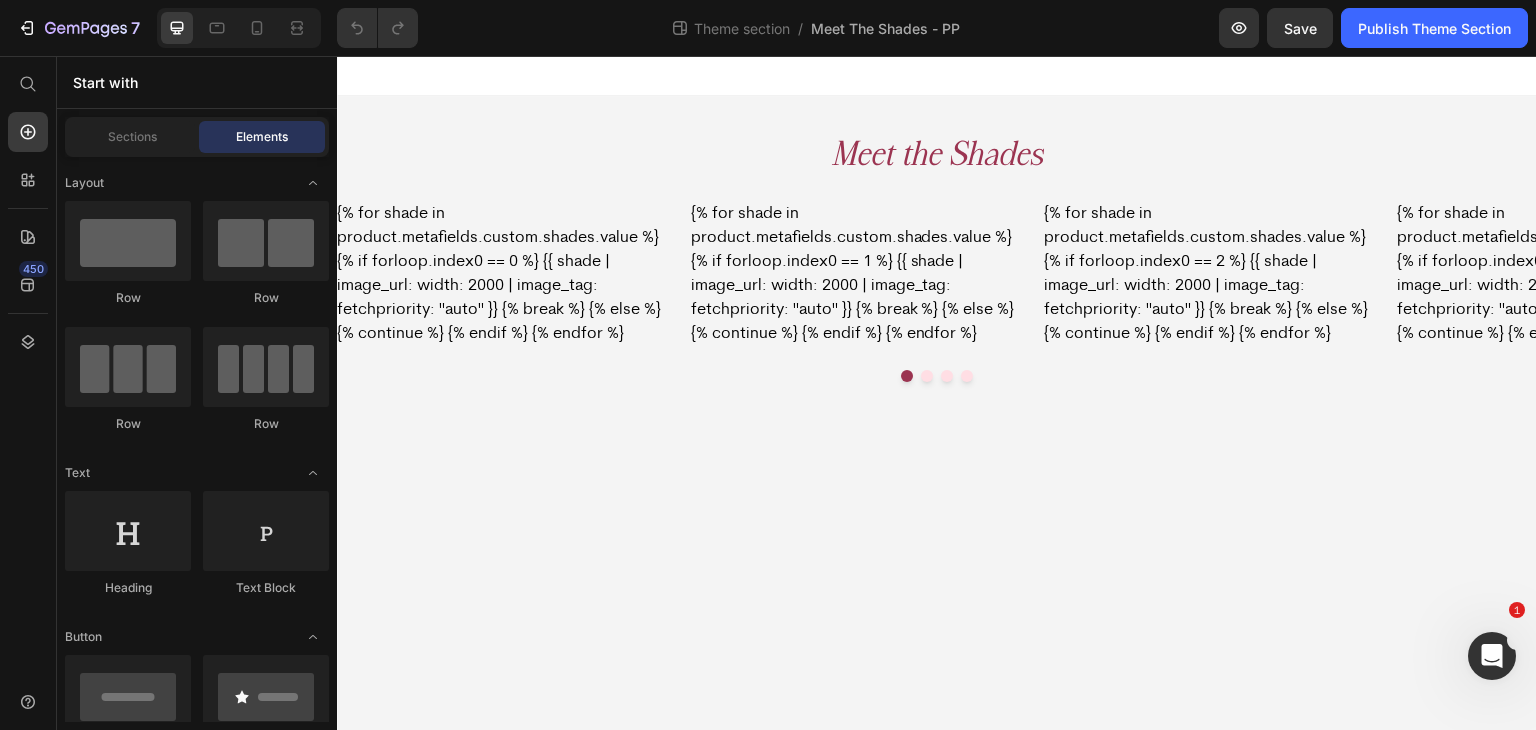 drag, startPoint x: 642, startPoint y: 115, endPoint x: 571, endPoint y: 234, distance: 138.57127 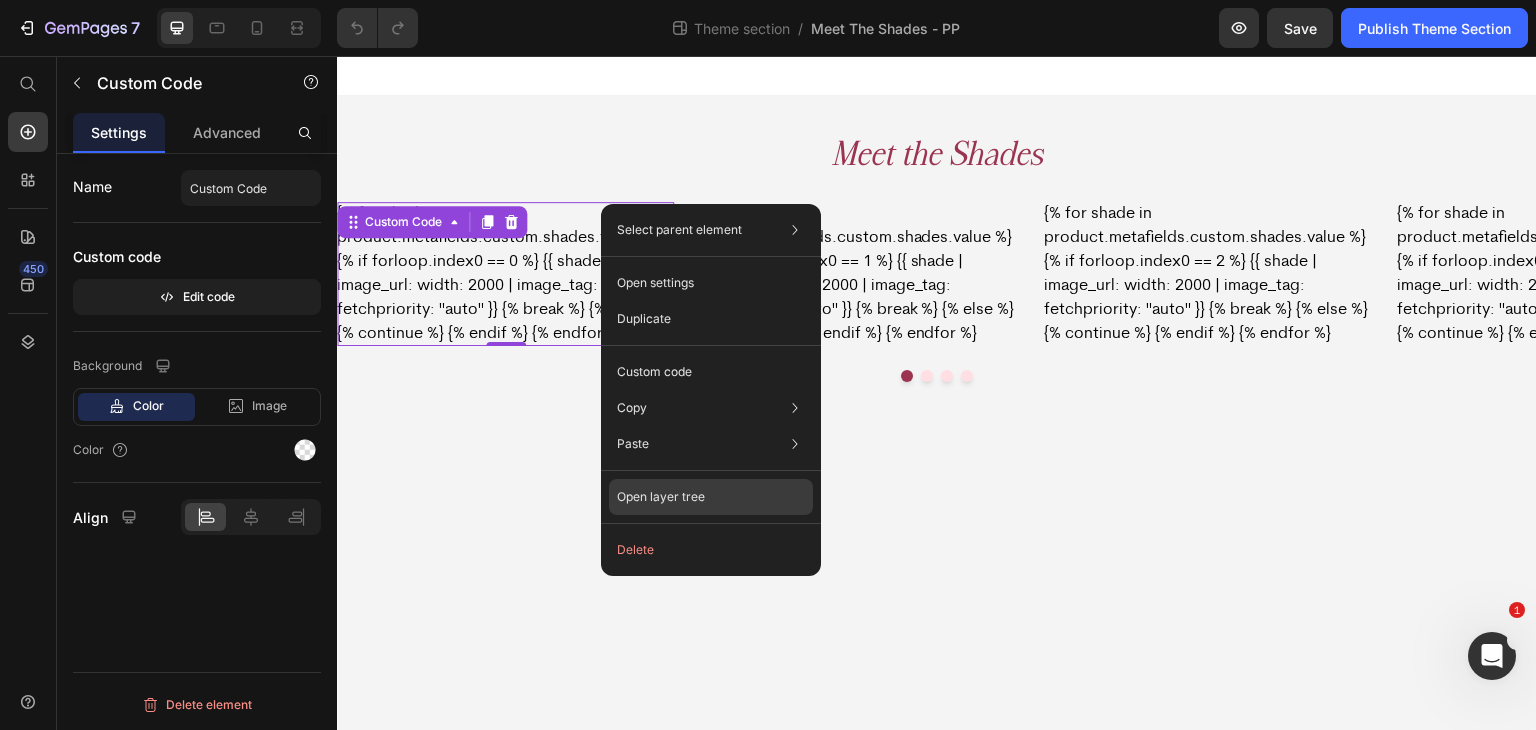 click on "Open layer tree" at bounding box center [661, 497] 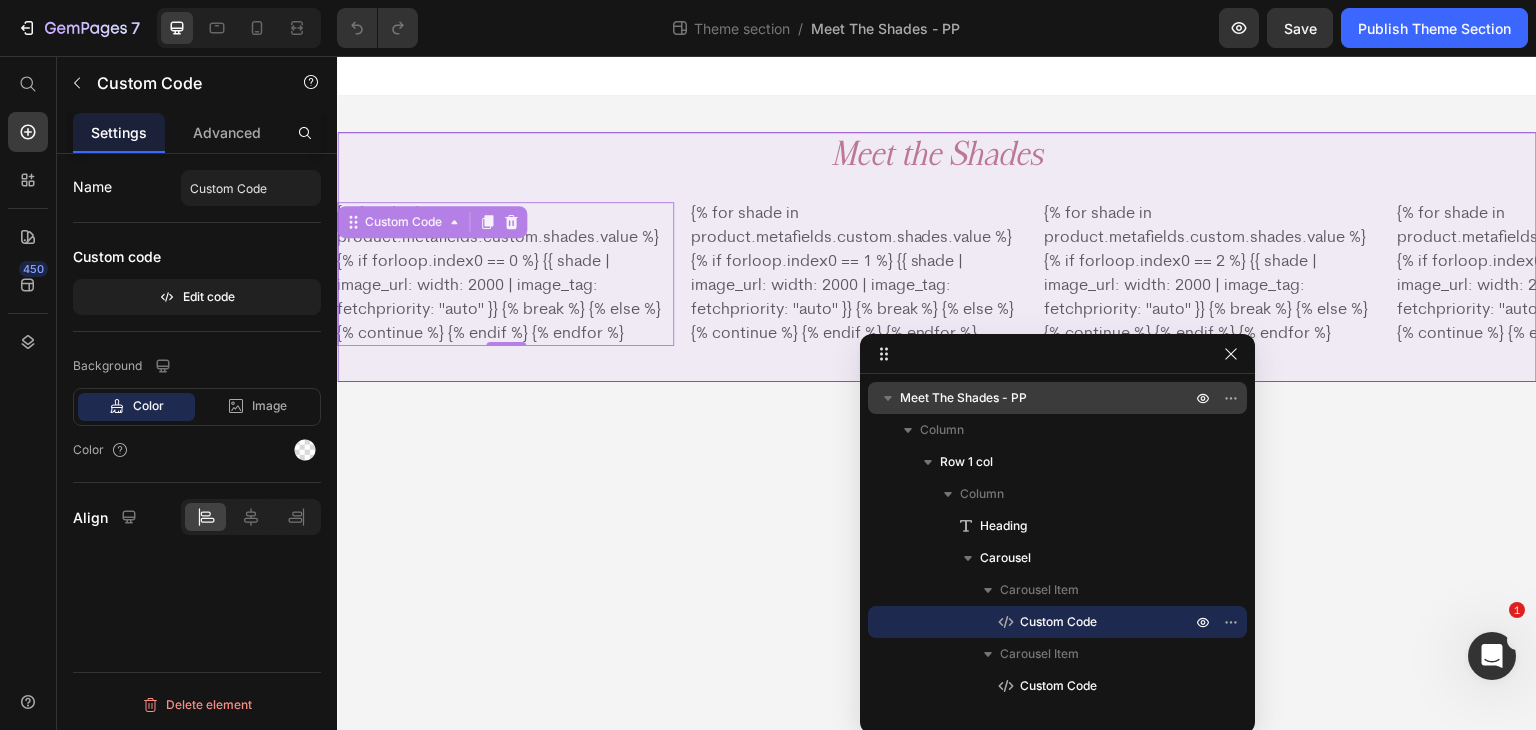 click on "Meet The Shades - PP" at bounding box center [1057, 398] 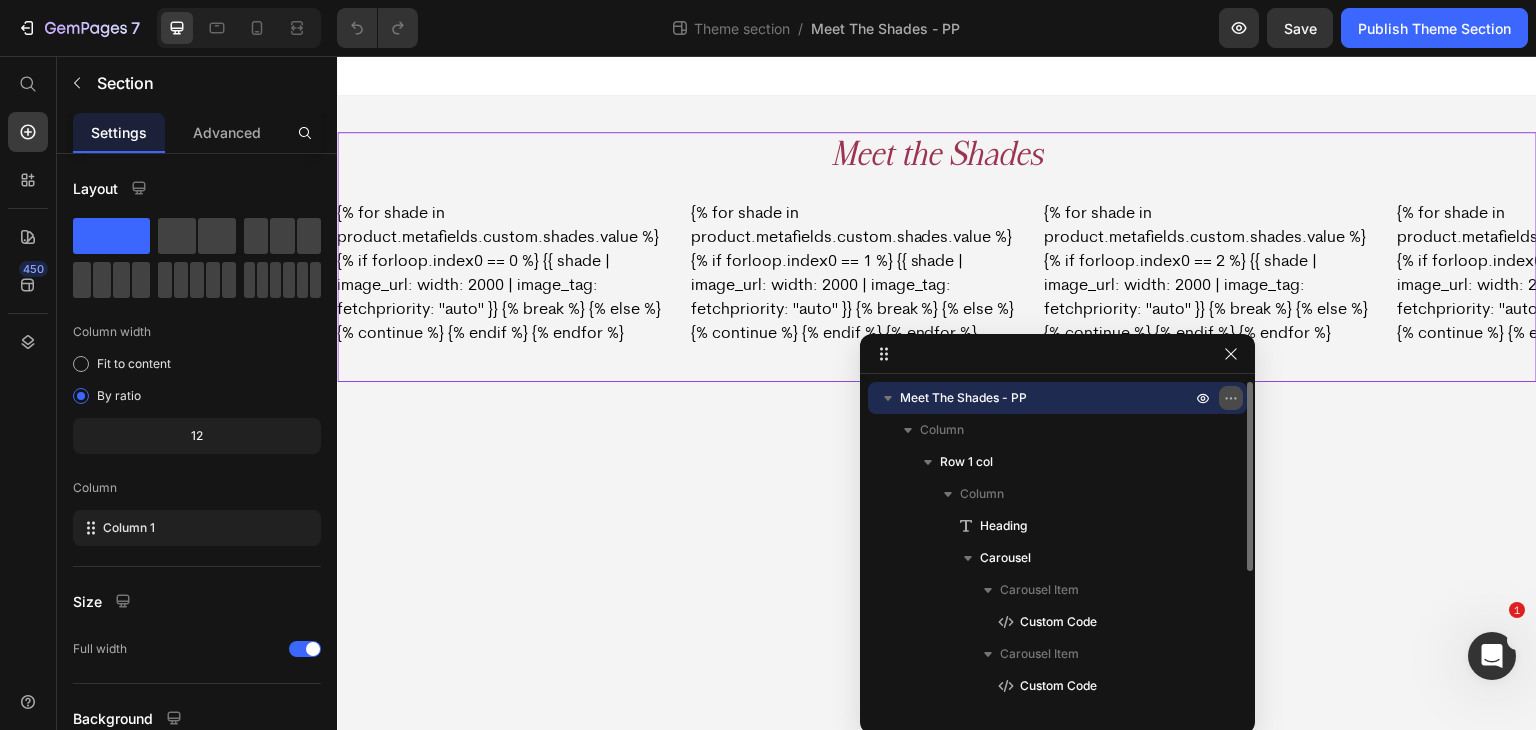click 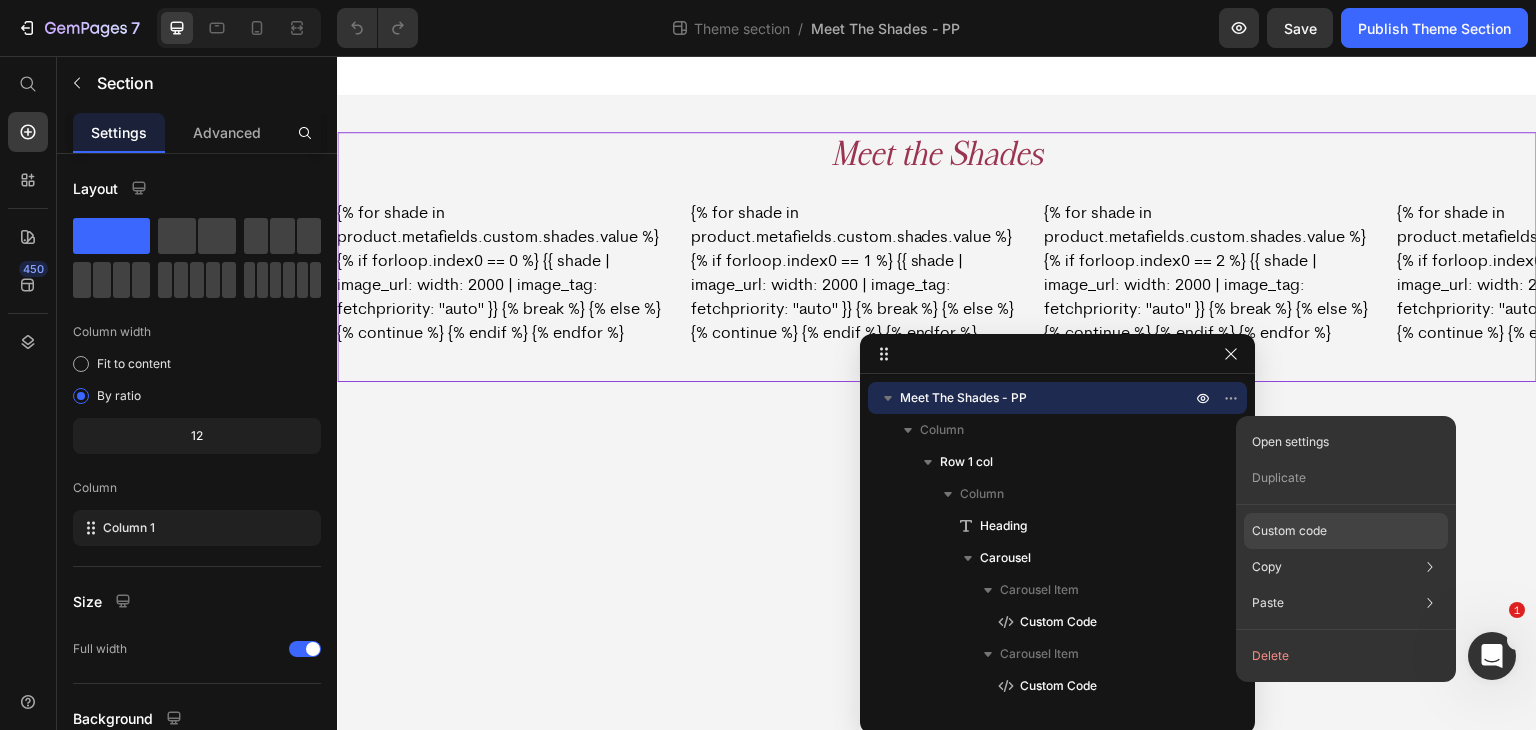 click on "Custom code" 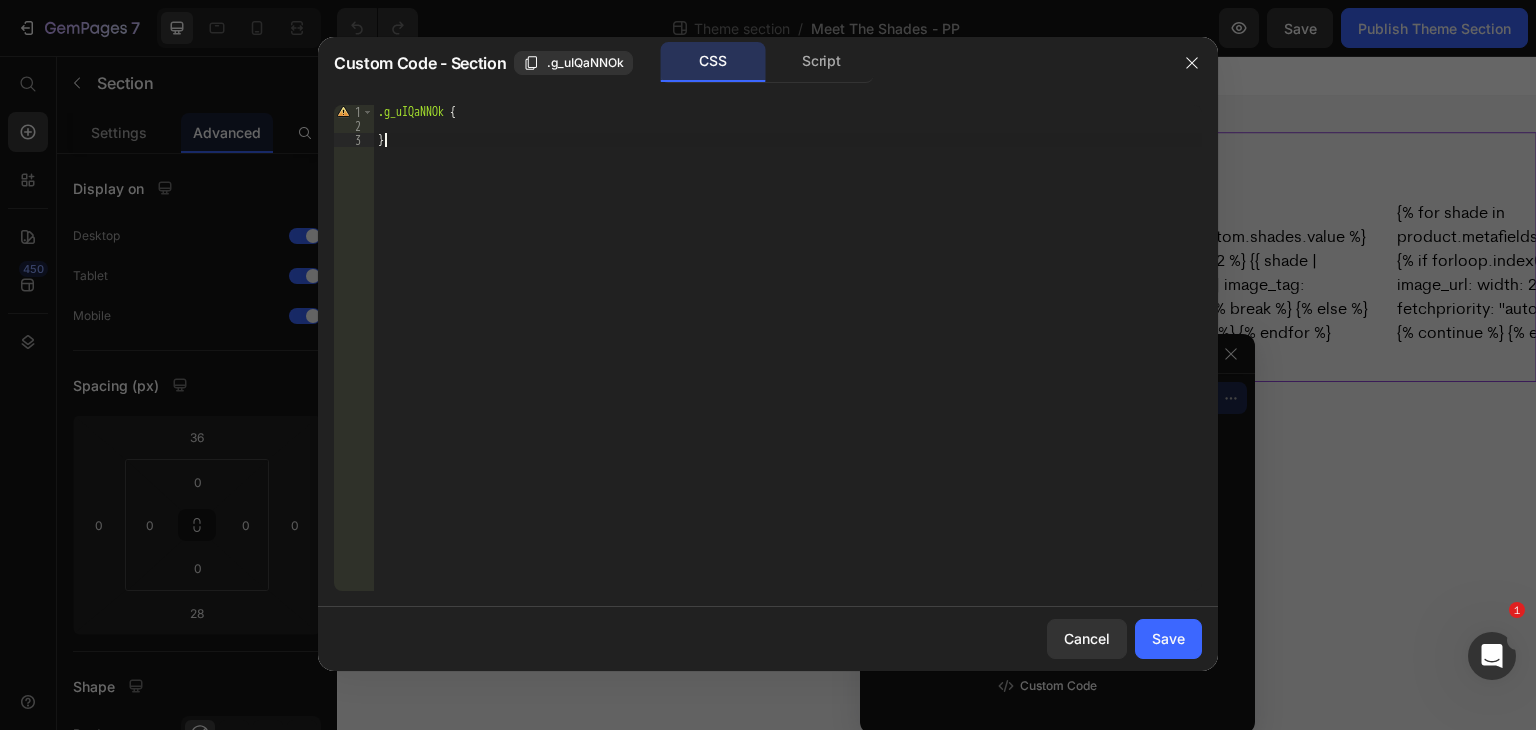 drag, startPoint x: 554, startPoint y: 207, endPoint x: 591, endPoint y: 188, distance: 41.59327 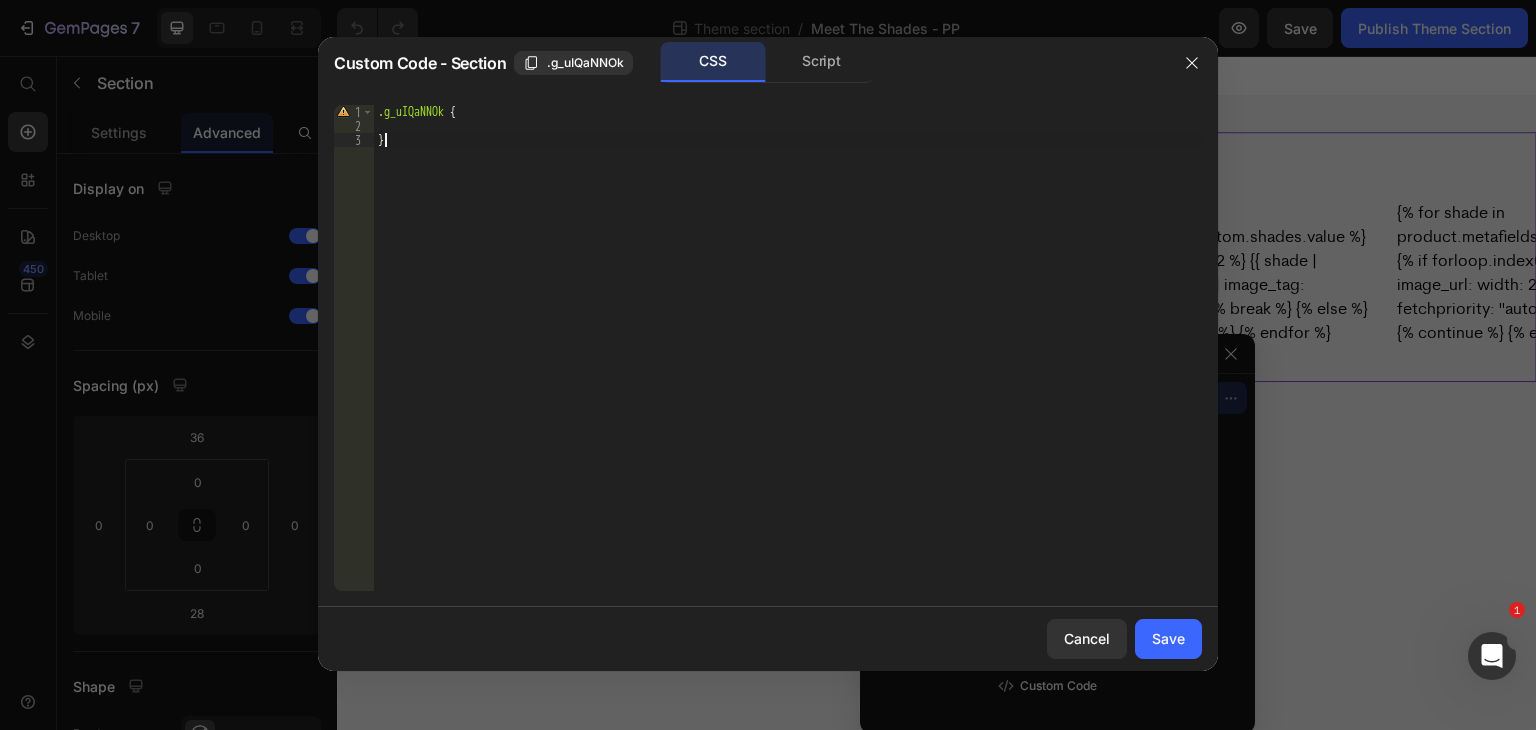 click on ".g_uIQaNNOk   { }" at bounding box center [788, 362] 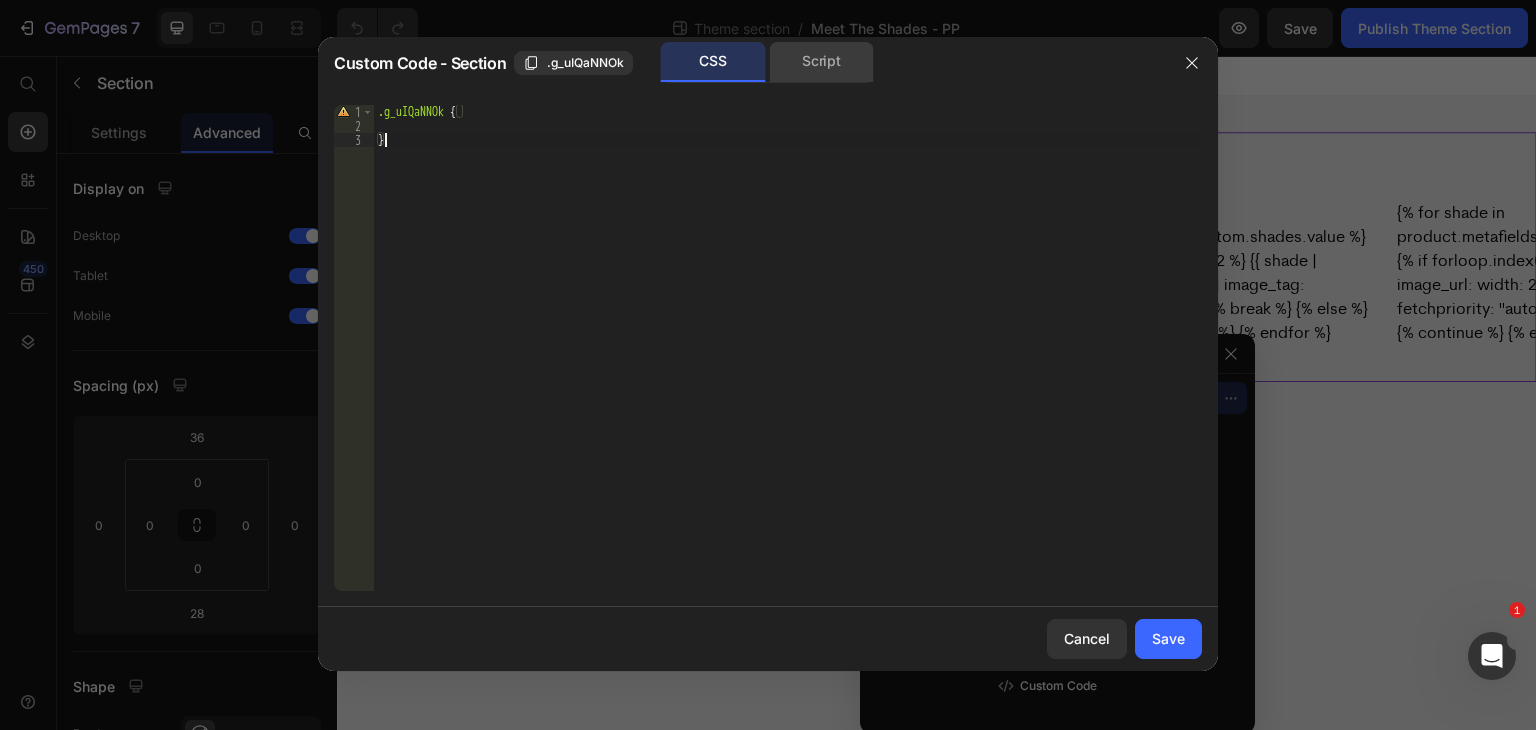 click on "Script" 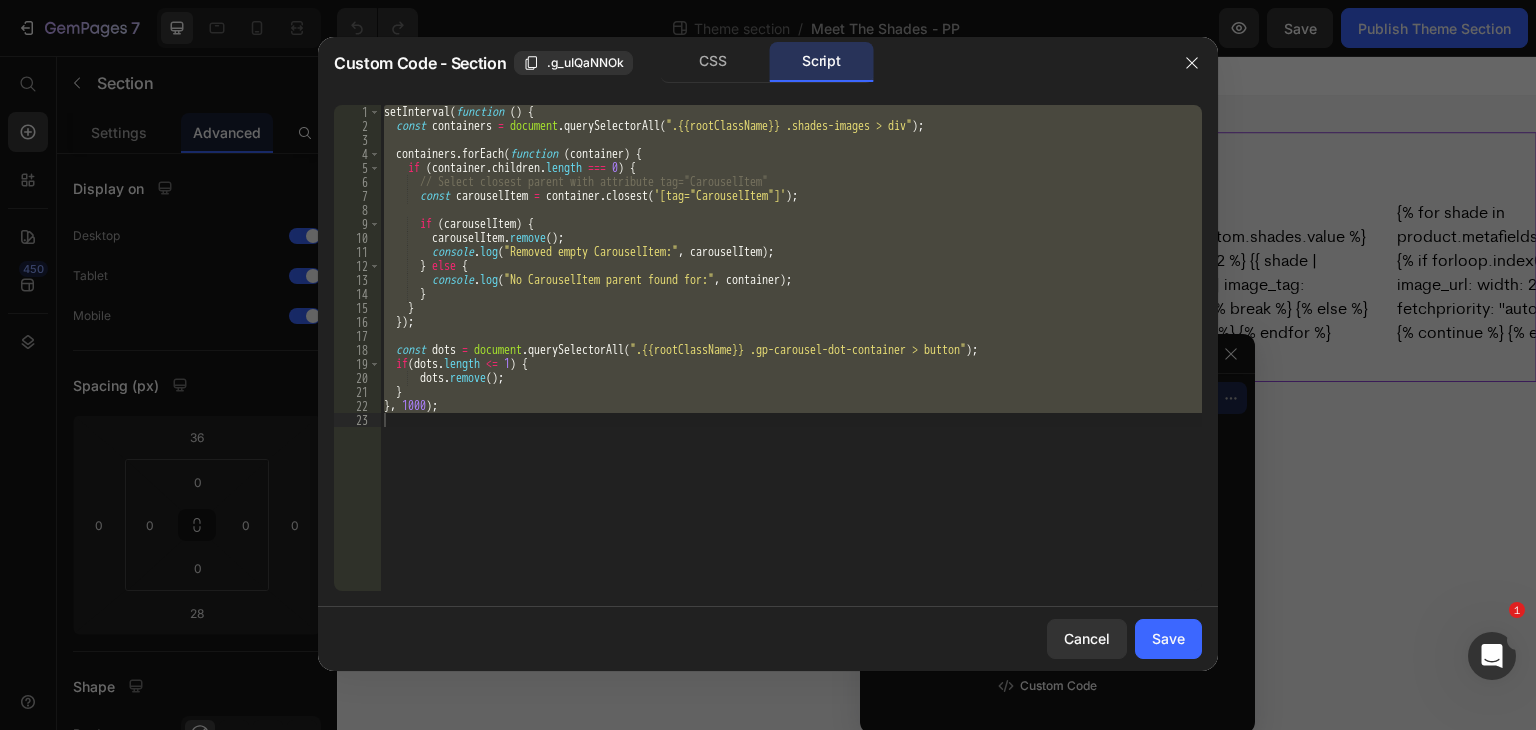 click on "setInterval ( function   ( )   {    const   containers   =   document . querySelectorAll ( ".{{rootClassName}} .shades-images > div" ) ;    containers . forEach ( function   ( container )   {      if   ( container . children . length   ===   0 )   {         // Select closest parent with attribute tag="CarouselItem"         const   carouselItem   =   container . closest ( '[tag="CarouselItem"]' ) ;         if   ( carouselItem )   {           carouselItem . remove ( ) ;           console . log ( "Removed empty CarouselItem:" ,   carouselItem ) ;         }   else   {           console . log ( "No CarouselItem parent found for:" ,   container ) ;         }      }    }) ;       const   dots   =   document . querySelectorAll ( ".{{rootClassName}} .gp-carousel-dot-container > button" ) ;    if ( dots . length   <=   1 )   {           dots . remove ( ) ;    } } ,   1000 ) ;" at bounding box center [791, 348] 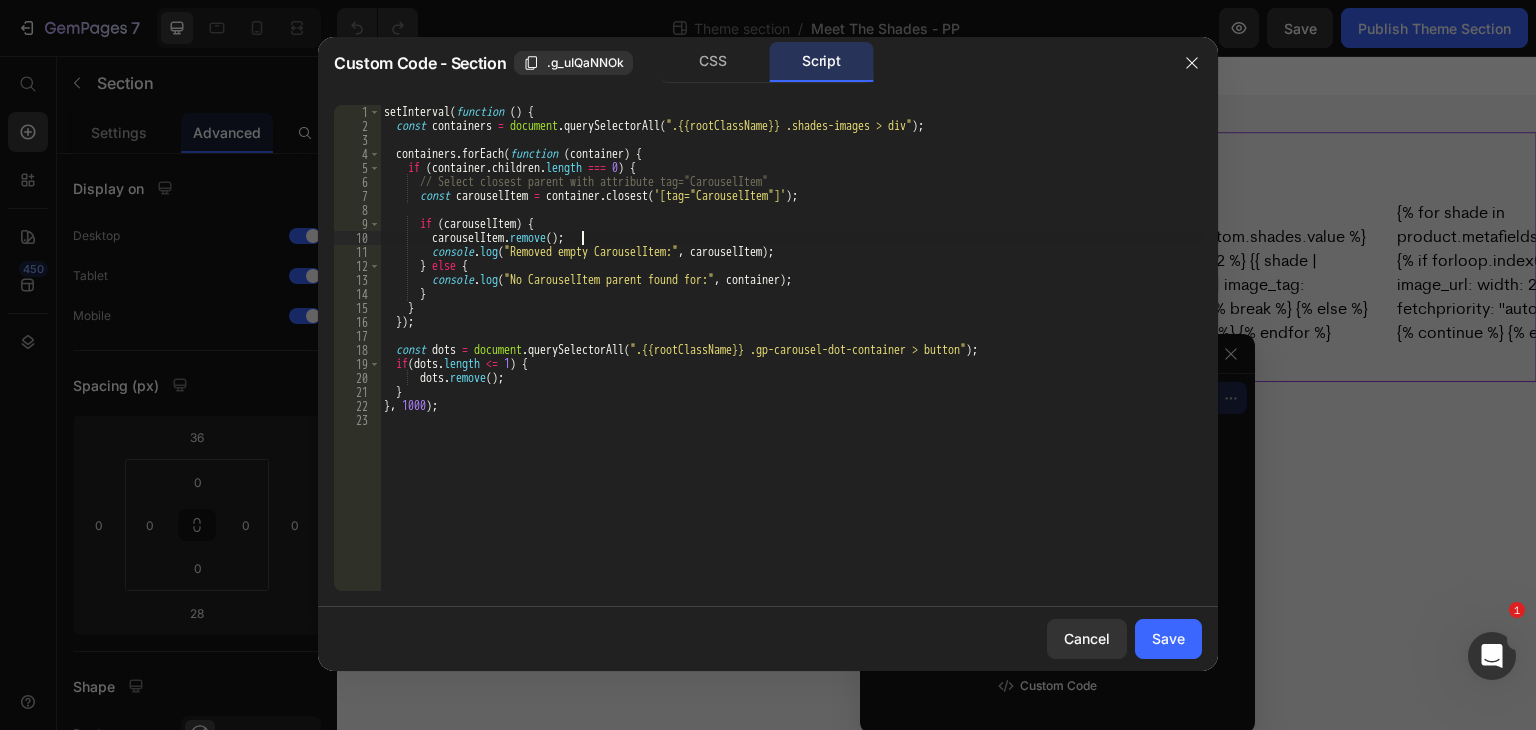 click on "setInterval ( function   ( )   {    const   containers   =   document . querySelectorAll ( ".{{rootClassName}} .shades-images > div" ) ;    containers . forEach ( function   ( container )   {      if   ( container . children . length   ===   0 )   {         // Select closest parent with attribute tag="CarouselItem"         const   carouselItem   =   container . closest ( '[tag="CarouselItem"]' ) ;         if   ( carouselItem )   {           carouselItem . remove ( ) ;           console . log ( "Removed empty CarouselItem:" ,   carouselItem ) ;         }   else   {           console . log ( "No CarouselItem parent found for:" ,   container ) ;         }      }    }) ;       const   dots   =   document . querySelectorAll ( ".{{rootClassName}} .gp-carousel-dot-container > button" ) ;    if ( dots . length   <=   1 )   {           dots . remove ( ) ;    } } ,   1000 ) ;" at bounding box center (791, 362) 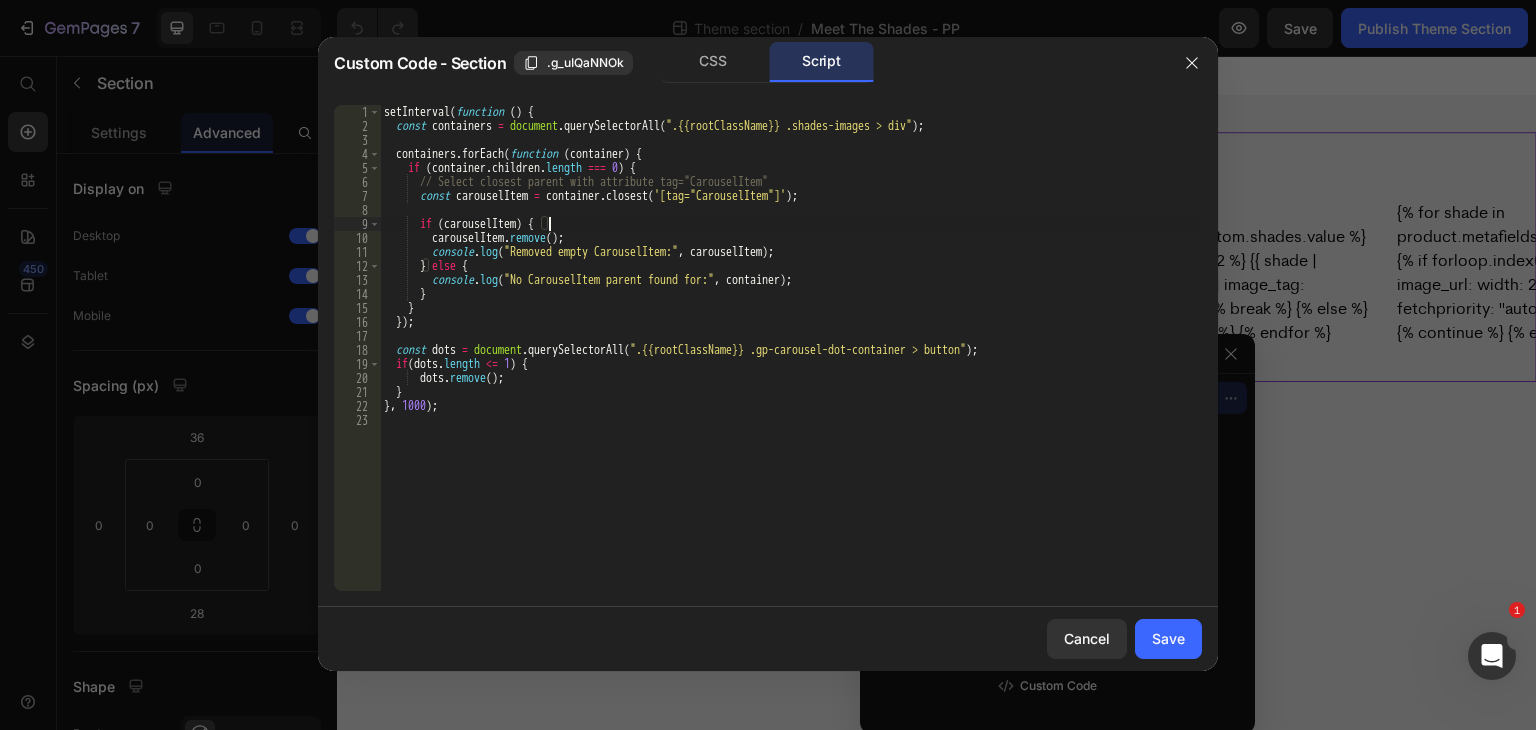 click on "setInterval ( function   ( )   {    const   containers   =   document . querySelectorAll ( ".{{rootClassName}} .shades-images > div" ) ;    containers . forEach ( function   ( container )   {      if   ( container . children . length   ===   0 )   {         // Select closest parent with attribute tag="CarouselItem"         const   carouselItem   =   container . closest ( '[tag="CarouselItem"]' ) ;         if   ( carouselItem )   {           carouselItem . remove ( ) ;           console . log ( "Removed empty CarouselItem:" ,   carouselItem ) ;         }   else   {           console . log ( "No CarouselItem parent found for:" ,   container ) ;         }      }    }) ;       const   dots   =   document . querySelectorAll ( ".{{rootClassName}} .gp-carousel-dot-container > button" ) ;    if ( dots . length   <=   1 )   {           dots . remove ( ) ;    } } ,   1000 ) ;" at bounding box center [791, 362] 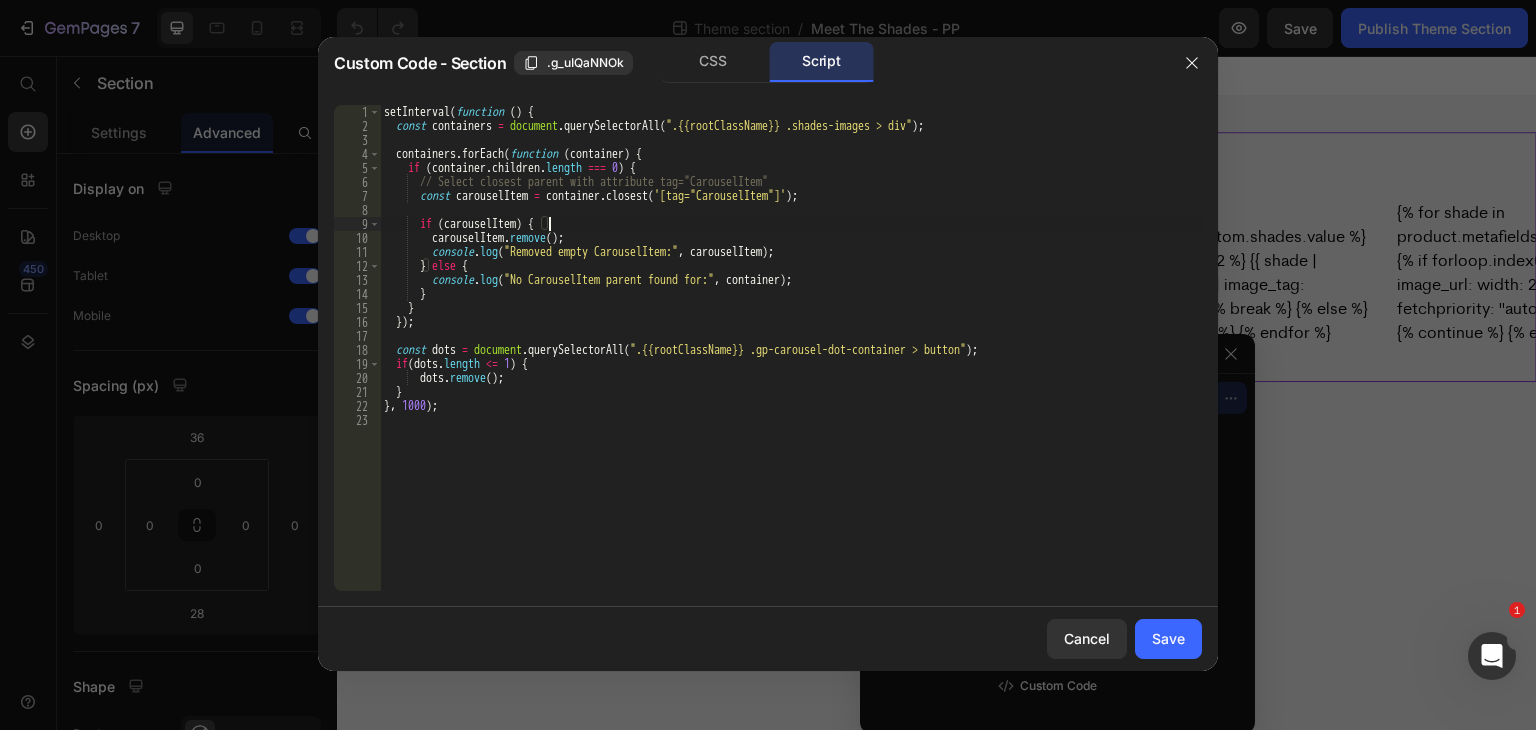 click on "setInterval ( function   ( )   {    const   containers   =   document . querySelectorAll ( ".{{rootClassName}} .shades-images > div" ) ;    containers . forEach ( function   ( container )   {      if   ( container . children . length   ===   0 )   {         // Select closest parent with attribute tag="CarouselItem"         const   carouselItem   =   container . closest ( '[tag="CarouselItem"]' ) ;         if   ( carouselItem )   {           carouselItem . remove ( ) ;           console . log ( "Removed empty CarouselItem:" ,   carouselItem ) ;         }   else   {           console . log ( "No CarouselItem parent found for:" ,   container ) ;         }      }    }) ;       const   dots   =   document . querySelectorAll ( ".{{rootClassName}} .gp-carousel-dot-container > button" ) ;    if ( dots . length   <=   1 )   {           dots . remove ( ) ;    } } ,   1000 ) ;" at bounding box center [791, 362] 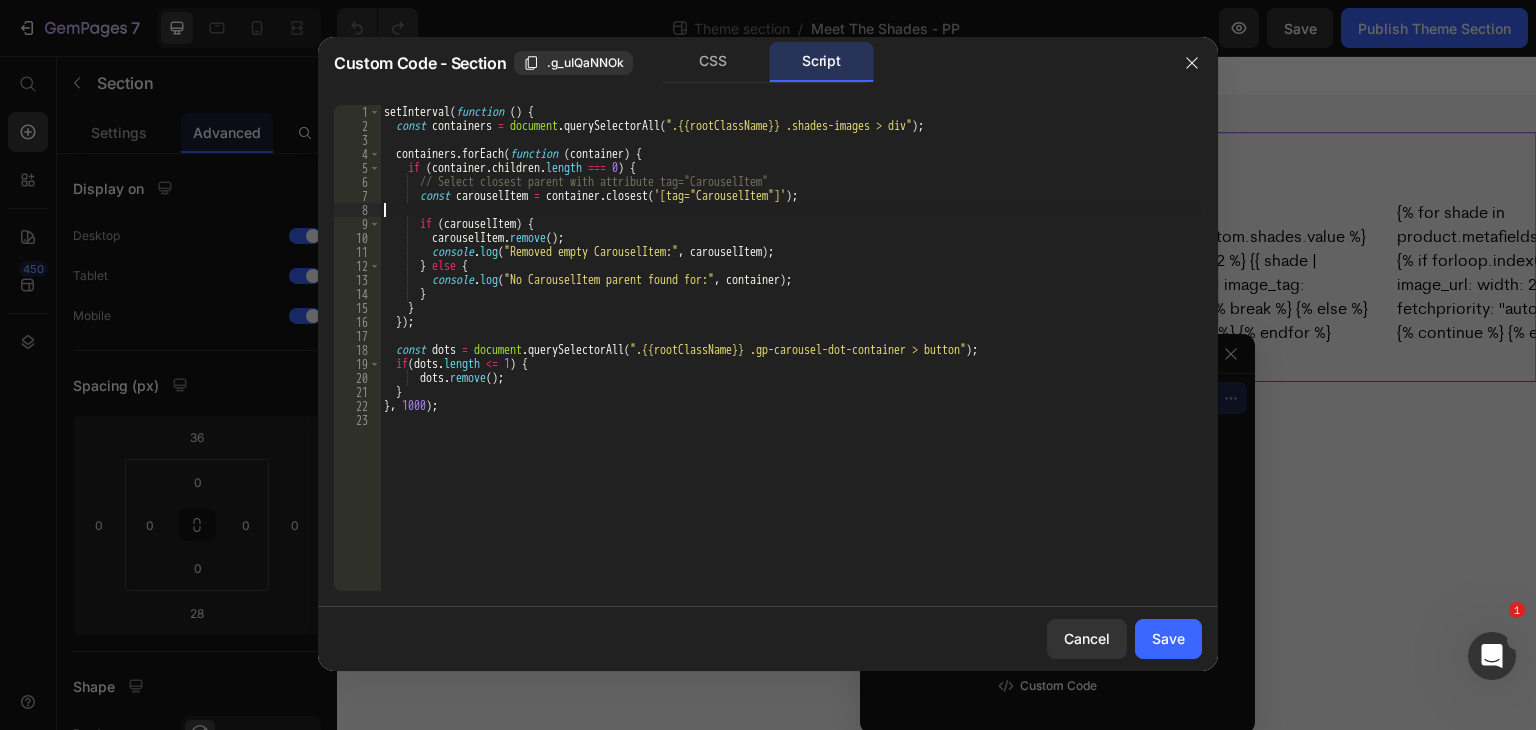 drag, startPoint x: 888, startPoint y: 216, endPoint x: 832, endPoint y: 251, distance: 66.037865 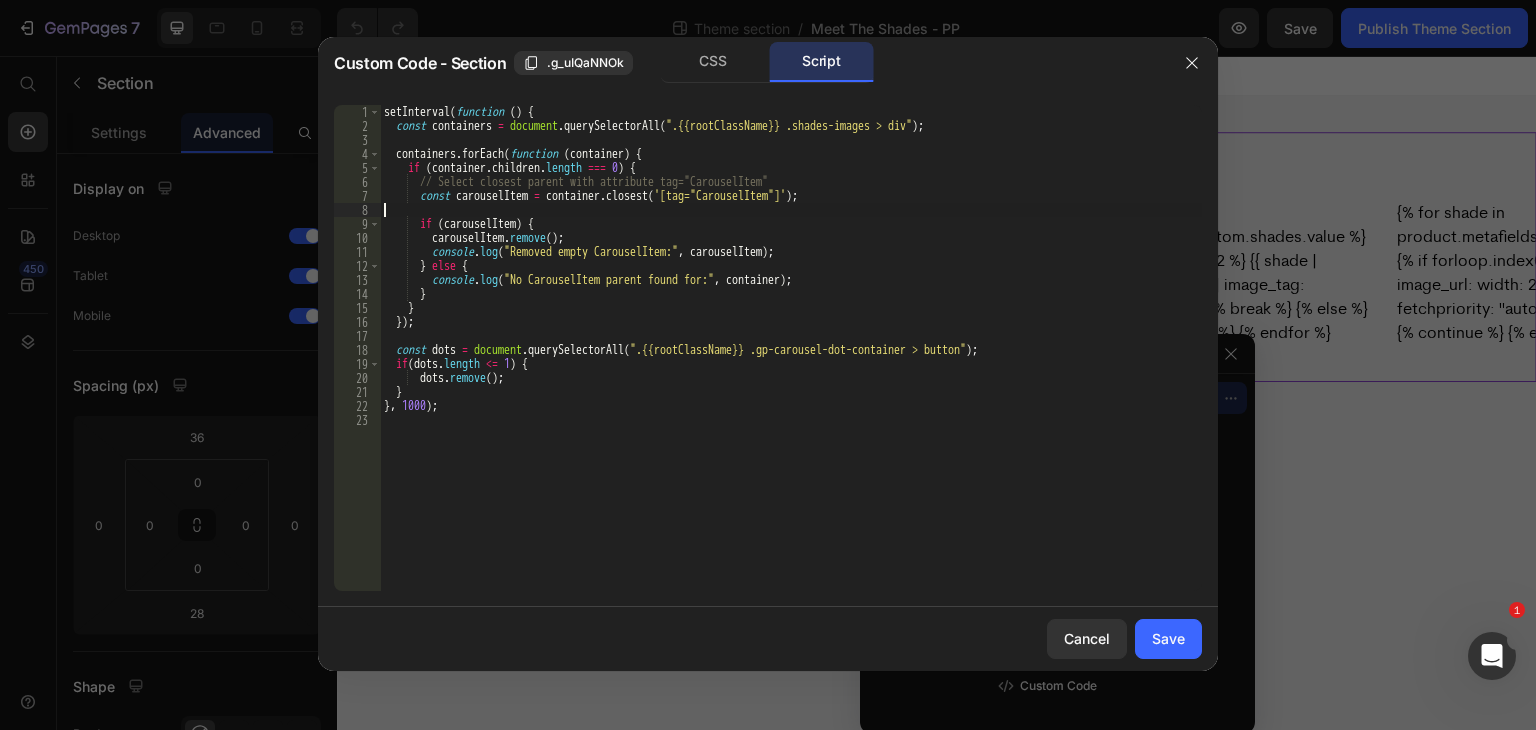 click on "setInterval ( function   ( )   {    const   containers   =   document . querySelectorAll ( ".{{rootClassName}} .shades-images > div" ) ;    containers . forEach ( function   ( container )   {      if   ( container . children . length   ===   0 )   {         // Select closest parent with attribute tag="CarouselItem"         const   carouselItem   =   container . closest ( '[tag="CarouselItem"]' ) ;         if   ( carouselItem )   {           carouselItem . remove ( ) ;           console . log ( "Removed empty CarouselItem:" ,   carouselItem ) ;         }   else   {           console . log ( "No CarouselItem parent found for:" ,   container ) ;         }      }    }) ;       const   dots   =   document . querySelectorAll ( ".{{rootClassName}} .gp-carousel-dot-container > button" ) ;    if ( dots . length   <=   1 )   {           dots . remove ( ) ;    } } ,   1000 ) ;" at bounding box center [791, 362] 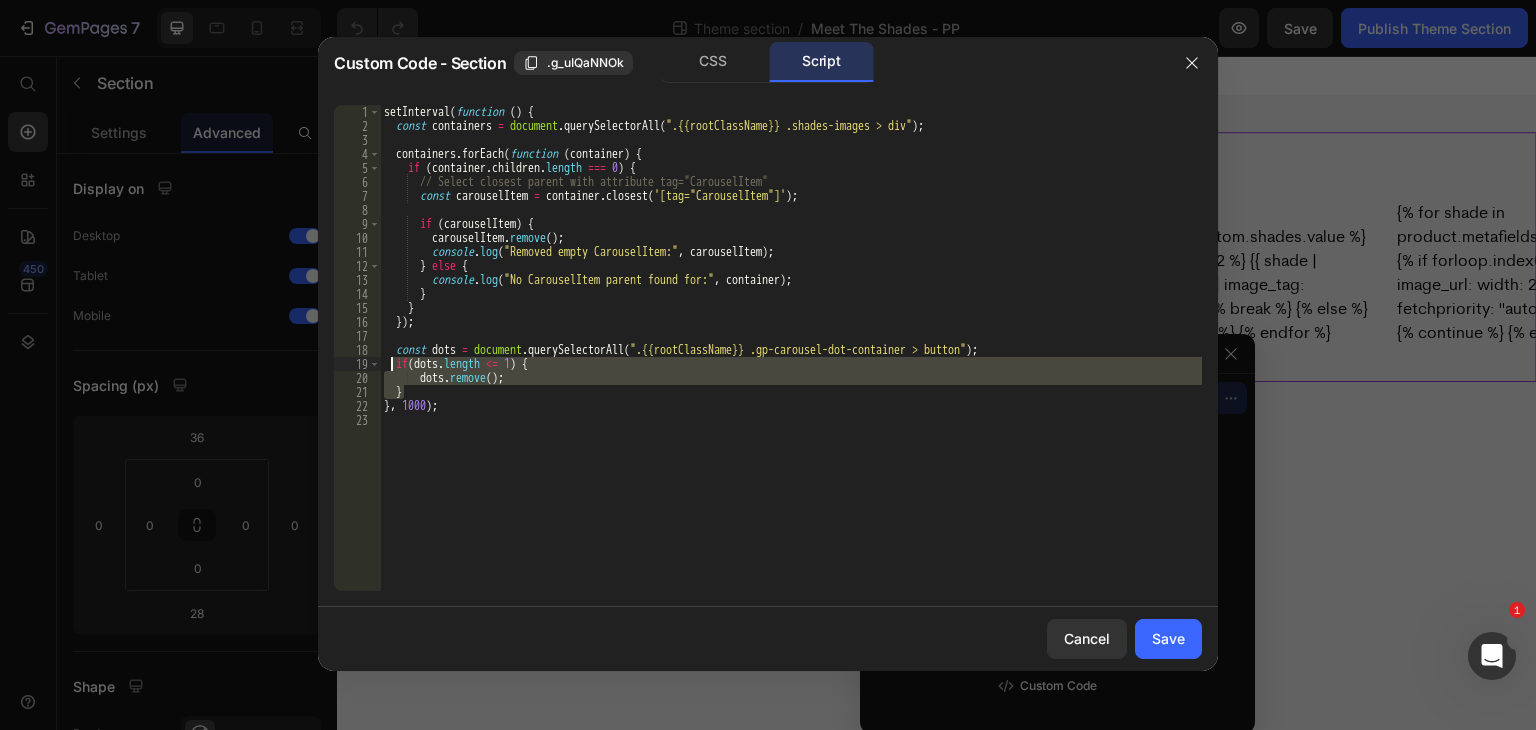 drag, startPoint x: 409, startPoint y: 391, endPoint x: 389, endPoint y: 361, distance: 36.05551 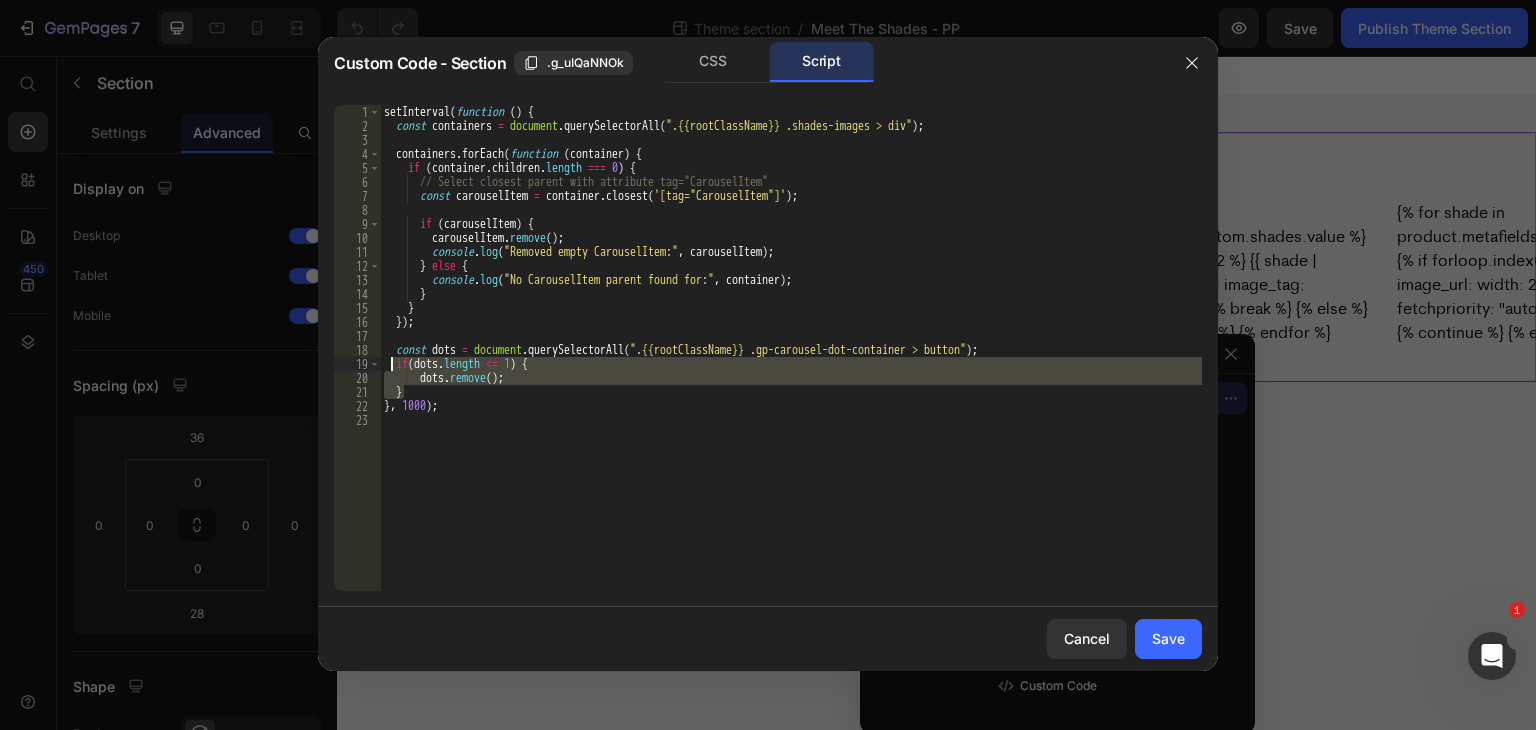 click on "setInterval ( function   ( )   {    const   containers   =   document . querySelectorAll ( ".{{rootClassName}} .shades-images > div" ) ;    containers . forEach ( function   ( container )   {      if   ( container . children . length   ===   0 )   {         // Select closest parent with attribute tag="CarouselItem"         const   carouselItem   =   container . closest ( '[tag="CarouselItem"]' ) ;         if   ( carouselItem )   {           carouselItem . remove ( ) ;           console . log ( "Removed empty CarouselItem:" ,   carouselItem ) ;         }   else   {           console . log ( "No CarouselItem parent found for:" ,   container ) ;         }      }    }) ;       const   dots   =   document . querySelectorAll ( ".{{rootClassName}} .gp-carousel-dot-container > button" ) ;    if ( dots . length   <=   1 )   {           dots . remove ( ) ;    } } ,   1000 ) ;" at bounding box center [791, 362] 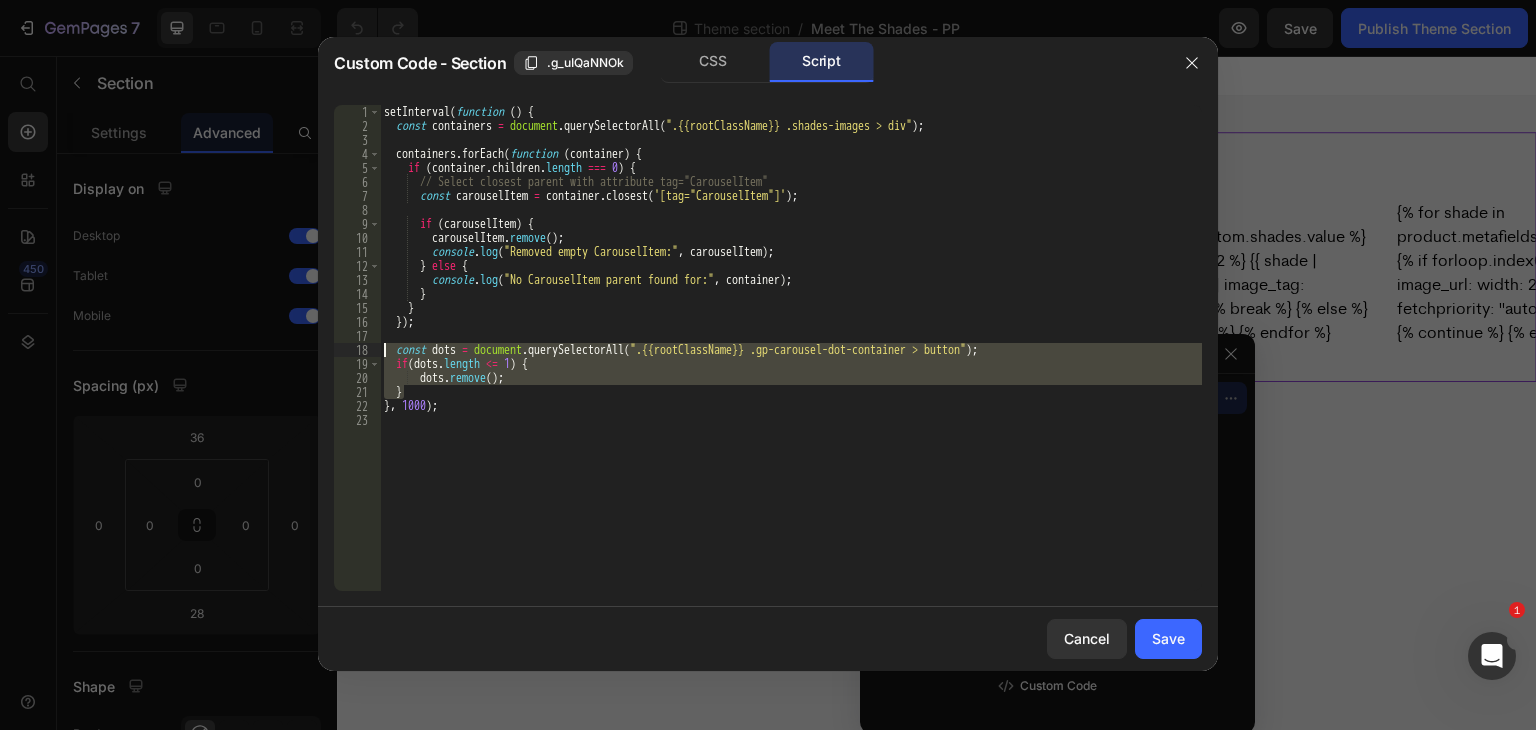 drag, startPoint x: 412, startPoint y: 395, endPoint x: 384, endPoint y: 356, distance: 48.010414 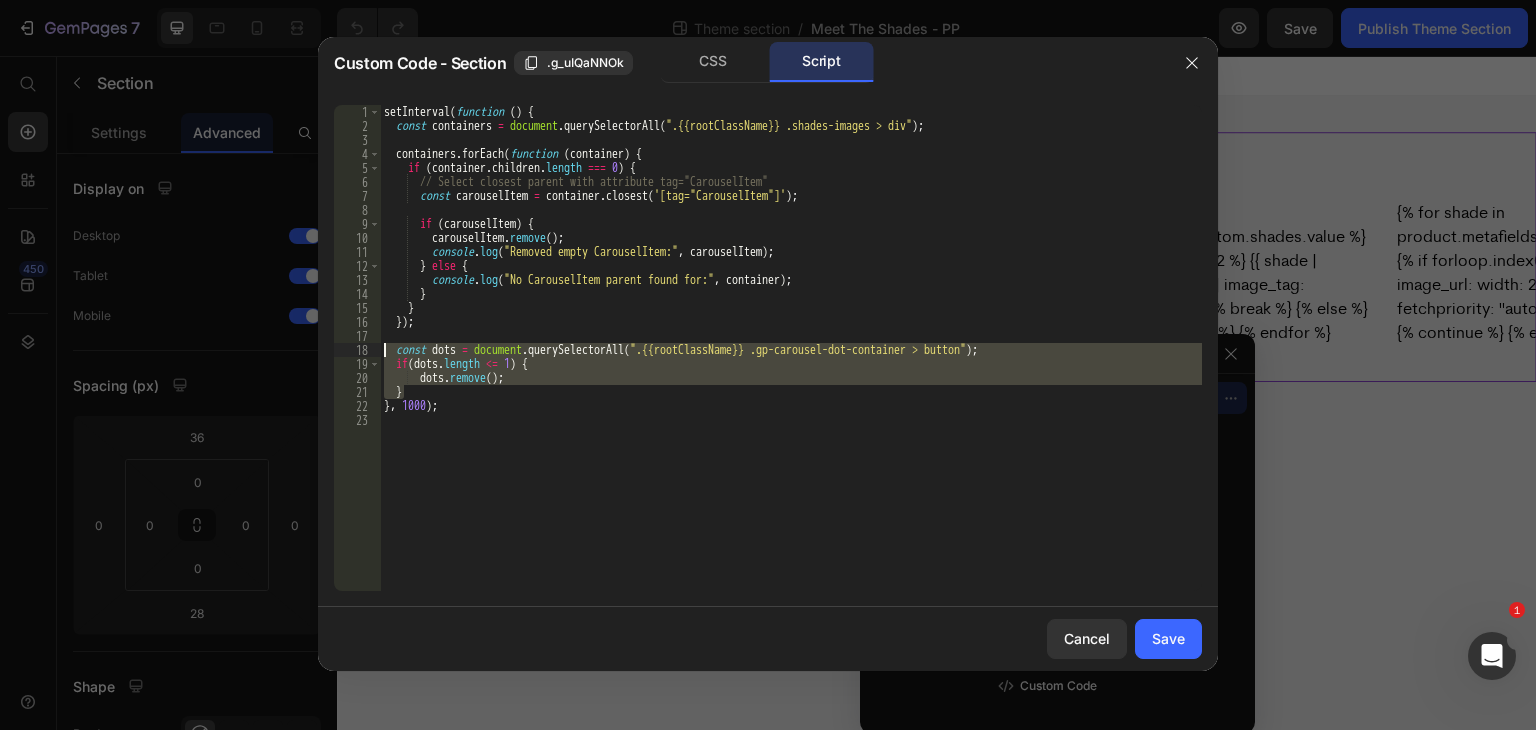 click on "setInterval ( function   ( )   {    const   containers   =   document . querySelectorAll ( ".{{rootClassName}} .shades-images > div" ) ;    containers . forEach ( function   ( container )   {      if   ( container . children . length   ===   0 )   {         // Select closest parent with attribute tag="CarouselItem"         const   carouselItem   =   container . closest ( '[tag="CarouselItem"]' ) ;         if   ( carouselItem )   {           carouselItem . remove ( ) ;           console . log ( "Removed empty CarouselItem:" ,   carouselItem ) ;         }   else   {           console . log ( "No CarouselItem parent found for:" ,   container ) ;         }      }    }) ;       const   dots   =   document . querySelectorAll ( ".{{rootClassName}} .gp-carousel-dot-container > button" ) ;    if ( dots . length   <=   1 )   {           dots . remove ( ) ;    } } ,   1000 ) ;" at bounding box center (791, 362) 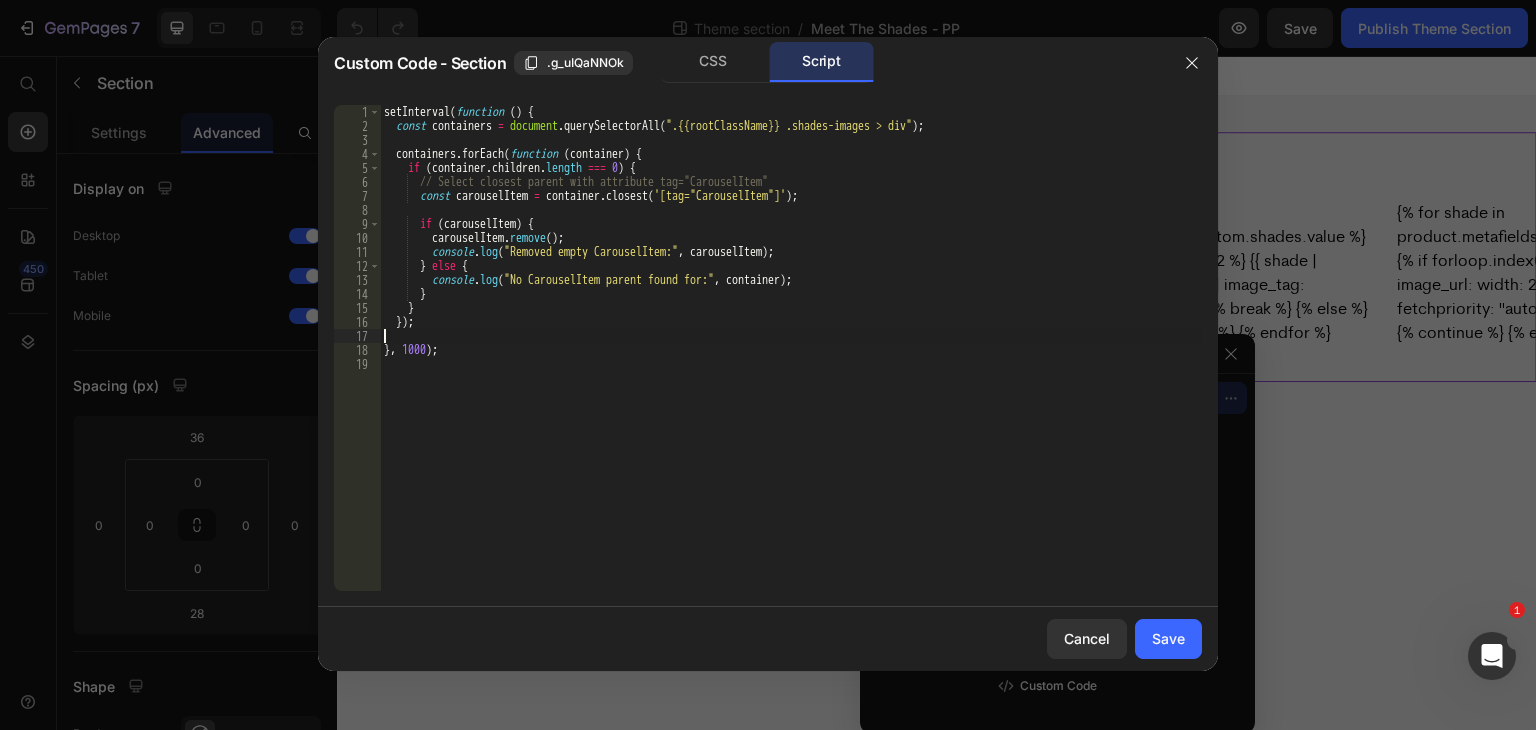 type on "});" 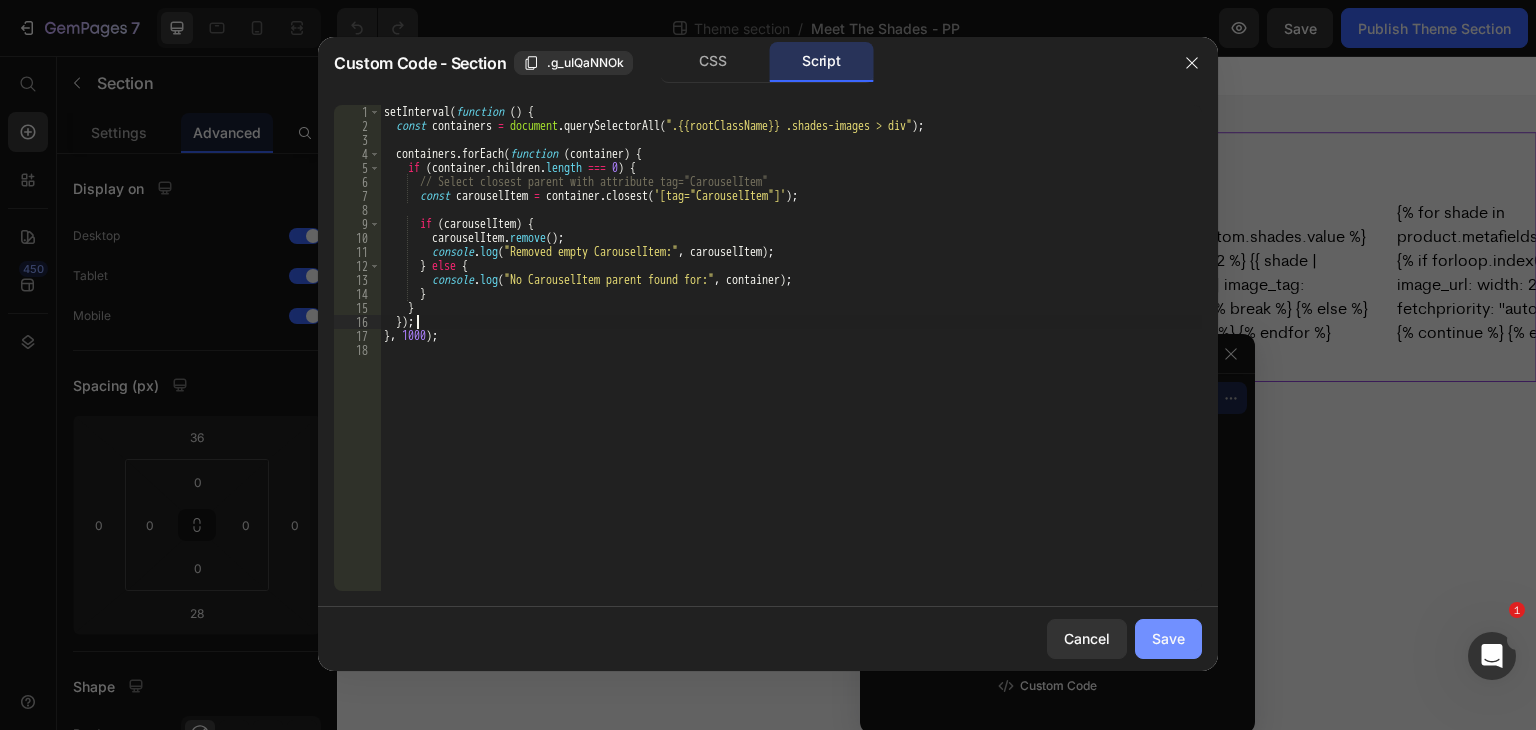 click on "Save" at bounding box center (1168, 638) 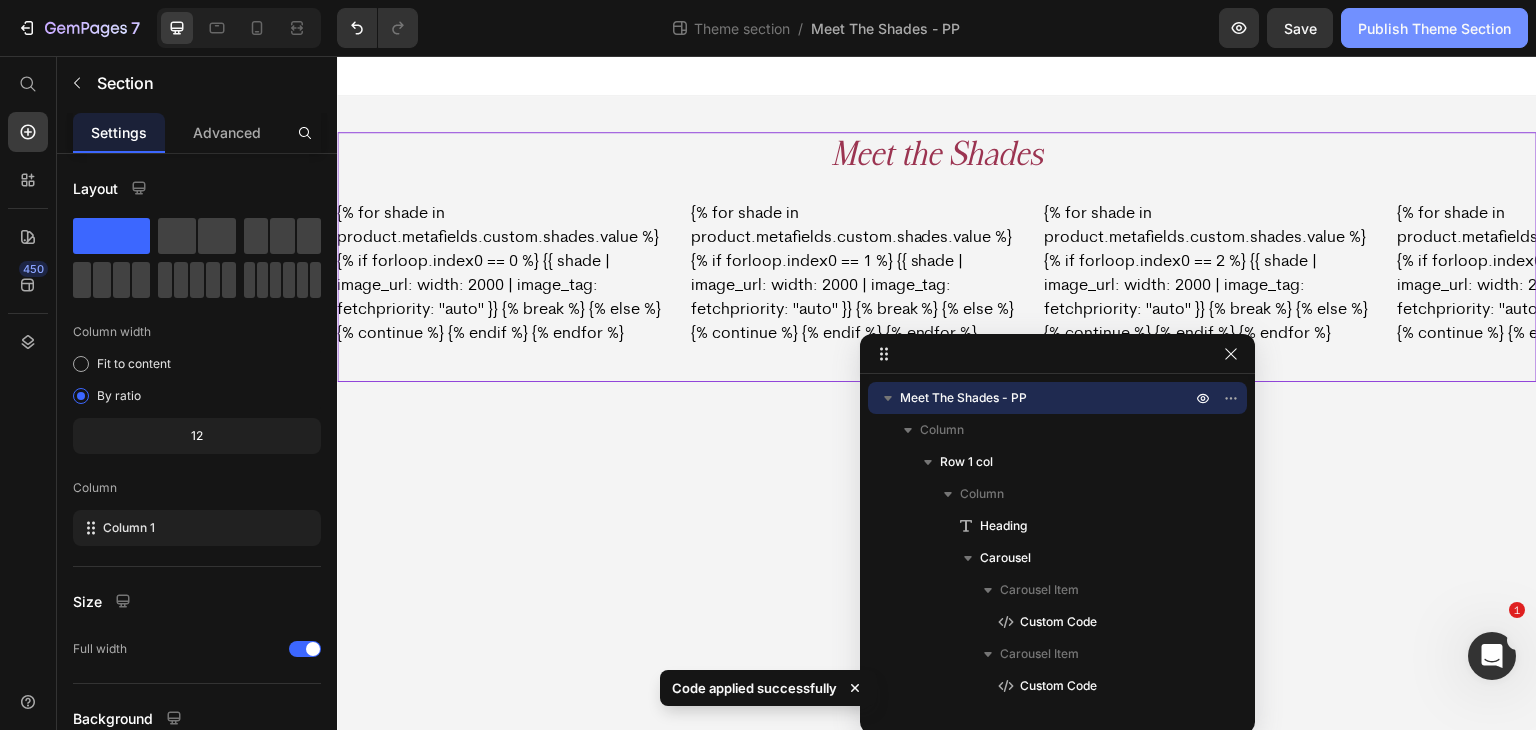 click on "Publish Theme Section" 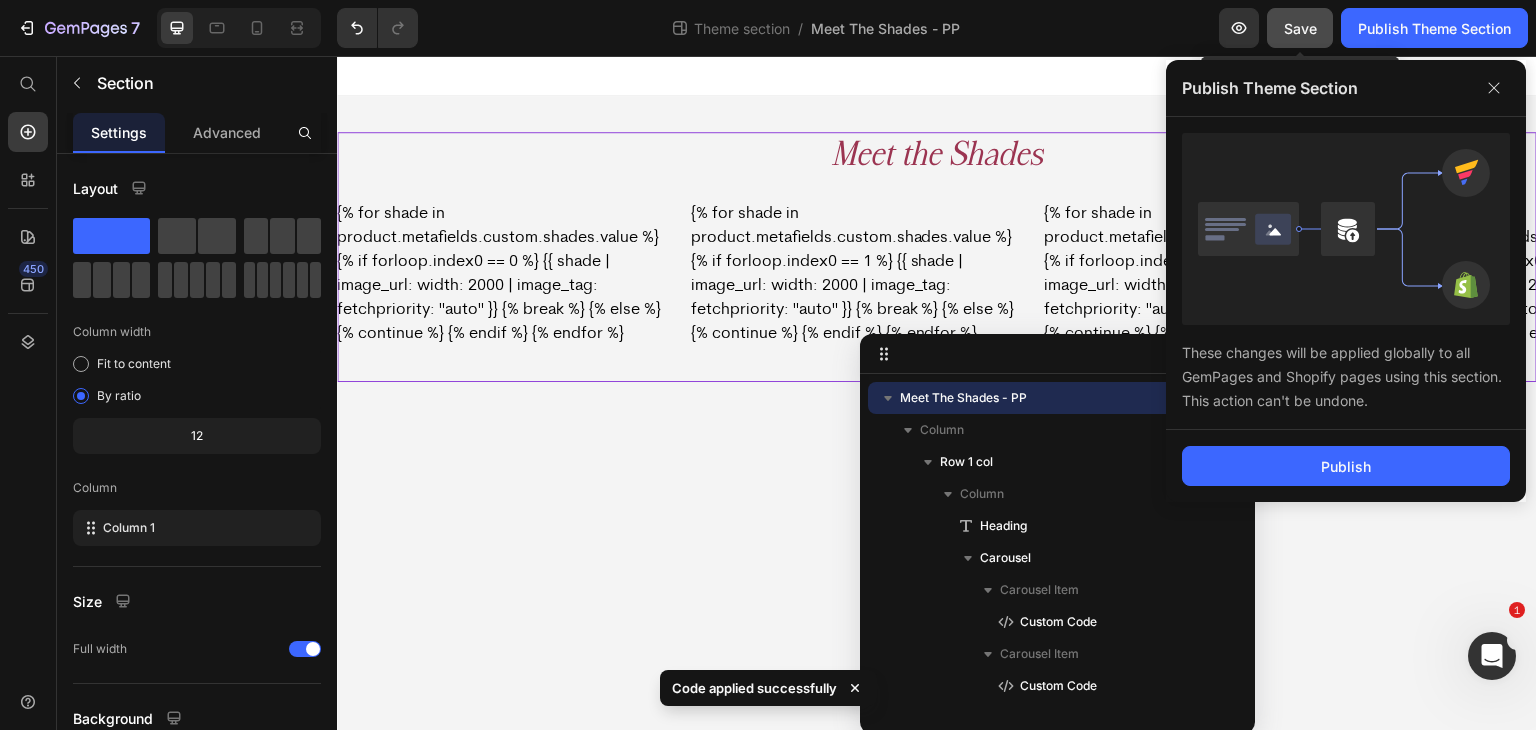 click on "Save" 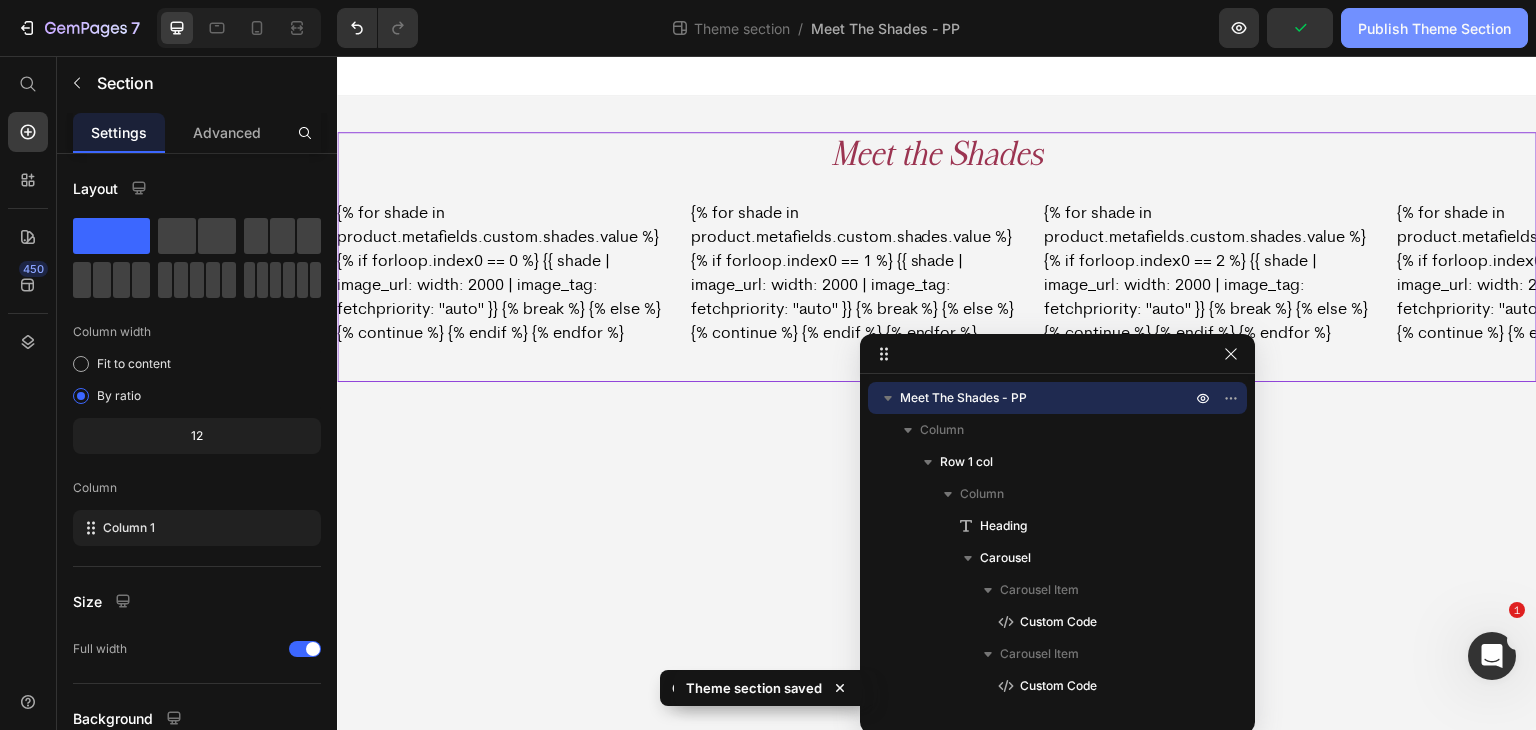 click on "Publish Theme Section" at bounding box center (1434, 28) 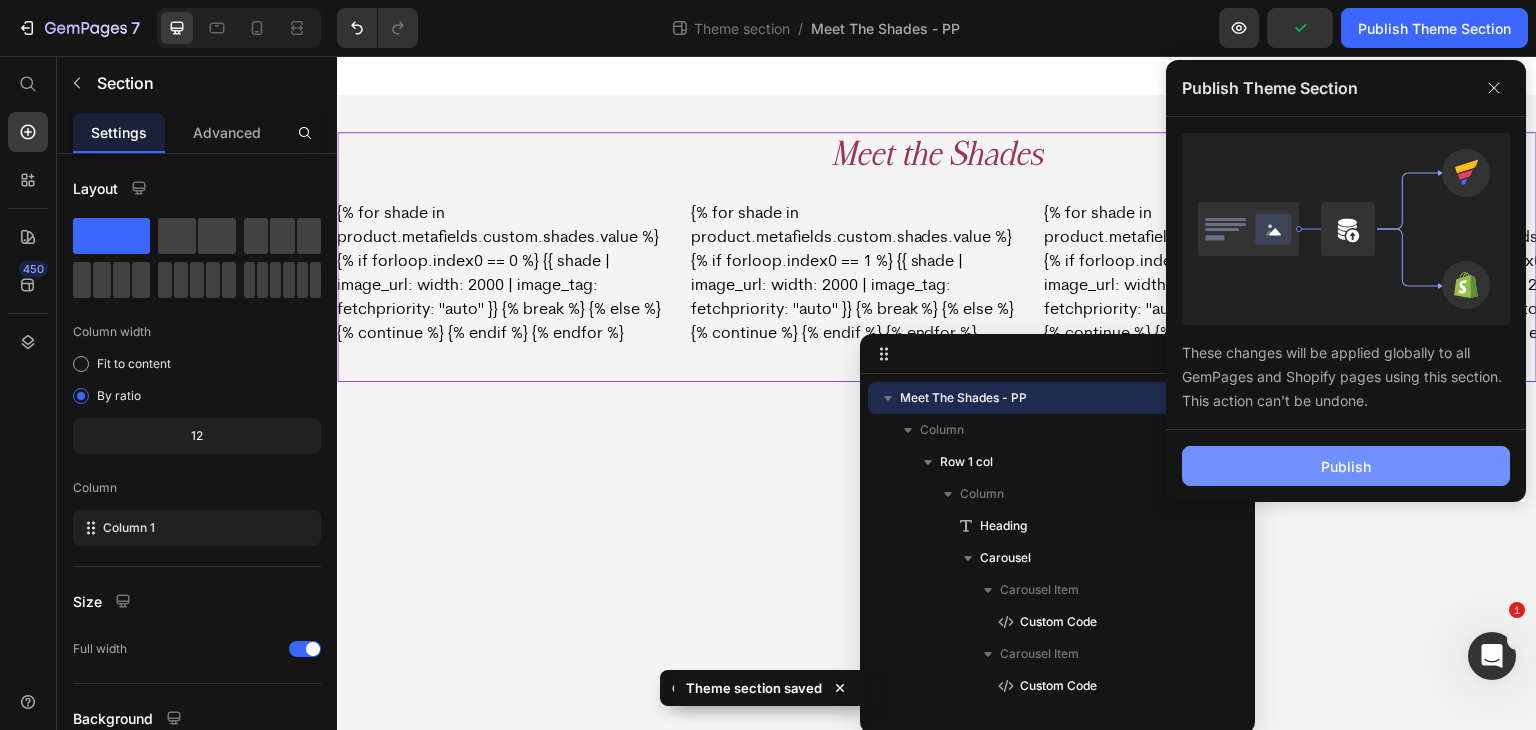 drag, startPoint x: 1382, startPoint y: 465, endPoint x: 1350, endPoint y: 451, distance: 34.928497 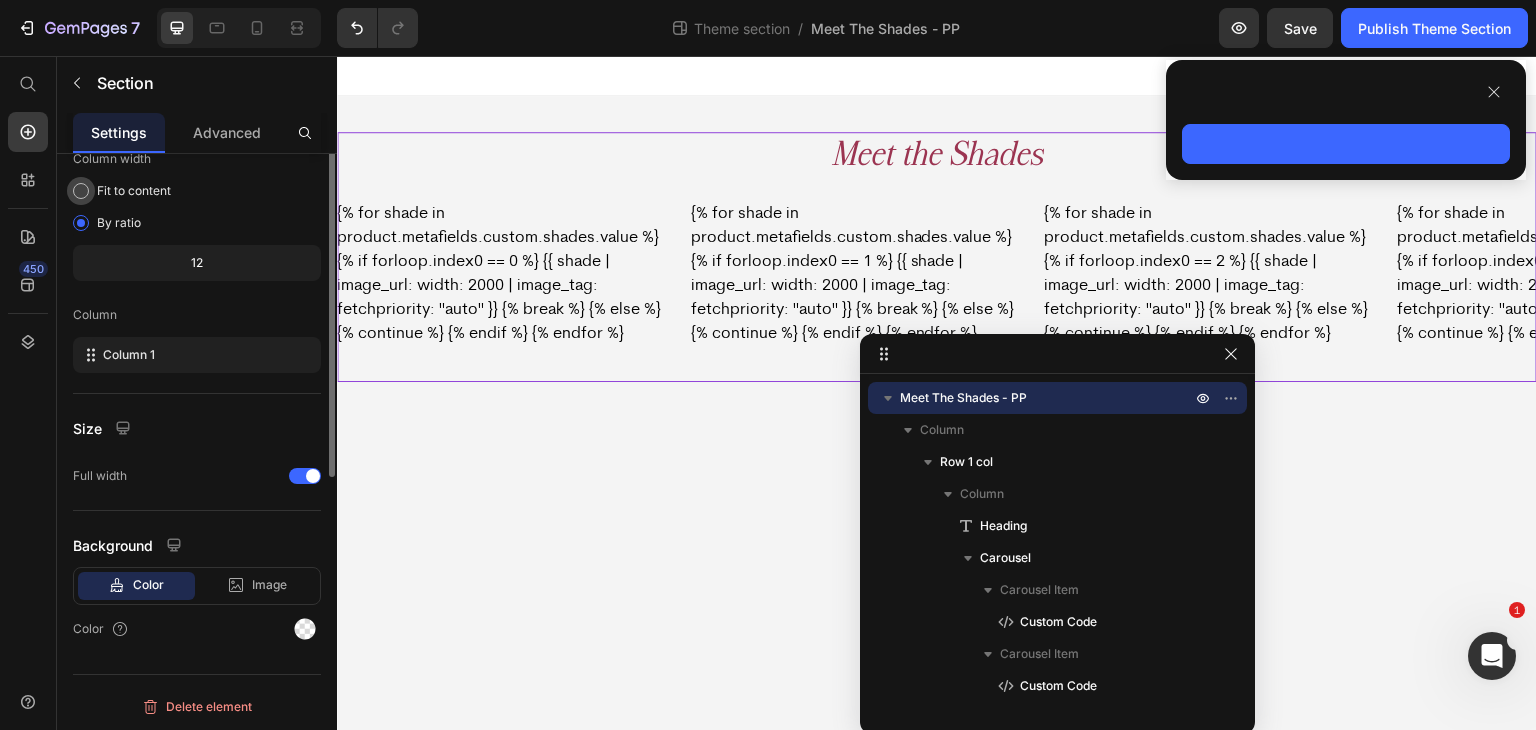 scroll, scrollTop: 0, scrollLeft: 0, axis: both 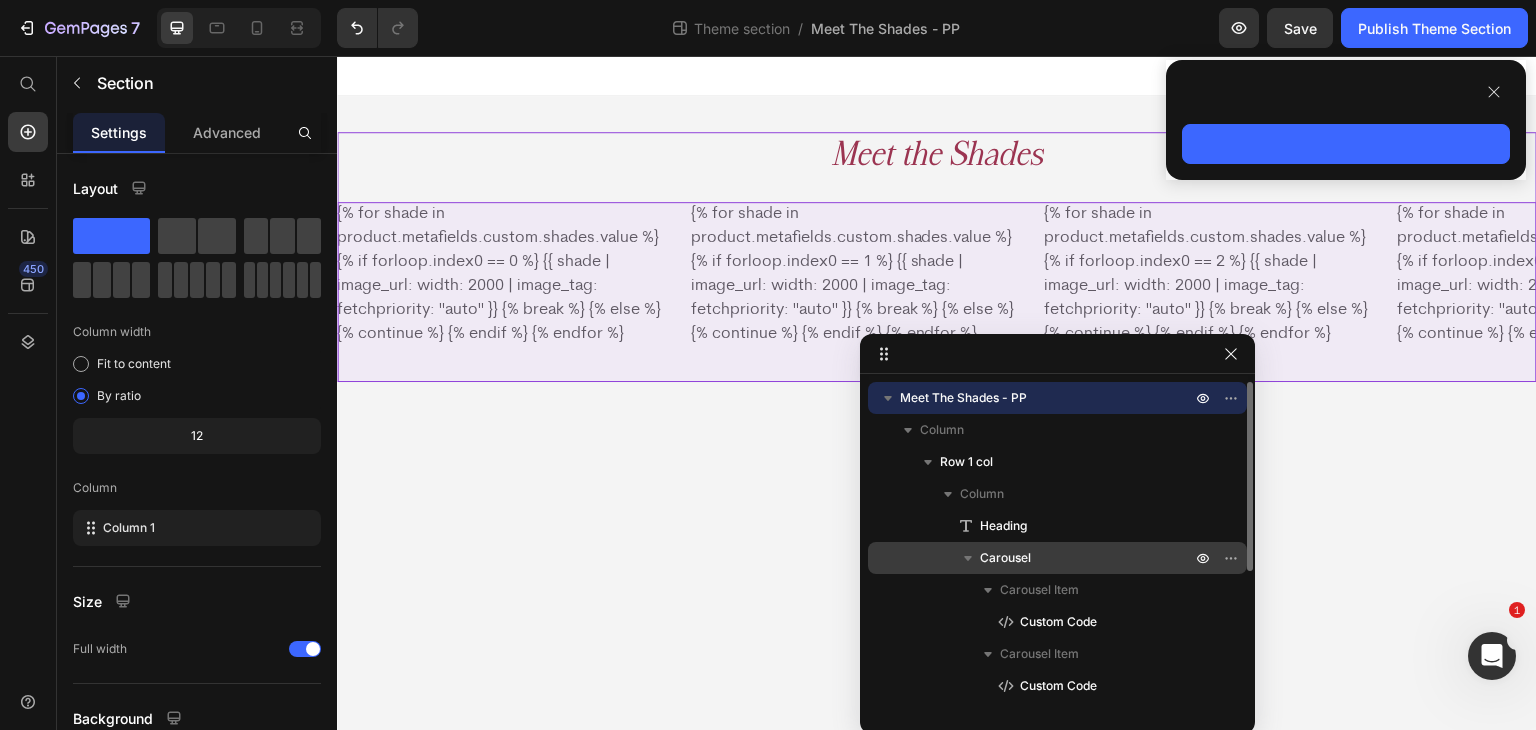 click on "Carousel" at bounding box center (1087, 558) 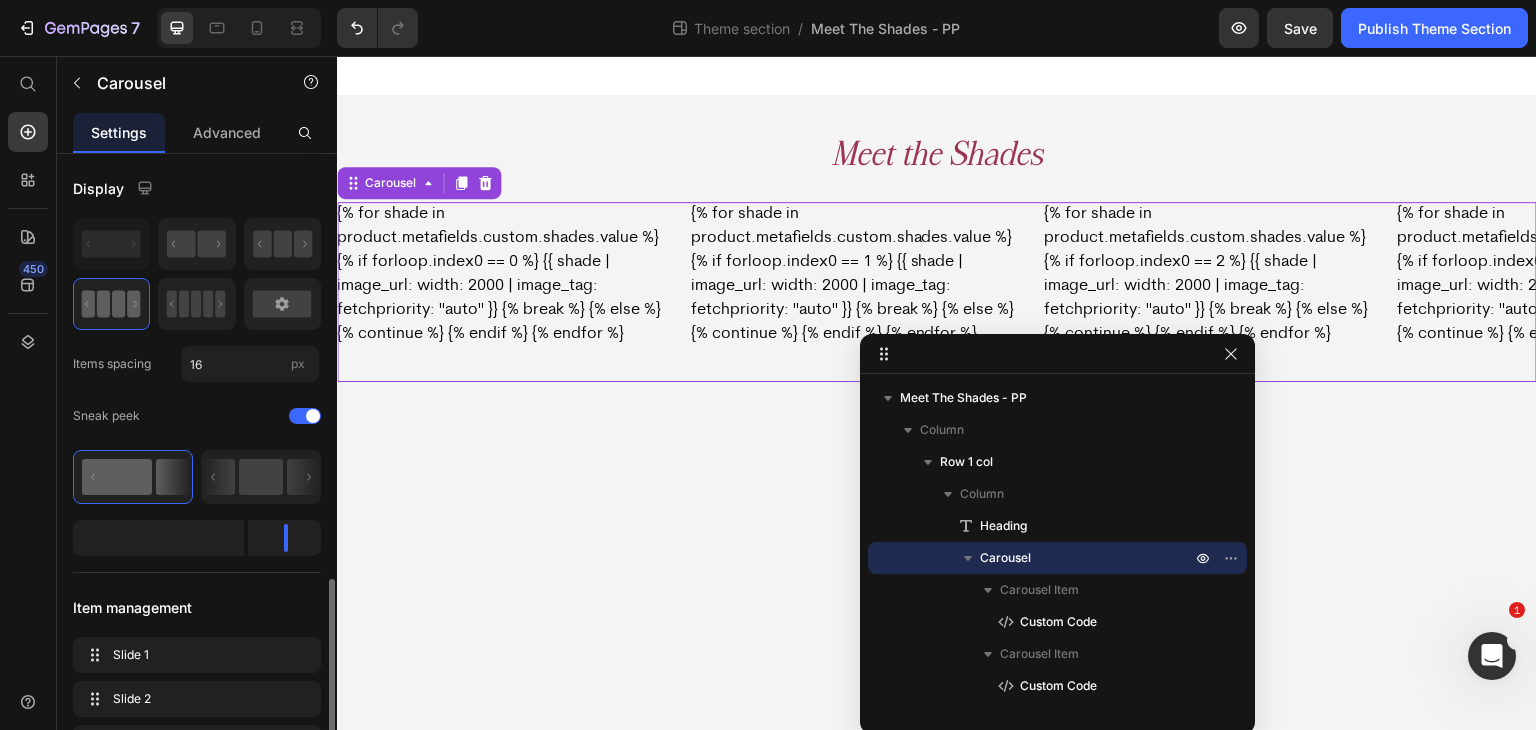 scroll, scrollTop: 667, scrollLeft: 0, axis: vertical 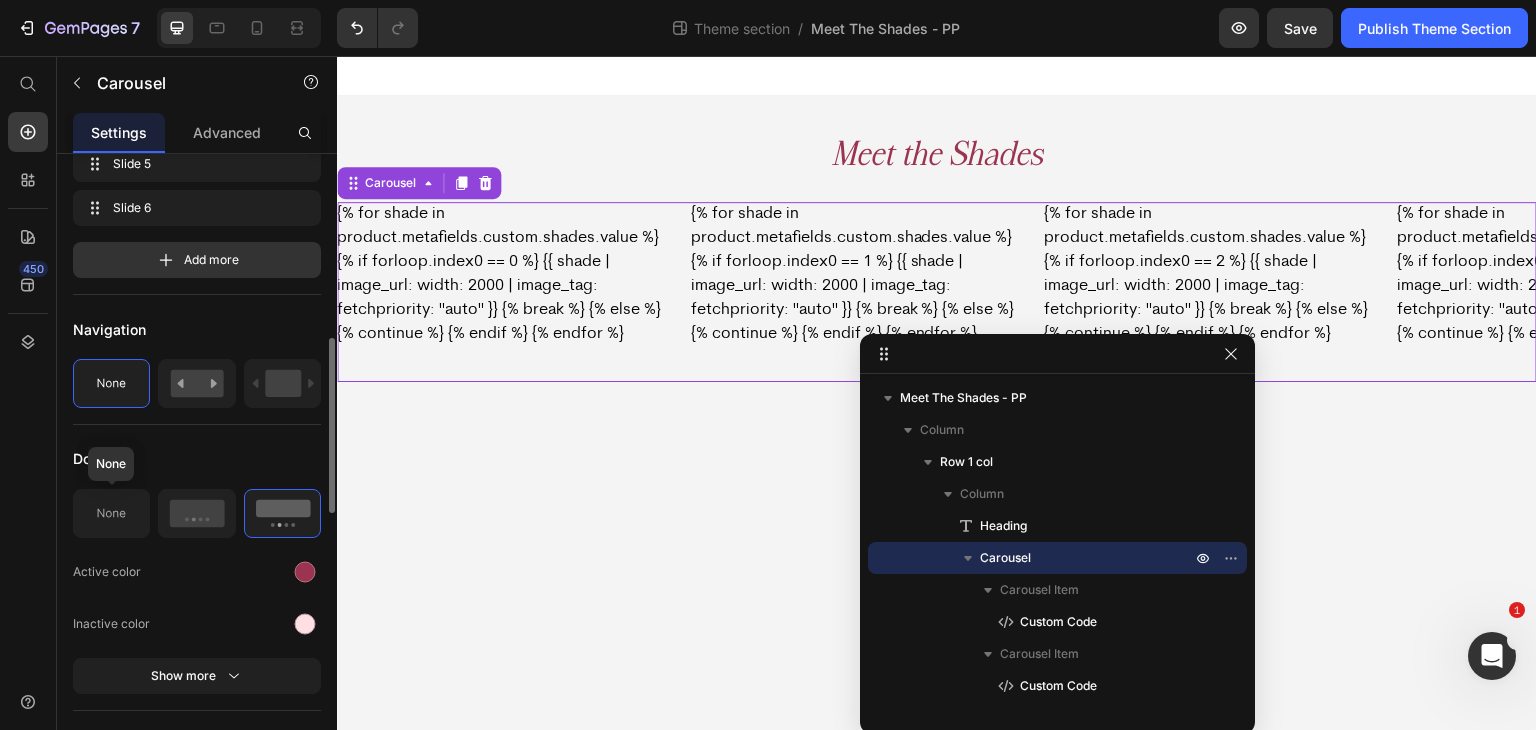 drag, startPoint x: 115, startPoint y: 519, endPoint x: 128, endPoint y: 518, distance: 13.038404 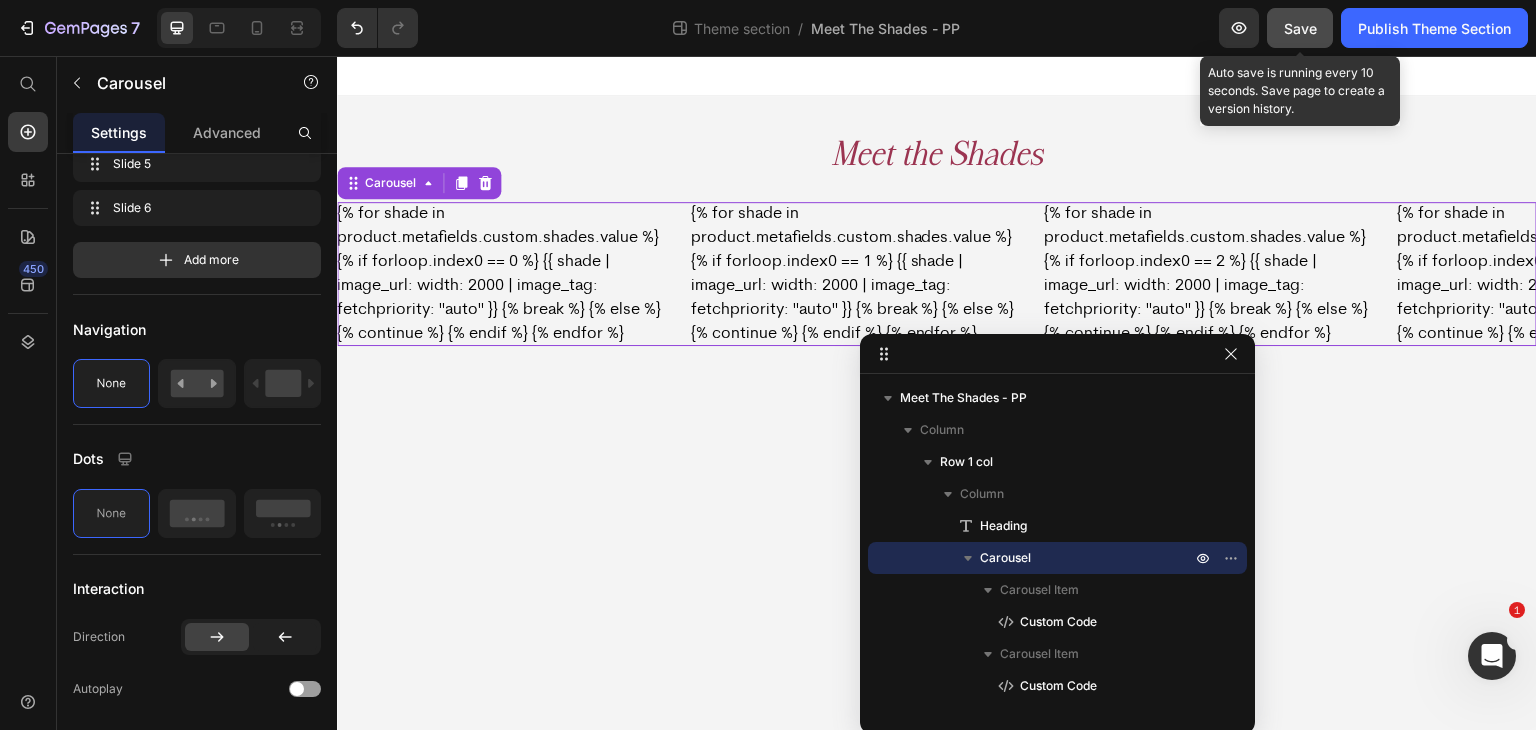 click on "Save" 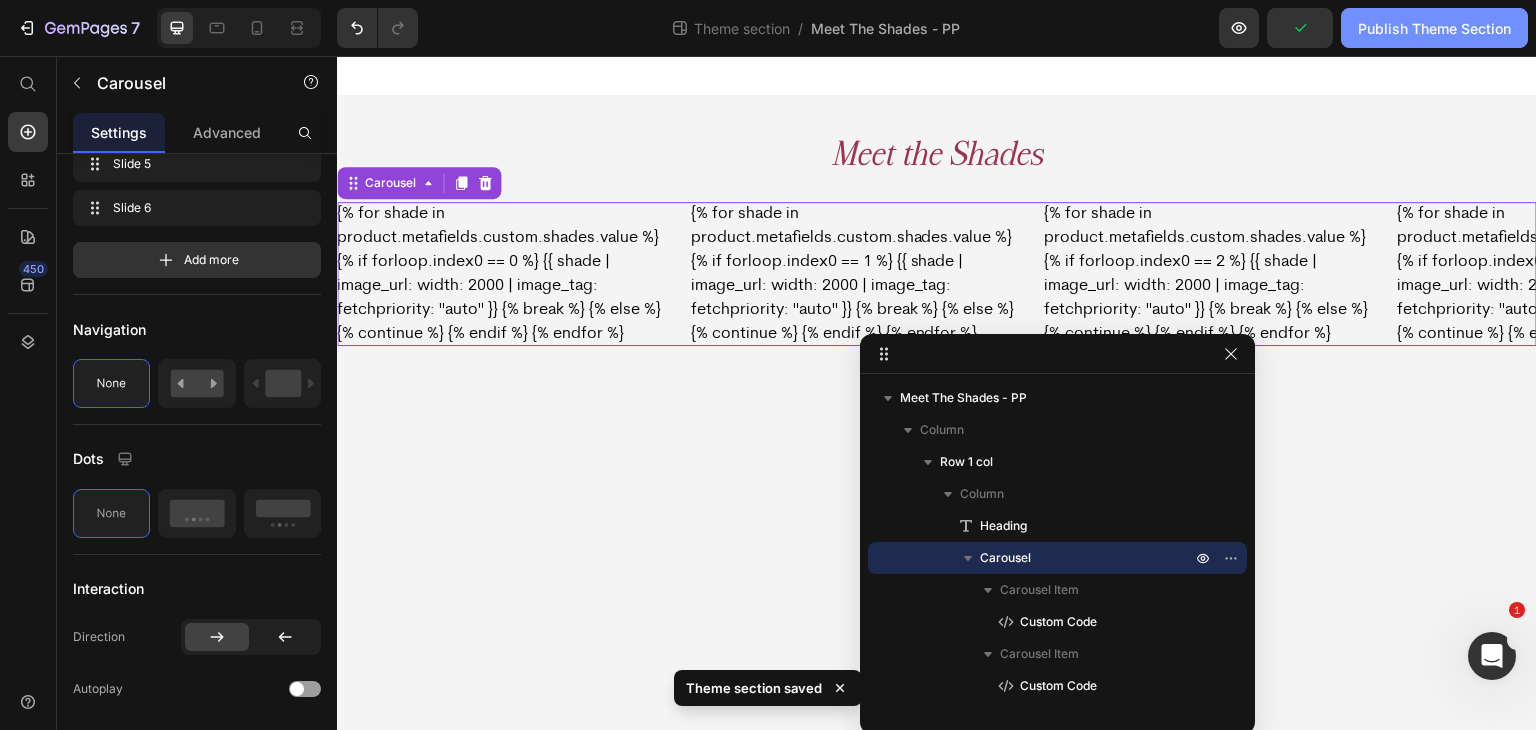 click on "Publish Theme Section" at bounding box center [1434, 28] 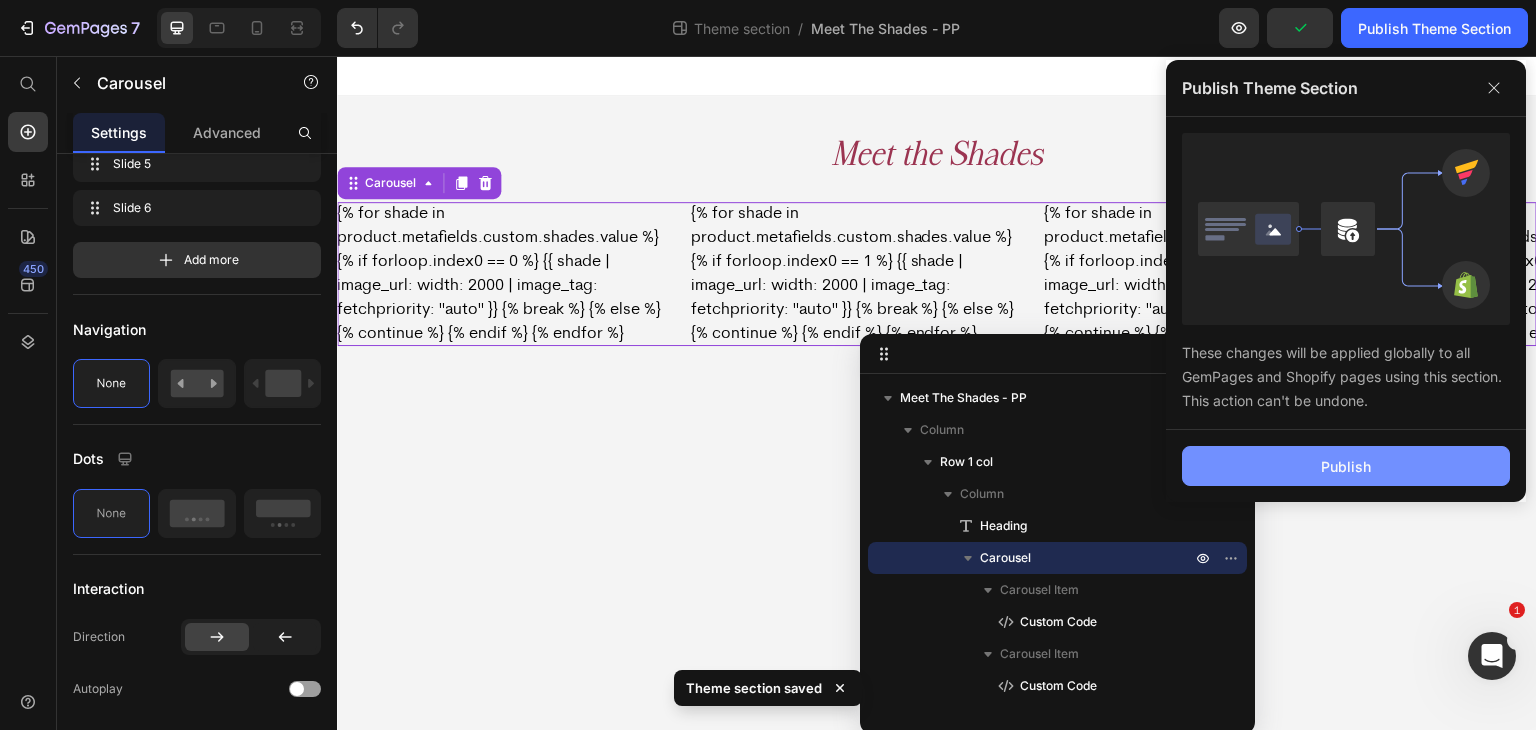 click on "Publish" 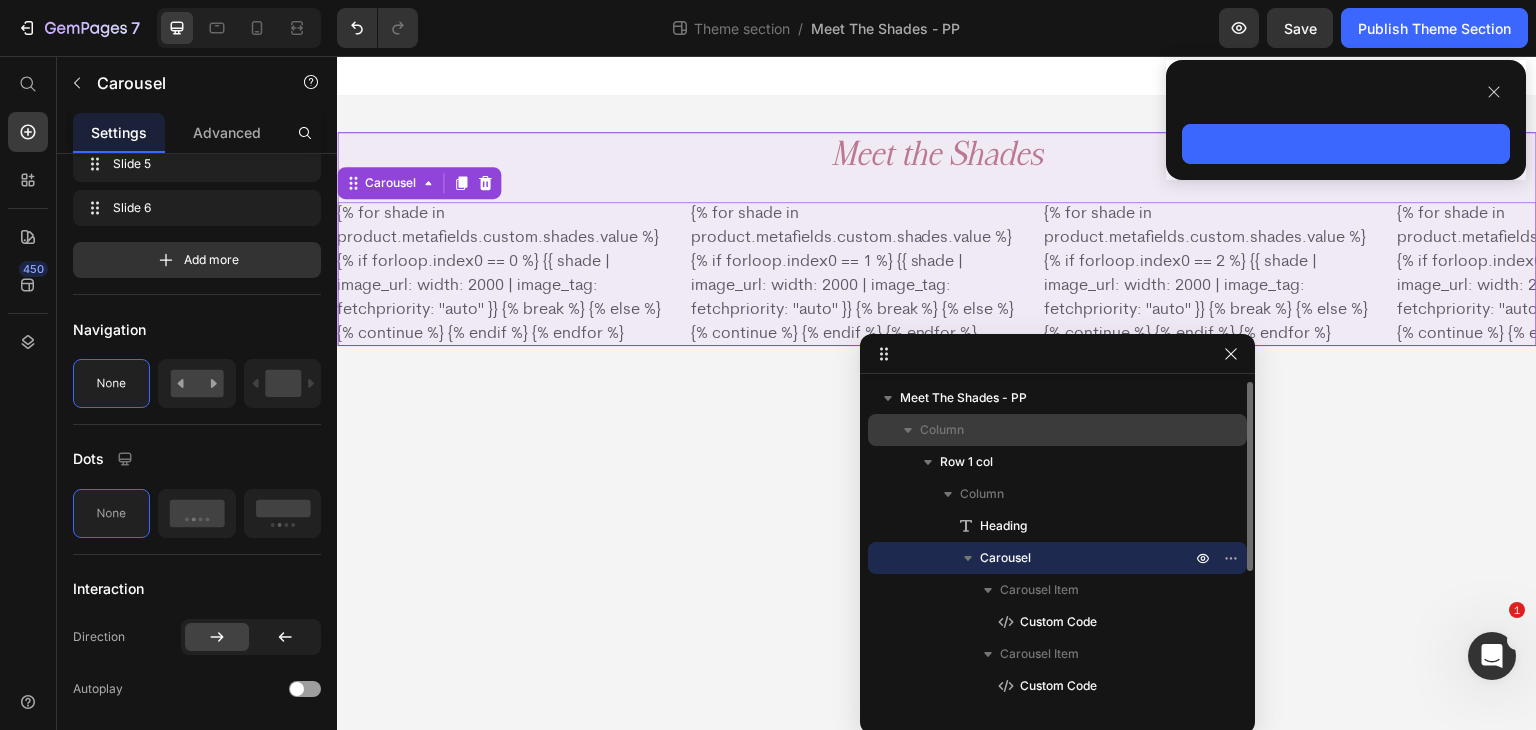 drag, startPoint x: 1073, startPoint y: 398, endPoint x: 1132, endPoint y: 417, distance: 61.983868 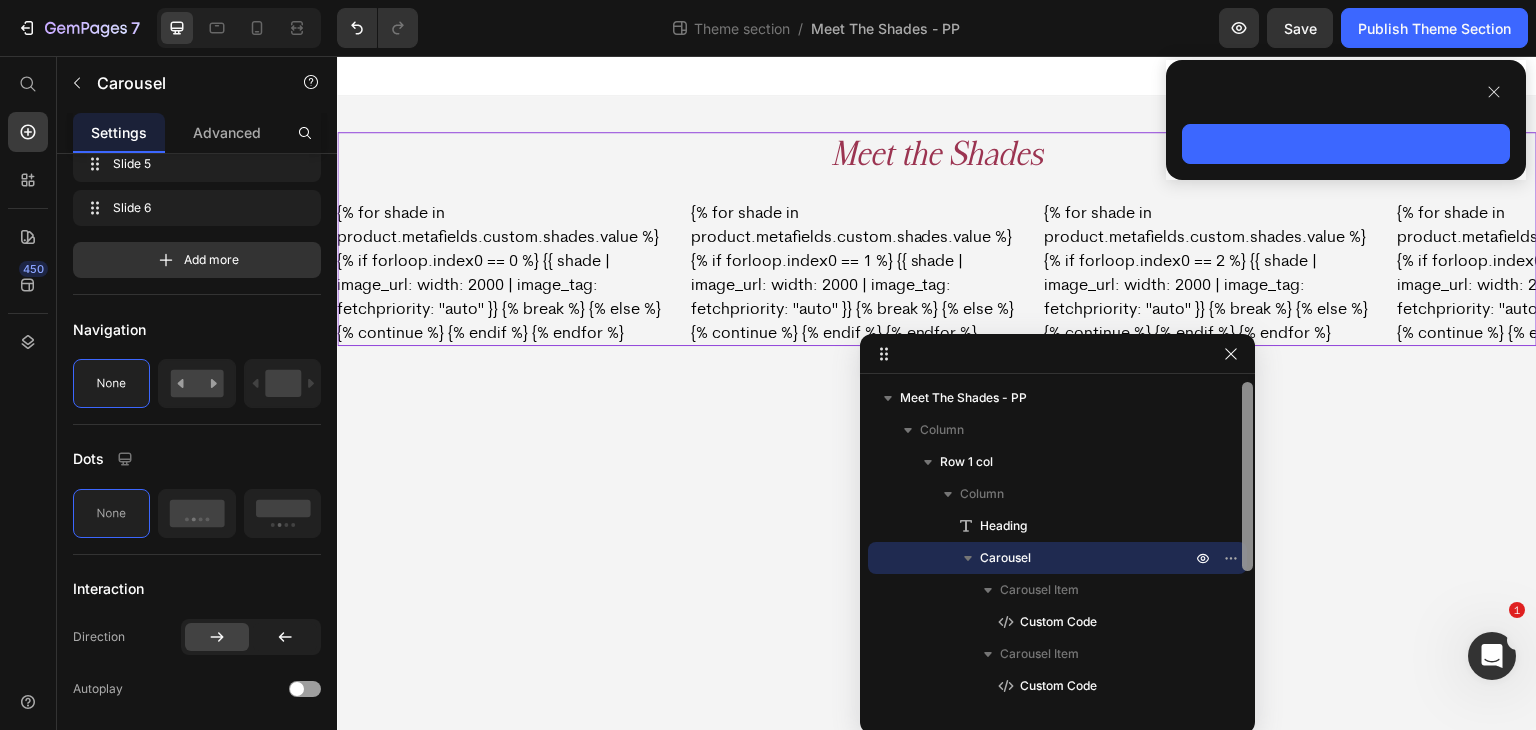 scroll, scrollTop: 0, scrollLeft: 0, axis: both 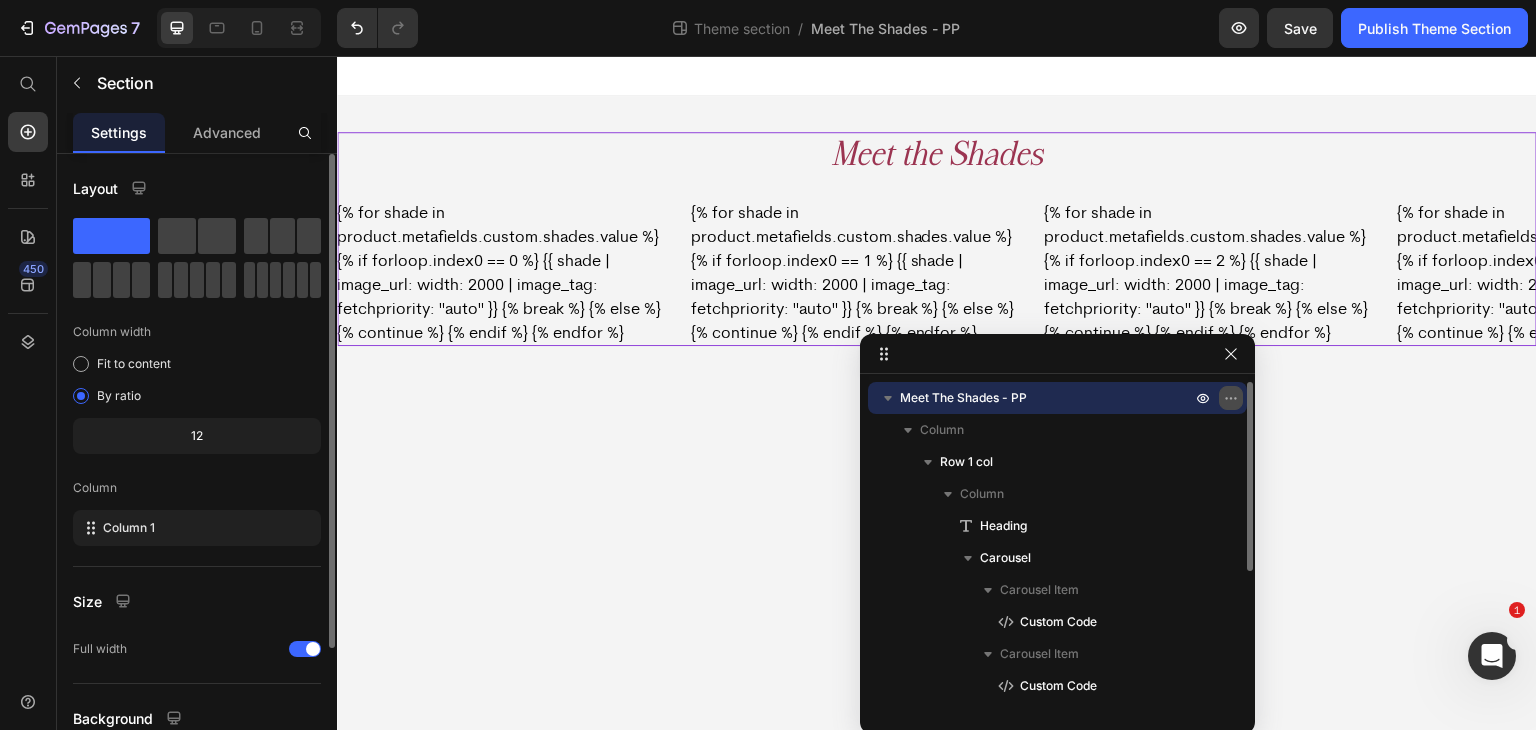 click 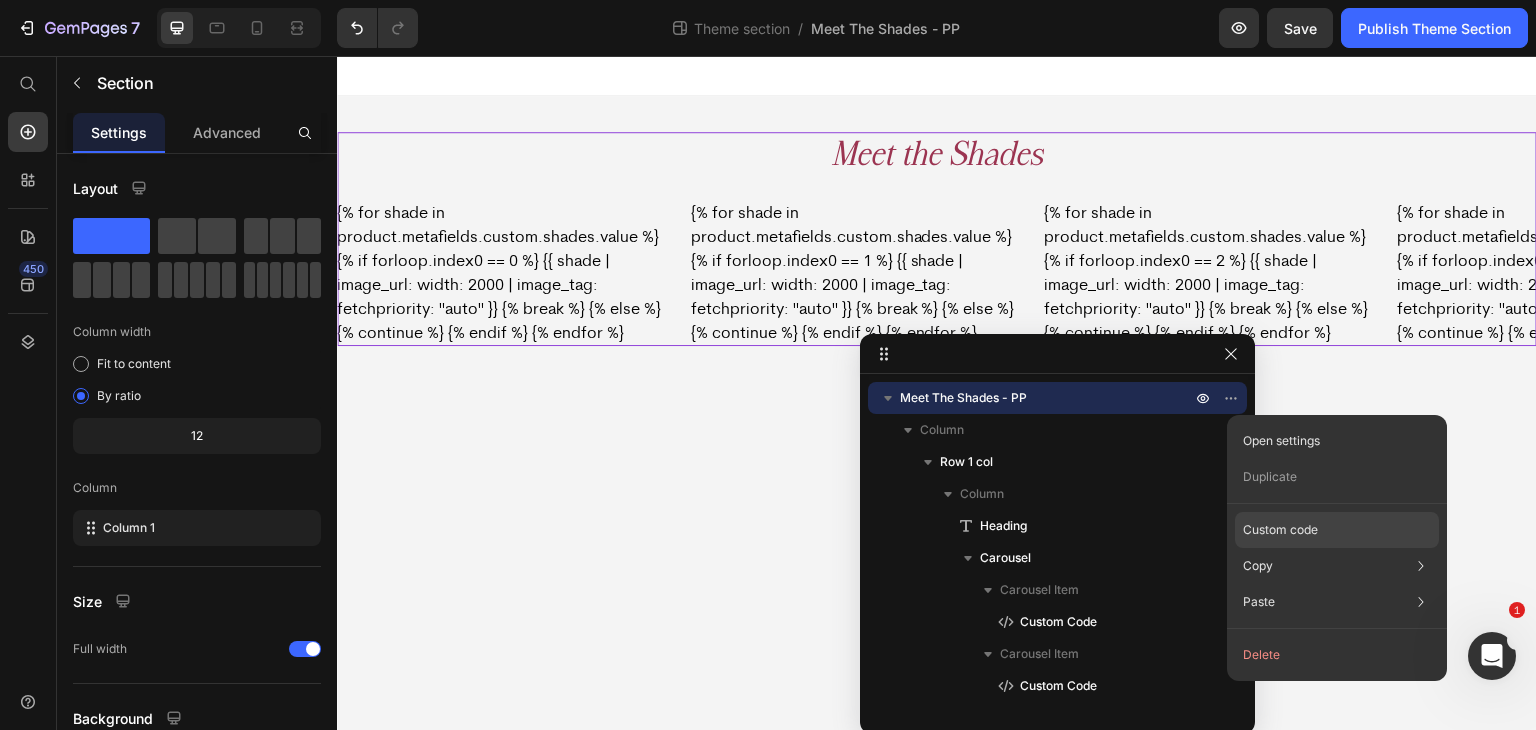 click on "Custom code" 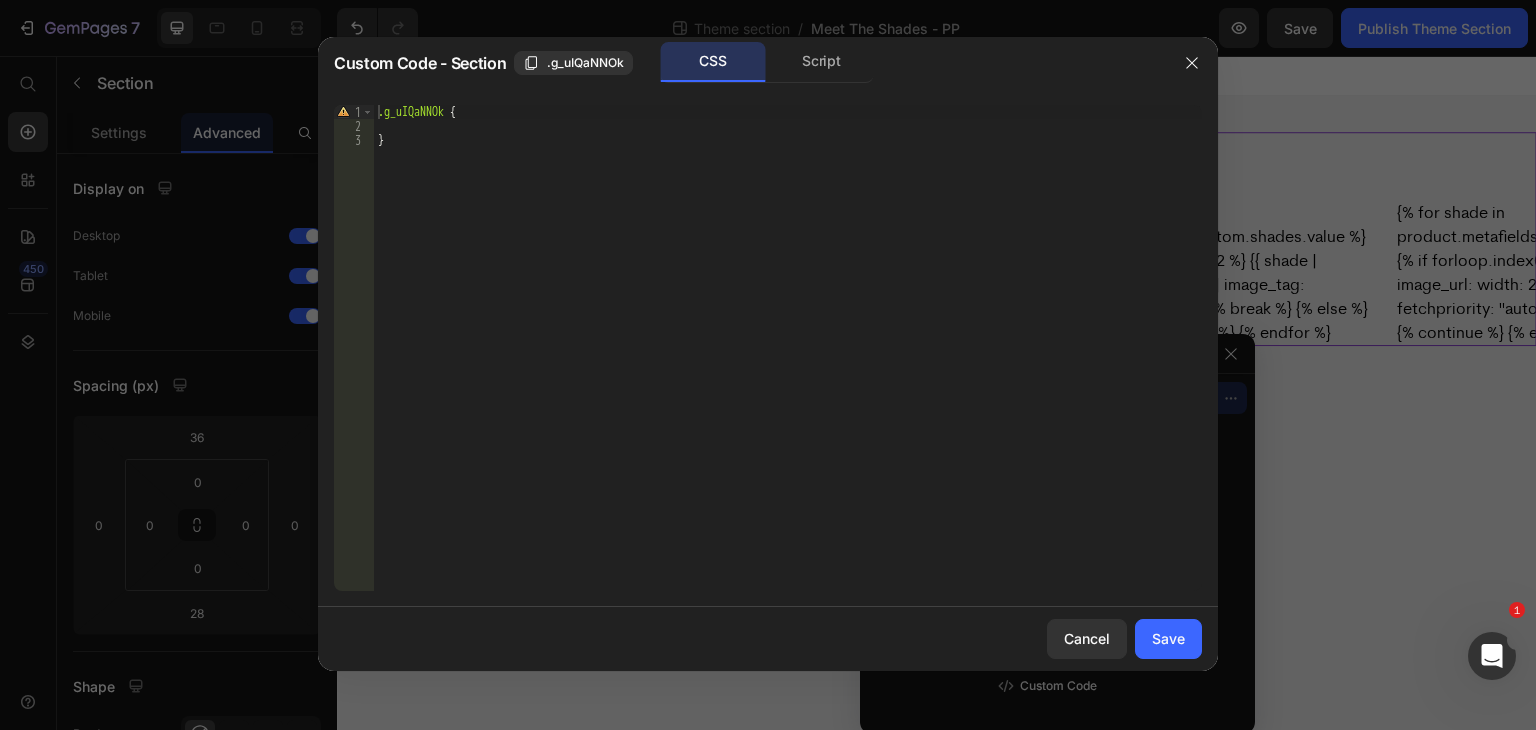 click on ".g_uIQaNNOk   { }" at bounding box center [788, 362] 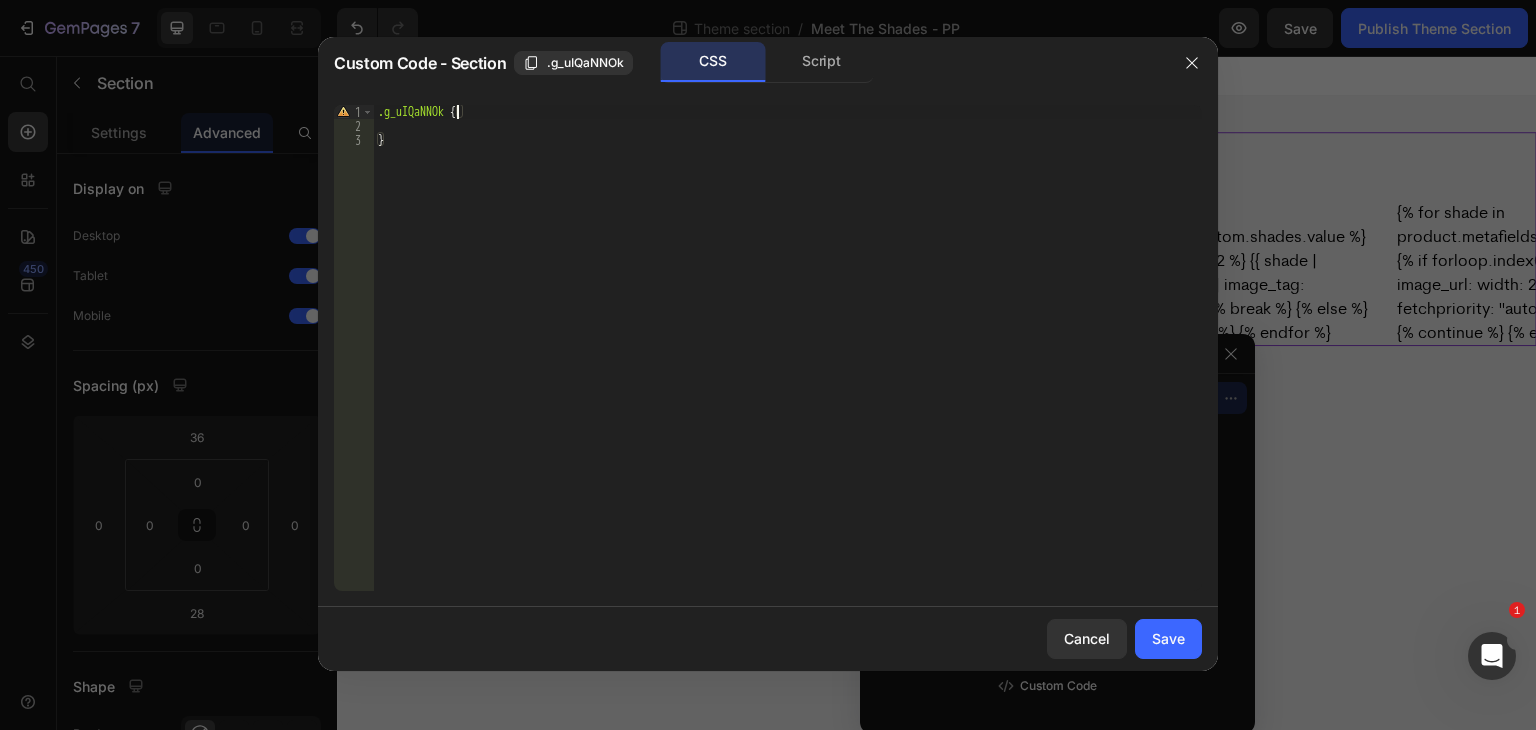paste on ".gem-slider" 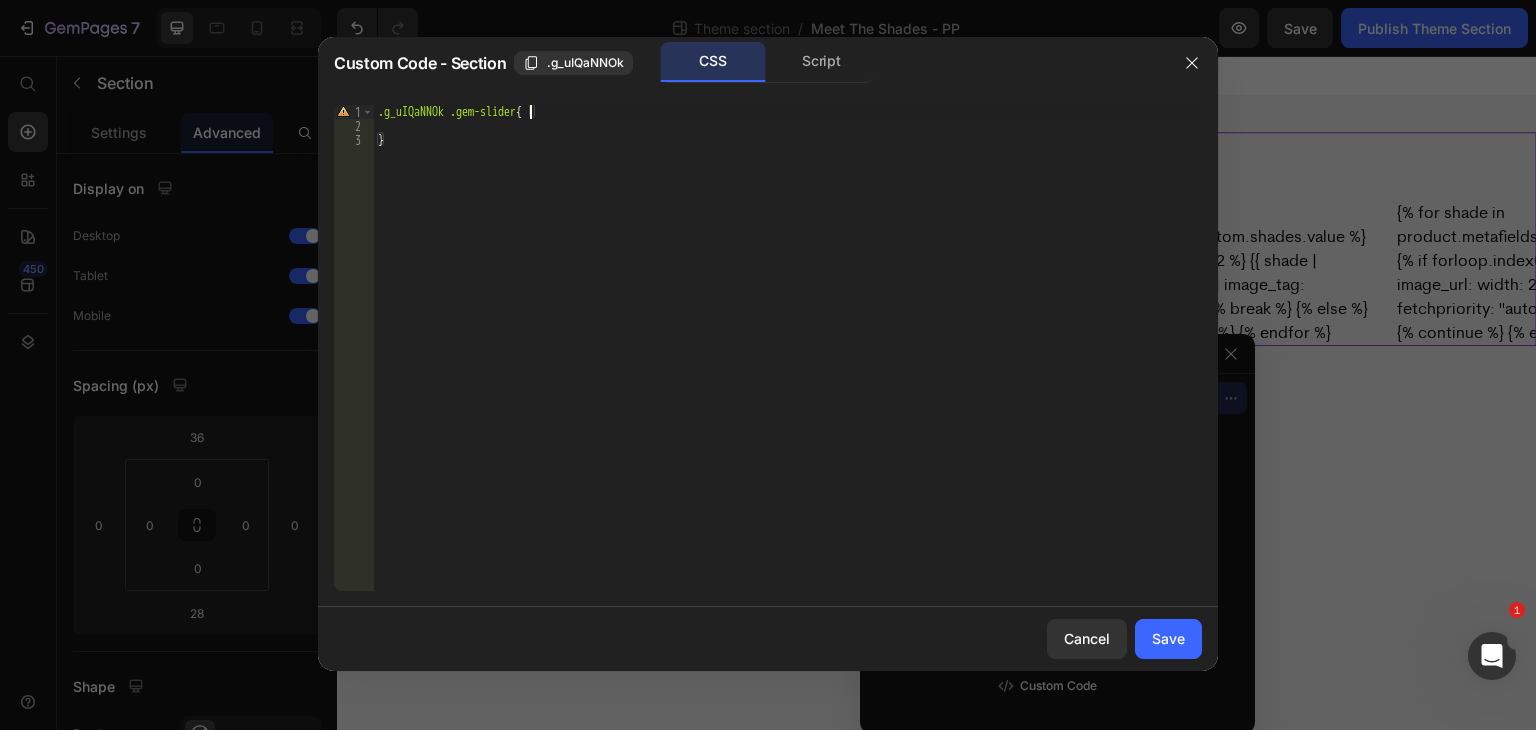 click on ".g_uIQaNNOk   .gem-slider { }" at bounding box center [788, 362] 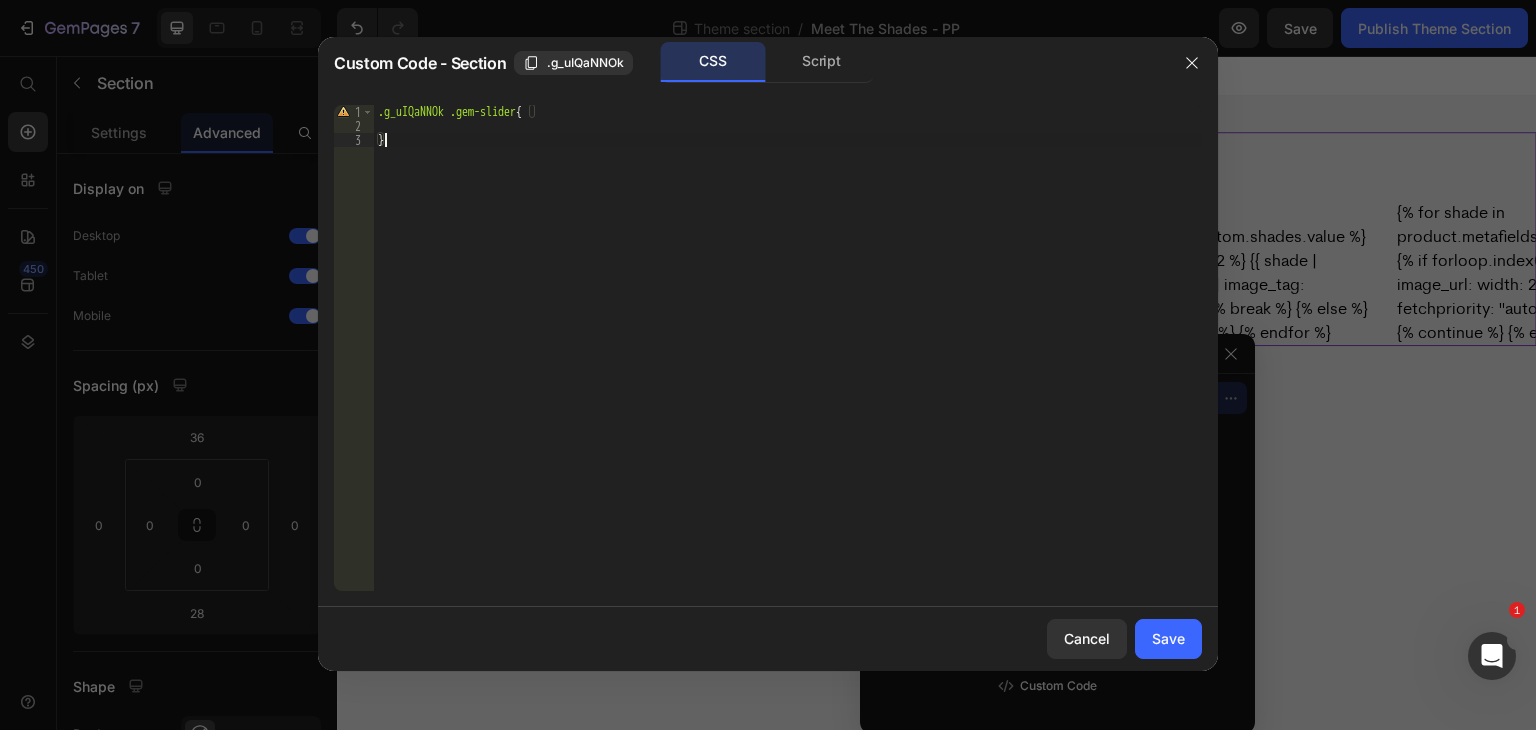 click on ".g_uIQaNNOk   .gem-slider { }" at bounding box center [788, 362] 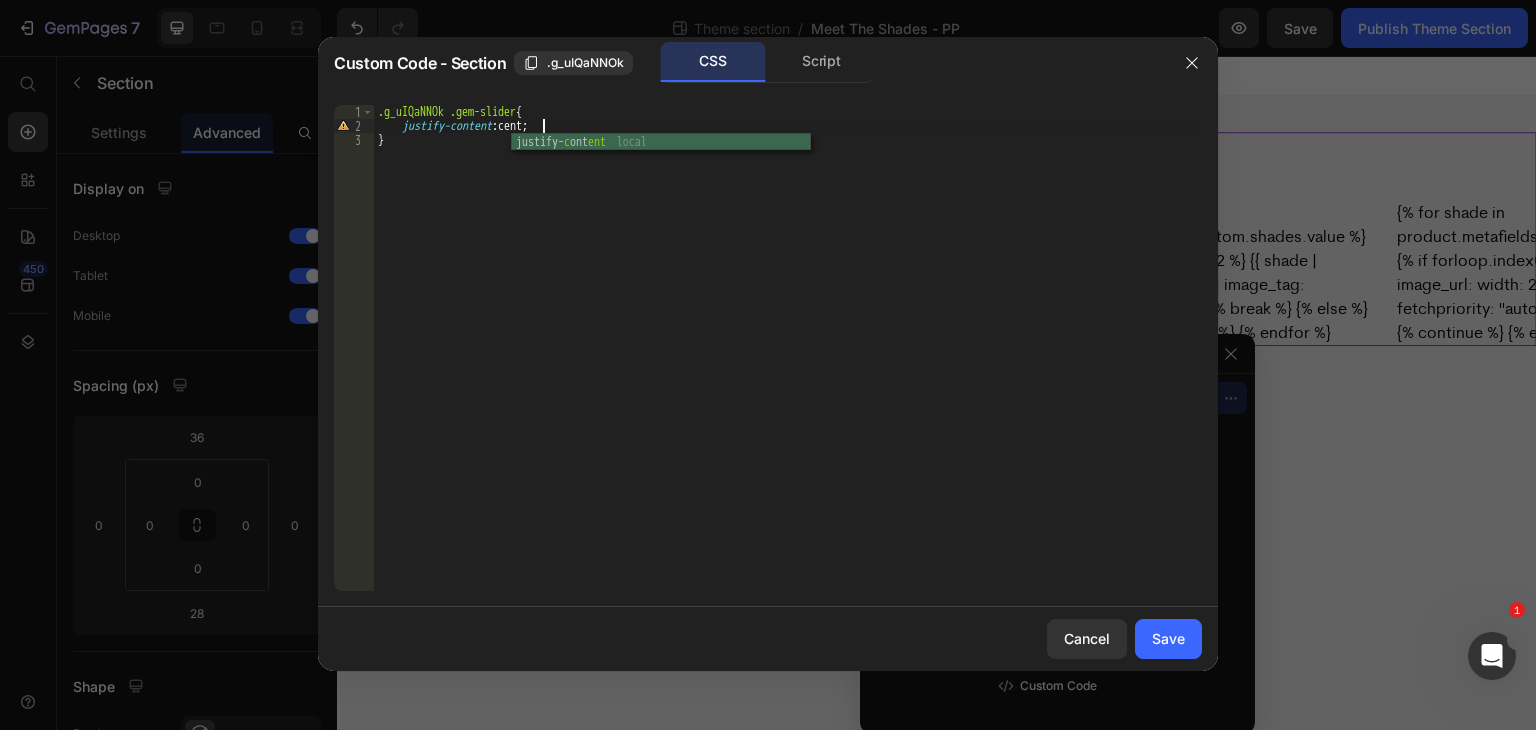scroll, scrollTop: 0, scrollLeft: 14, axis: horizontal 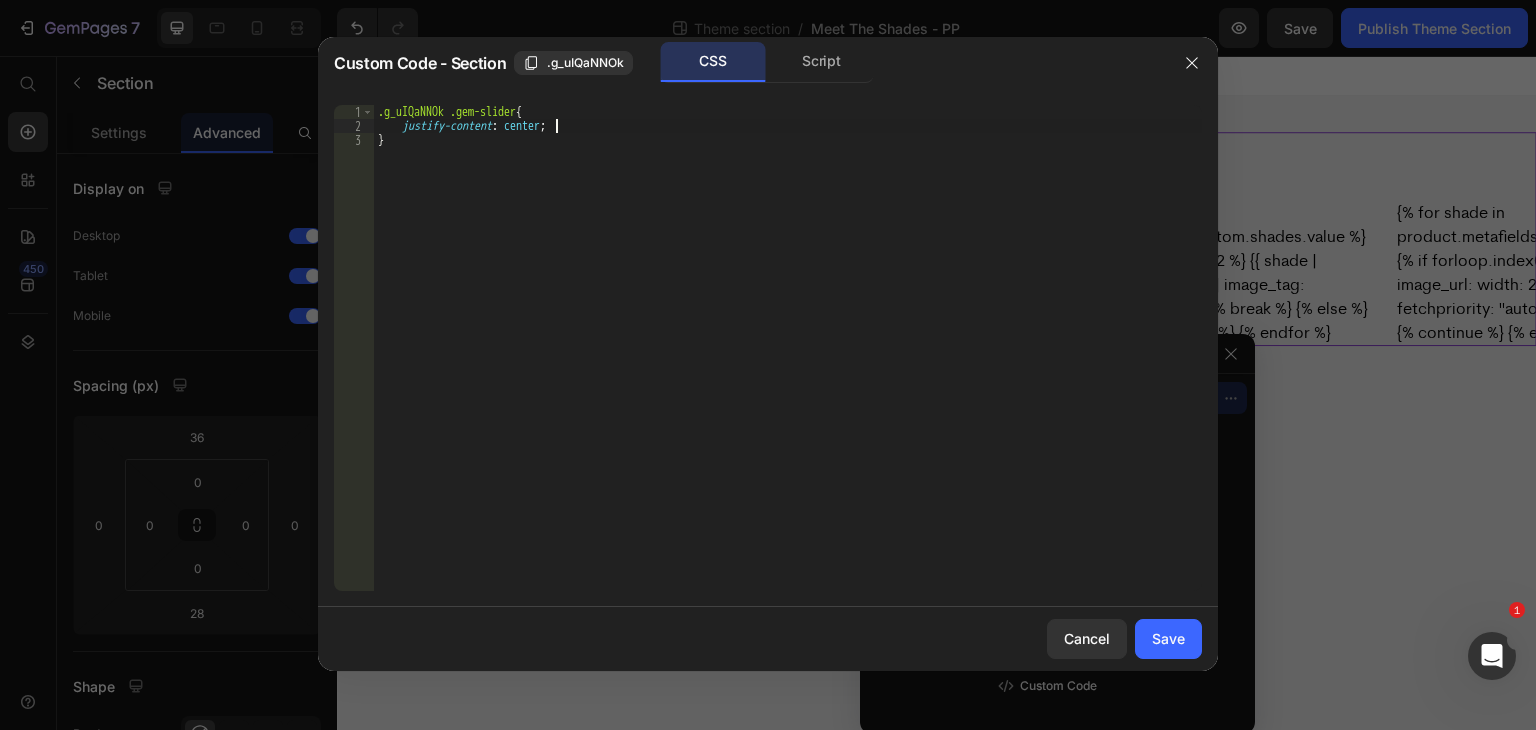 click on ".g_uIQaNNOk   .gem-slider {      justify-content :   center ; }" at bounding box center (788, 362) 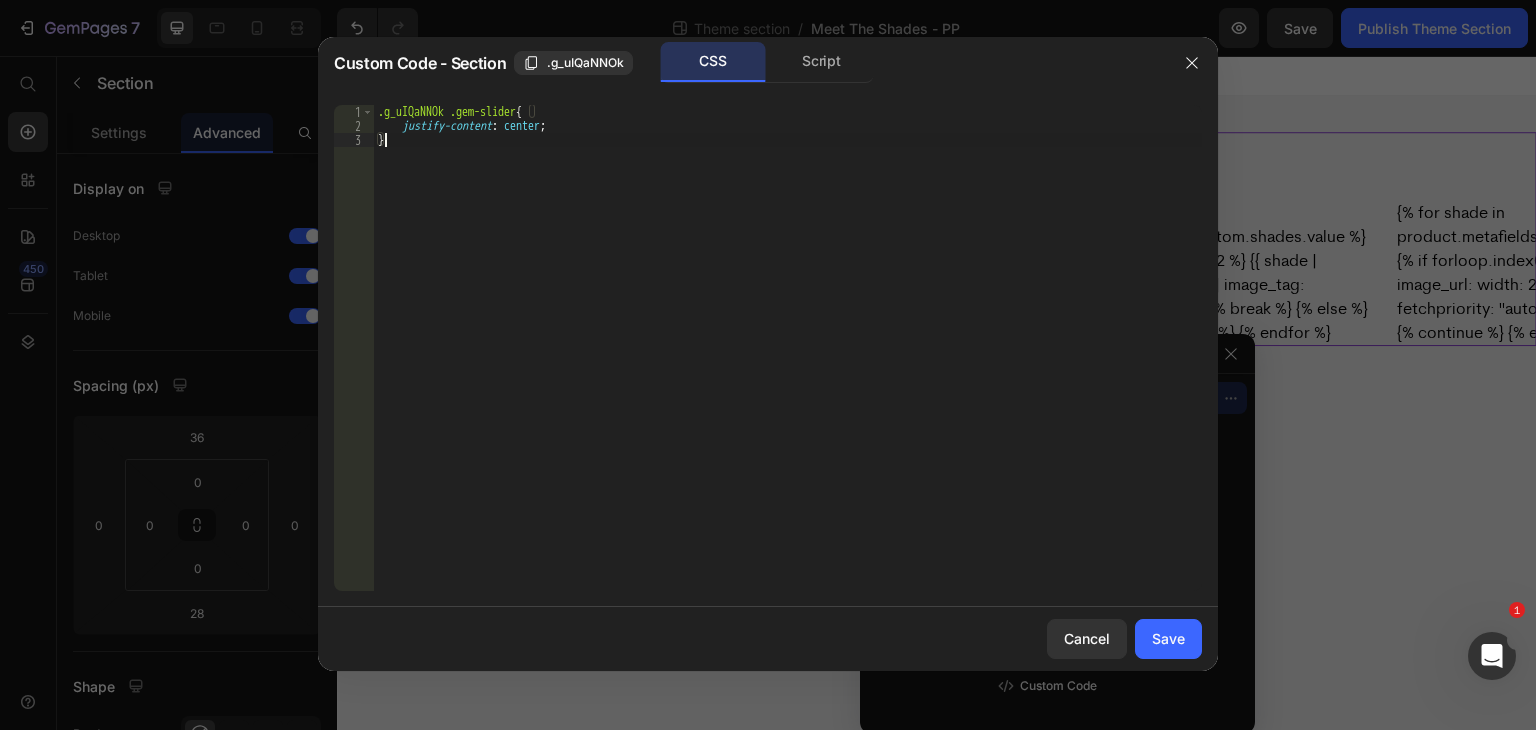 scroll, scrollTop: 0, scrollLeft: 0, axis: both 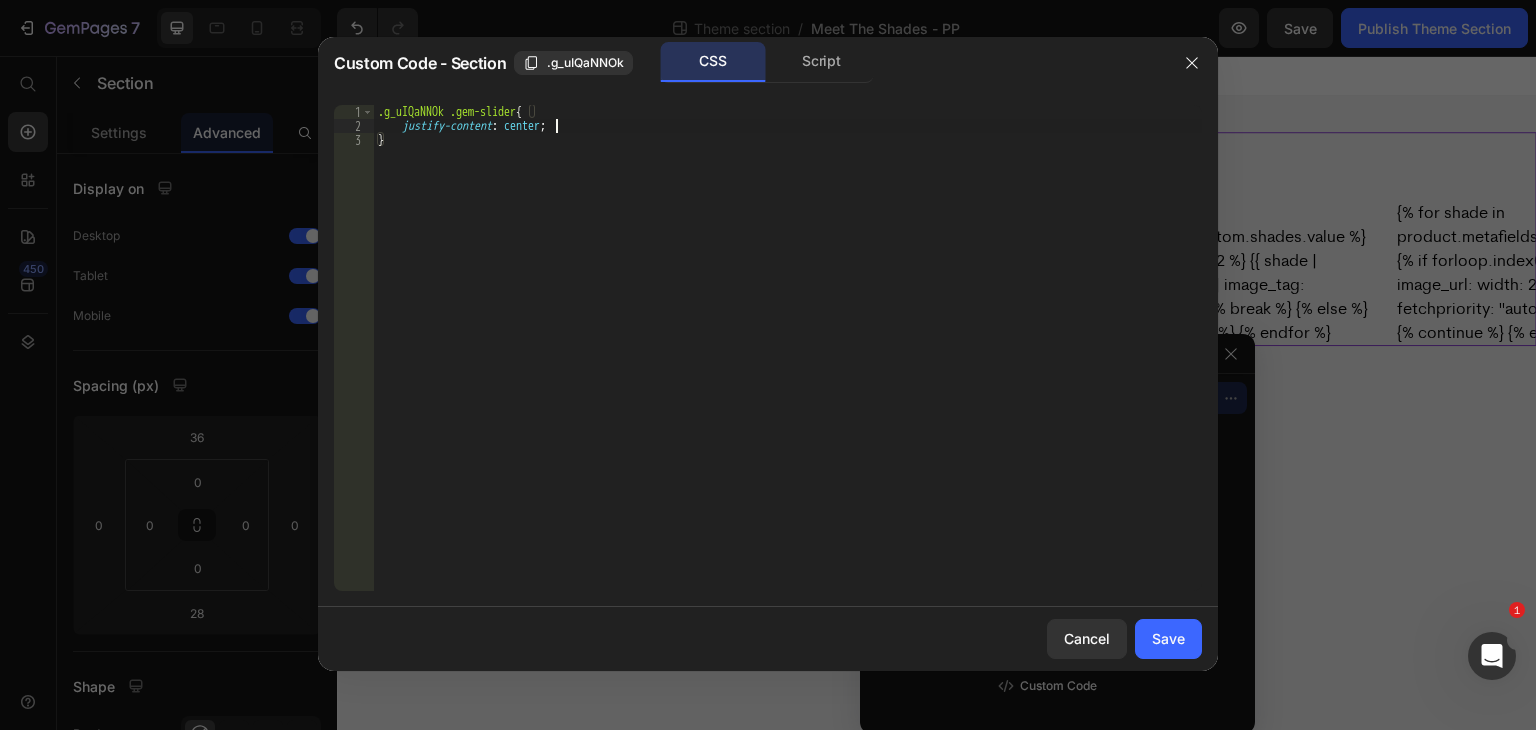 click on ".g_uIQaNNOk   .gem-slider {      justify-content :   center ; }" at bounding box center (788, 362) 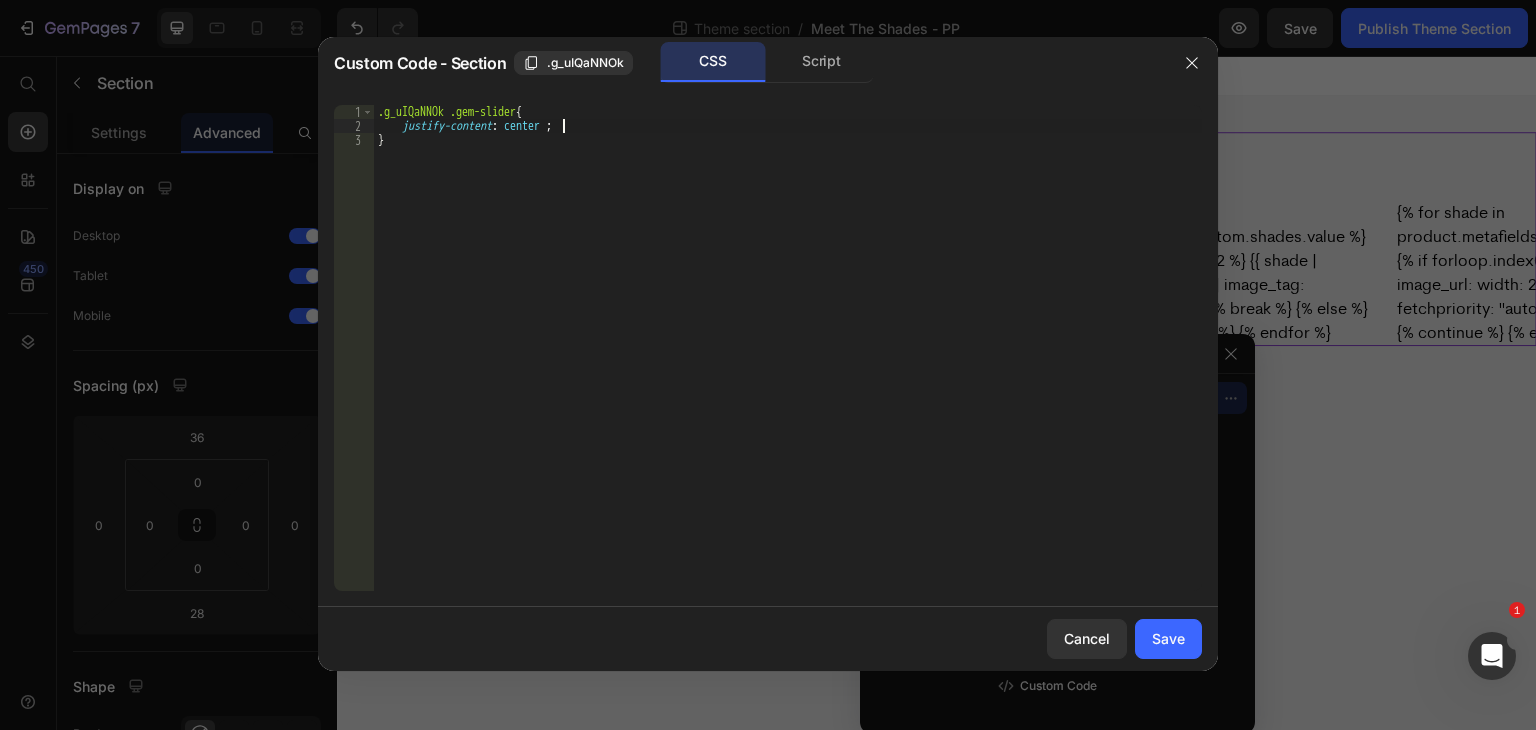 scroll, scrollTop: 0, scrollLeft: 15, axis: horizontal 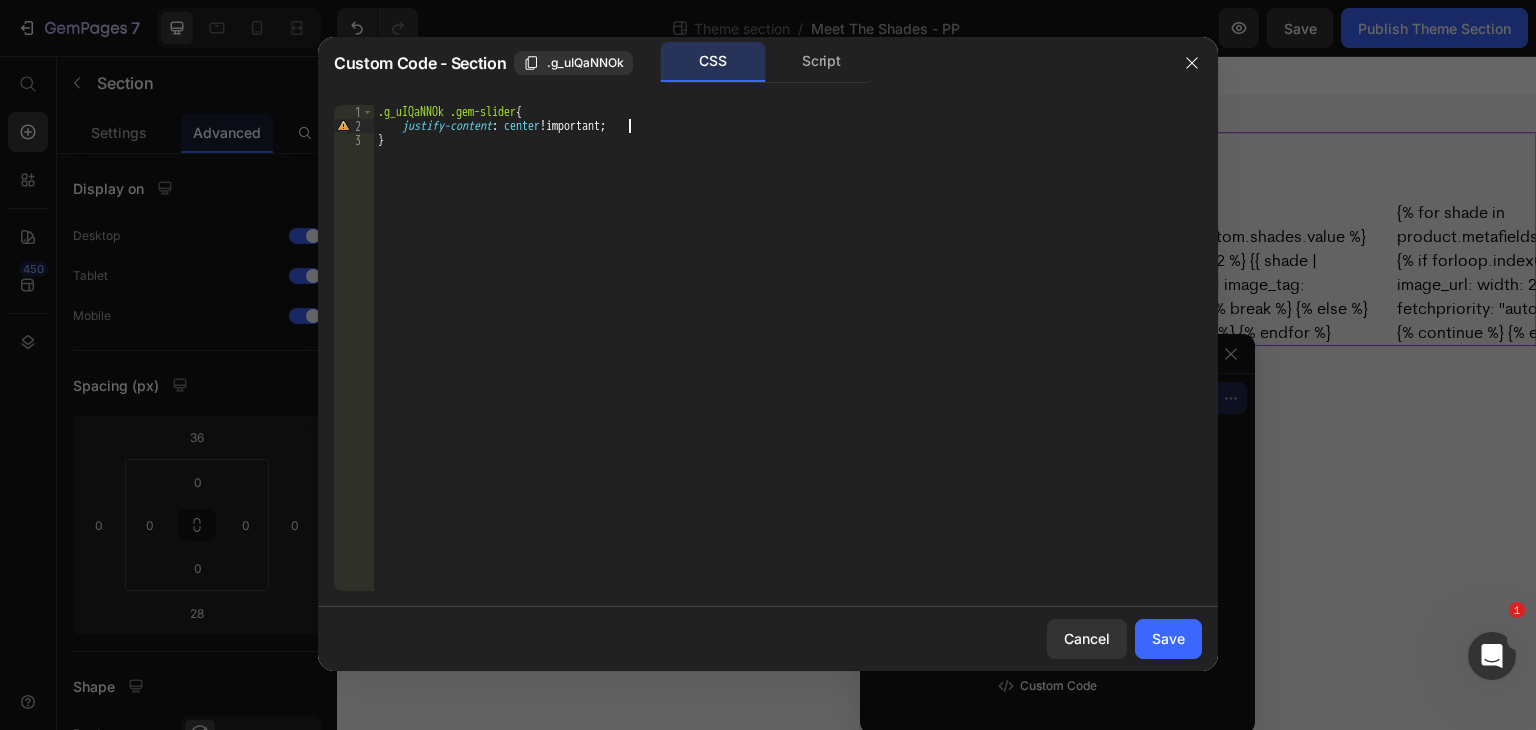 click on ".g_uIQaNNOk   .gem-slider {      justify-content :   center  !important ; }" at bounding box center [788, 362] 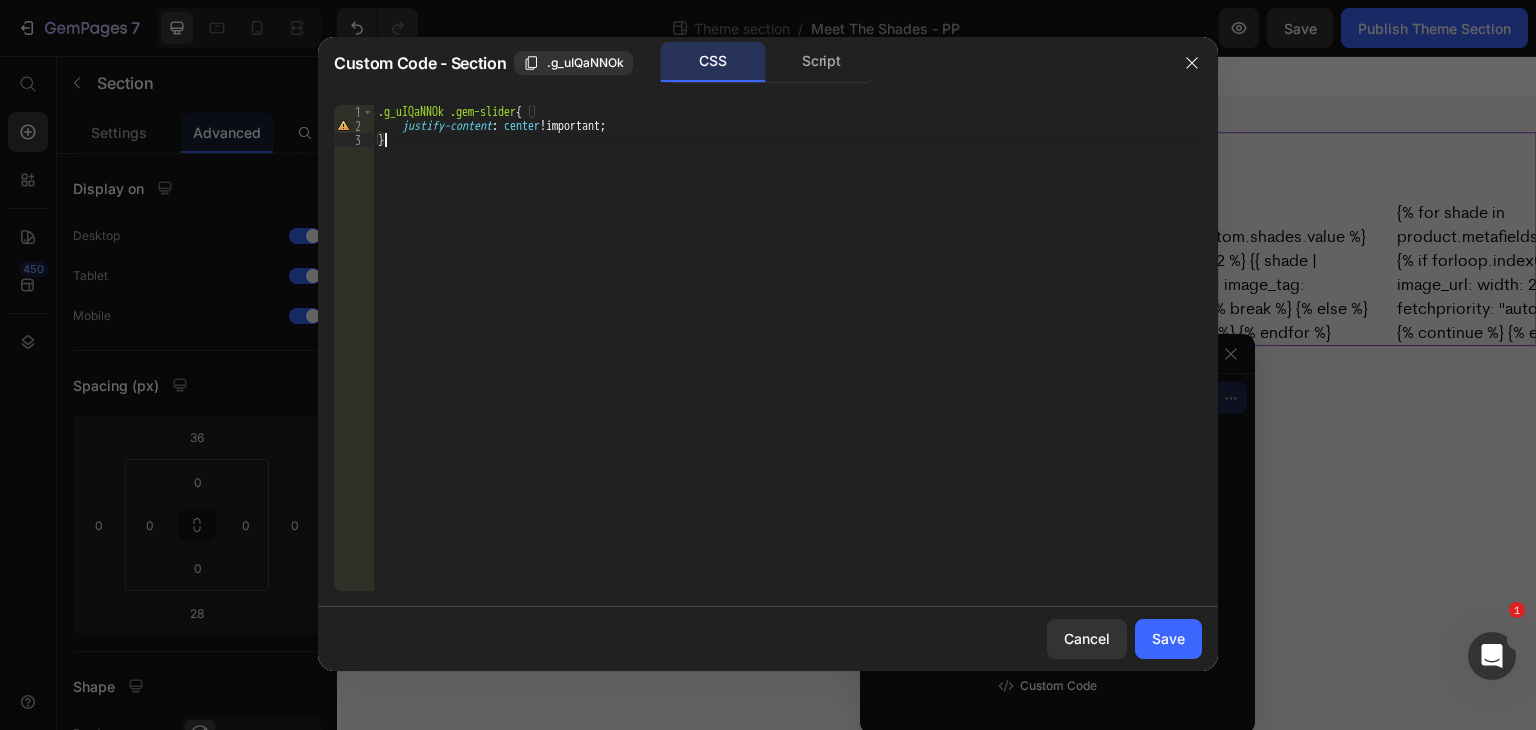 click on ".g_uIQaNNOk   .gem-slider {      justify-content :   center  !important ; }" at bounding box center [788, 362] 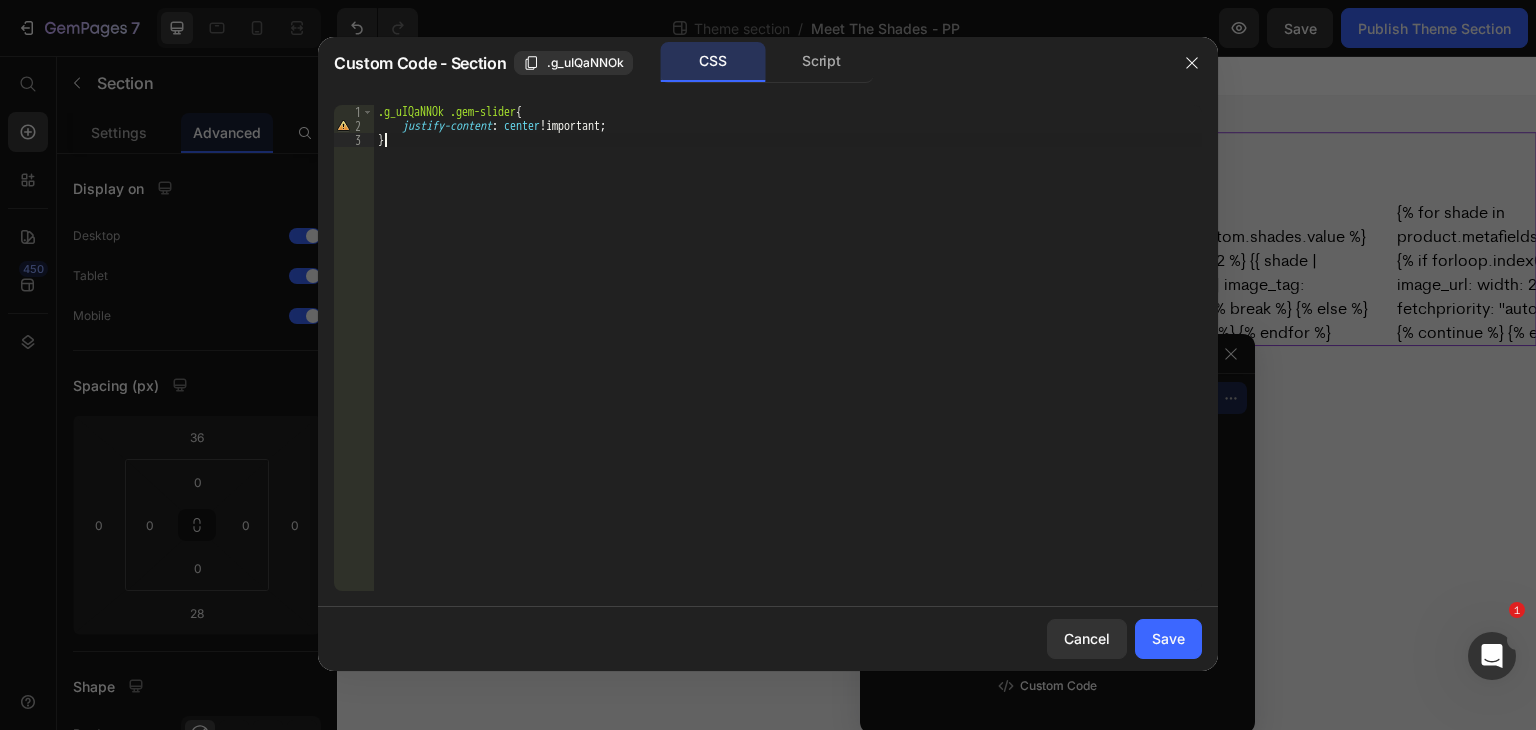 click on ".g_uIQaNNOk   .gem-slider {      justify-content :   center  !important ; }" at bounding box center (788, 362) 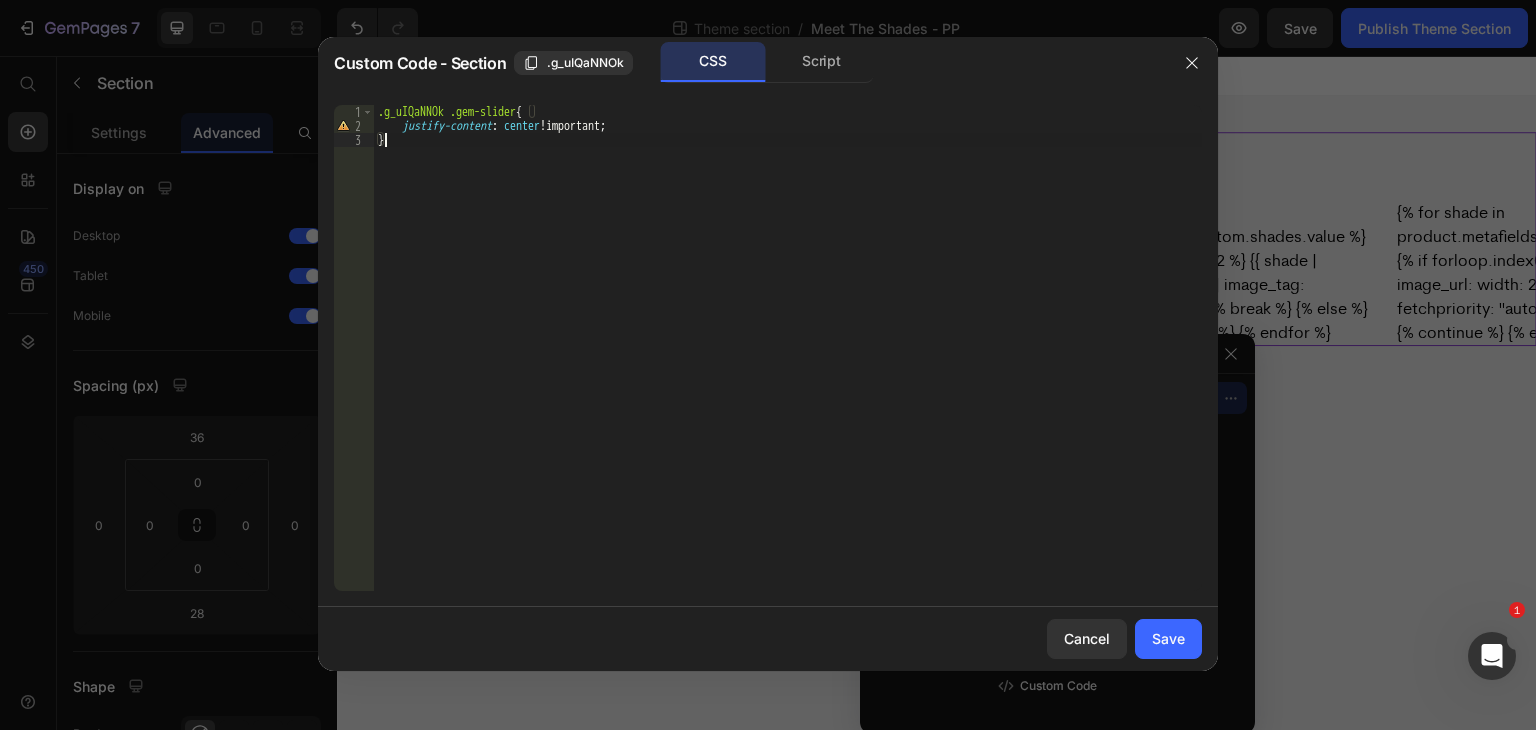 click on "} 1 2 3 .g_uIQaNNOk   .gem-slider {      justify-content :   center  !important ; }     הההההההההההההההההההההההההההההההההההההההההההההההההההההההההההההההההההההההההההההההההההההההההההההההההההההההההההההההההההההההההההההההההההההההההההההההההההההההההההההההההההההההההההההההההההההההההההההההההההההההההההההההההההההההההההההההההההההההההההההההההההההההההההההההה XXXXXXXXXXXXXXXXXXXXXXXXXXXXXXXXXXXXXXXXXXXXXXXXXXXXXXXXXXXXXXXXXXXXXXXXXXXXXXXXXXXXXXXXXXXXXXXXXXXXXXXXXXXXXXXXXXXXXXXXXXXXXXXXXXXXXXXXXXXXXXXXXXXXXXXXXXXXXXXXXXXXXXXXXXXXXXXXXXXXXXXXXXXXXXXXXXXXXXXXXXXXXXXXXXXXXXXXXXXXXXXXXXXXXXXXXXXXXXXXXXXXXXXXXXXXXXXX" 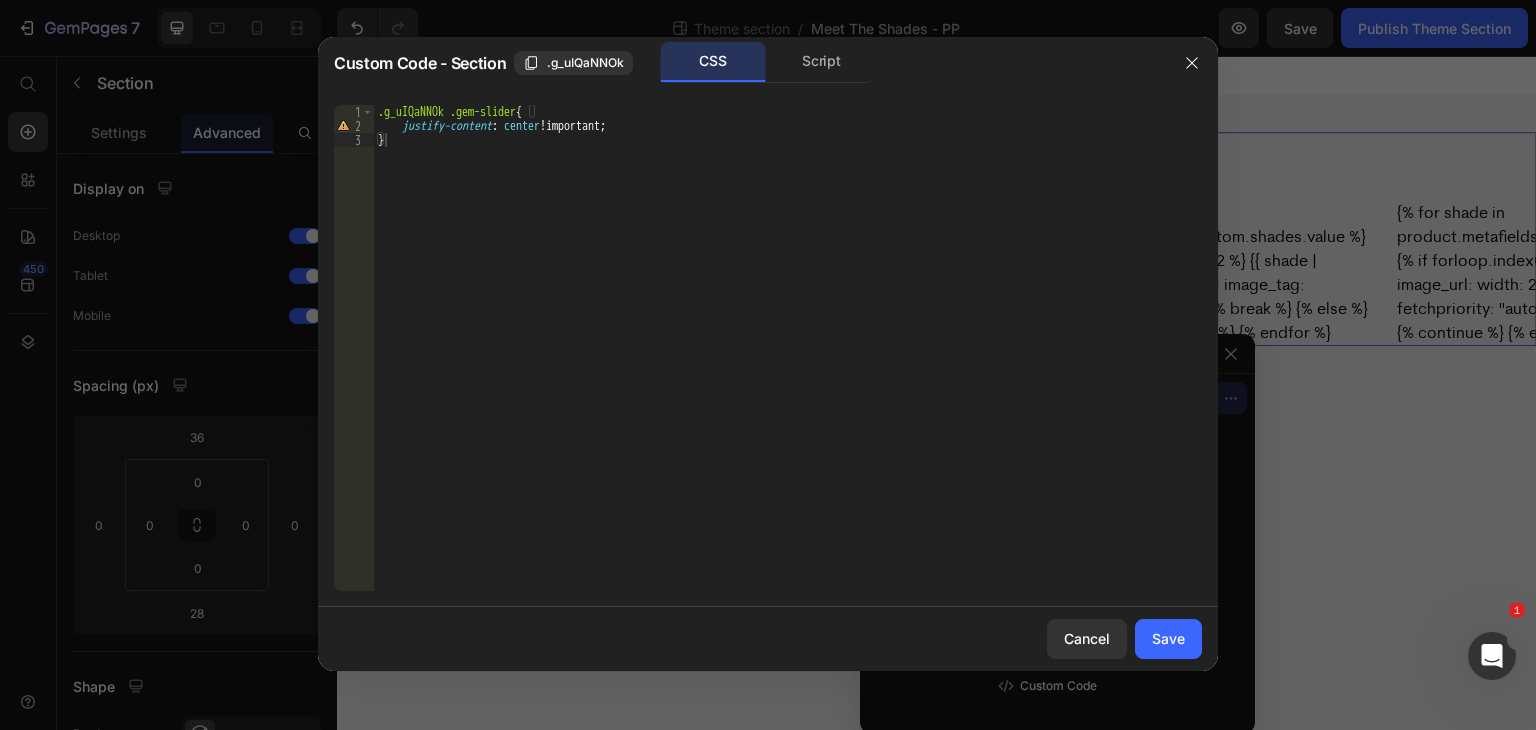 click on ".g_uIQaNNOk   .gem-slider {      justify-content :   center  !important ; }" at bounding box center [788, 362] 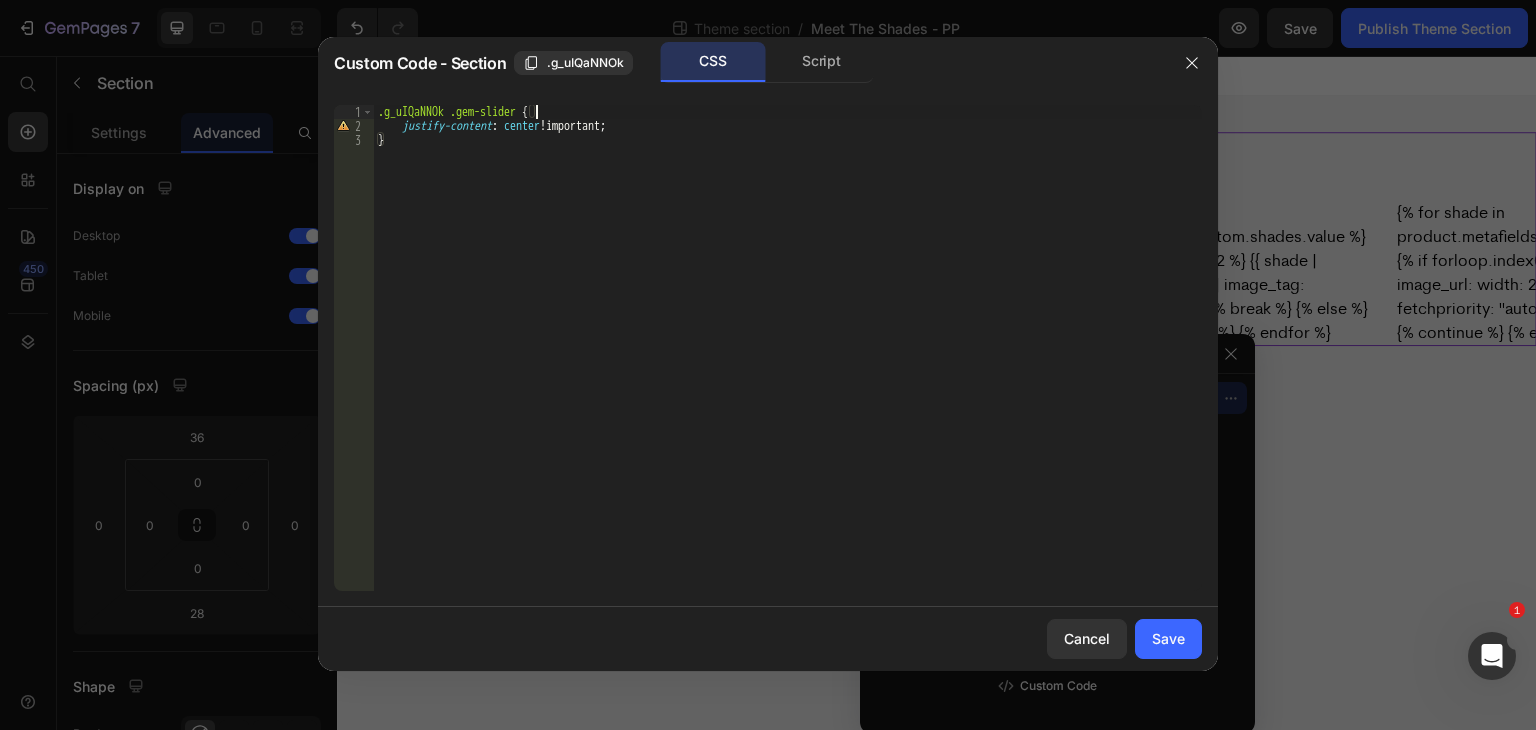 scroll, scrollTop: 0, scrollLeft: 12, axis: horizontal 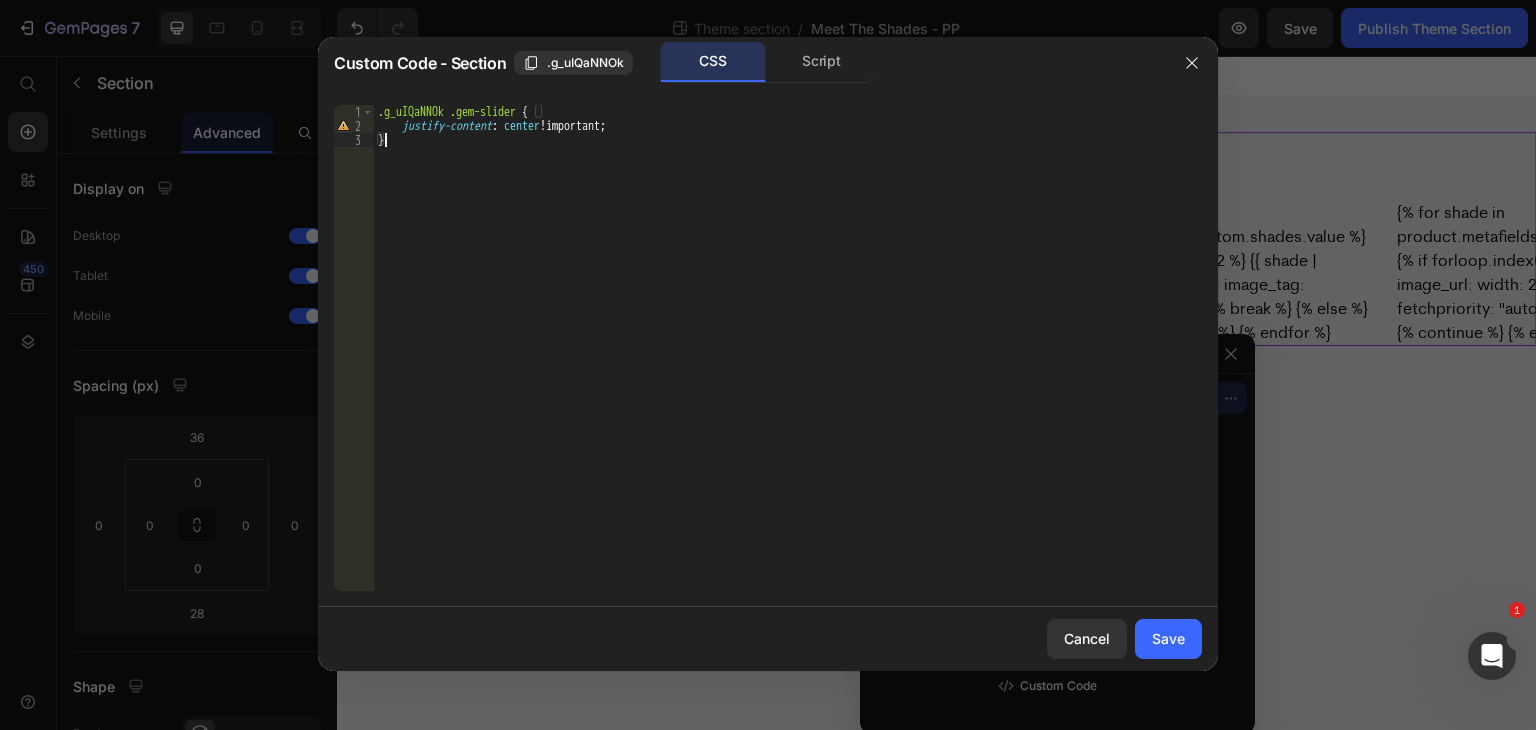 drag, startPoint x: 527, startPoint y: 151, endPoint x: 569, endPoint y: 139, distance: 43.68066 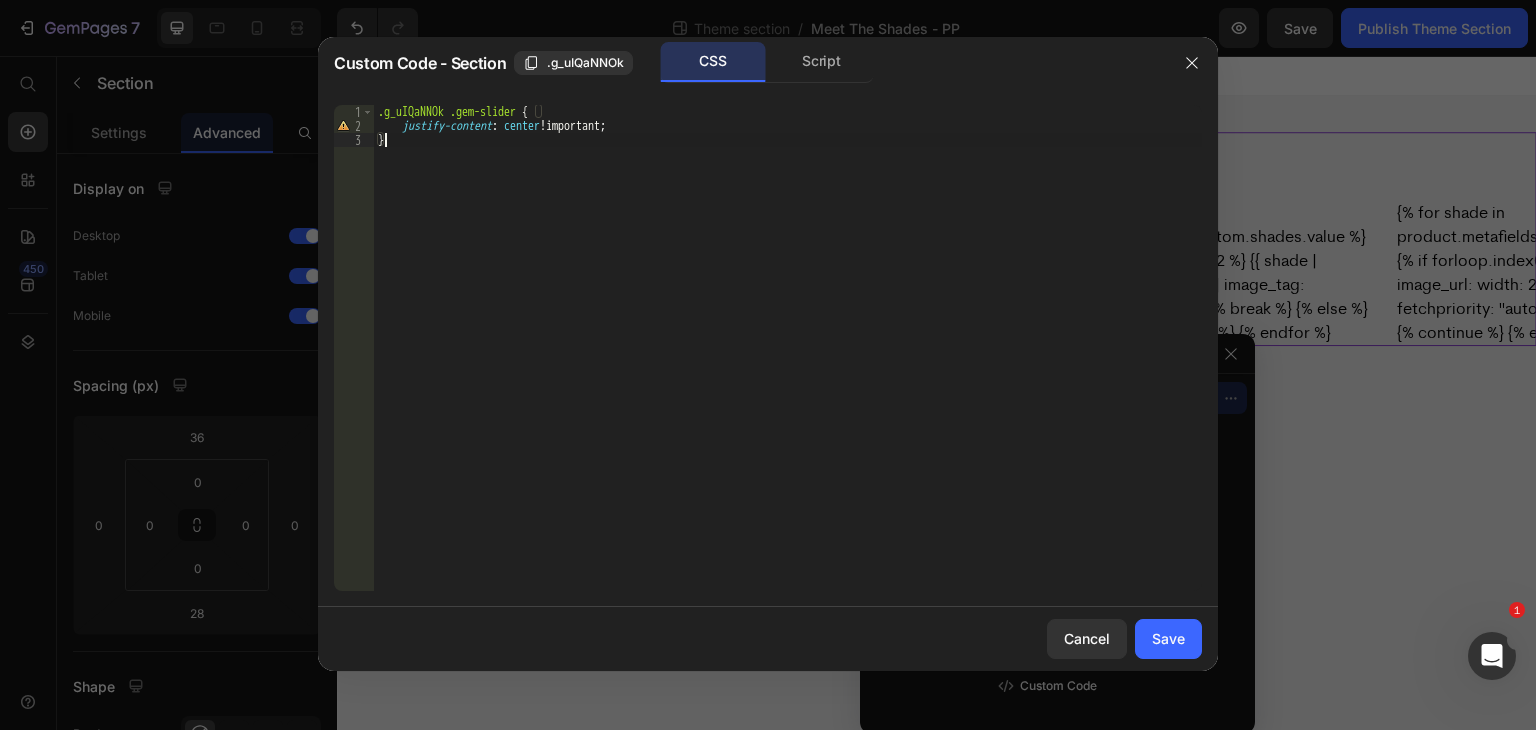 click on ".g_uIQaNNOk   .gem-slider   {      justify-content :   center  !important ; }" at bounding box center [788, 362] 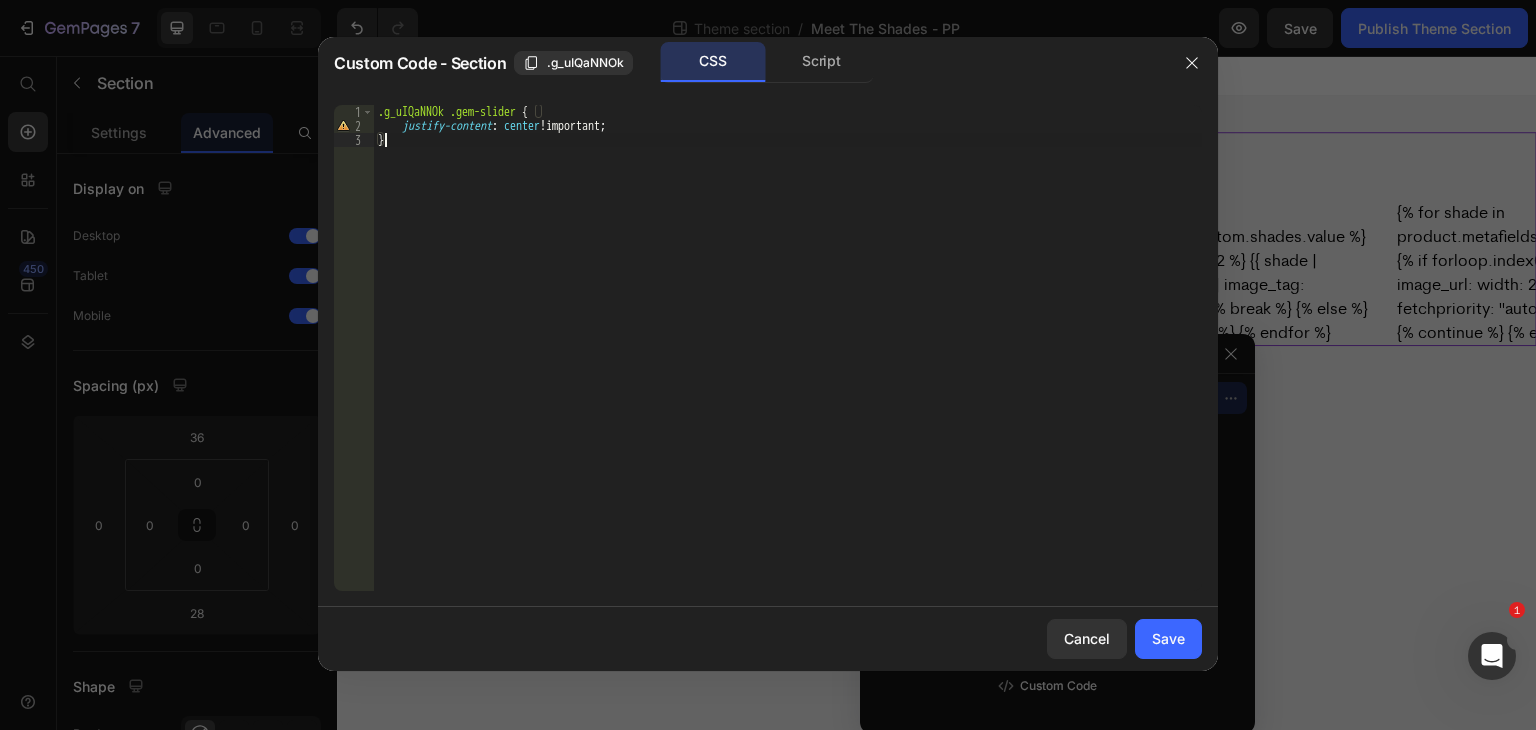 click on ".g_uIQaNNOk   .gem-slider   {      justify-content :   center  !important ; }" at bounding box center [788, 362] 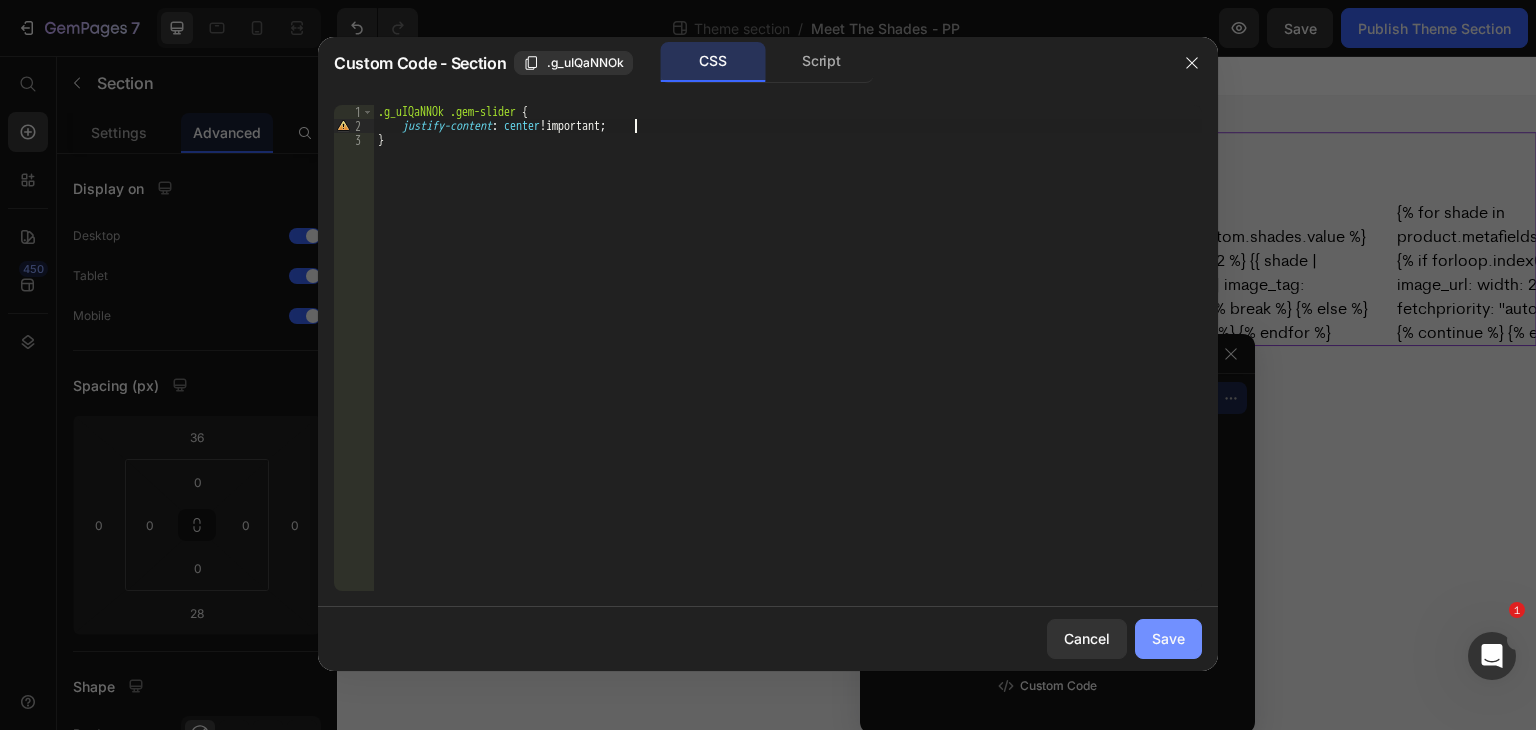 type on "justify-content: center !important;" 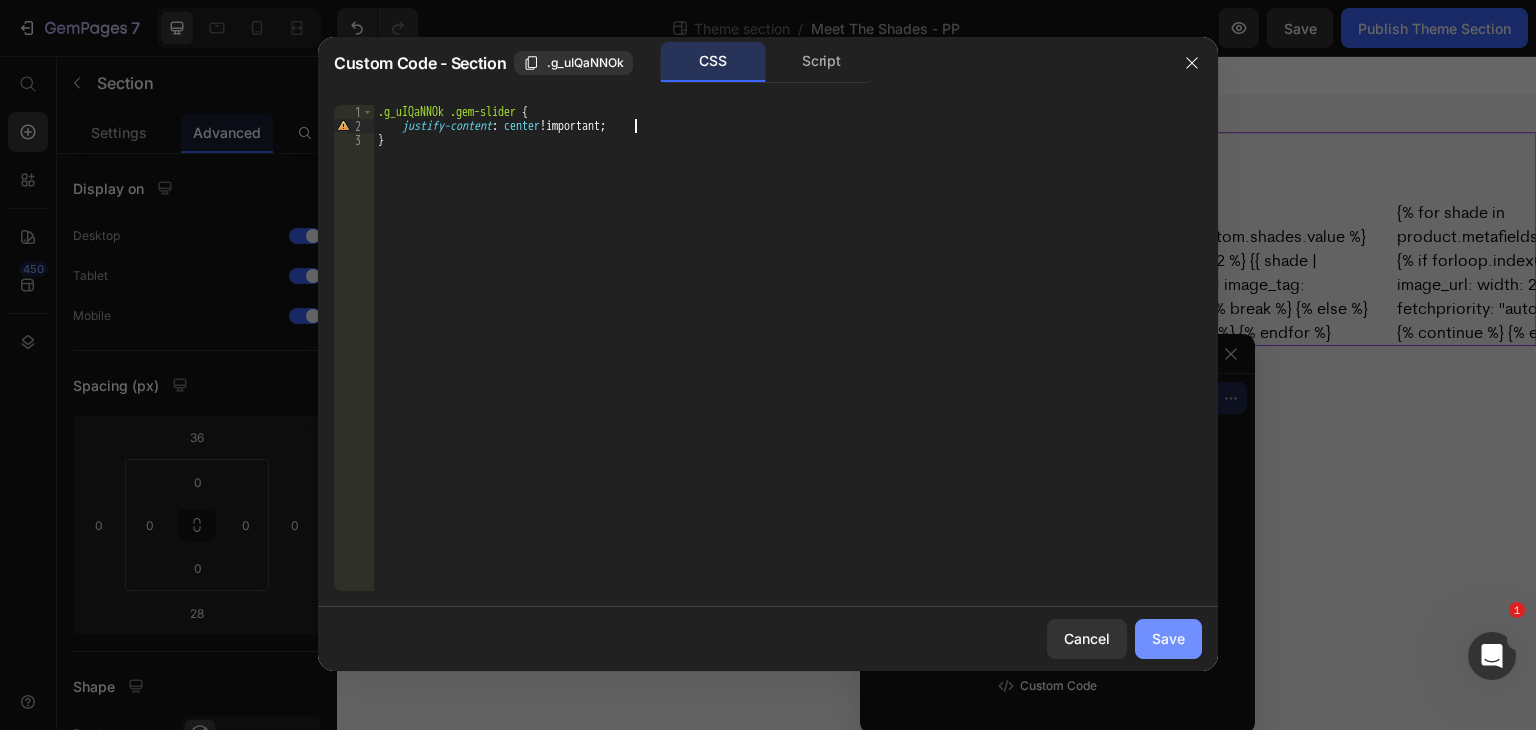 click on "Save" at bounding box center [1168, 638] 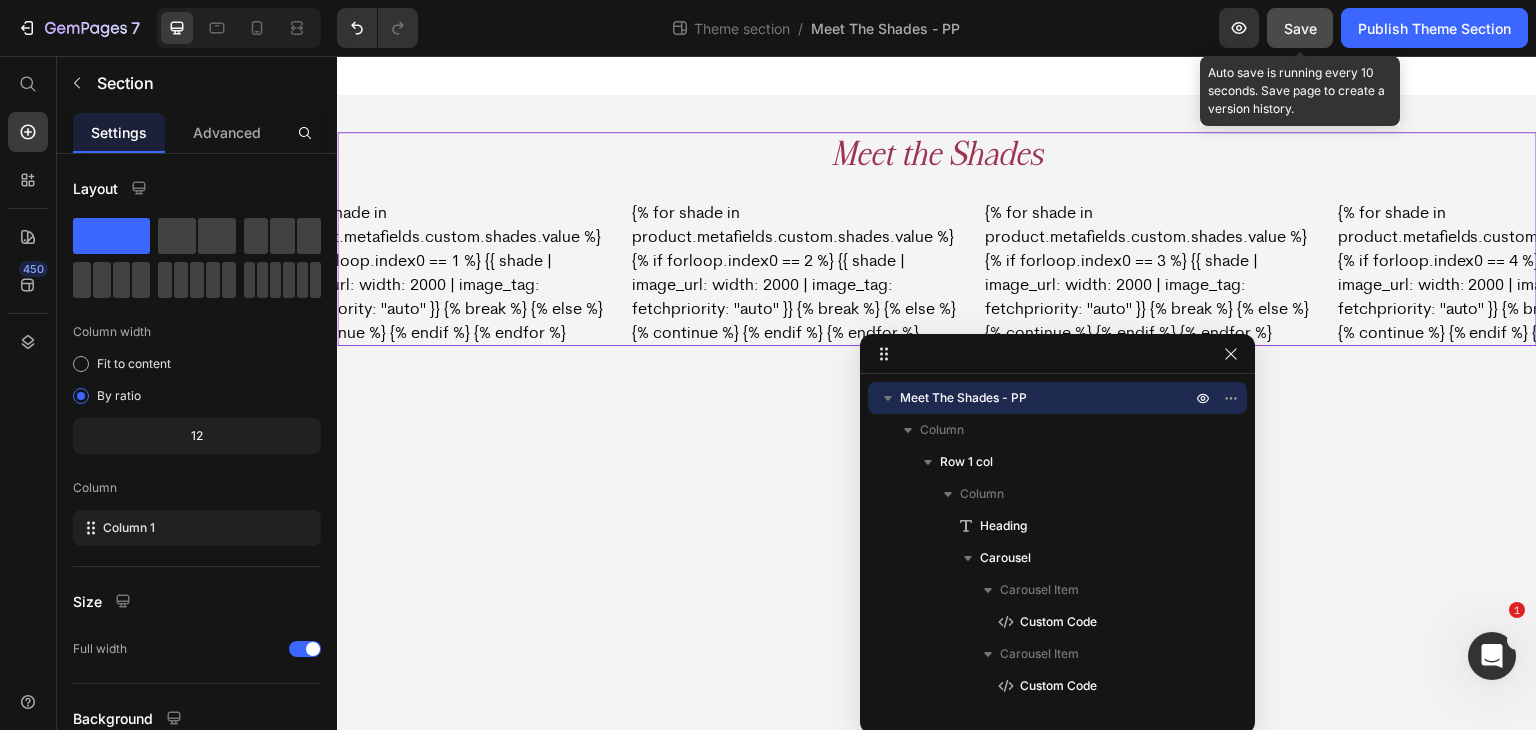 click on "Save" at bounding box center (1300, 28) 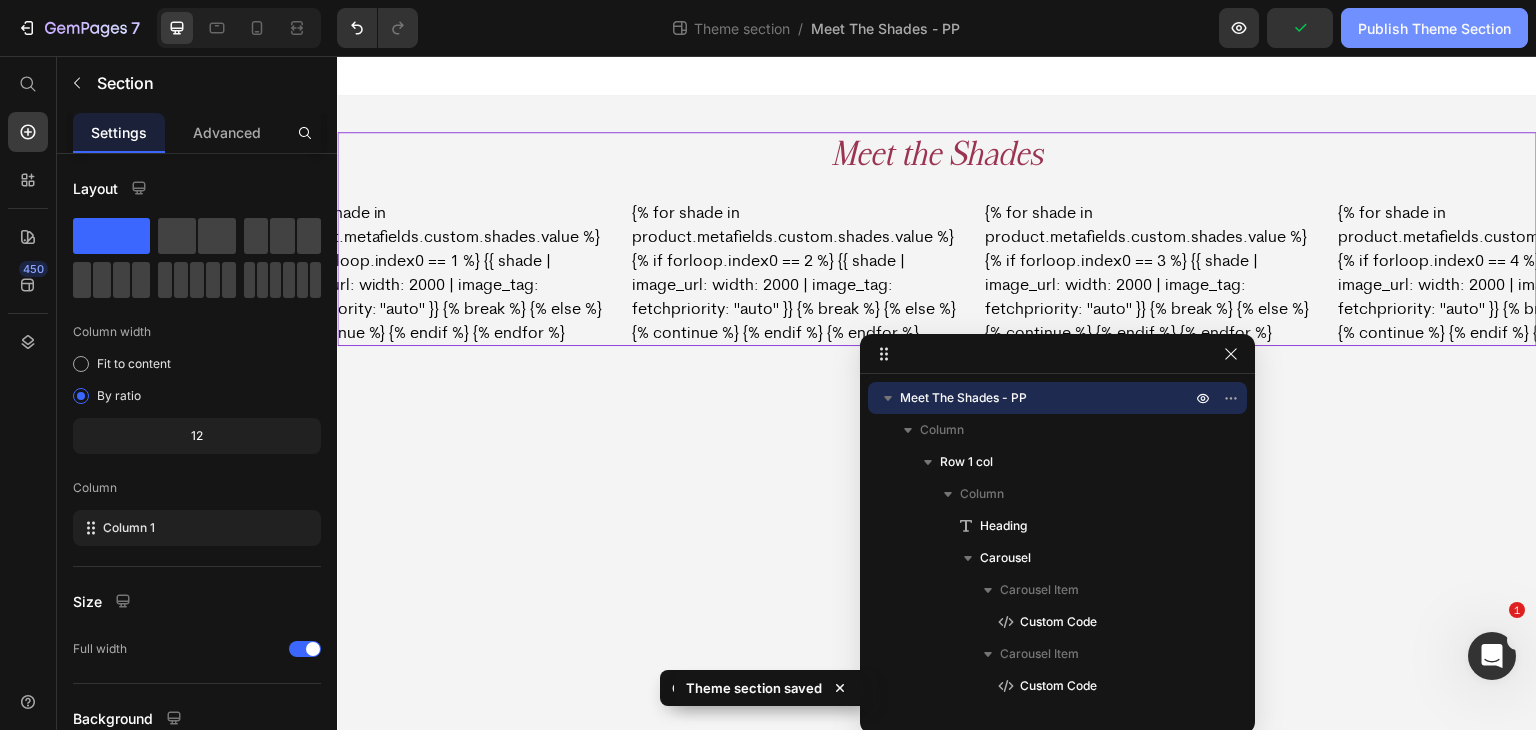 click on "Publish Theme Section" at bounding box center (1434, 28) 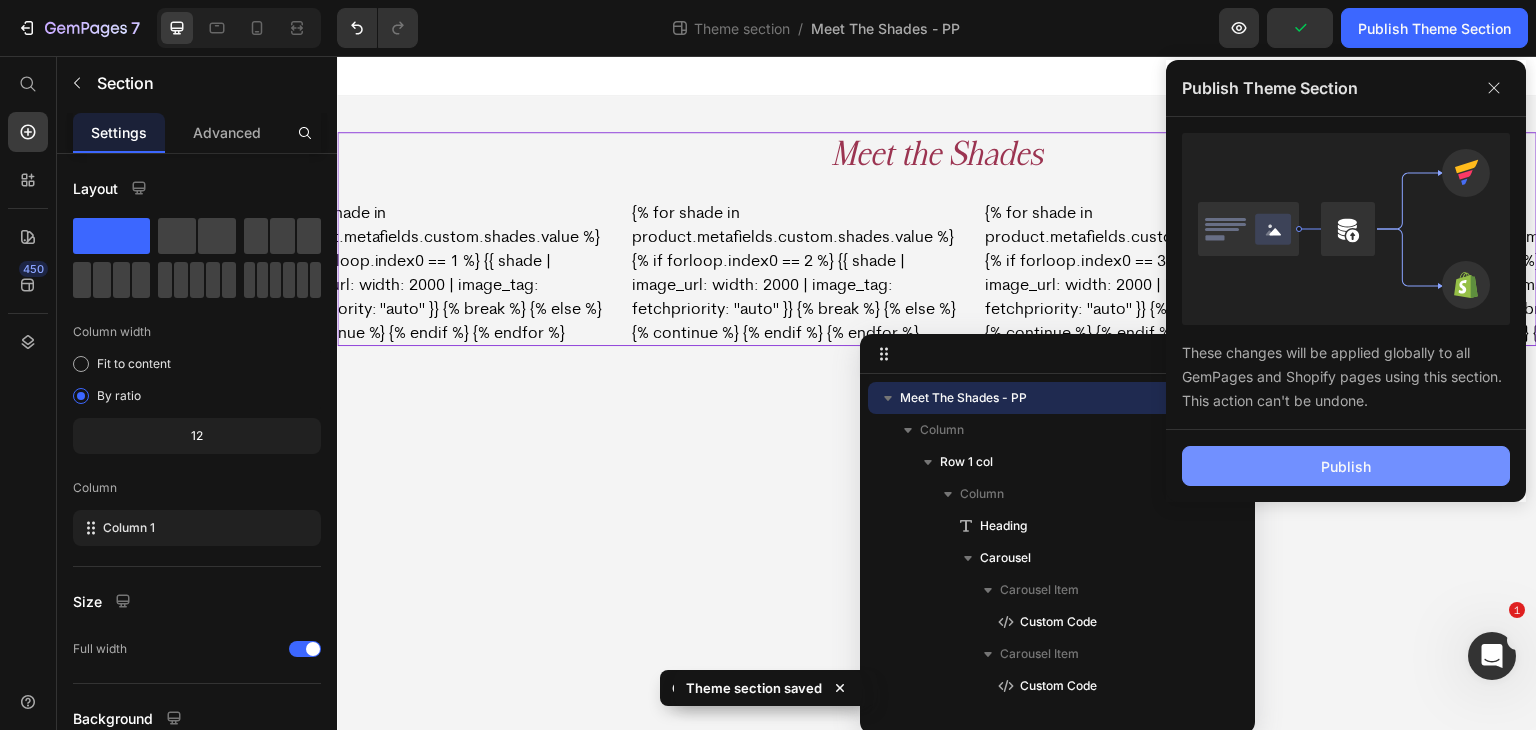 click on "Publish" 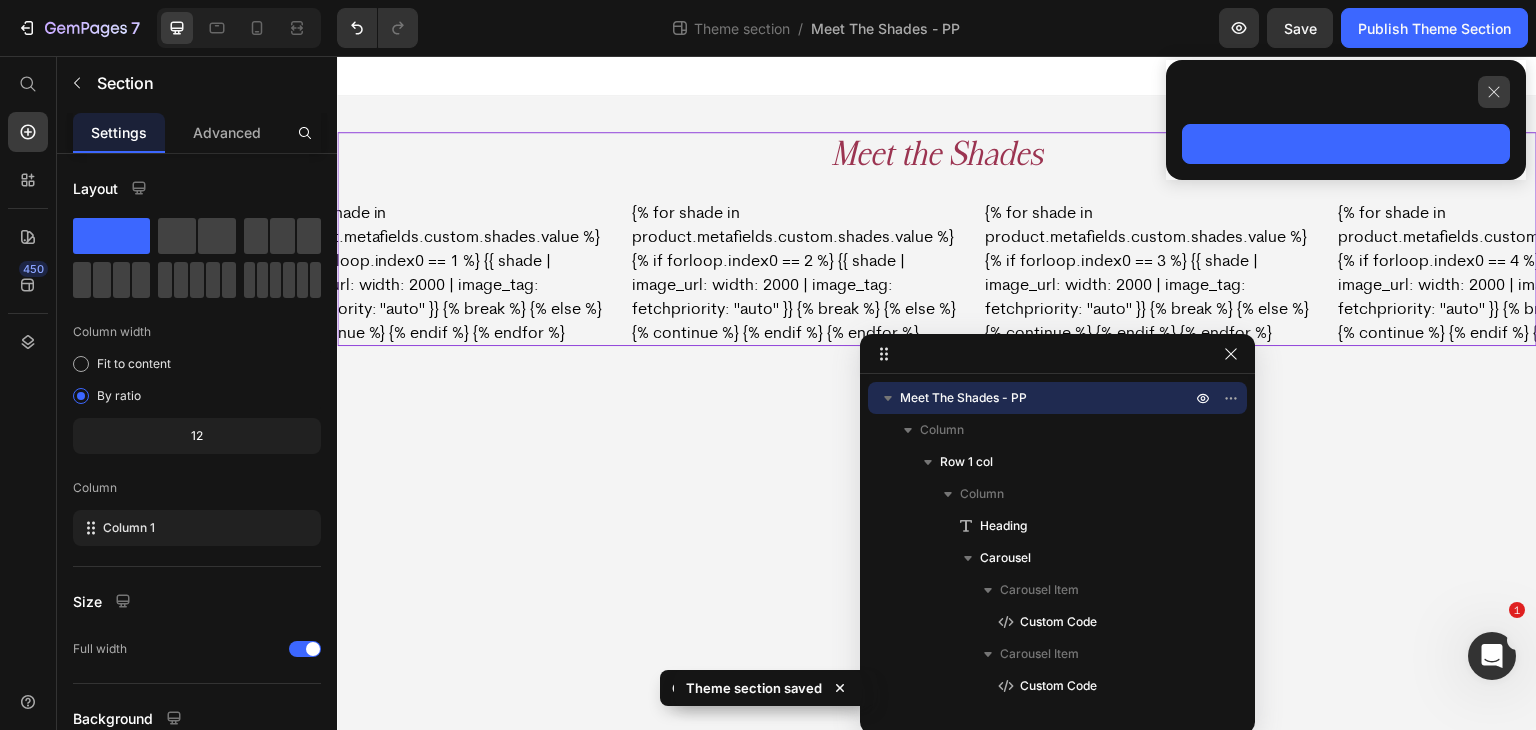 click 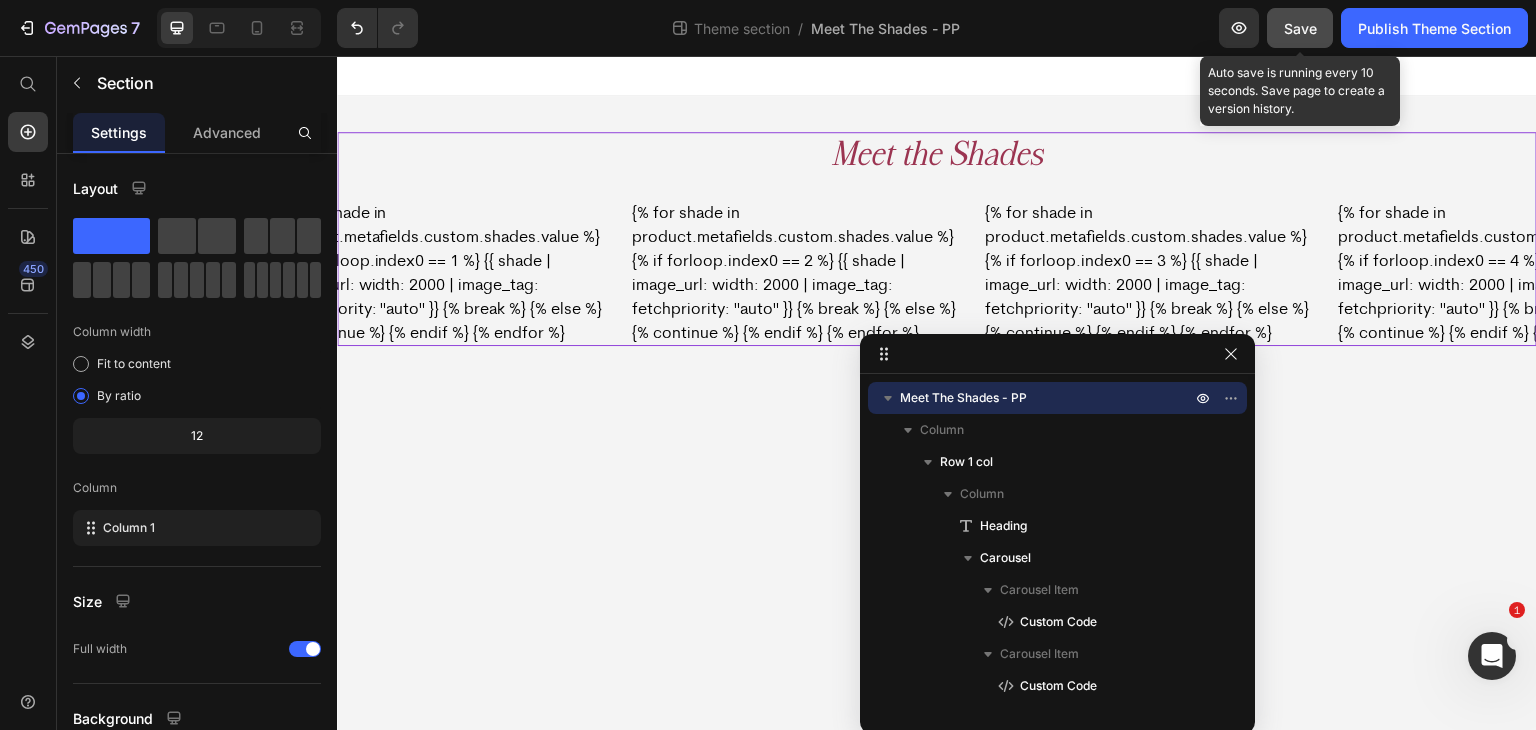 click on "Save" 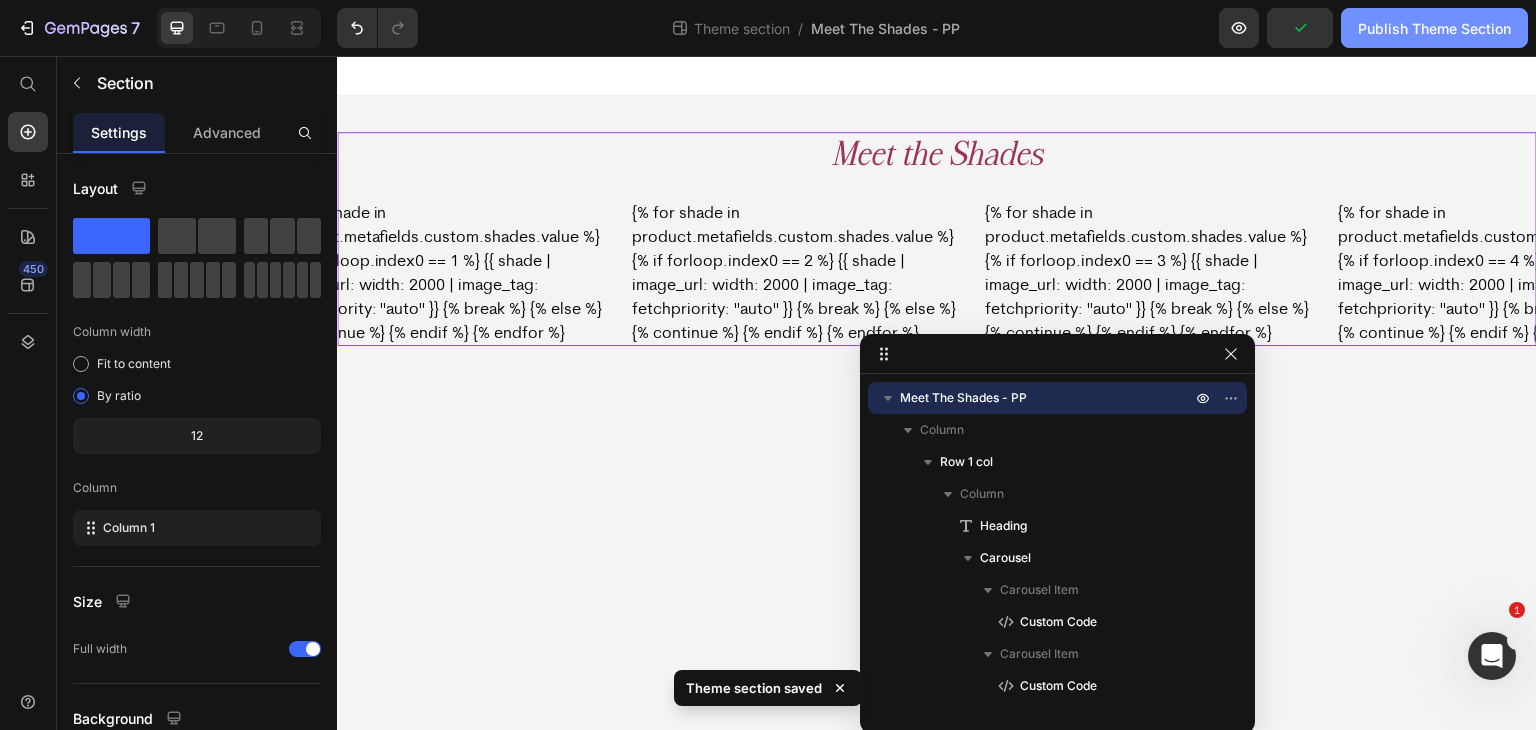 drag, startPoint x: 1424, startPoint y: 37, endPoint x: 1091, endPoint y: 1, distance: 334.9403 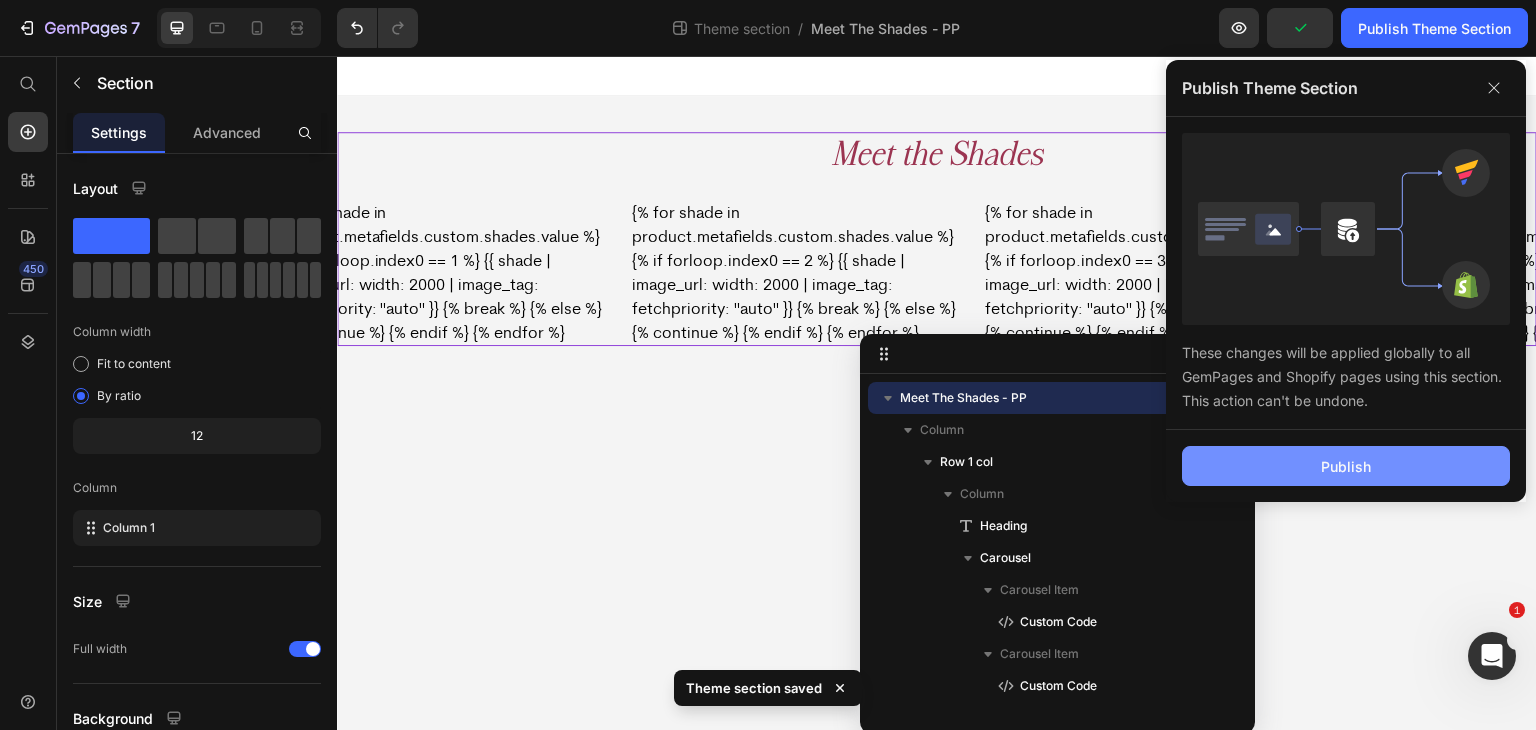 click on "Publish" 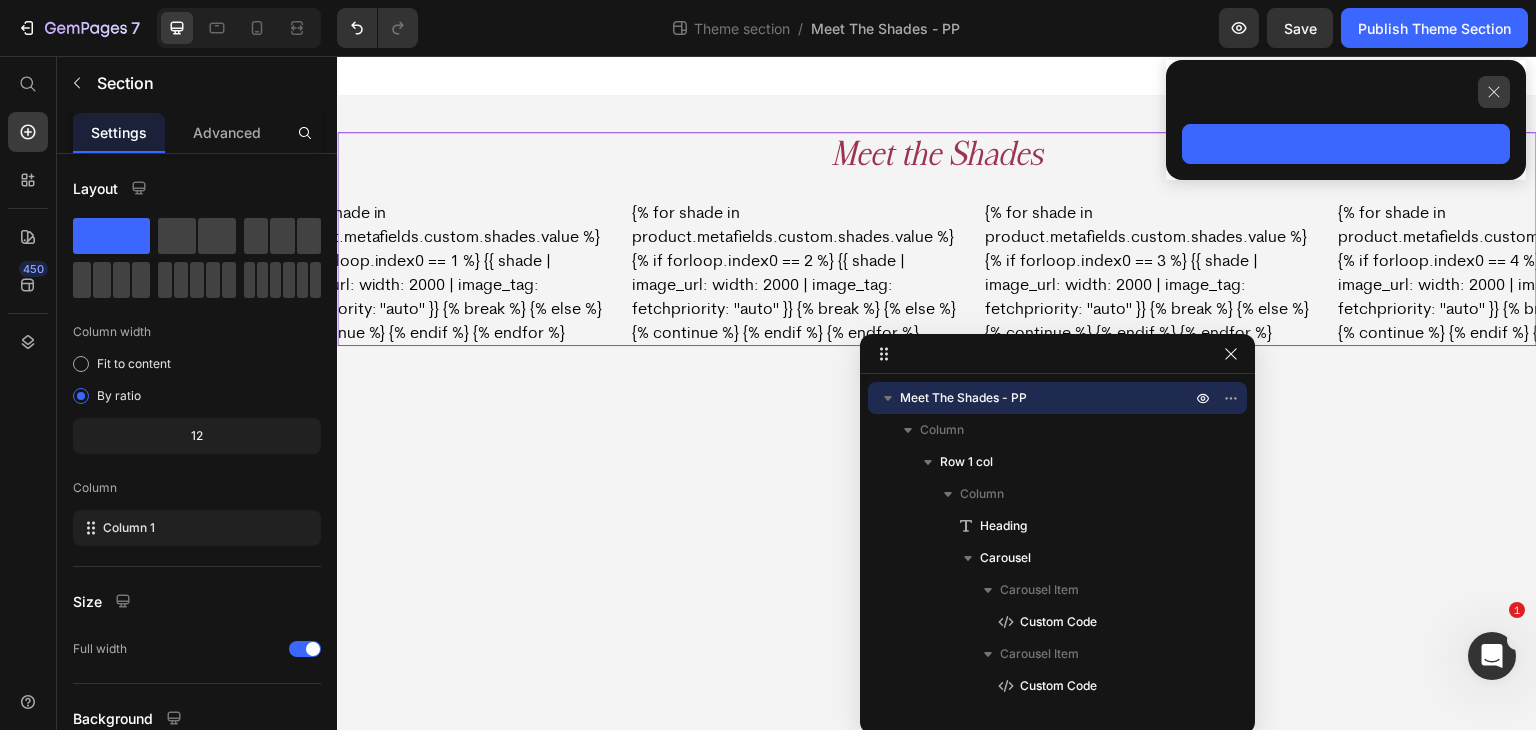 click 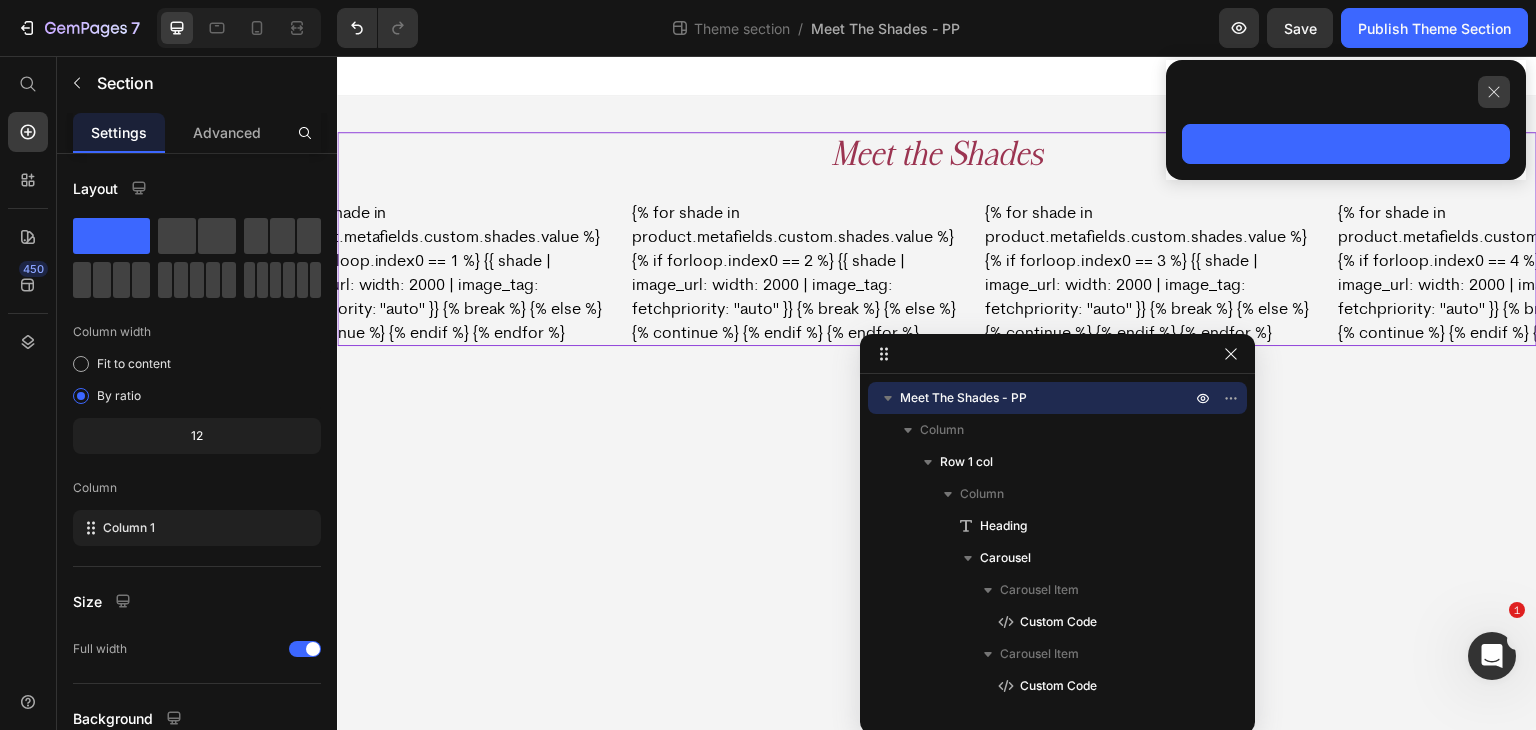 click 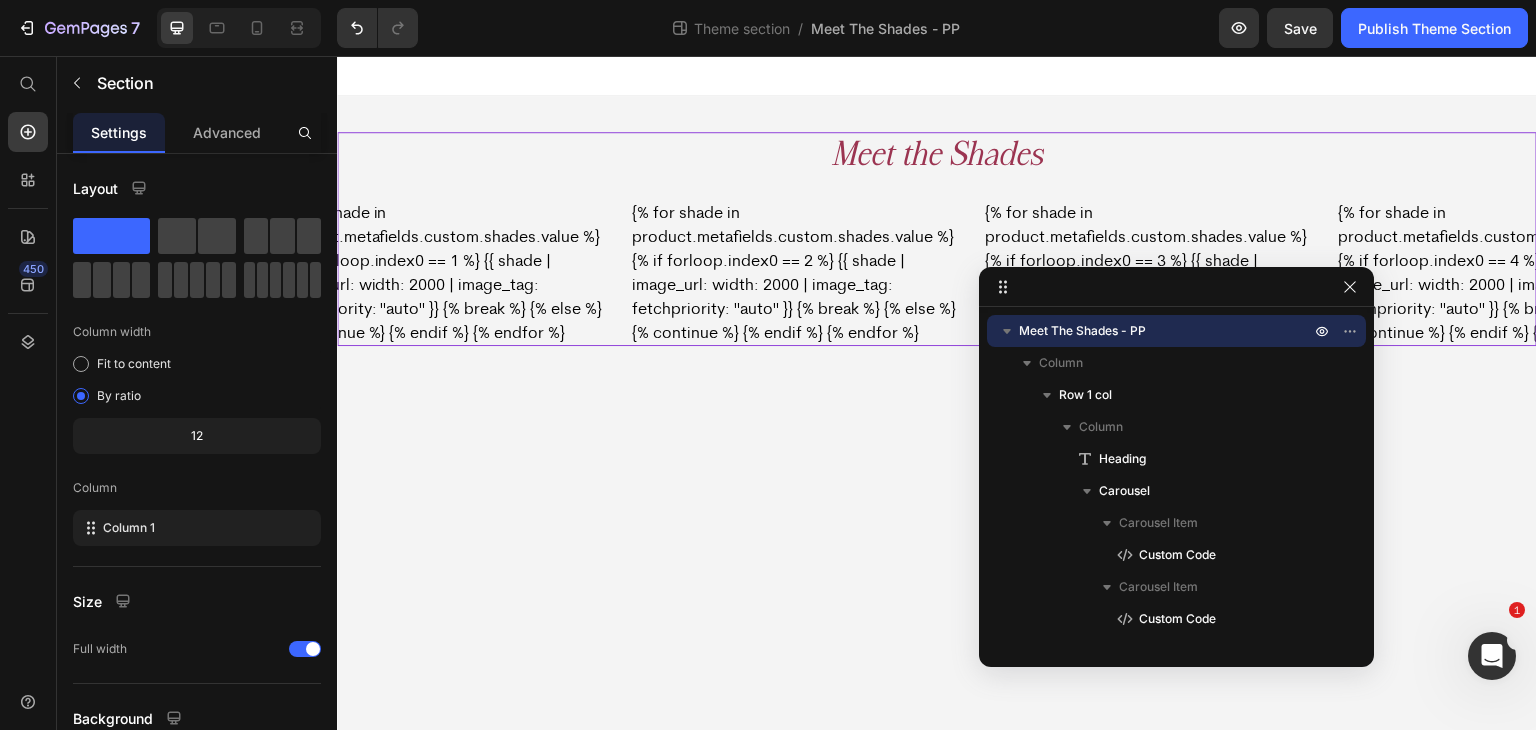 drag, startPoint x: 876, startPoint y: 348, endPoint x: 990, endPoint y: 288, distance: 128.82547 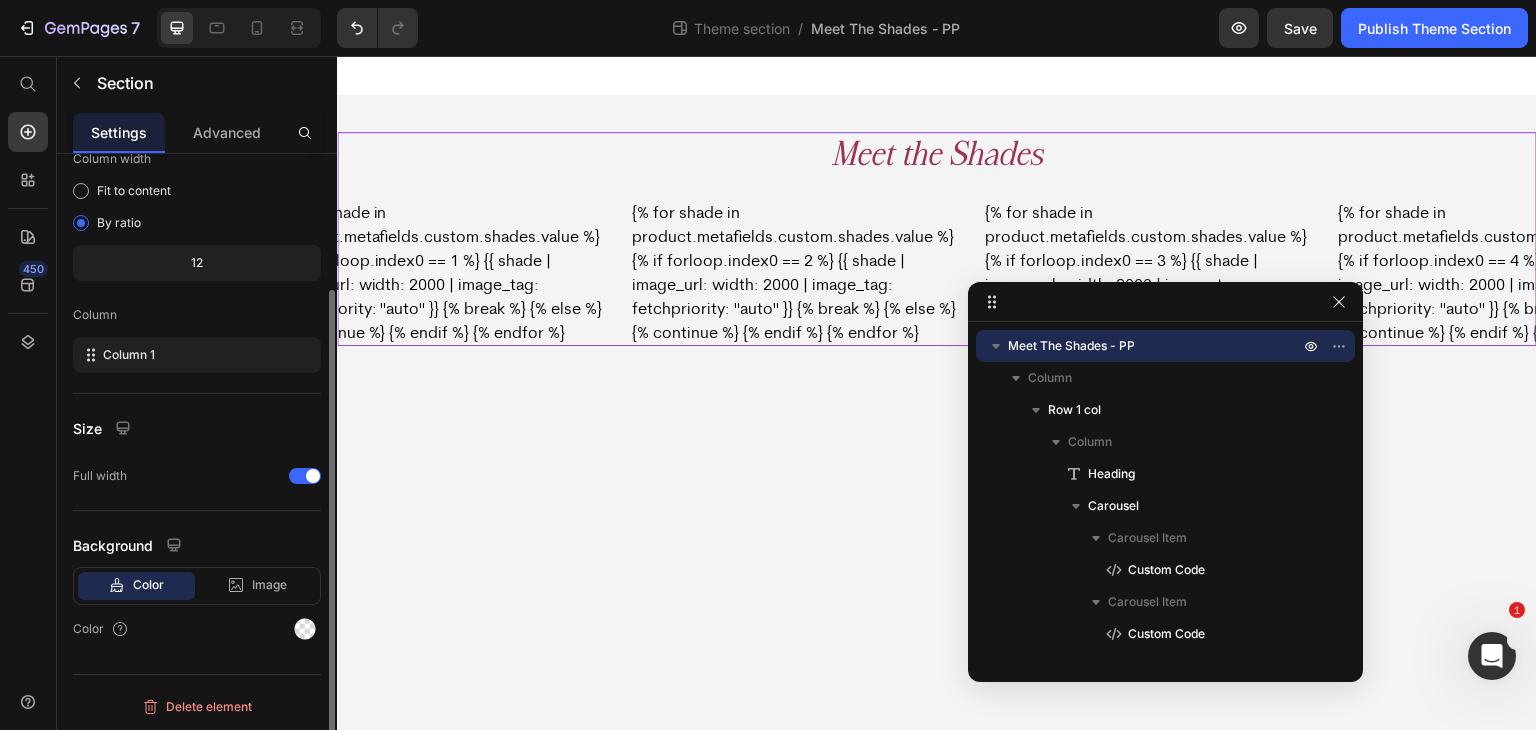 scroll, scrollTop: 0, scrollLeft: 0, axis: both 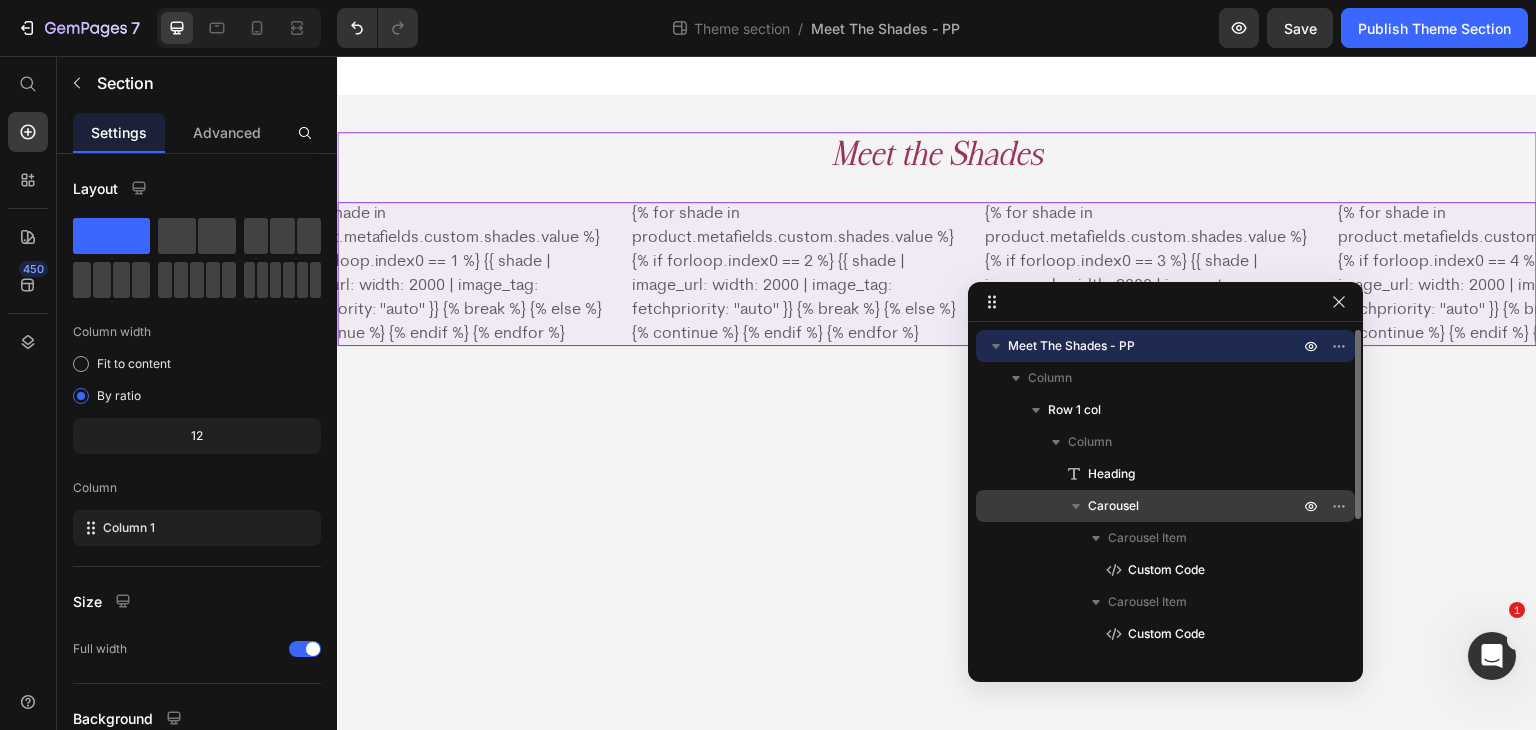 drag, startPoint x: 1159, startPoint y: 493, endPoint x: 196, endPoint y: 369, distance: 970.95056 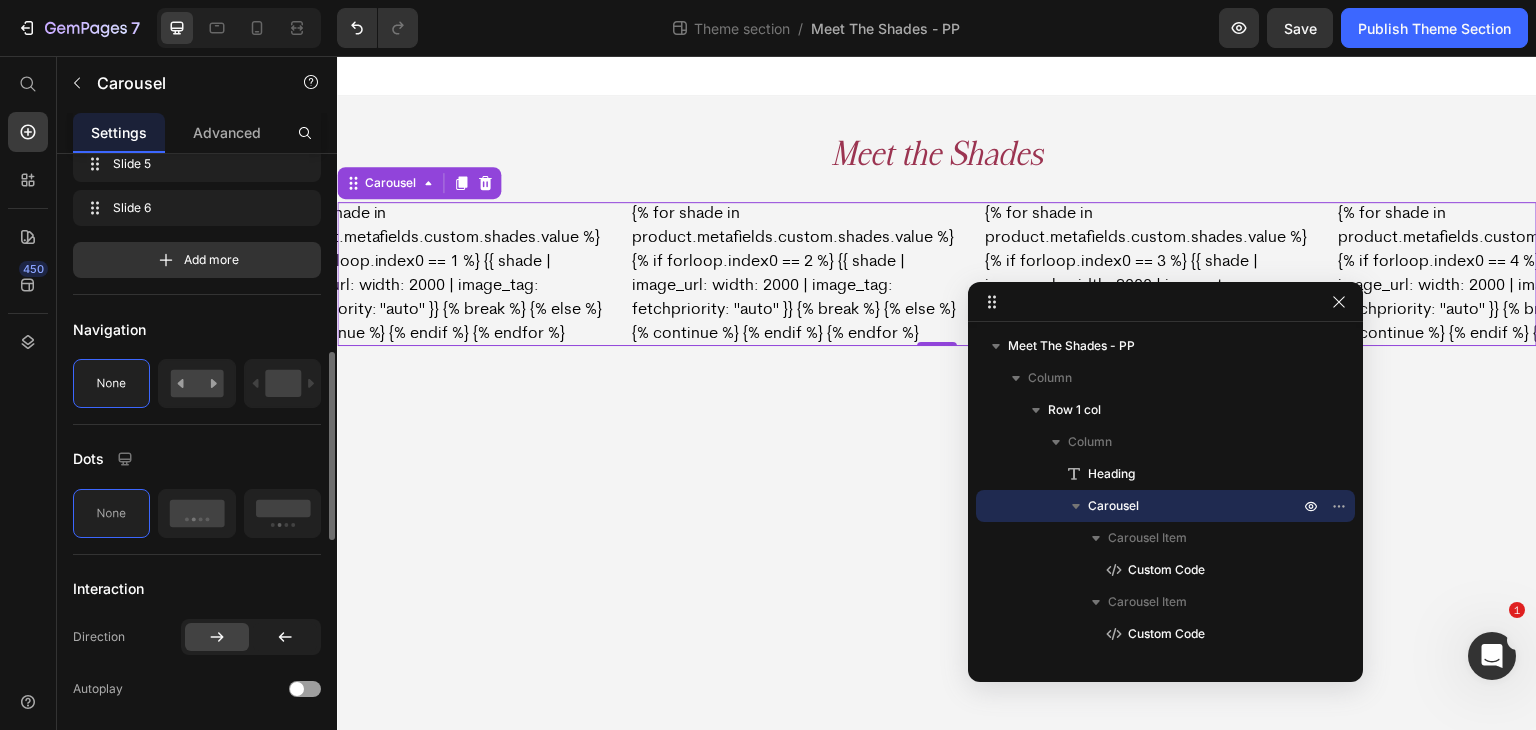 scroll, scrollTop: 1000, scrollLeft: 0, axis: vertical 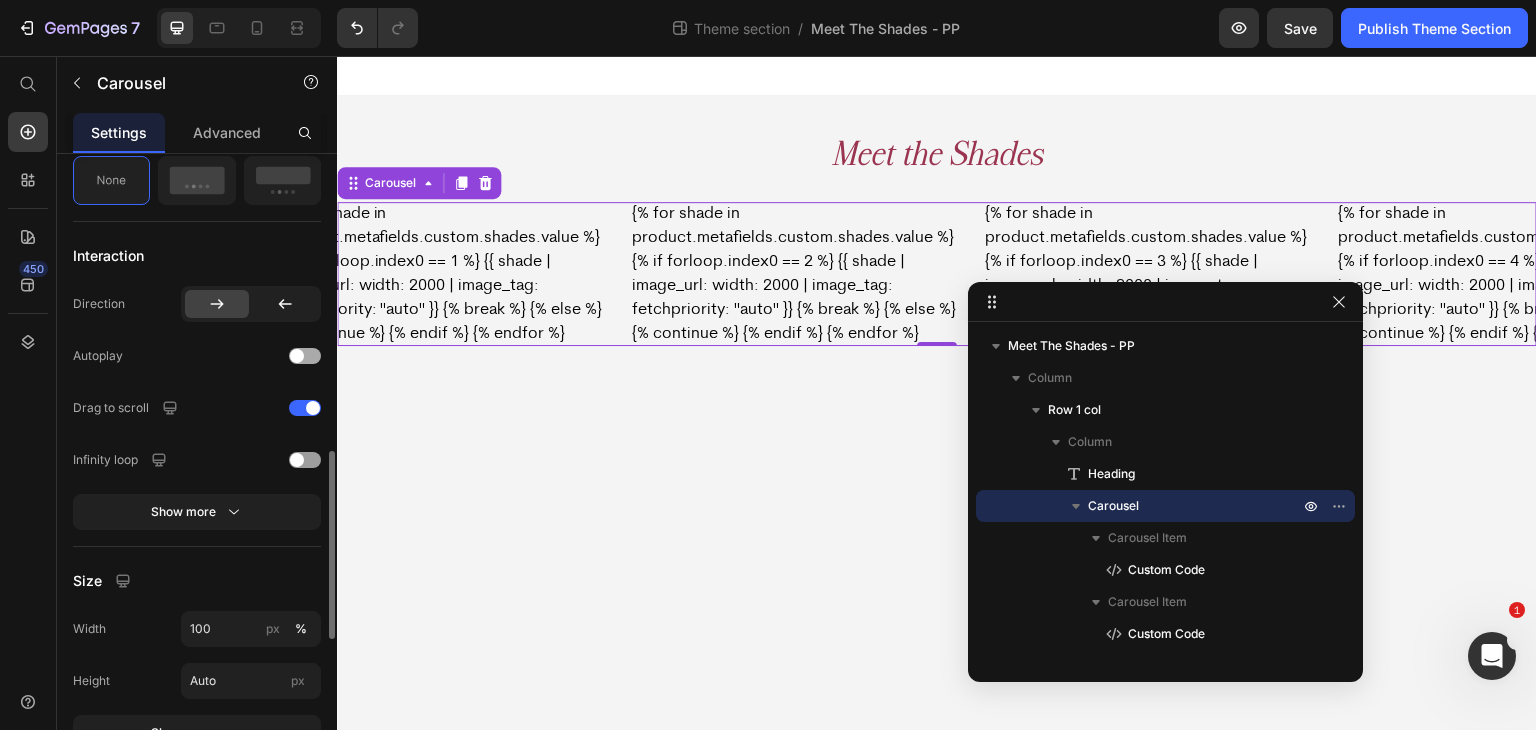 click at bounding box center [297, 356] 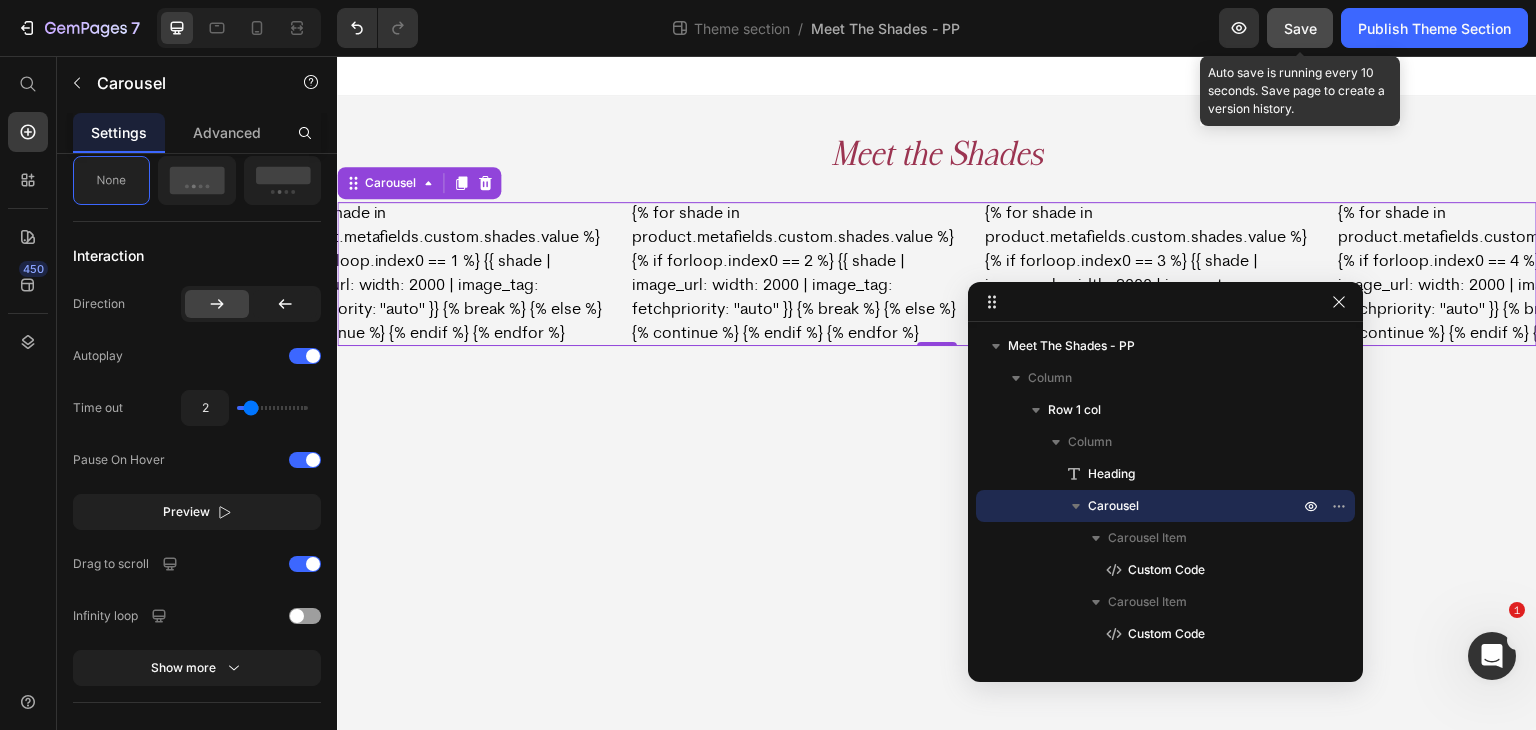 click on "Save" 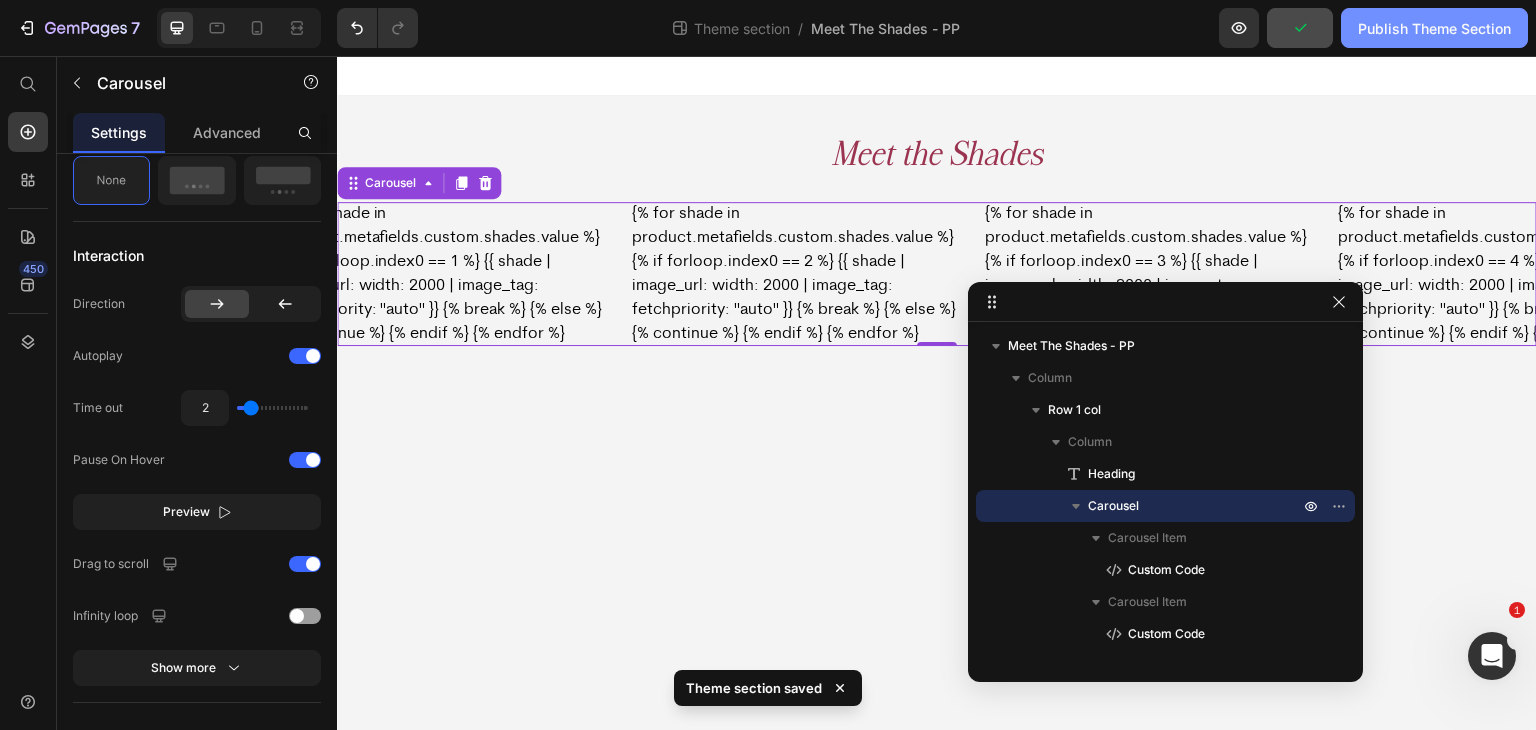 click on "Publish Theme Section" at bounding box center (1434, 28) 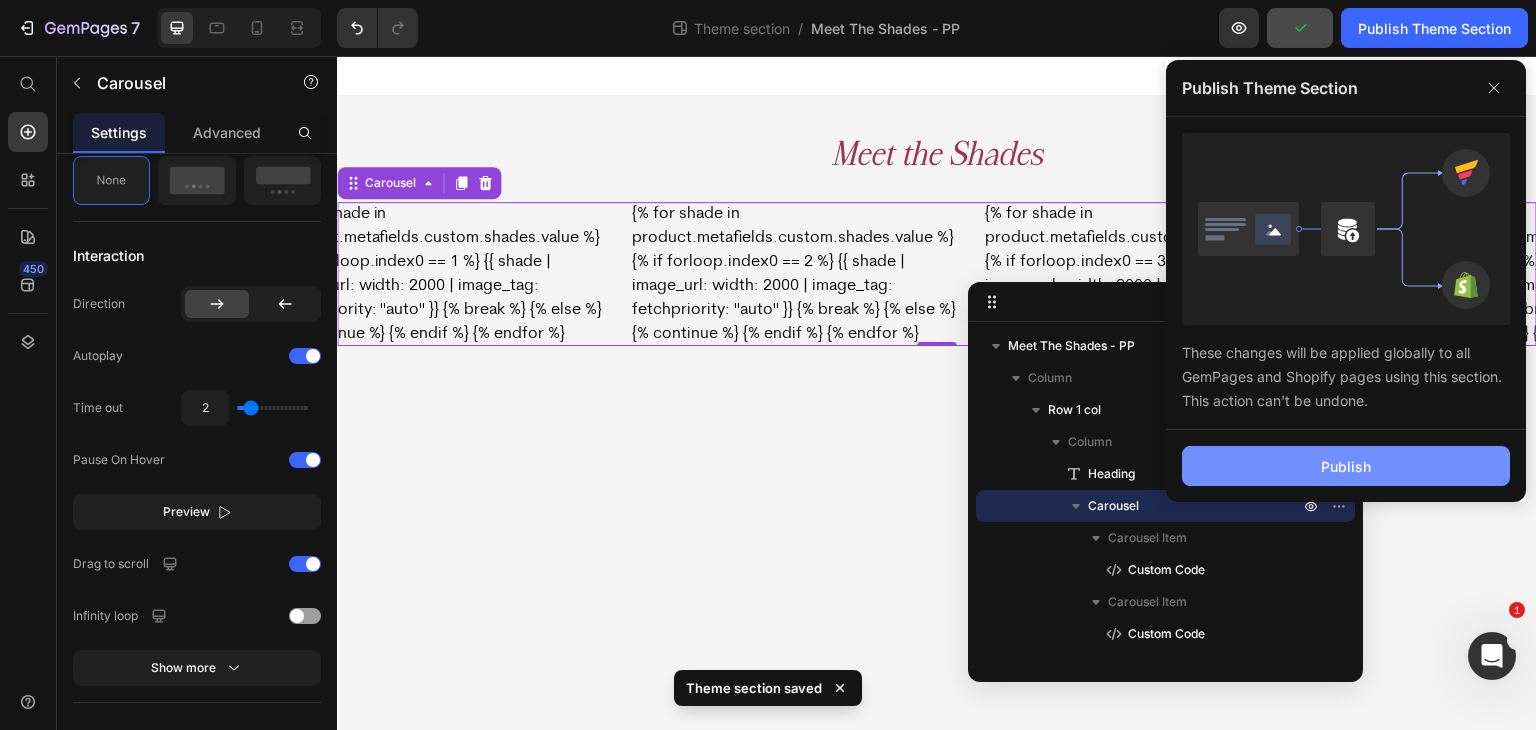 drag, startPoint x: 1336, startPoint y: 463, endPoint x: 509, endPoint y: 378, distance: 831.35675 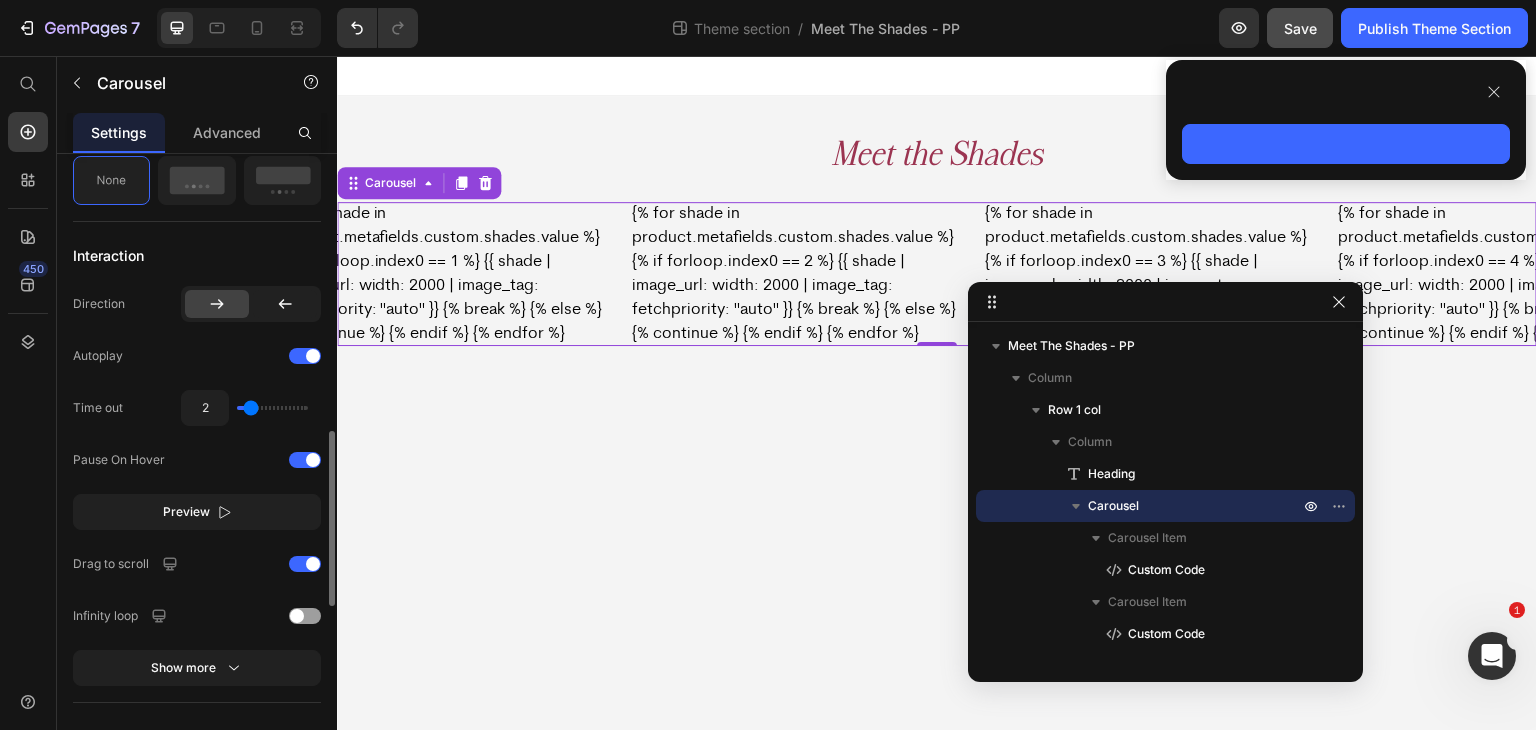 click on "Display Items spacing 16 px Sneak peek Item management Slide 1 Slide 1 Slide 2 Slide 2 Slide 3 Slide 3 Slide 4 Slide 4 Slide 5 Slide 5 Slide 6 Slide 6 Add more Navigation Dots Interaction Direction
Autoplay Time out 2 Pause On Hover Preview Drag to scroll Infinity loop Show more Size Width 100 px % Height Auto px Show more Shape Border Corner Shadow Background  Color  Align  Delete element" at bounding box center [197, 470] 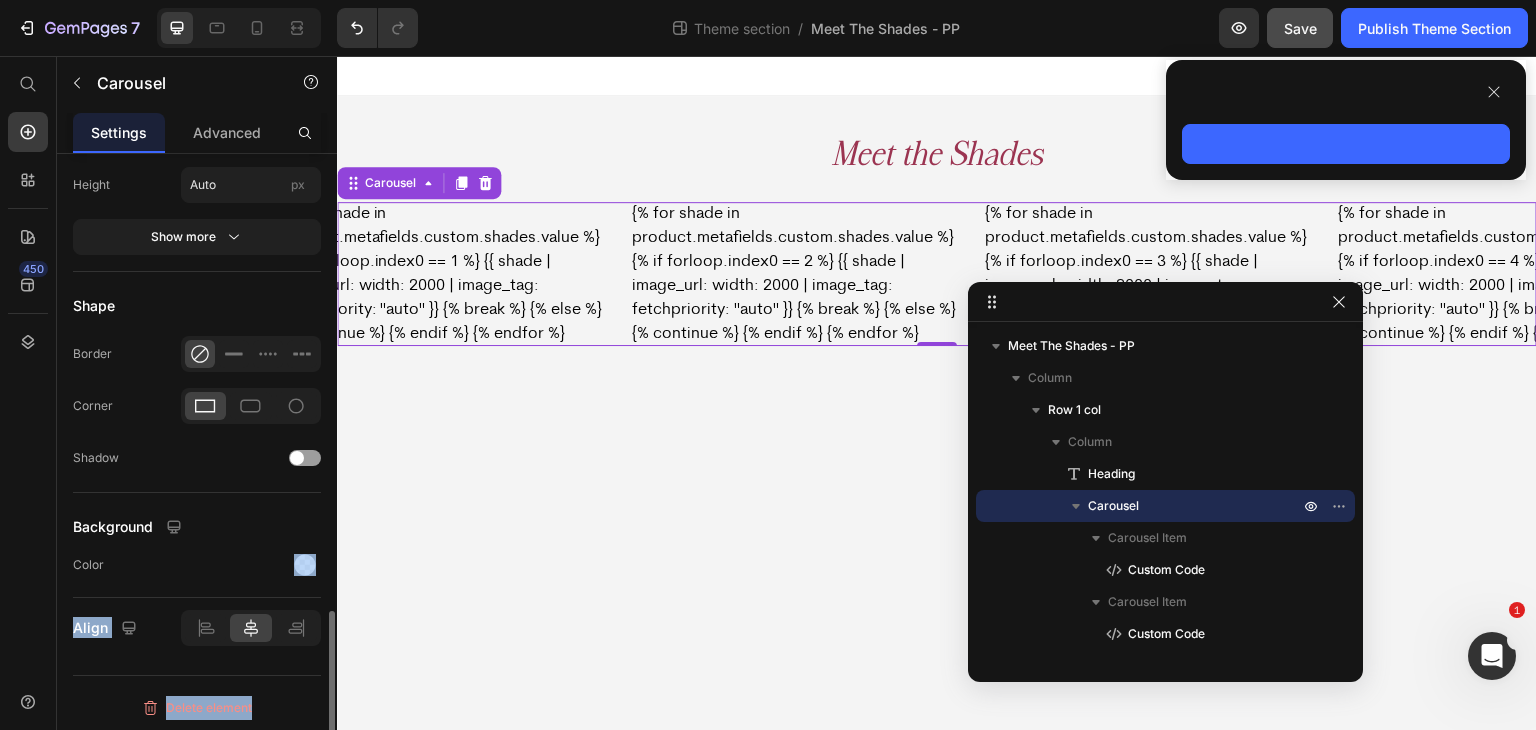 scroll, scrollTop: 985, scrollLeft: 0, axis: vertical 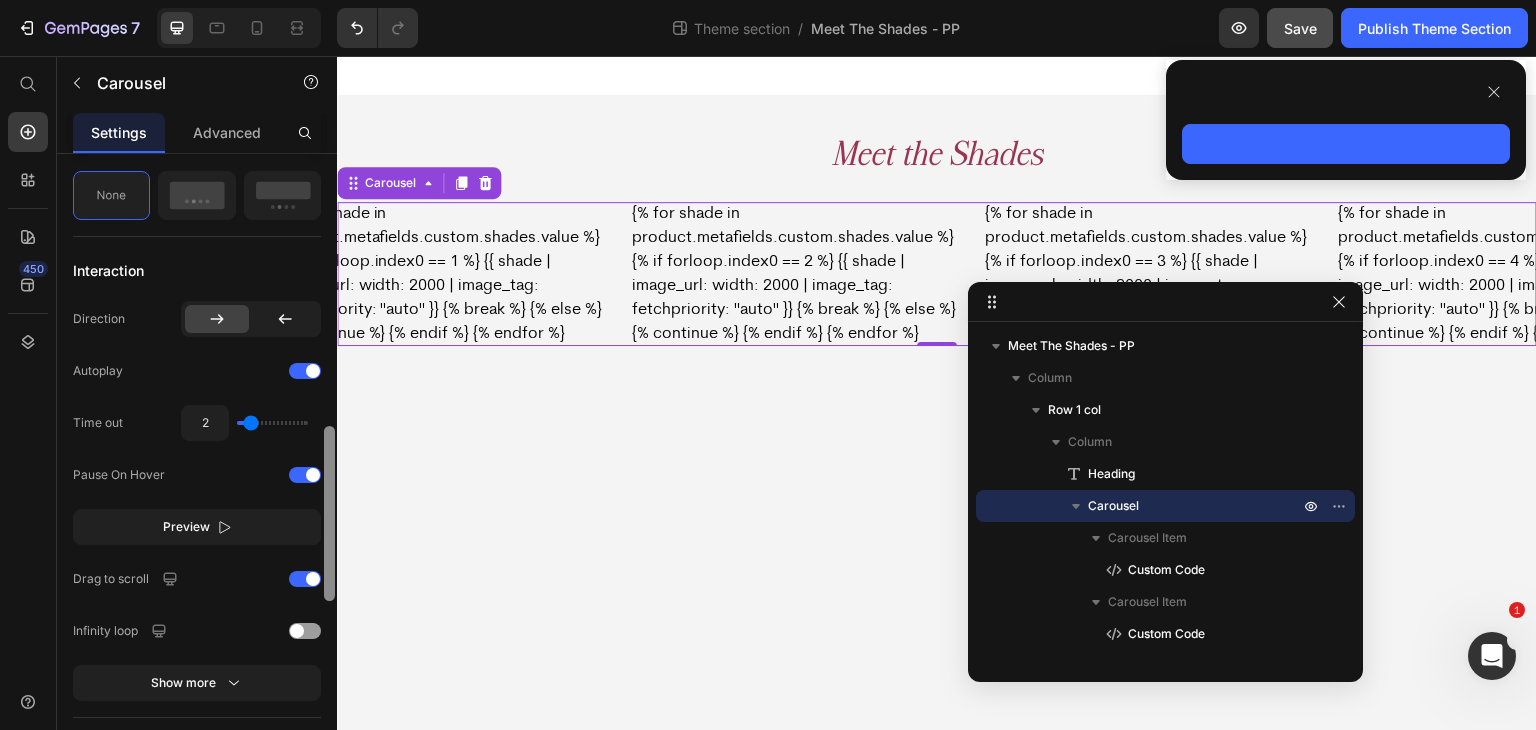 drag, startPoint x: 306, startPoint y: 633, endPoint x: 328, endPoint y: 624, distance: 23.769728 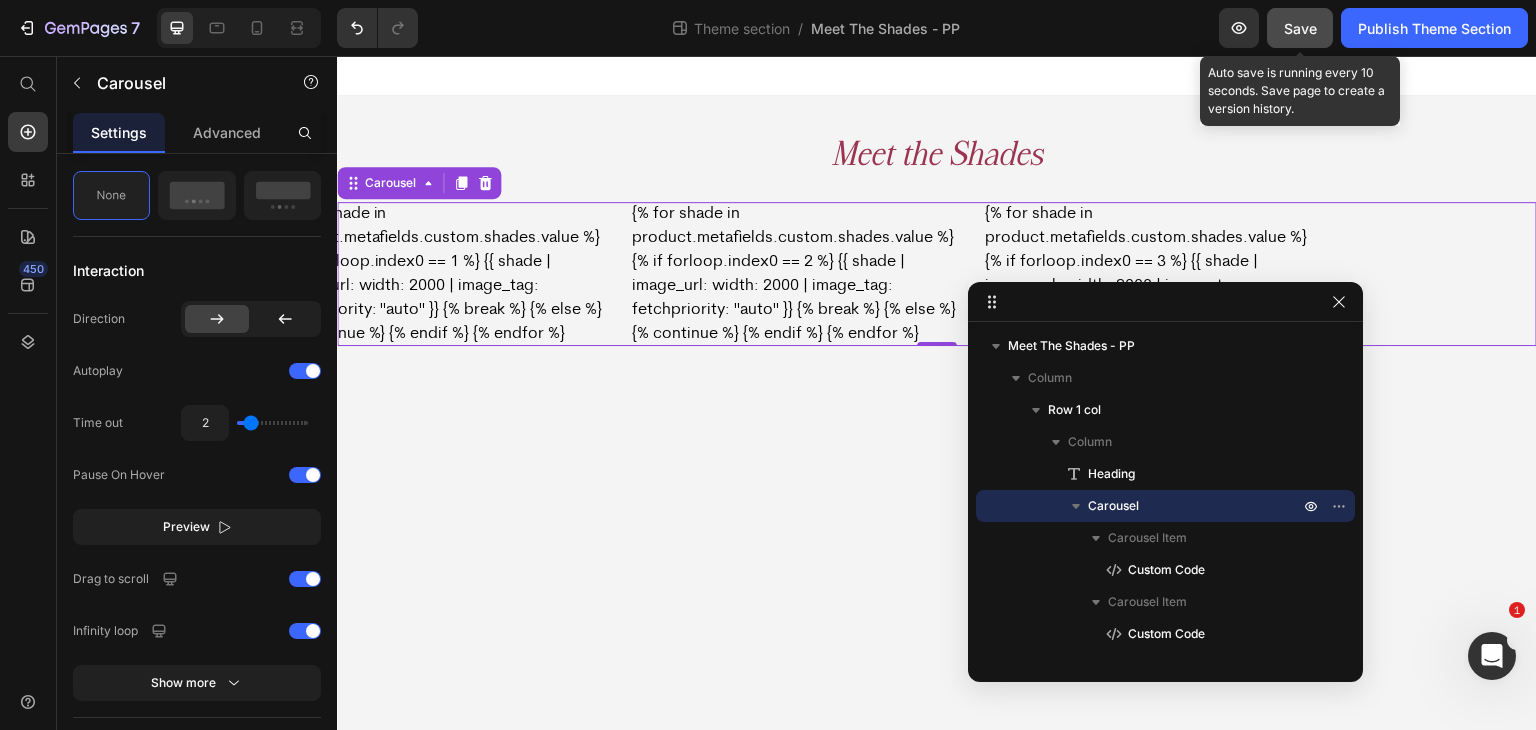 click on "Save" at bounding box center (1300, 28) 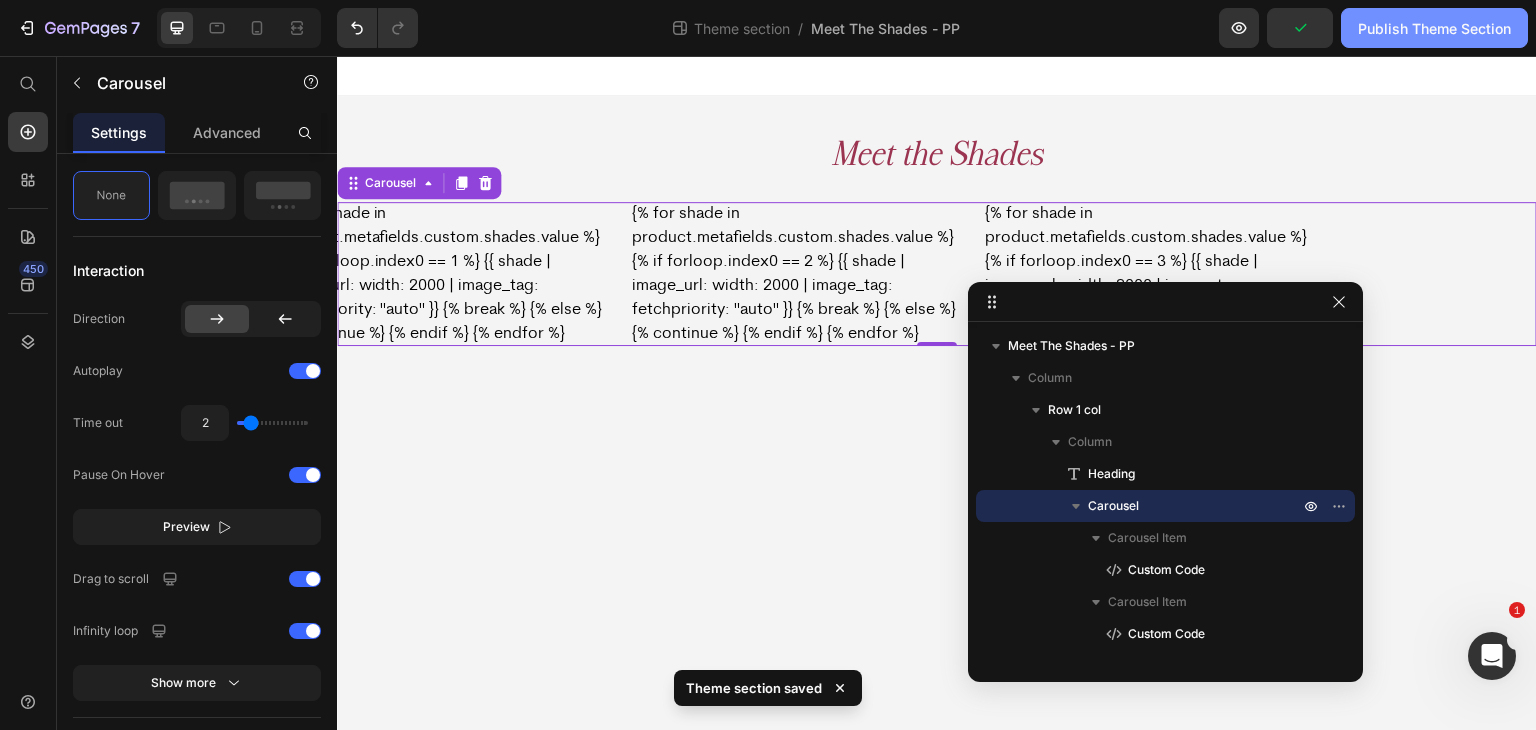click on "Publish Theme Section" 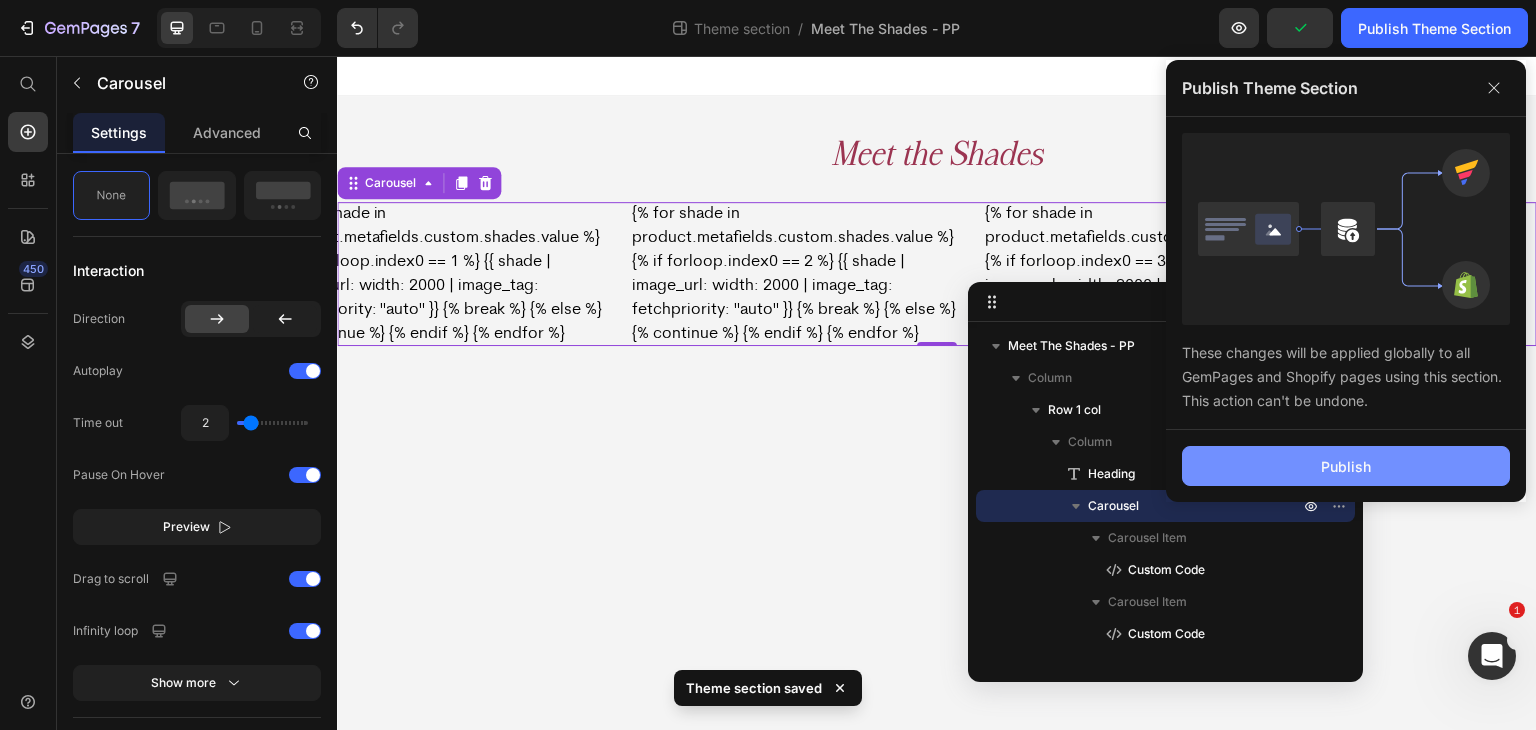 click on "Publish" at bounding box center (1346, 466) 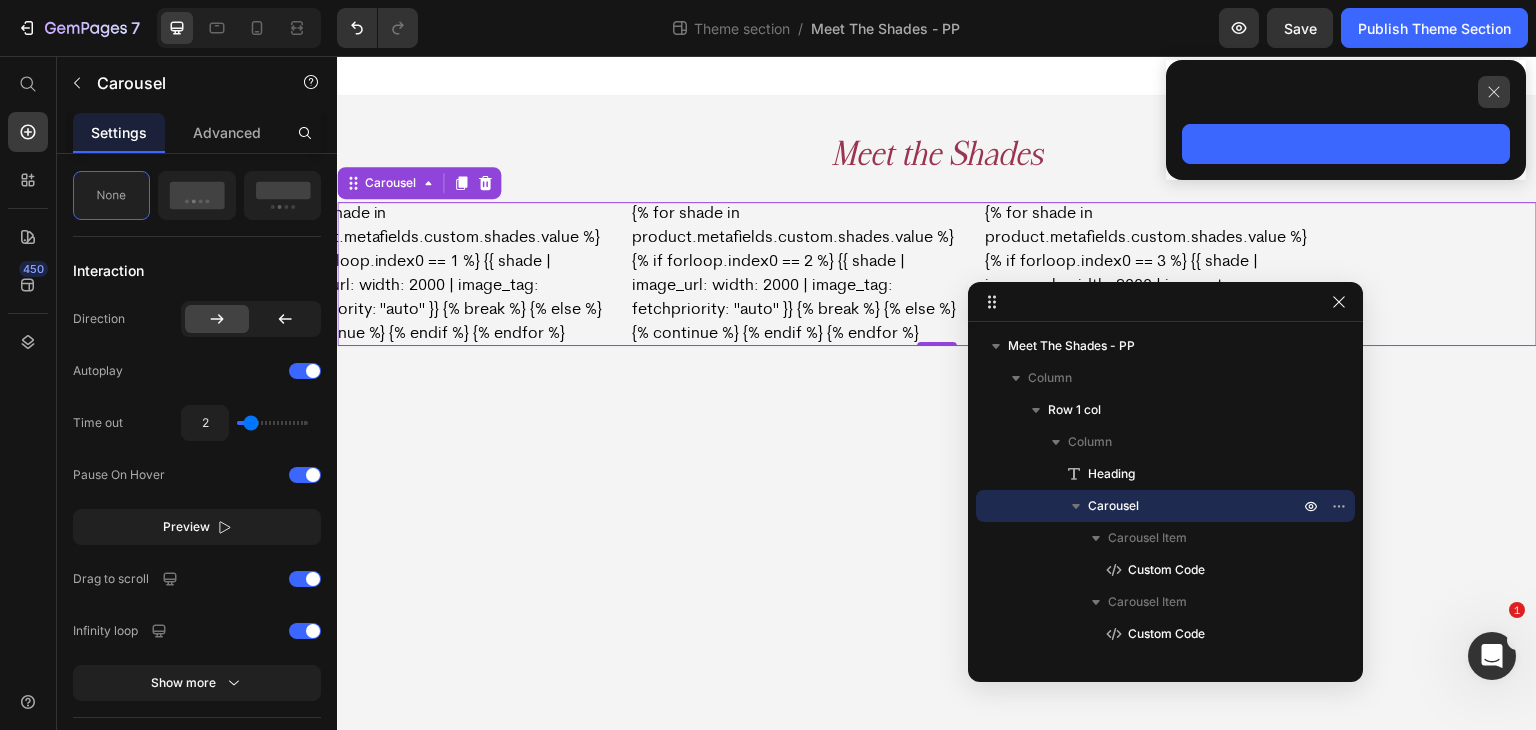 click 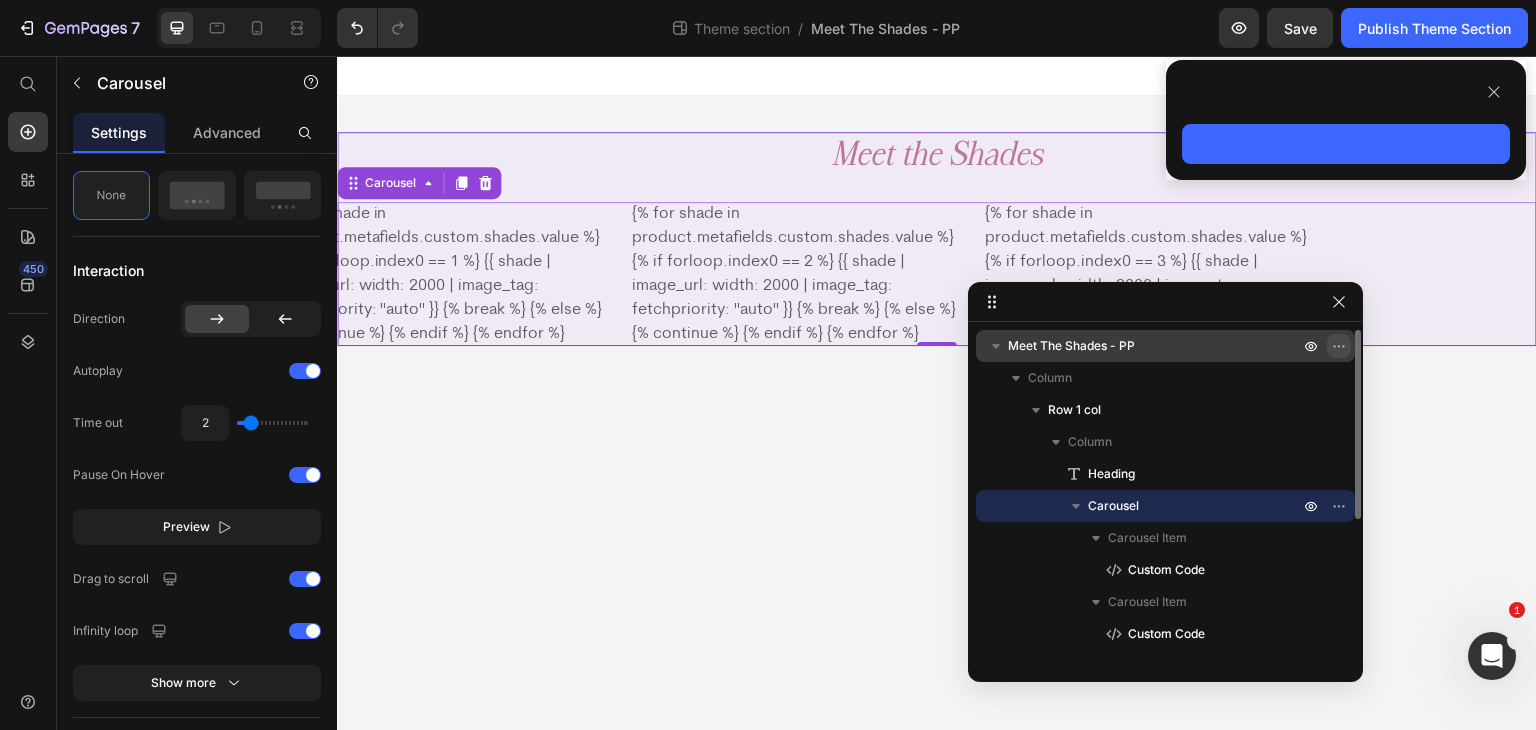 click 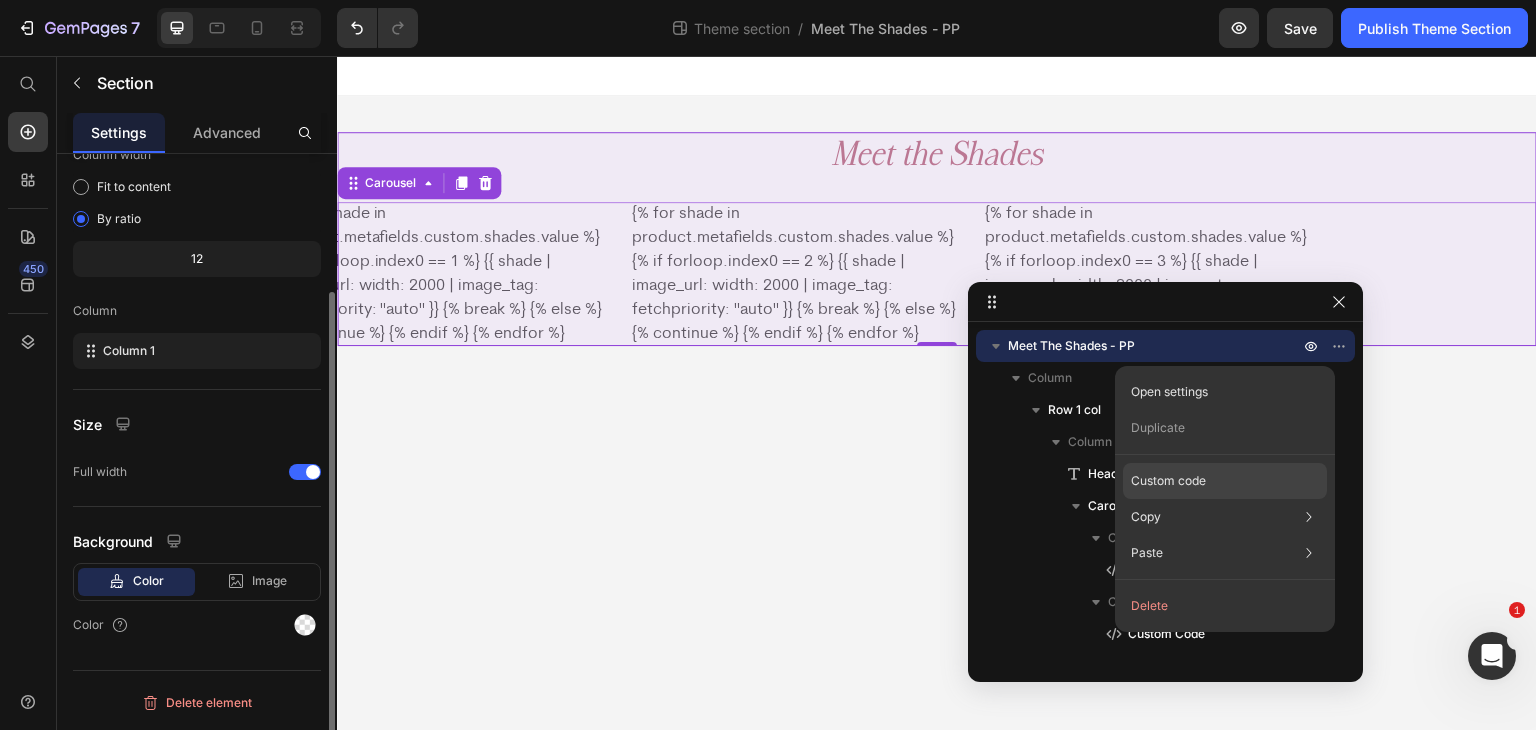scroll, scrollTop: 0, scrollLeft: 0, axis: both 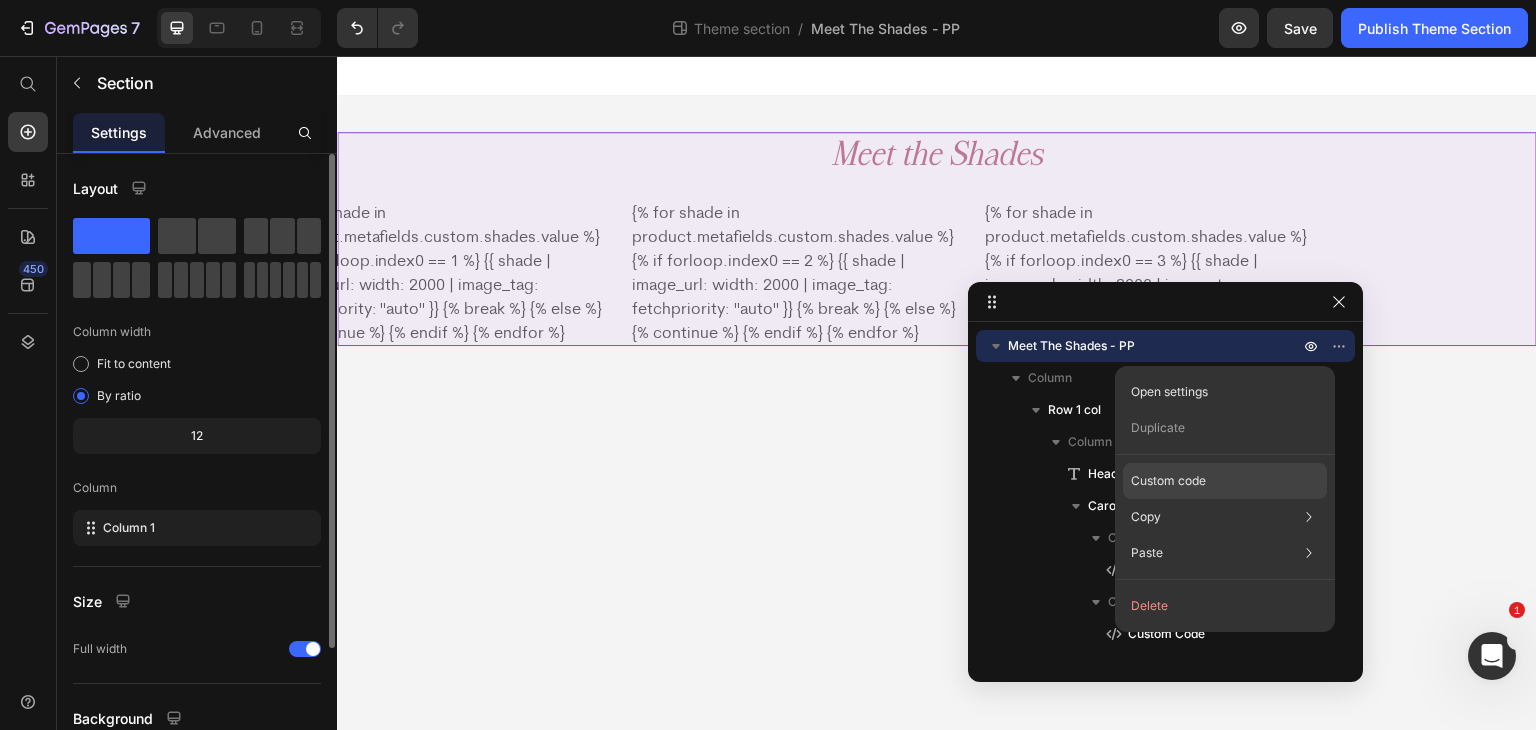 click on "Custom code" 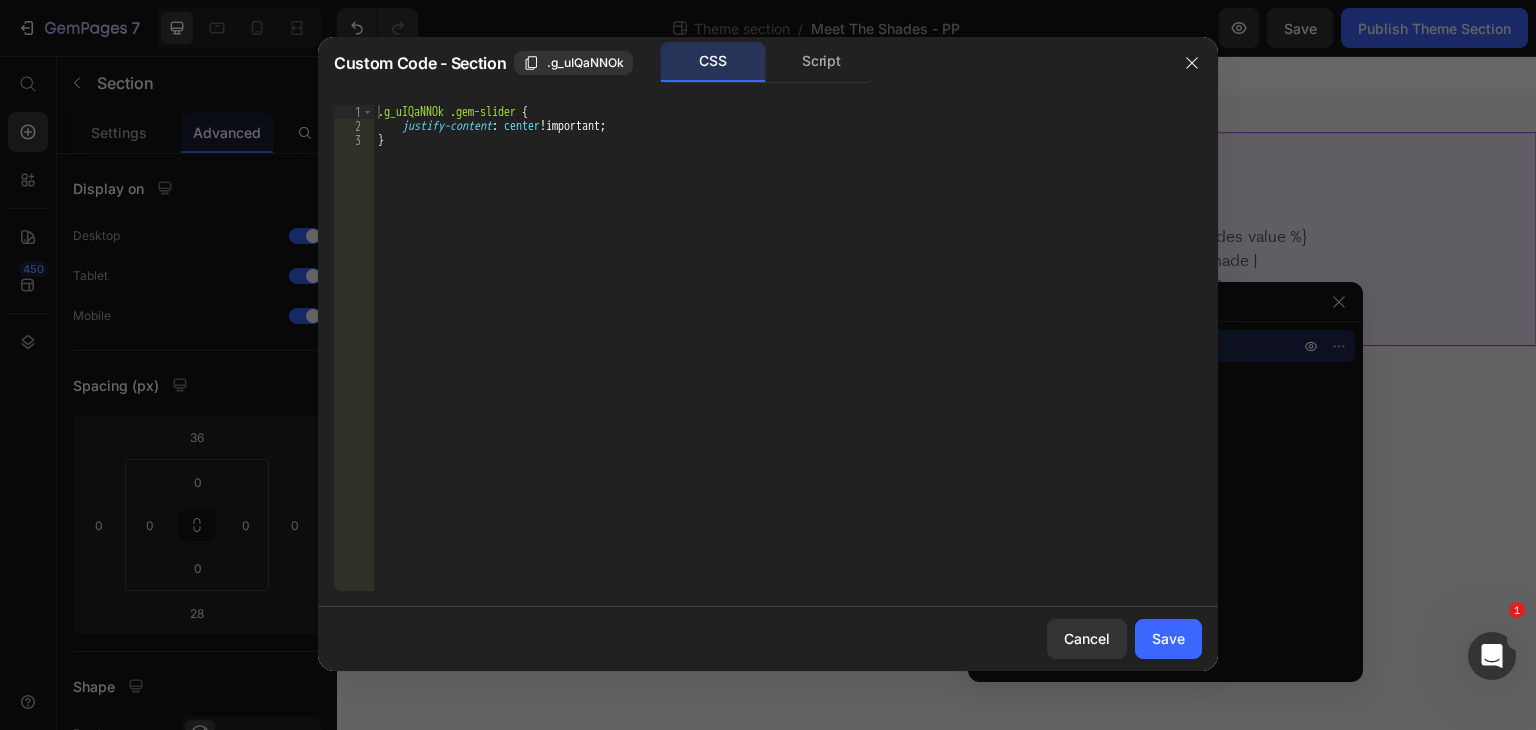 drag, startPoint x: 579, startPoint y: 247, endPoint x: 573, endPoint y: 237, distance: 11.661903 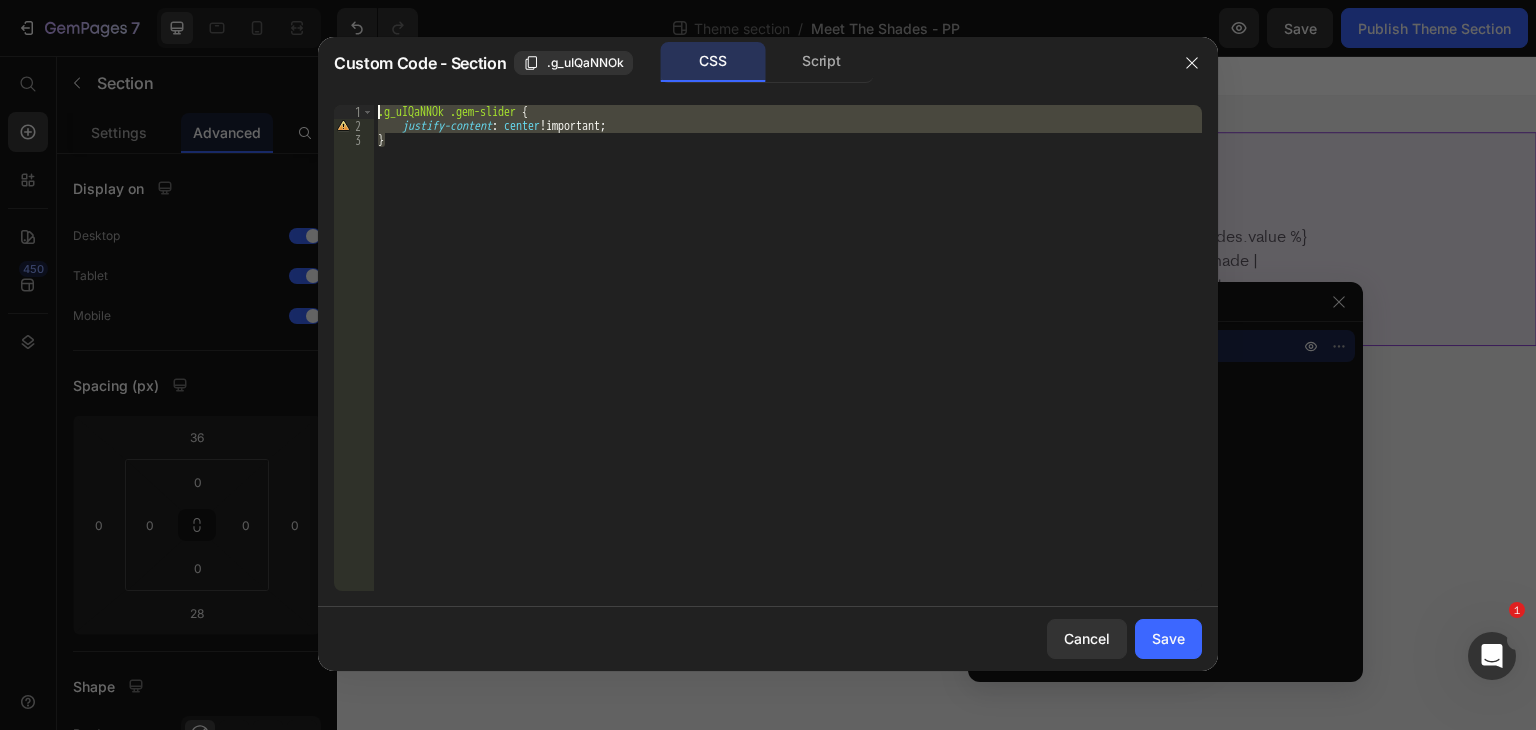 drag, startPoint x: 416, startPoint y: 142, endPoint x: 340, endPoint y: 94, distance: 89.88882 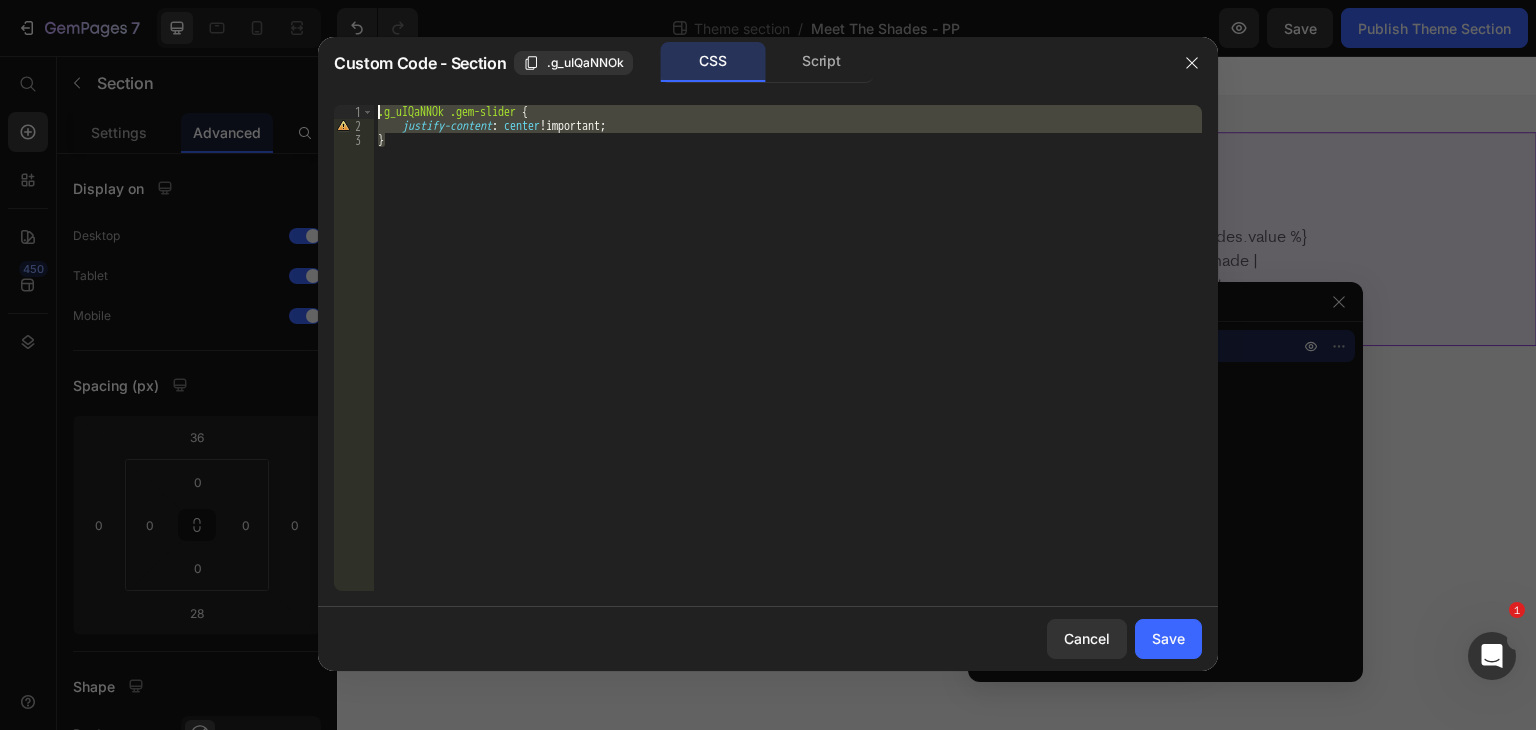 click on "} 1 2 3 .g_uIQaNNOk   .gem-slider   {      justify-content :   center  !important ; }     הההההההההההההההההההההההההההההההההההההההההההההההההההההההההההההההההההההההההההההההההההההההההההההההההההההההההההההההההההההההההההההההההההההההההההההההההההההההההההההההההההההההההההההההההההההההההההההההההההההההההההההההההההההההההההההההההההההההההההההההההההההההההההההההה XXXXXXXXXXXXXXXXXXXXXXXXXXXXXXXXXXXXXXXXXXXXXXXXXXXXXXXXXXXXXXXXXXXXXXXXXXXXXXXXXXXXXXXXXXXXXXXXXXXXXXXXXXXXXXXXXXXXXXXXXXXXXXXXXXXXXXXXXXXXXXXXXXXXXXXXXXXXXXXXXXXXXXXXXXXXXXXXXXXXXXXXXXXXXXXXXXXXXXXXXXXXXXXXXXXXXXXXXXXXXXXXXXXXXXXXXXXXXXXXXXXXXXXXXXXXXXXX" 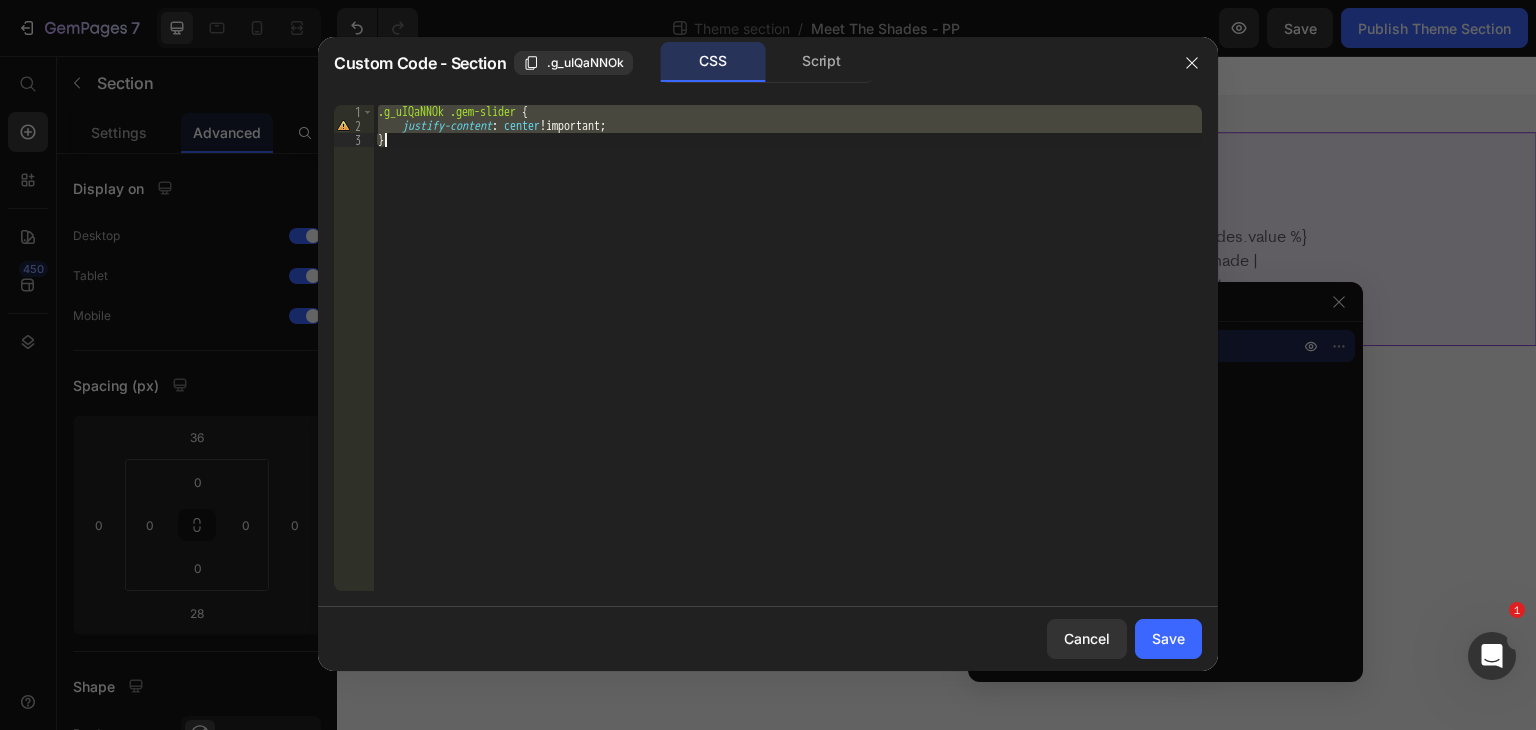 type on "/*    justify-content: center !important;*/
/*}*/" 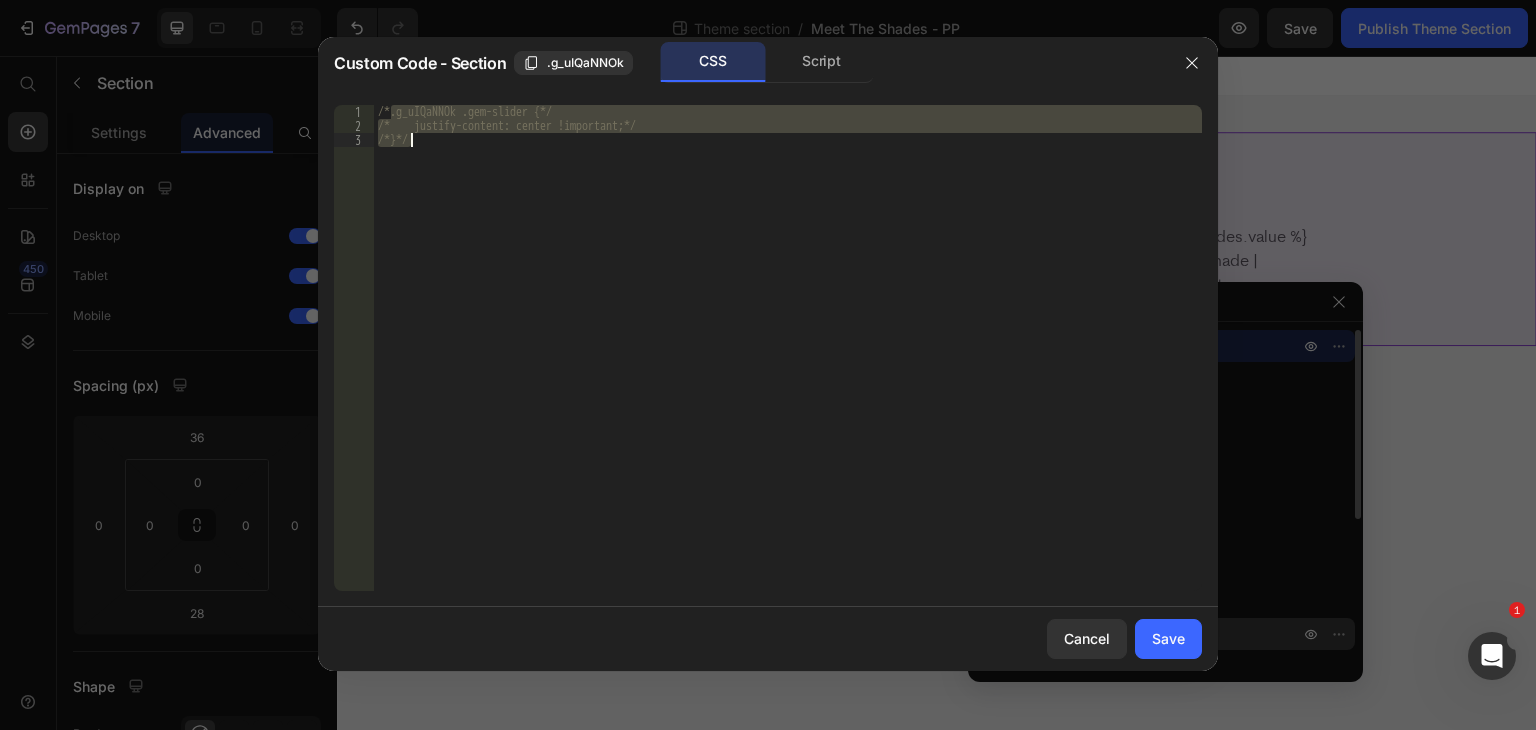 click on "Save" 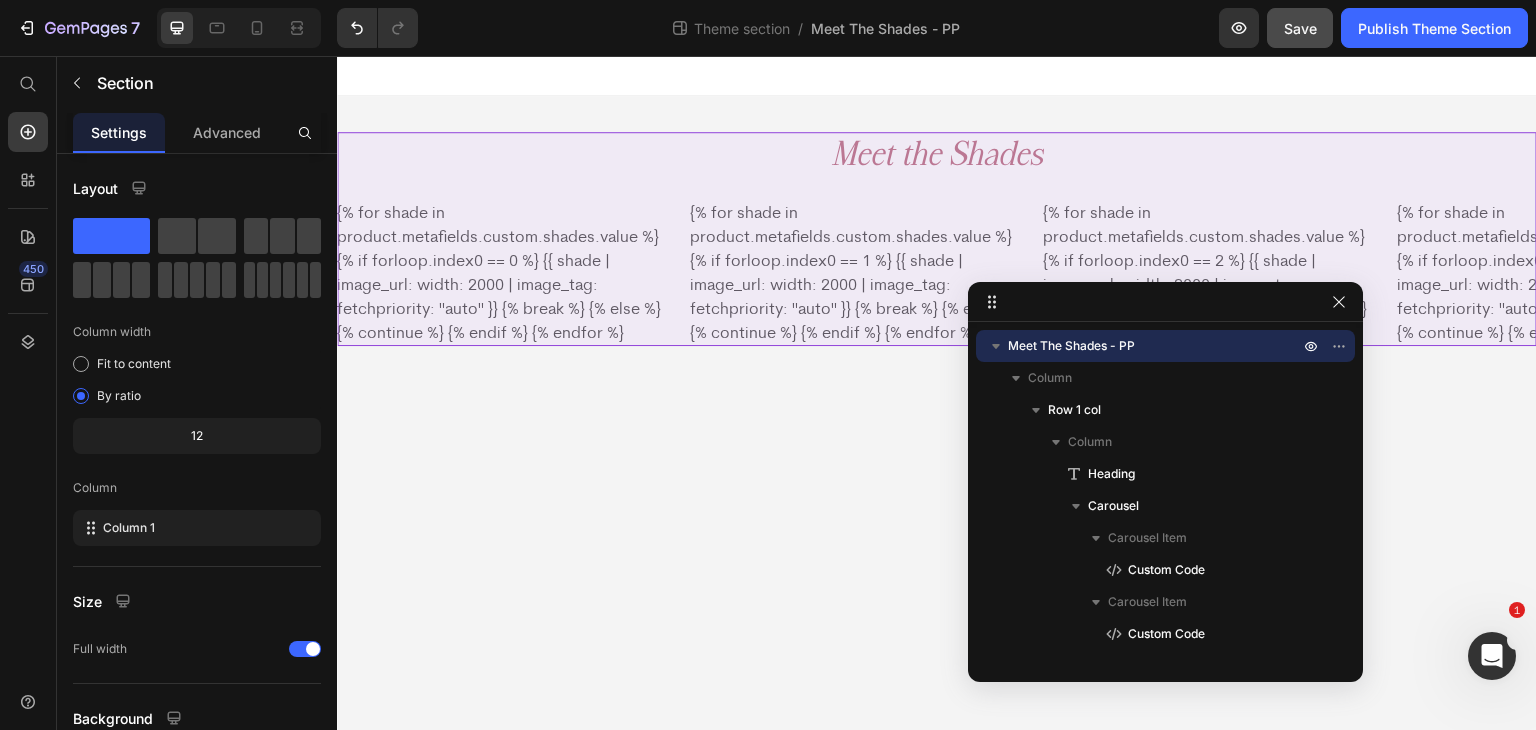 click on "Save" 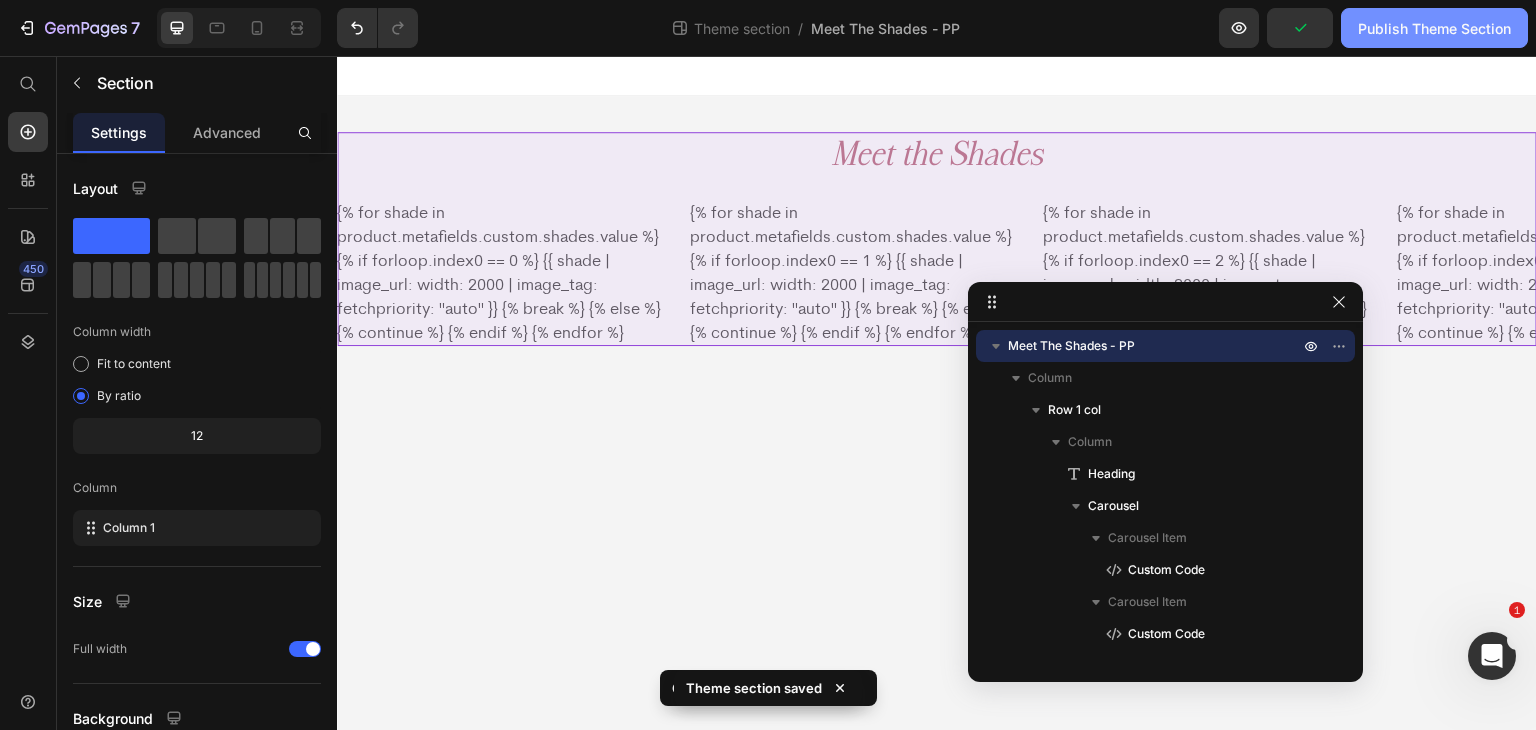 click on "Publish Theme Section" at bounding box center [1434, 28] 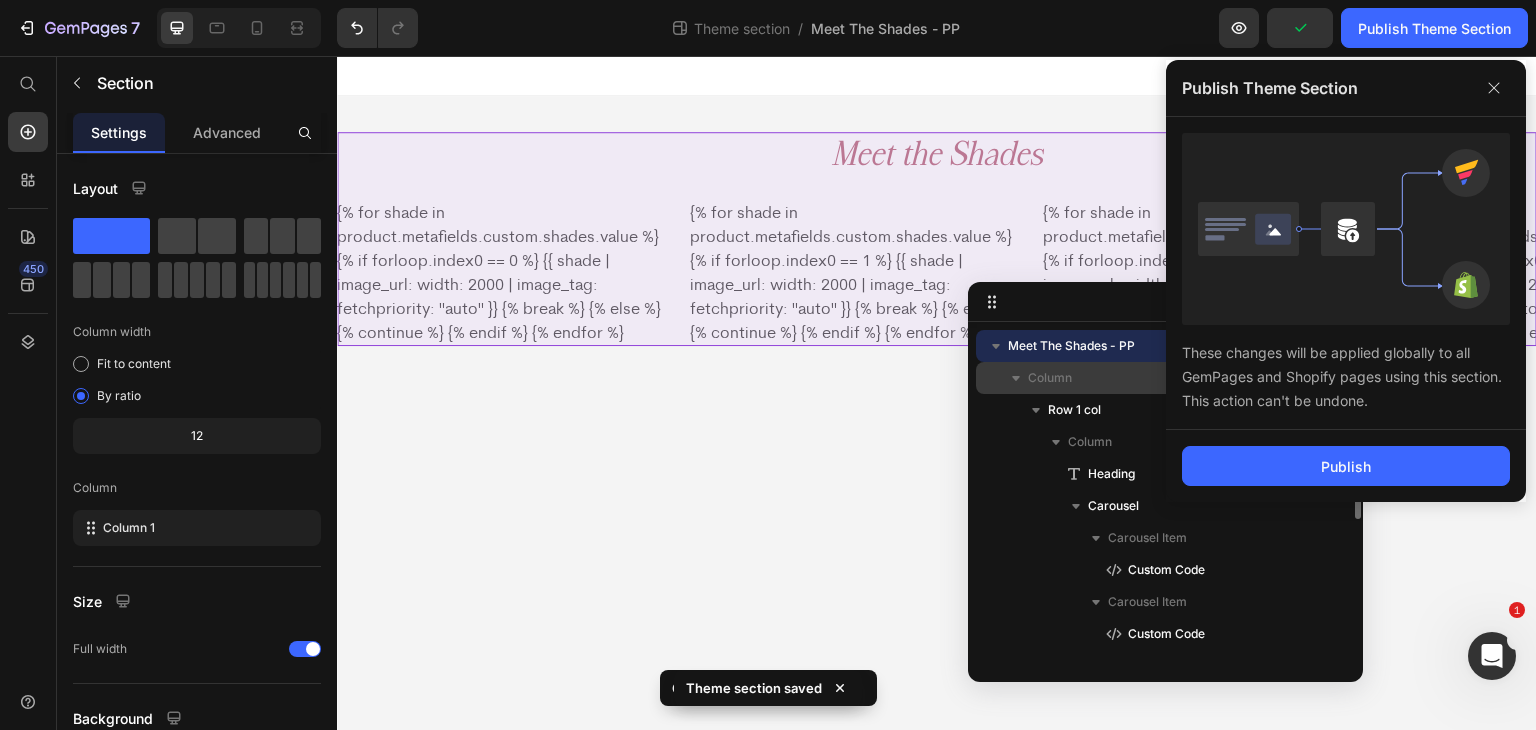 drag, startPoint x: 1373, startPoint y: 469, endPoint x: 1004, endPoint y: 391, distance: 377.1538 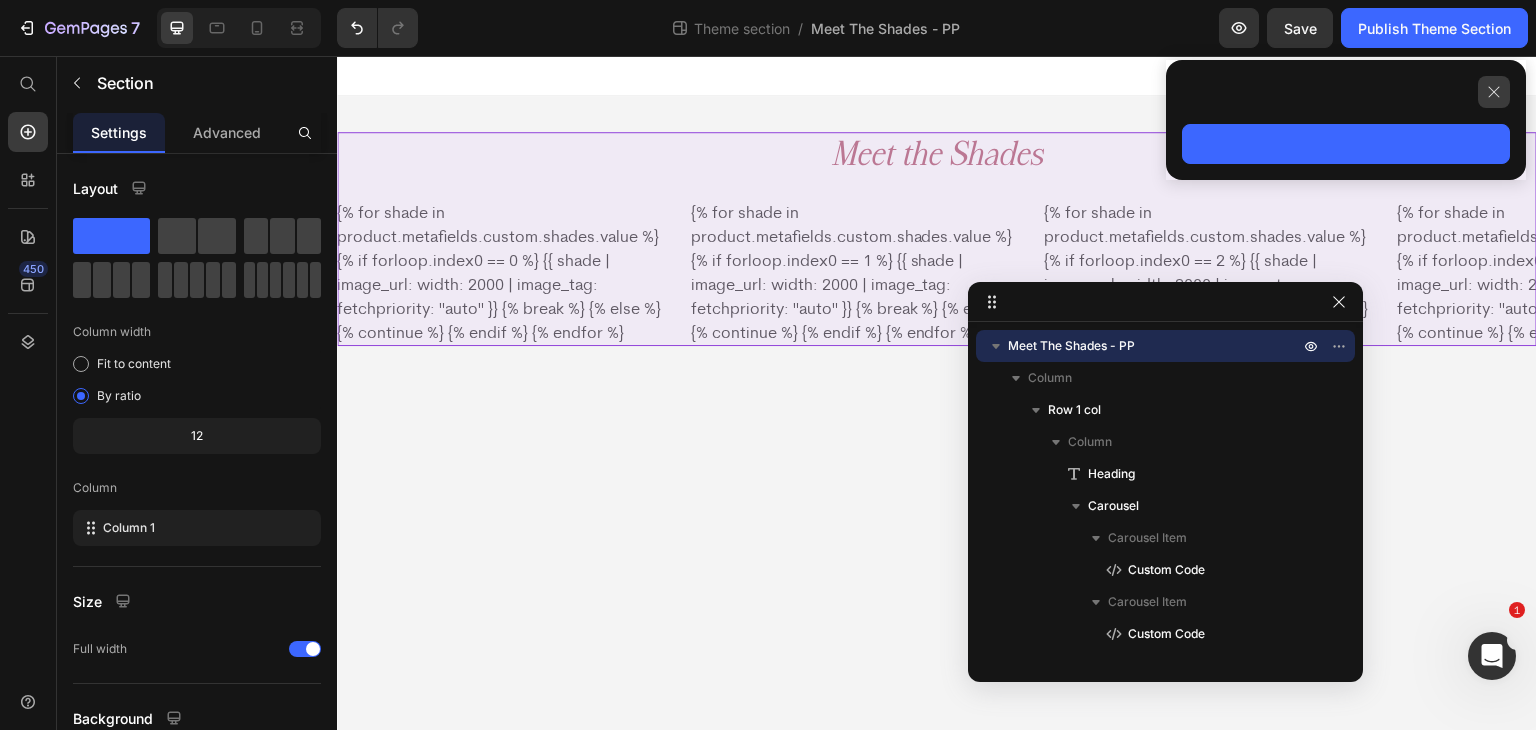 click 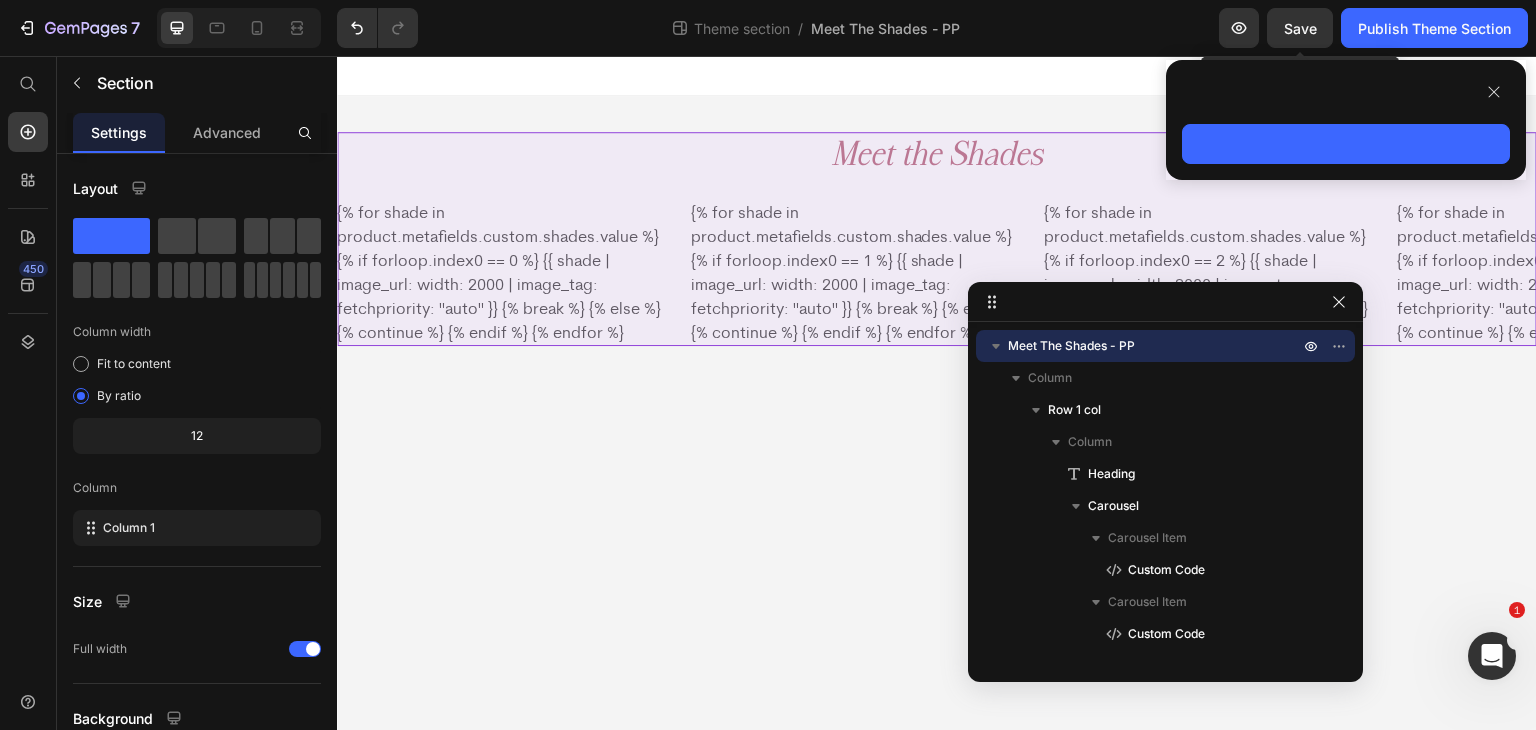 drag, startPoint x: 1288, startPoint y: 21, endPoint x: 1311, endPoint y: 23, distance: 23.086792 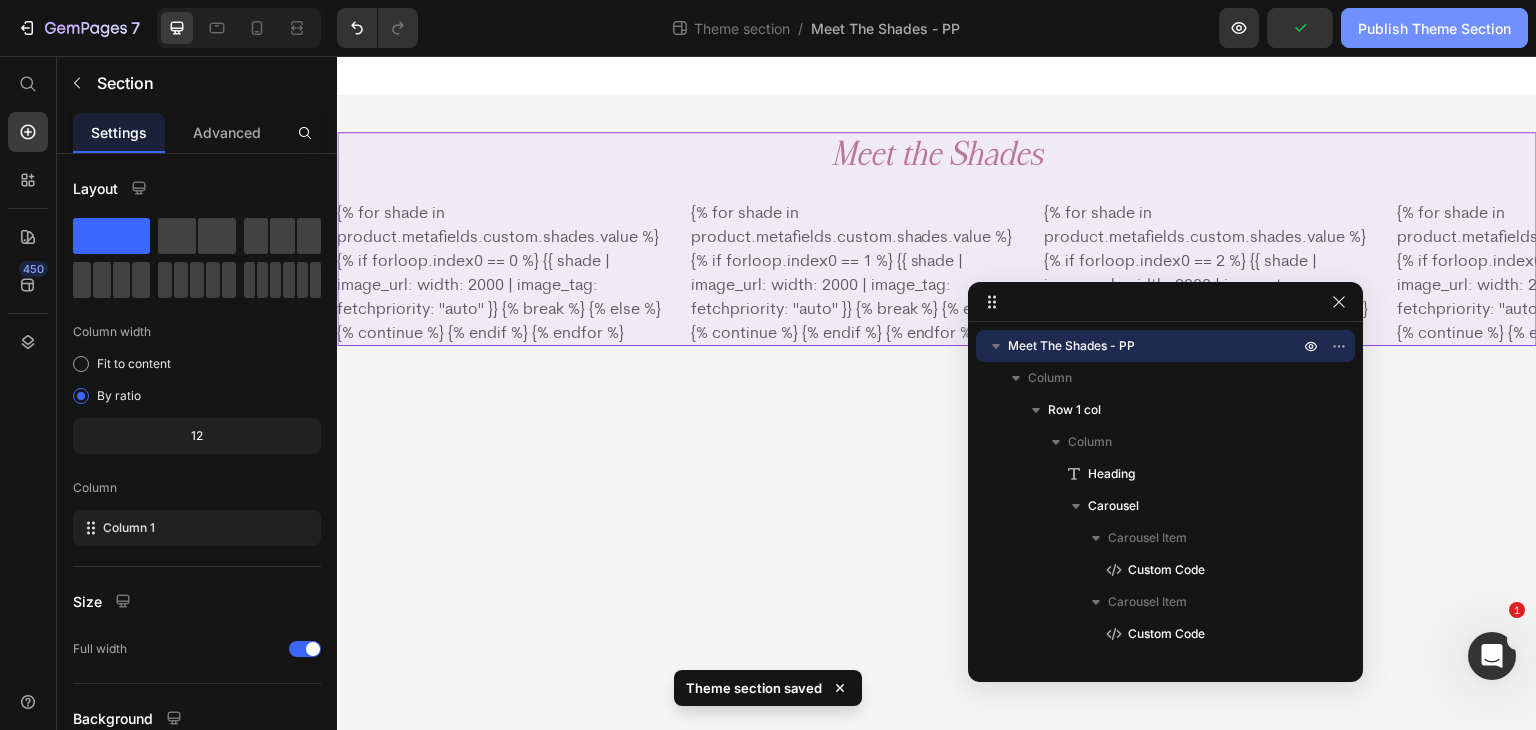click on "Publish Theme Section" at bounding box center [1434, 28] 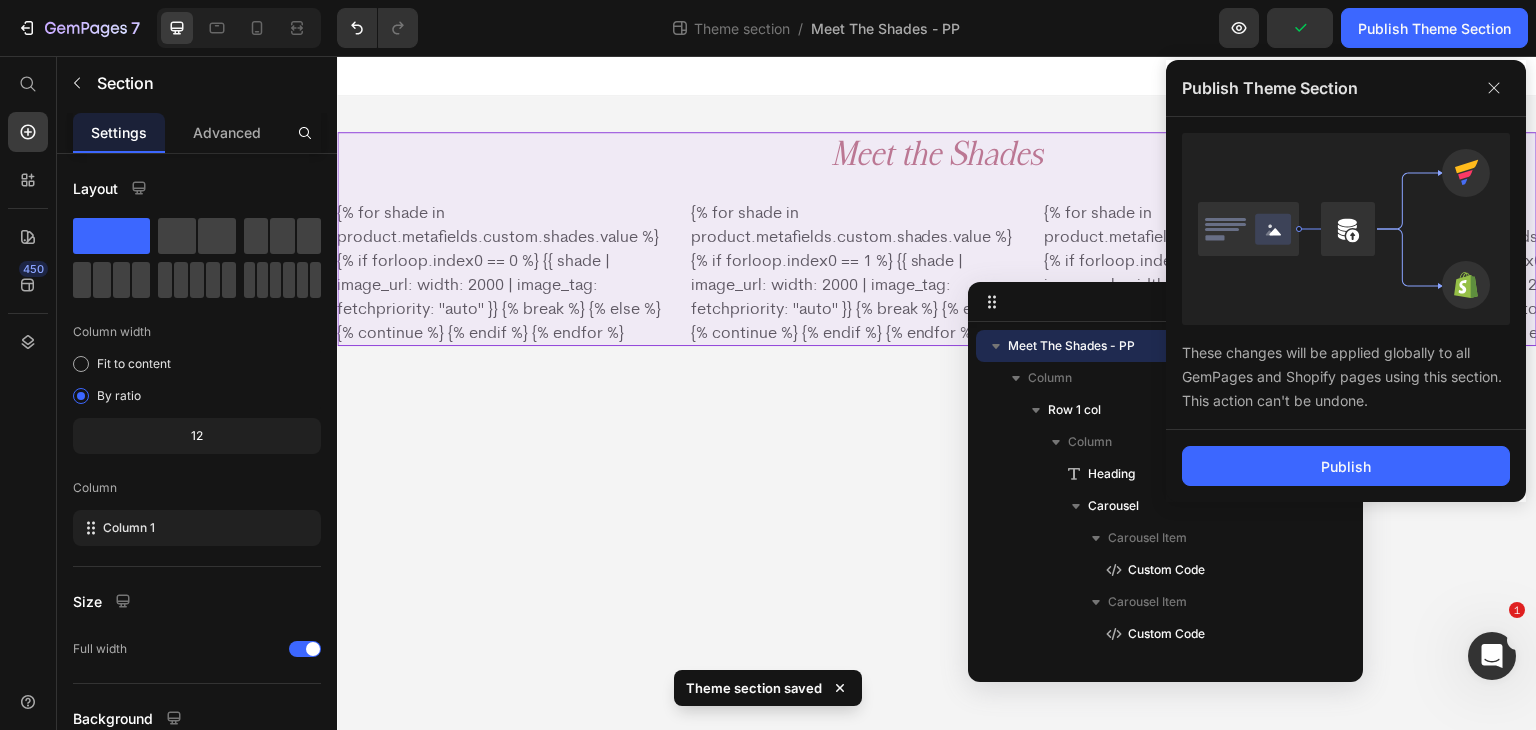 click on "Publish" 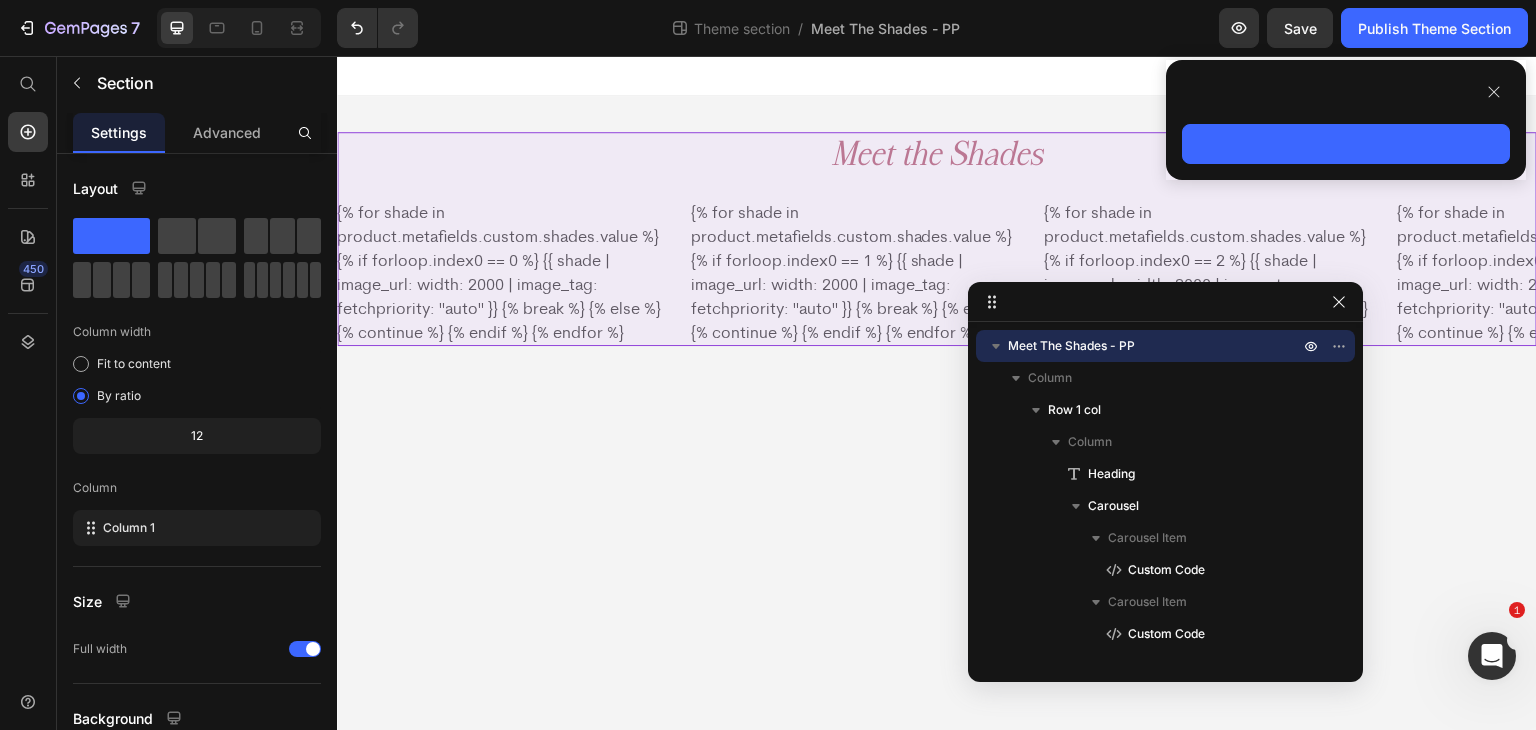 click on "Meet the Shades Heading {% for shade in product.metafields.custom.shades.value %}
{% if forloop.index0 == 0 %}
{{ shade
| image_url: width: 2000
| image_tag: fetchpriority: "auto" }}
{% break %}
{% else %}
{% continue %}
{% endif %}
{% endfor %} Custom Code {% for shade in product.metafields.custom.shades.value %}
{% if forloop.index0 == 1 %}
{{ shade
| image_url: width: 2000
| image_tag: fetchpriority: "auto" }}
{% break %}
{% else %}
{% continue %}
{% endif %}
{% endfor %} Custom Code {% for shade in product.metafields.custom.shades.value %}
{% if forloop.index0 == 2 %}
{{ shade
| image_url: width: 2000
| image_tag: fetchpriority: "auto" }}
{% break %}
{% else %}
{% continue %}
{% endif %}
{% endfor %} Custom Code Custom Code Custom Code" at bounding box center [937, 201] 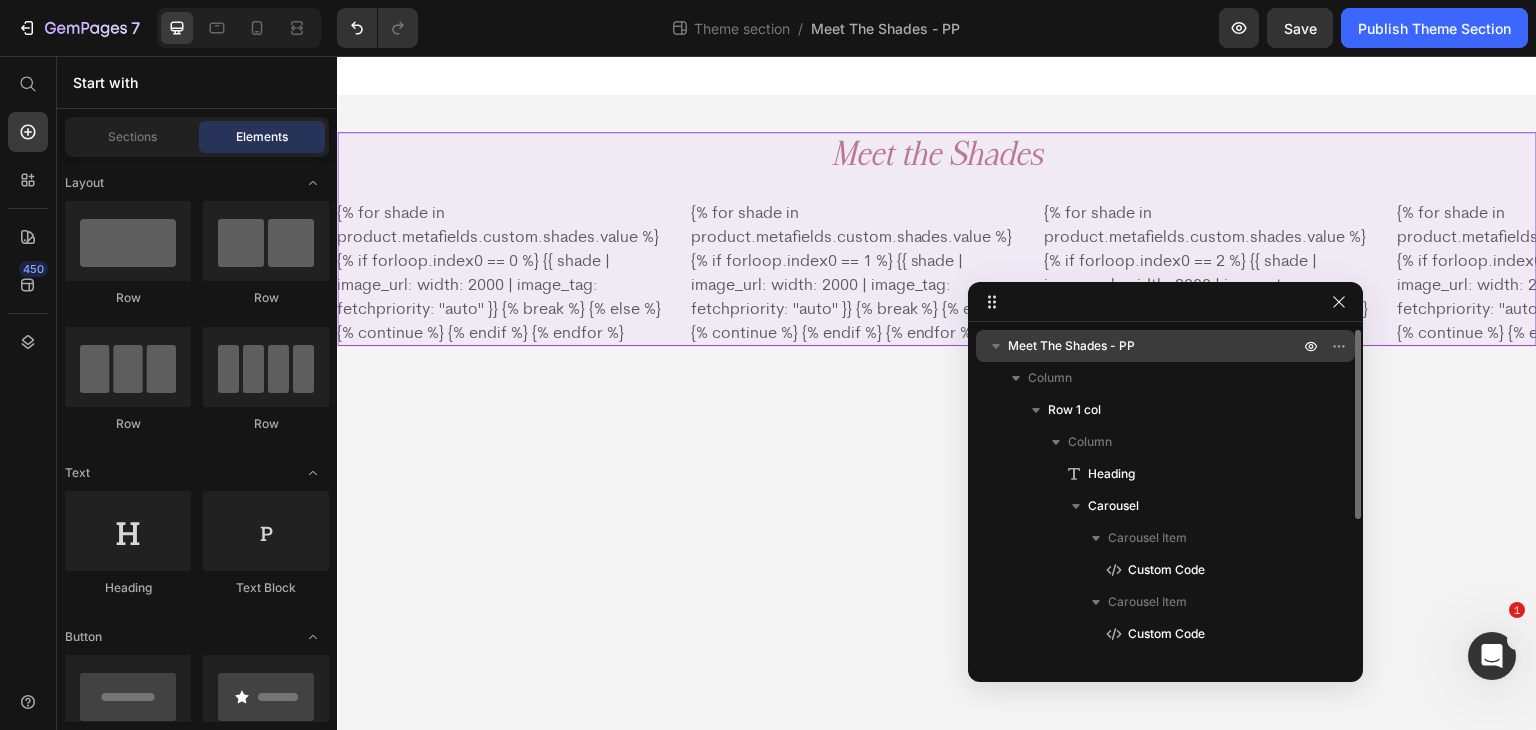 click on "Meet The Shades - PP" at bounding box center (1071, 346) 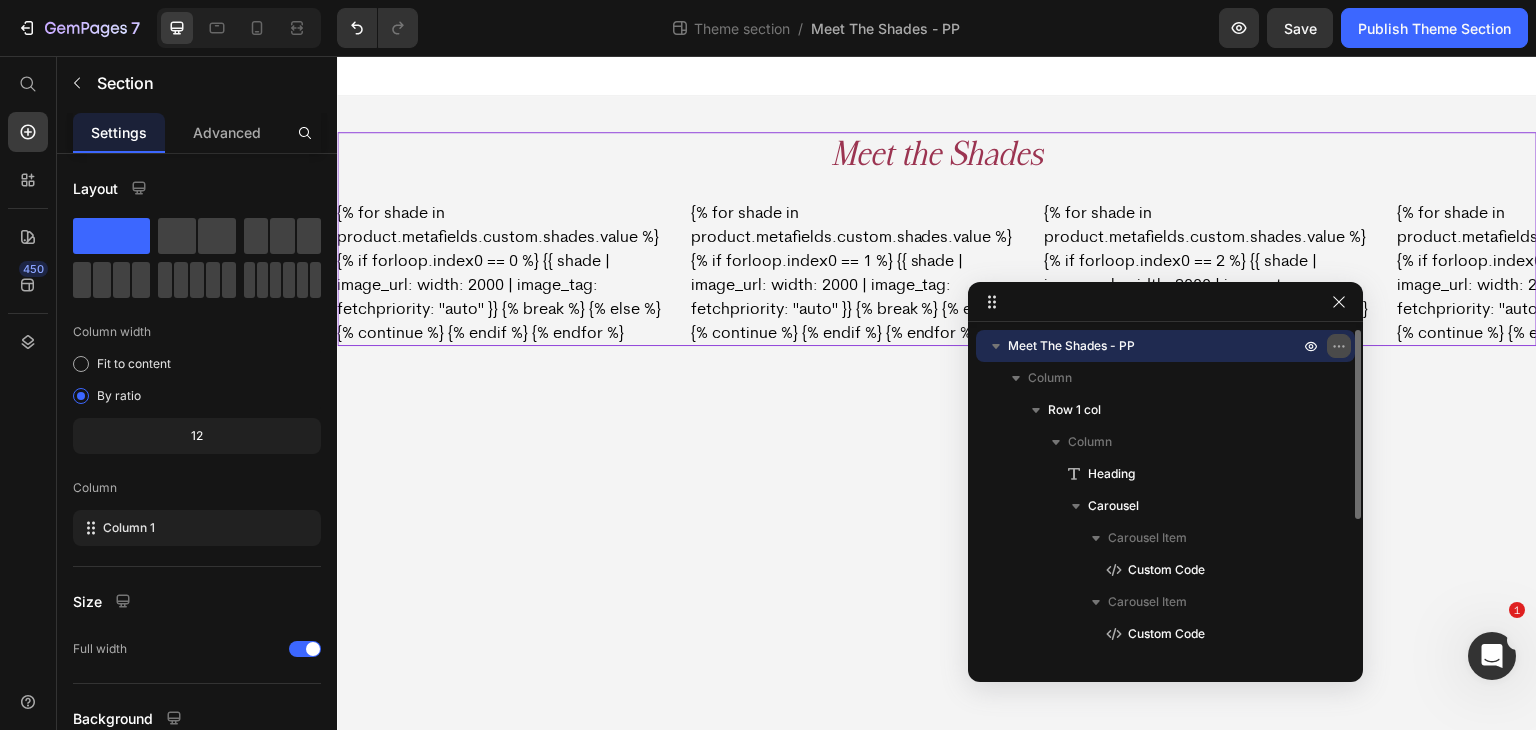 click 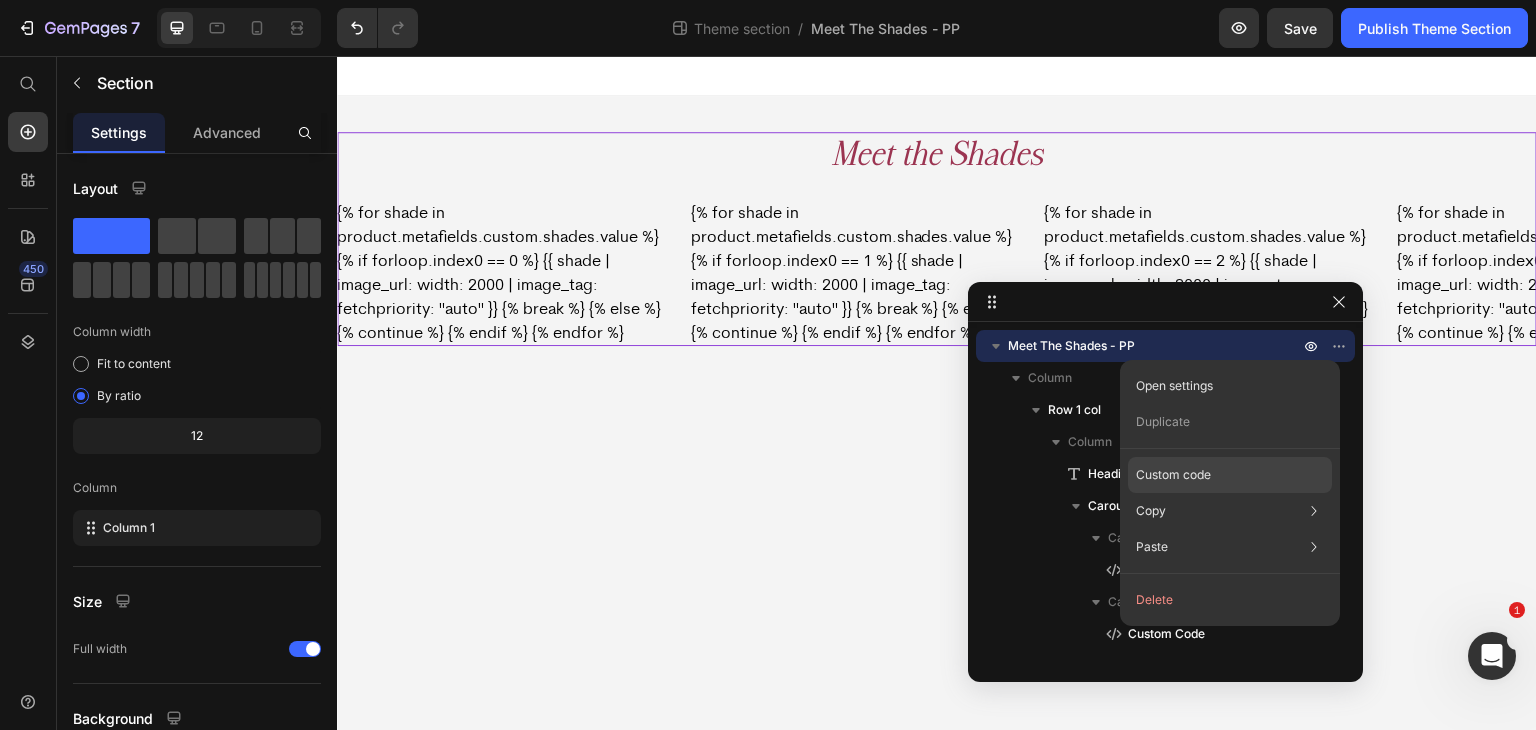 click on "Custom code" 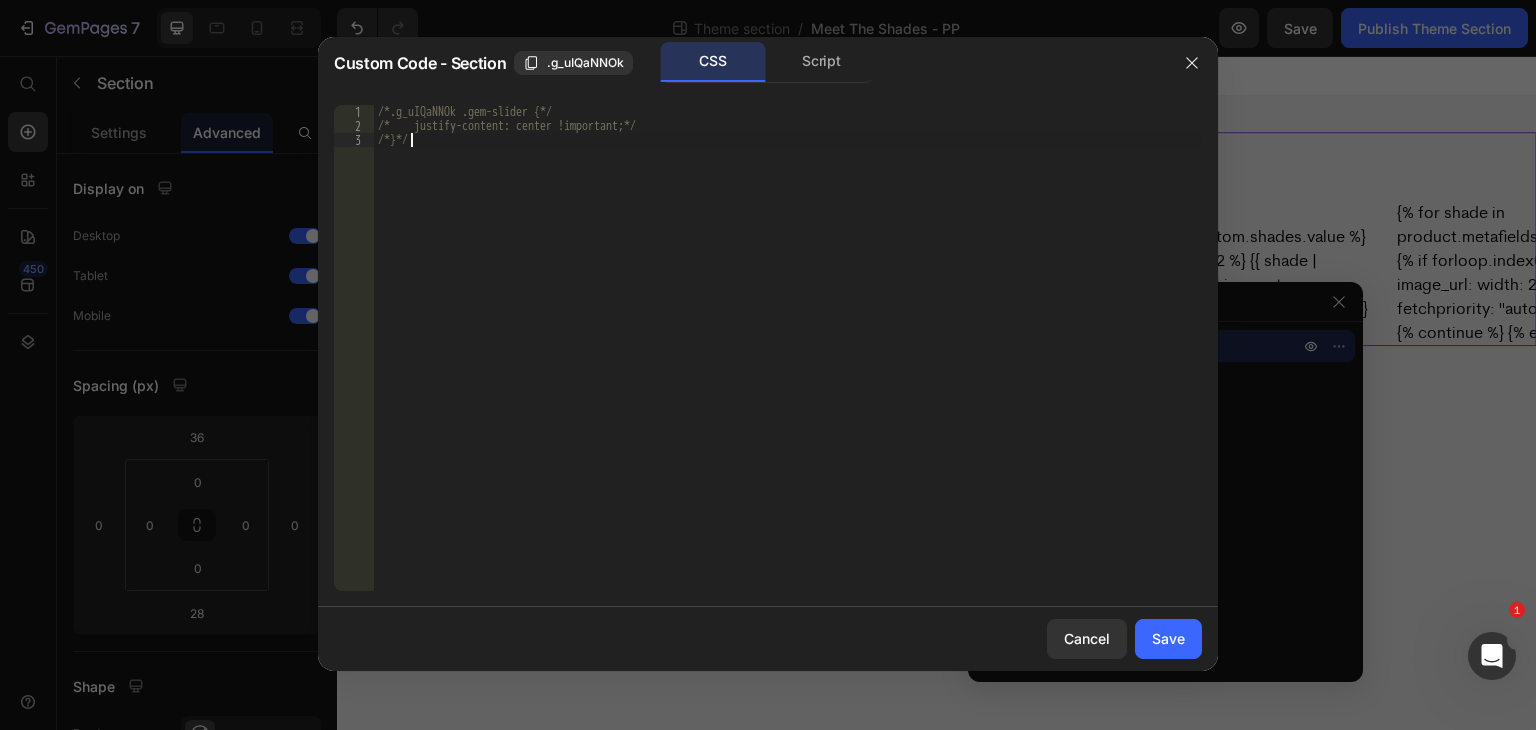 click on "/*.g_uIQaNNOk .gem-slider {*/ /*    justify-content: center !important;*/ /*}*/" at bounding box center [788, 362] 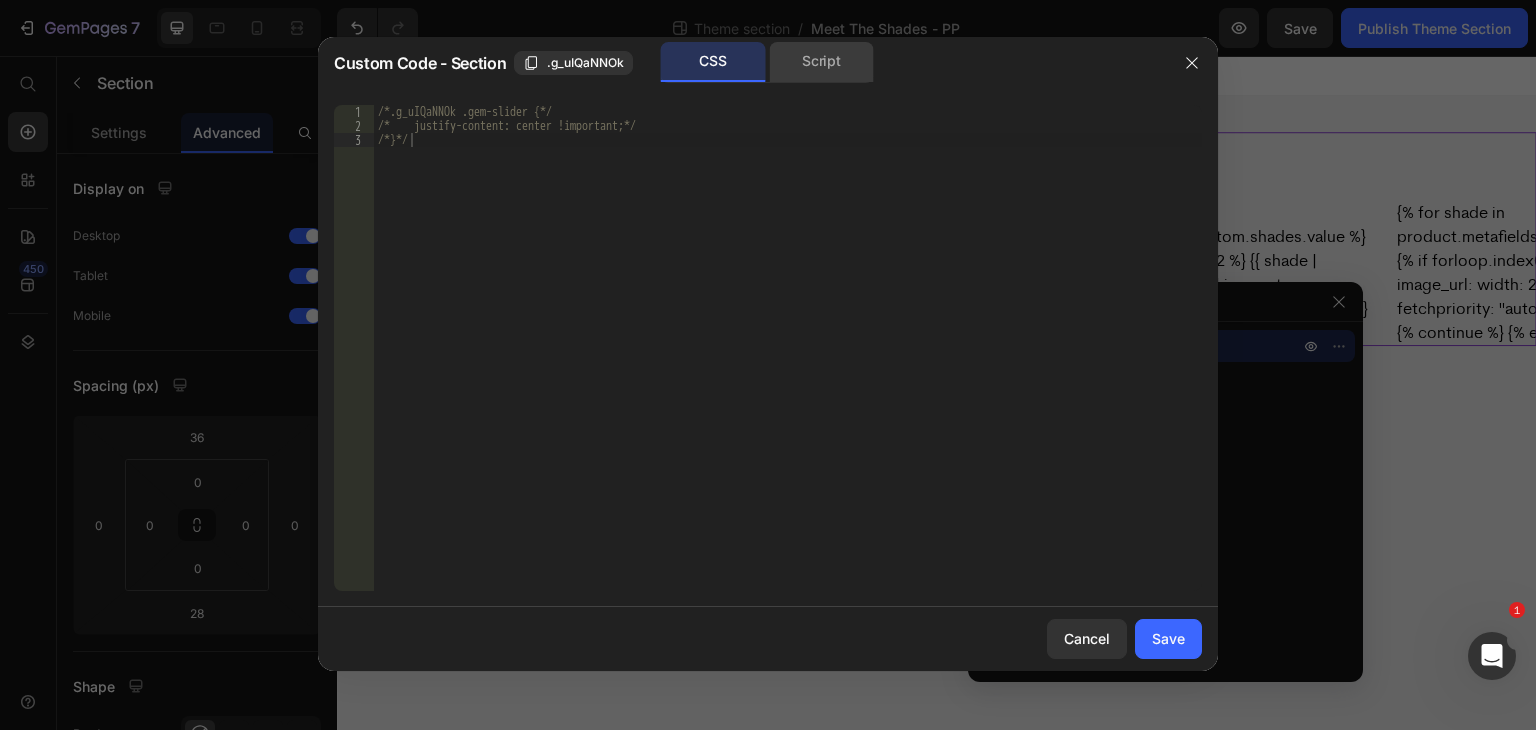 click on "Script" 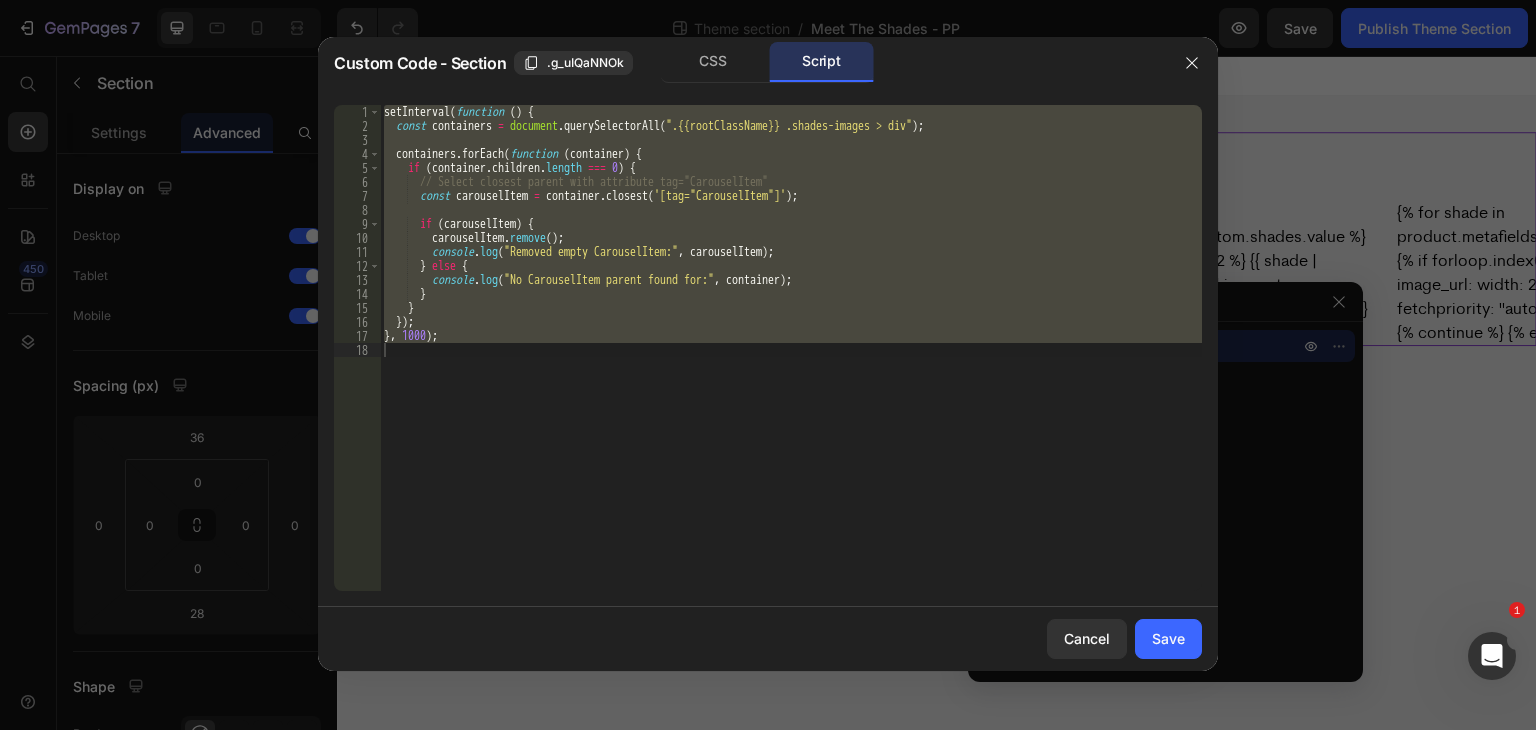 click on "setInterval ( function   ( )   {    const   containers   =   document . querySelectorAll ( ".{{rootClassName}} .shades-images > div" ) ;    containers . forEach ( function   ( container )   {      if   ( container . children . length   ===   0 )   {         // Select closest parent with attribute tag="CarouselItem"         const   carouselItem   =   container . closest ( '[tag="CarouselItem"]' ) ;         if   ( carouselItem )   {           carouselItem . remove ( ) ;           console . log ( "Removed empty CarouselItem:" ,   carouselItem ) ;         }   else   {           console . log ( "No CarouselItem parent found for:" ,   container ) ;         }      }    }) ; } ,   1000 ) ;" at bounding box center [791, 348] 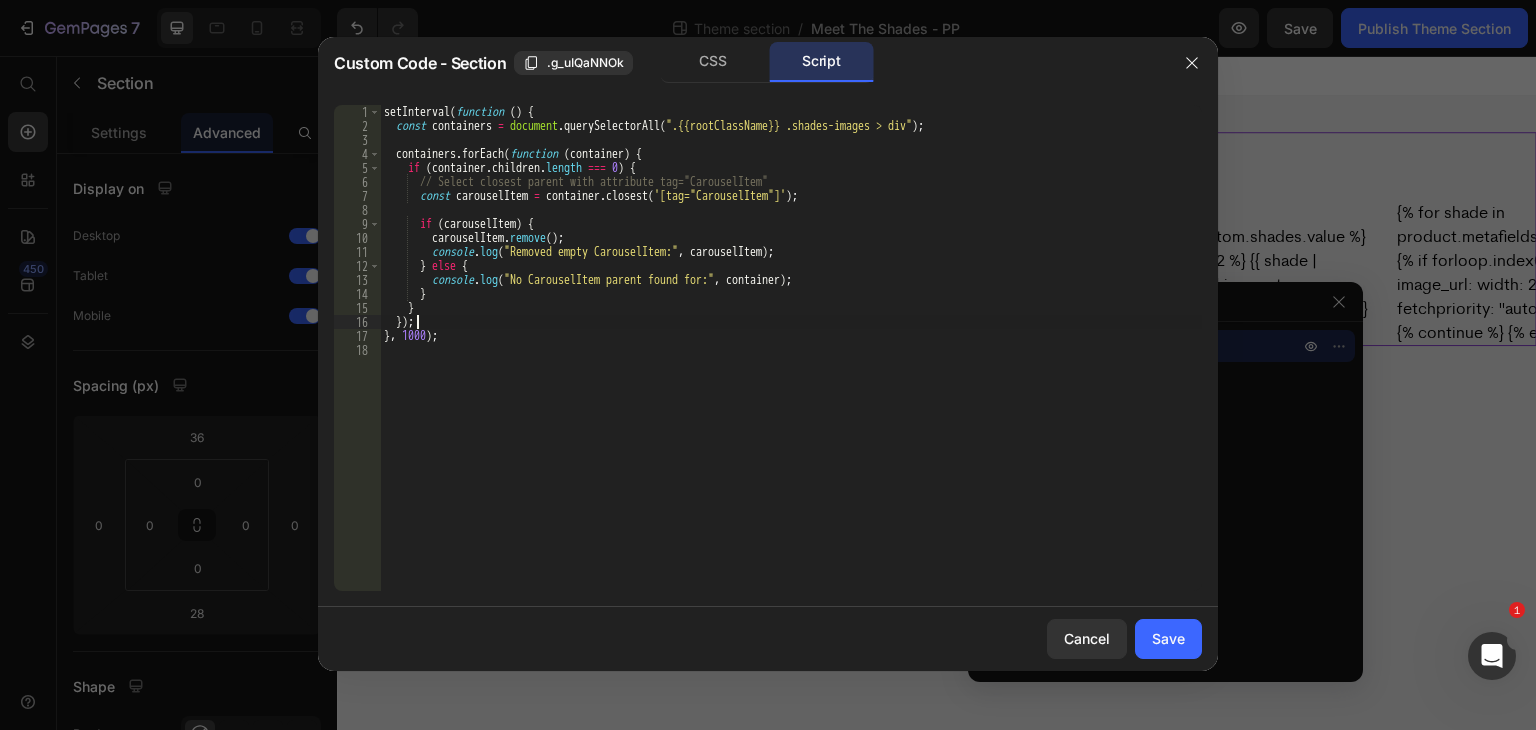 click on "setInterval ( function   ( )   {    const   containers   =   document . querySelectorAll ( ".{{rootClassName}} .shades-images > div" ) ;    containers . forEach ( function   ( container )   {      if   ( container . children . length   ===   0 )   {         // Select closest parent with attribute tag="CarouselItem"         const   carouselItem   =   container . closest ( '[tag="CarouselItem"]' ) ;         if   ( carouselItem )   {           carouselItem . remove ( ) ;           console . log ( "Removed empty CarouselItem:" ,   carouselItem ) ;         }   else   {           console . log ( "No CarouselItem parent found for:" ,   container ) ;         }      }    }) ; } ,   1000 ) ;" at bounding box center [791, 362] 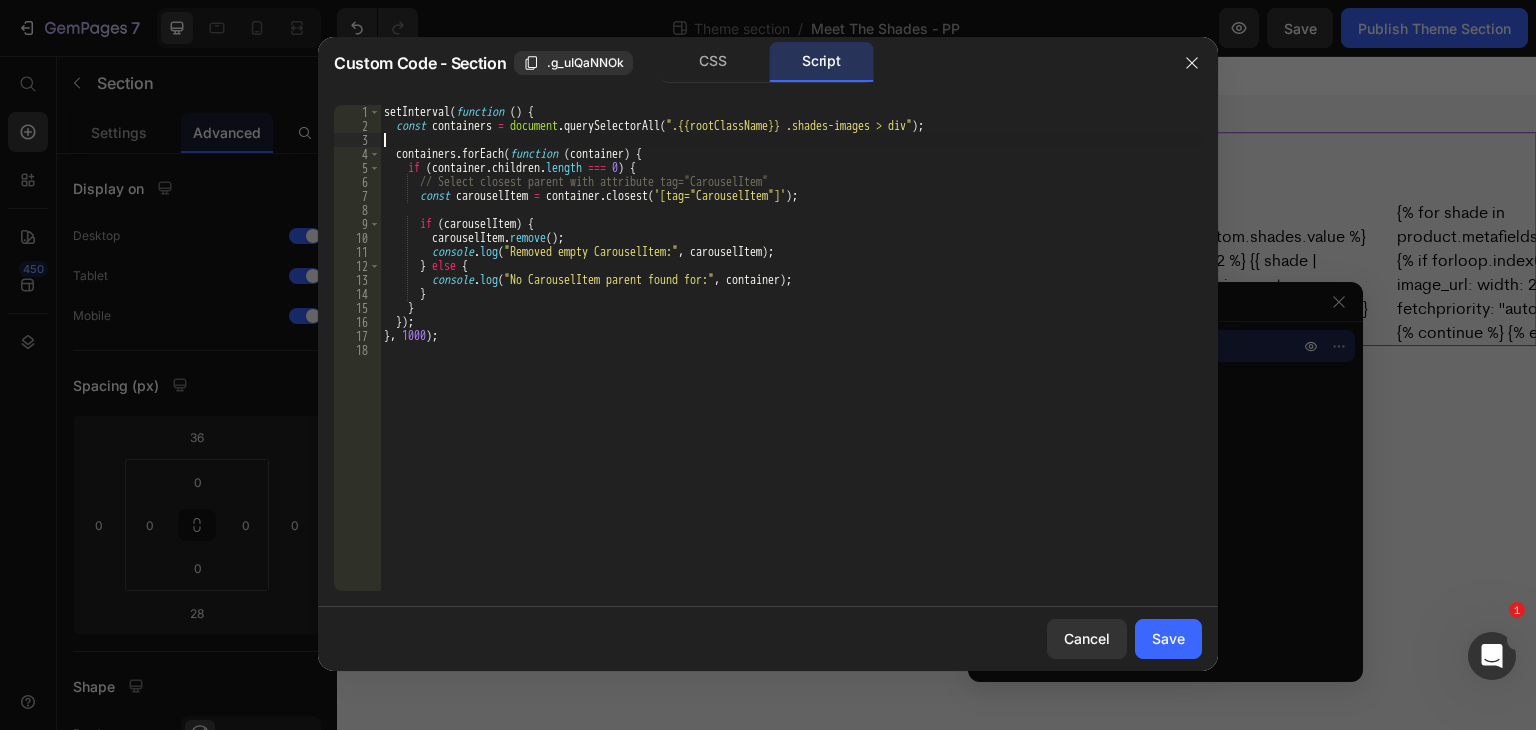 click on "setInterval ( function   ( )   {    const   containers   =   document . querySelectorAll ( ".{{rootClassName}} .shades-images > div" ) ;    containers . forEach ( function   ( container )   {      if   ( container . children . length   ===   0 )   {         // Select closest parent with attribute tag="CarouselItem"         const   carouselItem   =   container . closest ( '[tag="CarouselItem"]' ) ;         if   ( carouselItem )   {           carouselItem . remove ( ) ;           console . log ( "Removed empty CarouselItem:" ,   carouselItem ) ;         }   else   {           console . log ( "No CarouselItem parent found for:" ,   container ) ;         }      }    }) ; } ,   1000 ) ;" at bounding box center (791, 362) 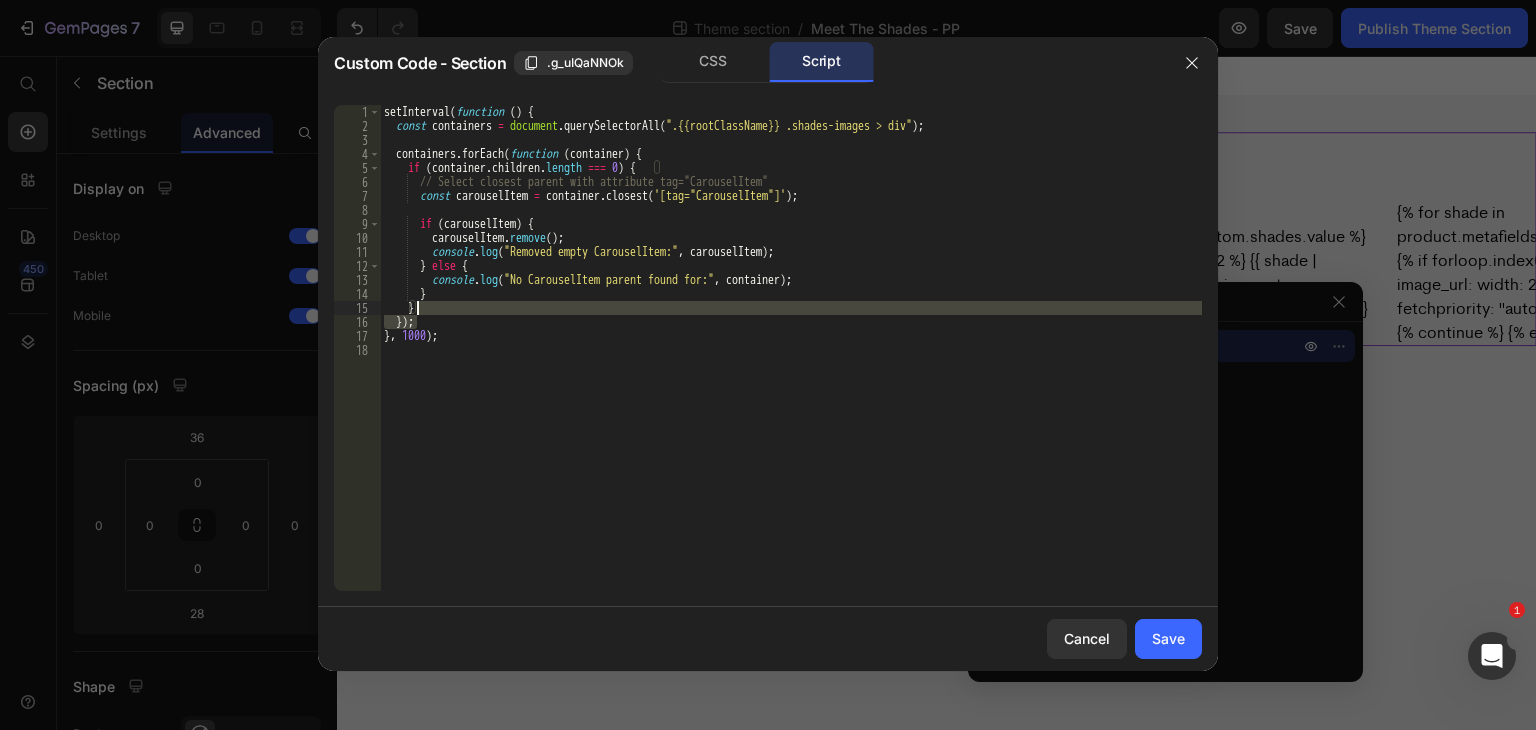 click on "setInterval ( function   ( )   {    const   containers   =   document . querySelectorAll ( ".{{rootClassName}} .shades-images > div" ) ;    containers . forEach ( function   ( container )   {      if   ( container . children . length   ===   0 )   {         // Select closest parent with attribute tag="CarouselItem"         const   carouselItem   =   container . closest ( '[tag="CarouselItem"]' ) ;         if   ( carouselItem )   {           carouselItem . remove ( ) ;           console . log ( "Removed empty CarouselItem:" ,   carouselItem ) ;         }   else   {           console . log ( "No CarouselItem parent found for:" ,   container ) ;         }      }    }) ; } ,   1000 ) ;" at bounding box center [791, 362] 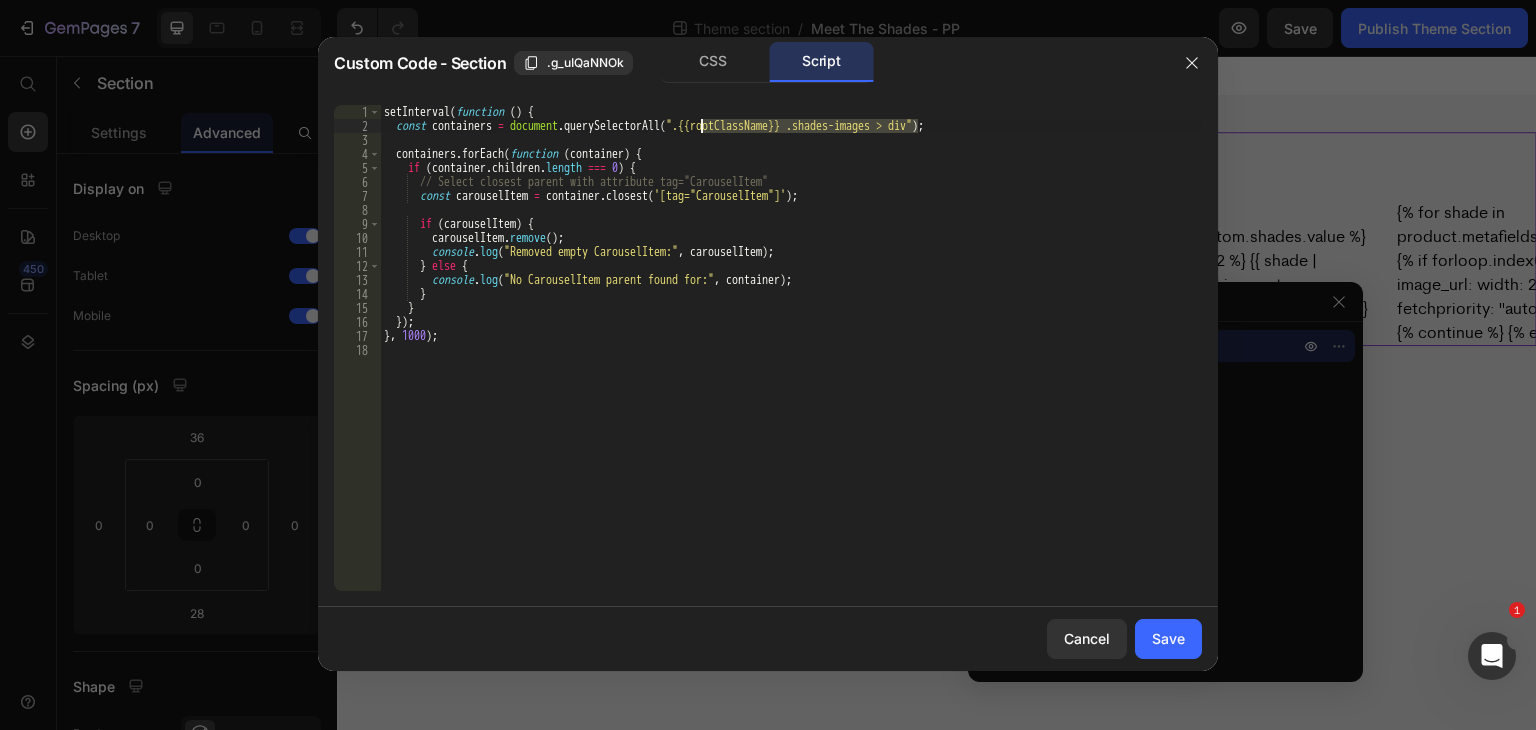 drag, startPoint x: 921, startPoint y: 123, endPoint x: 704, endPoint y: 128, distance: 217.0576 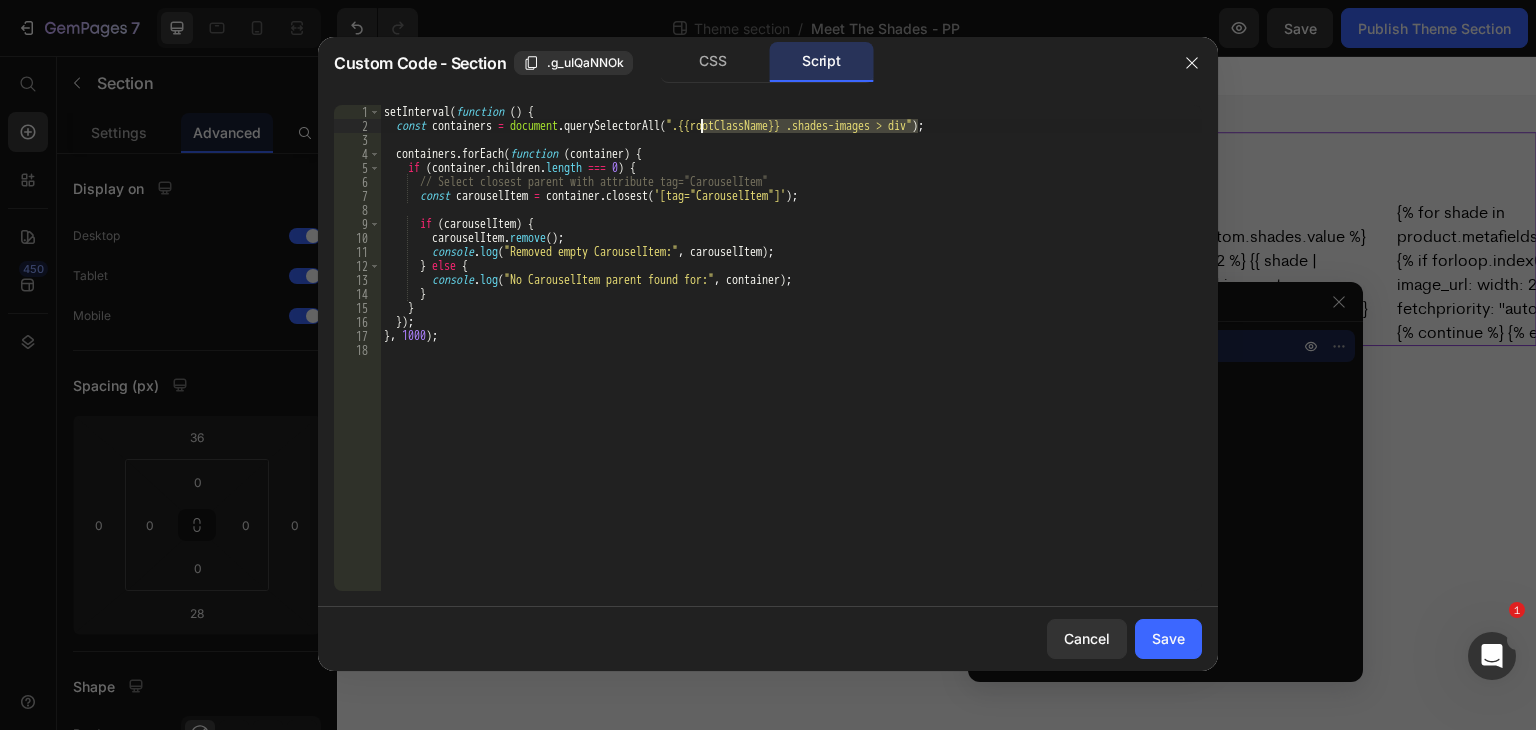 click on "setInterval ( function   ( )   {    const   containers   =   document . querySelectorAll ( ".{{rootClassName}} .shades-images > div" ) ;    containers . forEach ( function   ( container )   {      if   ( container . children . length   ===   0 )   {         // Select closest parent with attribute tag="CarouselItem"         const   carouselItem   =   container . closest ( '[tag="CarouselItem"]' ) ;         if   ( carouselItem )   {           carouselItem . remove ( ) ;           console . log ( "Removed empty CarouselItem:" ,   carouselItem ) ;         }   else   {           console . log ( "No CarouselItem parent found for:" ,   container ) ;         }      }    }) ; } ,   1000 ) ;" at bounding box center (791, 362) 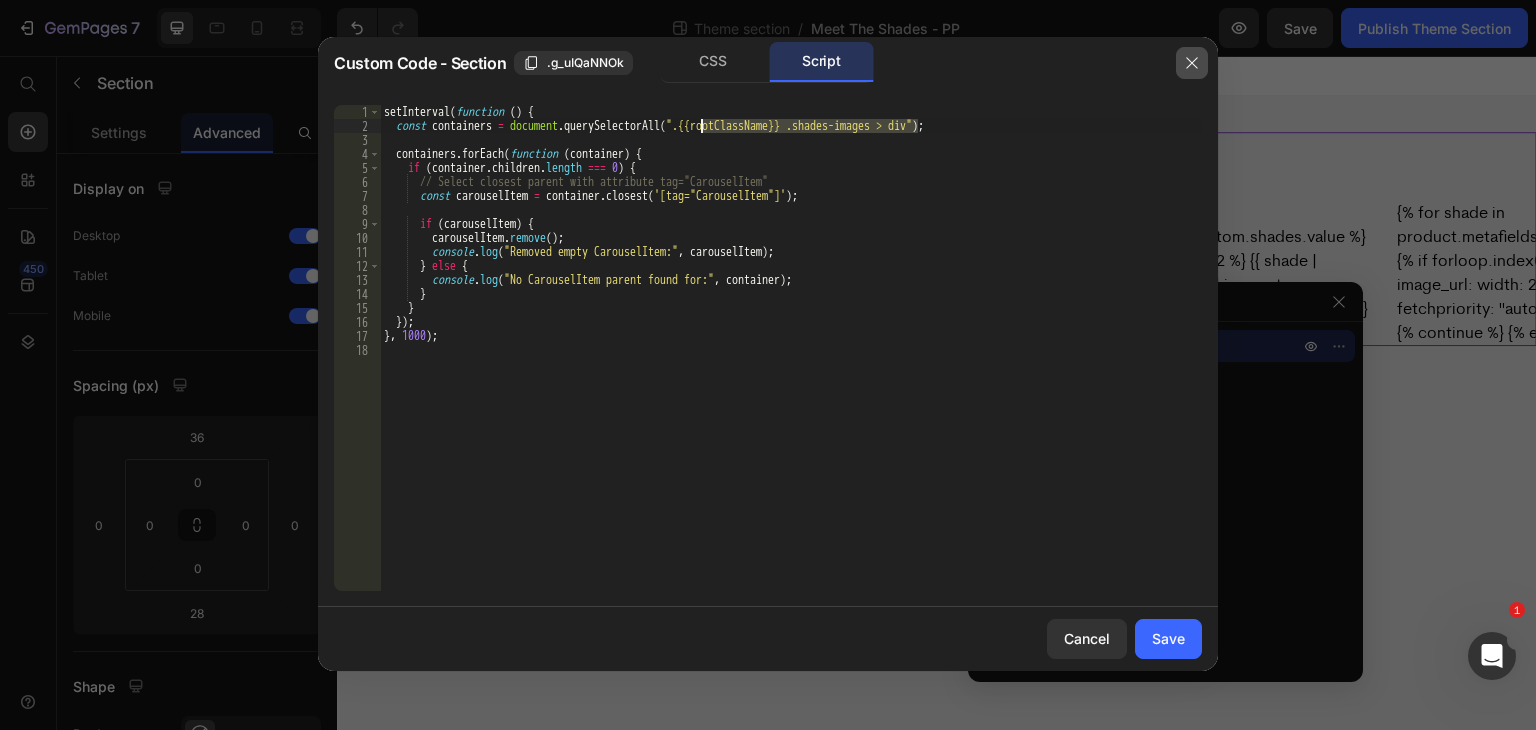 click at bounding box center (1192, 63) 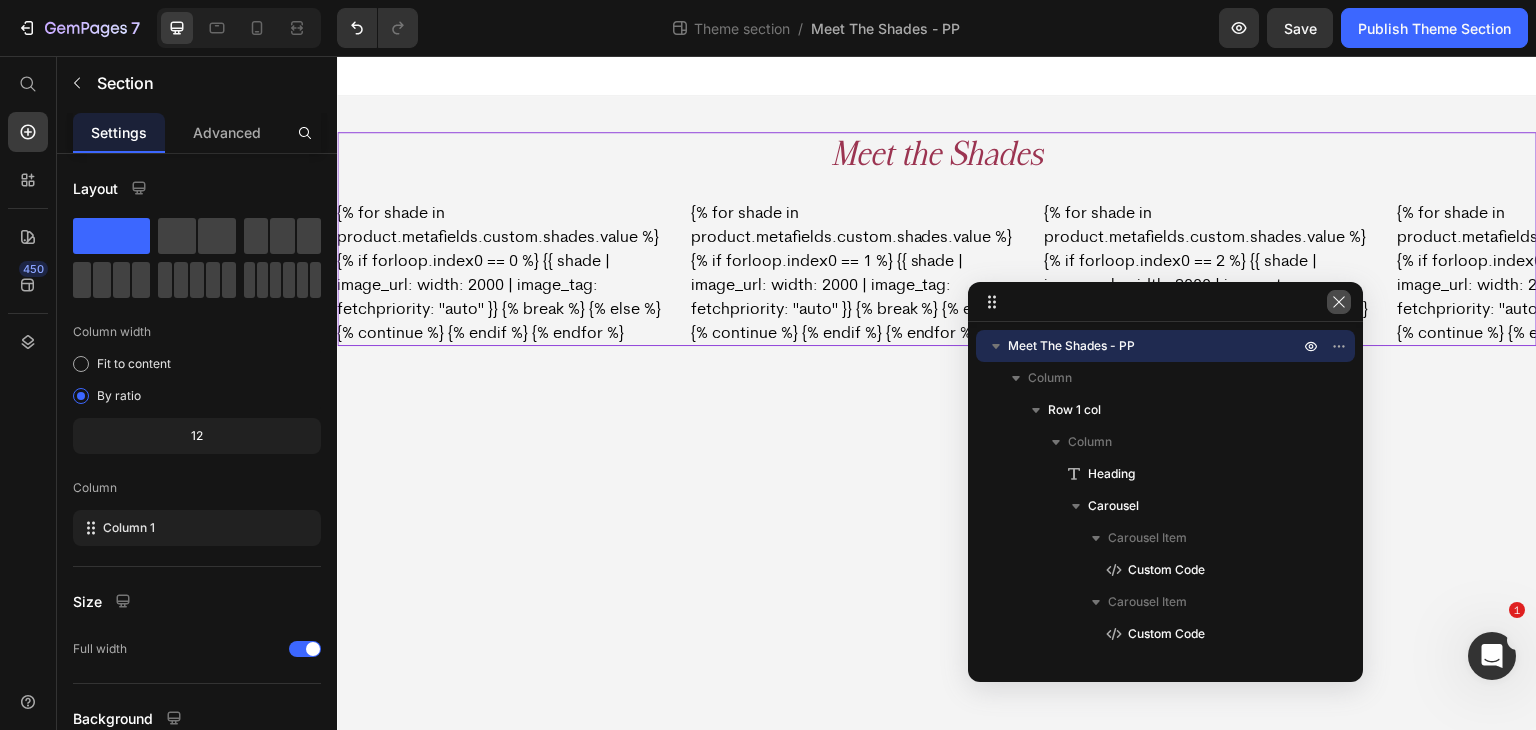 click 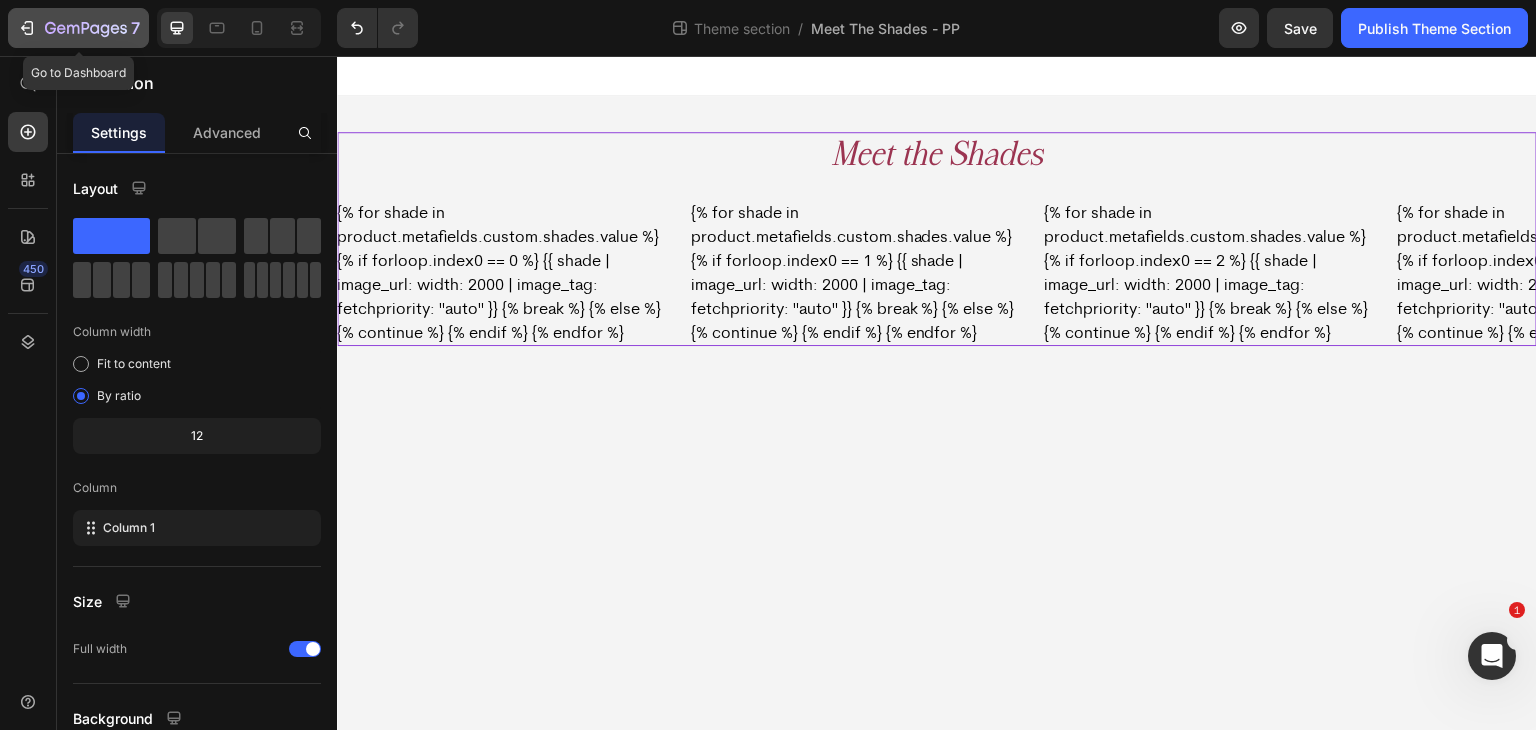 click 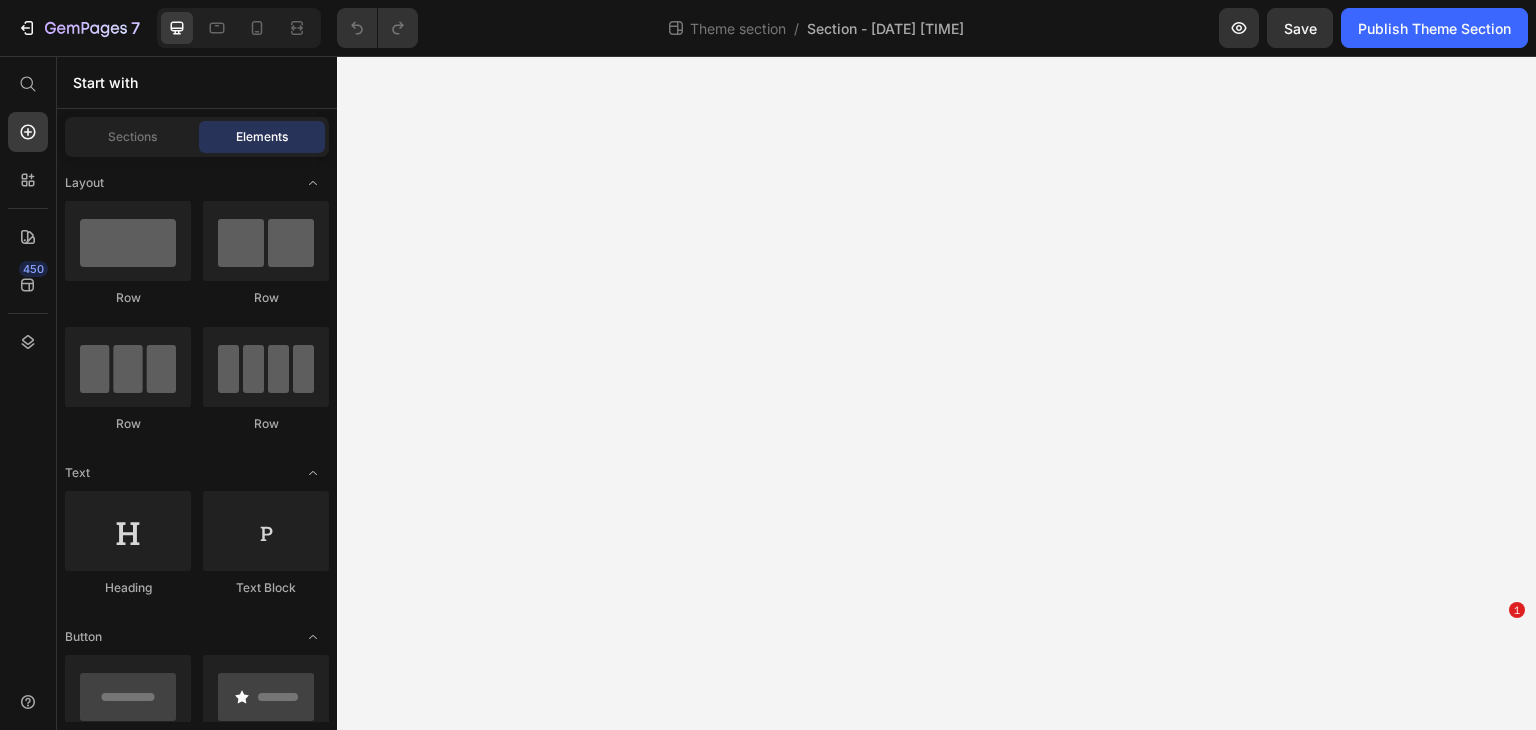 scroll, scrollTop: 0, scrollLeft: 0, axis: both 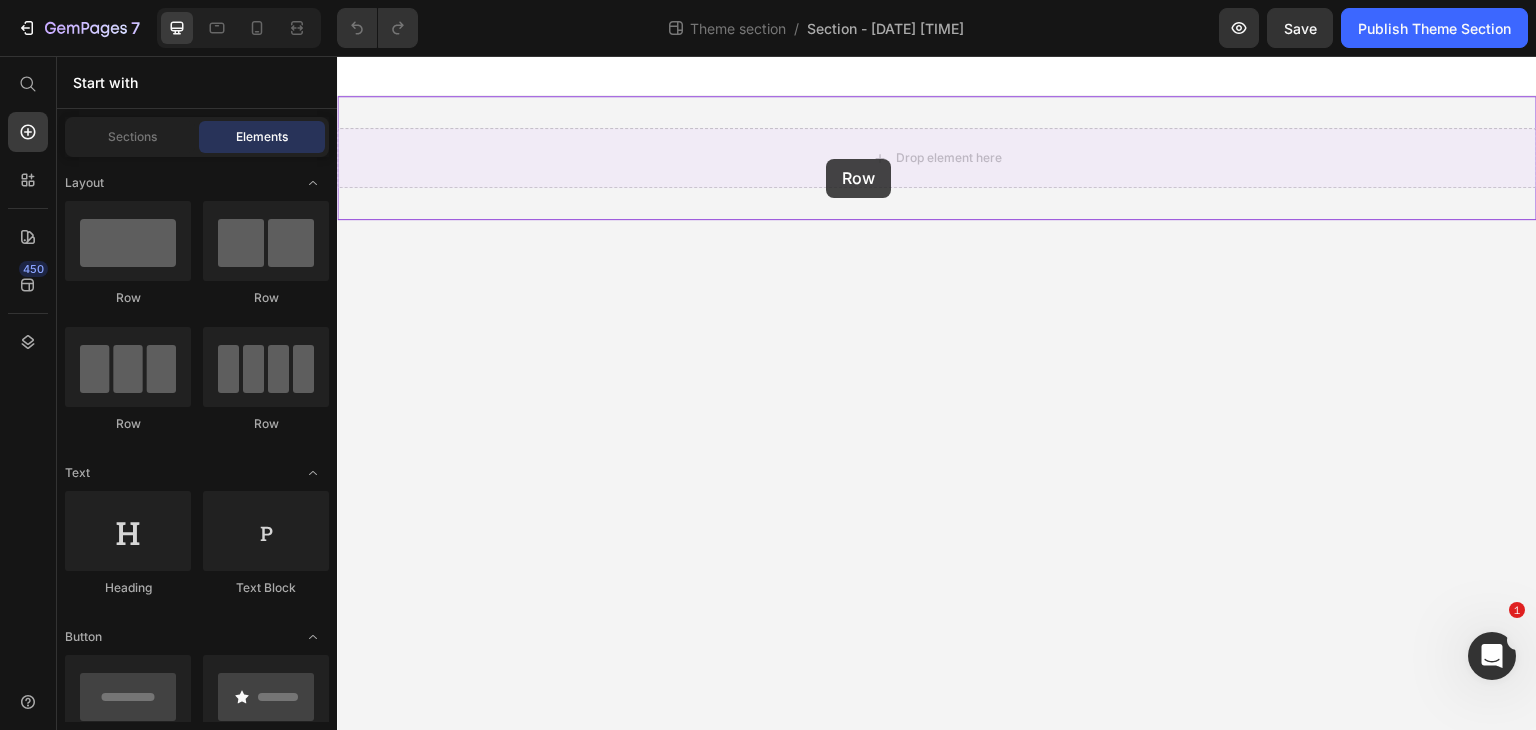 drag, startPoint x: 555, startPoint y: 313, endPoint x: 826, endPoint y: 158, distance: 312.19547 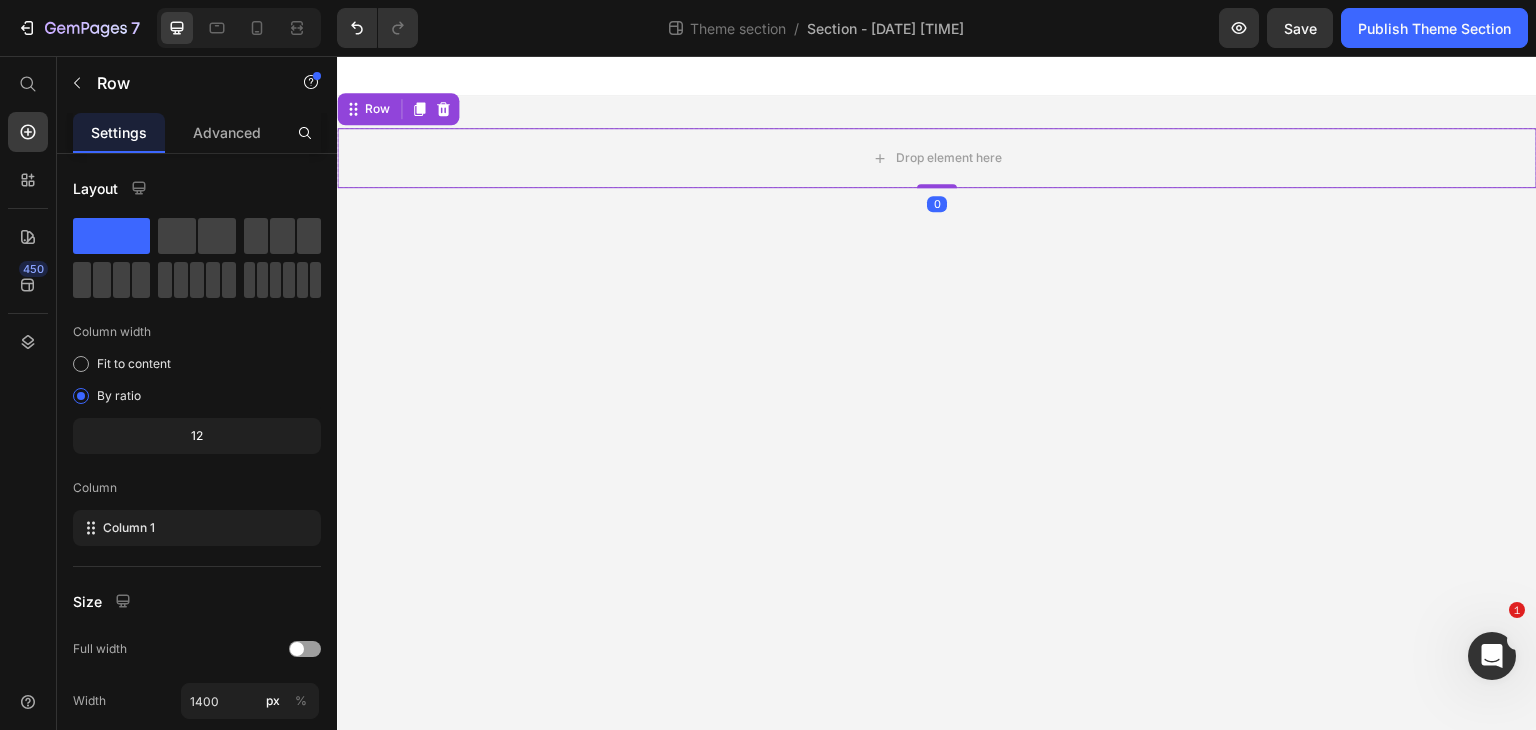 click on "450" at bounding box center (28, 373) 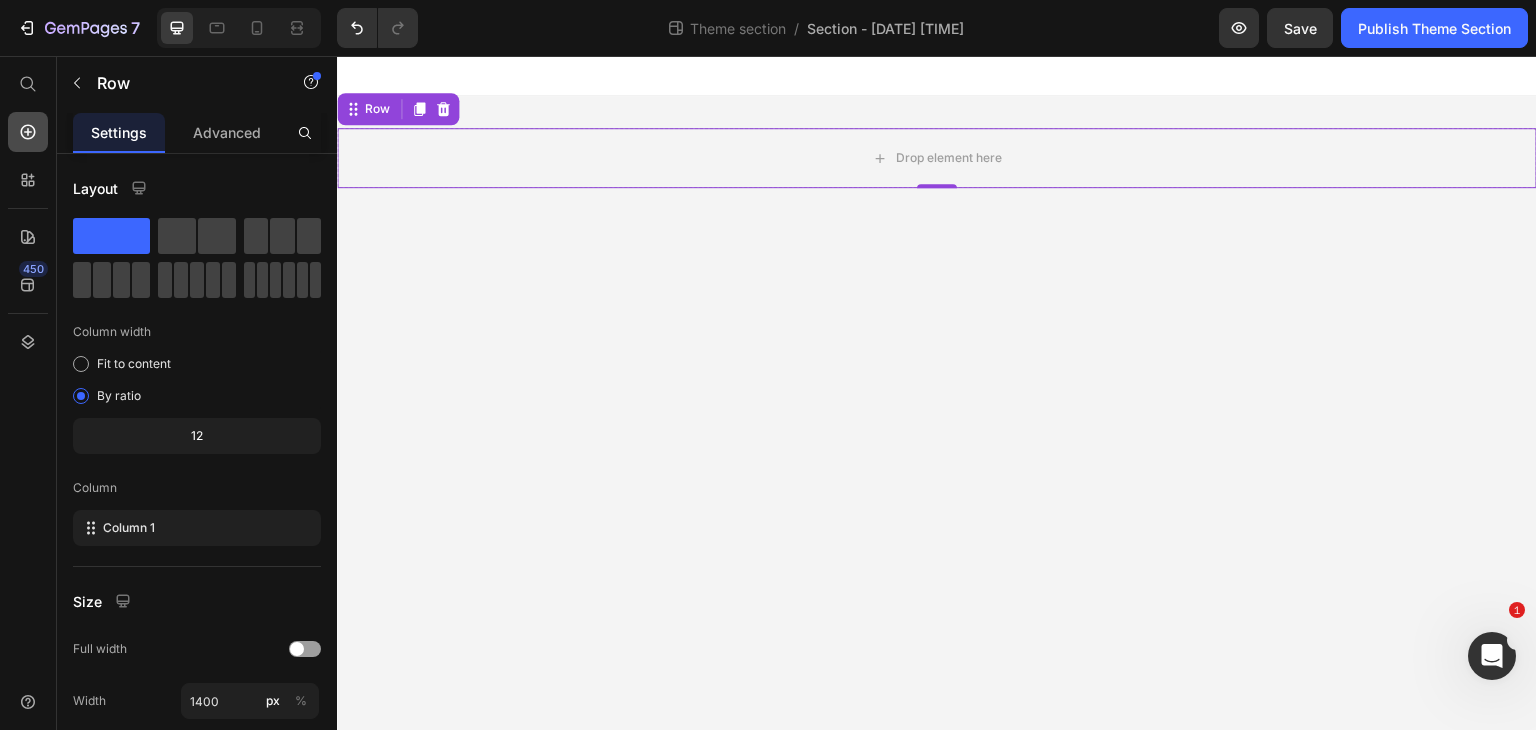 click 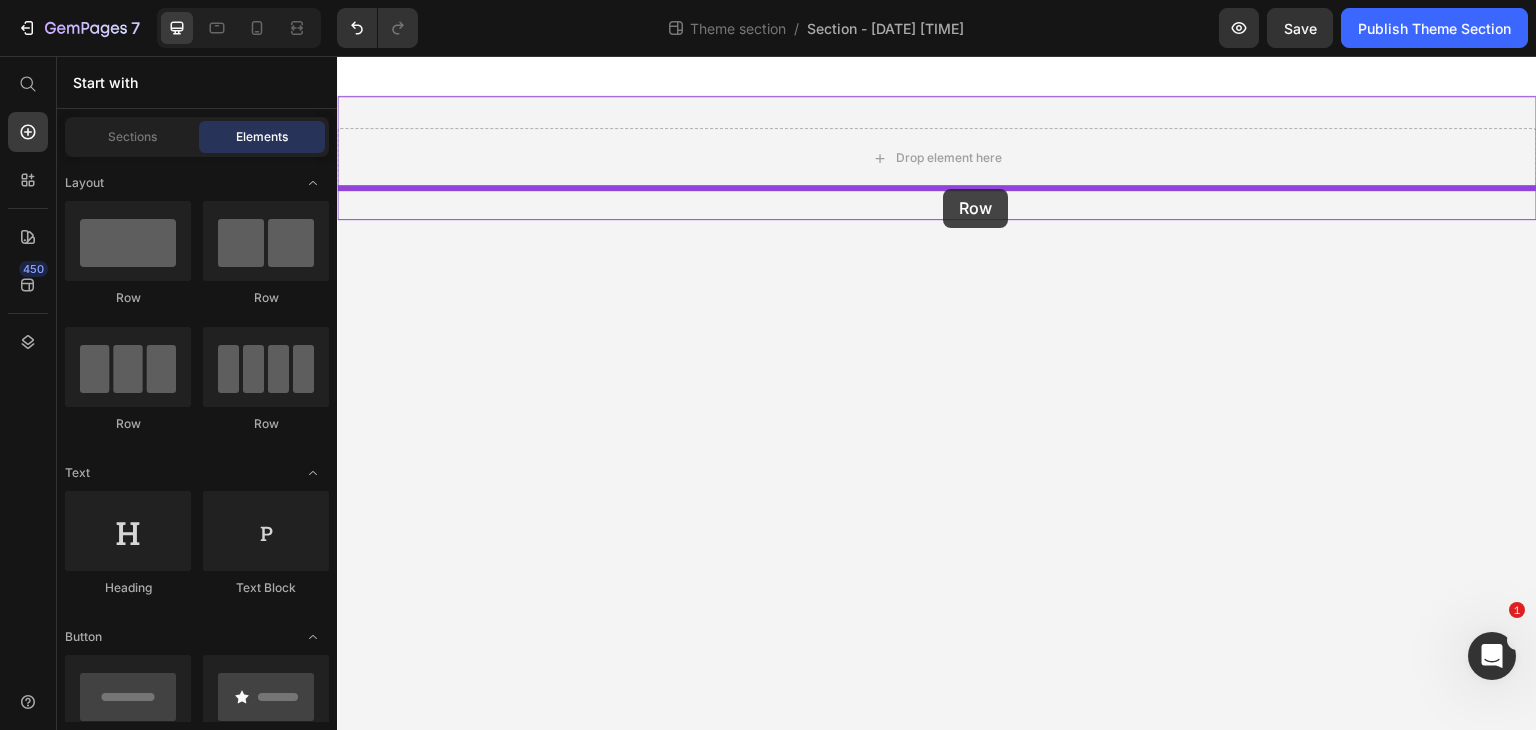 drag, startPoint x: 490, startPoint y: 313, endPoint x: 944, endPoint y: 189, distance: 470.62936 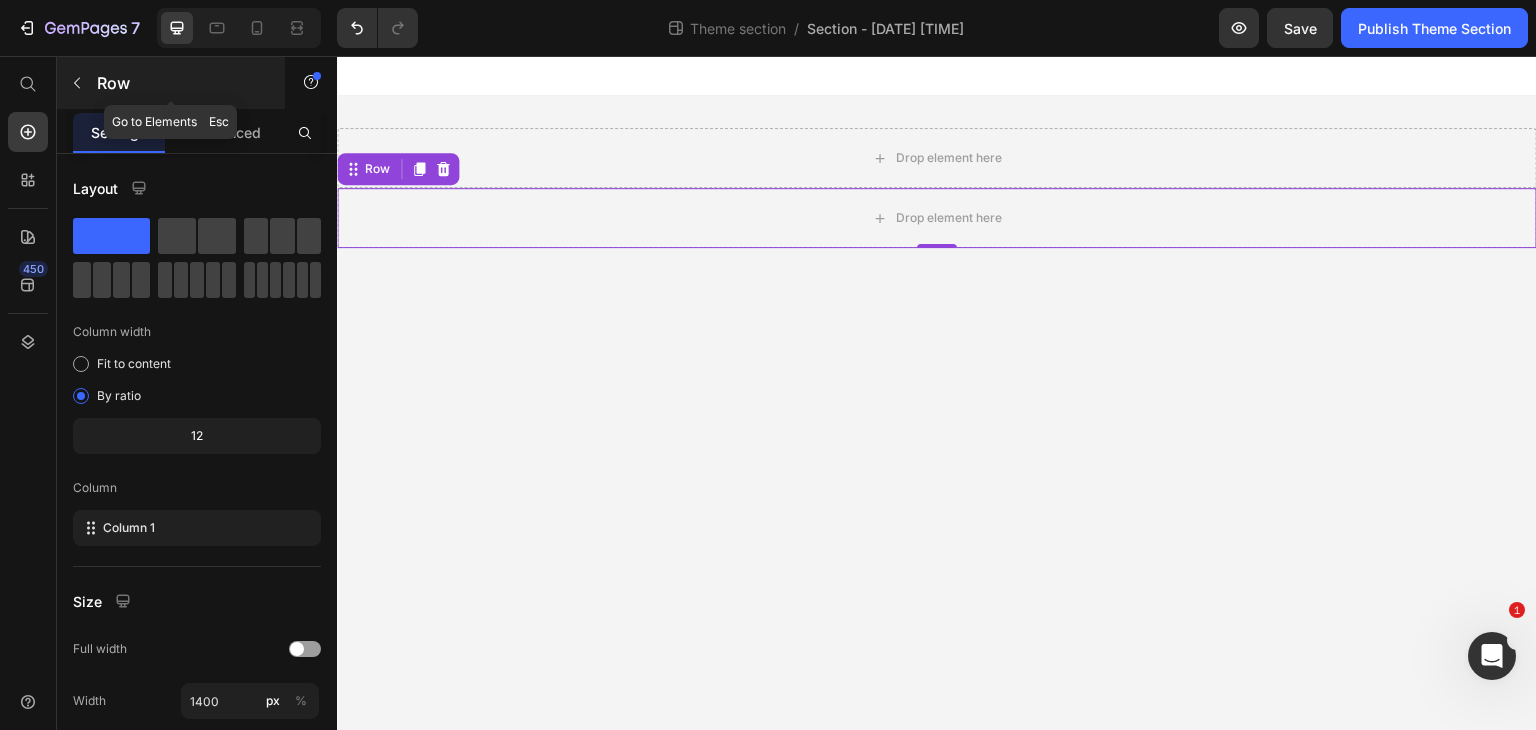 click 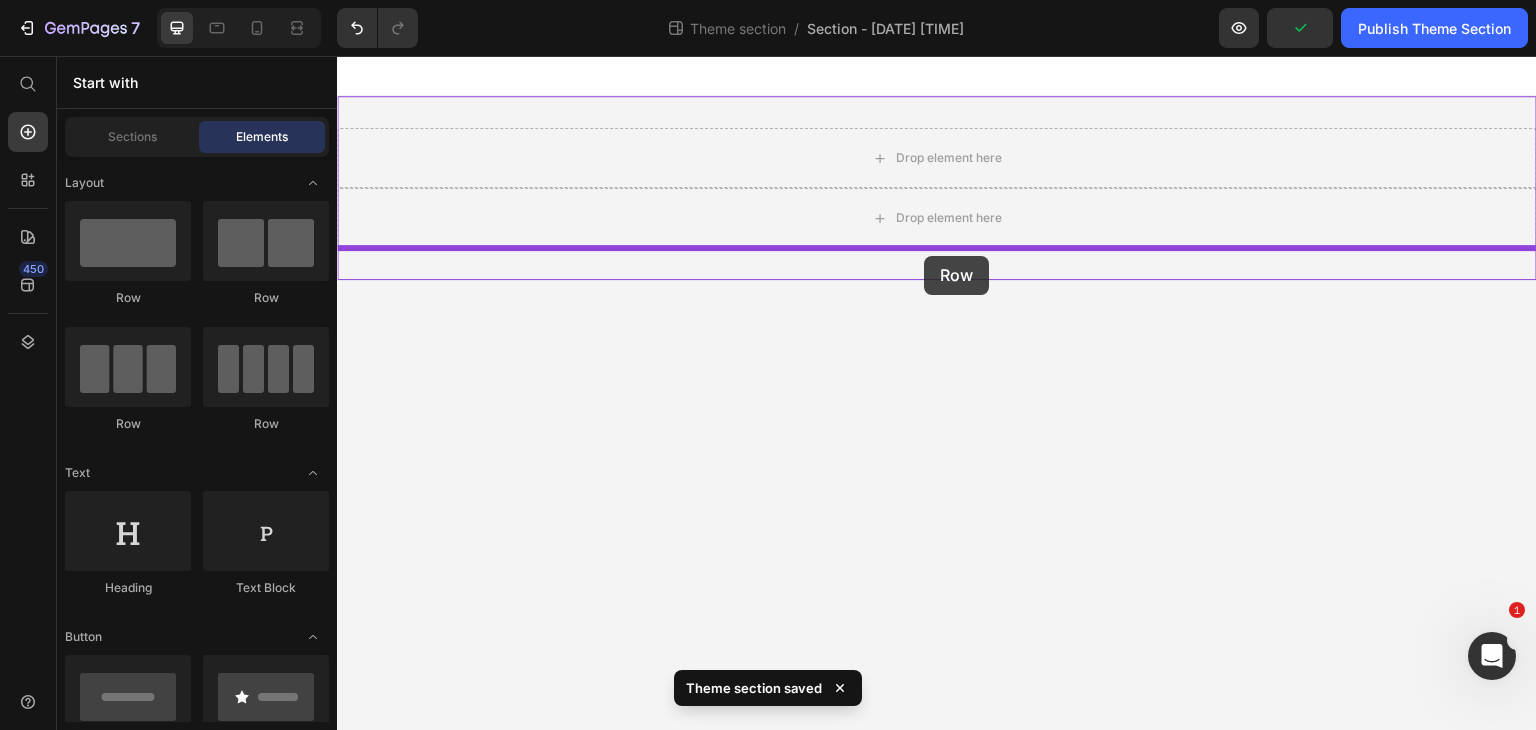 drag, startPoint x: 464, startPoint y: 291, endPoint x: 925, endPoint y: 256, distance: 462.32672 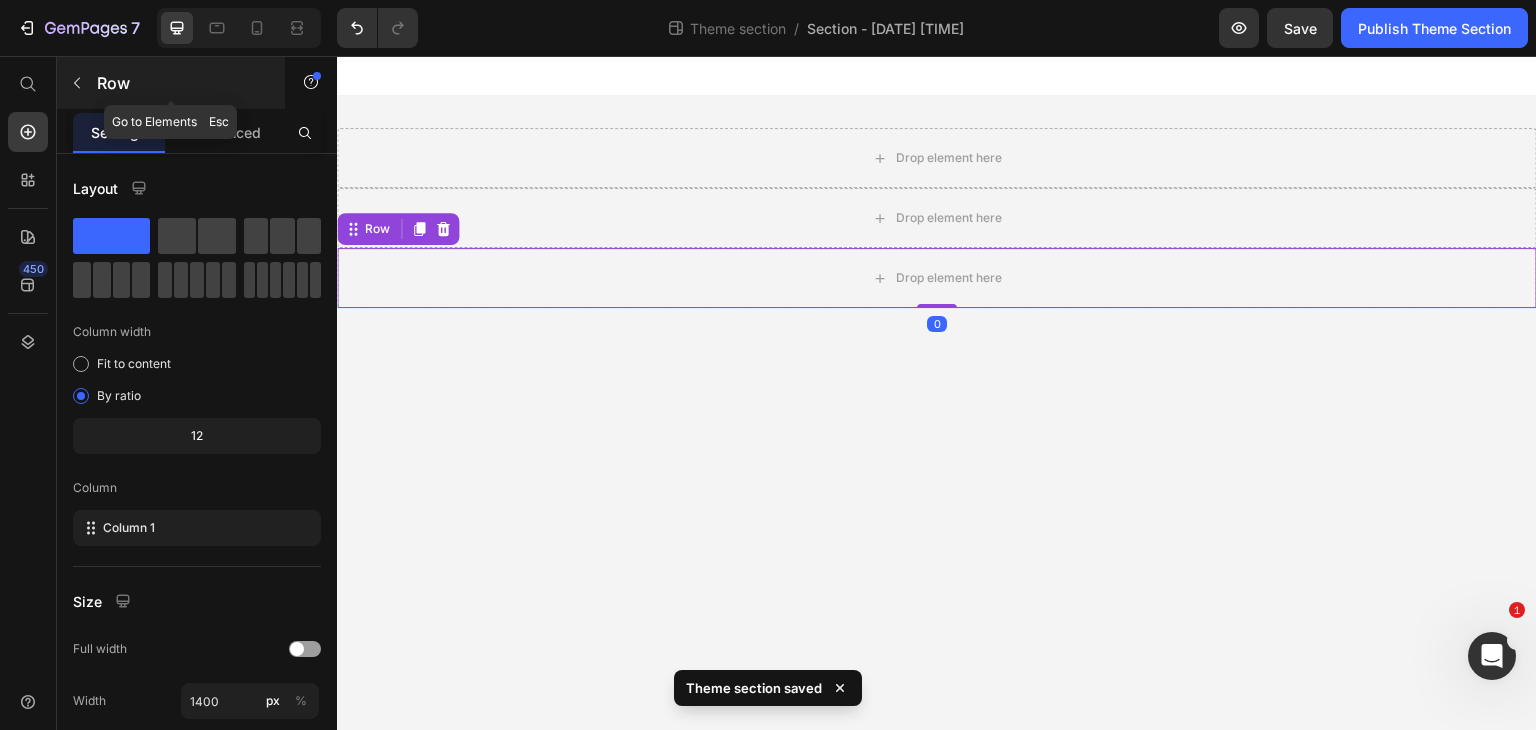 click at bounding box center [77, 83] 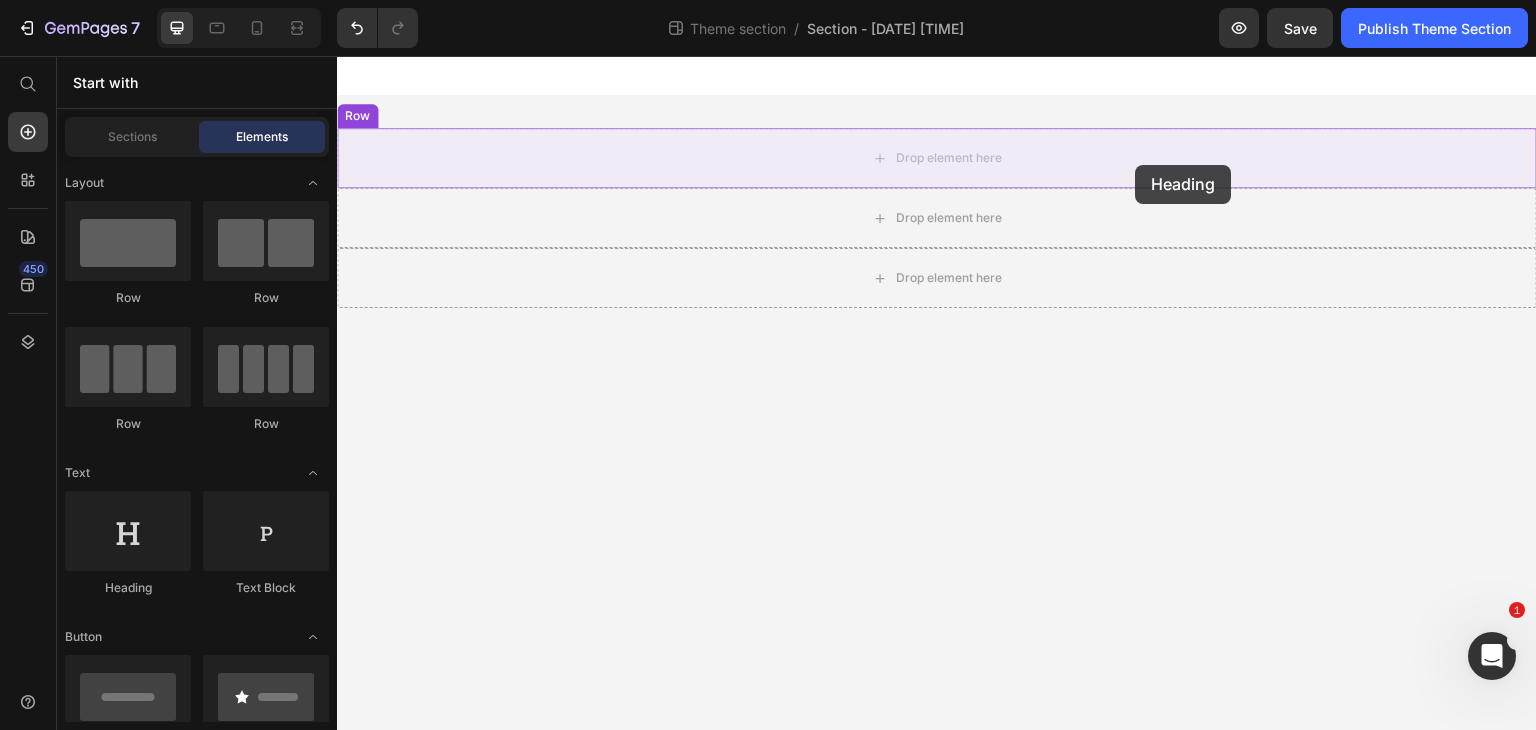 drag, startPoint x: 455, startPoint y: 599, endPoint x: 514, endPoint y: 440, distance: 169.59363 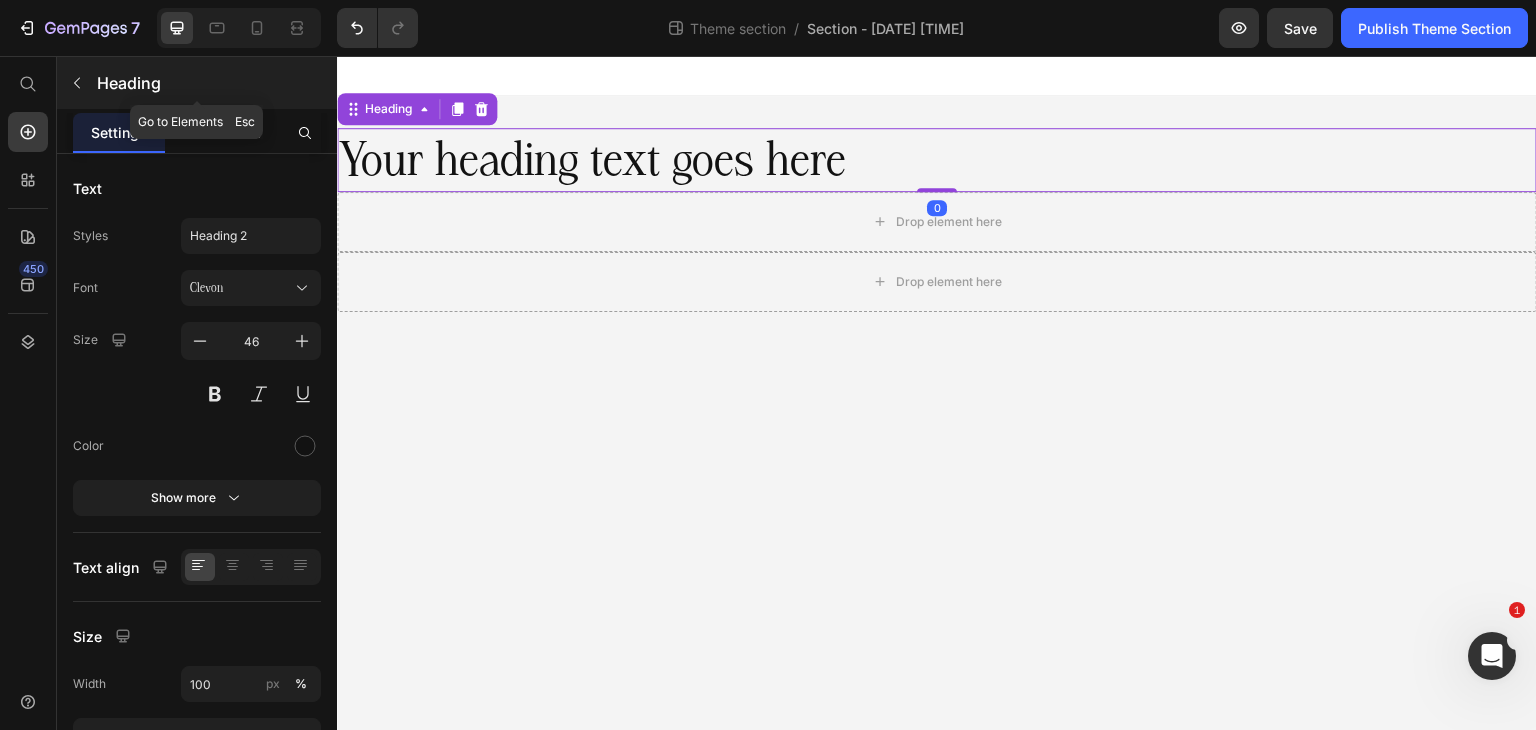 click 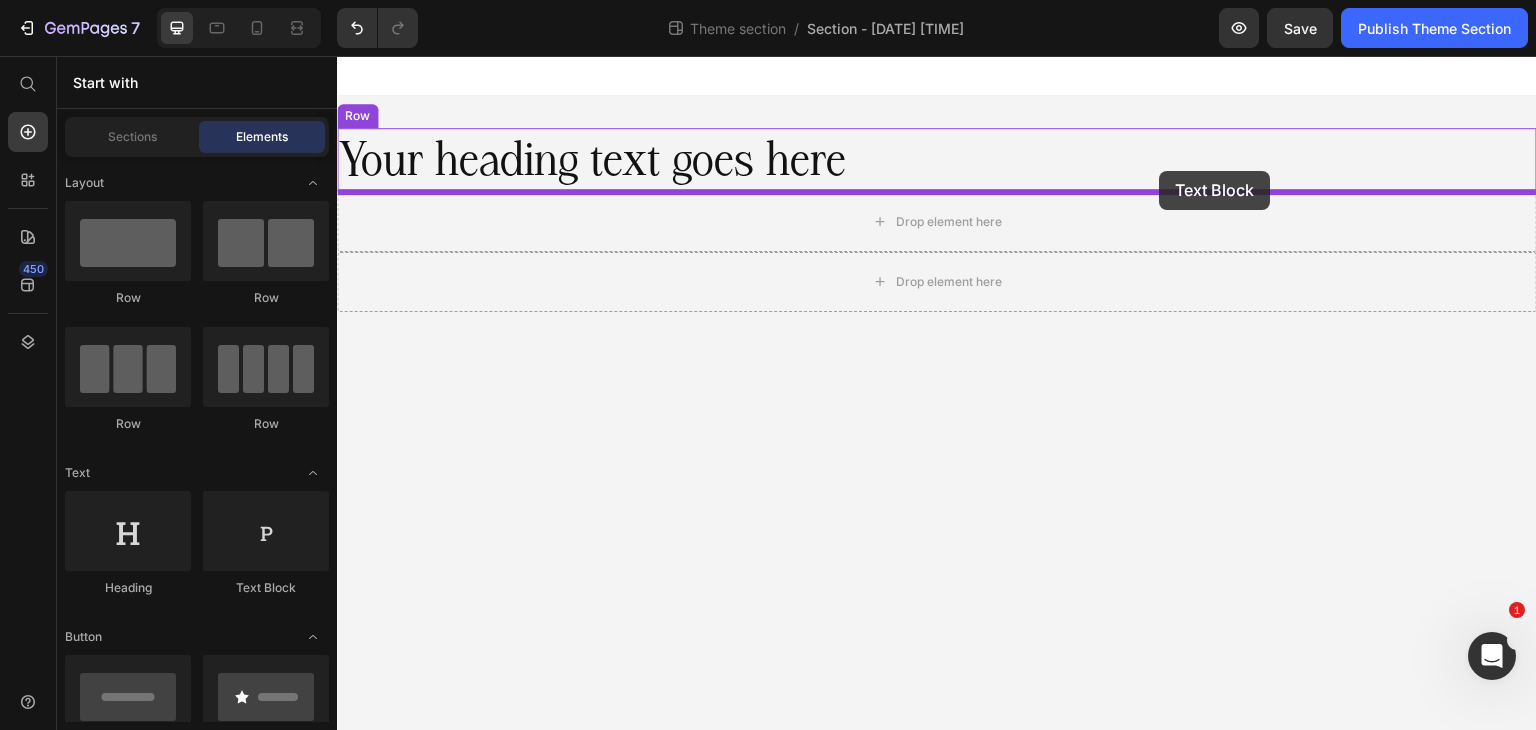 drag, startPoint x: 613, startPoint y: 591, endPoint x: 1160, endPoint y: 171, distance: 689.6441 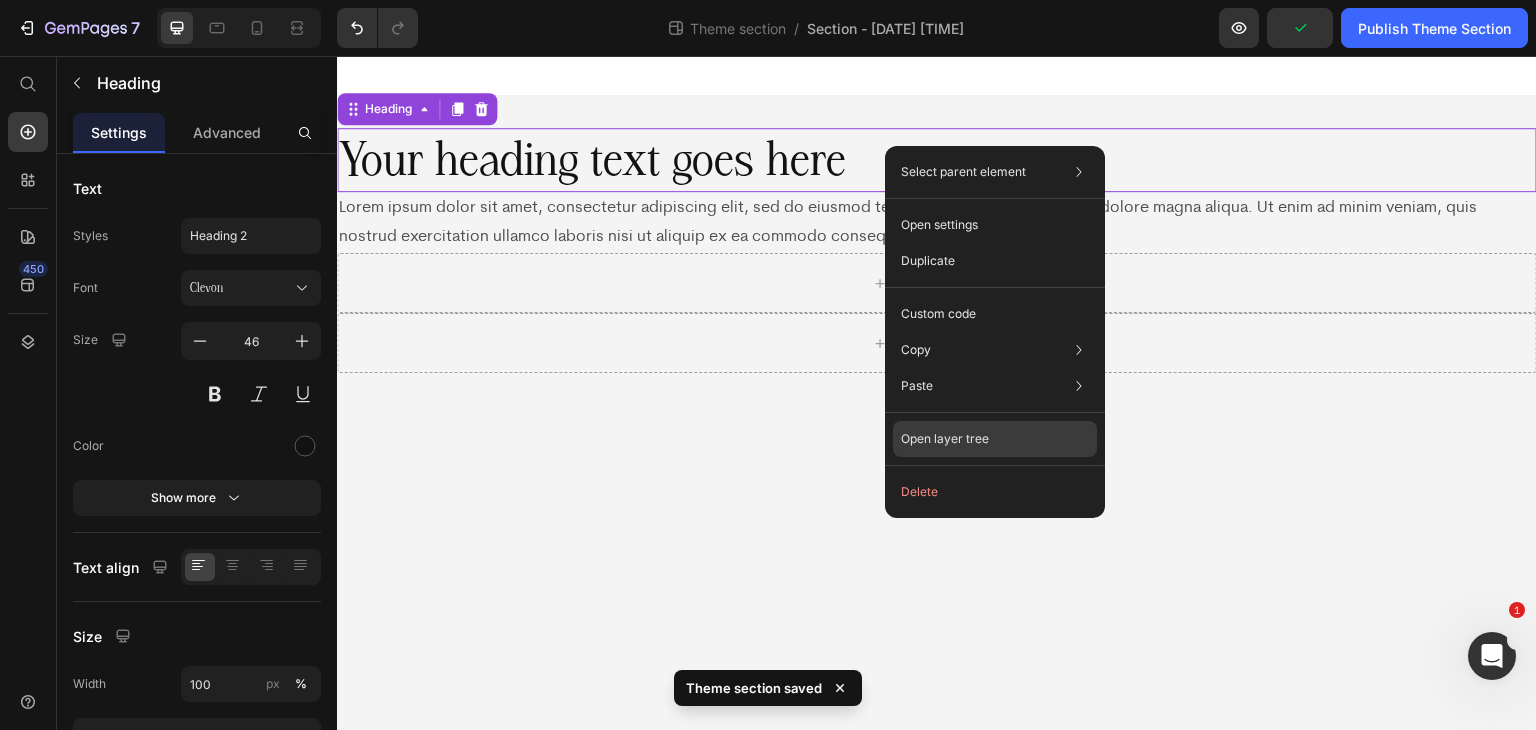 click on "Open layer tree" 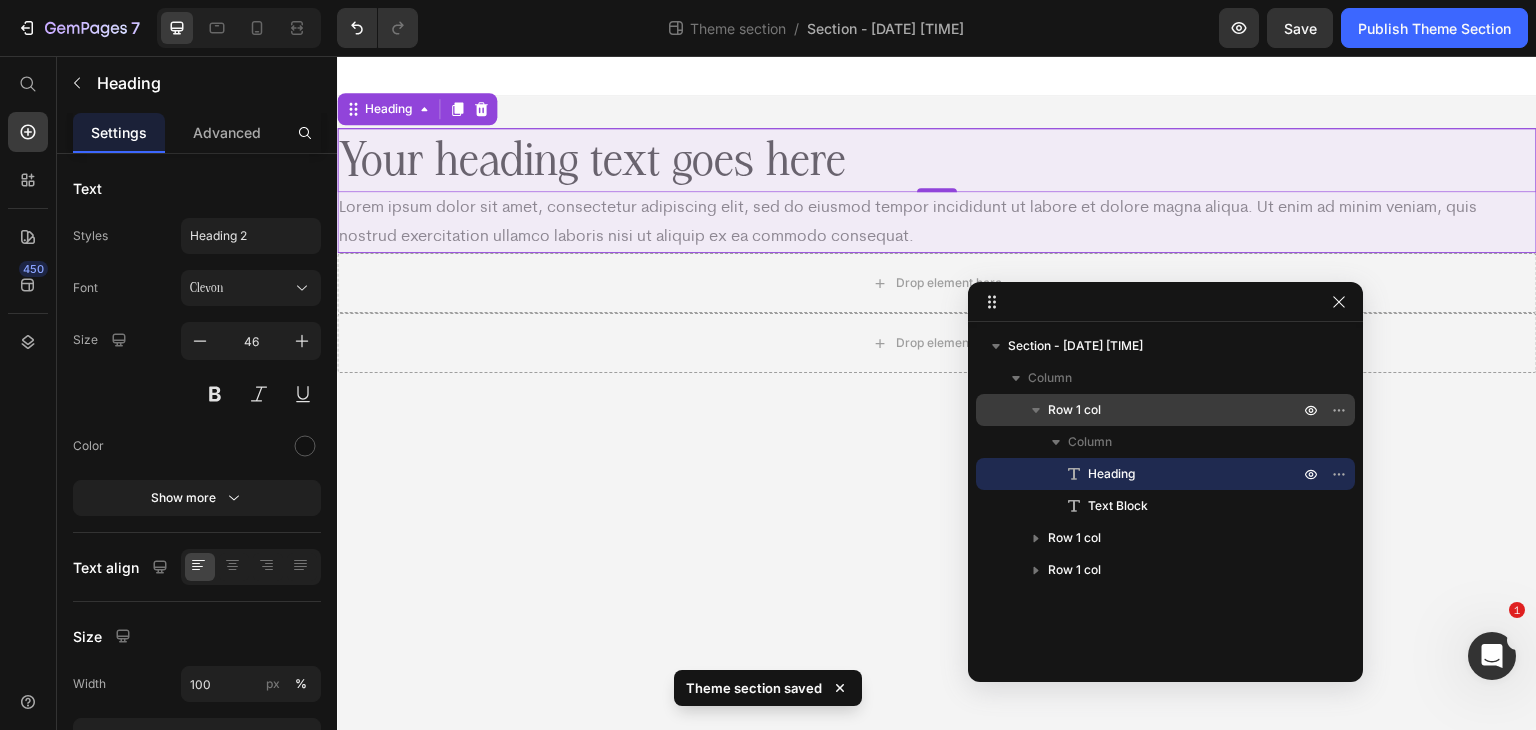 click 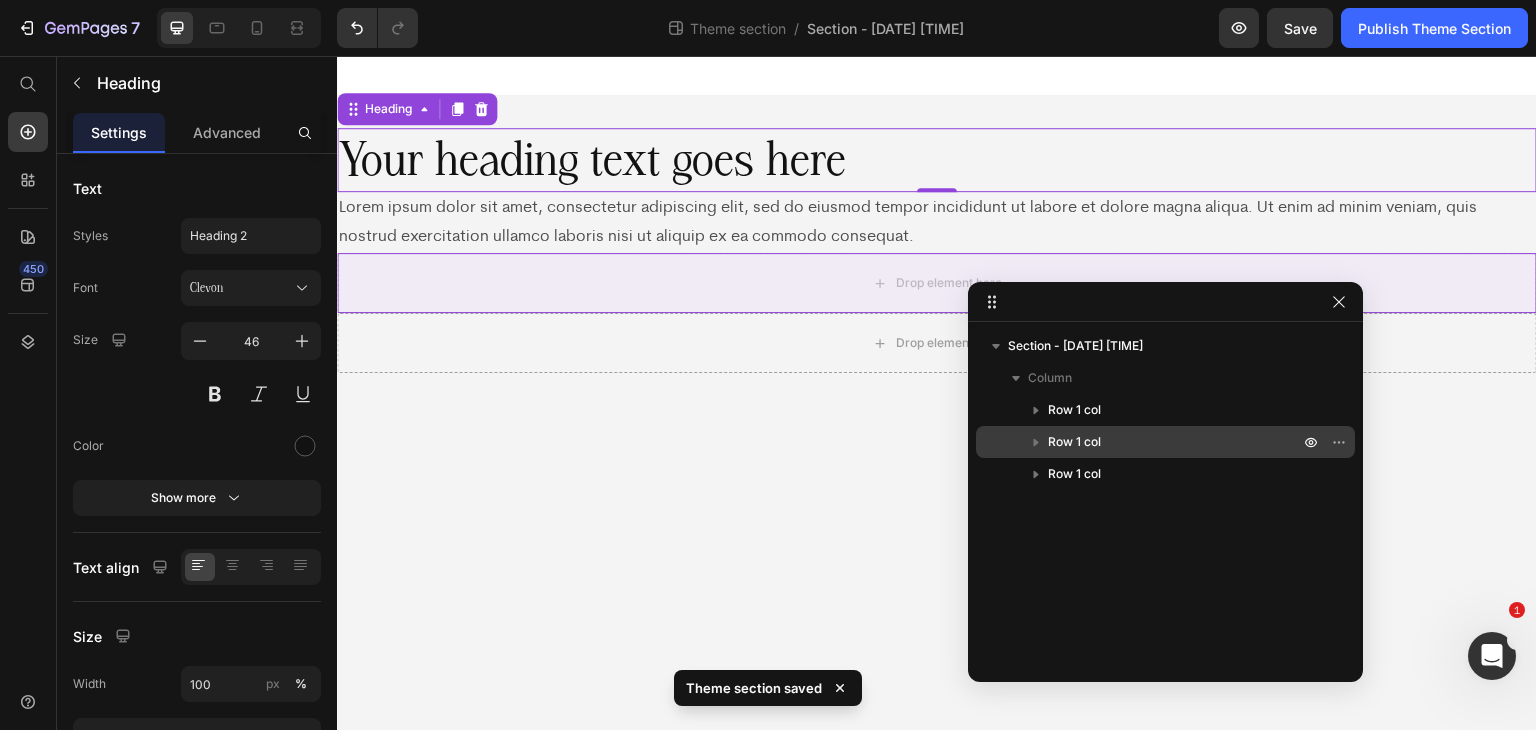 click on "Row 1 col" at bounding box center [1175, 442] 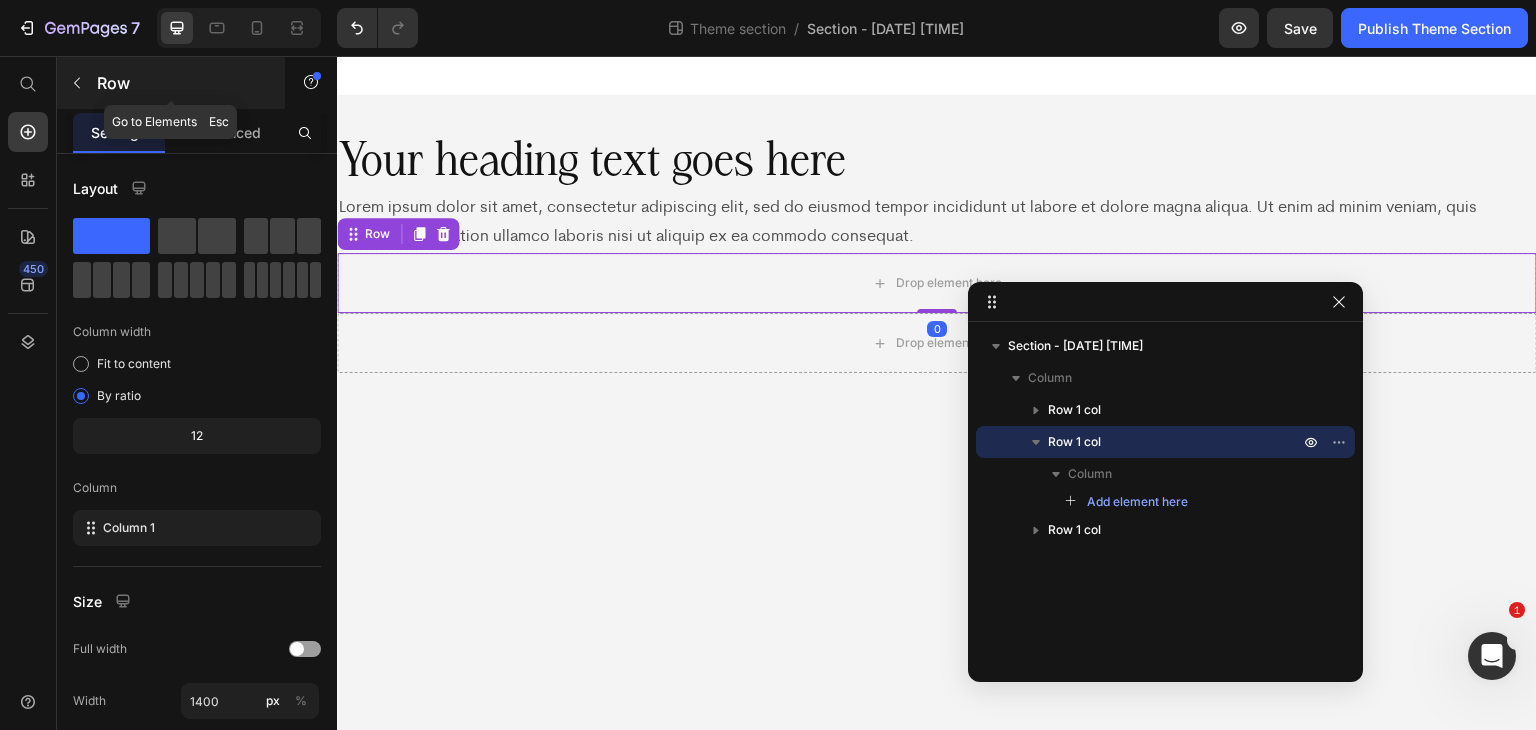 click 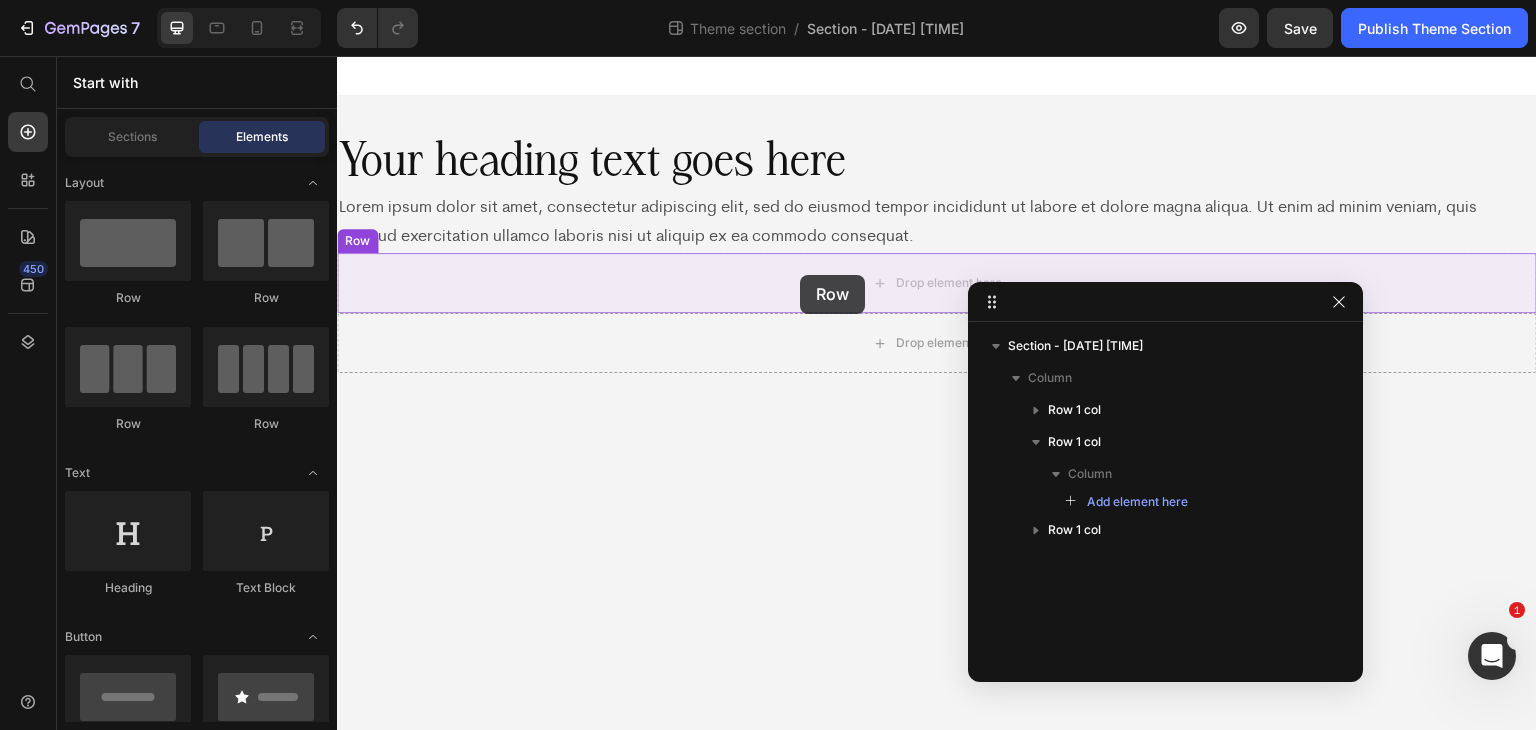 drag, startPoint x: 594, startPoint y: 319, endPoint x: 799, endPoint y: 275, distance: 209.6688 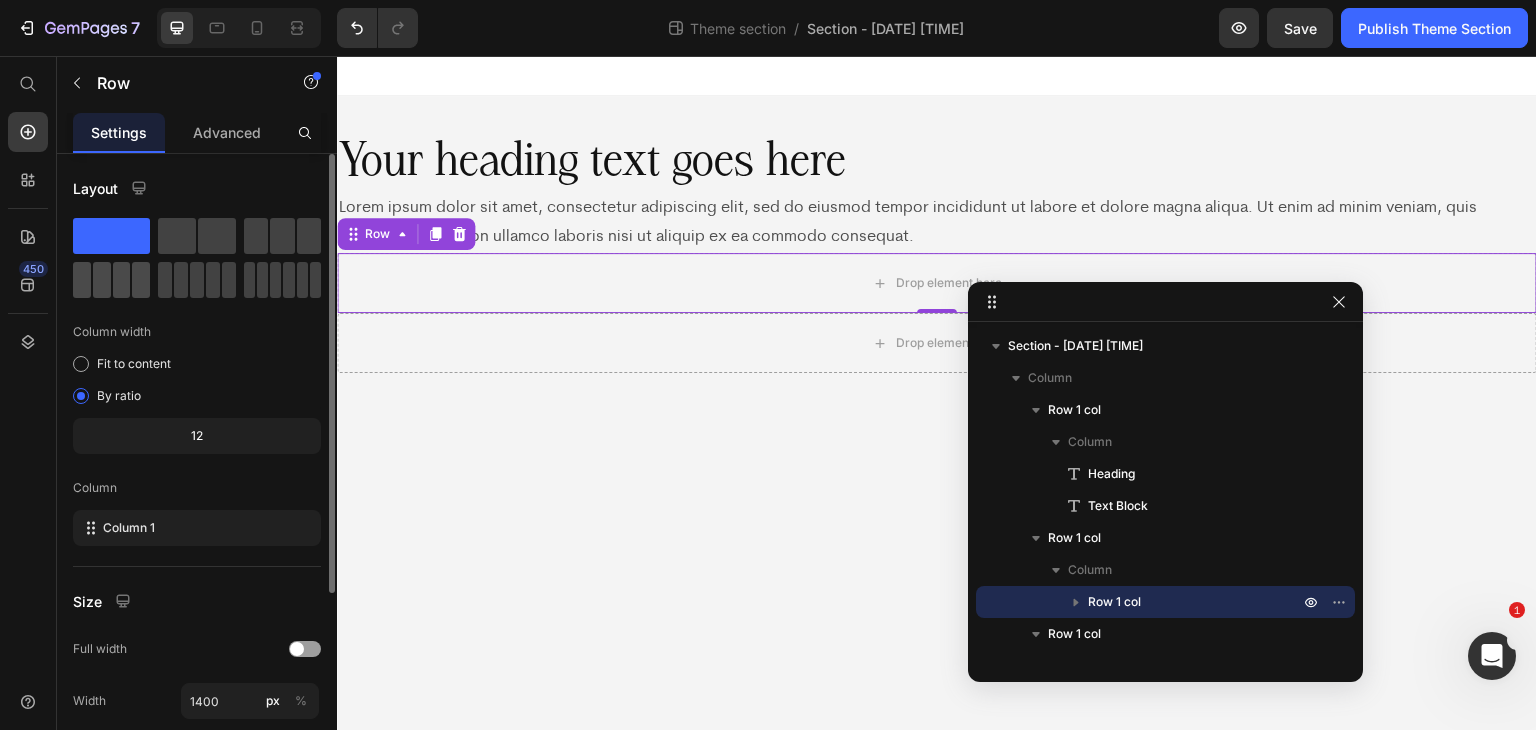 click 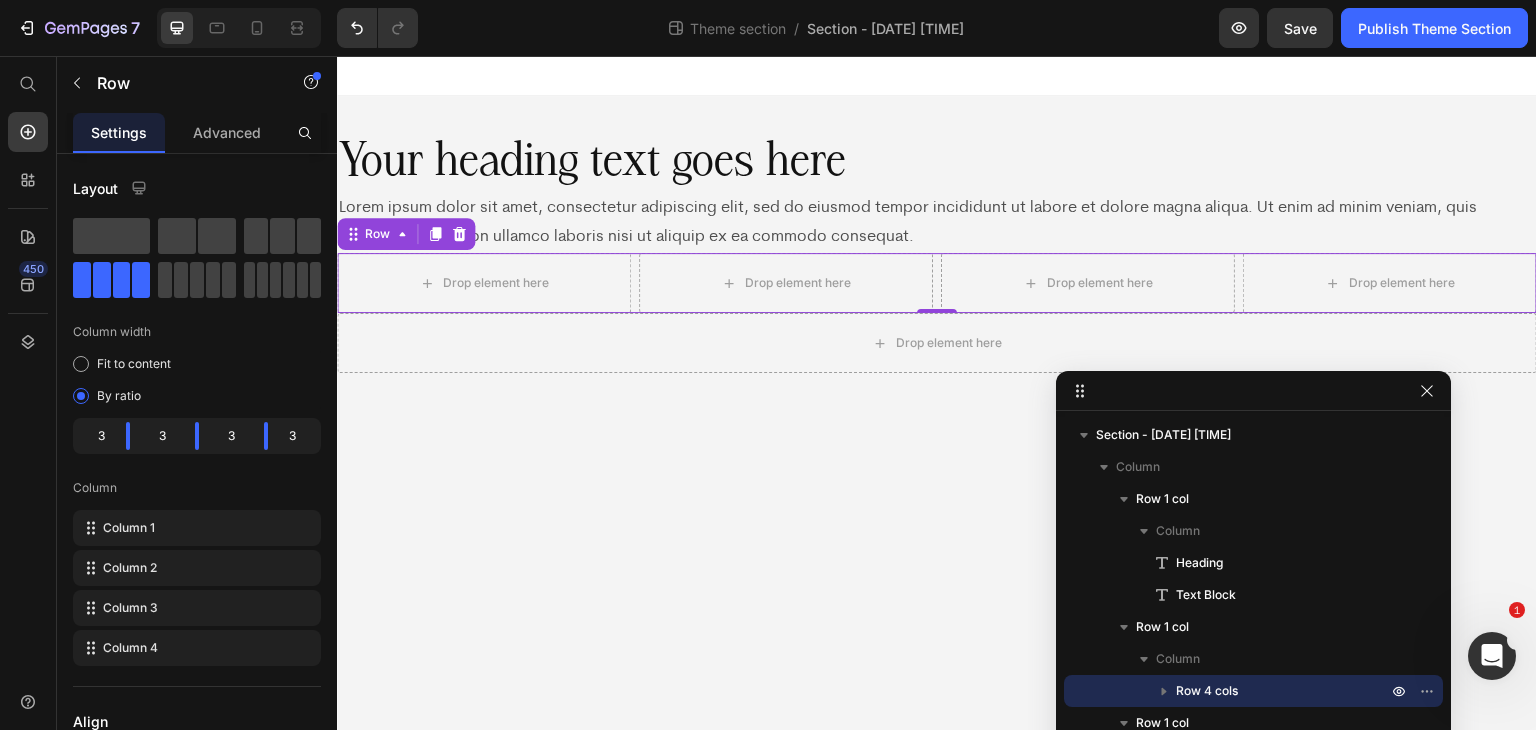 drag, startPoint x: 1204, startPoint y: 310, endPoint x: 1292, endPoint y: 399, distance: 125.1599 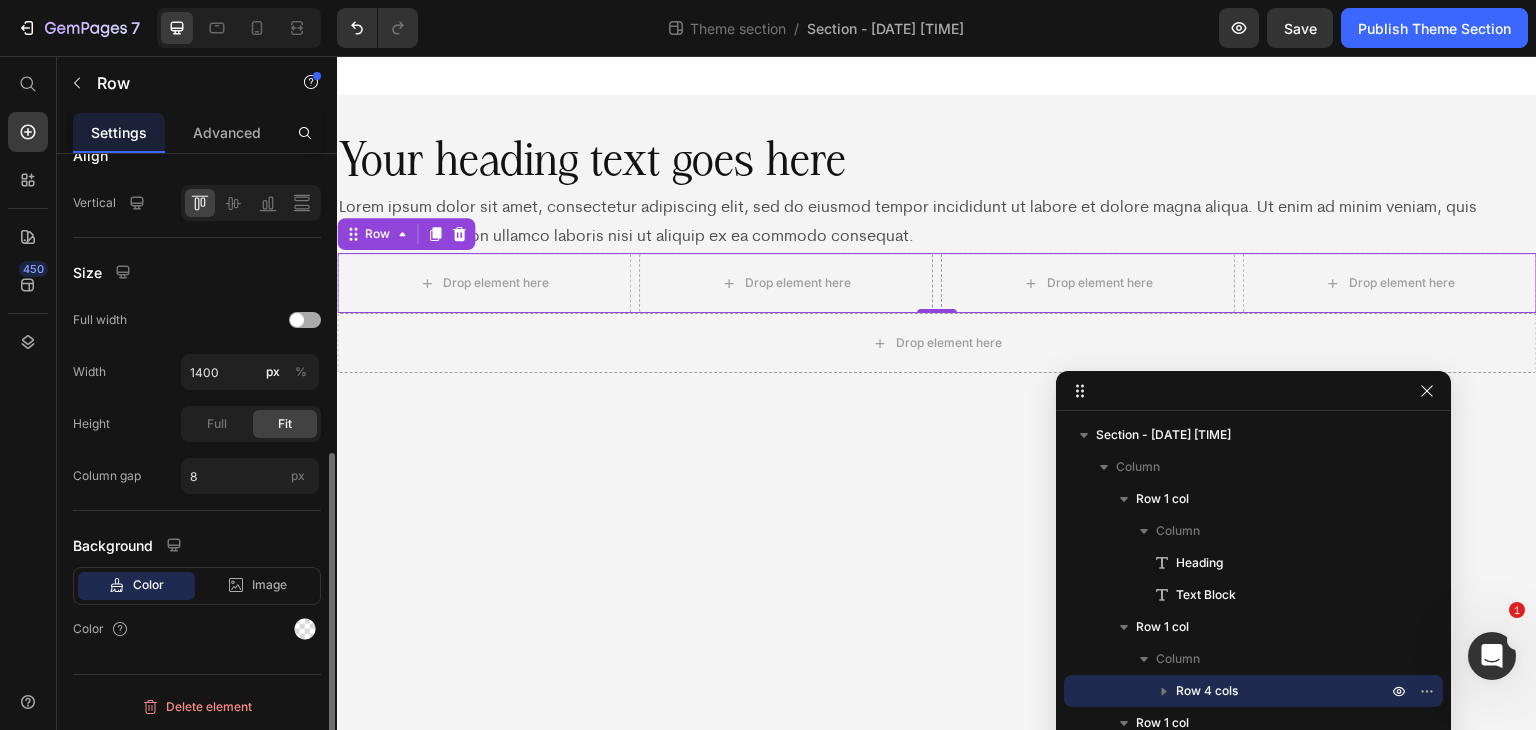 click at bounding box center (305, 320) 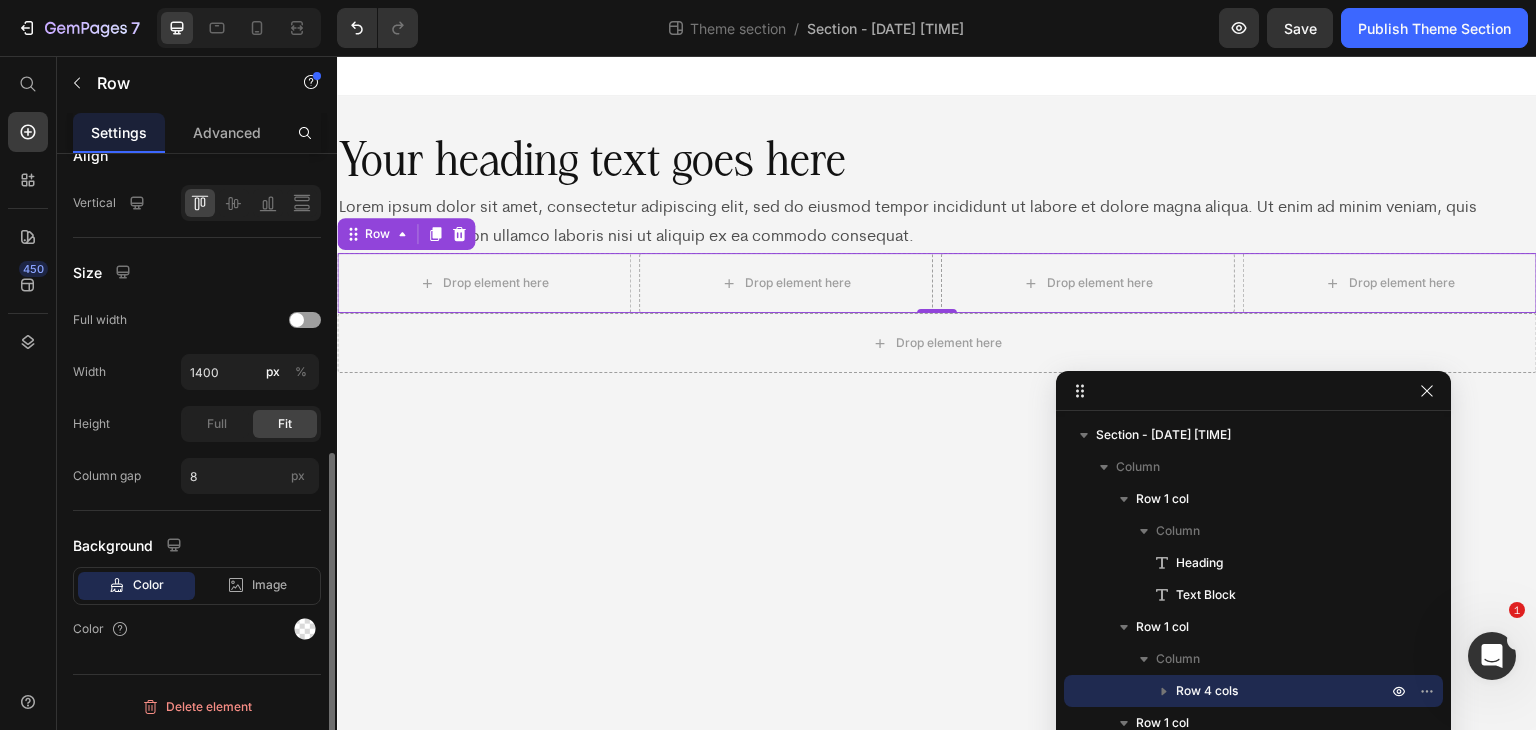 scroll, scrollTop: 514, scrollLeft: 0, axis: vertical 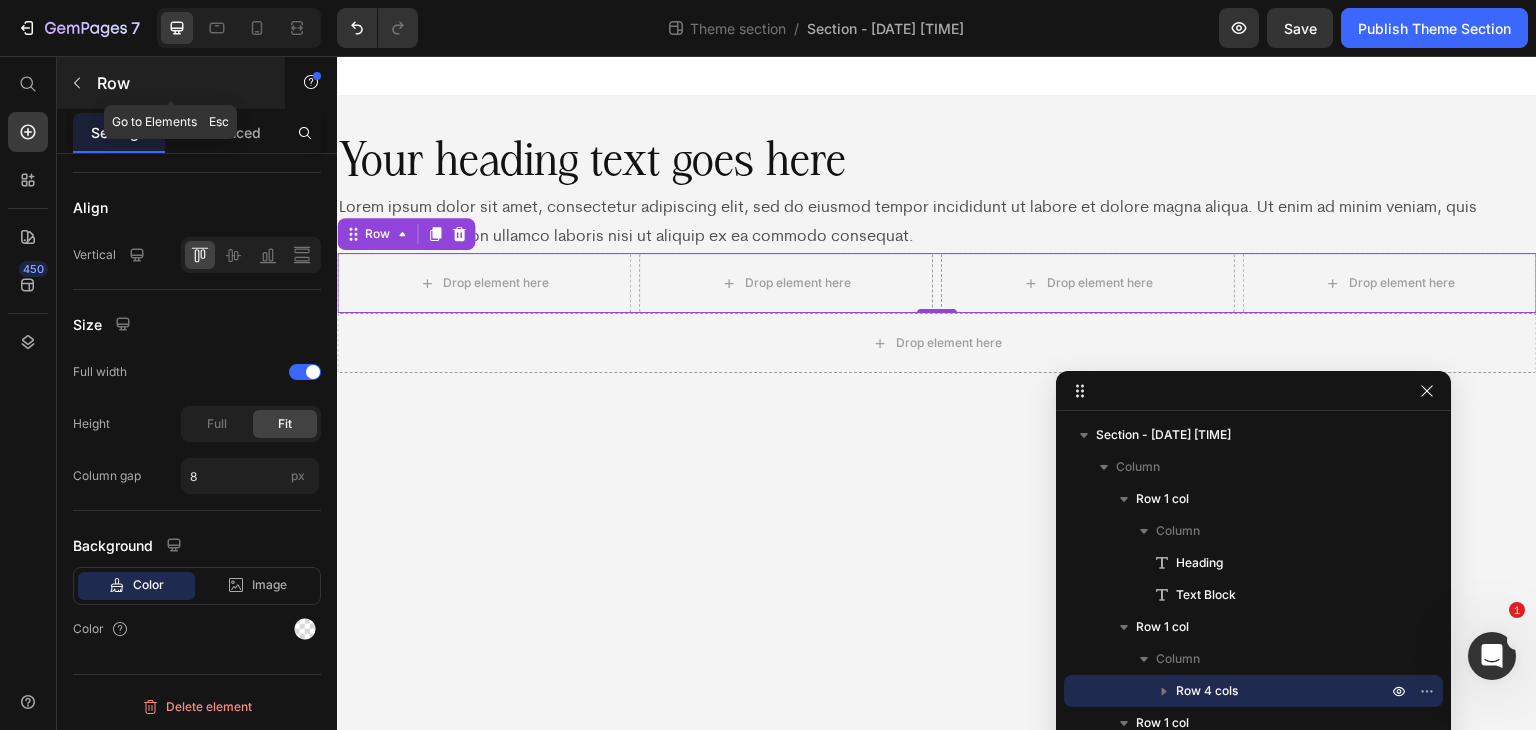 click 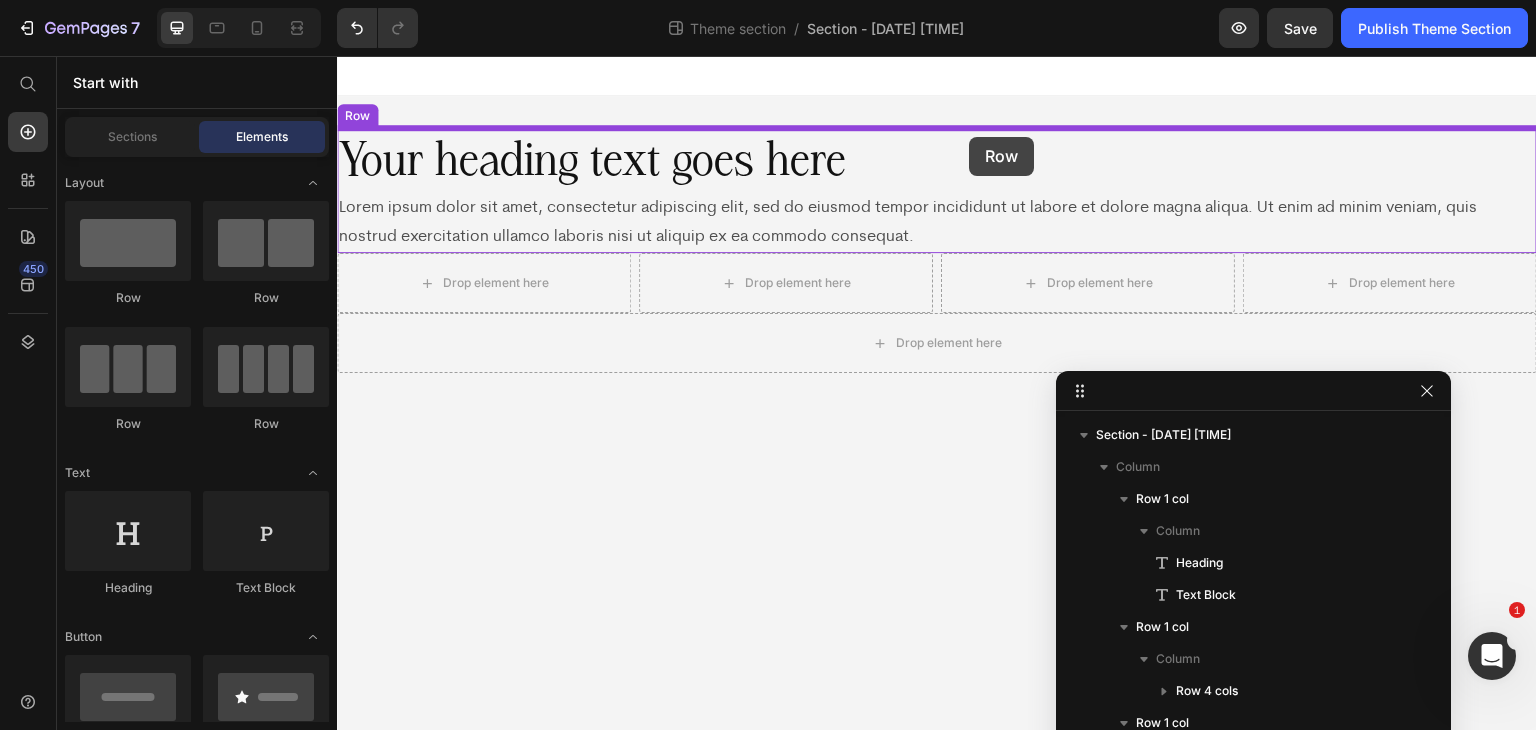 drag, startPoint x: 448, startPoint y: 296, endPoint x: 970, endPoint y: 137, distance: 545.67847 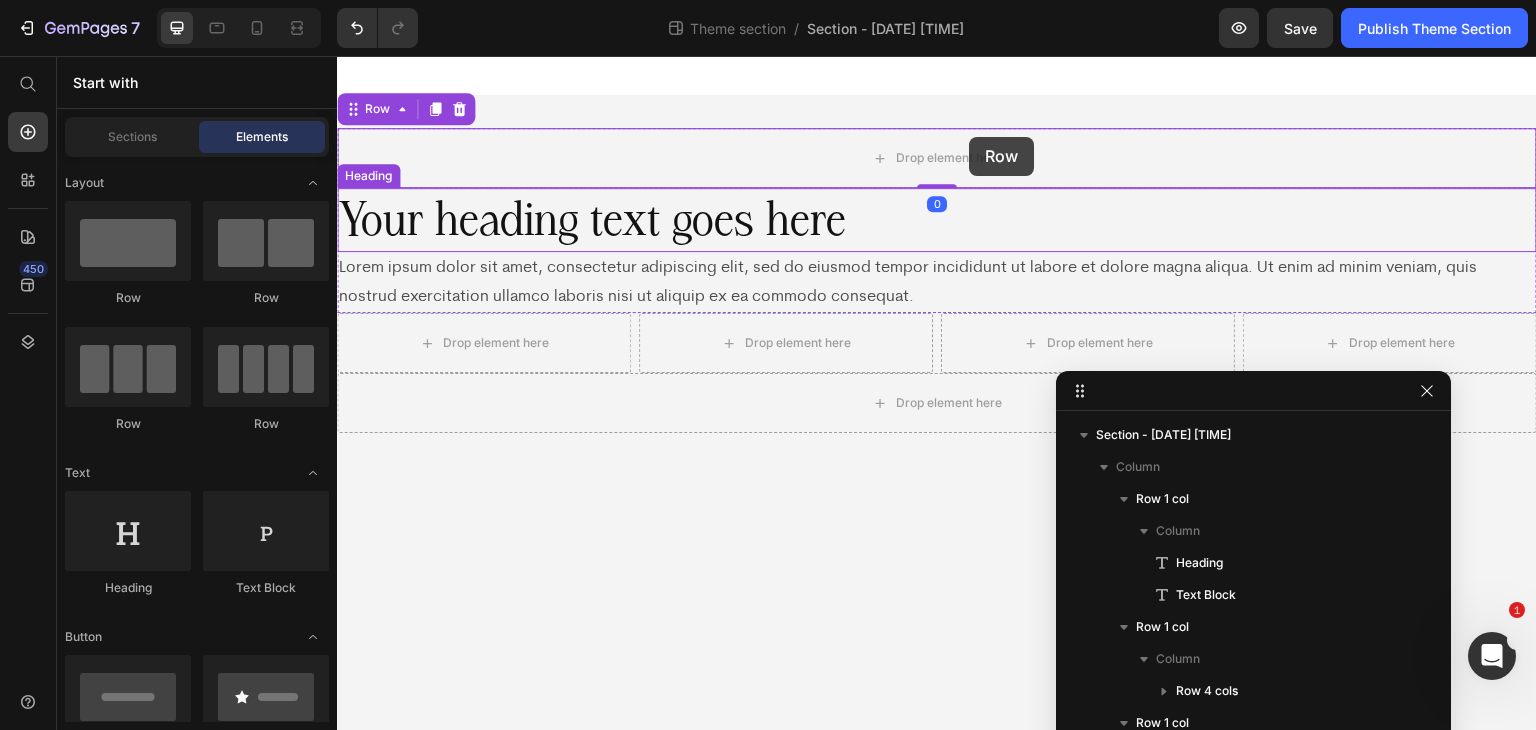 scroll, scrollTop: 277, scrollLeft: 0, axis: vertical 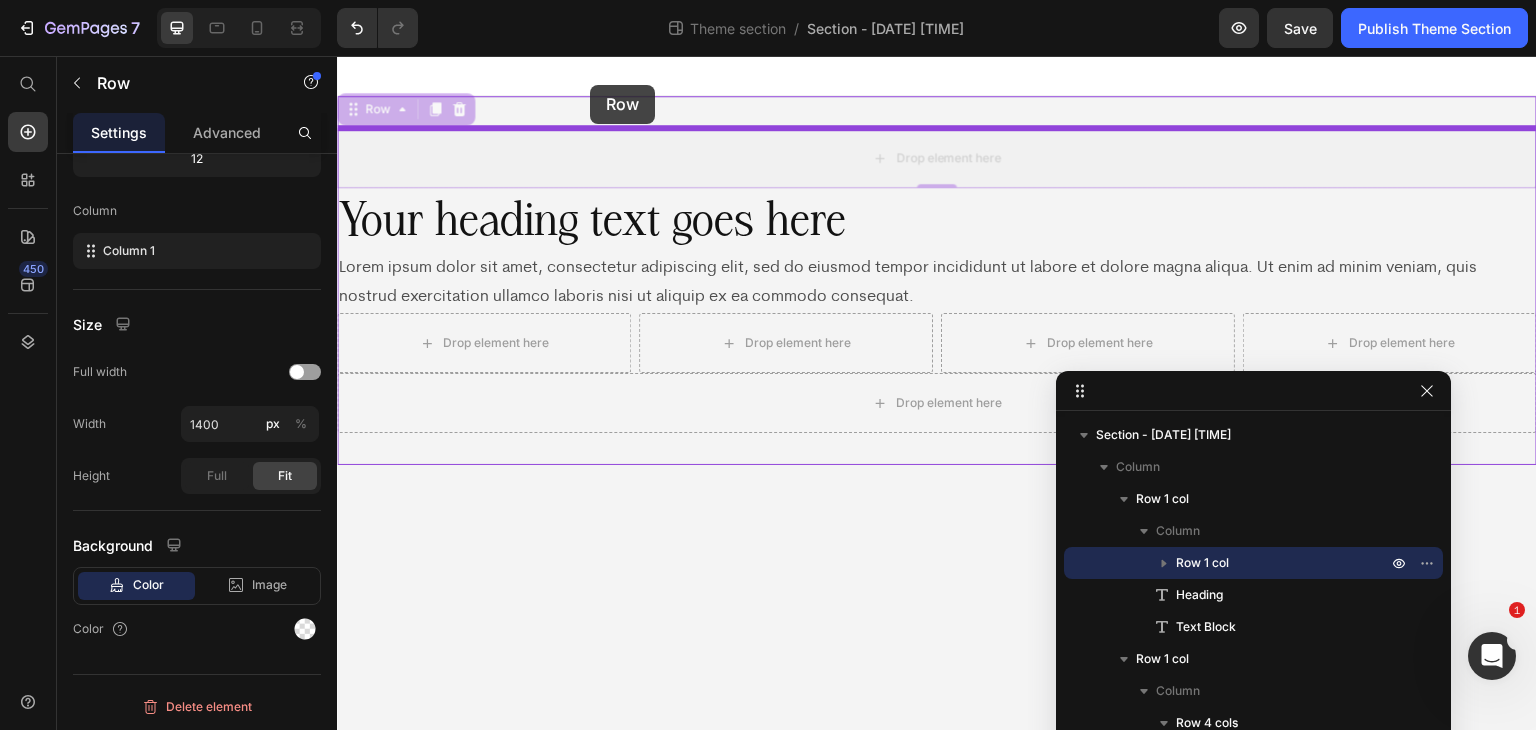 drag, startPoint x: 350, startPoint y: 110, endPoint x: 590, endPoint y: 85, distance: 241.29857 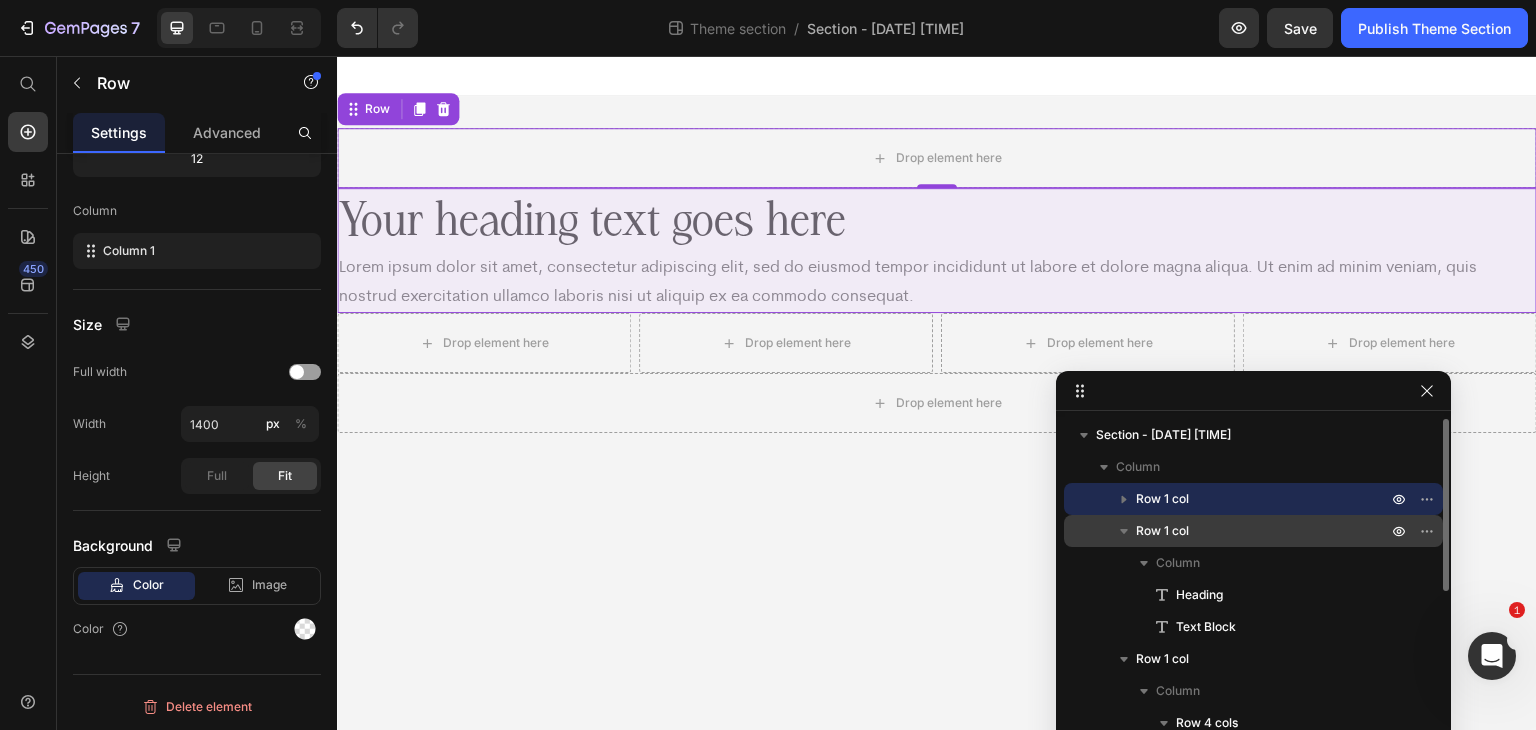 click on "Row 1 col" at bounding box center [1263, 531] 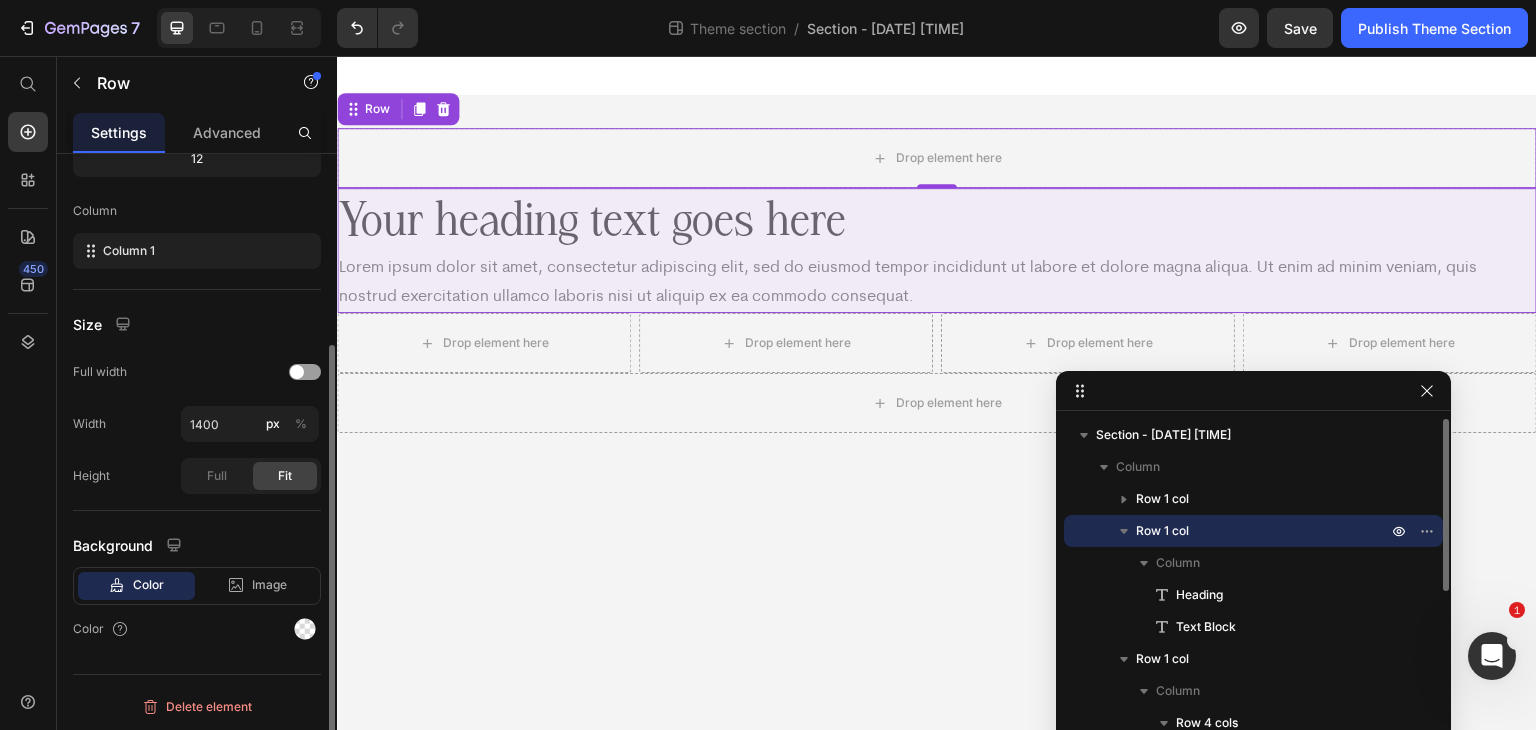 scroll, scrollTop: 276, scrollLeft: 0, axis: vertical 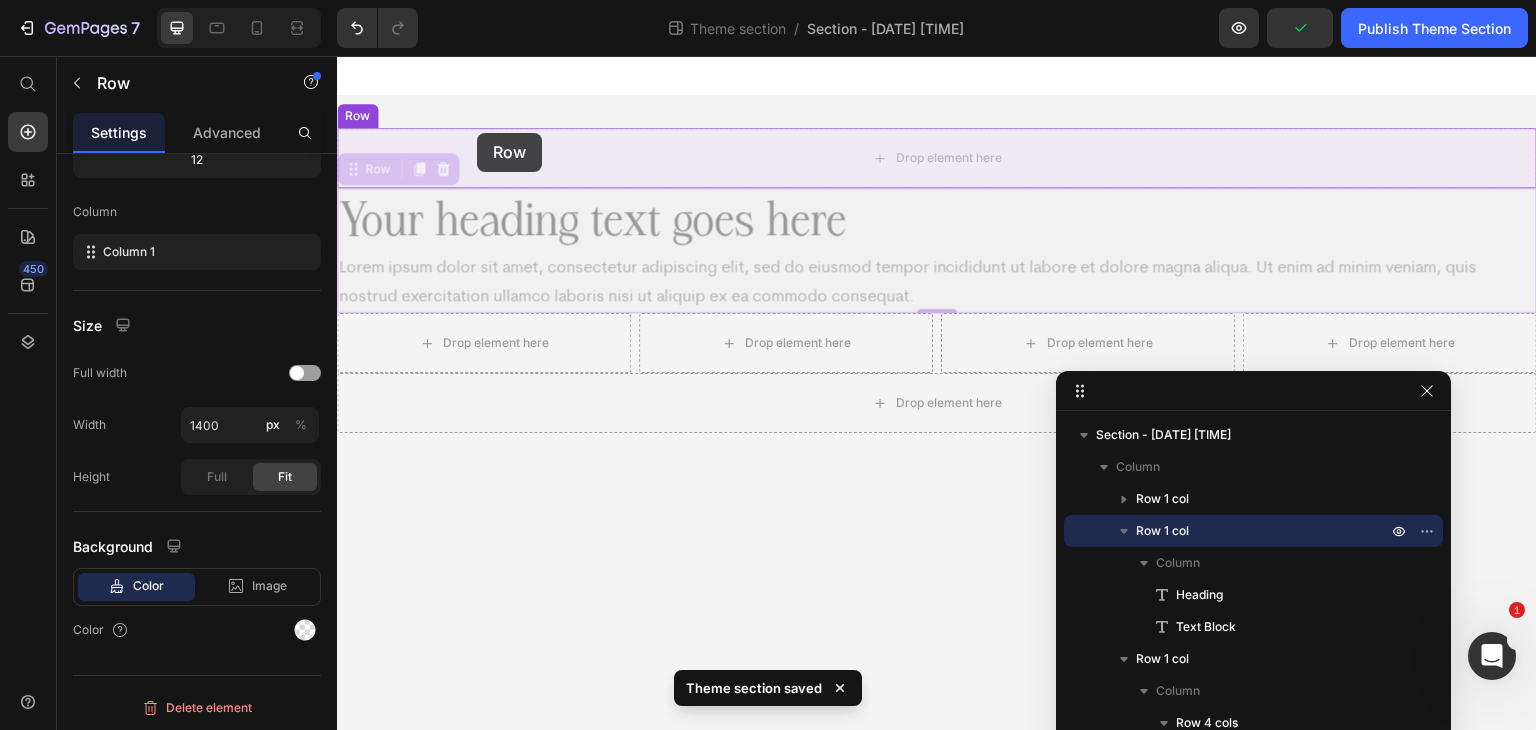 drag, startPoint x: 348, startPoint y: 170, endPoint x: 477, endPoint y: 133, distance: 134.20134 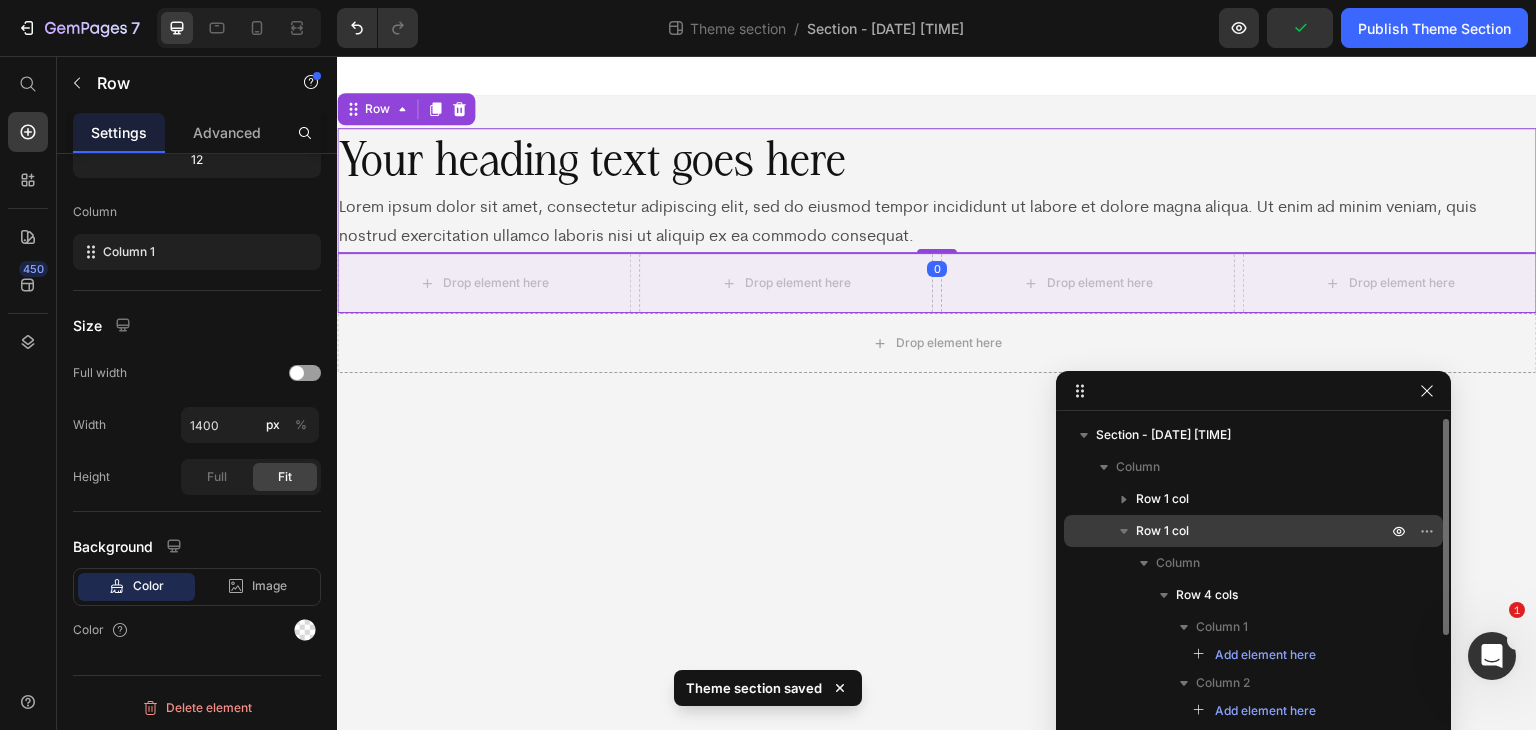 click 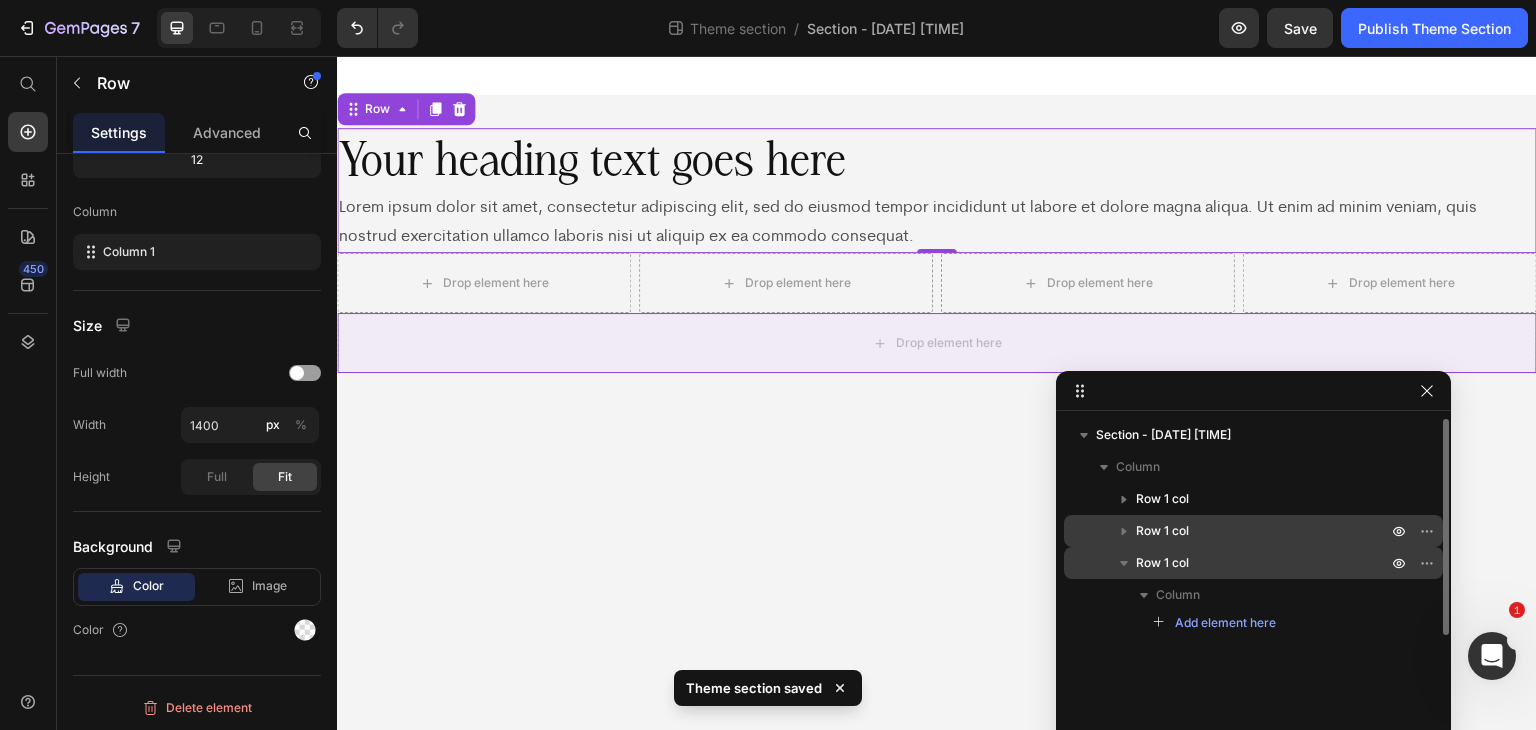 click on "Row 1 col" at bounding box center [1162, 563] 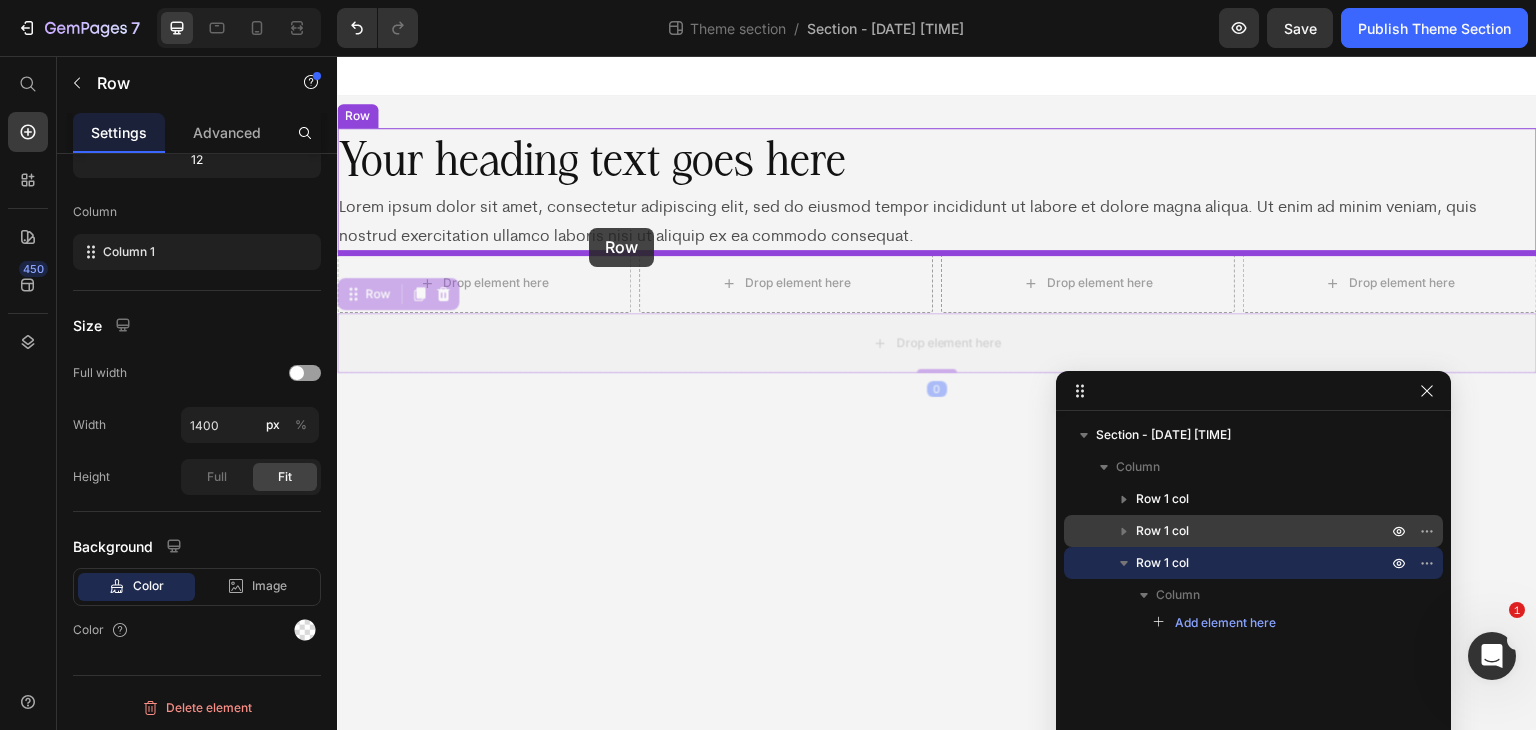 drag, startPoint x: 354, startPoint y: 289, endPoint x: 589, endPoint y: 228, distance: 242.78798 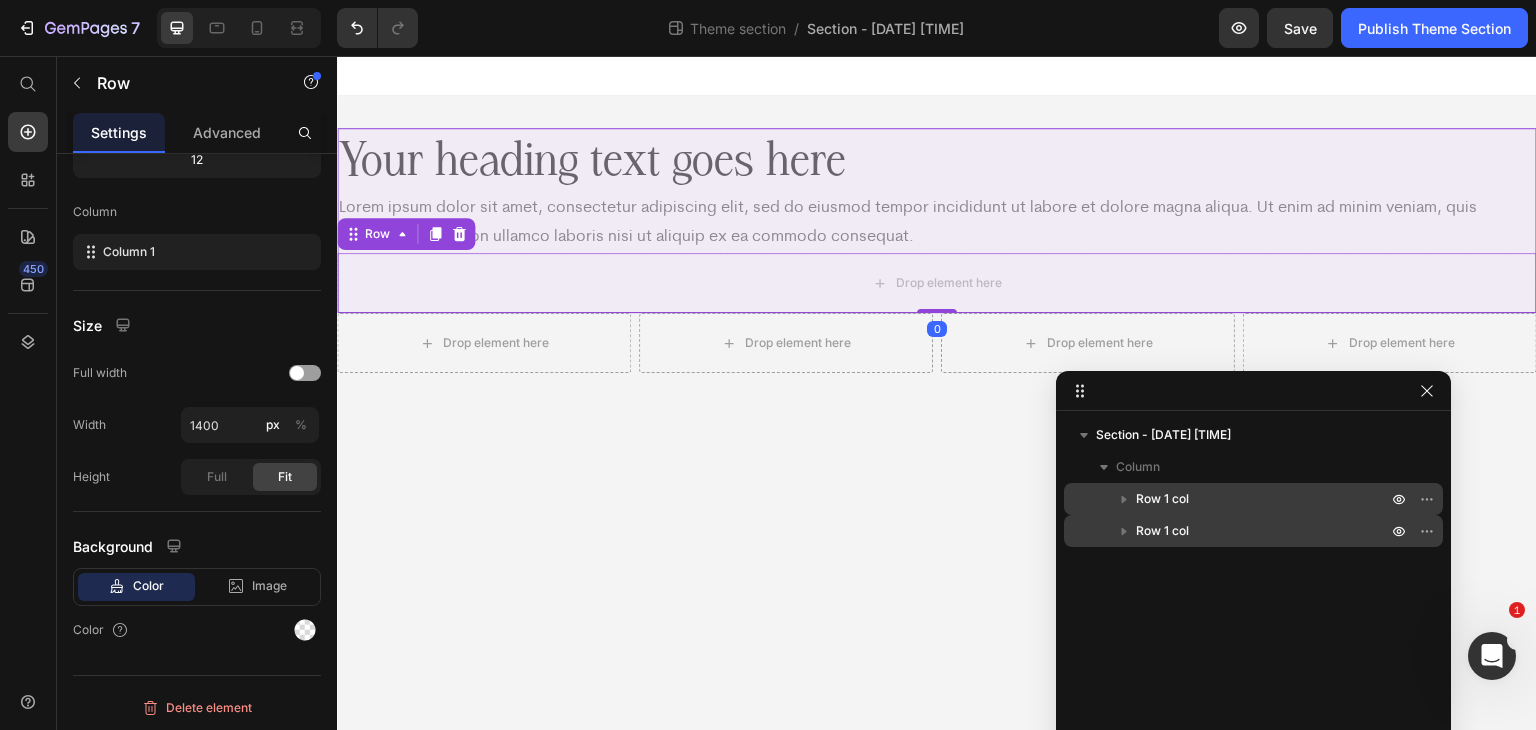 click on "Row 1 col" at bounding box center [1162, 499] 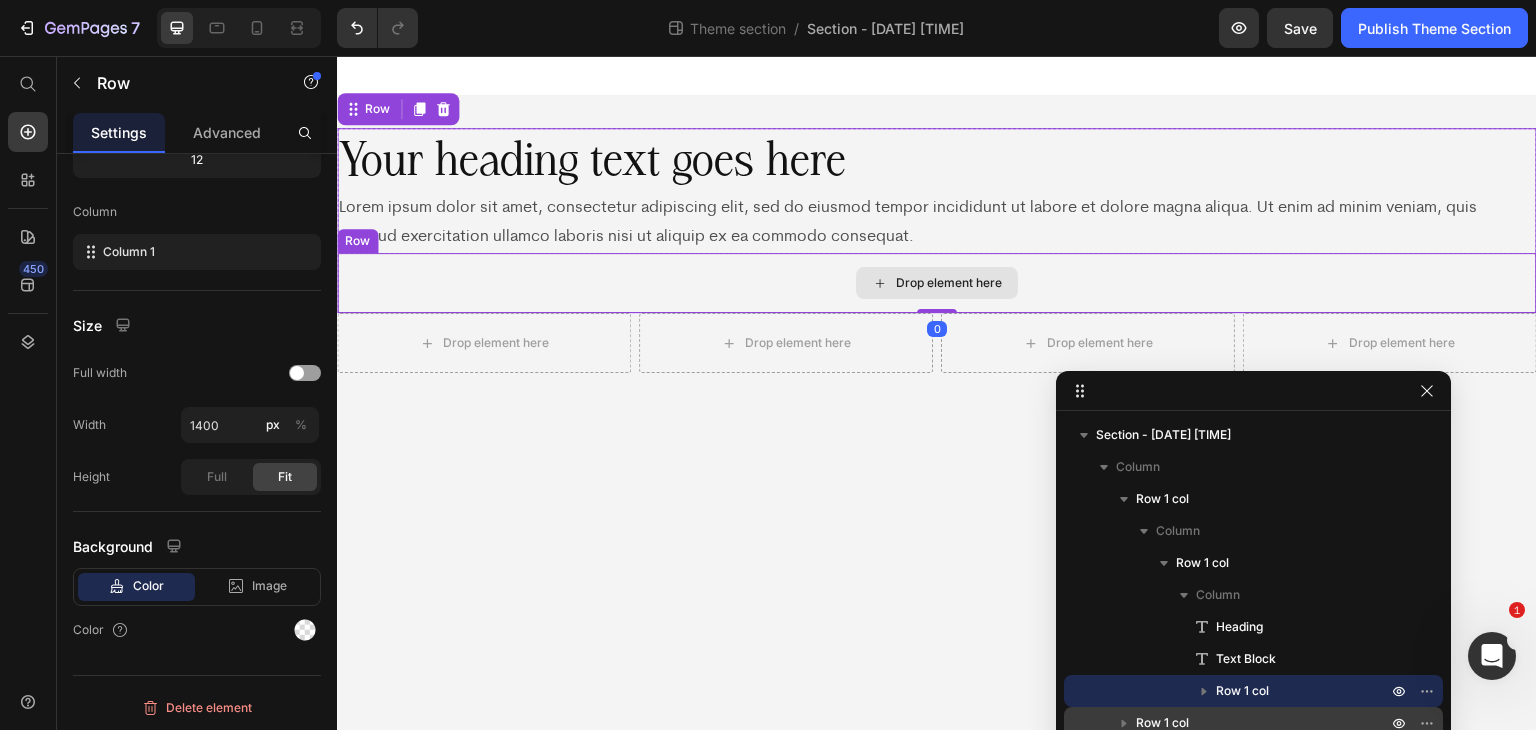 click on "Drop element here" at bounding box center (937, 283) 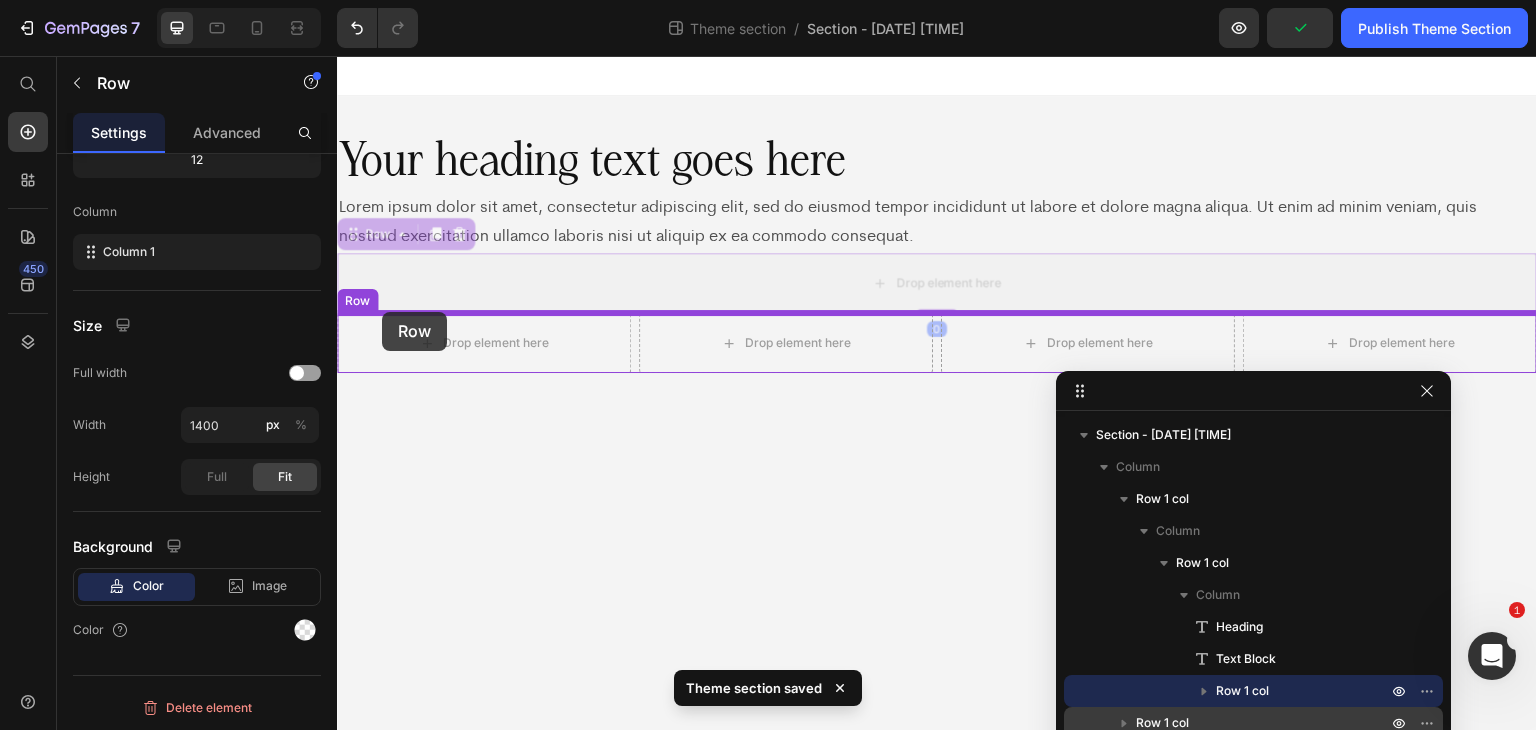 drag, startPoint x: 355, startPoint y: 234, endPoint x: 382, endPoint y: 312, distance: 82.5409 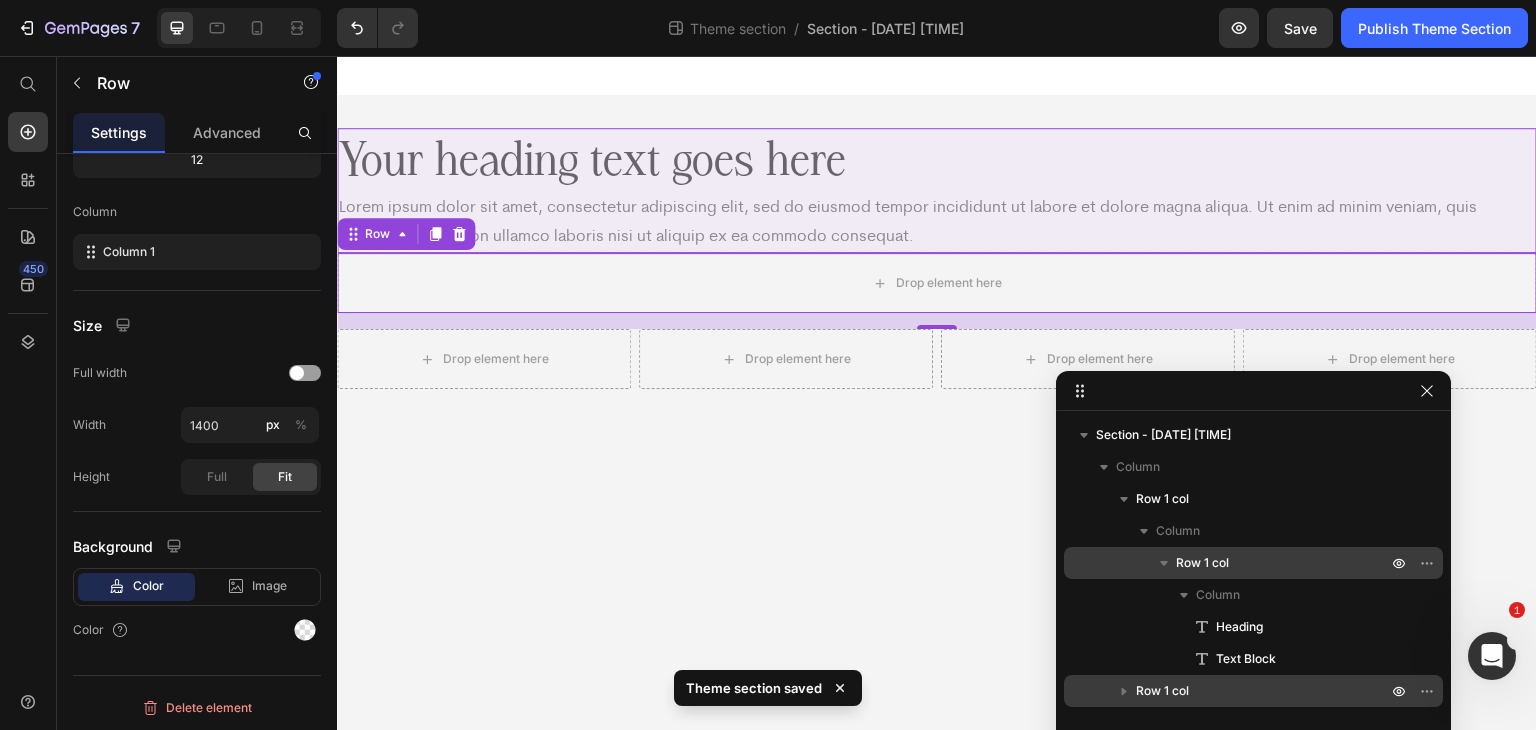 click 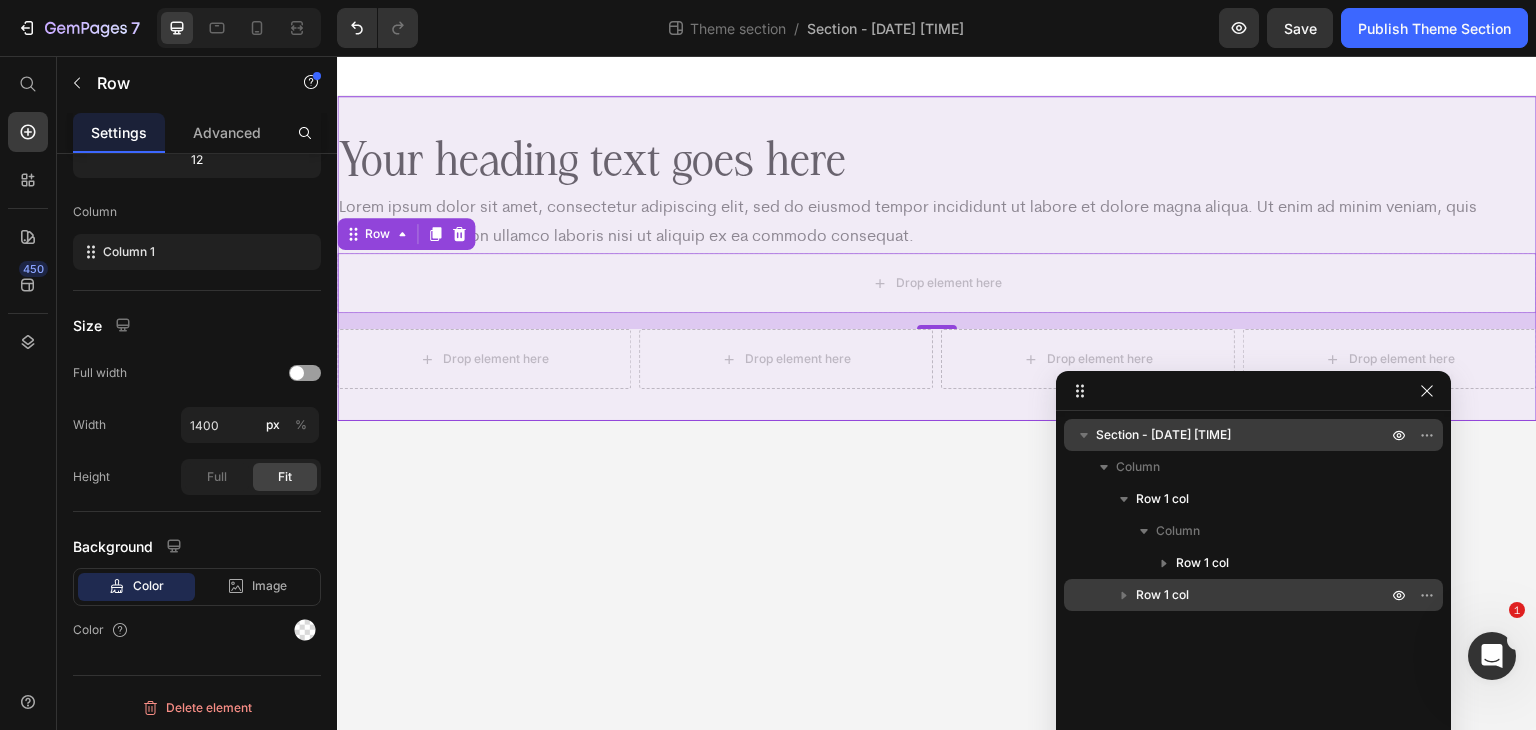 click on "Section - Jul 14 13:40:14" at bounding box center [1163, 435] 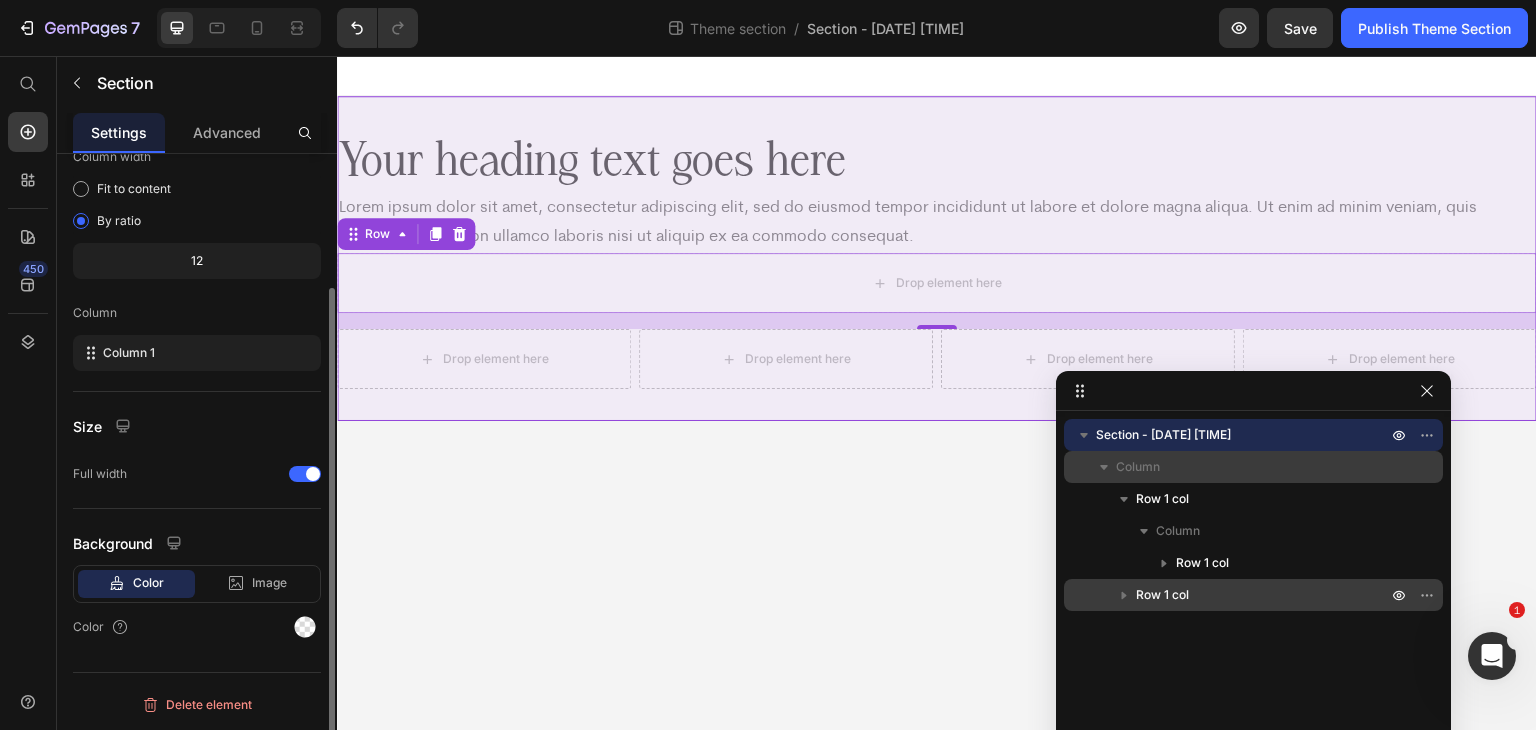 scroll, scrollTop: 0, scrollLeft: 0, axis: both 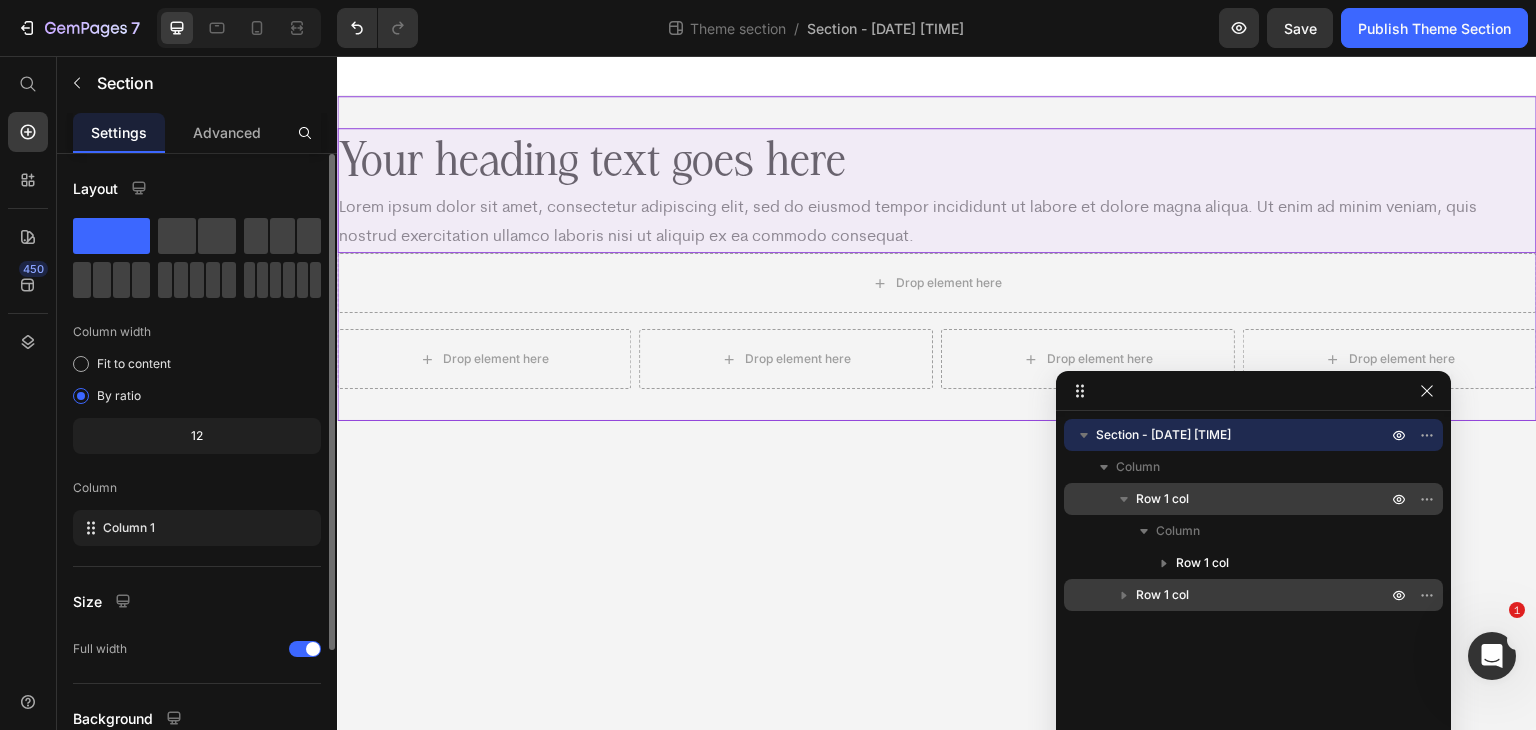 click on "Row 1 col" at bounding box center (1162, 499) 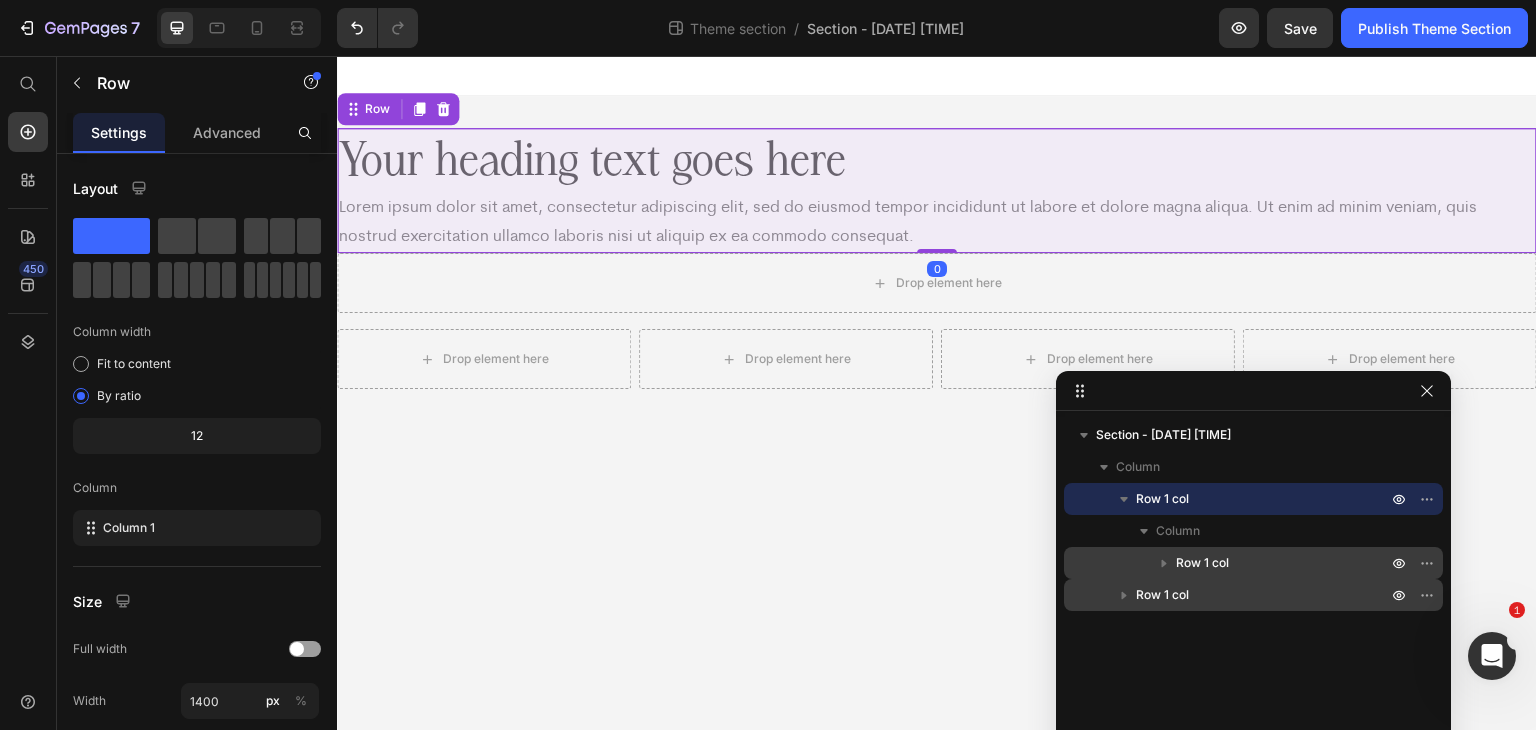 click on "Row 1 col" at bounding box center (1202, 563) 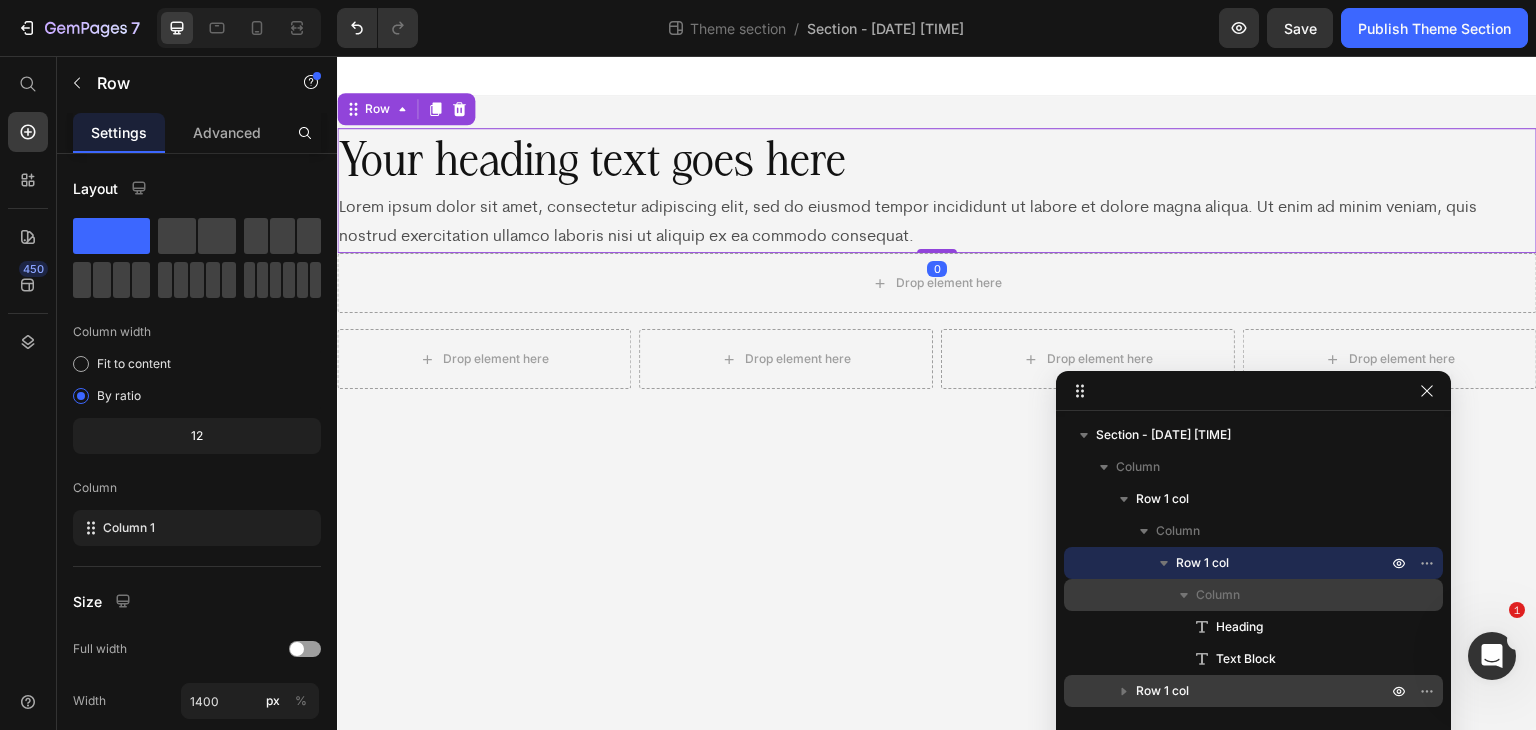 click 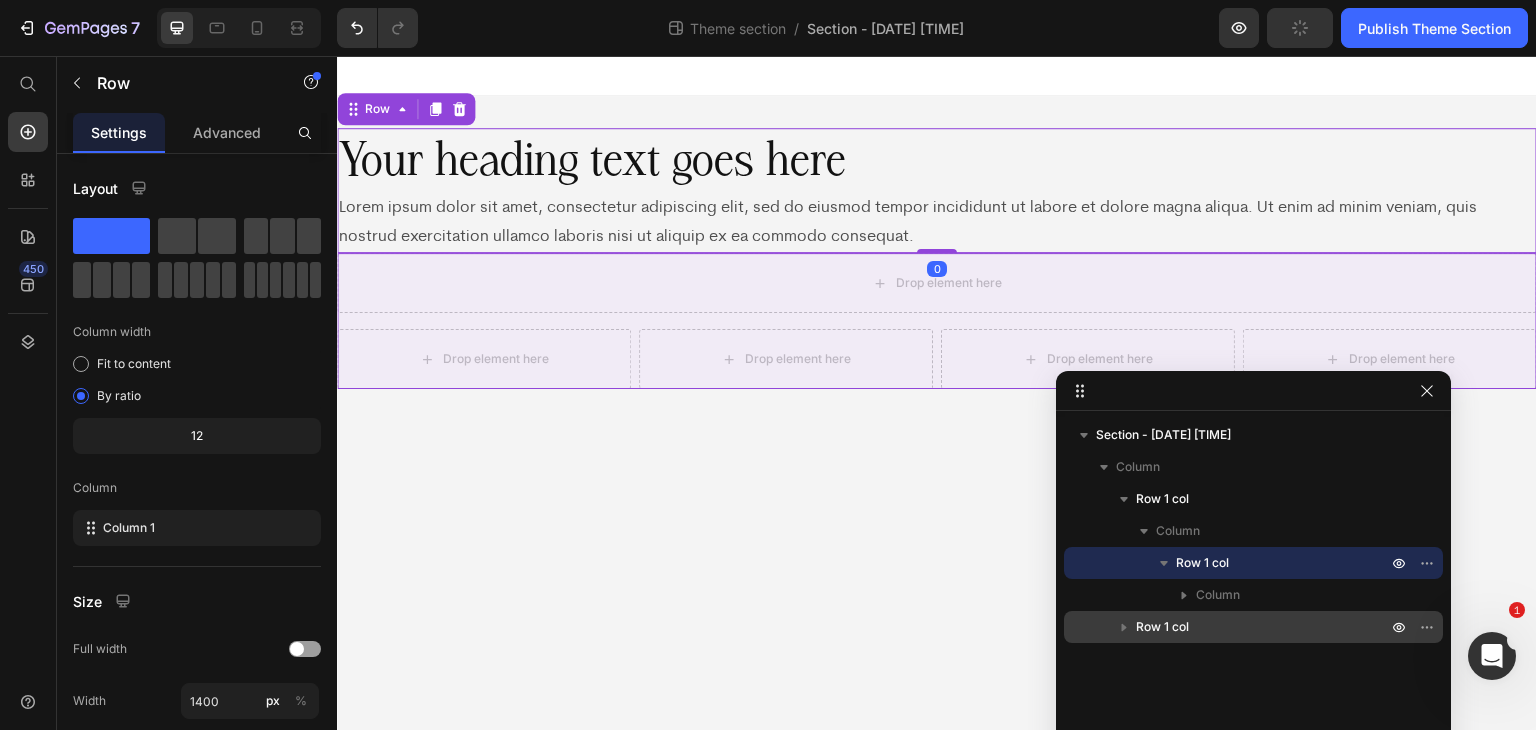 click on "Row 1 col" at bounding box center [1162, 627] 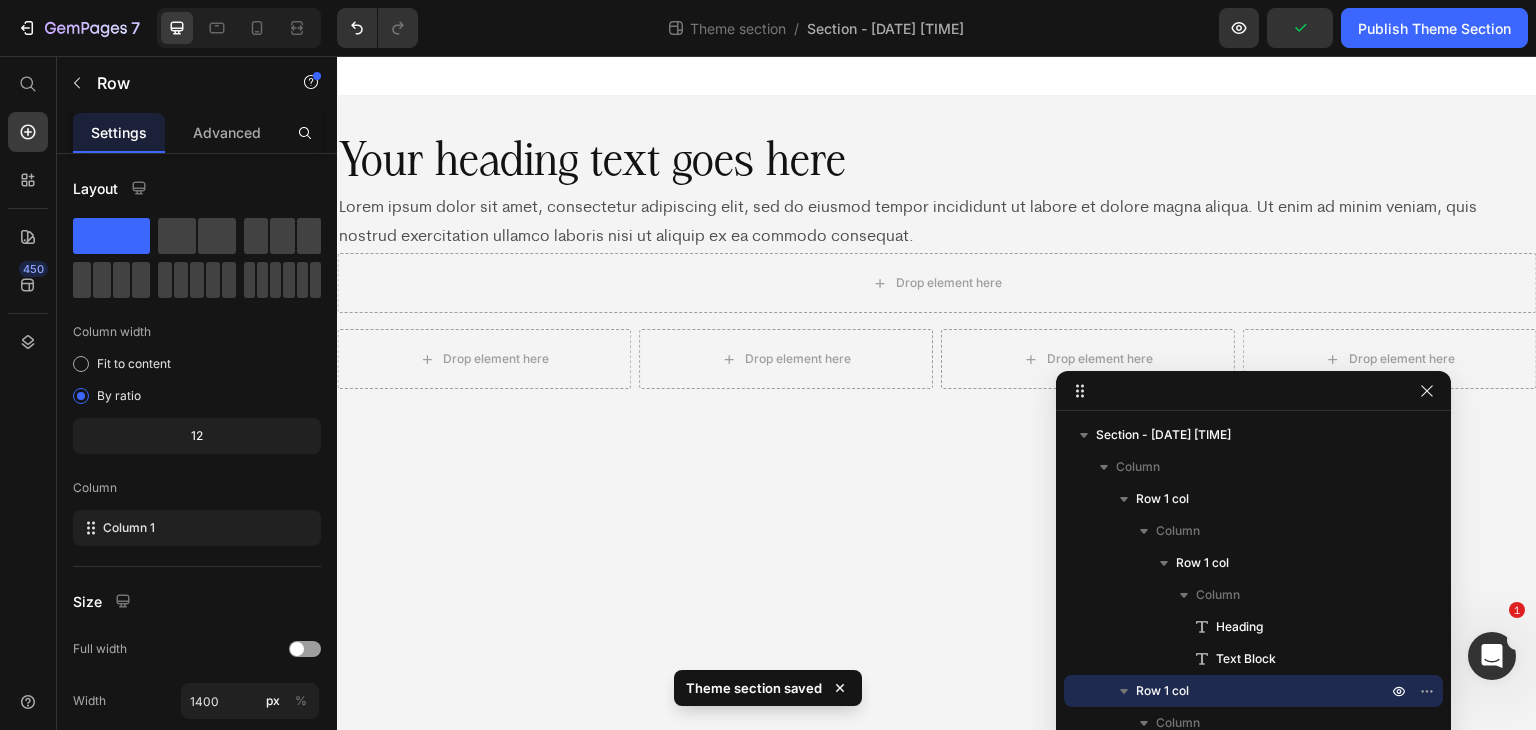 click on "Your heading text goes here Heading Lorem ipsum dolor sit amet, consectetur adipiscing elit, sed do eiusmod tempor incididunt ut labore et dolore magna aliqua. Ut enim ad minim veniam, quis nostrud exercitation ullamco laboris nisi ut aliquip ex ea commodo consequat. Text Block Row Row
Drop element here Row
Drop element here
Drop element here
Drop element here
Drop element here Row Row Root
Drag & drop element from sidebar or
Explore Library
Add section Choose templates inspired by CRO experts Generate layout from URL or image Add blank section then drag & drop elements" at bounding box center [937, 393] 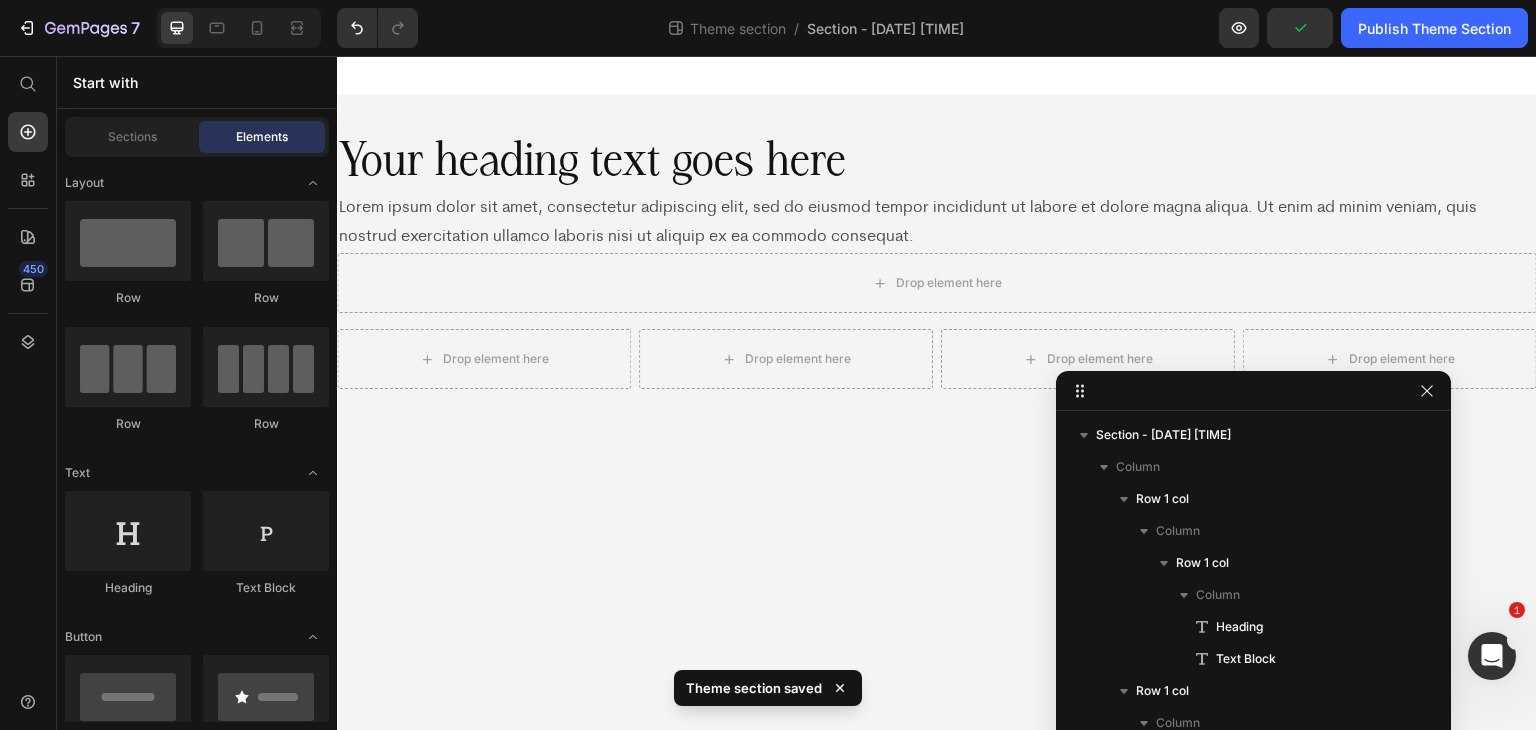 click on "Your heading text goes here Heading Lorem ipsum dolor sit amet, consectetur adipiscing elit, sed do eiusmod tempor incididunt ut labore et dolore magna aliqua. Ut enim ad minim veniam, quis nostrud exercitation ullamco laboris nisi ut aliquip ex ea commodo consequat. Text Block Row Row
Drop element here Row
Drop element here
Drop element here
Drop element here
Drop element here Row Row Root
Drag & drop element from sidebar or
Explore Library
Add section Choose templates inspired by CRO experts Generate layout from URL or image Add blank section then drag & drop elements" at bounding box center (937, 393) 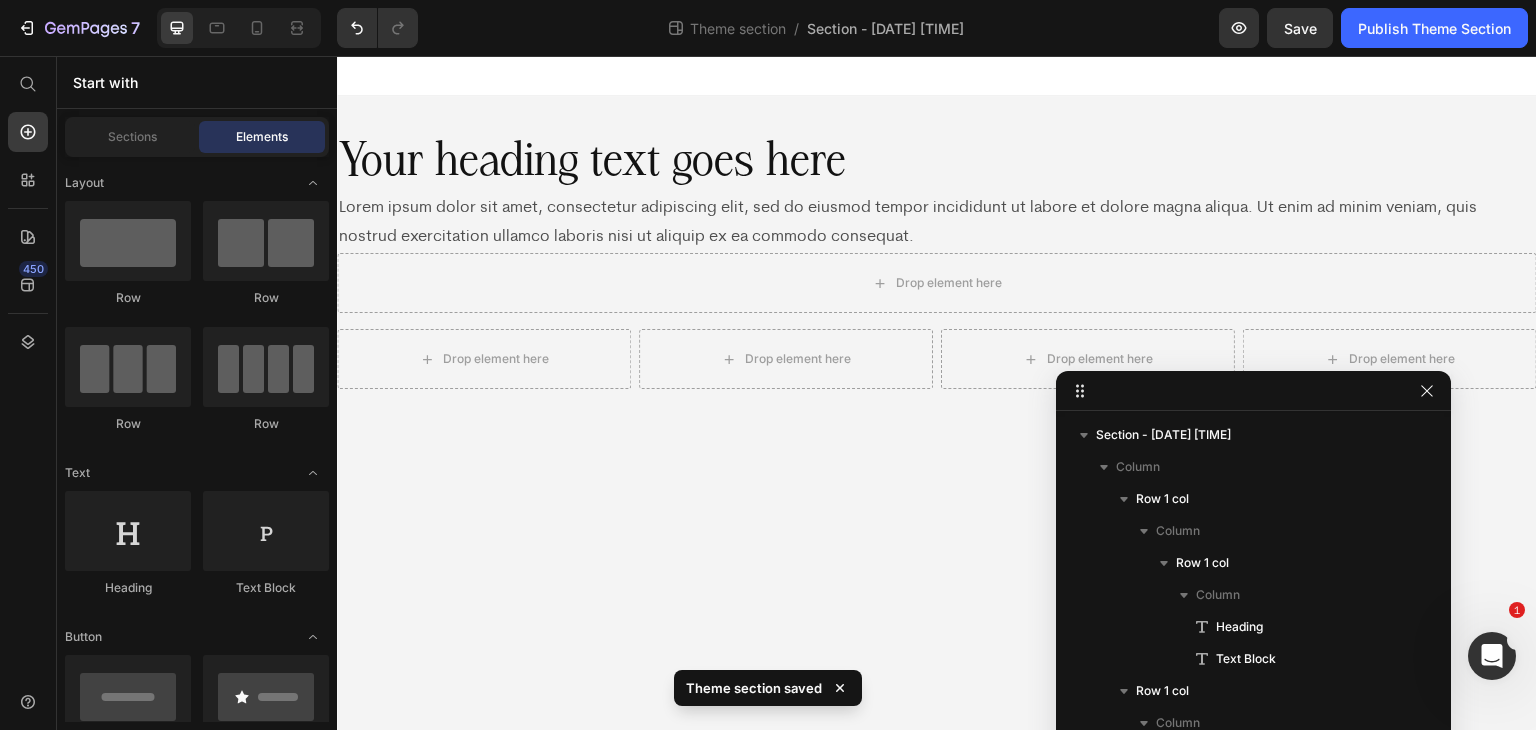 click on "Your heading text goes here Heading Lorem ipsum dolor sit amet, consectetur adipiscing elit, sed do eiusmod tempor incididunt ut labore et dolore magna aliqua. Ut enim ad minim veniam, quis nostrud exercitation ullamco laboris nisi ut aliquip ex ea commodo consequat. Text Block Row Row
Drop element here Row
Drop element here
Drop element here
Drop element here
Drop element here Row Row Root
Drag & drop element from sidebar or
Explore Library
Add section Choose templates inspired by CRO experts Generate layout from URL or image Add blank section then drag & drop elements" at bounding box center (937, 393) 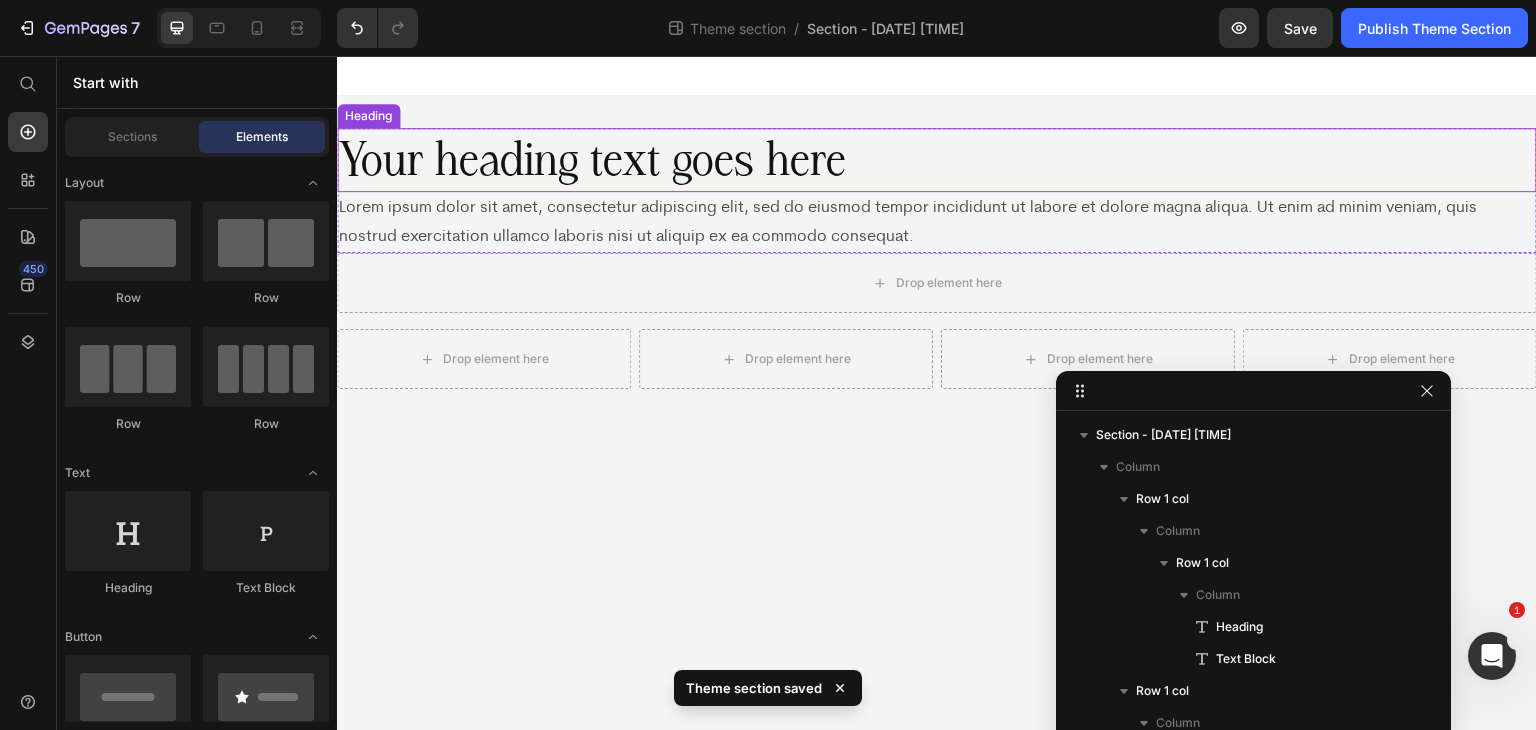 click on "Your heading text goes here" at bounding box center (937, 160) 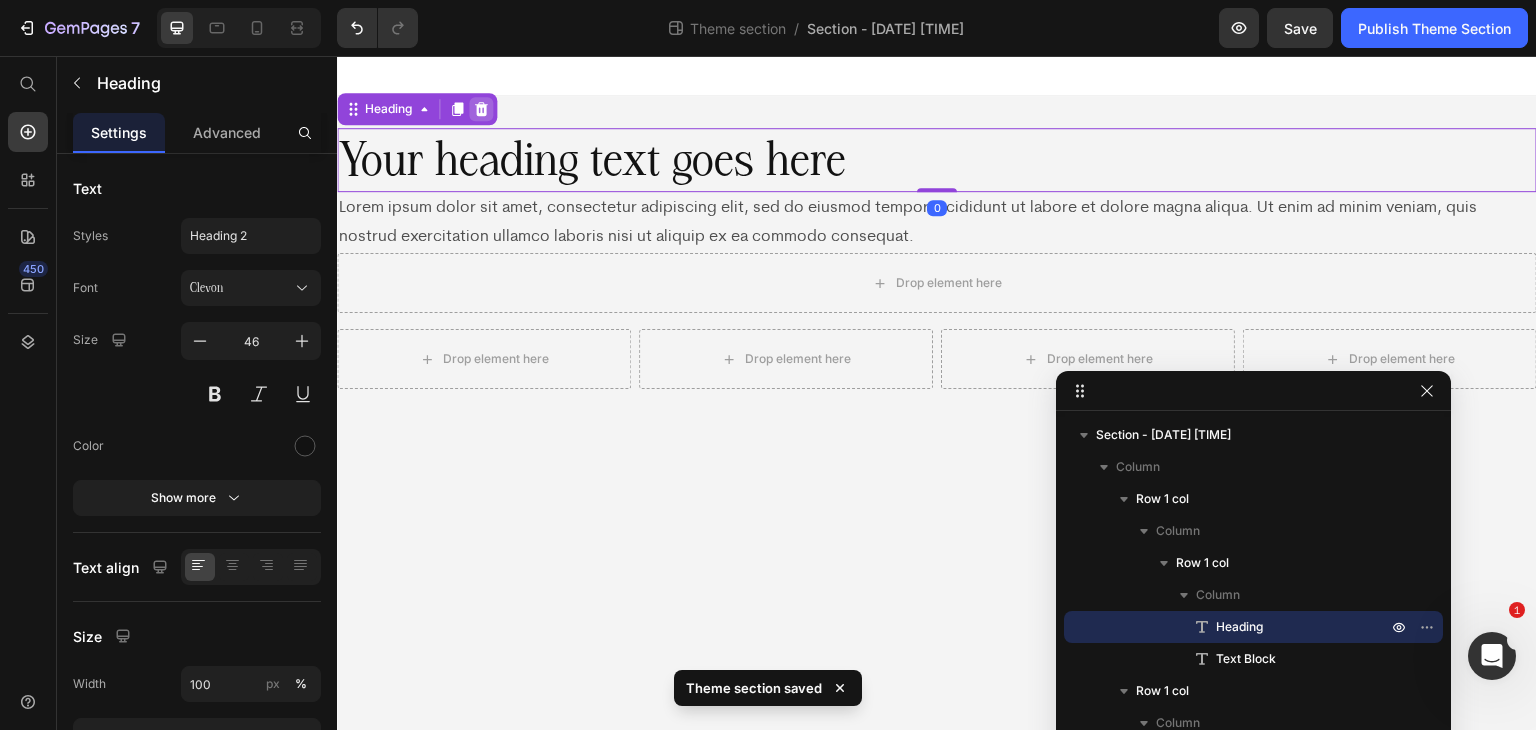 click at bounding box center [481, 109] 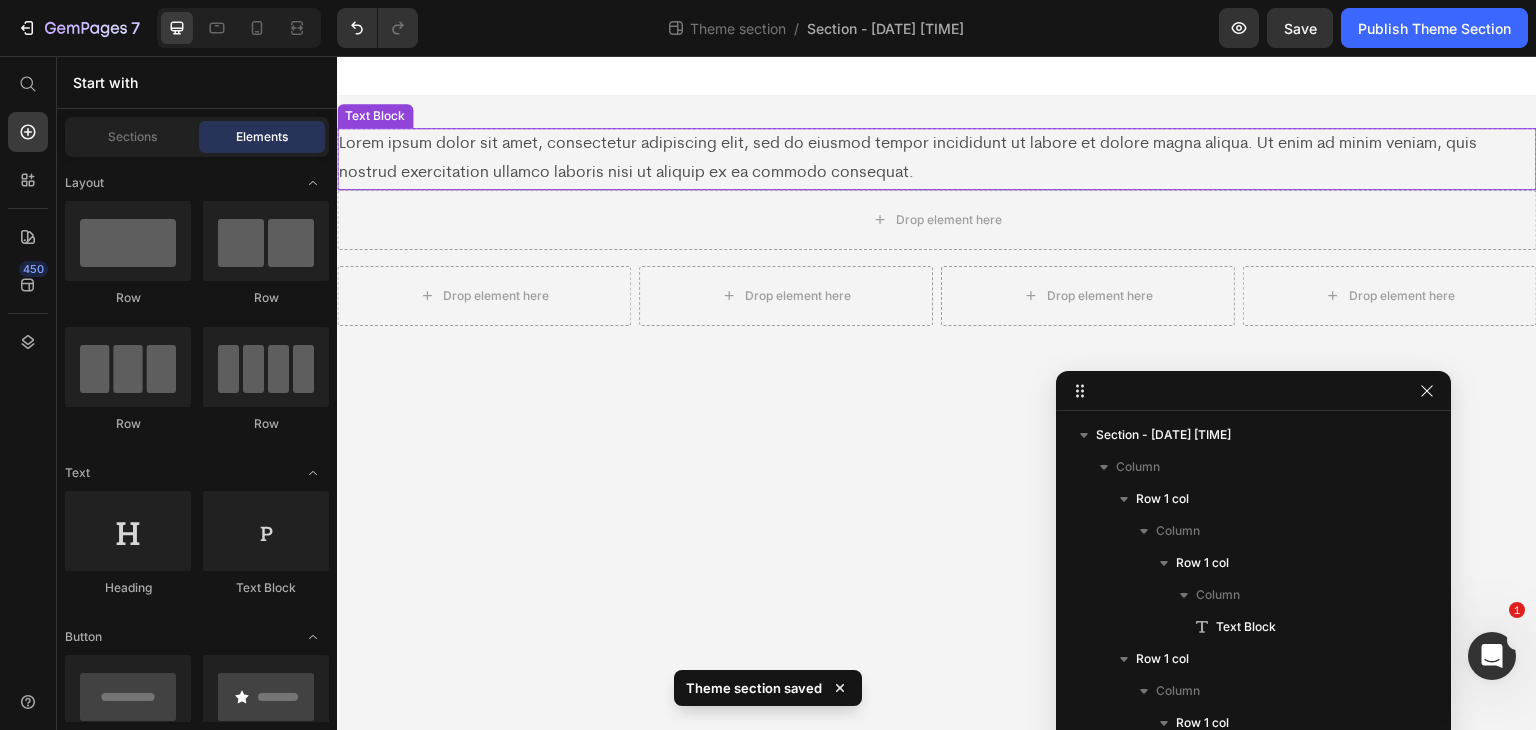 click on "Lorem ipsum dolor sit amet, consectetur adipiscing elit, sed do eiusmod tempor incididunt ut labore et dolore magna aliqua. Ut enim ad minim veniam, quis nostrud exercitation ullamco laboris nisi ut aliquip ex ea commodo consequat." at bounding box center [937, 159] 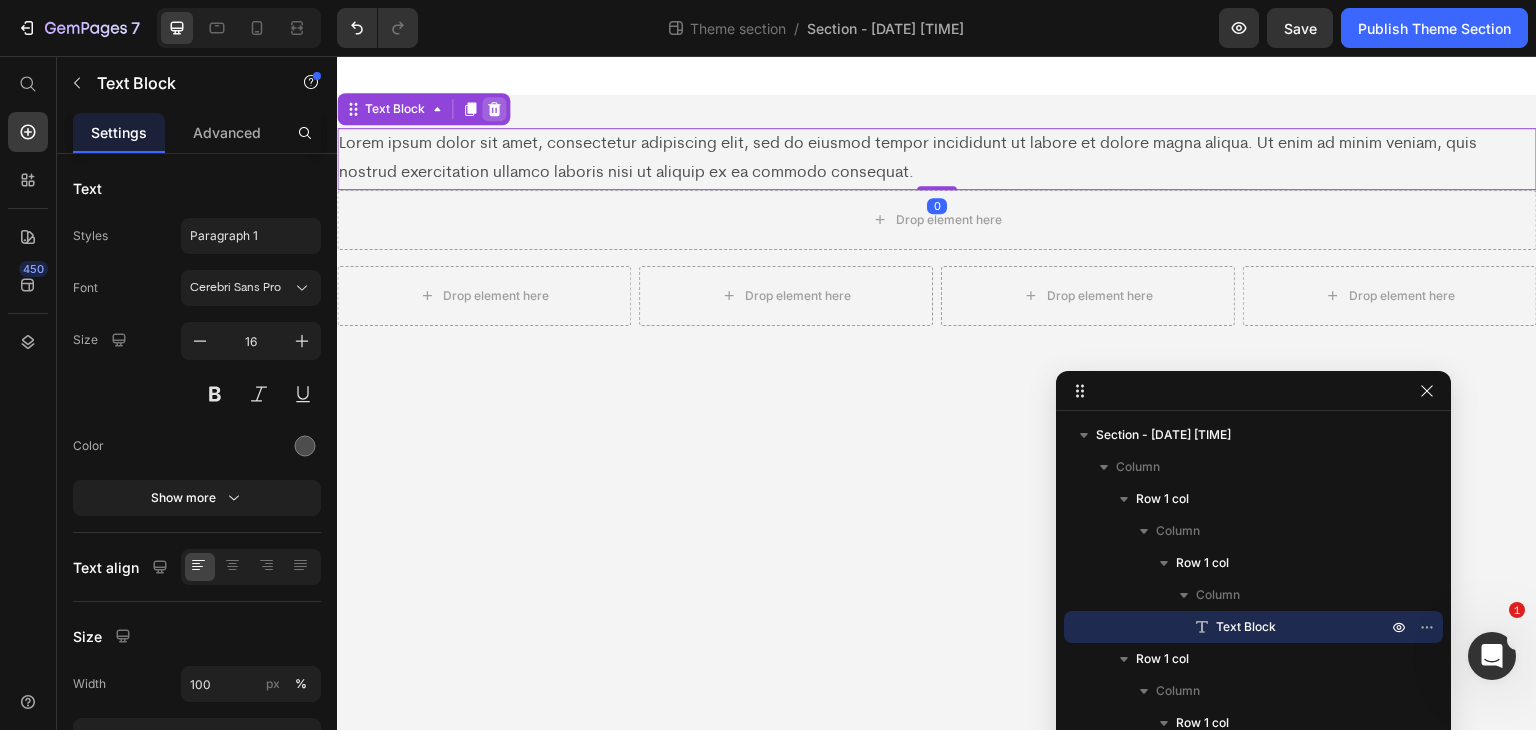 click on "Text Block" at bounding box center [423, 109] 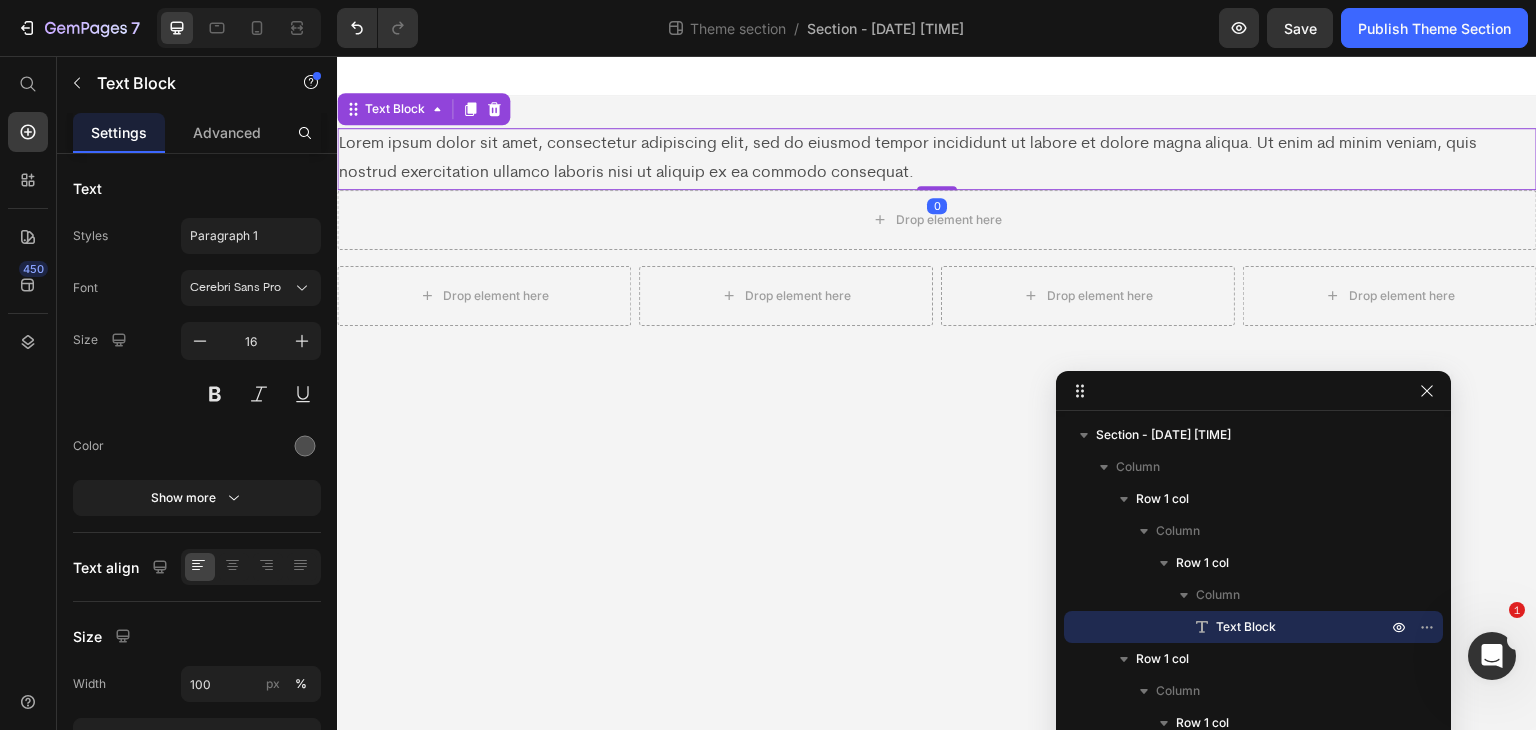click 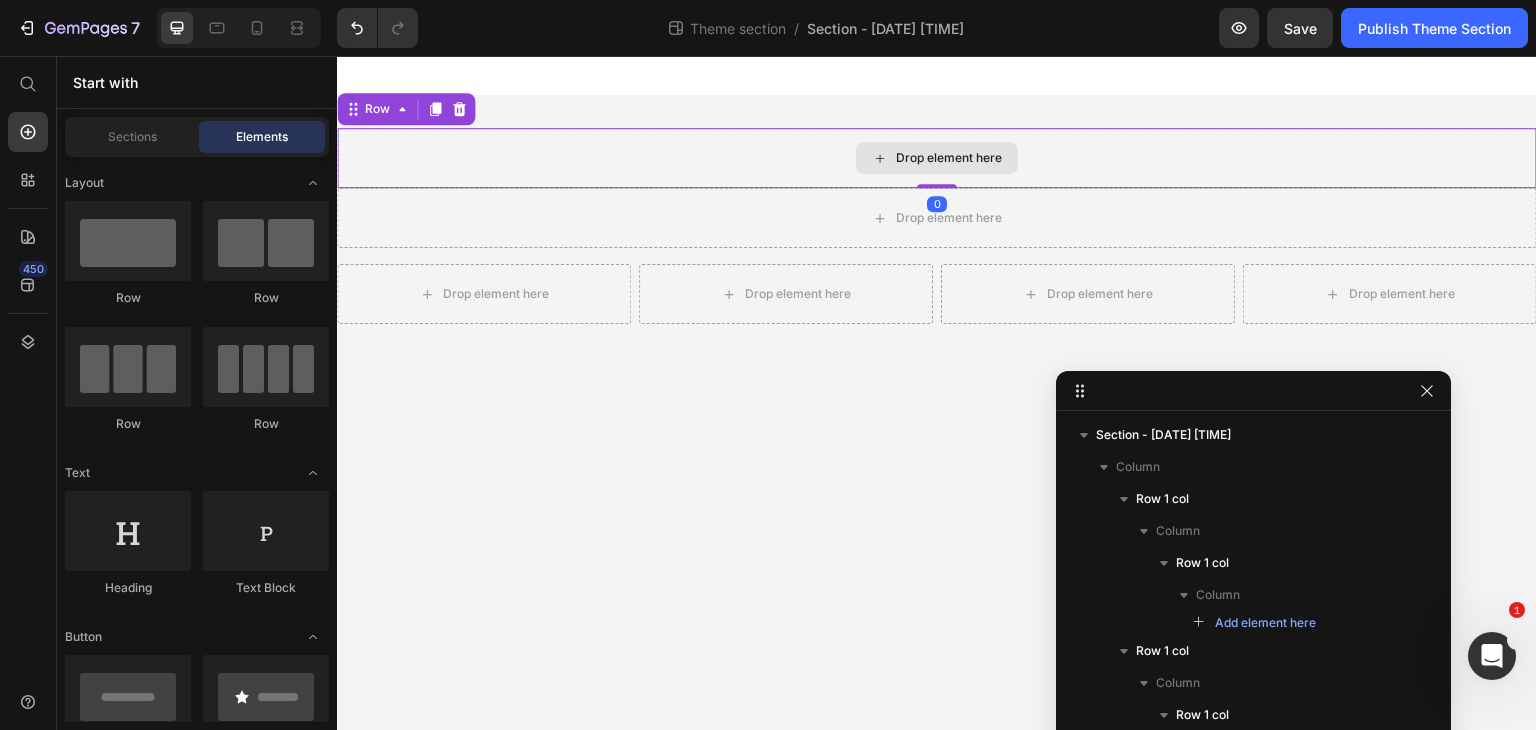 click on "Drop element here" at bounding box center [937, 158] 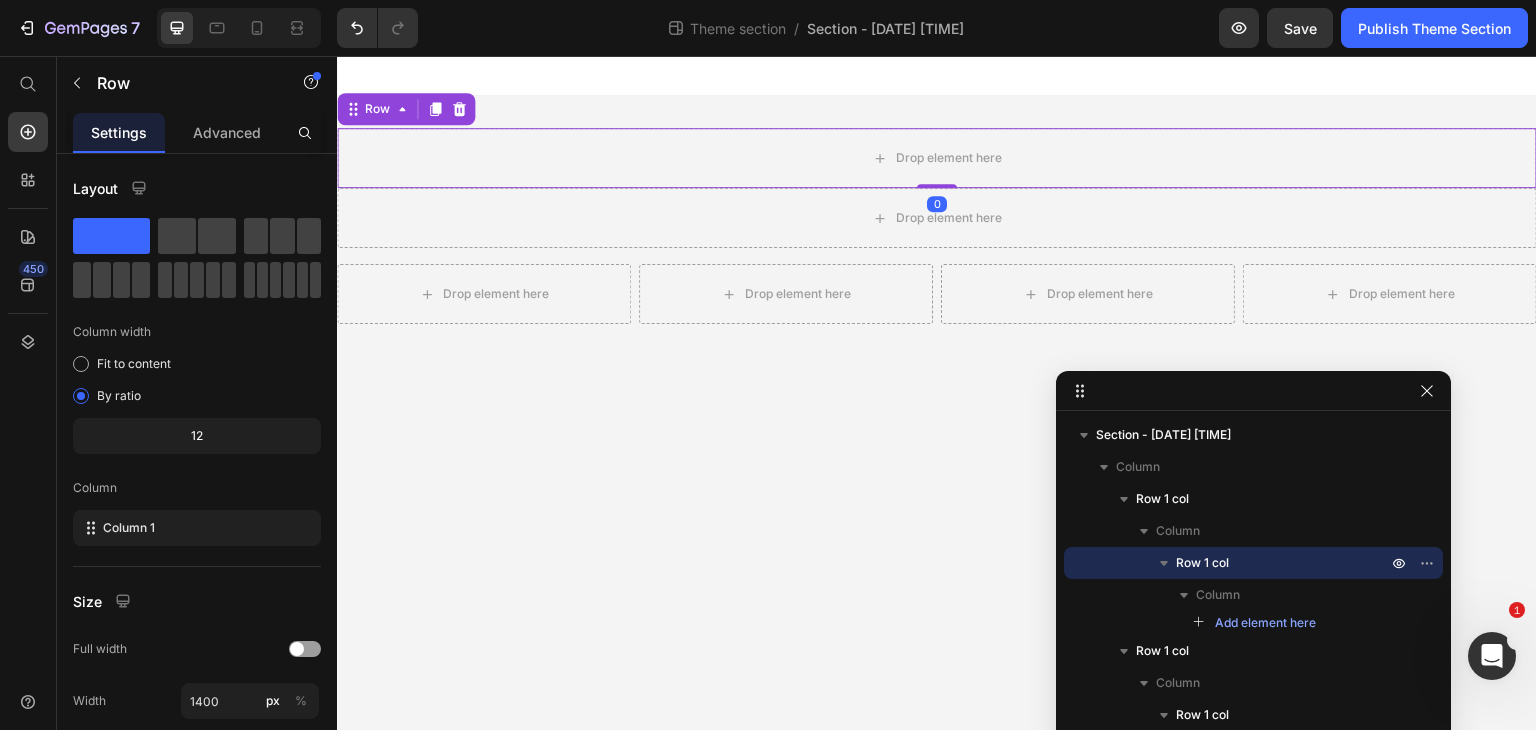 click 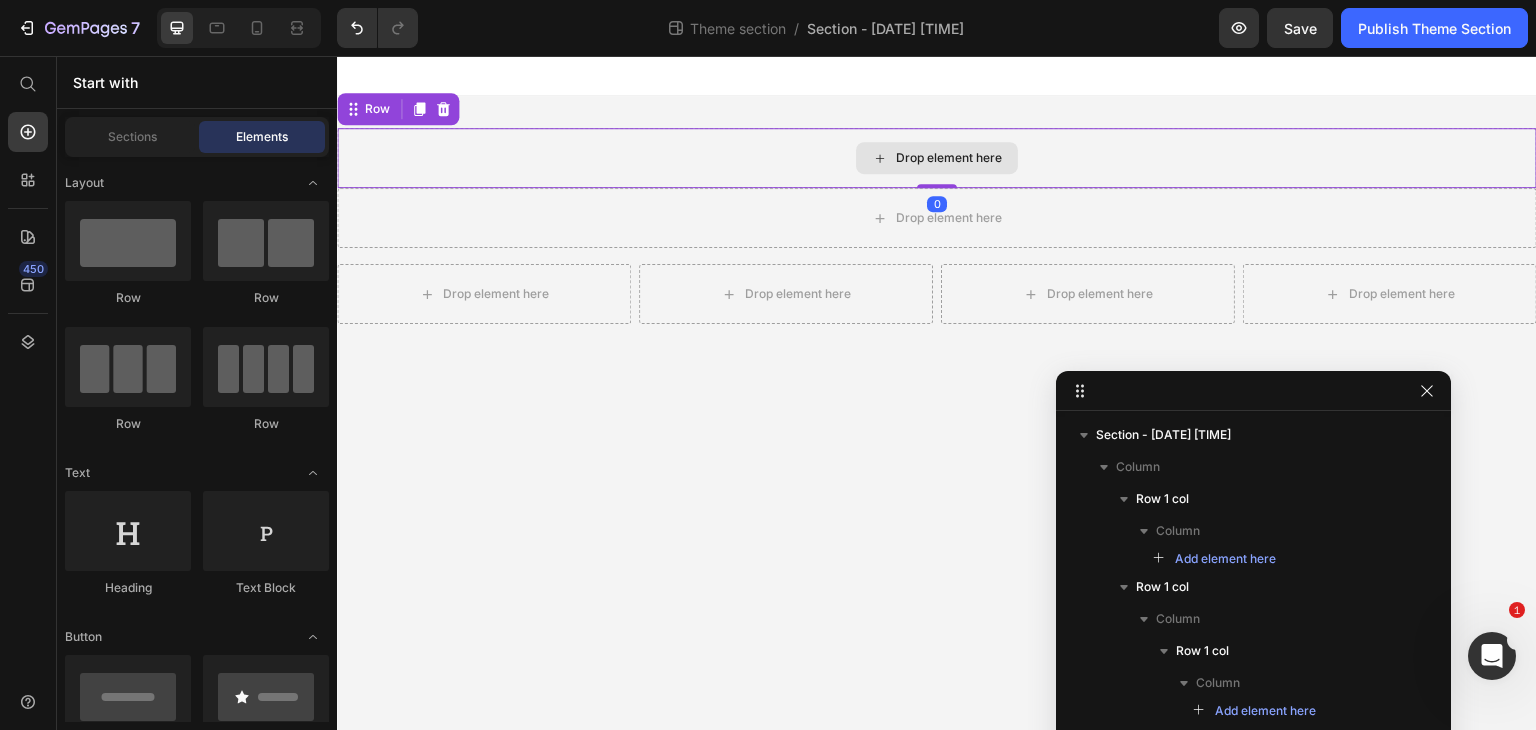 click on "Drop element here" at bounding box center [937, 158] 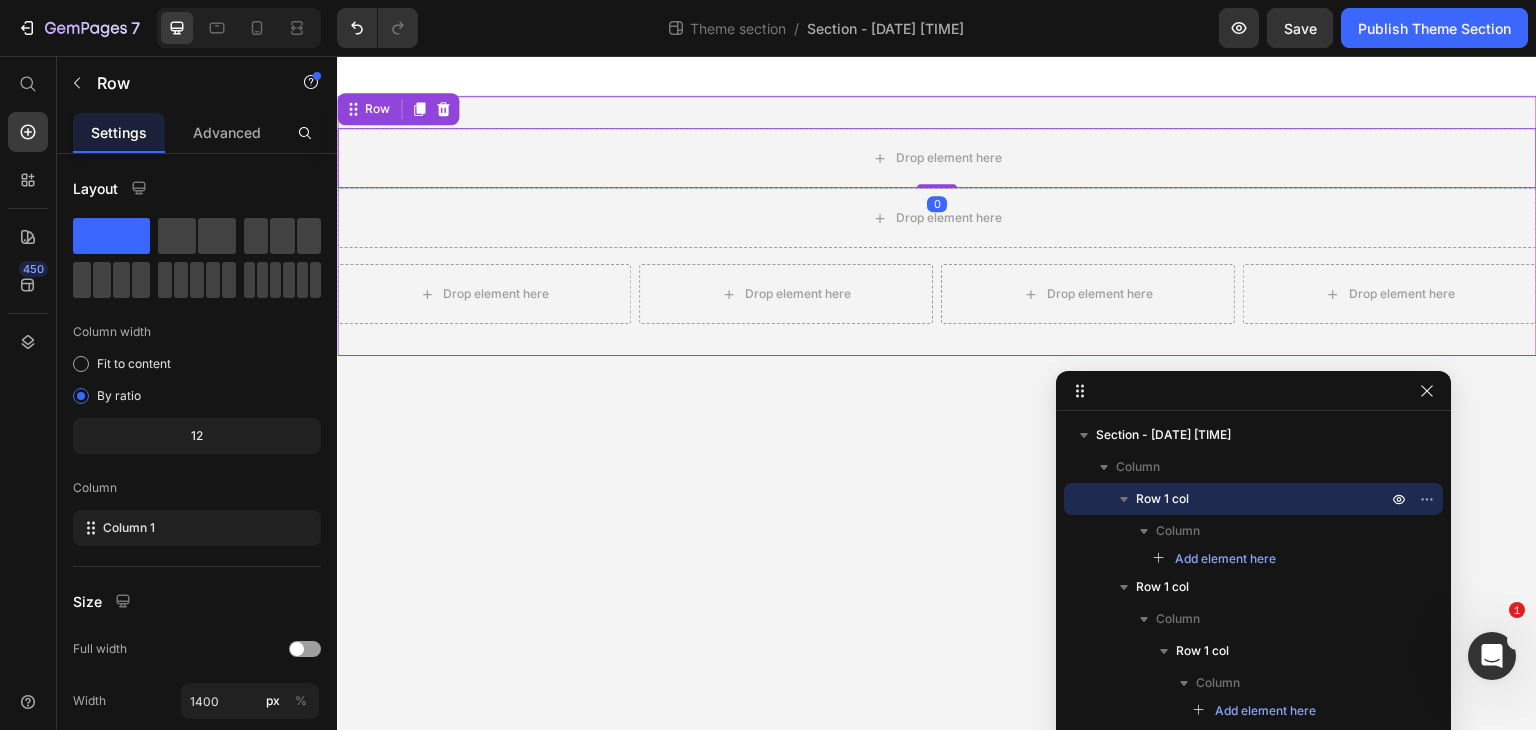 click at bounding box center (443, 109) 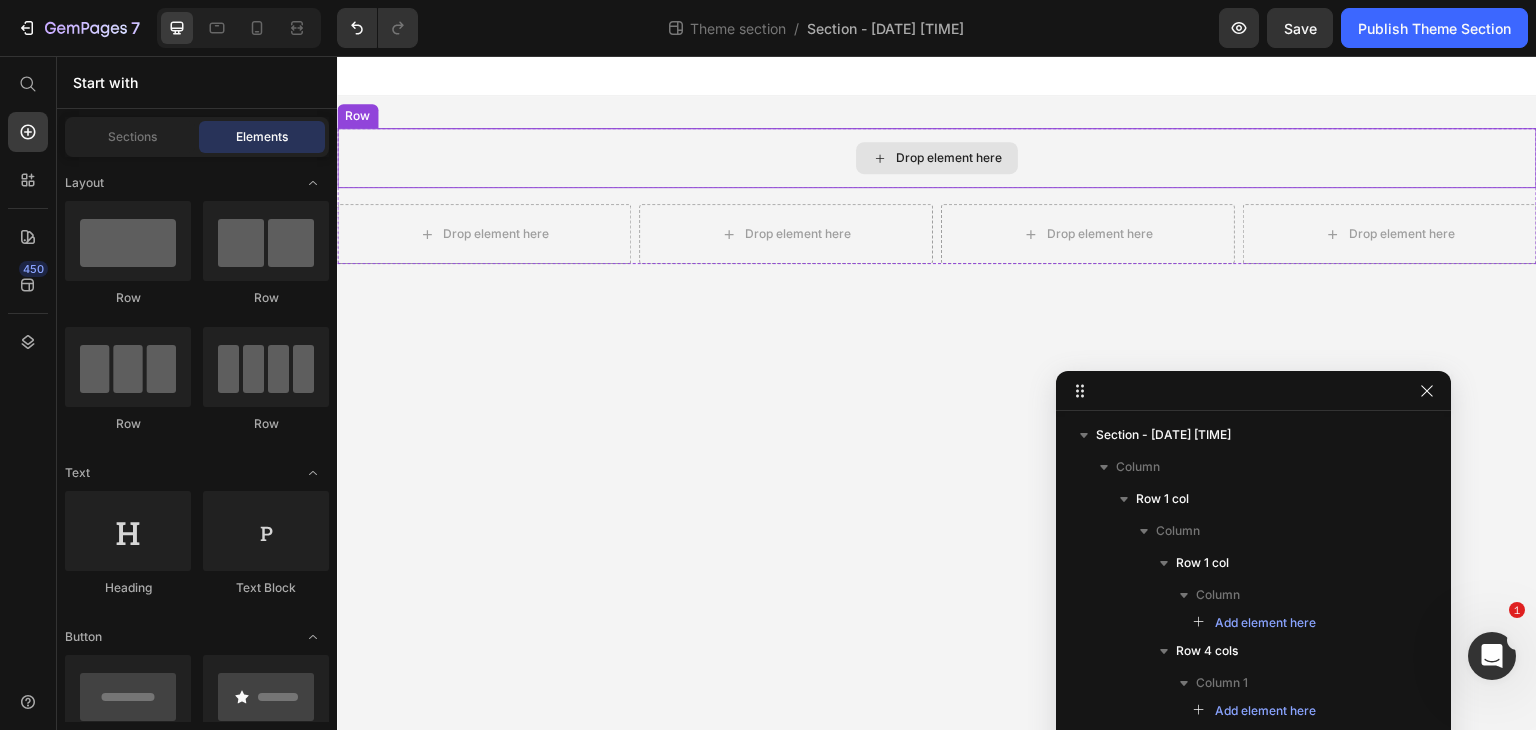 click on "Drop element here" at bounding box center [937, 158] 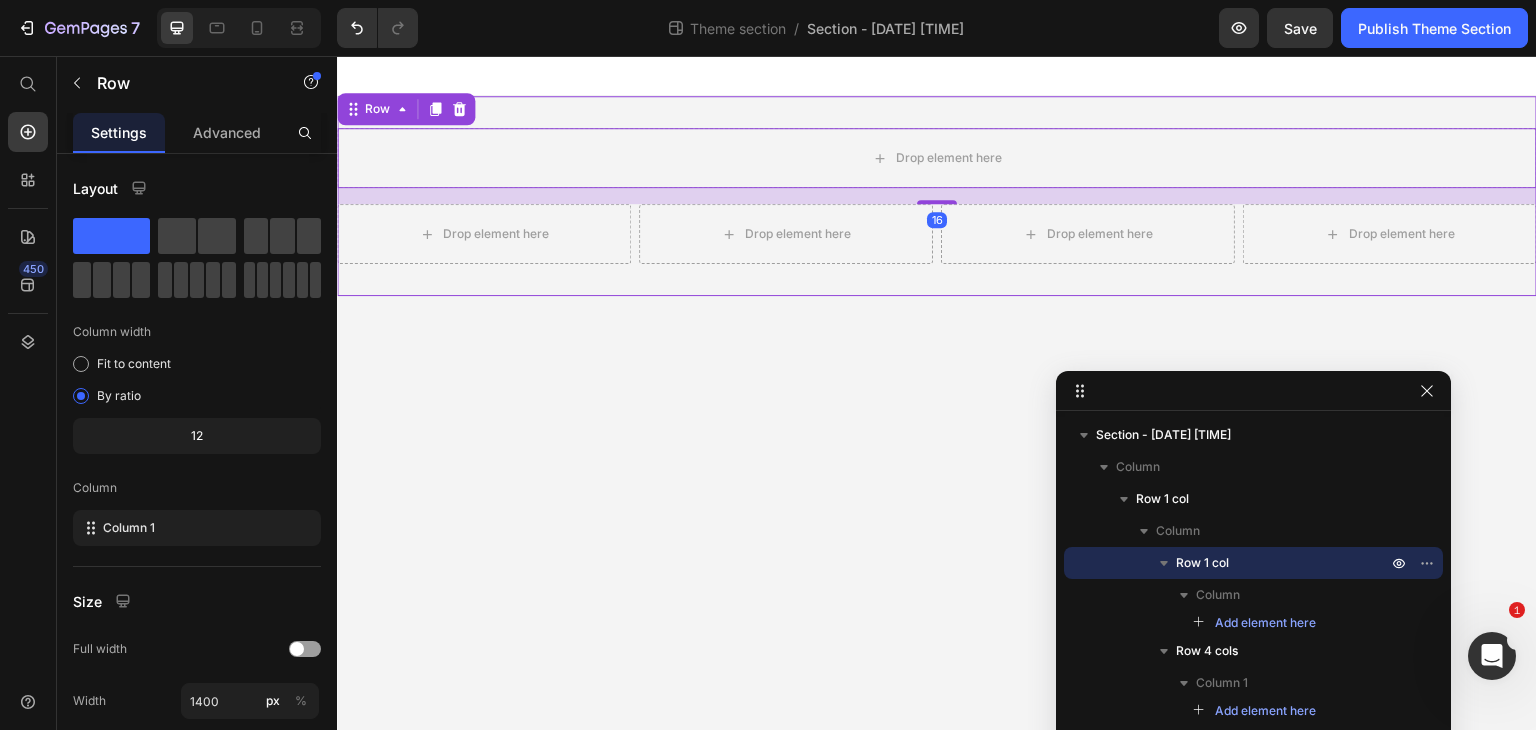 click at bounding box center [459, 109] 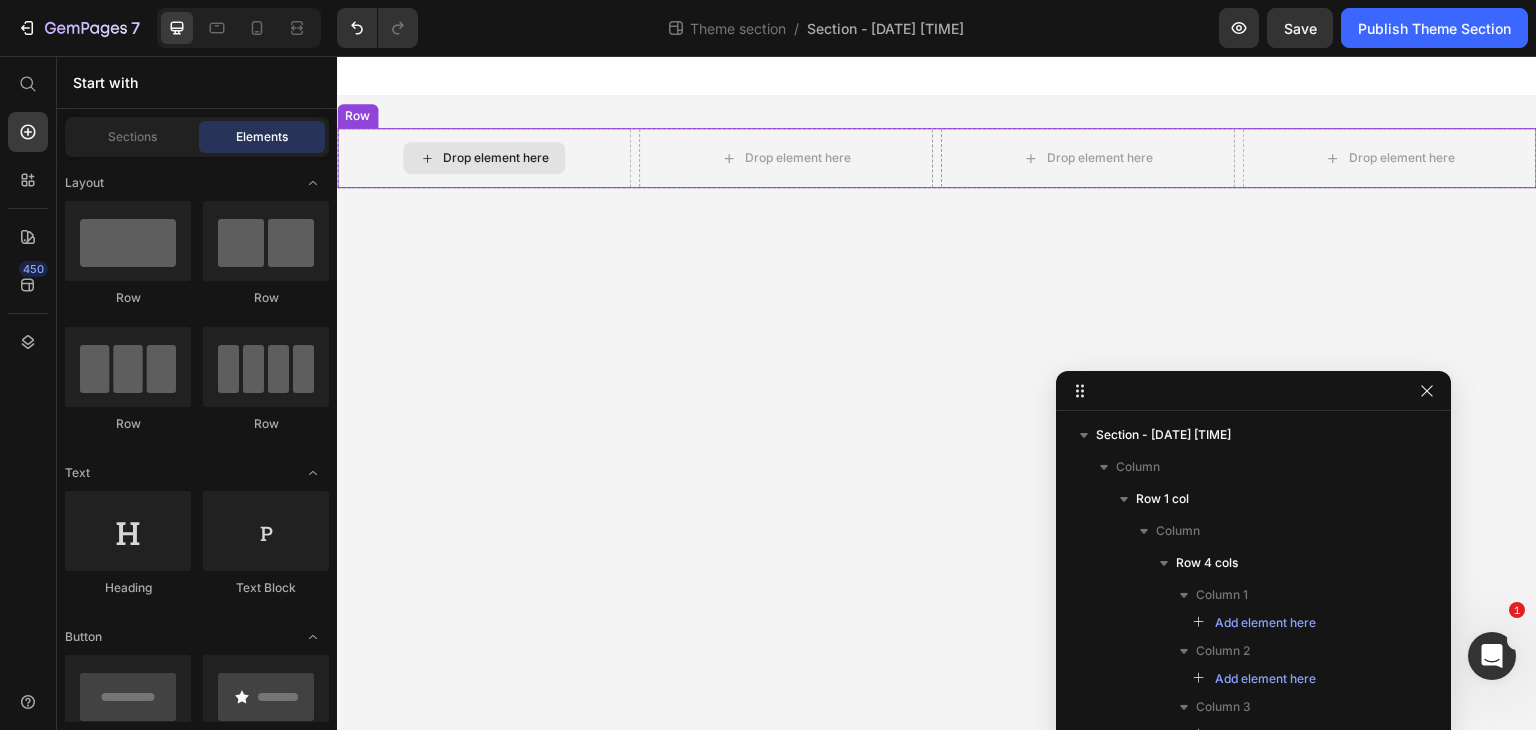 click on "Drop element here" at bounding box center [484, 158] 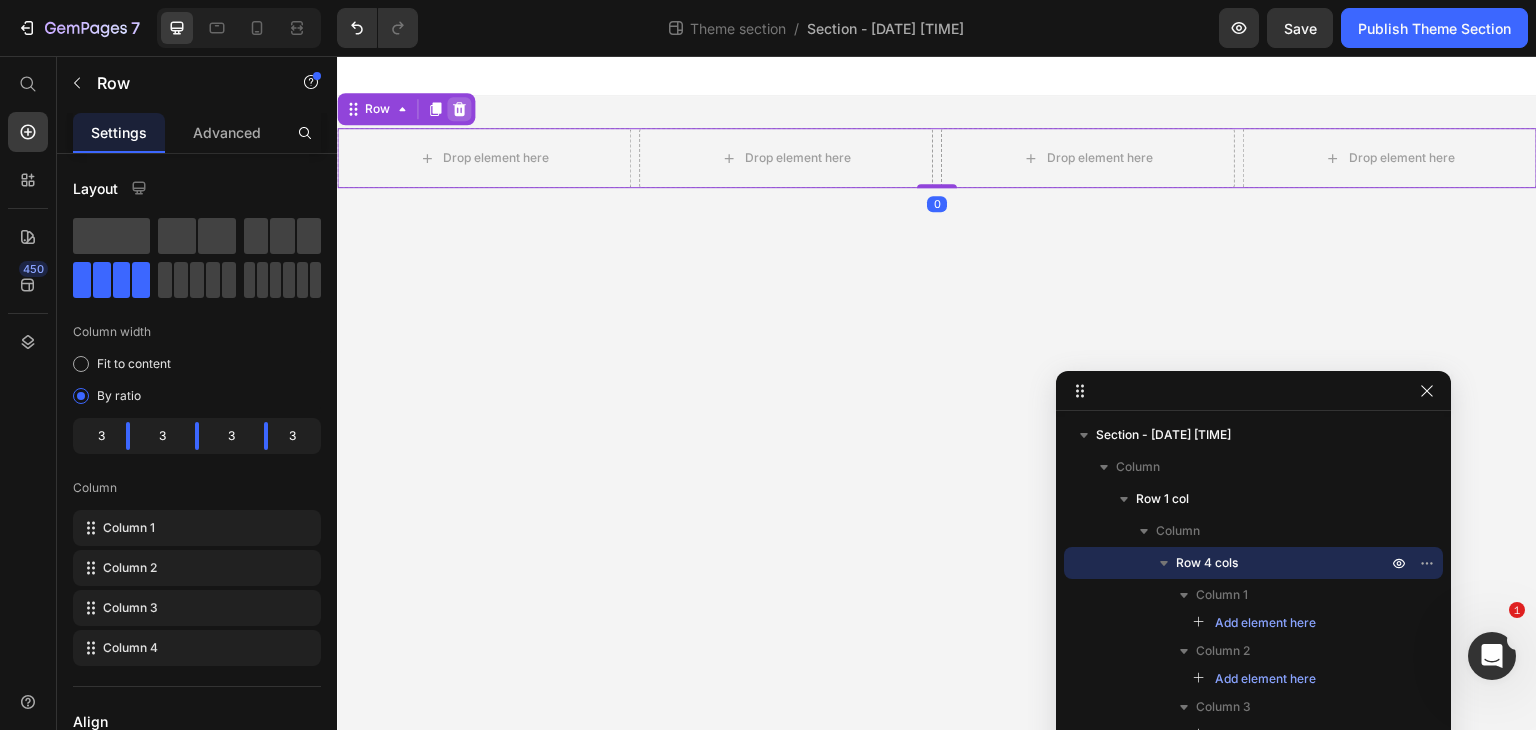 click 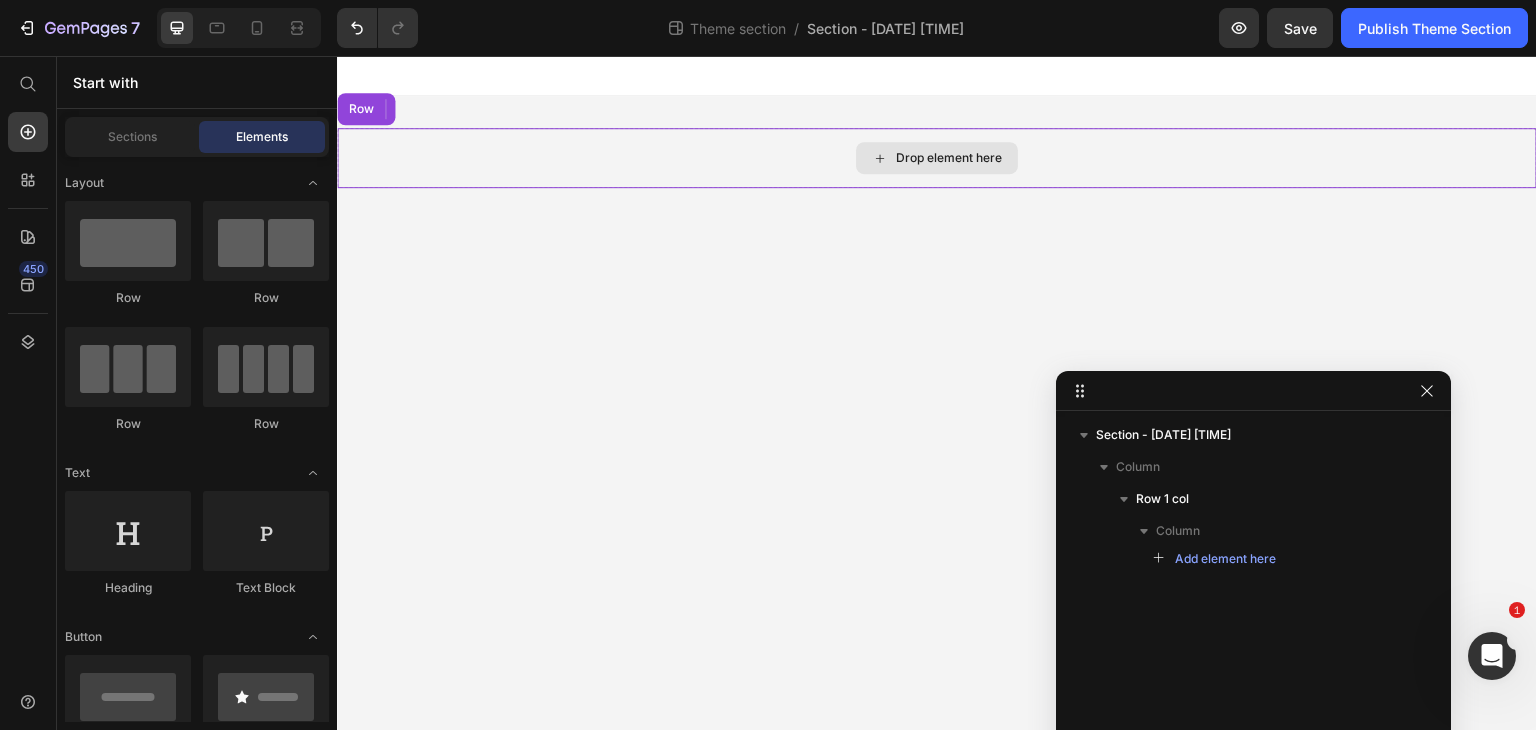 click on "Drop element here" at bounding box center [937, 158] 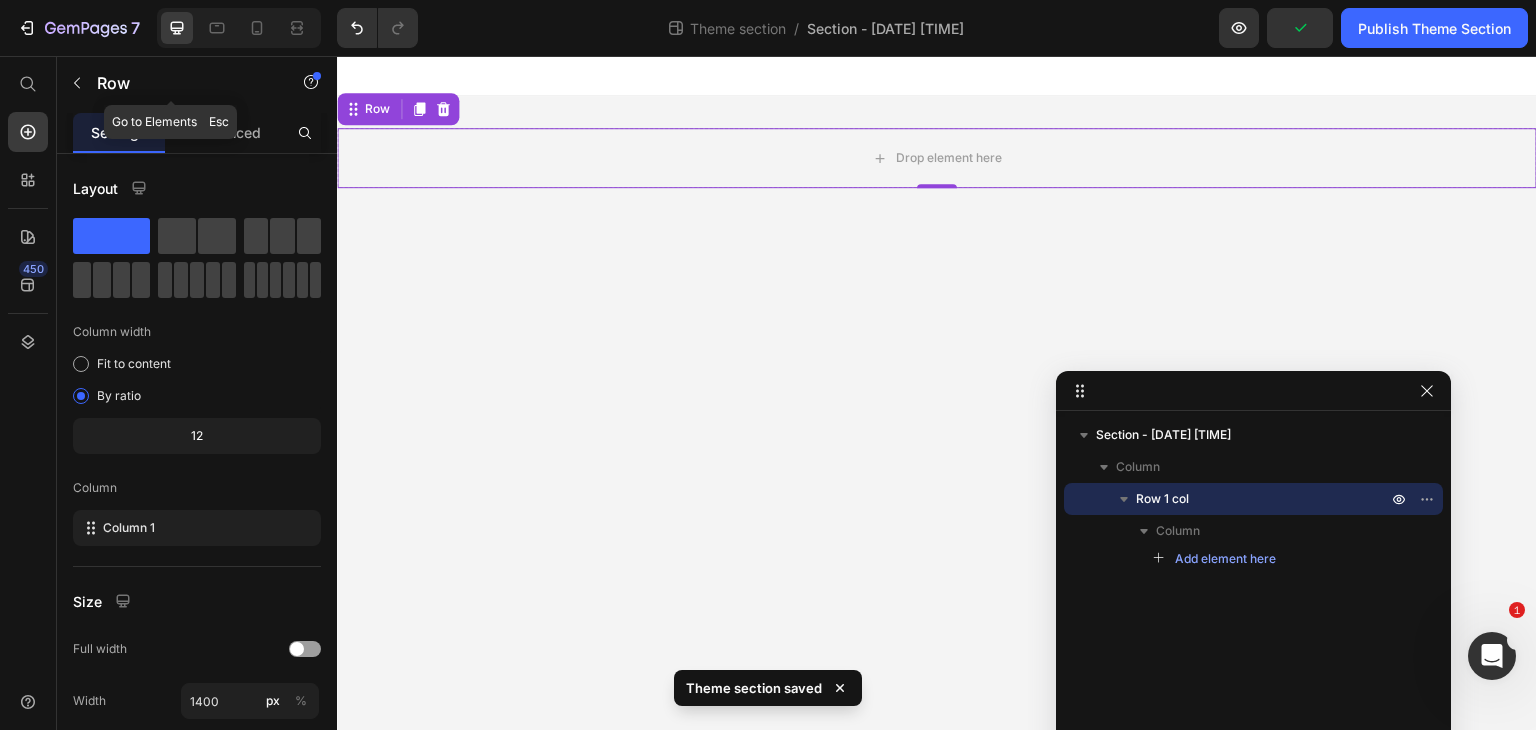 click 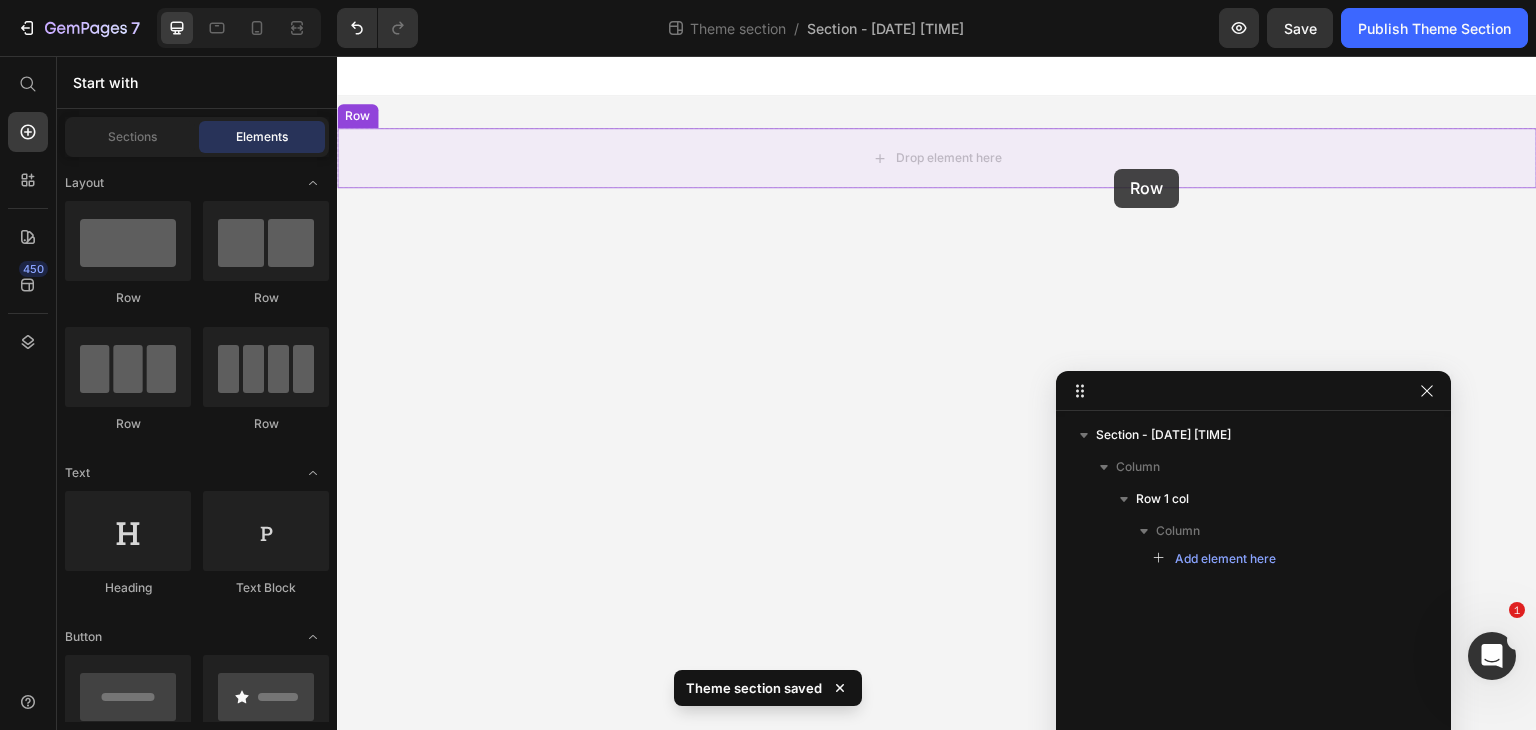 drag, startPoint x: 489, startPoint y: 317, endPoint x: 1115, endPoint y: 169, distance: 643.2573 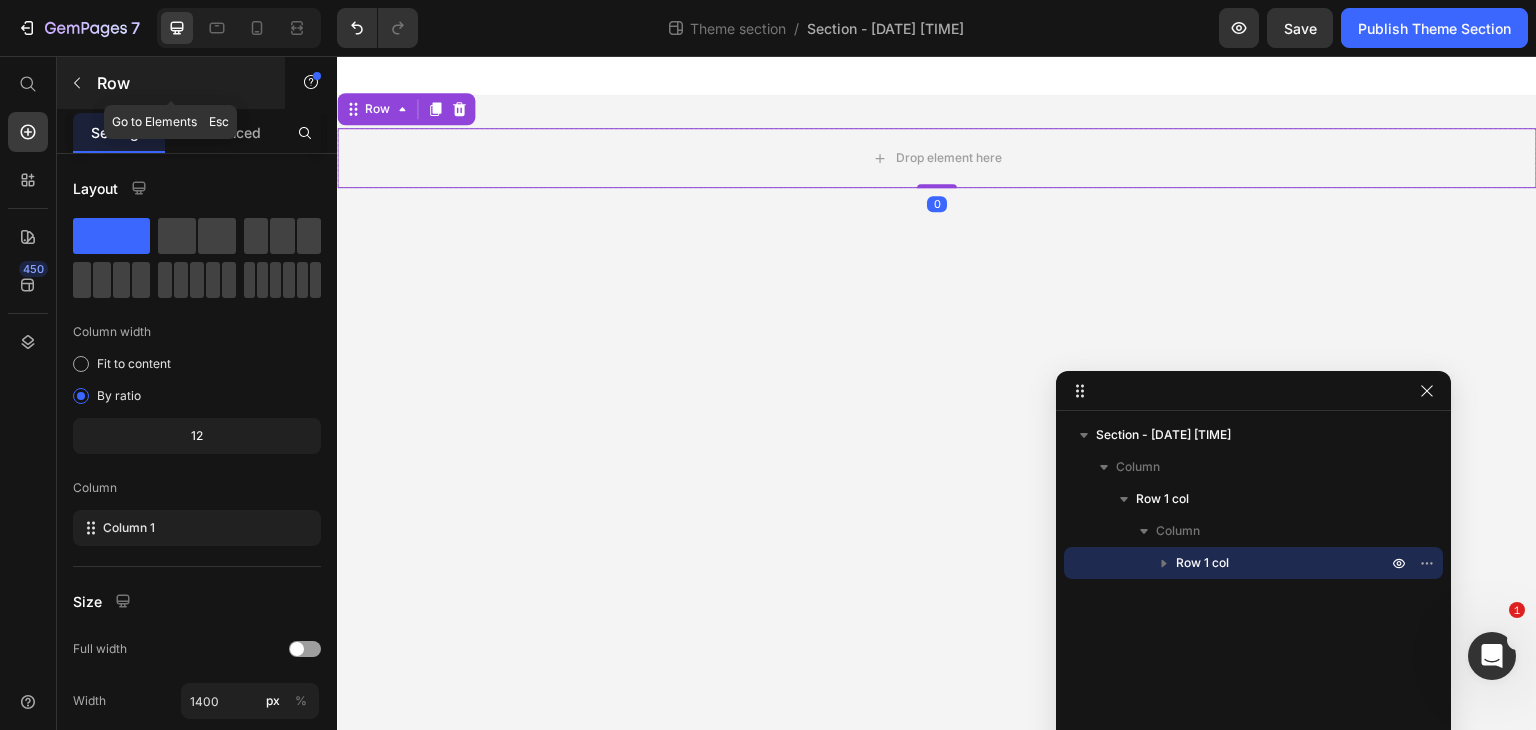 click 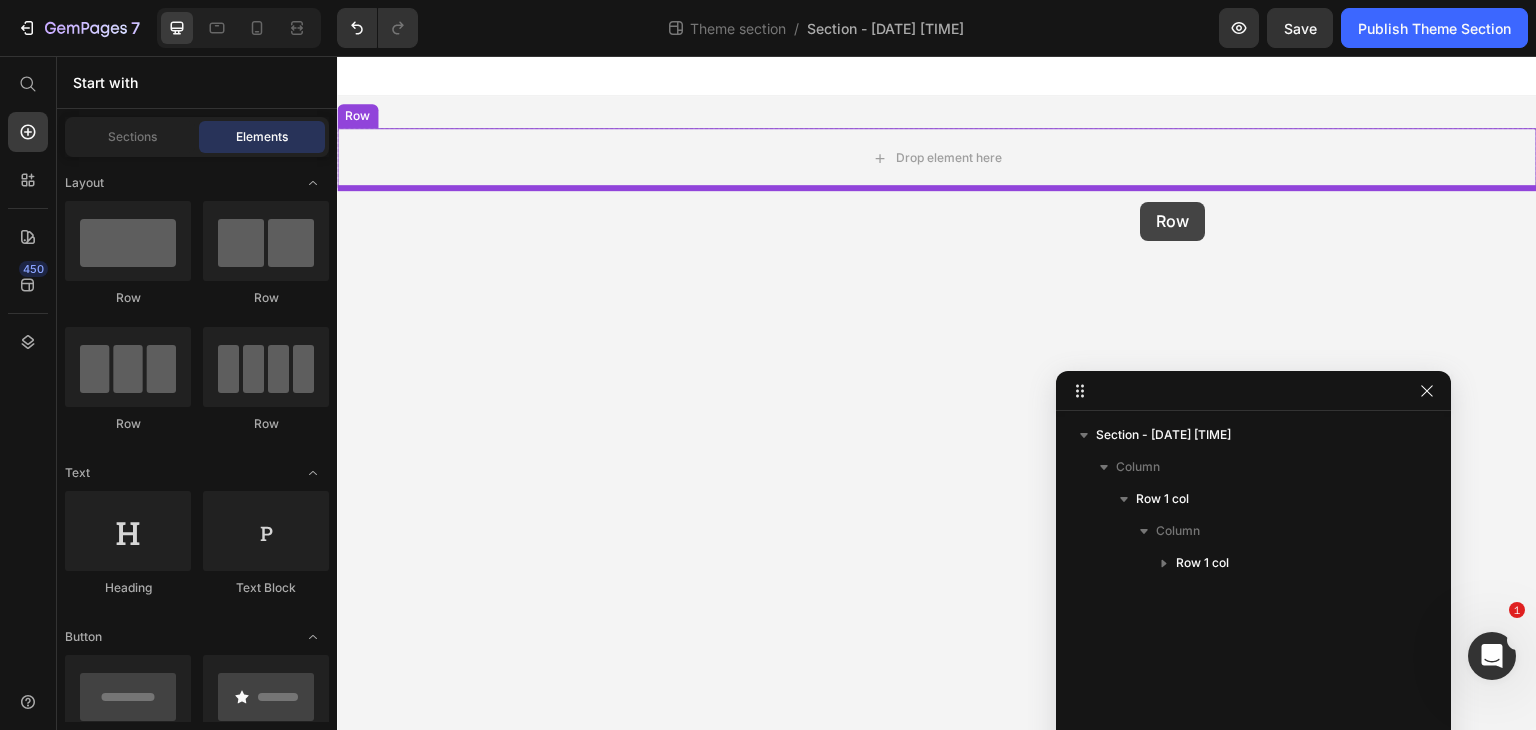 drag, startPoint x: 460, startPoint y: 315, endPoint x: 1141, endPoint y: 202, distance: 690.3115 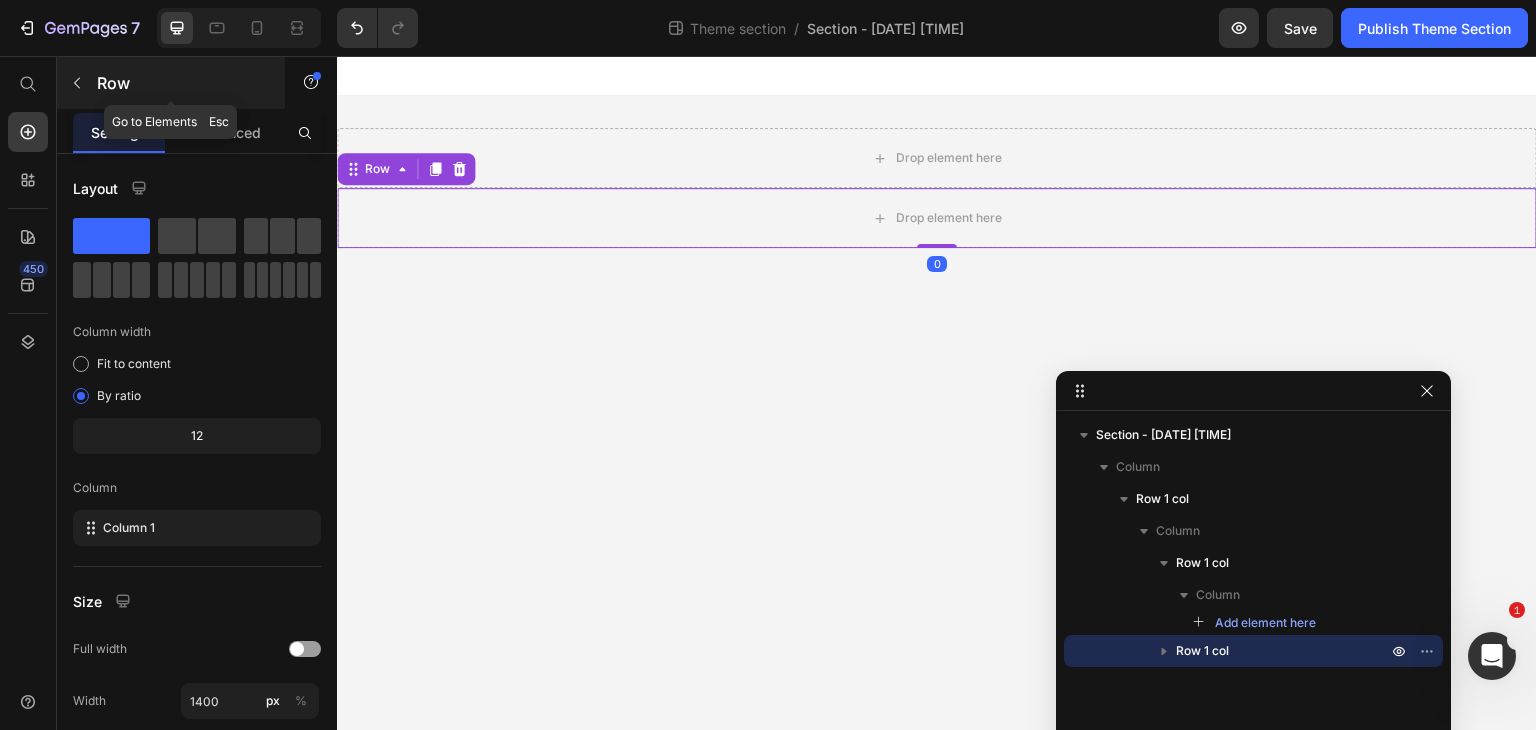 click 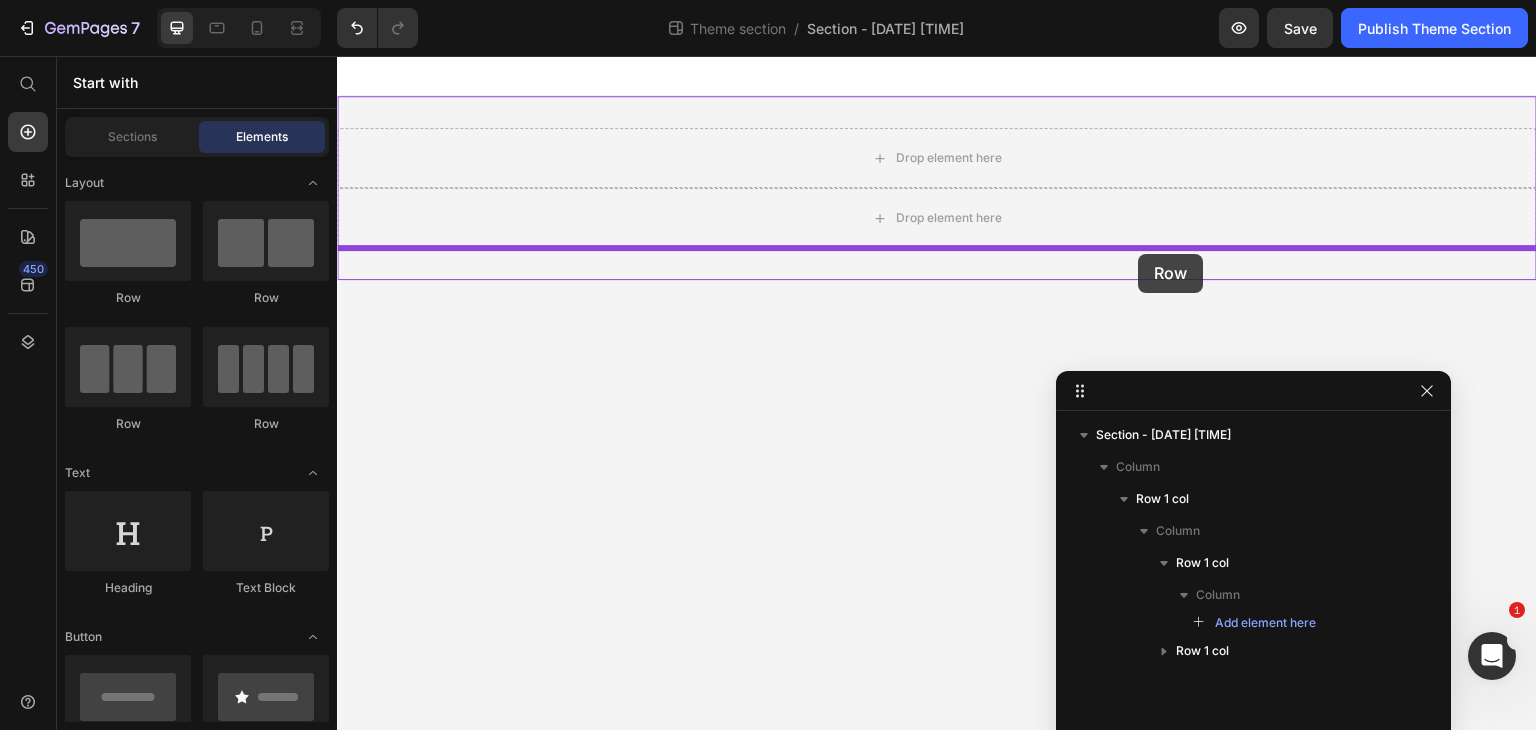drag, startPoint x: 440, startPoint y: 304, endPoint x: 1139, endPoint y: 254, distance: 700.786 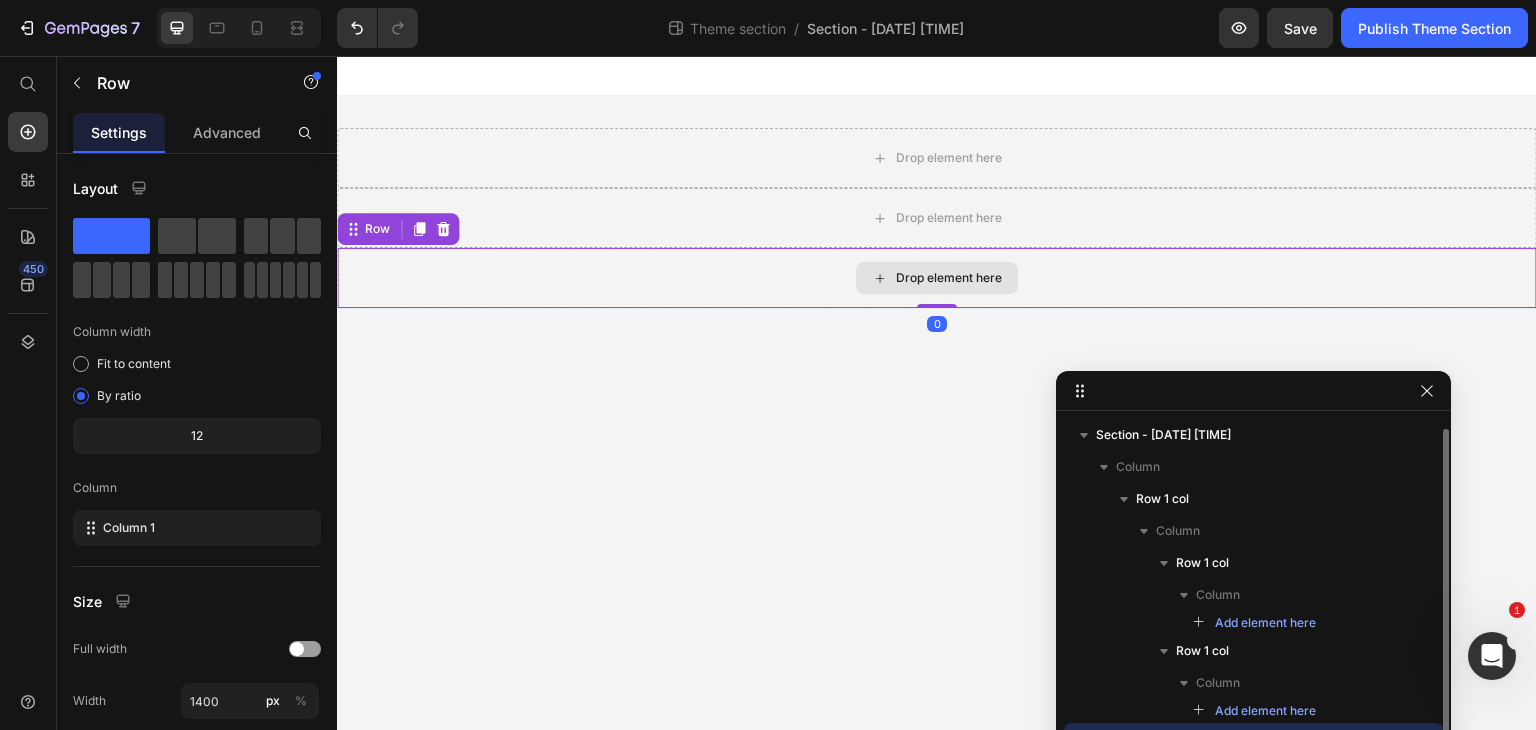 scroll, scrollTop: 5, scrollLeft: 0, axis: vertical 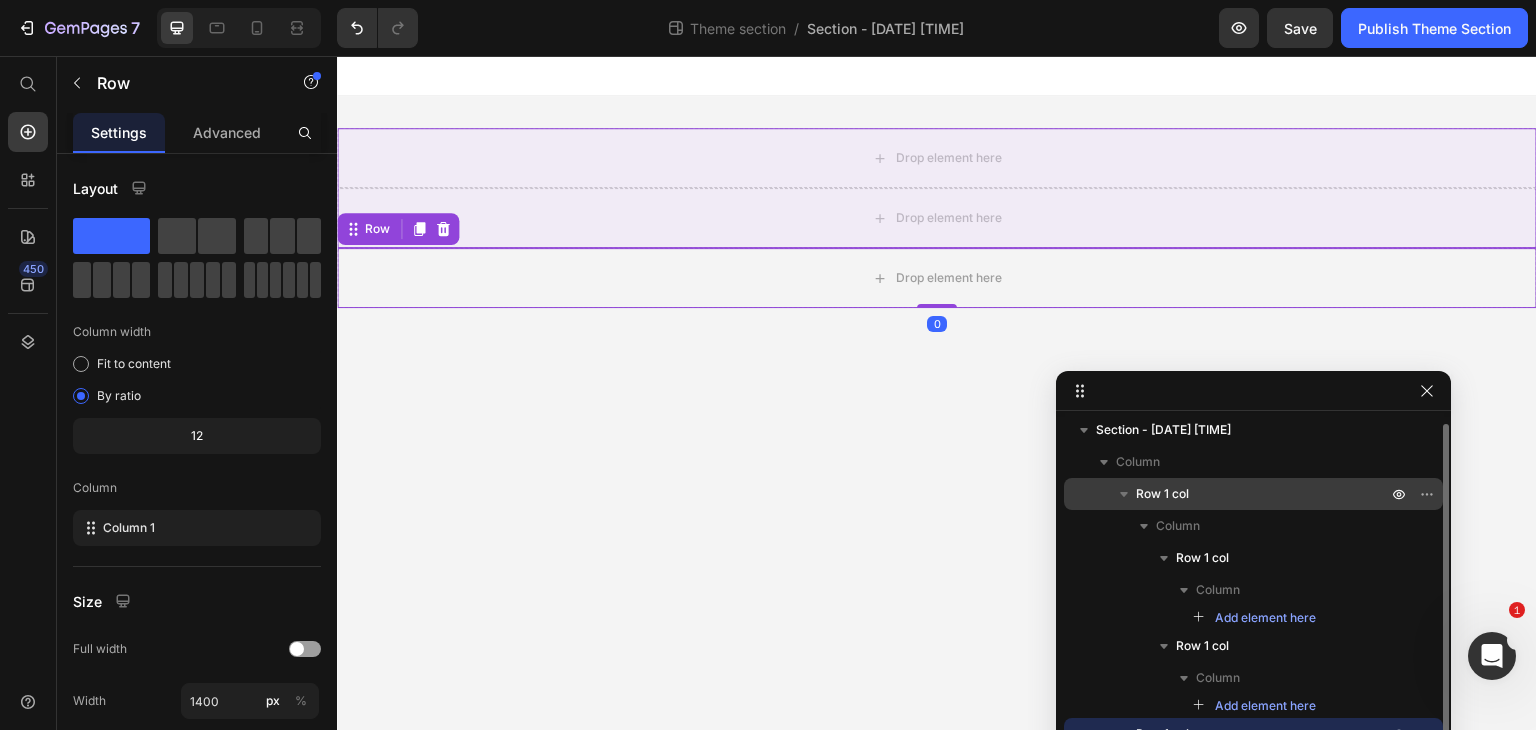 click on "Row 1 col" at bounding box center [1263, 494] 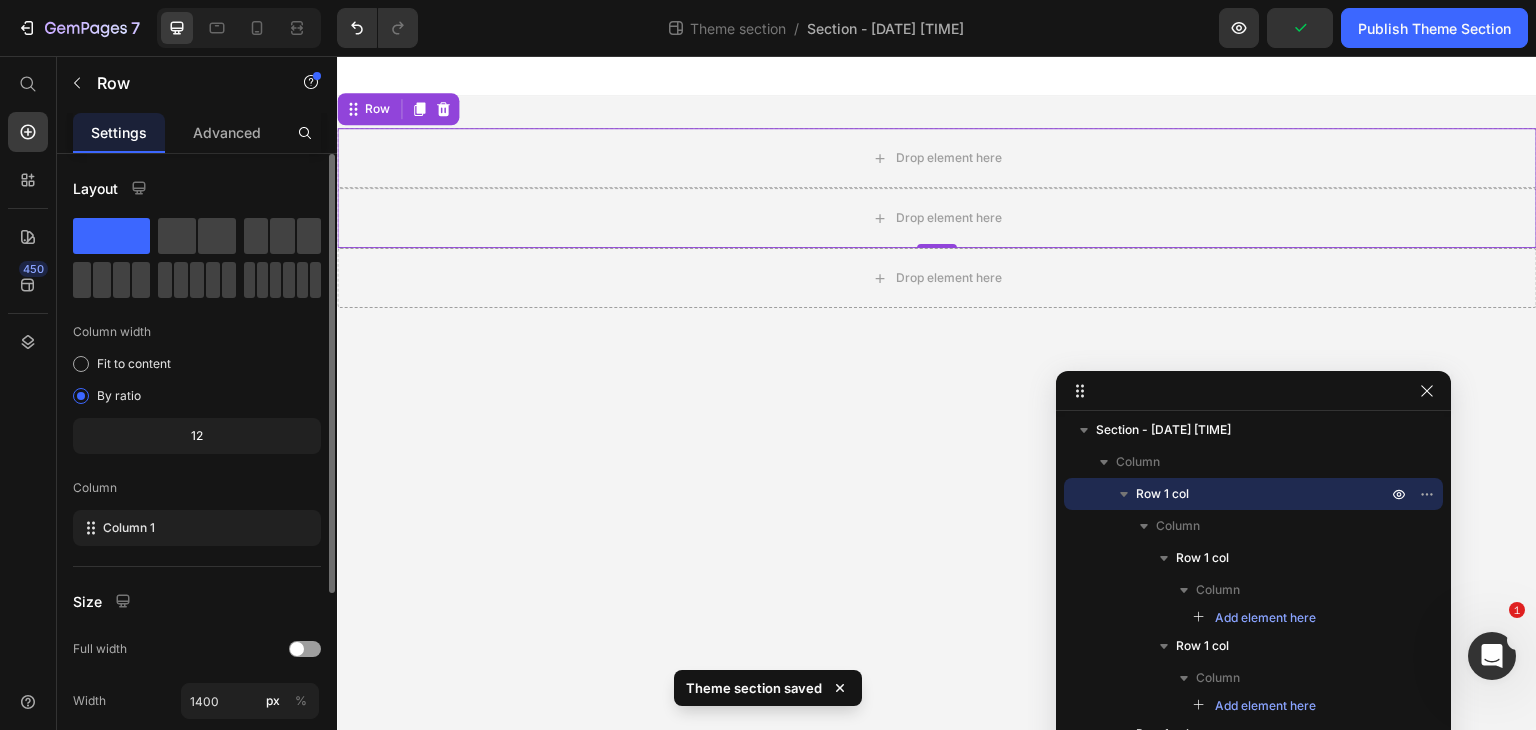 scroll, scrollTop: 277, scrollLeft: 0, axis: vertical 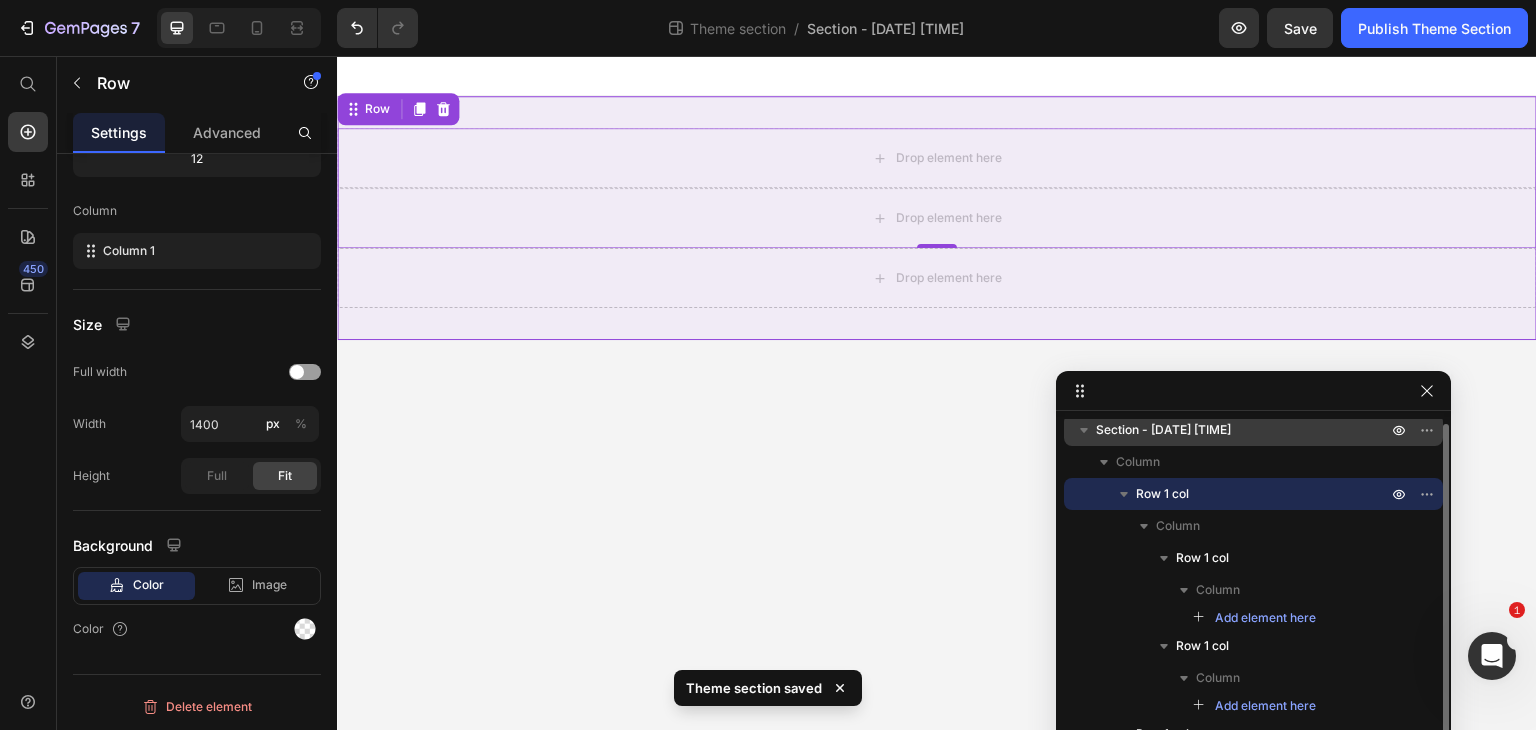 click on "Section - Jul 14 13:40:14" at bounding box center [1243, 430] 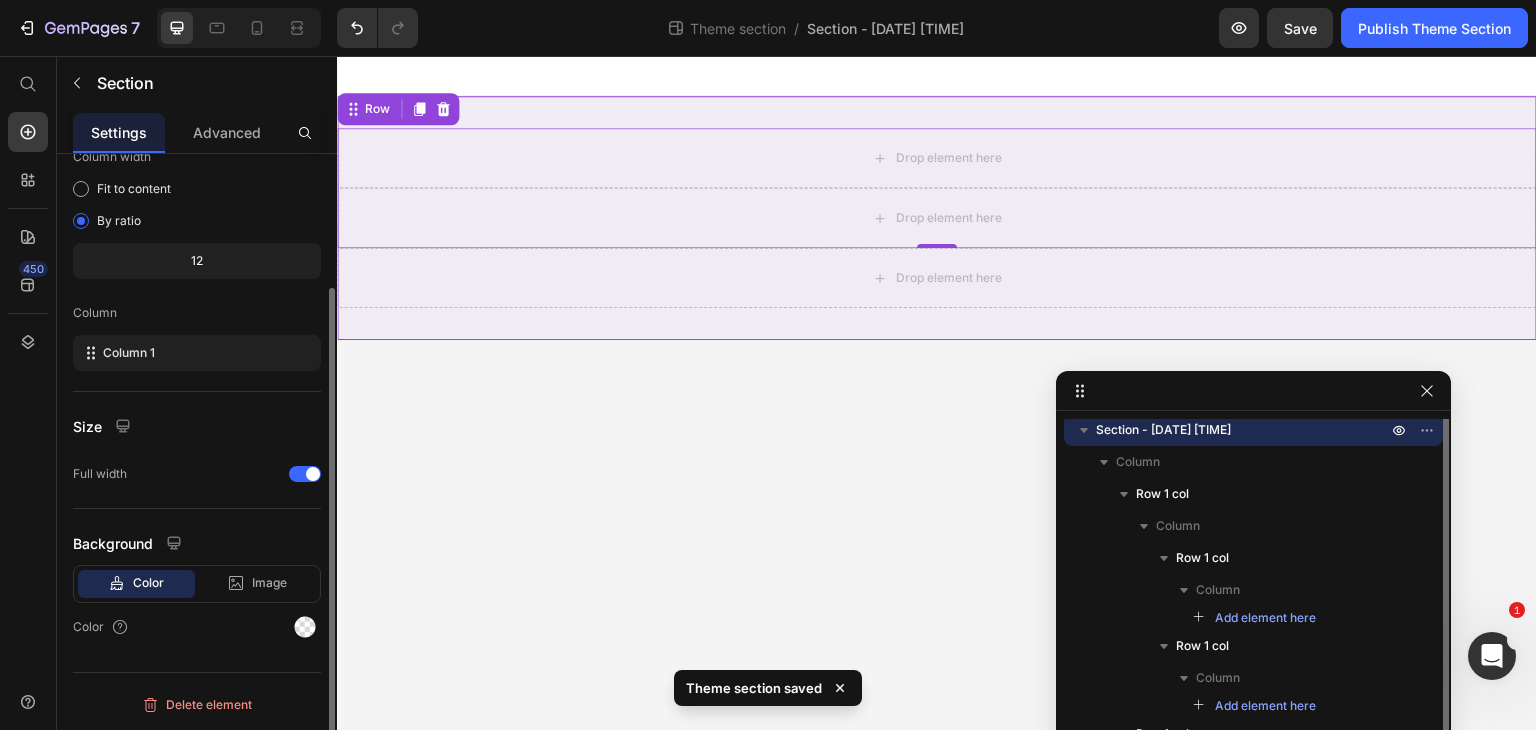 scroll, scrollTop: 0, scrollLeft: 0, axis: both 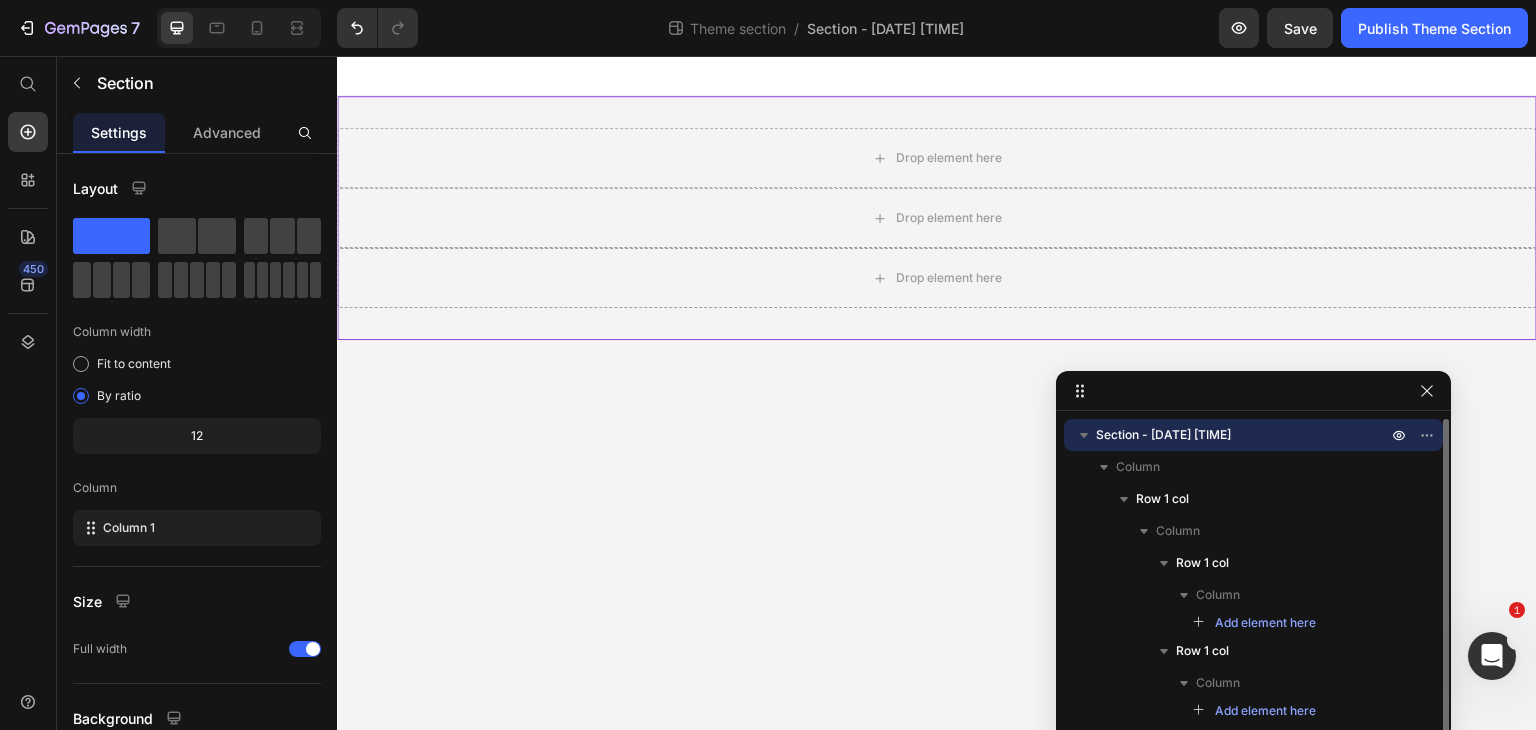 click on "Section - Jul 14 13:40:14" at bounding box center [1163, 435] 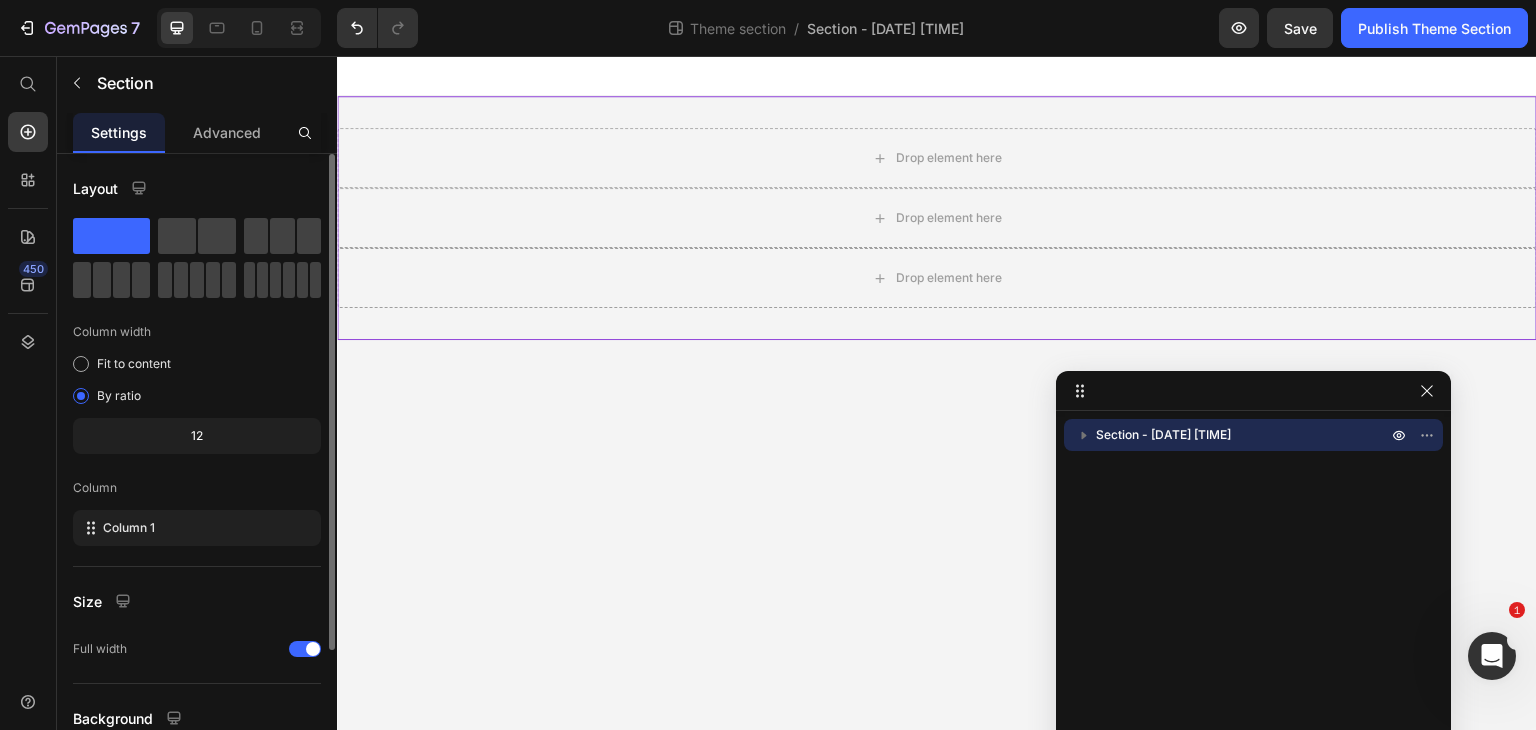scroll, scrollTop: 173, scrollLeft: 0, axis: vertical 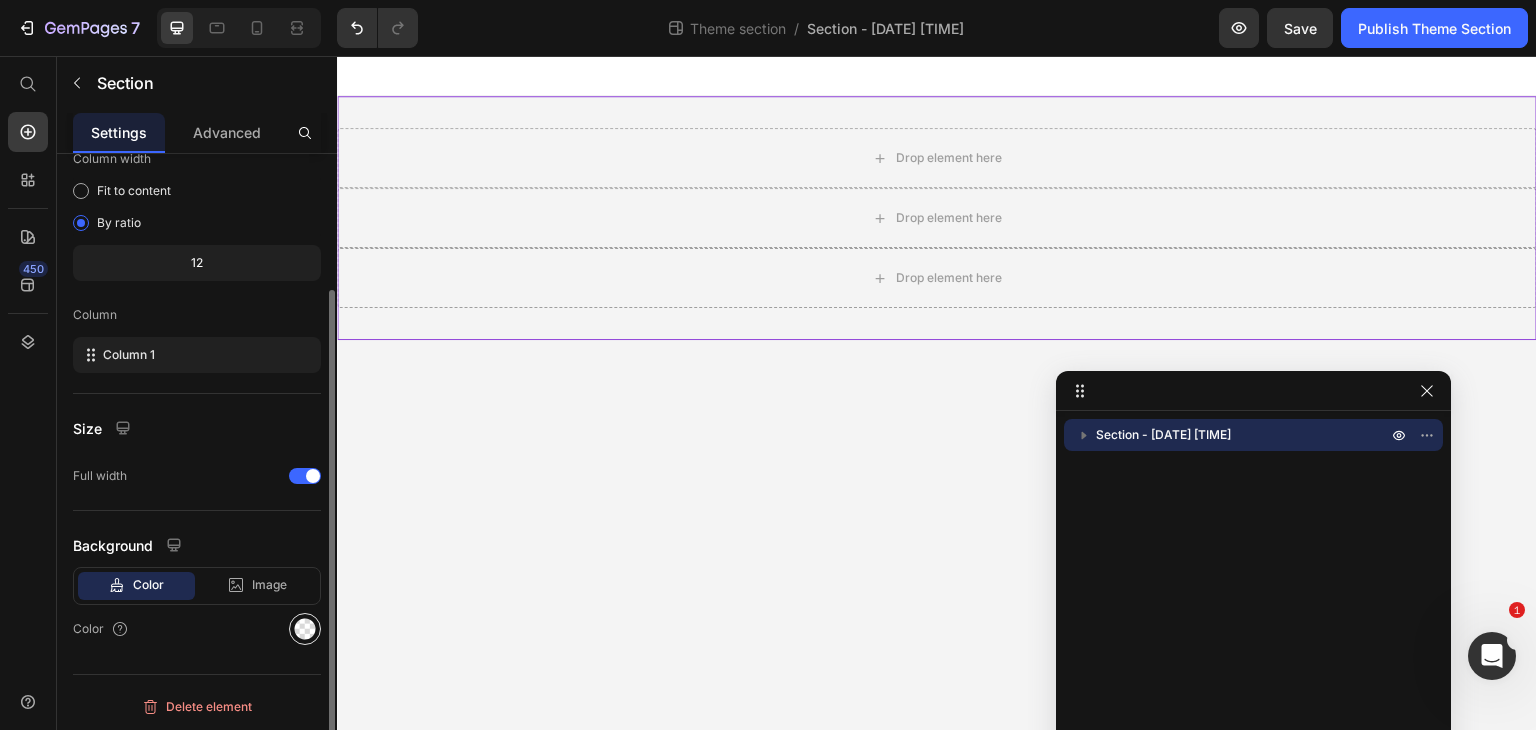 click at bounding box center (305, 629) 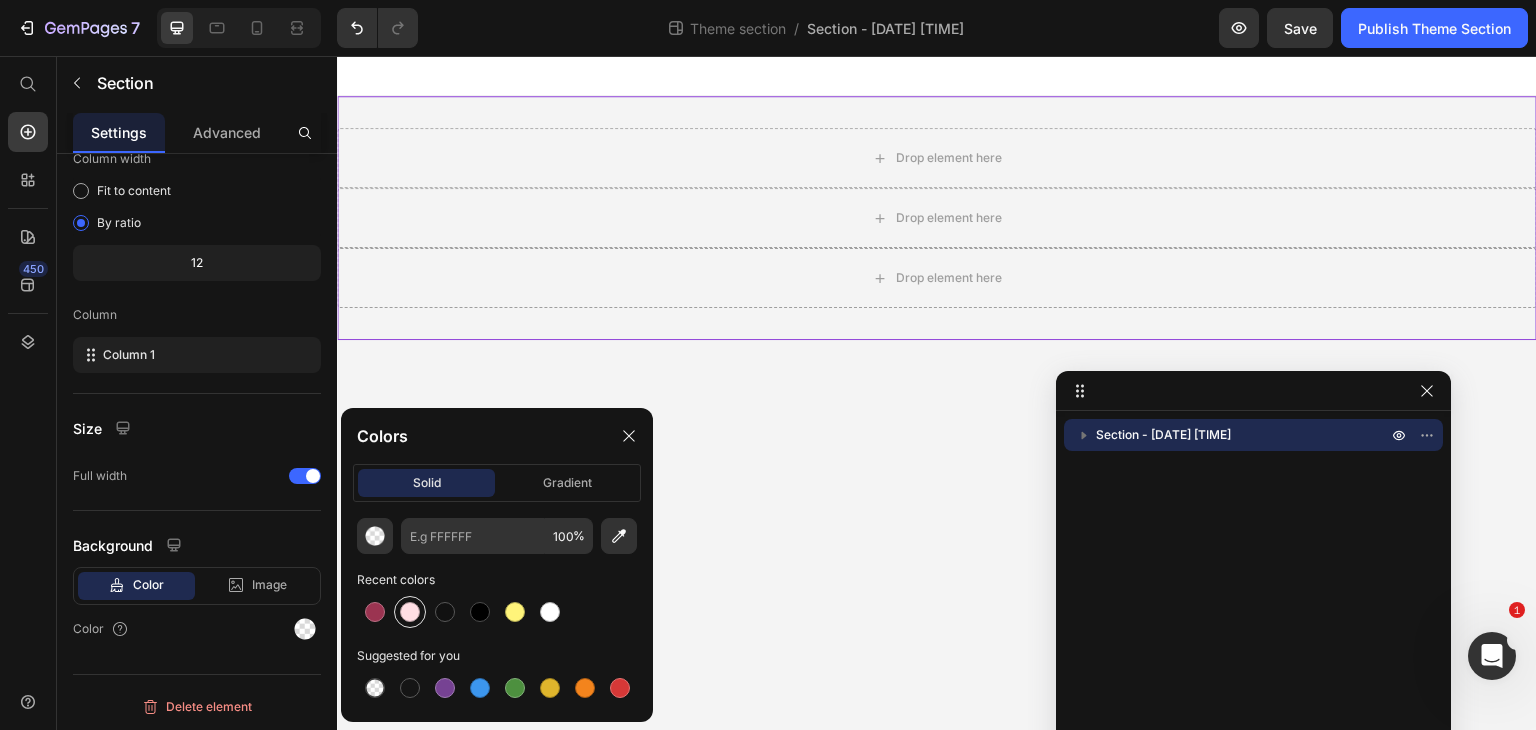 click at bounding box center (410, 612) 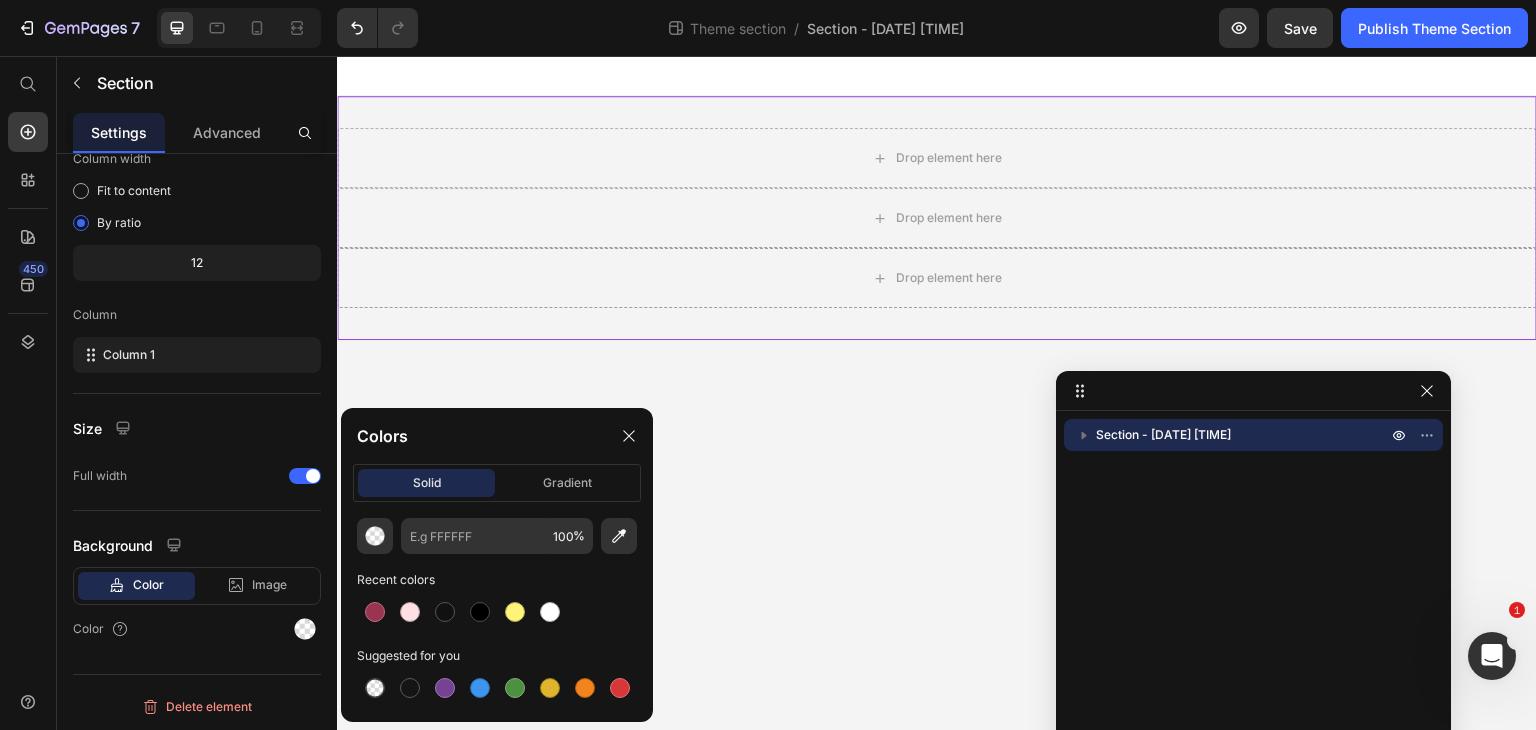 type on "FFDEE4" 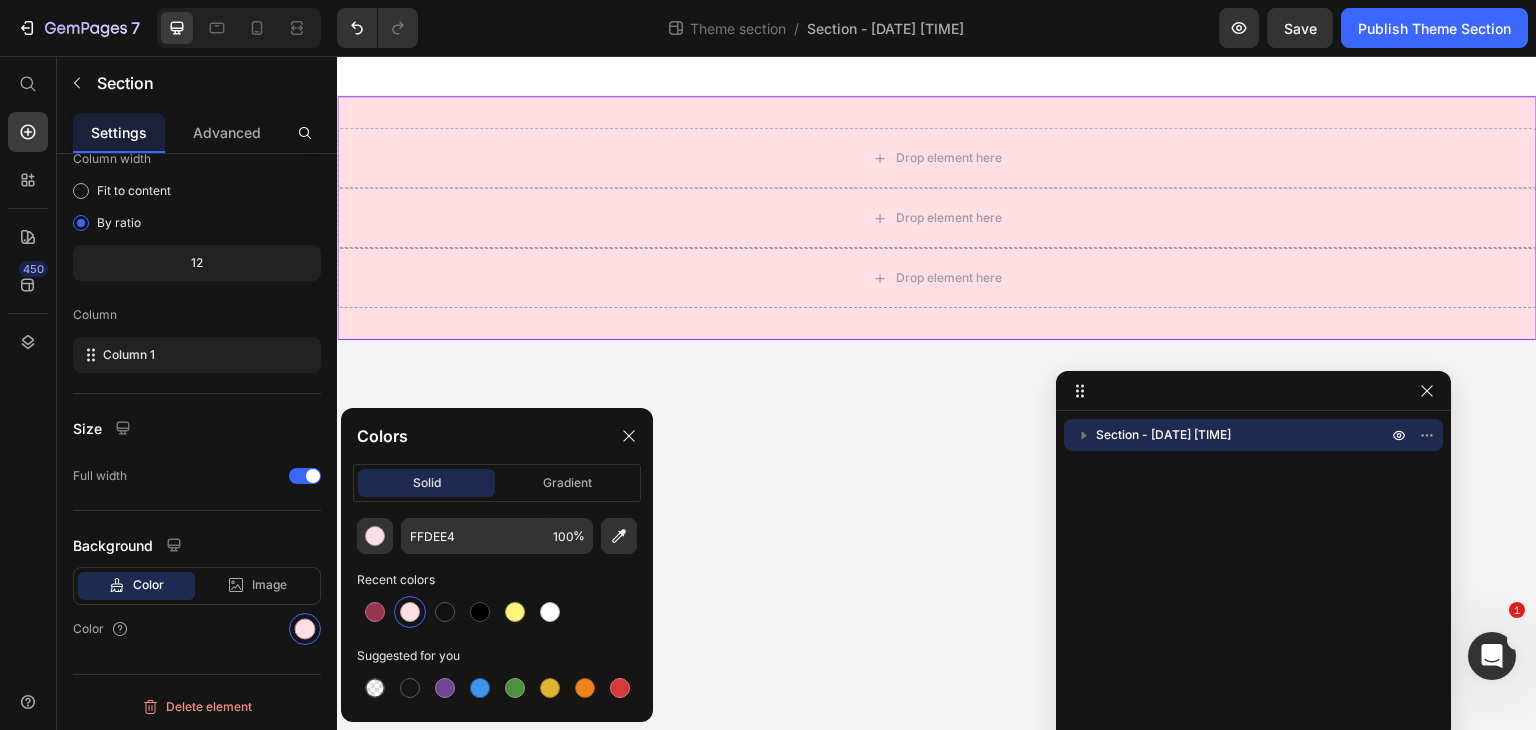 click on "Drop element here Row
Drop element here Row Row
Drop element here Row Root
Drag & drop element from sidebar or
Explore Library
Add section Choose templates inspired by CRO experts Generate layout from URL or image Add blank section then drag & drop elements" at bounding box center (937, 393) 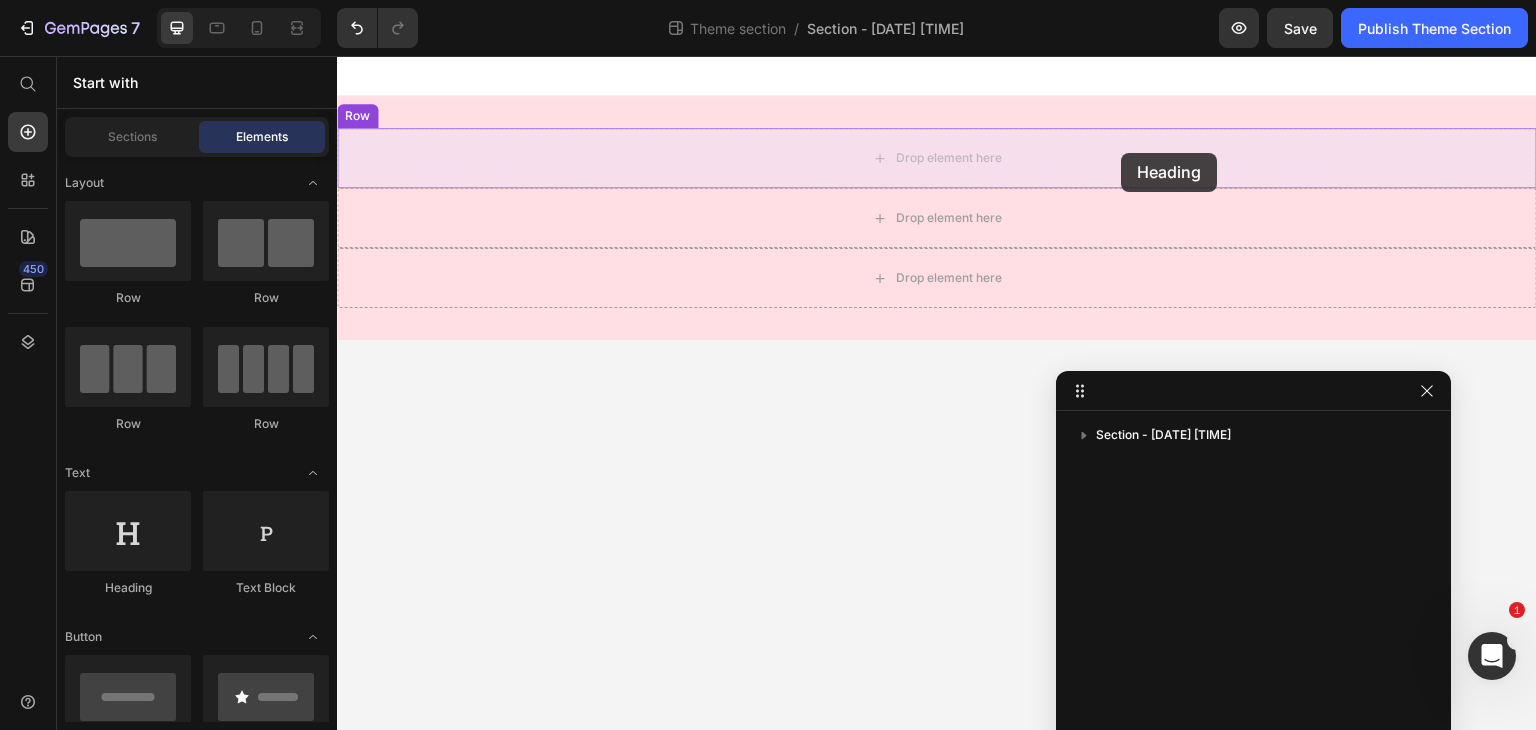 drag, startPoint x: 604, startPoint y: 545, endPoint x: 1122, endPoint y: 153, distance: 649.606 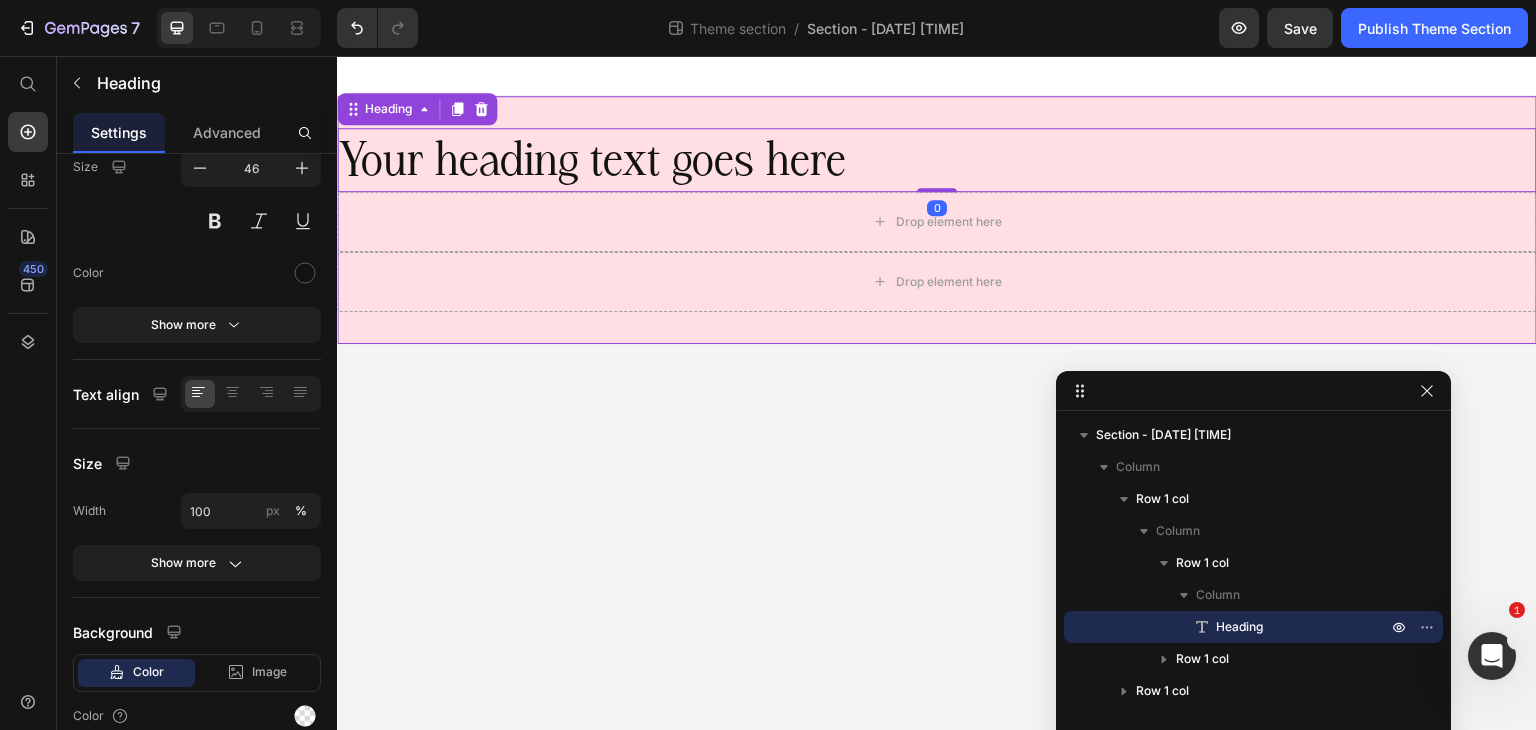 scroll, scrollTop: 0, scrollLeft: 0, axis: both 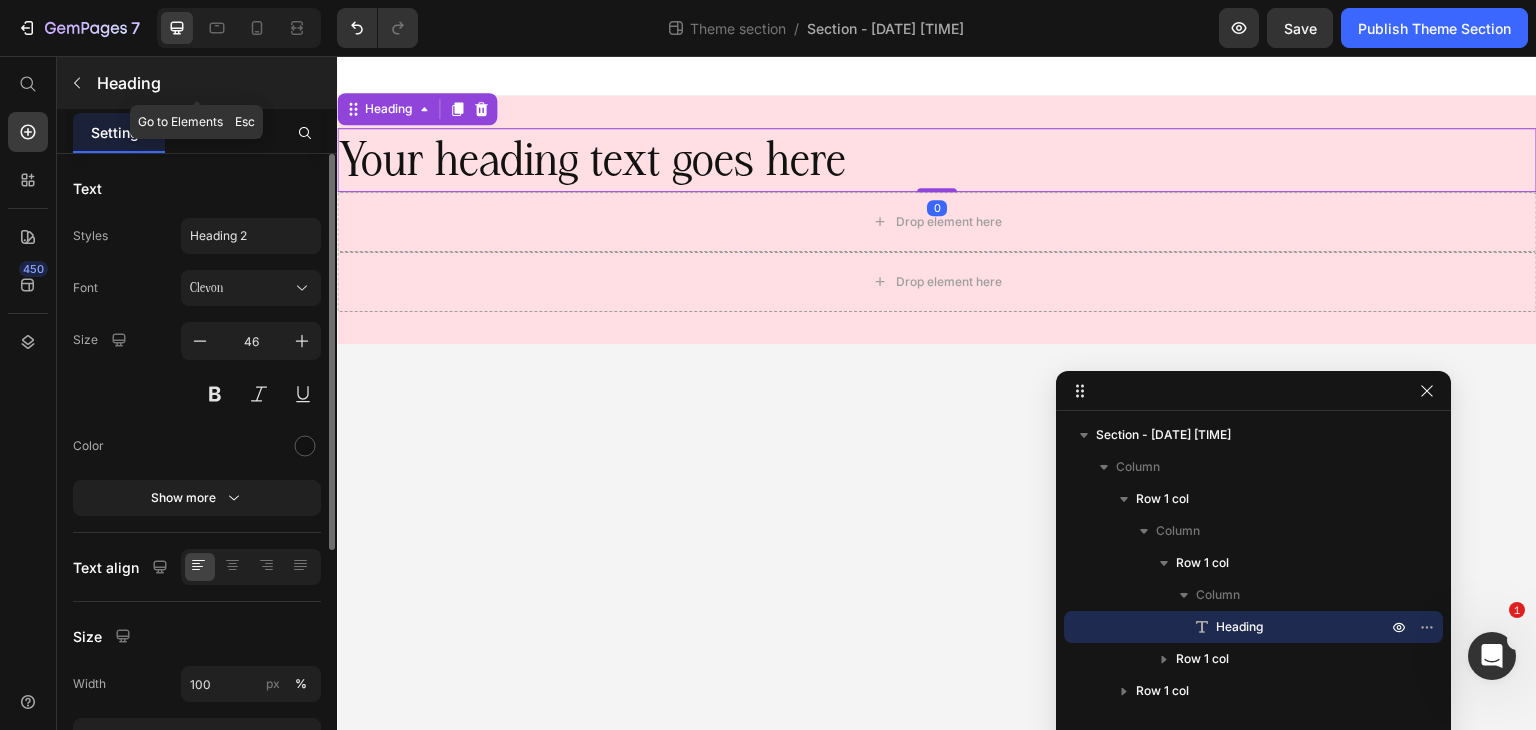 click 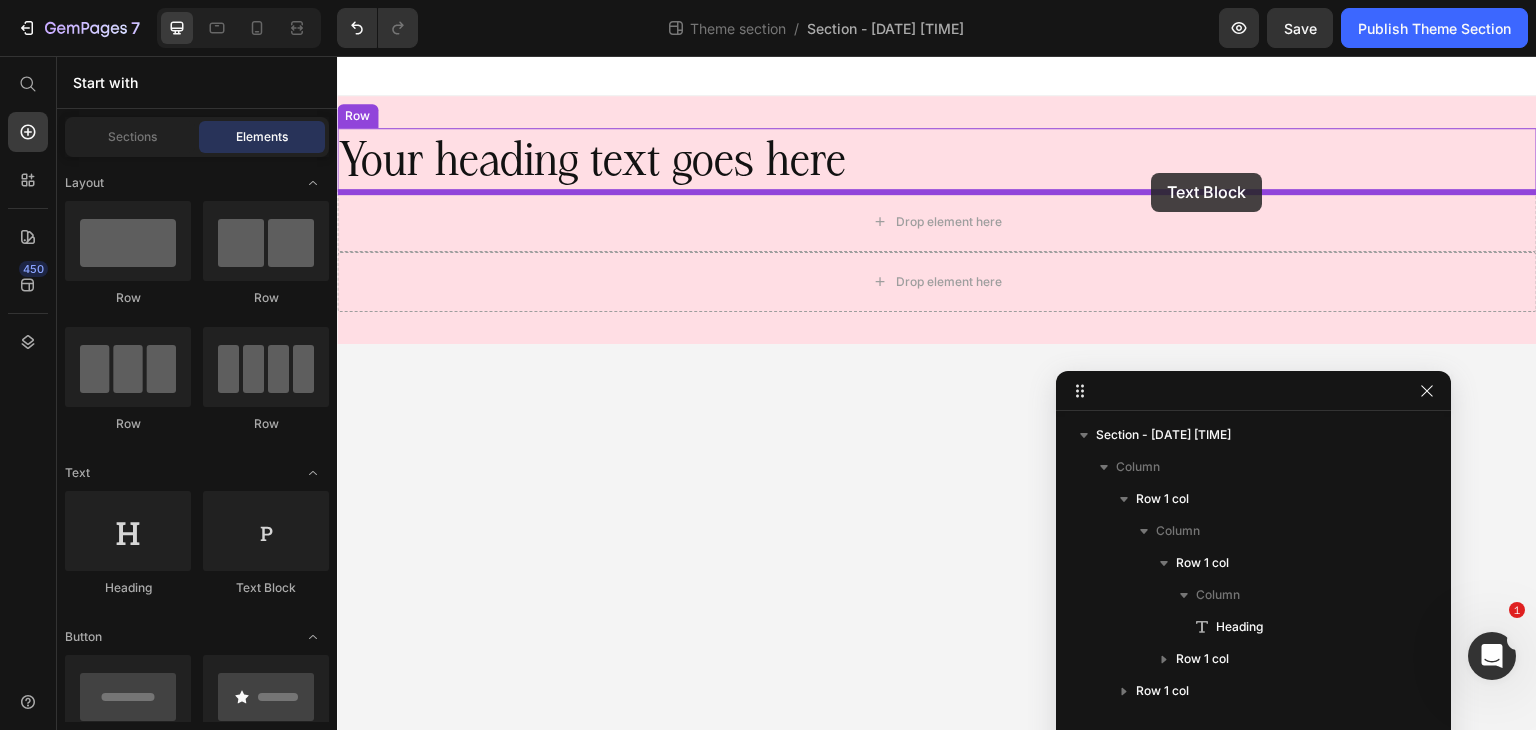 drag, startPoint x: 590, startPoint y: 581, endPoint x: 1152, endPoint y: 173, distance: 694.484 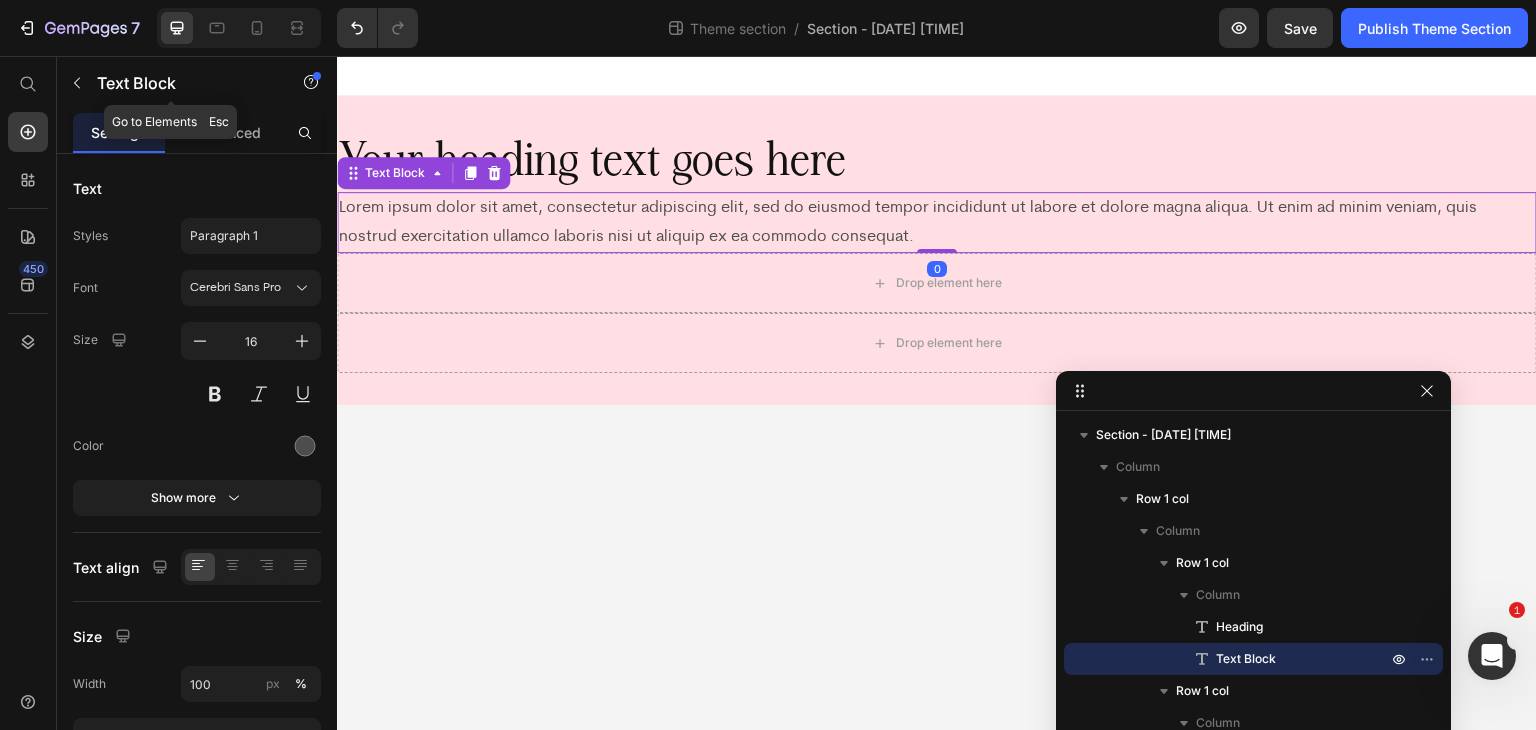 drag, startPoint x: 78, startPoint y: 82, endPoint x: 93, endPoint y: 123, distance: 43.65776 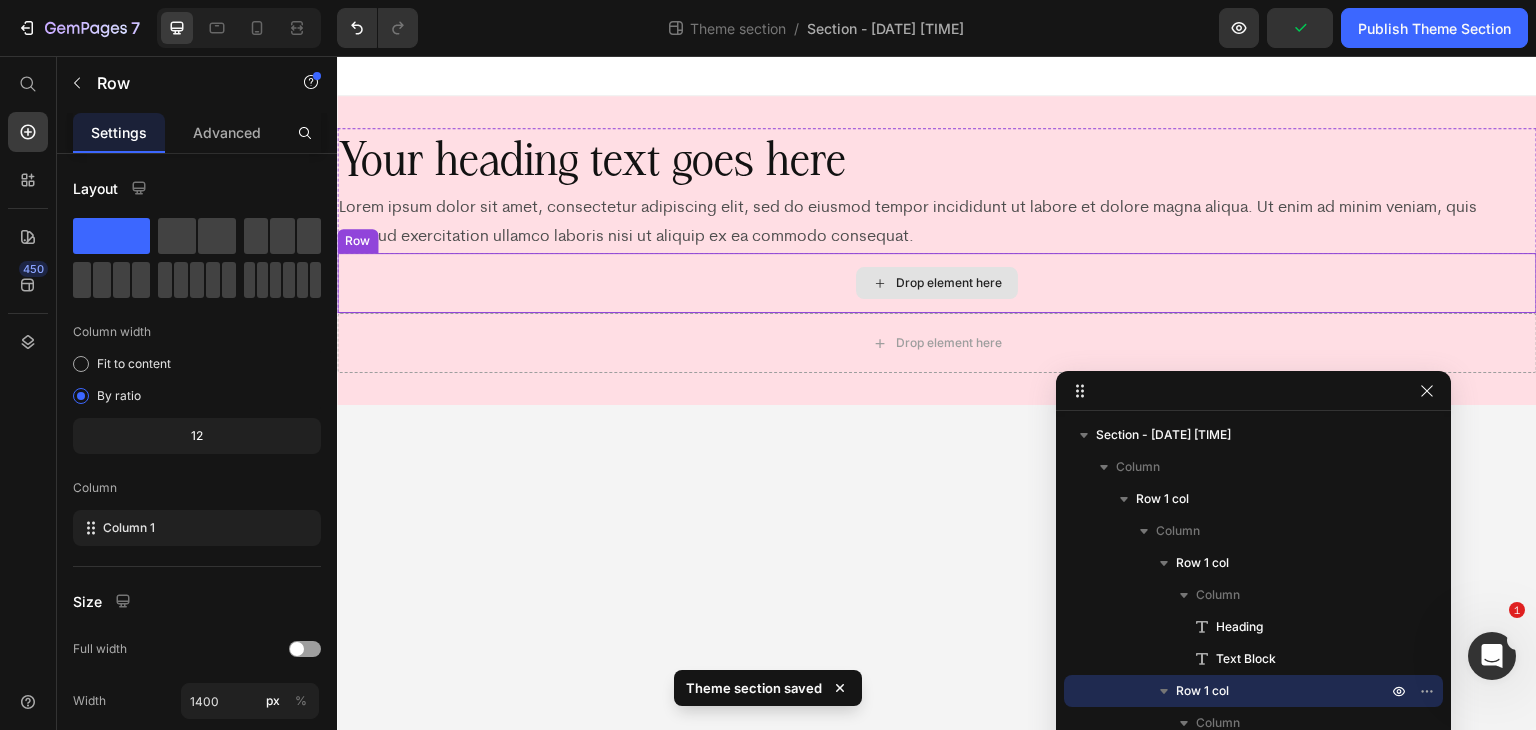click on "Drop element here" at bounding box center (937, 283) 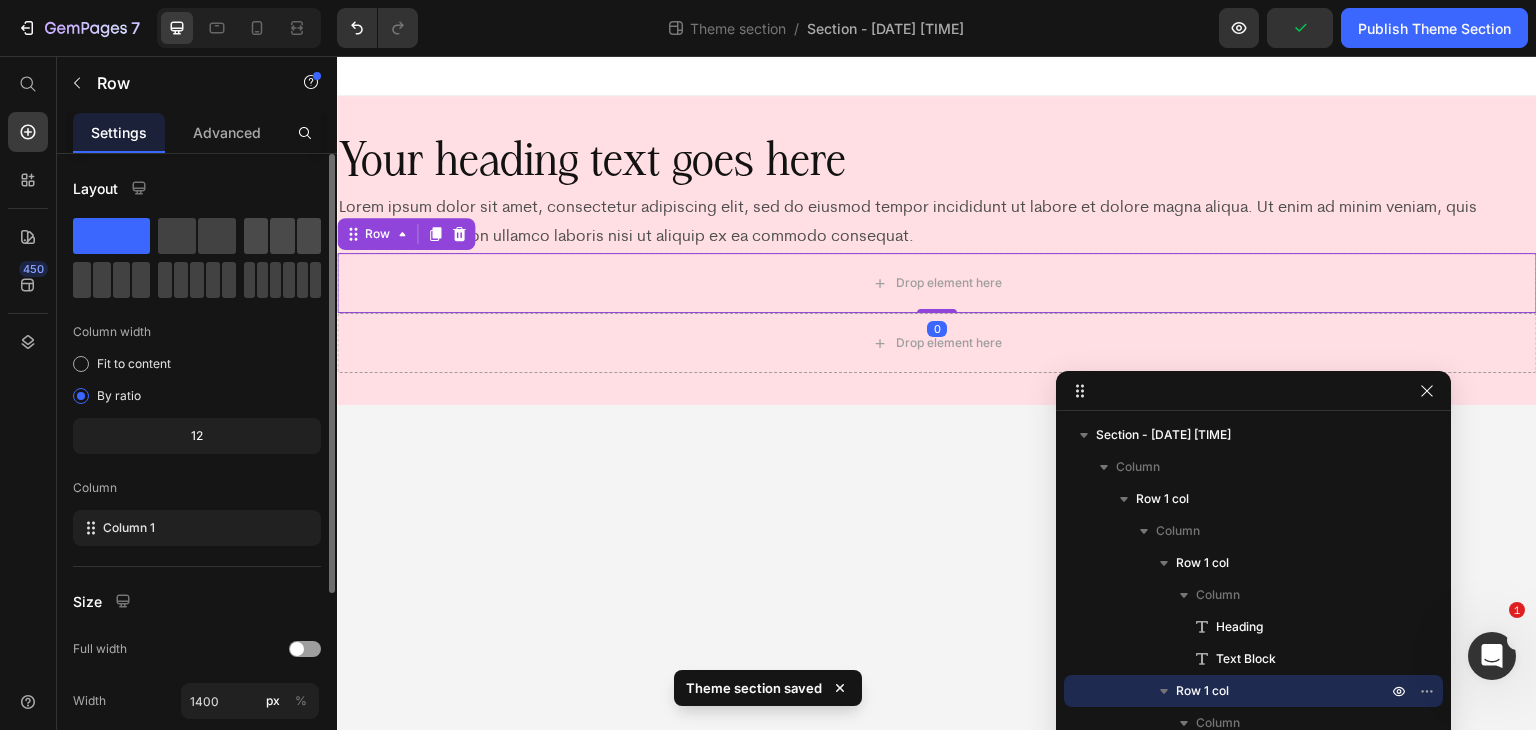 click 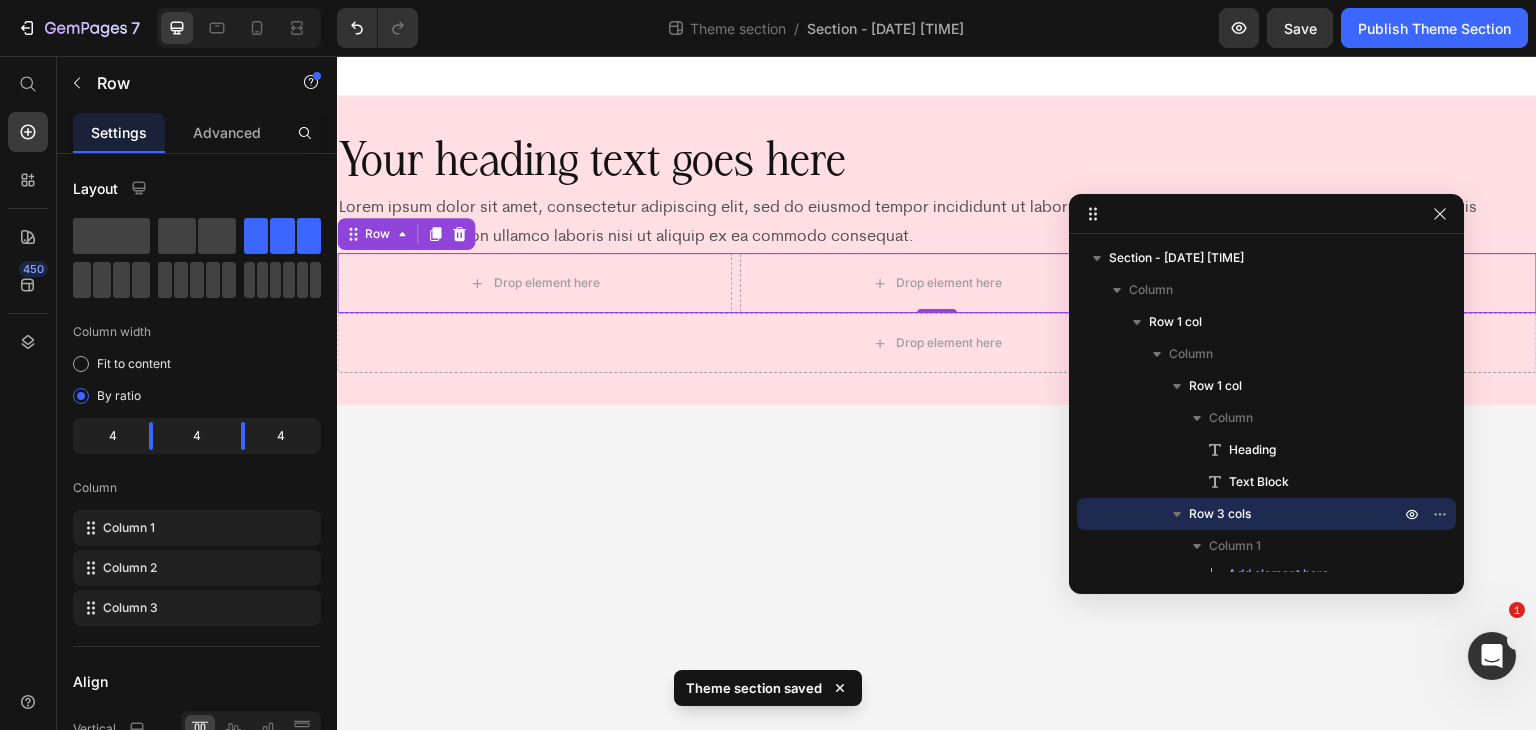 drag, startPoint x: 1276, startPoint y: 386, endPoint x: 1286, endPoint y: 193, distance: 193.2589 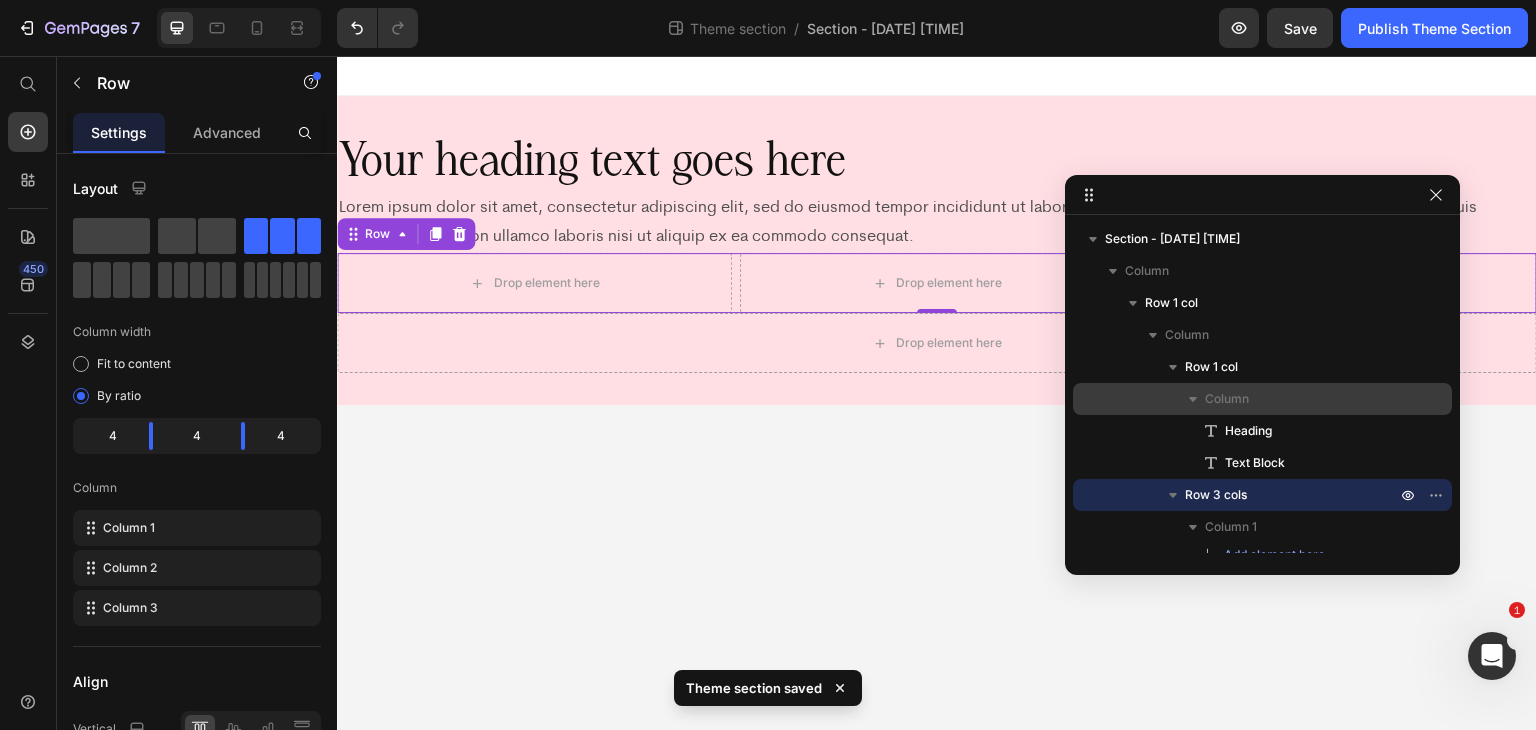 scroll, scrollTop: 213, scrollLeft: 0, axis: vertical 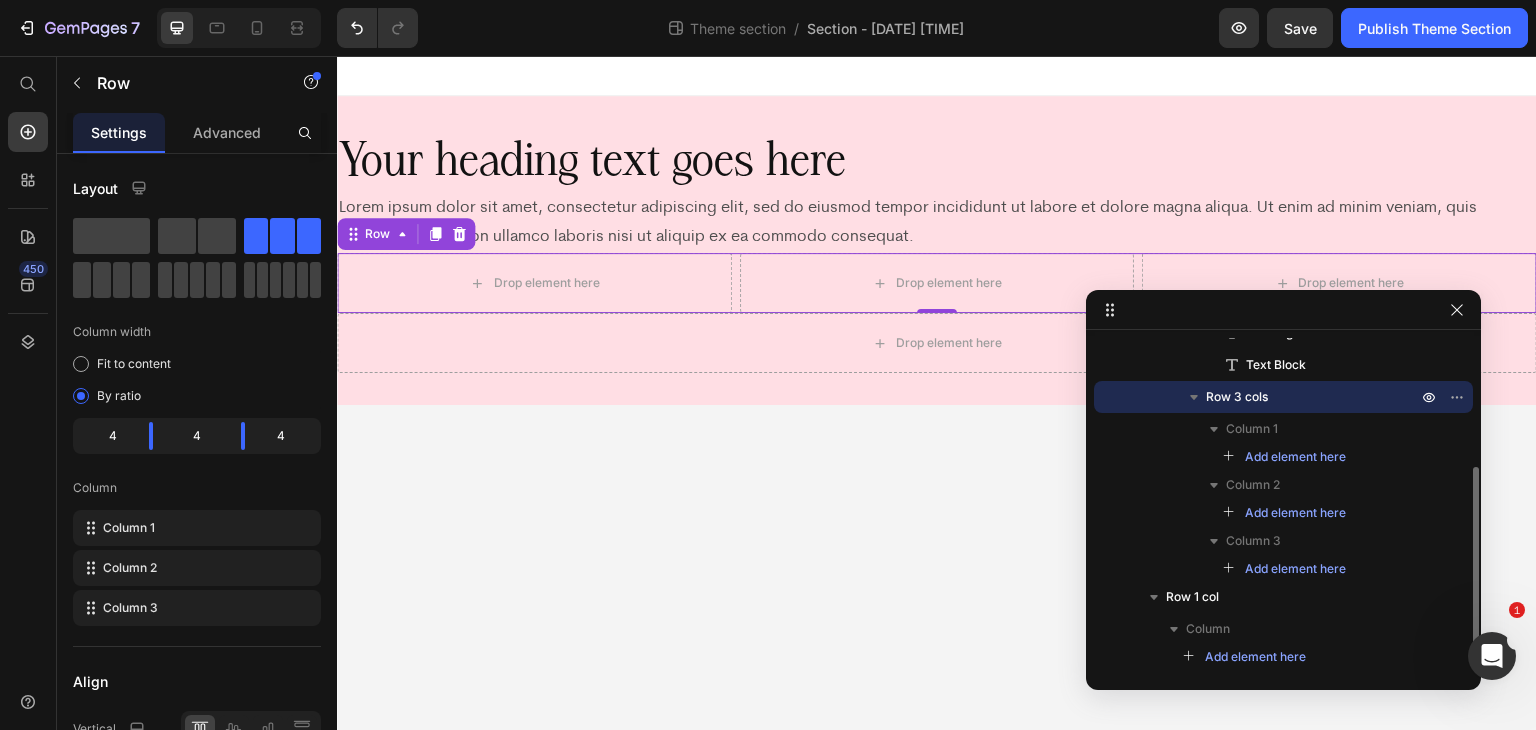 drag, startPoint x: 1276, startPoint y: 200, endPoint x: 1272, endPoint y: 386, distance: 186.043 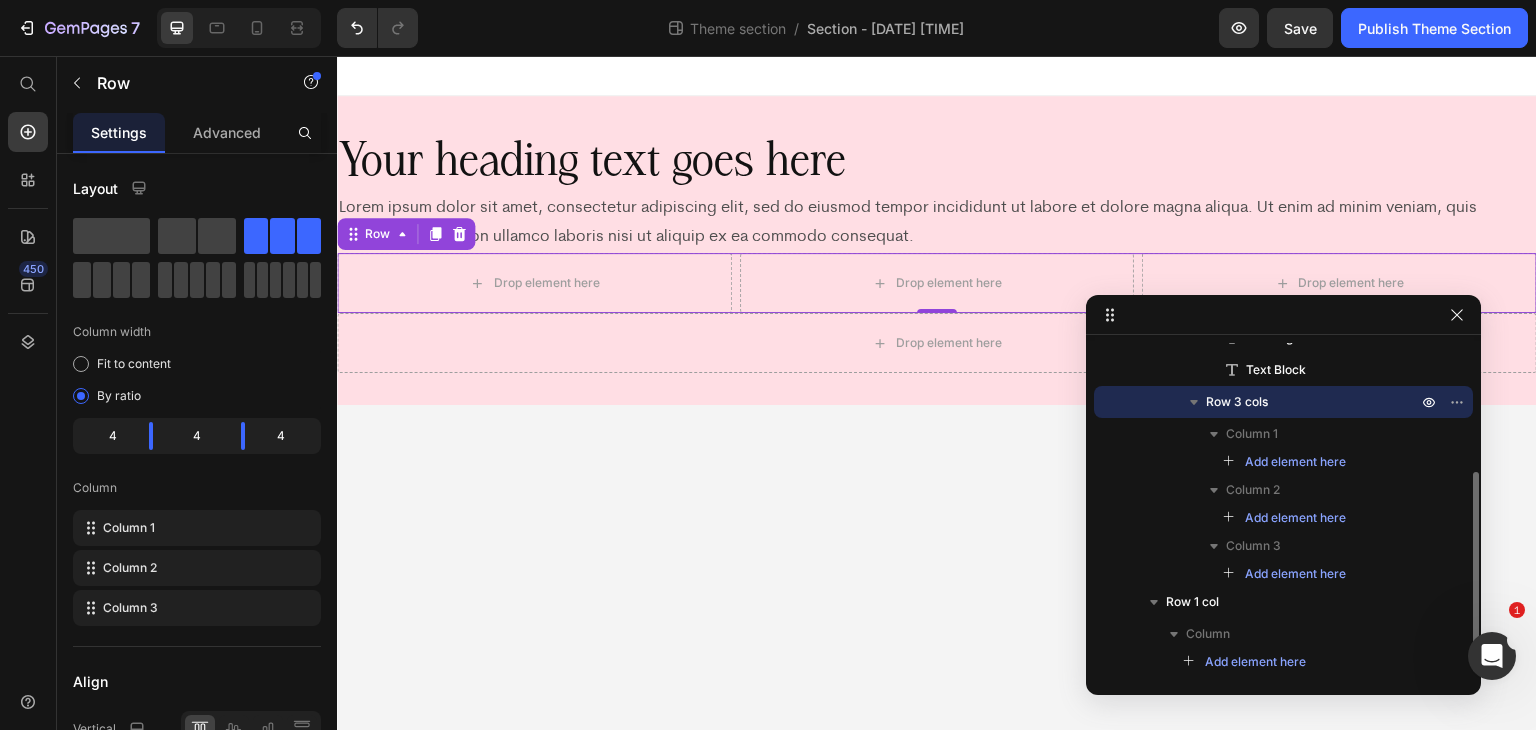 scroll, scrollTop: 0, scrollLeft: 0, axis: both 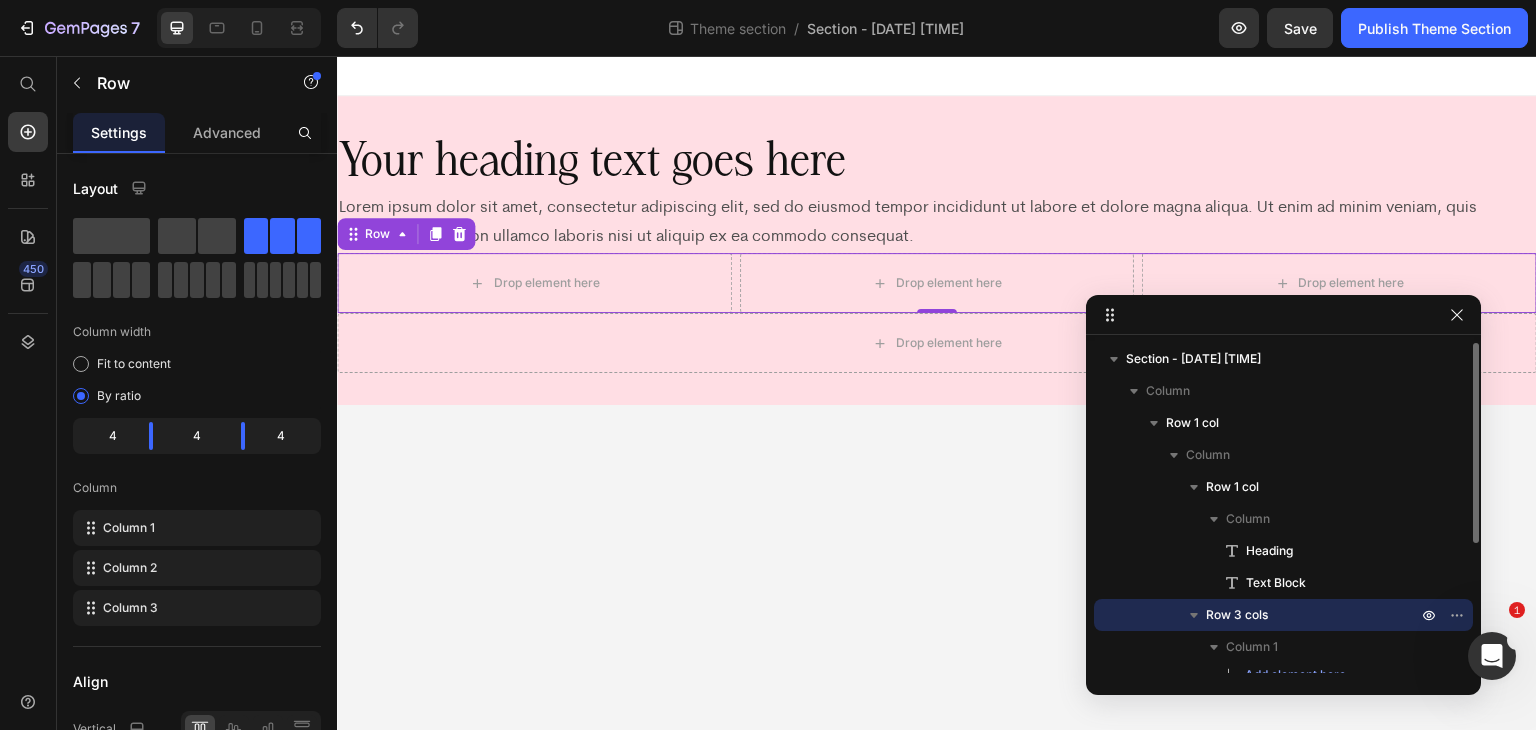 click on "Row 3 cols" at bounding box center (1237, 615) 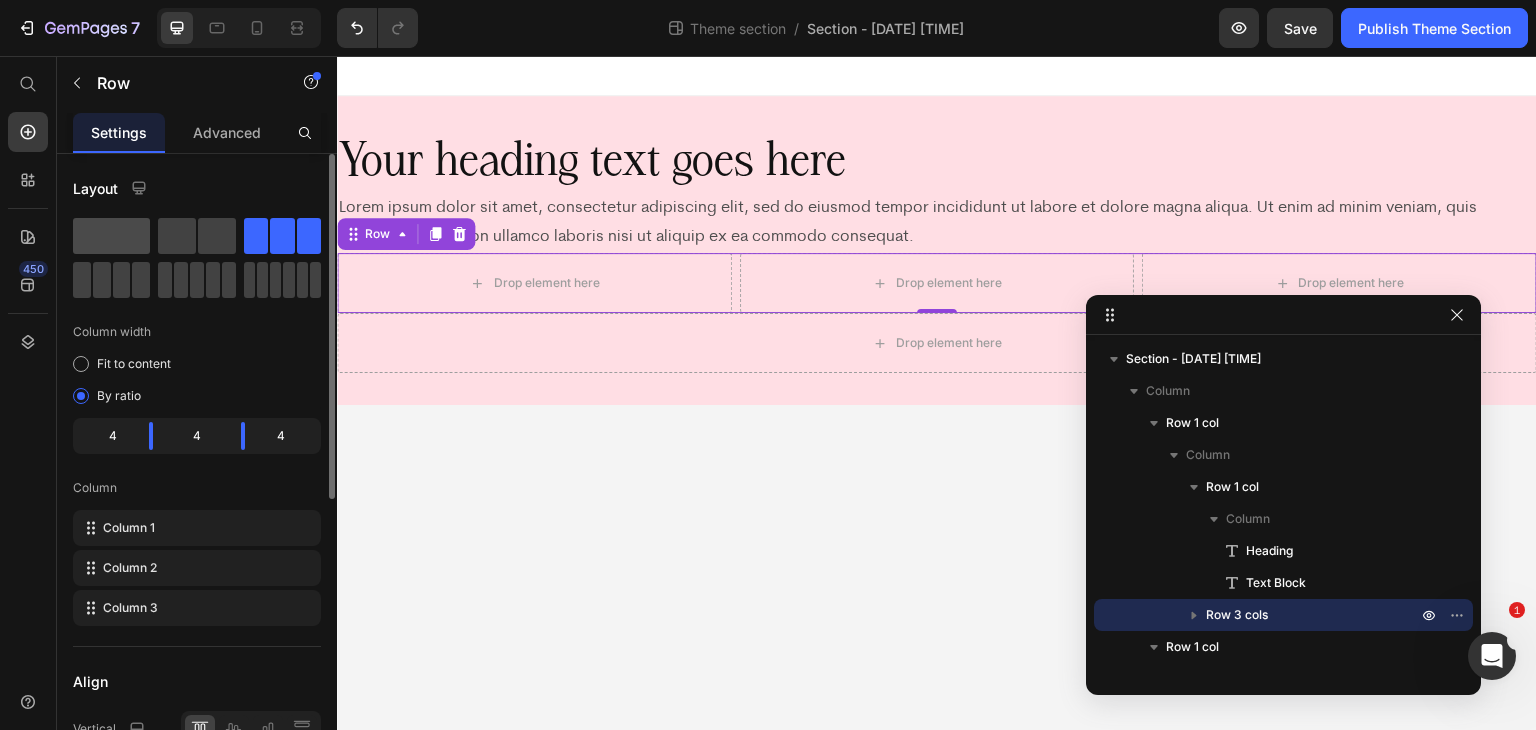 click 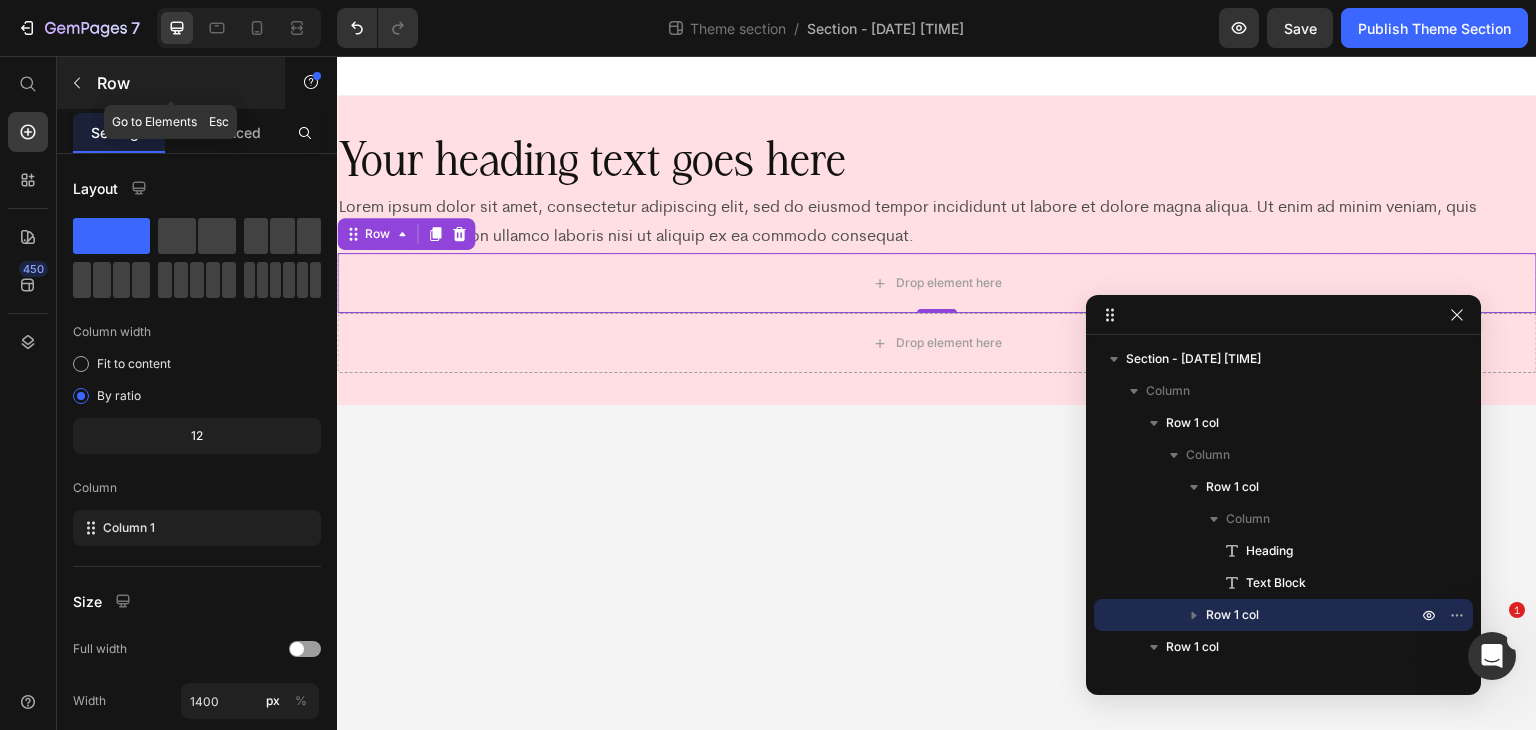 click 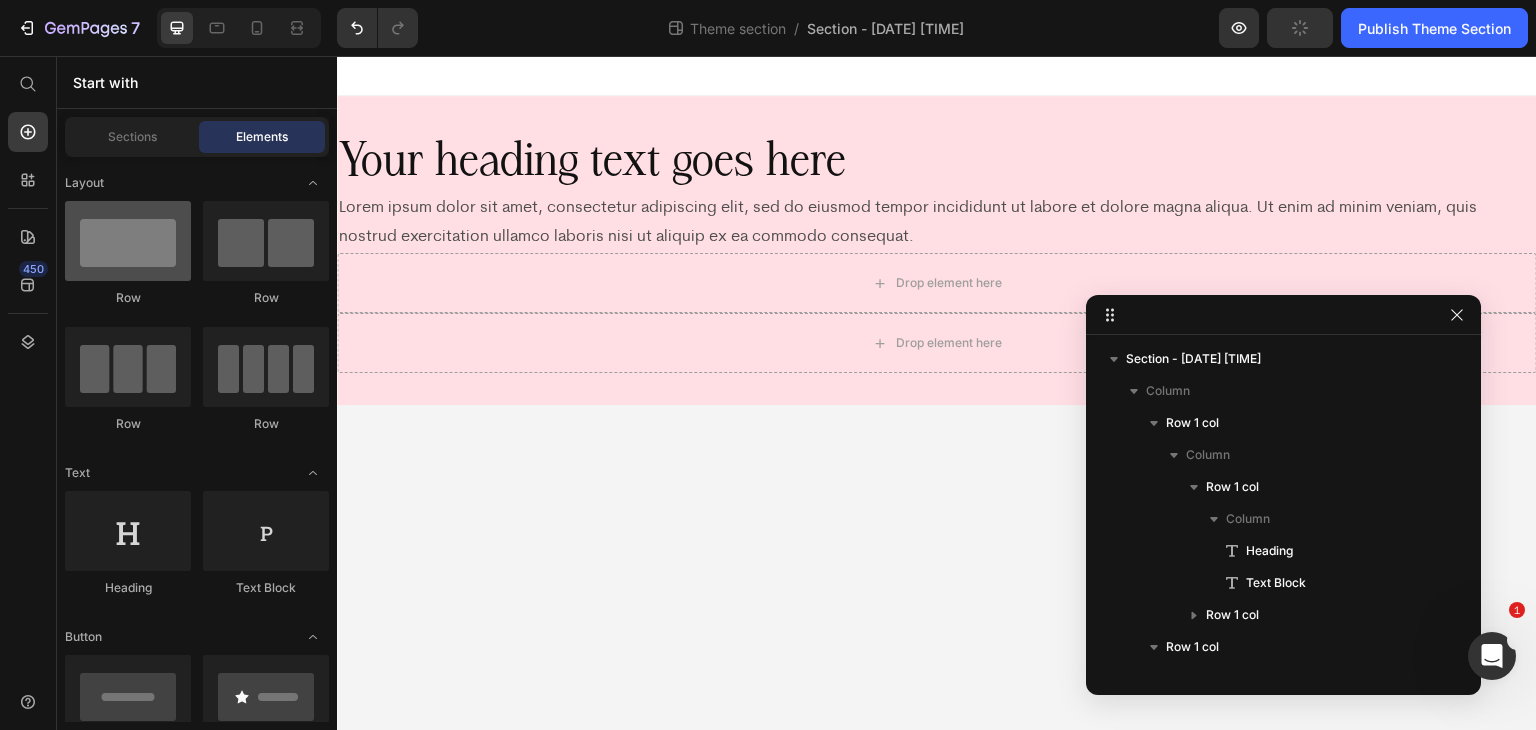 click at bounding box center [128, 241] 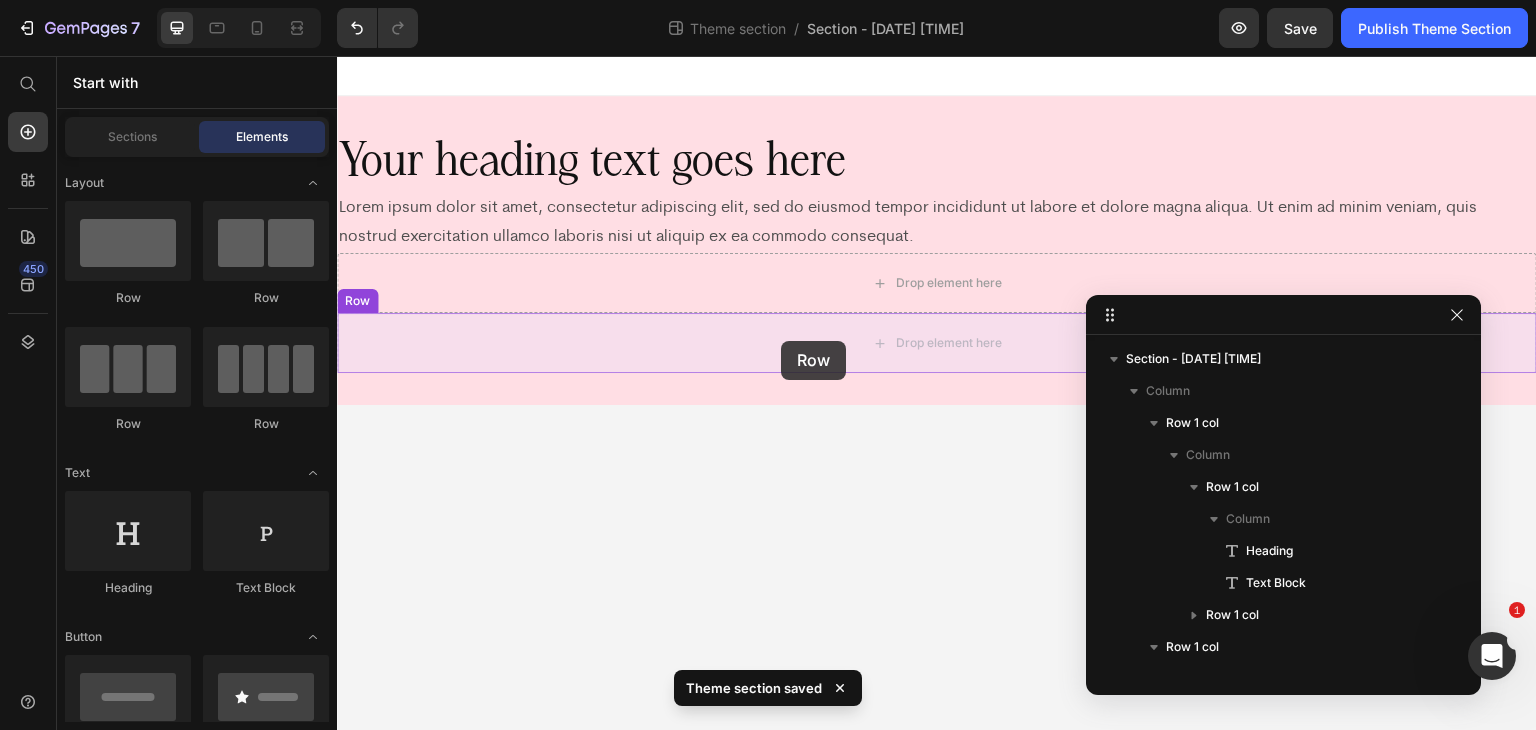 drag, startPoint x: 478, startPoint y: 423, endPoint x: 781, endPoint y: 341, distance: 313.89966 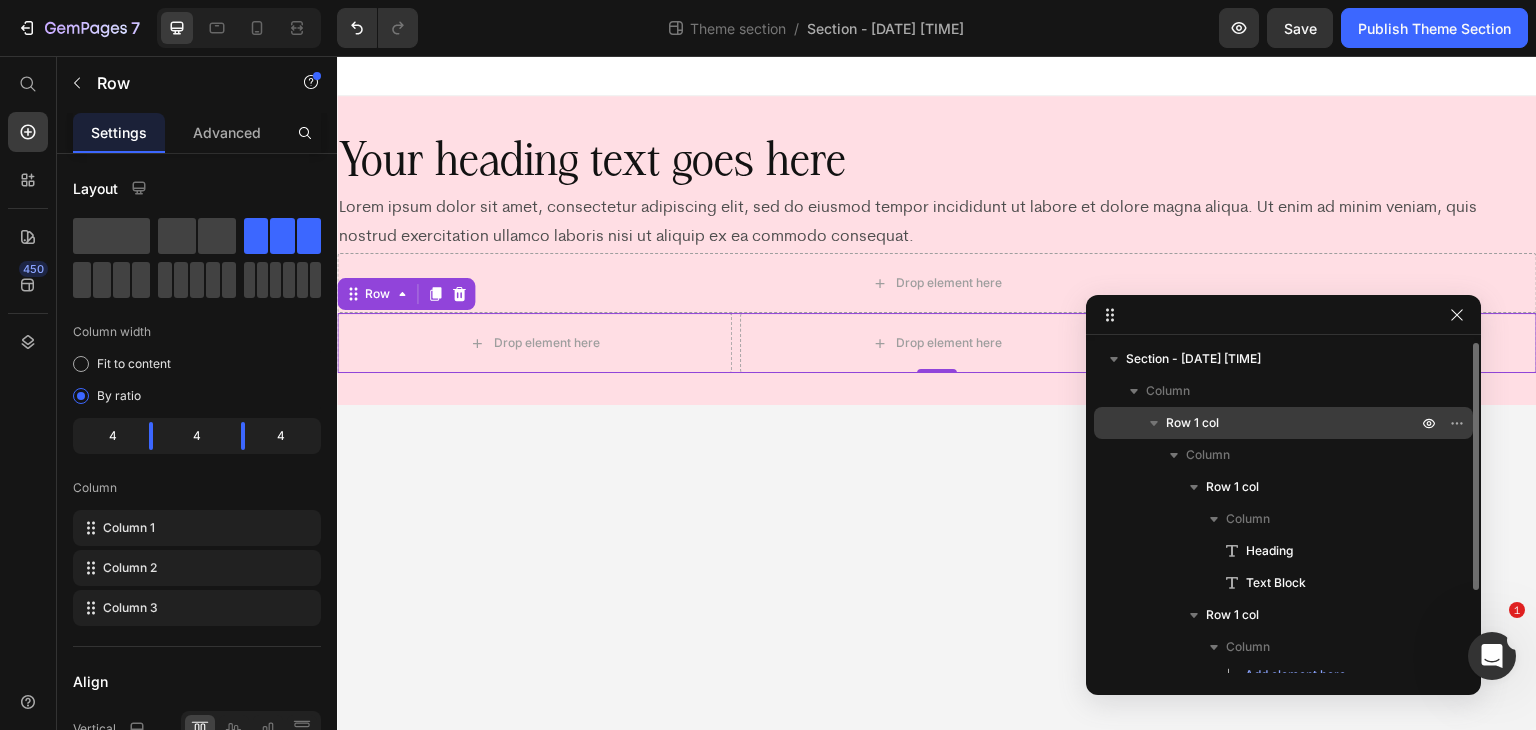scroll, scrollTop: 109, scrollLeft: 0, axis: vertical 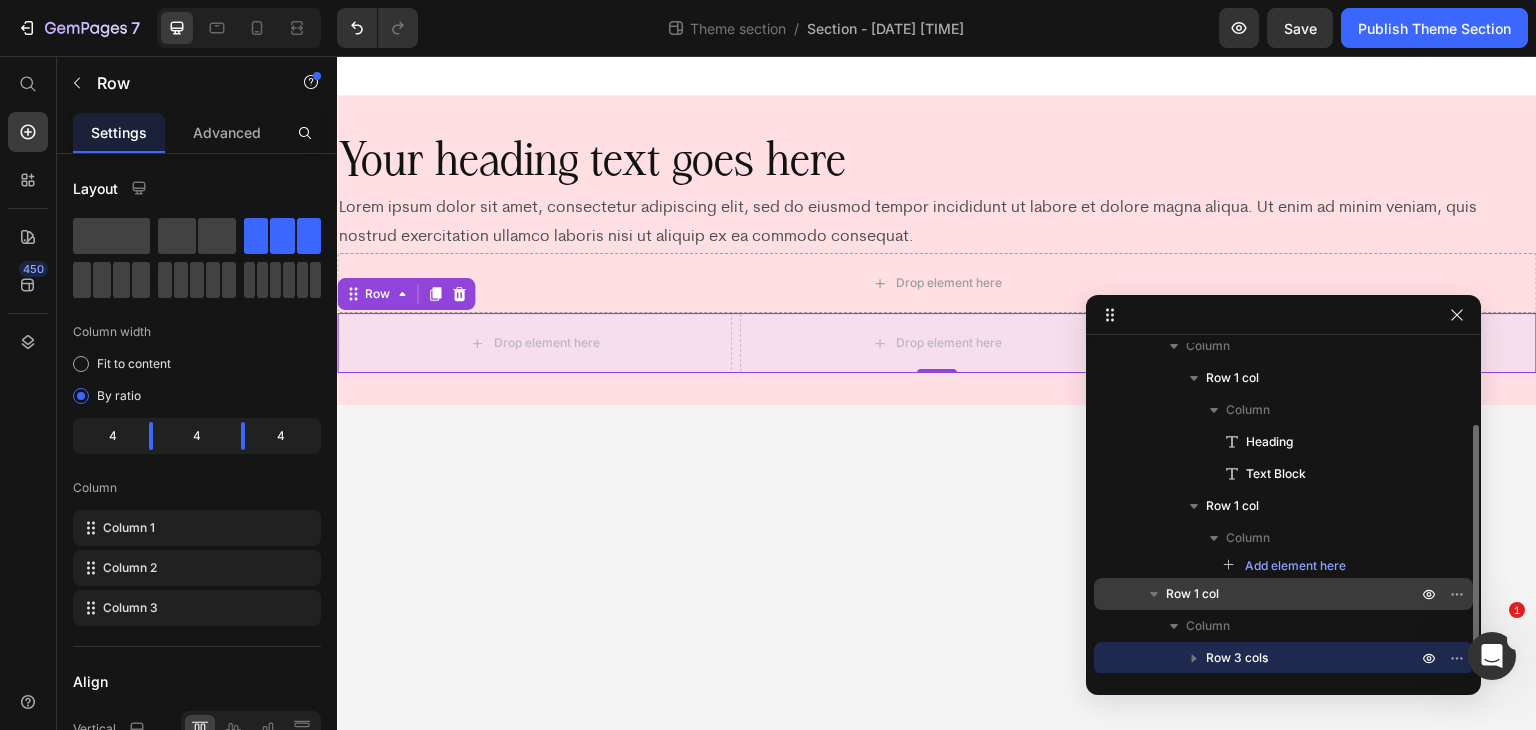 click on "Row 1 col" at bounding box center (1192, 594) 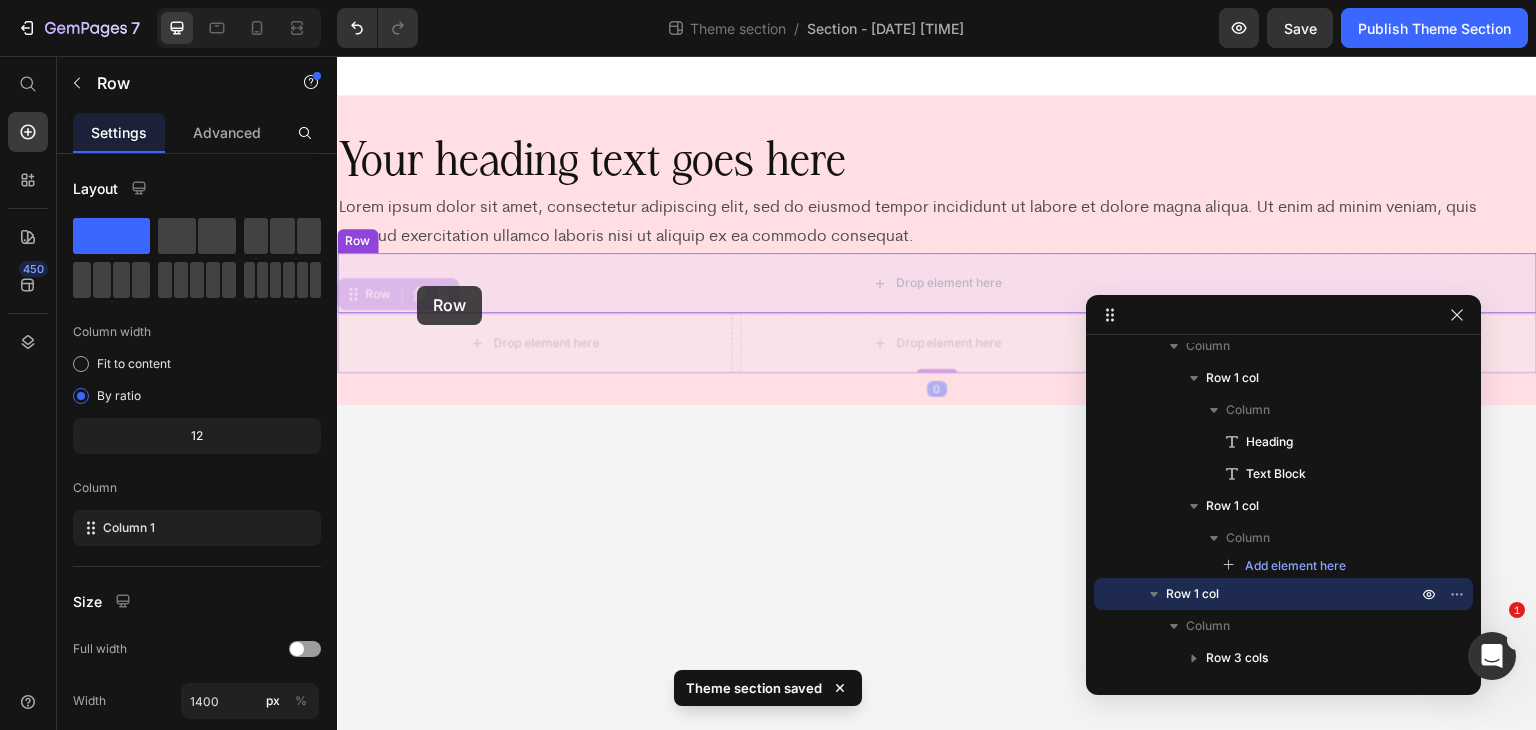 drag, startPoint x: 353, startPoint y: 297, endPoint x: 417, endPoint y: 286, distance: 64.93843 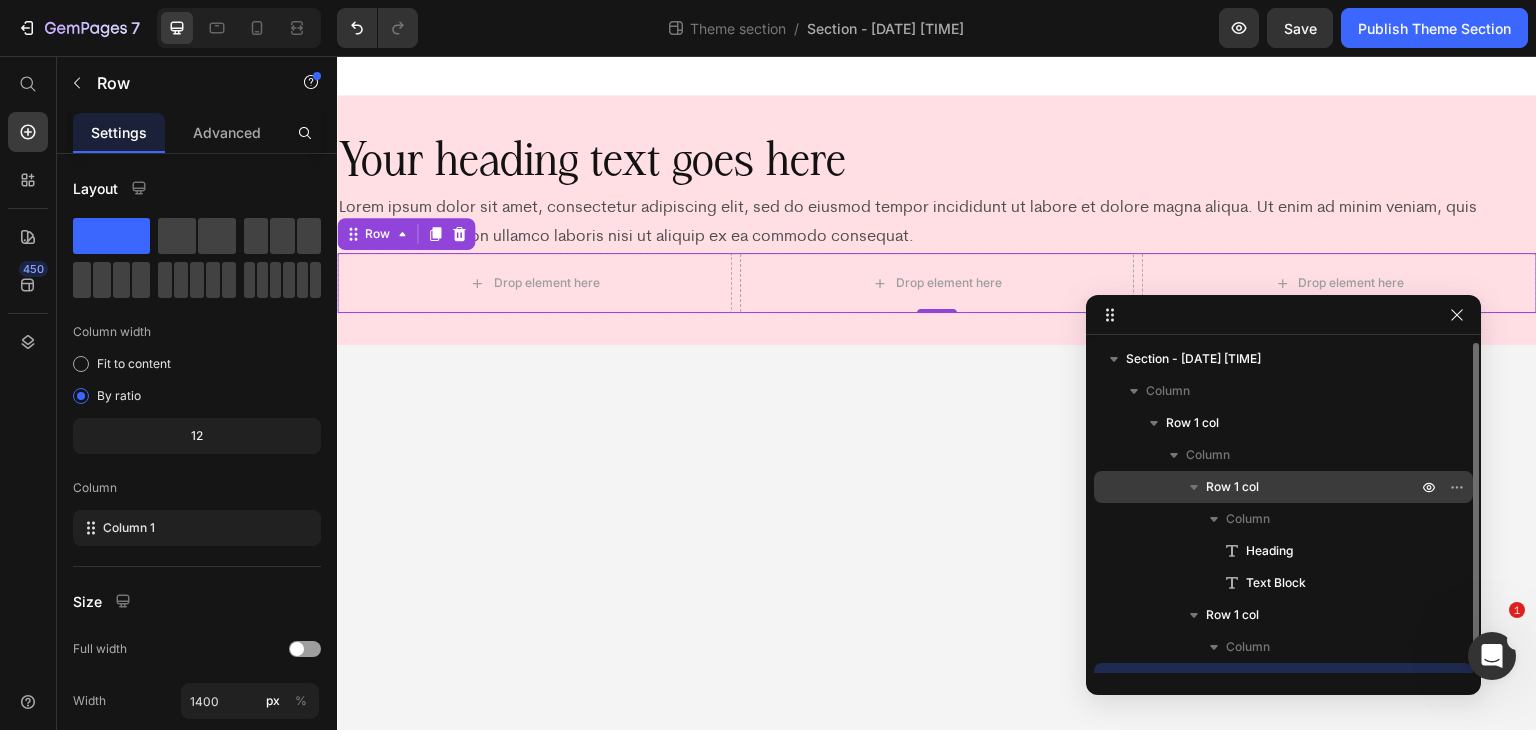 scroll, scrollTop: 21, scrollLeft: 0, axis: vertical 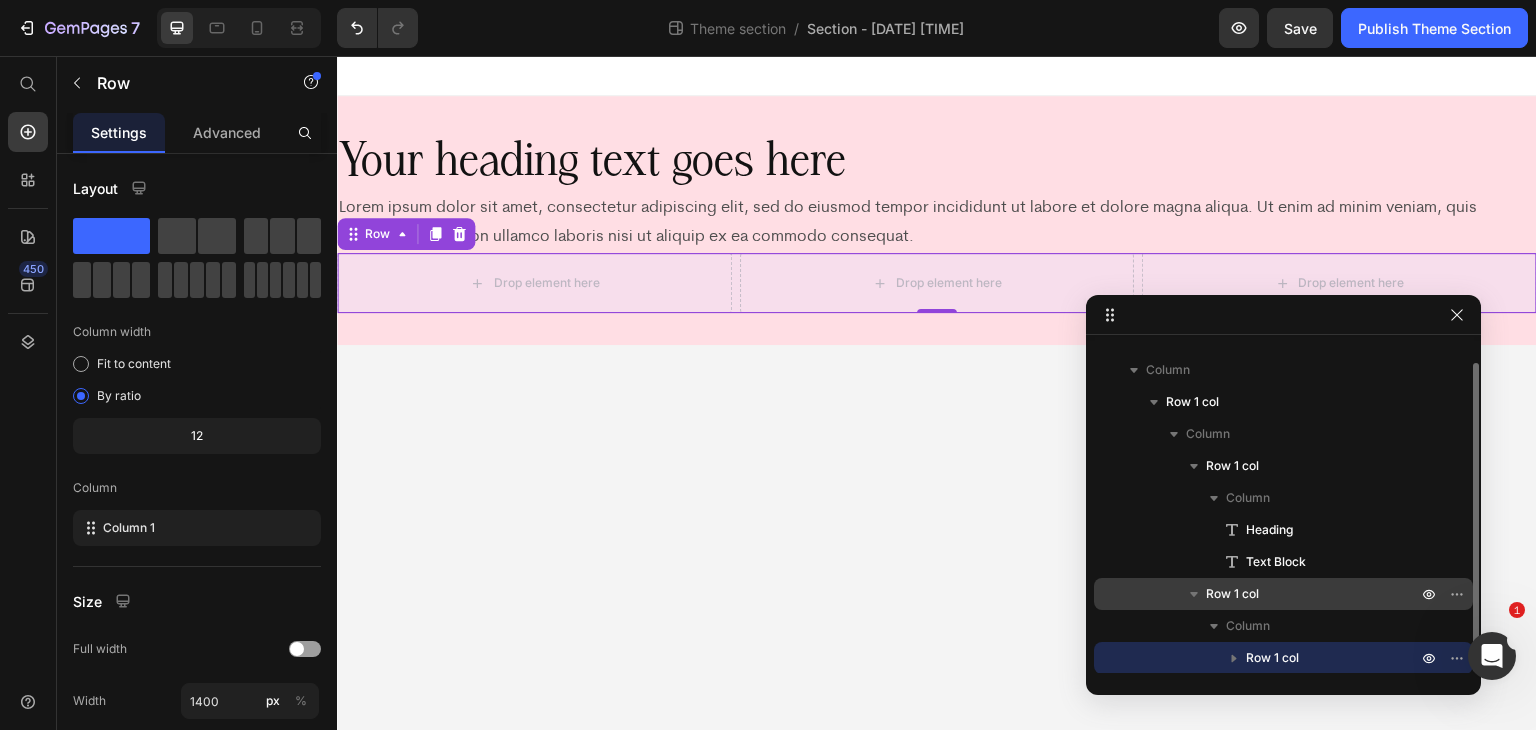 click on "Row 1 col" at bounding box center [1313, 594] 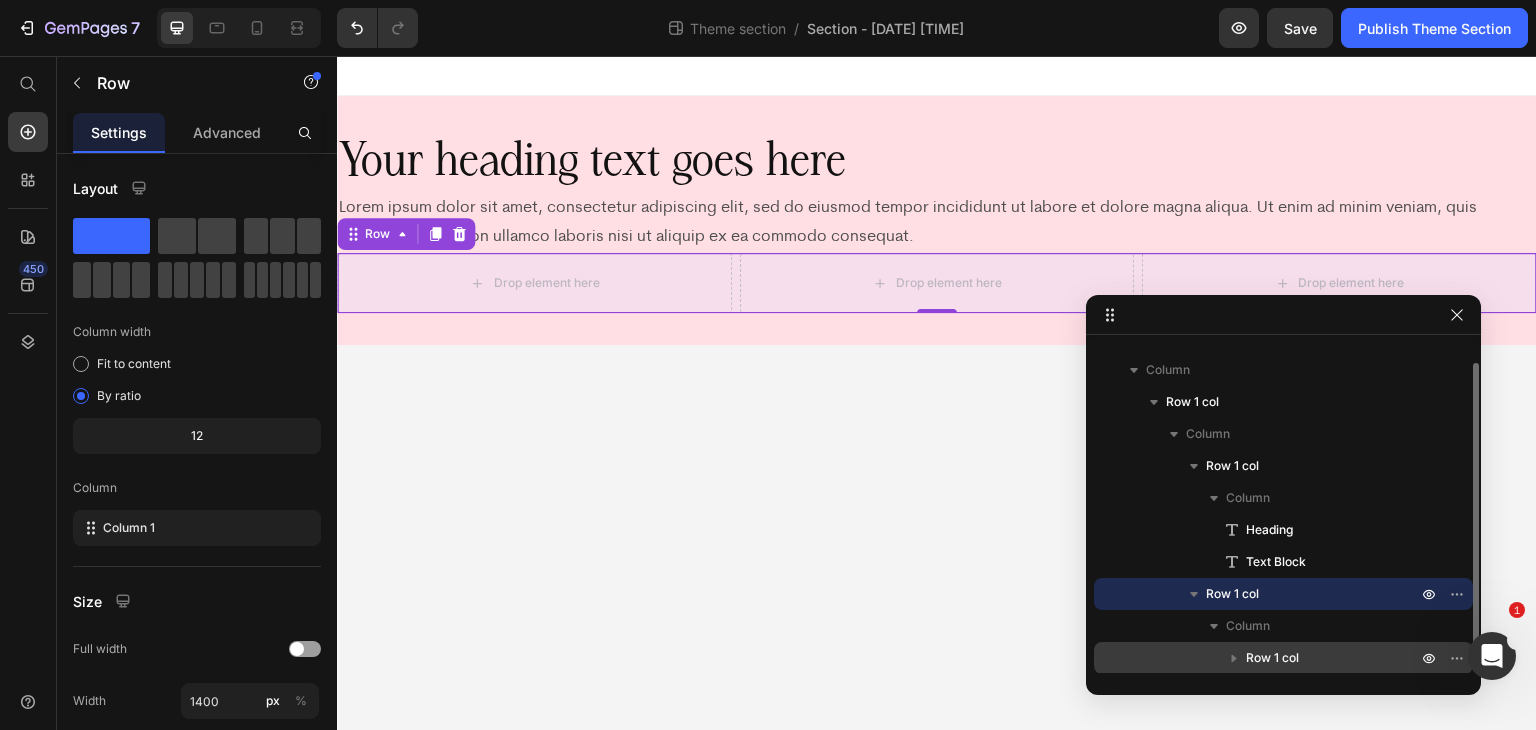 drag, startPoint x: 1275, startPoint y: 653, endPoint x: 742, endPoint y: 597, distance: 535.9338 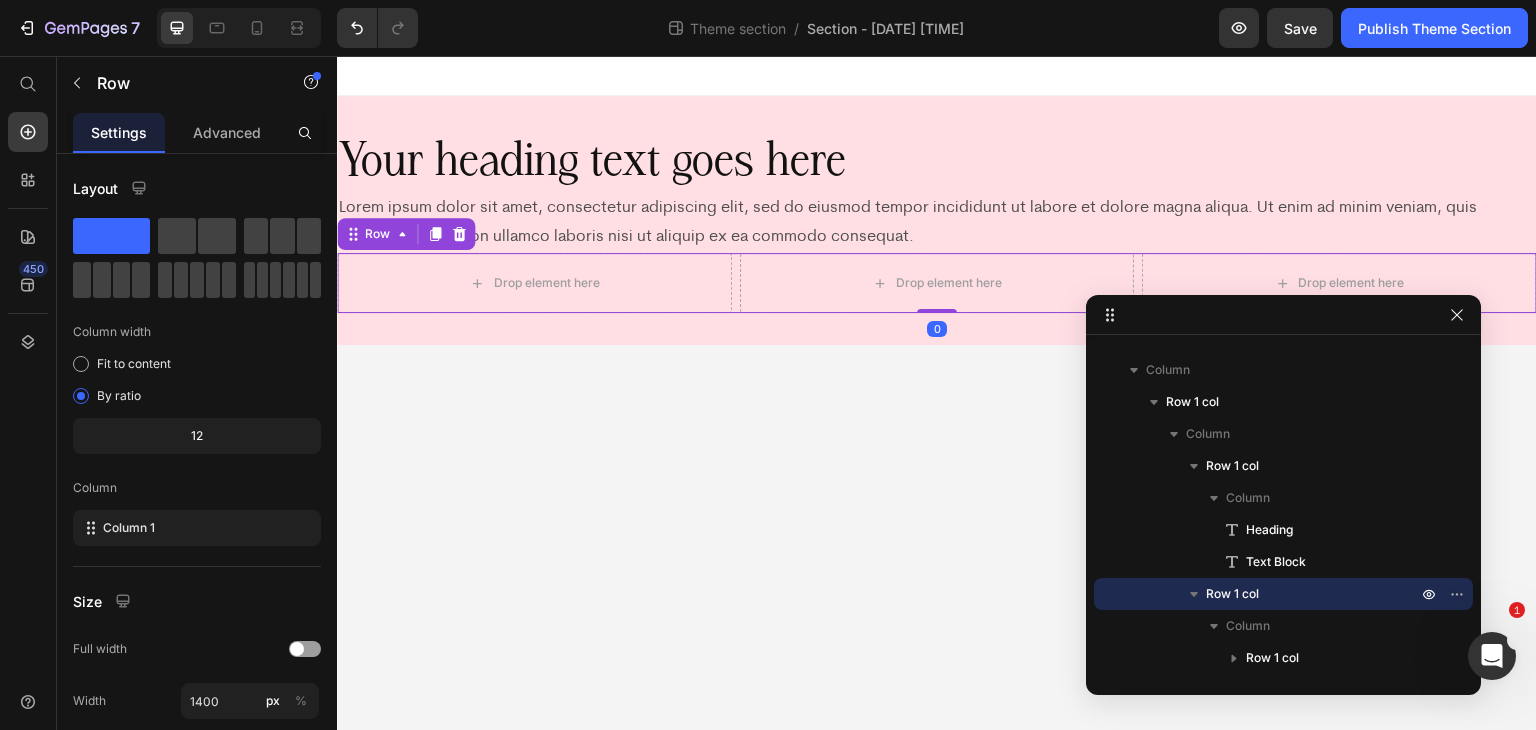 scroll, scrollTop: 85, scrollLeft: 0, axis: vertical 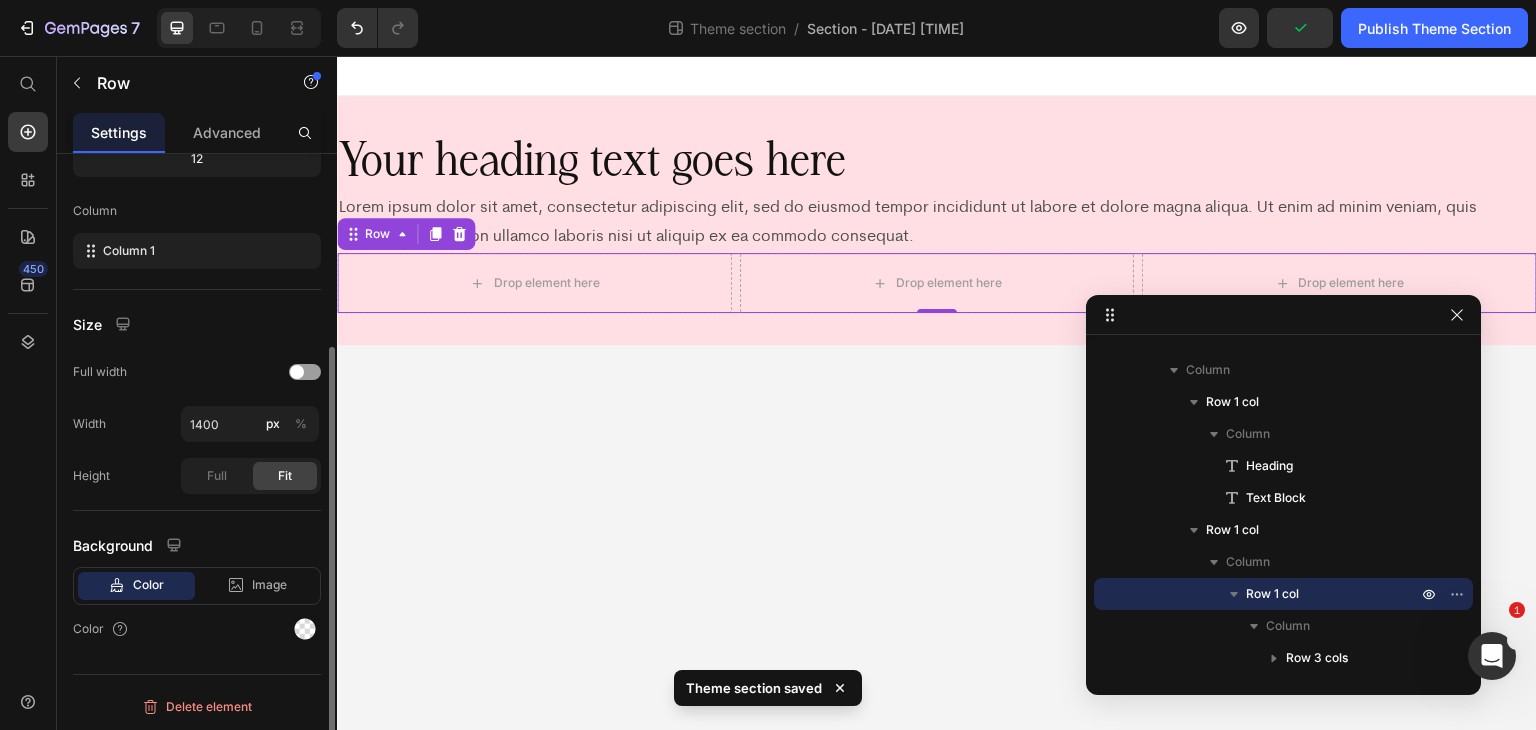 click at bounding box center (305, 372) 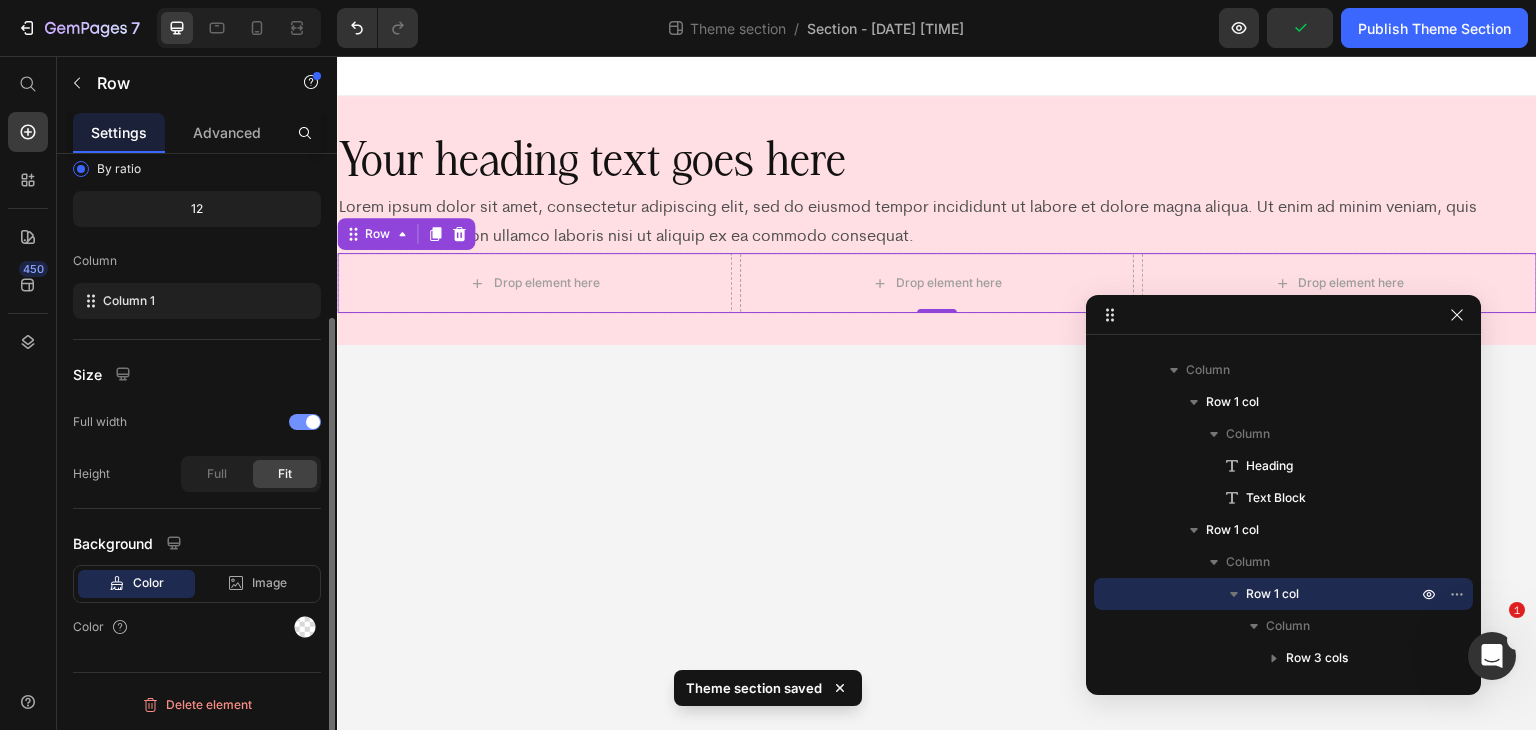 scroll, scrollTop: 225, scrollLeft: 0, axis: vertical 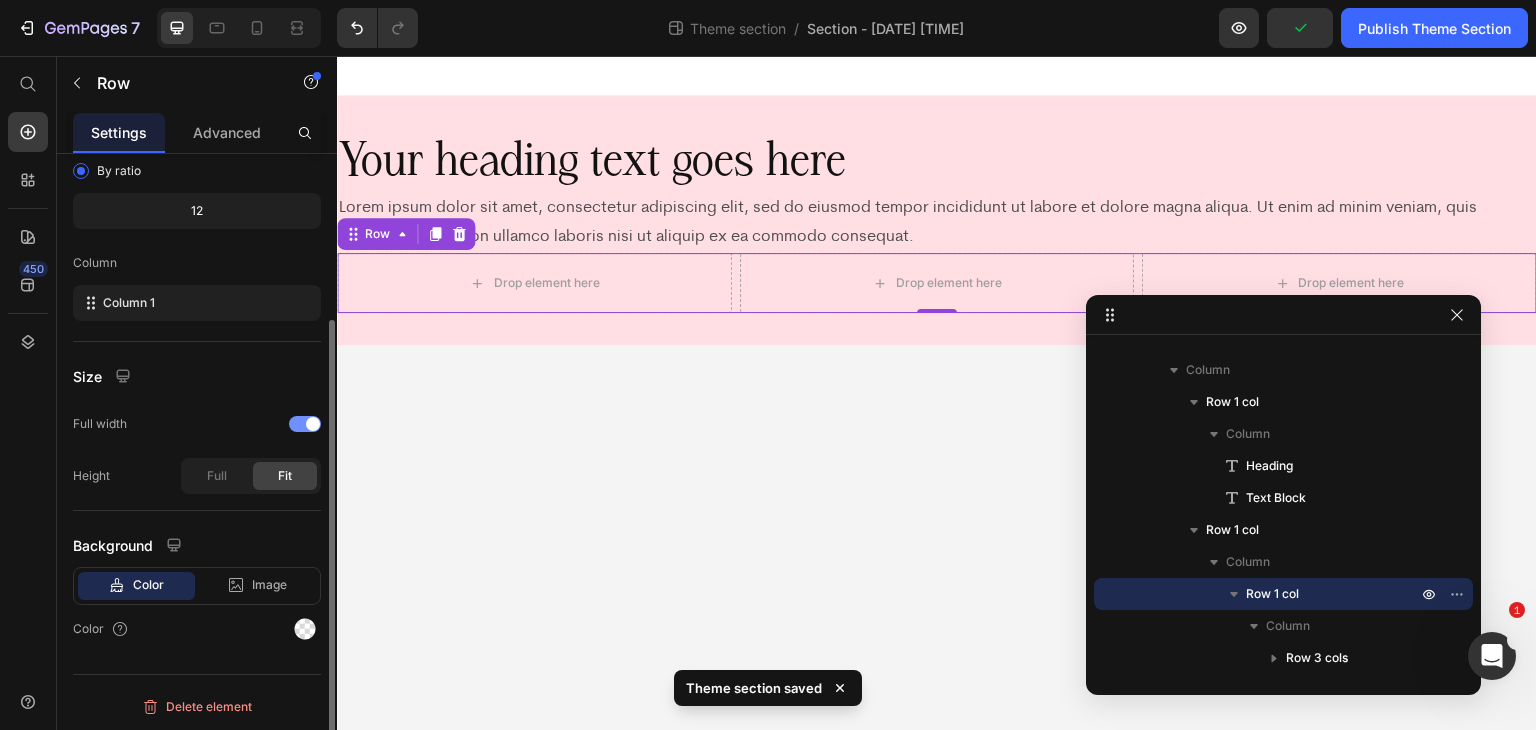 click on "Full width" 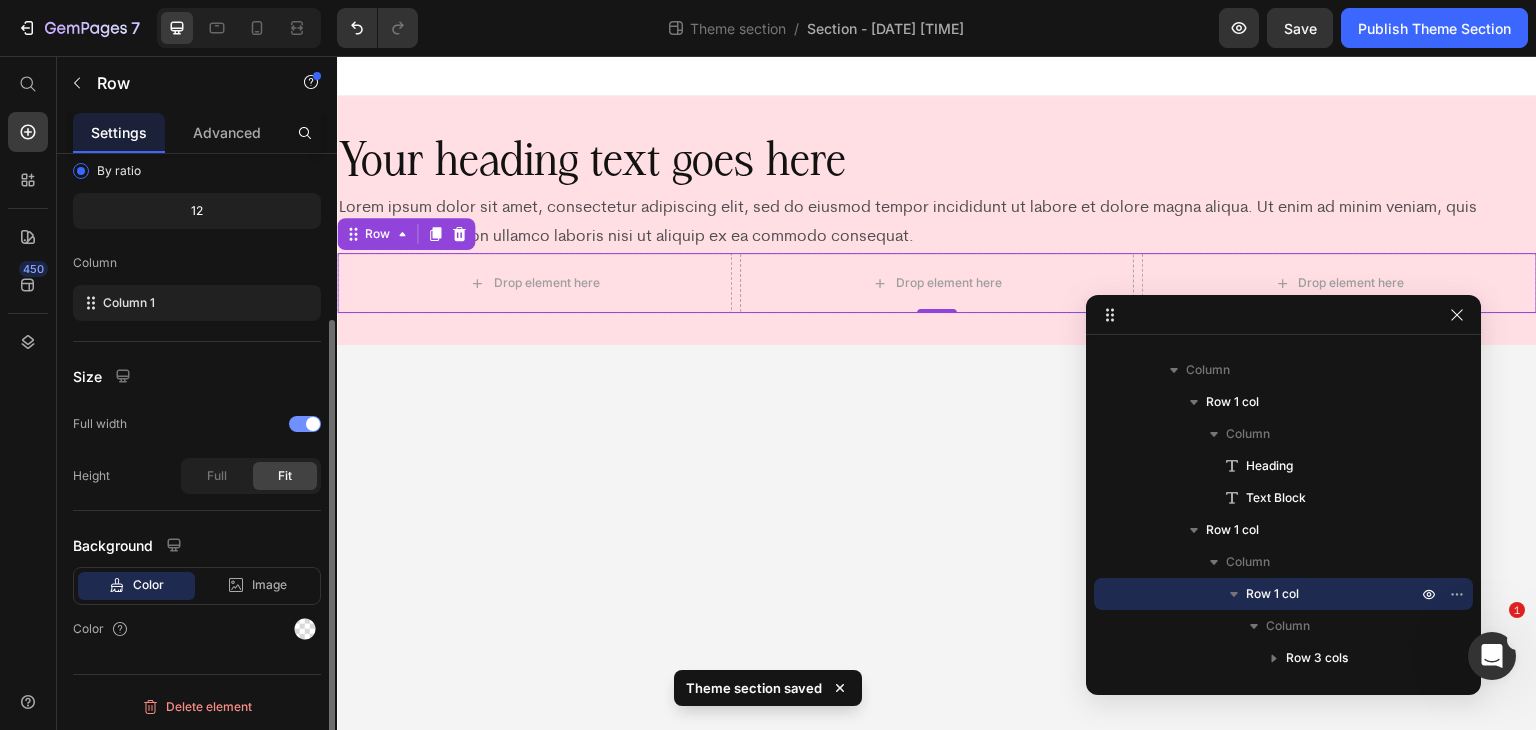 click at bounding box center (305, 424) 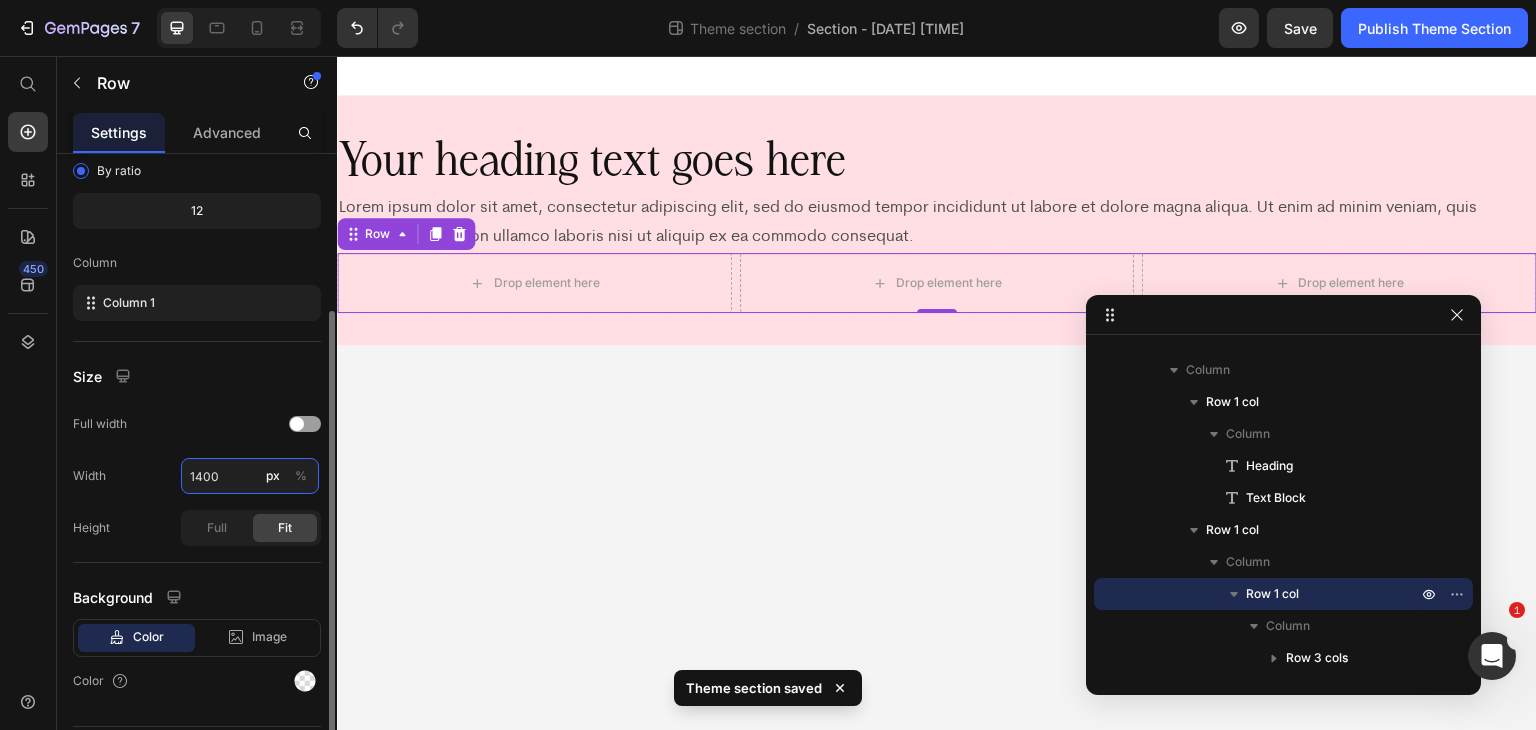 click on "1400" at bounding box center [250, 476] 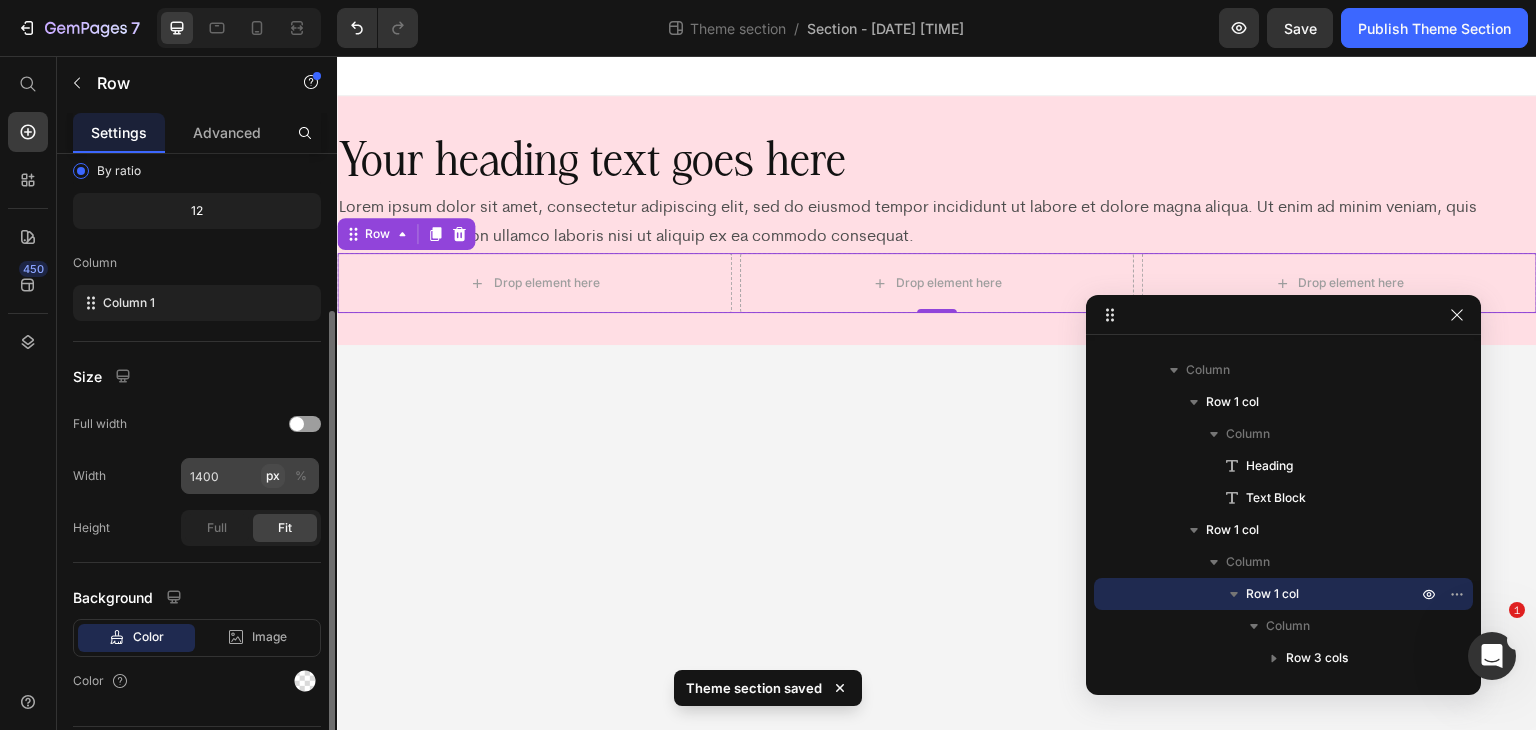 drag, startPoint x: 301, startPoint y: 471, endPoint x: 260, endPoint y: 473, distance: 41.04875 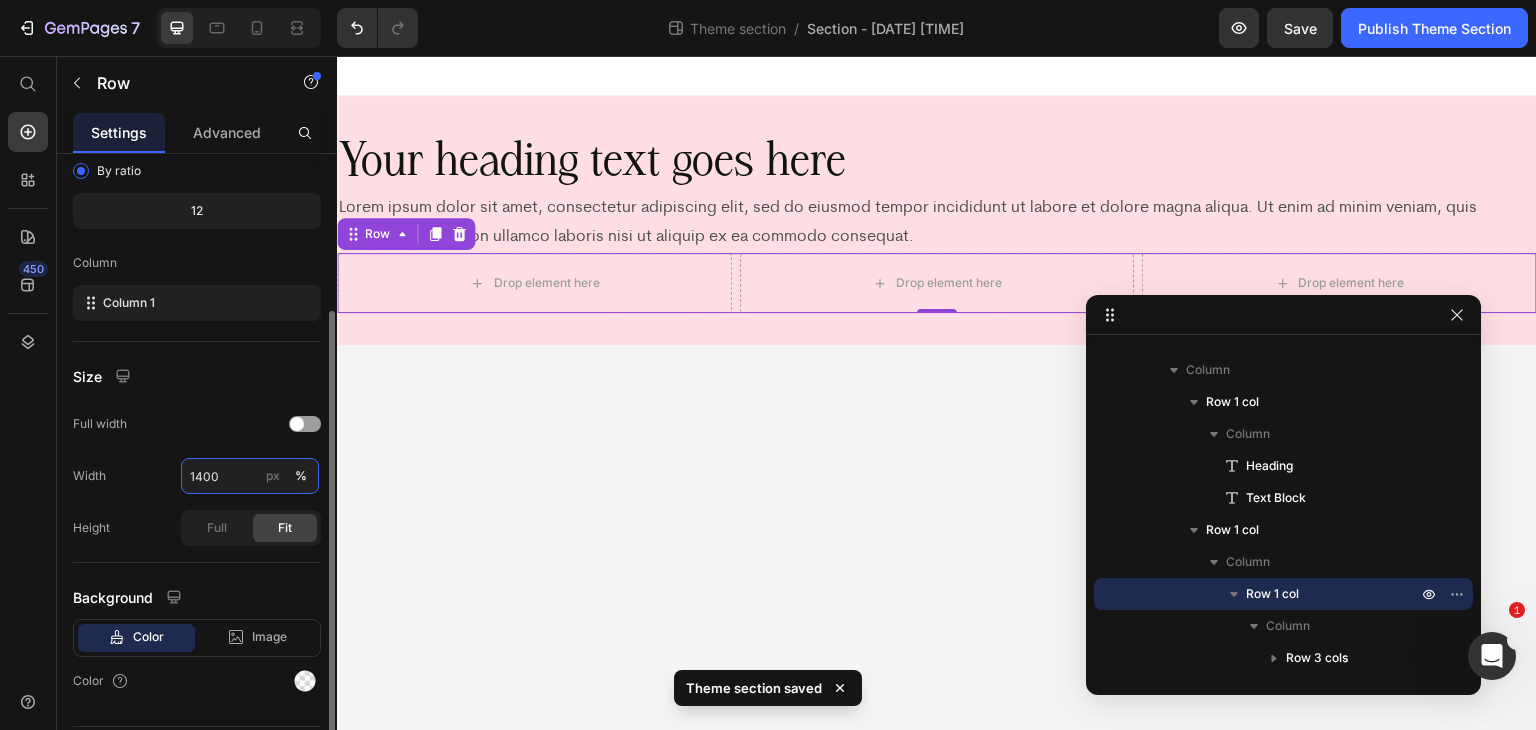 click on "1400" at bounding box center [250, 476] 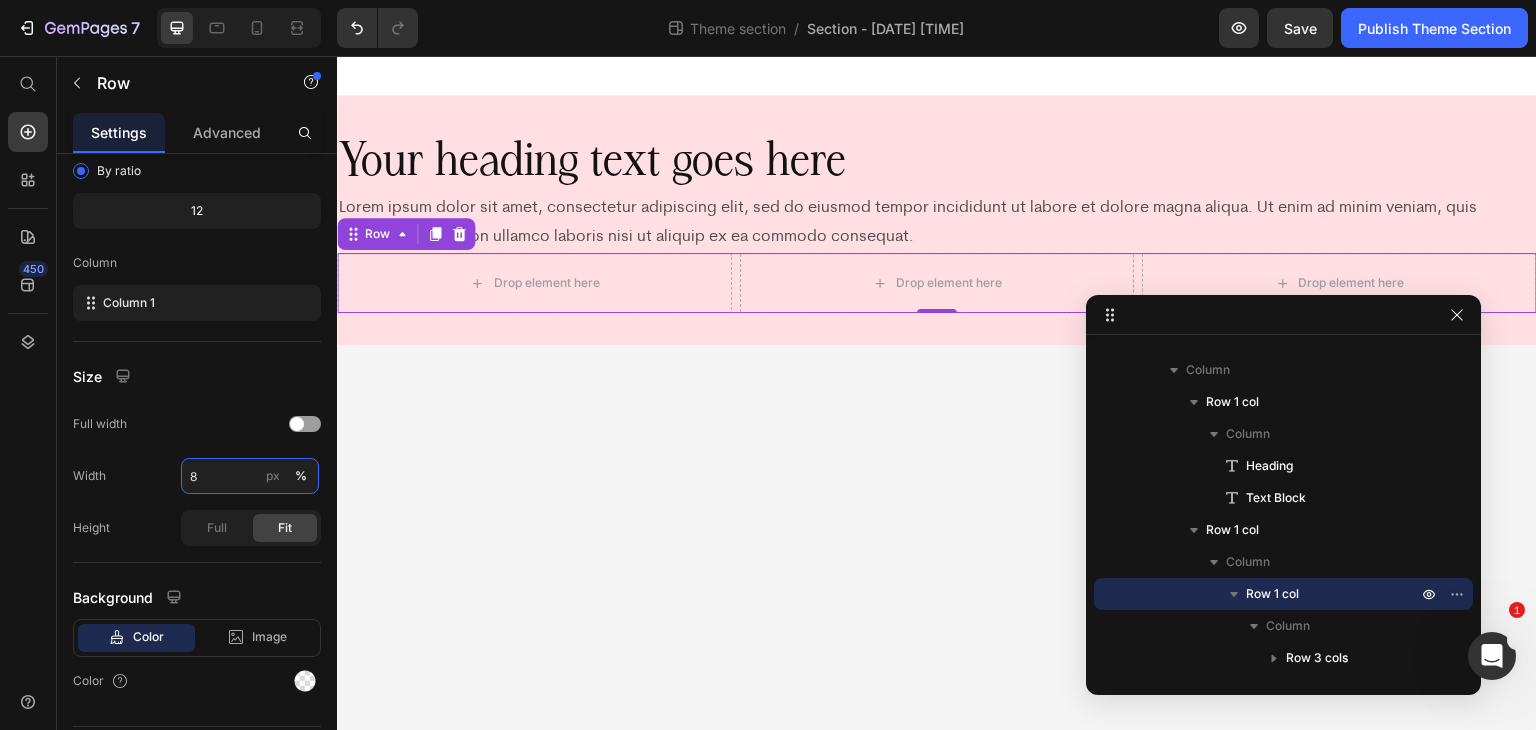 type on "80" 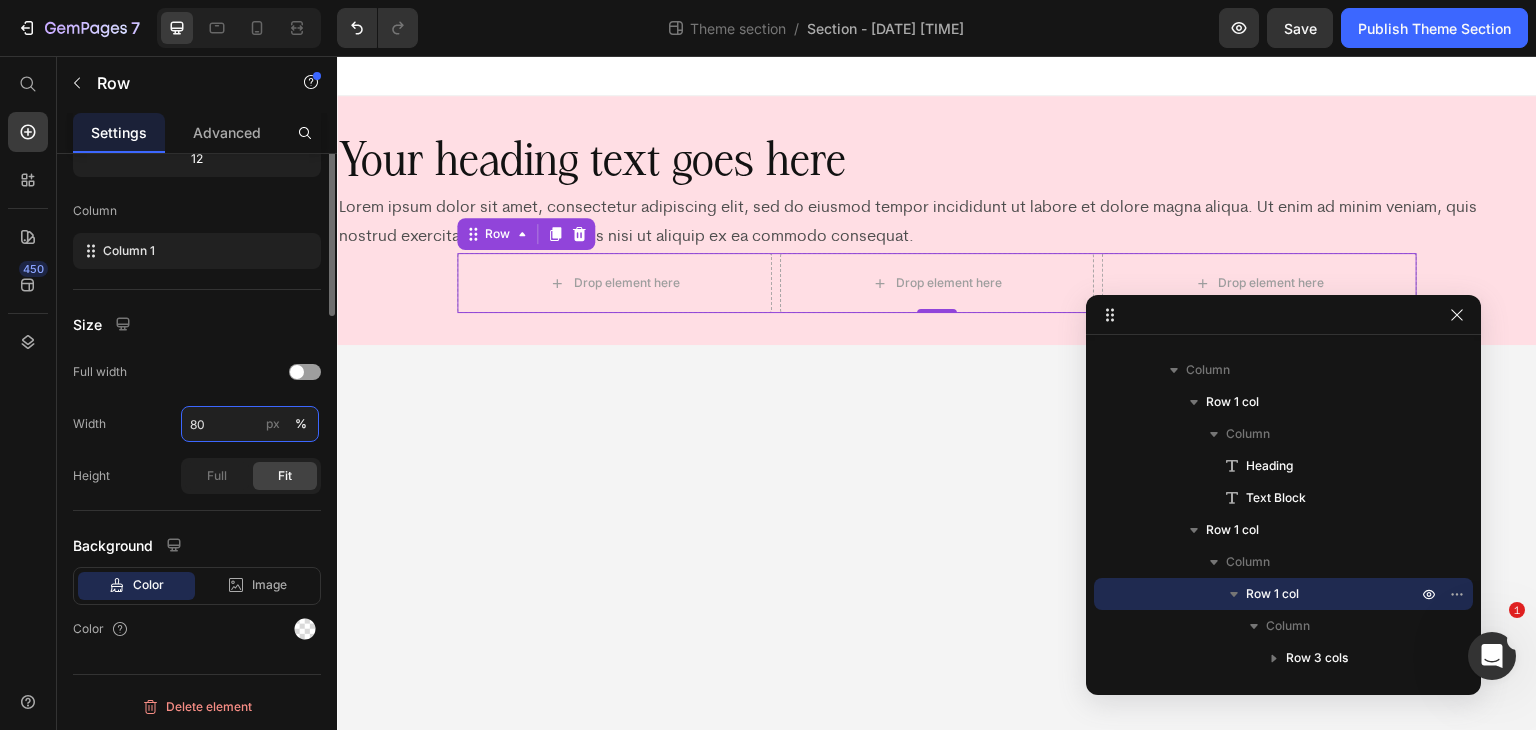 scroll, scrollTop: 0, scrollLeft: 0, axis: both 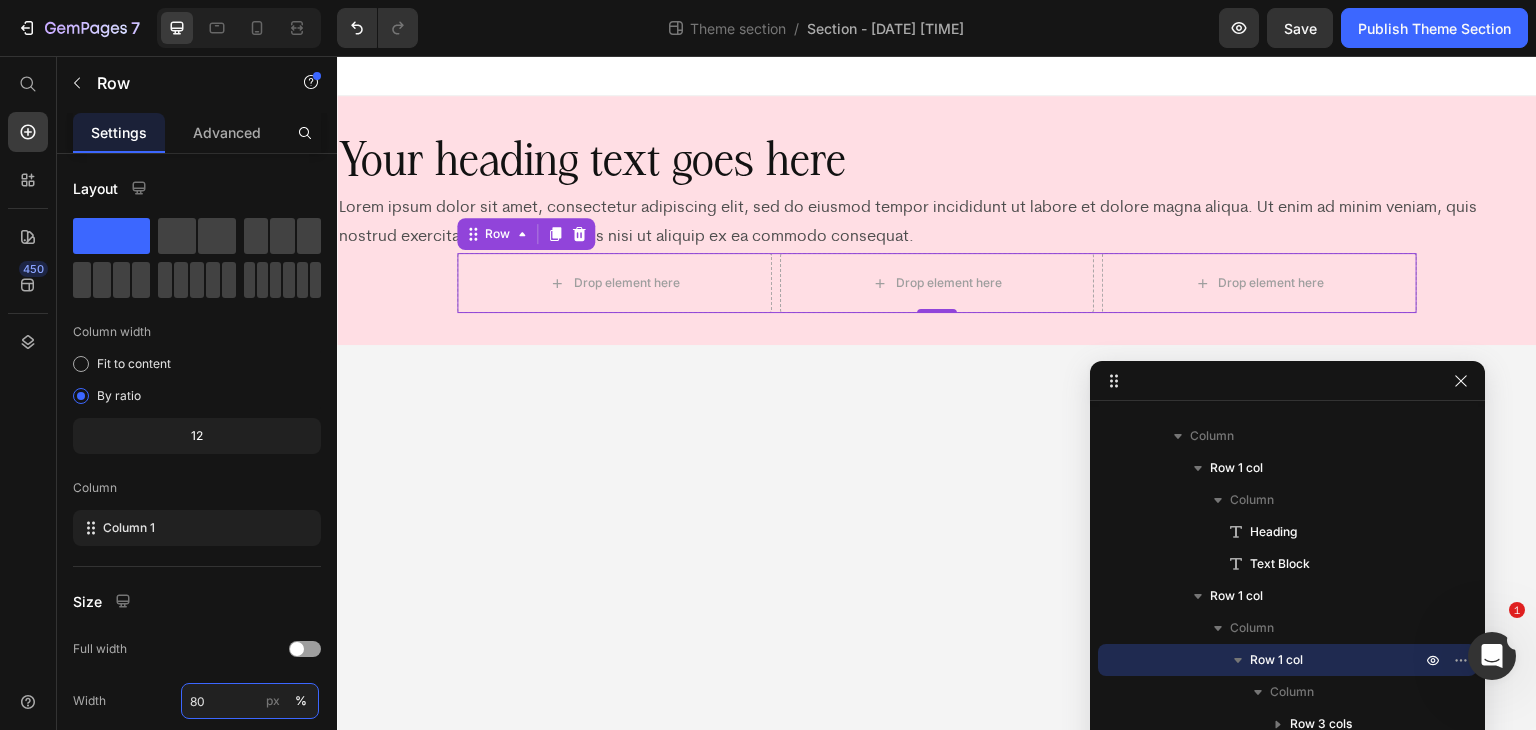 drag, startPoint x: 1256, startPoint y: 320, endPoint x: 1264, endPoint y: 389, distance: 69.46222 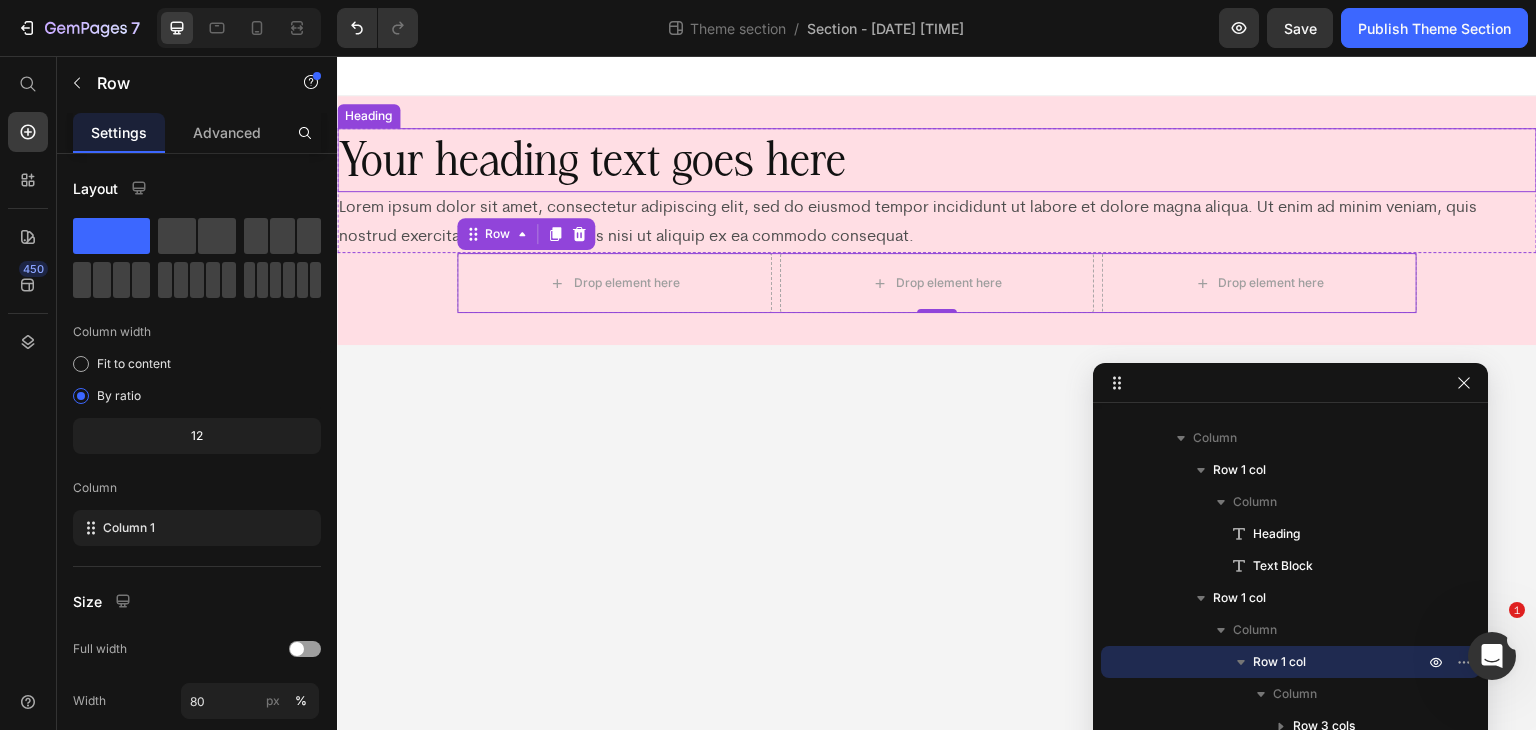 click on "Your heading text goes here" at bounding box center (937, 160) 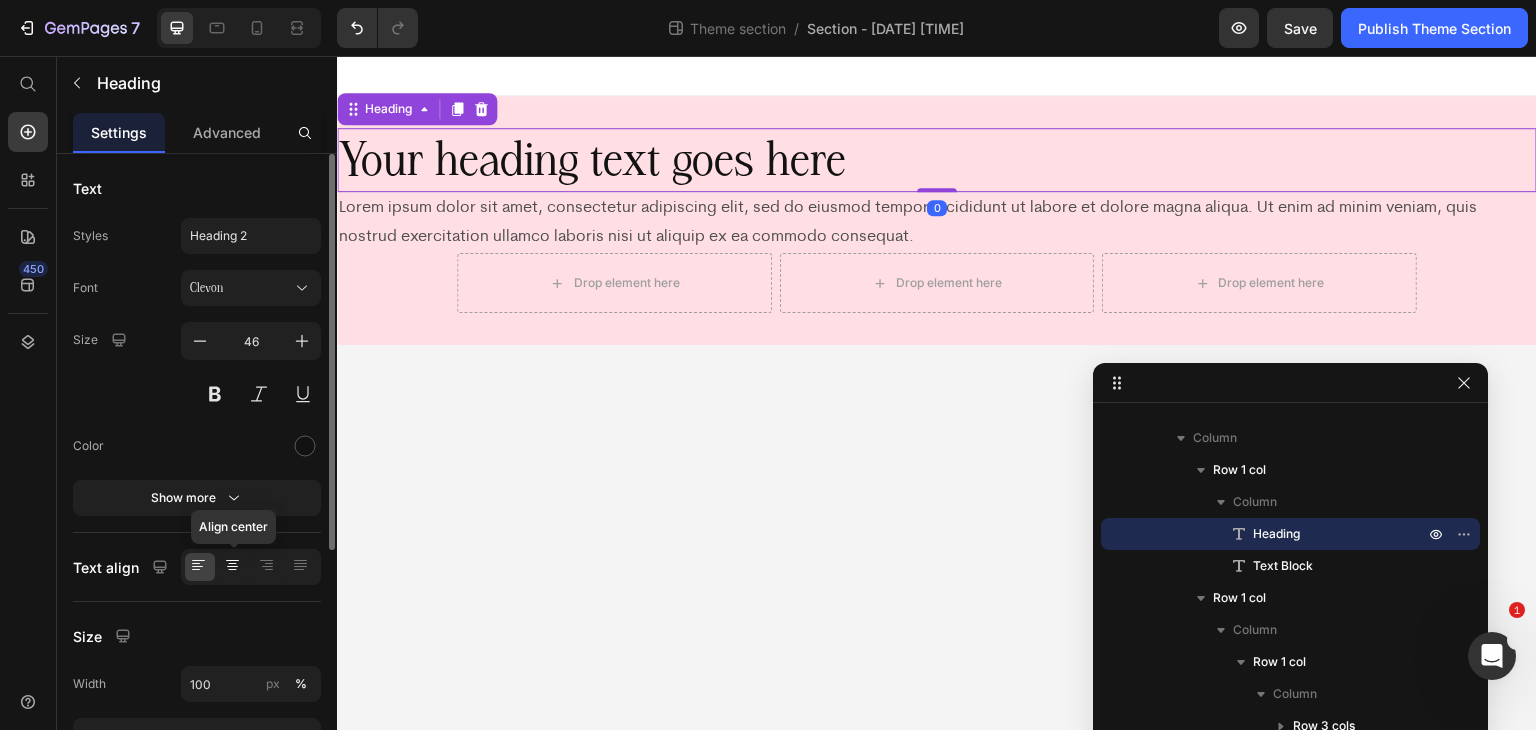 drag, startPoint x: 238, startPoint y: 556, endPoint x: 352, endPoint y: 317, distance: 264.79614 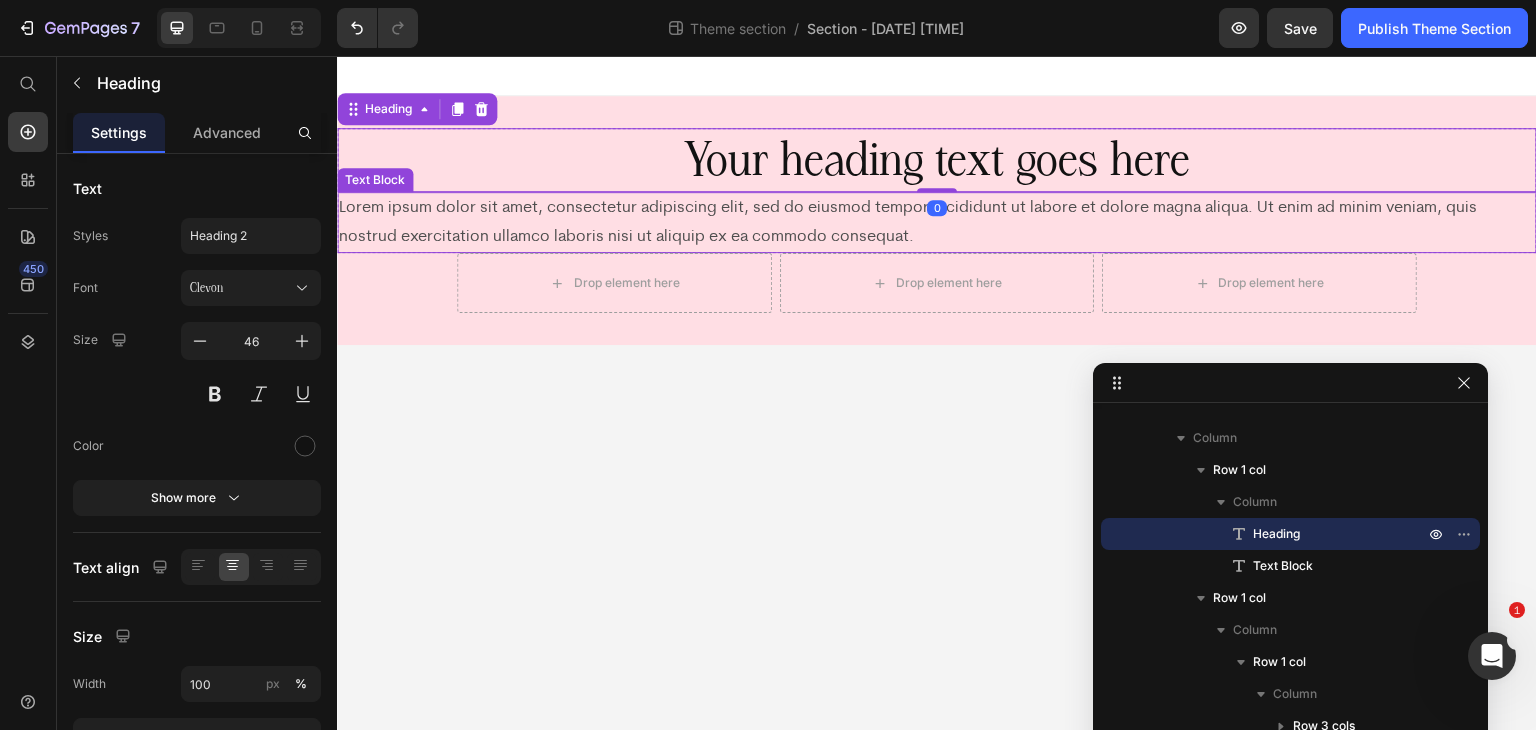 click on "Lorem ipsum dolor sit amet, consectetur adipiscing elit, sed do eiusmod tempor incididunt ut labore et dolore magna aliqua. Ut enim ad minim veniam, quis nostrud exercitation ullamco laboris nisi ut aliquip ex ea commodo consequat." at bounding box center [937, 223] 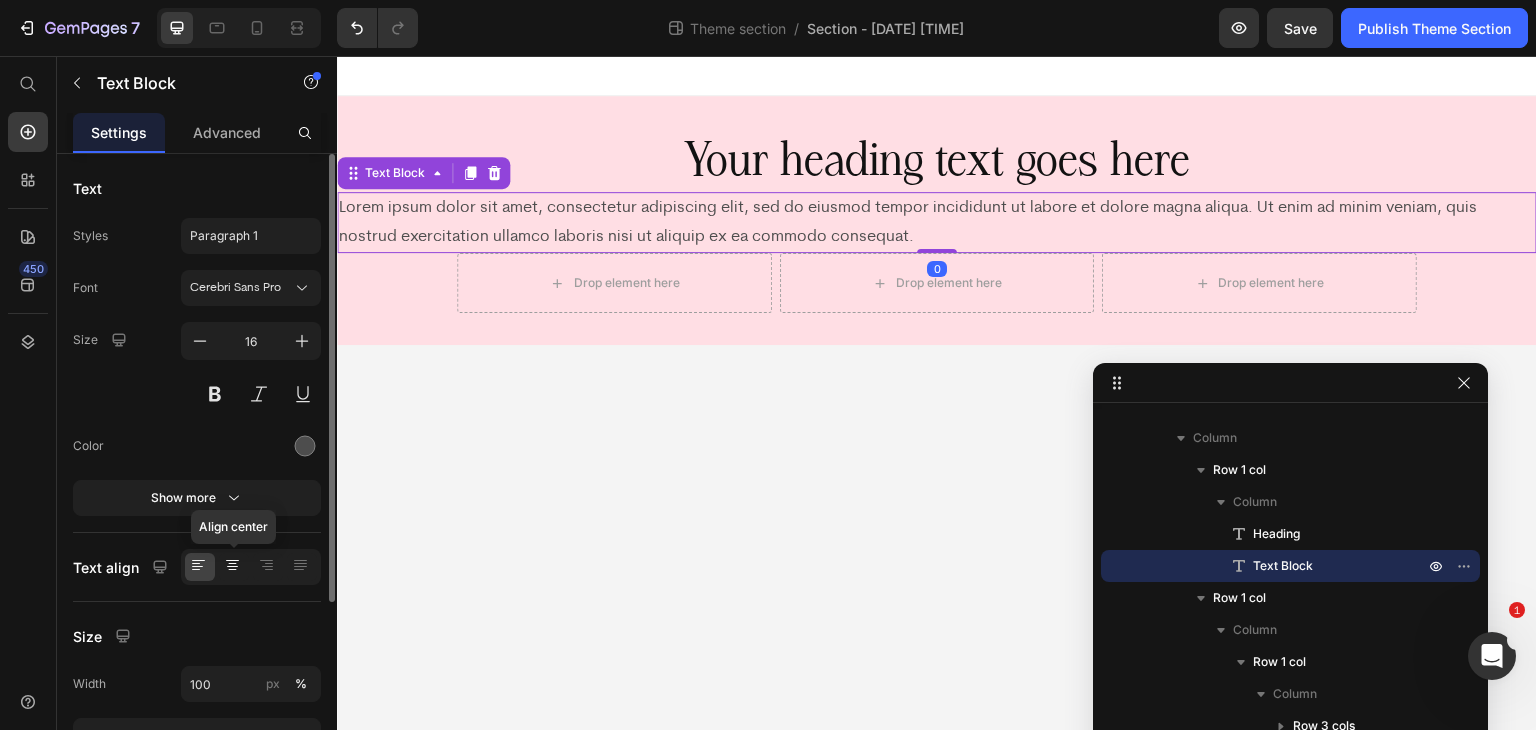 click 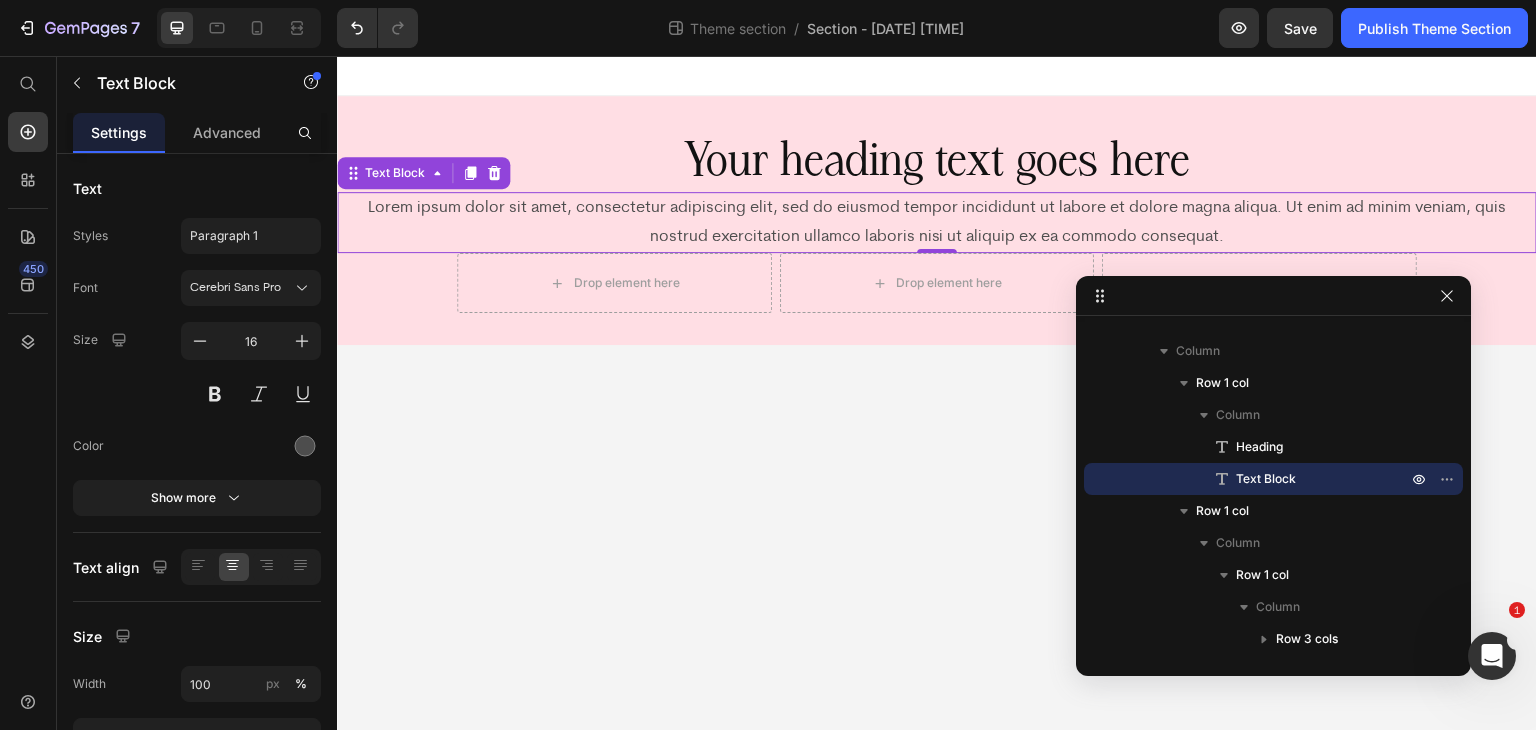 drag, startPoint x: 1322, startPoint y: 389, endPoint x: 1288, endPoint y: 289, distance: 105.62197 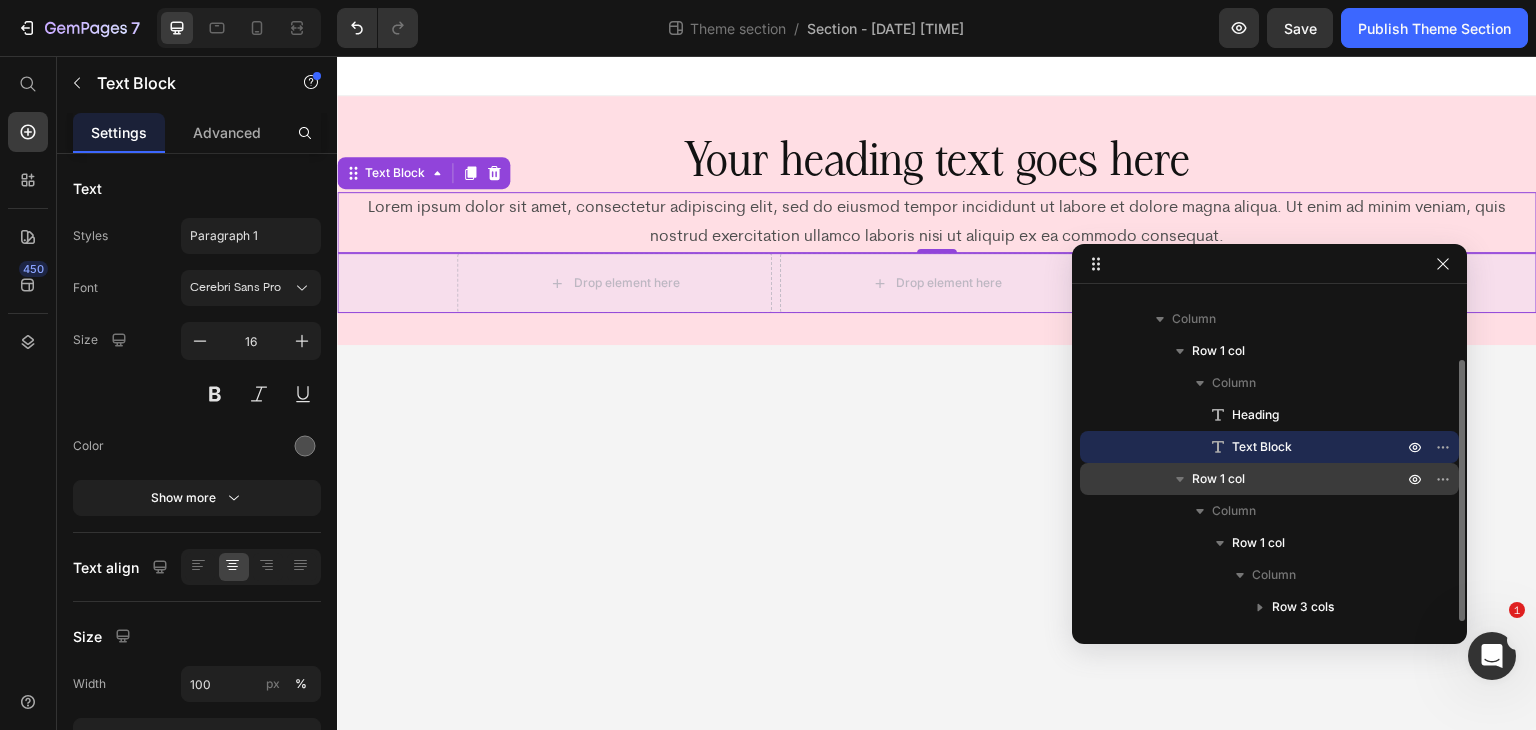 click on "Row 1 col" at bounding box center [1299, 479] 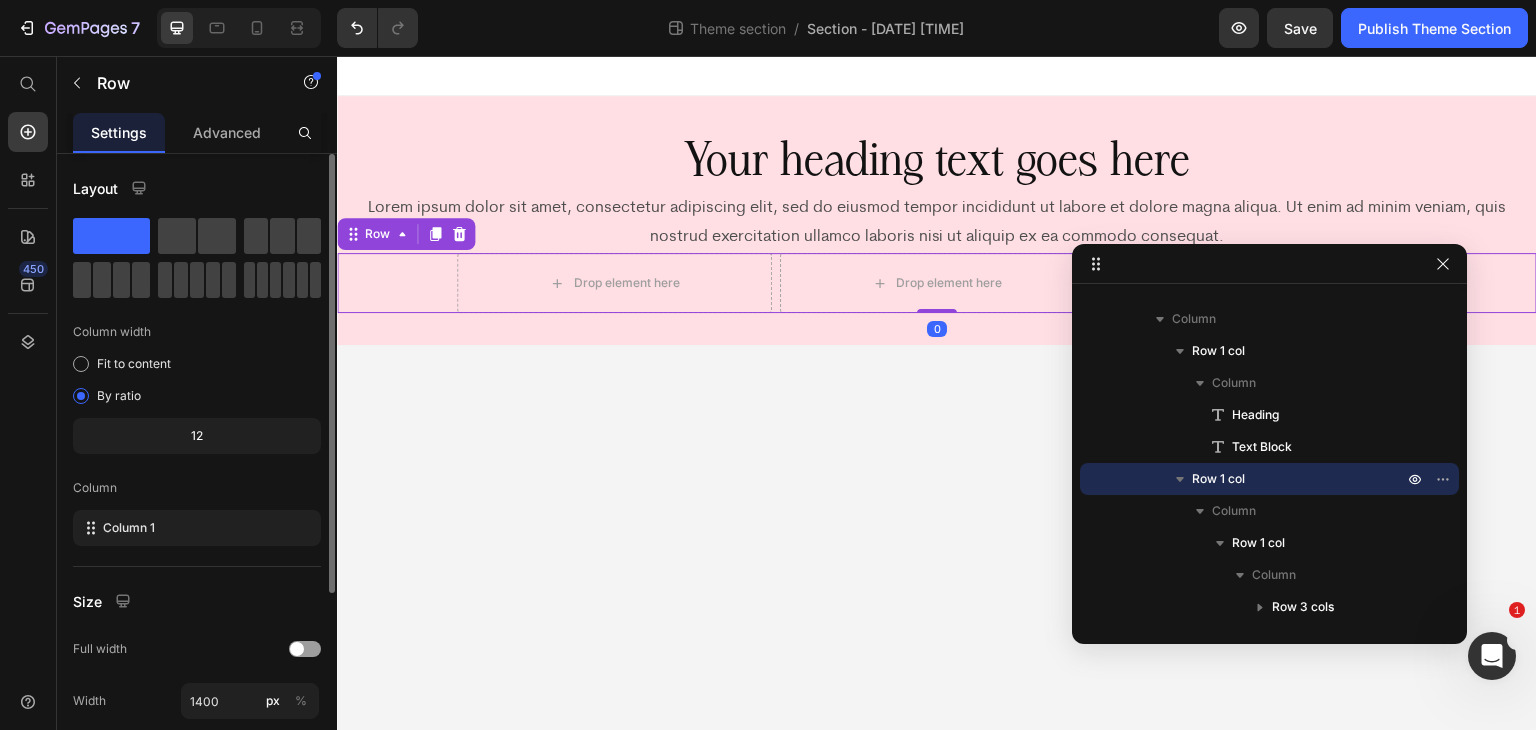 scroll, scrollTop: 277, scrollLeft: 0, axis: vertical 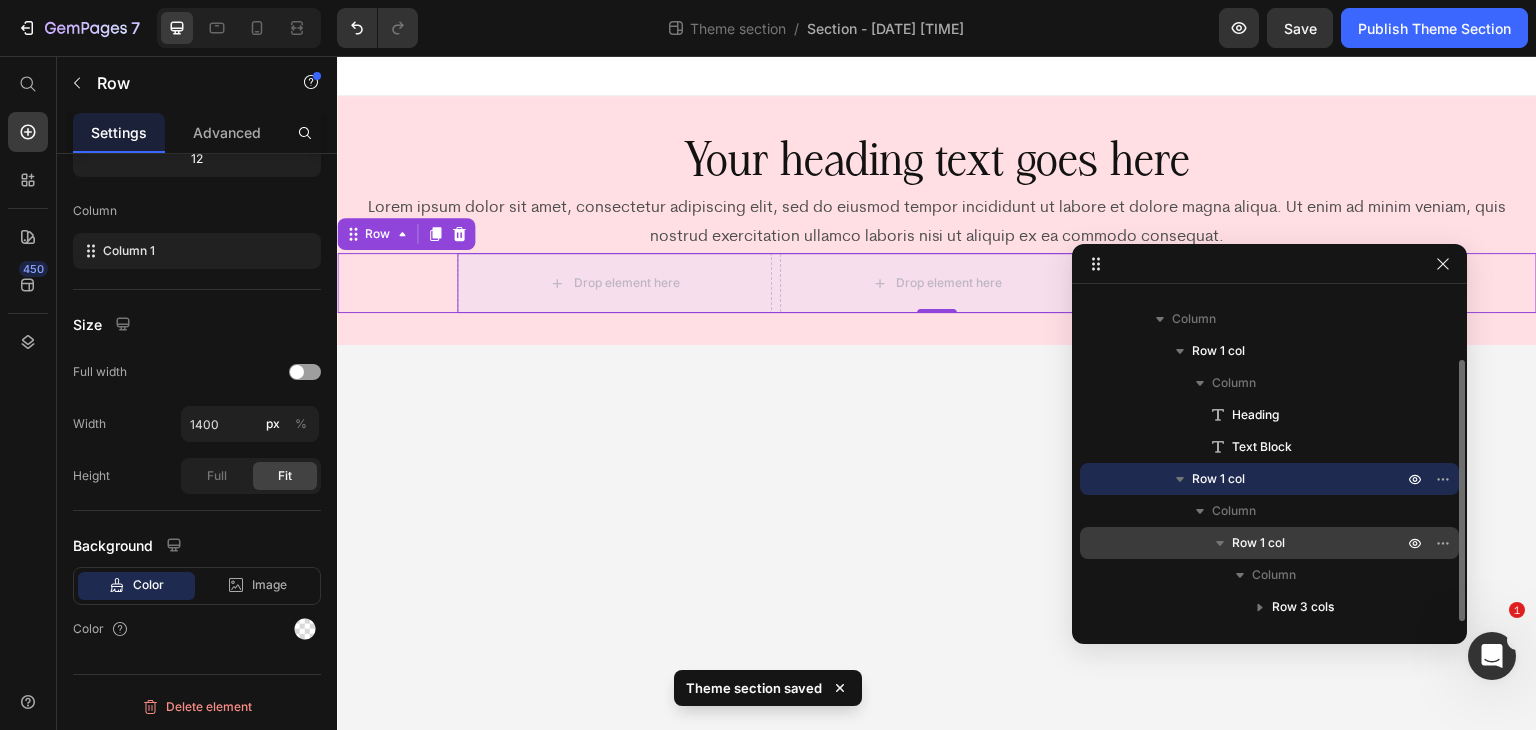 click on "Row 1 col" at bounding box center [1269, 543] 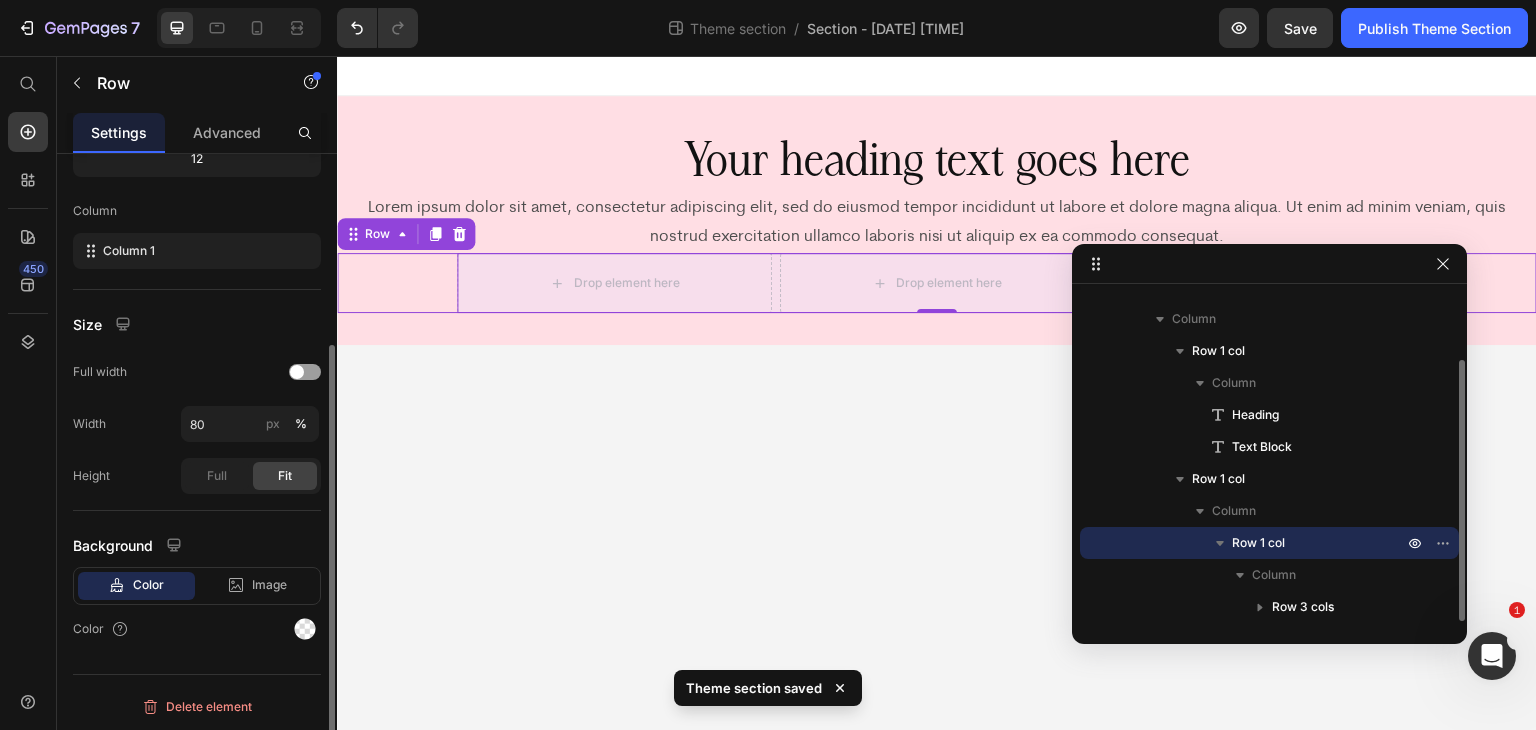 scroll, scrollTop: 276, scrollLeft: 0, axis: vertical 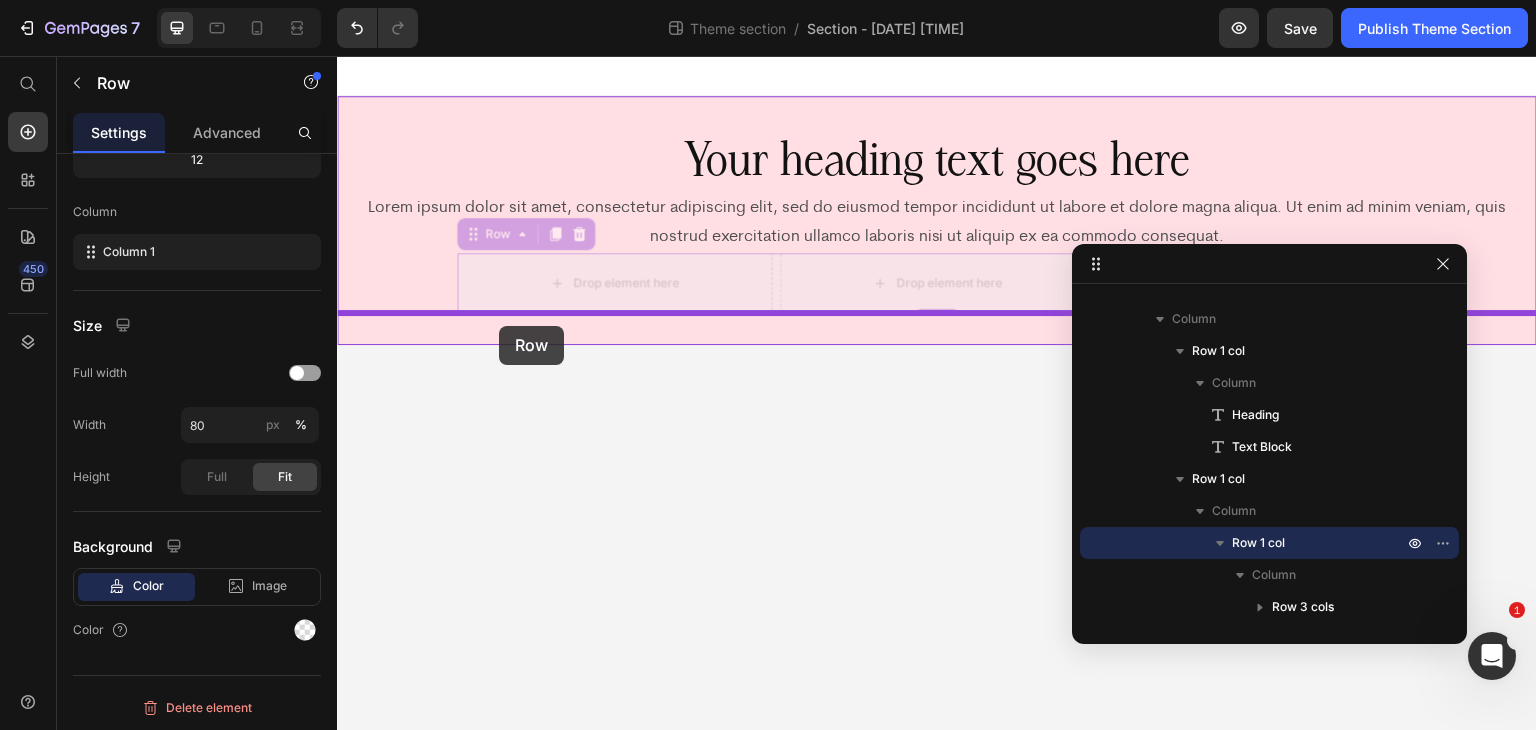 drag, startPoint x: 465, startPoint y: 242, endPoint x: 499, endPoint y: 326, distance: 90.62009 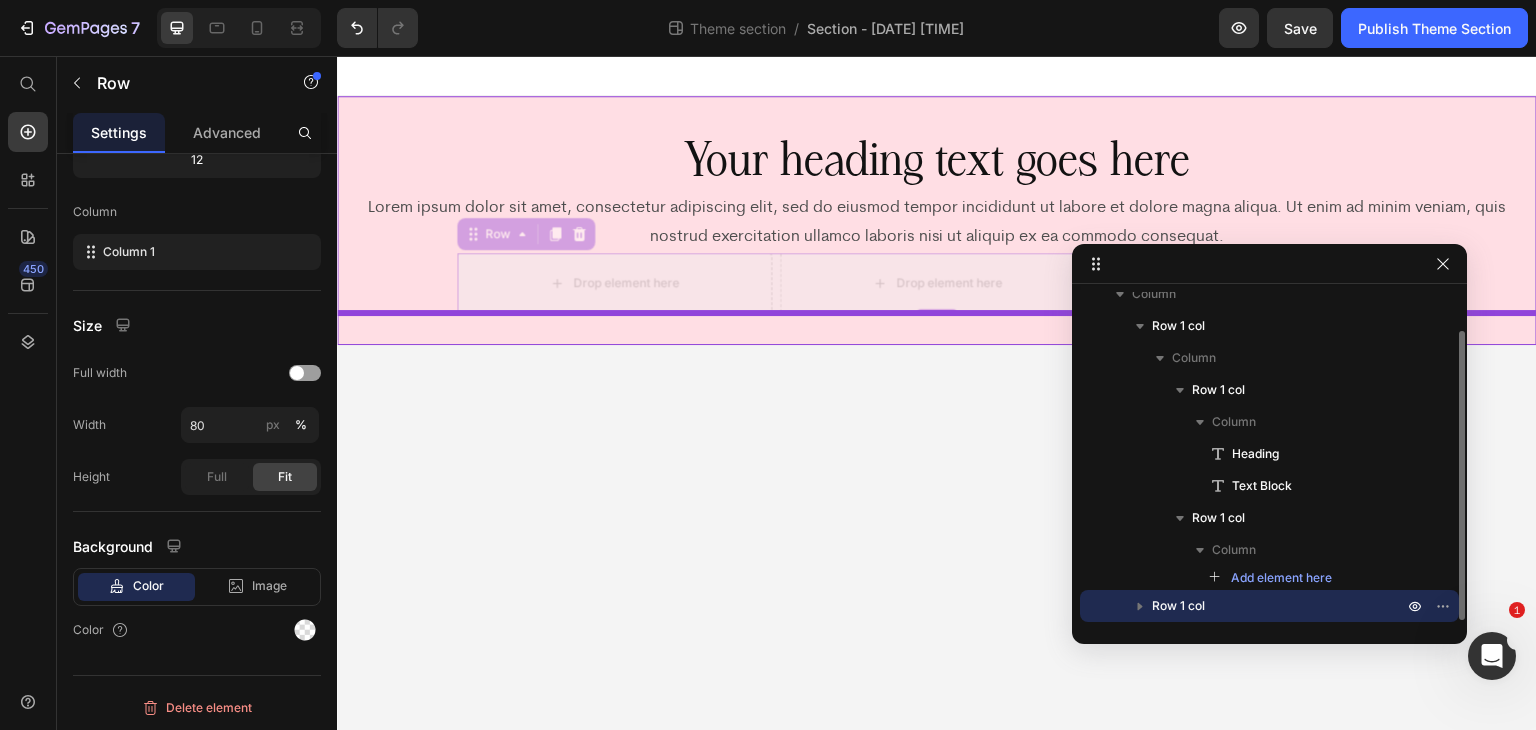 scroll, scrollTop: 45, scrollLeft: 0, axis: vertical 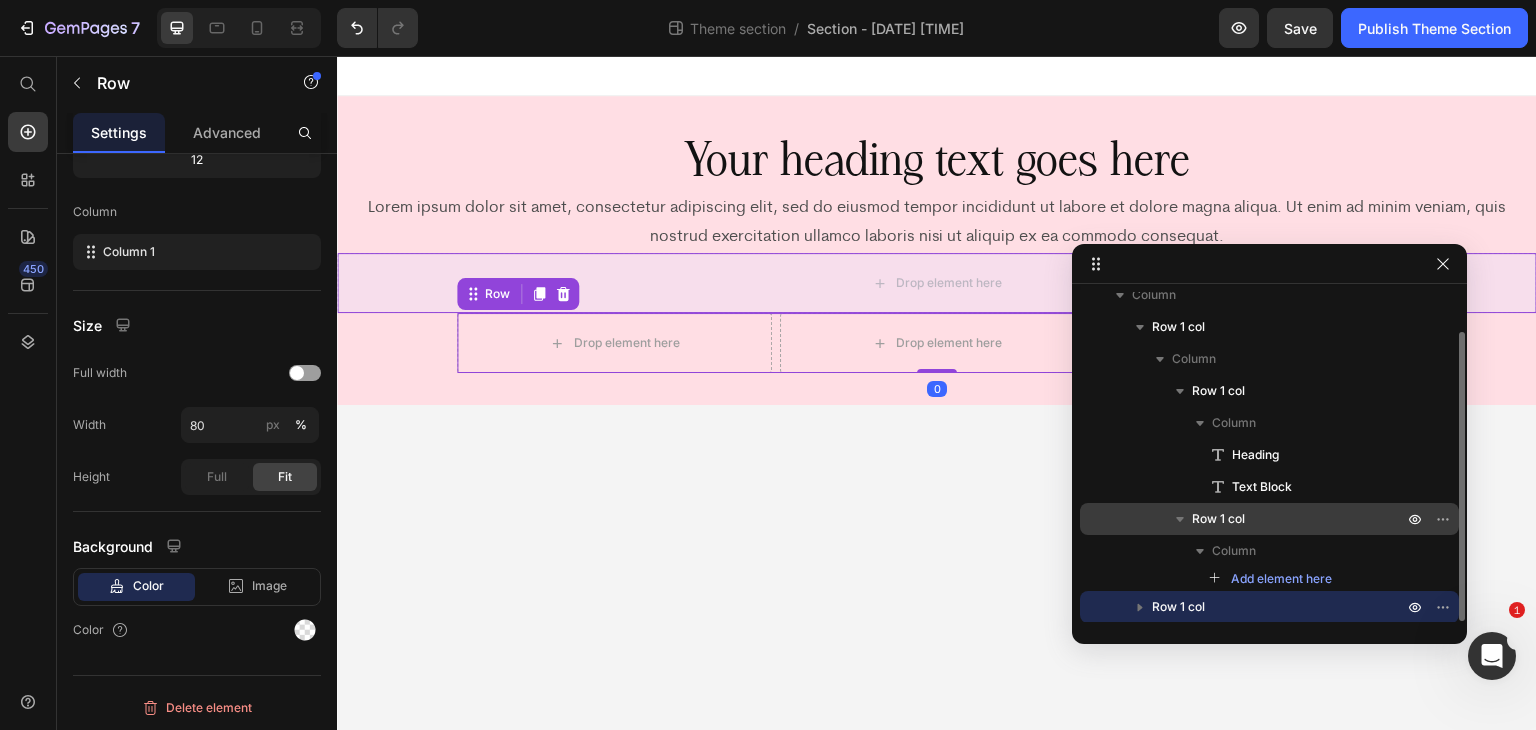 click on "Row 1 col" at bounding box center [1218, 519] 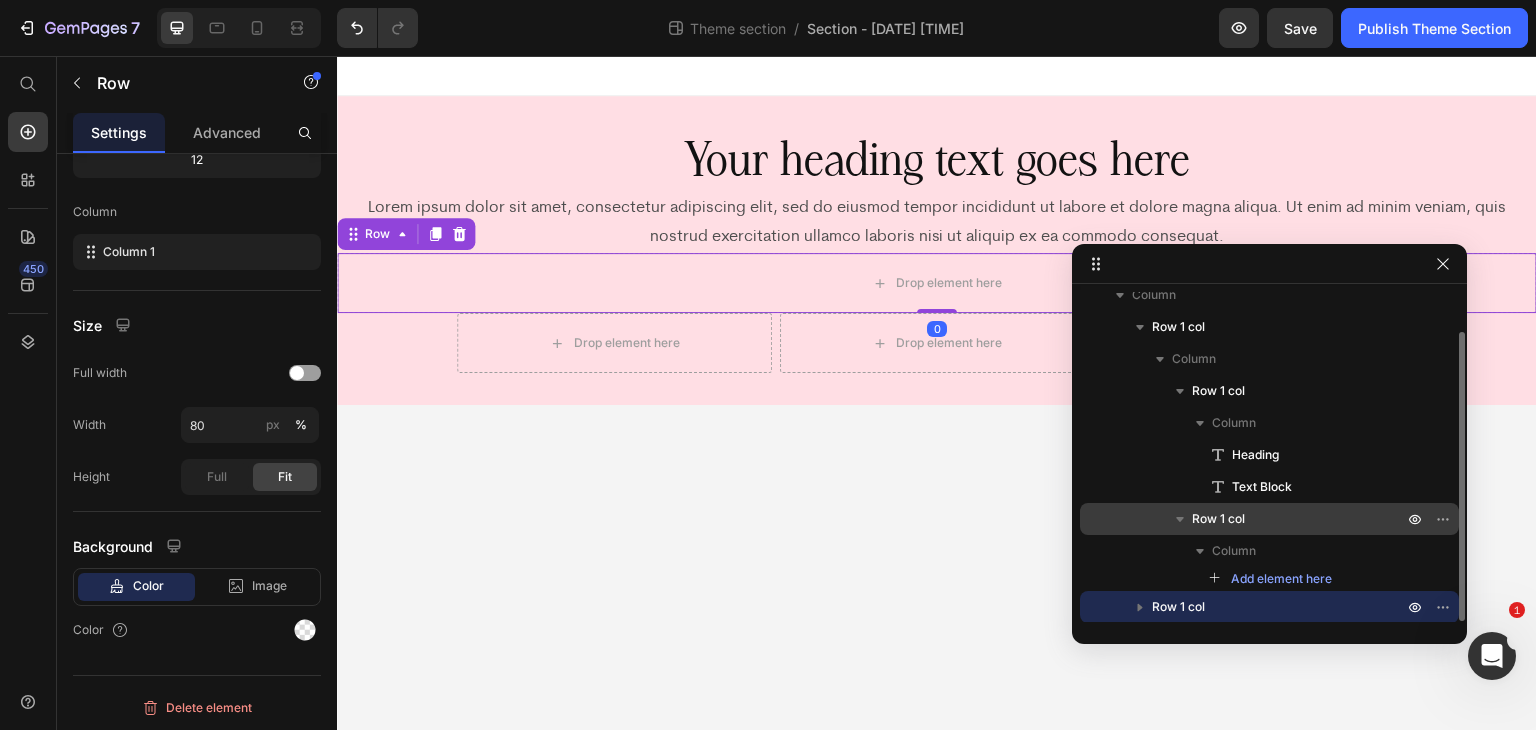 scroll, scrollTop: 276, scrollLeft: 0, axis: vertical 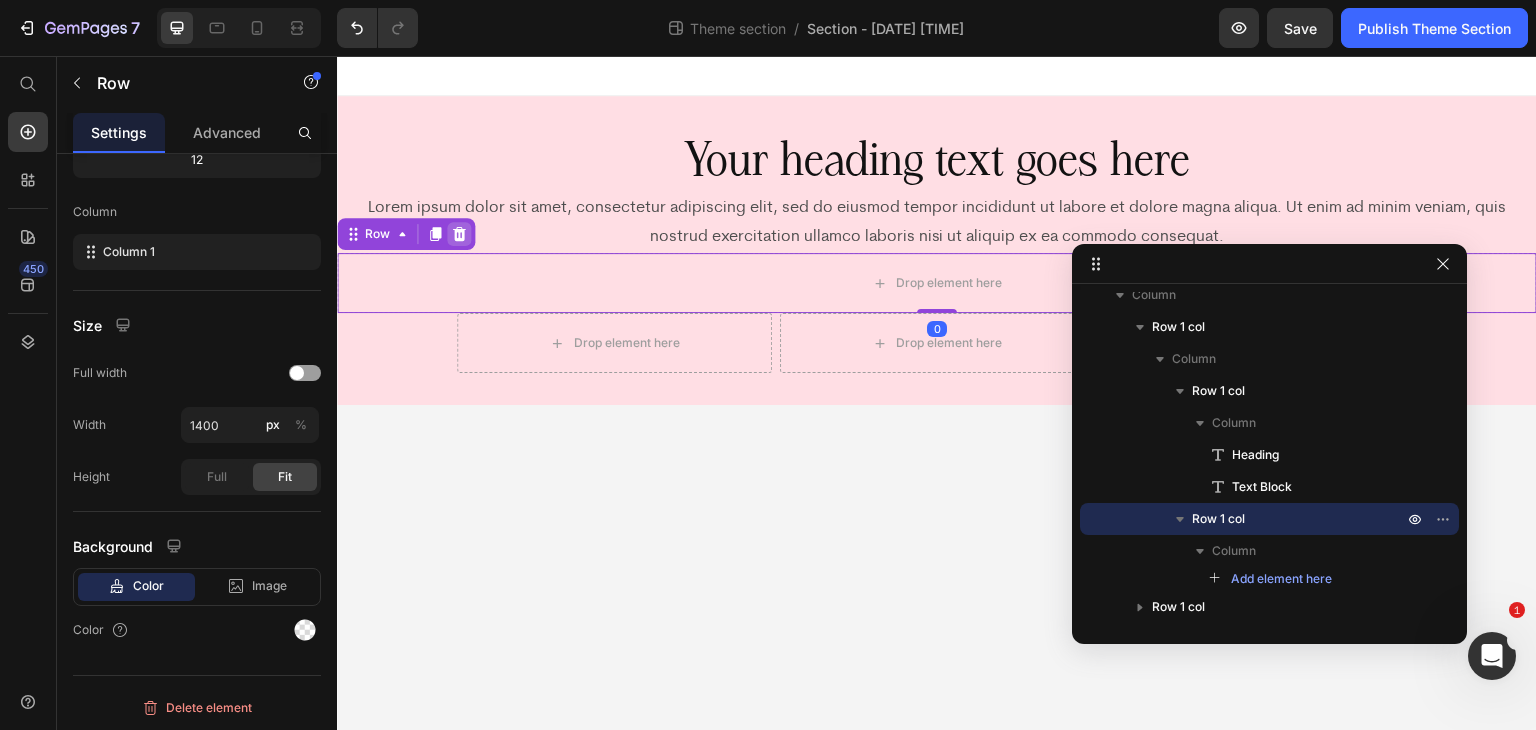 click 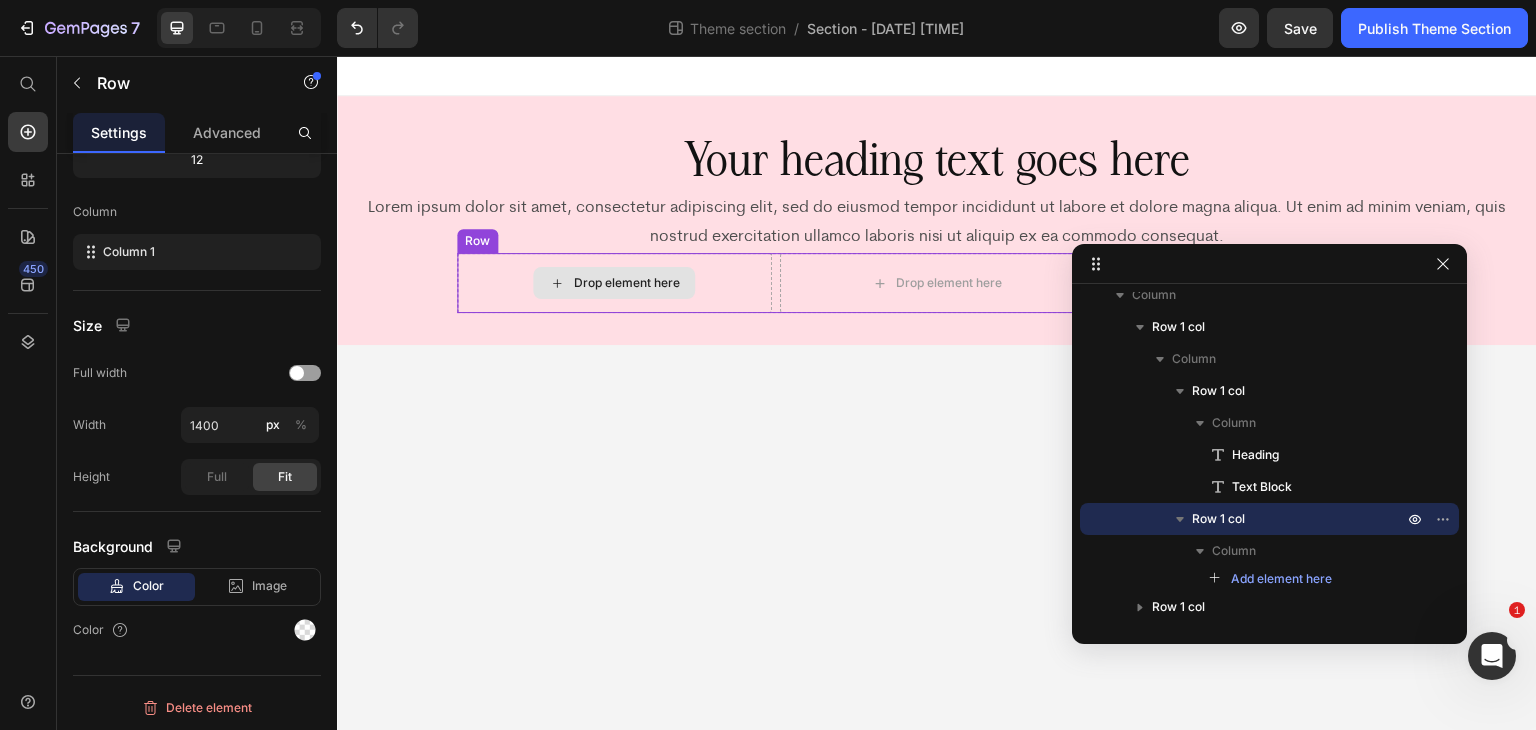 scroll, scrollTop: 0, scrollLeft: 0, axis: both 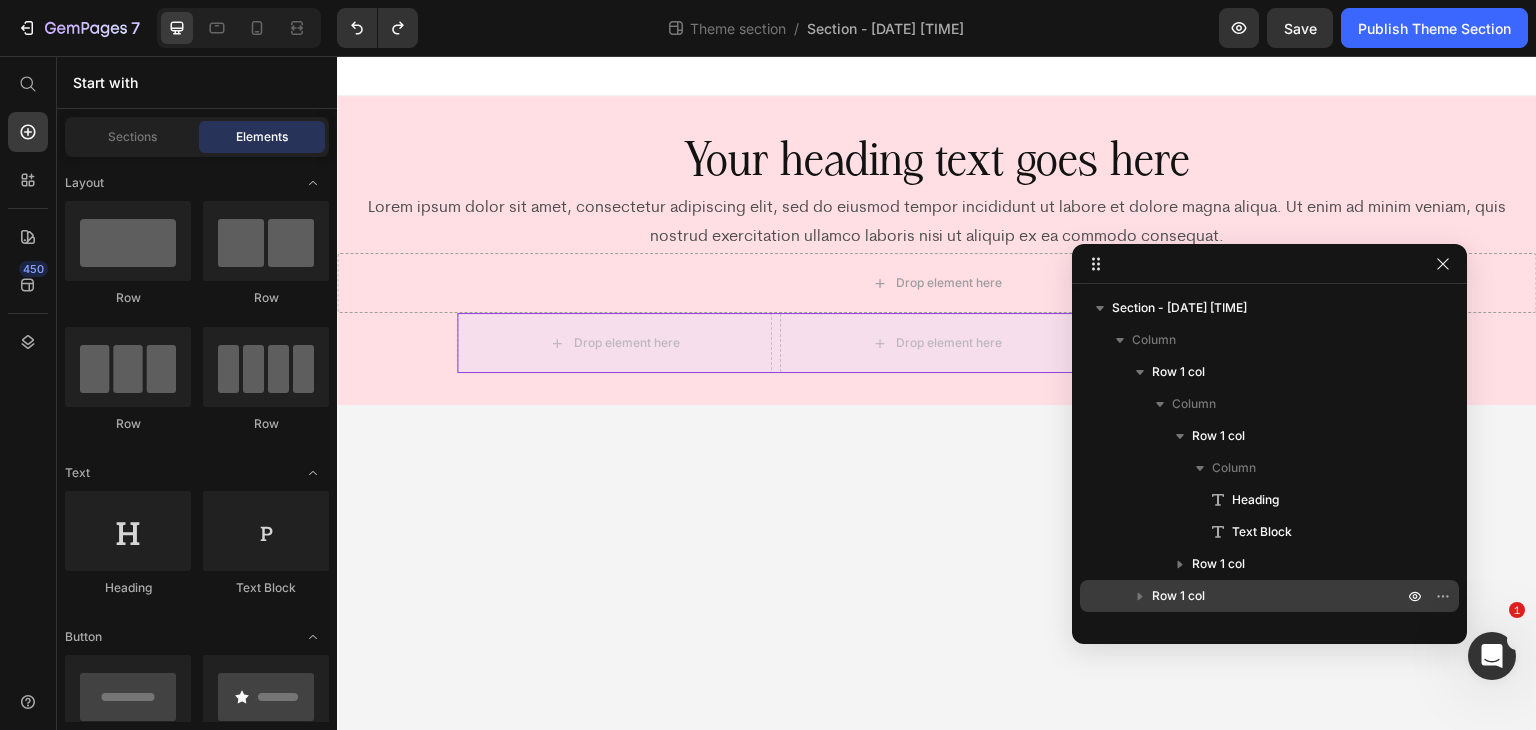 click on "Row 1 col" at bounding box center [1178, 596] 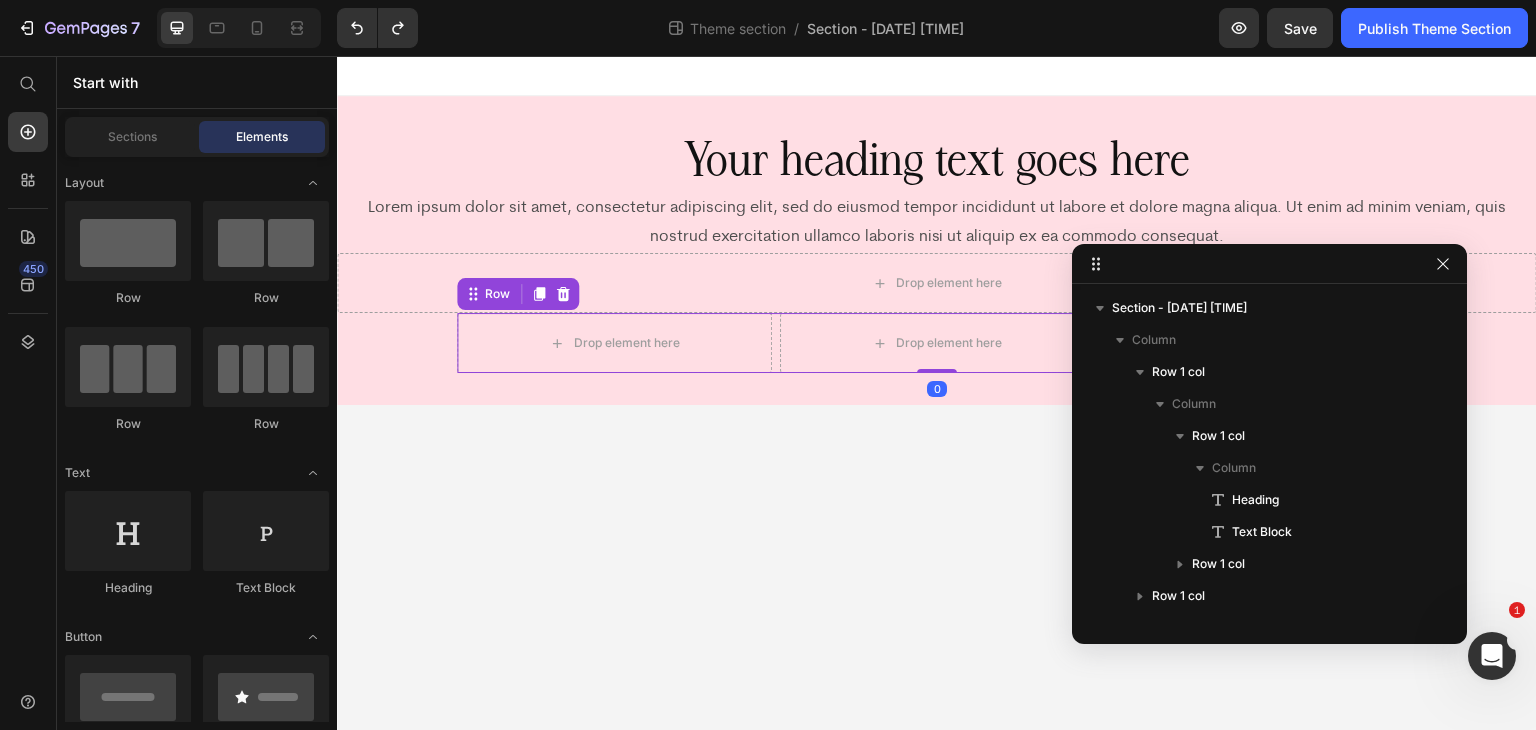 scroll, scrollTop: 109, scrollLeft: 0, axis: vertical 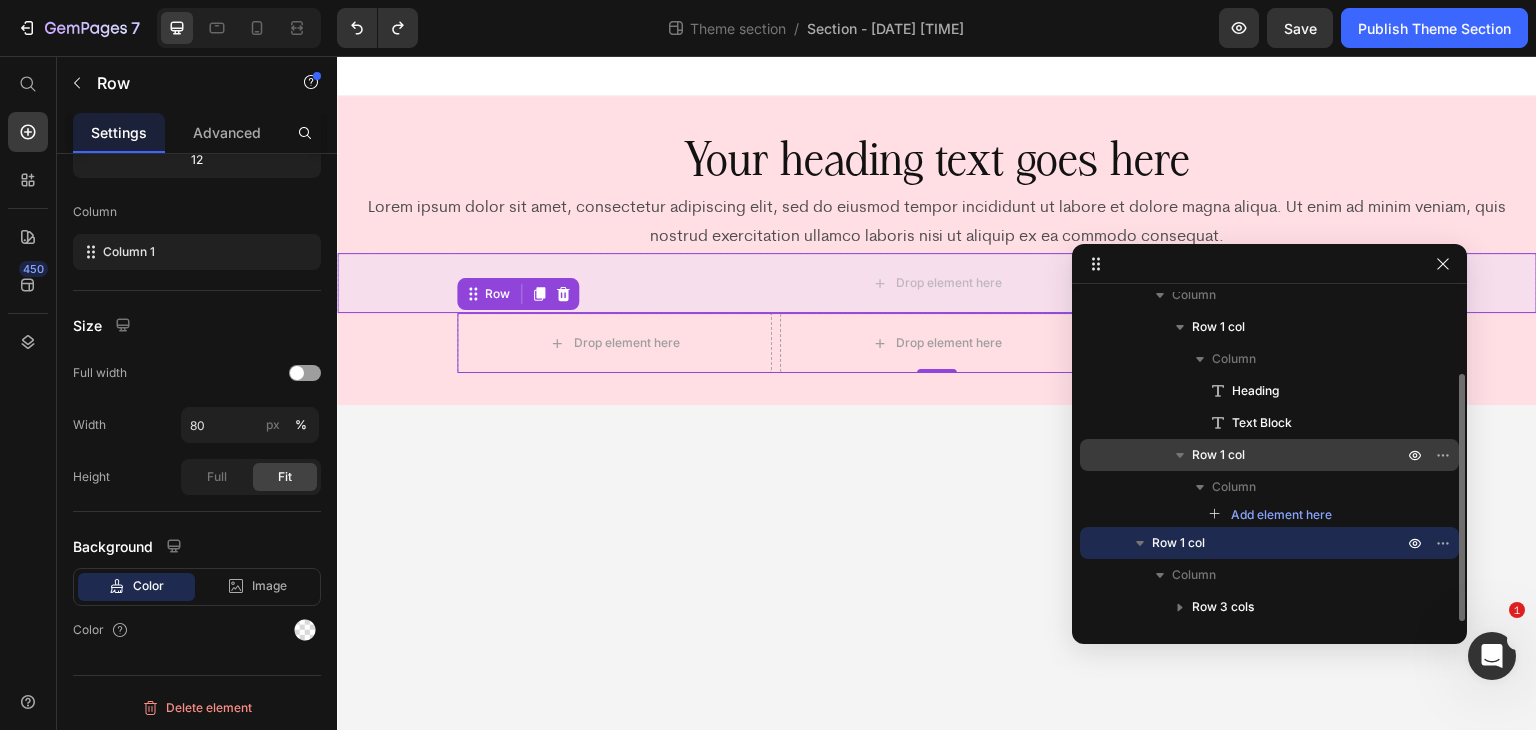 click on "Row 1 col" at bounding box center [1218, 455] 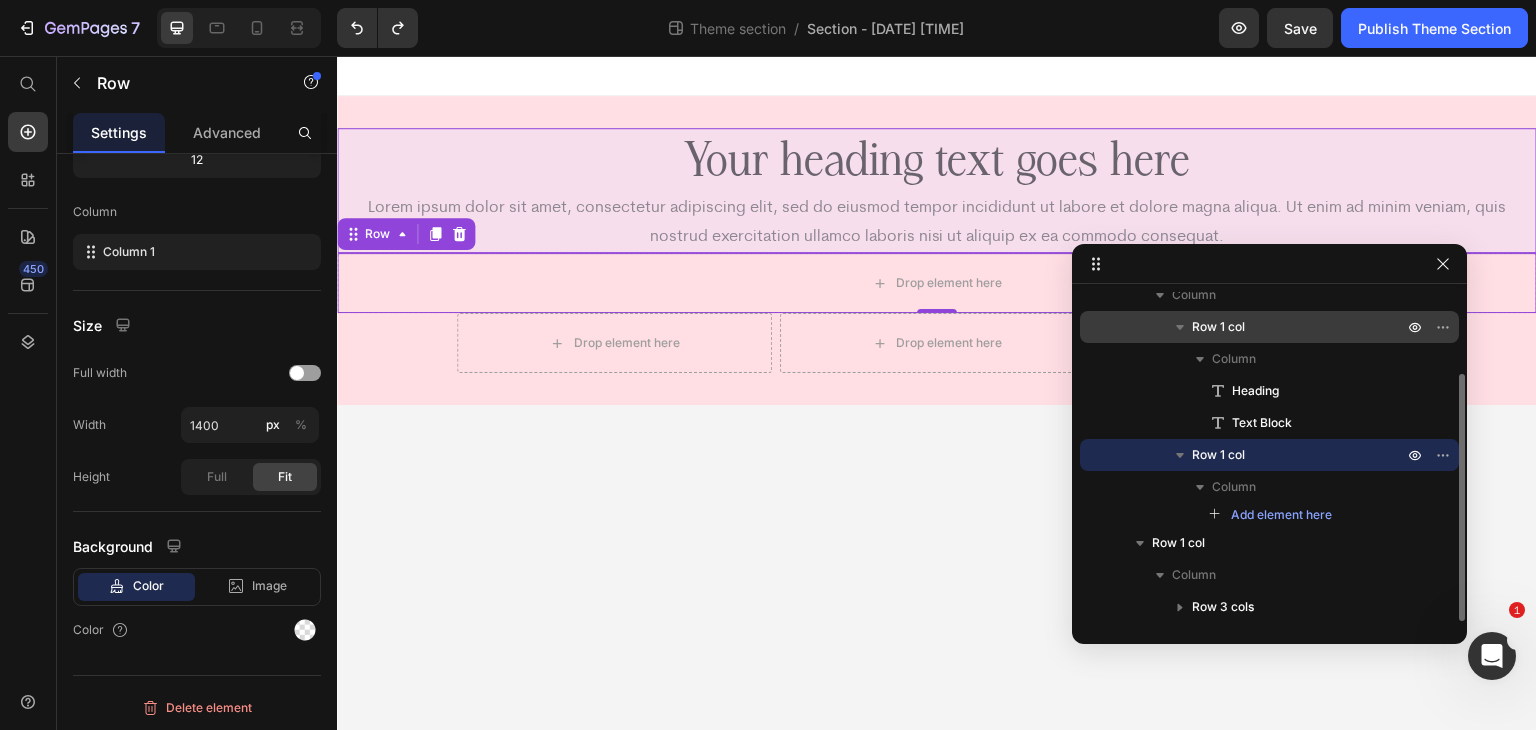click 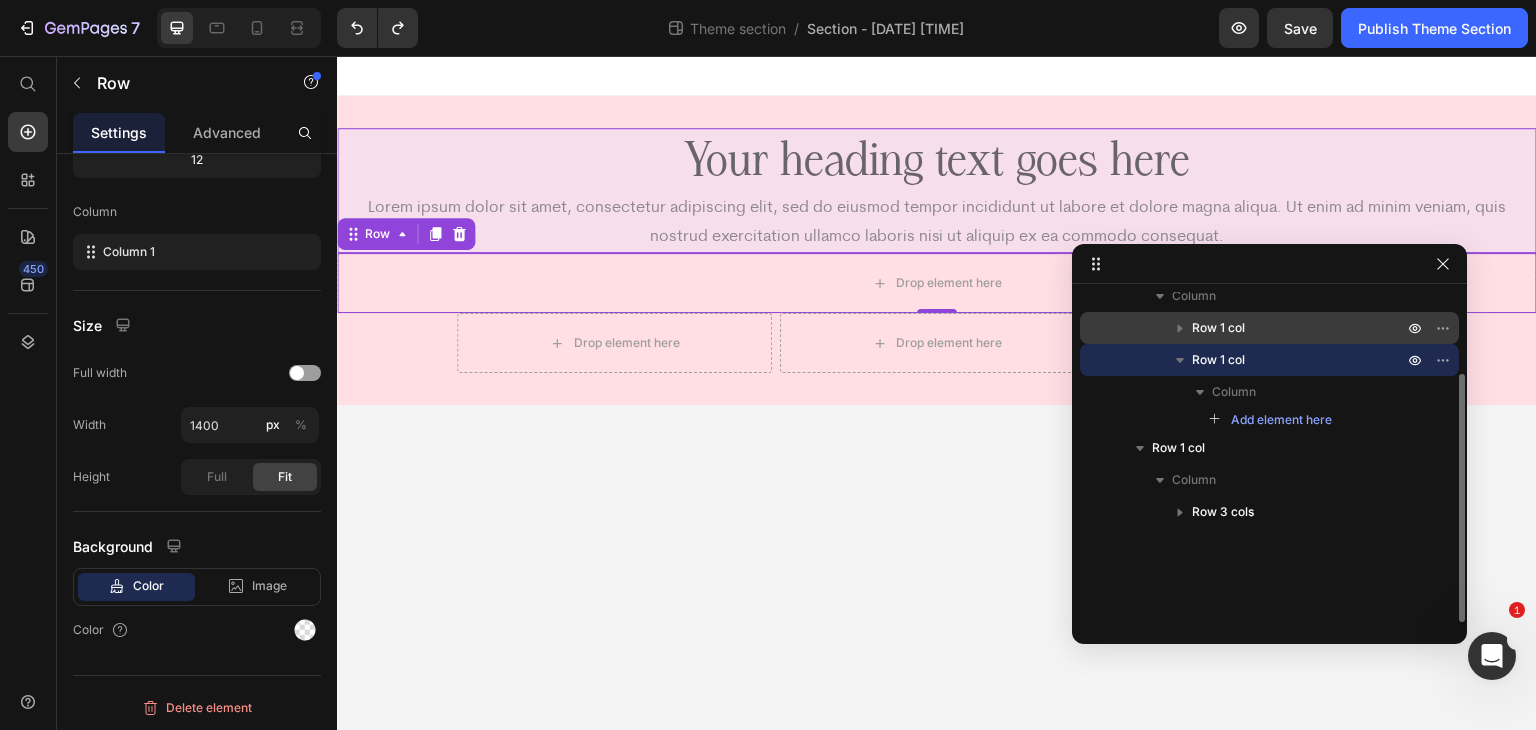 click 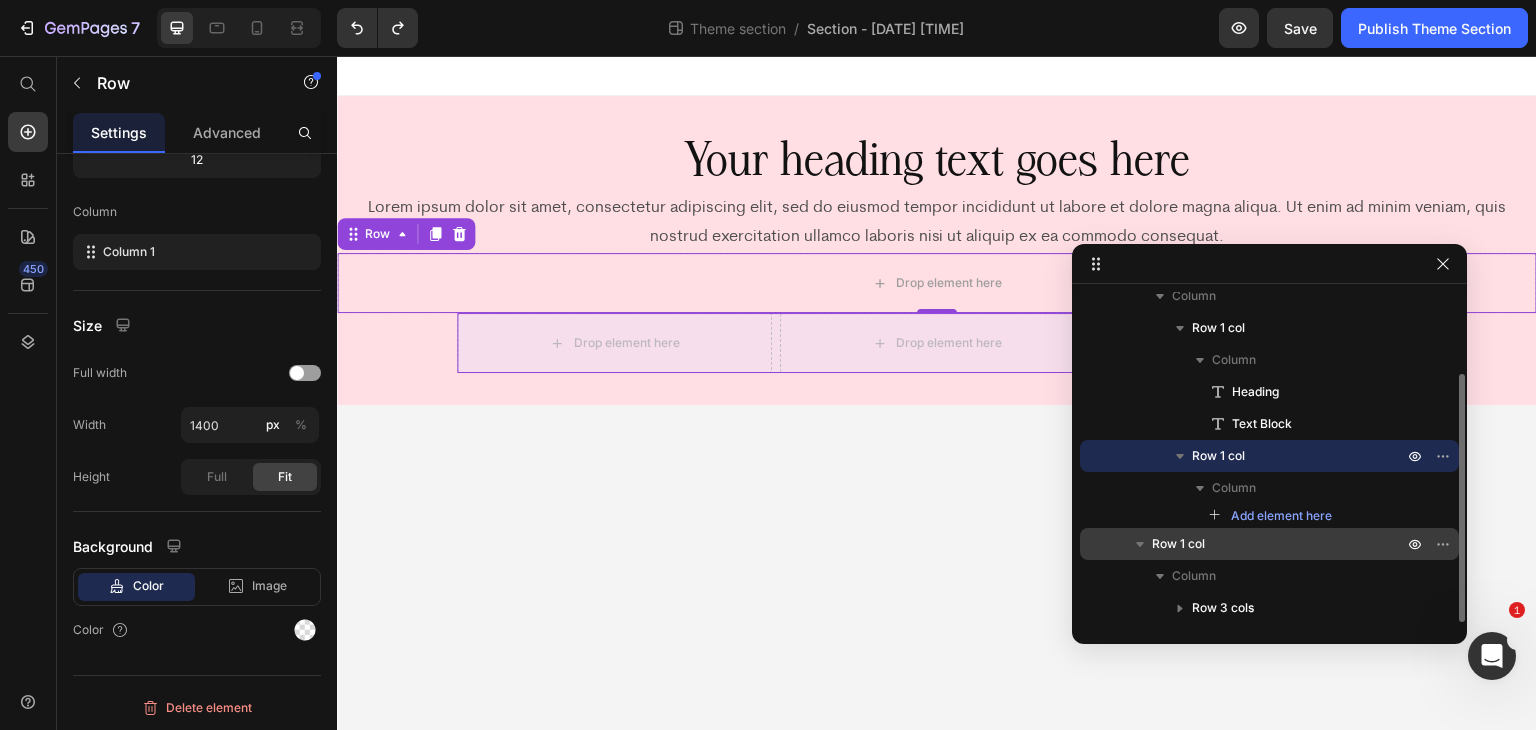 click on "Row 1 col" at bounding box center (1279, 544) 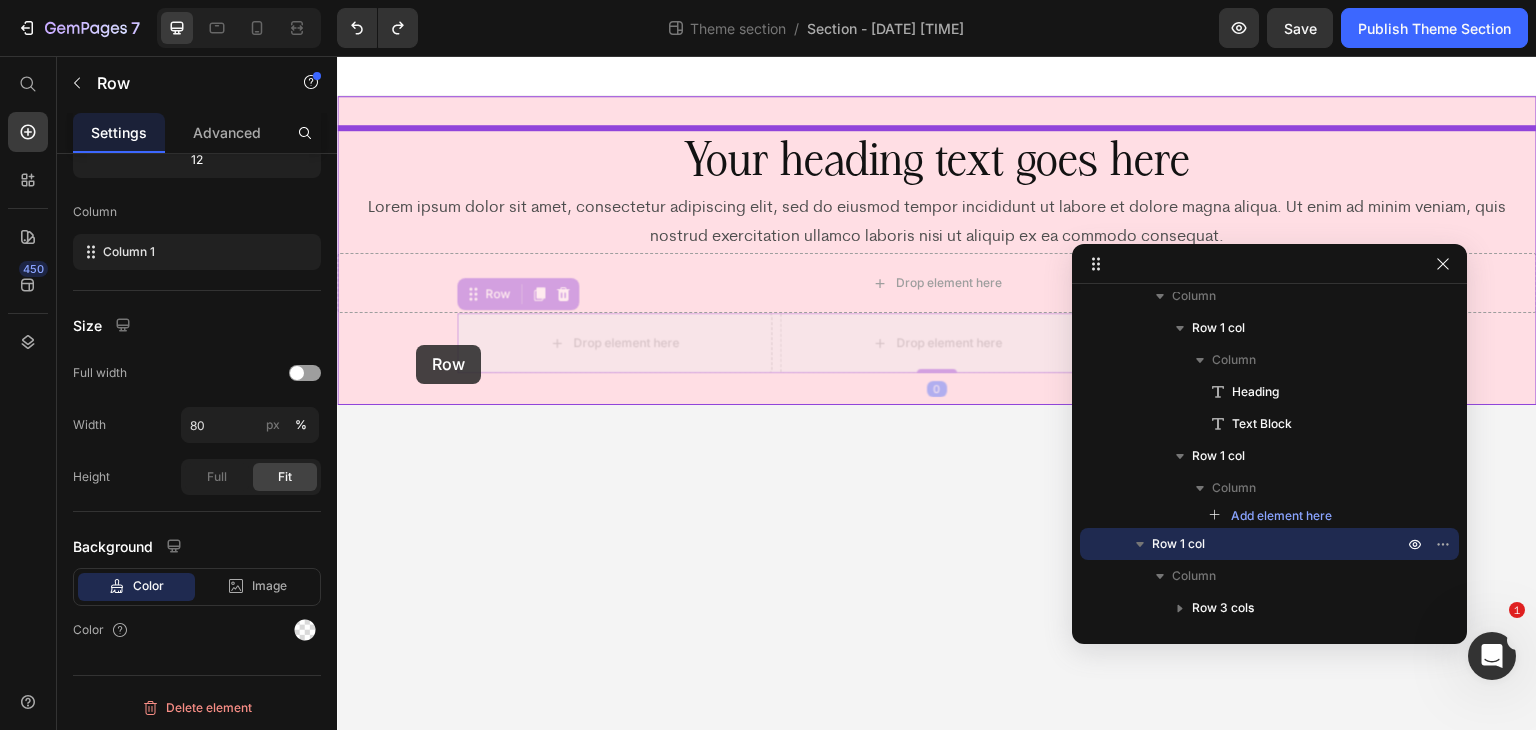 drag, startPoint x: 469, startPoint y: 298, endPoint x: 416, endPoint y: 345, distance: 70.837845 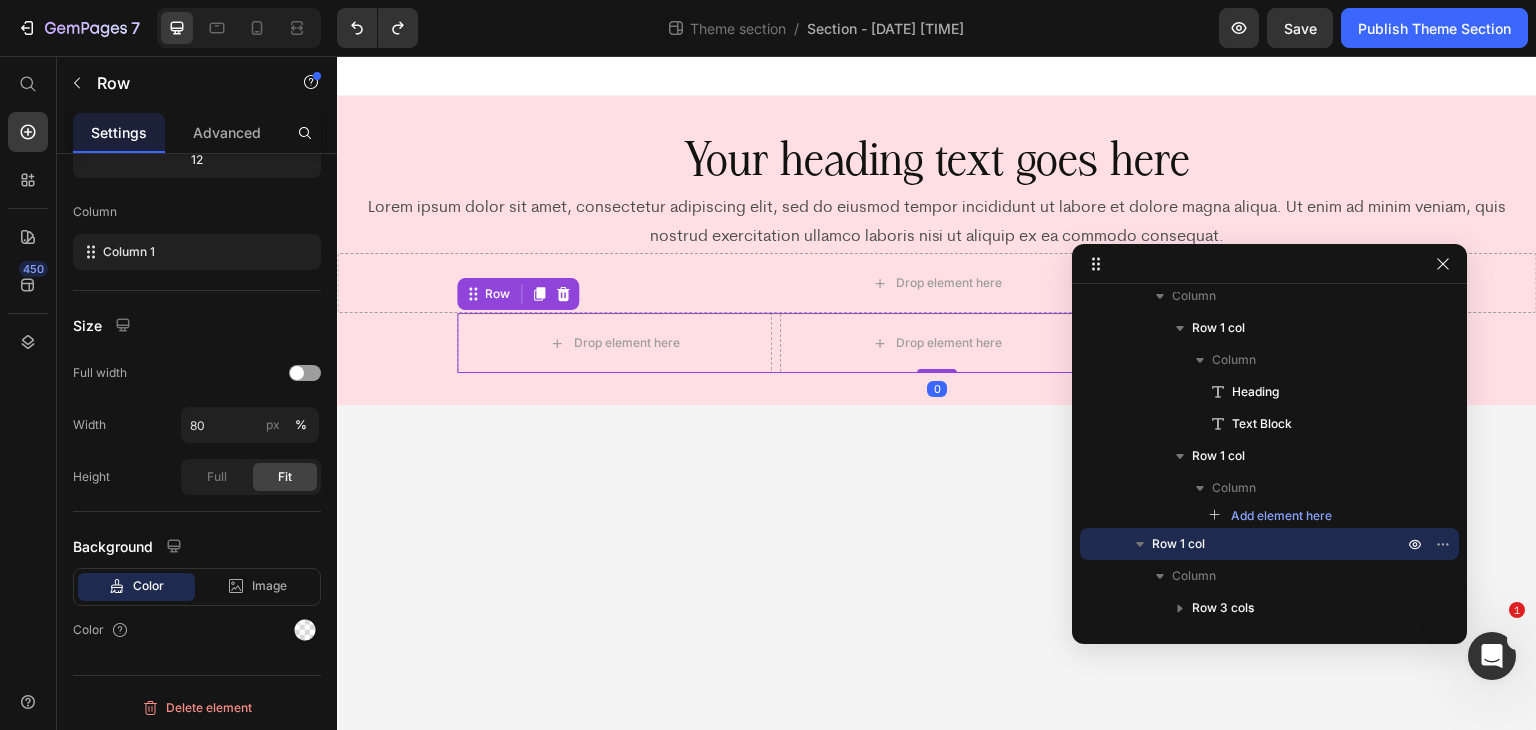 drag, startPoint x: 564, startPoint y: 302, endPoint x: 600, endPoint y: 331, distance: 46.227695 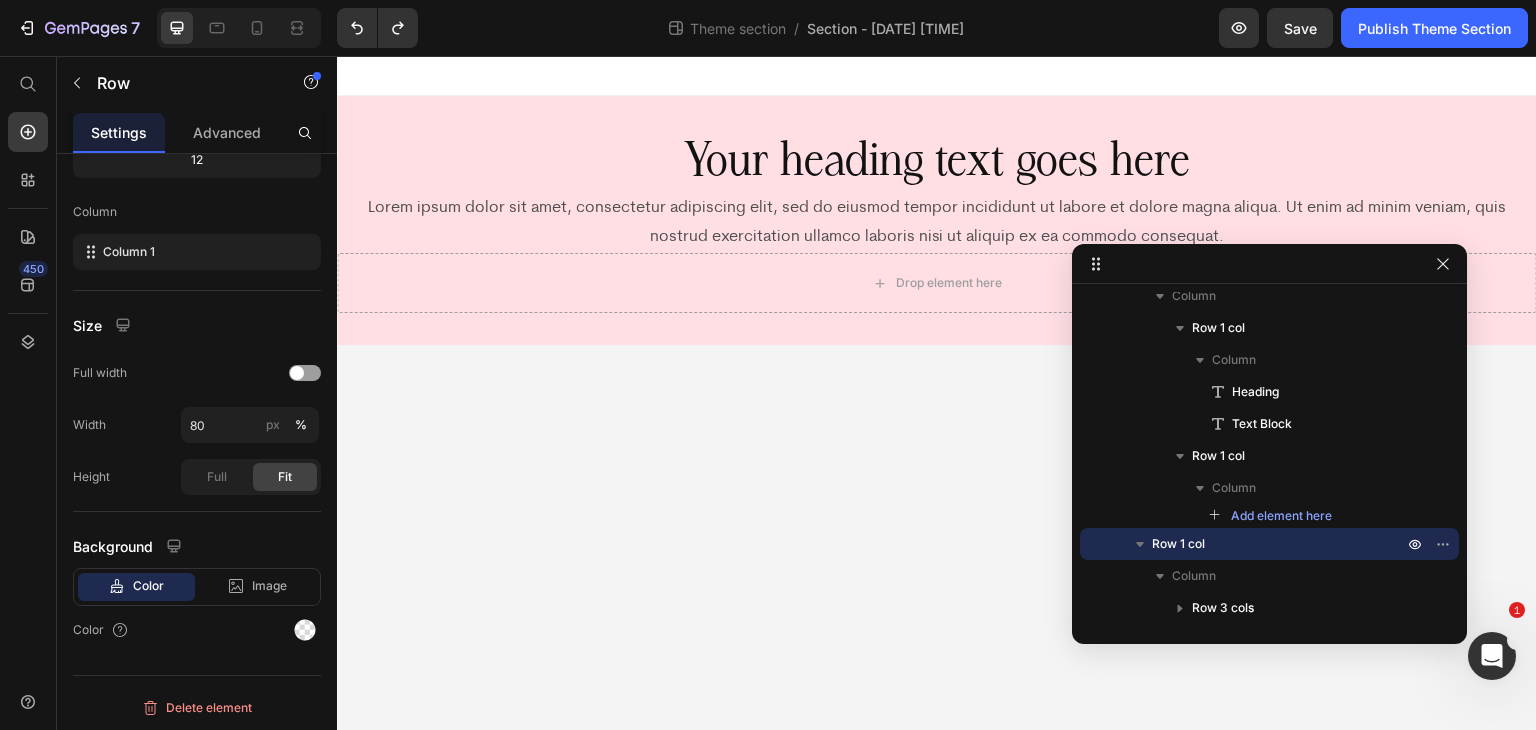 scroll, scrollTop: 13, scrollLeft: 0, axis: vertical 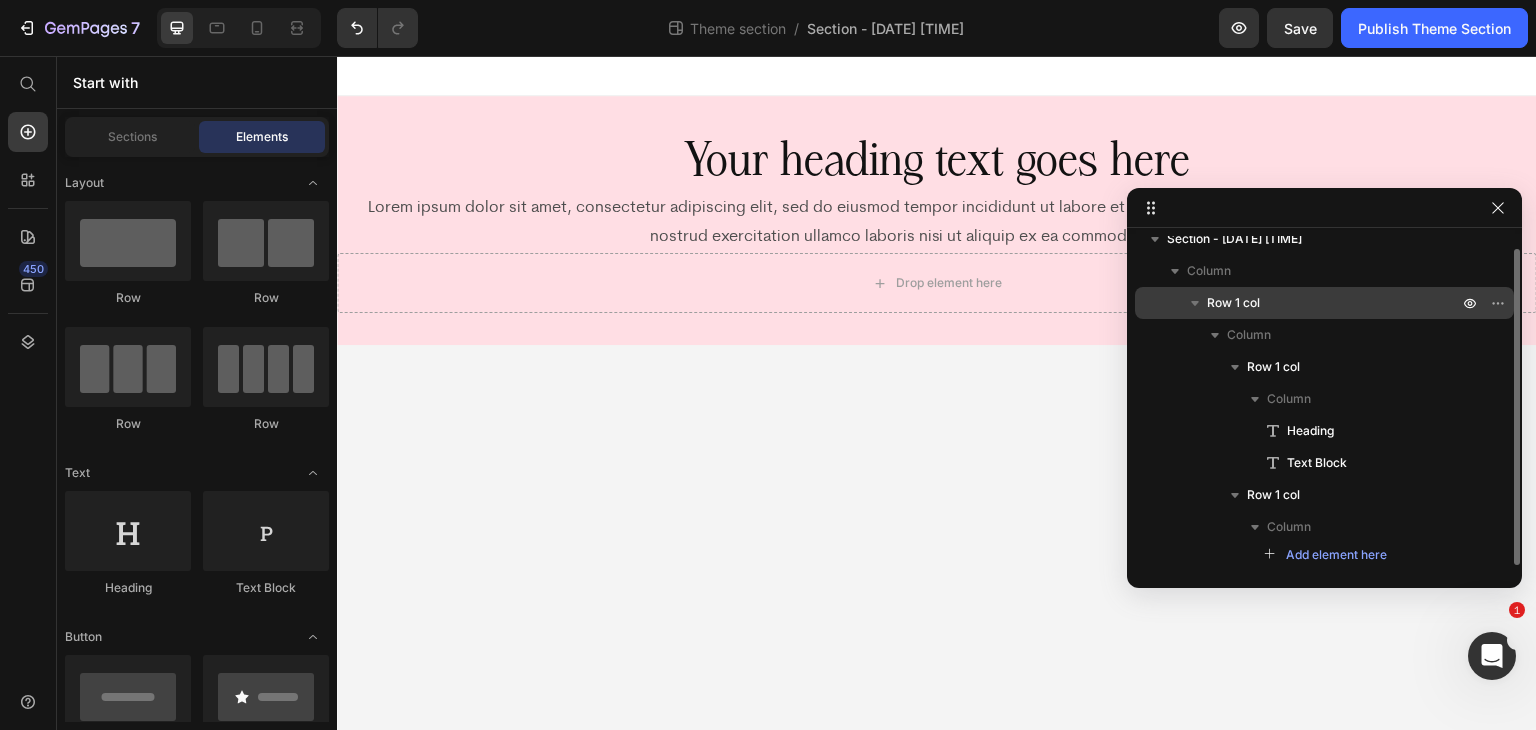 drag, startPoint x: 1305, startPoint y: 273, endPoint x: 1324, endPoint y: 277, distance: 19.416489 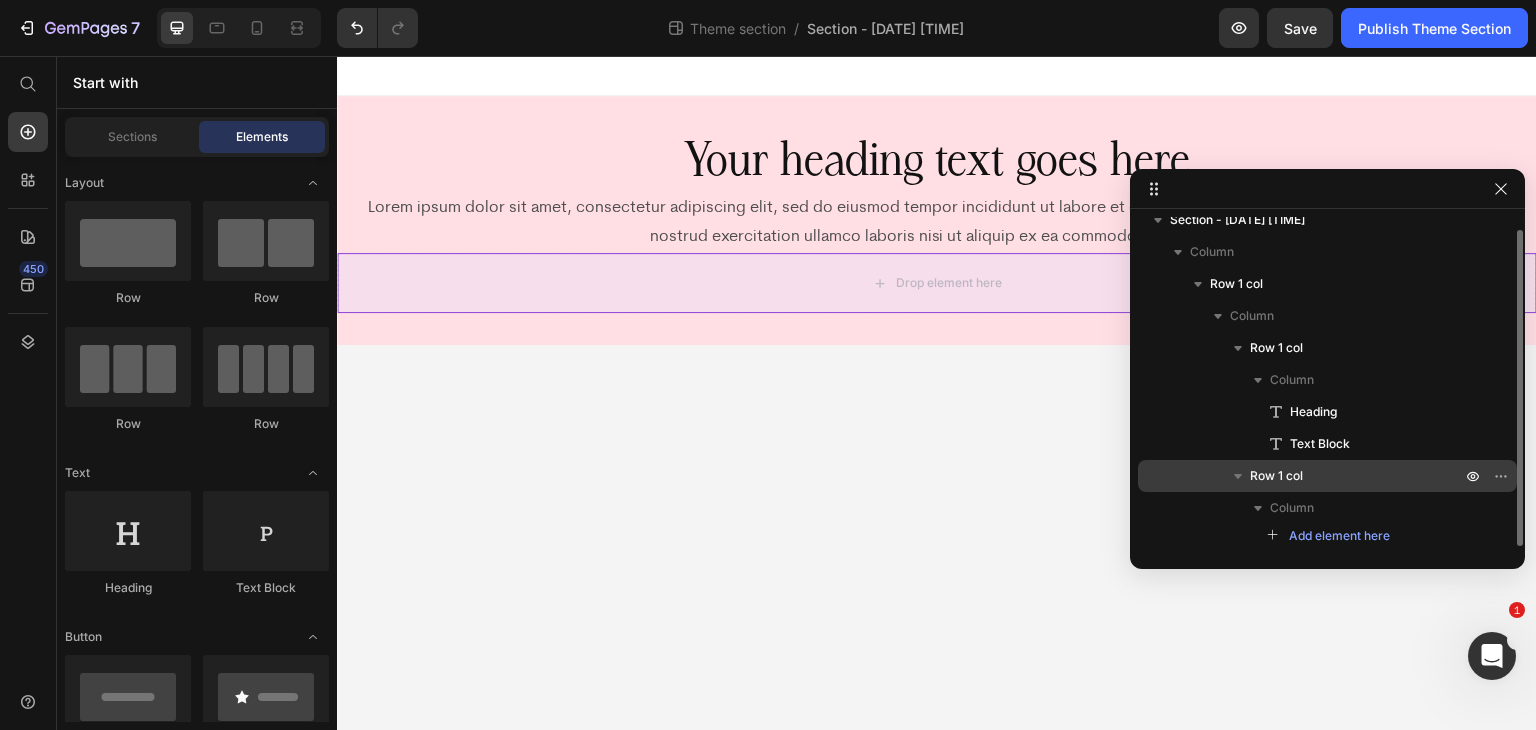 click on "Row 1 col" at bounding box center (1327, 476) 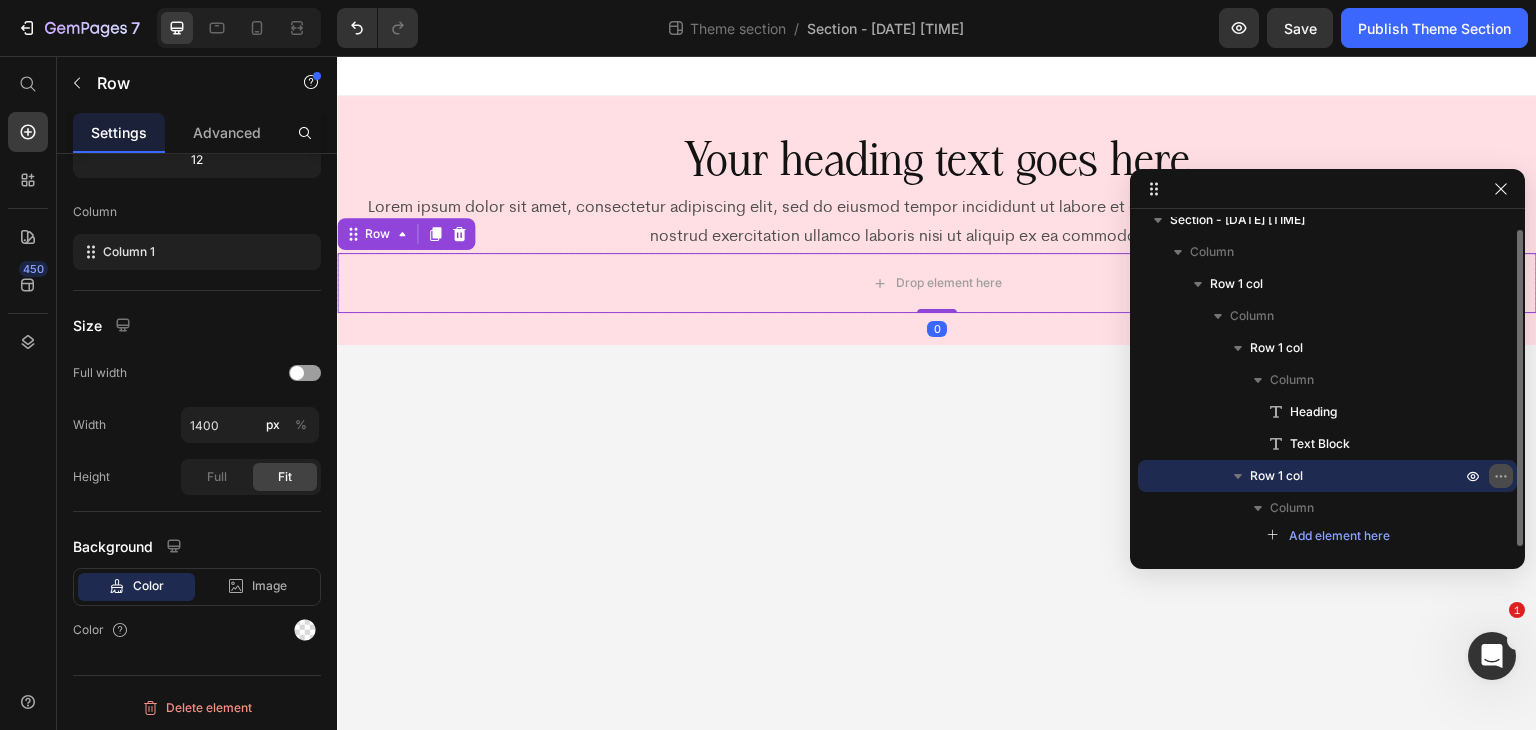 click 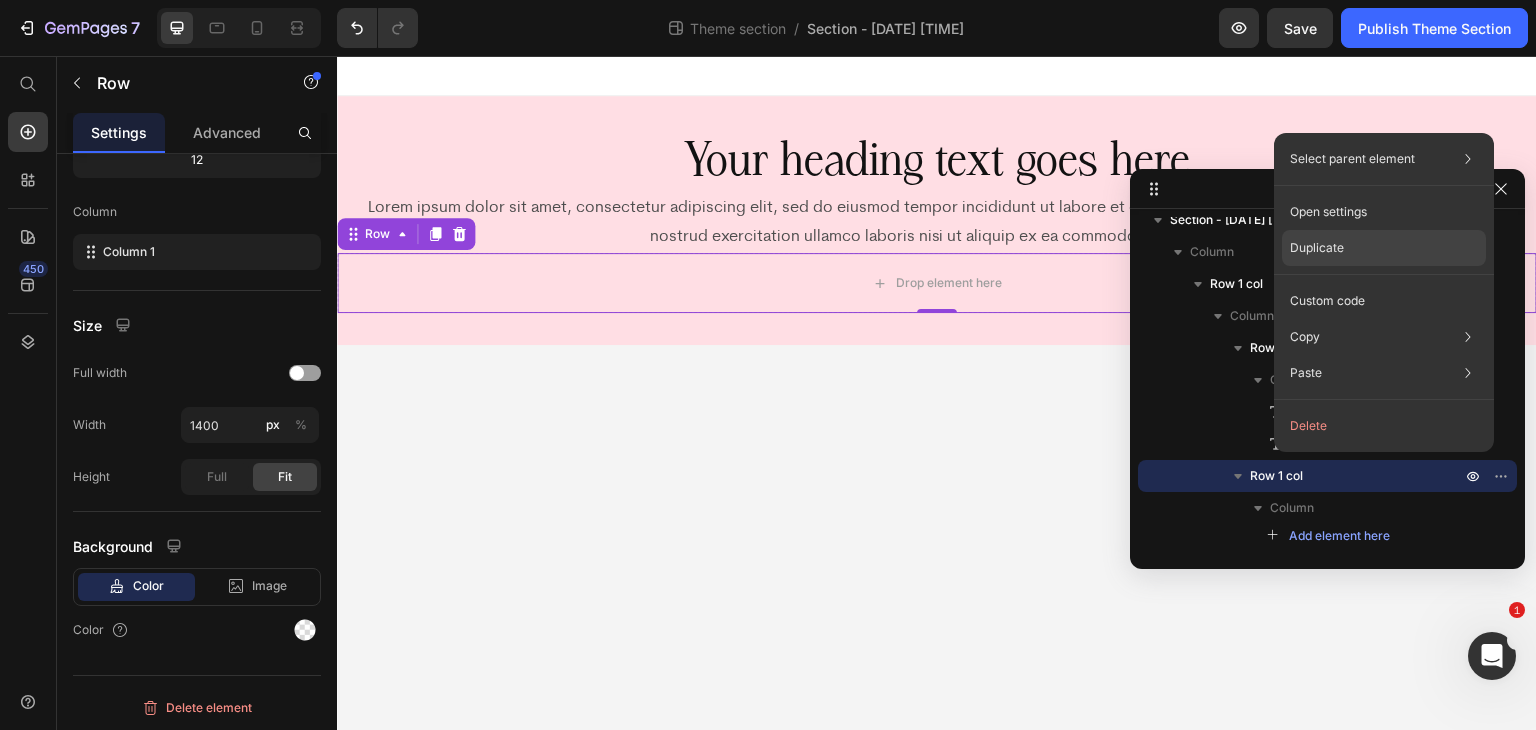click on "Duplicate" 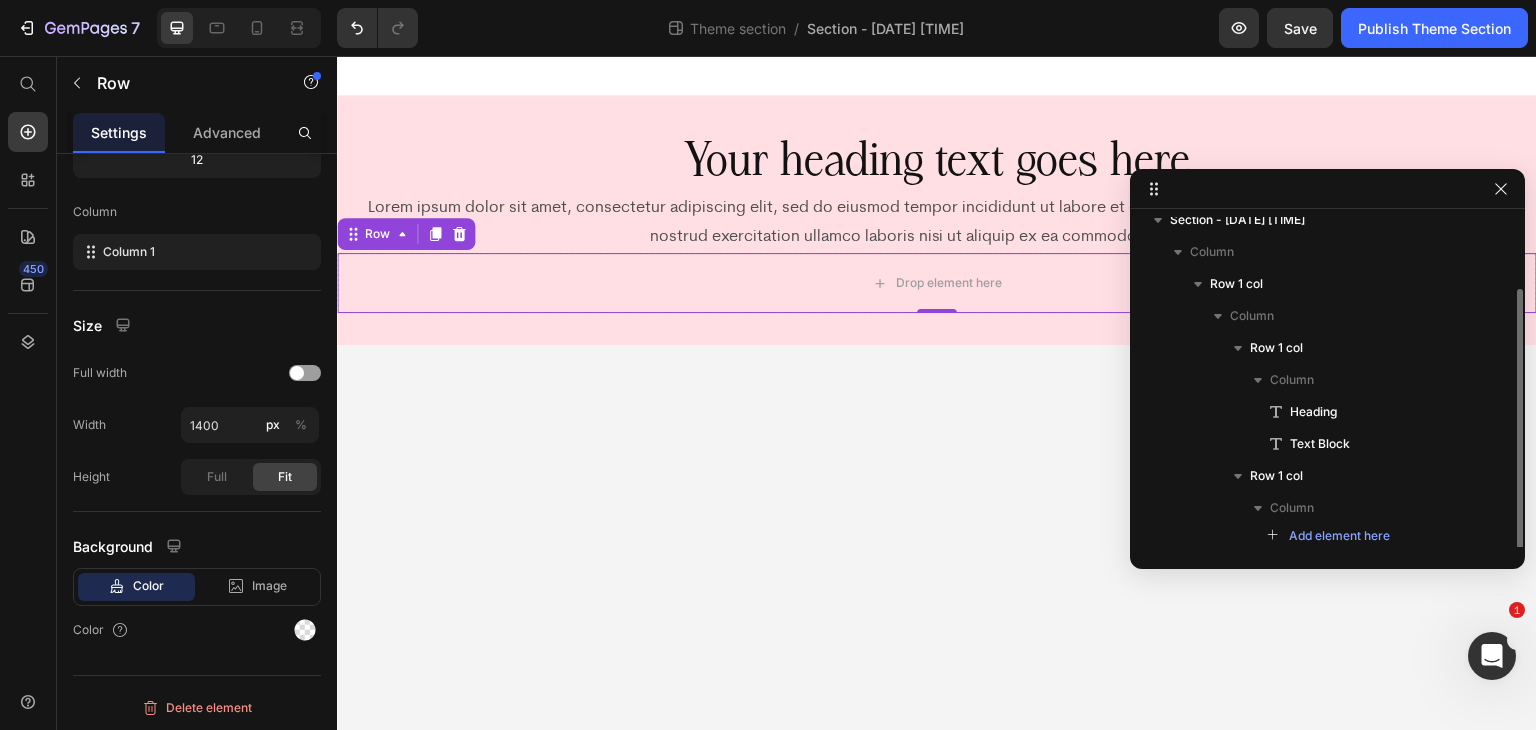 scroll, scrollTop: 45, scrollLeft: 0, axis: vertical 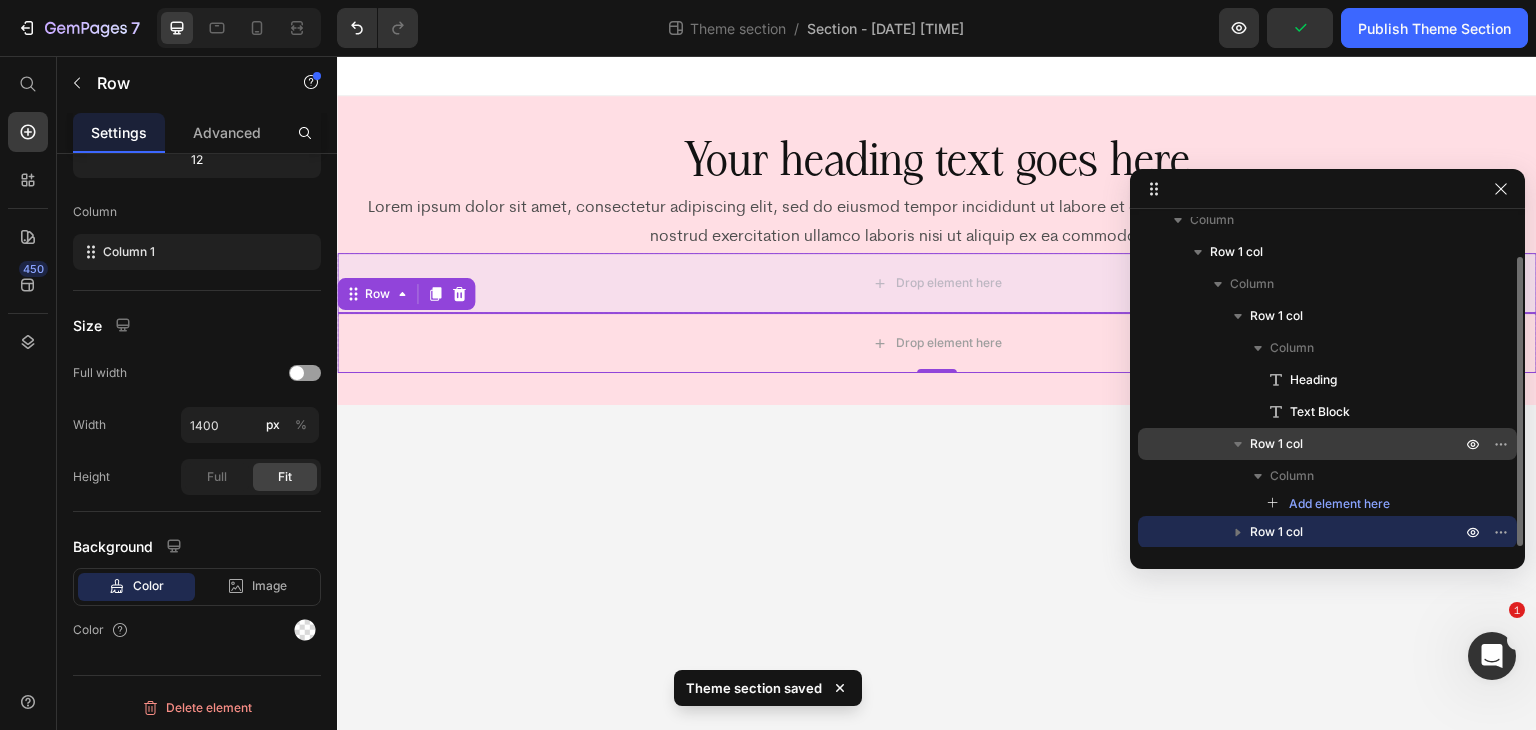 click on "Row 1 col" at bounding box center [1357, 444] 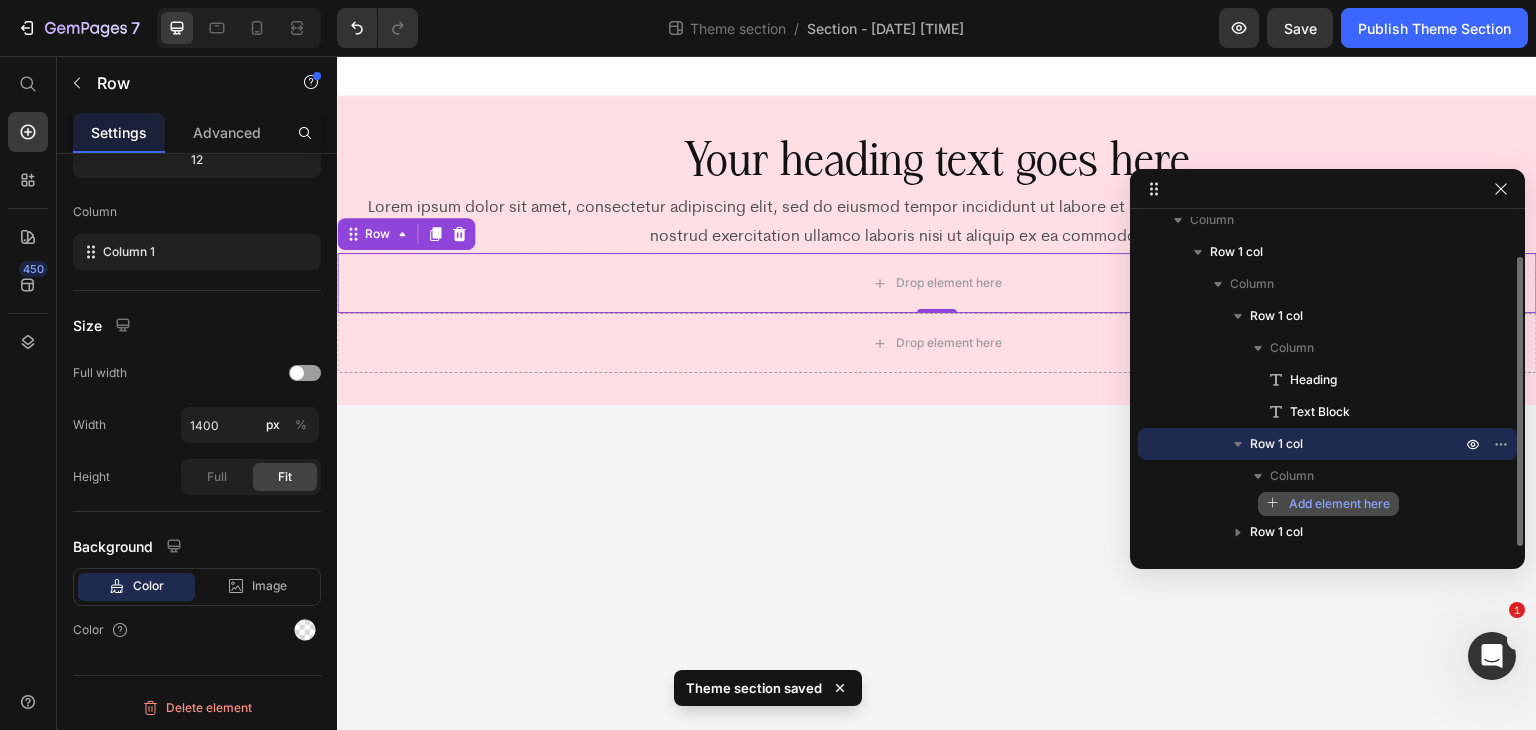 click on "Add element here" 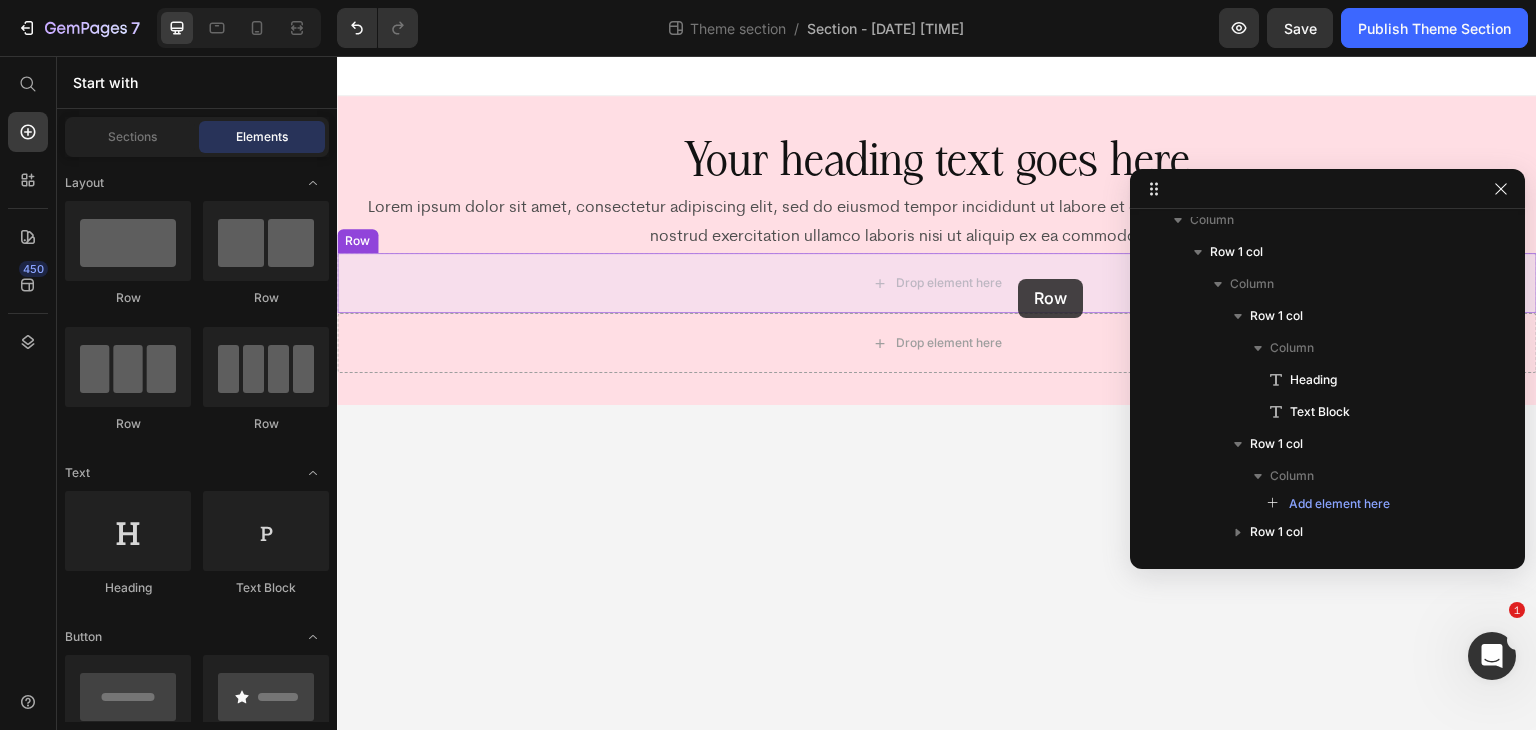 drag, startPoint x: 457, startPoint y: 437, endPoint x: 1019, endPoint y: 279, distance: 583.78766 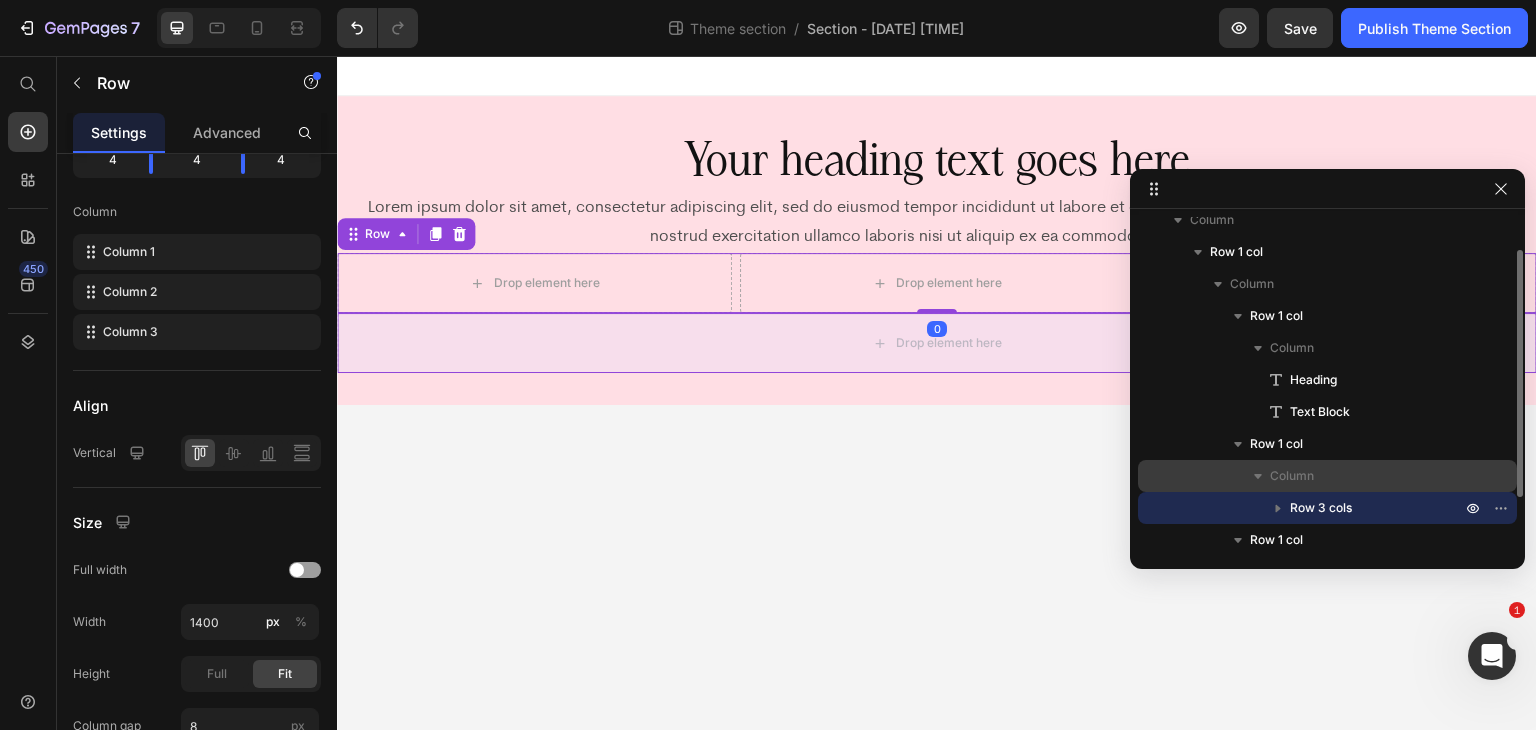 scroll, scrollTop: 109, scrollLeft: 0, axis: vertical 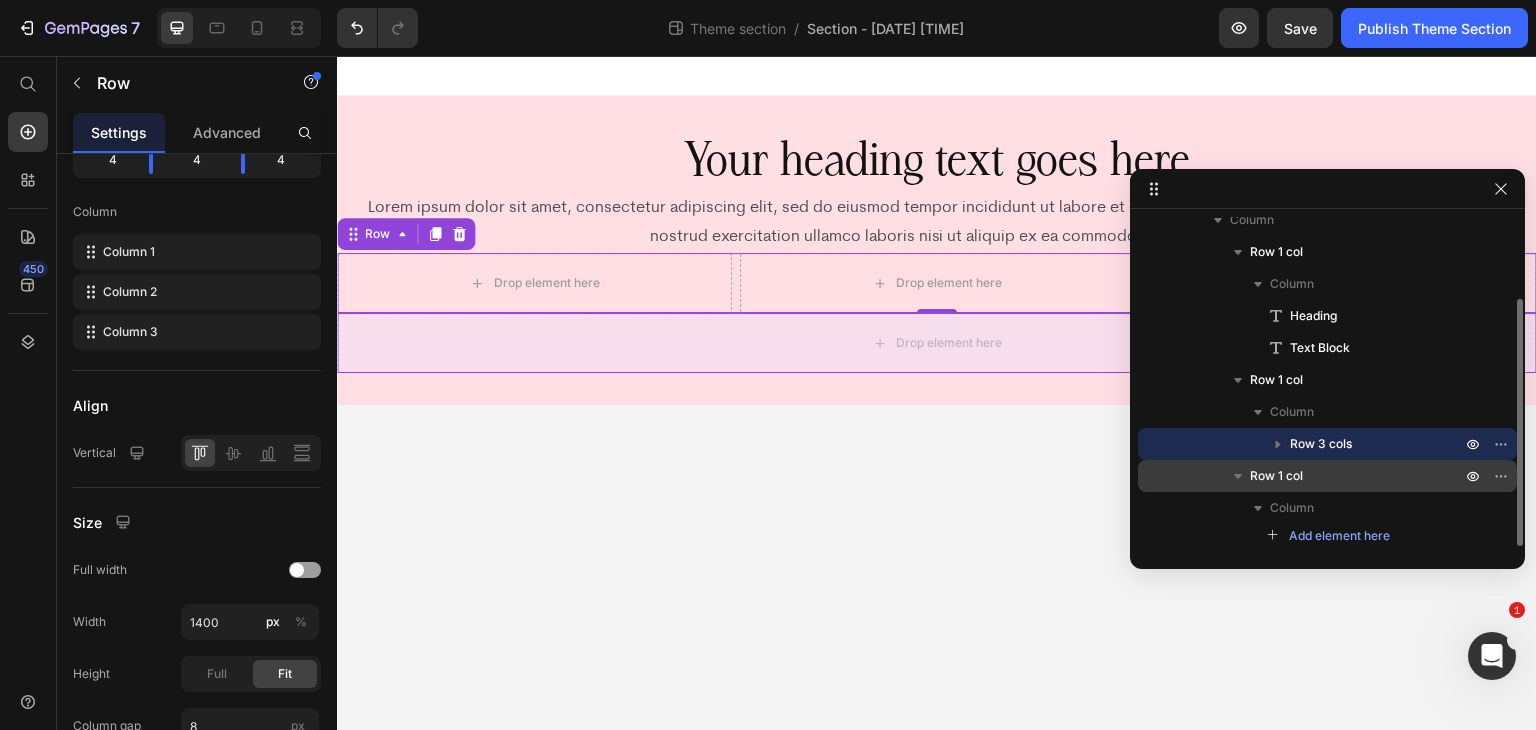 click on "Row 1 col" at bounding box center (1357, 476) 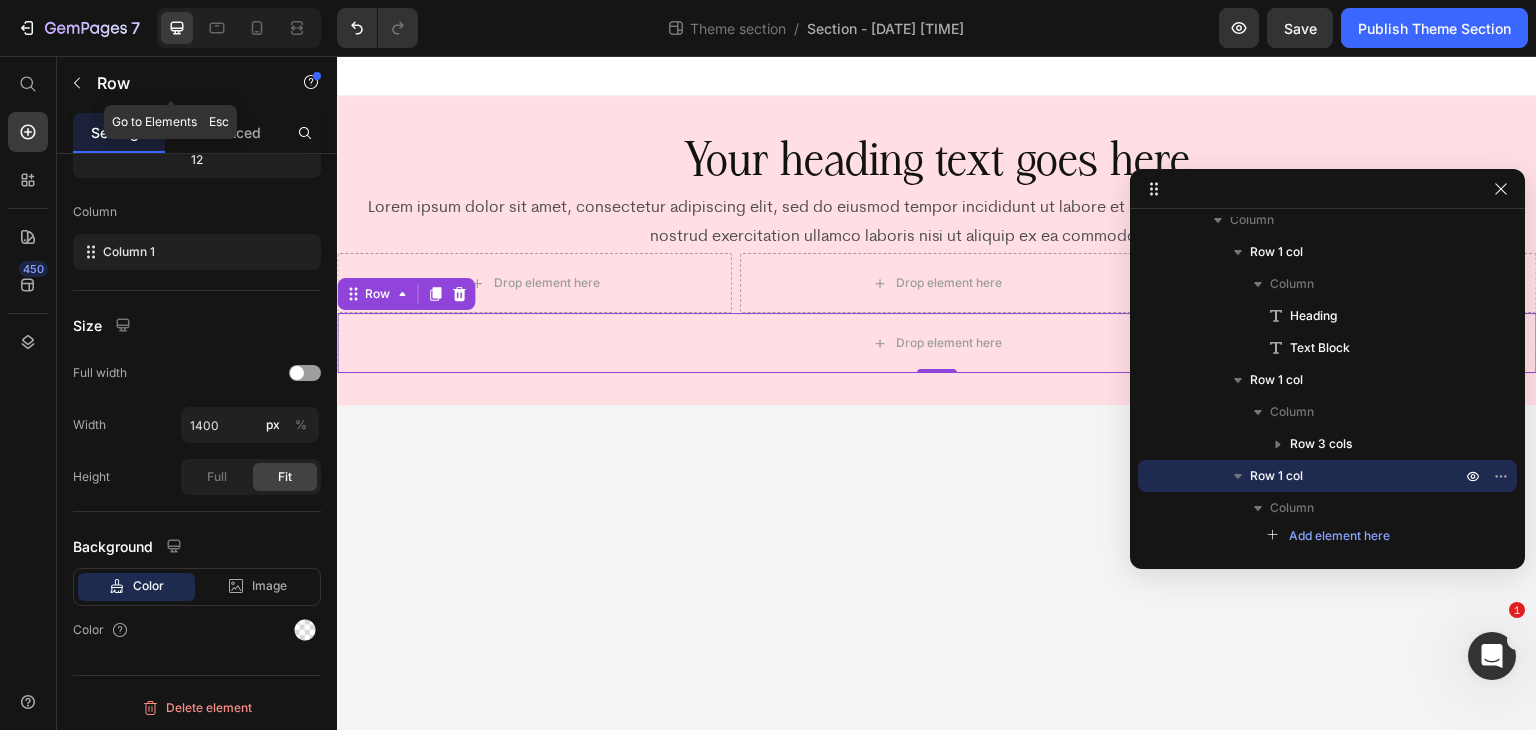 click 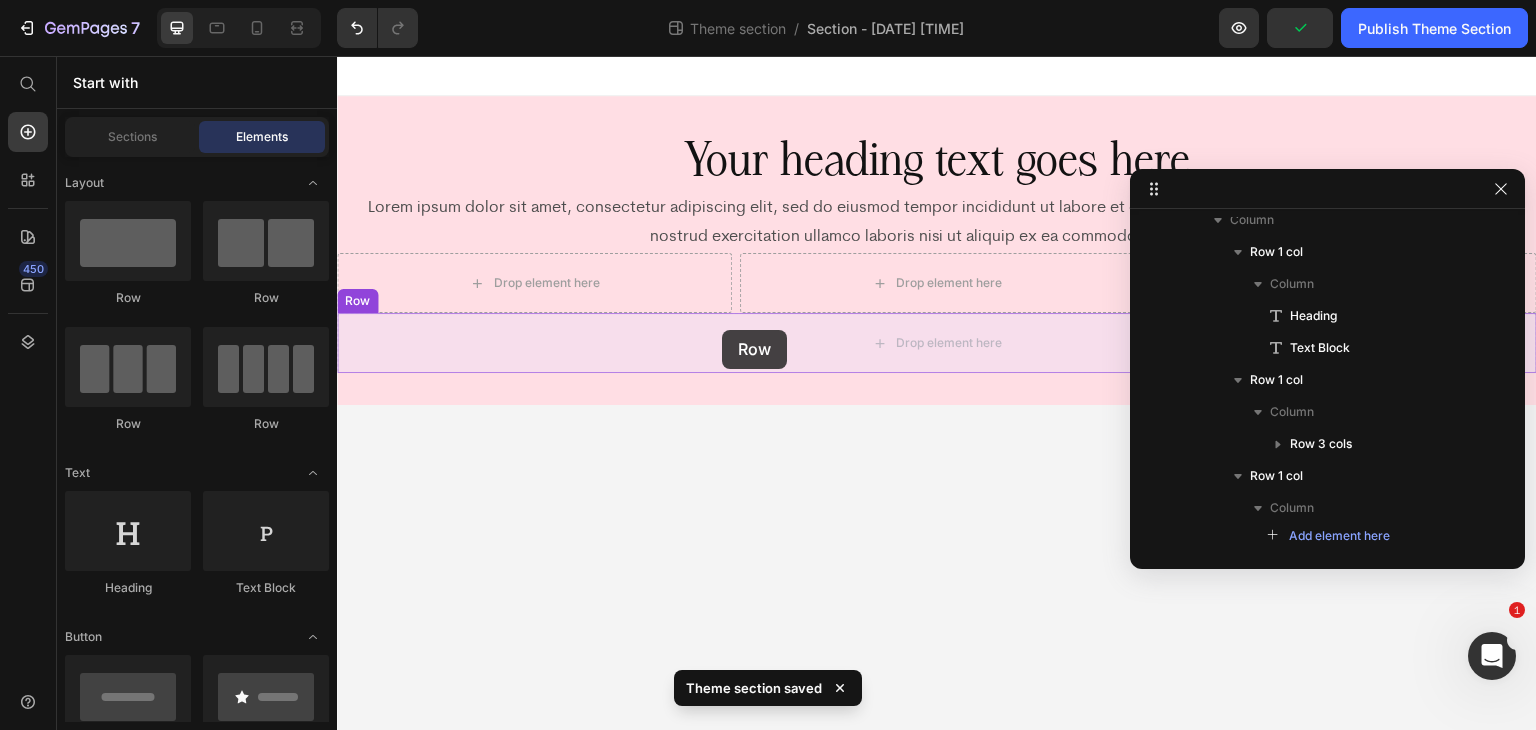 drag, startPoint x: 579, startPoint y: 446, endPoint x: 722, endPoint y: 330, distance: 184.1331 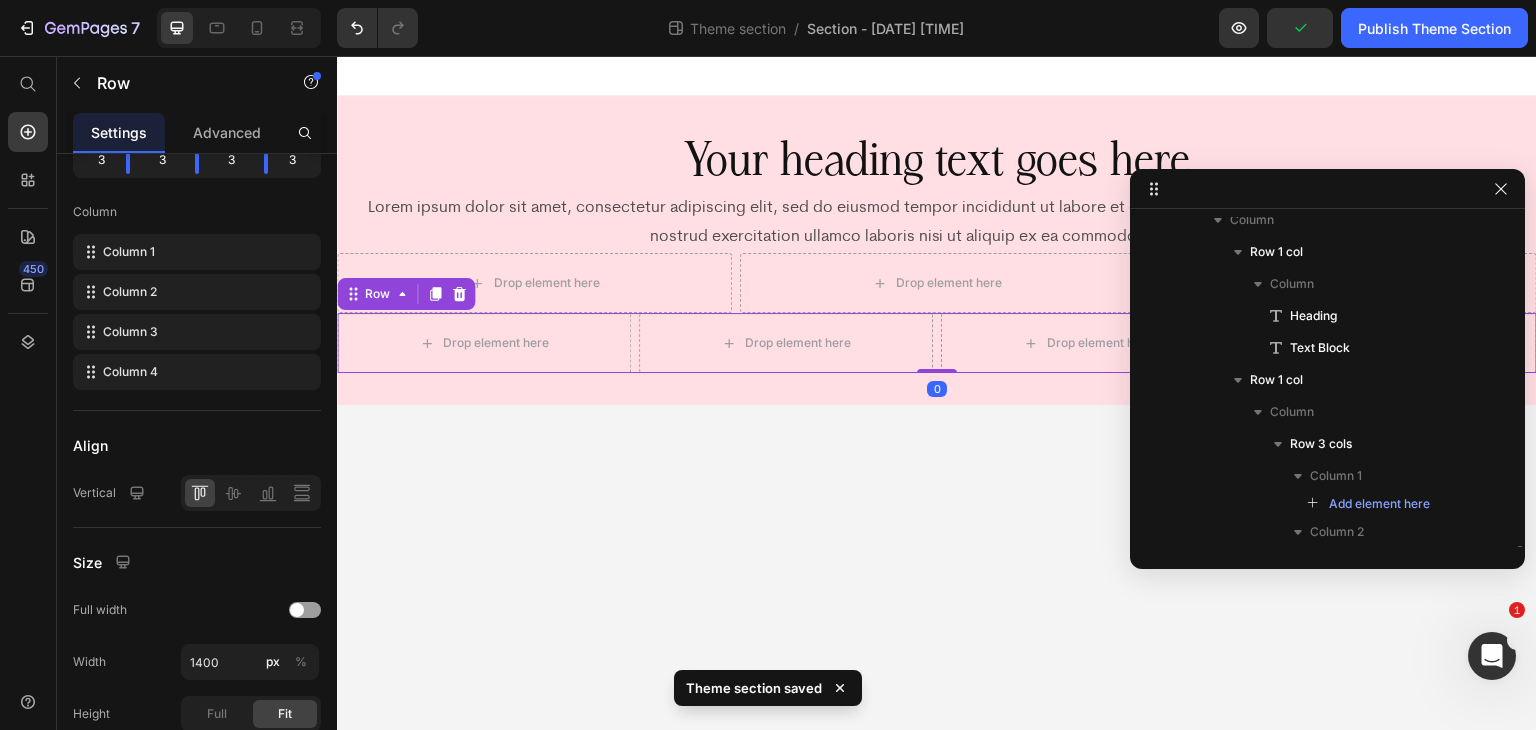 scroll, scrollTop: 285, scrollLeft: 0, axis: vertical 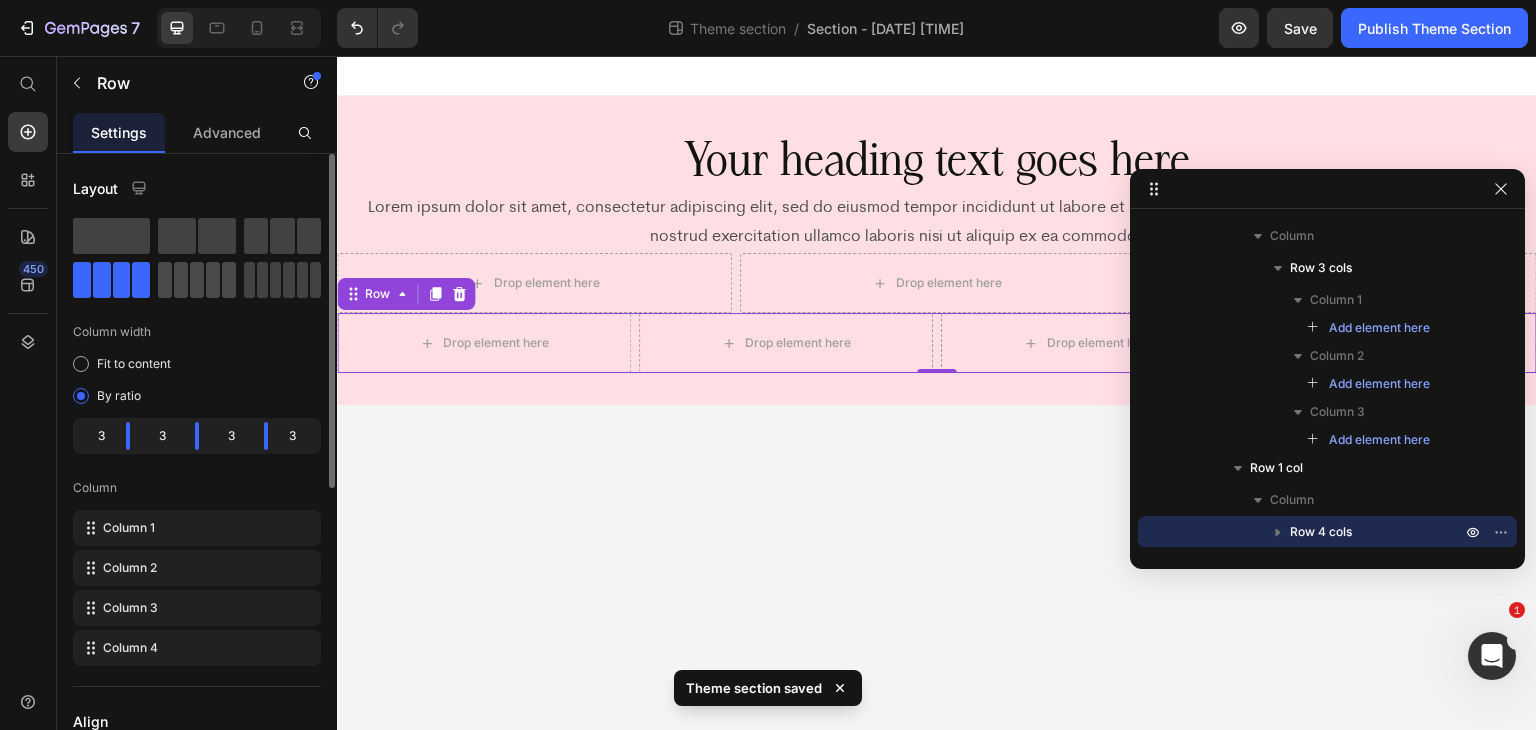 click 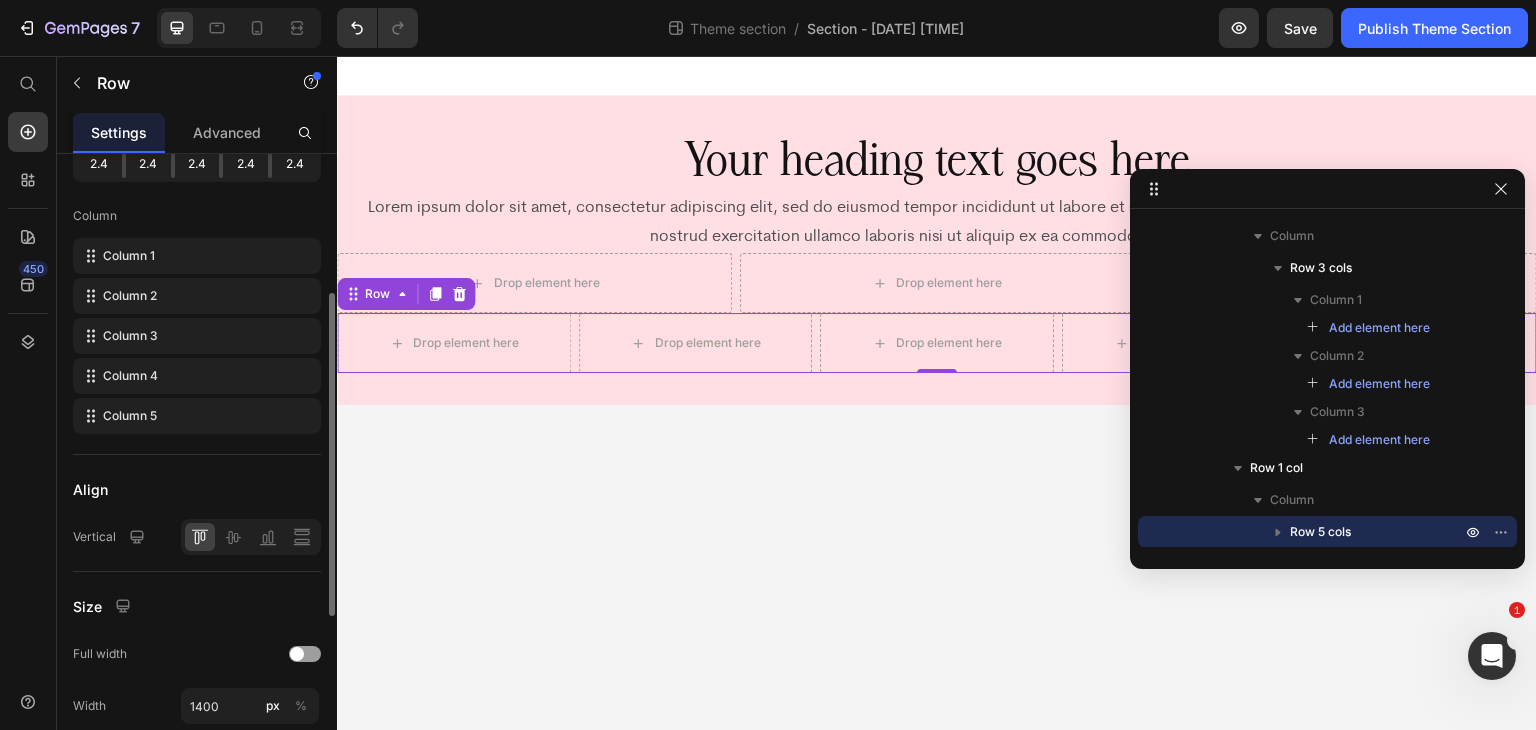 scroll, scrollTop: 606, scrollLeft: 0, axis: vertical 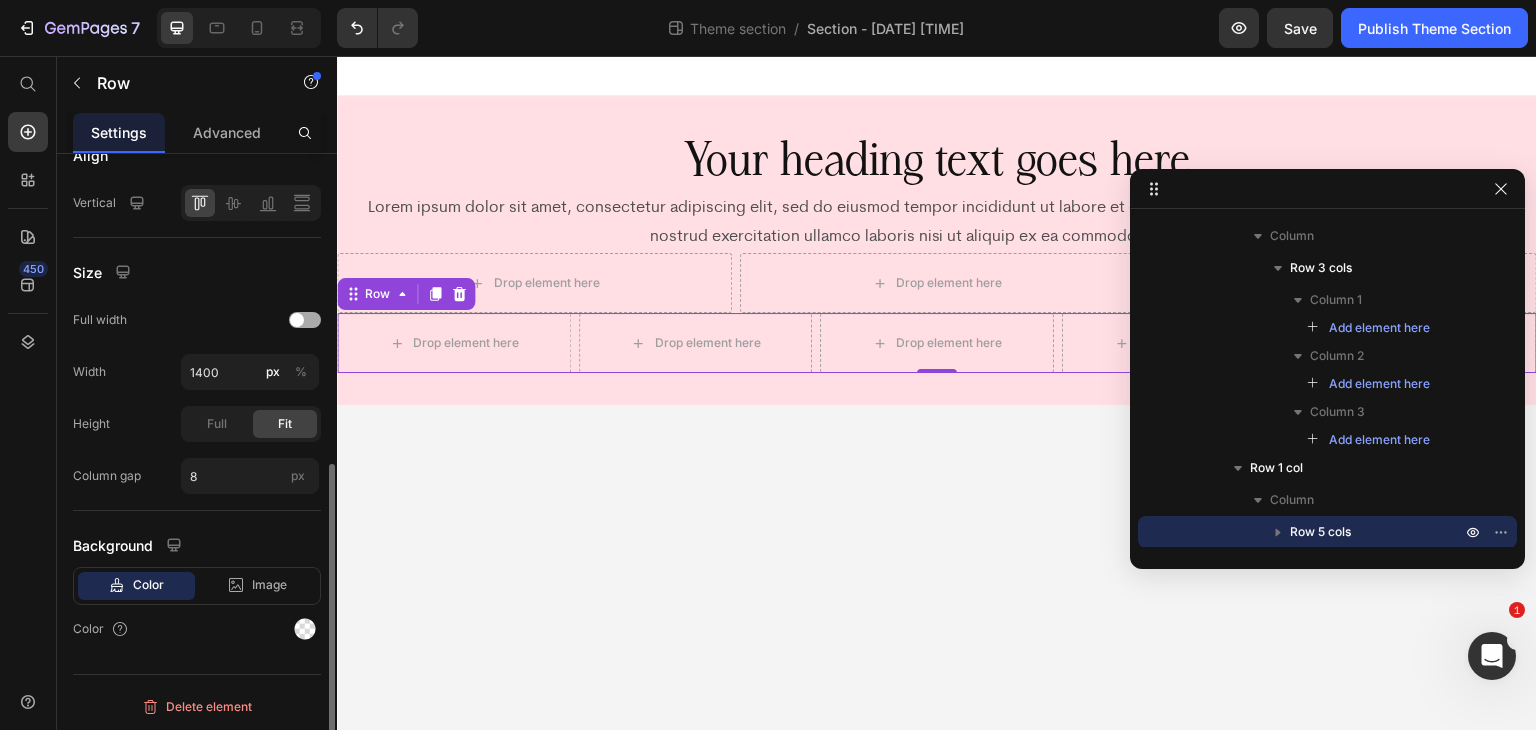 click on "Full width" 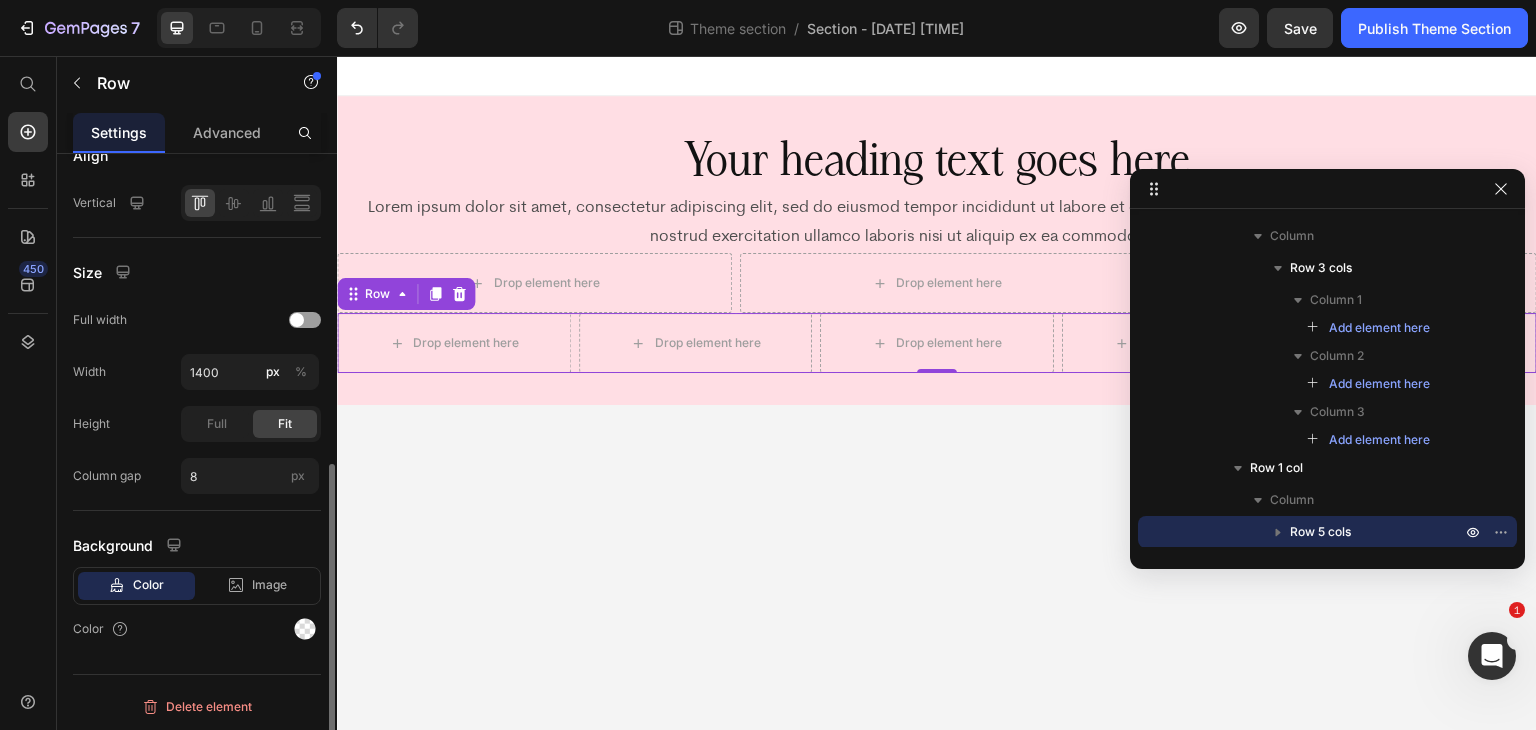 click at bounding box center [297, 320] 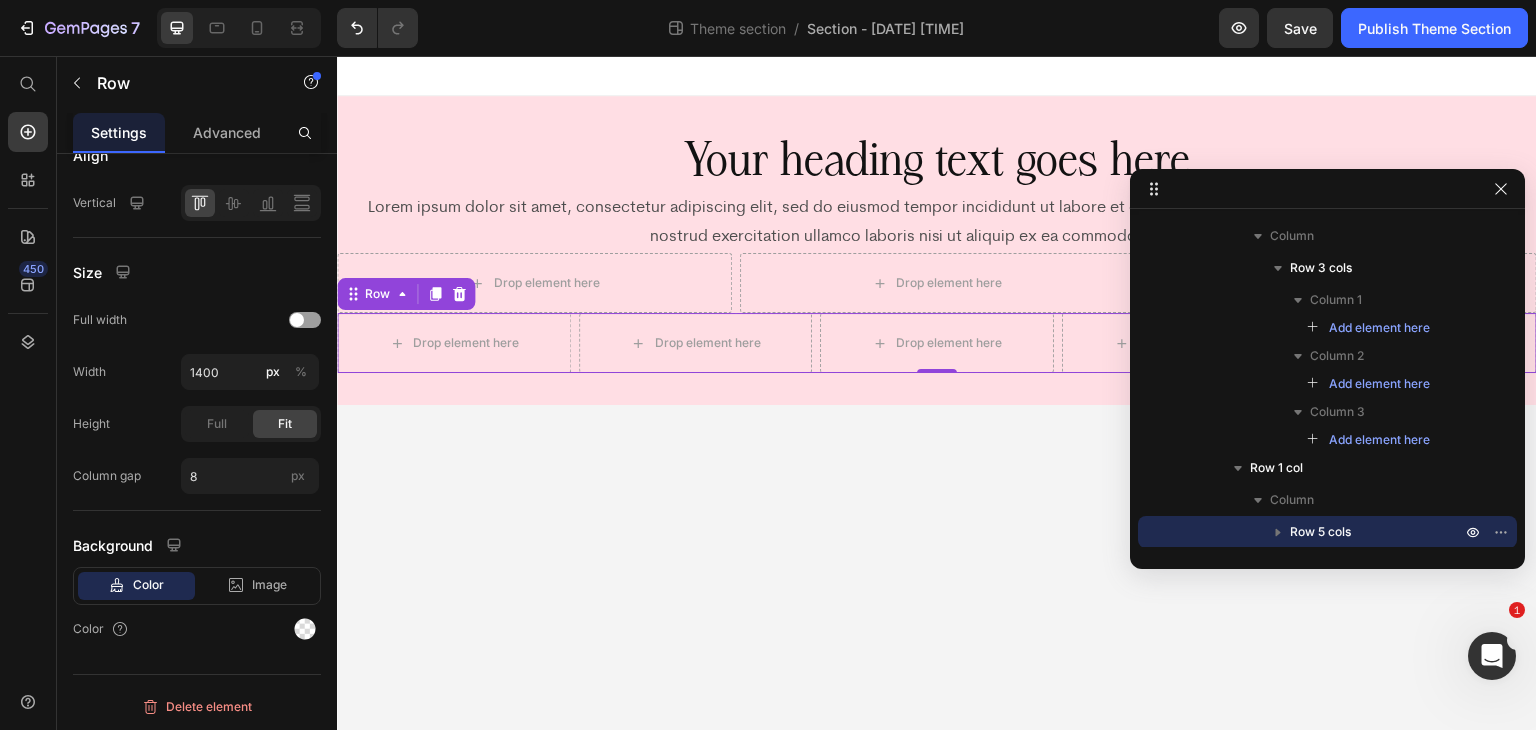 scroll, scrollTop: 554, scrollLeft: 0, axis: vertical 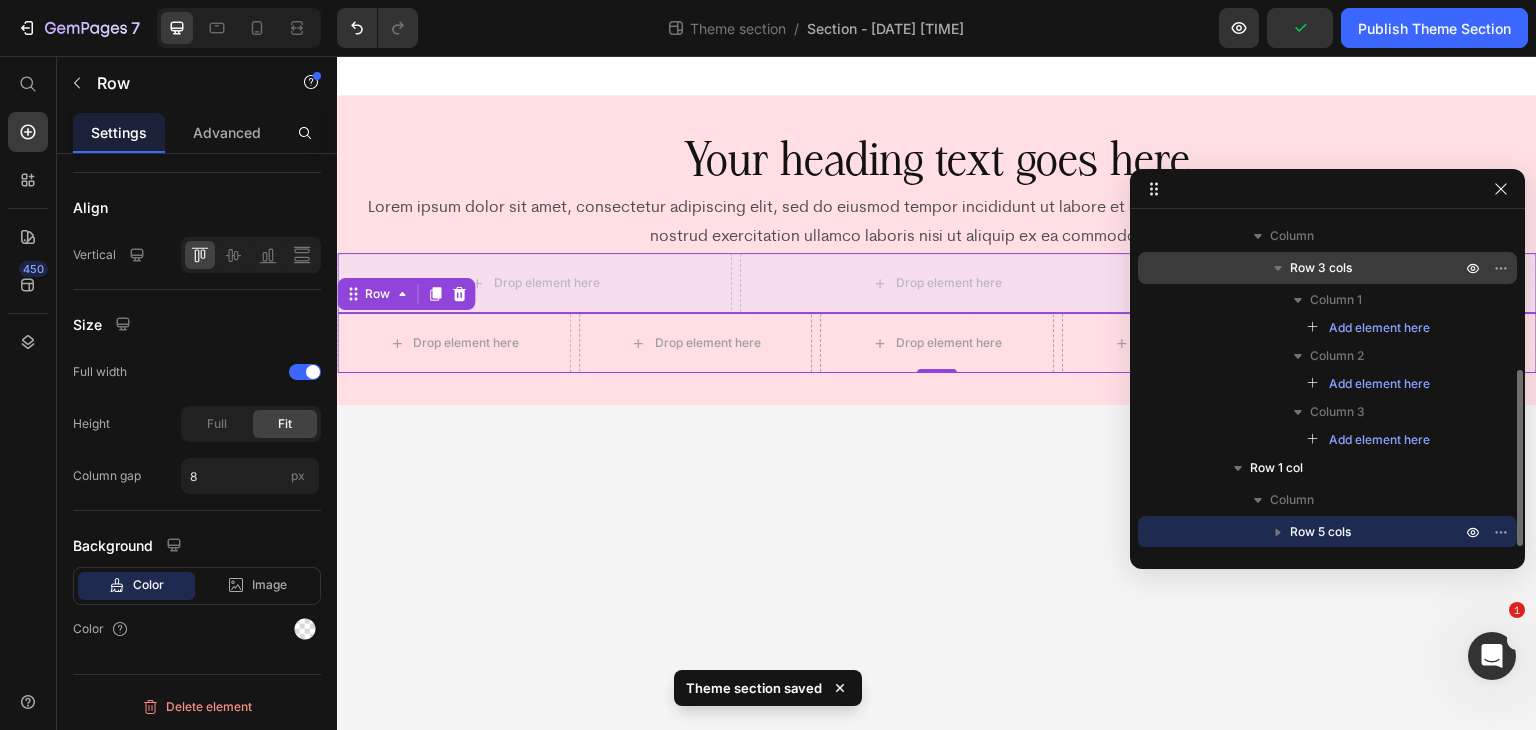 click on "Row 3 cols" at bounding box center (1377, 268) 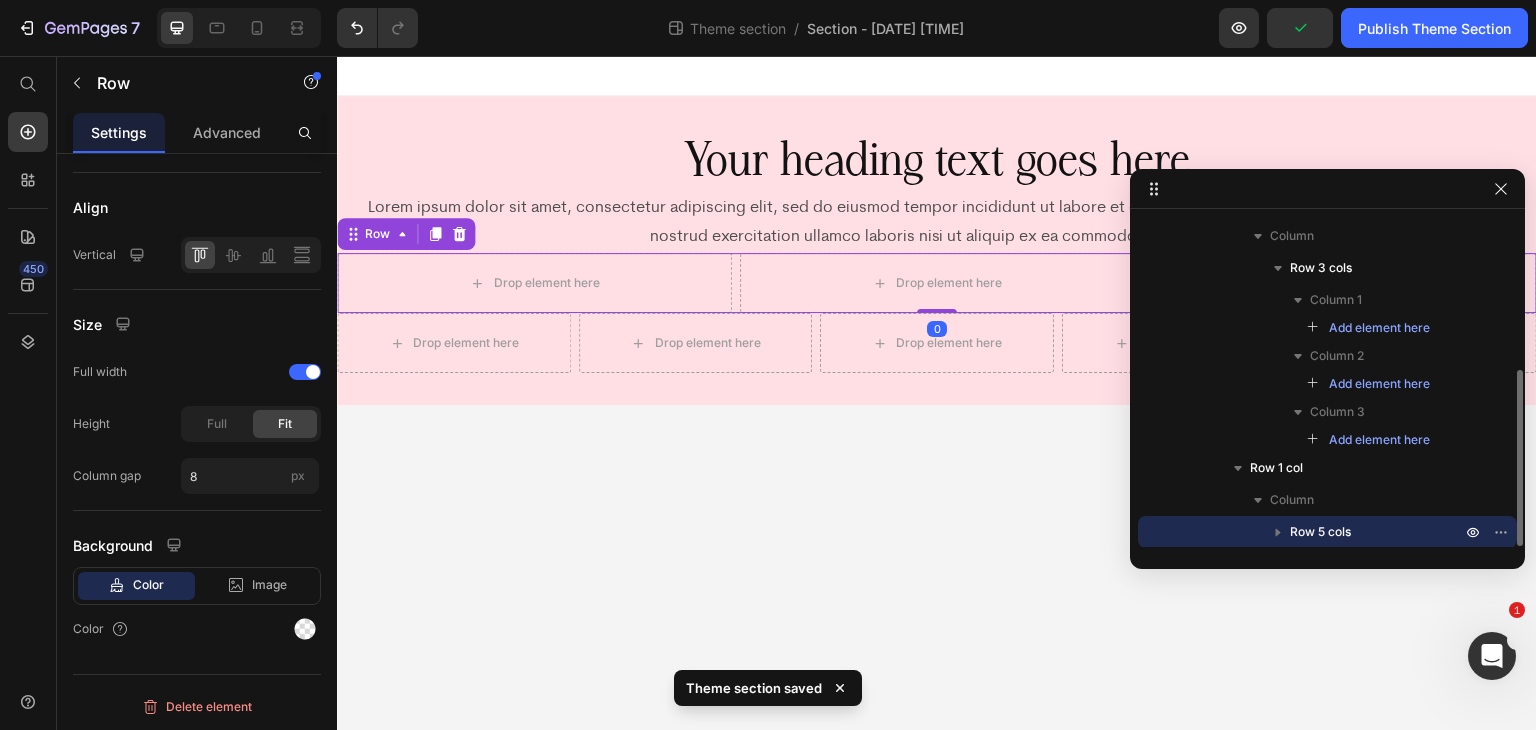 scroll, scrollTop: 526, scrollLeft: 0, axis: vertical 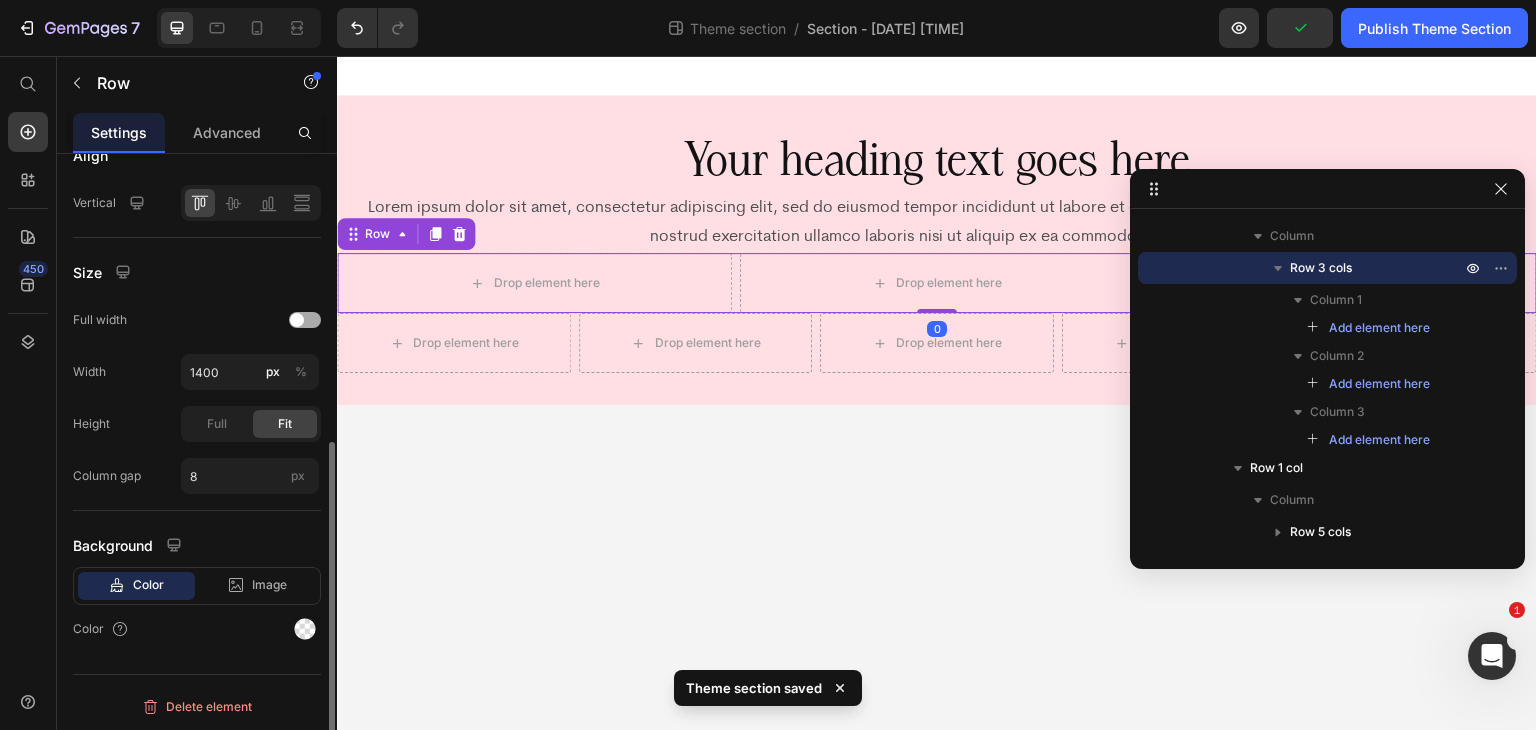 click at bounding box center (297, 320) 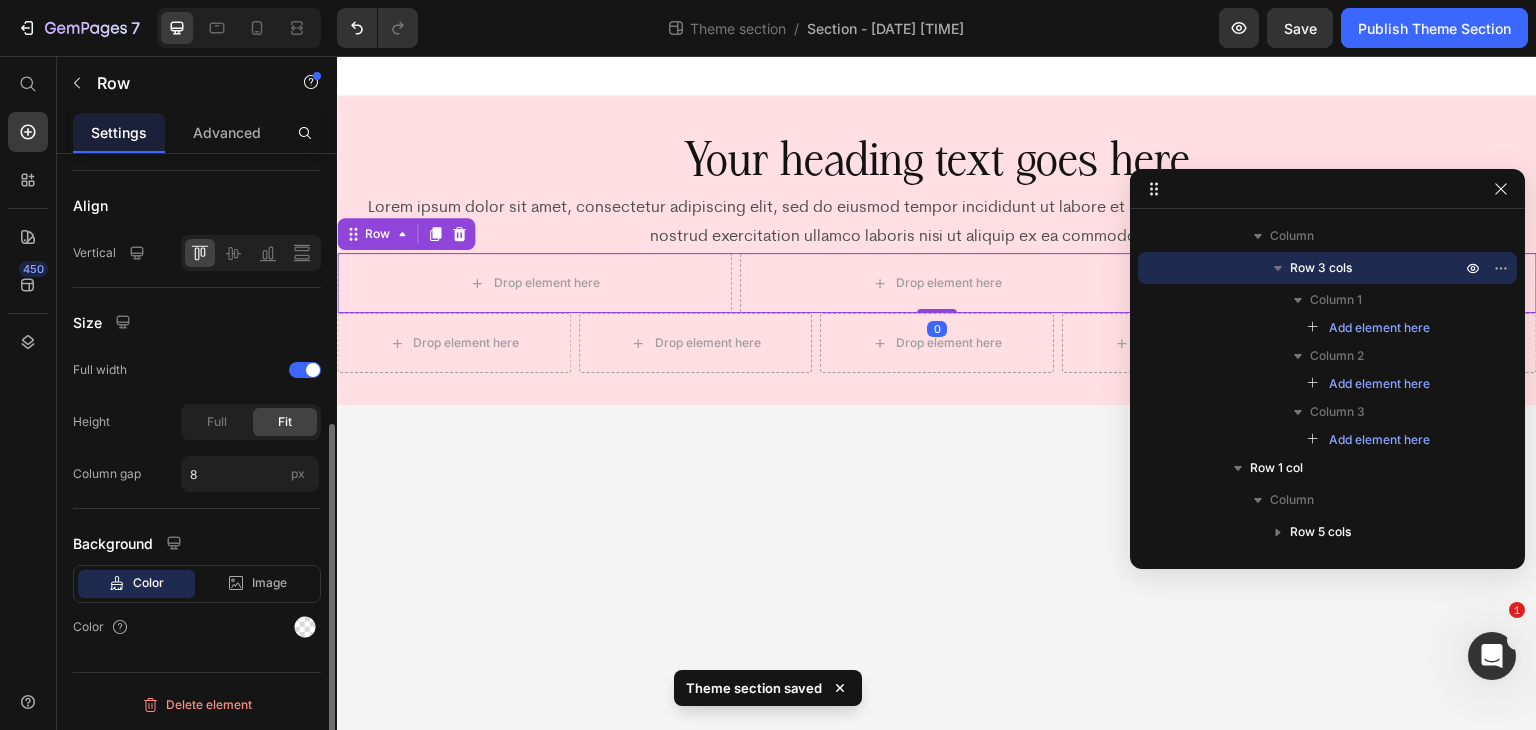 scroll, scrollTop: 474, scrollLeft: 0, axis: vertical 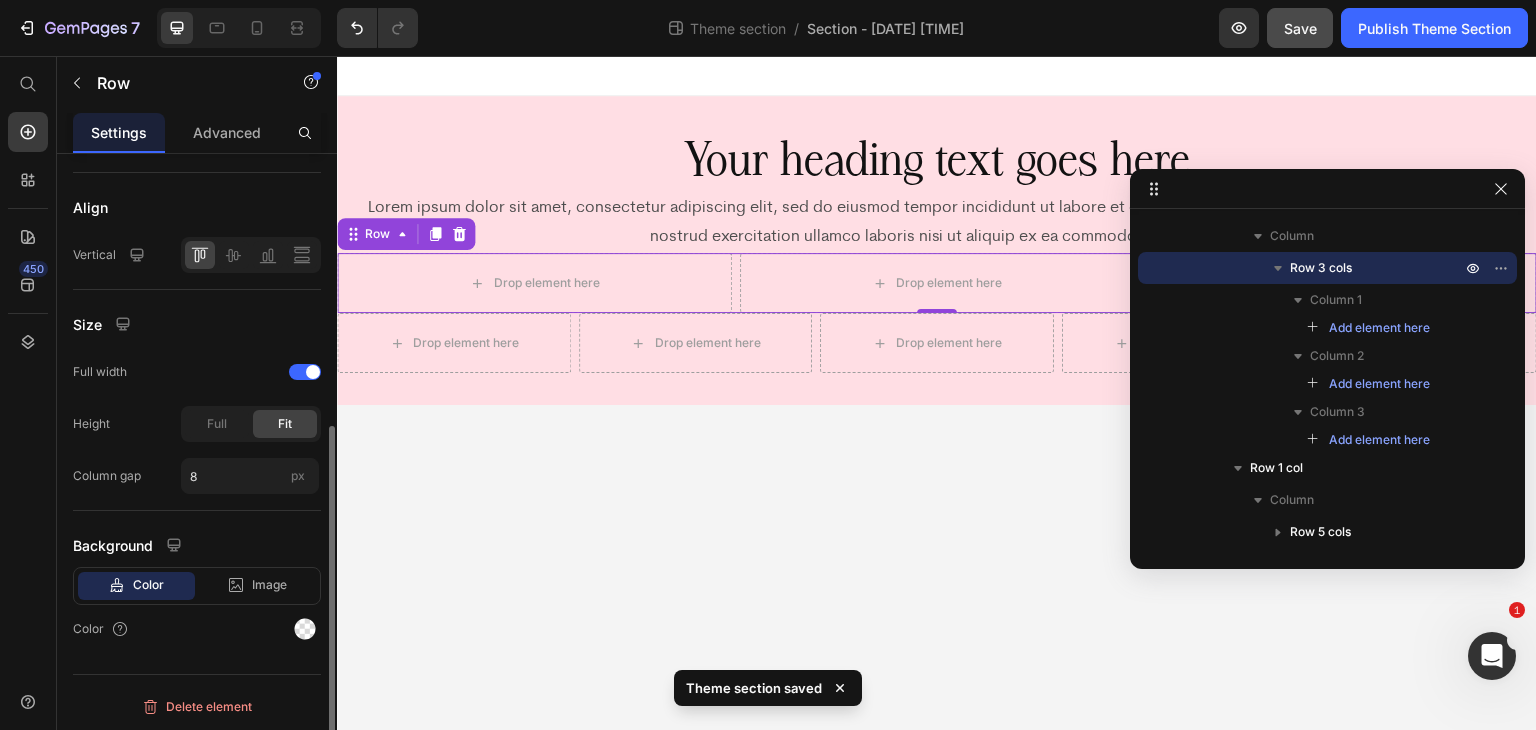 click on "Save" 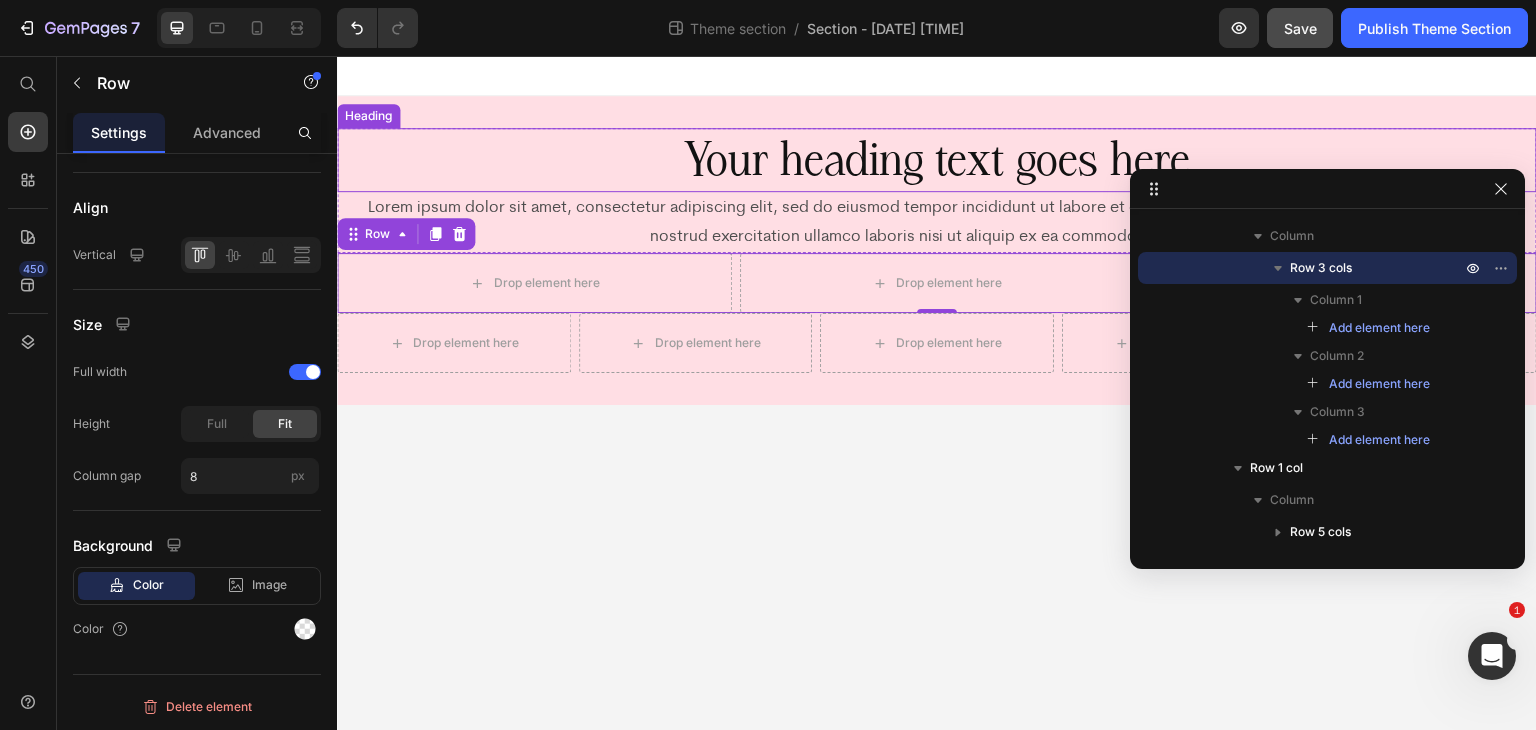 click on "Your heading text goes here" at bounding box center [937, 160] 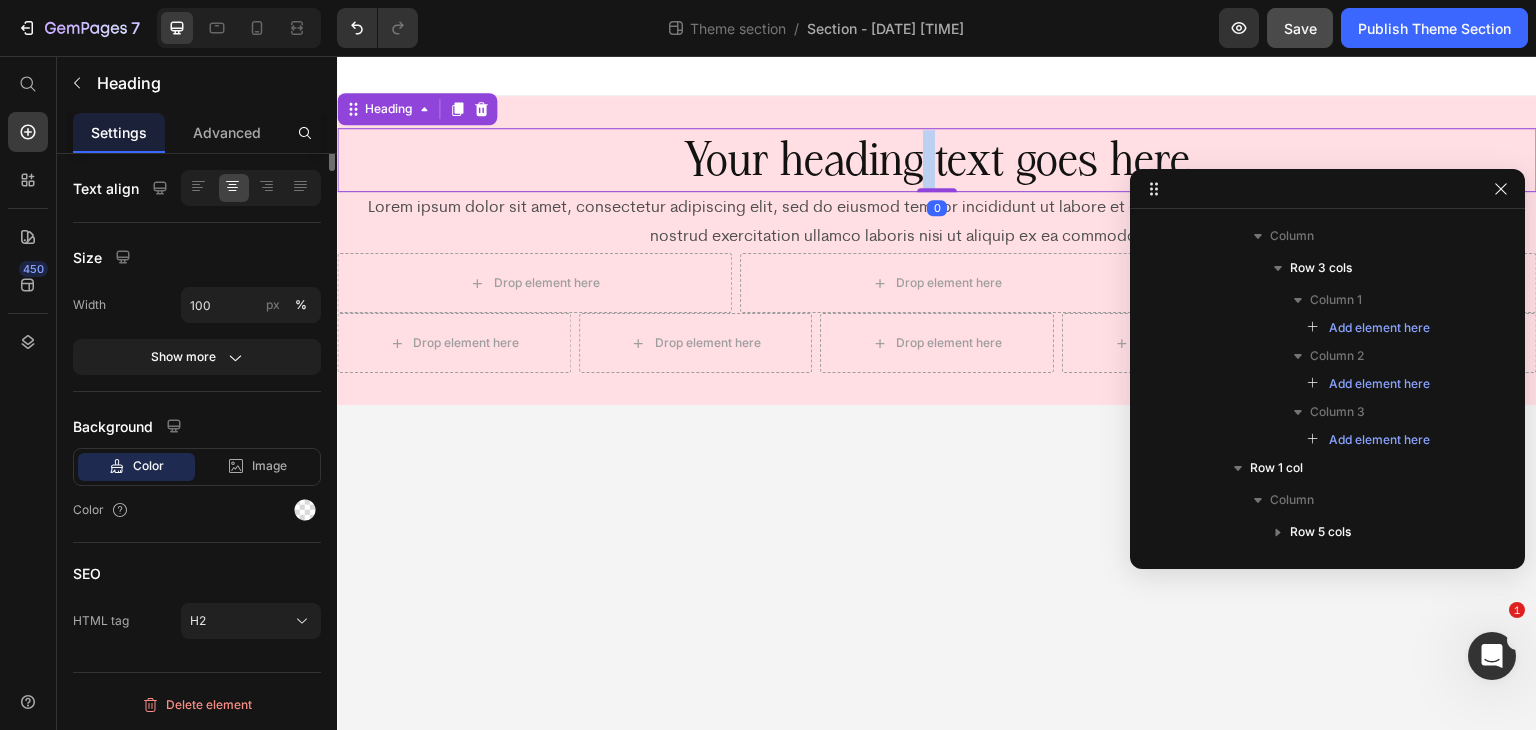 scroll, scrollTop: 58, scrollLeft: 0, axis: vertical 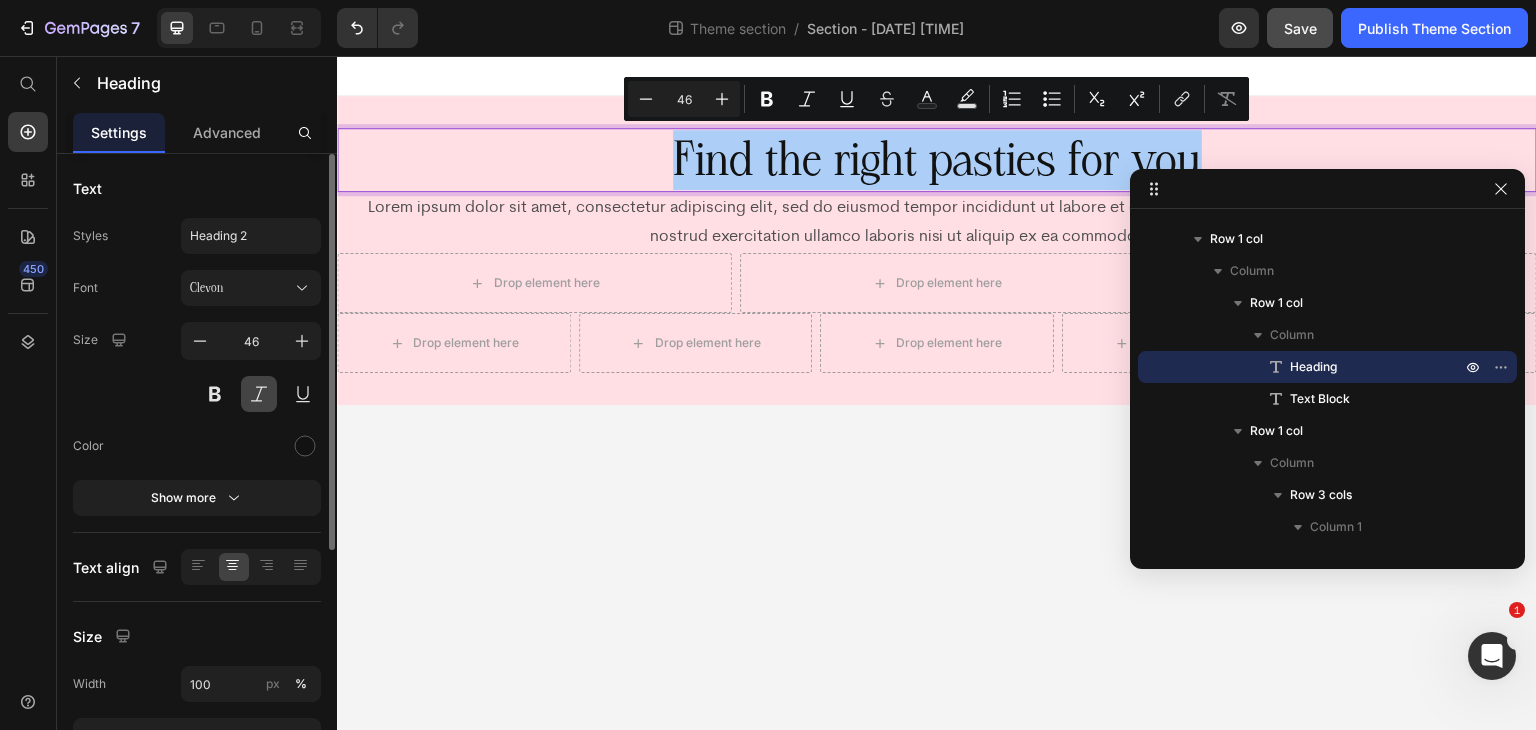 click at bounding box center (259, 394) 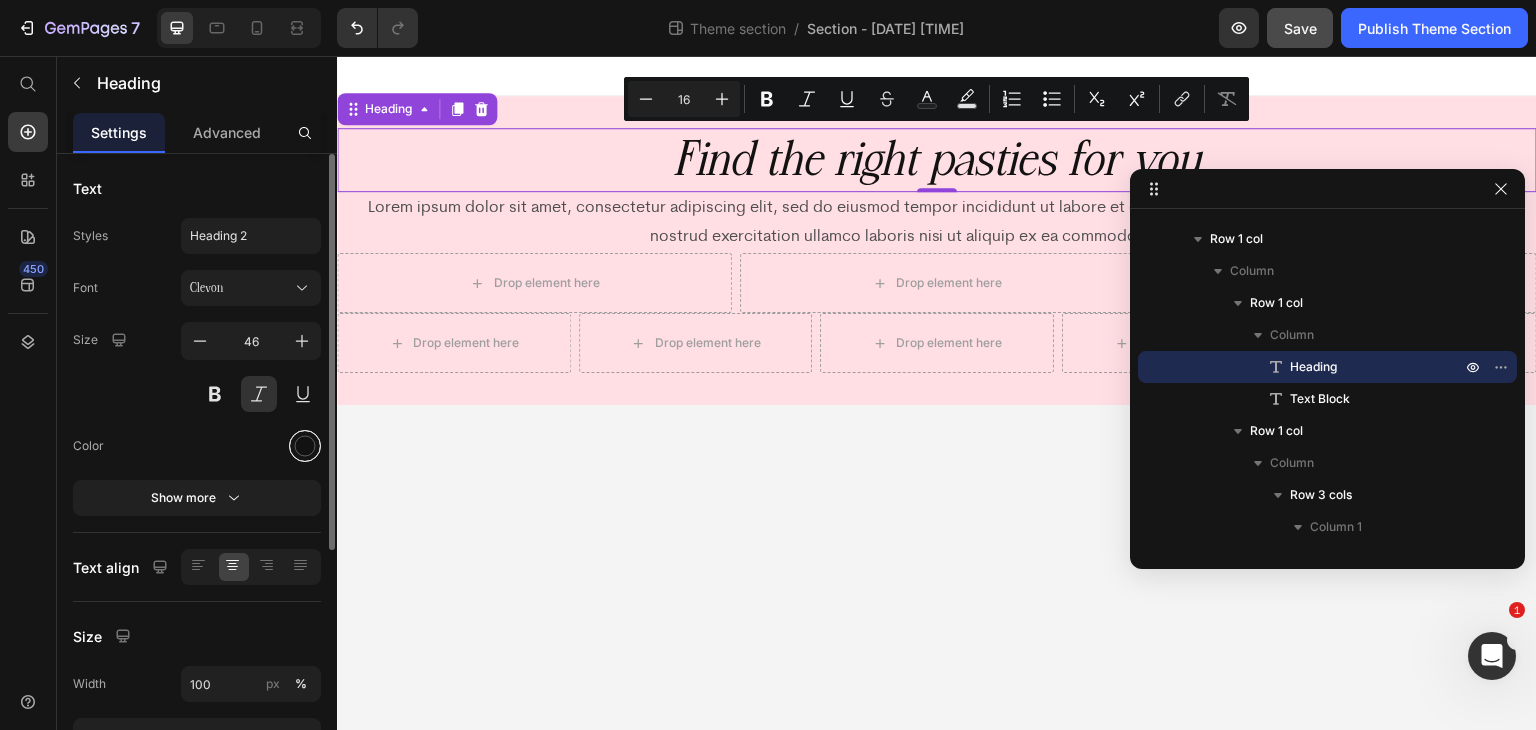 click at bounding box center (305, 446) 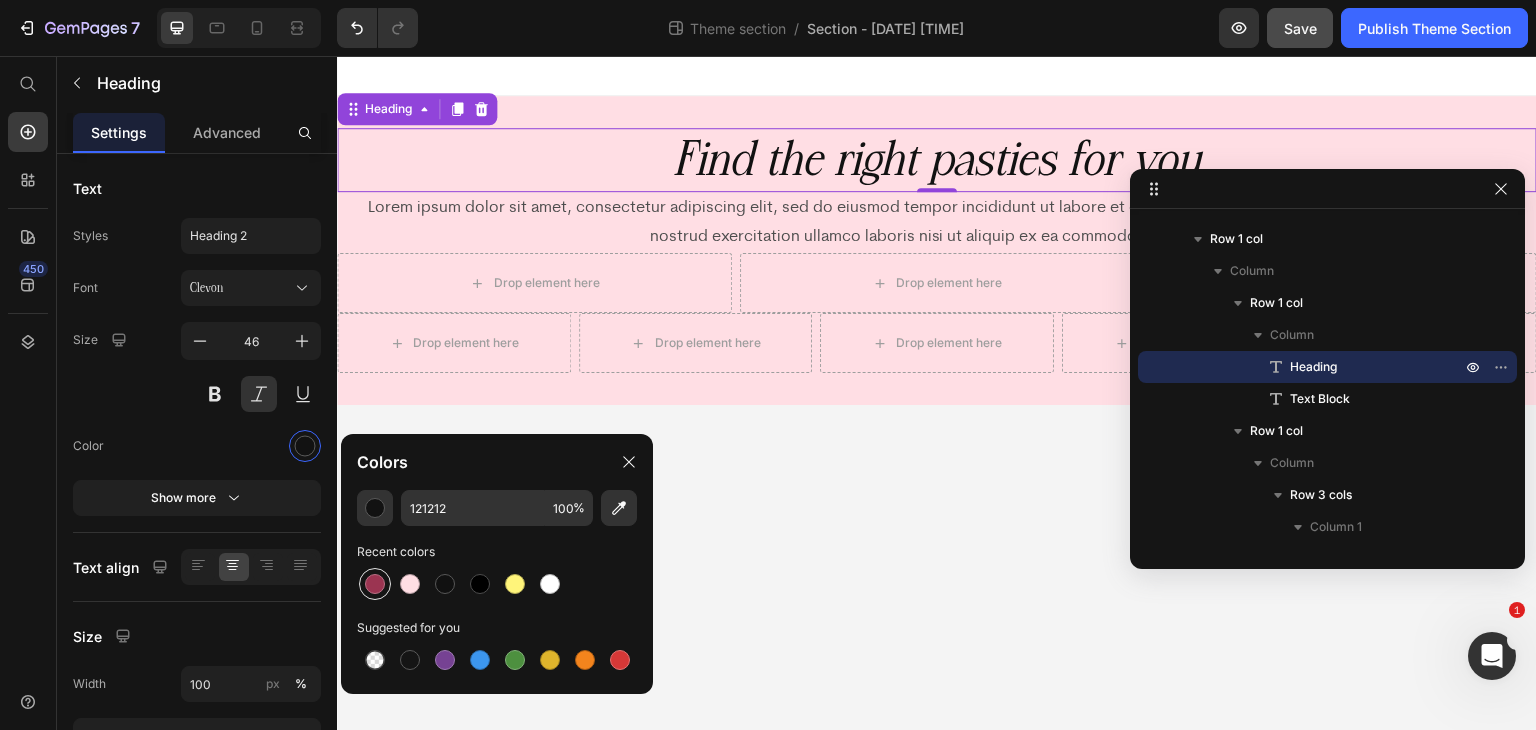 click at bounding box center (375, 584) 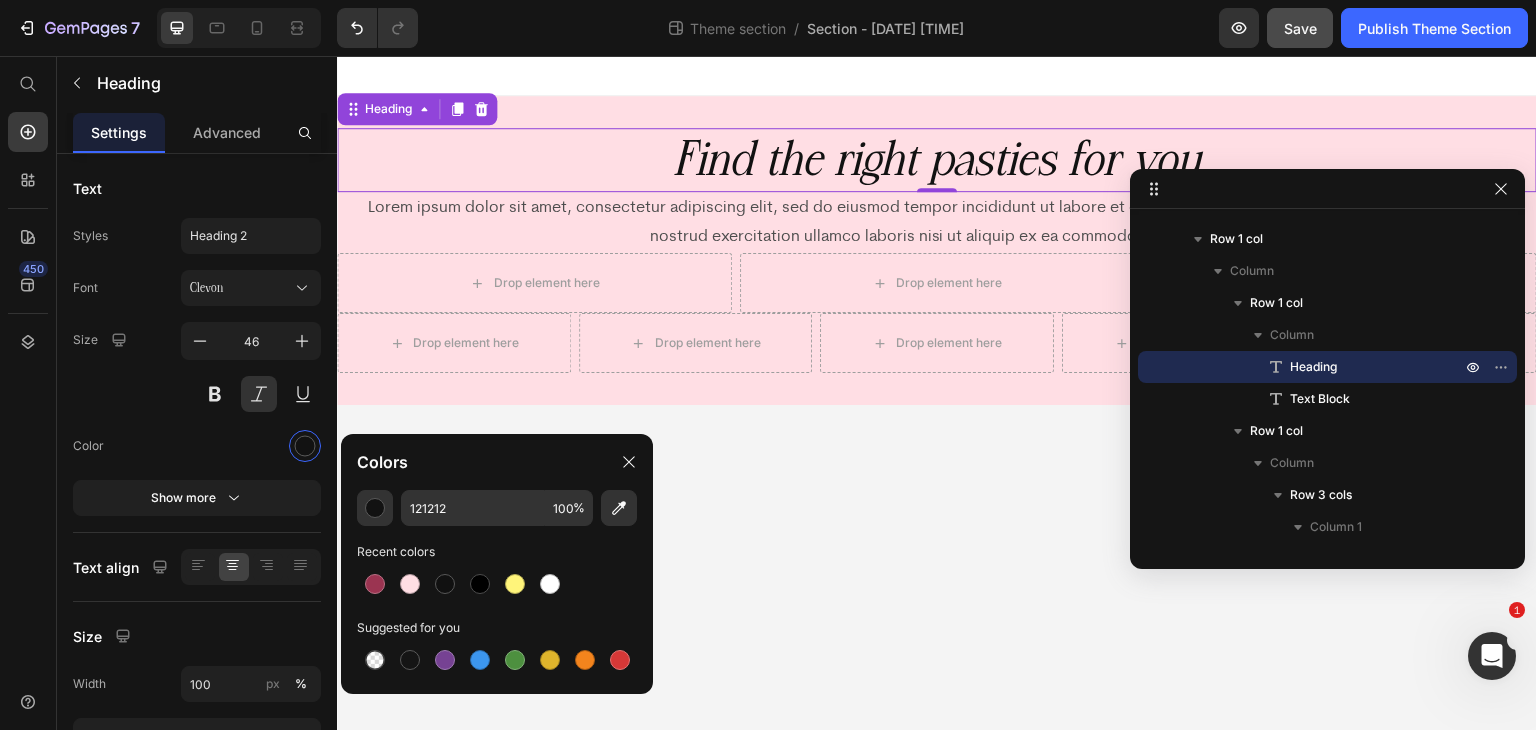 type on "9B3451" 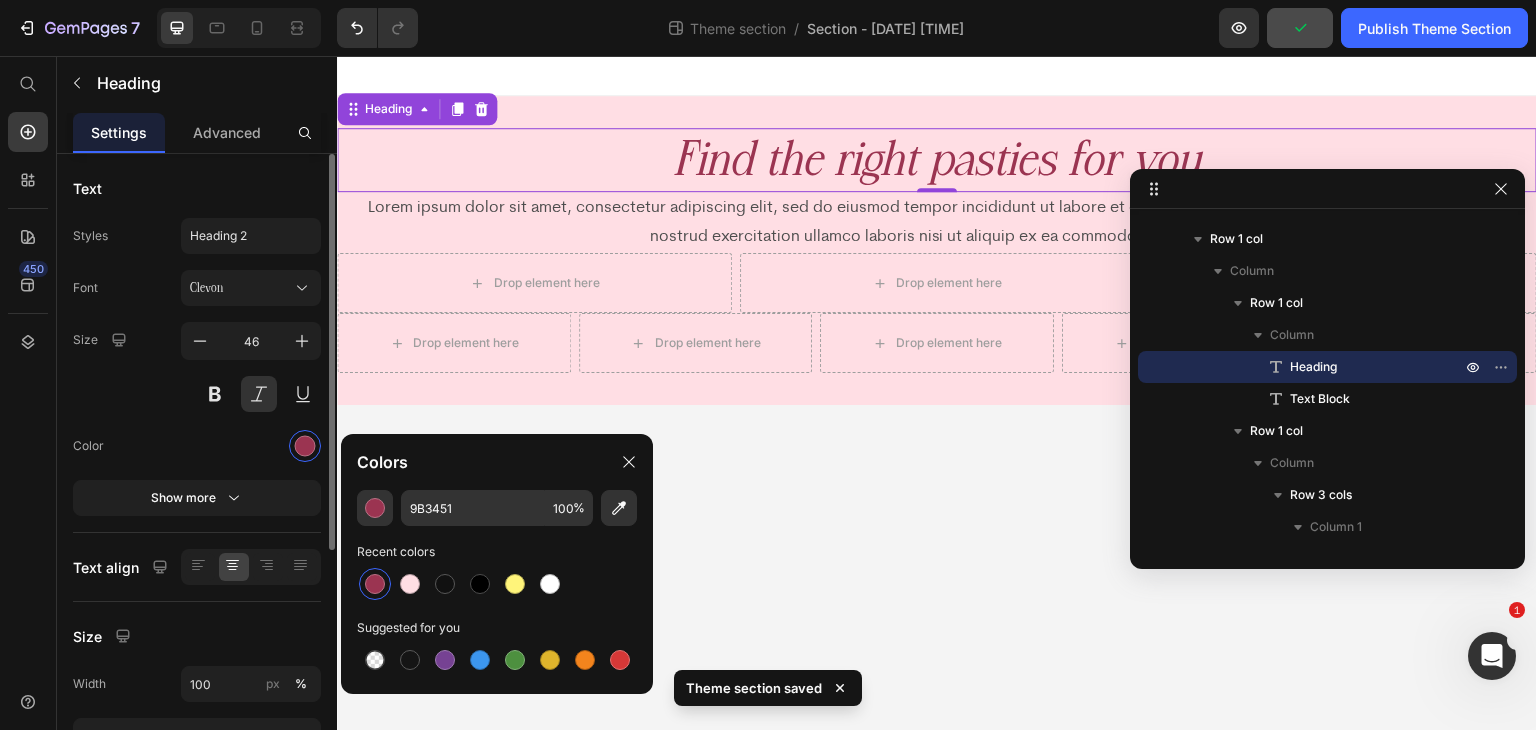 click on "Font Clevon Size 46 Color Show more" at bounding box center (197, 393) 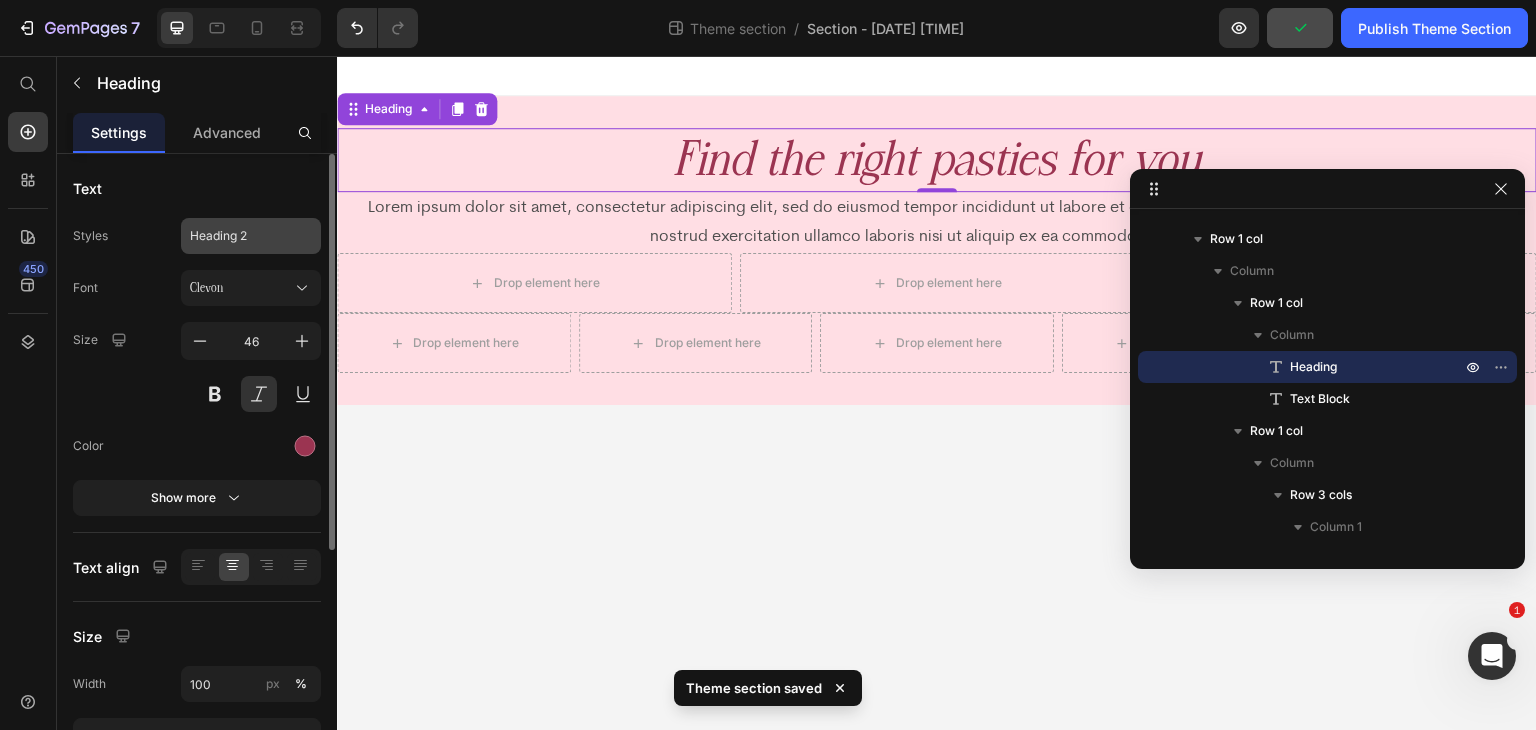 click on "Heading 2" 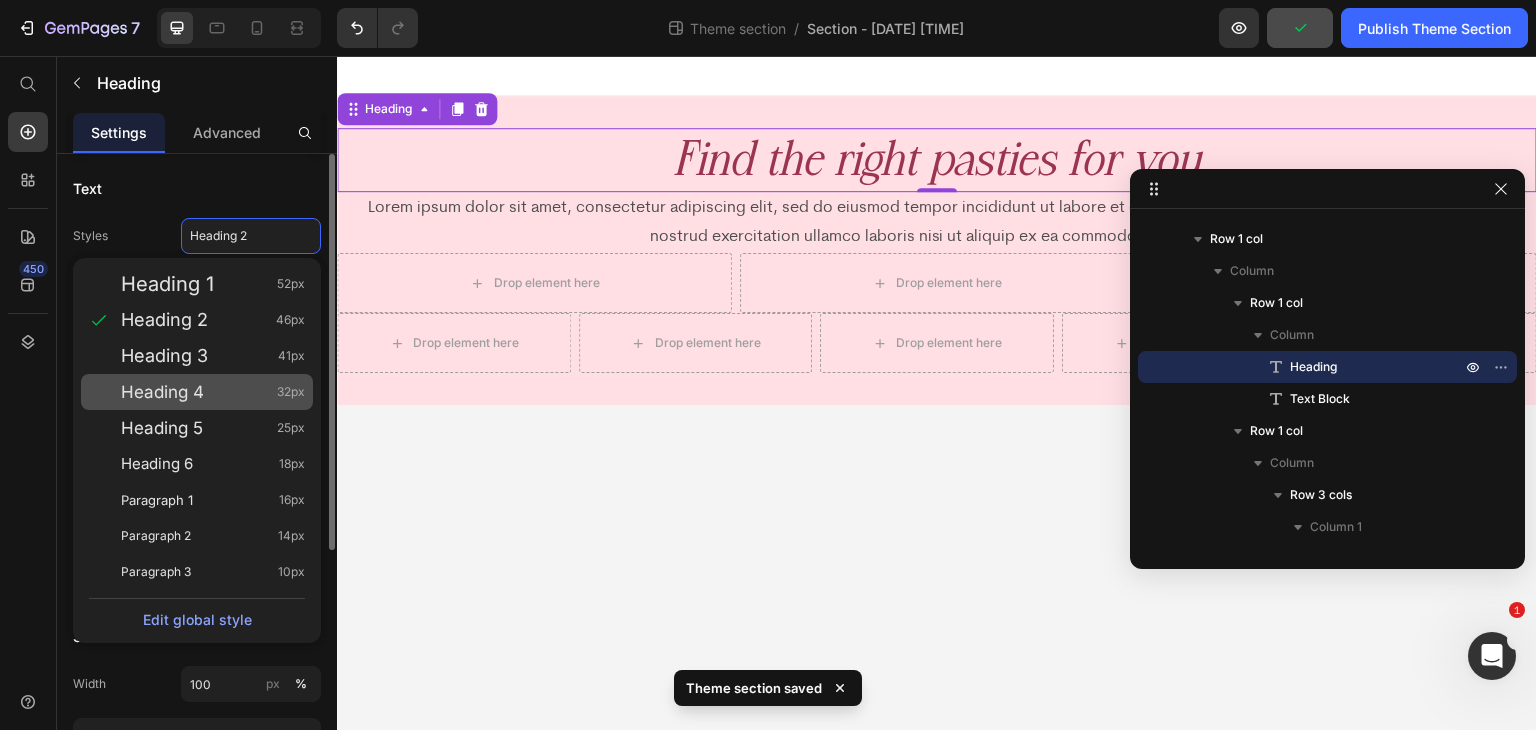 click on "Heading 4 32px" 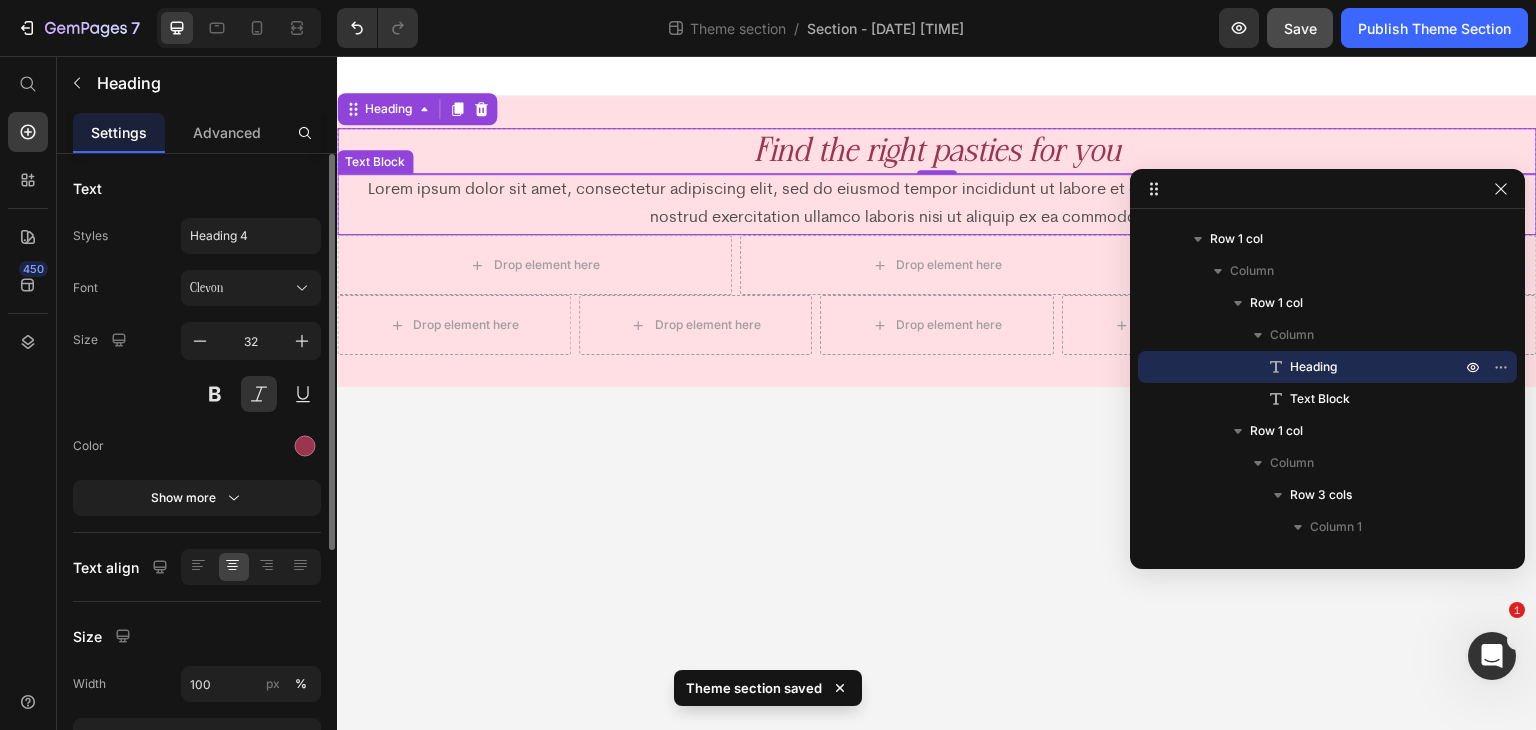 click on "Lorem ipsum dolor sit amet, consectetur adipiscing elit, sed do eiusmod tempor incididunt ut labore et dolore magna aliqua. Ut enim ad minim veniam, quis nostrud exercitation ullamco laboris nisi ut aliquip ex ea commodo consequat." at bounding box center [937, 205] 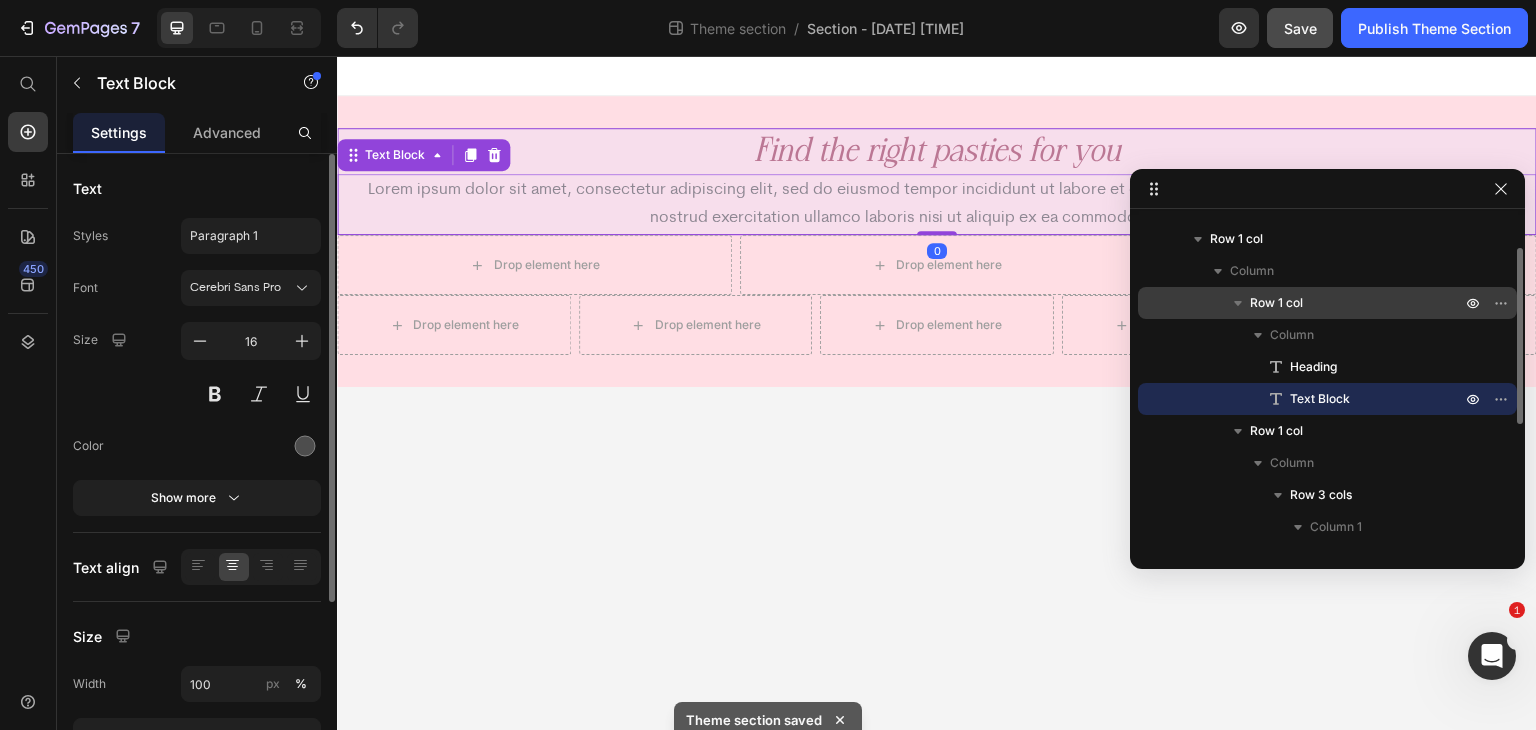 click on "Row 1 col" at bounding box center [1327, 303] 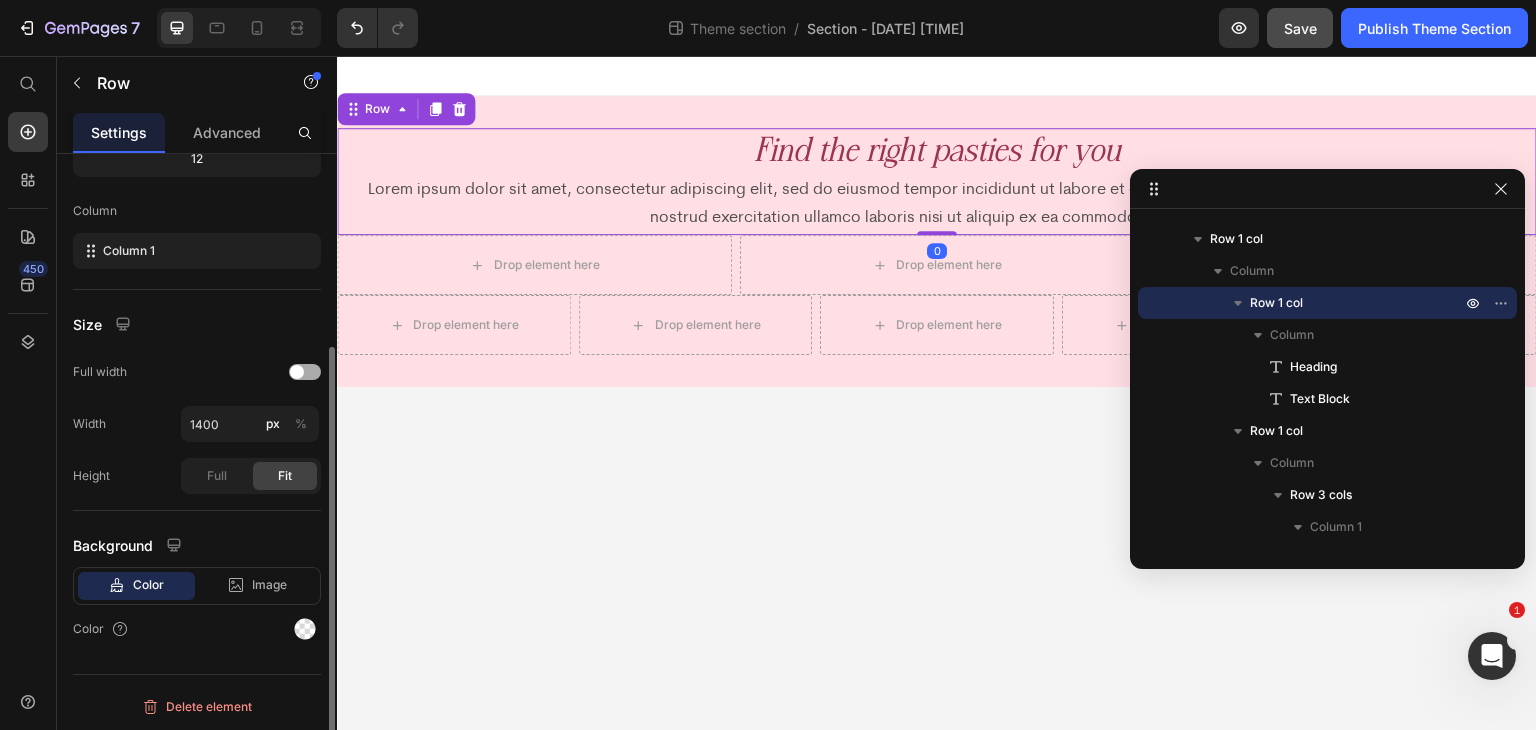 click at bounding box center (297, 372) 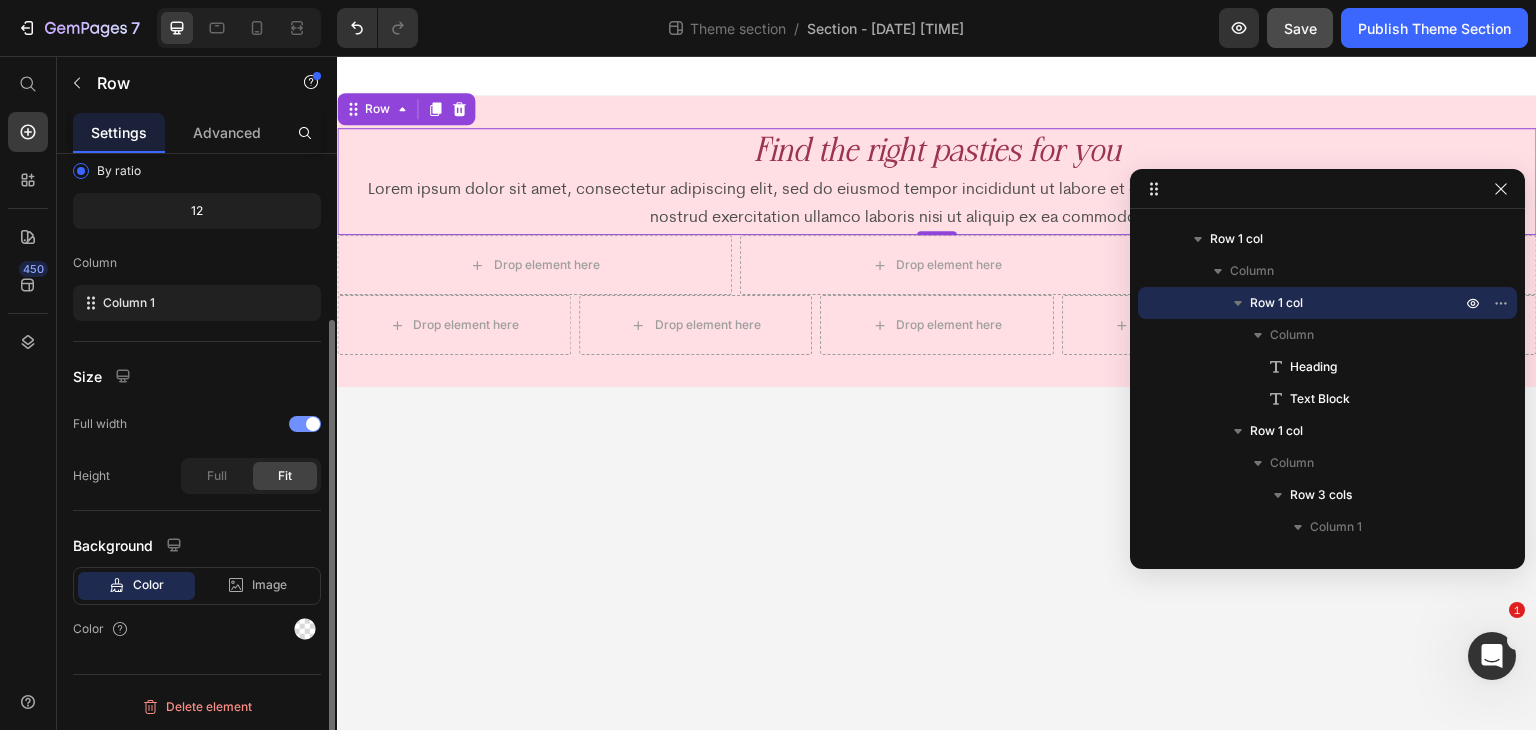 drag, startPoint x: 302, startPoint y: 425, endPoint x: 292, endPoint y: 435, distance: 14.142136 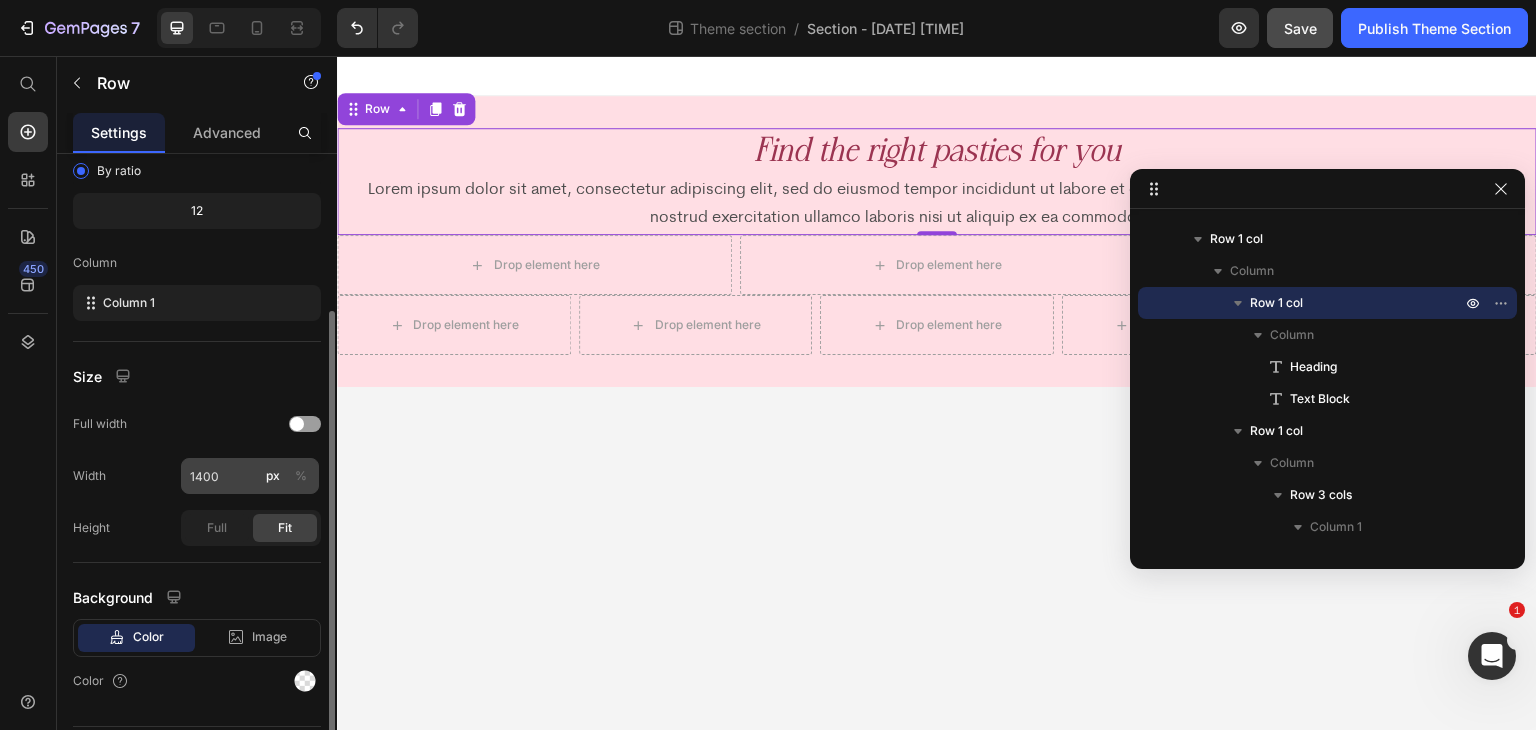 click on "%" 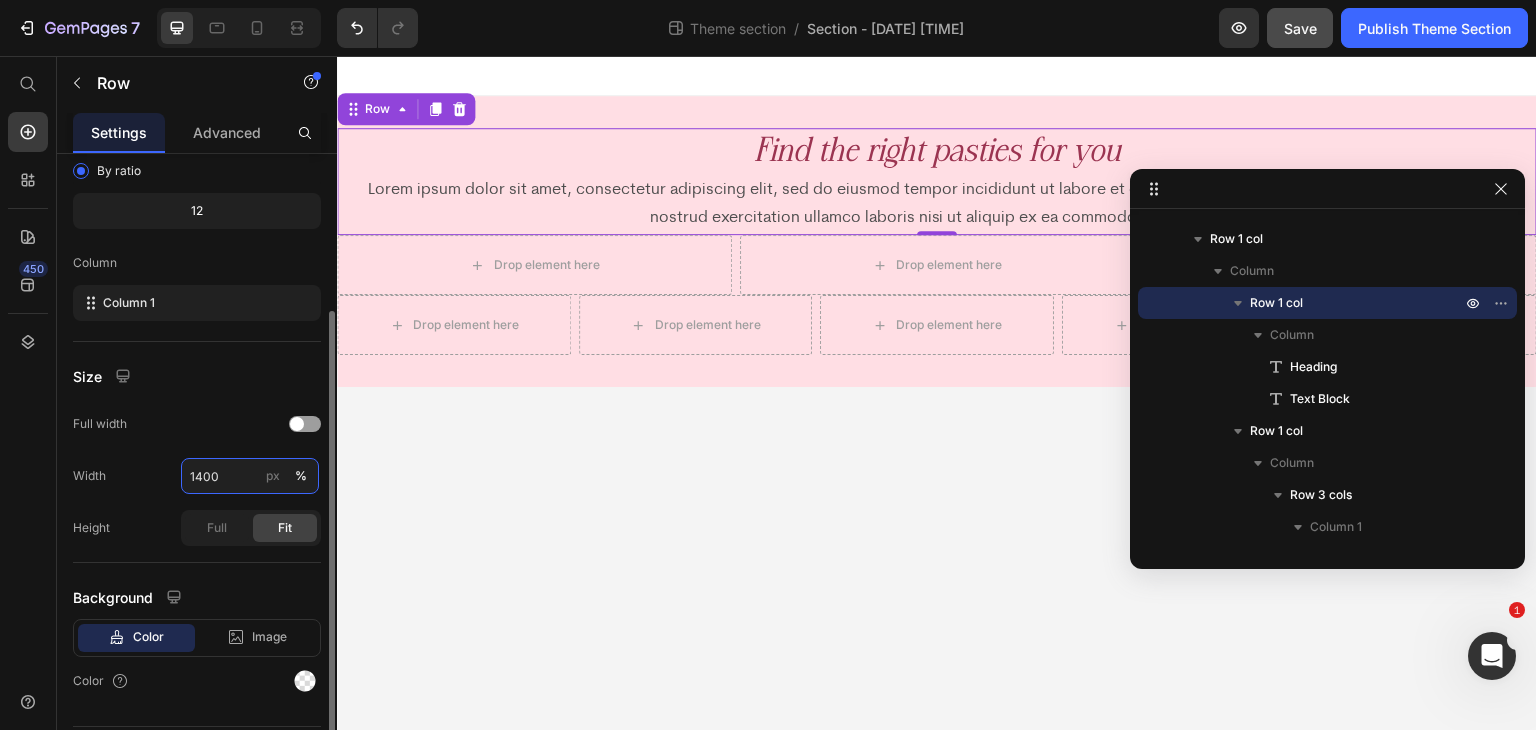 click on "1400" at bounding box center [250, 476] 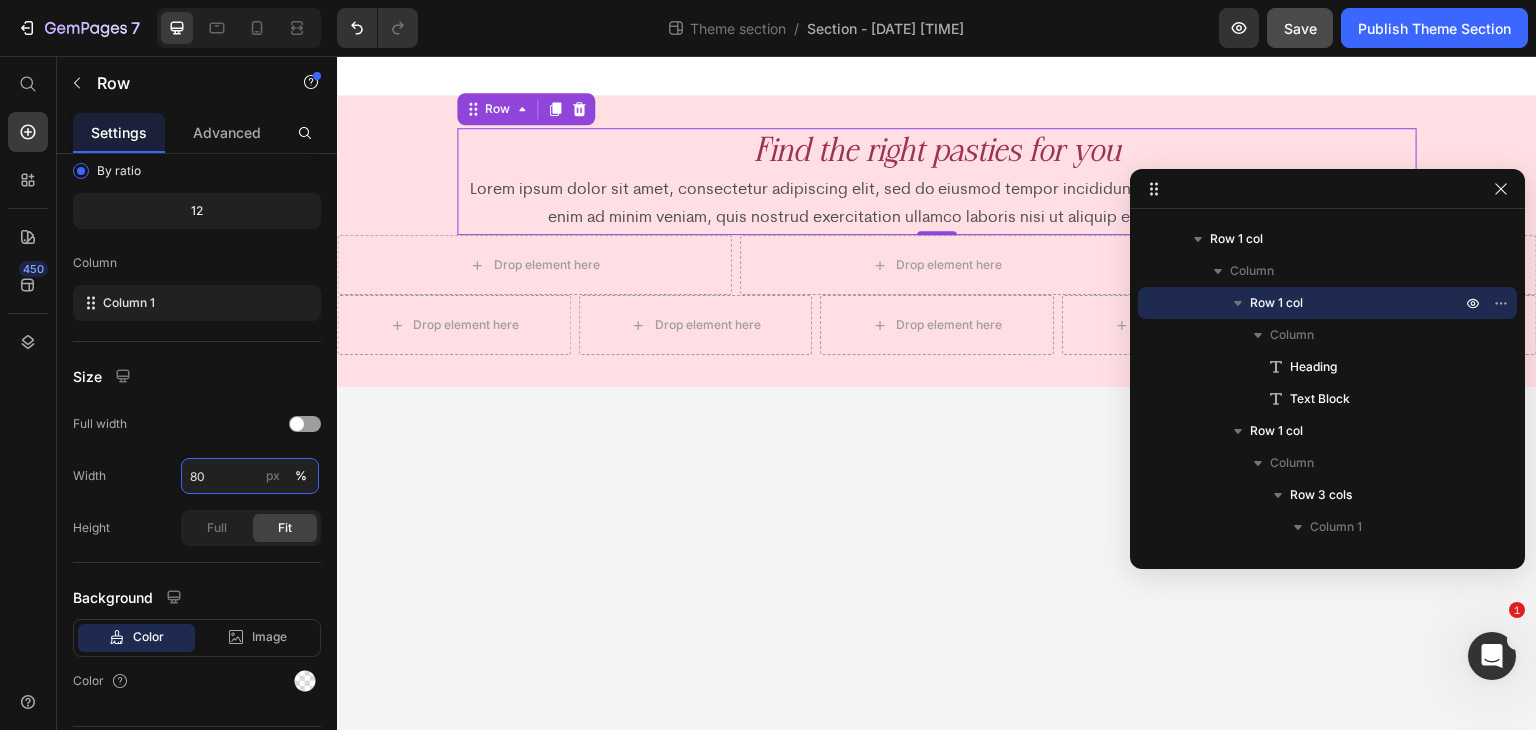 type on "80" 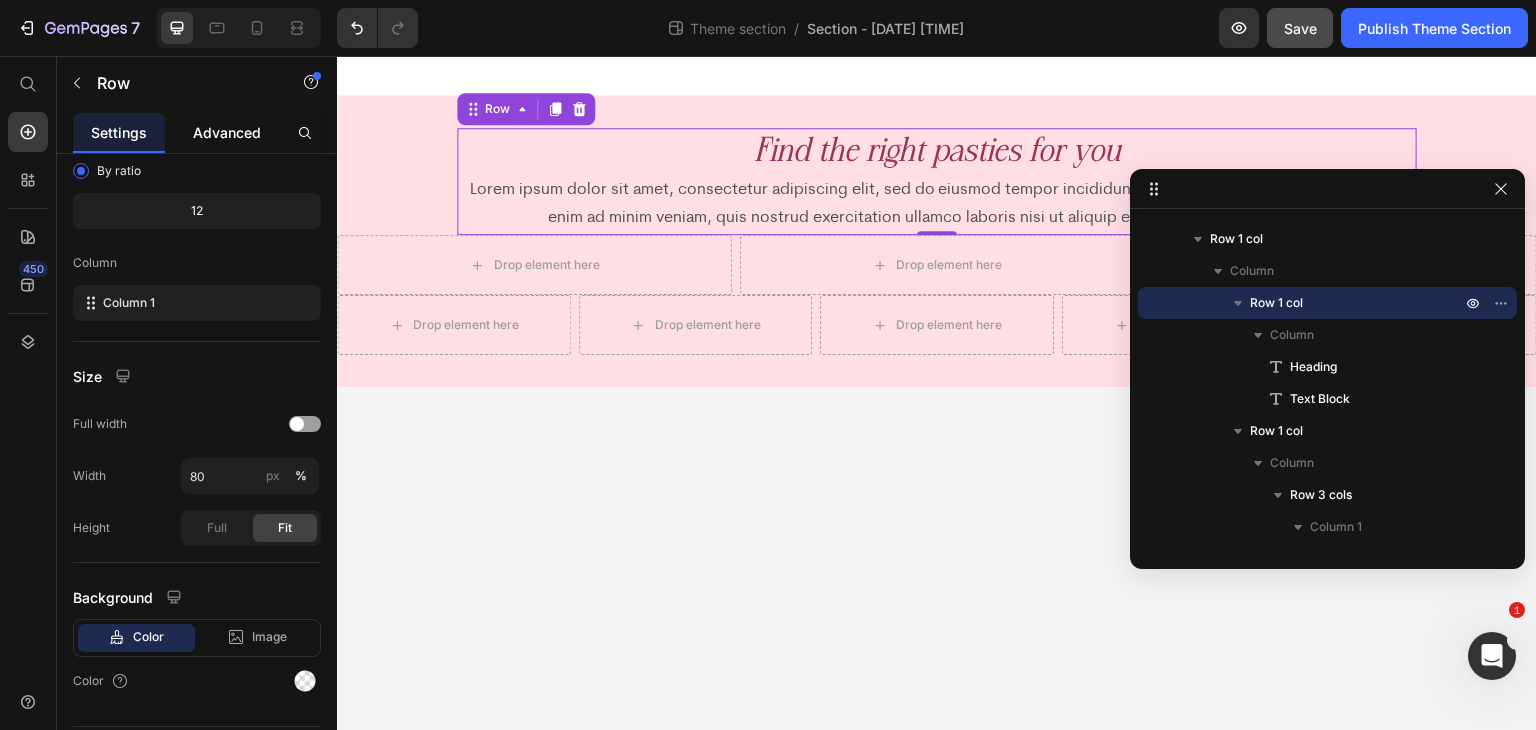 click on "Advanced" 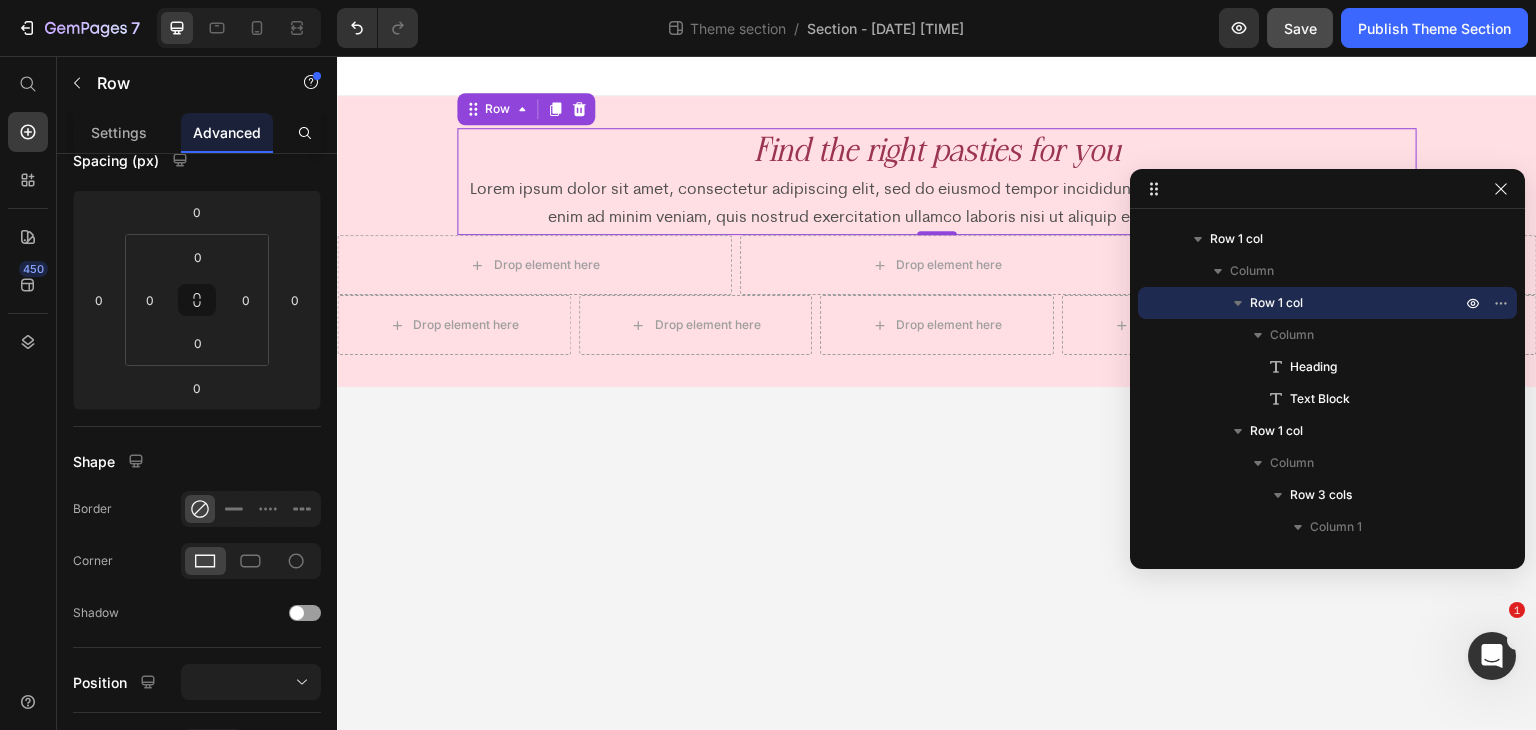 scroll, scrollTop: 0, scrollLeft: 0, axis: both 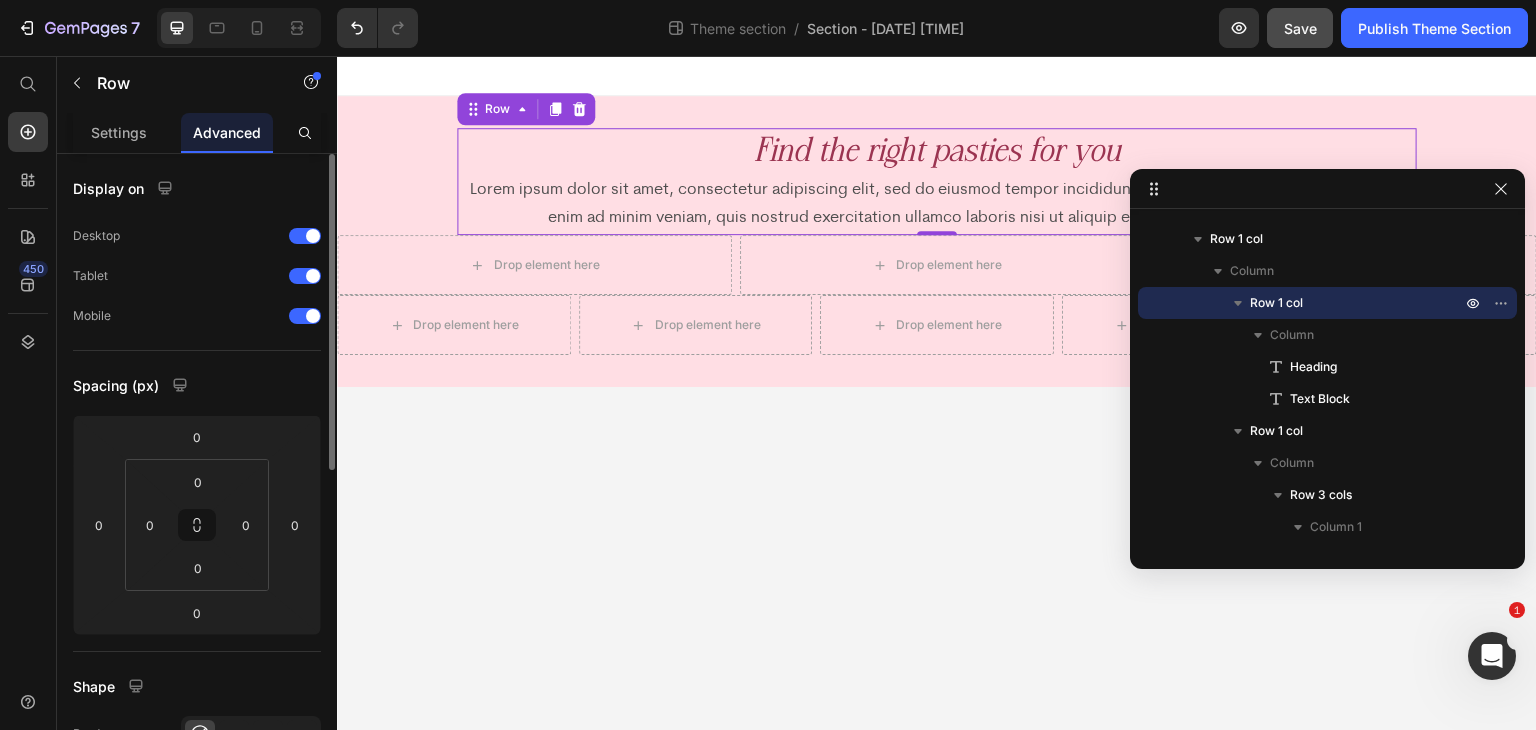 click on "Advanced" at bounding box center [227, 132] 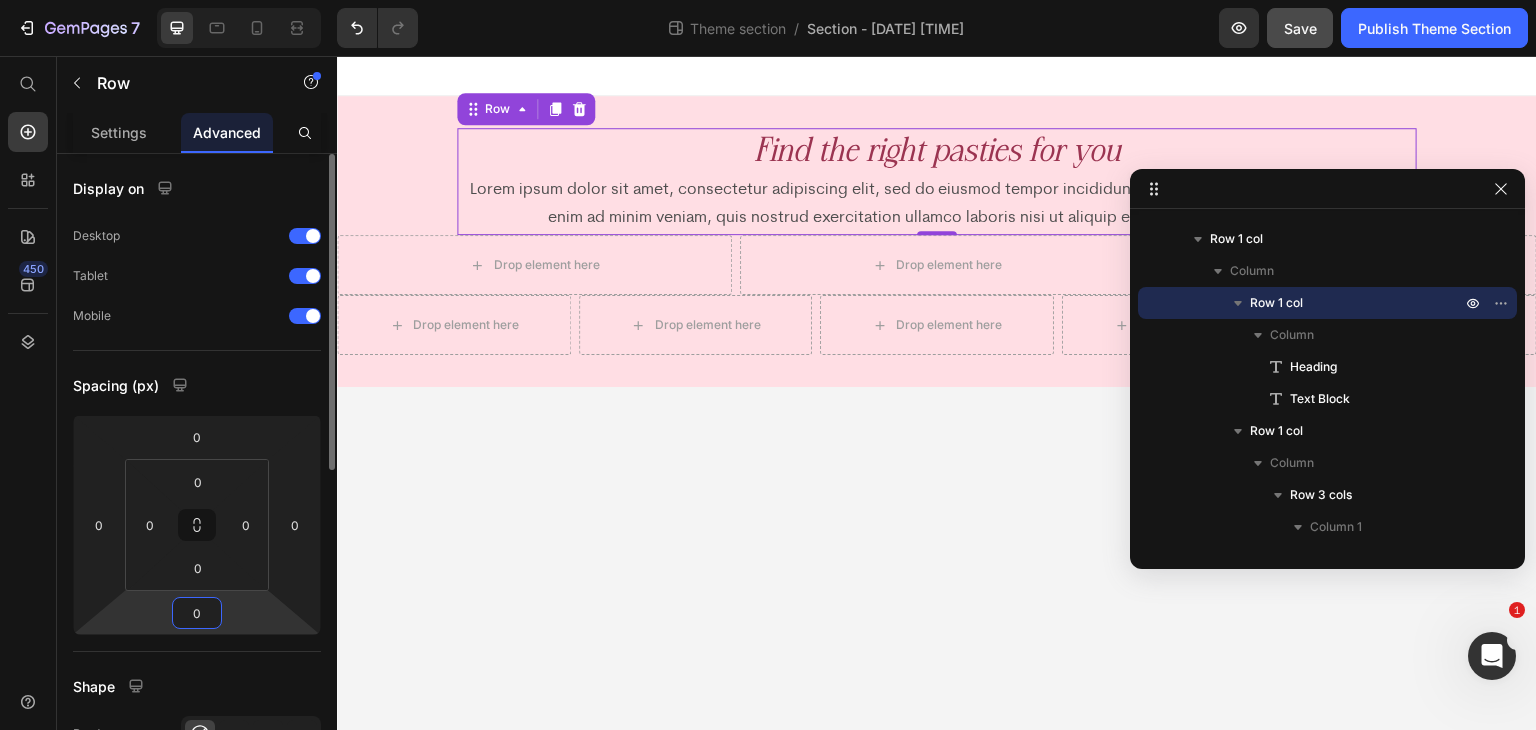 click on "0" at bounding box center [197, 613] 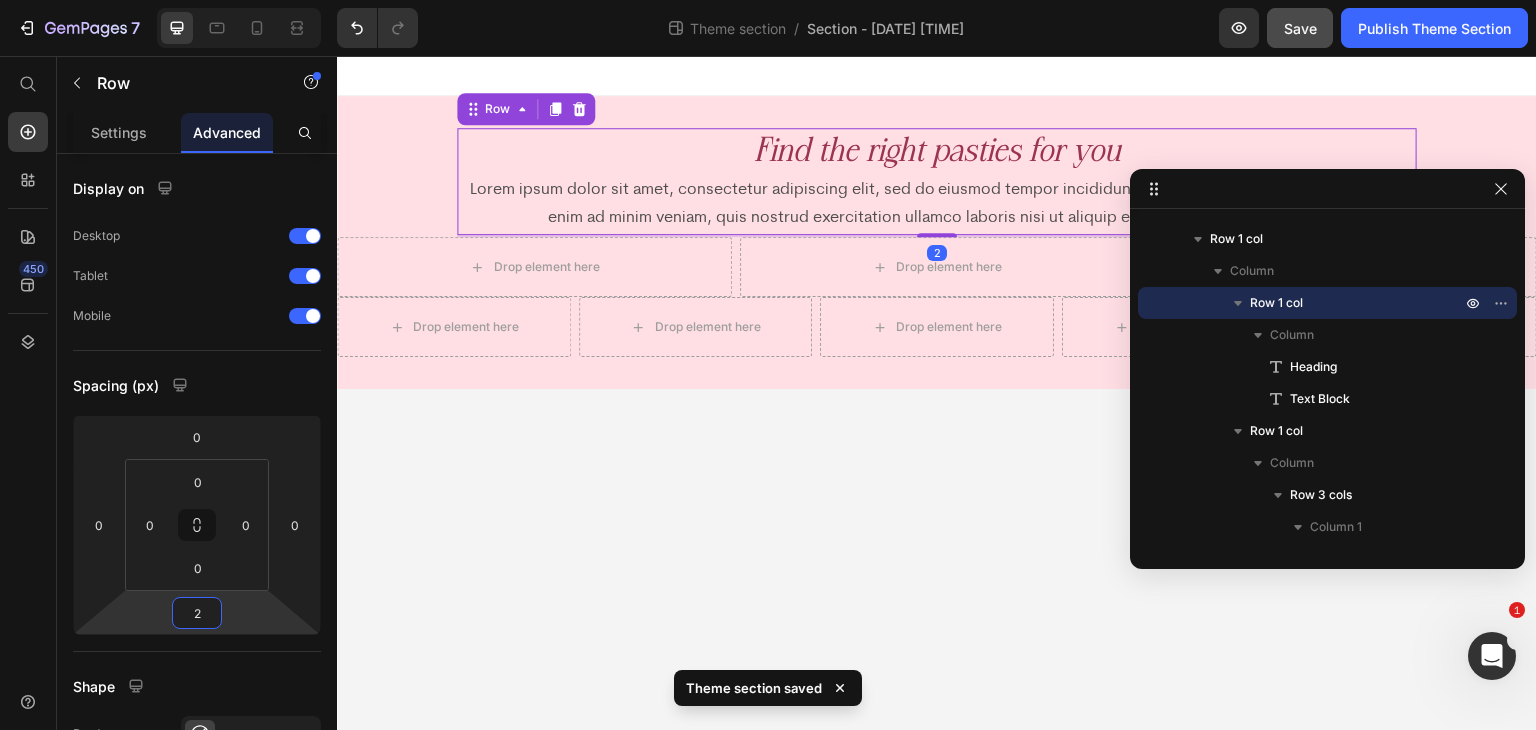type on "24" 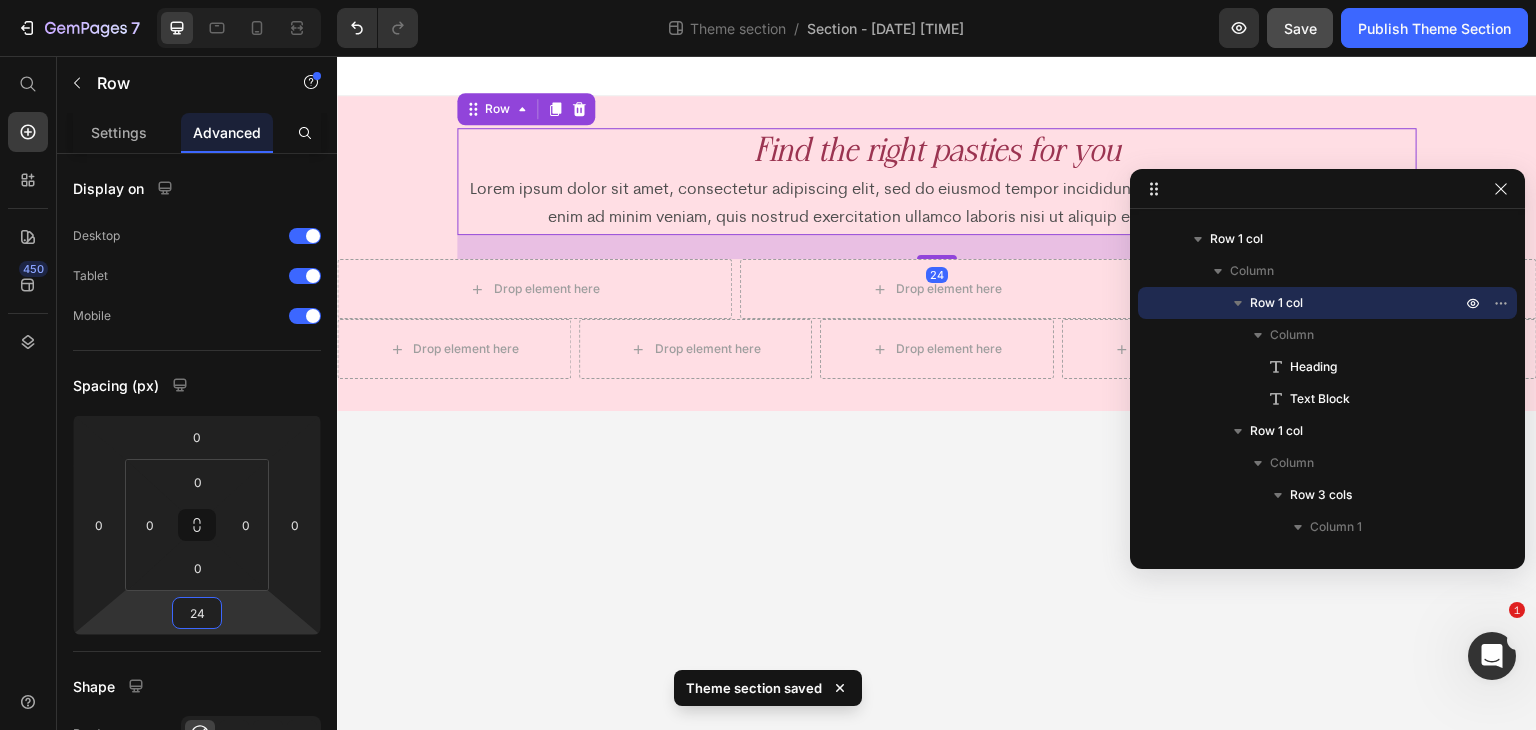 drag, startPoint x: 912, startPoint y: 562, endPoint x: 805, endPoint y: 526, distance: 112.89375 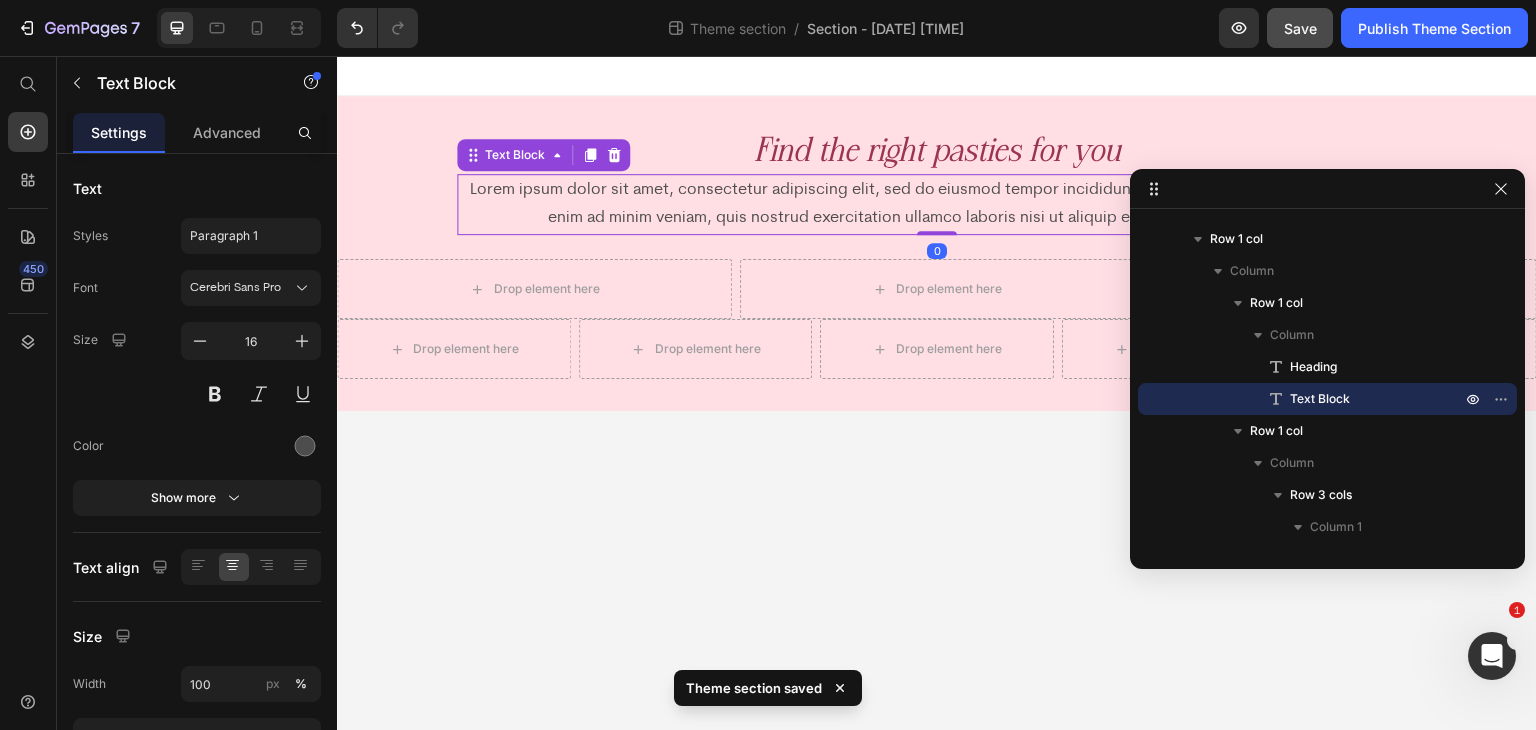 click on "Lorem ipsum dolor sit amet, consectetur adipiscing elit, sed do eiusmod tempor incididunt ut labore et dolore magna aliqua. Ut enim ad minim veniam, quis nostrud exercitation ullamco laboris nisi ut aliquip ex ea commodo consequat." at bounding box center [937, 205] 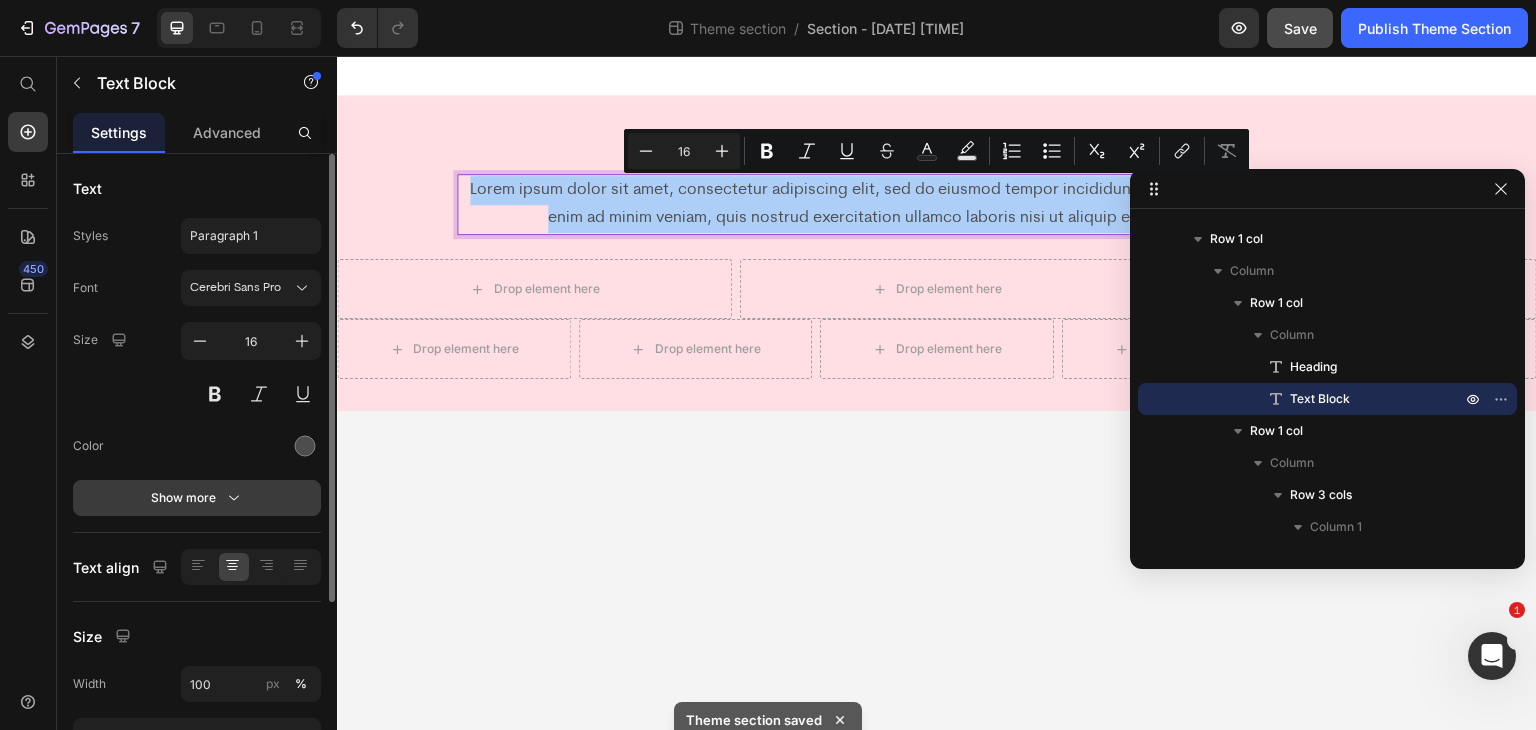 click on "Show more" at bounding box center [197, 498] 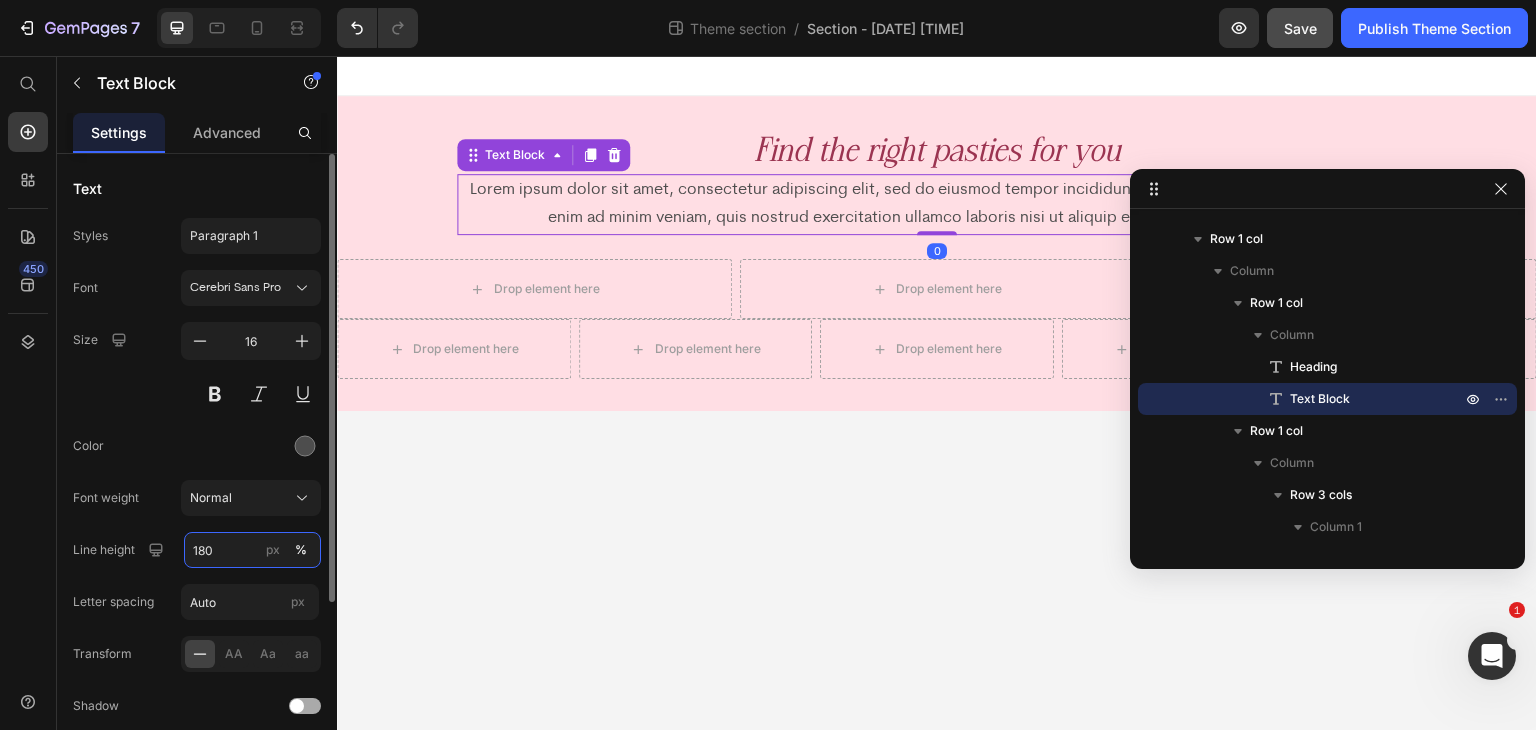 click on "180" at bounding box center (252, 550) 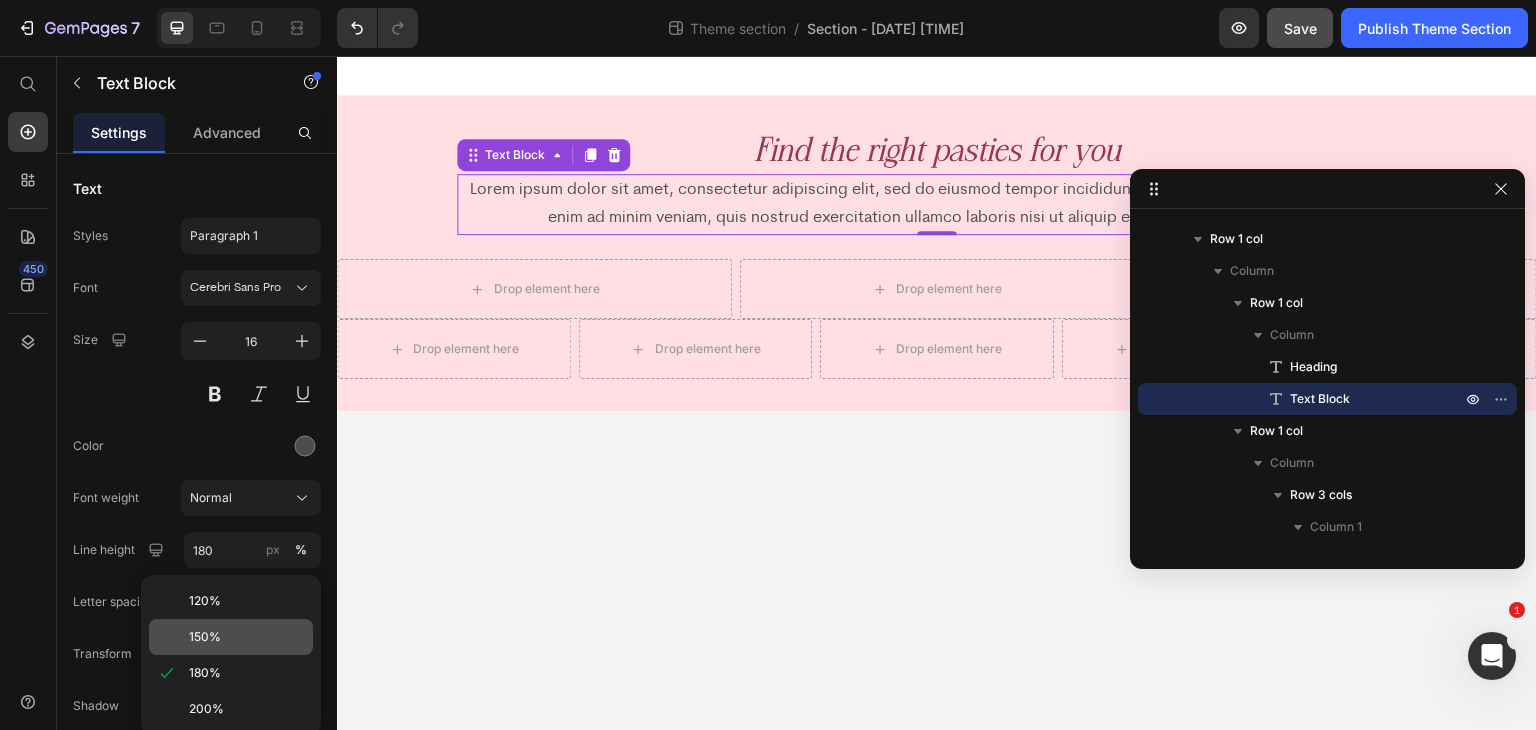 click on "150%" at bounding box center [205, 637] 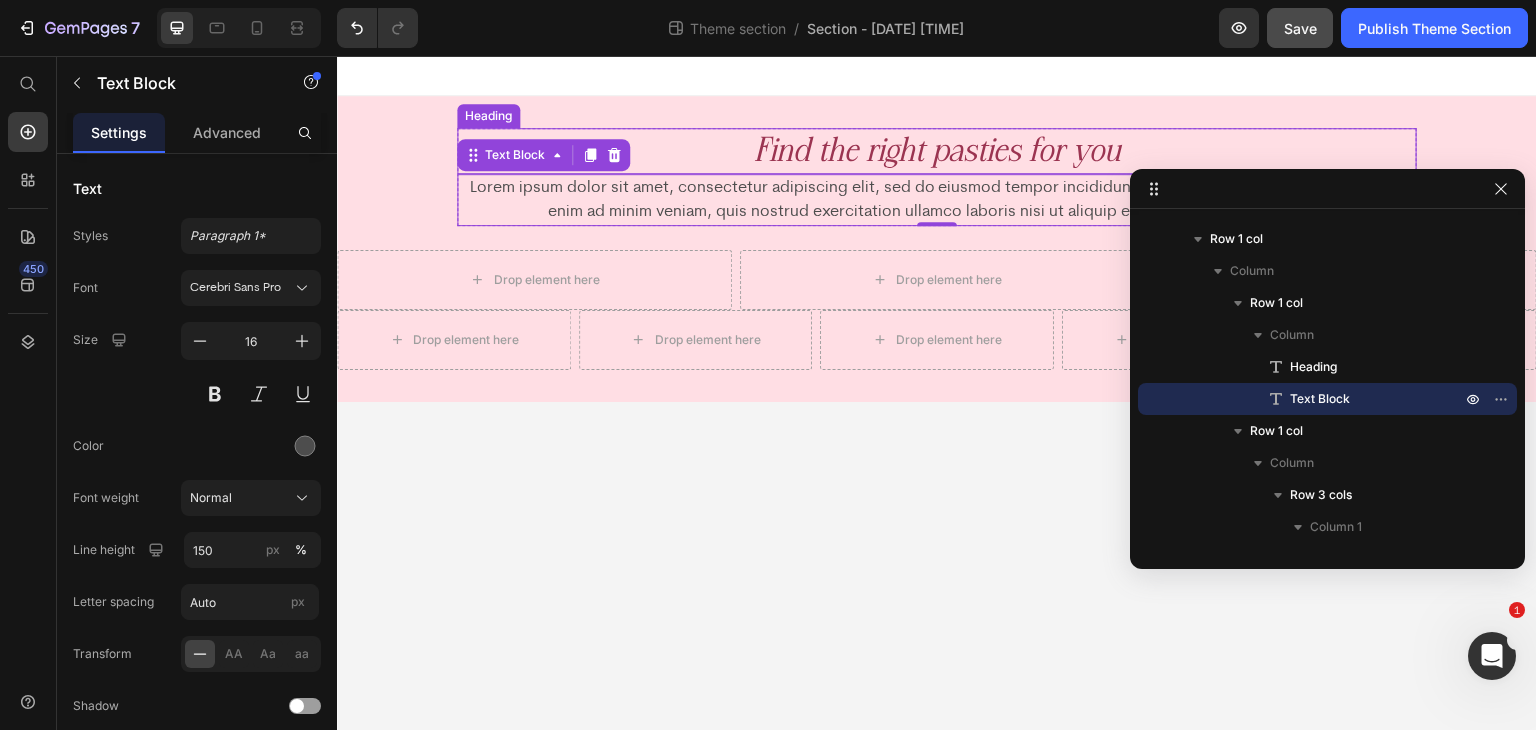 click on "Find the right pasties for you" at bounding box center [937, 151] 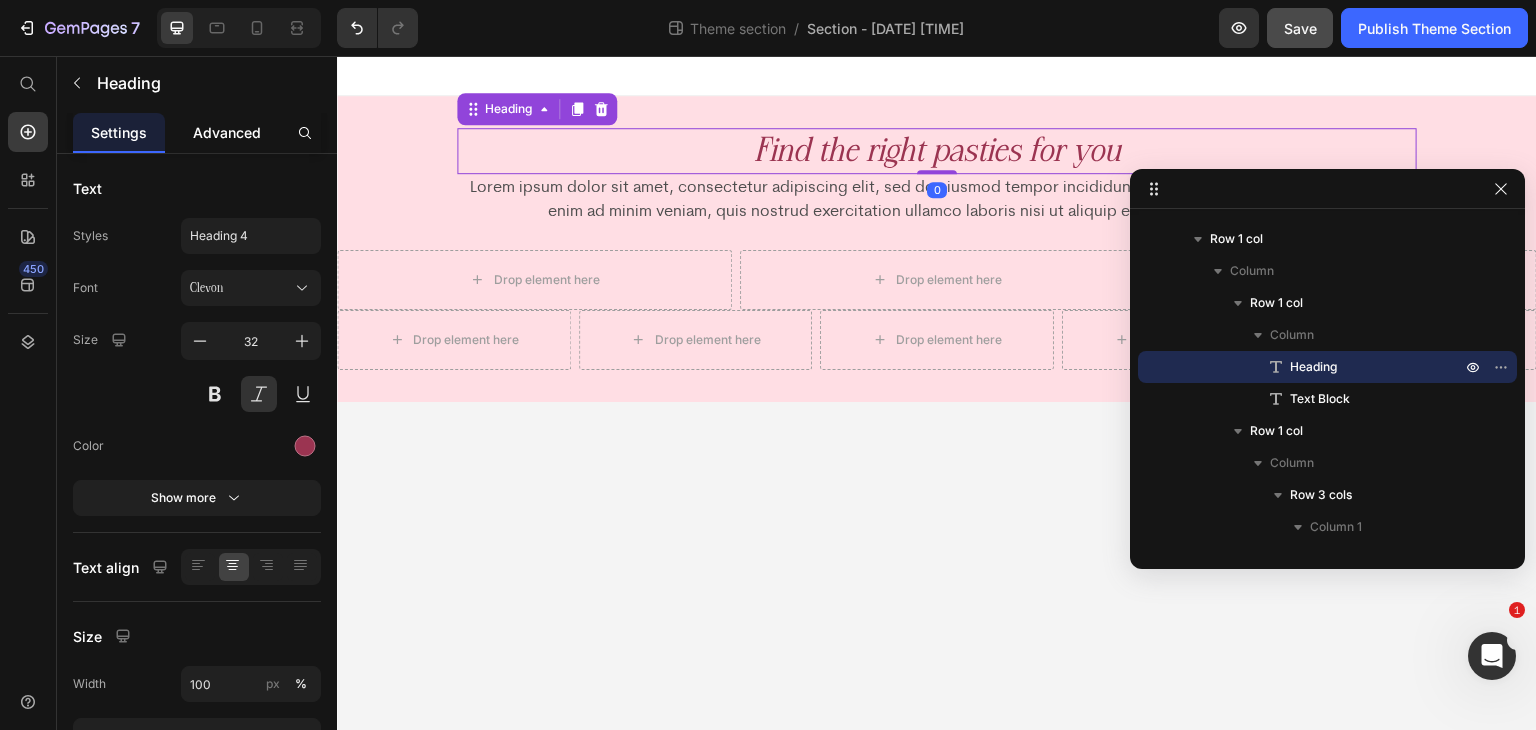 click on "Advanced" at bounding box center [227, 132] 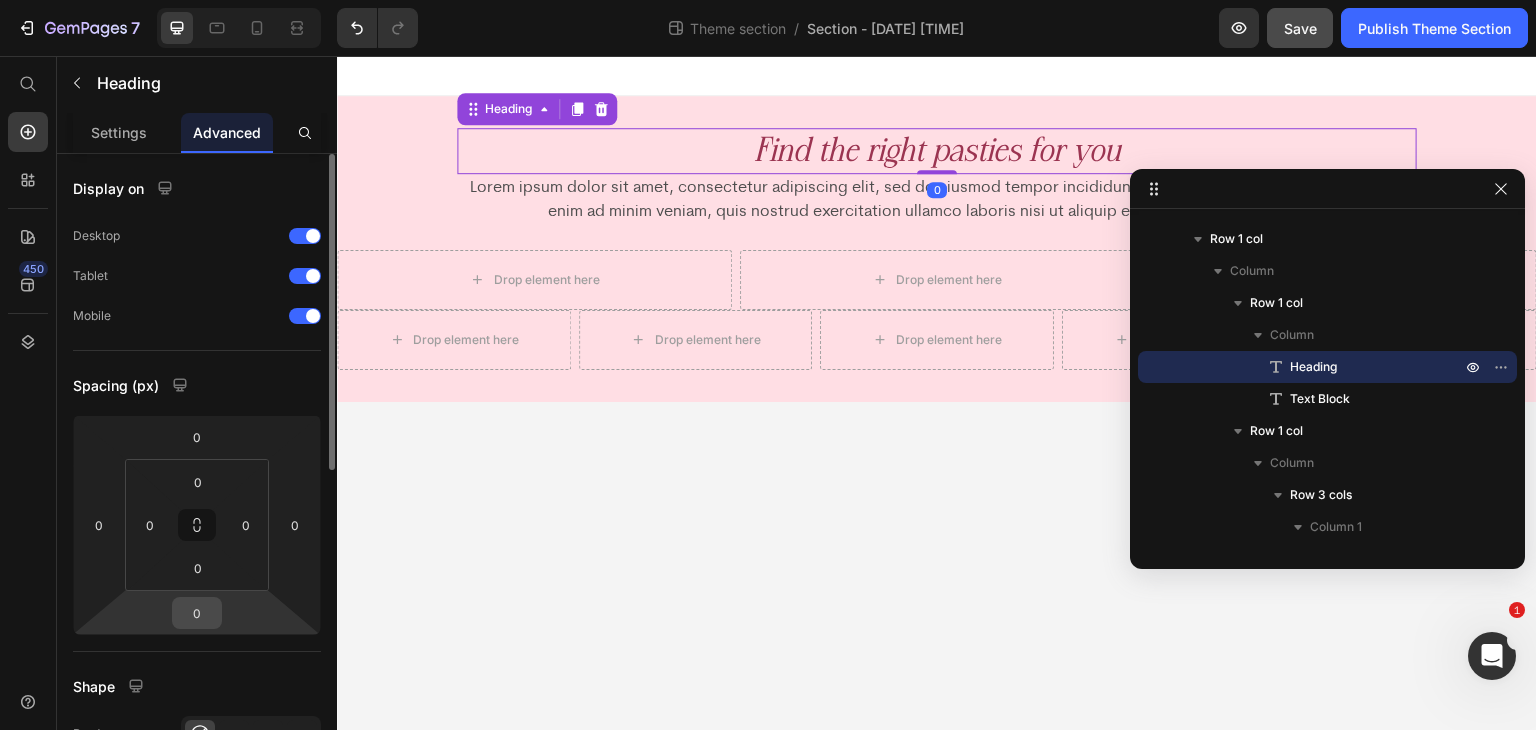 click on "0" at bounding box center [197, 613] 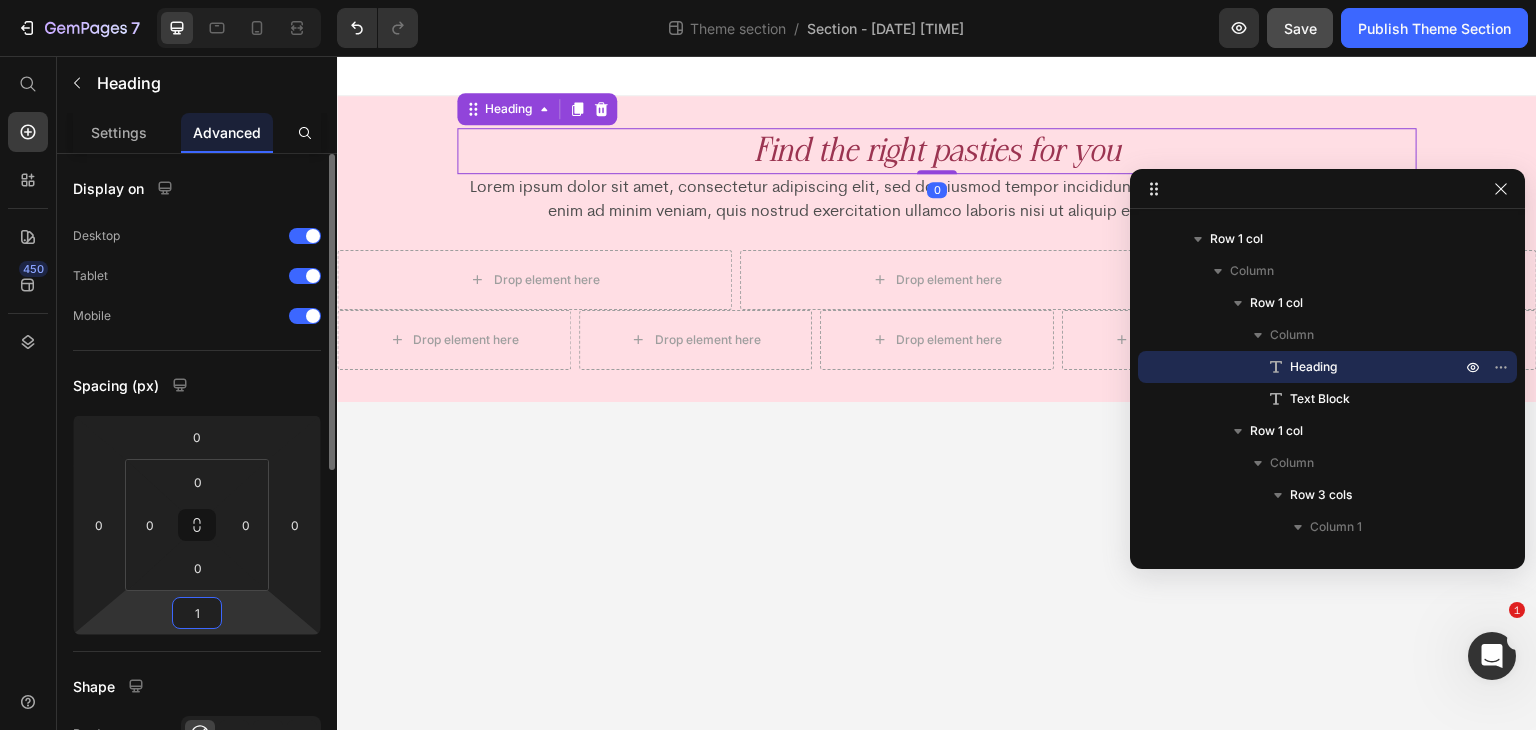type on "12" 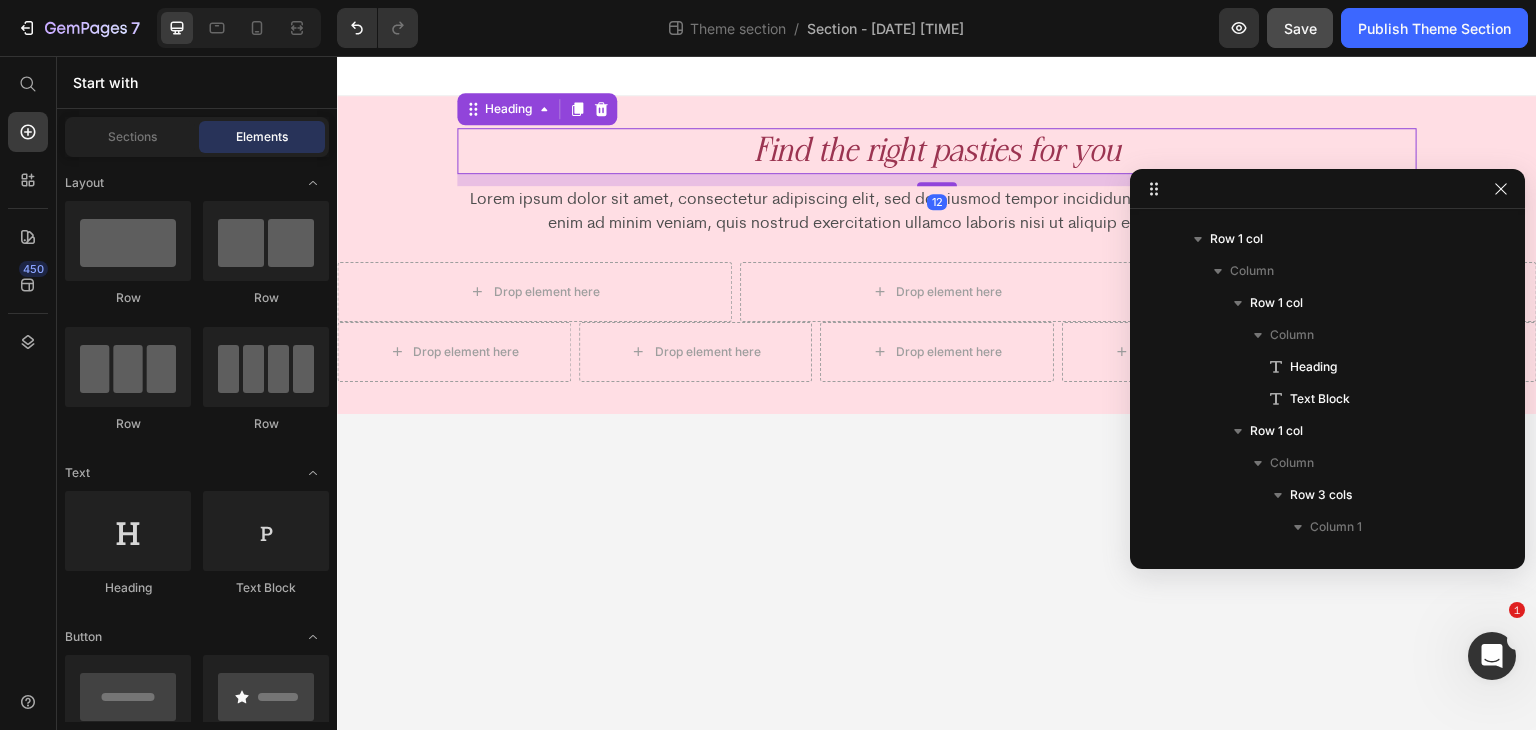 drag, startPoint x: 900, startPoint y: 631, endPoint x: 957, endPoint y: 502, distance: 141.0319 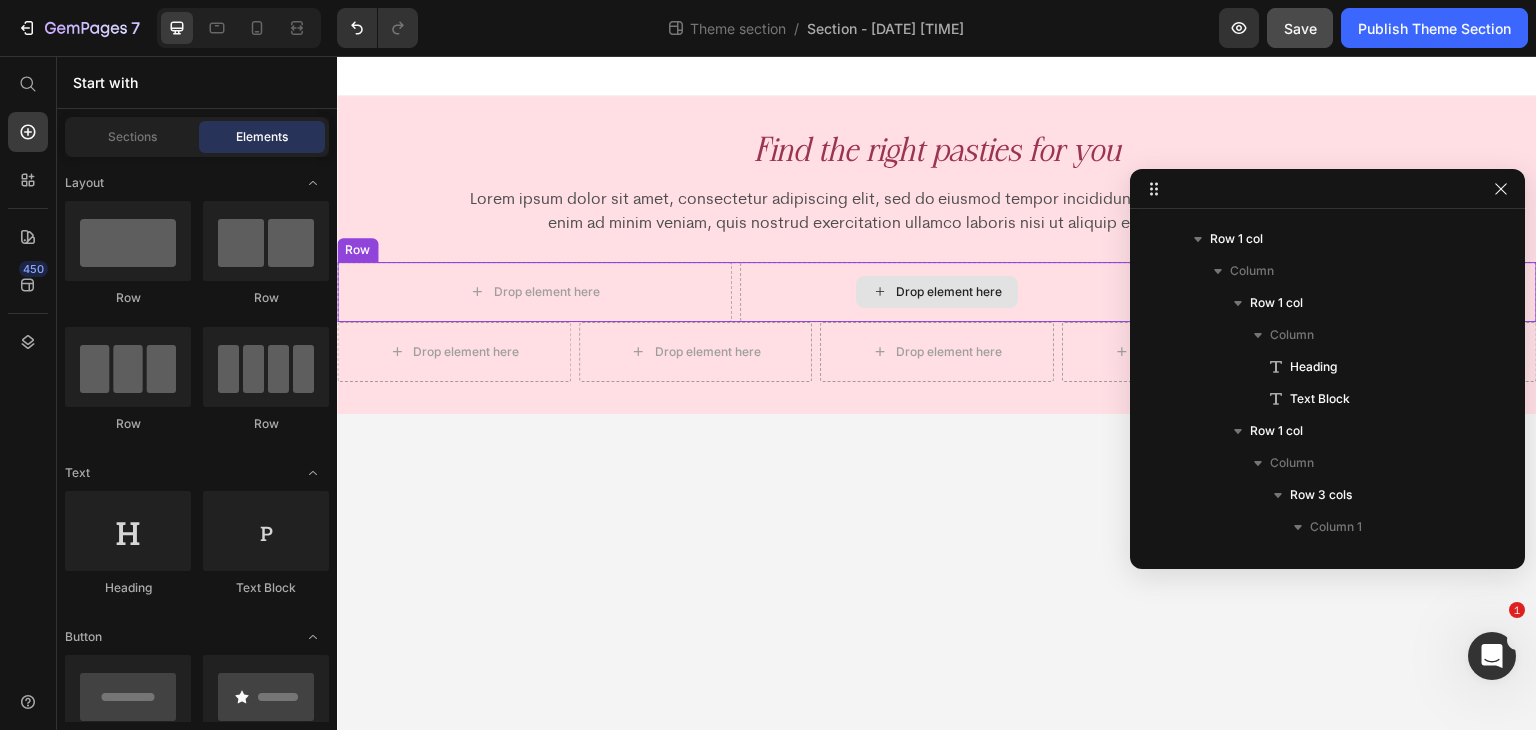 click on "Lorem ipsum dolor sit amet, consectetur adipiscing elit, sed do eiusmod tempor incididunt ut labore et dolore magna aliqua. Ut enim ad minim veniam, quis nostrud exercitation ullamco laboris nisi ut aliquip ex ea commodo consequat." at bounding box center (937, 212) 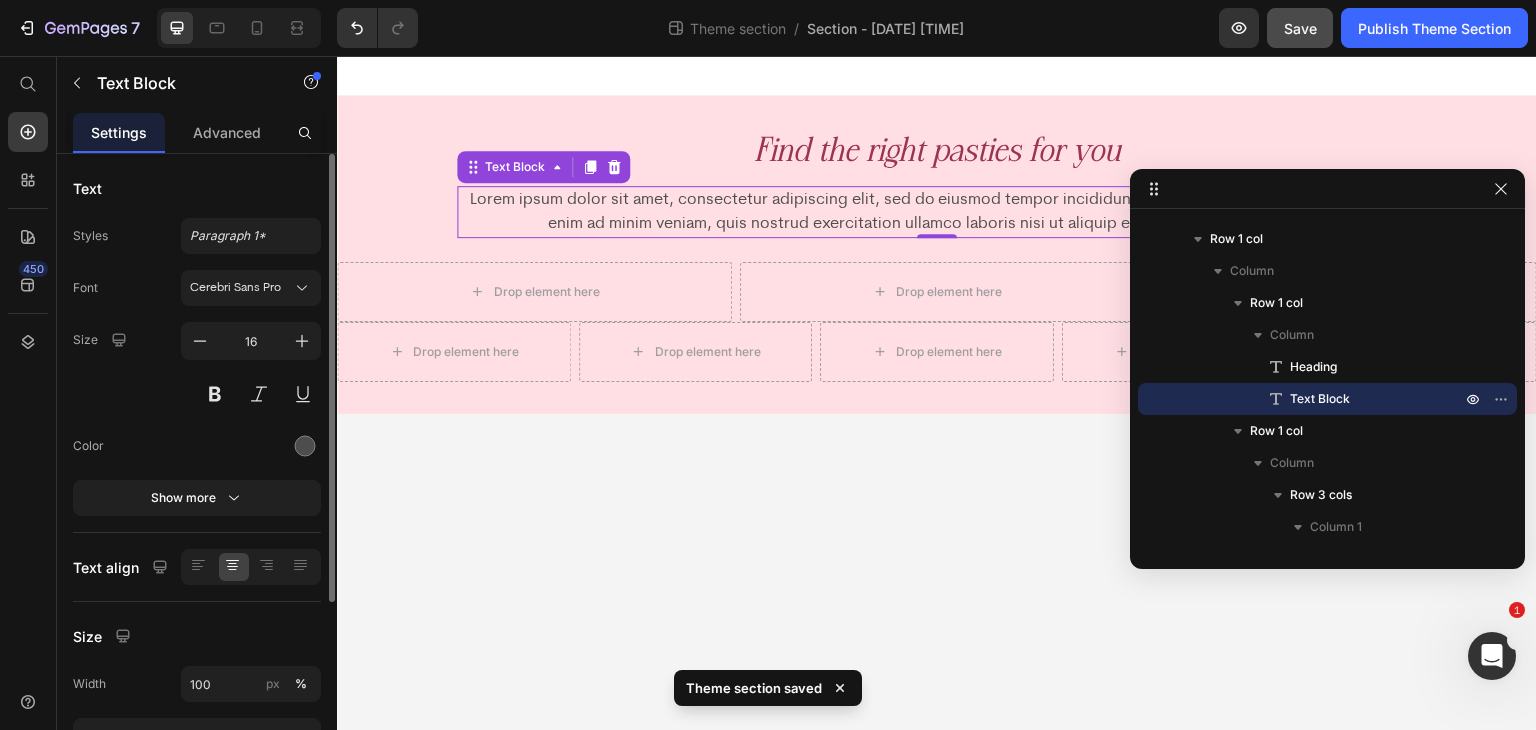 click on "Lorem ipsum dolor sit amet, consectetur adipiscing elit, sed do eiusmod tempor incididunt ut labore et dolore magna aliqua. Ut enim ad minim veniam, quis nostrud exercitation ullamco laboris nisi ut aliquip ex ea commodo consequat." at bounding box center (937, 212) 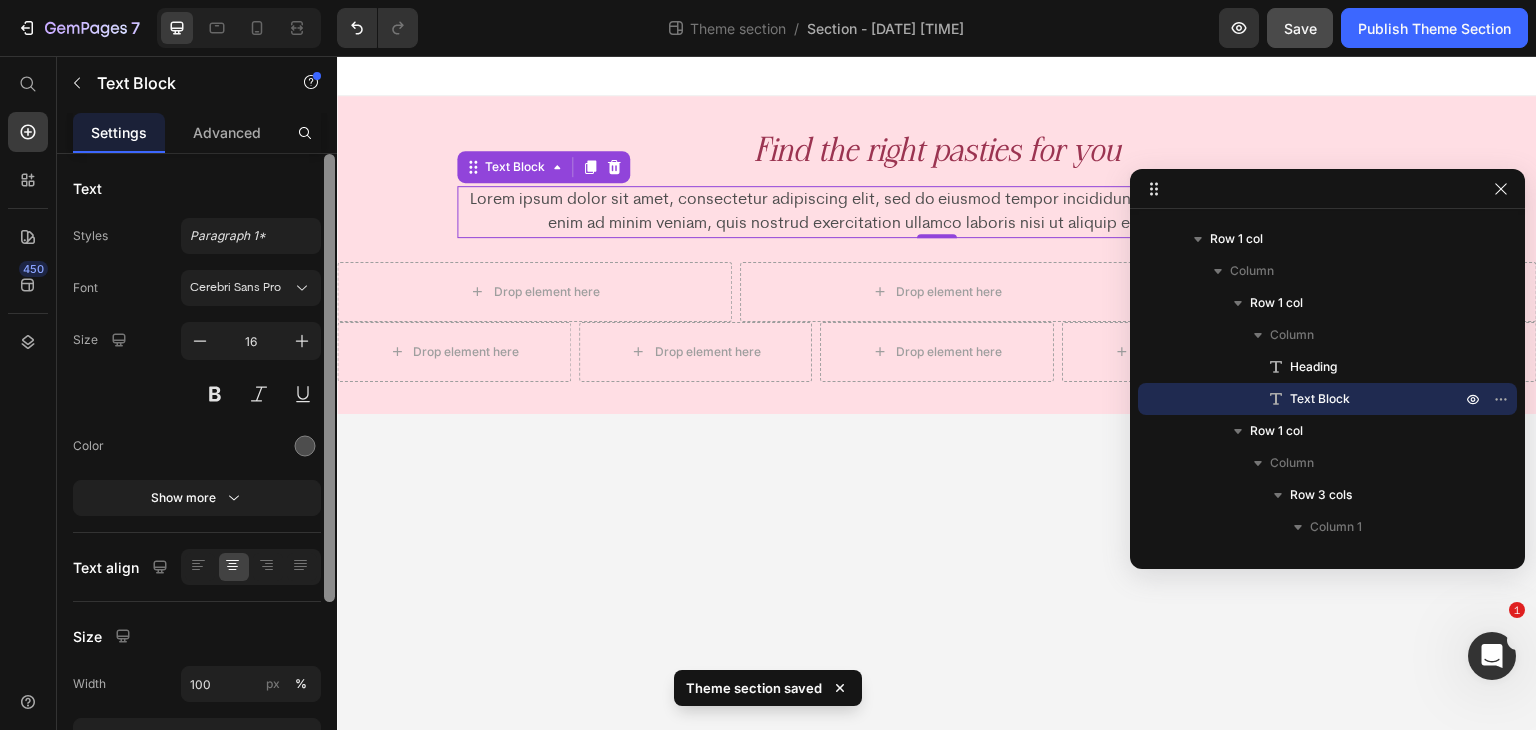 click at bounding box center [305, 446] 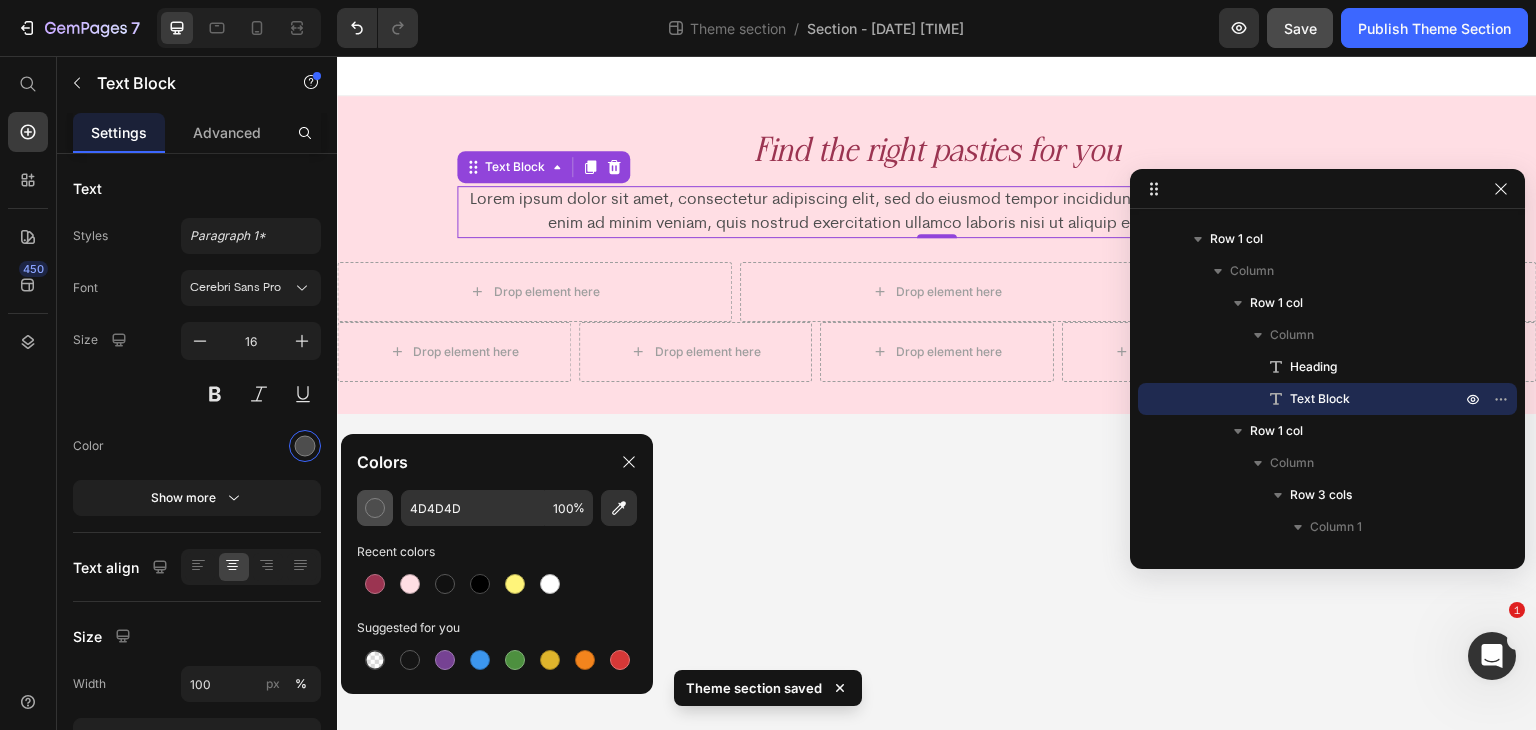 click at bounding box center [375, 508] 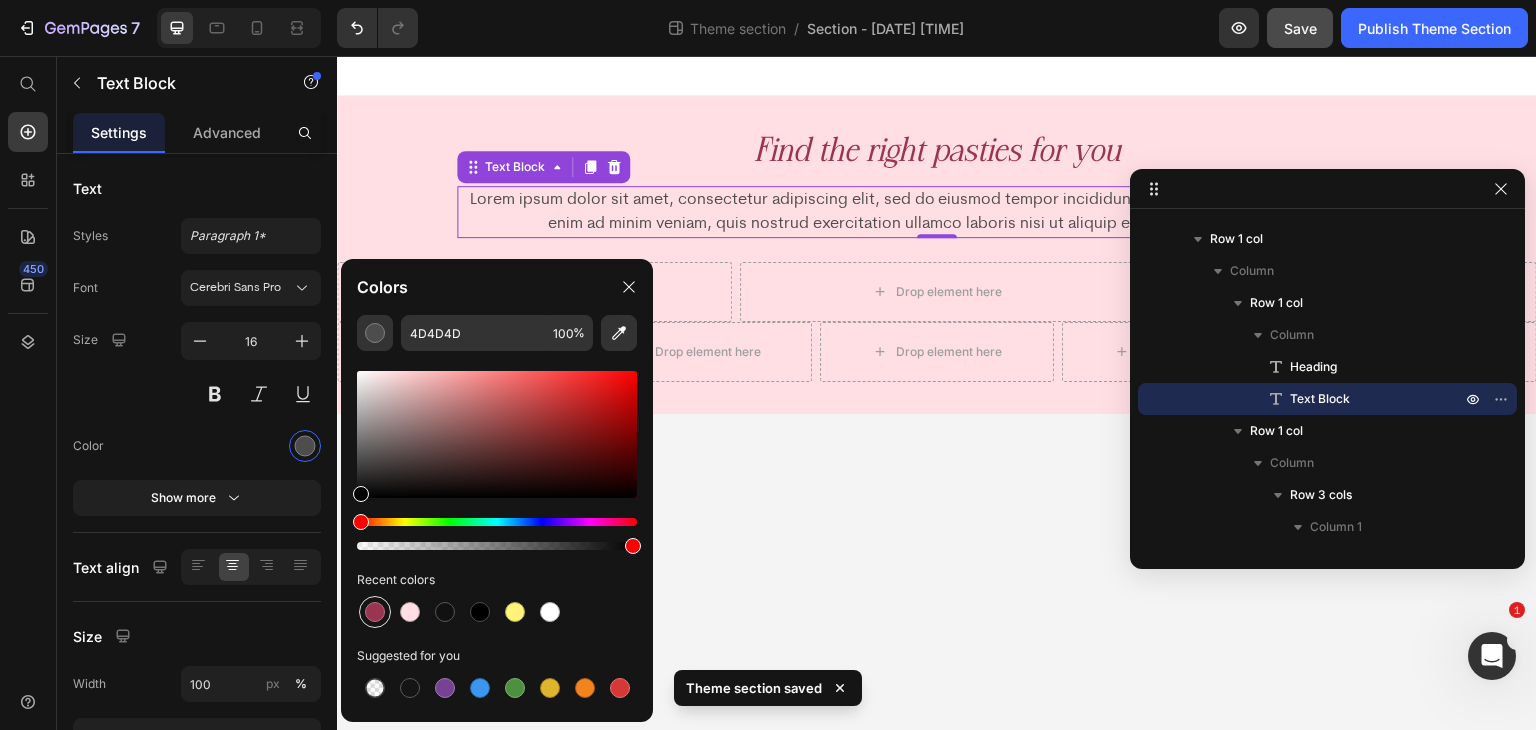 drag, startPoint x: 353, startPoint y: 623, endPoint x: 361, endPoint y: 611, distance: 14.422205 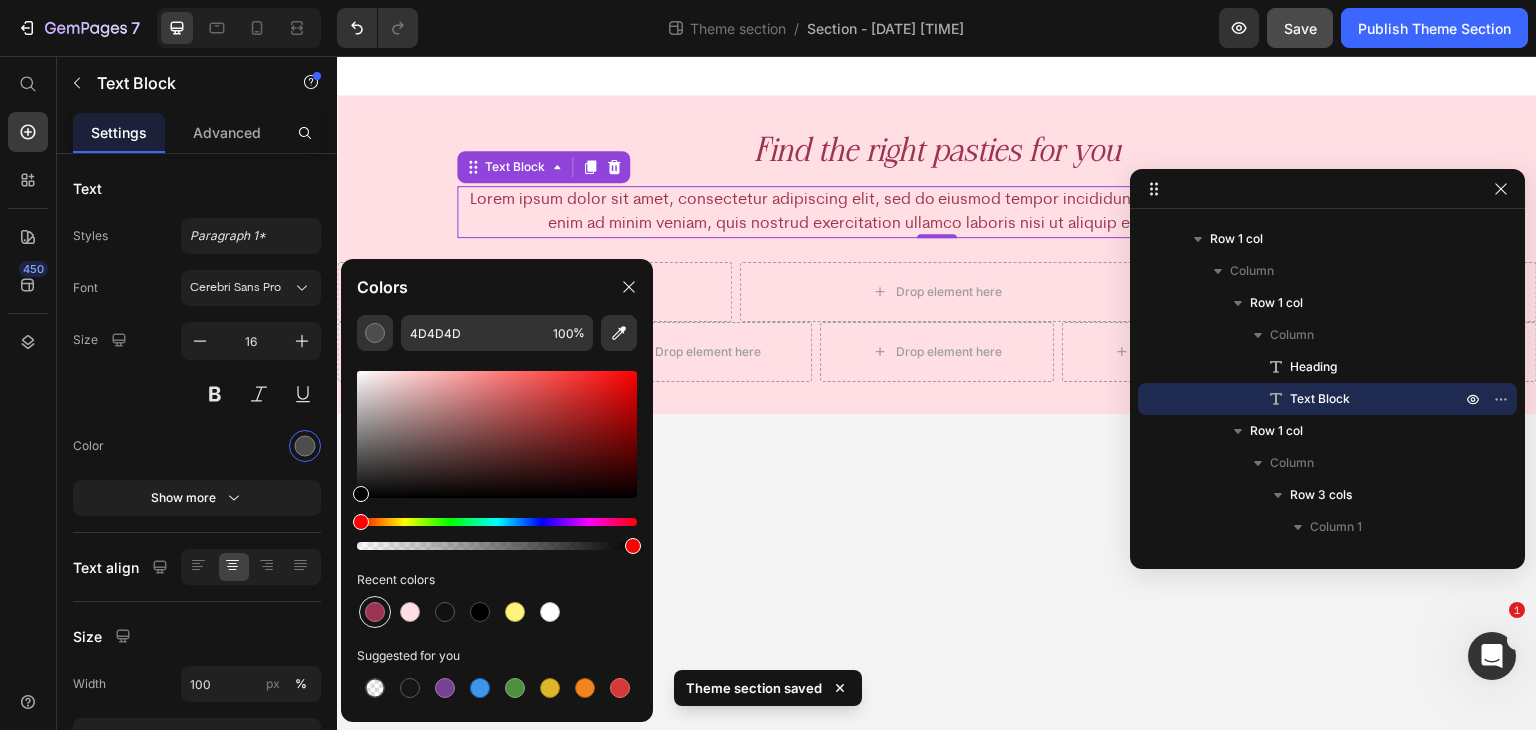type on "9B3451" 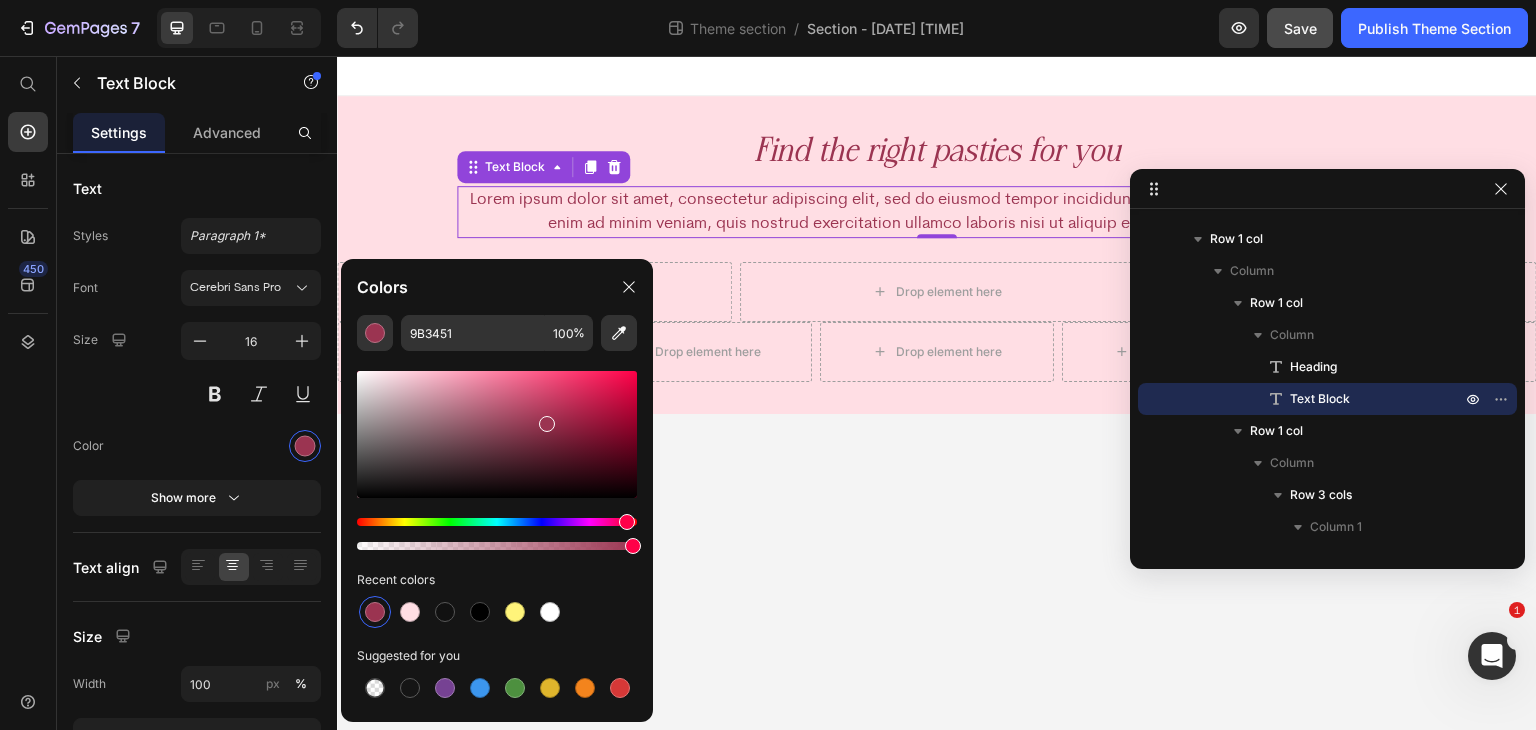 click on "Find the right pasties for you Heading Lorem ipsum dolor sit amet, consectetur adipiscing elit, sed do eiusmod tempor incididunt ut labore et dolore magna aliqua. Ut enim ad minim veniam, quis nostrud exercitation ullamco laboris nisi ut aliquip ex ea commodo consequat. Text Block   0 Row
Drop element here
Drop element here
Drop element here Row Row
Drop element here
Drop element here
Drop element here
Drop element here
Drop element here Row Row Row Root
Drag & drop element from sidebar or
Explore Library
Add section Choose templates inspired by CRO experts Generate layout from URL or image Add blank section then drag & drop elements" at bounding box center (937, 393) 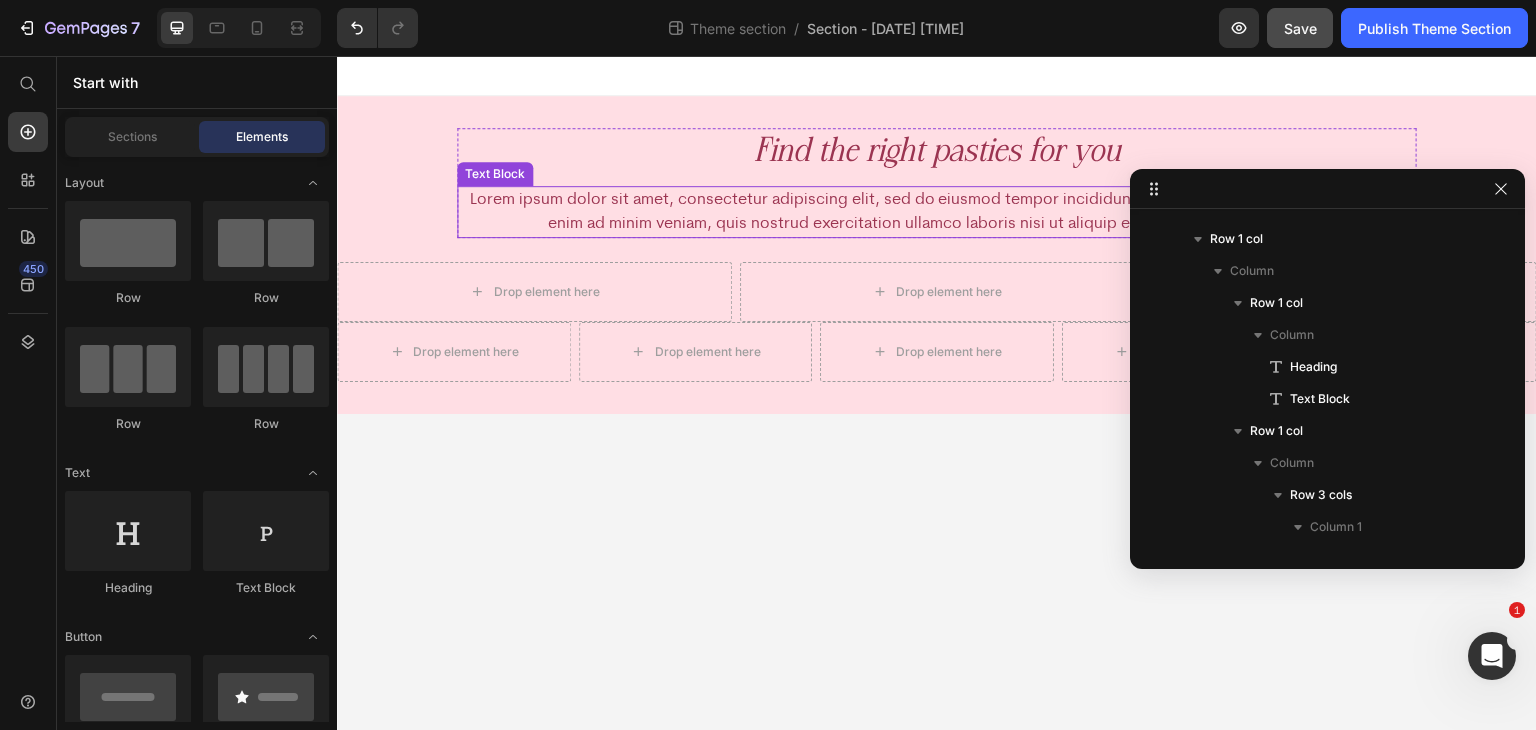 click on "Lorem ipsum dolor sit amet, consectetur adipiscing elit, sed do eiusmod tempor incididunt ut labore et dolore magna aliqua. Ut enim ad minim veniam, quis nostrud exercitation ullamco laboris nisi ut aliquip ex ea commodo consequat." at bounding box center [937, 212] 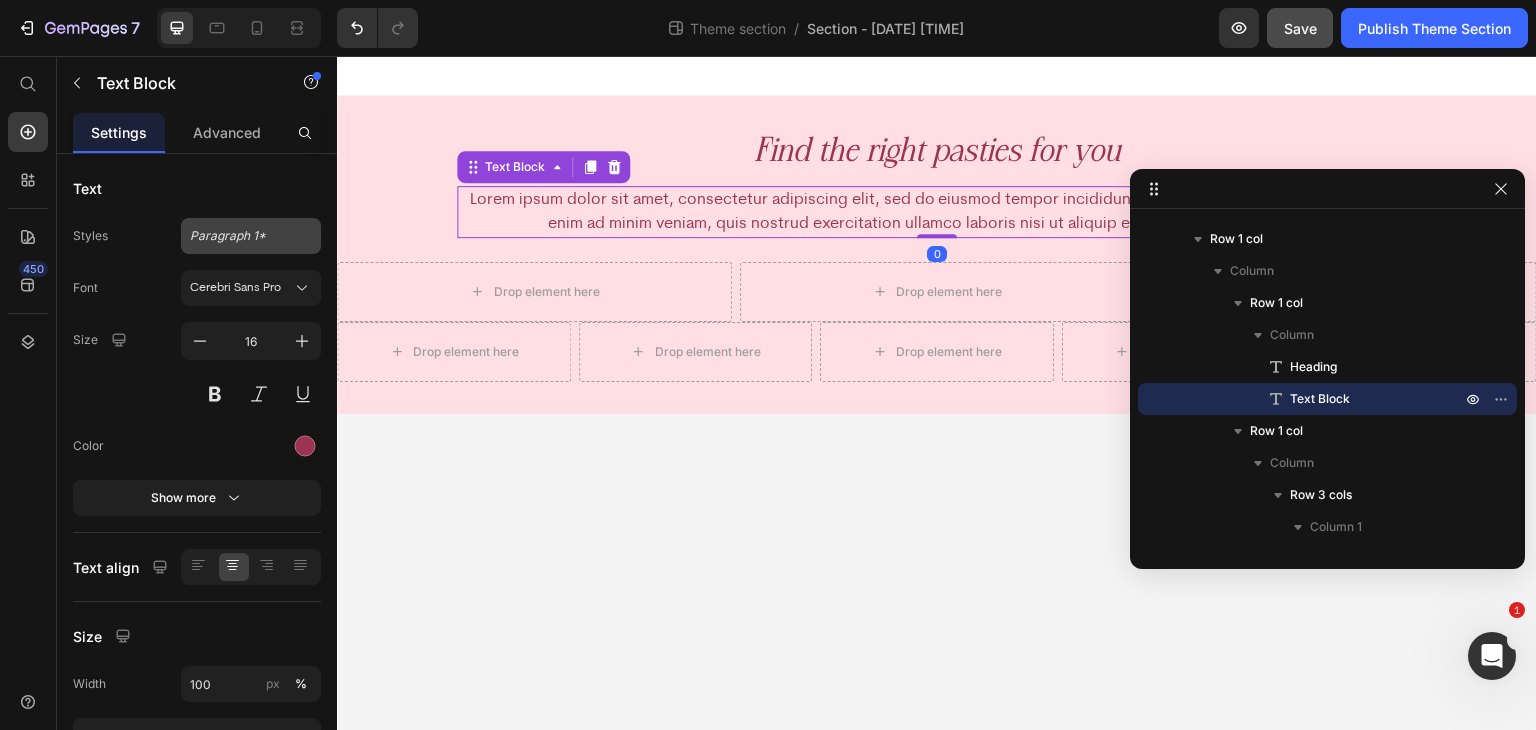click on "Paragraph 1*" at bounding box center (251, 236) 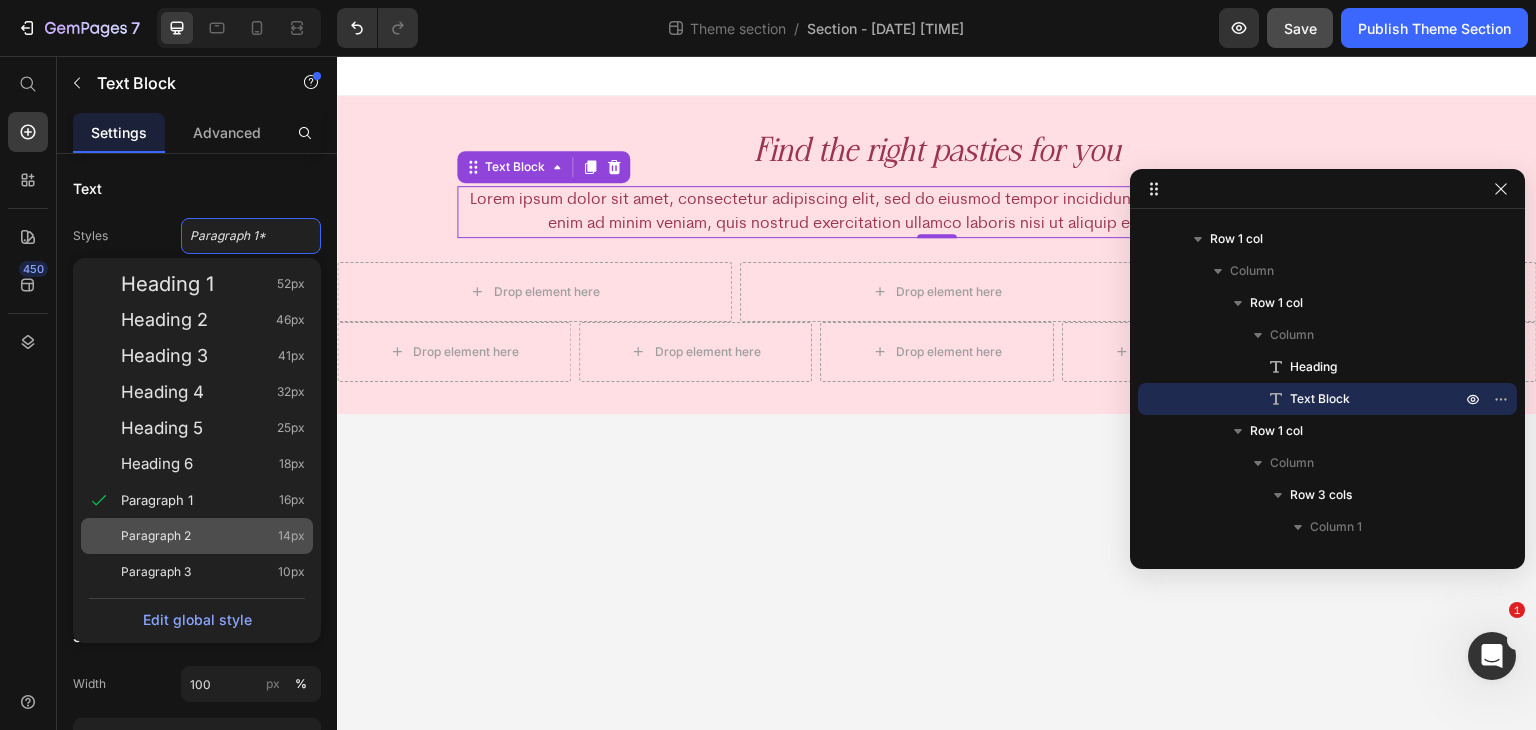 click on "Paragraph 2" at bounding box center (156, 536) 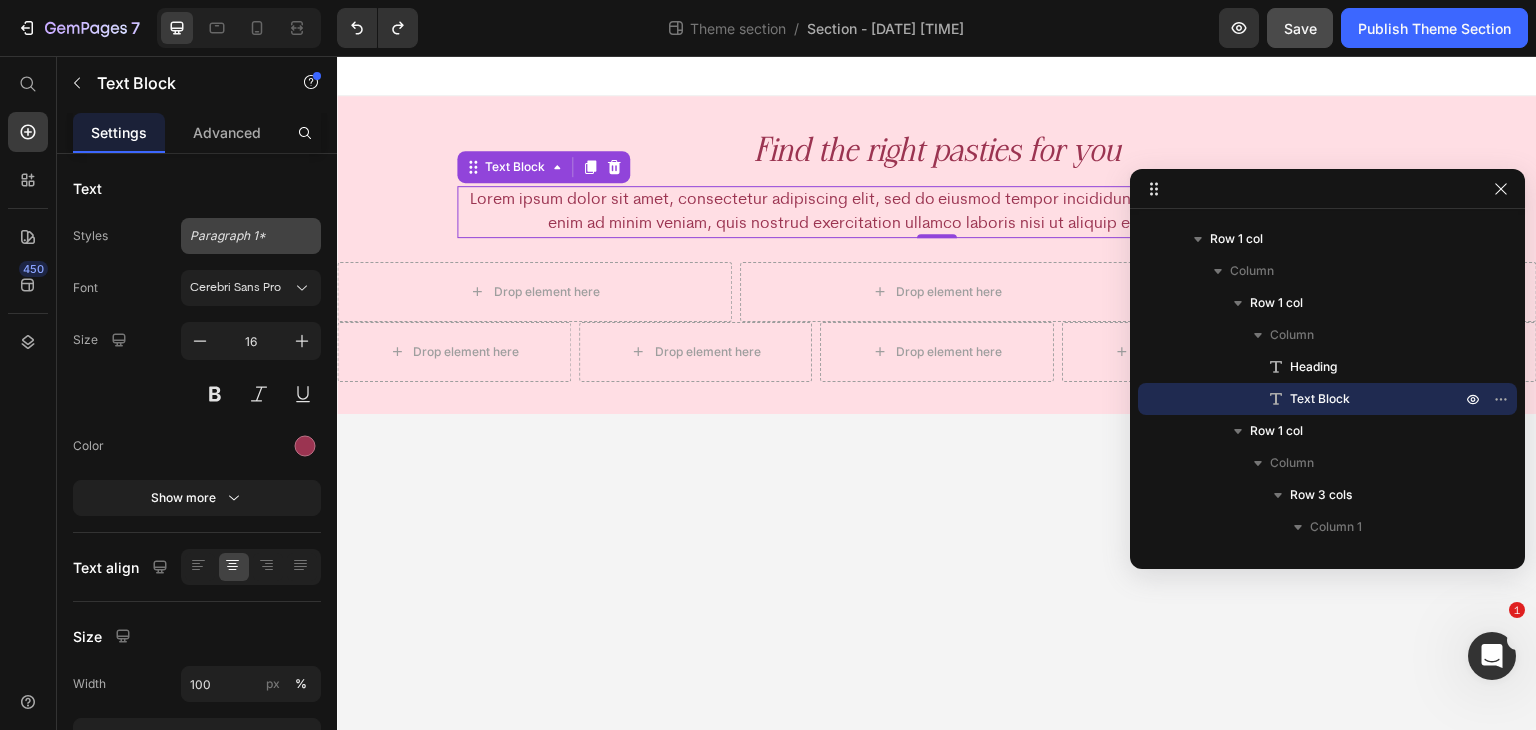click on "Paragraph 1*" at bounding box center (251, 236) 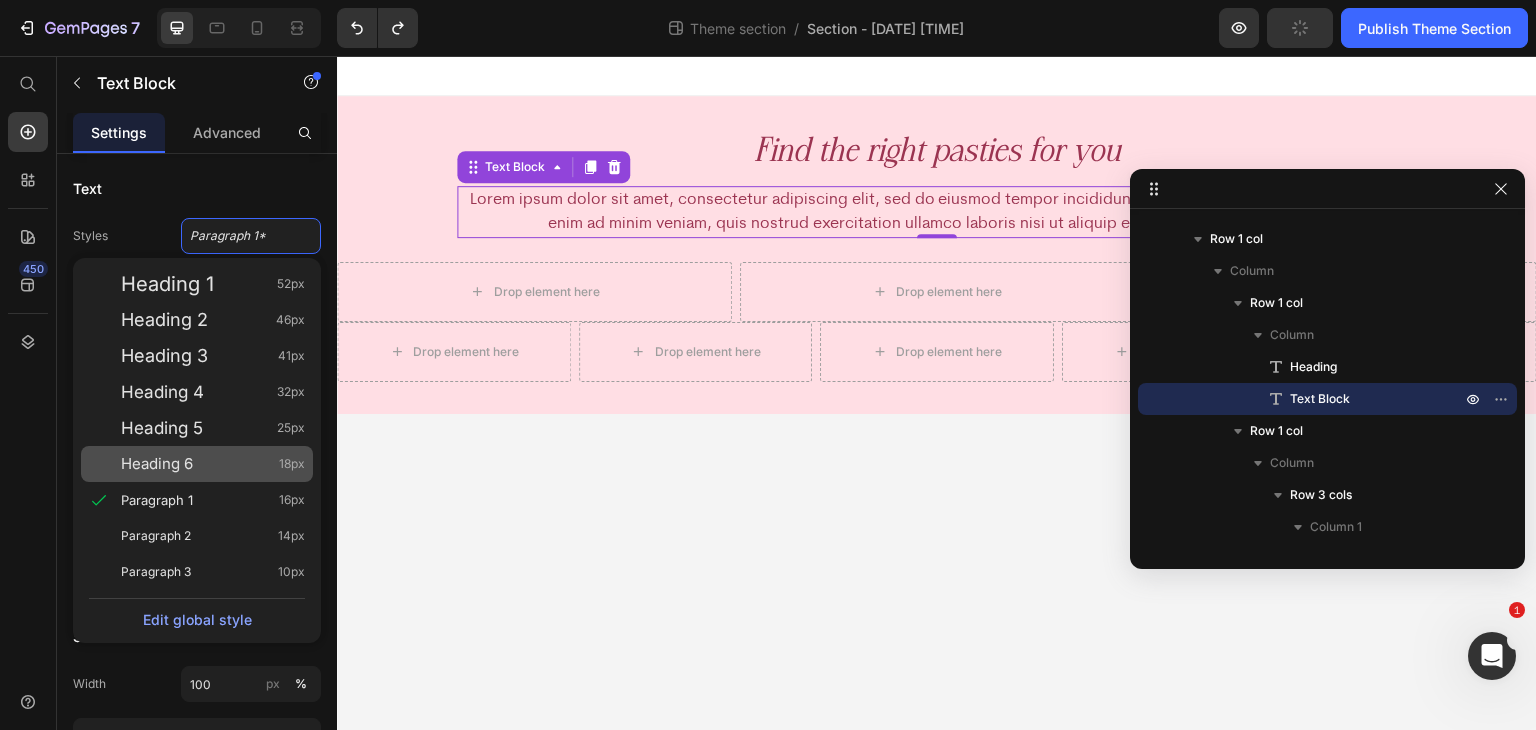 click on "Heading 6 18px" 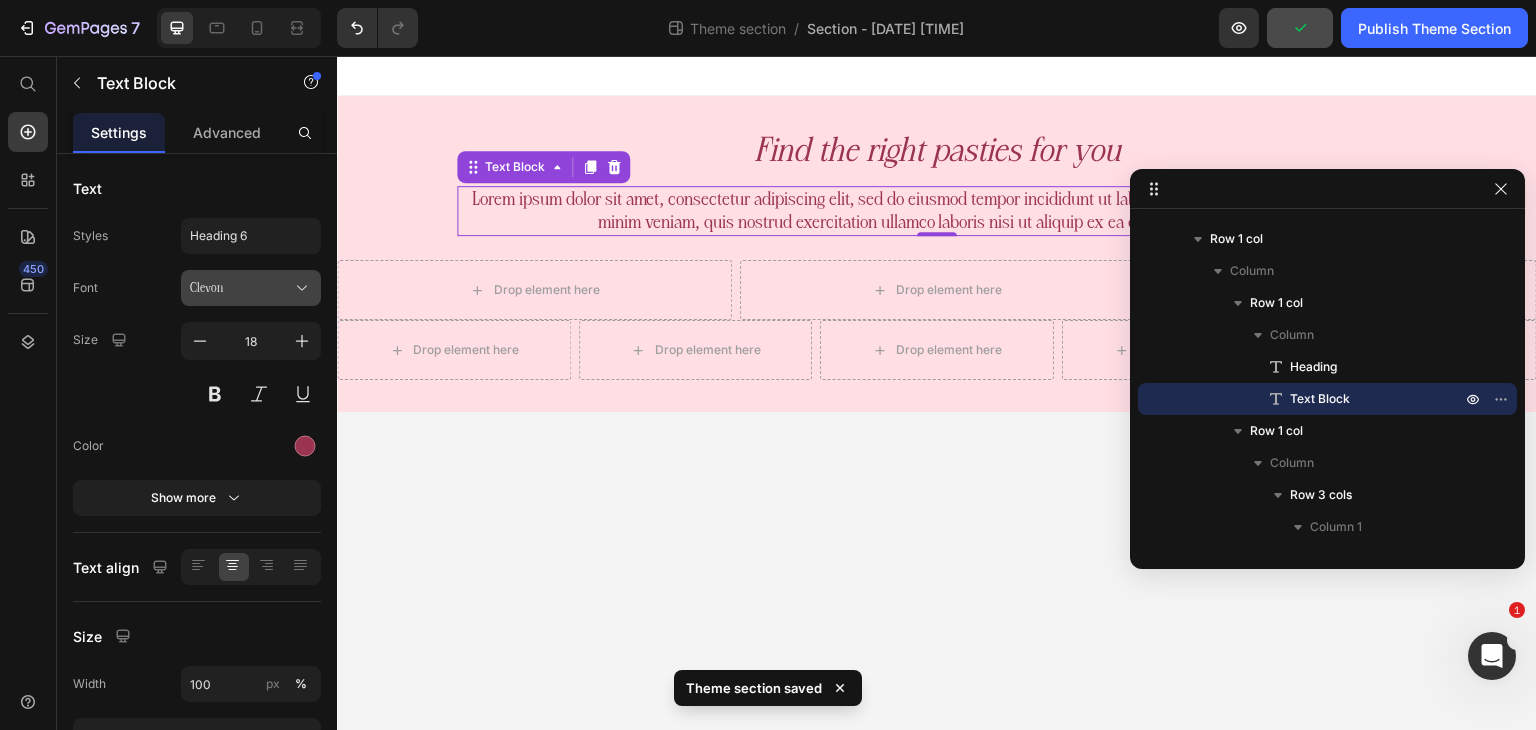 click on "Clevon" at bounding box center (241, 288) 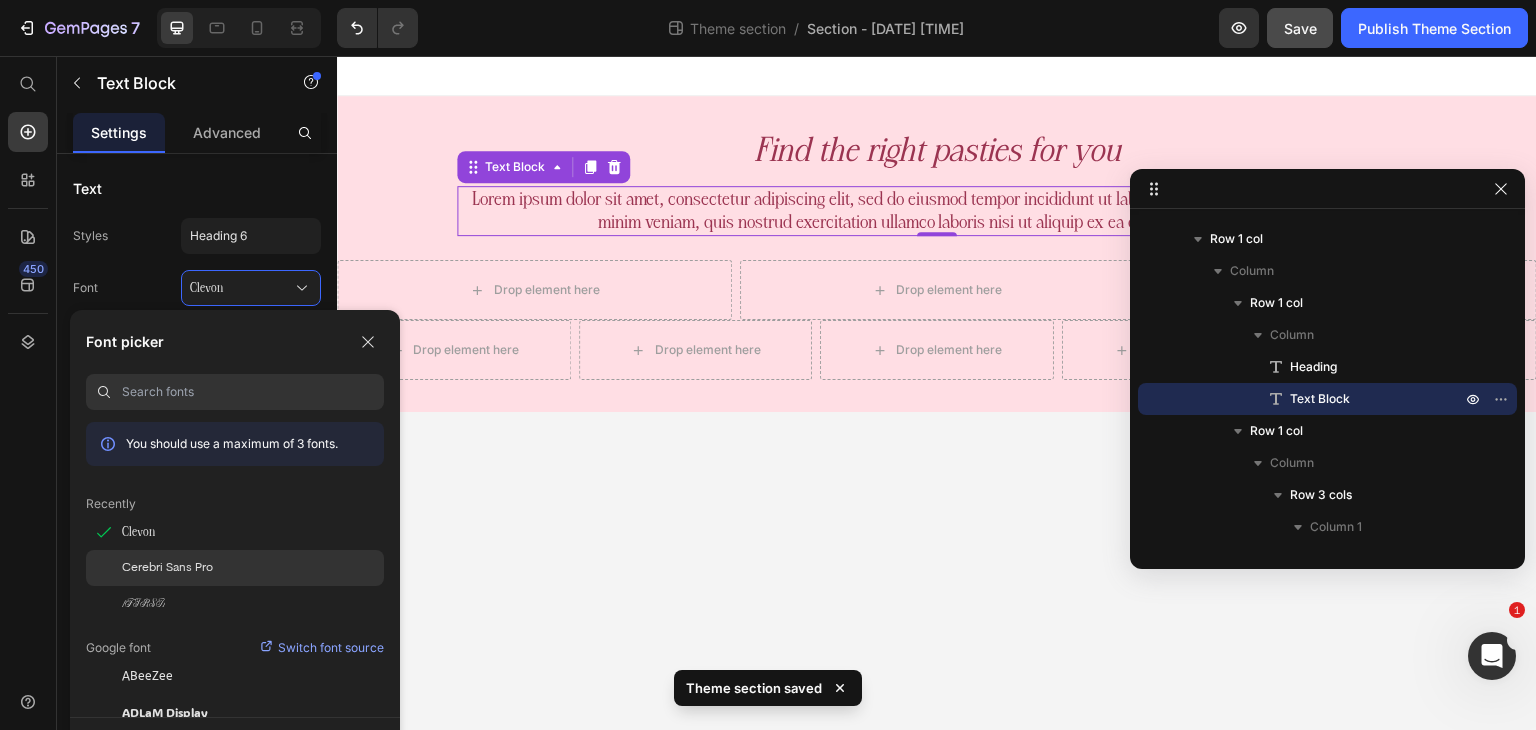 click on "Cerebri Sans Pro" at bounding box center [167, 568] 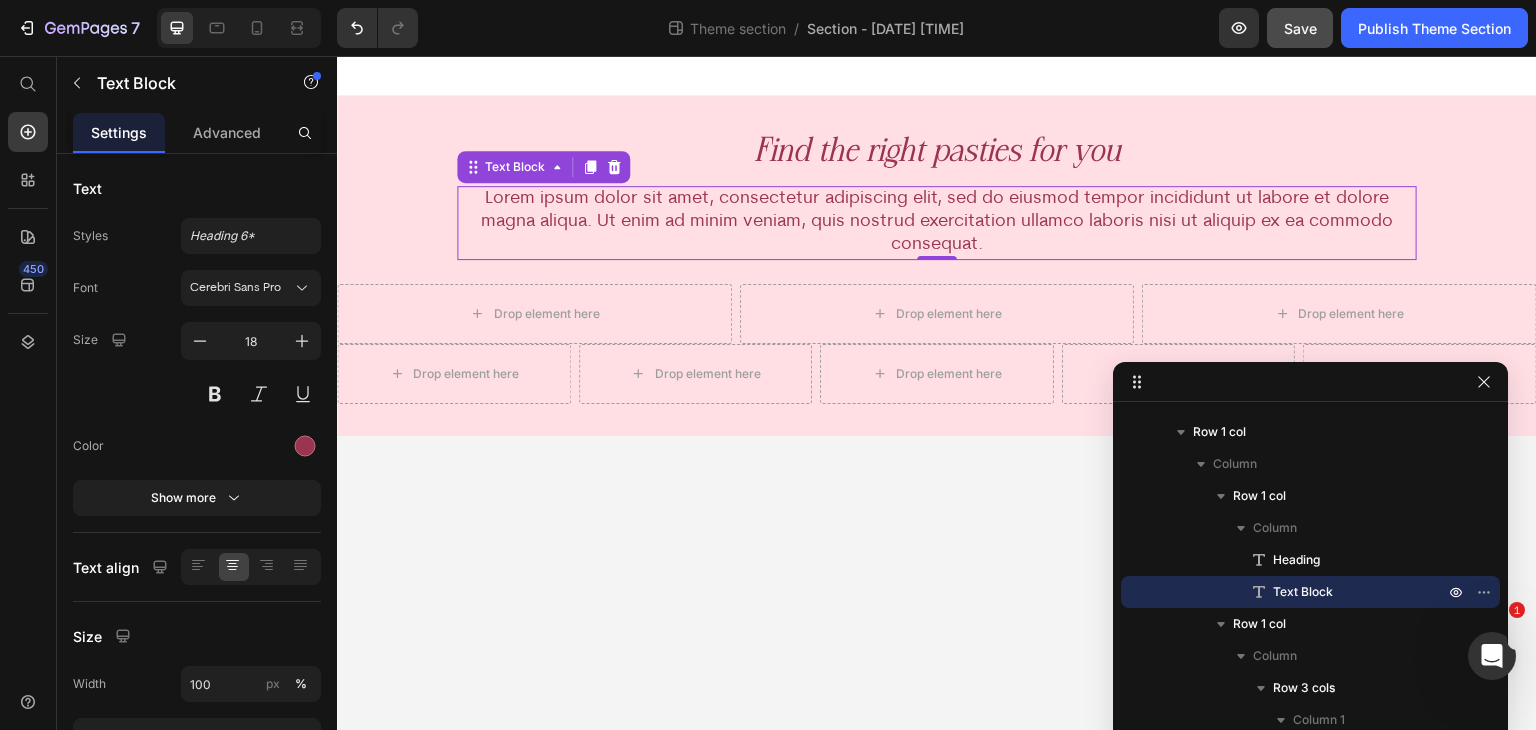 drag, startPoint x: 1325, startPoint y: 198, endPoint x: 1117, endPoint y: 390, distance: 283.0689 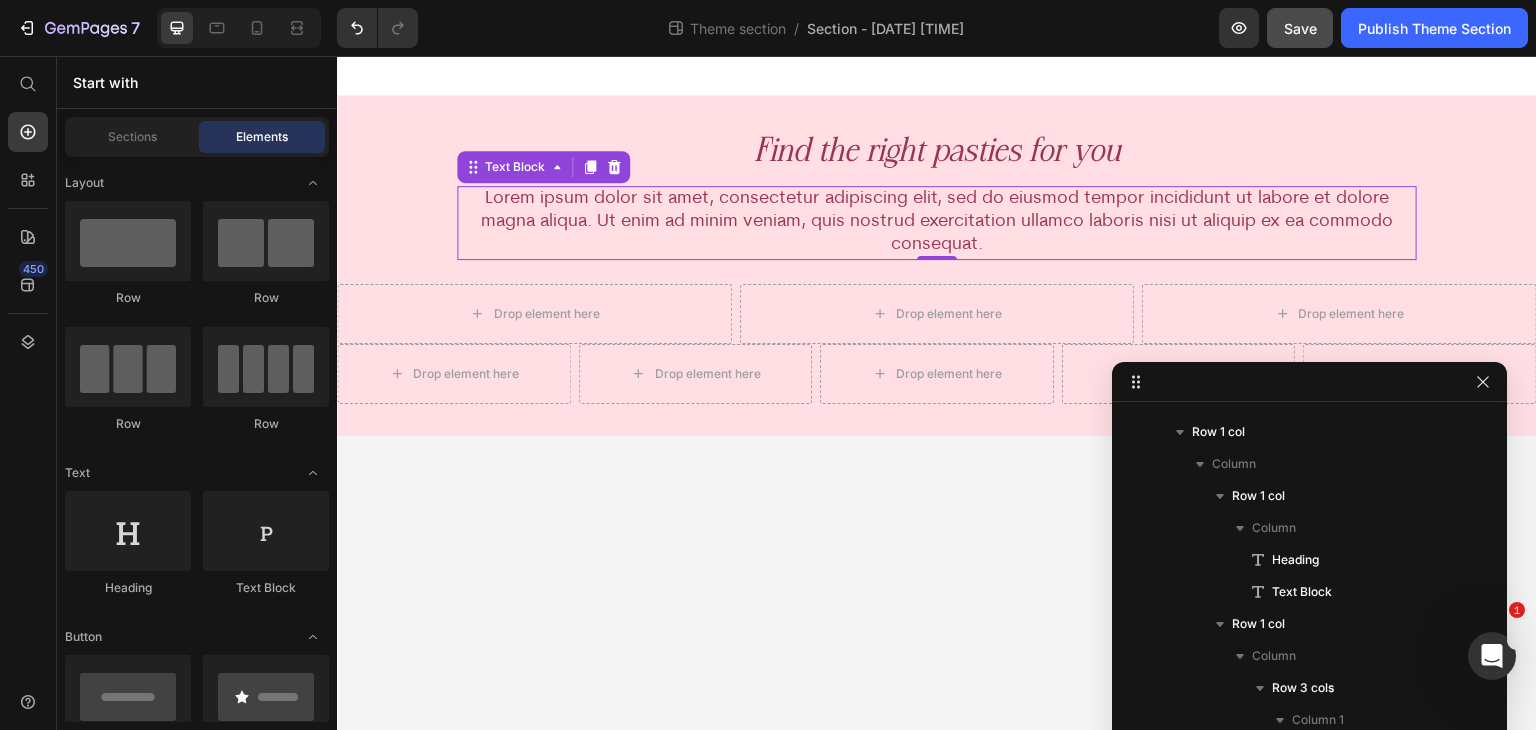 drag, startPoint x: 753, startPoint y: 484, endPoint x: 813, endPoint y: 339, distance: 156.92355 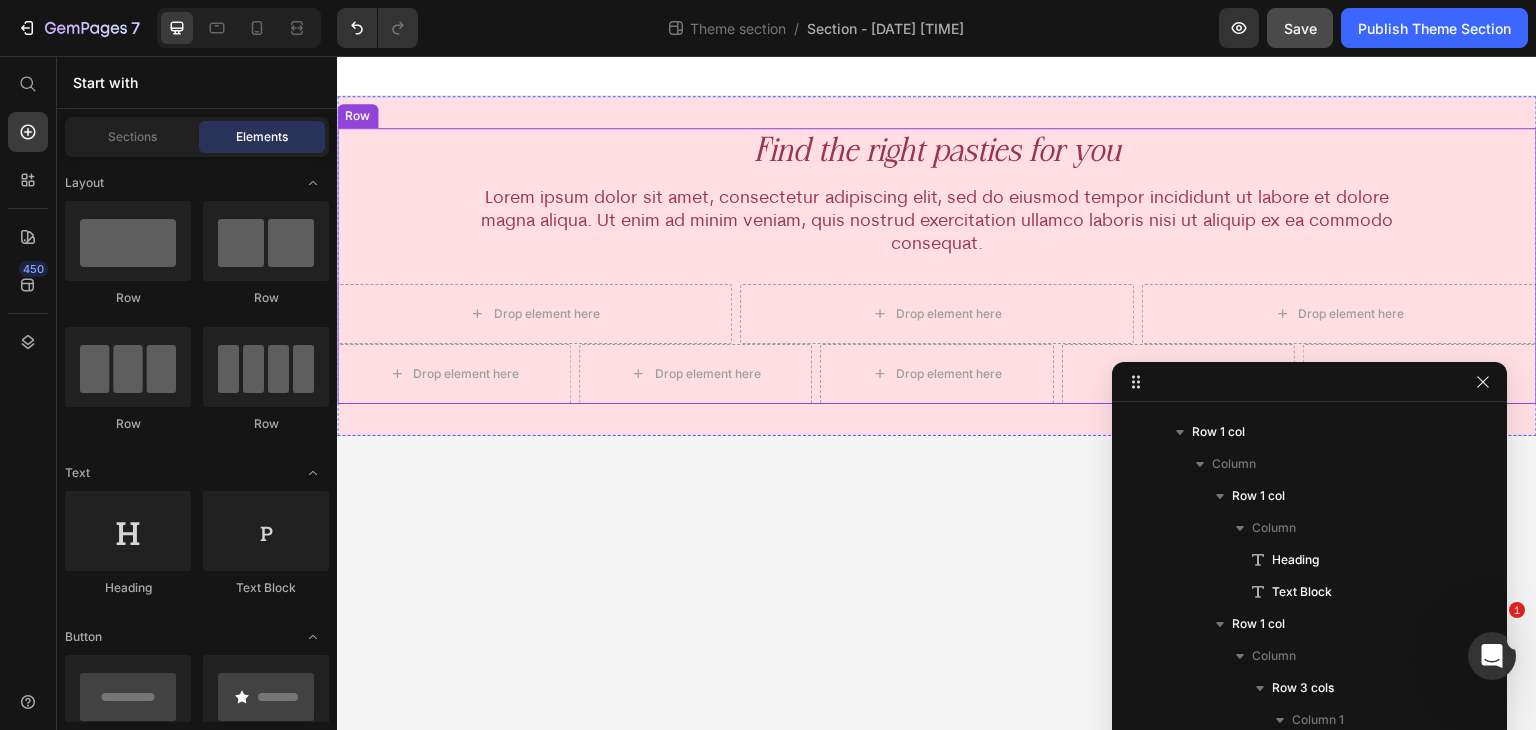 click on "Find the right pasties for you Heading Lorem ipsum dolor sit amet, consectetur adipiscing elit, sed do eiusmod tempor incididunt ut labore et dolore magna aliqua. Ut enim ad minim veniam, quis nostrud exercitation ullamco laboris nisi ut aliquip ex ea commodo consequat. Text Block Row
Drop element here
Drop element here
Drop element here Row Row
Drop element here
Drop element here
Drop element here
Drop element here
Drop element here Row Row" at bounding box center (937, 266) 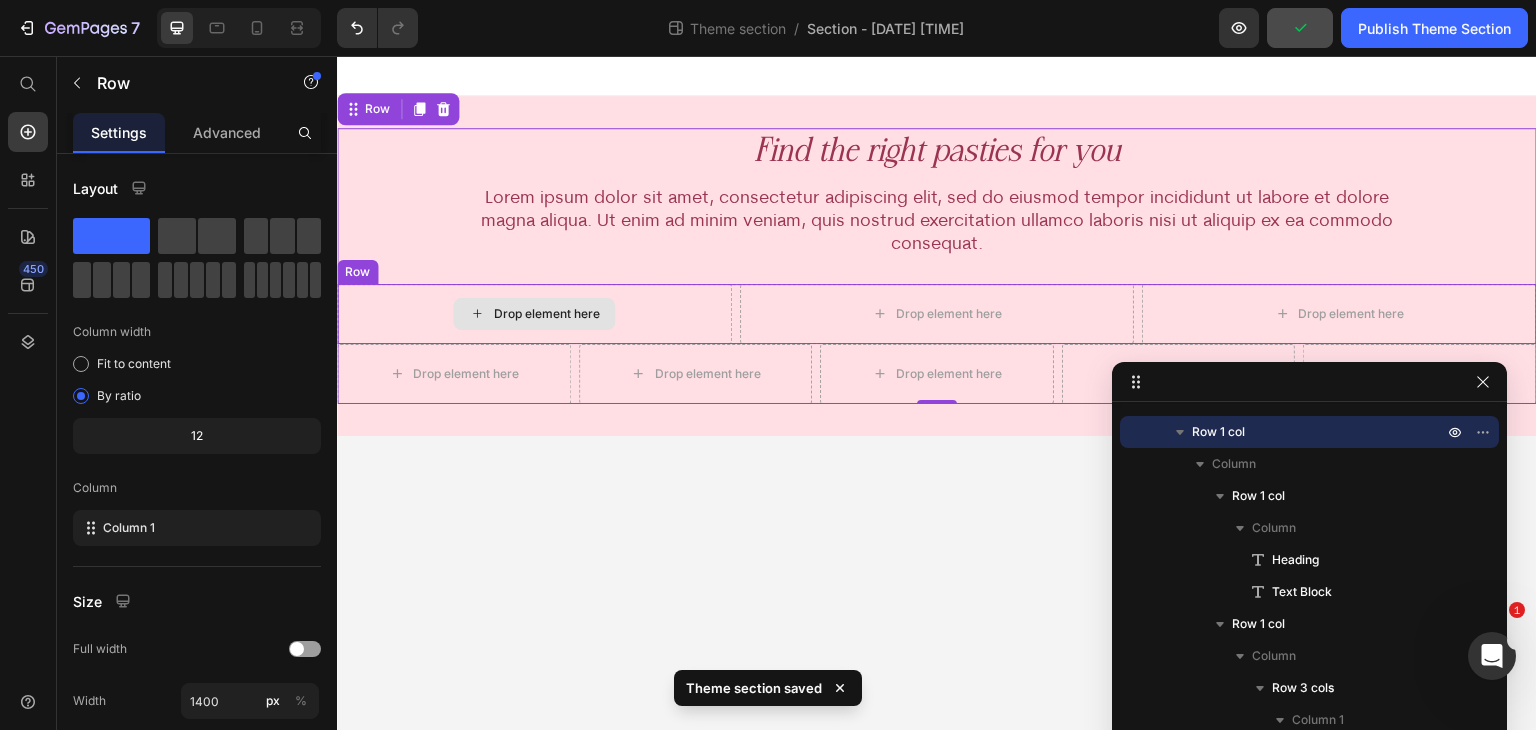 click on "Drop element here" at bounding box center (534, 314) 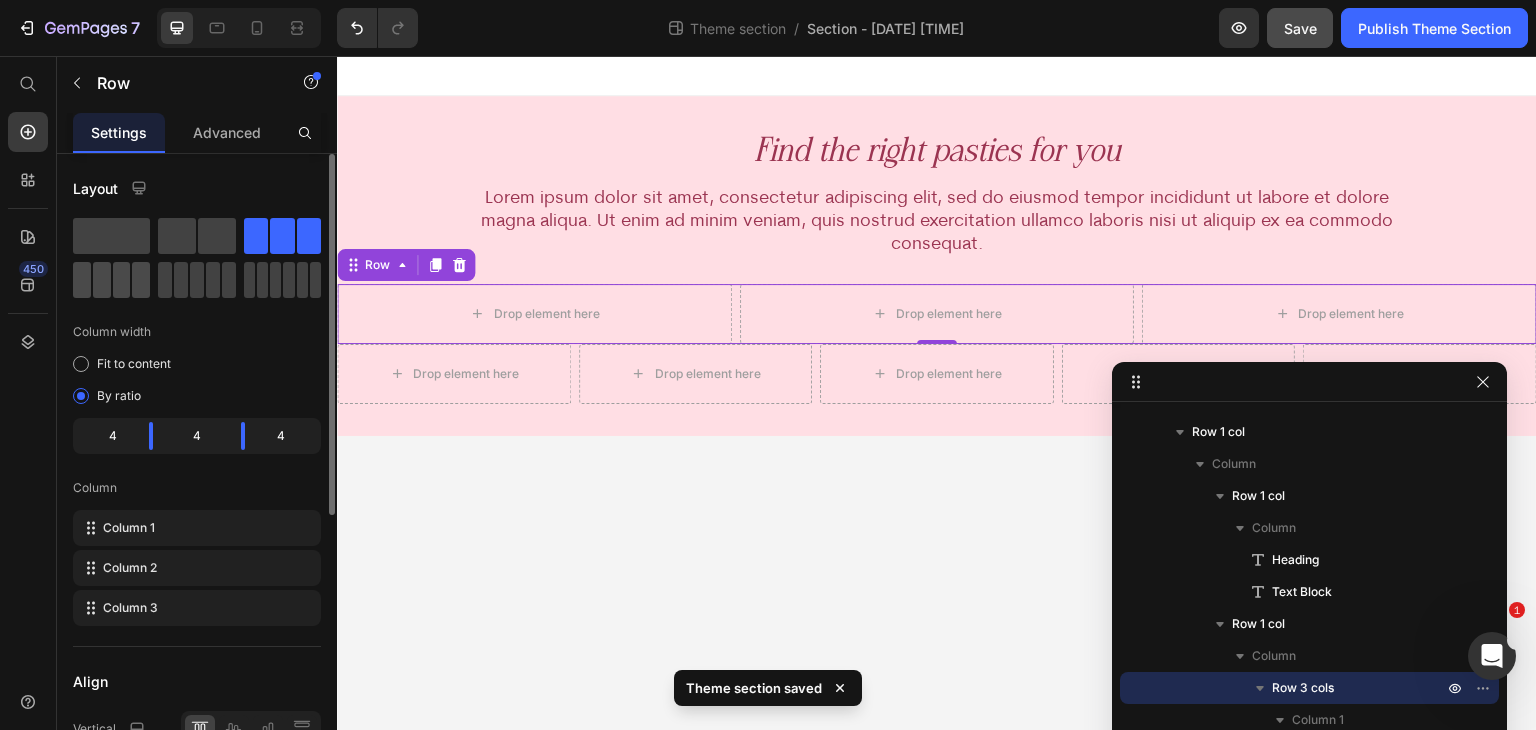 click 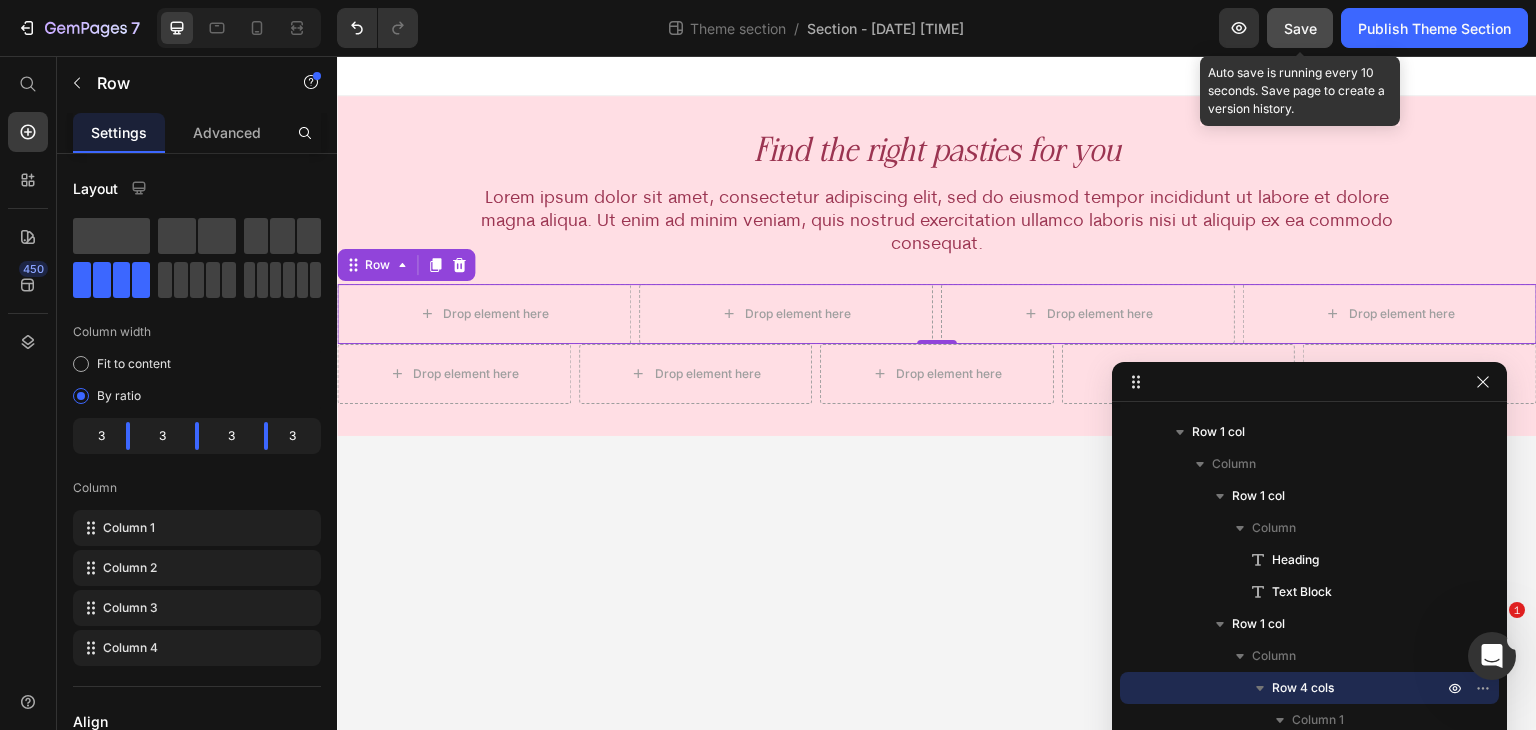 click on "Save" at bounding box center [1300, 28] 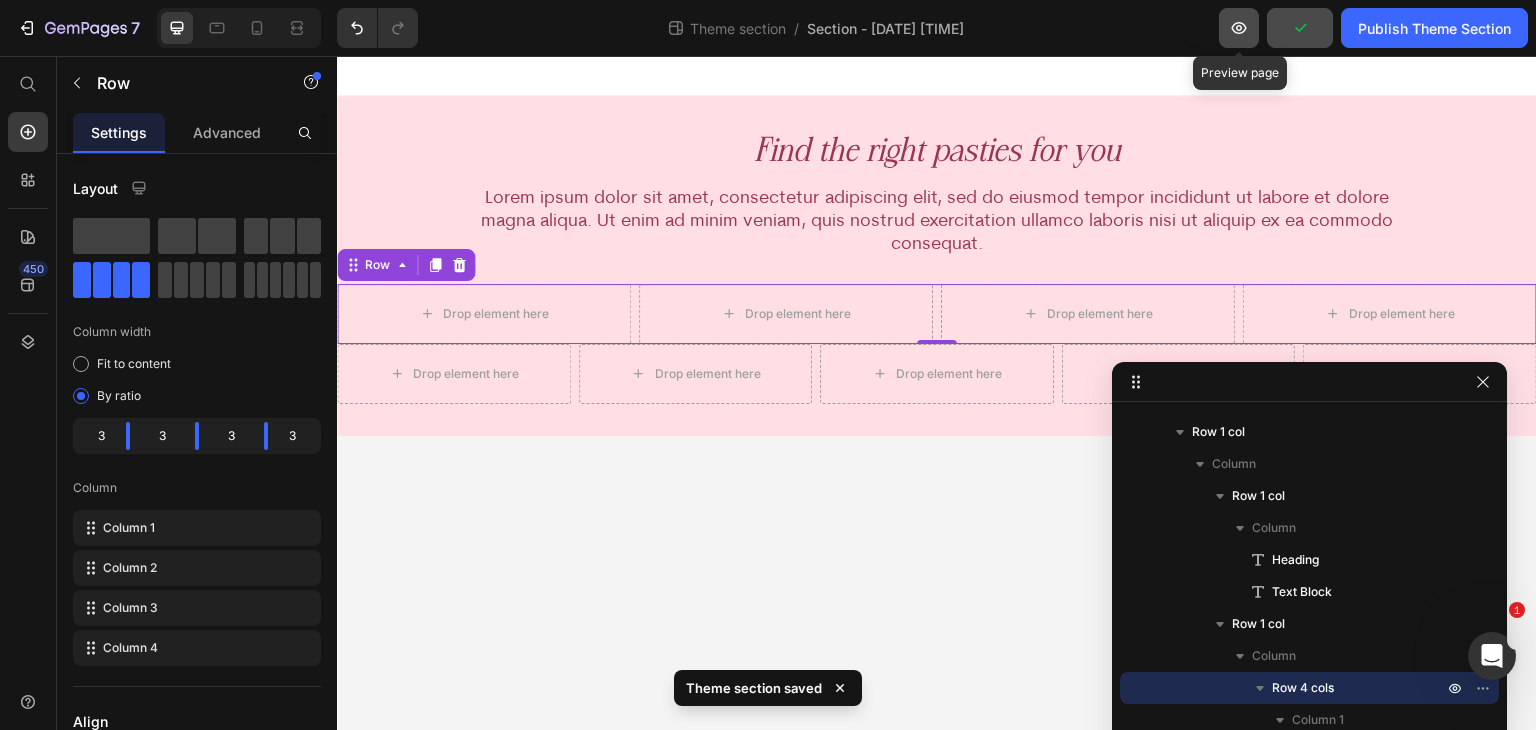 click 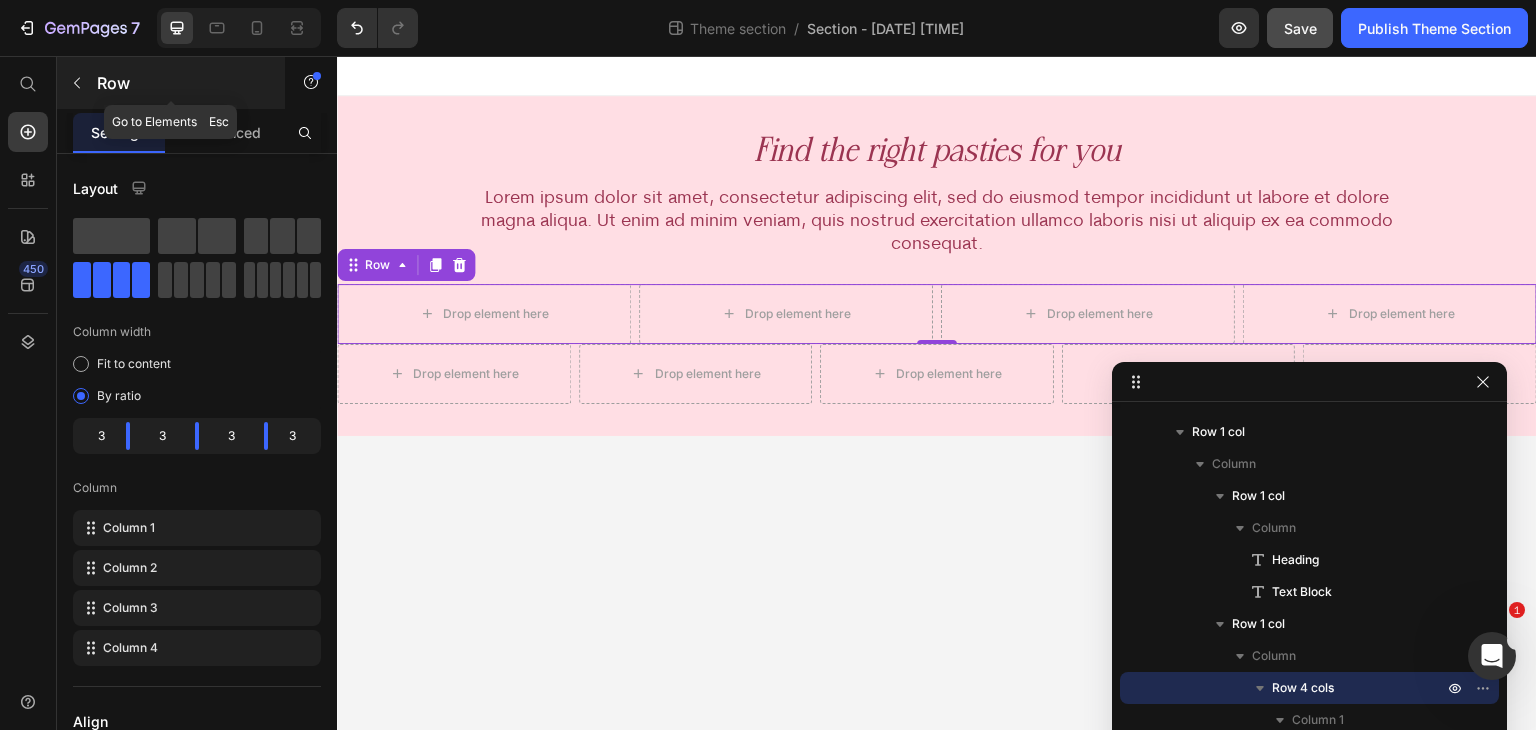 click at bounding box center (77, 83) 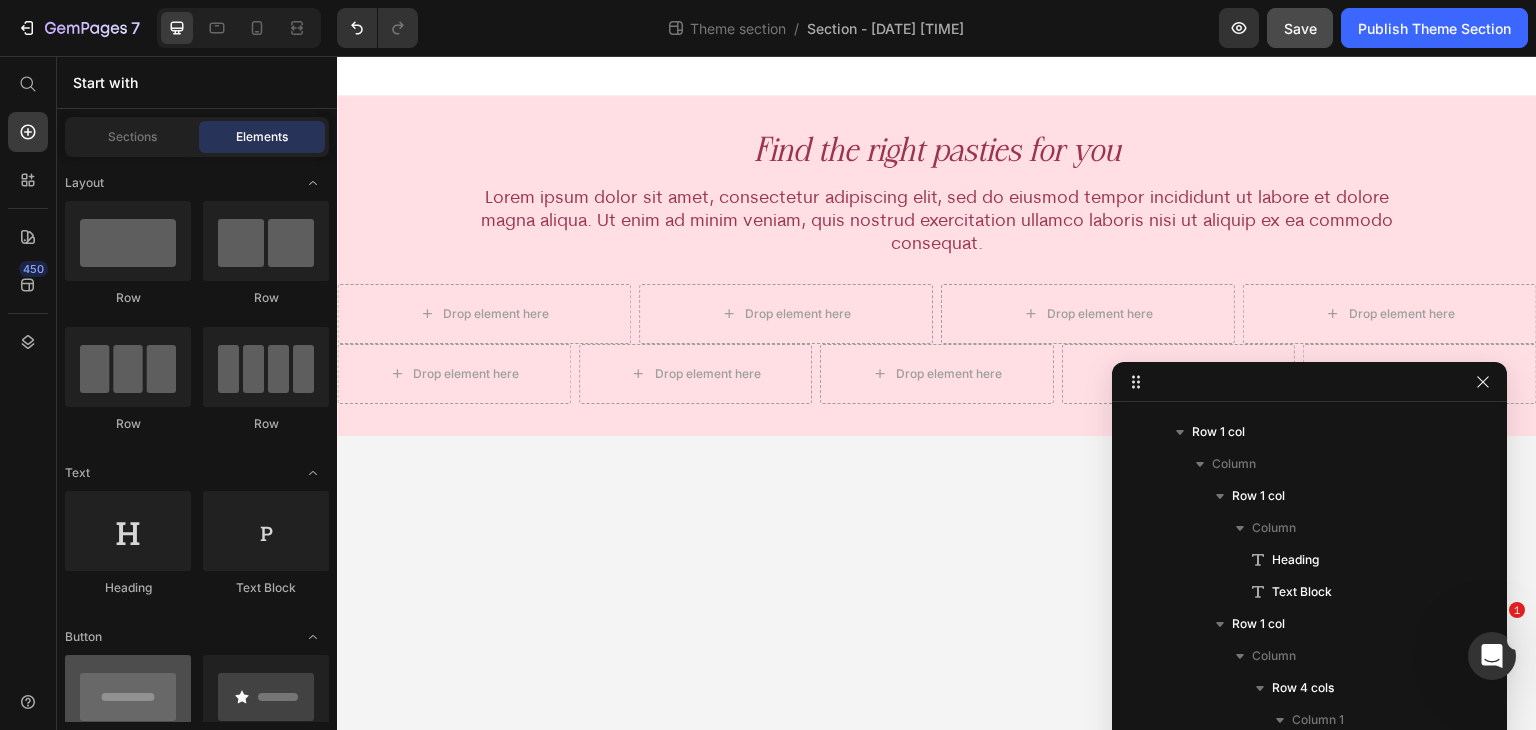 scroll, scrollTop: 333, scrollLeft: 0, axis: vertical 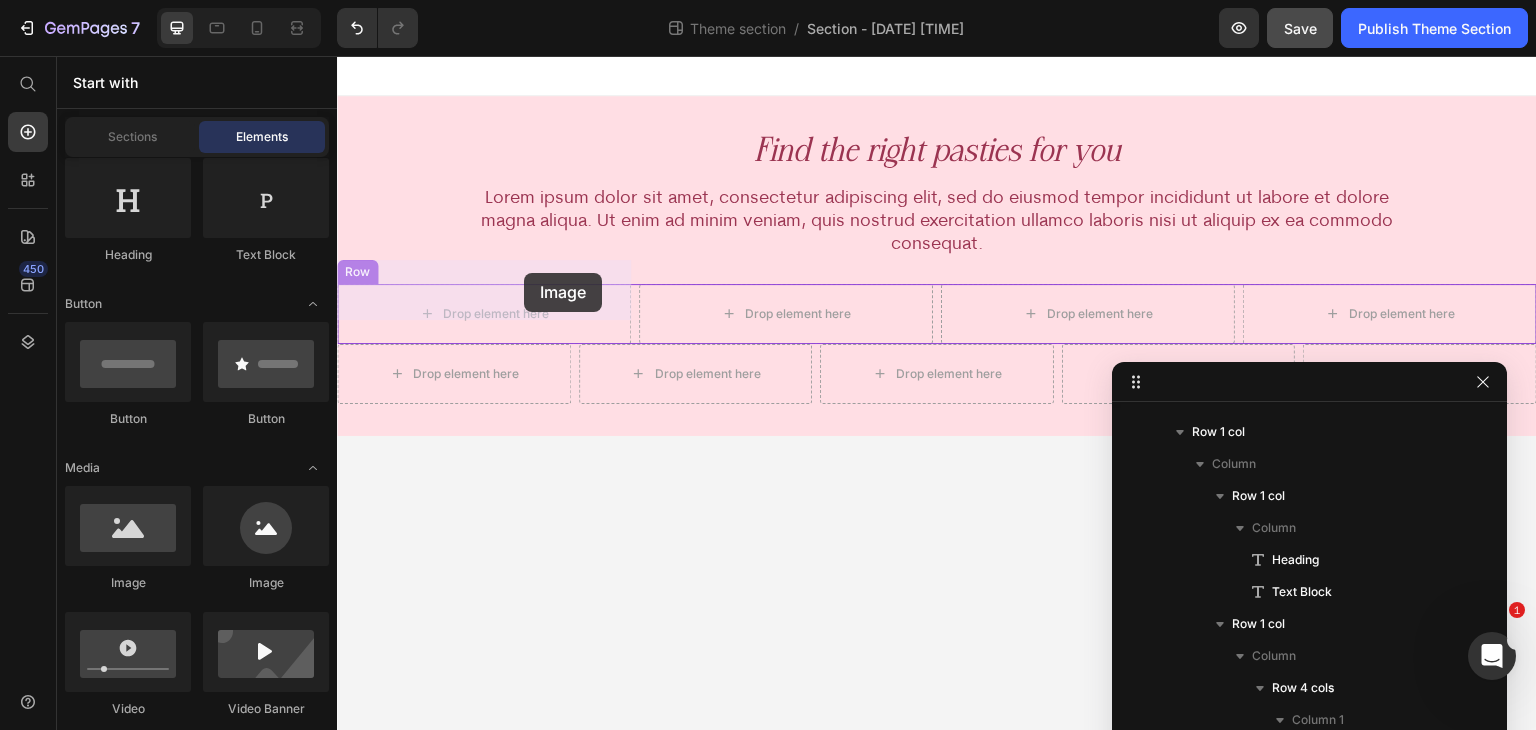 drag, startPoint x: 448, startPoint y: 599, endPoint x: 524, endPoint y: 273, distance: 334.7417 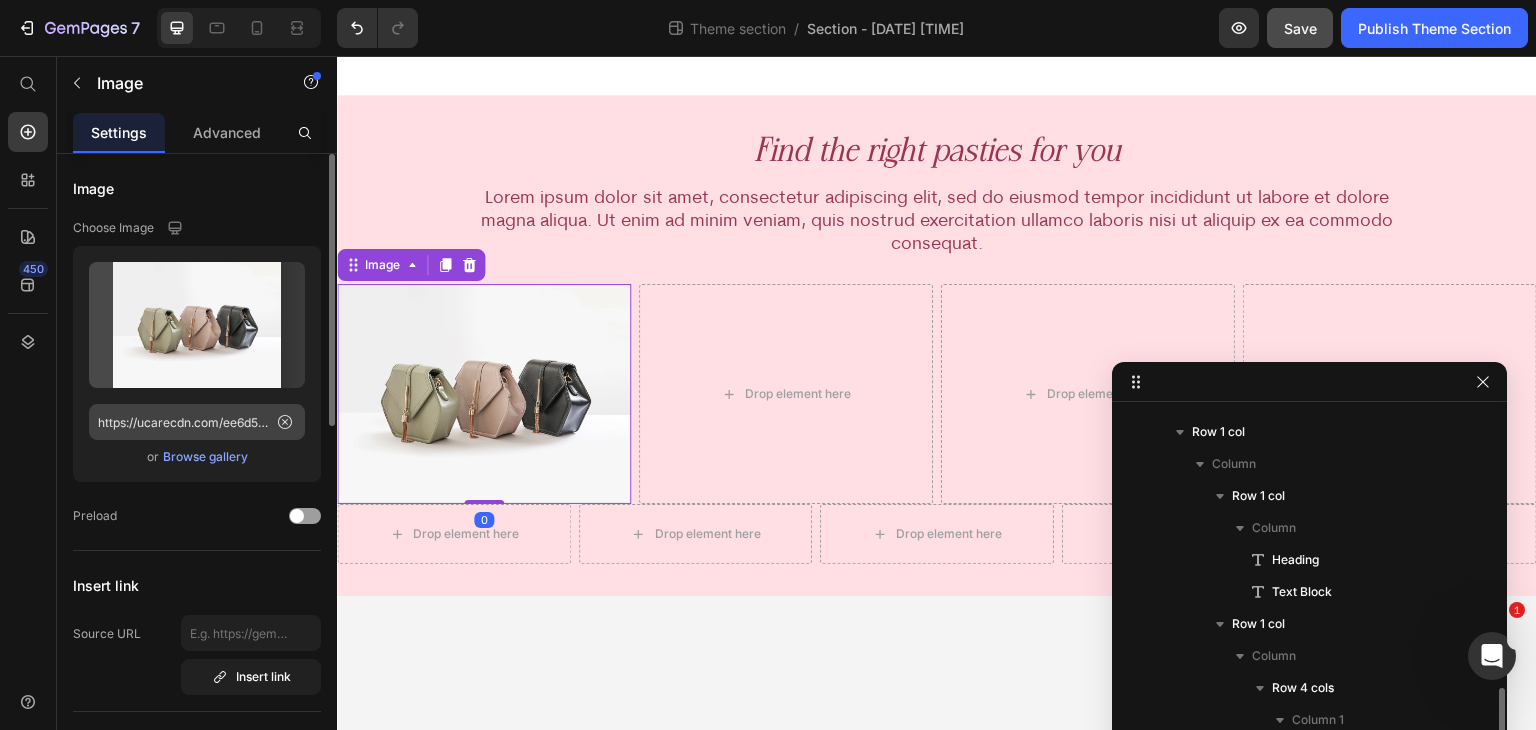 scroll, scrollTop: 250, scrollLeft: 0, axis: vertical 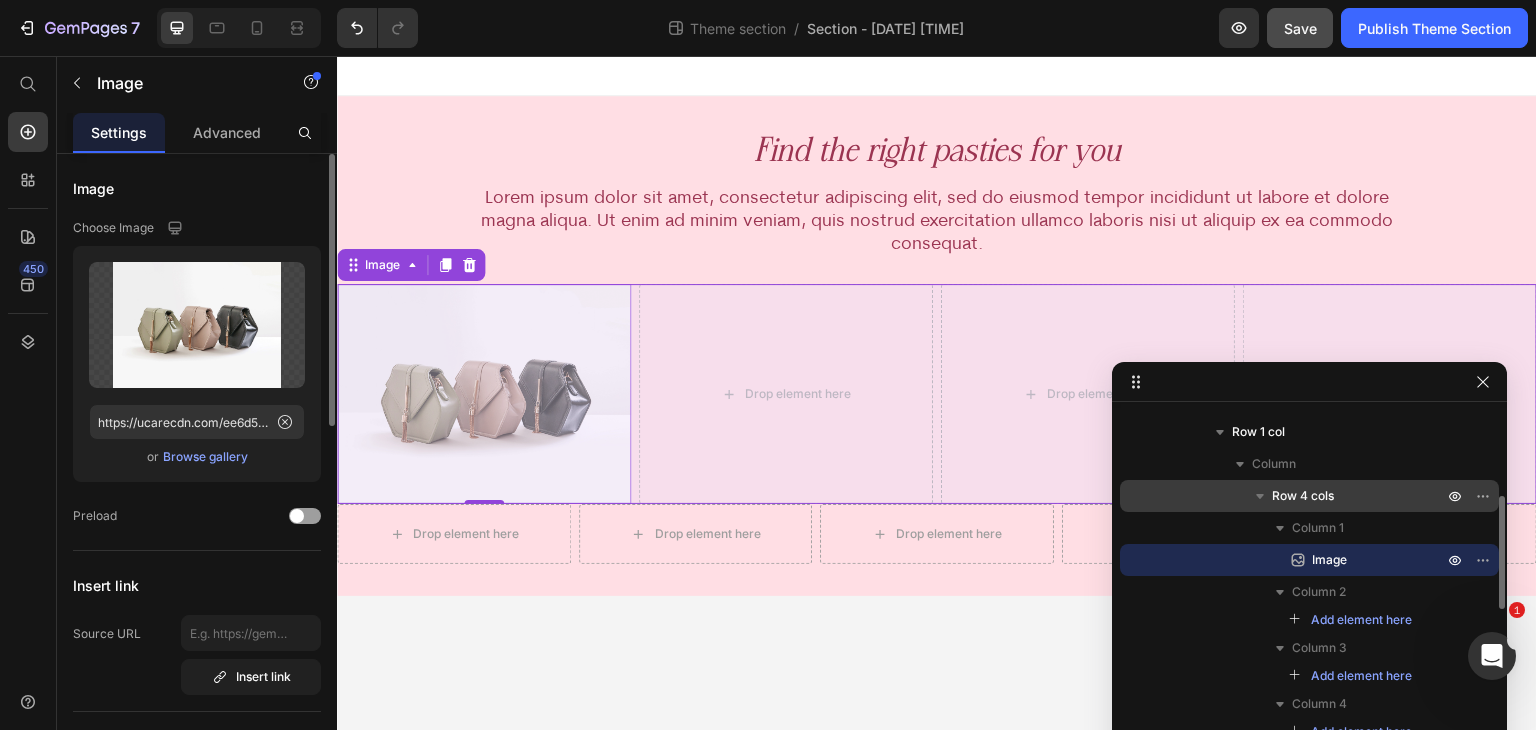 click on "Row 4 cols" at bounding box center (1303, 496) 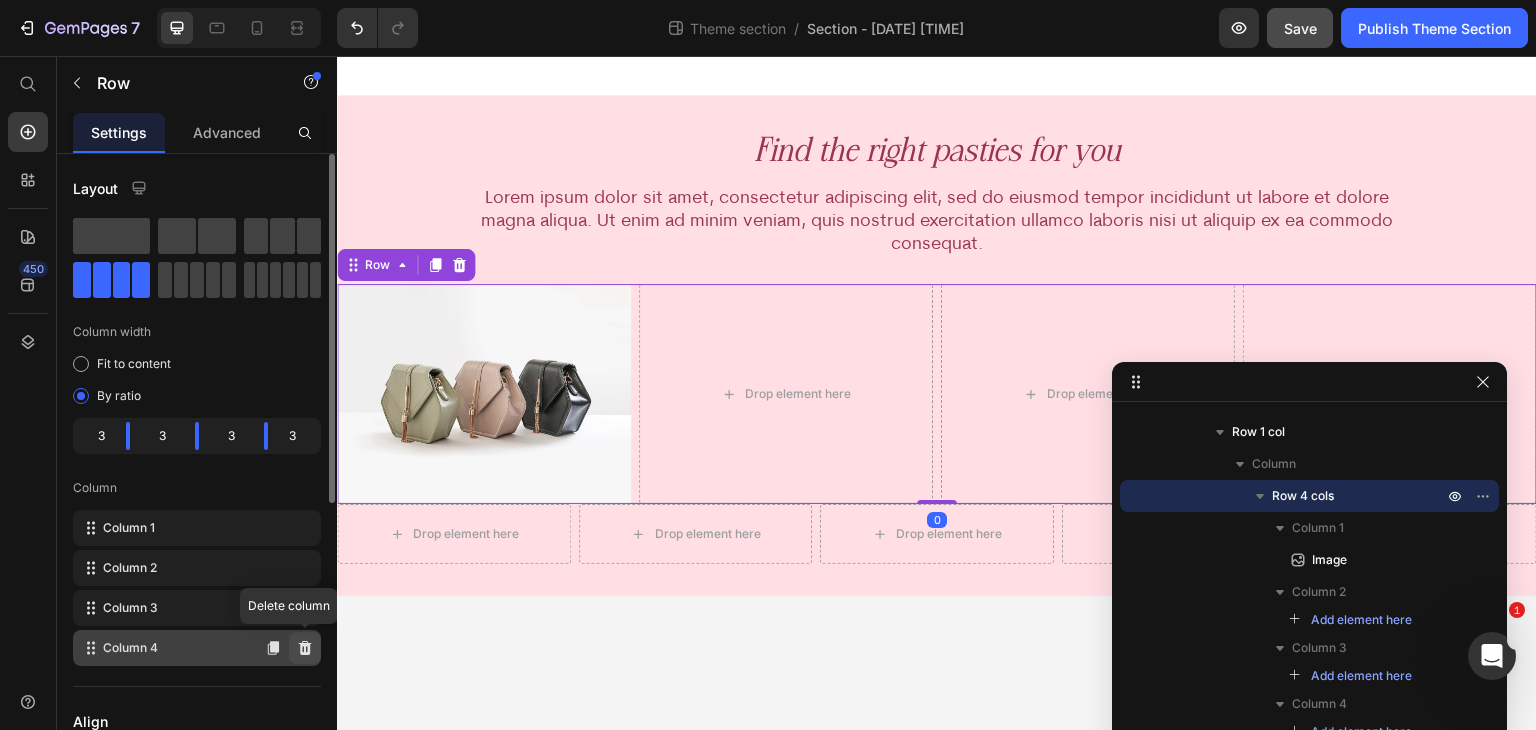 click 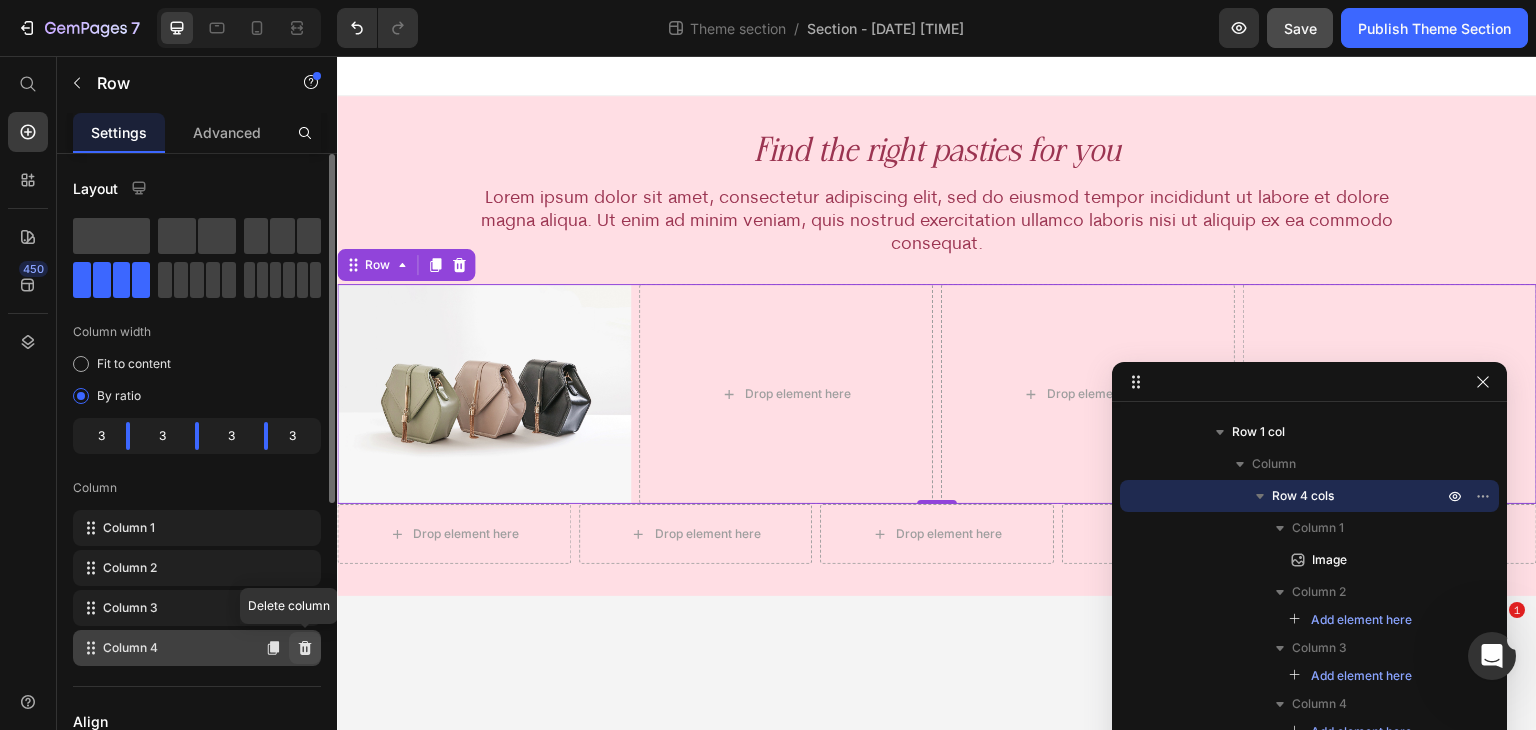 click 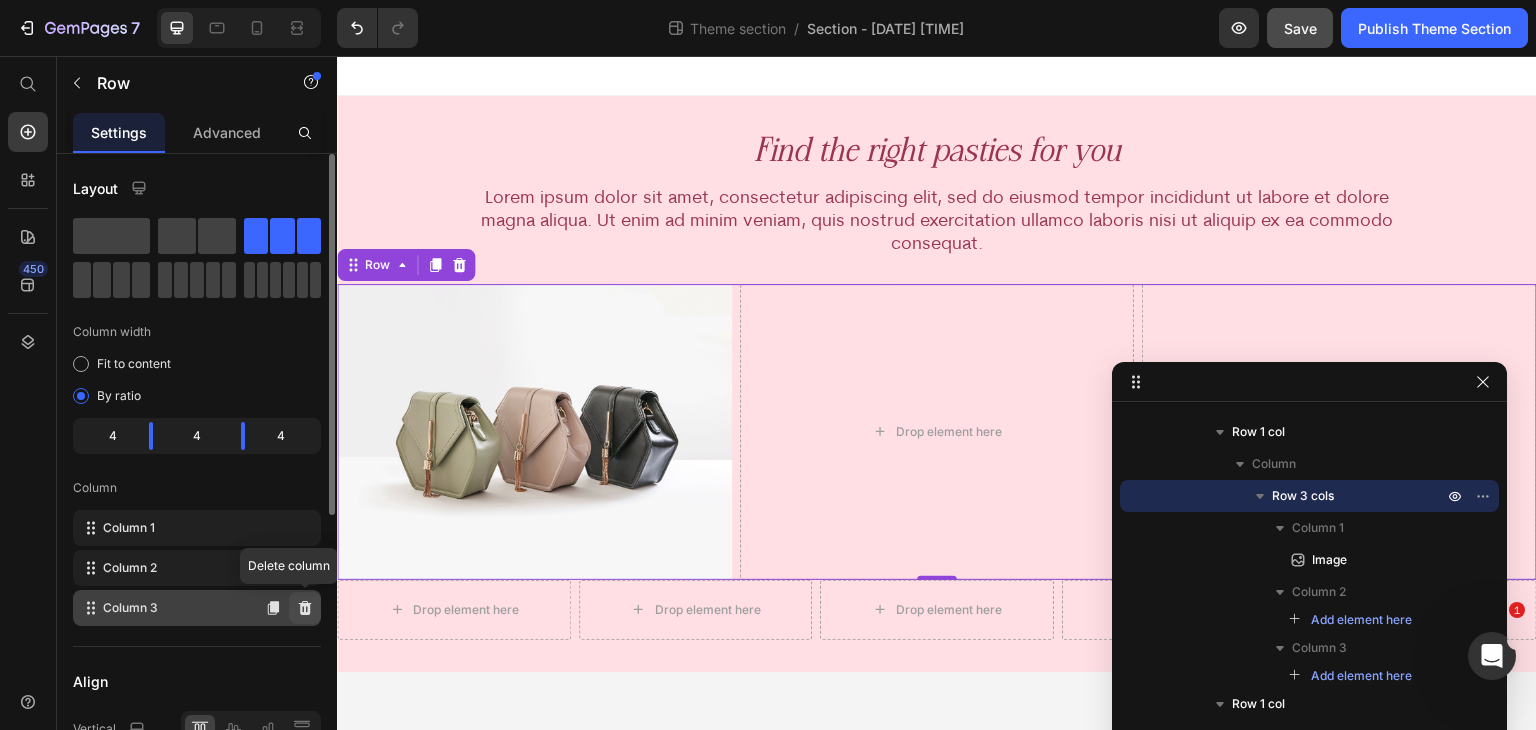 click 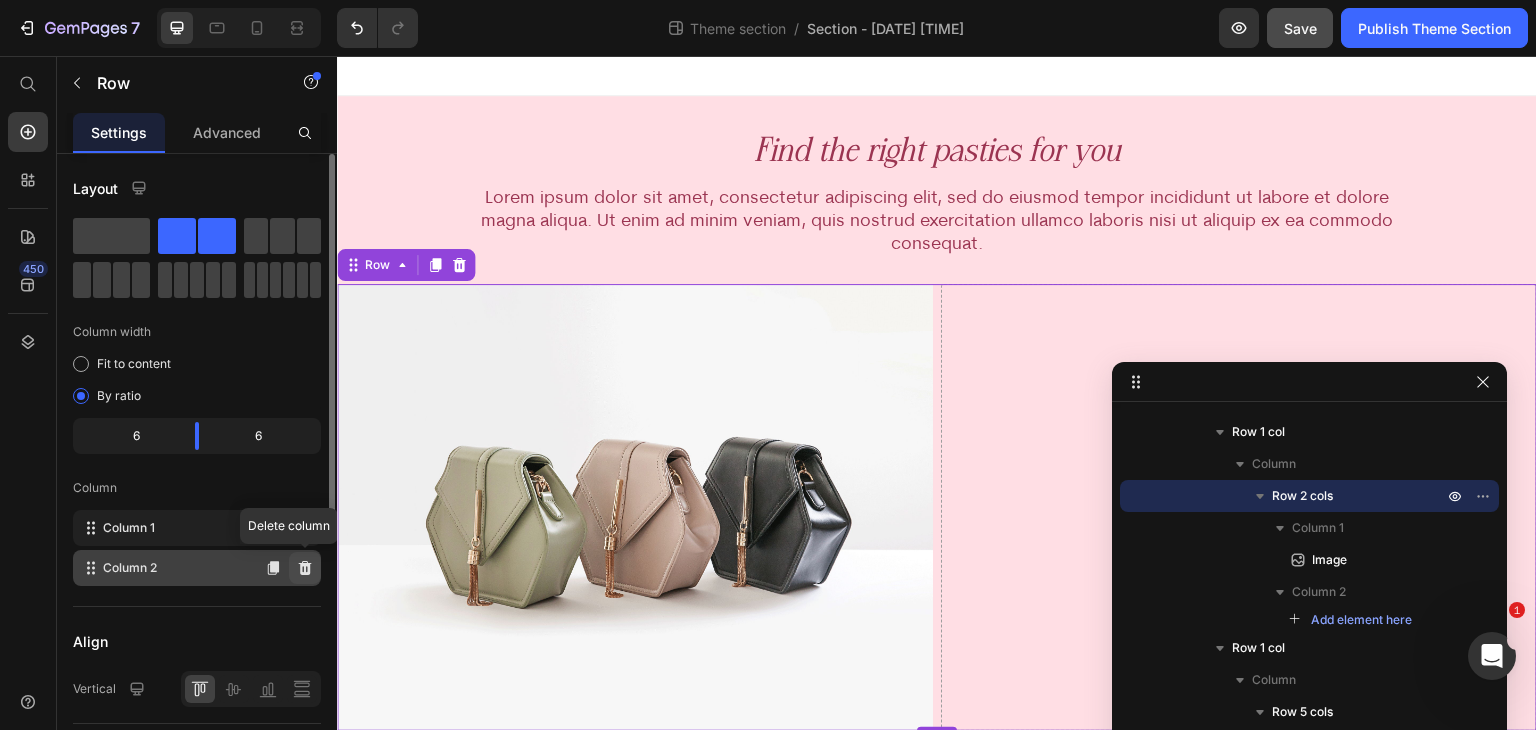 click 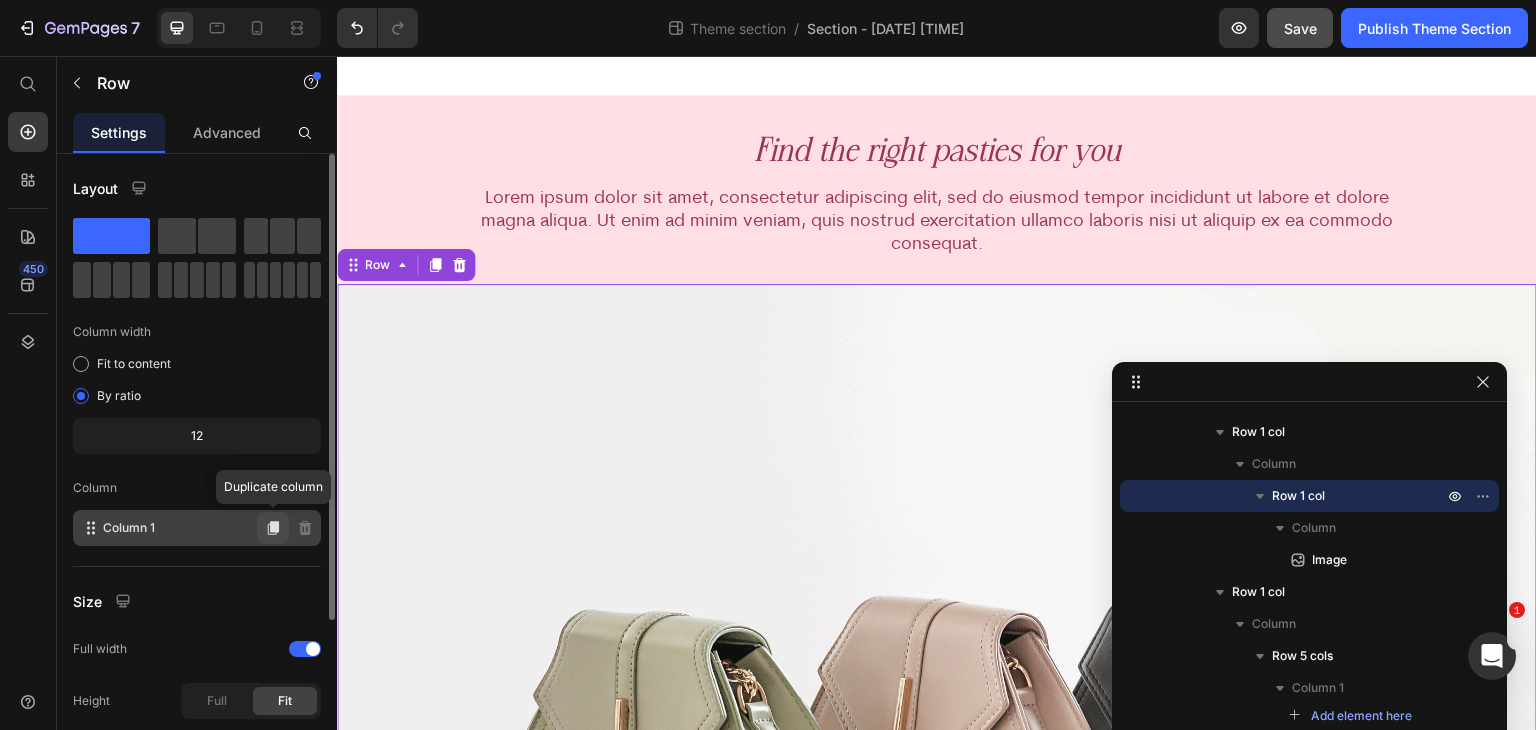 click 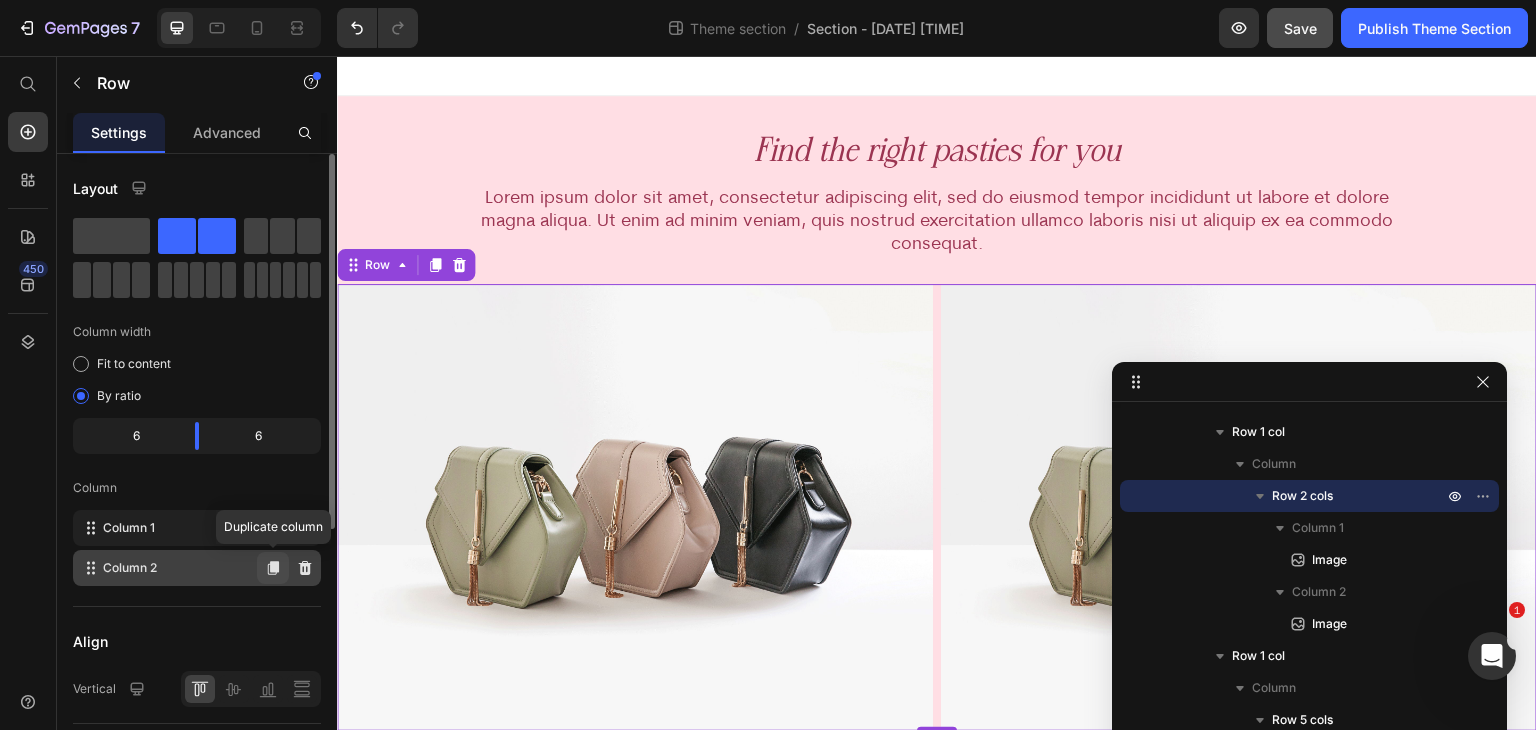 click 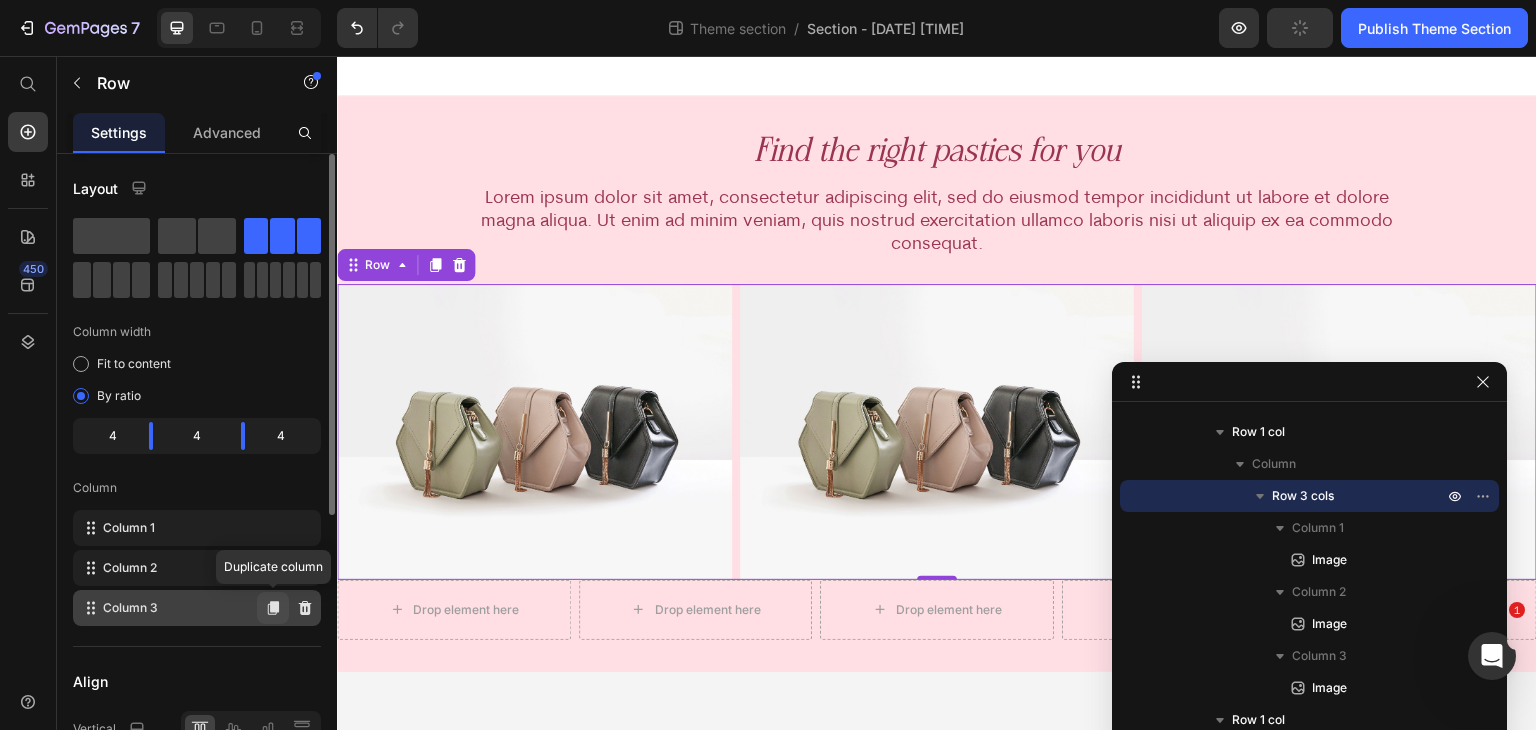 click 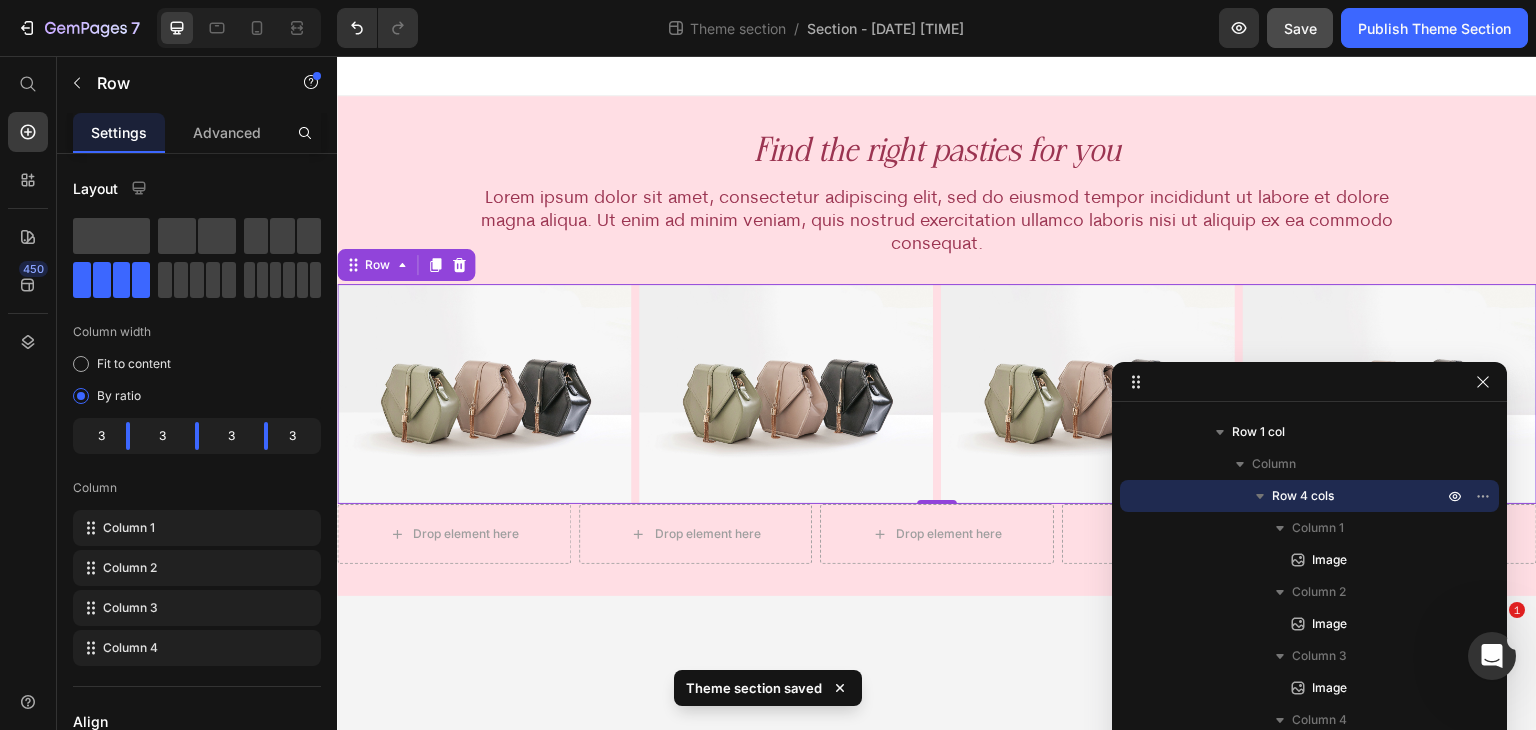 click on "Save" at bounding box center (1300, 28) 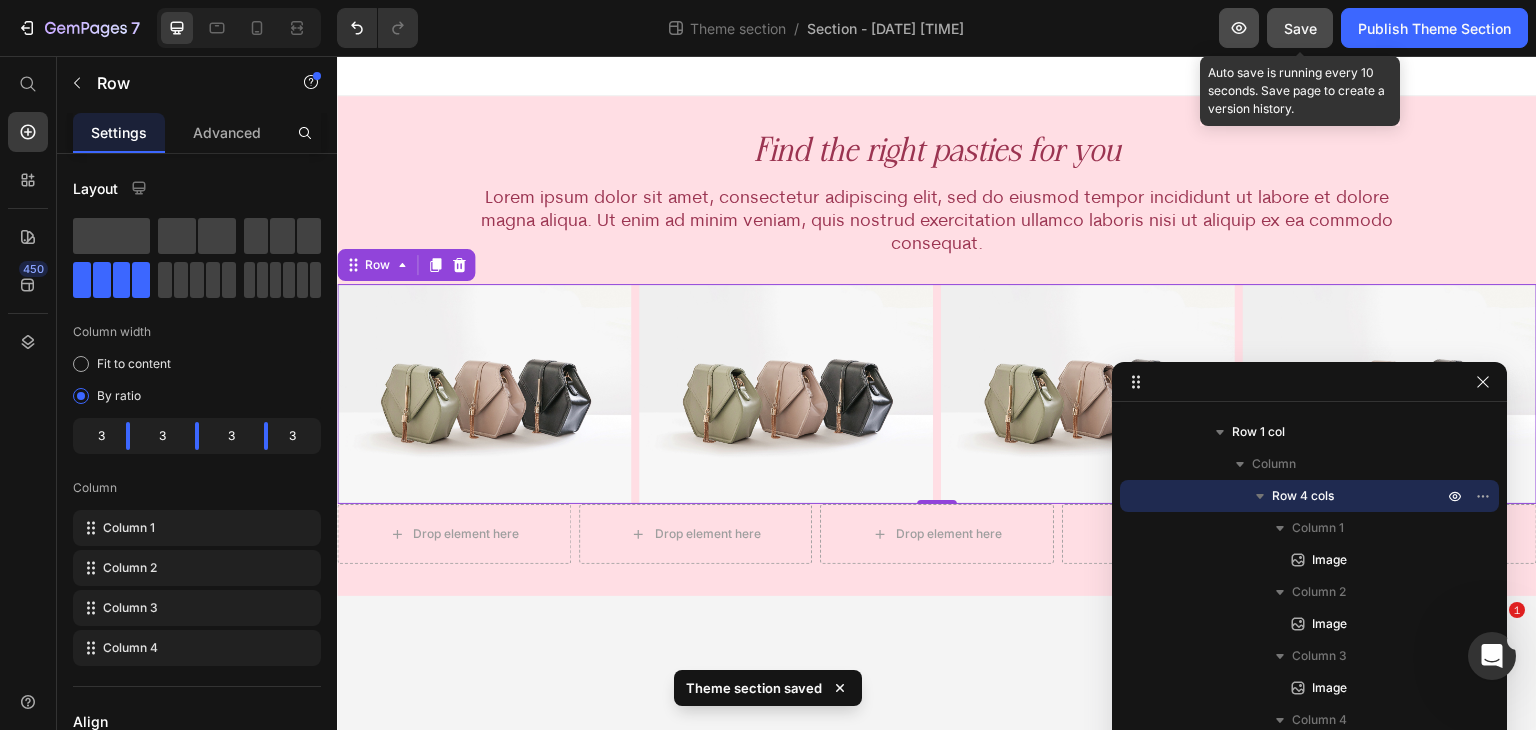 click on "Save" at bounding box center [1300, 28] 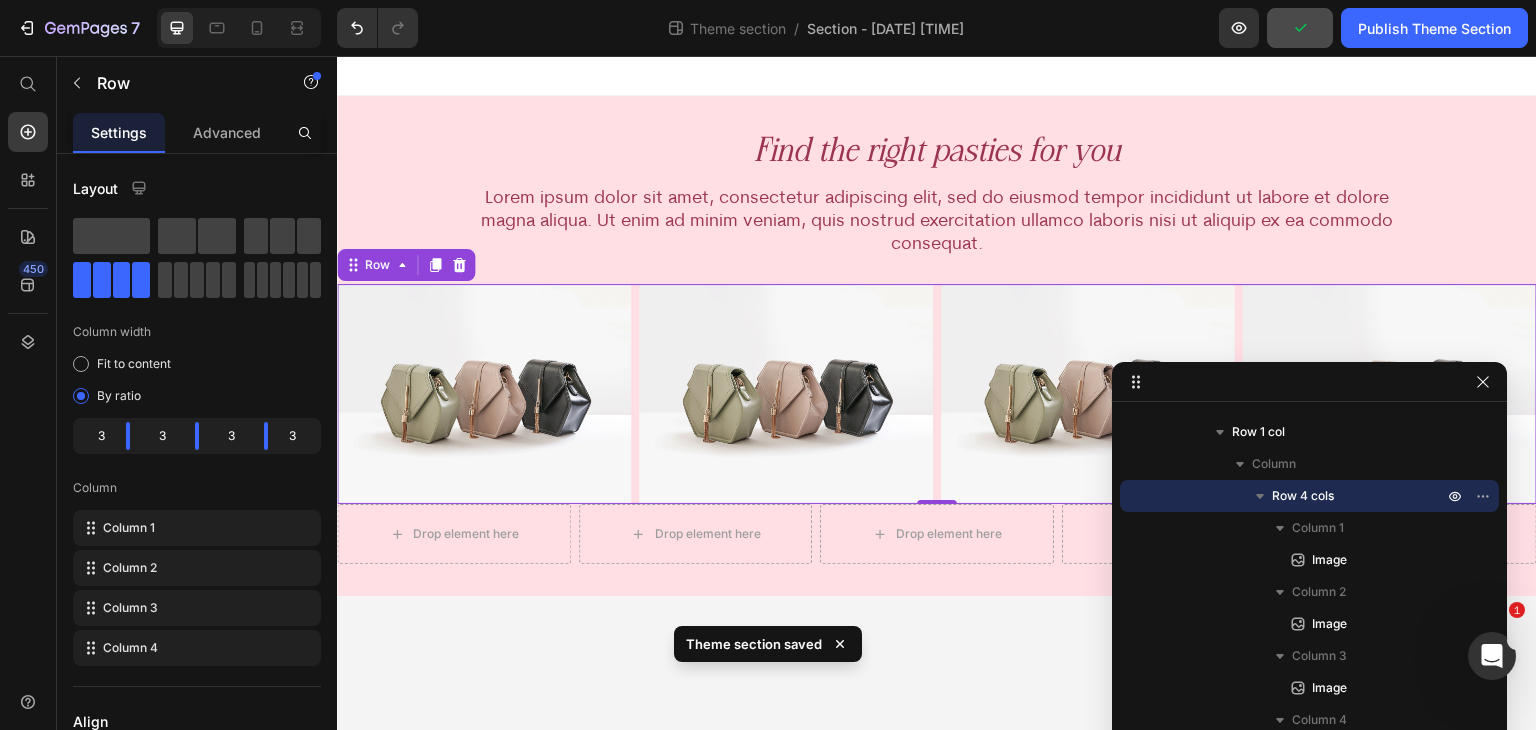 type 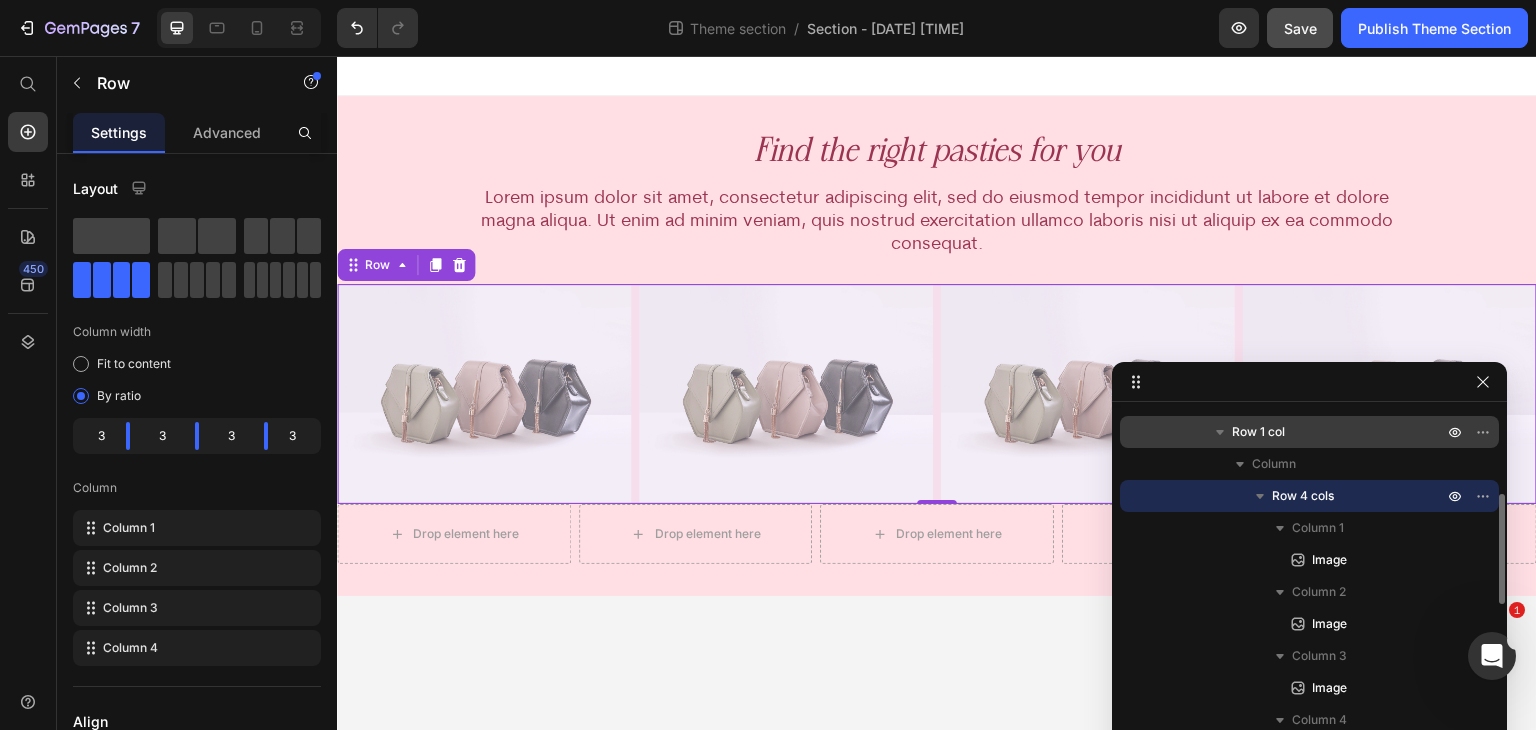 click on "Row 1 col" at bounding box center [1339, 432] 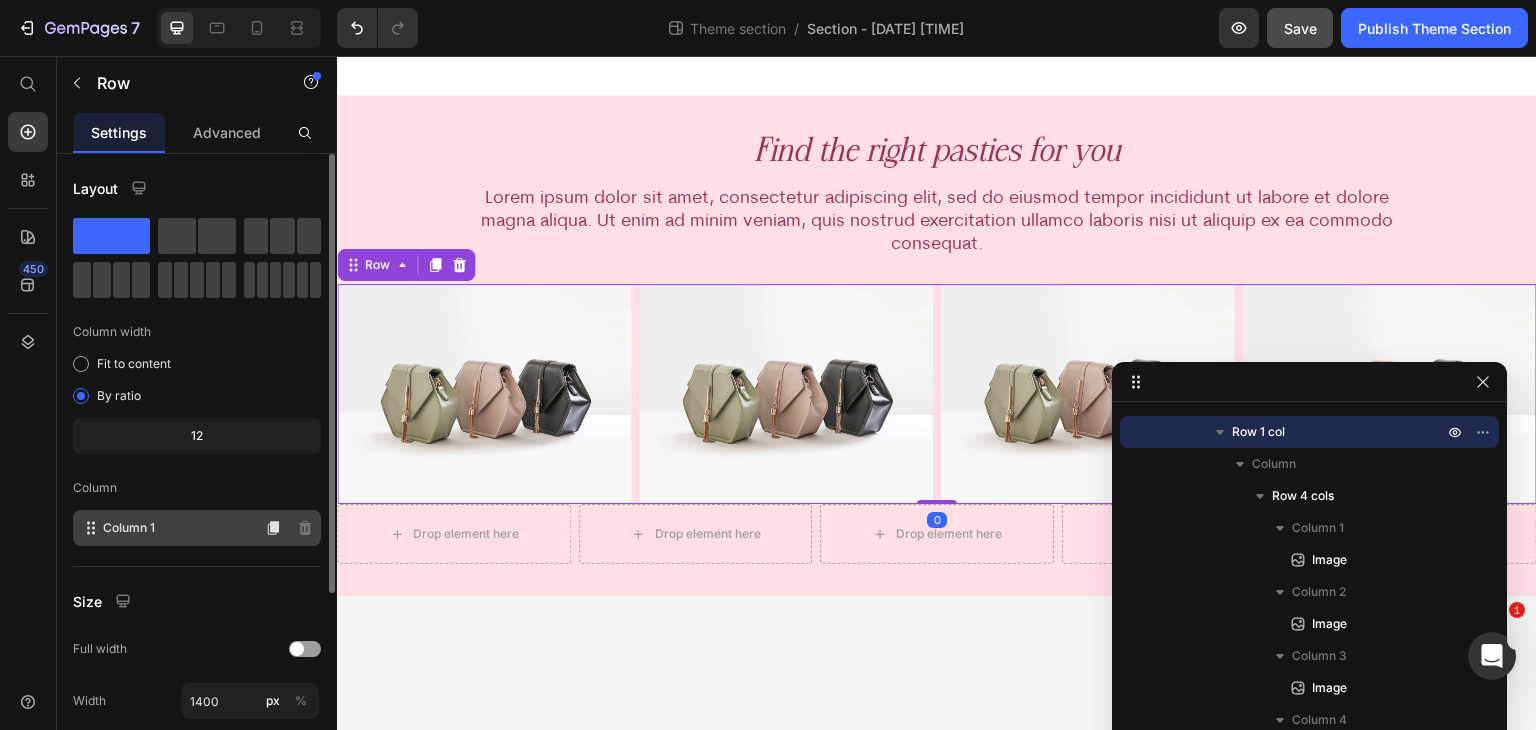 scroll, scrollTop: 277, scrollLeft: 0, axis: vertical 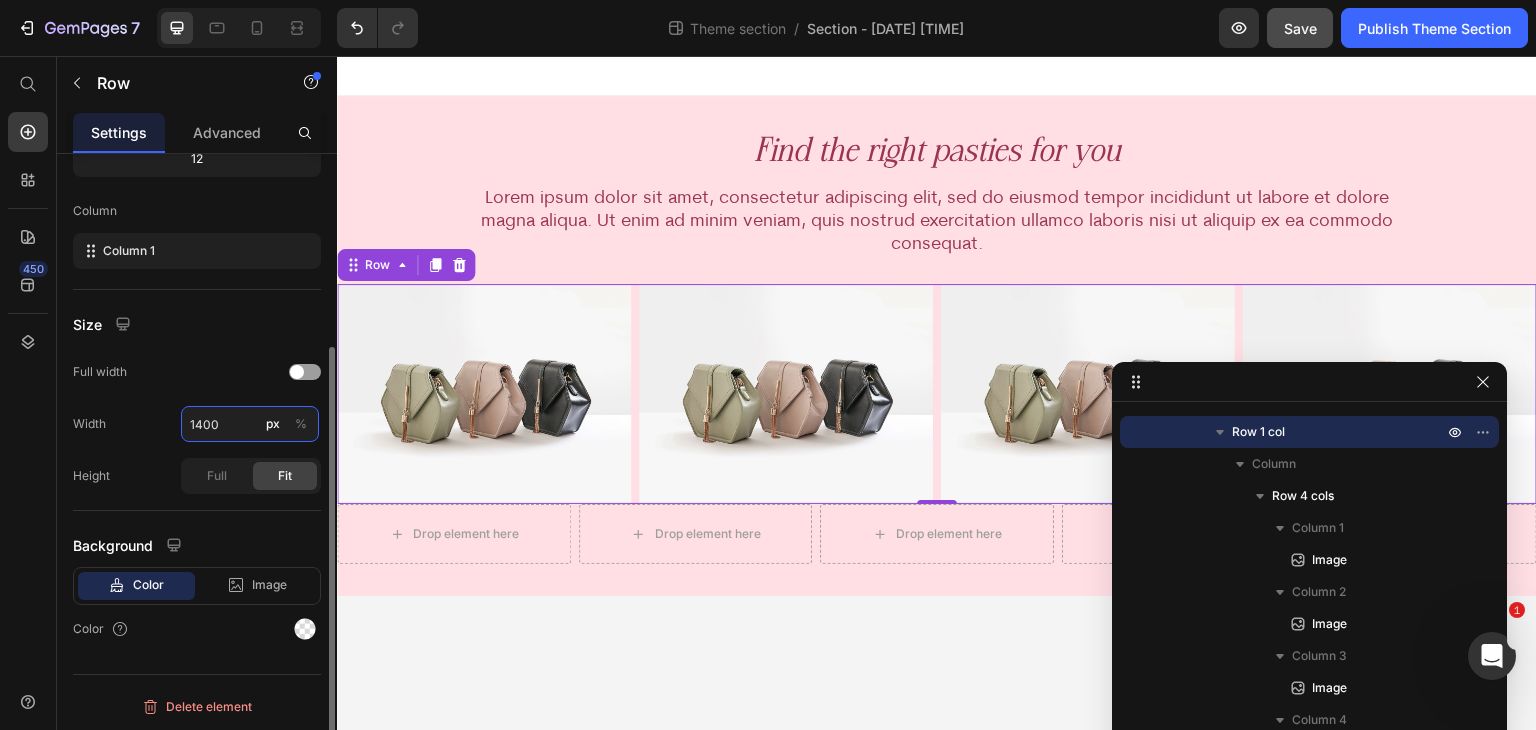 click on "1400" at bounding box center (250, 424) 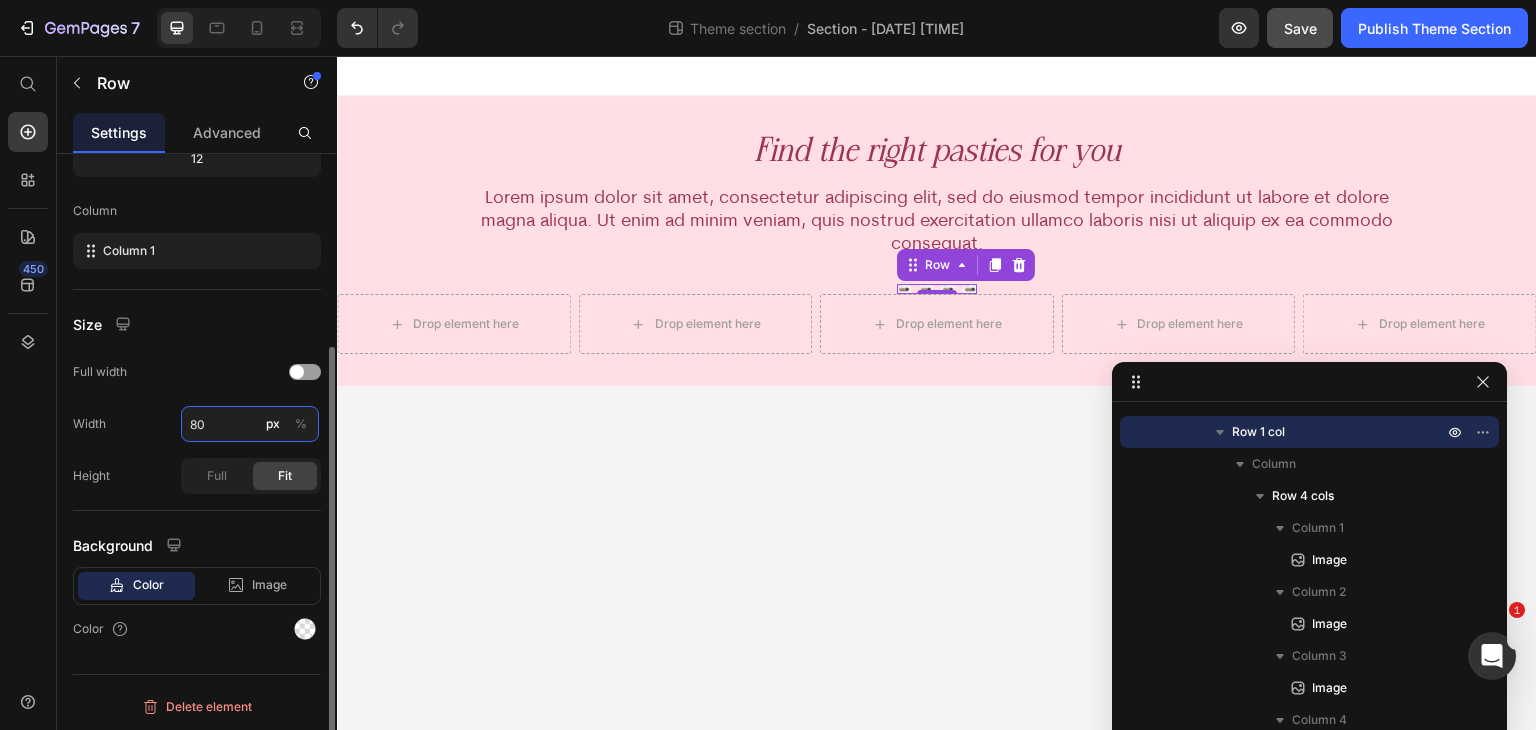 type on "80" 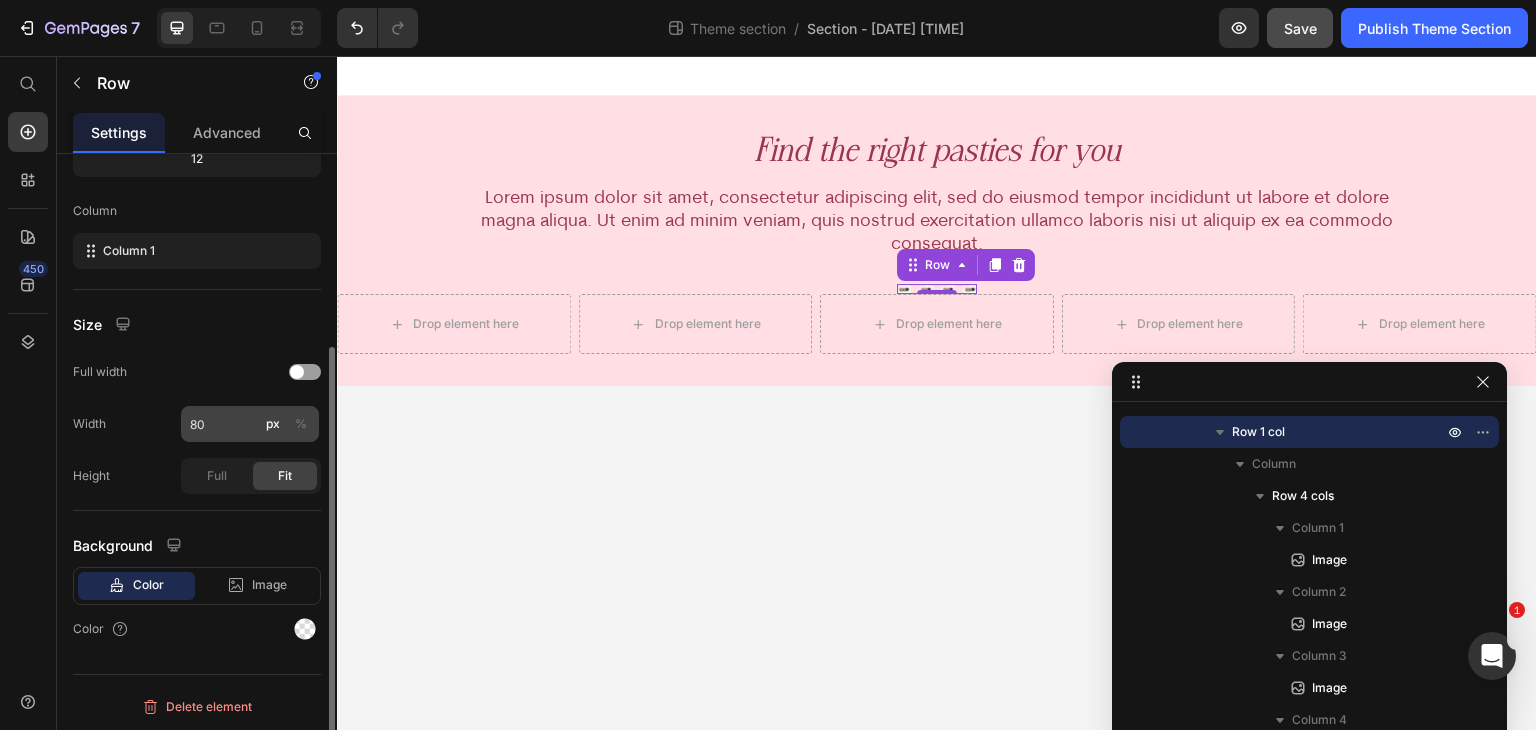click on "%" at bounding box center [301, 424] 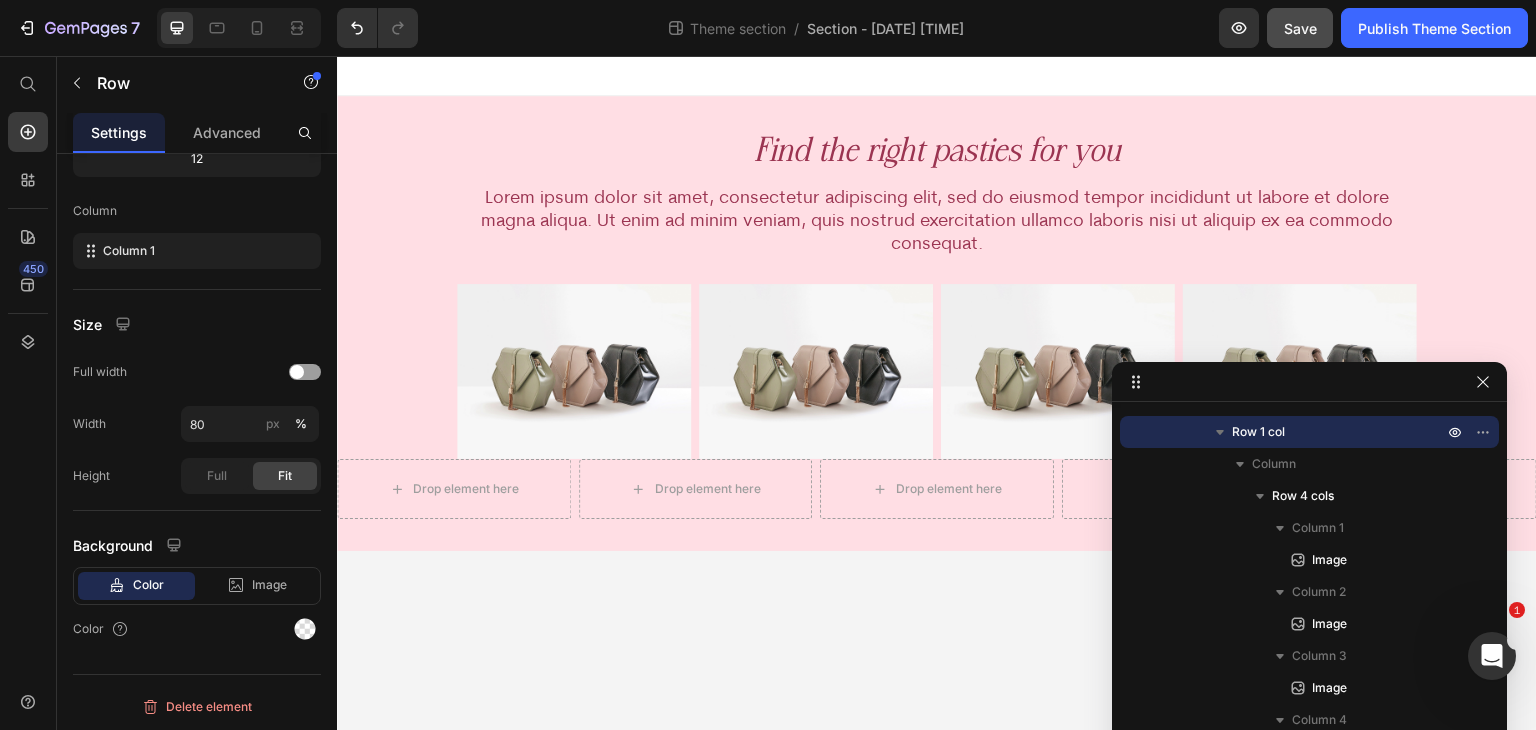 click on "Find the right pasties for you Heading Lorem ipsum dolor sit amet, consectetur adipiscing elit, sed do eiusmod tempor incididunt ut labore et dolore magna aliqua. Ut enim ad minim veniam, quis nostrud exercitation ullamco laboris nisi ut aliquip ex ea commodo consequat. Text Block Row Image Image Image Image Row Row   0
Drop element here
Drop element here
Drop element here
Drop element here
Drop element here Row Row Row Root
Drag & drop element from sidebar or
Explore Library
Add section Choose templates inspired by CRO experts Generate layout from URL or image Add blank section then drag & drop elements" at bounding box center (937, 393) 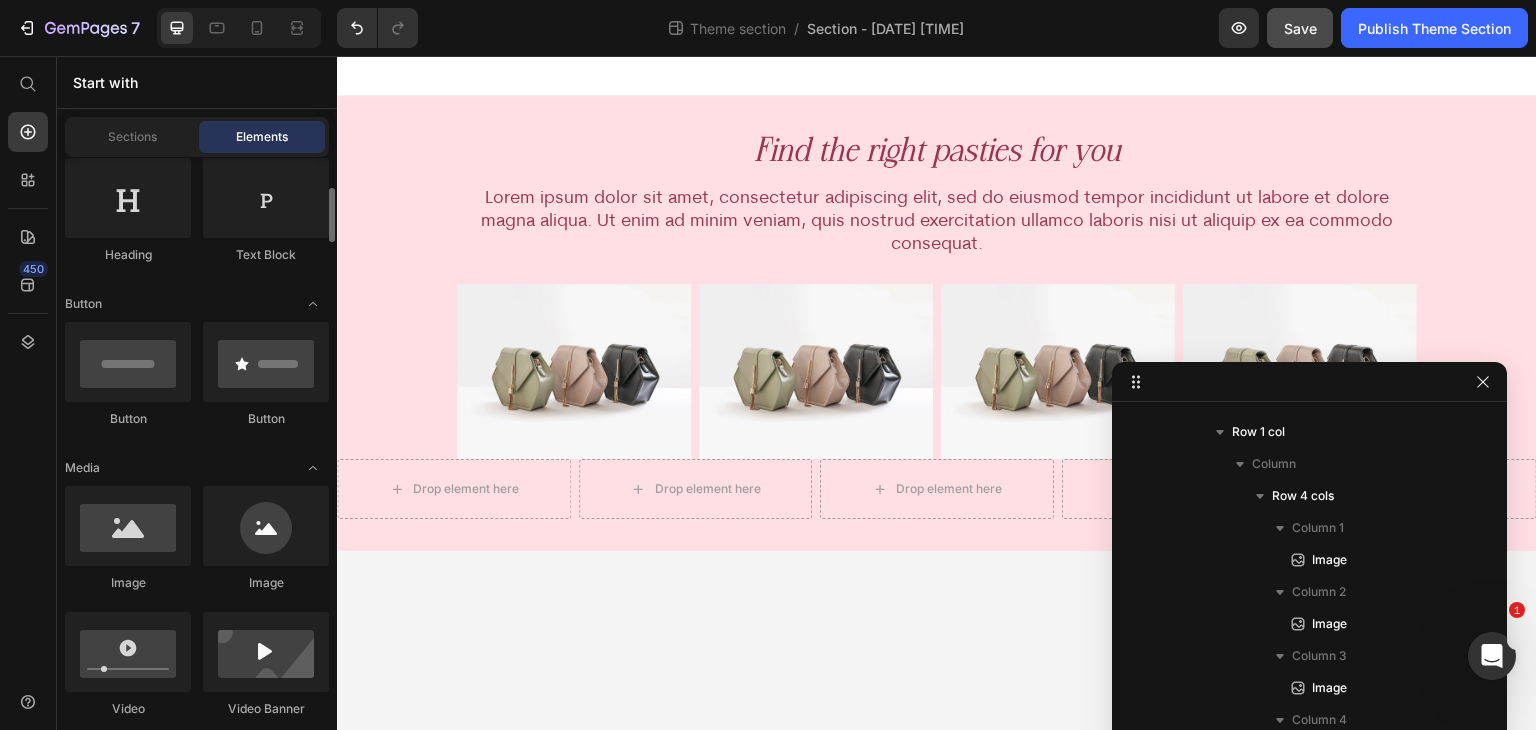 scroll, scrollTop: 0, scrollLeft: 0, axis: both 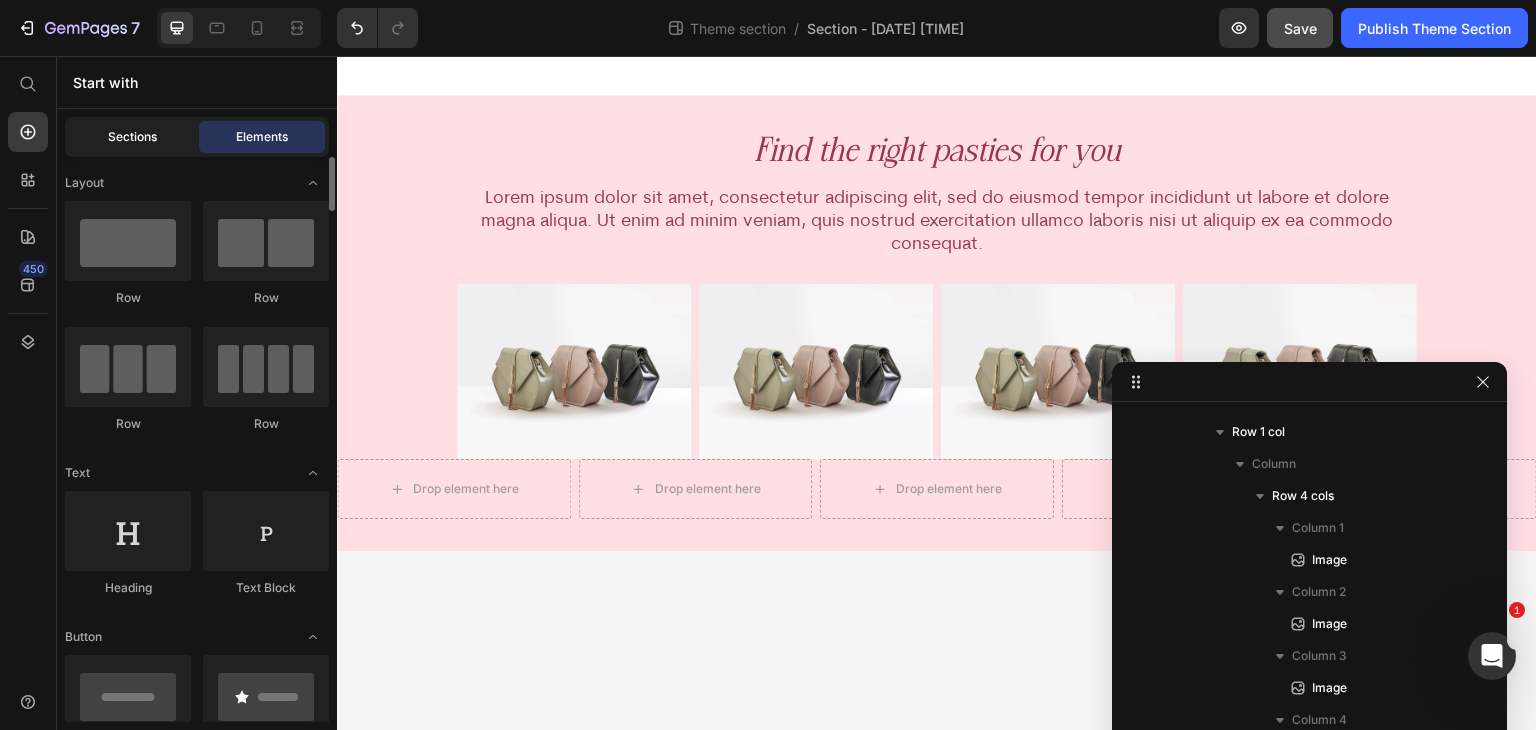 click on "Sections" at bounding box center [132, 137] 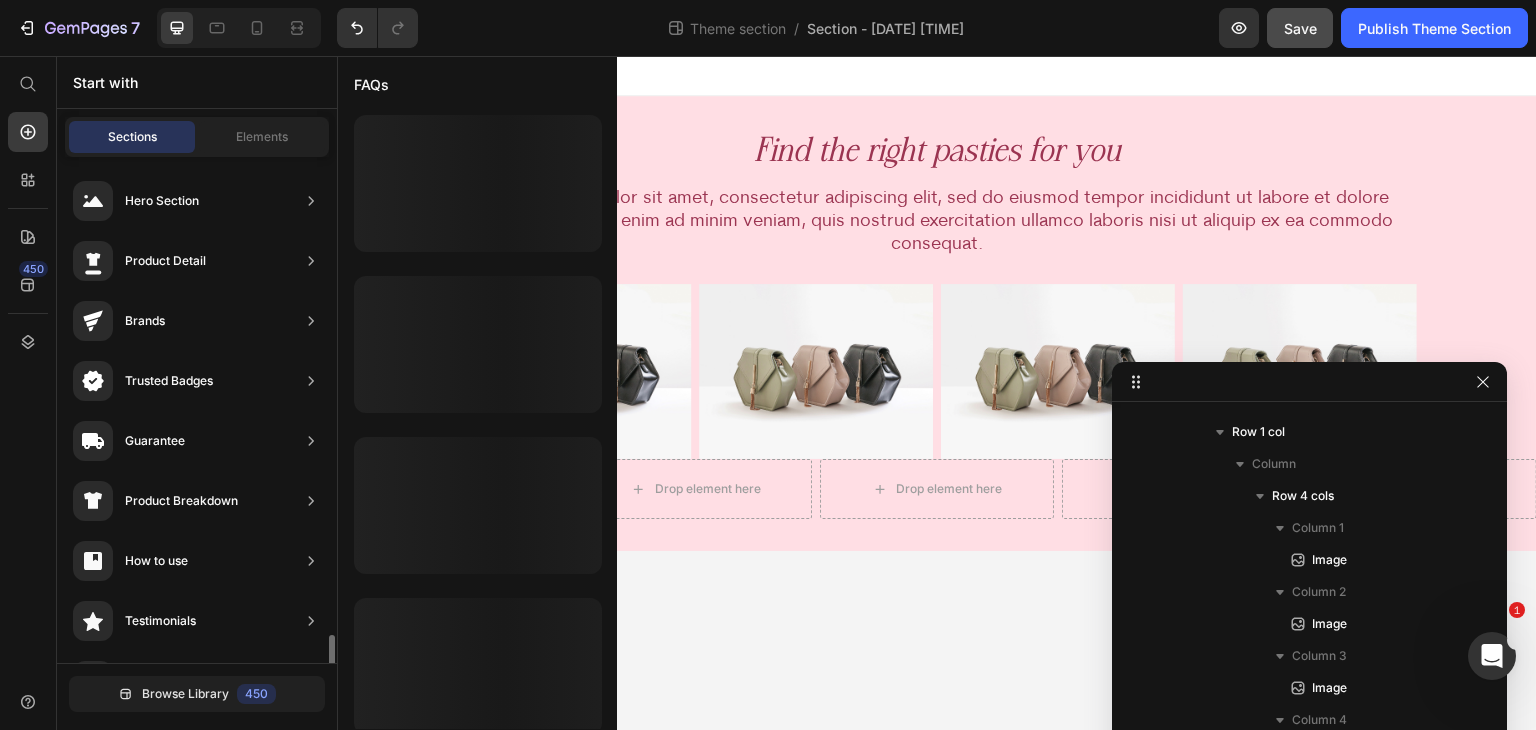 scroll, scrollTop: 333, scrollLeft: 0, axis: vertical 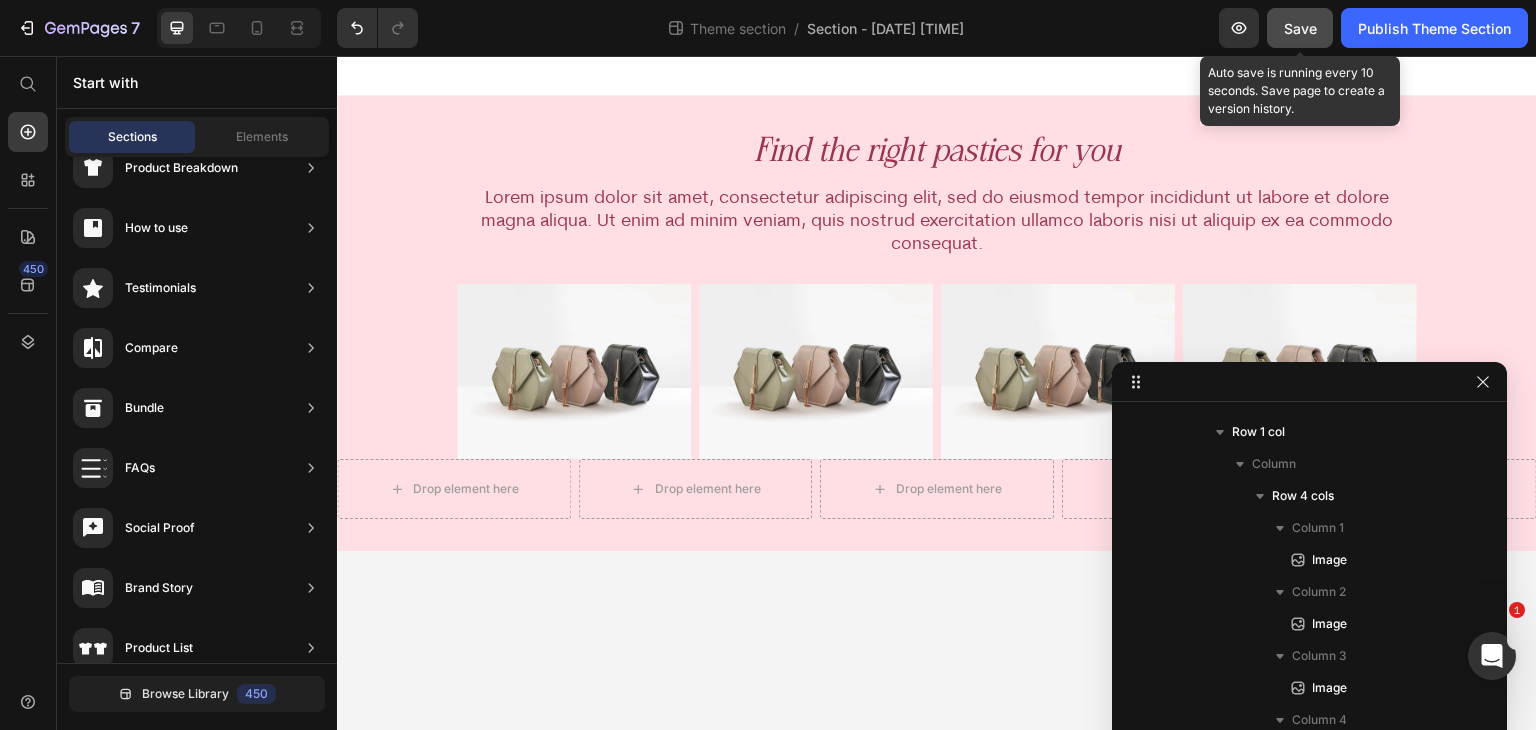 click on "Save" at bounding box center (1300, 28) 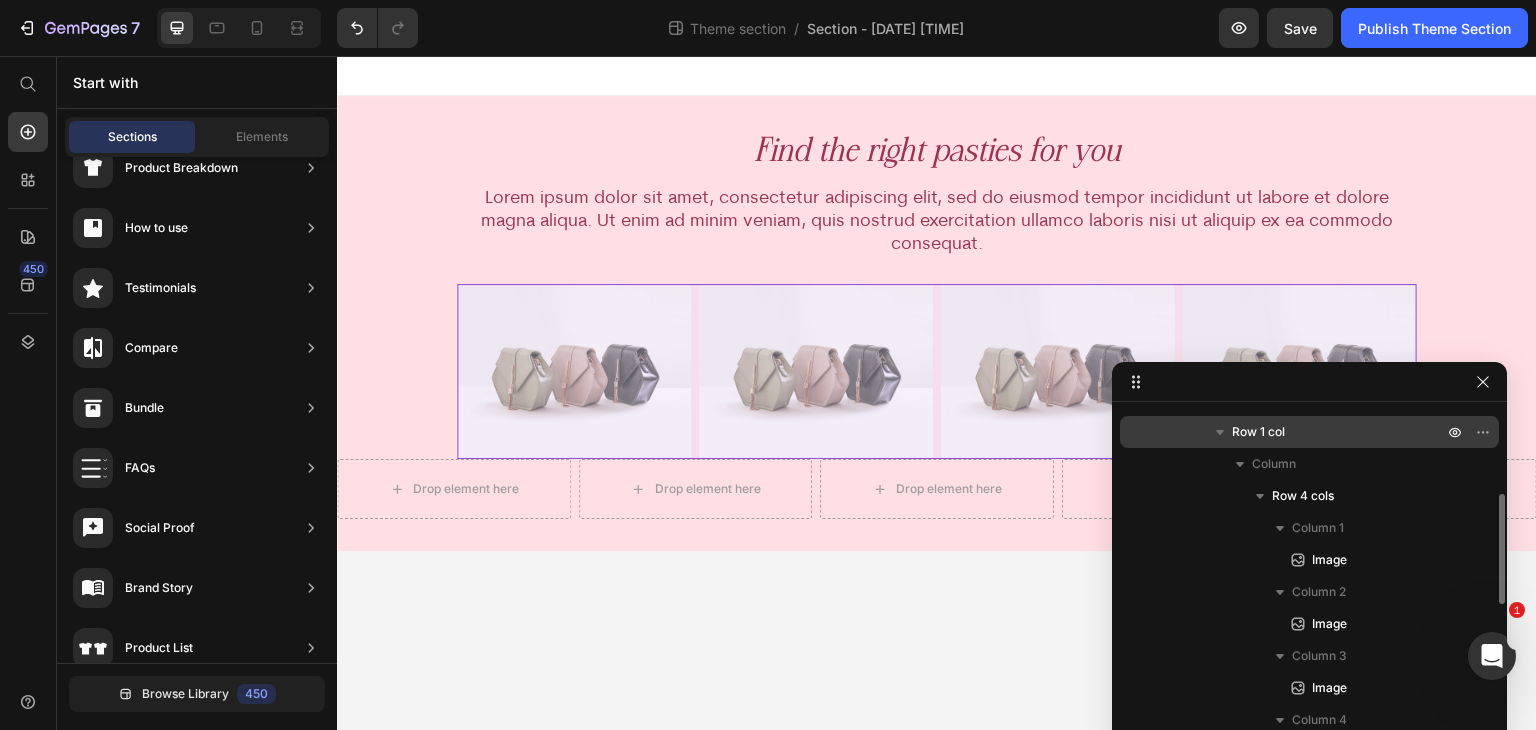 click on "Row 1 col" at bounding box center [1339, 432] 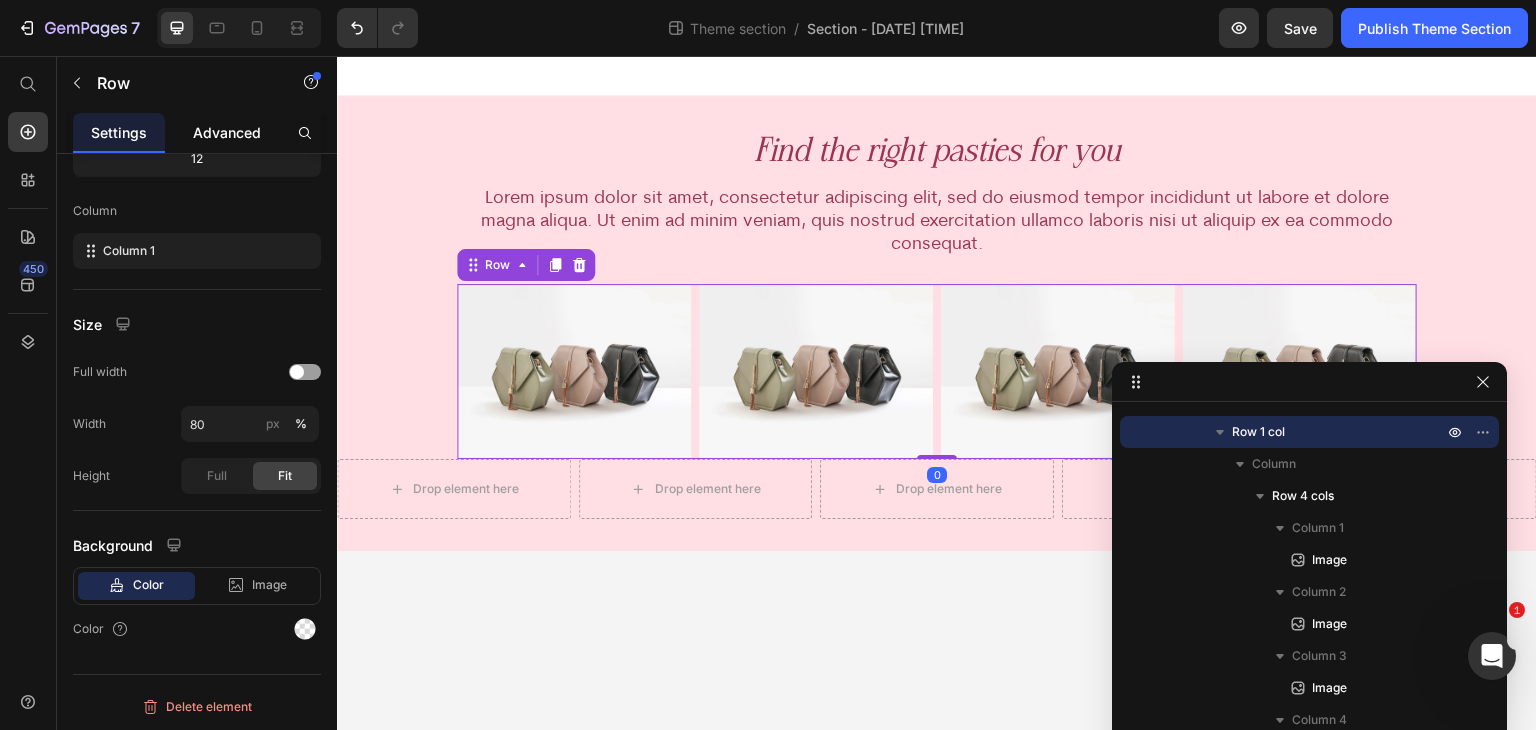 click on "Advanced" at bounding box center [227, 132] 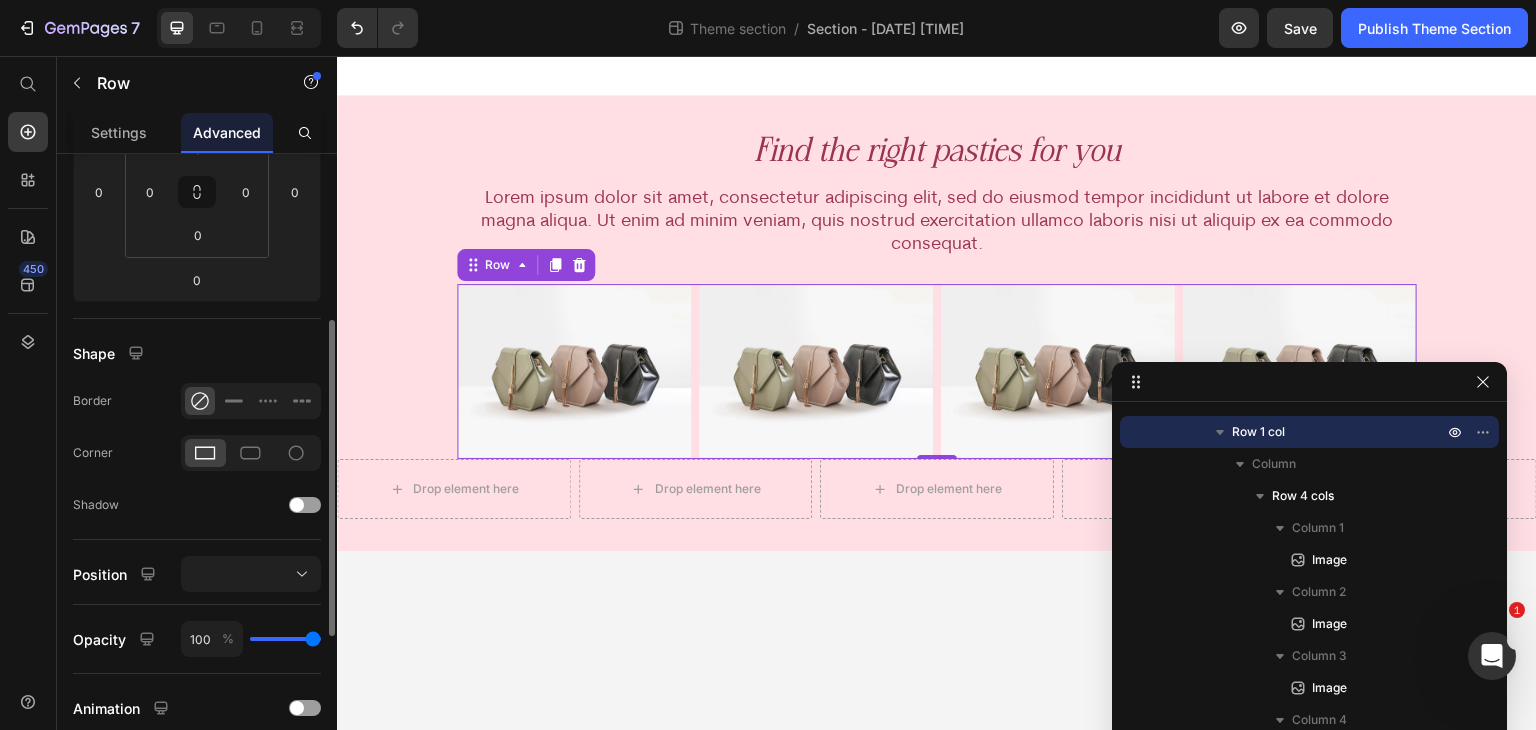 scroll, scrollTop: 634, scrollLeft: 0, axis: vertical 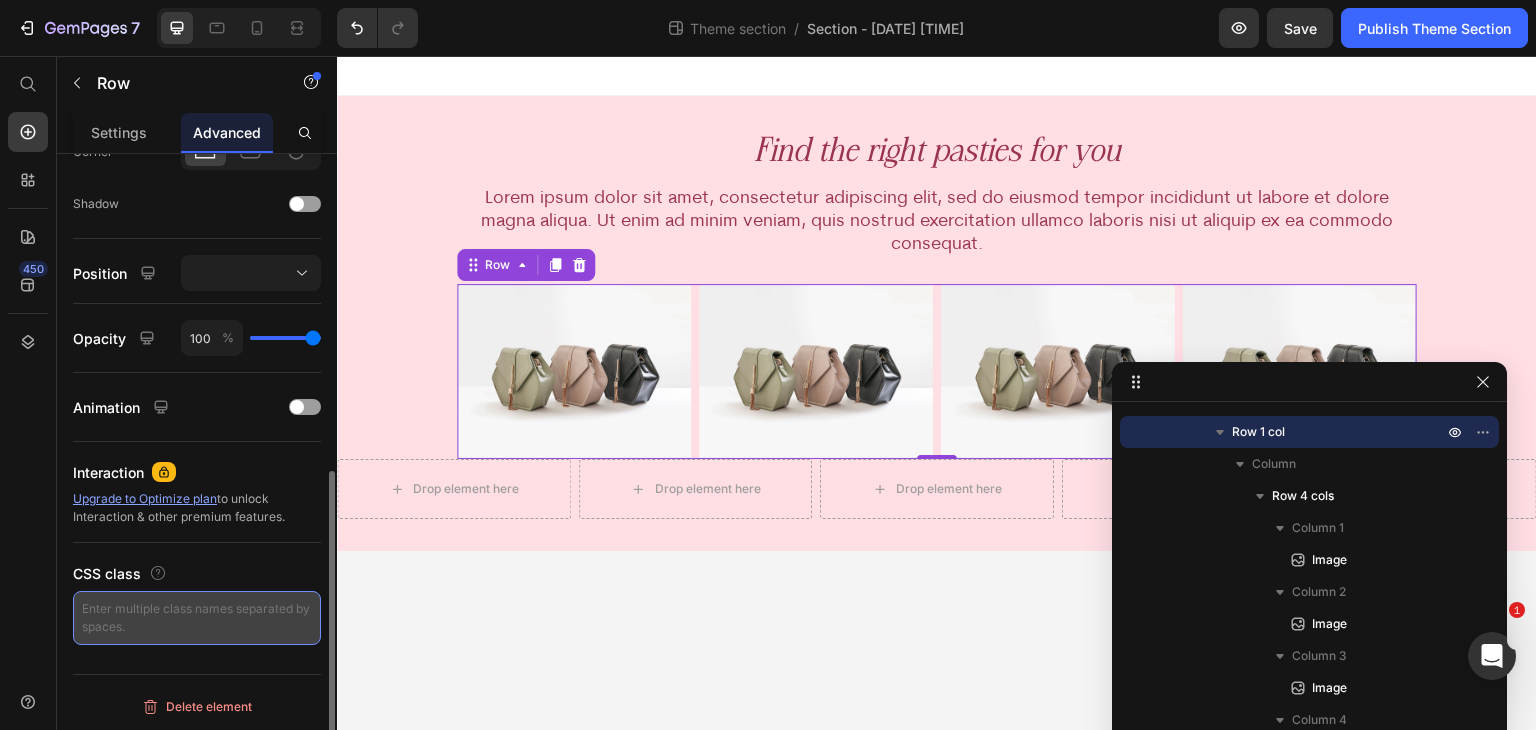 drag, startPoint x: 154, startPoint y: 623, endPoint x: 156, endPoint y: 611, distance: 12.165525 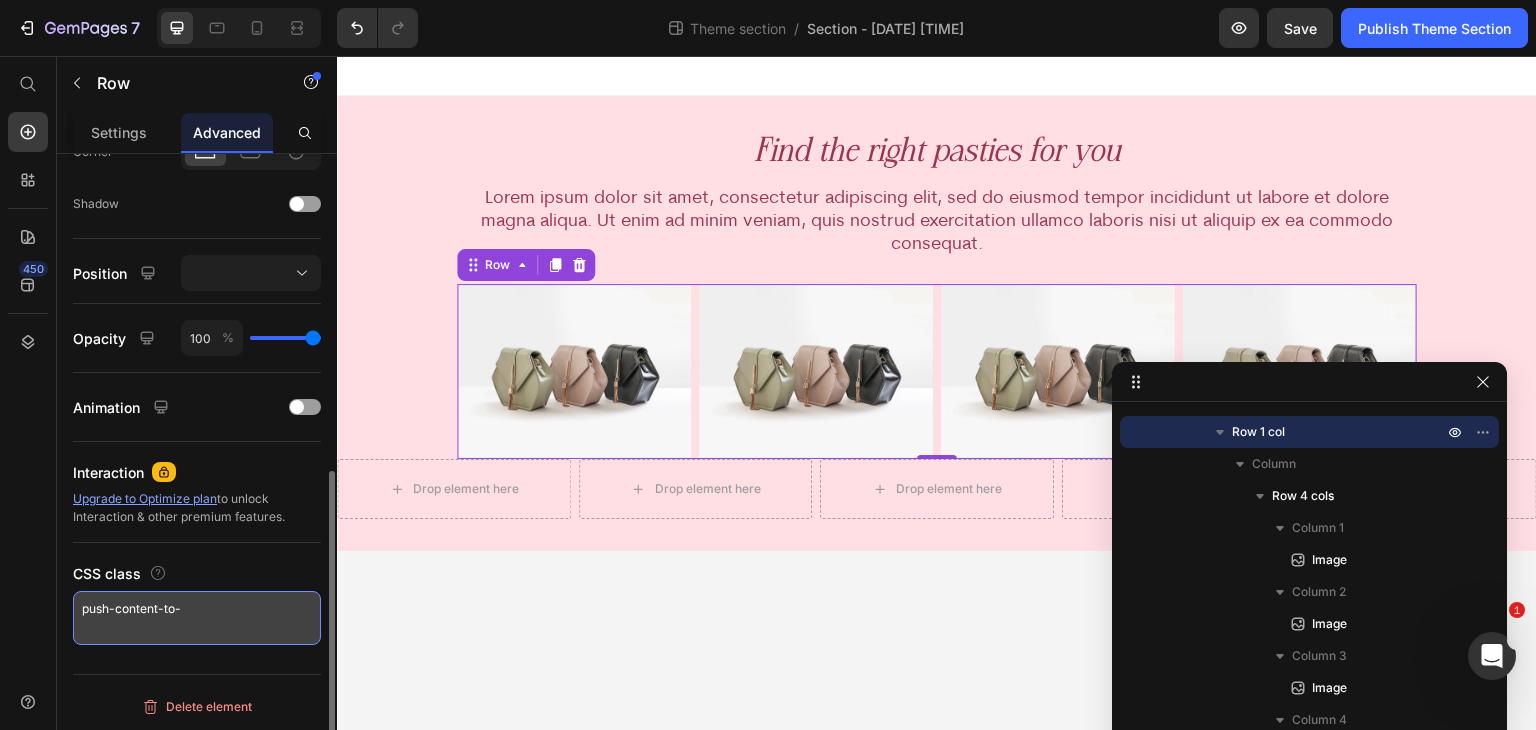 type on "push-content-to" 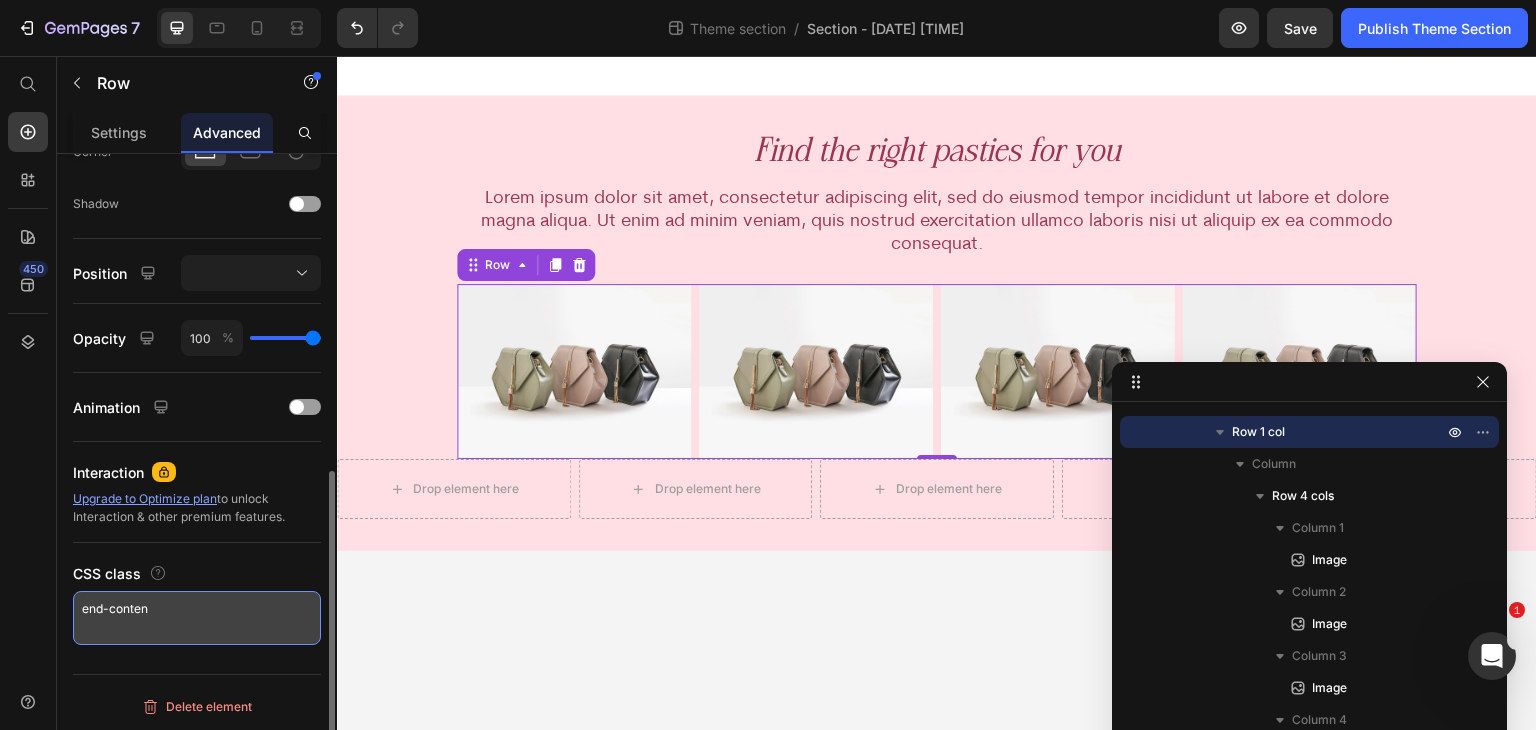 type on "end-content" 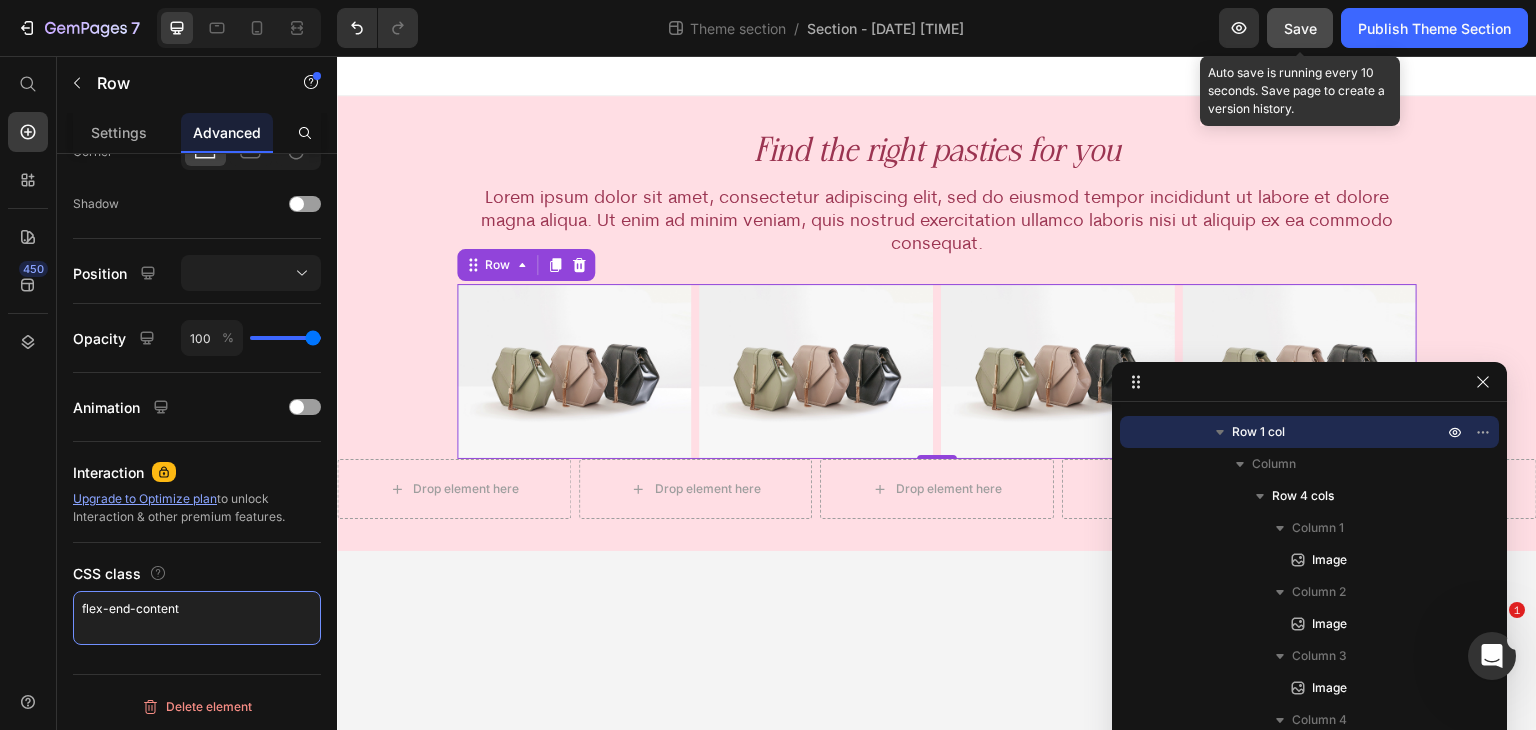 type on "flex-end-content" 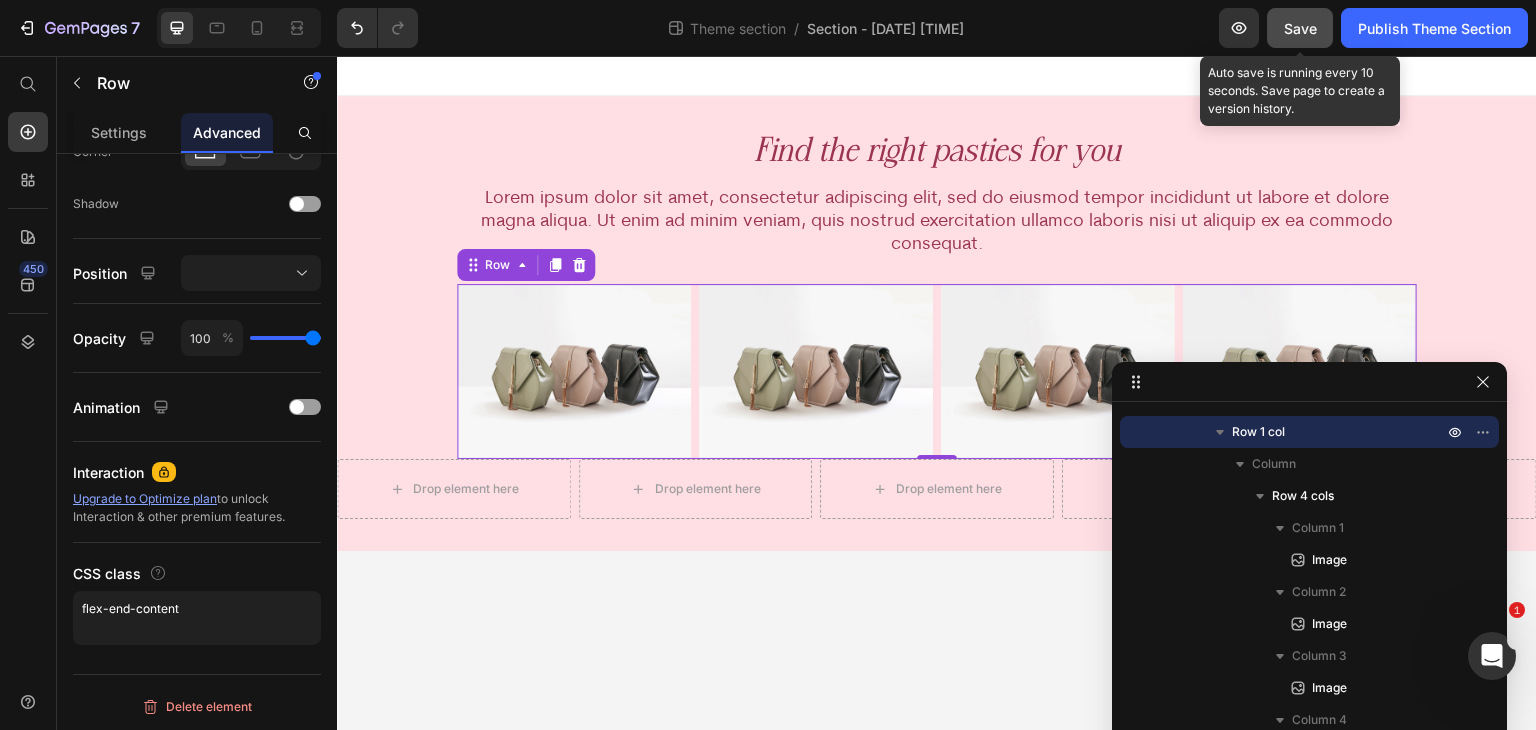 click on "Save" 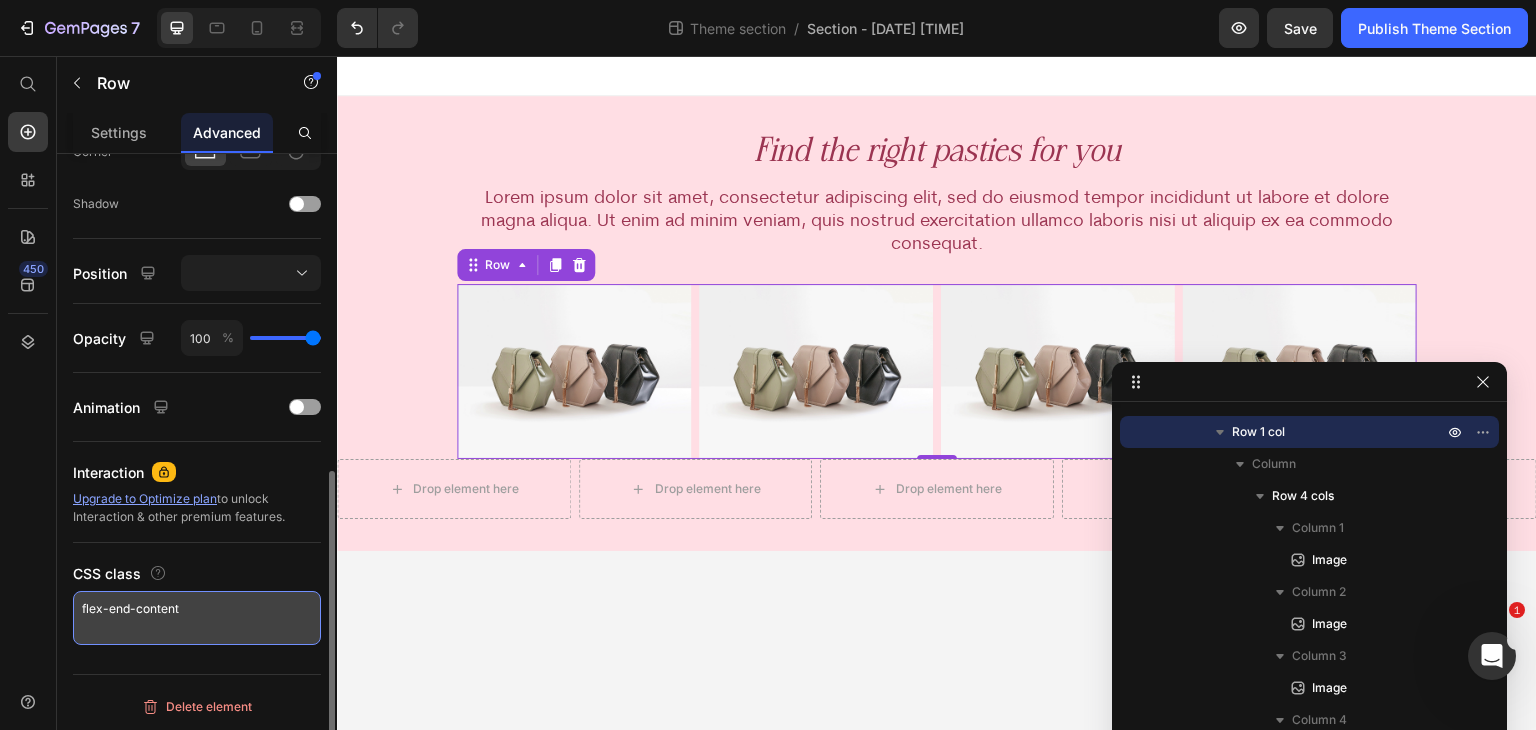 click on "flex-end-content" at bounding box center [197, 618] 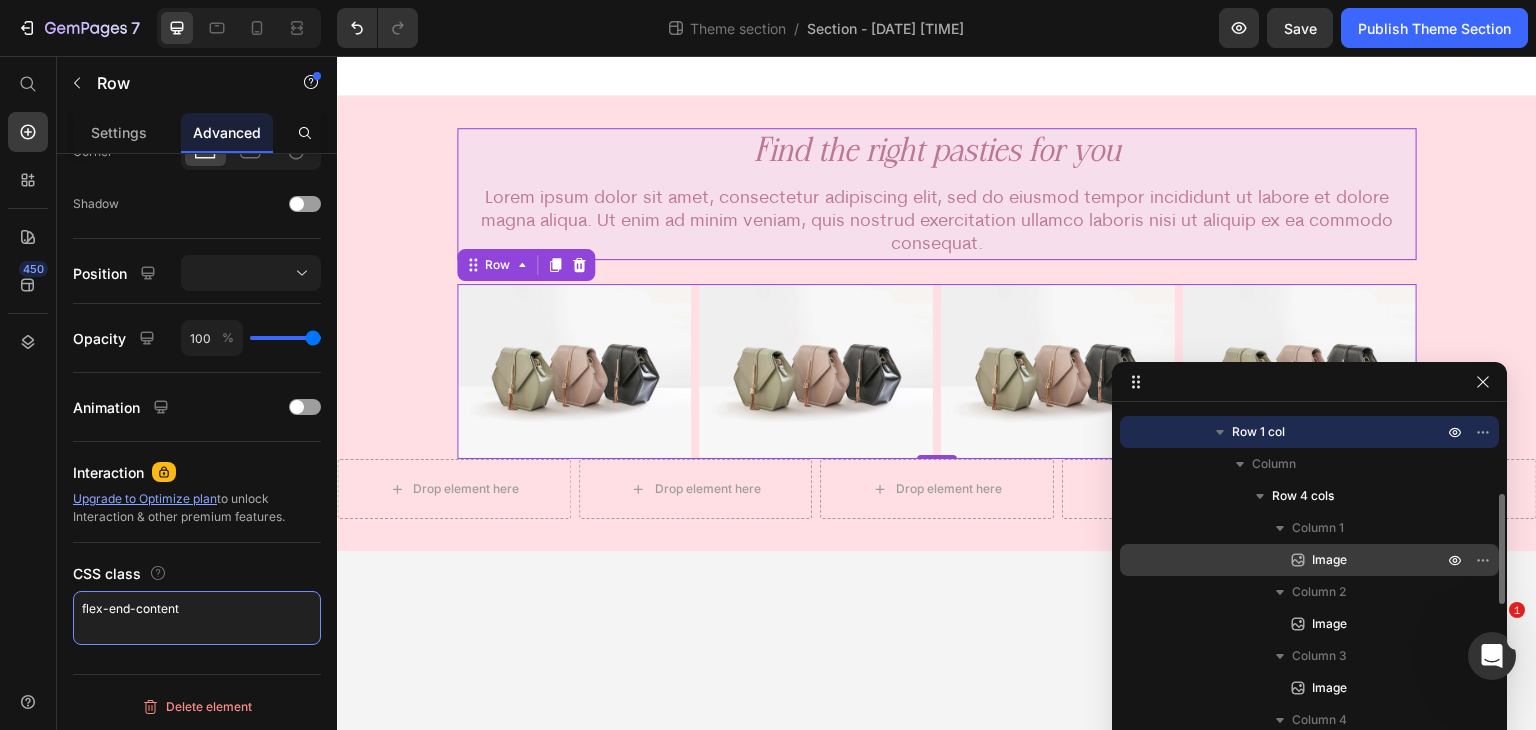 scroll, scrollTop: 0, scrollLeft: 0, axis: both 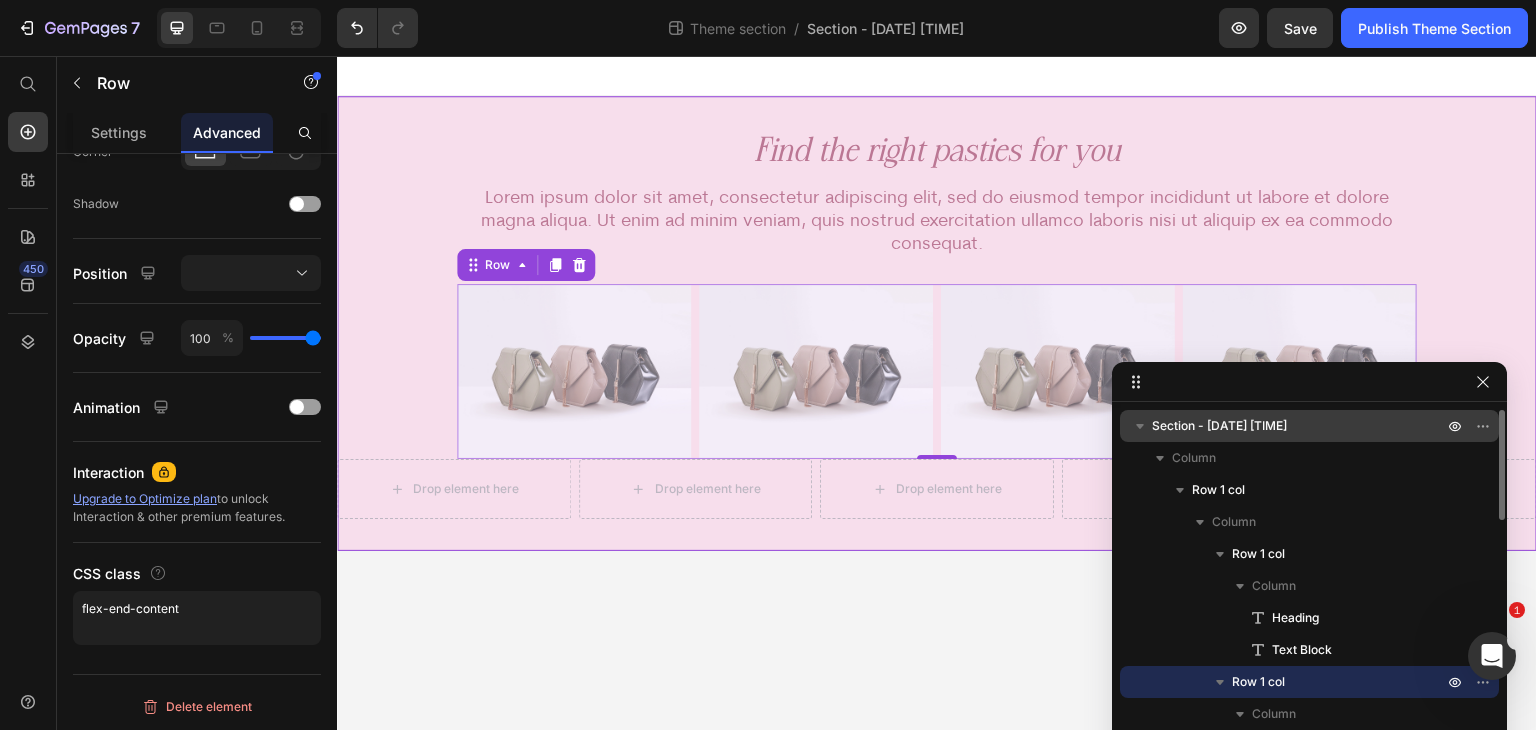 click on "Section - Jul 14 13:40:14" at bounding box center [1299, 426] 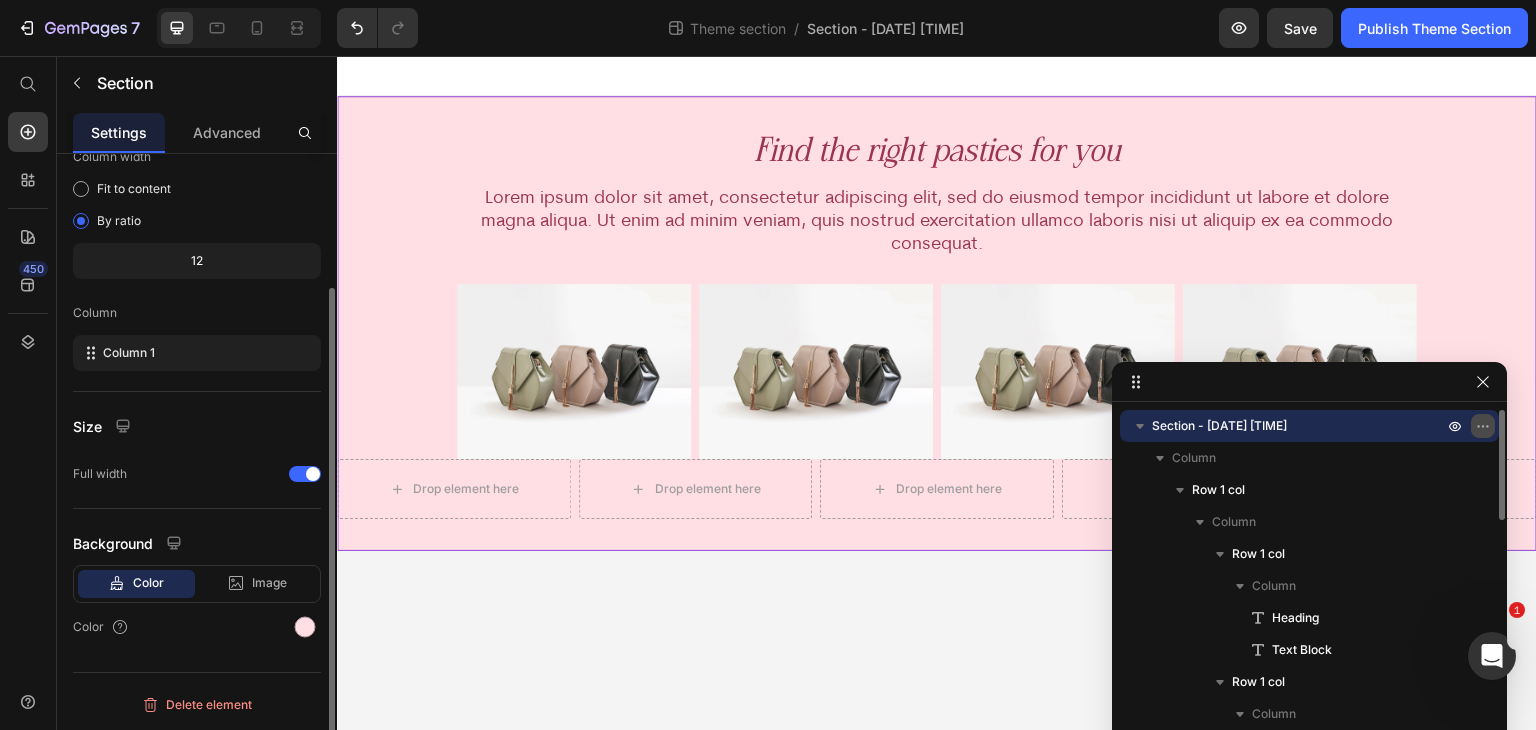 scroll, scrollTop: 0, scrollLeft: 0, axis: both 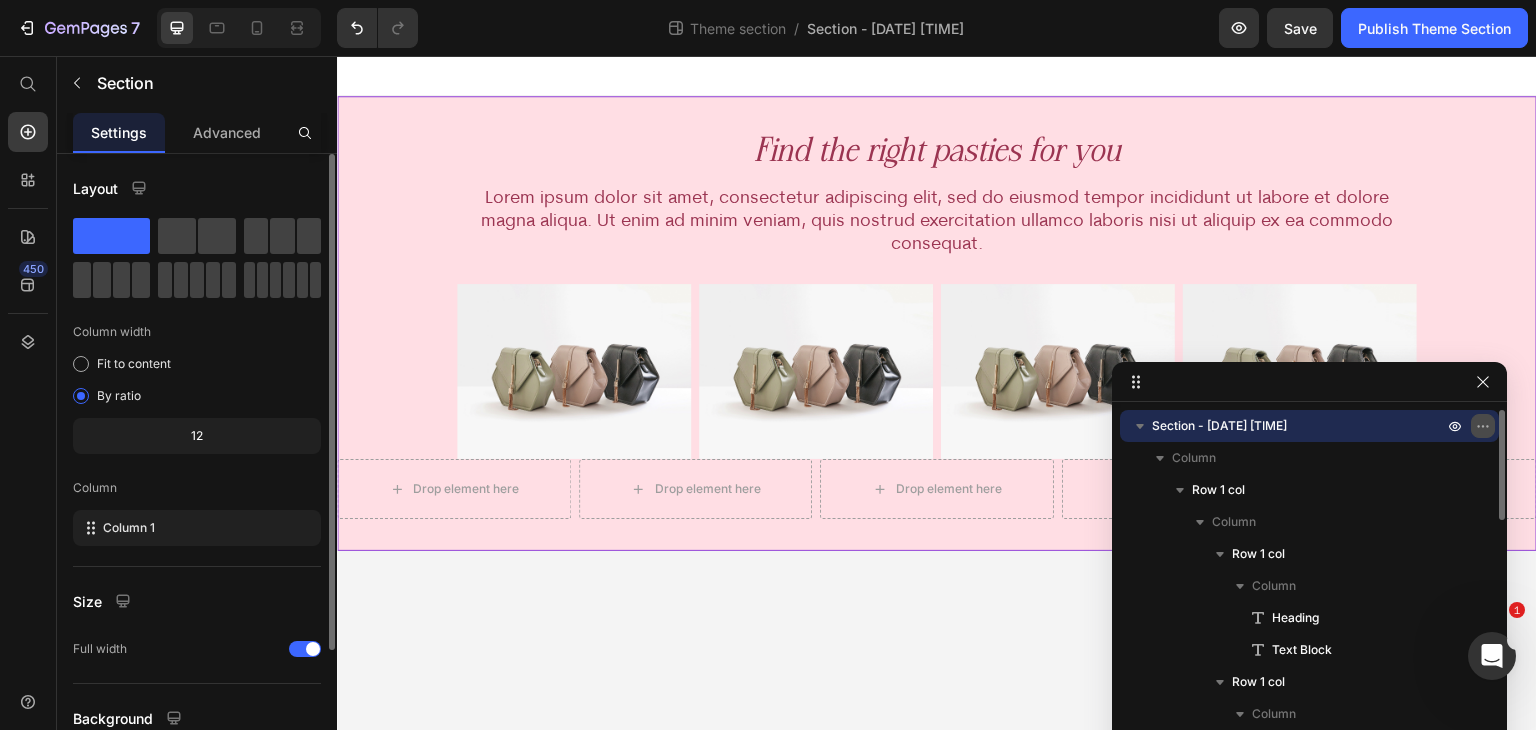 click 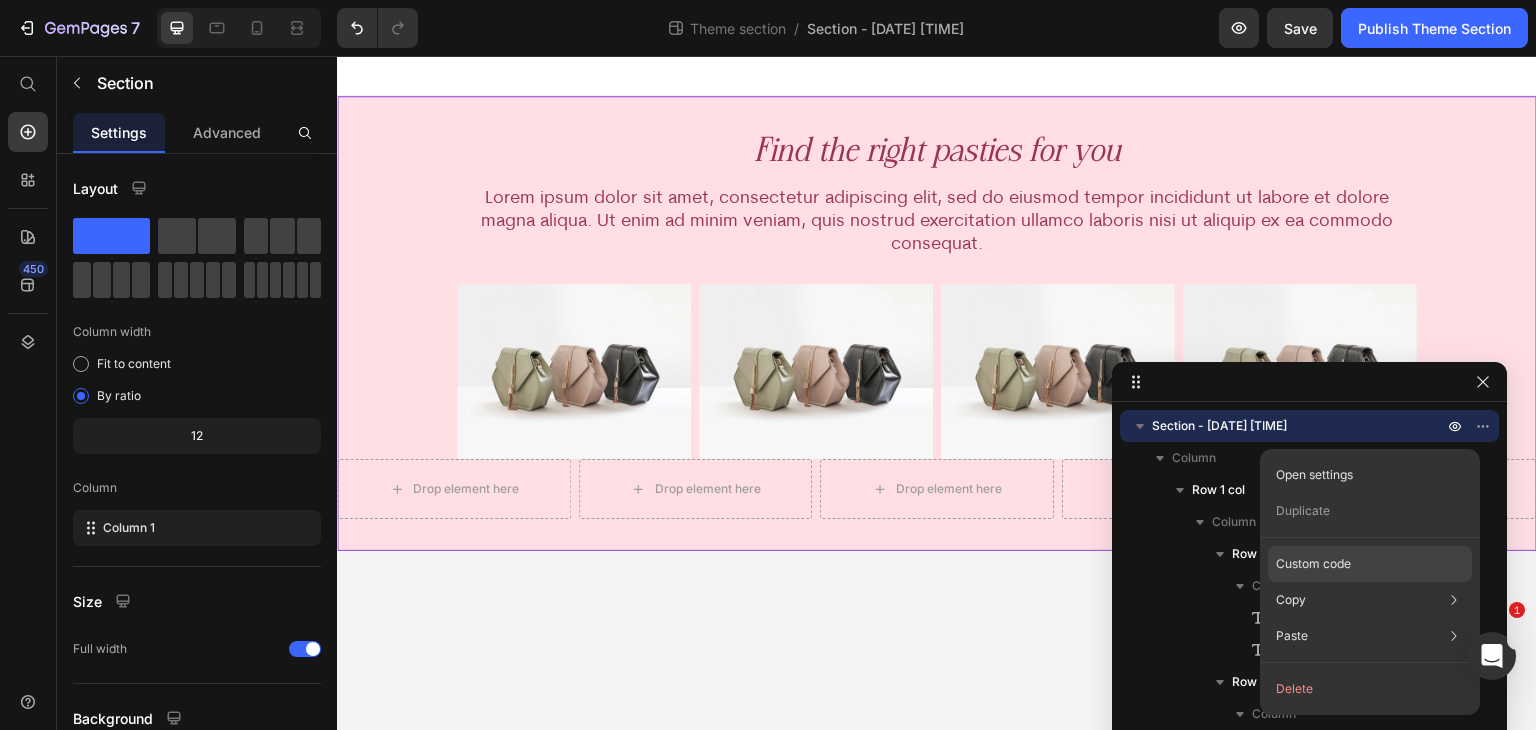 click on "Custom code" at bounding box center [1313, 564] 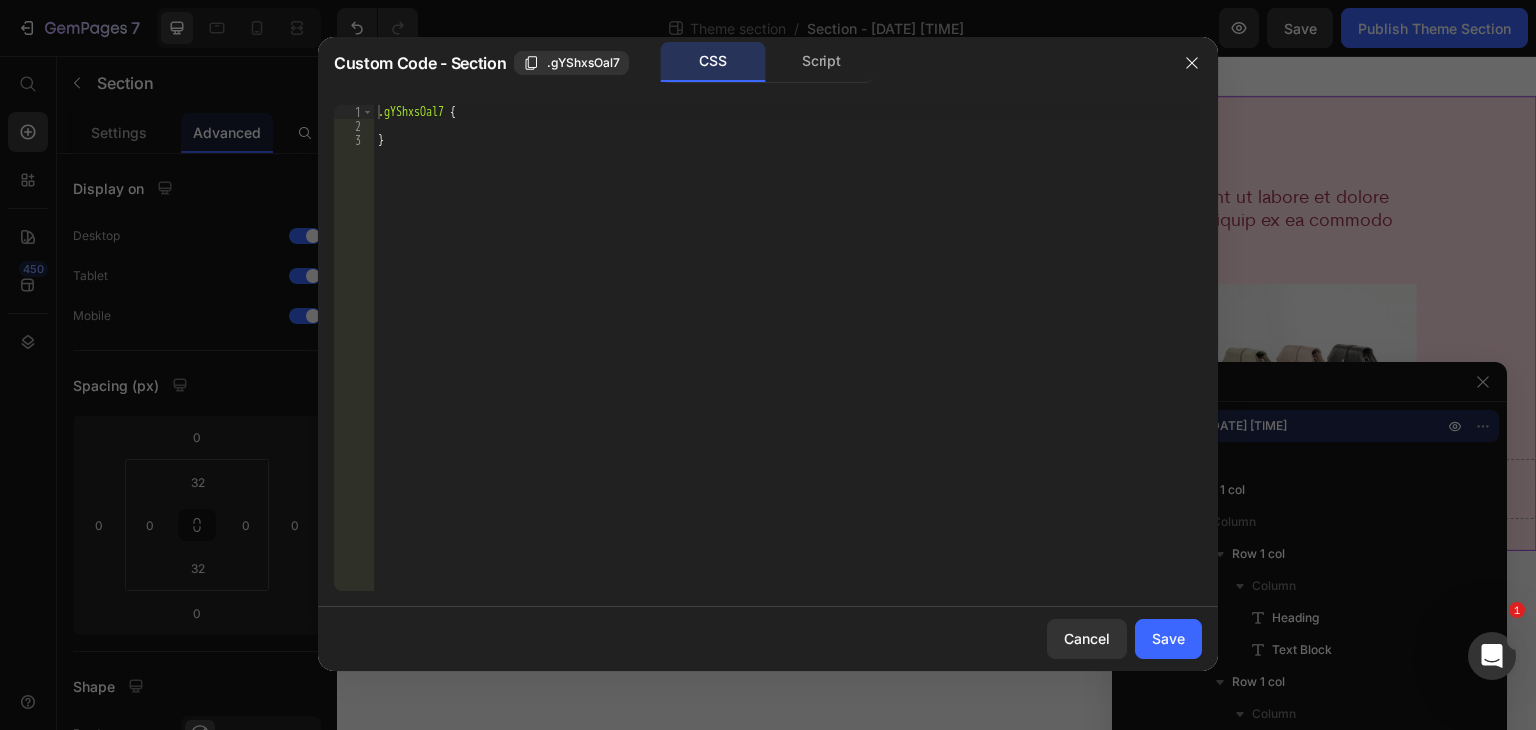 type on "}" 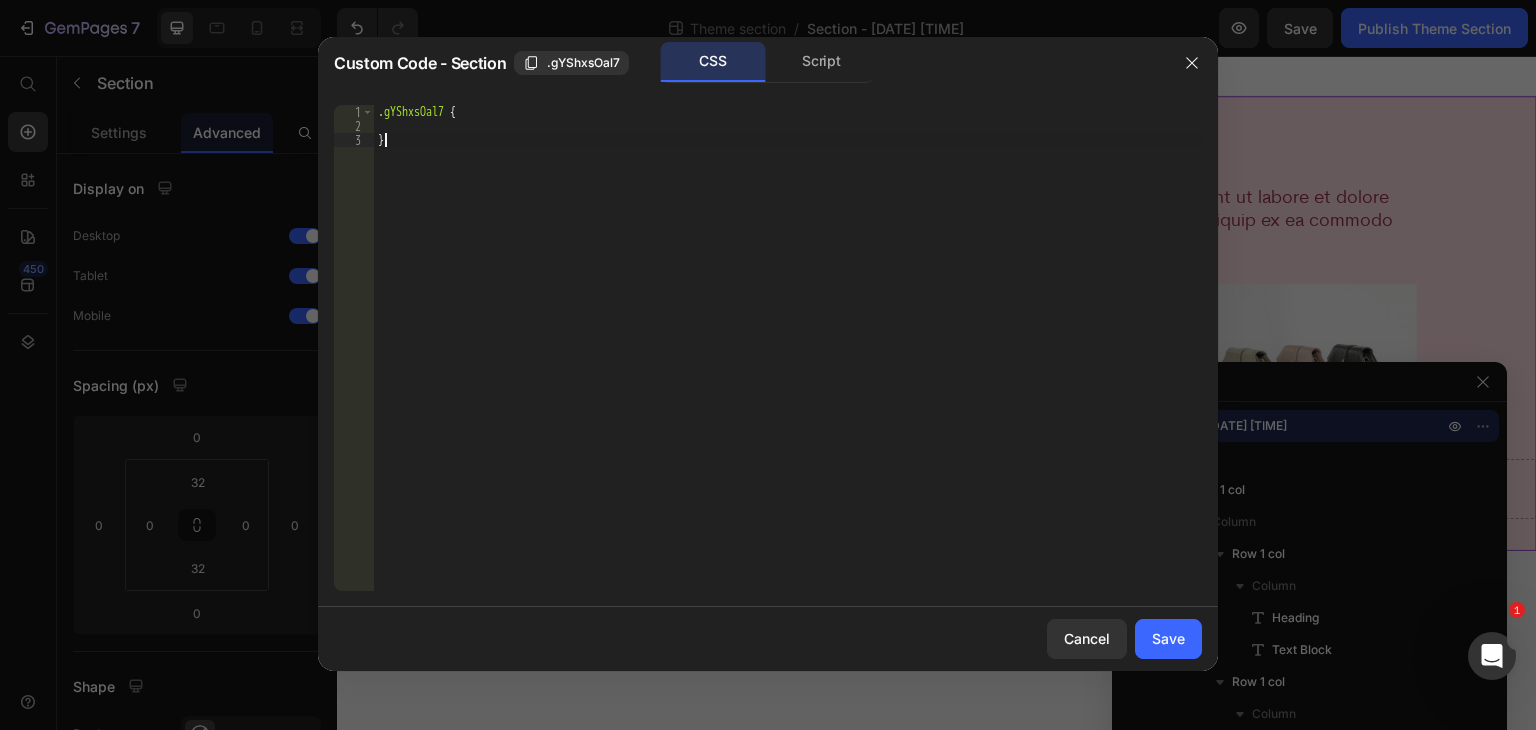 click on ".gYShxsOal7   { }" at bounding box center [788, 362] 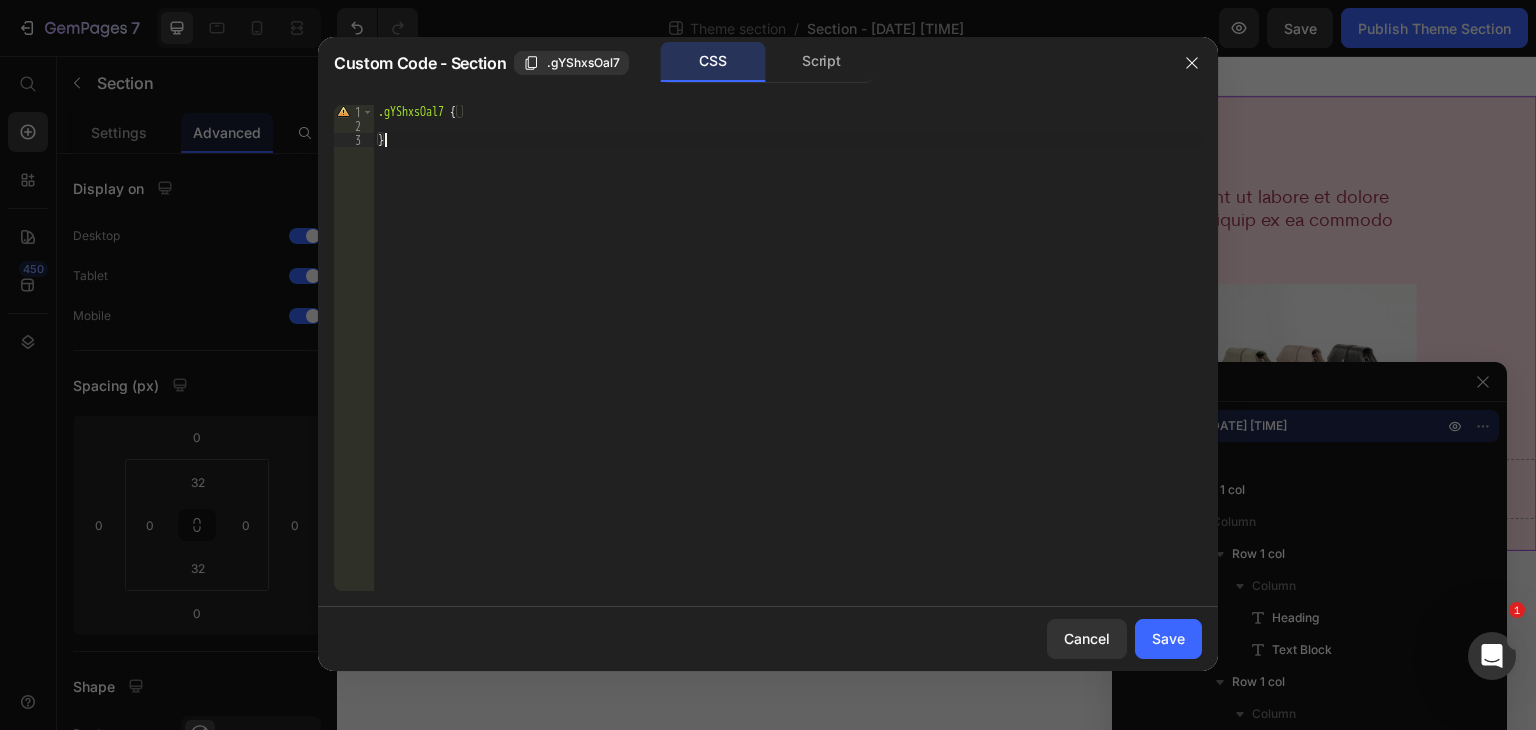 click on ".gYShxsOal7   { }" at bounding box center (788, 362) 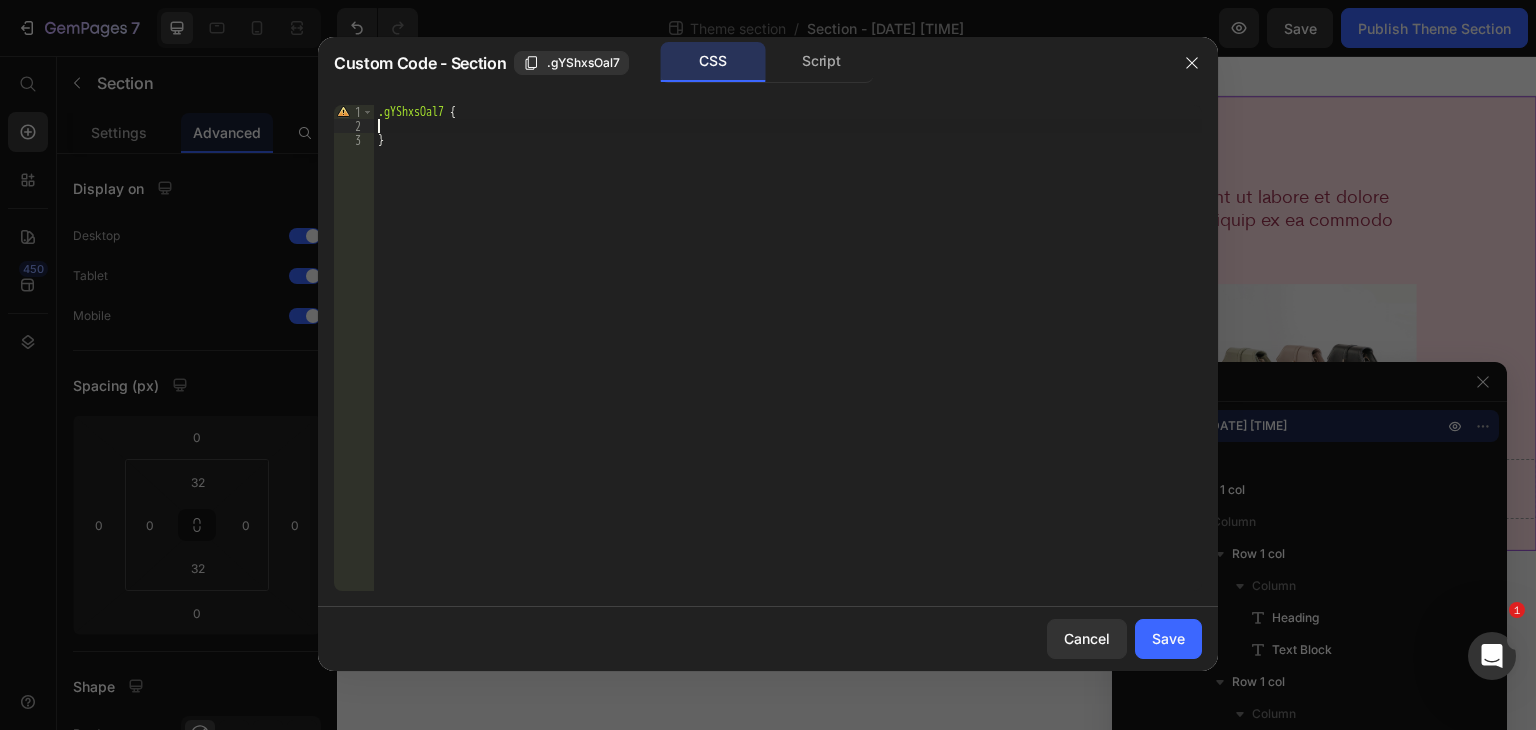 click on ".gYShxsOal7   { }" at bounding box center [788, 362] 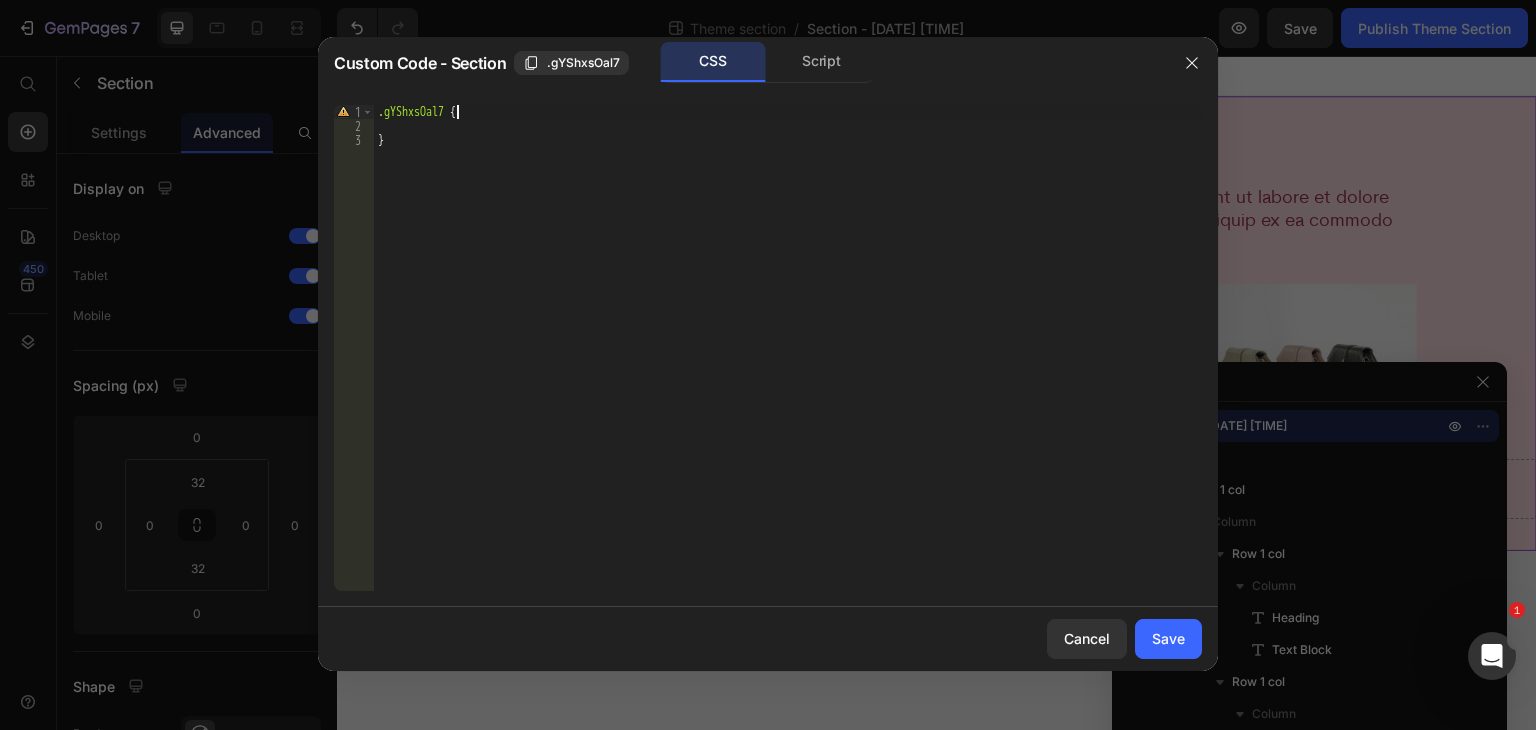 paste on "flex-end-content" 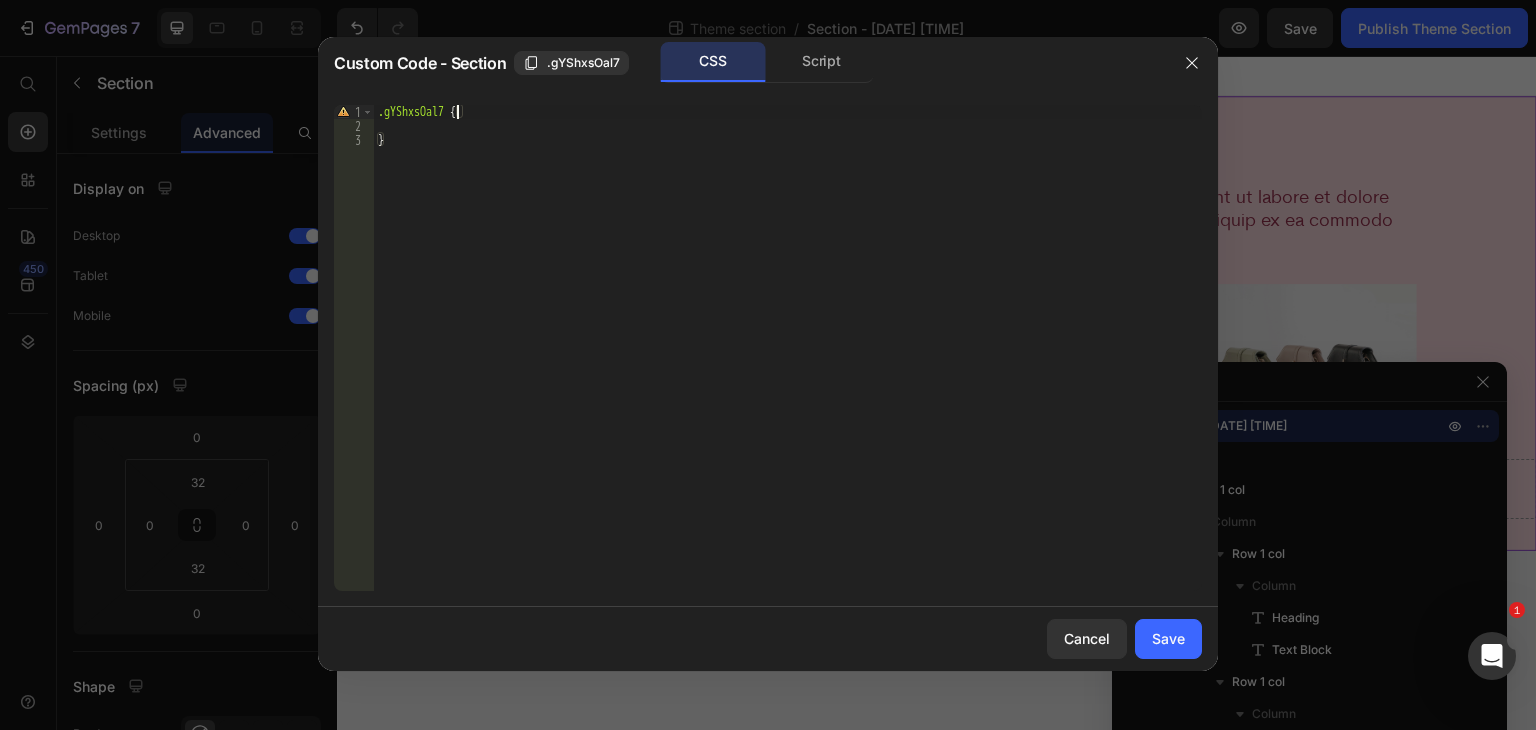 paste on "flex-end-content" 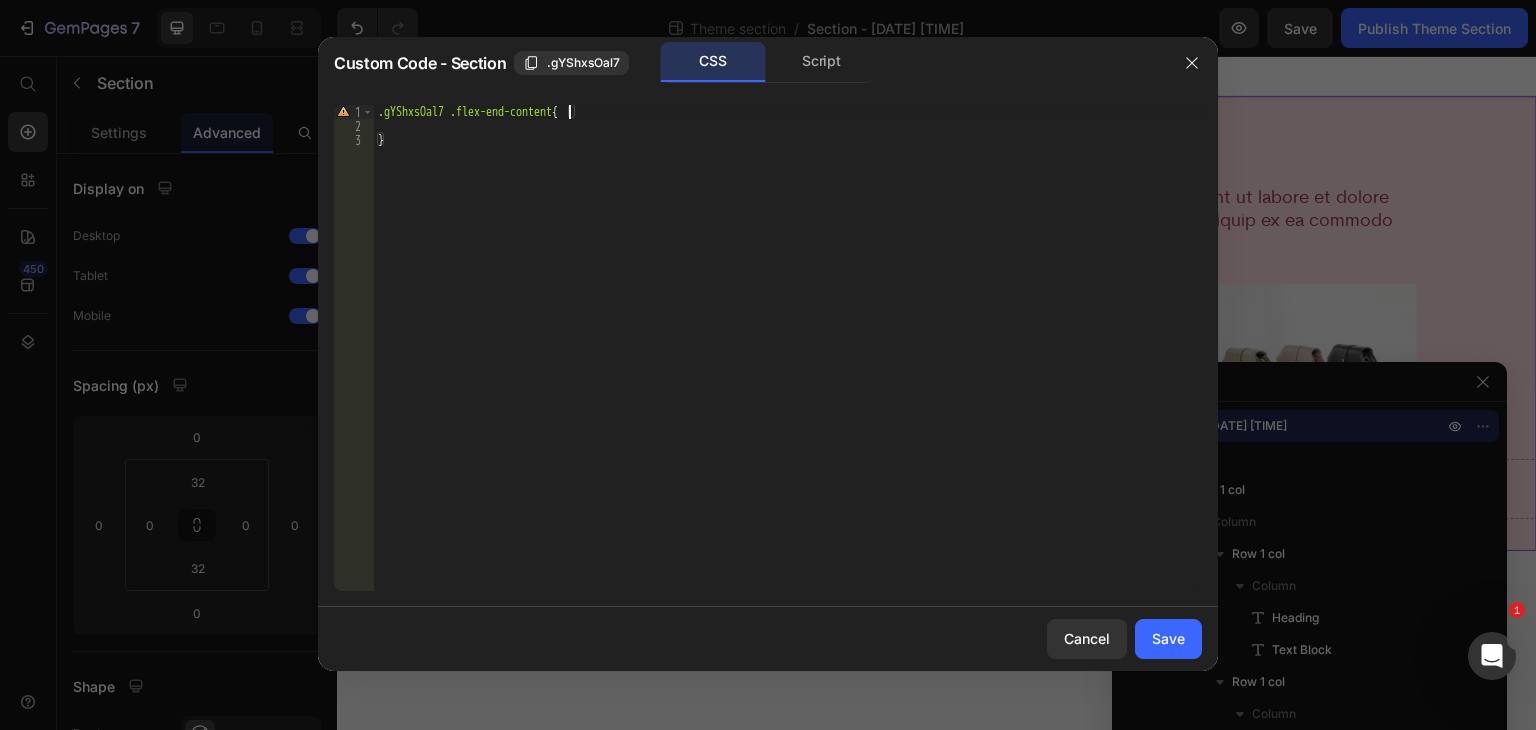 type on ".gYShxsOal7 .flex-end-content {" 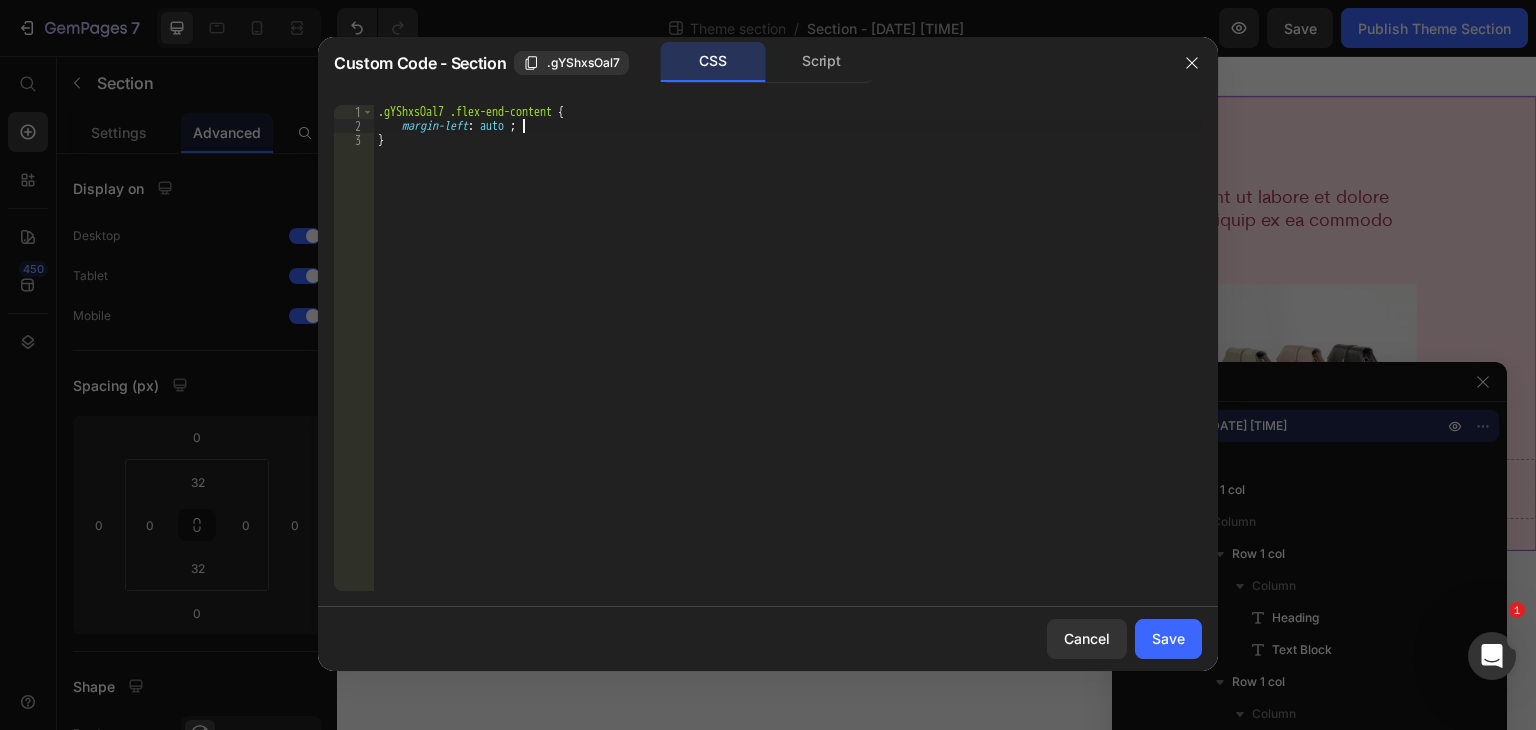 scroll, scrollTop: 0, scrollLeft: 12, axis: horizontal 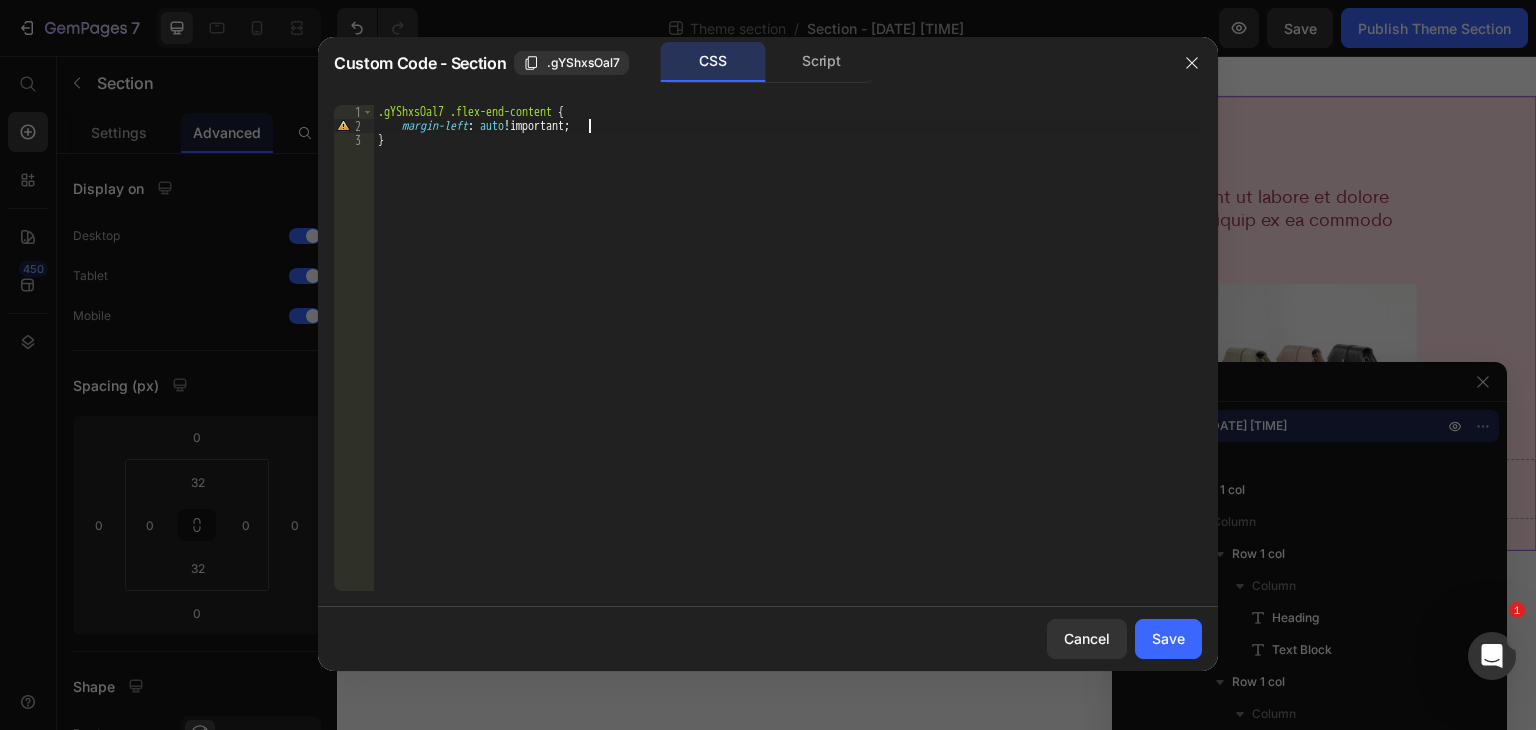 type on "margin-left: auto !important;" 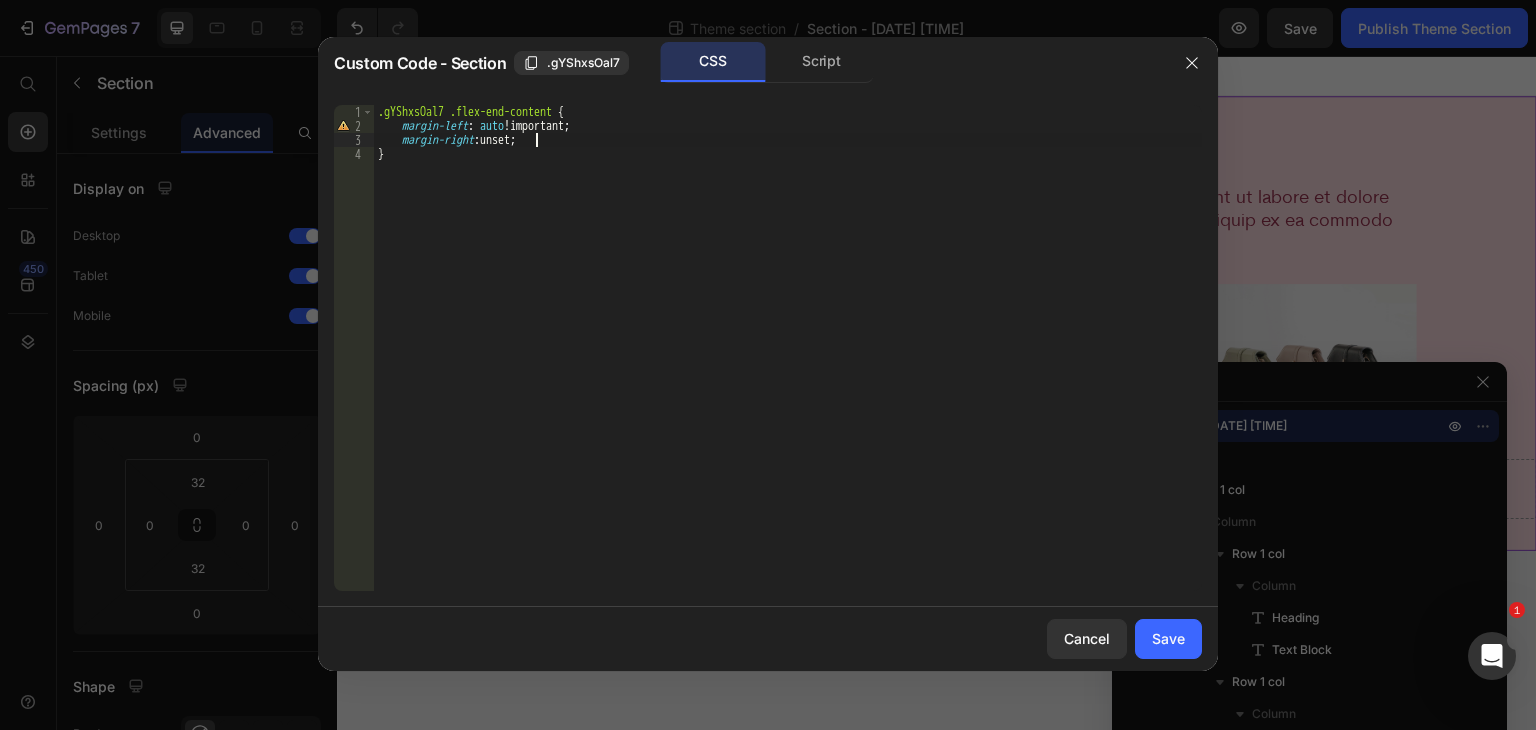 scroll, scrollTop: 0, scrollLeft: 12, axis: horizontal 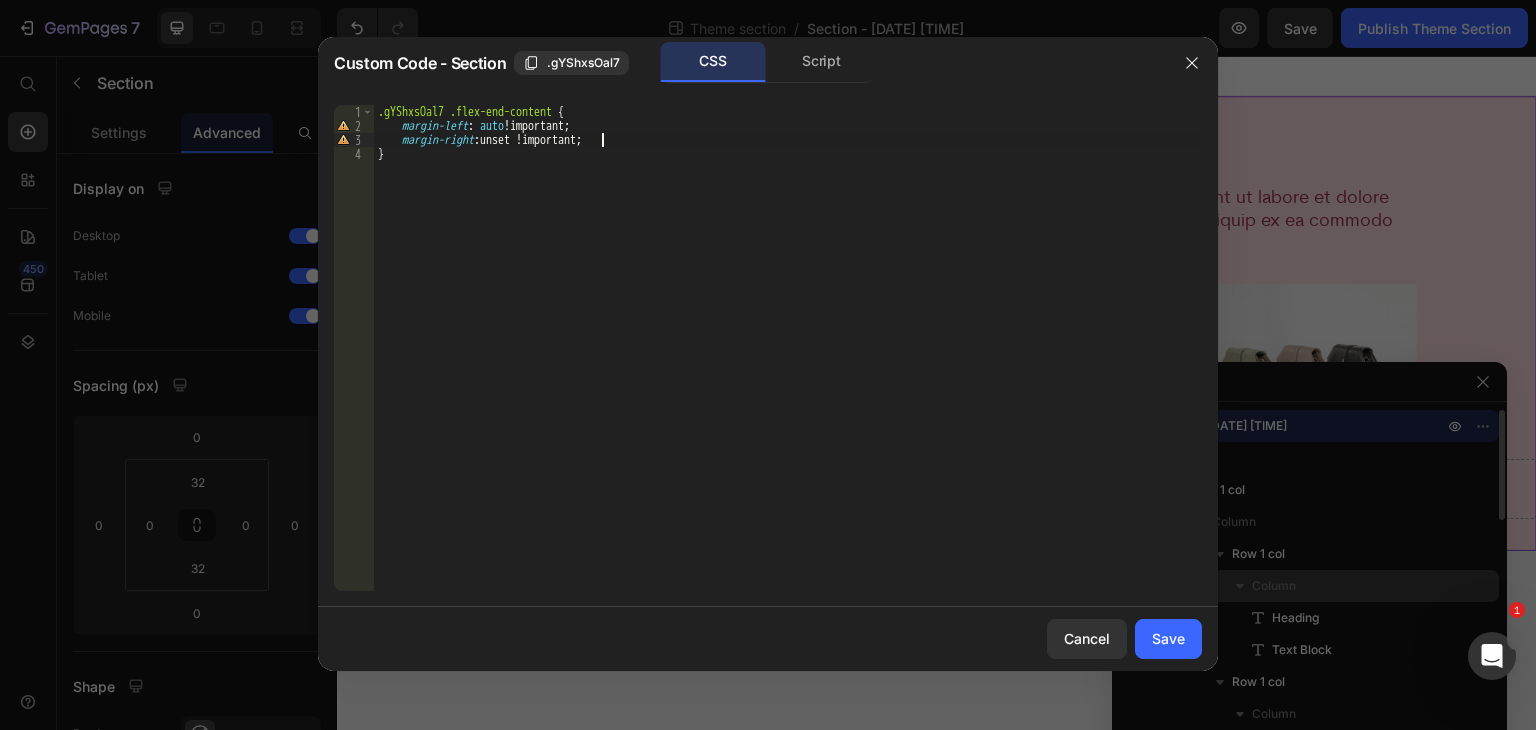 type on "margin-right: unset !;" 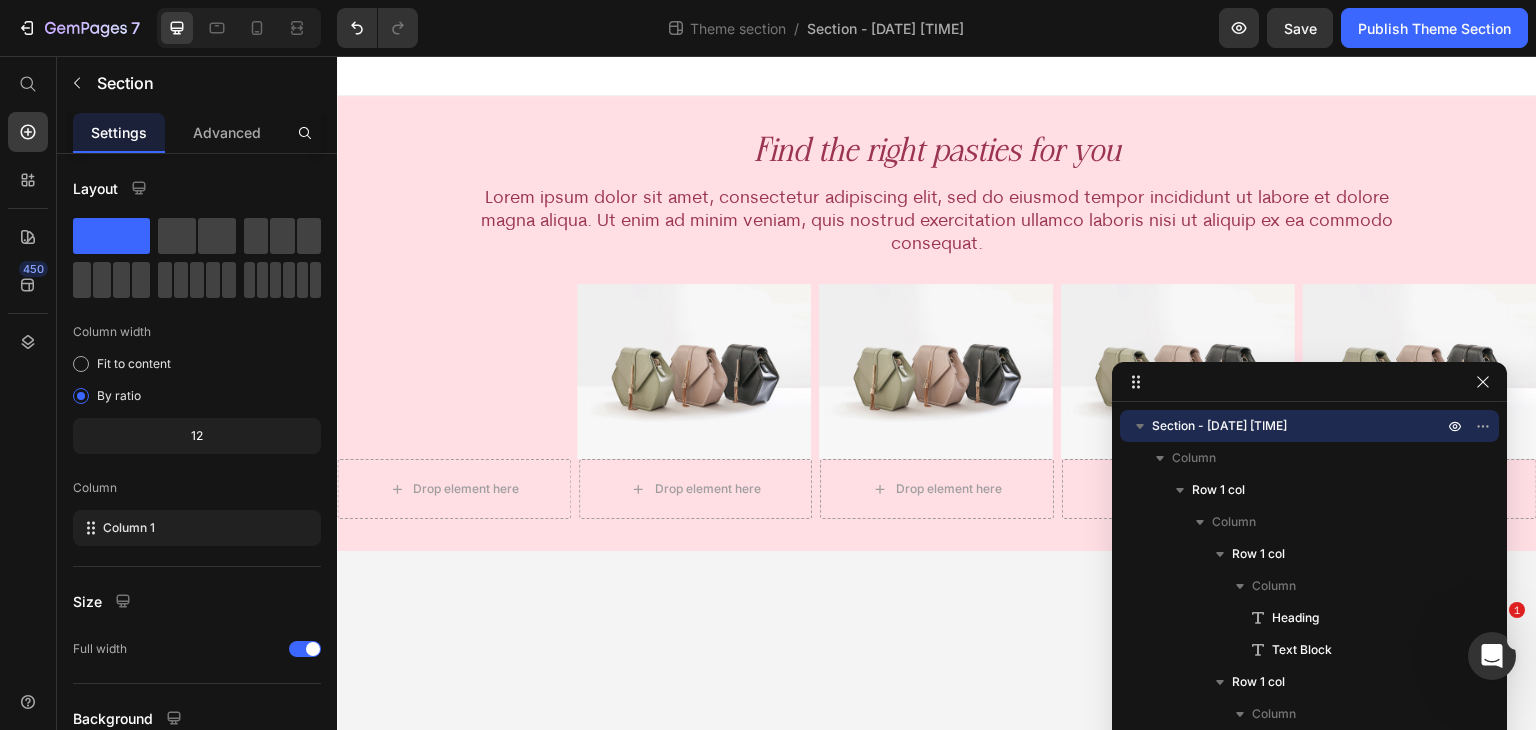 click on "Find the right pasties for you Heading Lorem ipsum dolor sit amet, consectetur adipiscing elit, sed do eiusmod tempor incididunt ut labore et dolore magna aliqua. Ut enim ad minim veniam, quis nostrud exercitation ullamco laboris nisi ut aliquip ex ea commodo consequat. Text Block Row Image Image Image Image Row Row
Drop element here
Drop element here
Drop element here
Drop element here
Drop element here Row Row Row Root
Drag & drop element from sidebar or
Explore Library
Add section Choose templates inspired by CRO experts Generate layout from URL or image Add blank section then drag & drop elements" at bounding box center [937, 393] 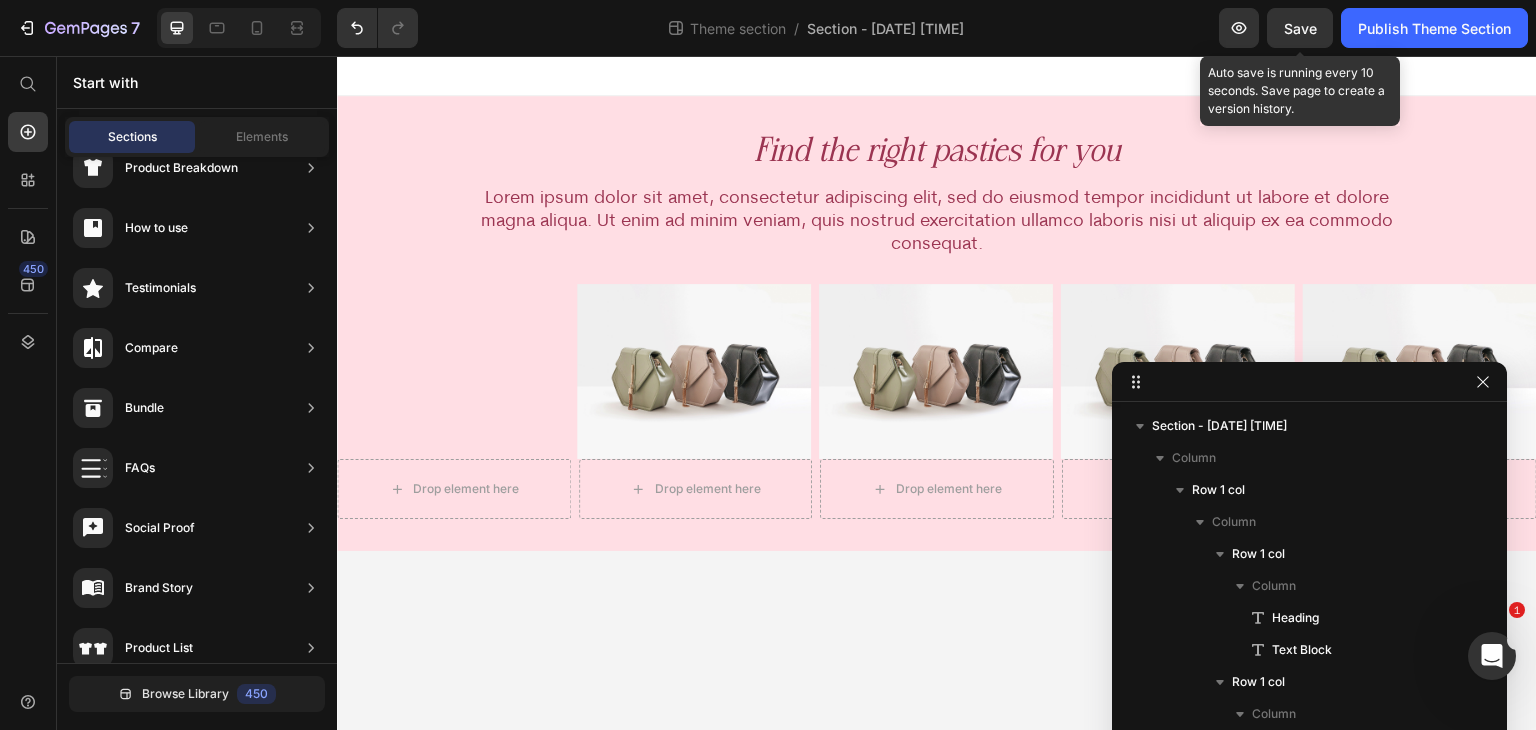 click on "Save" at bounding box center (1300, 28) 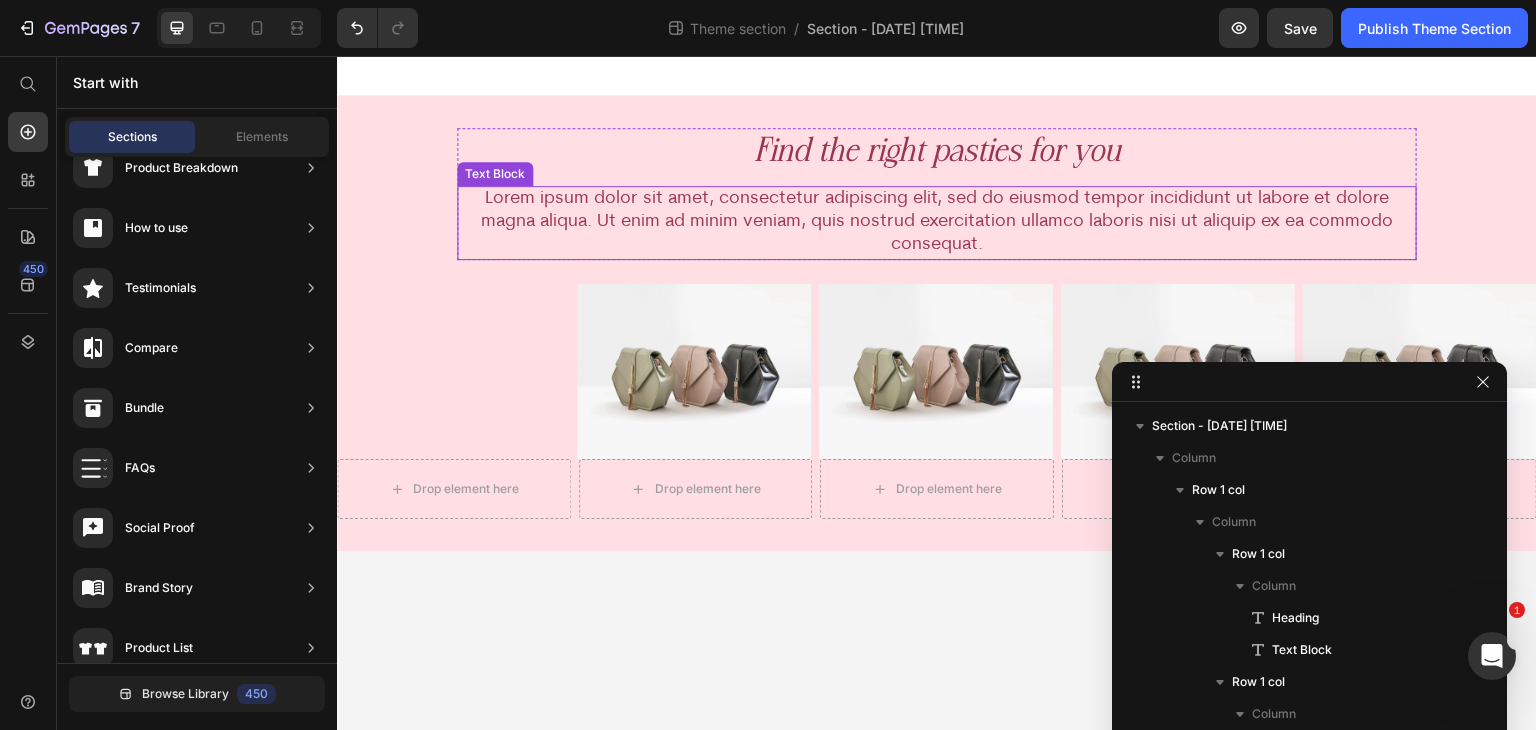 click on "Lorem ipsum dolor sit amet, consectetur adipiscing elit, sed do eiusmod tempor incididunt ut labore et dolore magna aliqua. Ut enim ad minim veniam, quis nostrud exercitation ullamco laboris nisi ut aliquip ex ea commodo consequat." at bounding box center (937, 223) 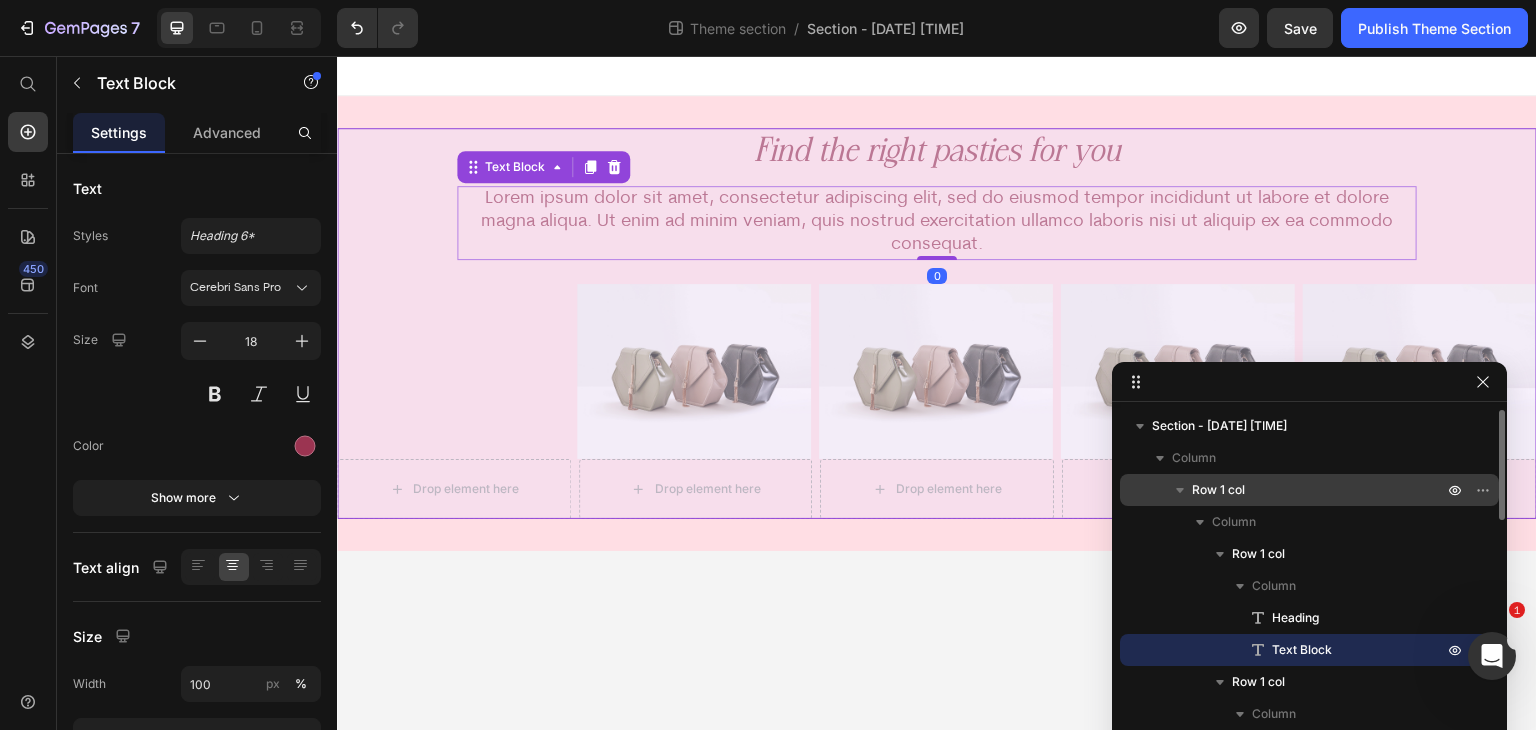 click 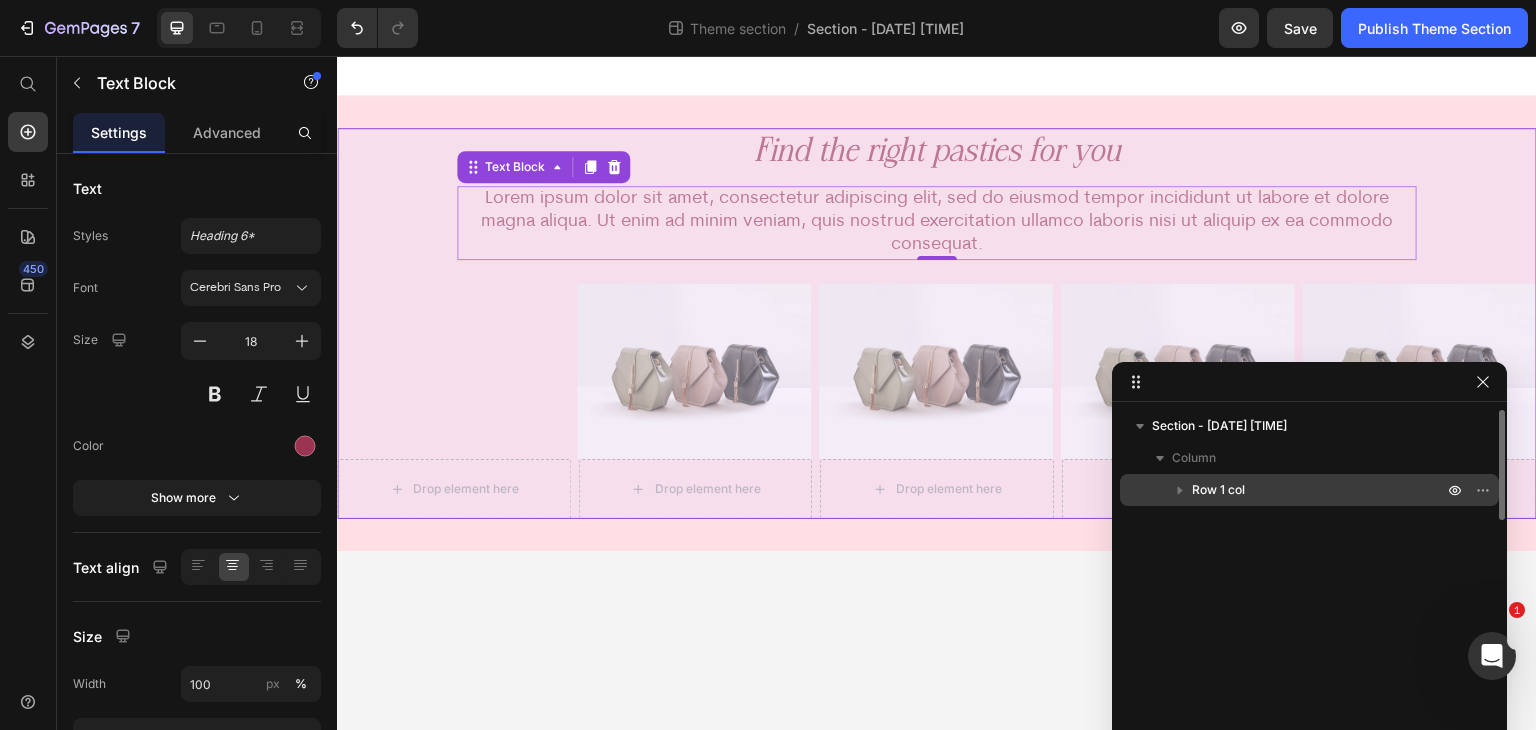 click 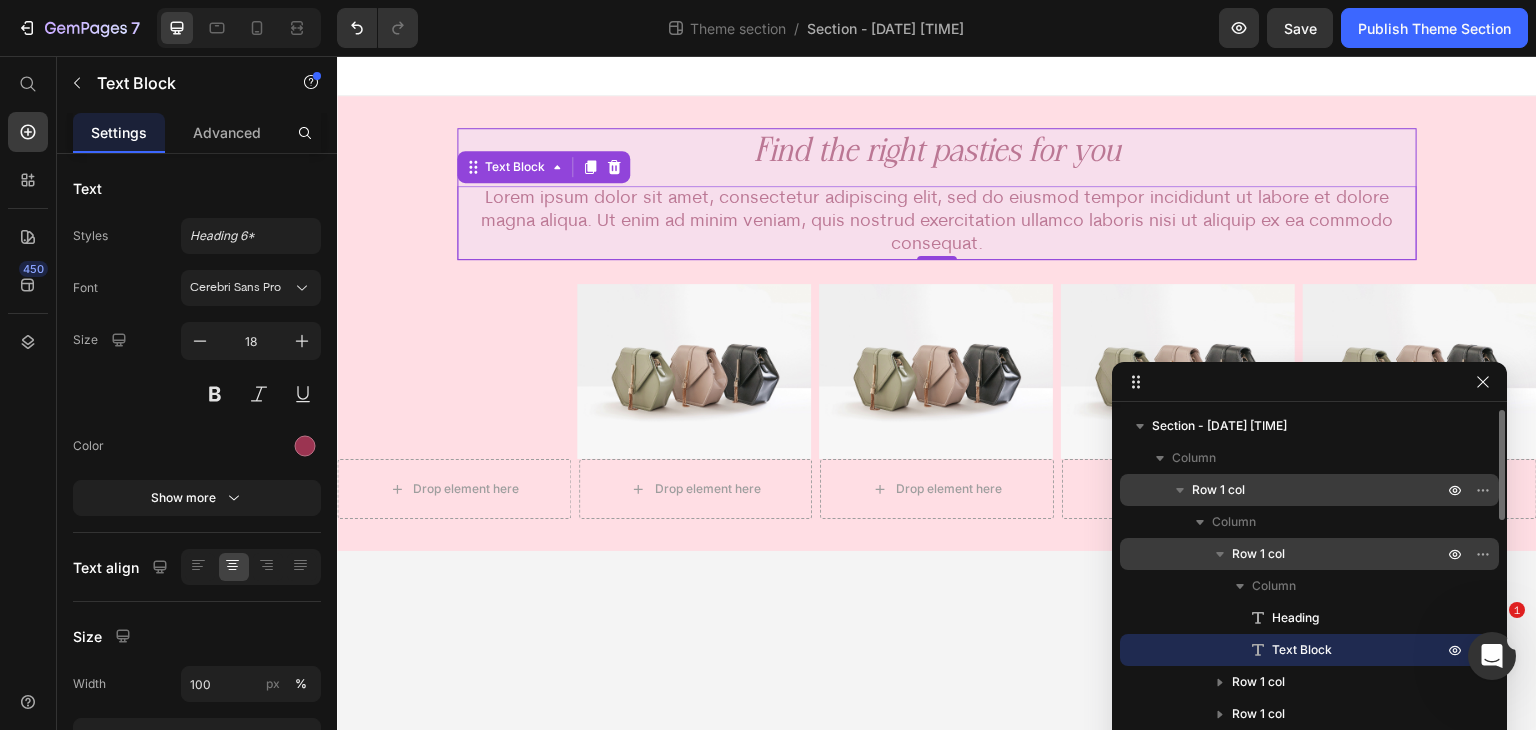 click 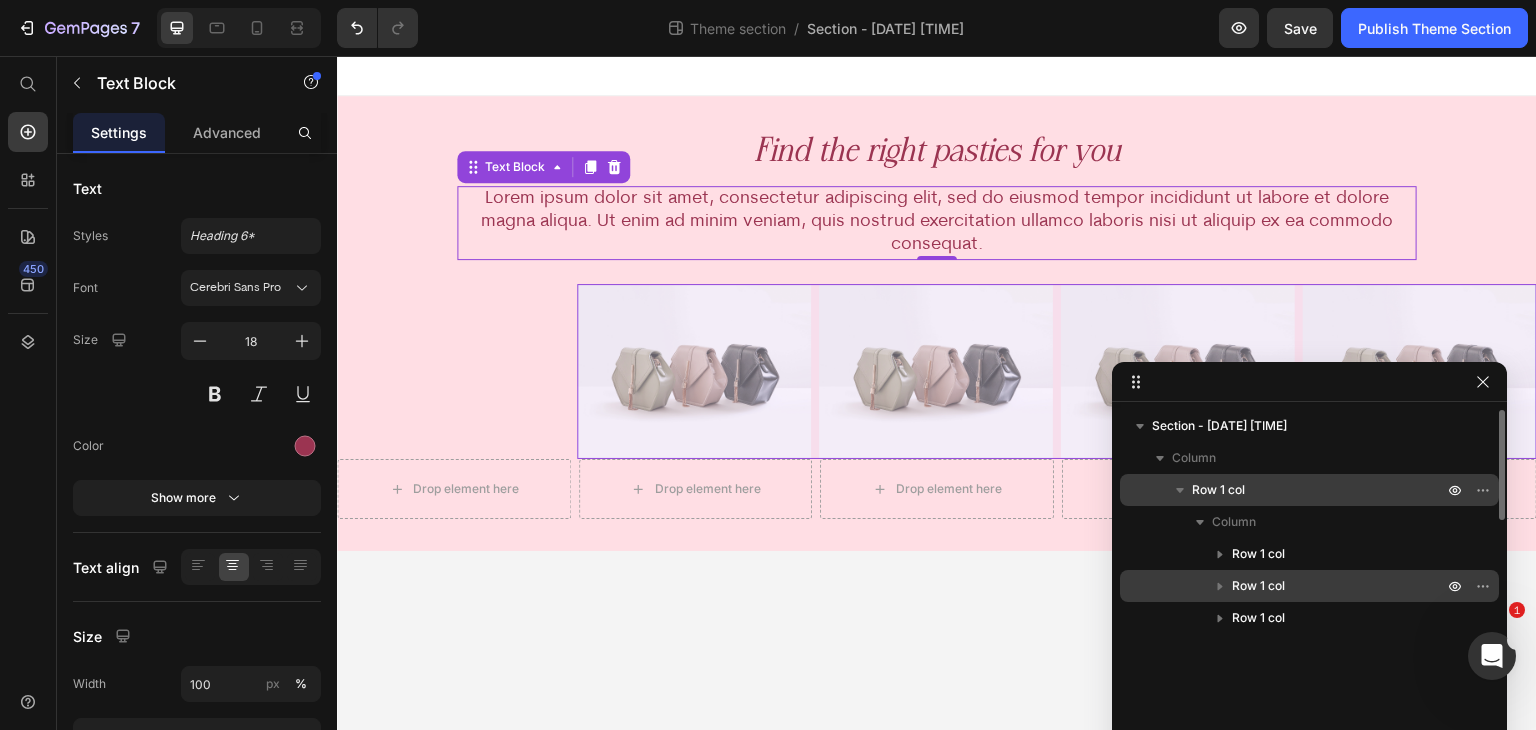click at bounding box center (1220, 586) 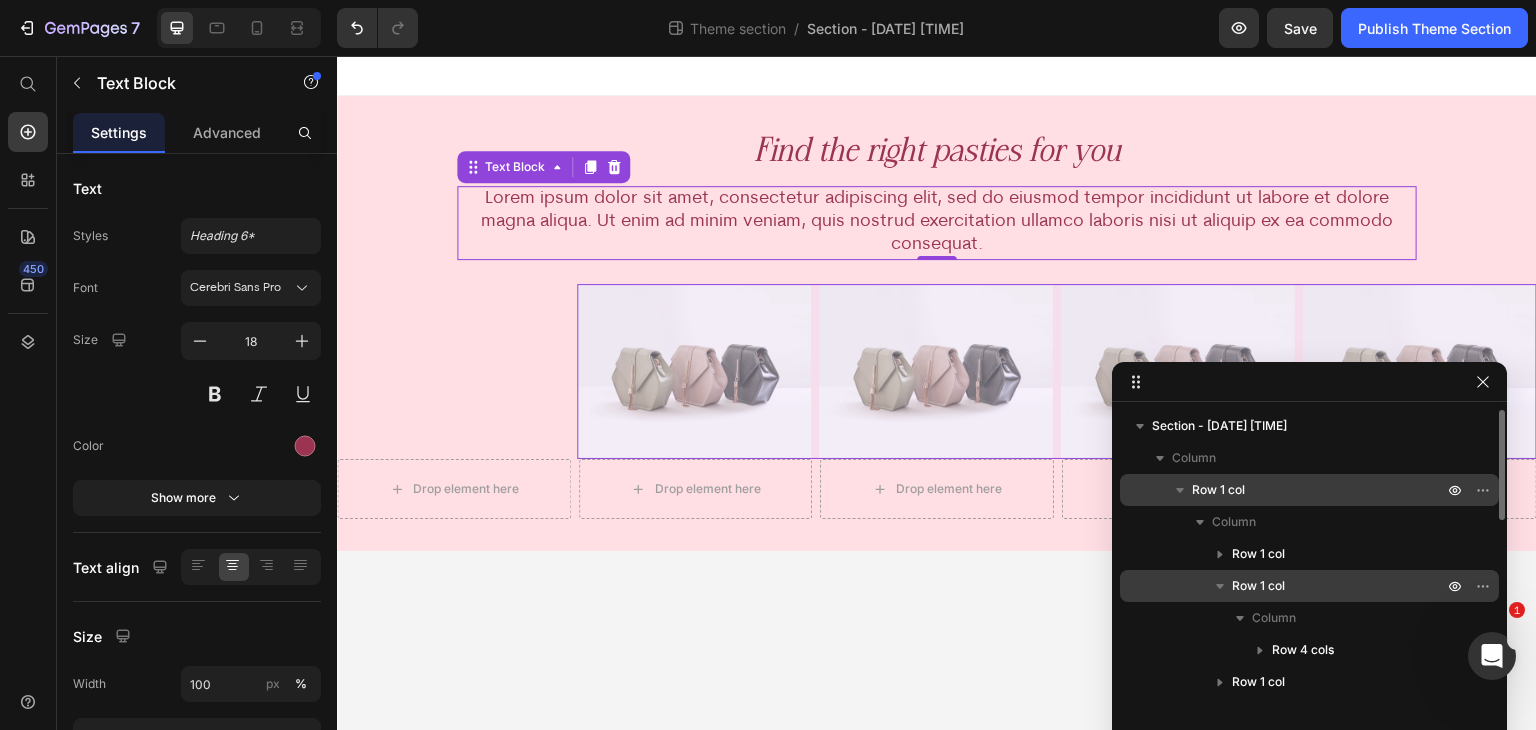 click 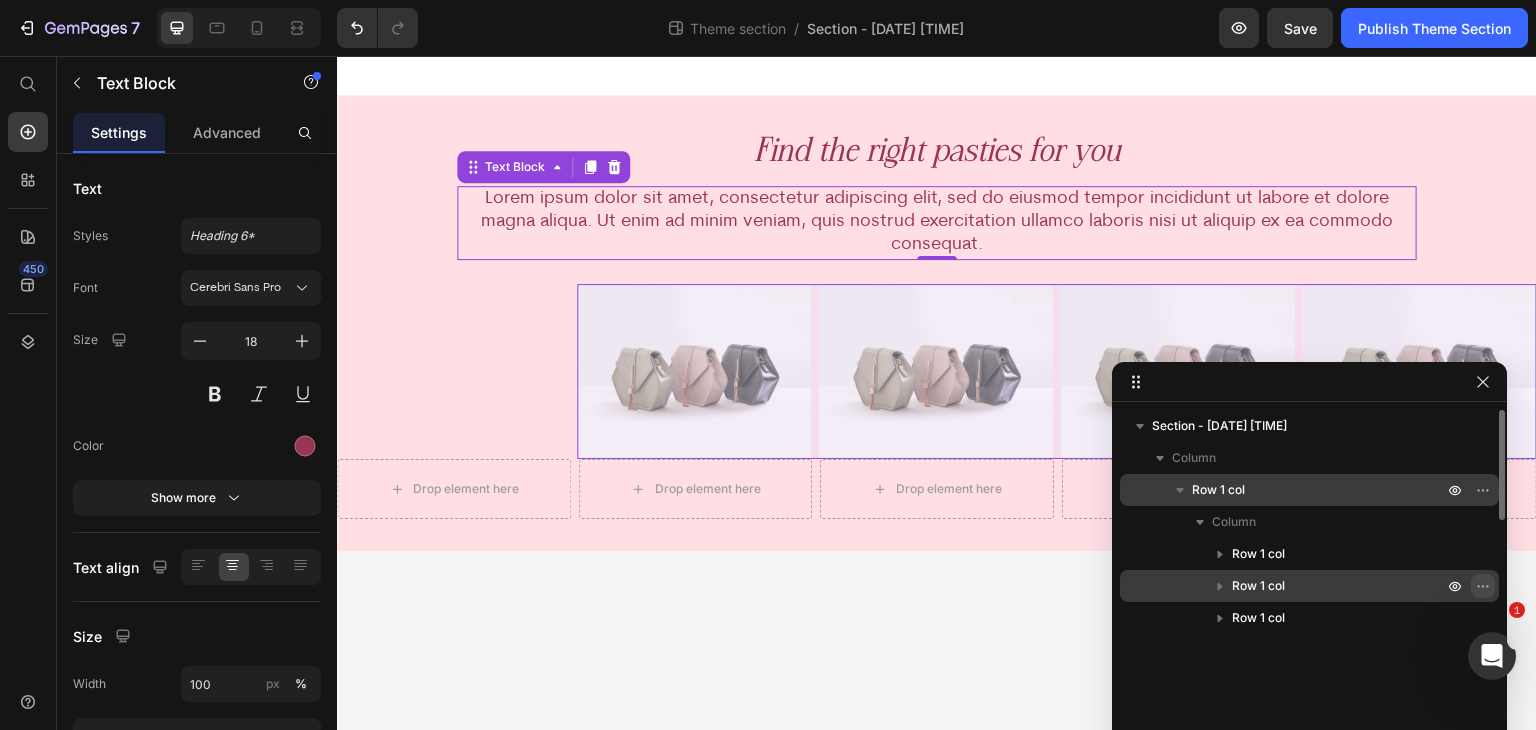 click 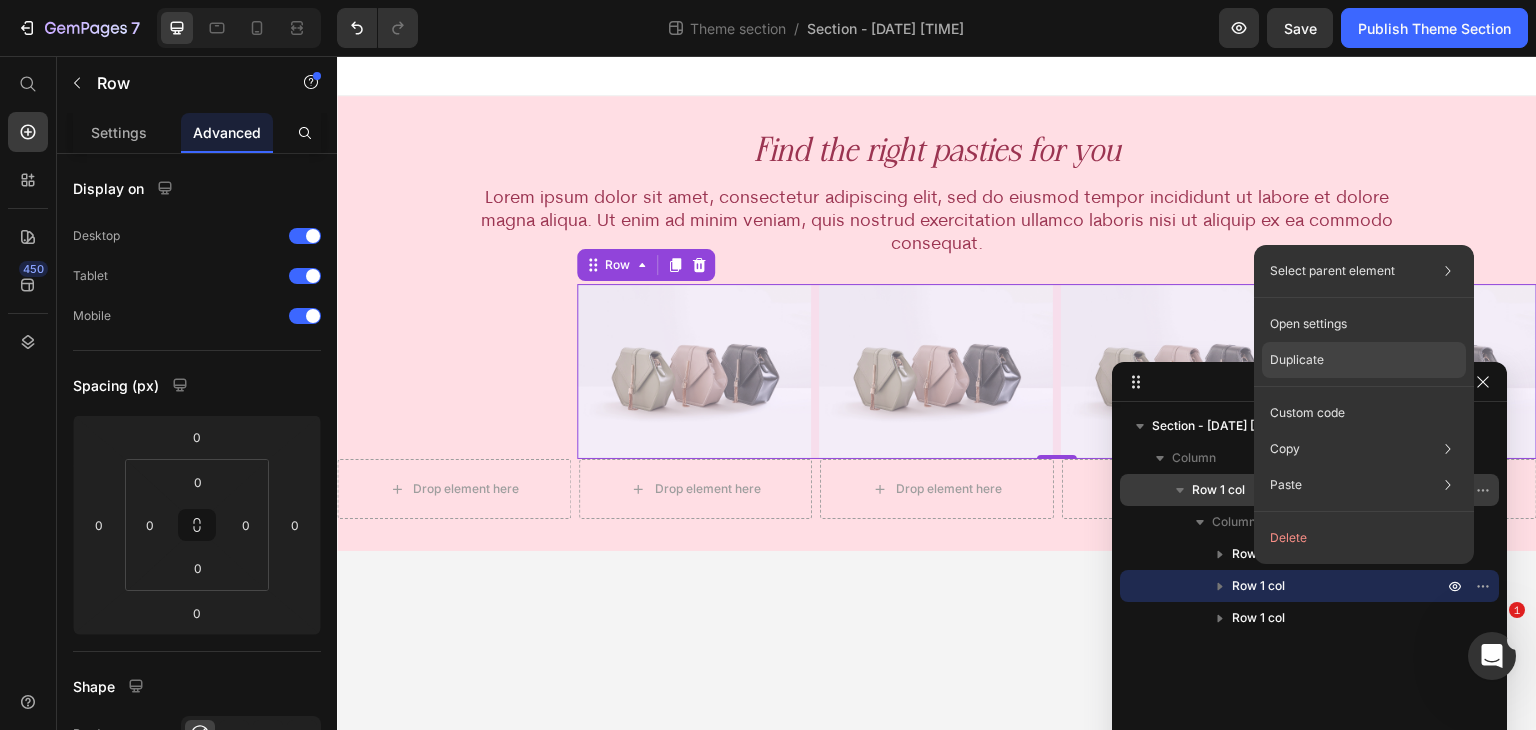 click on "Duplicate" 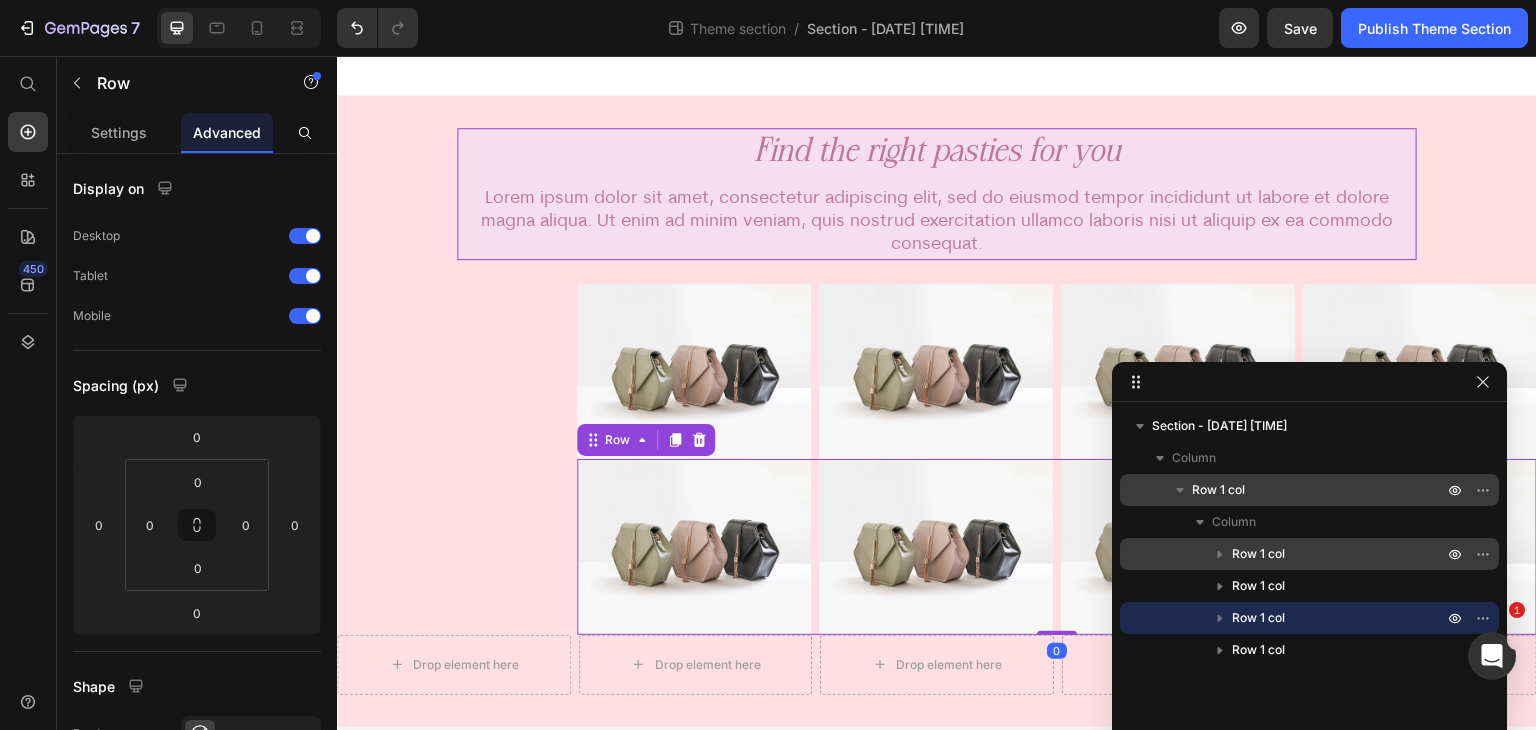 click on "Row 1 col" at bounding box center (1258, 554) 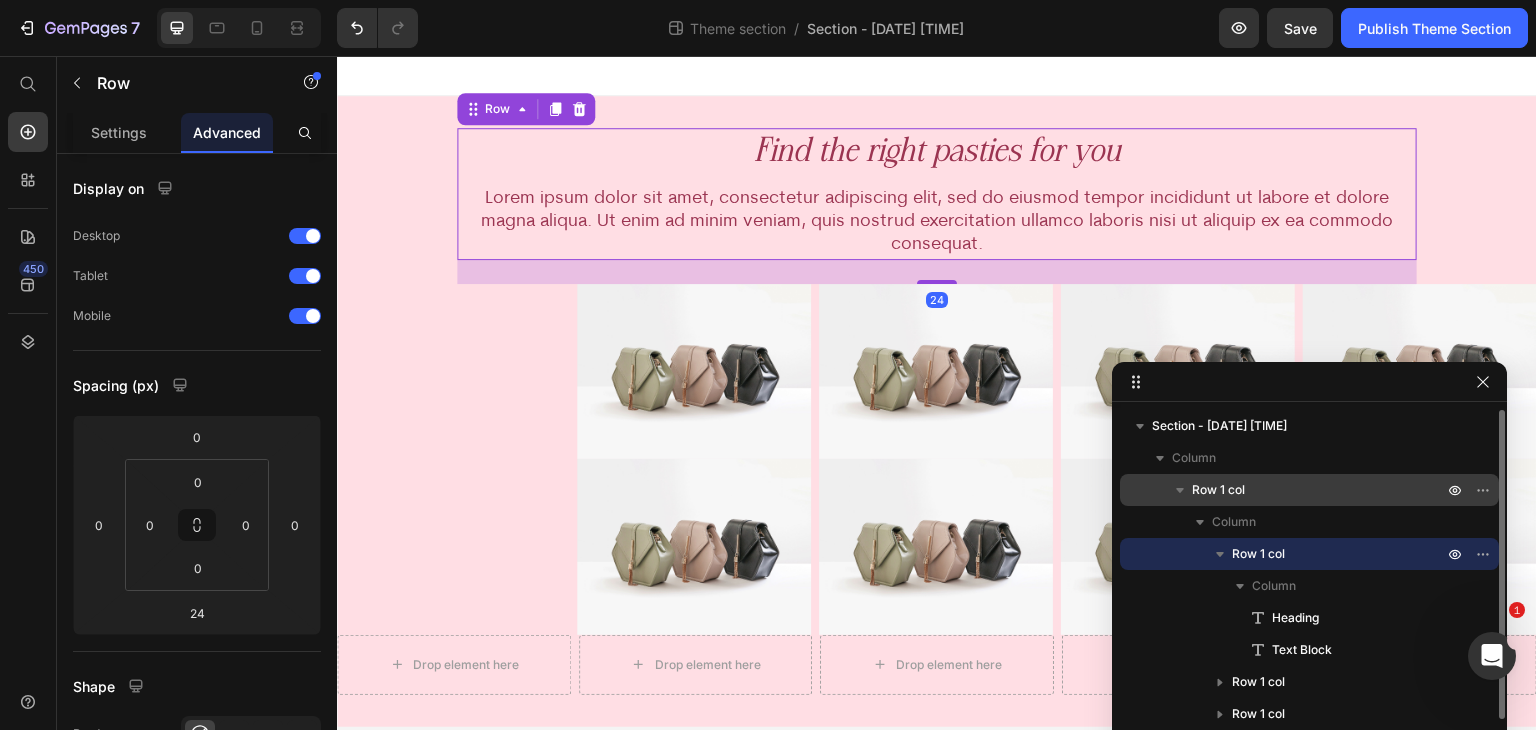 click on "Row 1 col" at bounding box center (1258, 554) 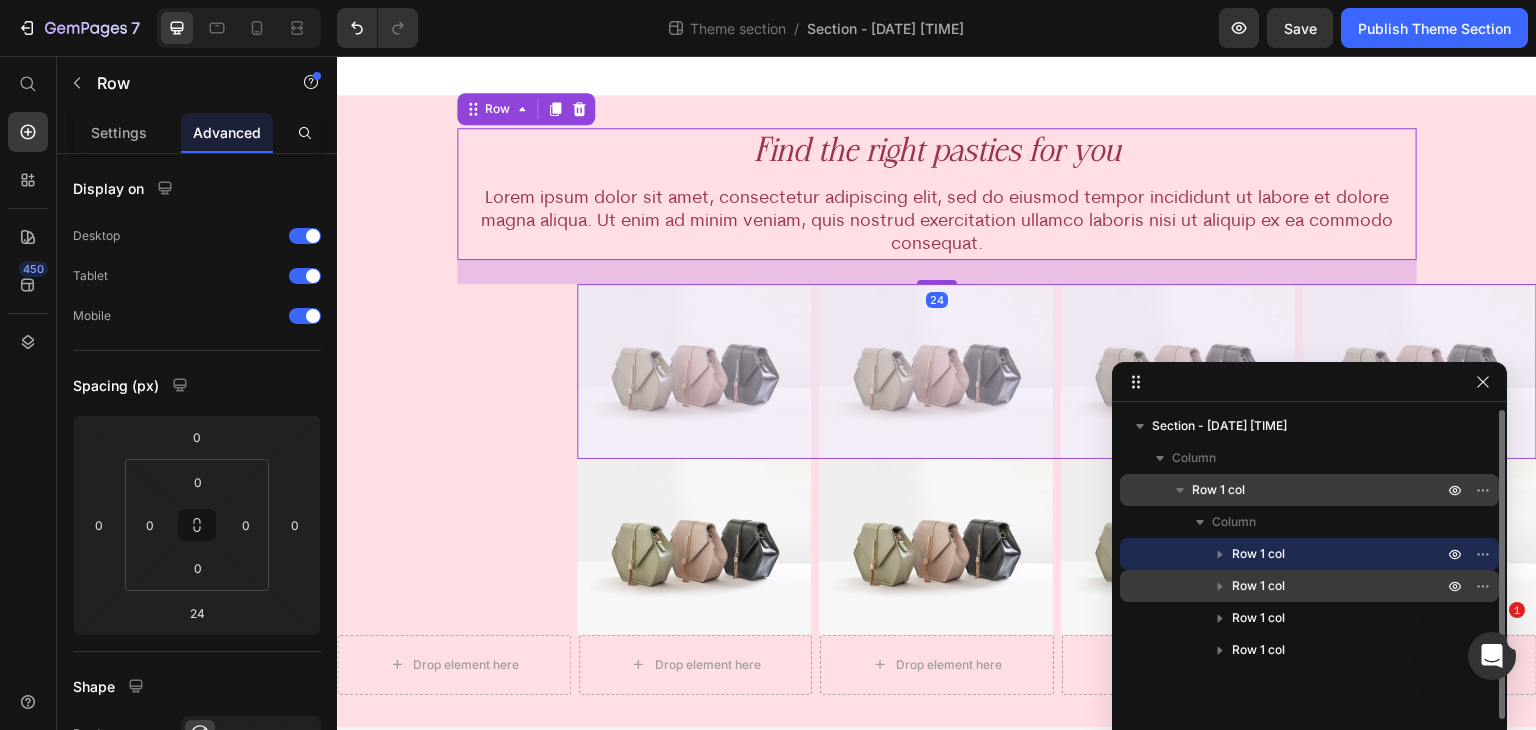 drag, startPoint x: 1277, startPoint y: 590, endPoint x: 199, endPoint y: 474, distance: 1084.2233 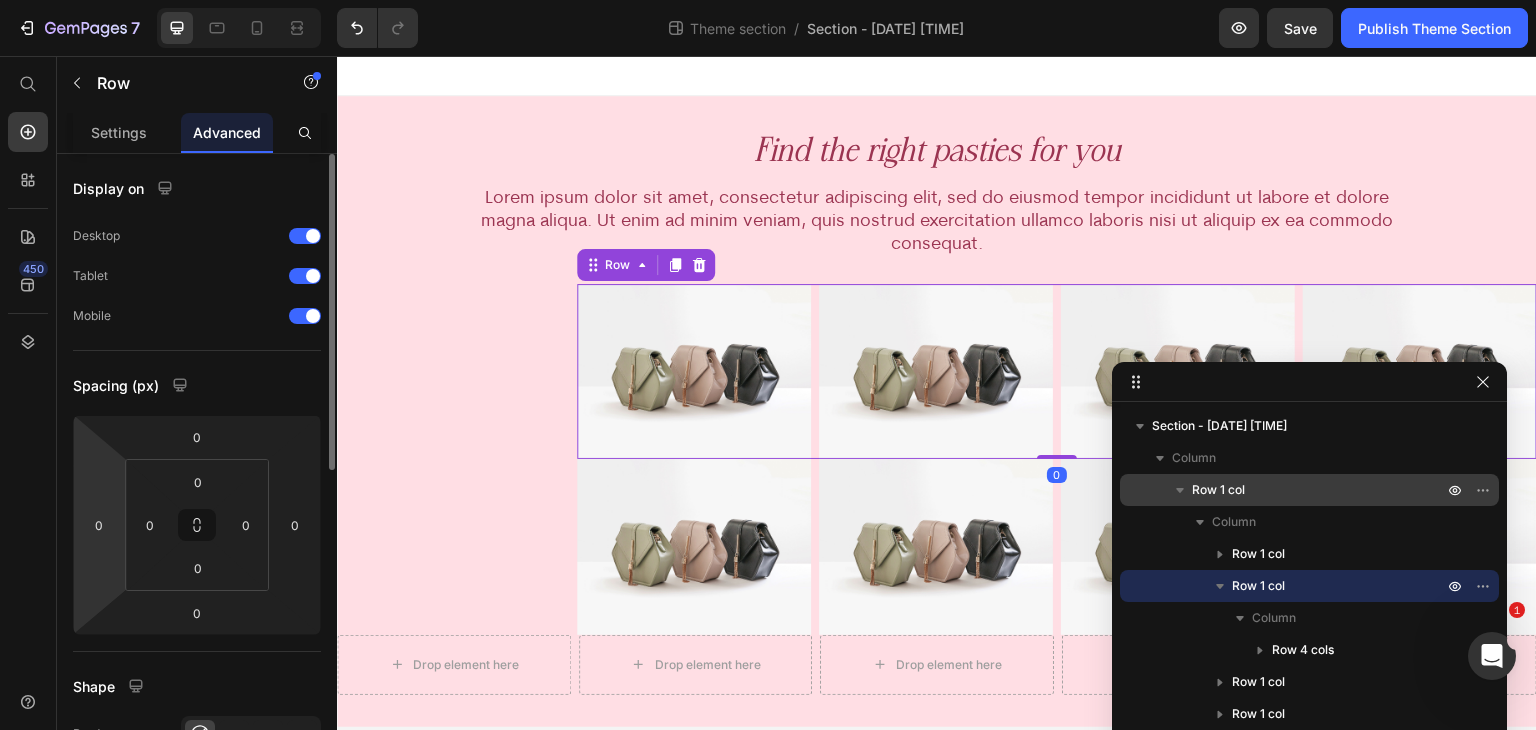 scroll, scrollTop: 634, scrollLeft: 0, axis: vertical 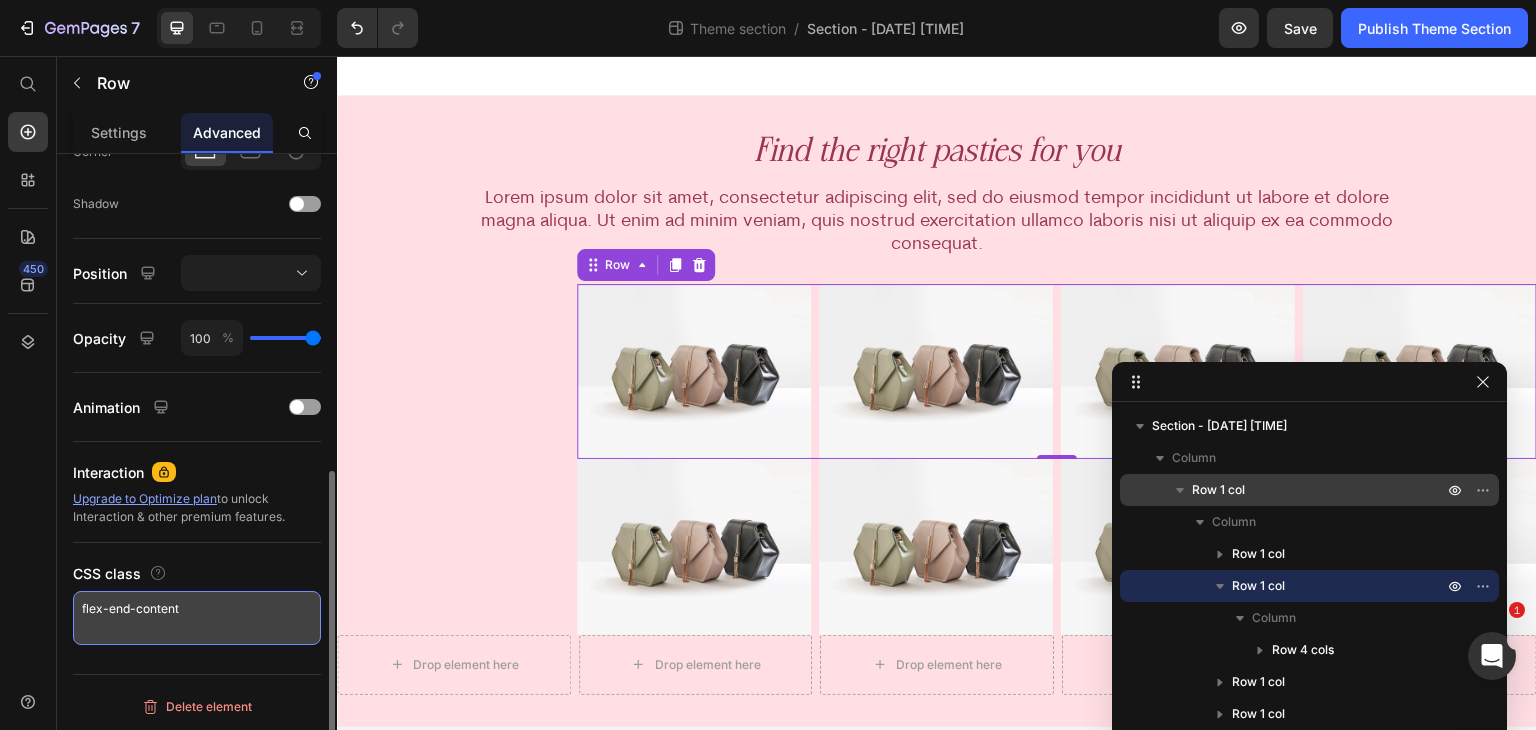 click on "flex-end-content" at bounding box center [197, 618] 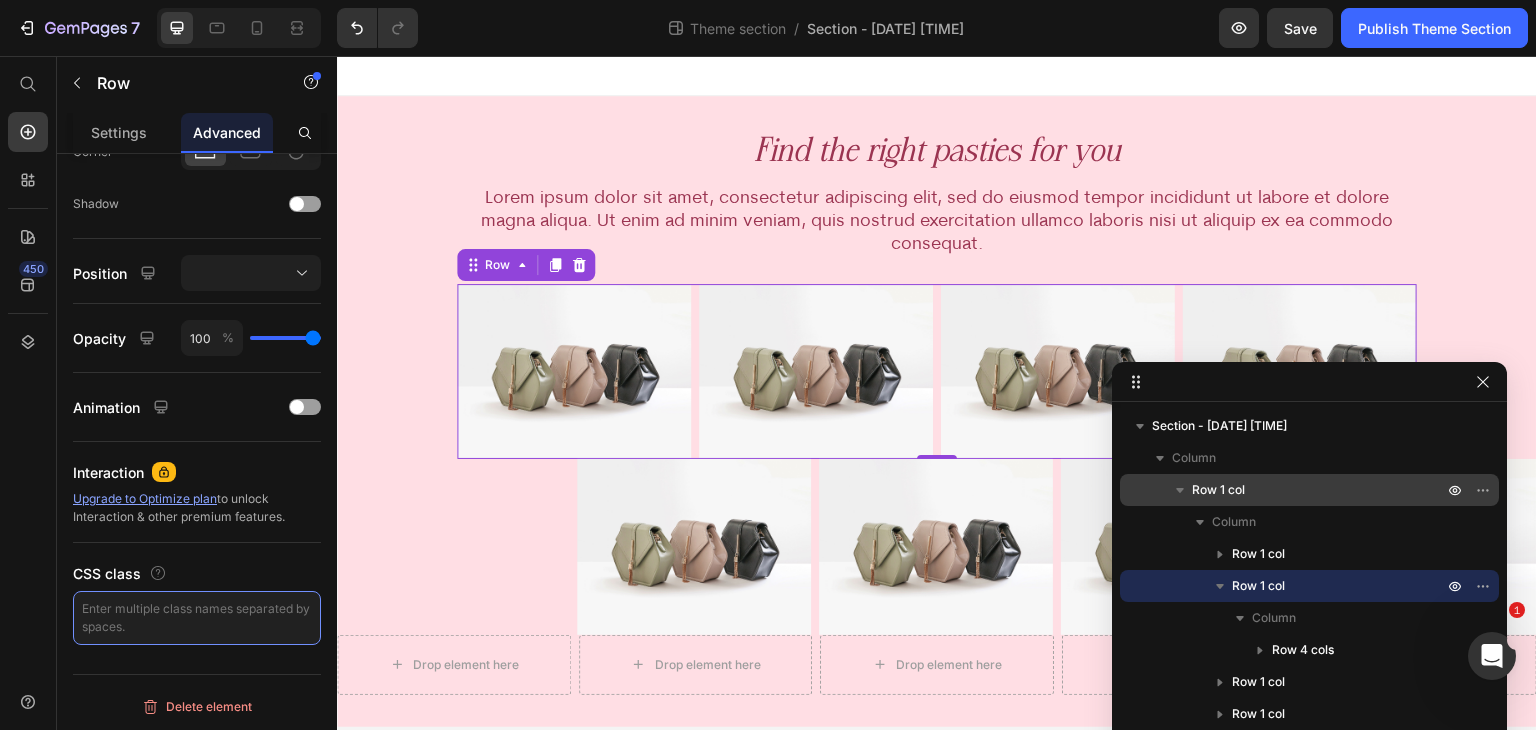 type 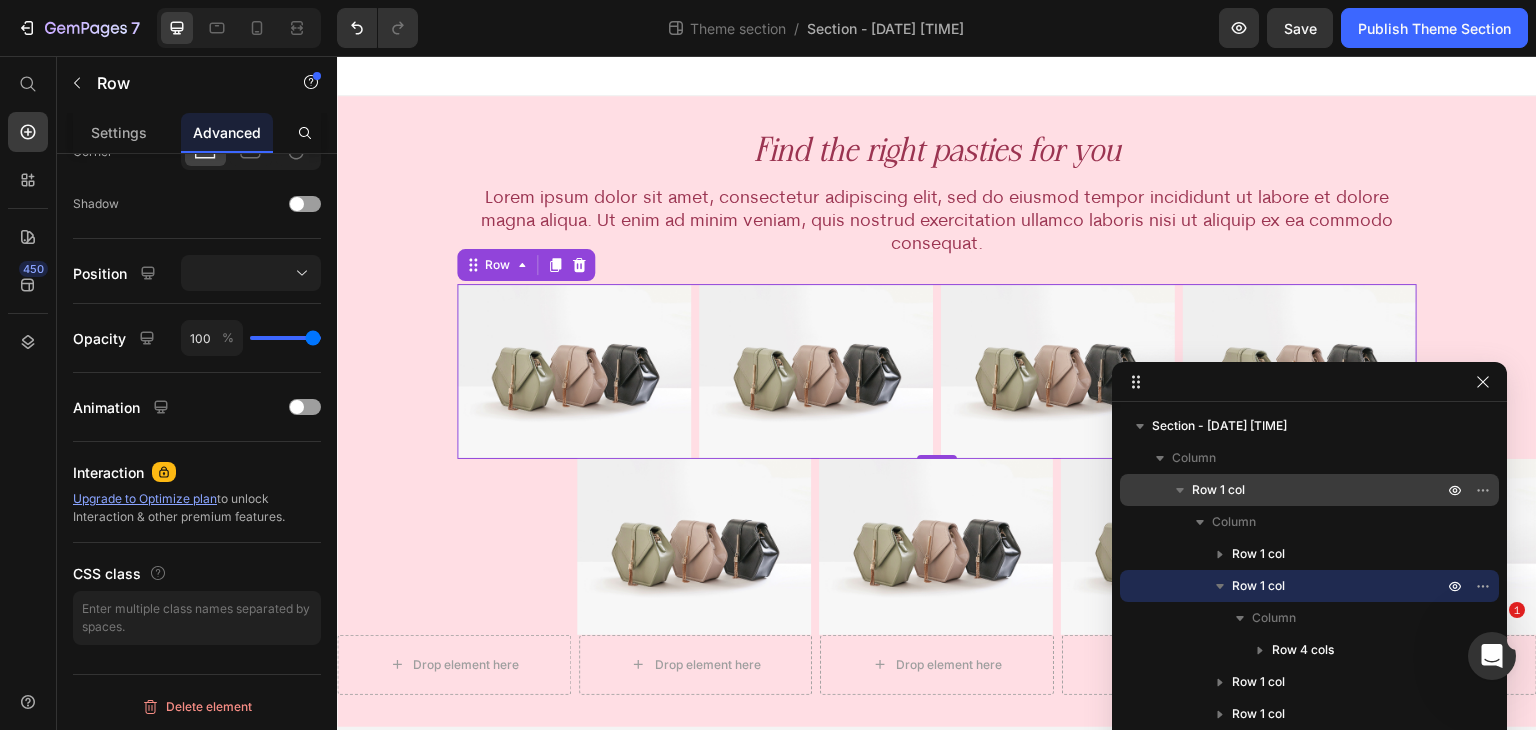 click on "Row 1 col" at bounding box center (1339, 586) 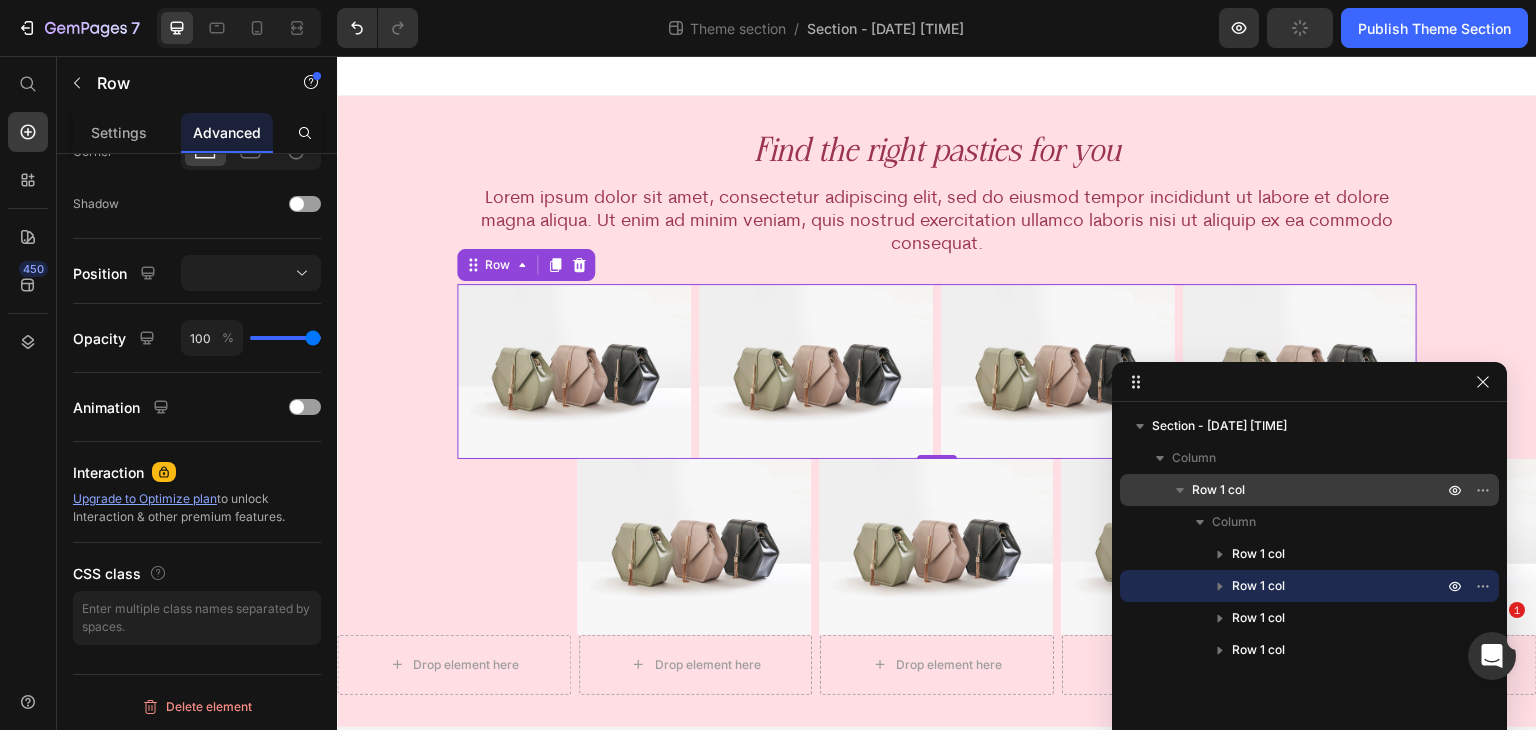 click on "Row 1 col" at bounding box center [1258, 586] 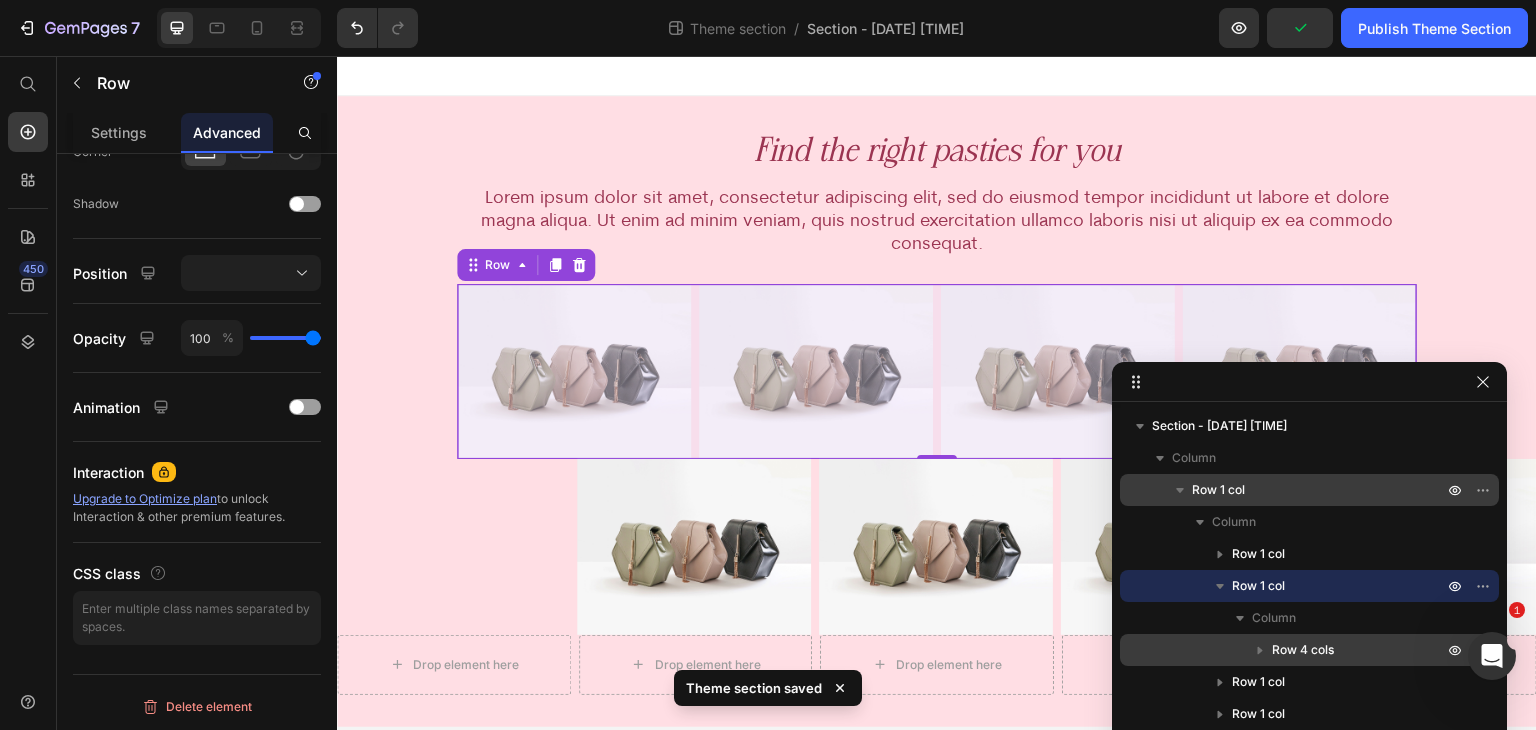 click on "Row 4 cols" at bounding box center [1303, 650] 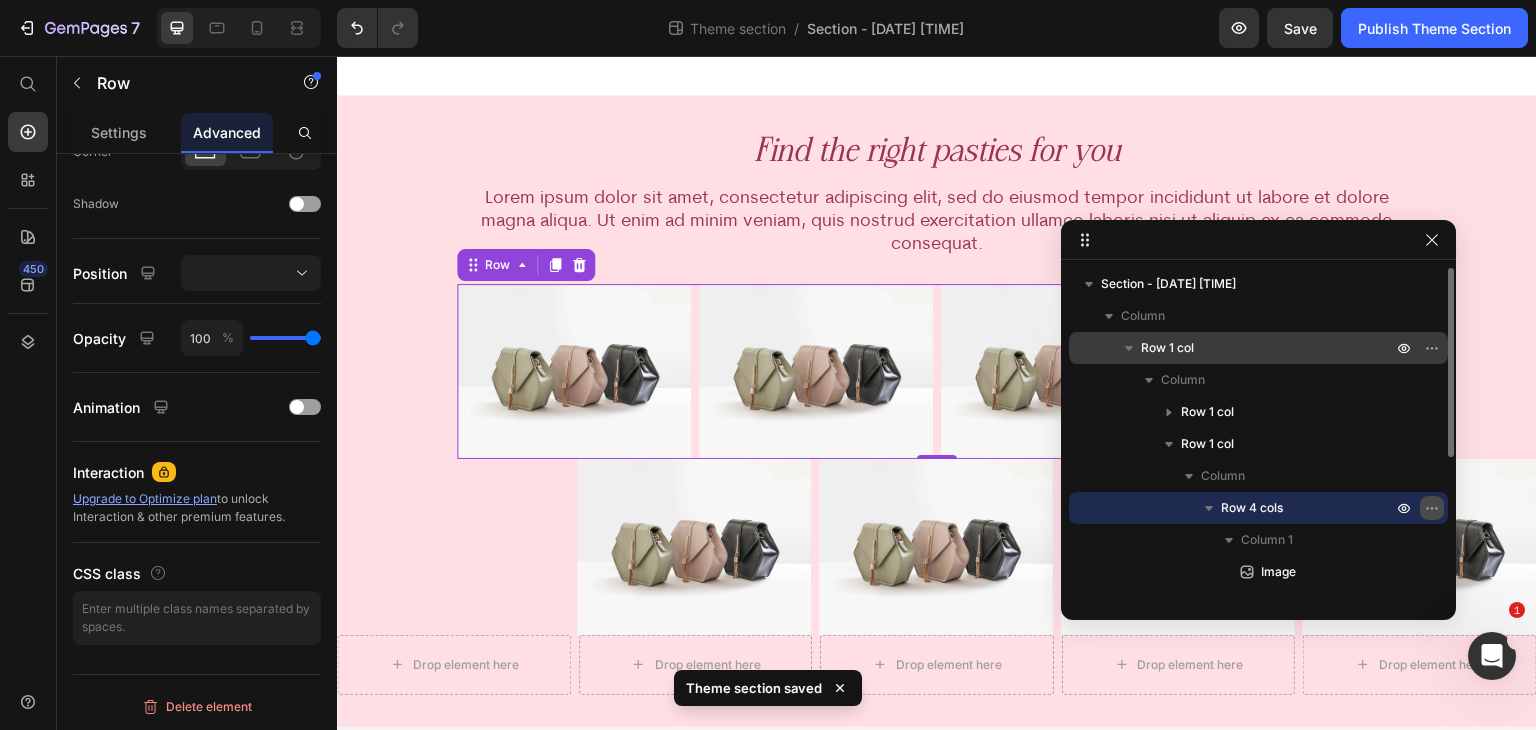 click 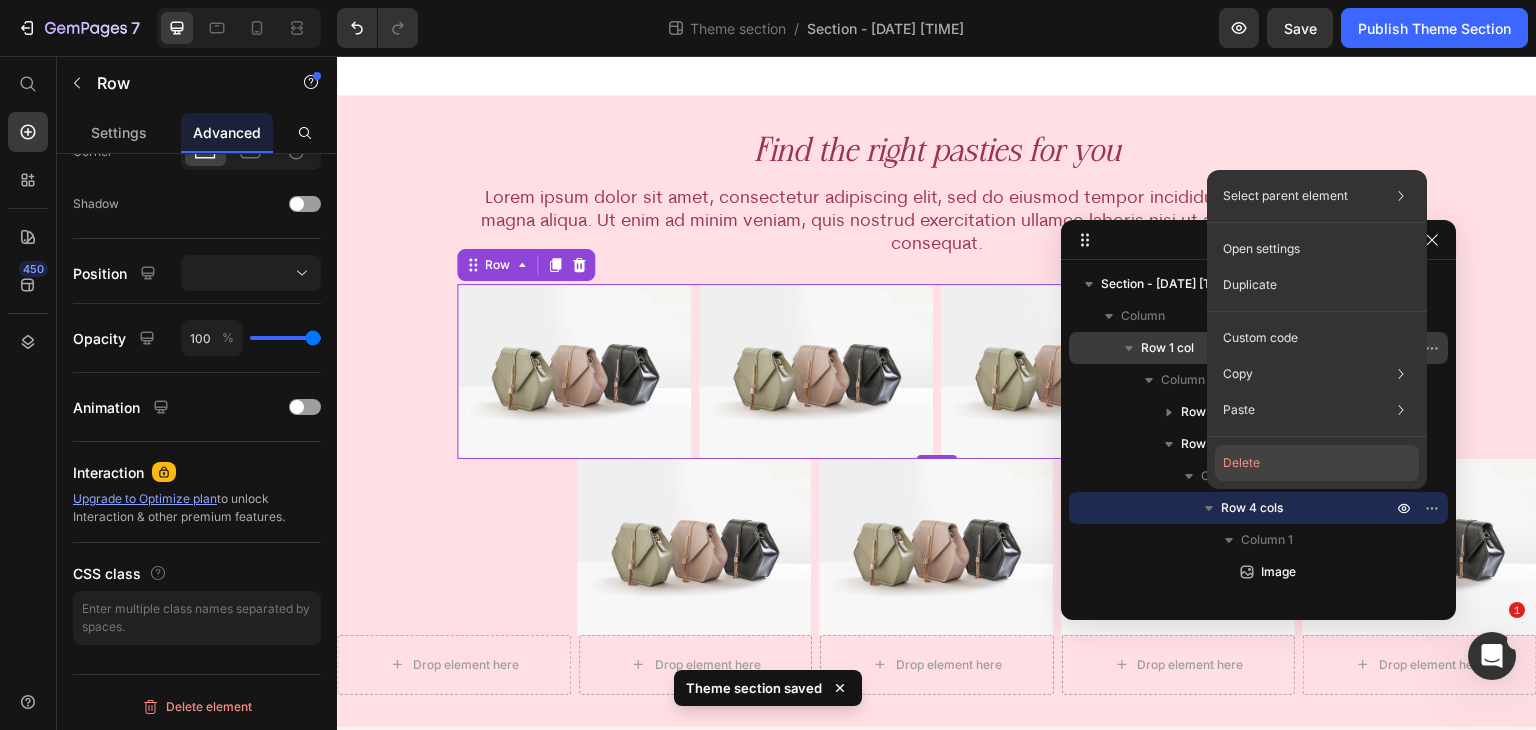 click on "Delete" 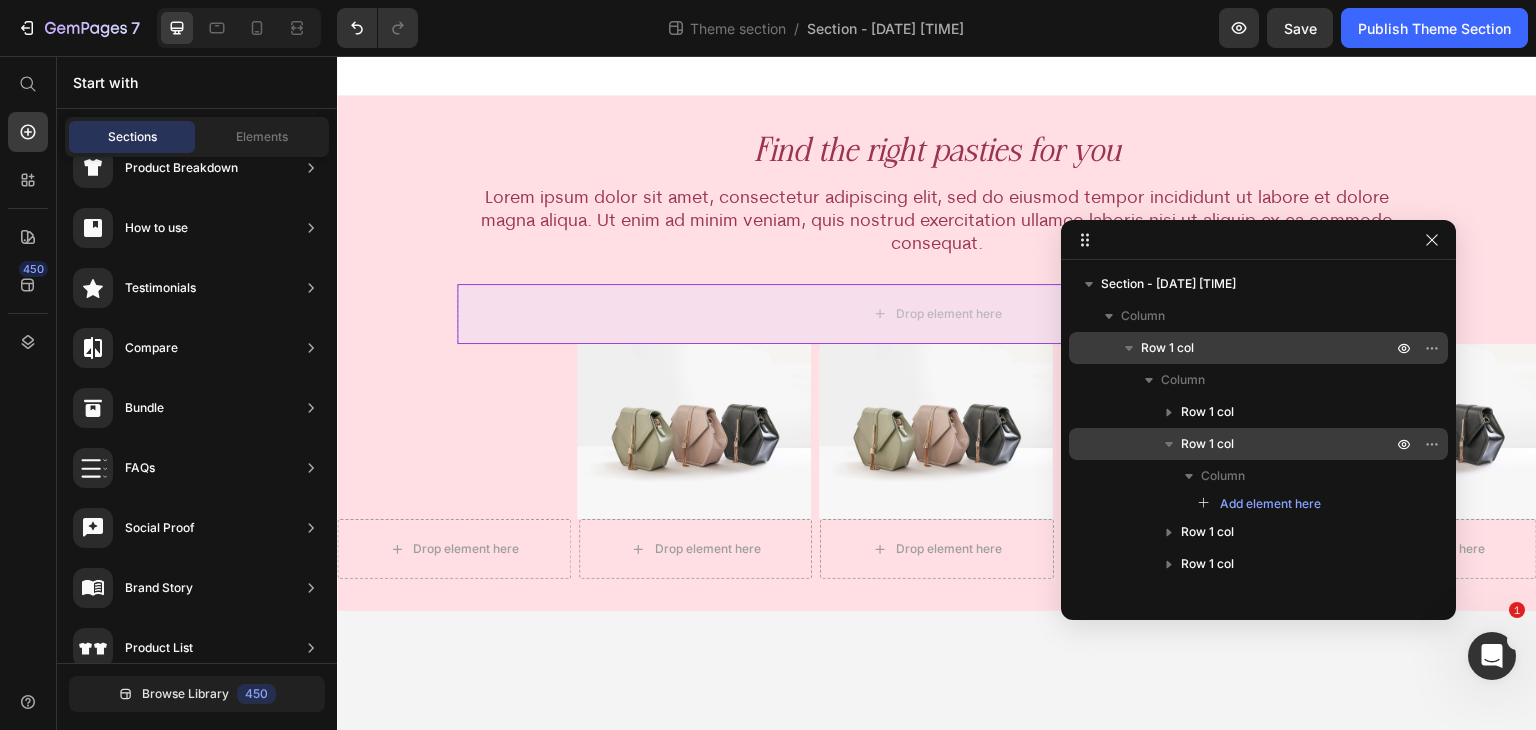 click on "Row 1 col" at bounding box center (1207, 444) 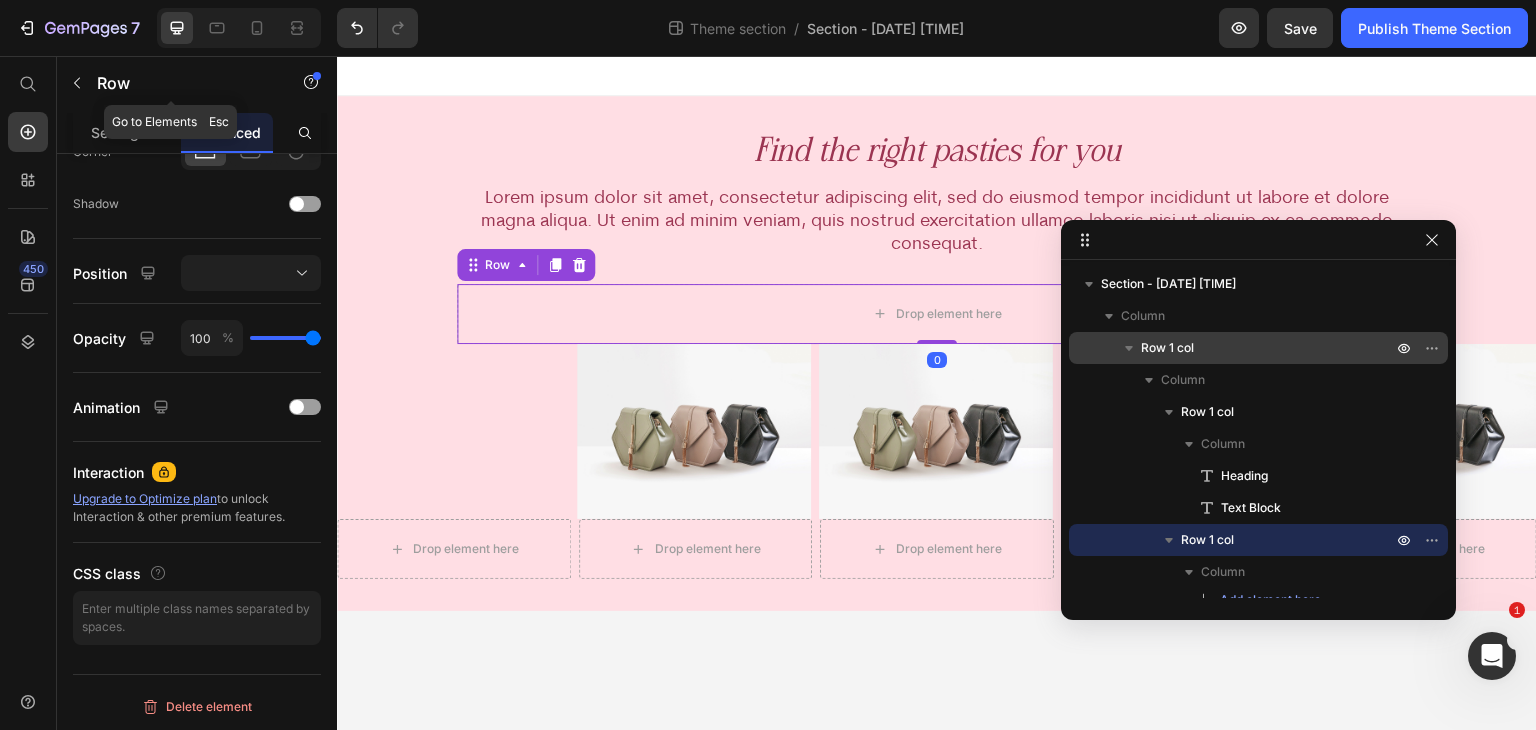click 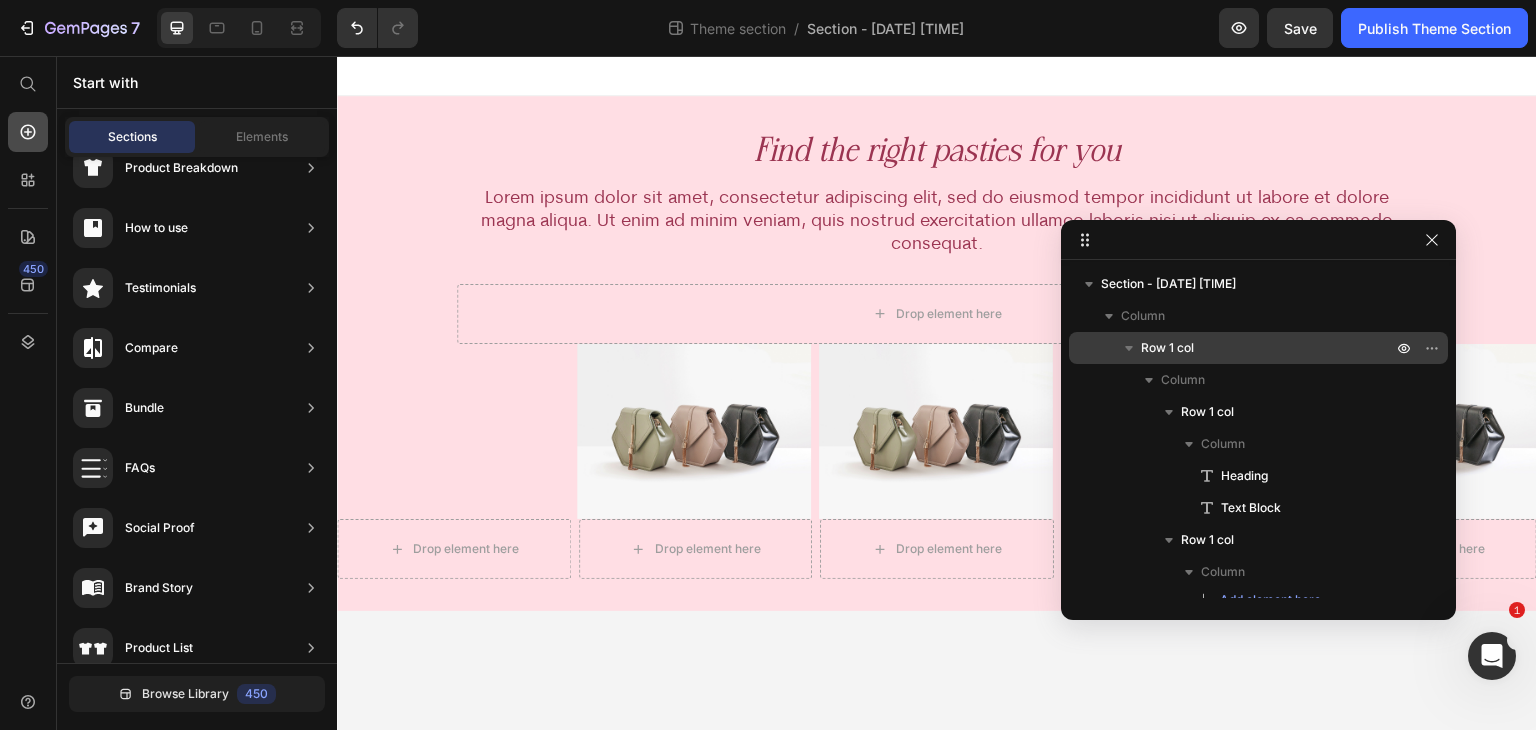 click 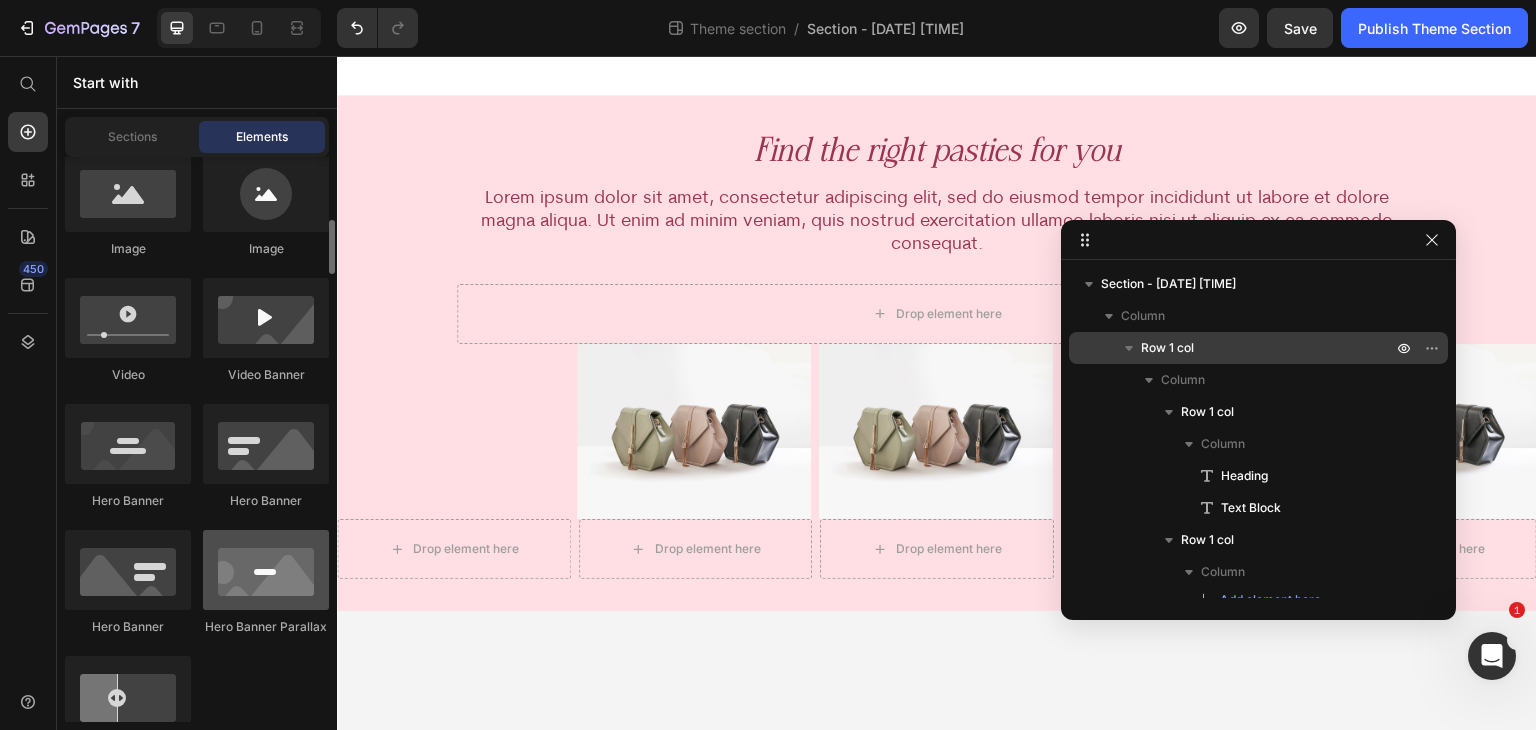 scroll, scrollTop: 333, scrollLeft: 0, axis: vertical 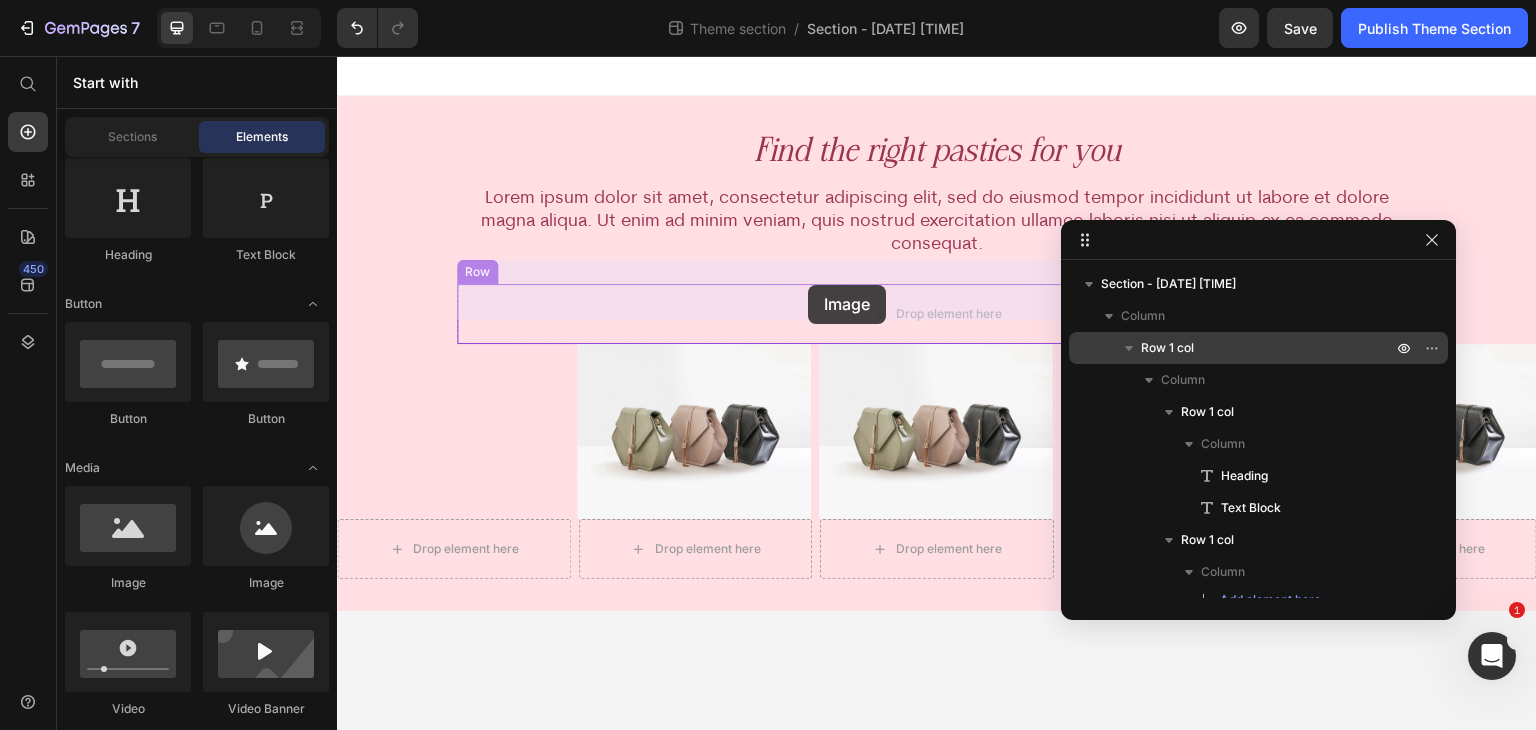 drag, startPoint x: 452, startPoint y: 589, endPoint x: 795, endPoint y: 284, distance: 458.99237 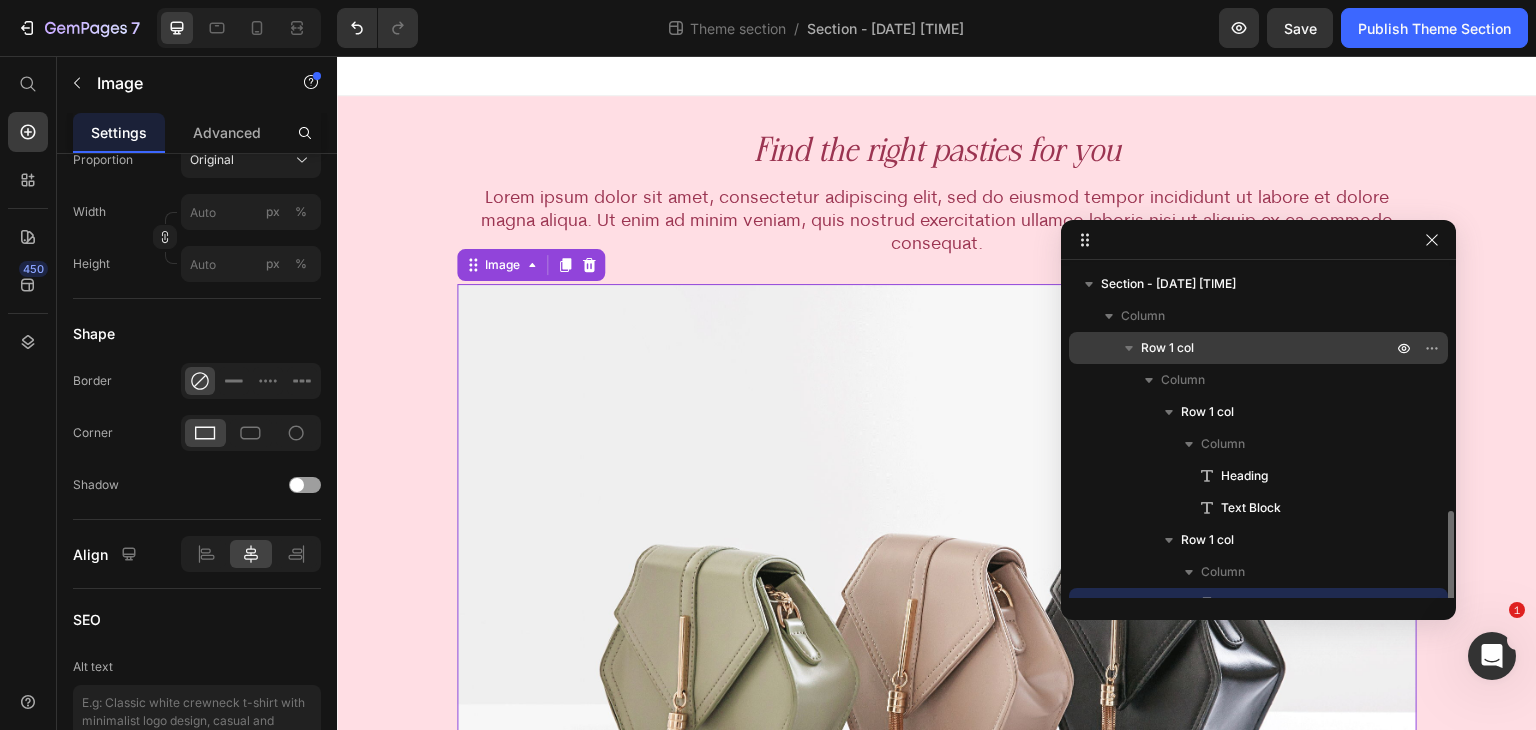 scroll, scrollTop: 186, scrollLeft: 0, axis: vertical 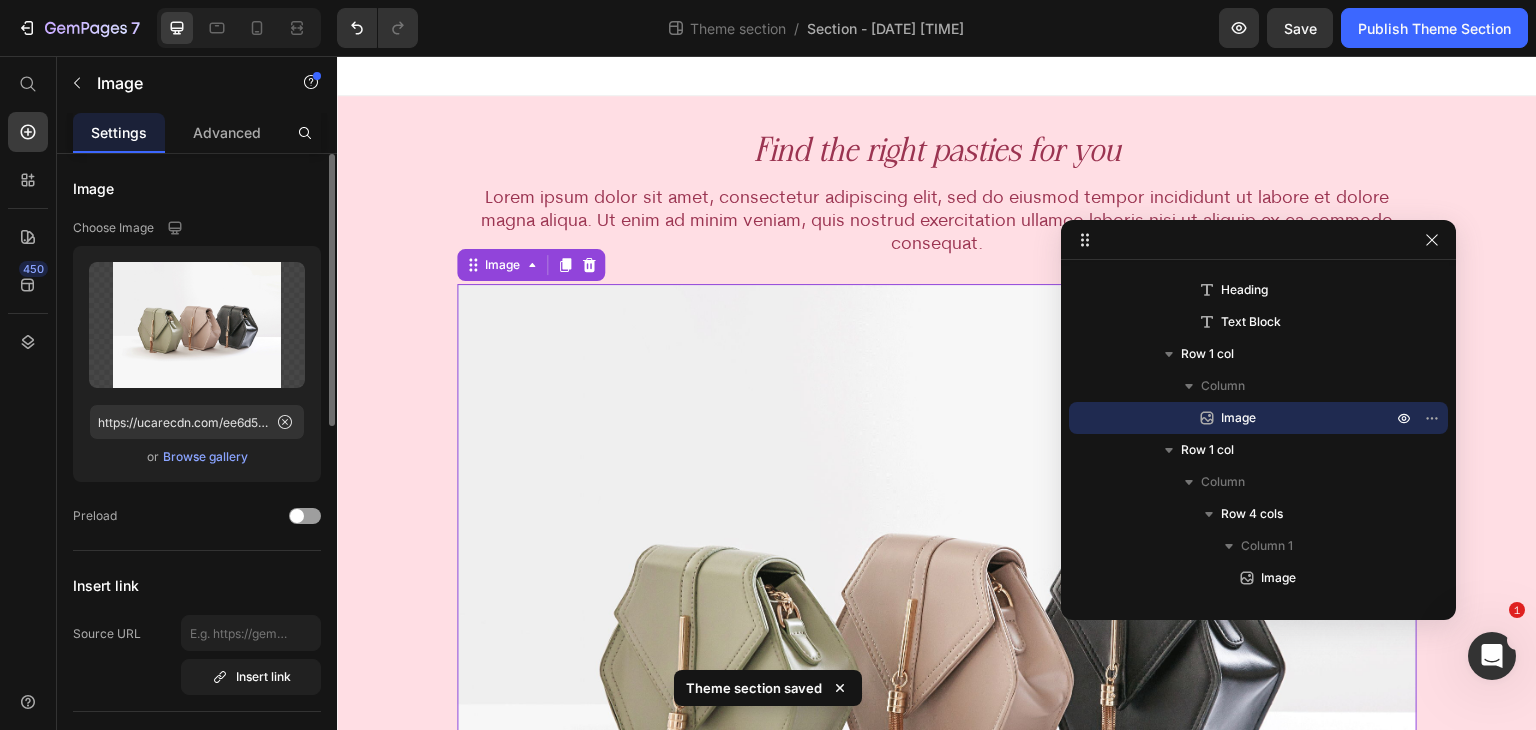 click on "Browse gallery" at bounding box center (205, 457) 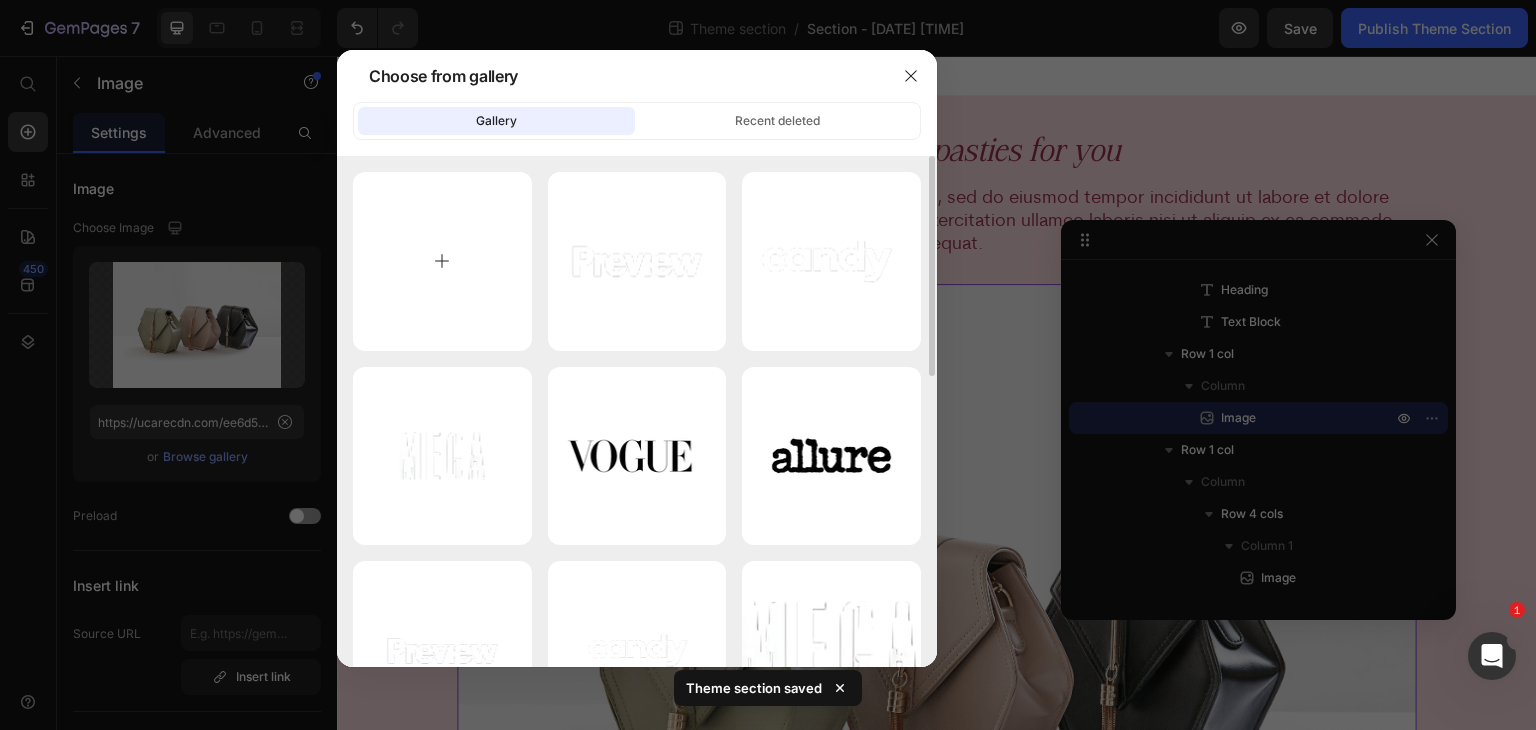 click at bounding box center (442, 261) 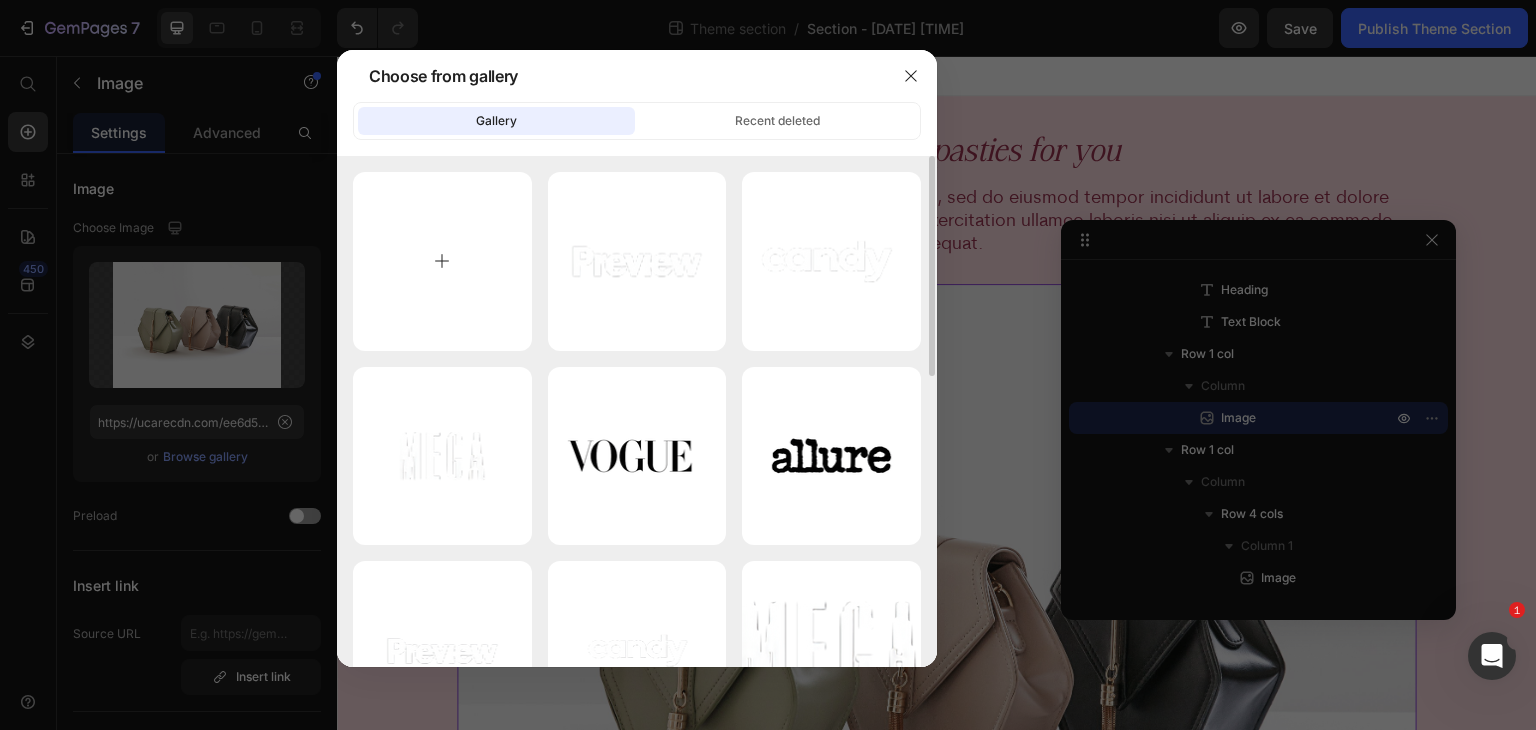 type on "C:\fakepath\Comparison Chart-01.png" 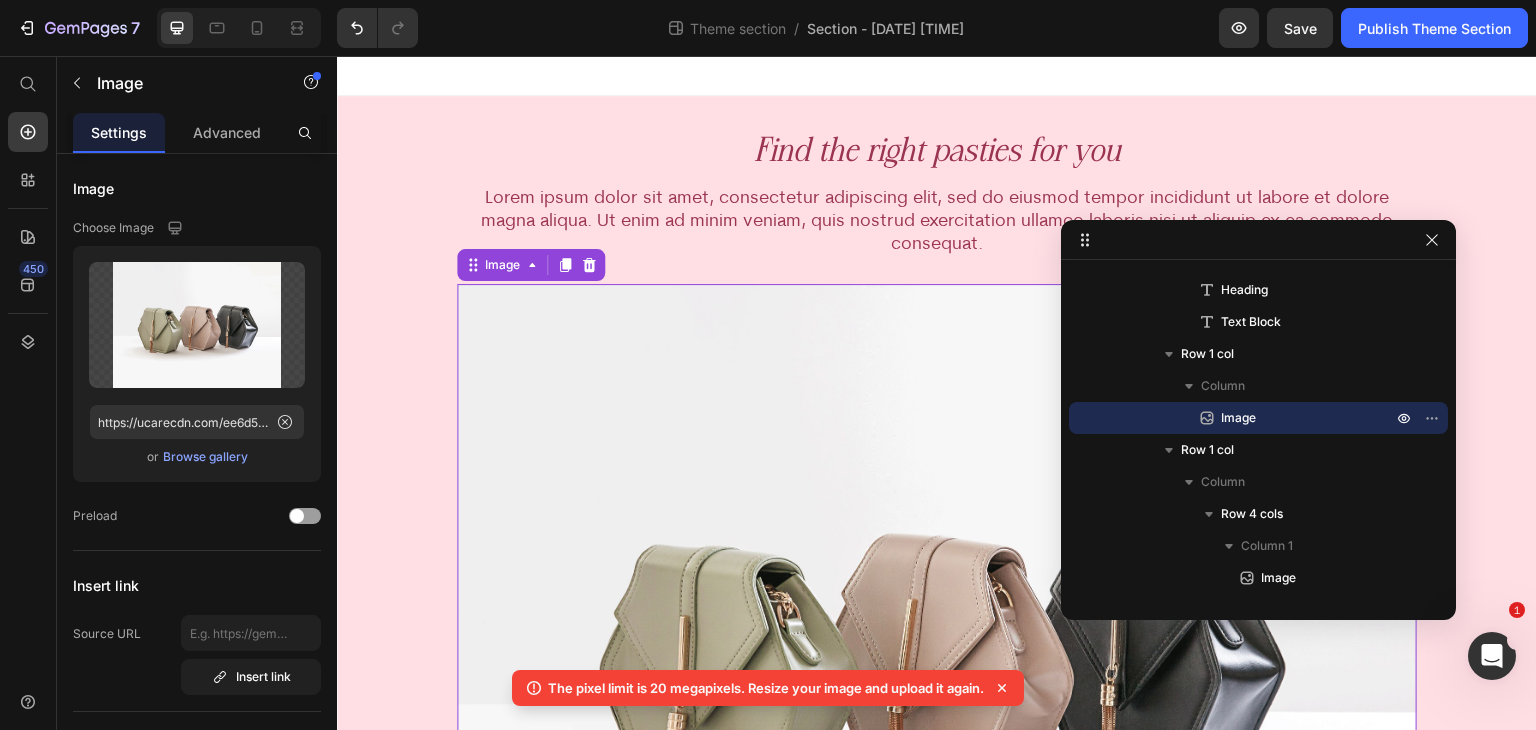 click 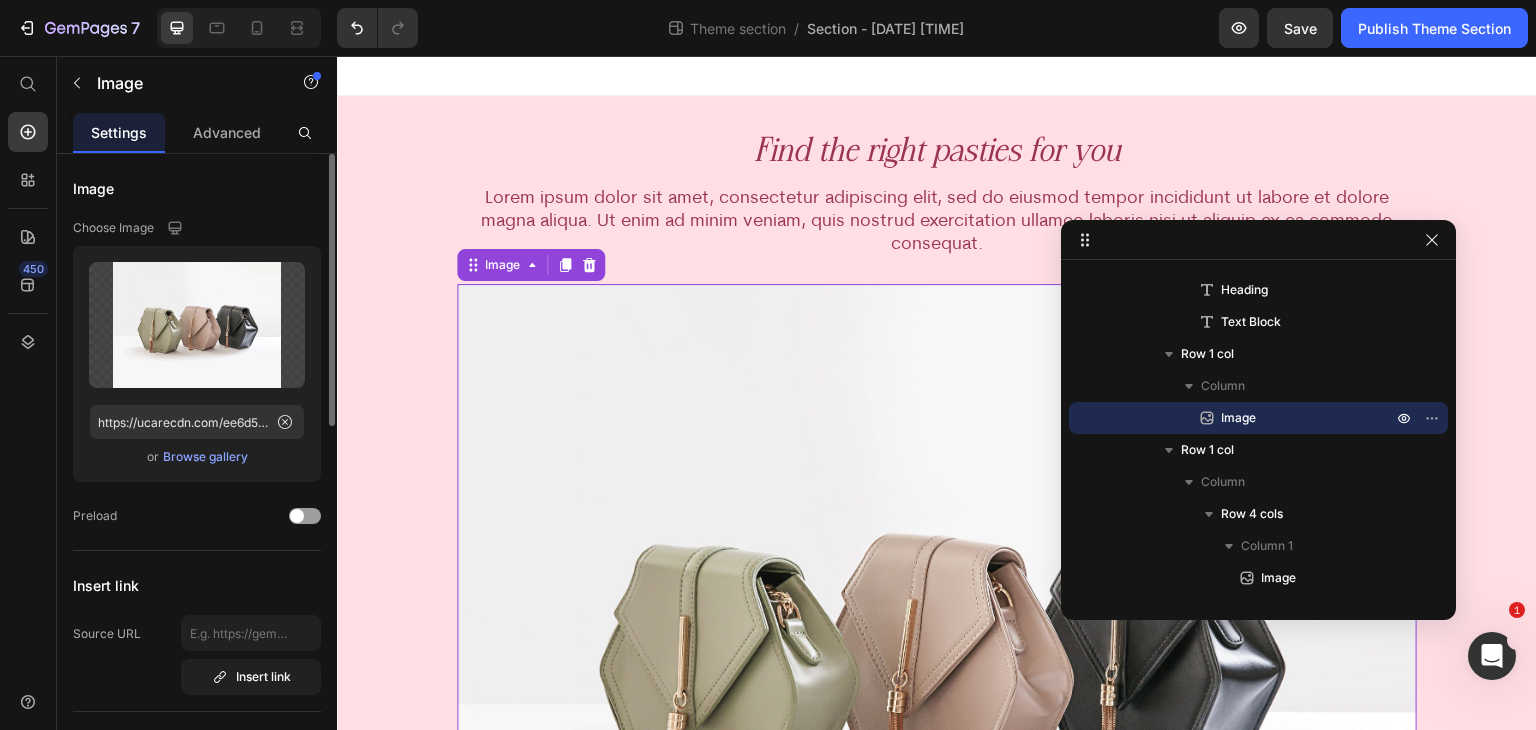 click on "Browse gallery" at bounding box center (205, 457) 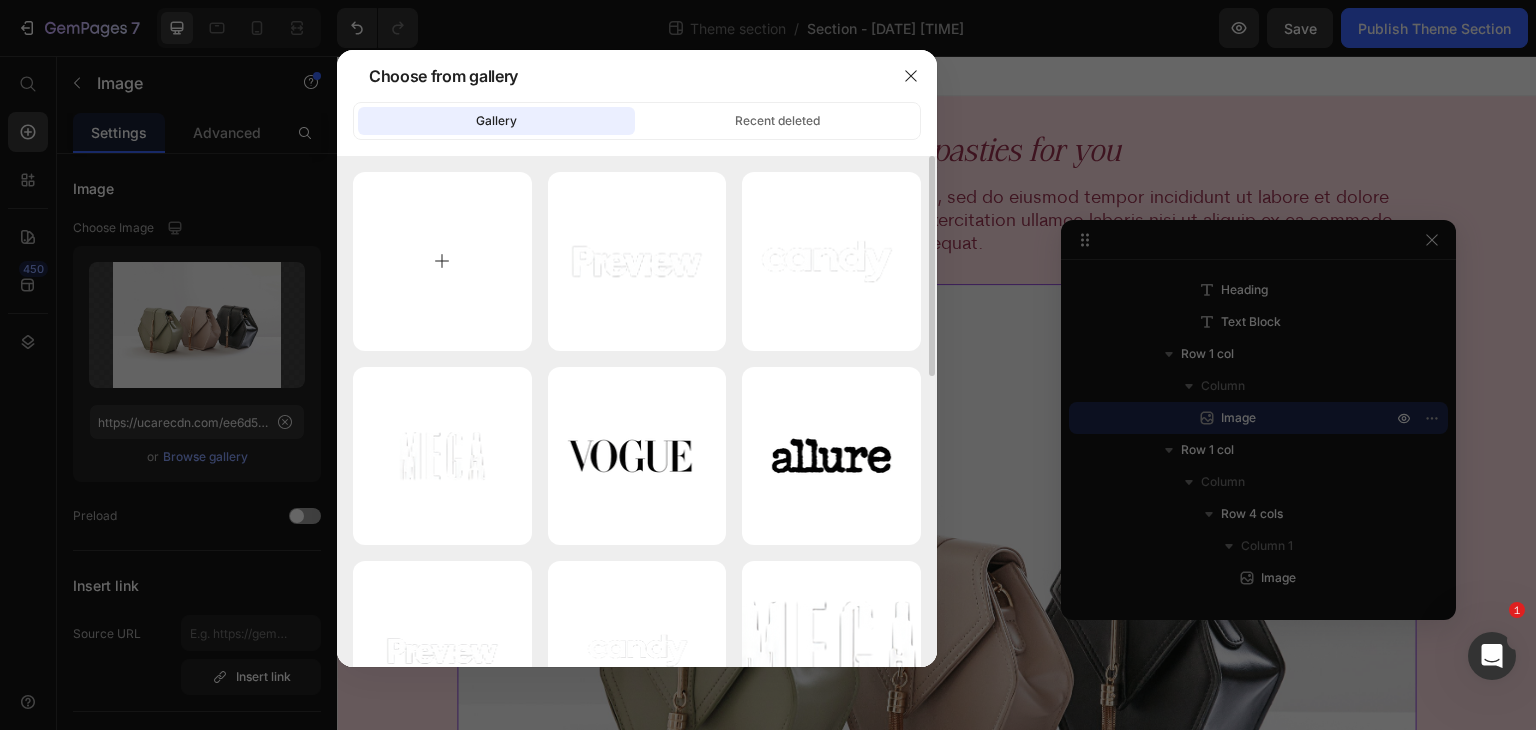 click at bounding box center [442, 261] 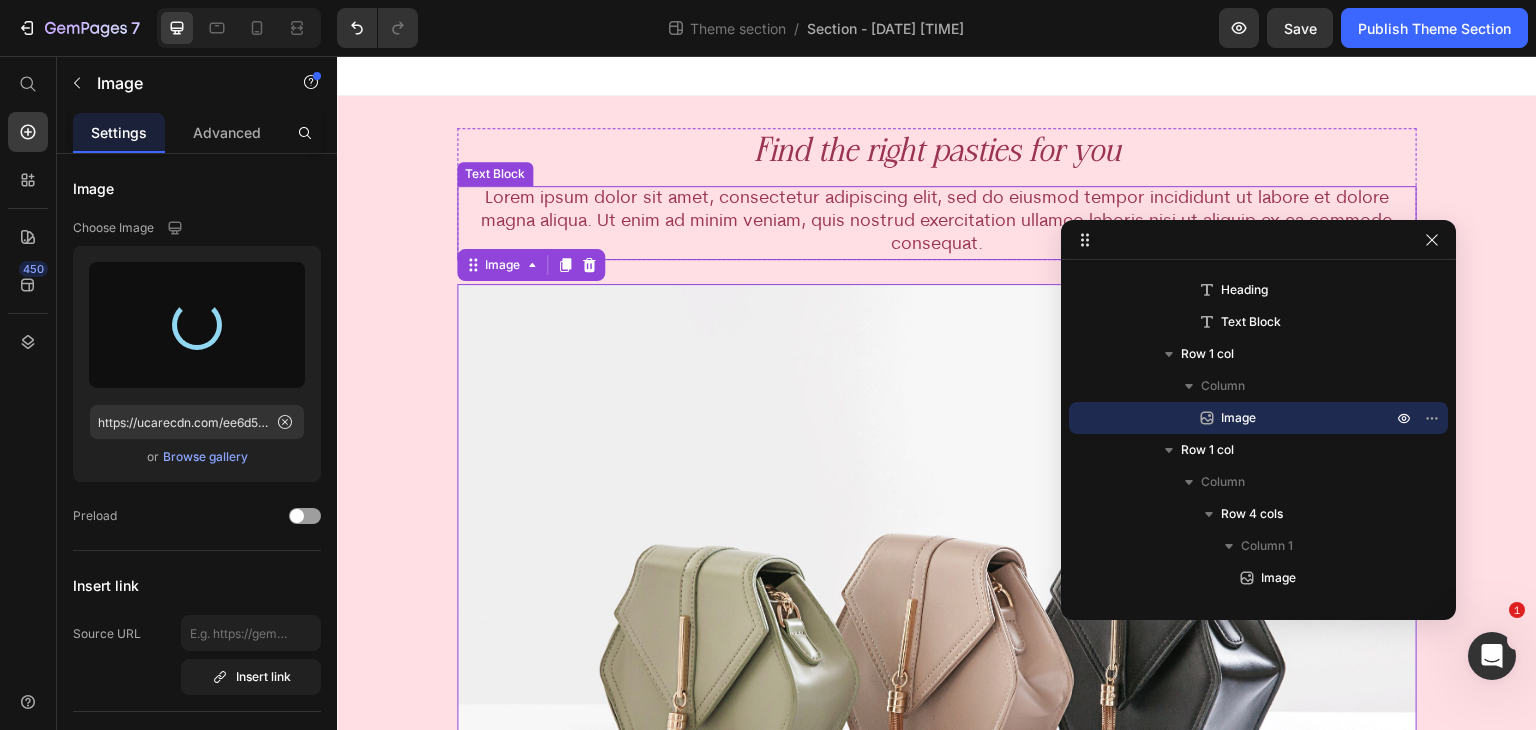 type on "https://cdn.shopify.com/s/files/1/0938/6118/3797/files/gempages_558593295949759592-ab879ae4-a138-49ad-ae50-f2cd219e9796.png" 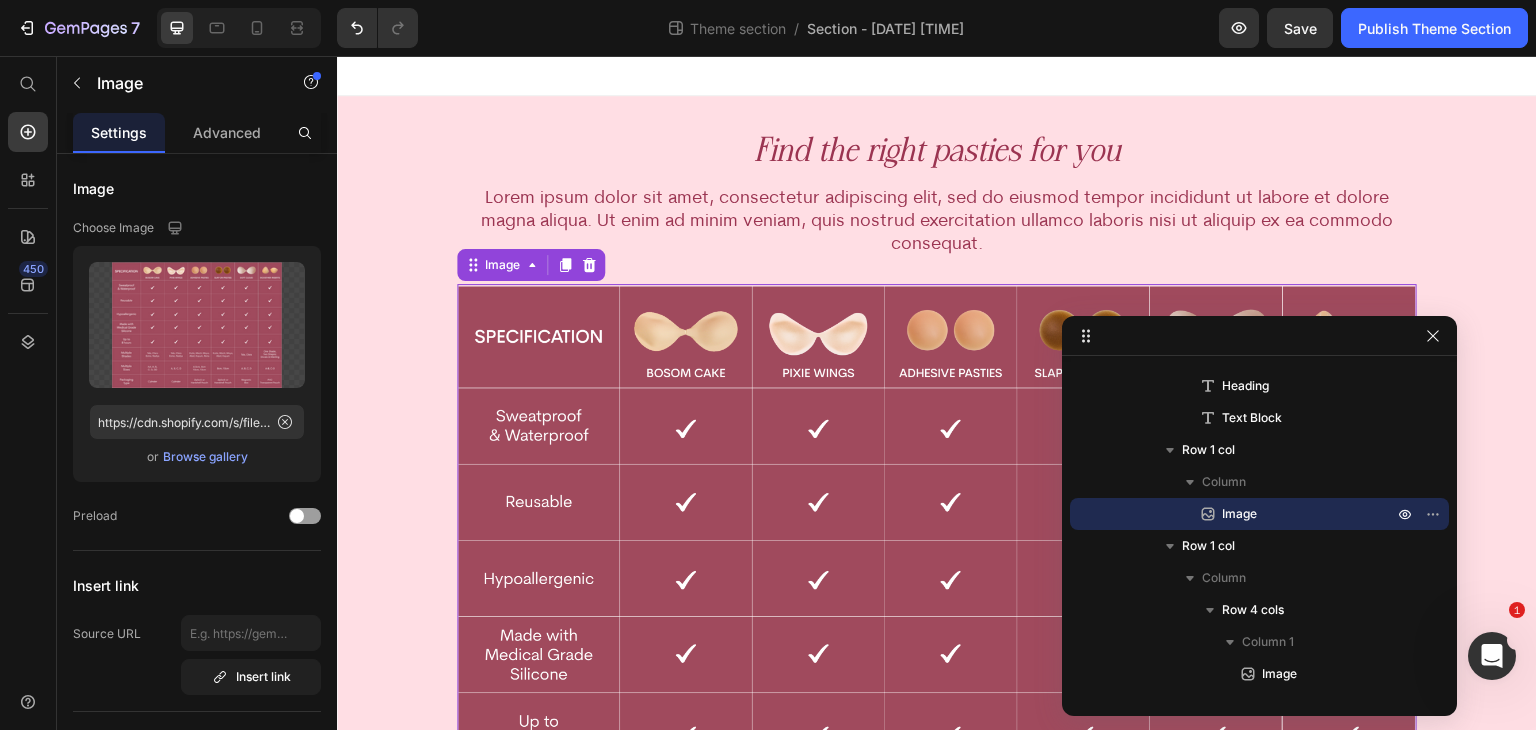 drag, startPoint x: 1272, startPoint y: 240, endPoint x: 1325, endPoint y: 321, distance: 96.79876 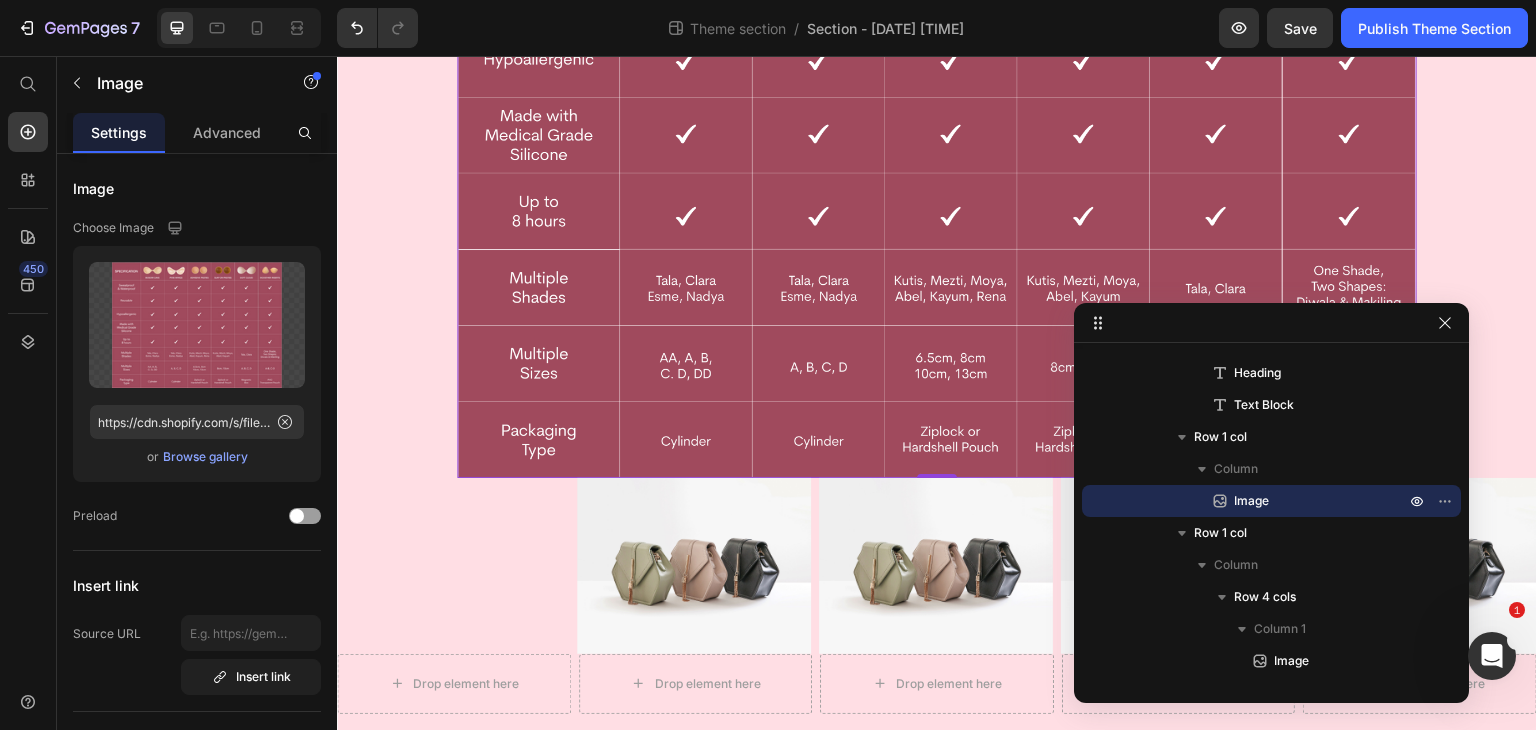 scroll, scrollTop: 524, scrollLeft: 0, axis: vertical 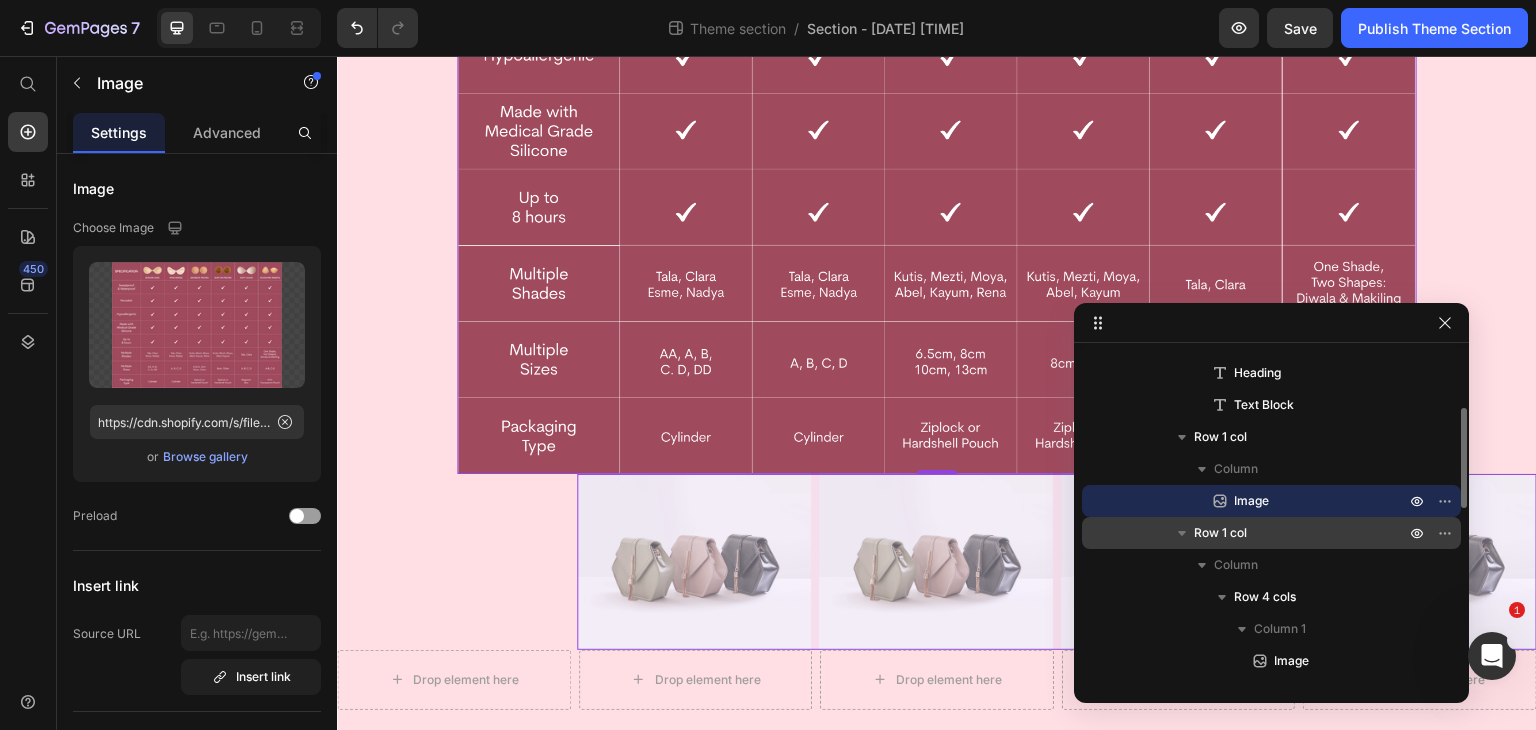click on "Row 1 col" at bounding box center (1220, 533) 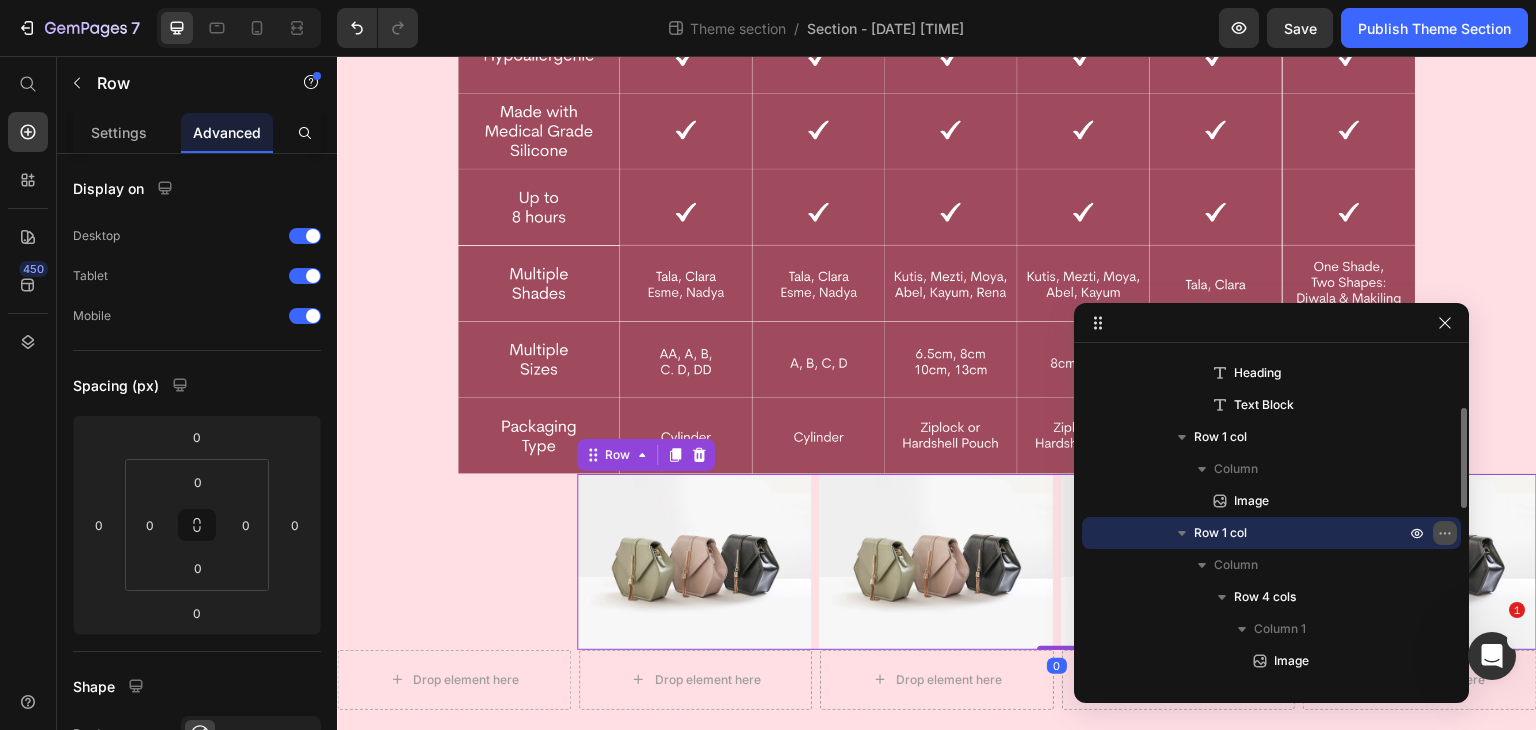 click at bounding box center [1445, 533] 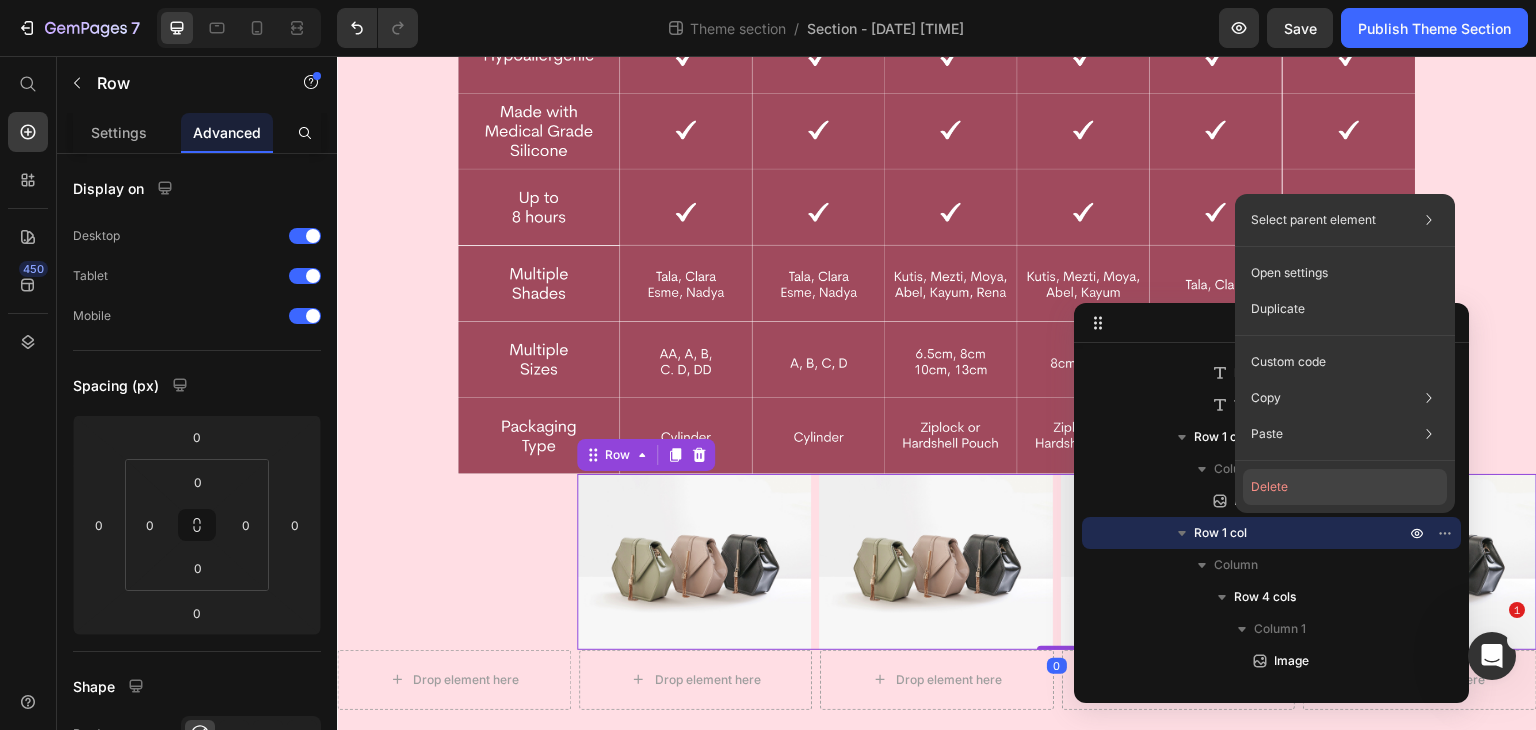 click on "Delete" 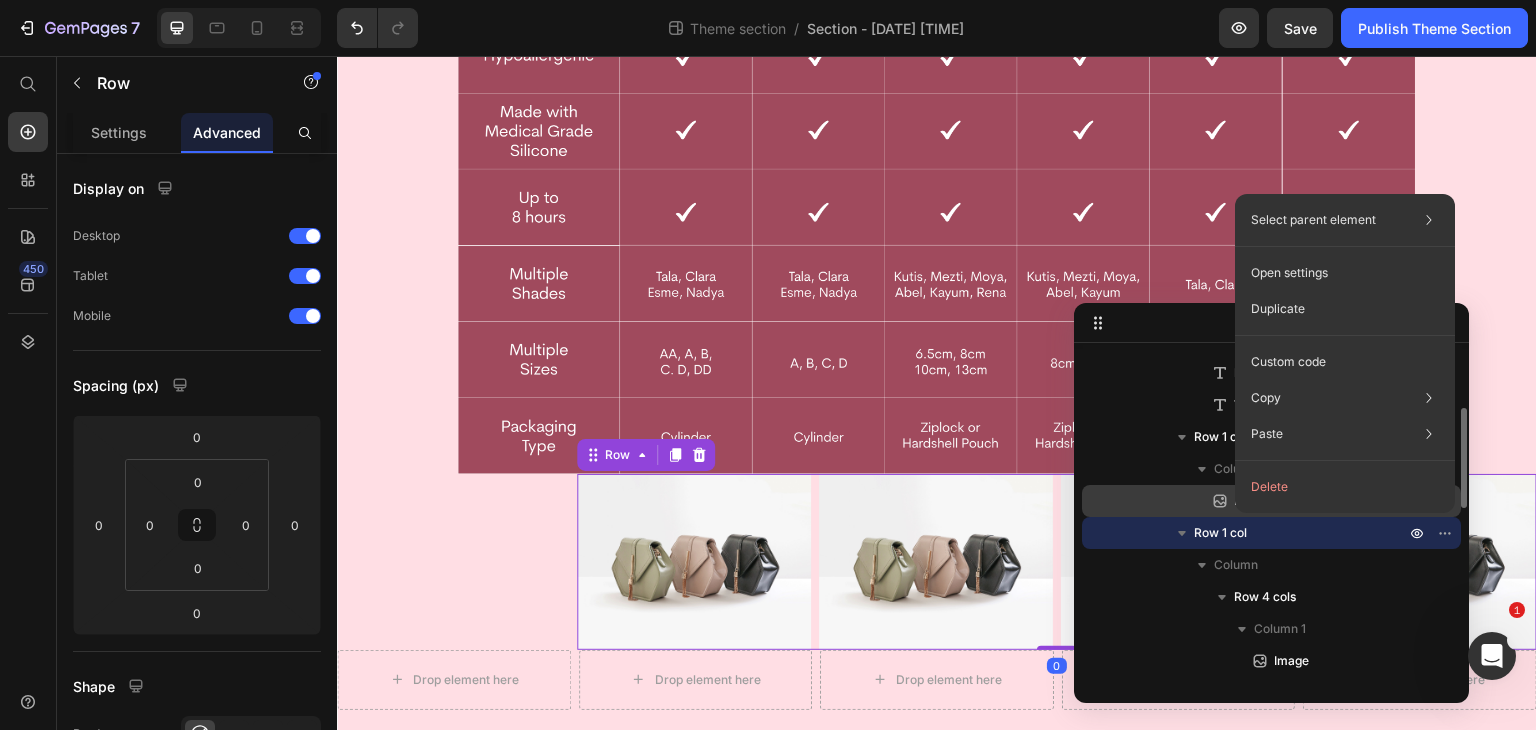 scroll, scrollTop: 350, scrollLeft: 0, axis: vertical 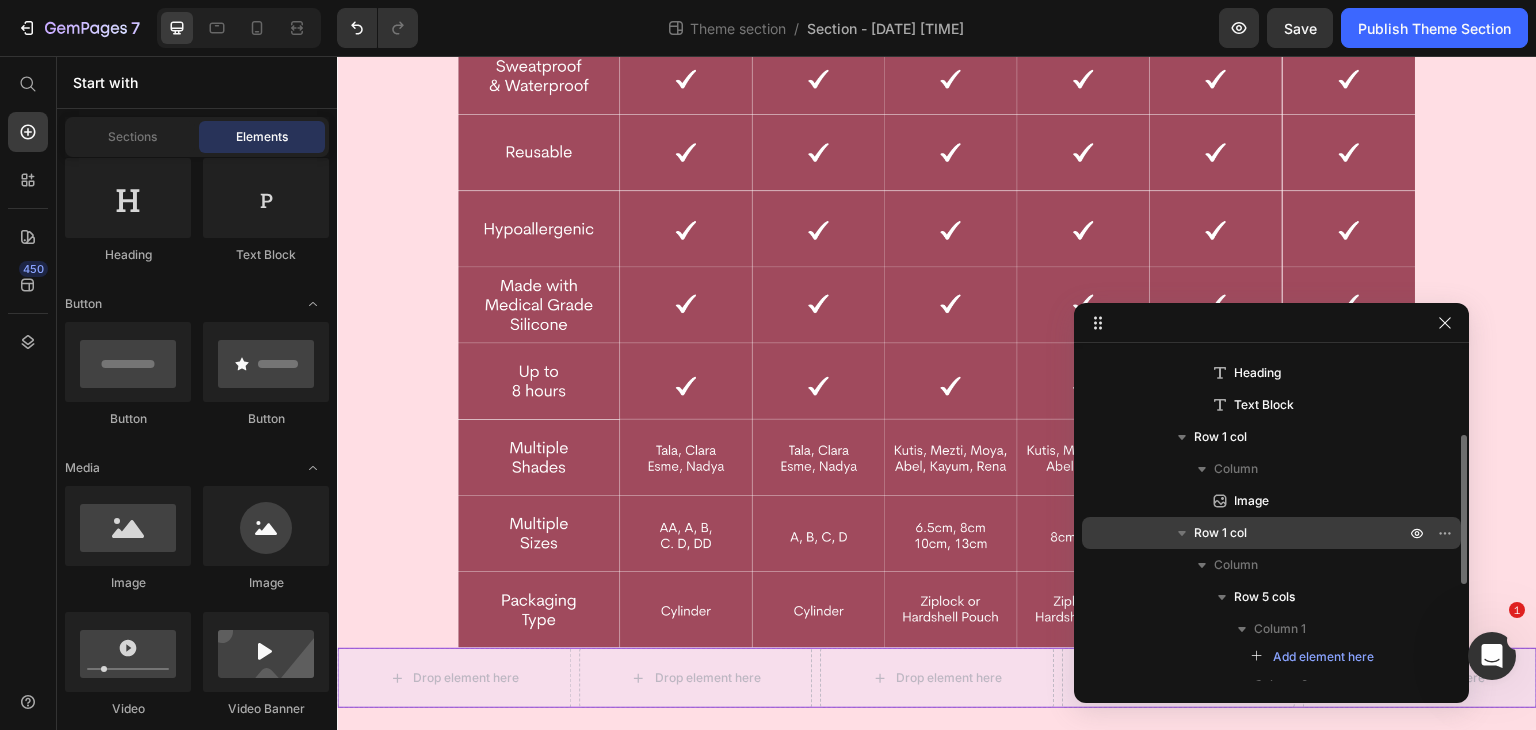 click on "Row 1 col" at bounding box center (1301, 533) 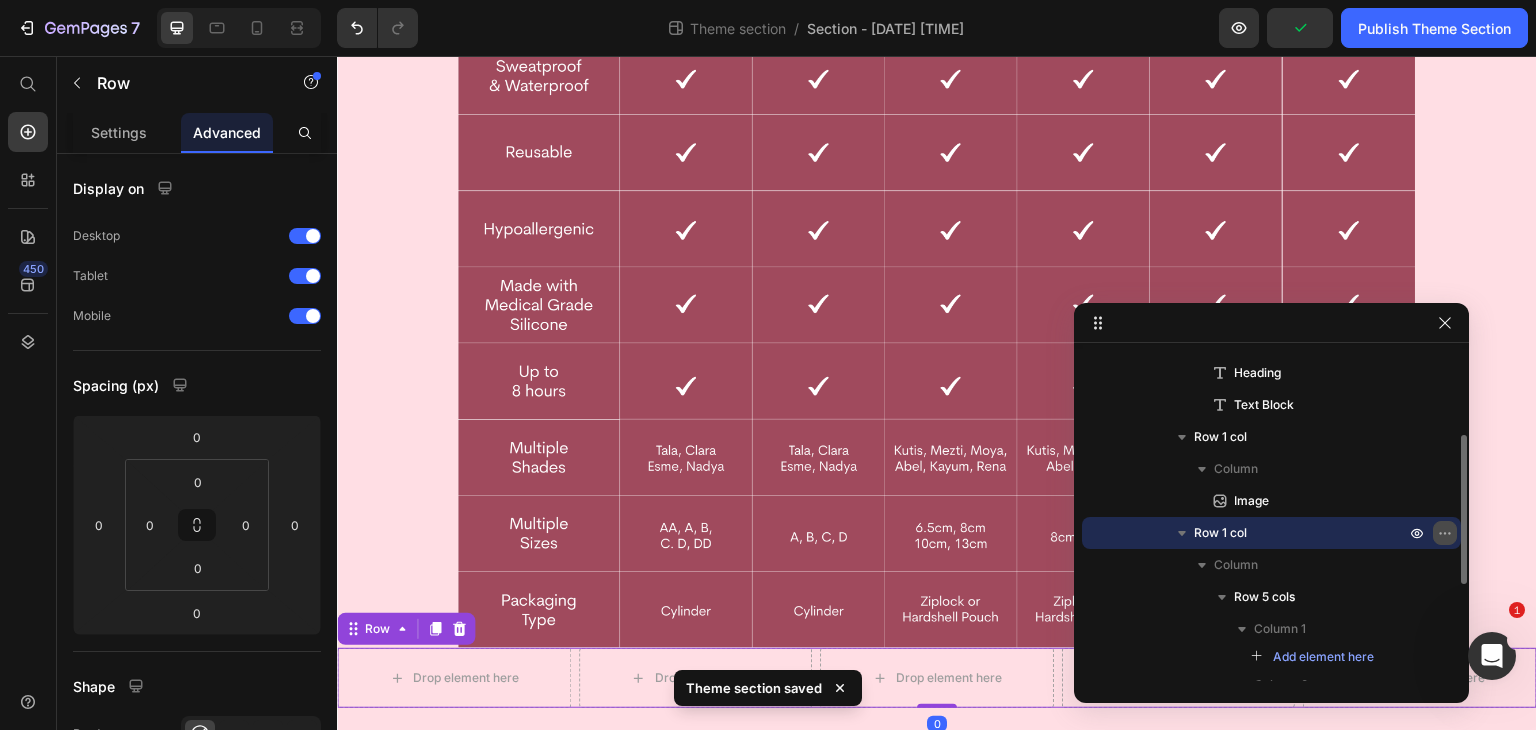 click 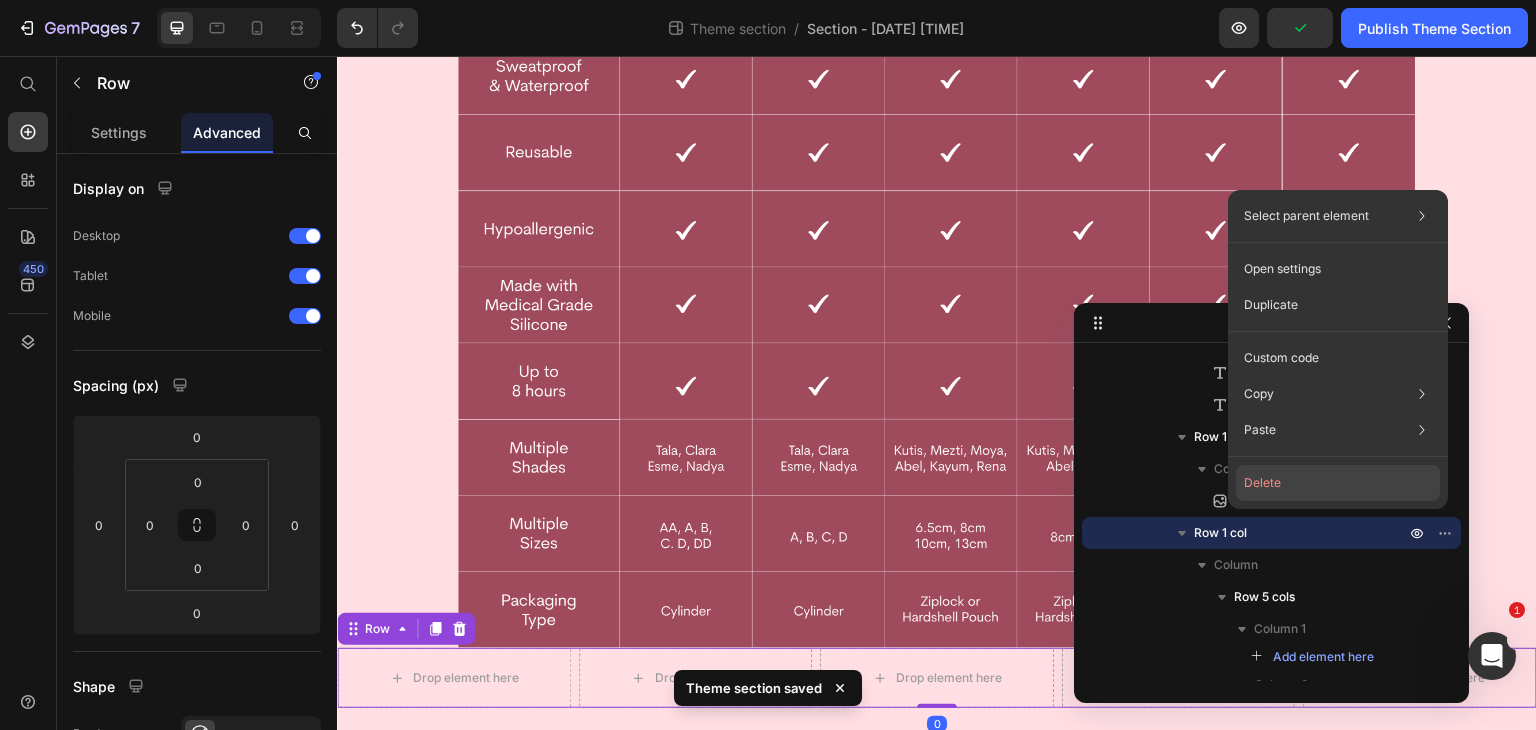 click on "Delete" 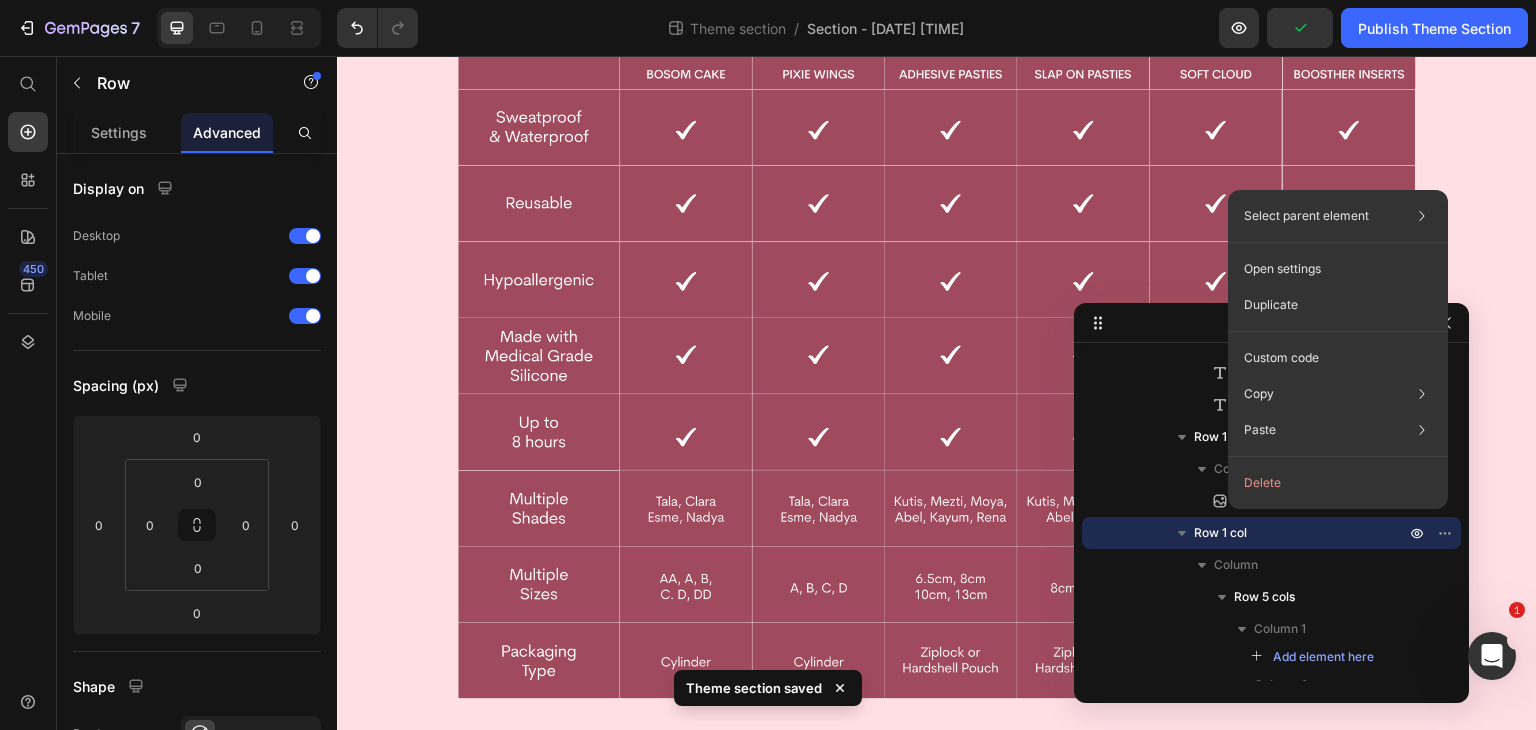 scroll, scrollTop: 21, scrollLeft: 0, axis: vertical 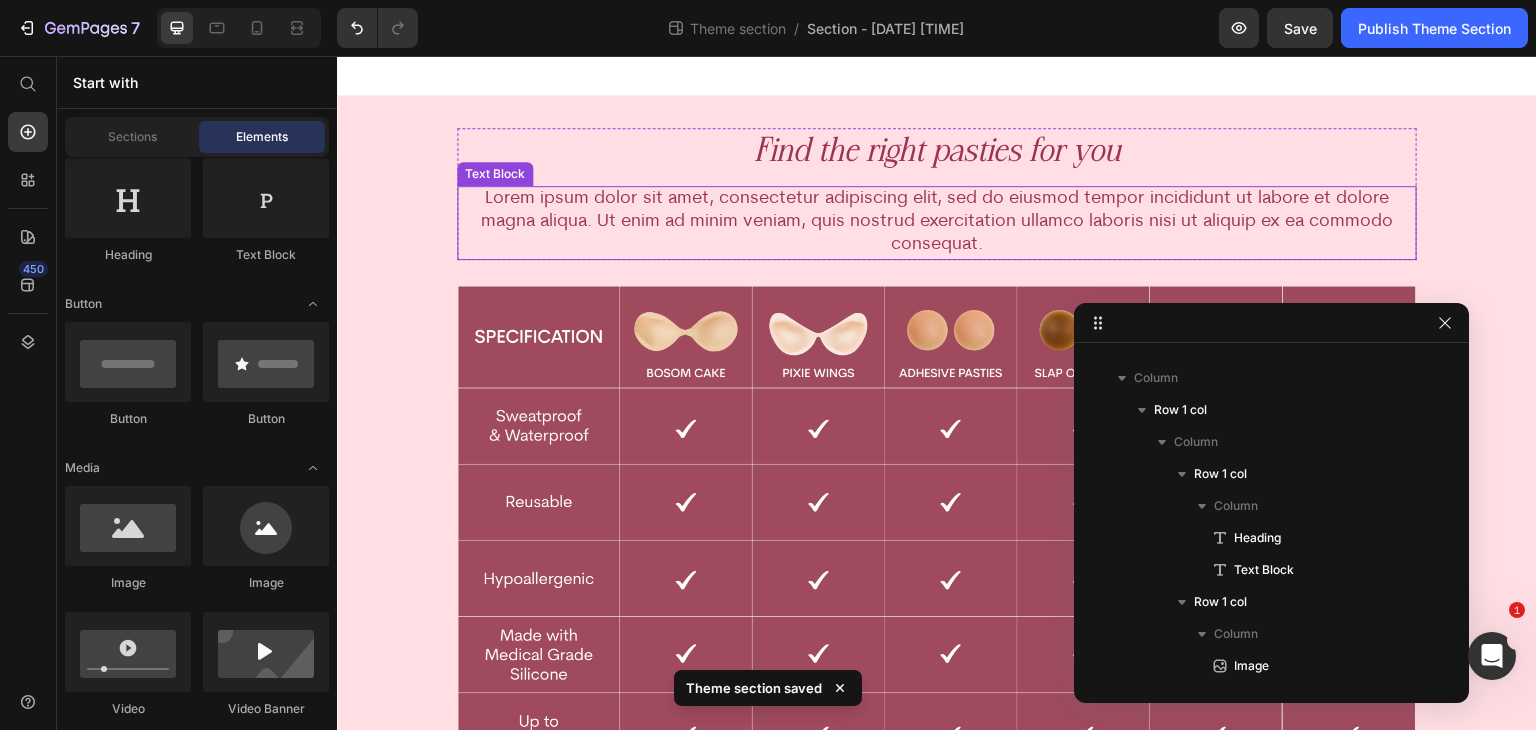 click on "Lorem ipsum dolor sit amet, consectetur adipiscing elit, sed do eiusmod tempor incididunt ut labore et dolore magna aliqua. Ut enim ad minim veniam, quis nostrud exercitation ullamco laboris nisi ut aliquip ex ea commodo consequat." at bounding box center (937, 223) 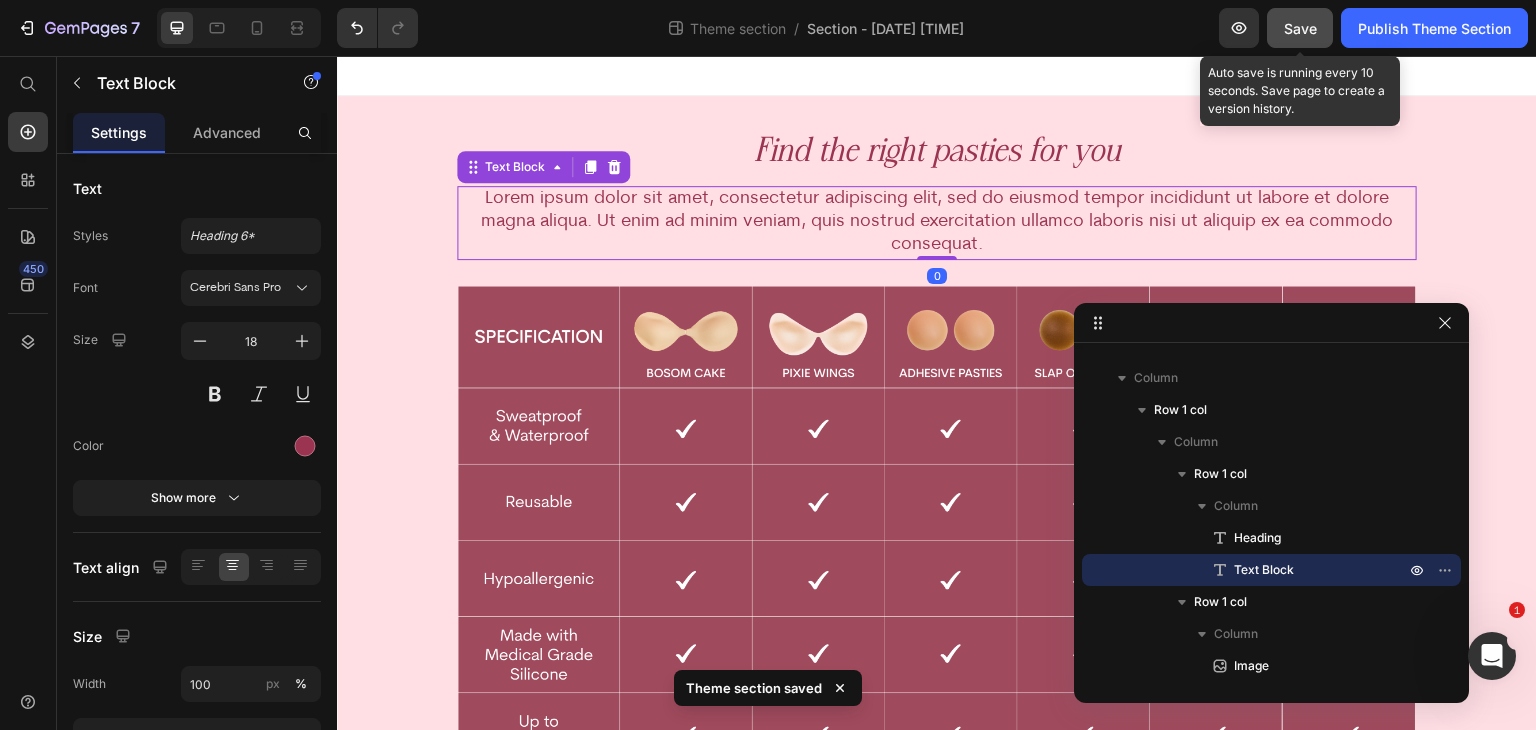 click on "Save" at bounding box center (1300, 28) 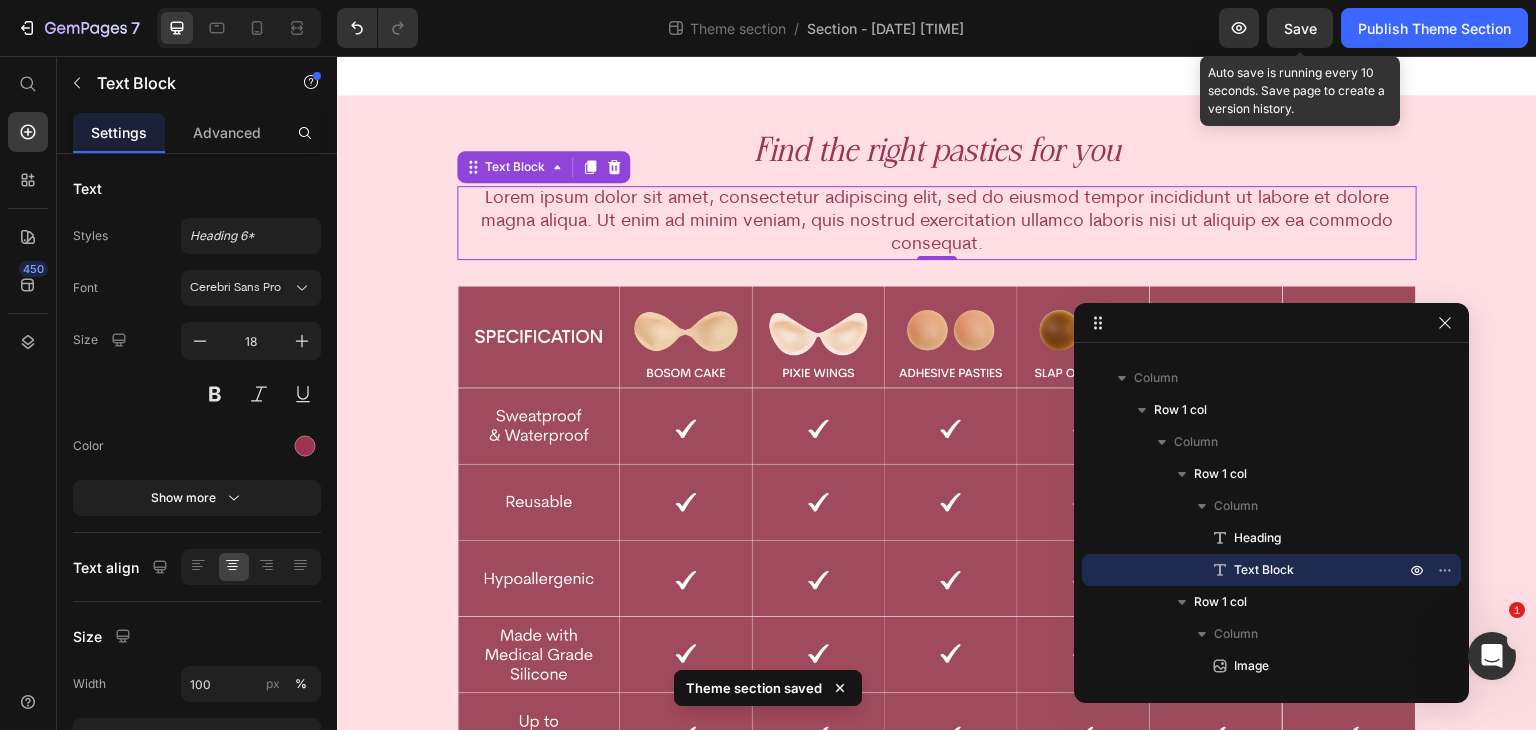 click on "Save" 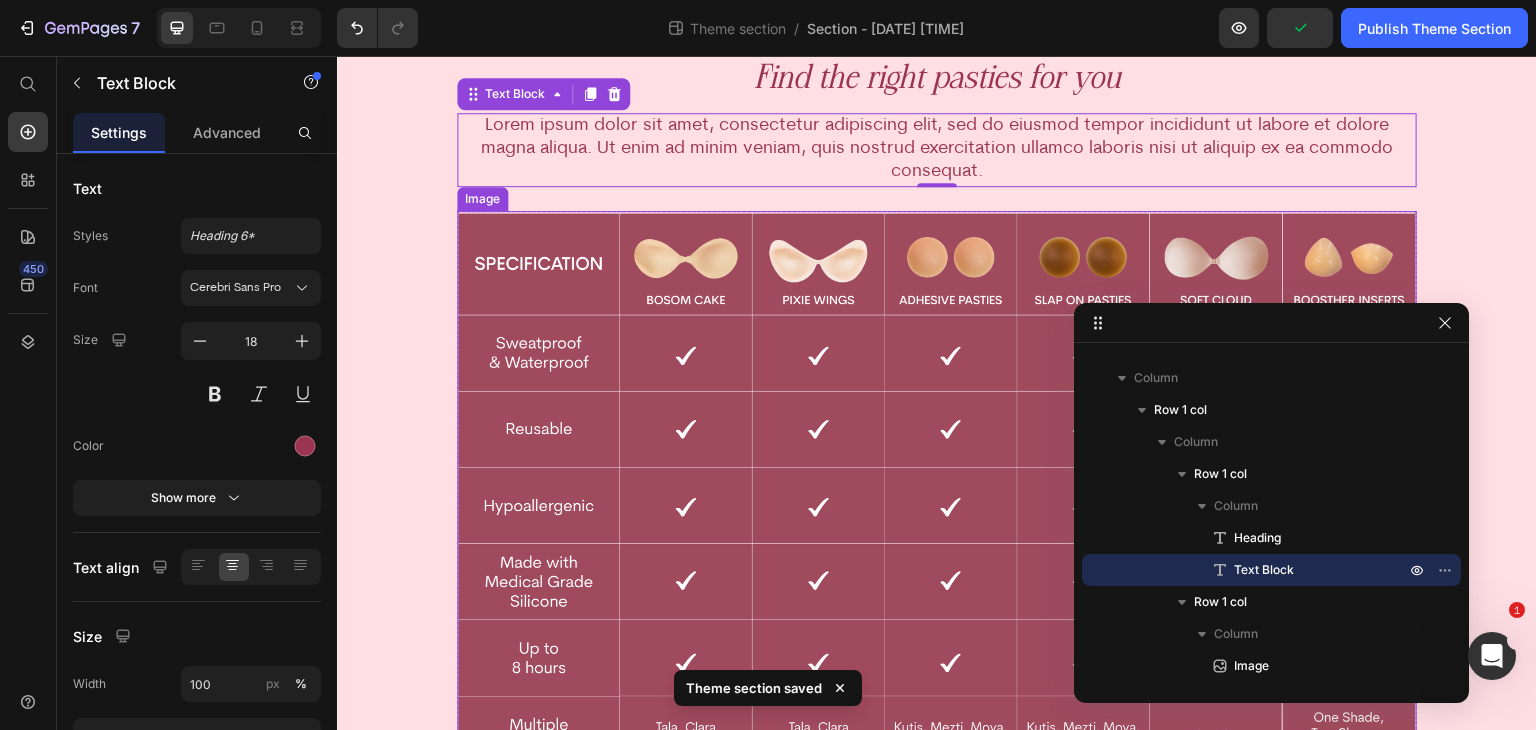 scroll, scrollTop: 0, scrollLeft: 0, axis: both 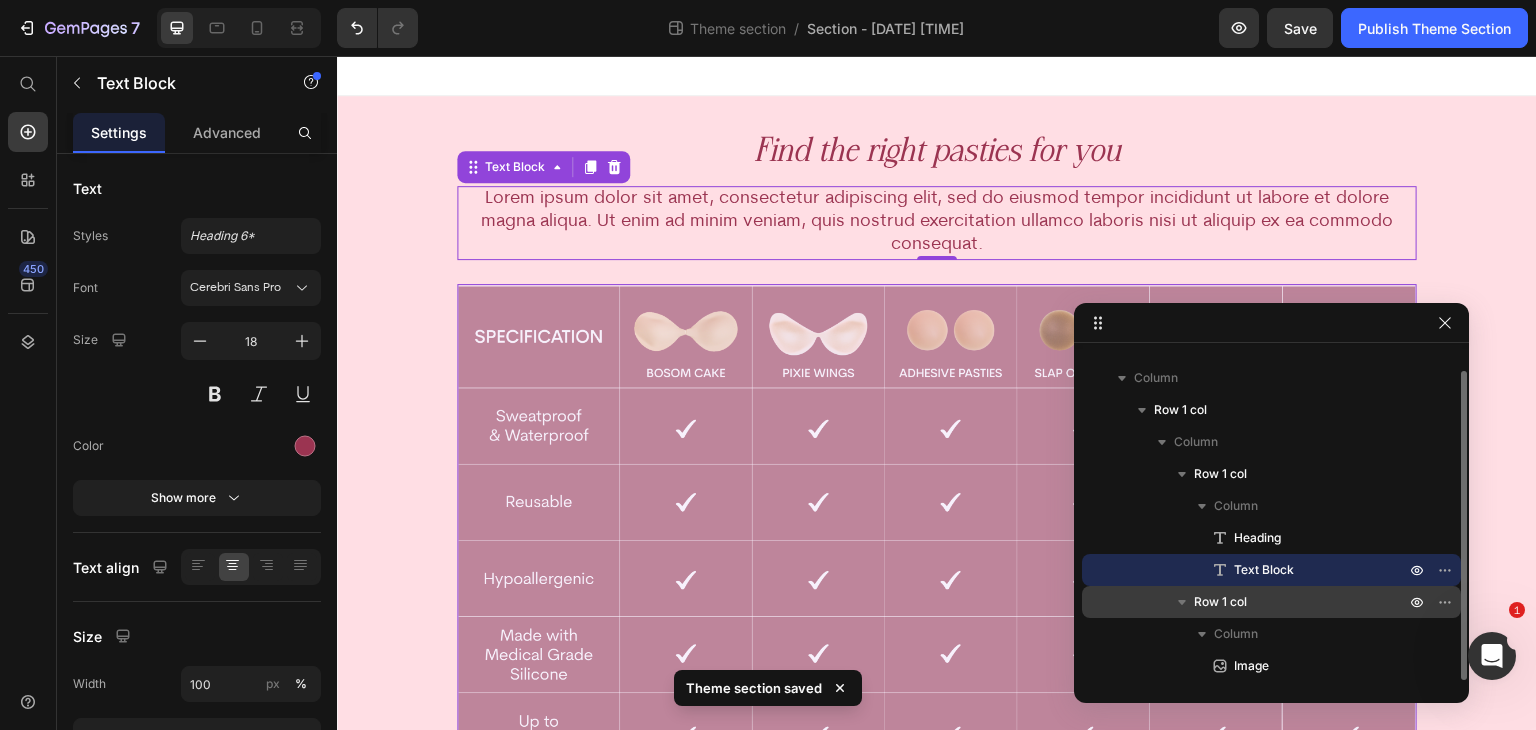 click on "Row 1 col" at bounding box center [1220, 602] 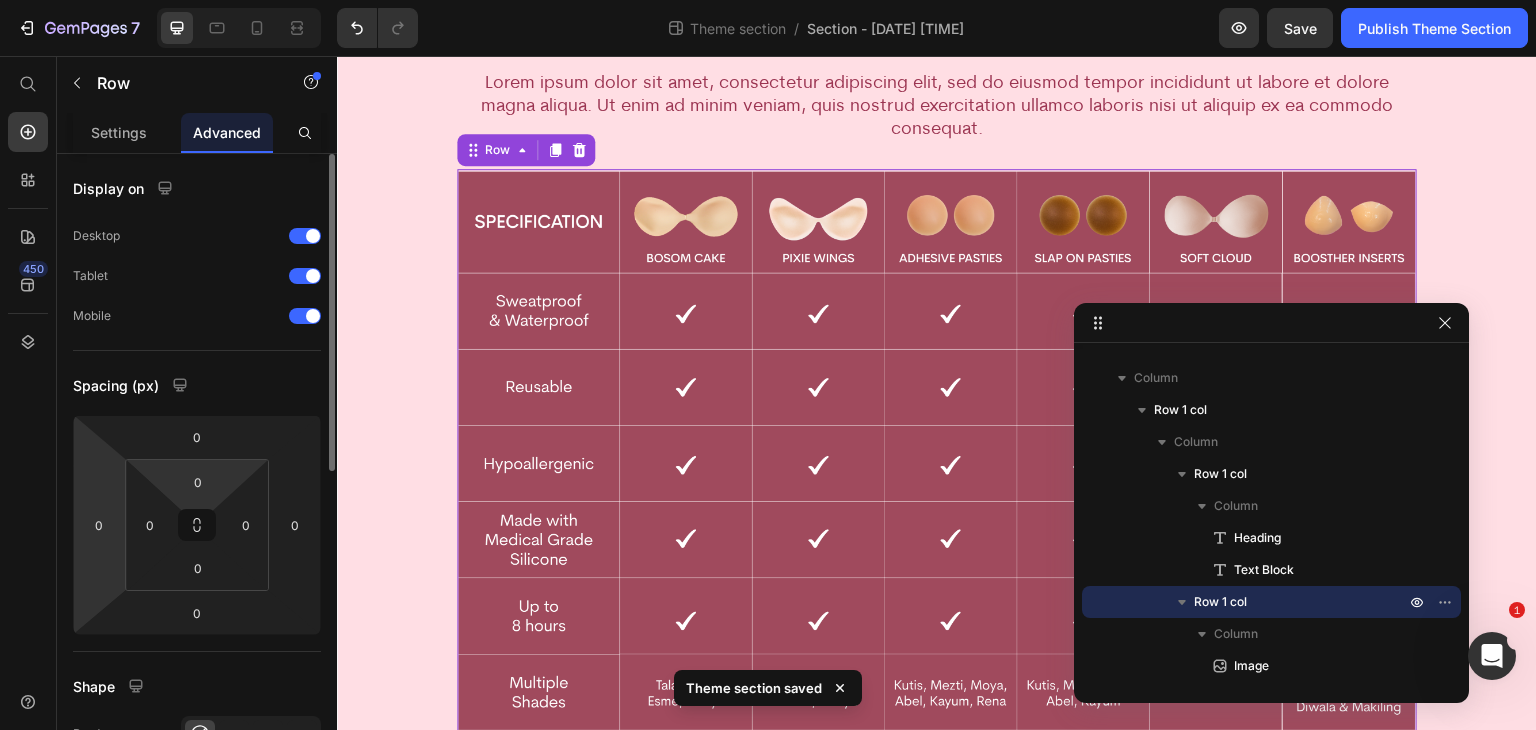 scroll, scrollTop: 157, scrollLeft: 0, axis: vertical 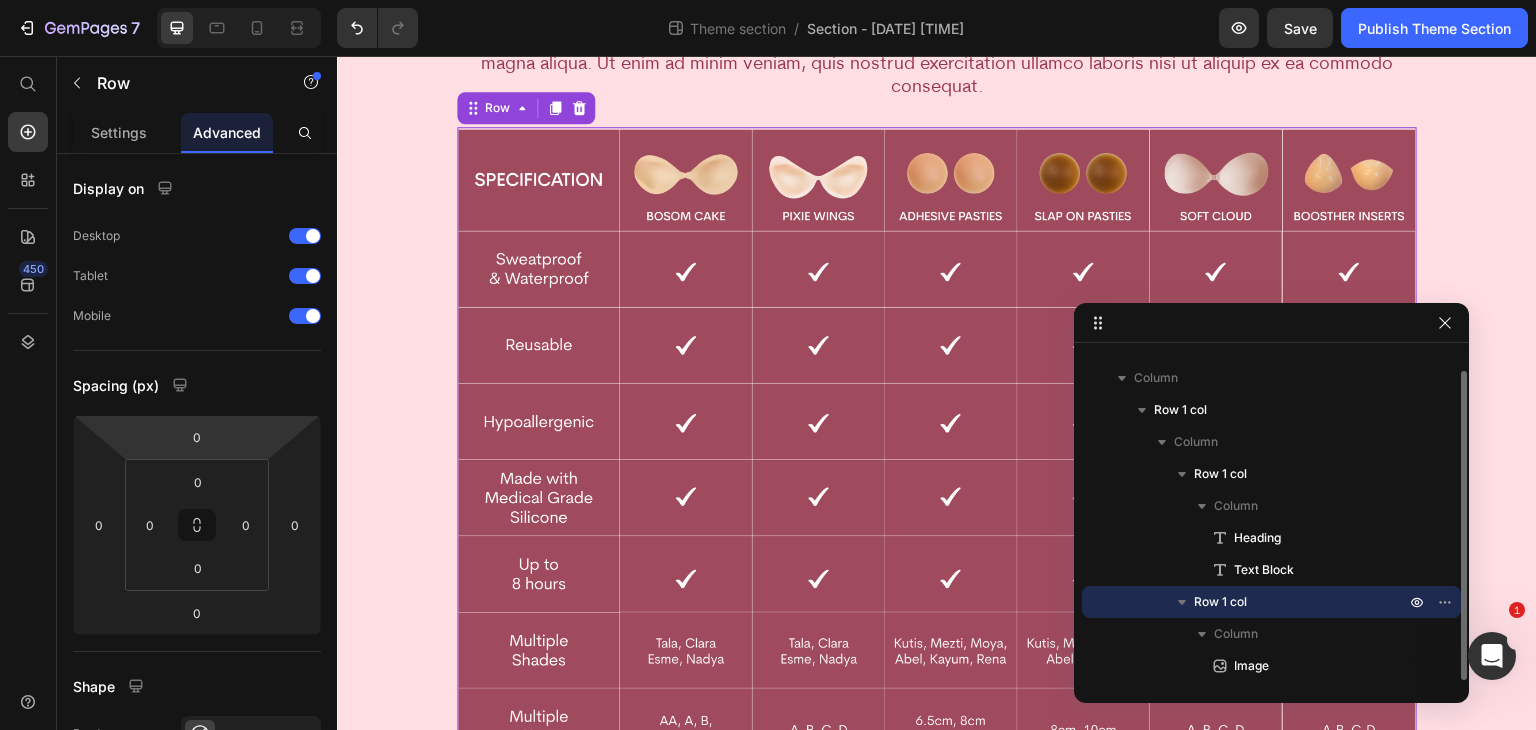 drag, startPoint x: 1300, startPoint y: 603, endPoint x: 1276, endPoint y: 653, distance: 55.461697 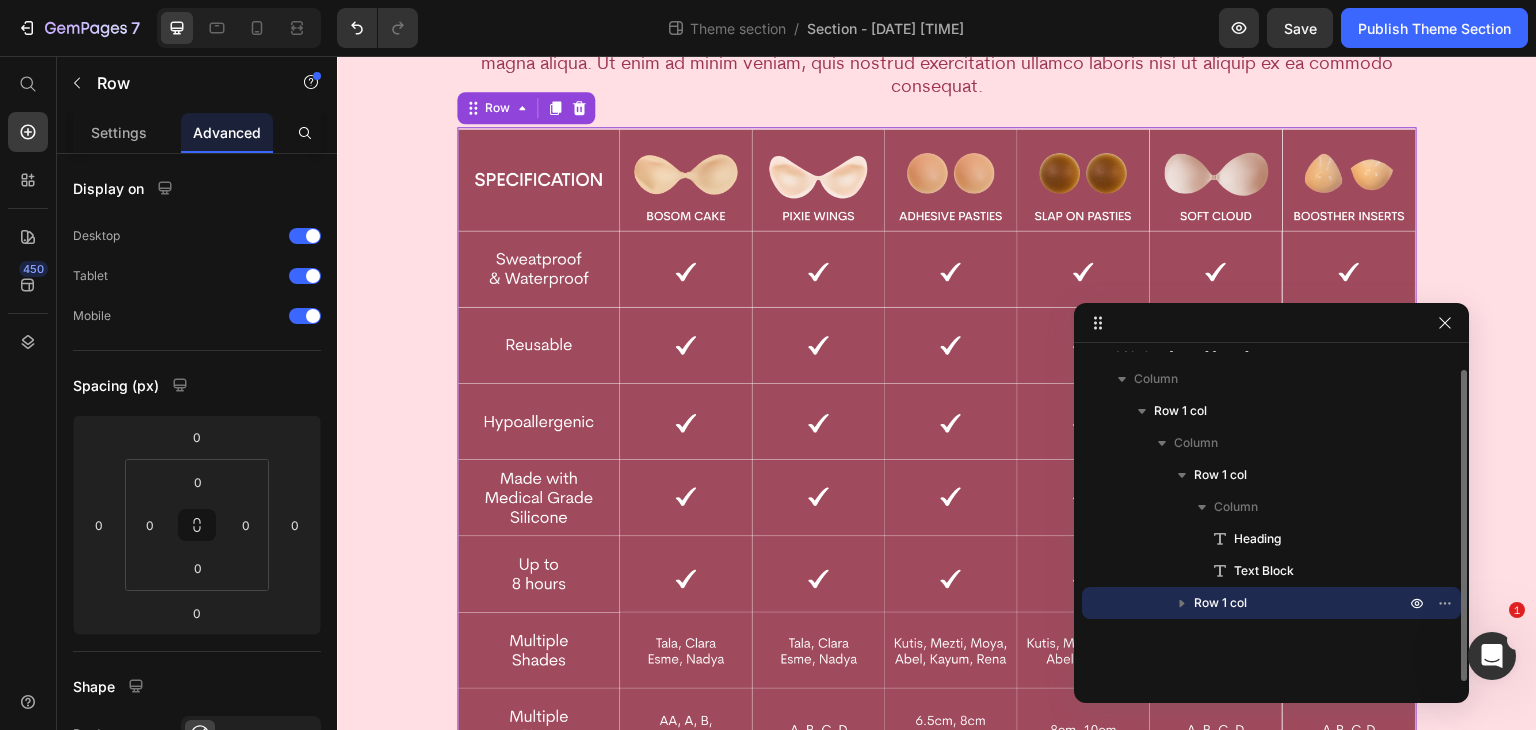 click on "Row 1 col" at bounding box center [1301, 603] 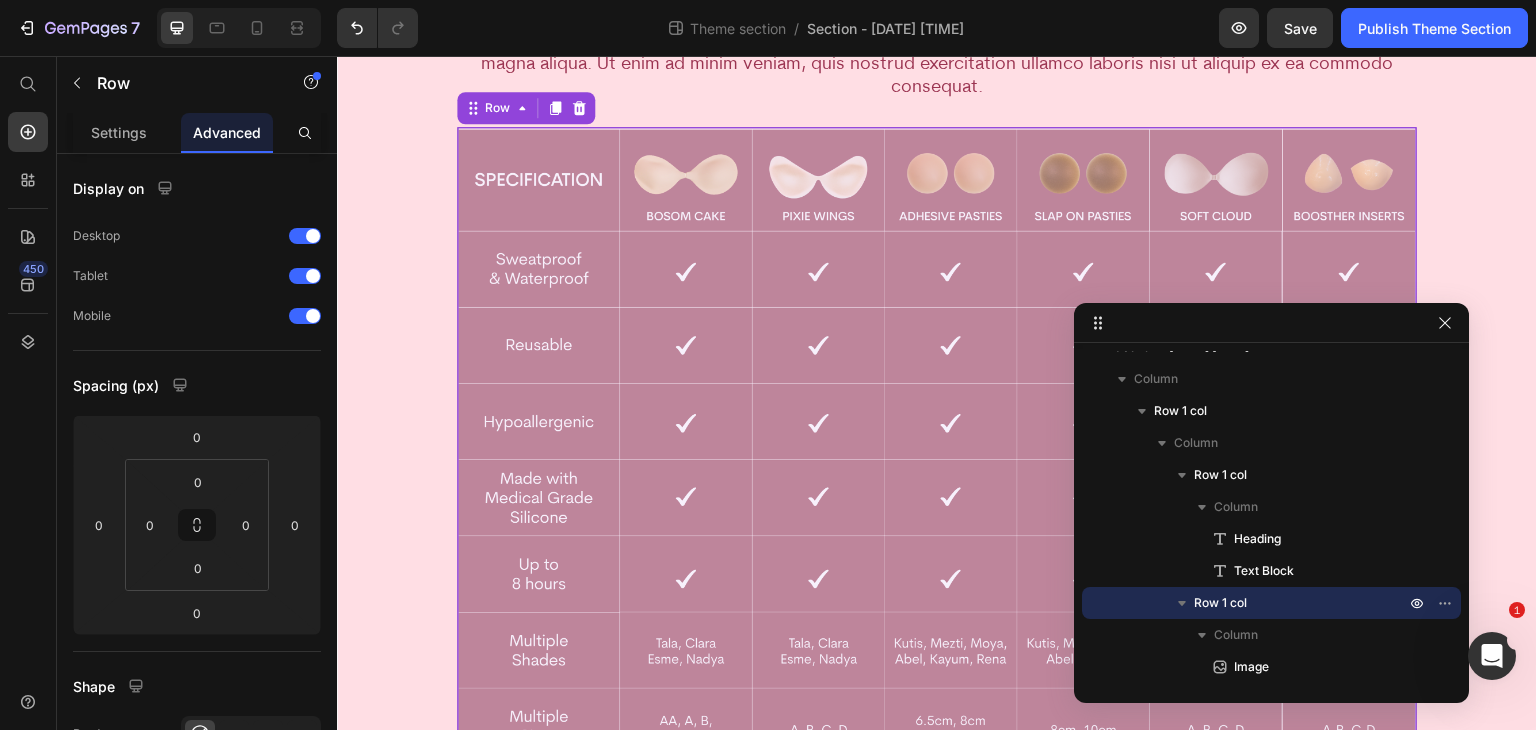 click on "Image" at bounding box center [1251, 667] 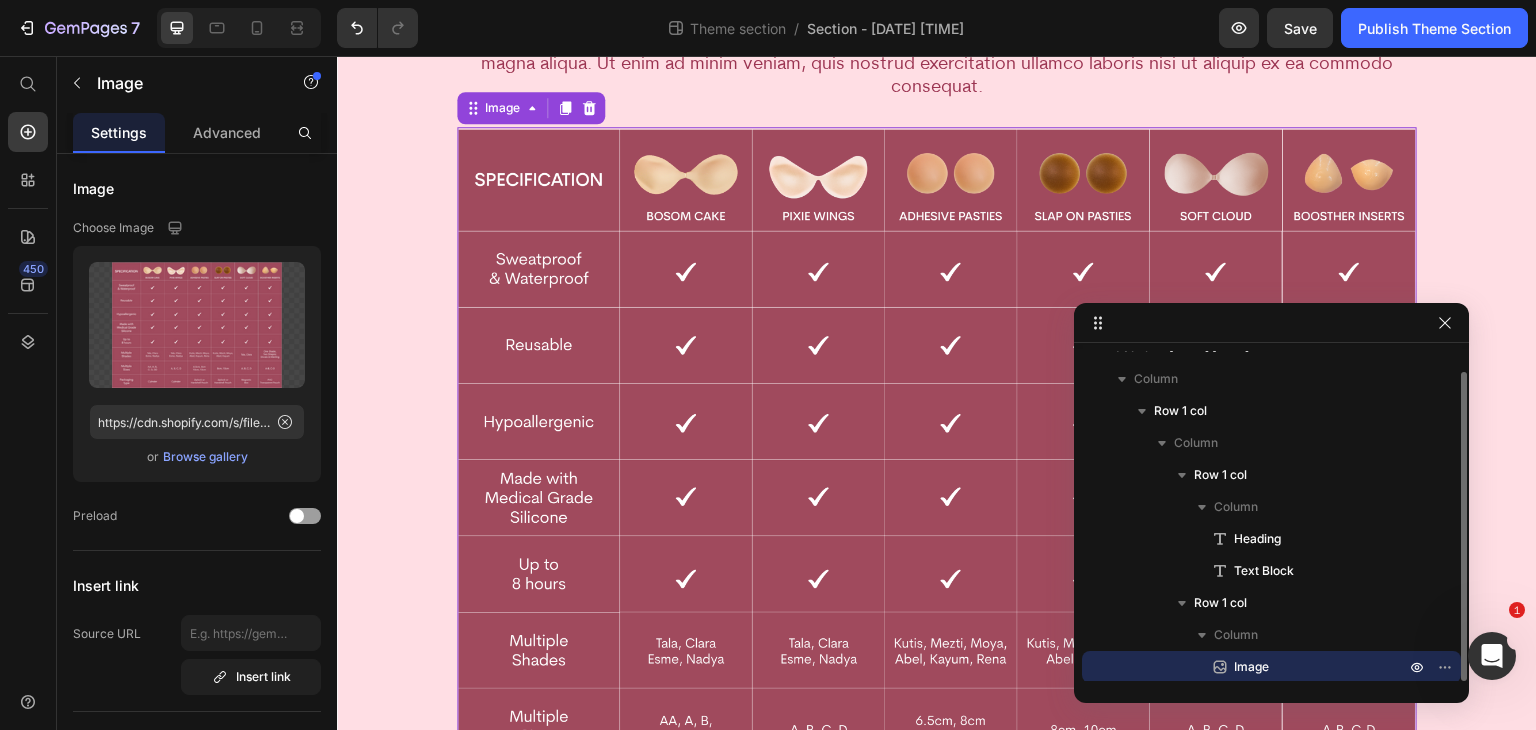scroll, scrollTop: 21, scrollLeft: 0, axis: vertical 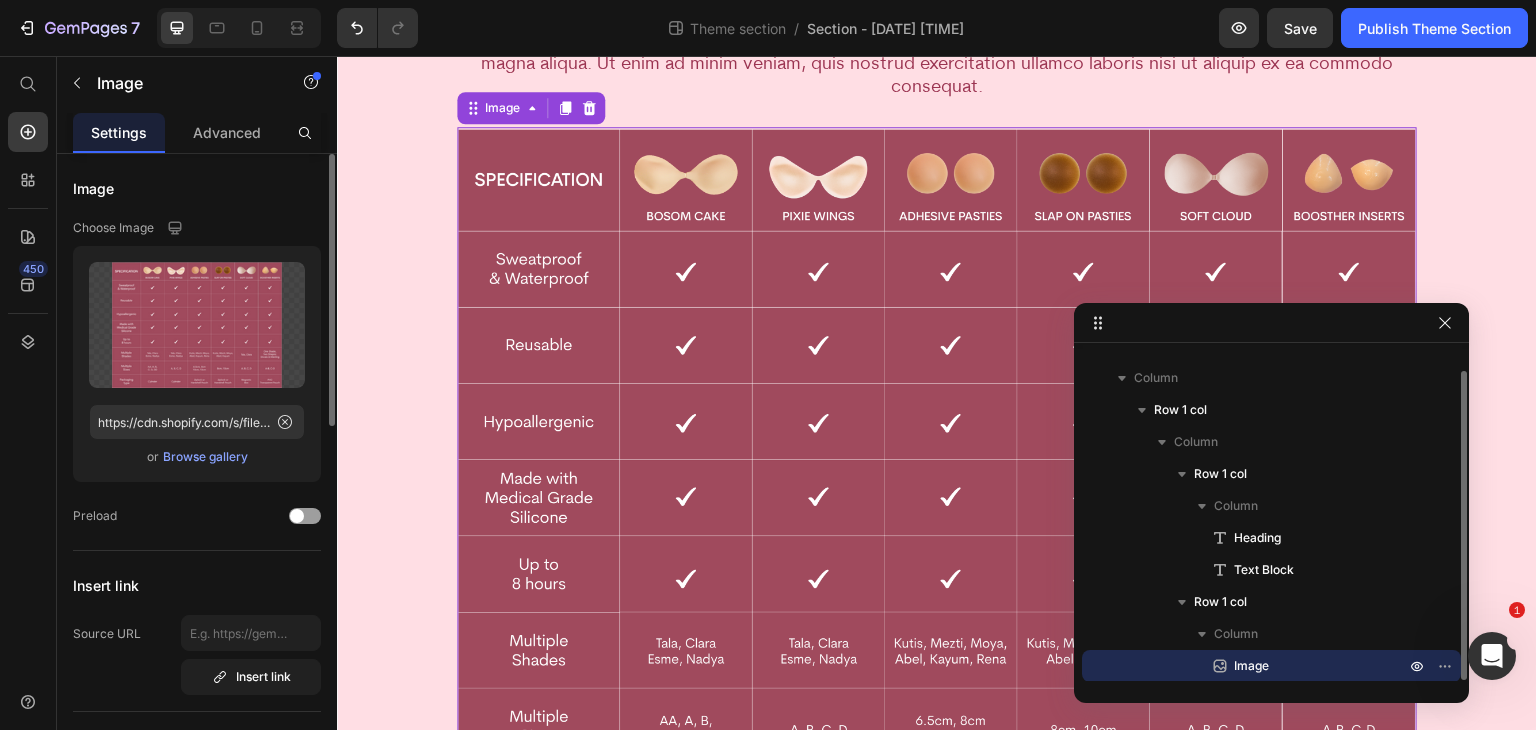 click on "Browse gallery" at bounding box center [205, 457] 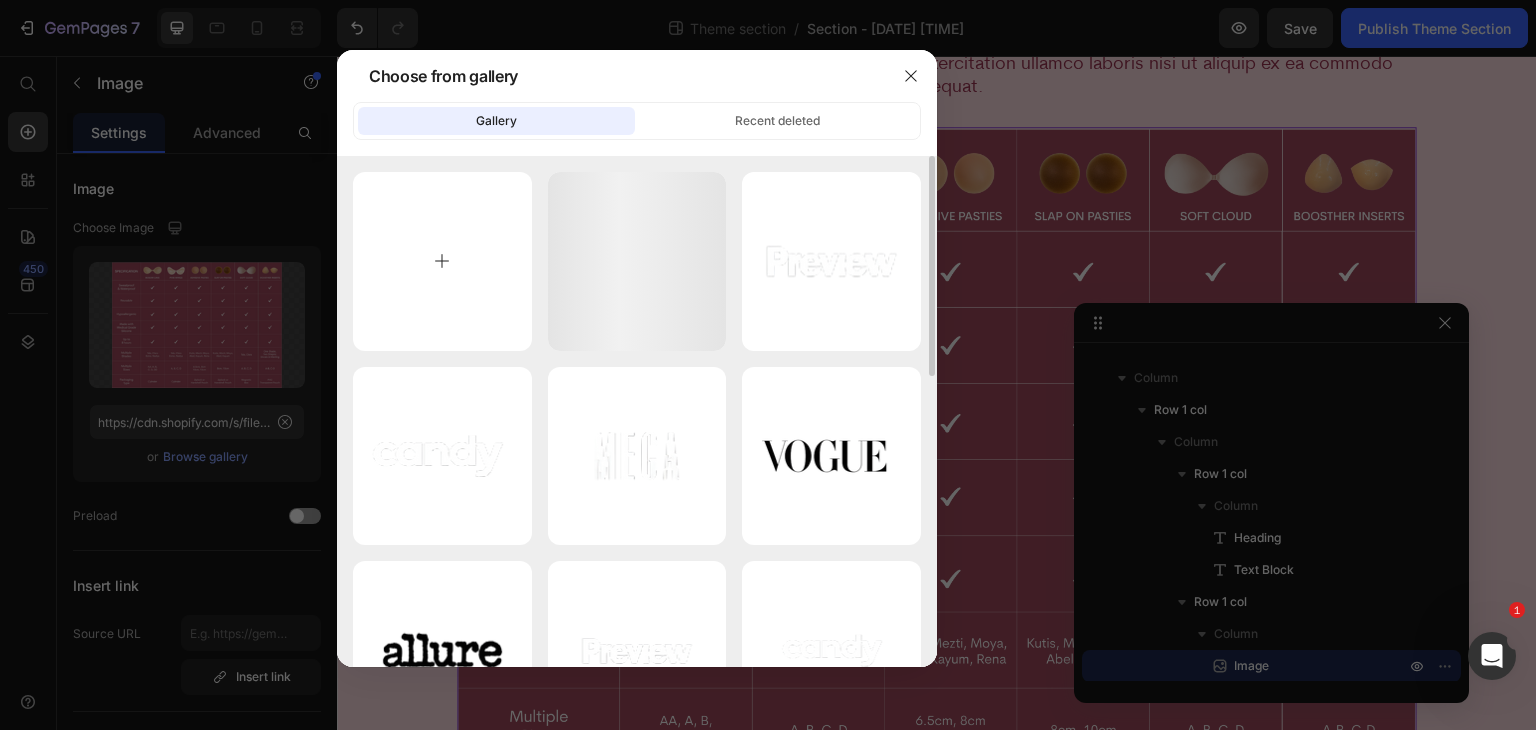 click at bounding box center [442, 261] 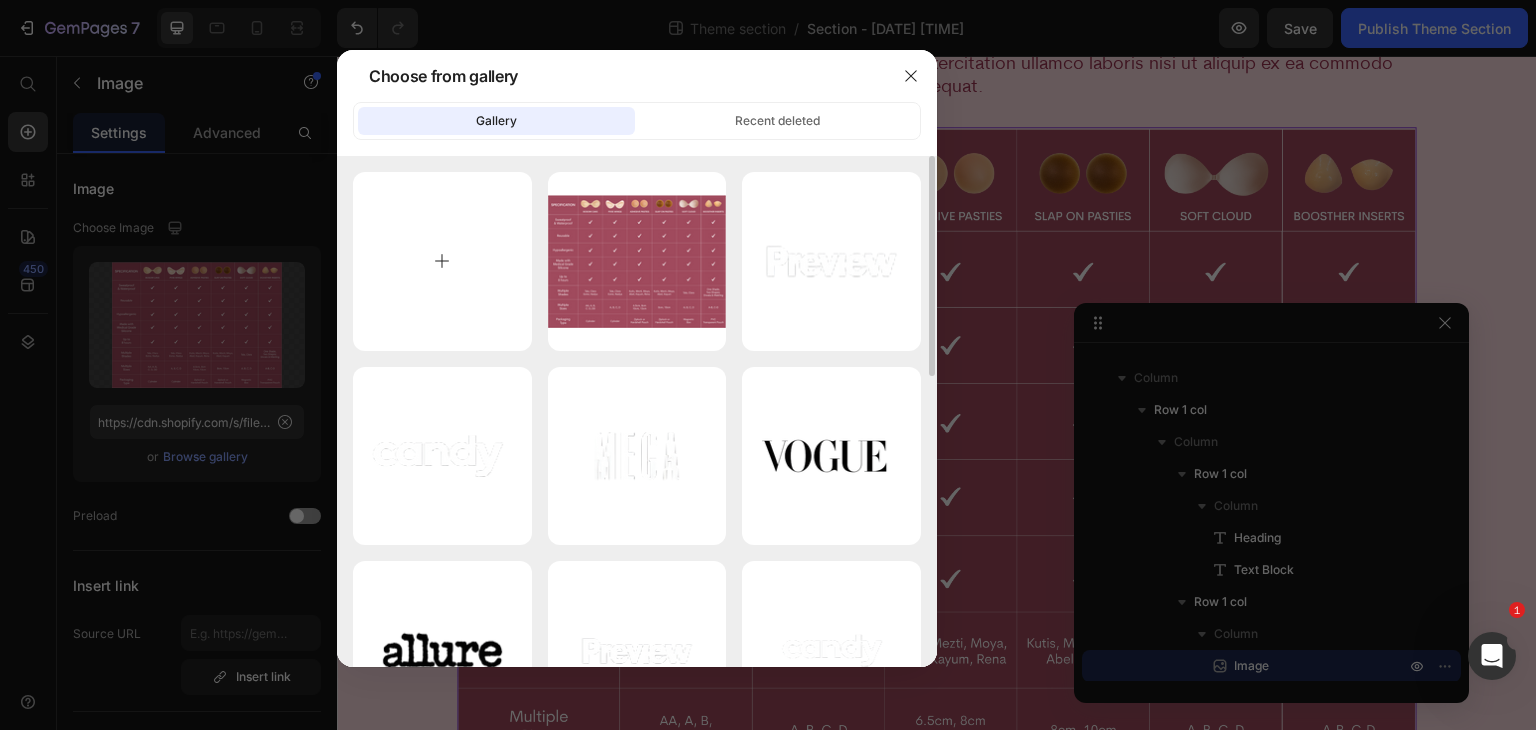 type on "C:\fakepath\Comparison Chart-01 (1) - resized.png" 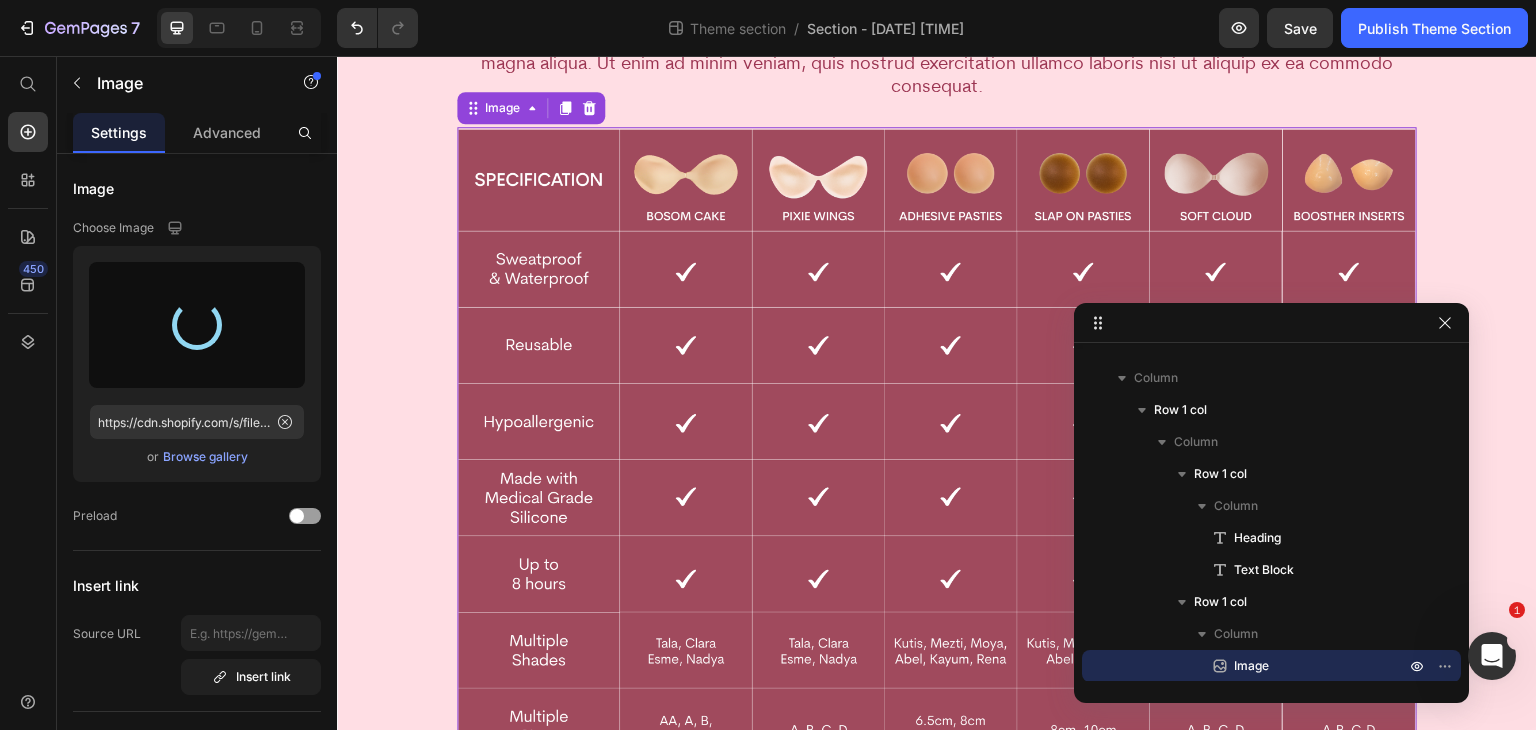 type on "https://cdn.shopify.com/s/files/1/0938/6118/3797/files/gempages_558593295949759592-cff0affd-d7a8-42b5-9ecb-6f6d8195170e.png" 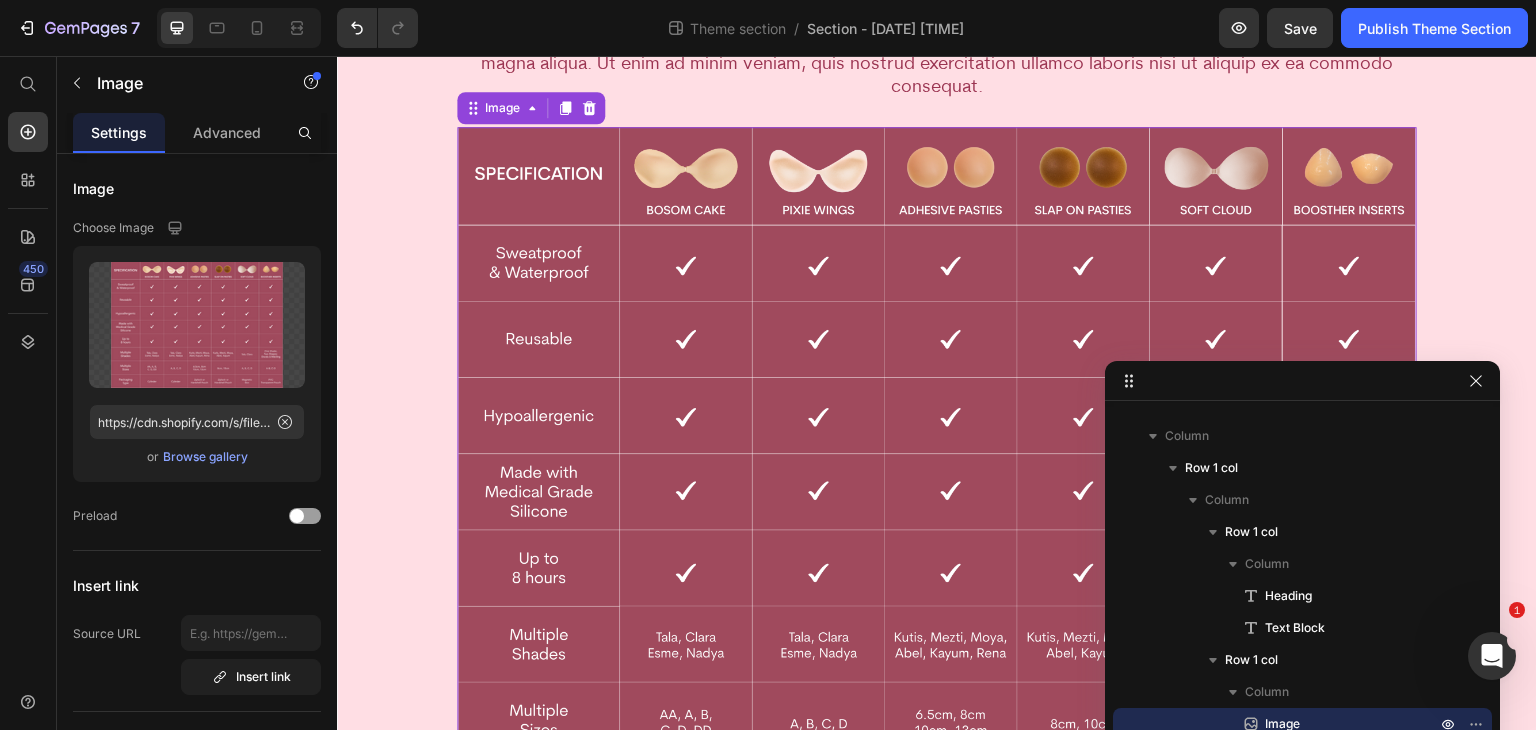 drag, startPoint x: 1217, startPoint y: 323, endPoint x: 1150, endPoint y: 380, distance: 87.965904 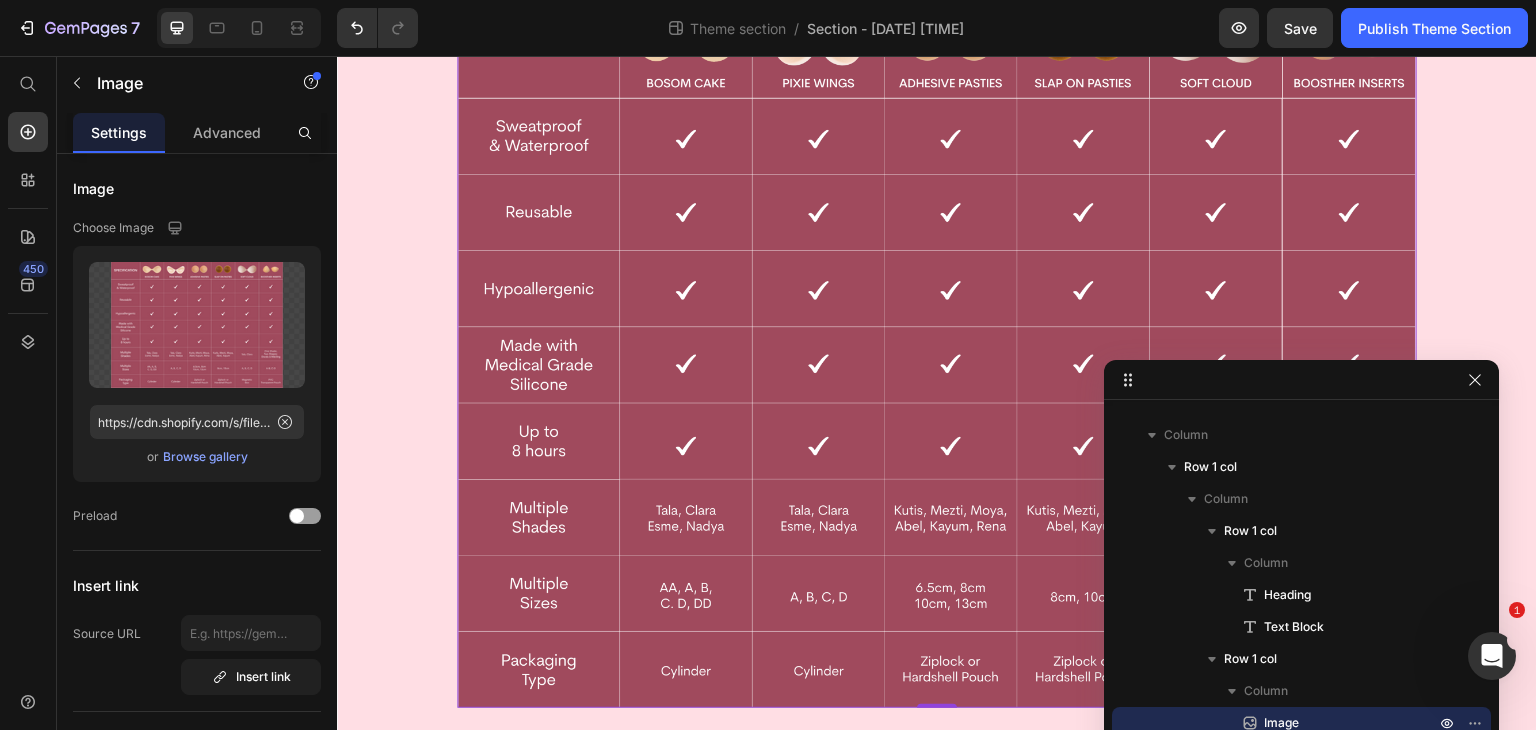 scroll, scrollTop: 0, scrollLeft: 0, axis: both 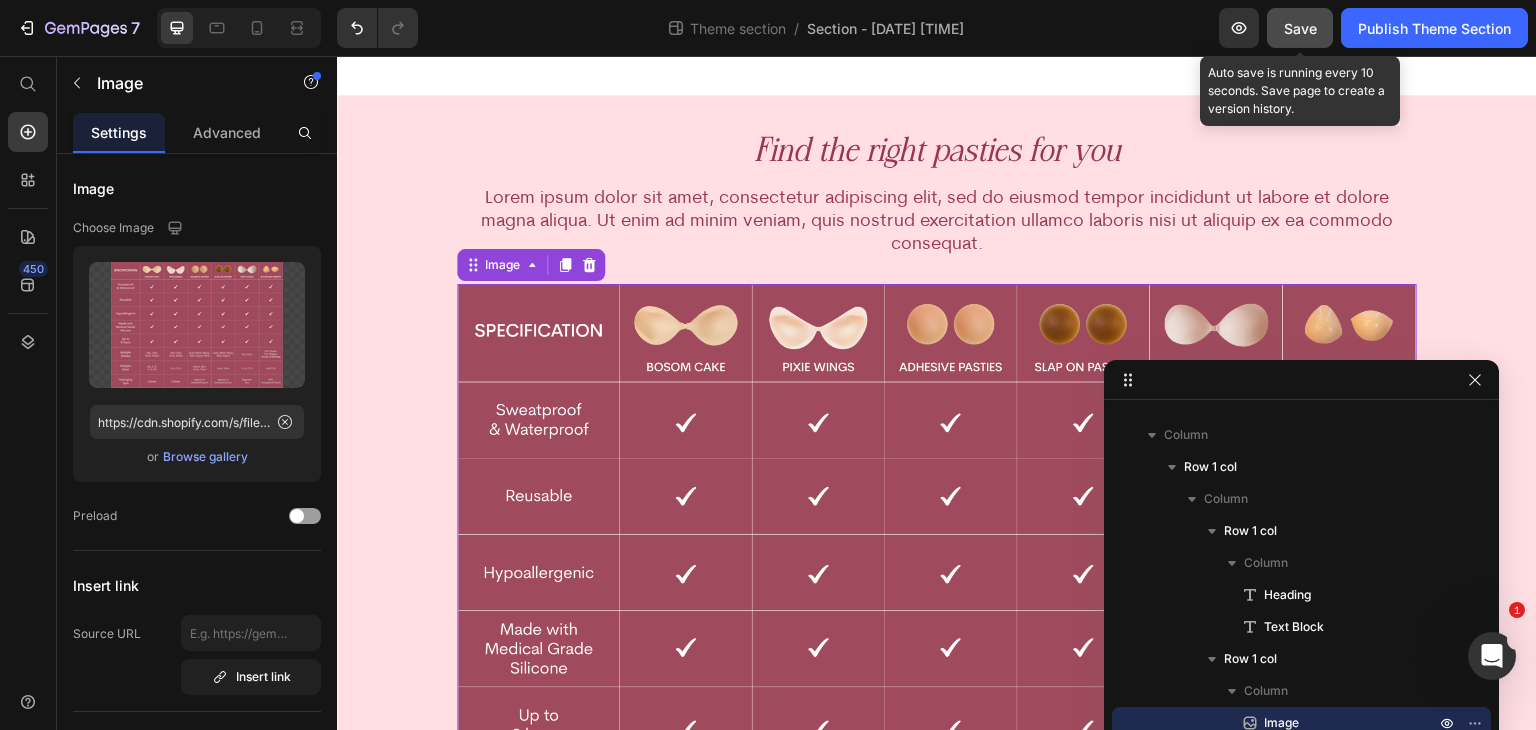click on "Save" 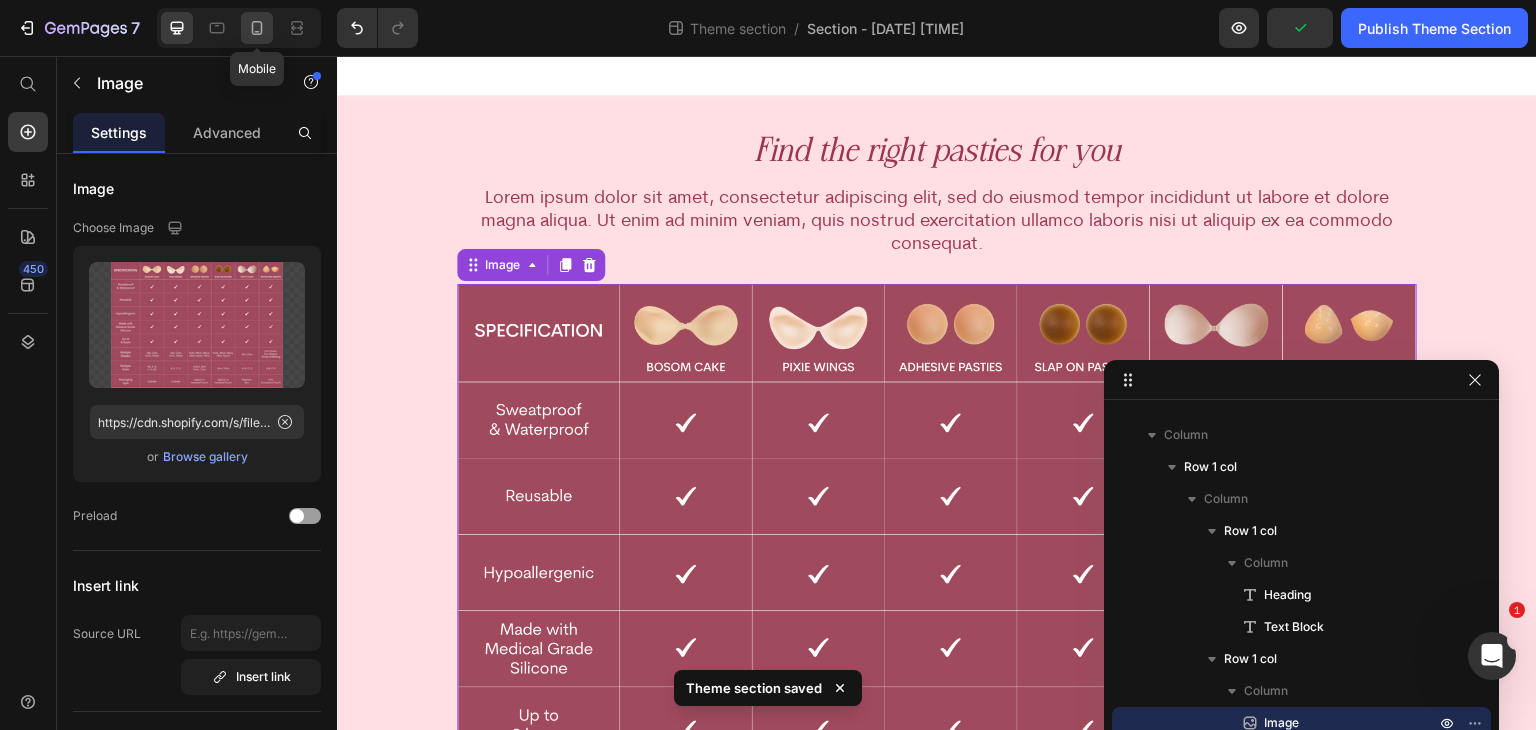 drag, startPoint x: 264, startPoint y: 31, endPoint x: 60, endPoint y: 171, distance: 247.41867 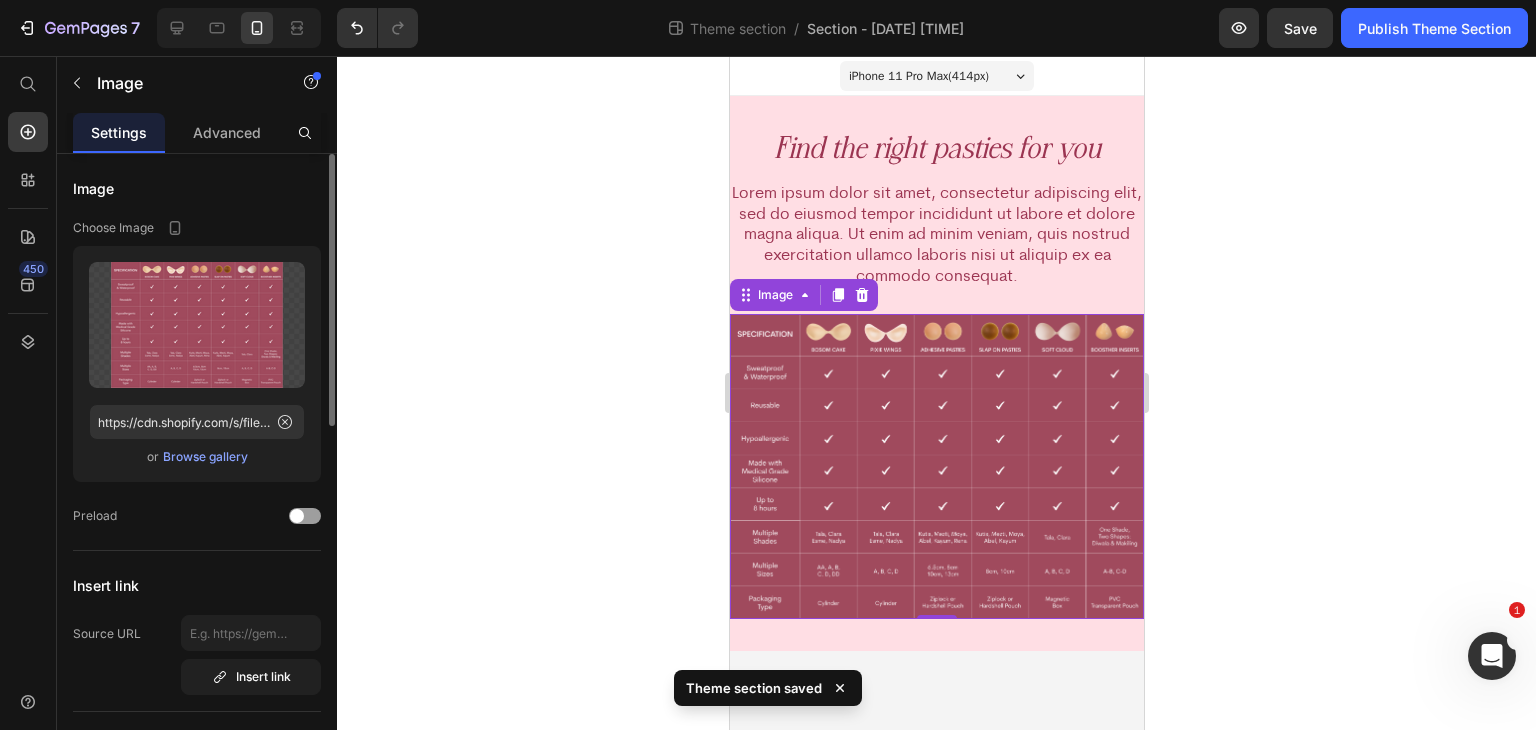 click on "Browse gallery" at bounding box center (205, 457) 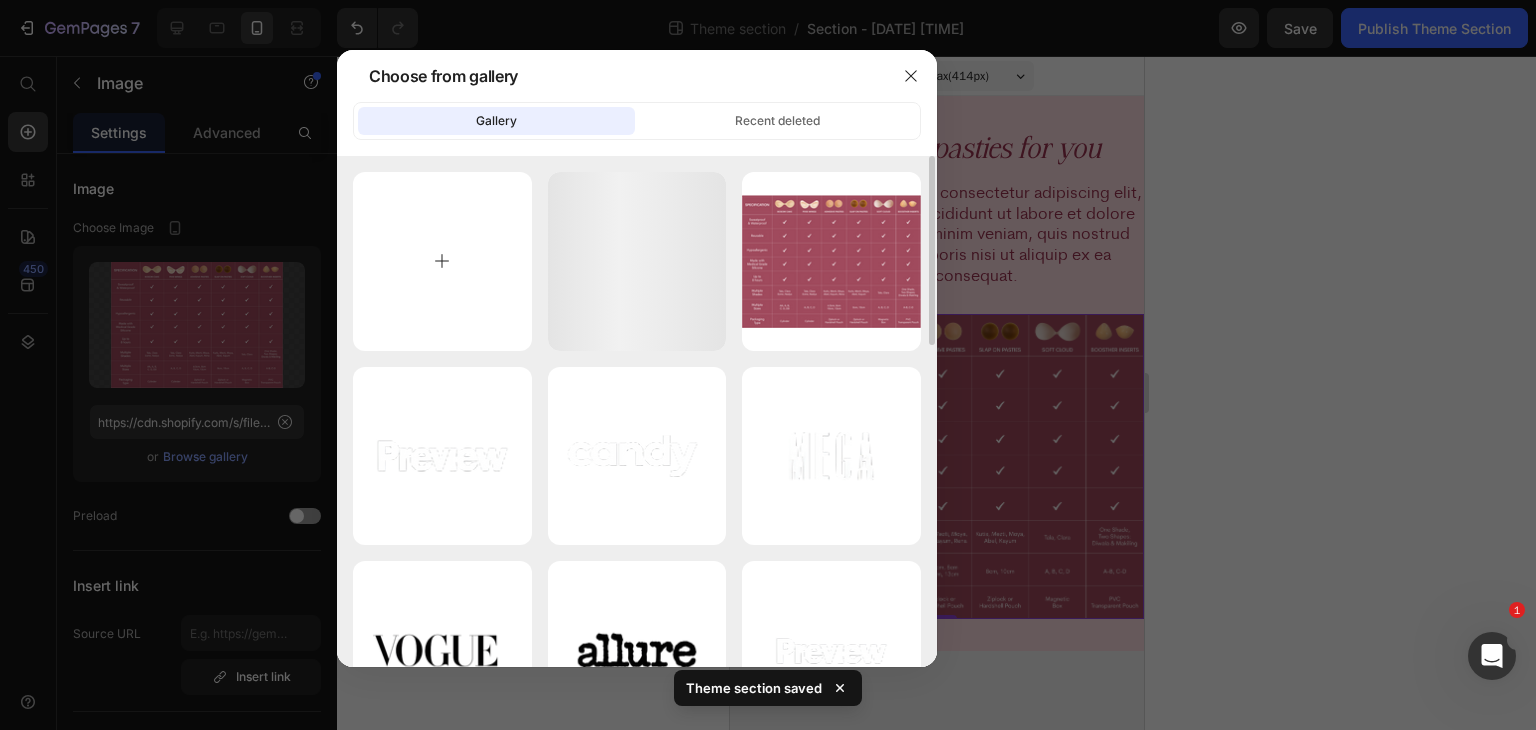 click at bounding box center (442, 261) 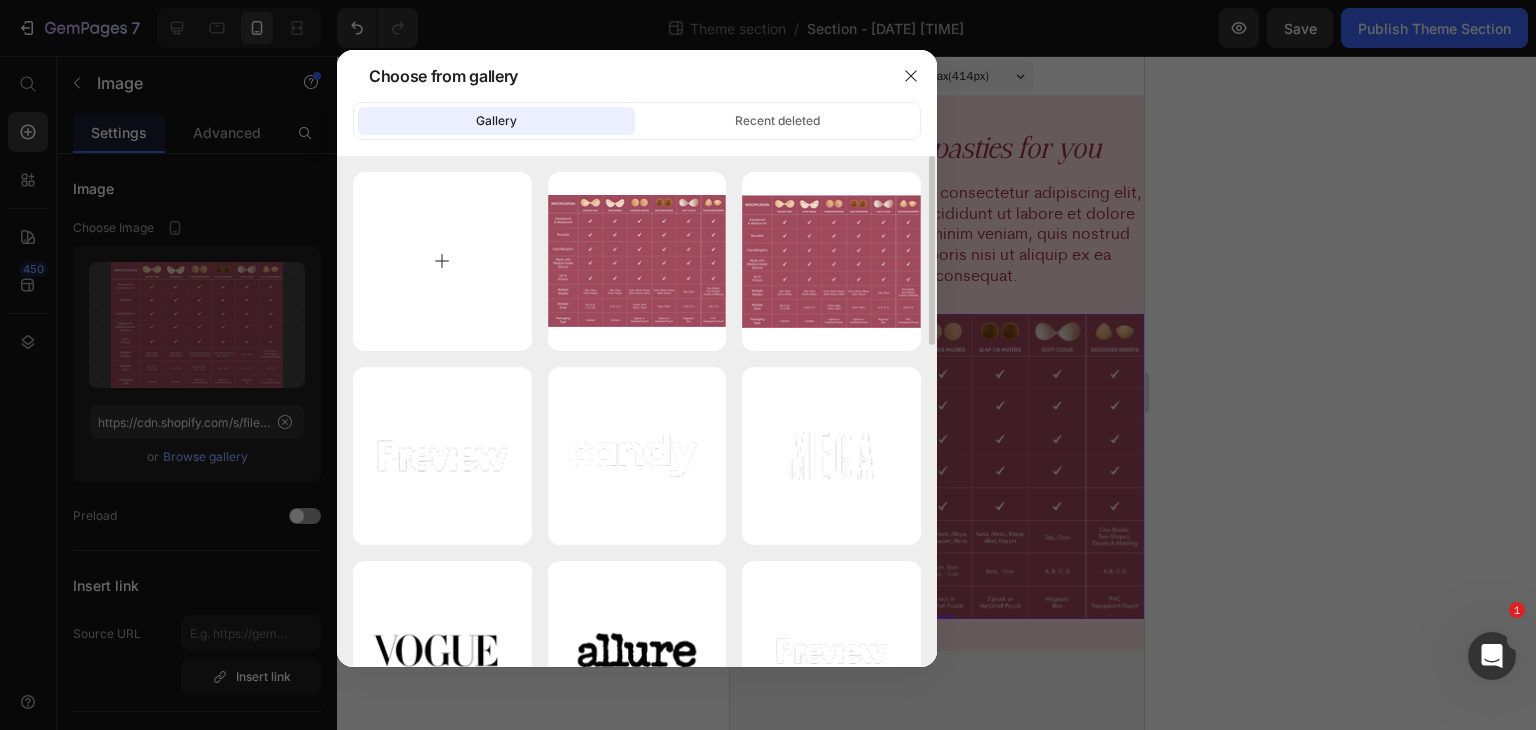 type on "C:\fakepath\Comparison Chart-02.png" 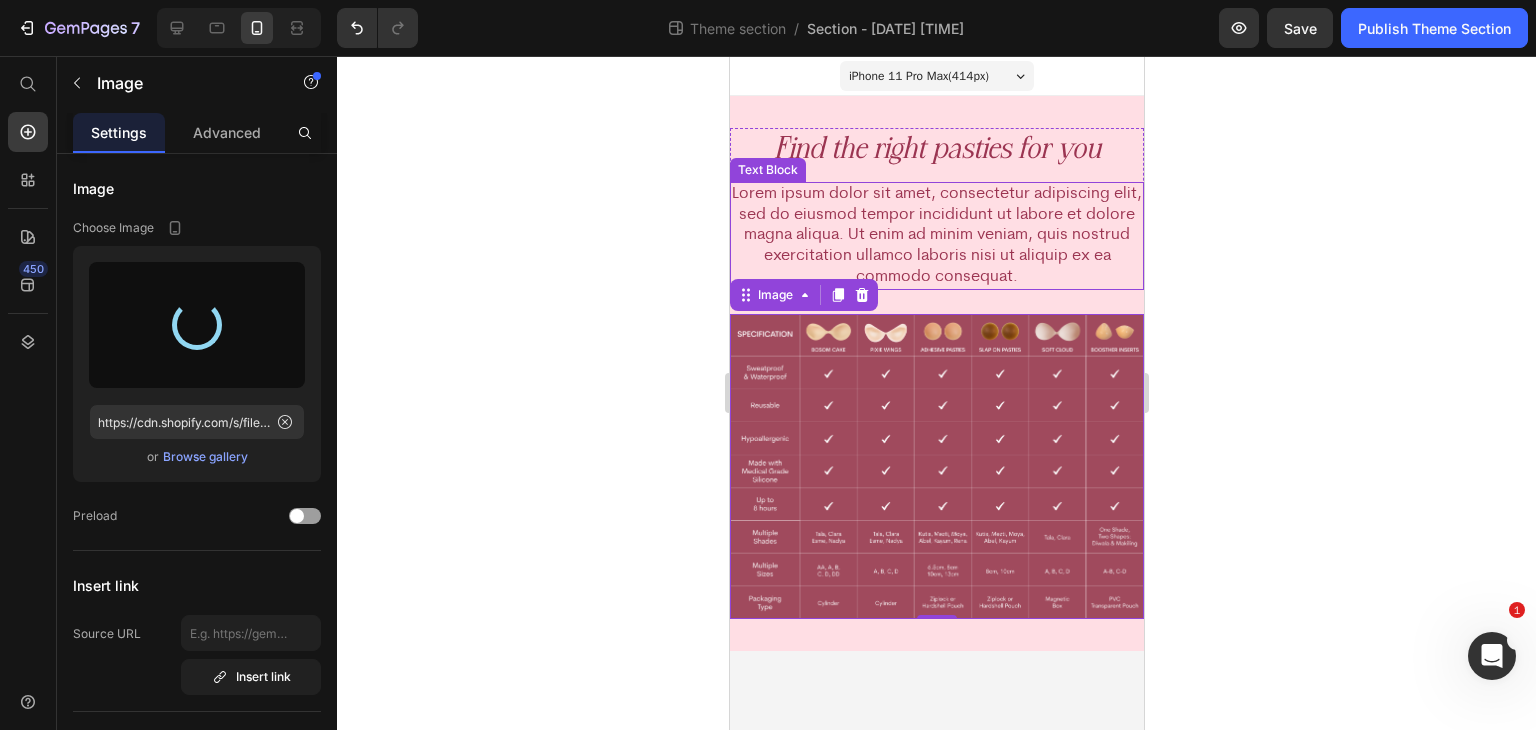 type on "https://cdn.shopify.com/s/files/1/0938/6118/3797/files/gempages_558593295949759592-901a1cfc-3ed5-4284-af9f-c0794cd0687a.png" 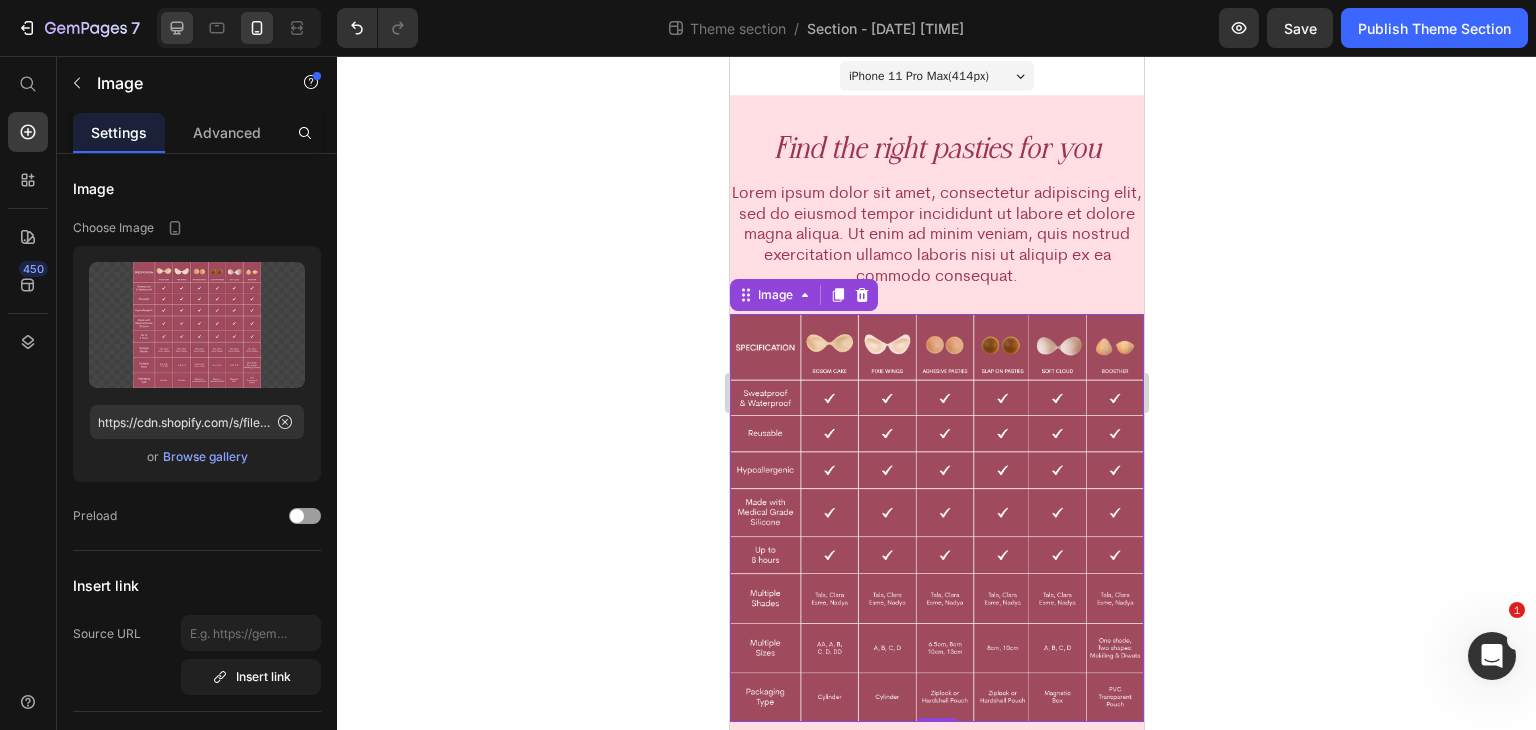 click 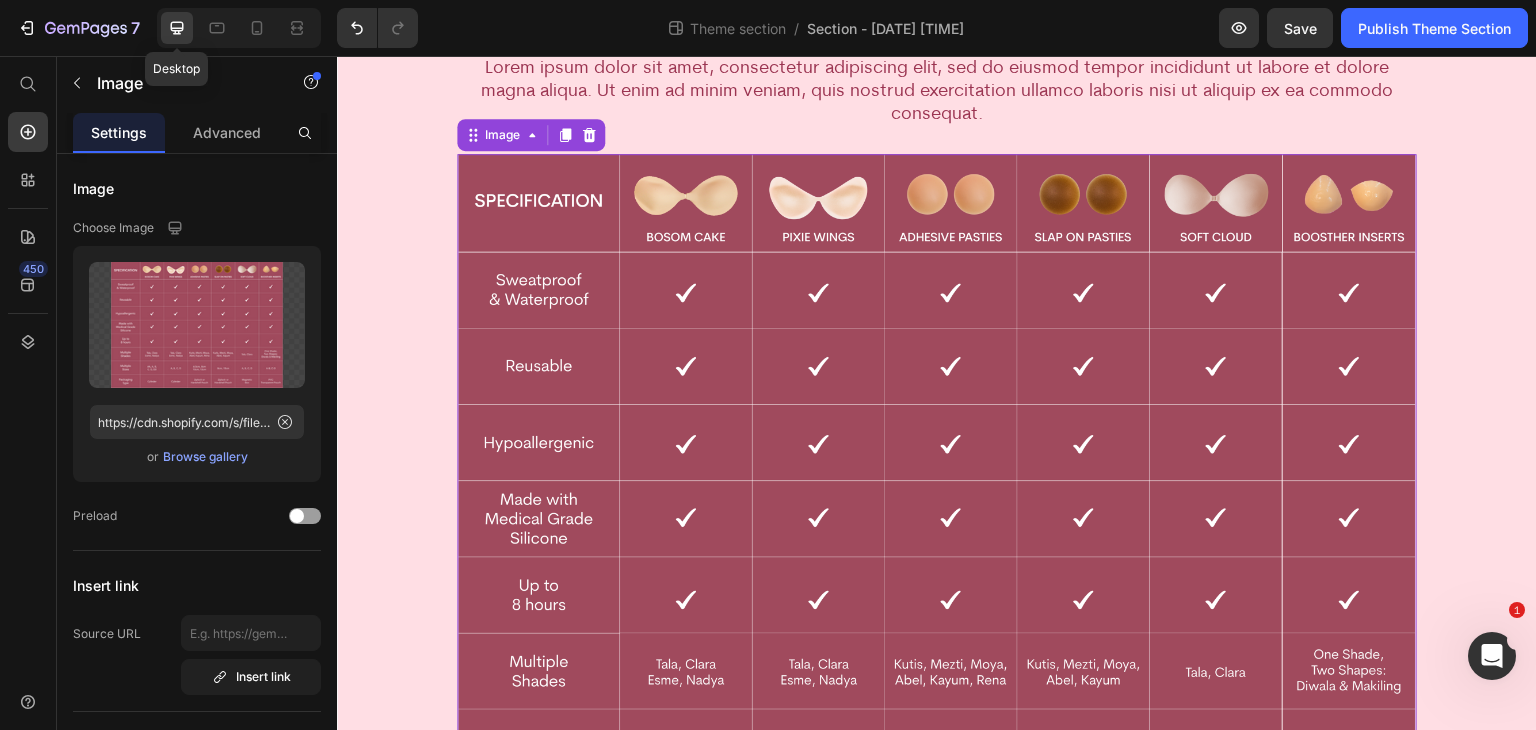 scroll, scrollTop: 157, scrollLeft: 0, axis: vertical 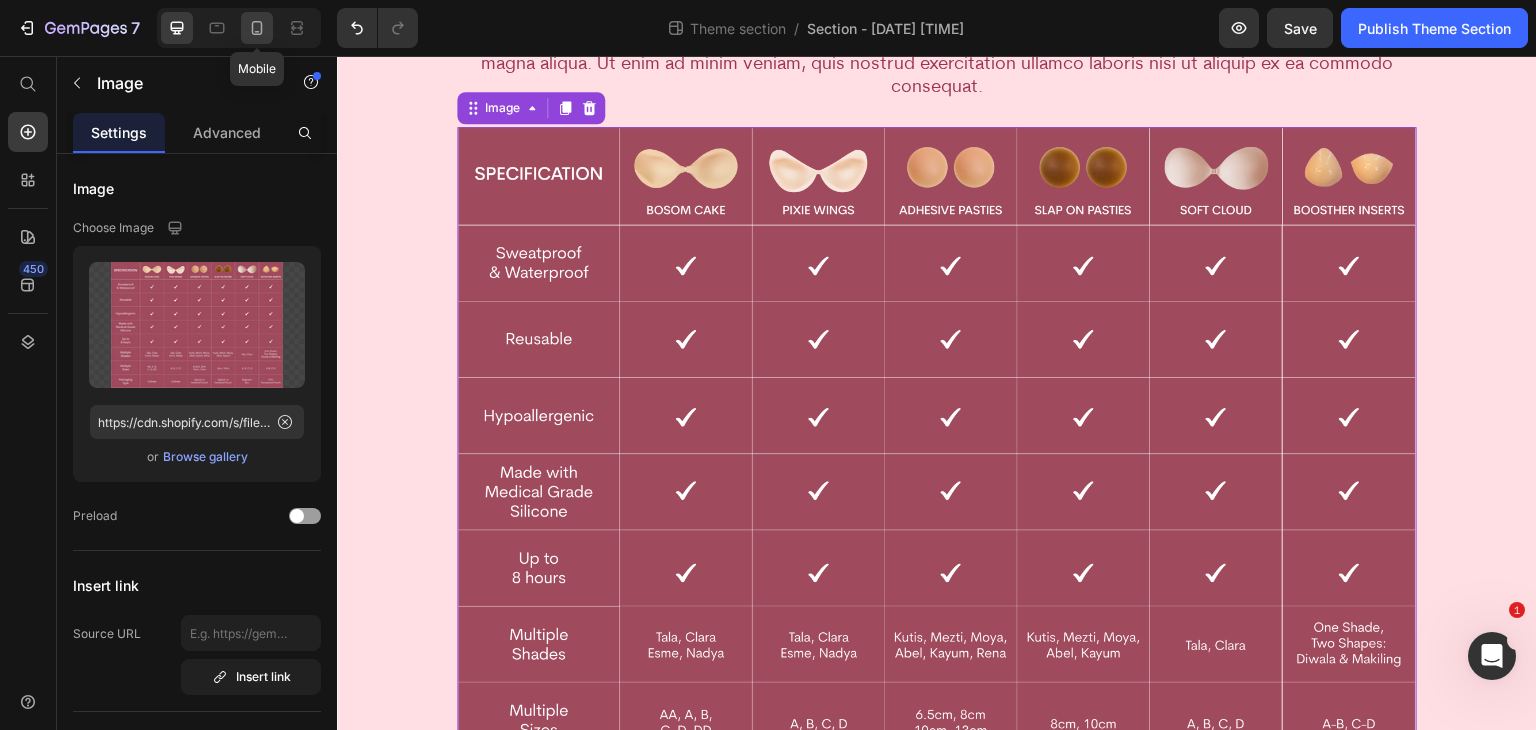 click 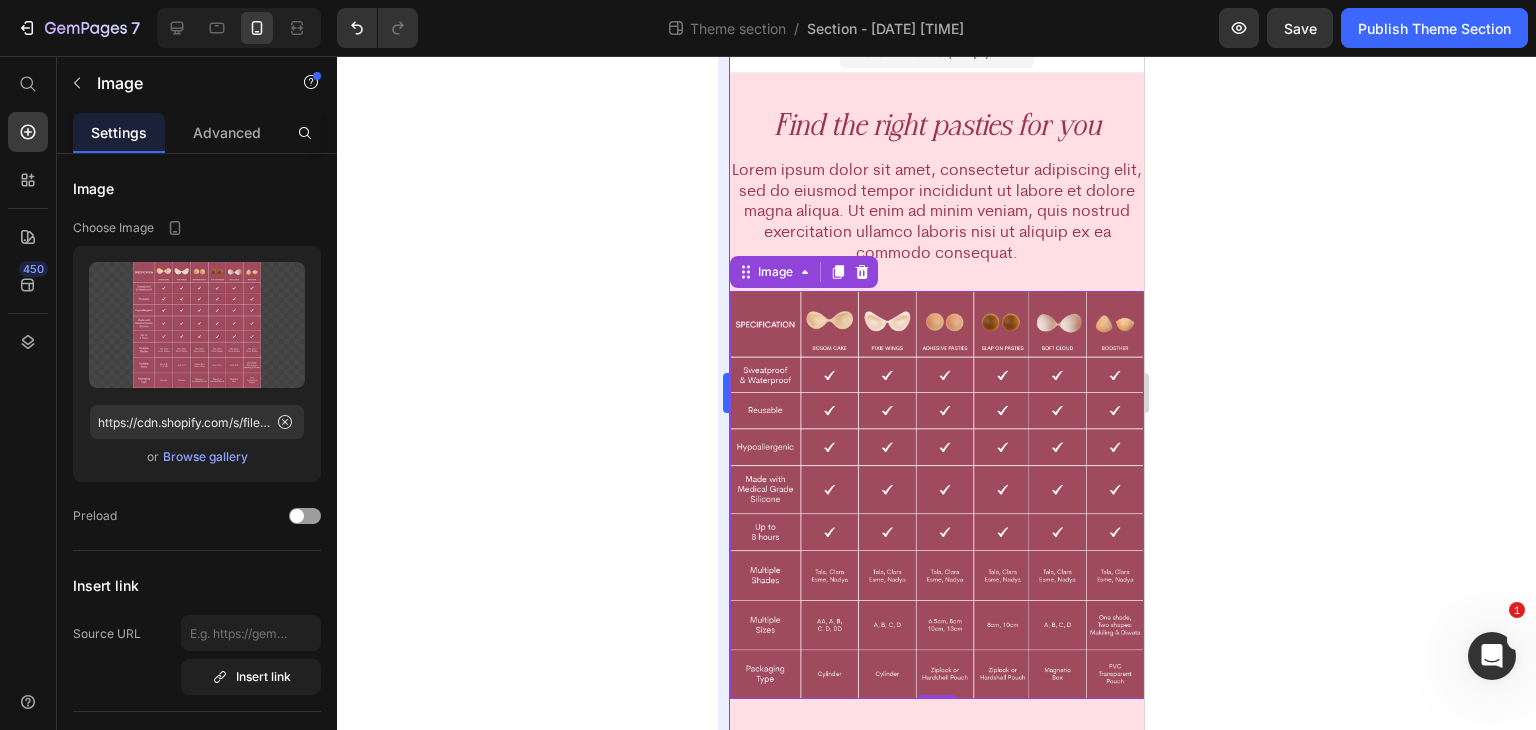 scroll, scrollTop: 10, scrollLeft: 0, axis: vertical 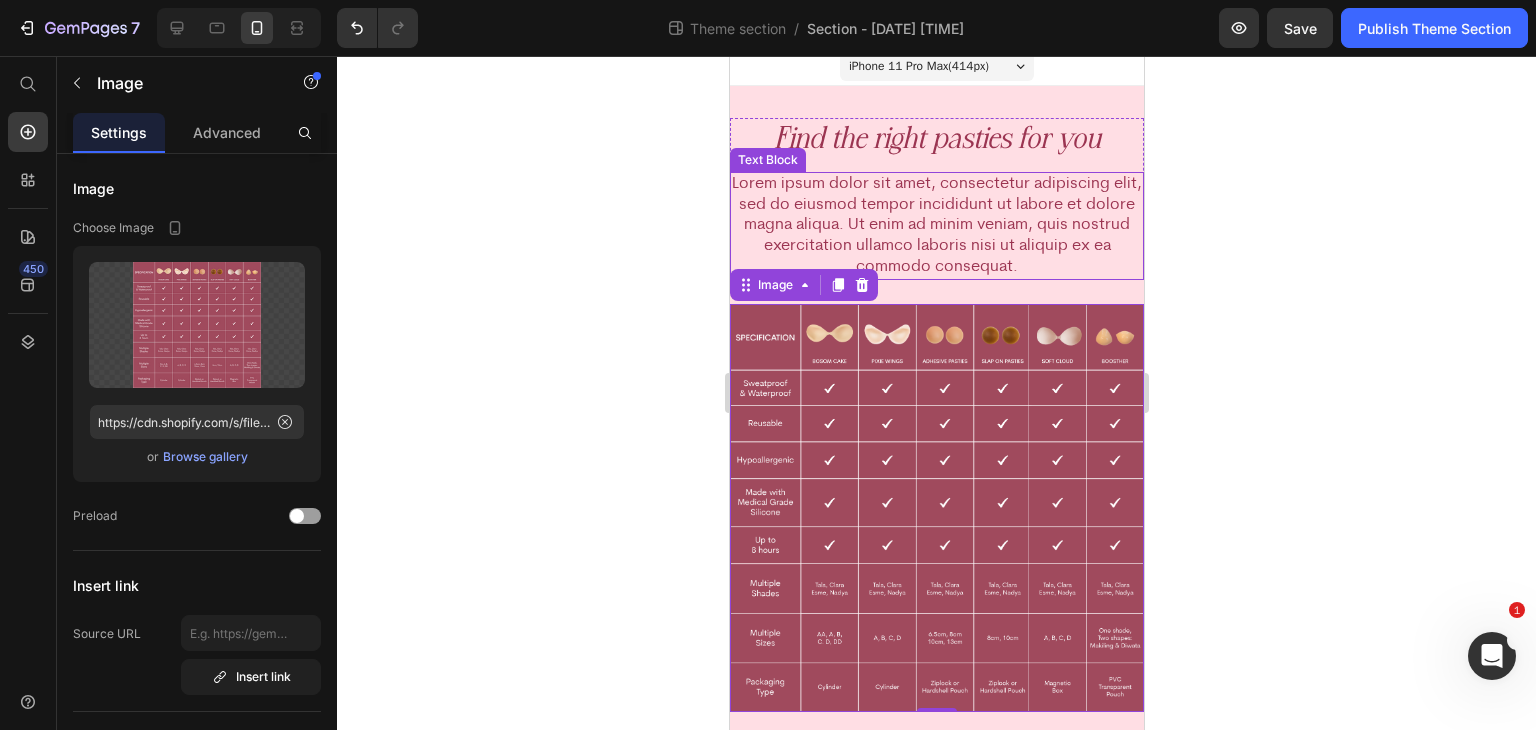 click on "Lorem ipsum dolor sit amet, consectetur adipiscing elit, sed do eiusmod tempor incididunt ut labore et dolore magna aliqua. Ut enim ad minim veniam, quis nostrud exercitation ullamco laboris nisi ut aliquip ex ea commodo consequat." at bounding box center [936, 226] 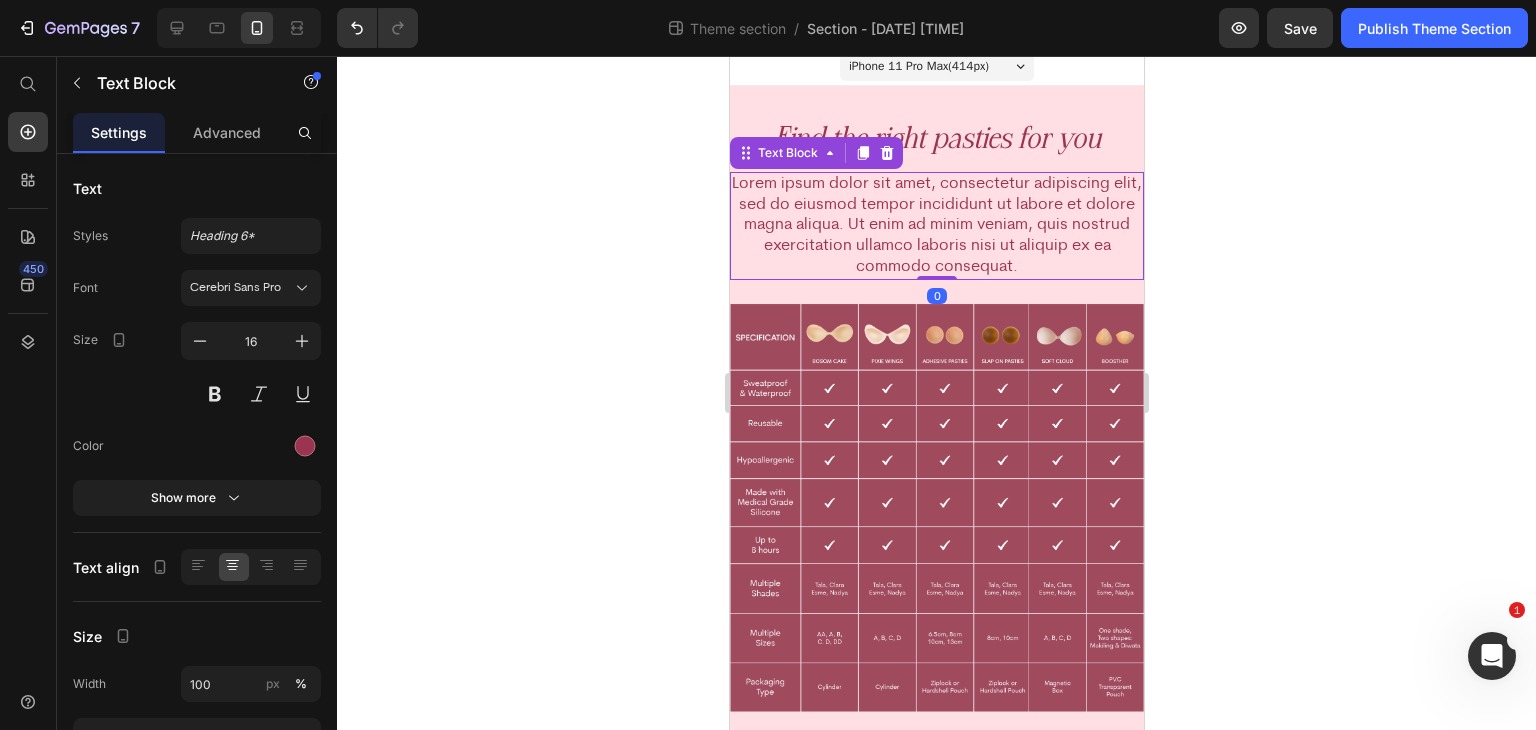 click on "Text Block" at bounding box center [815, 153] 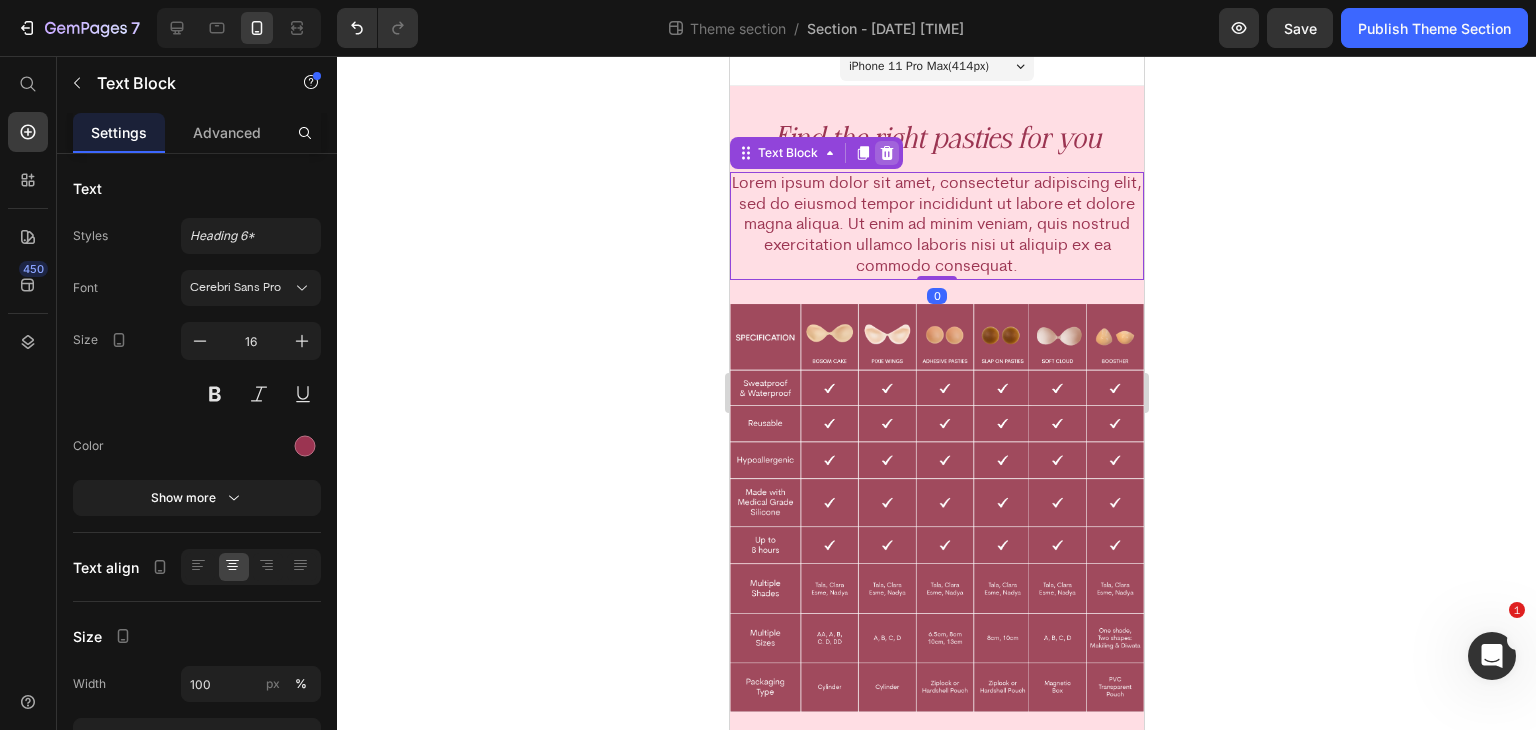 click 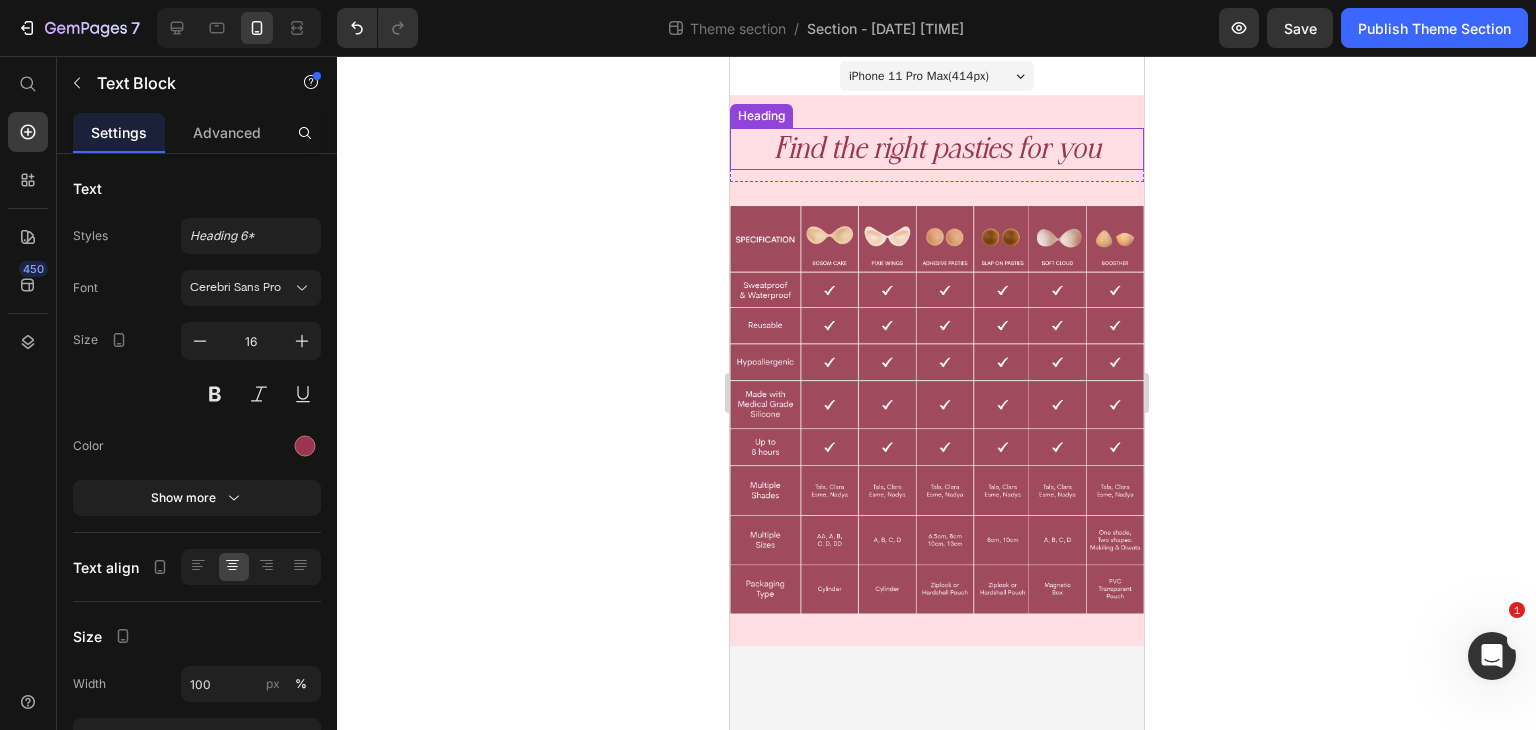 scroll, scrollTop: 0, scrollLeft: 0, axis: both 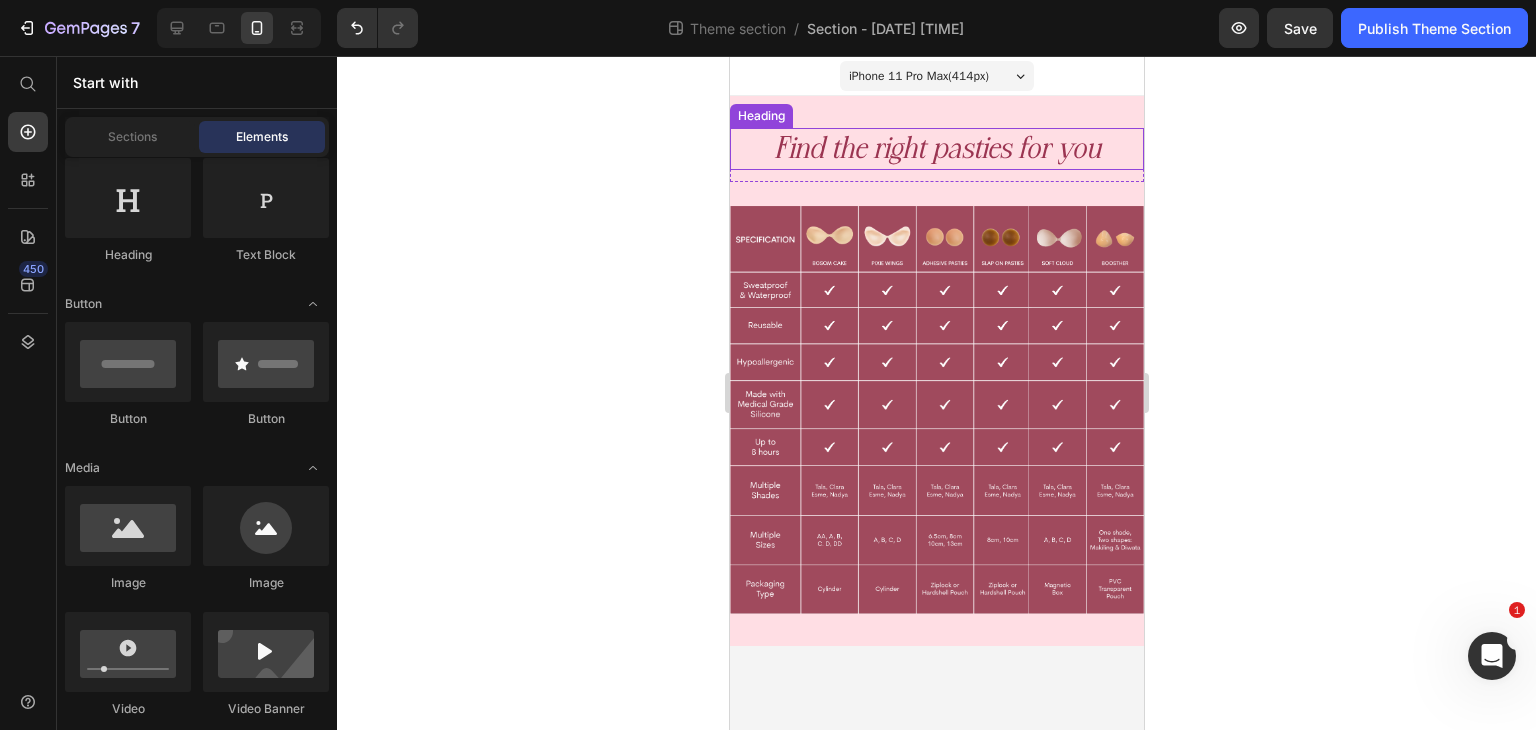 drag, startPoint x: 1445, startPoint y: 339, endPoint x: 732, endPoint y: 269, distance: 716.4279 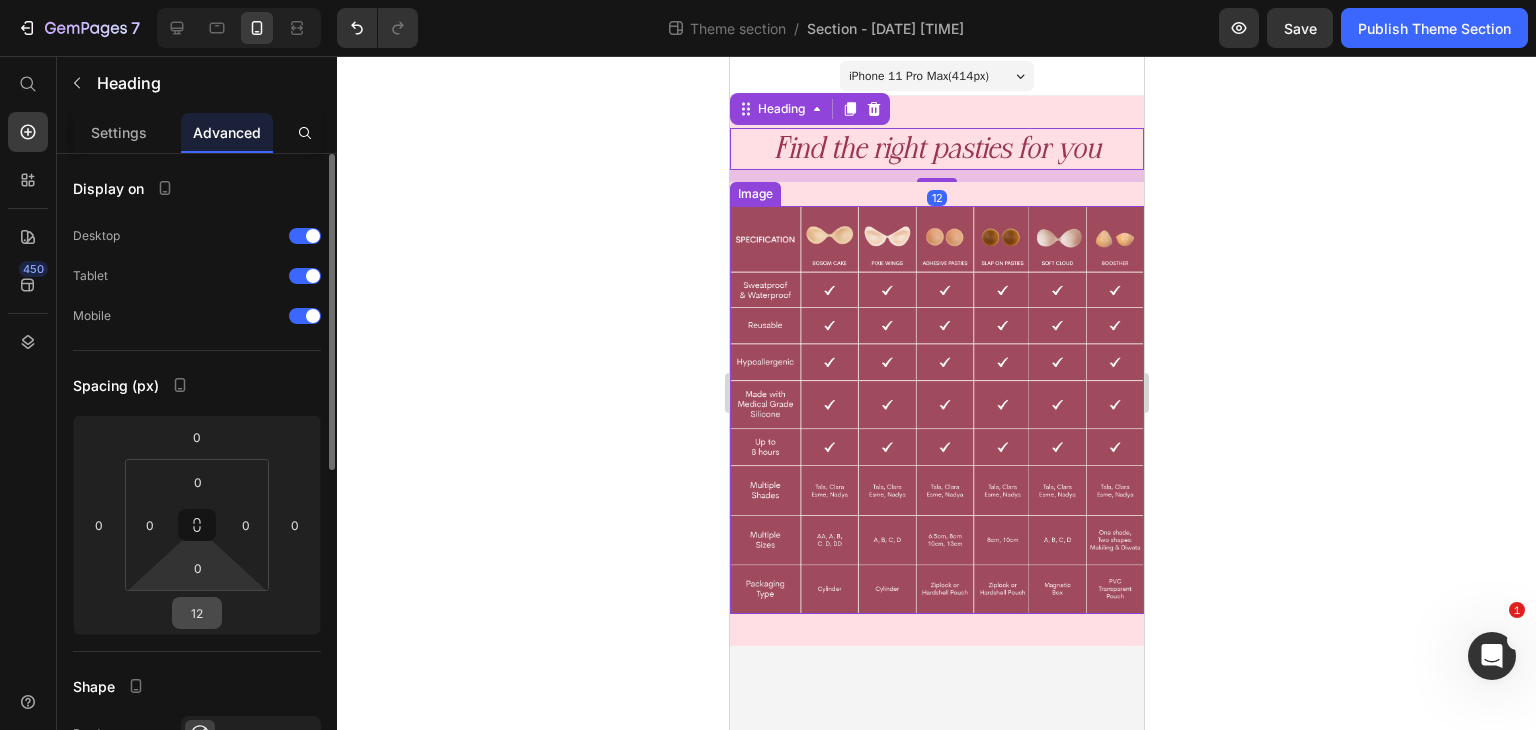 click on "12" at bounding box center [197, 613] 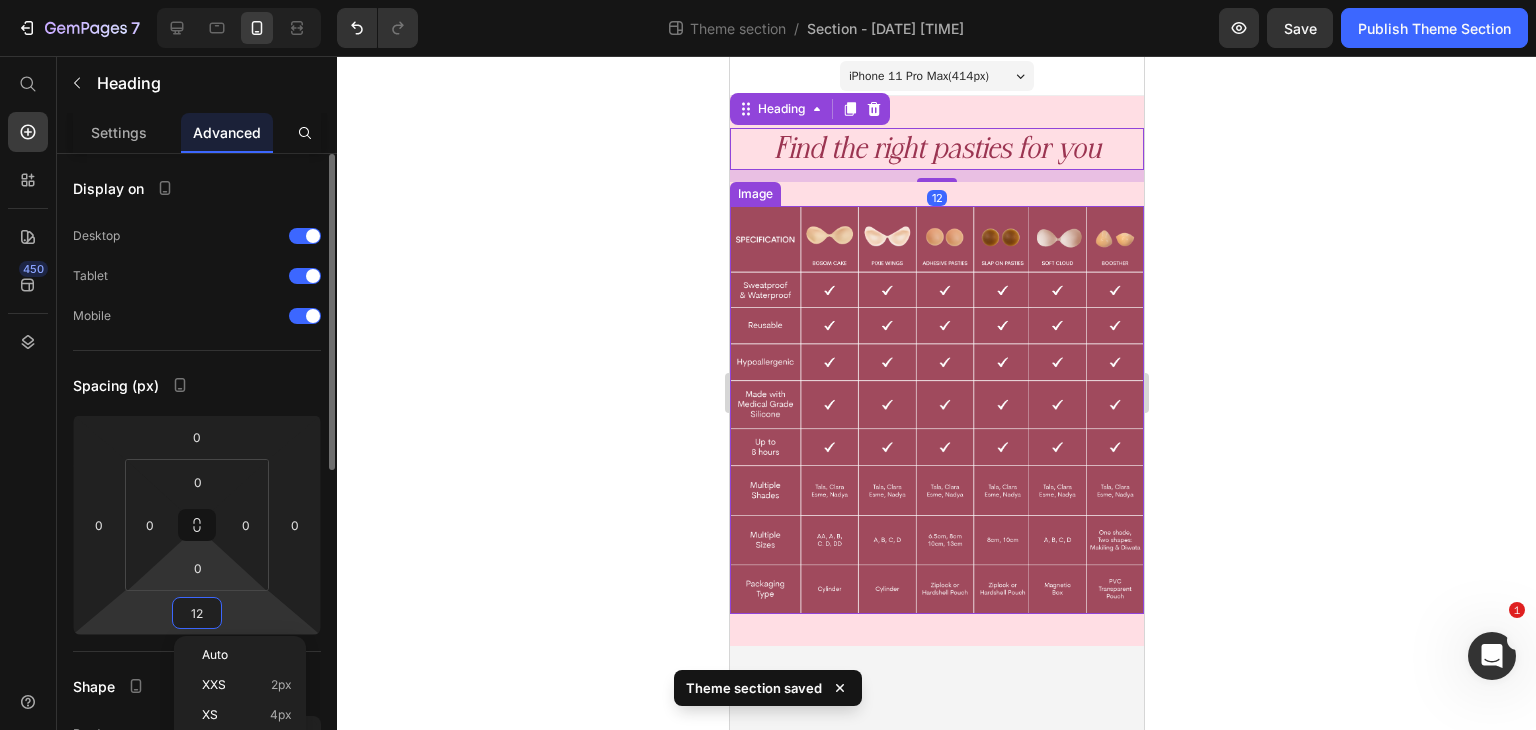 type on "0" 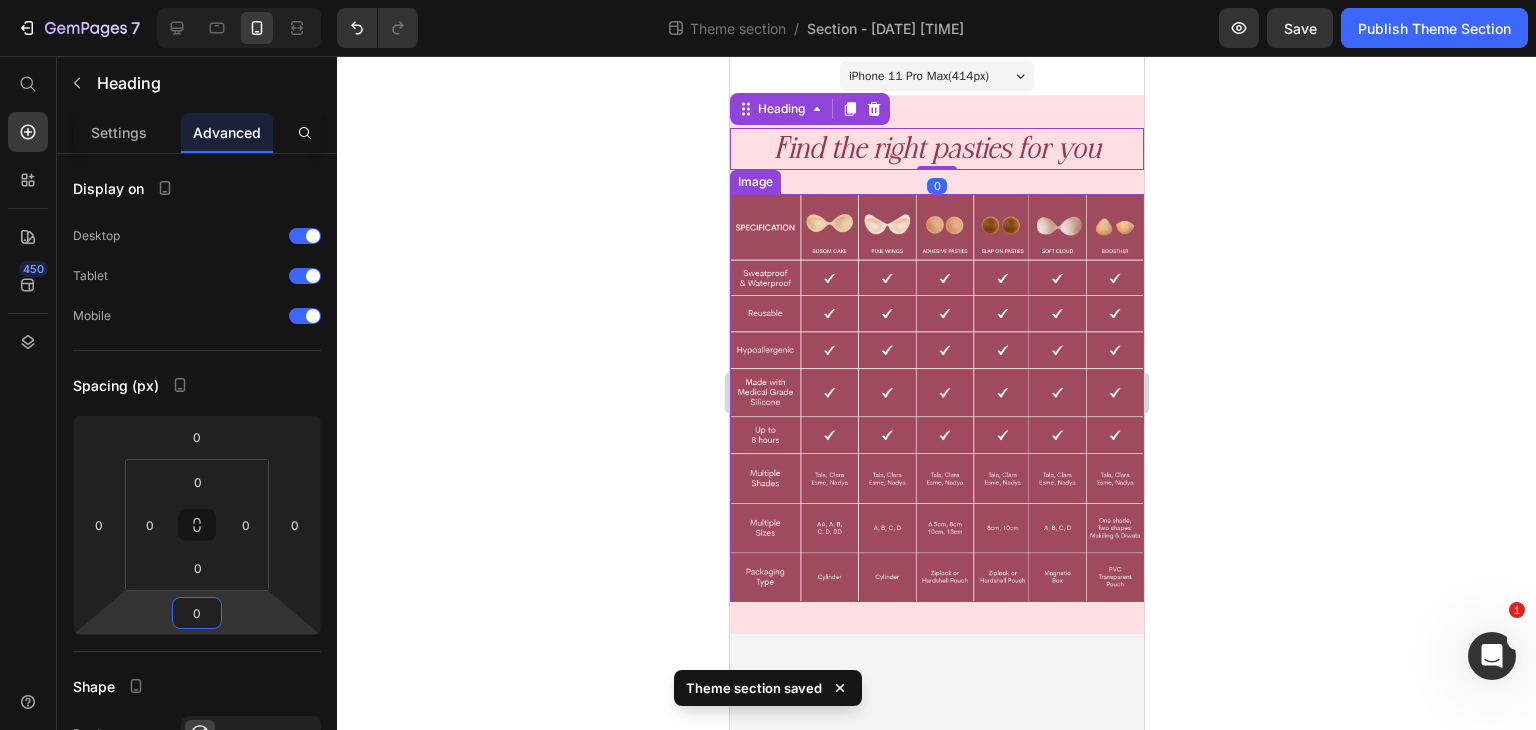 click at bounding box center [936, 398] 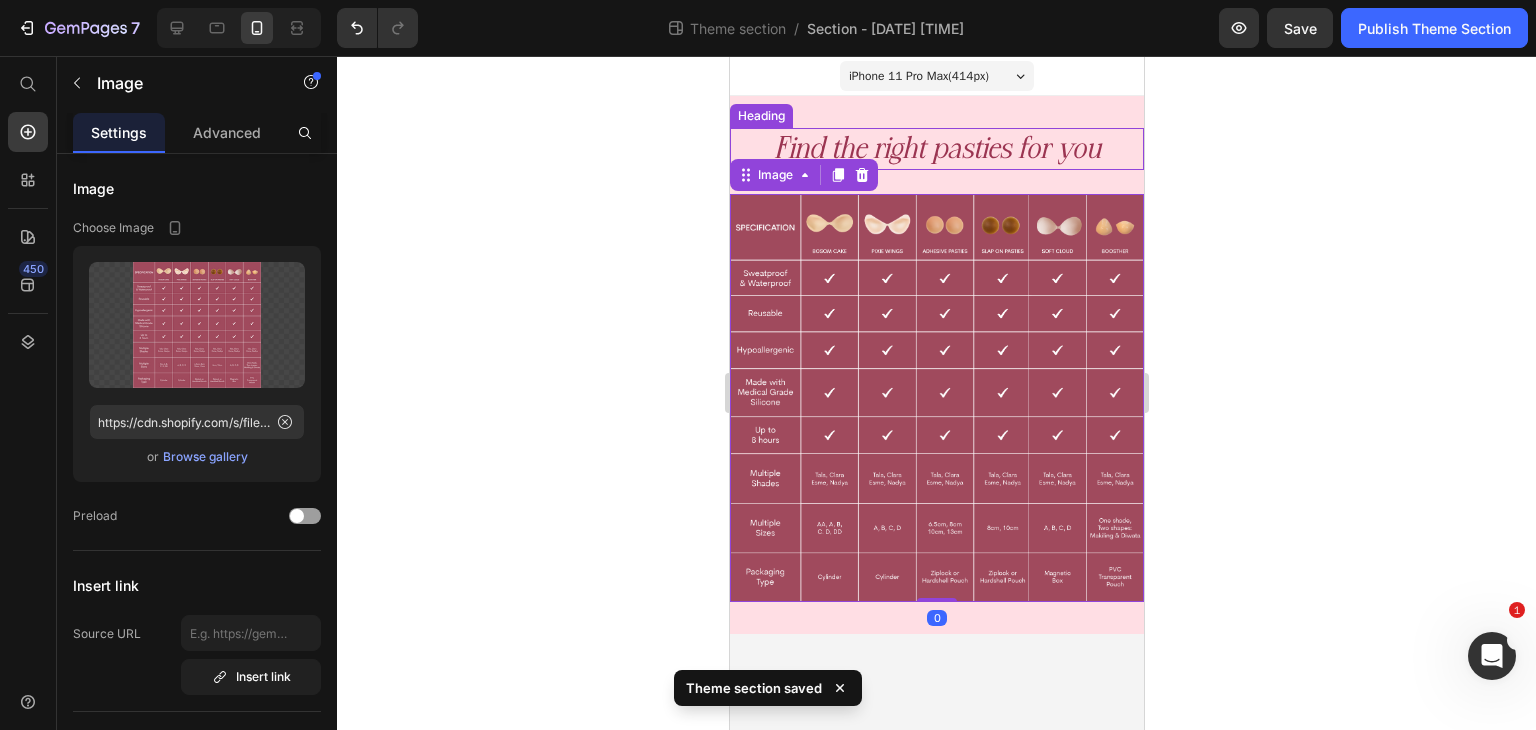 click on "Heading" at bounding box center [760, 116] 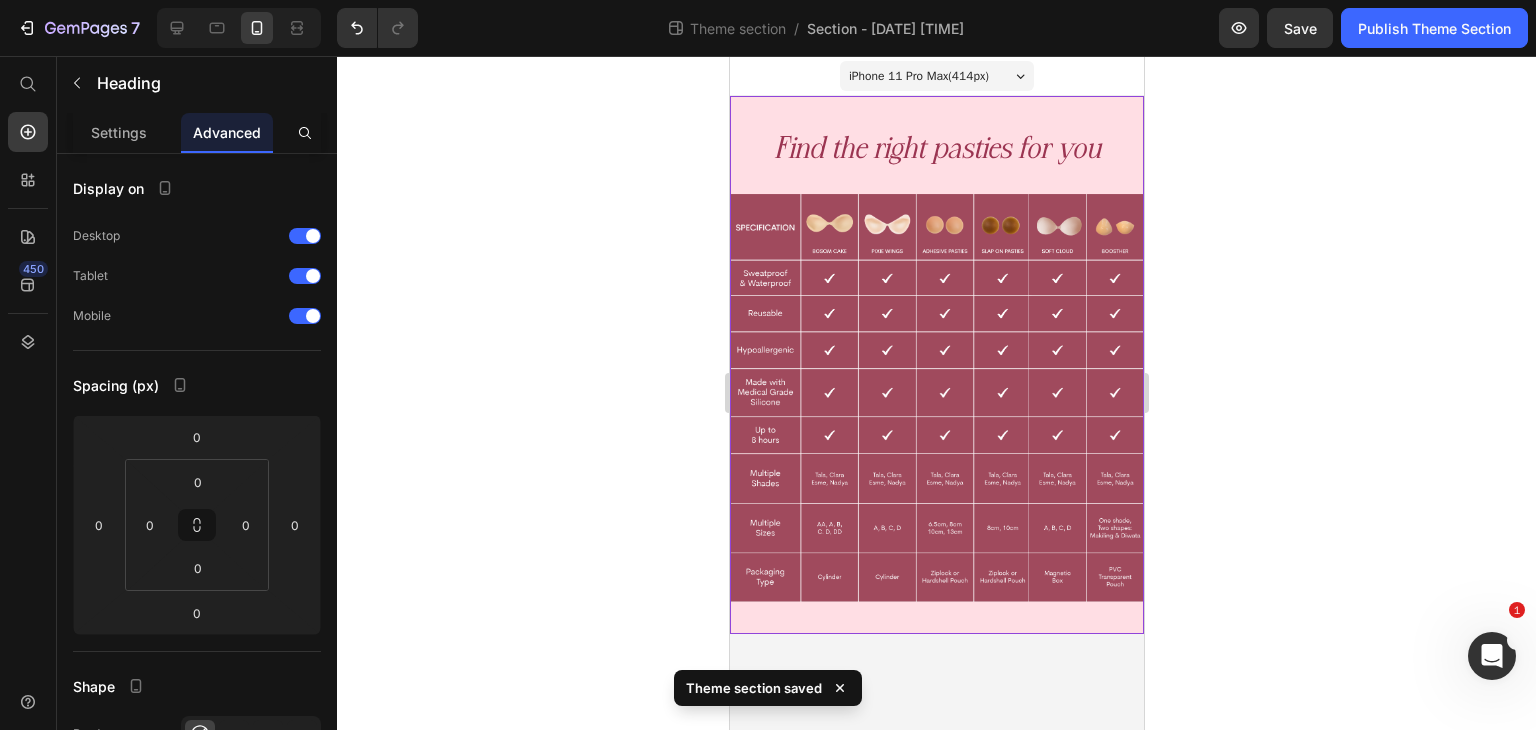 click on "Find the right pasties for you Heading Row Image Row Row" at bounding box center [936, 365] 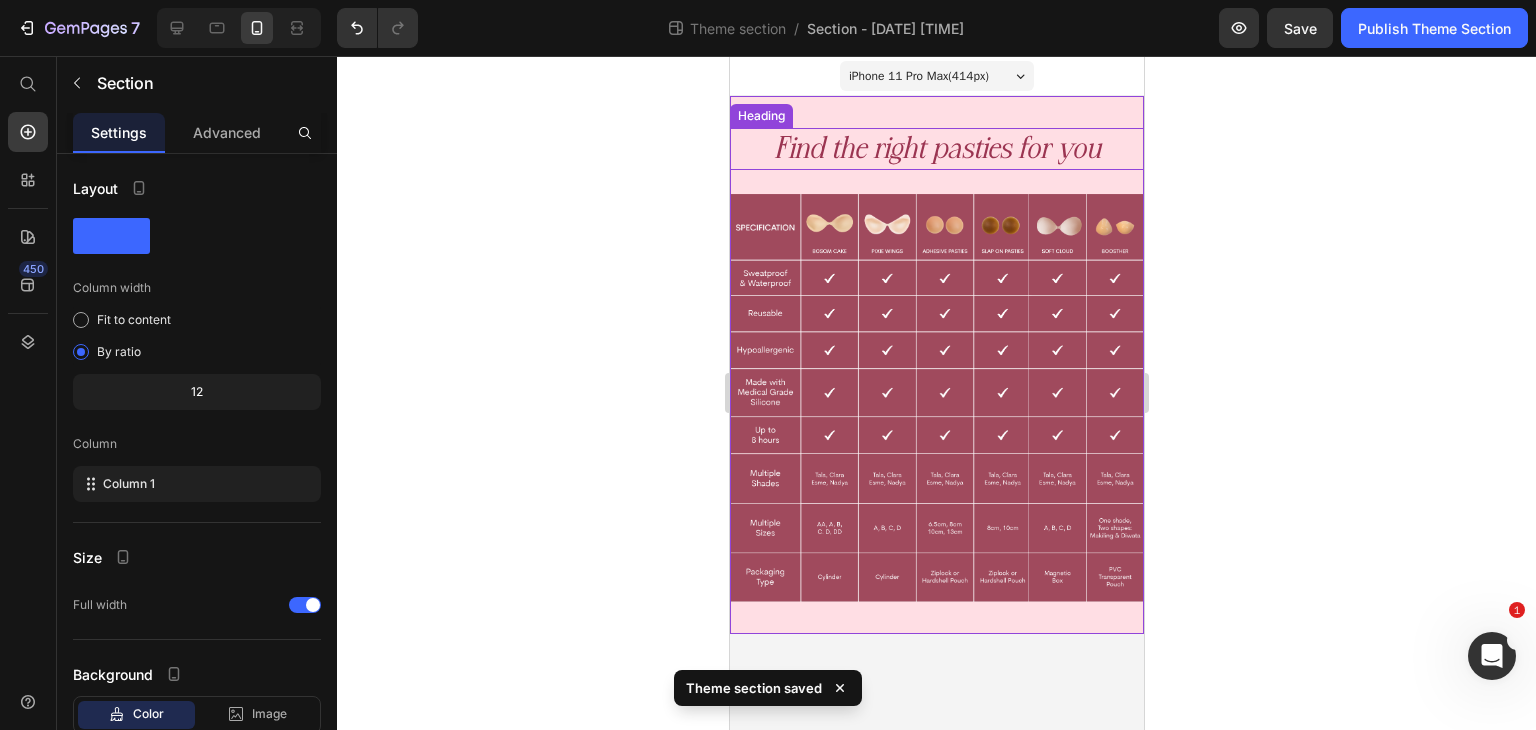drag, startPoint x: 856, startPoint y: 148, endPoint x: 817, endPoint y: 168, distance: 43.829212 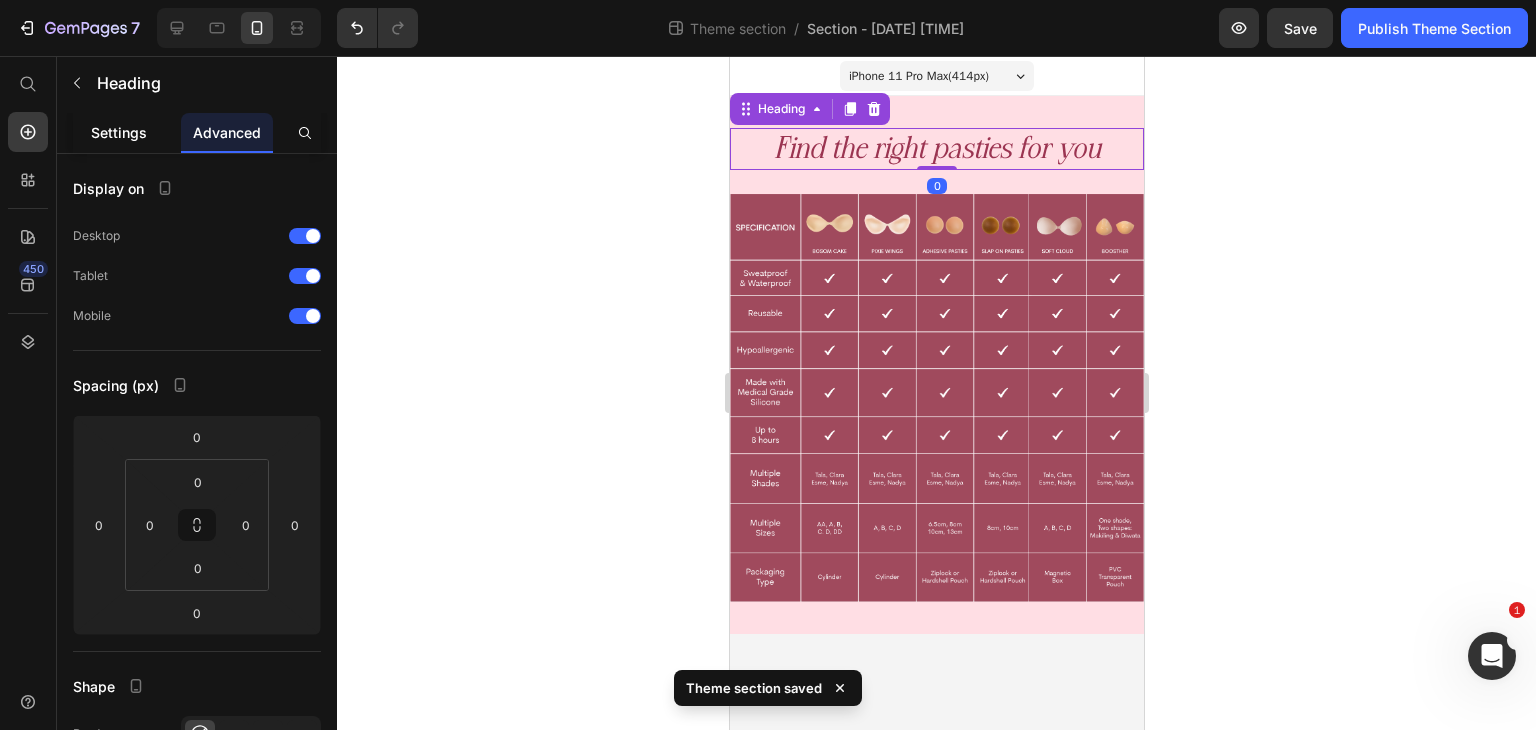 click on "Settings" 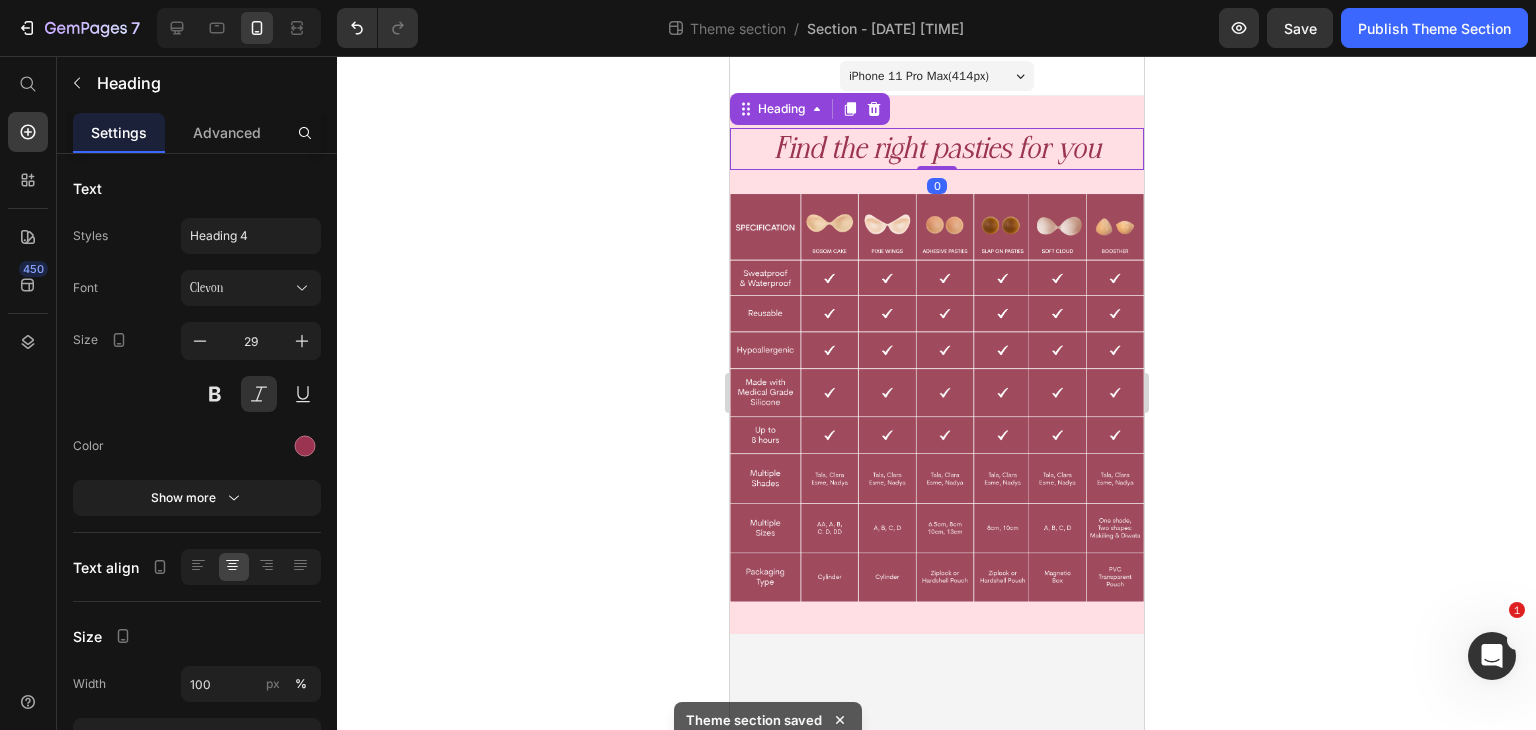 click on "Settings" at bounding box center (119, 132) 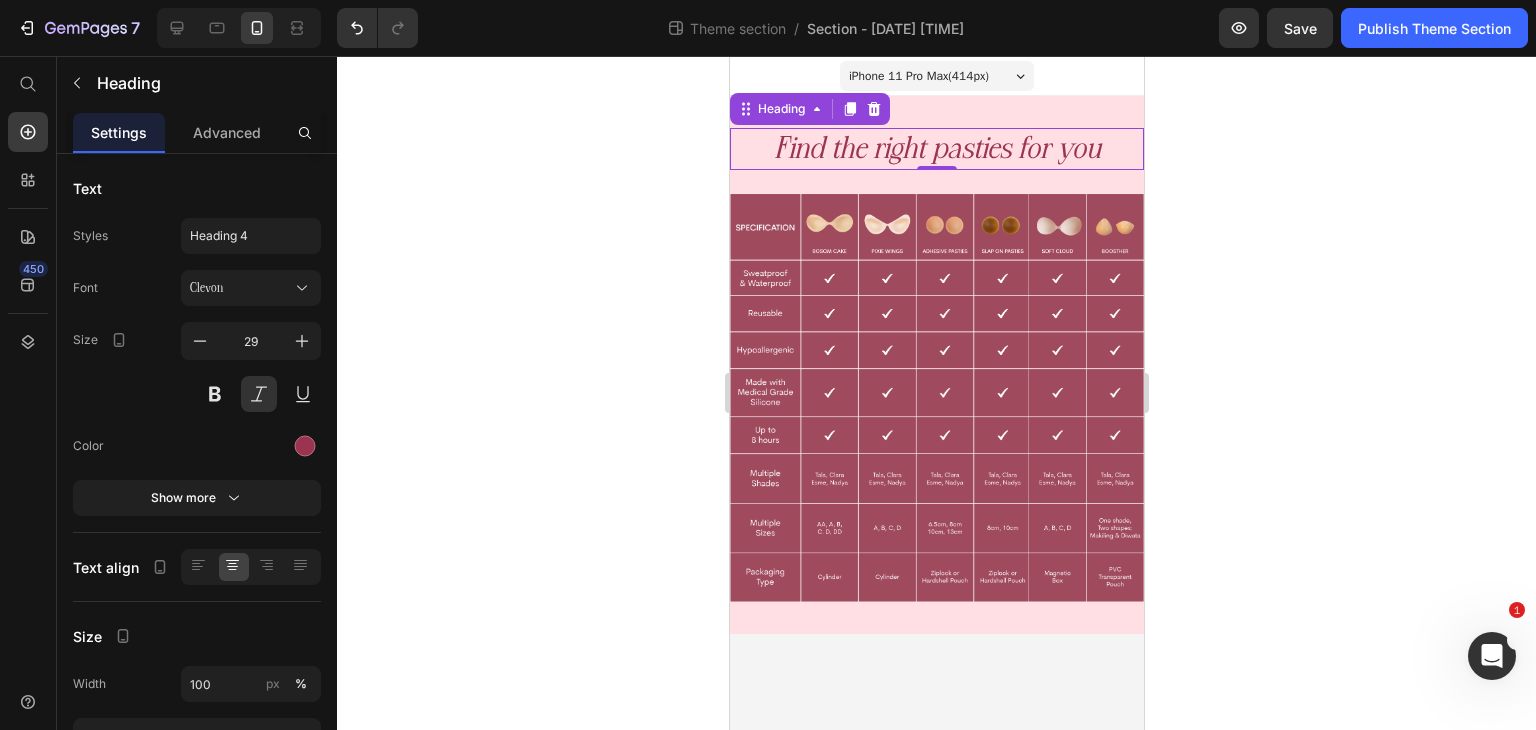 click at bounding box center [936, 398] 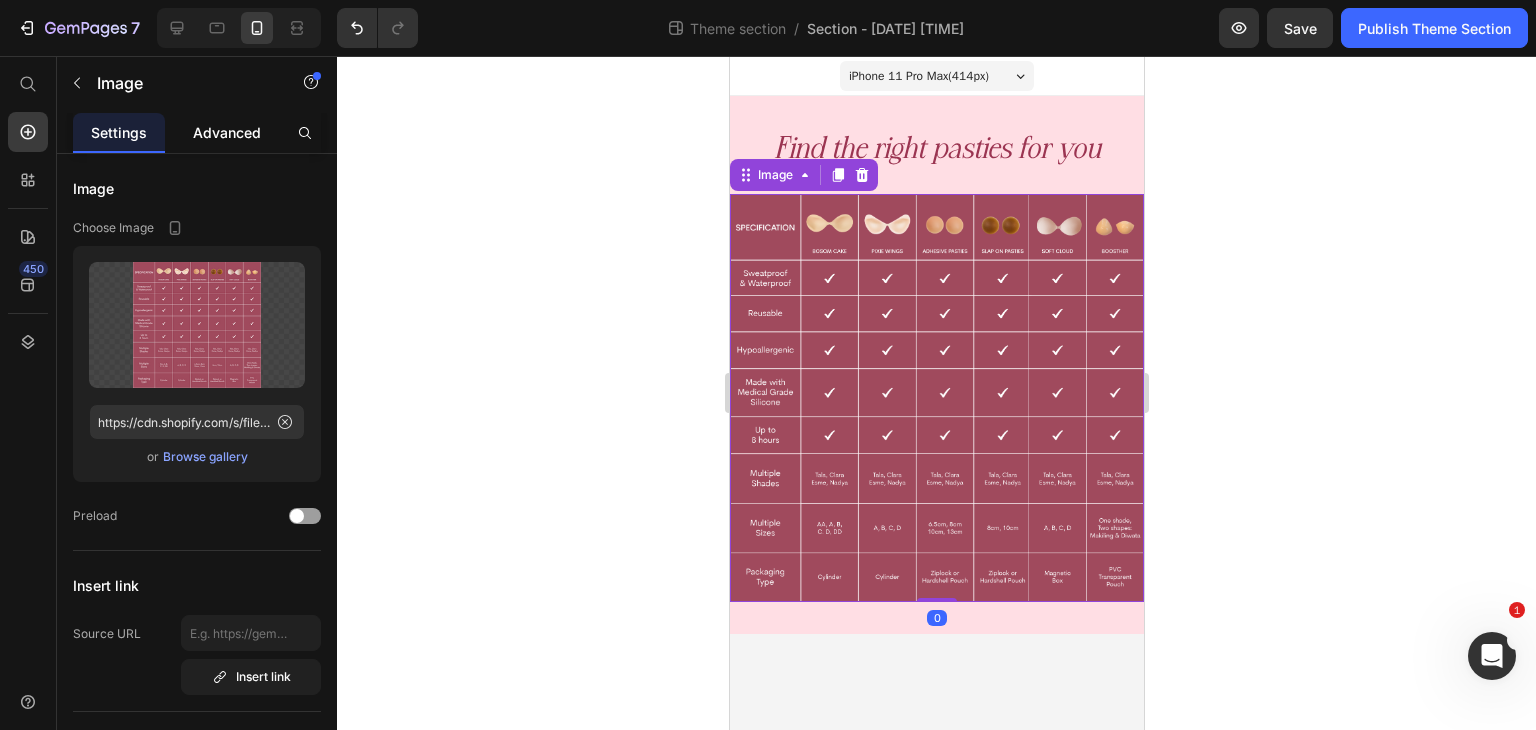 click on "Advanced" at bounding box center [227, 132] 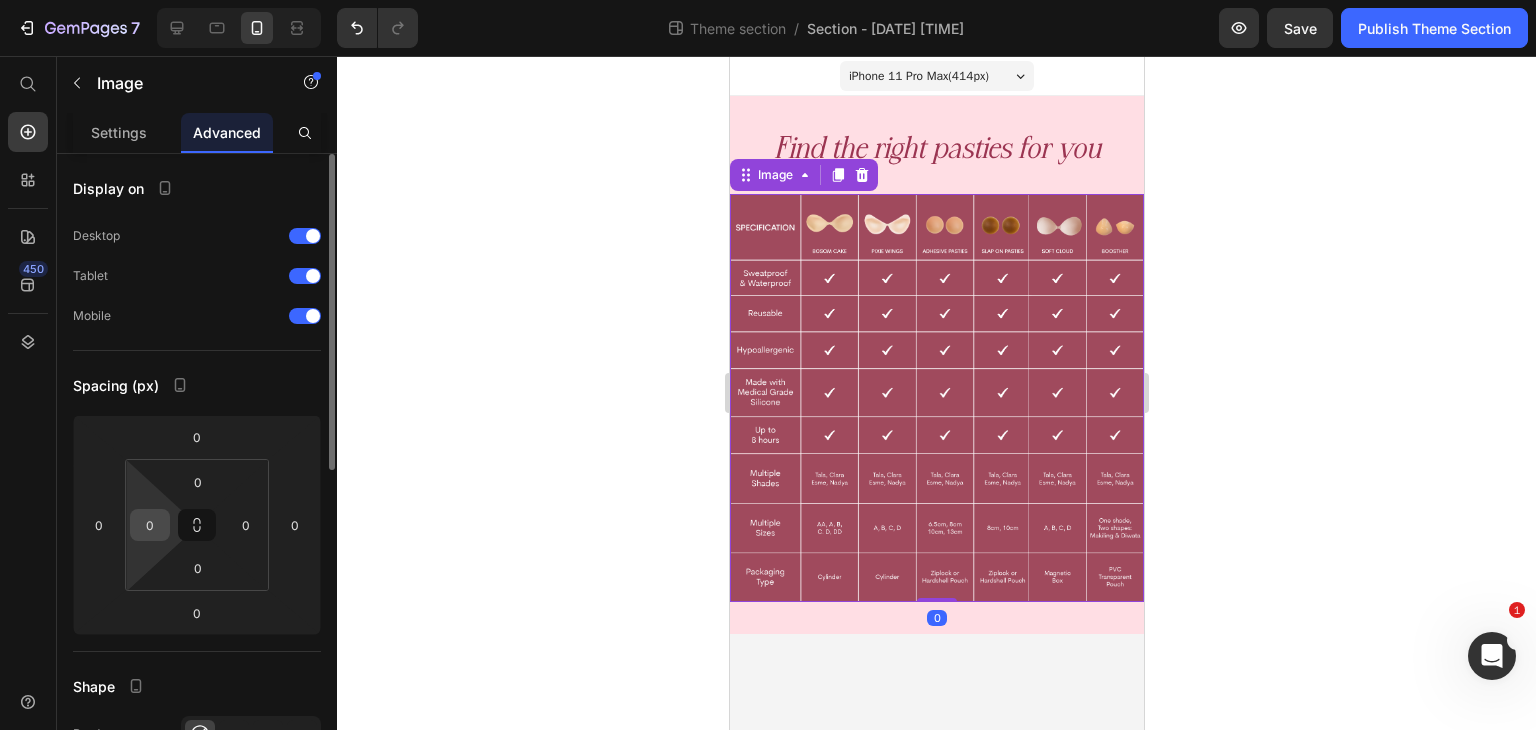 click on "0" at bounding box center (150, 525) 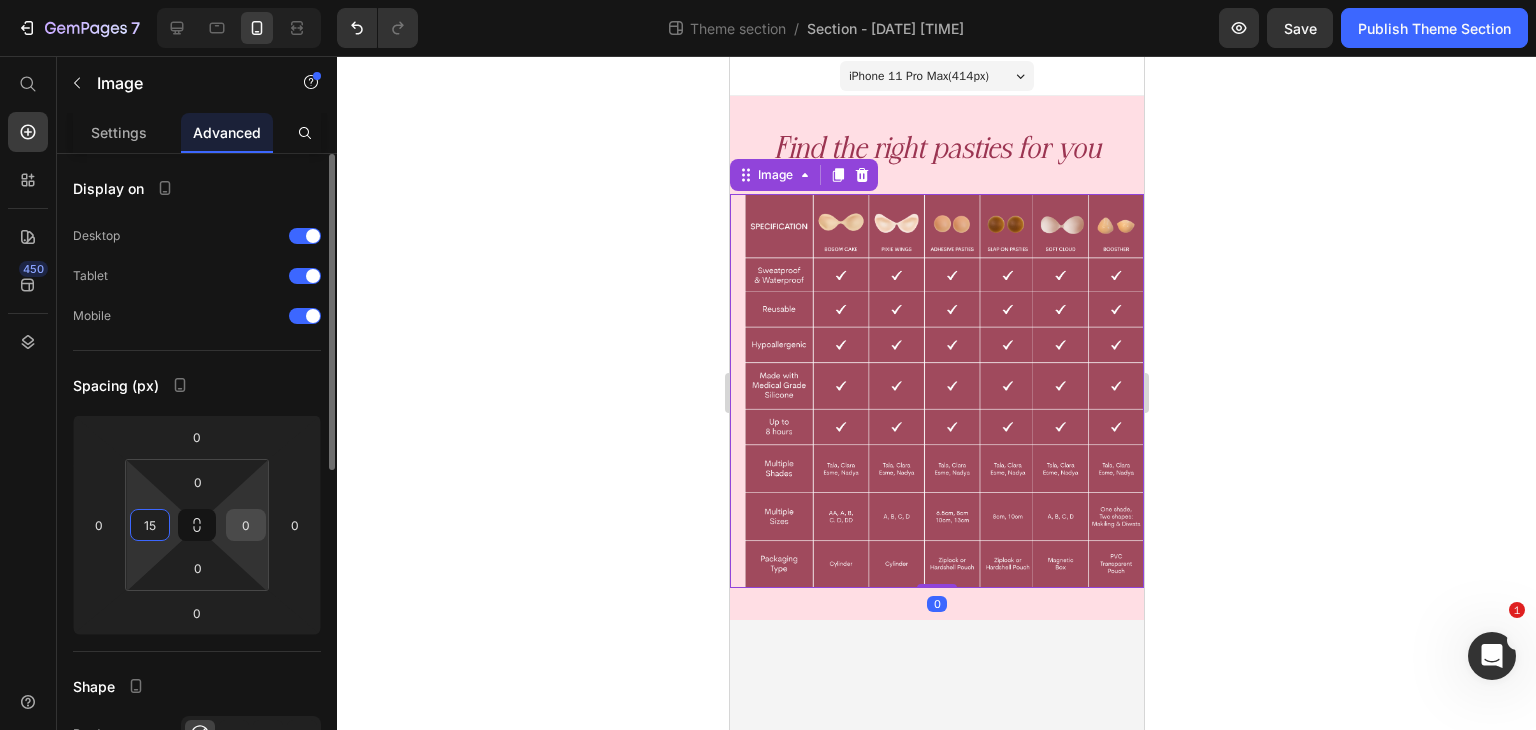 type on "15" 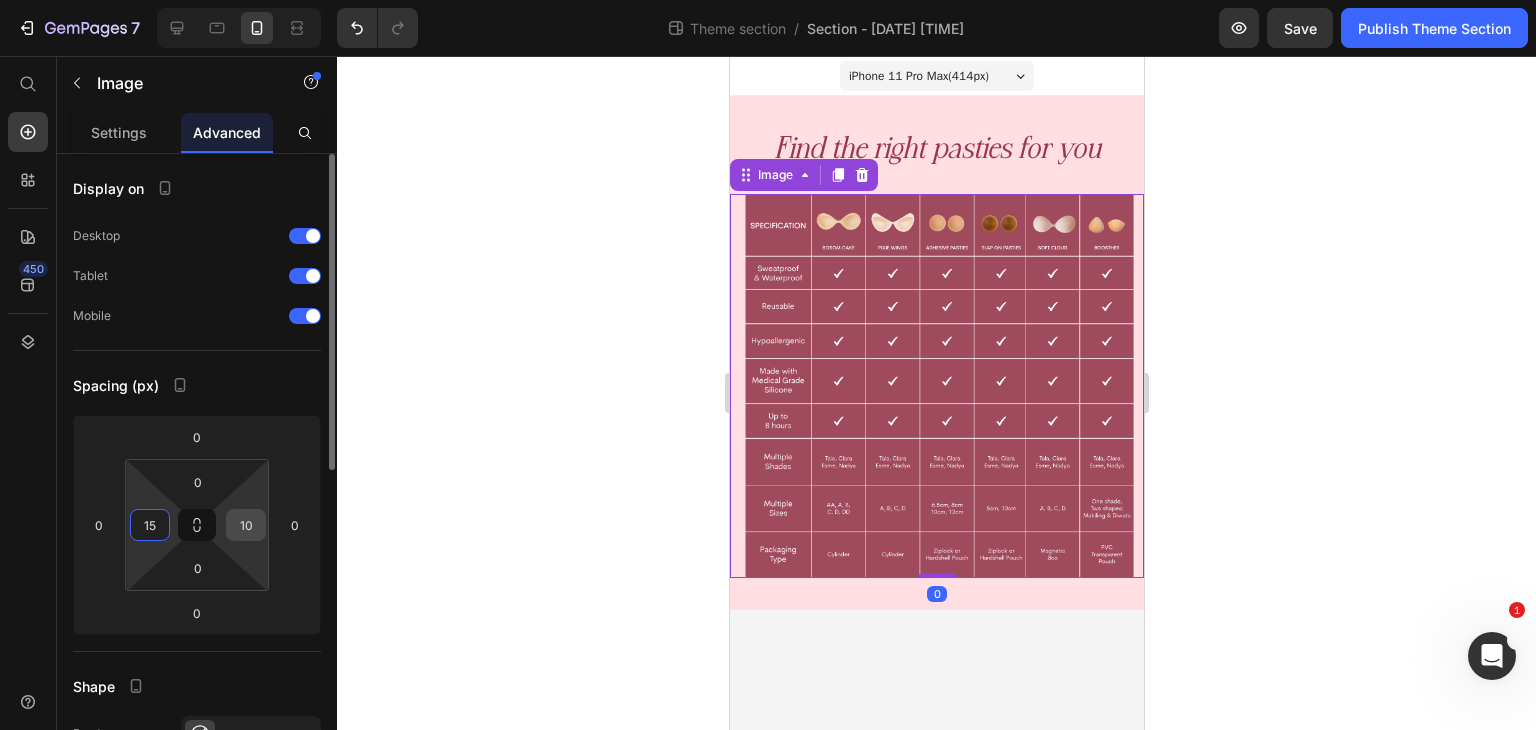 click on "10" at bounding box center [246, 525] 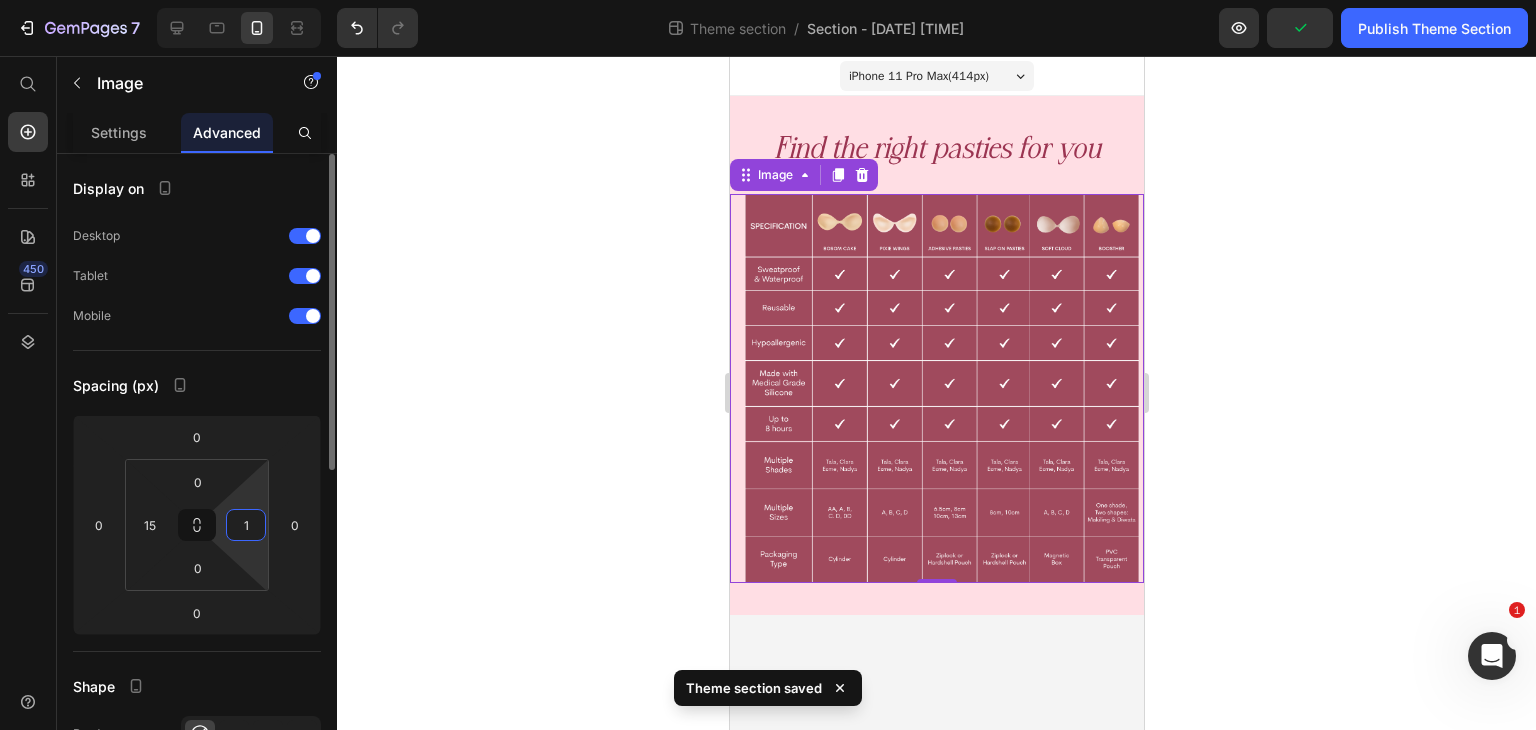 type on "15" 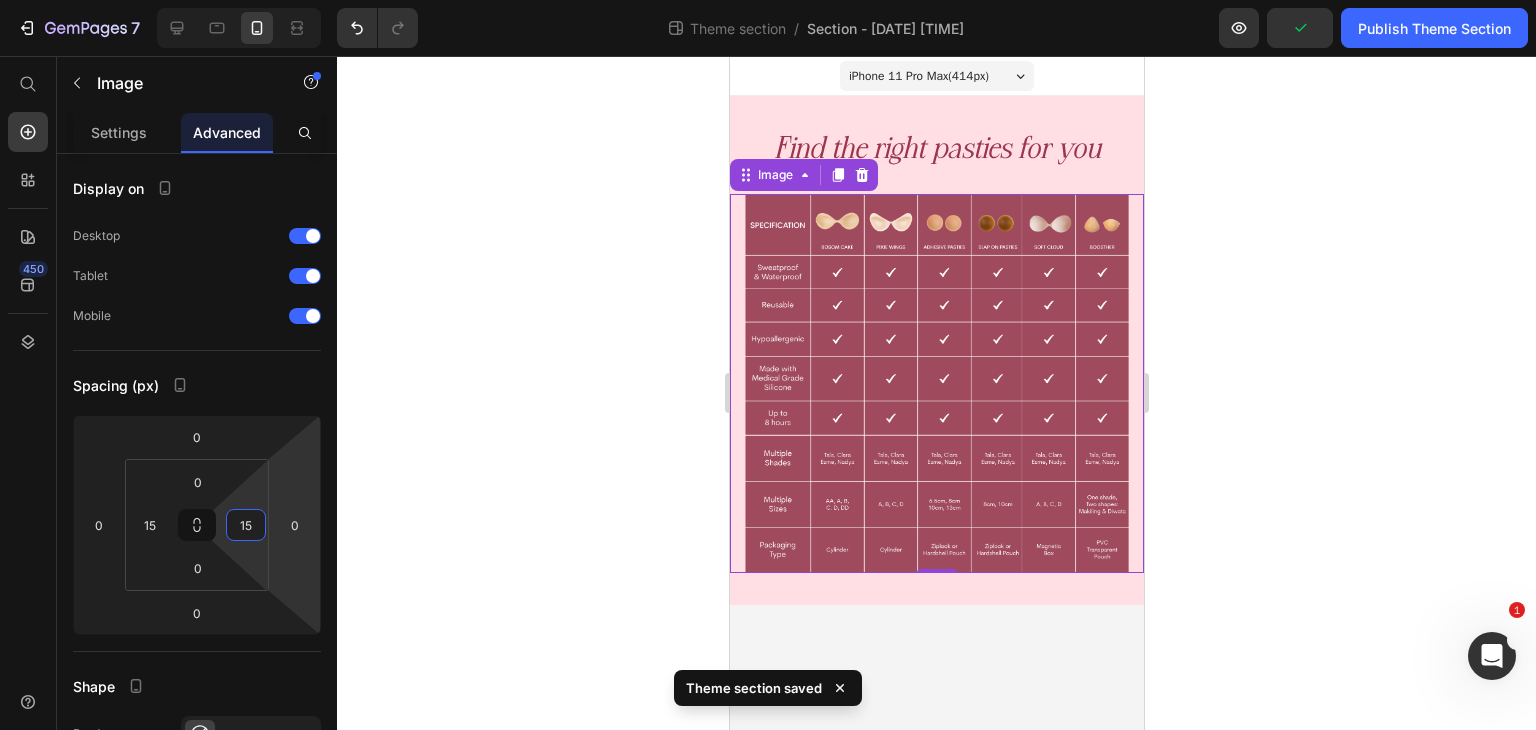 click 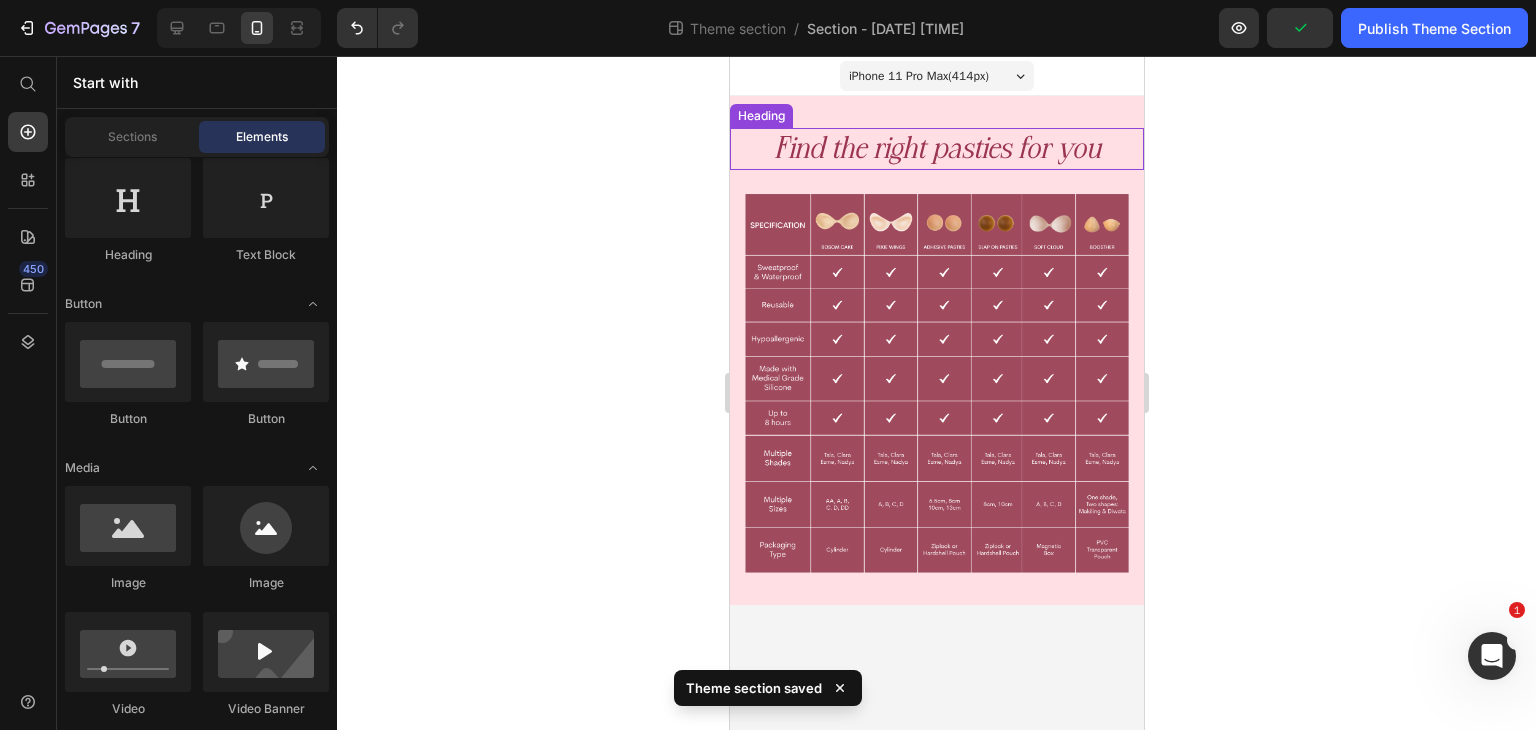 click on "Find the right pasties for you" at bounding box center [936, 149] 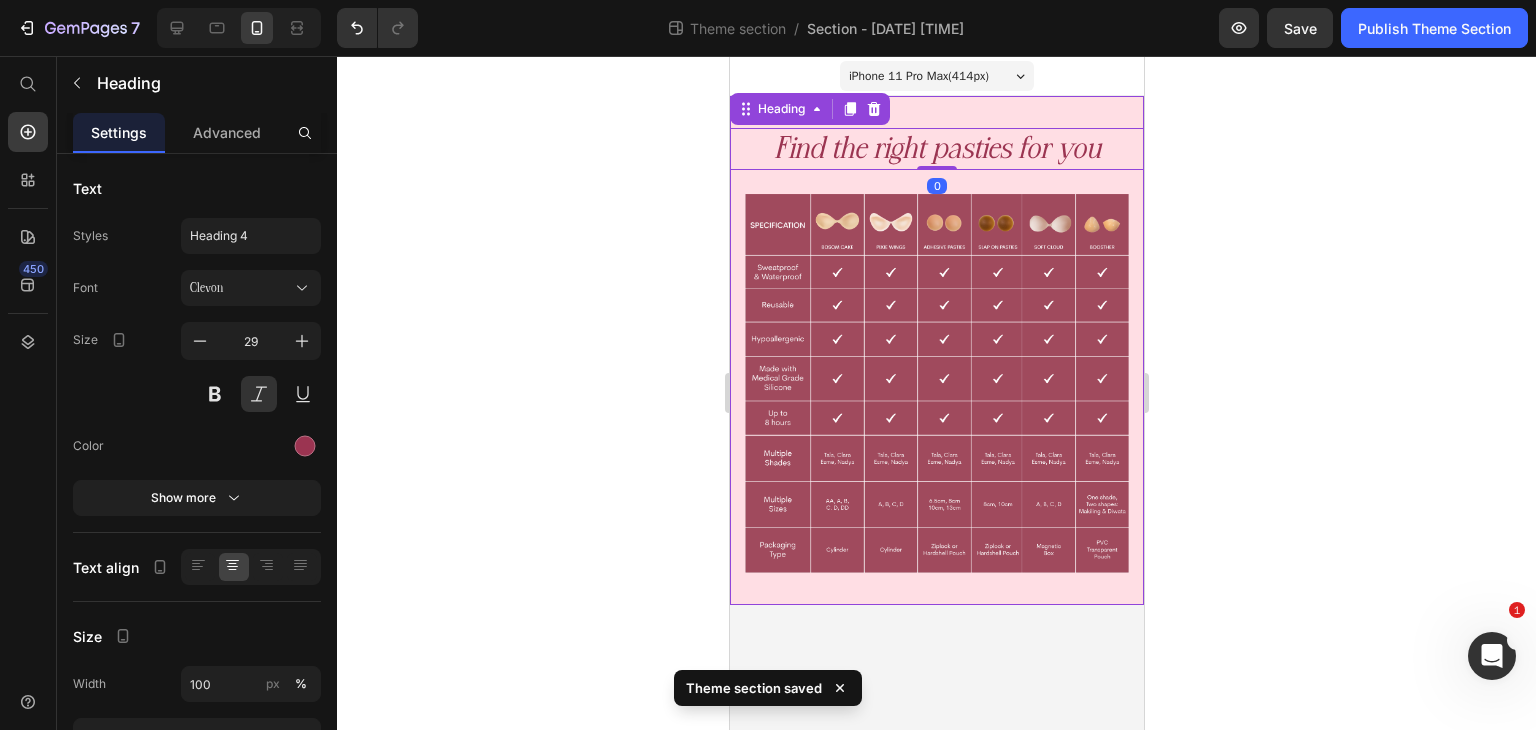 click on "Find the right pasties for you Heading   0 Row Image Row Row" at bounding box center [936, 350] 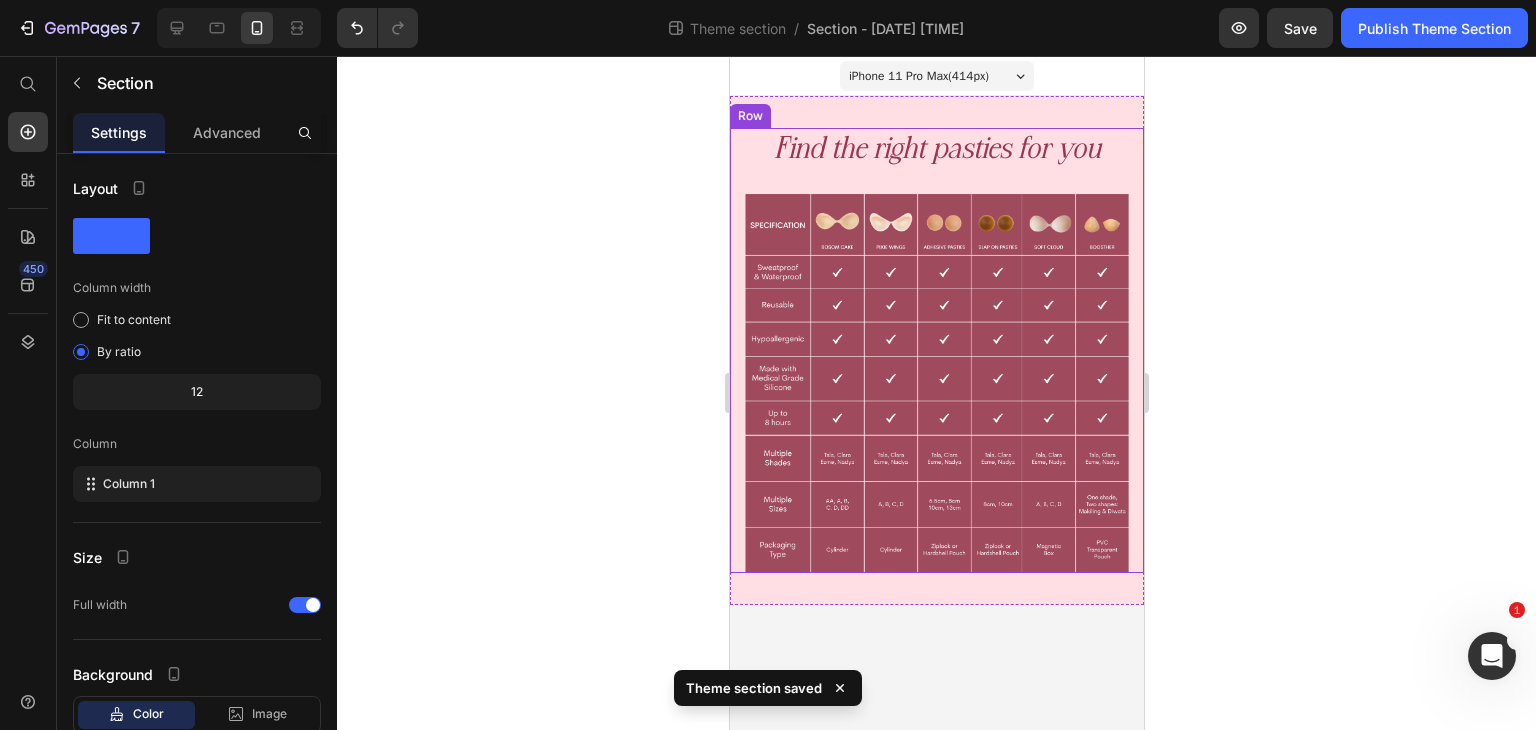 click on "Find the right pasties for you" at bounding box center [936, 149] 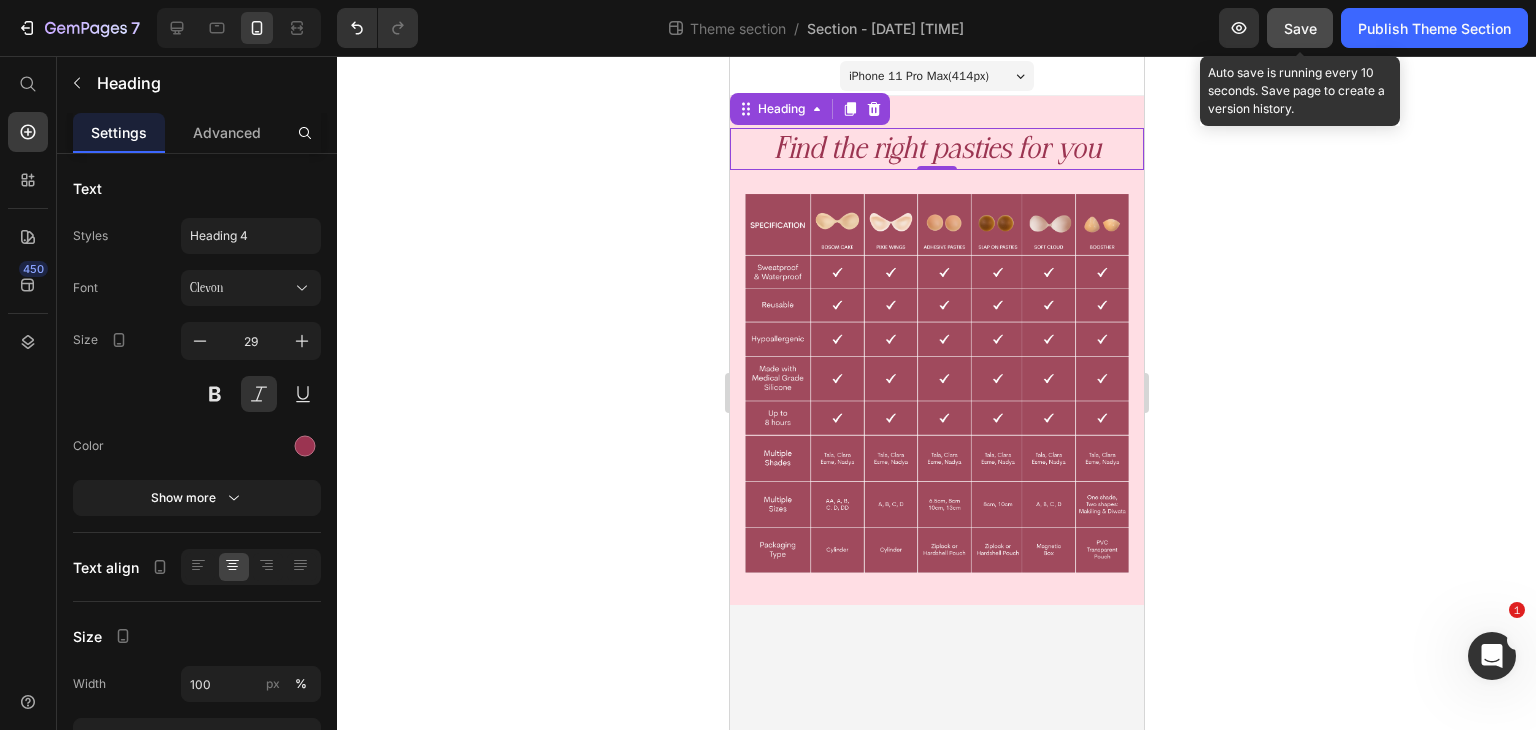 click on "Save" at bounding box center (1300, 28) 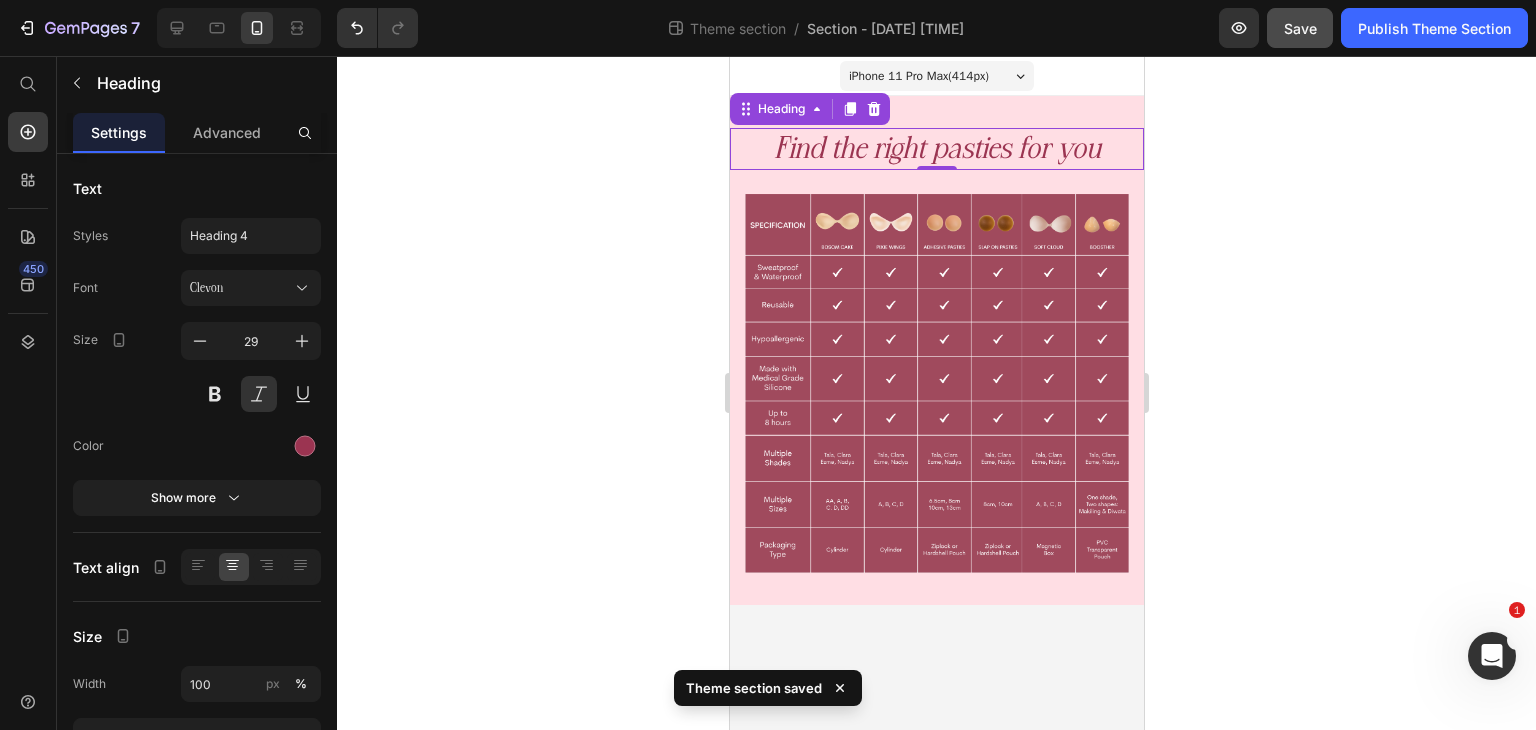 click on "Save" 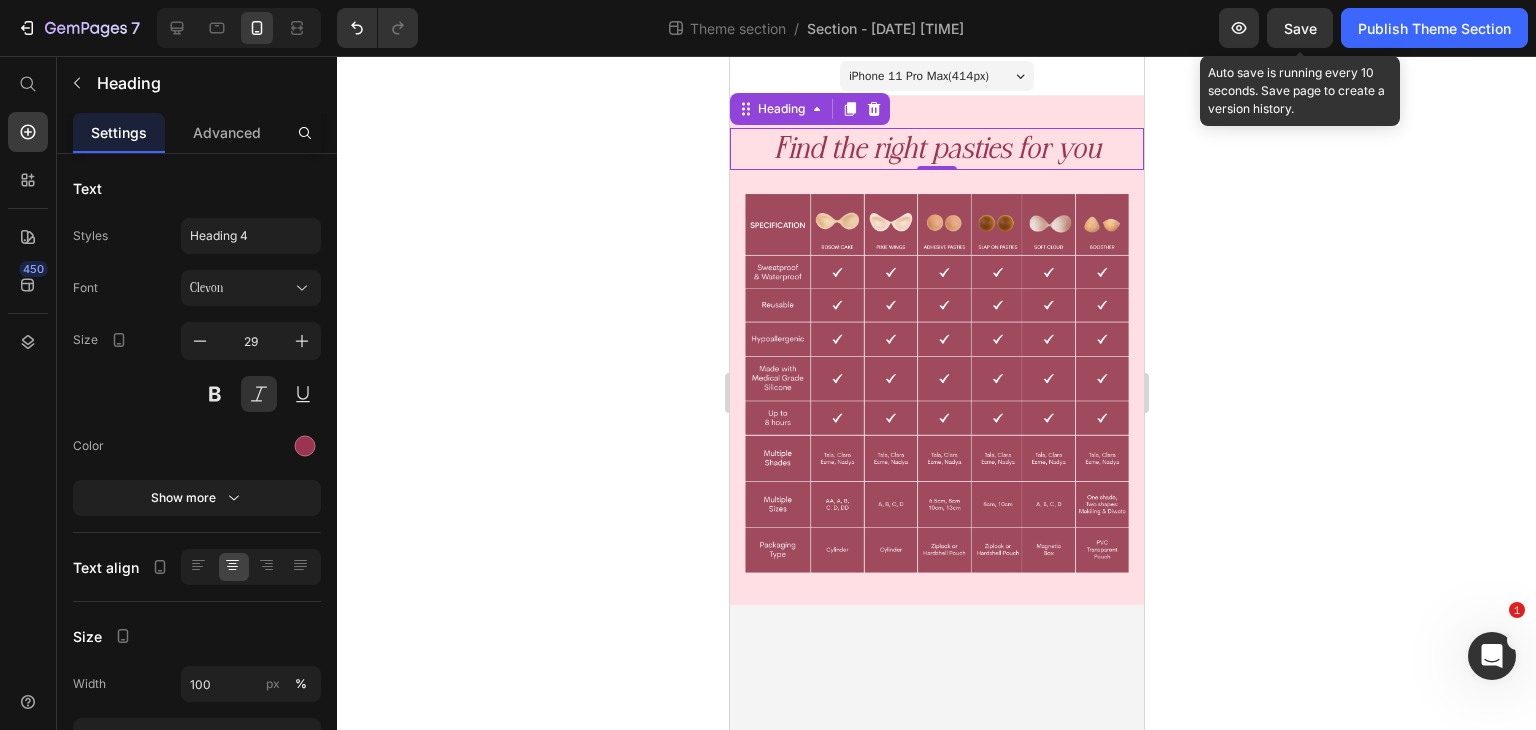 click on "Save" at bounding box center (1300, 28) 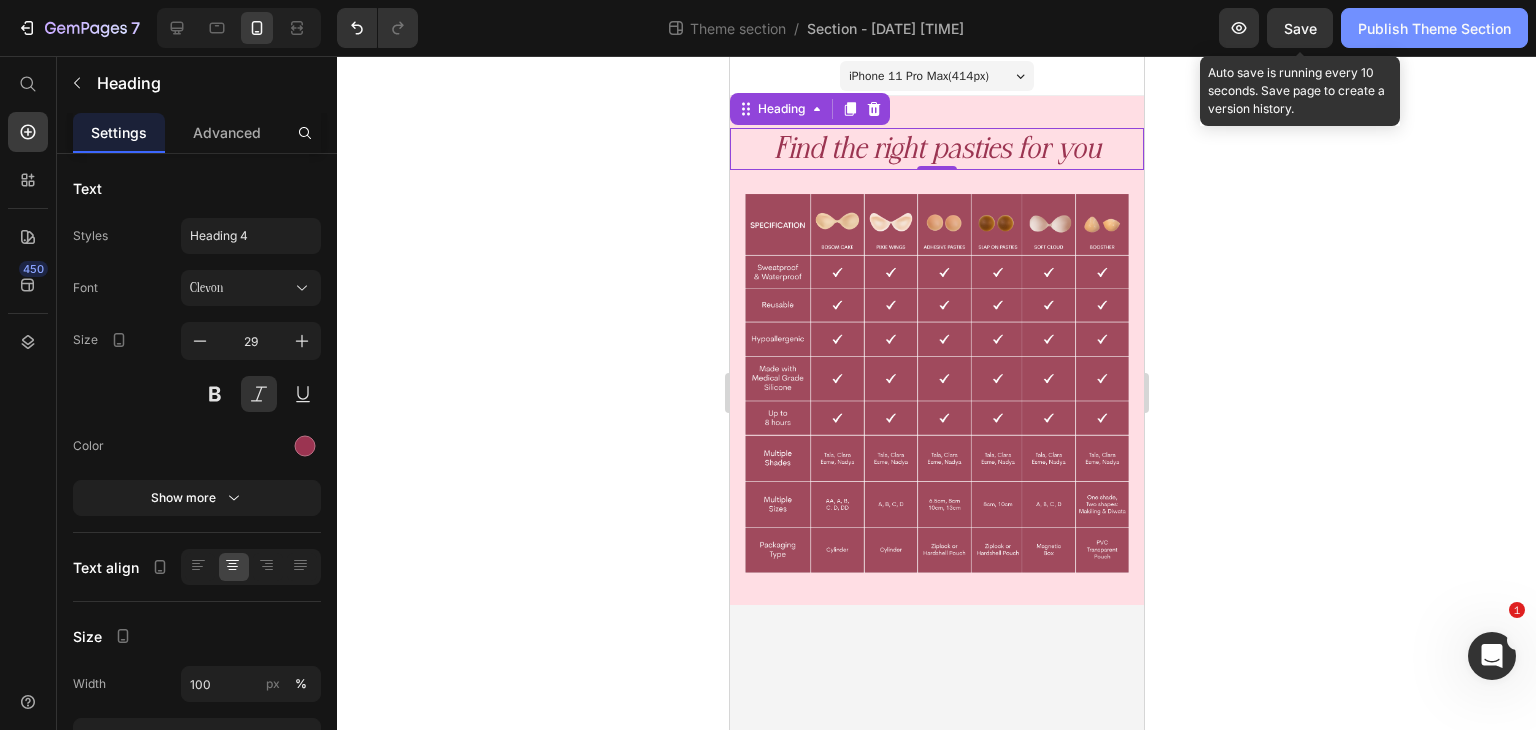 drag, startPoint x: 1304, startPoint y: 33, endPoint x: 1348, endPoint y: 37, distance: 44.181442 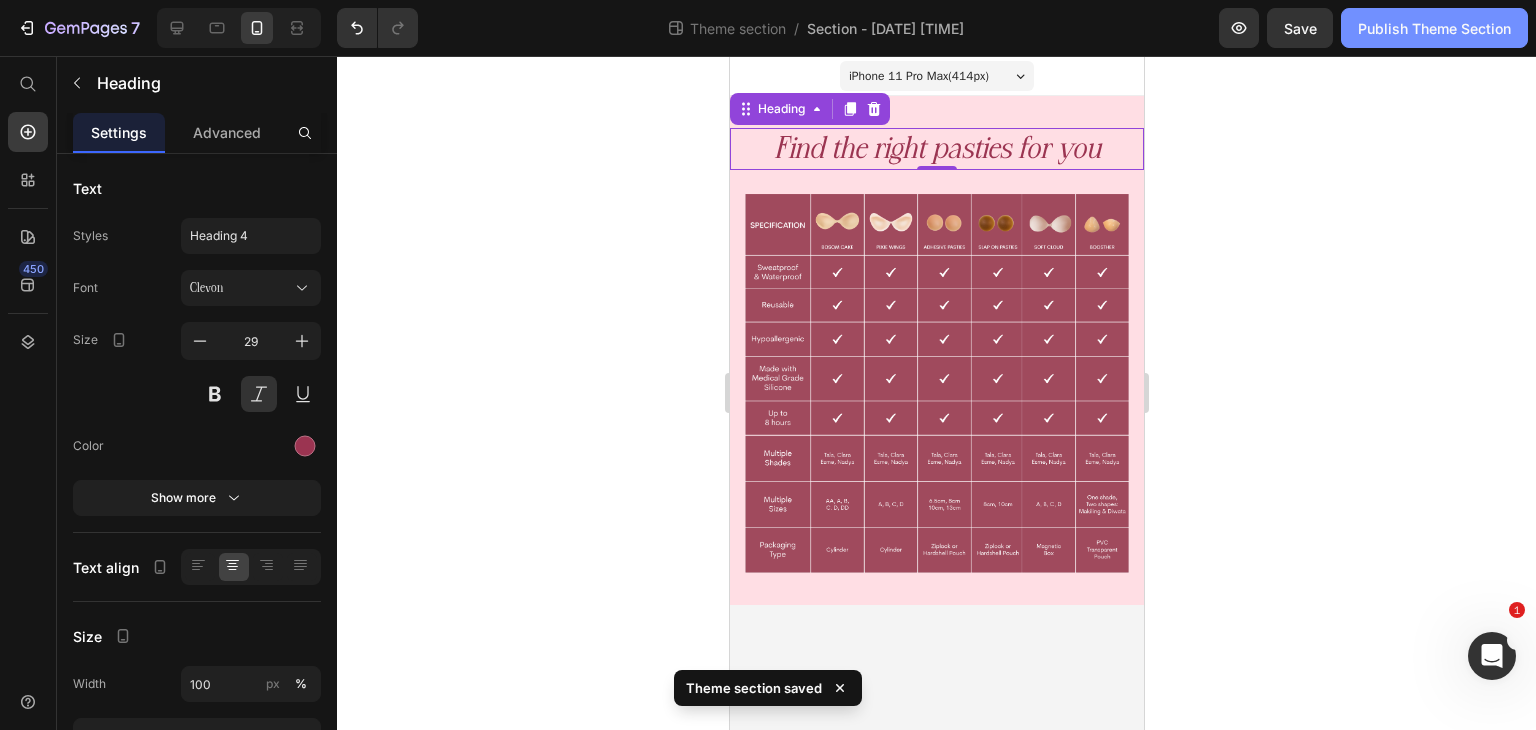 click on "Publish Theme Section" at bounding box center (1434, 28) 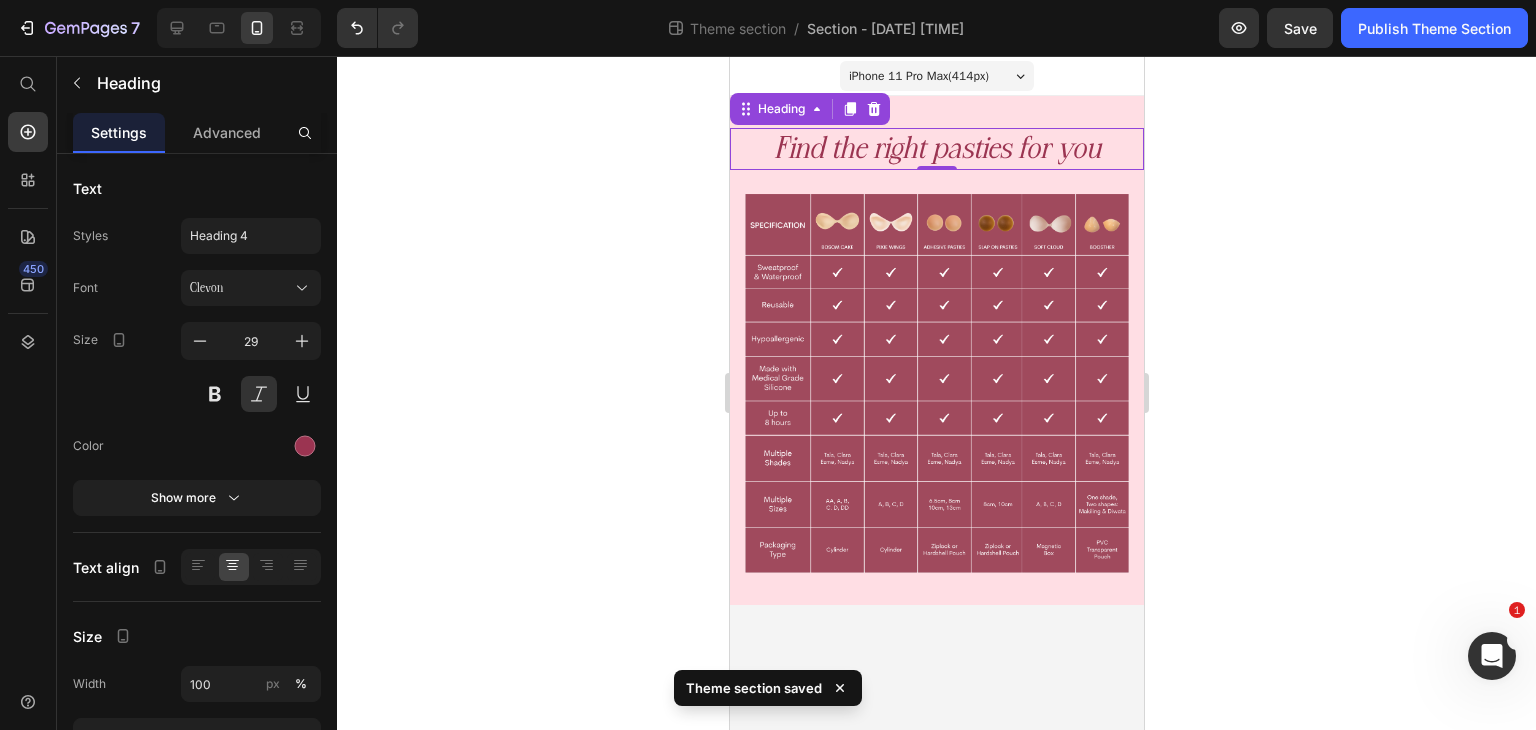 click on "Theme section  /  Section - Jul 14 13:40:14" 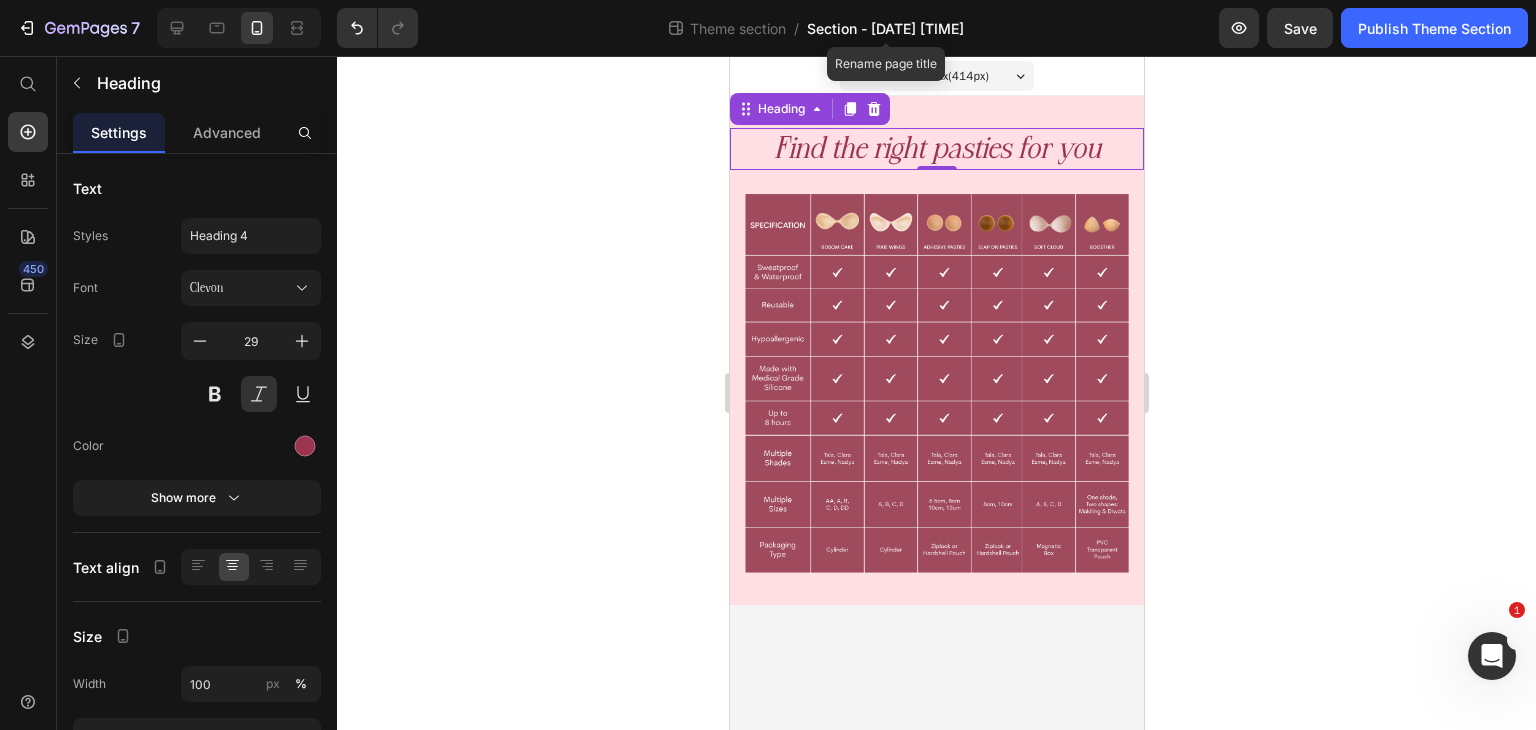 click on "Section - Jul 14 13:40:14" 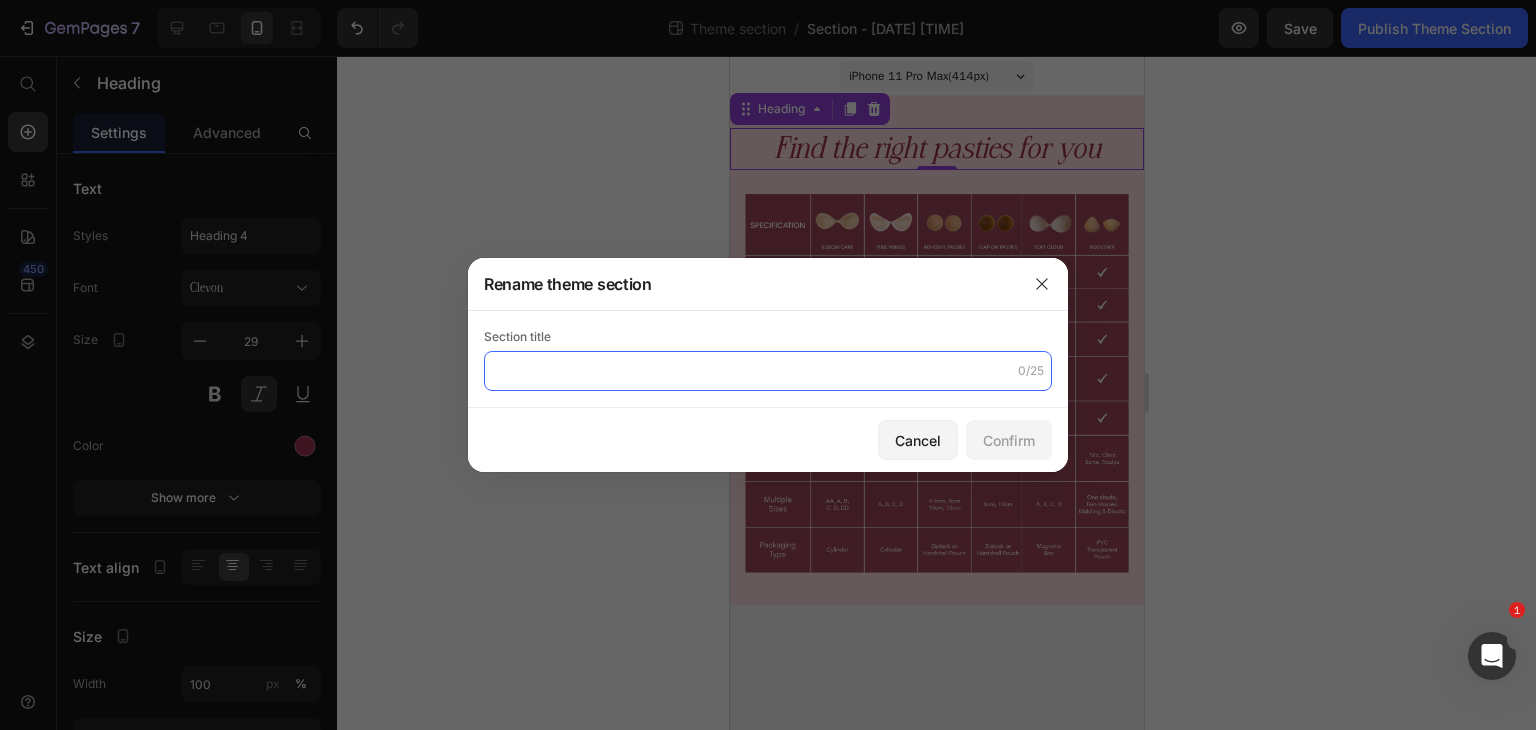 click 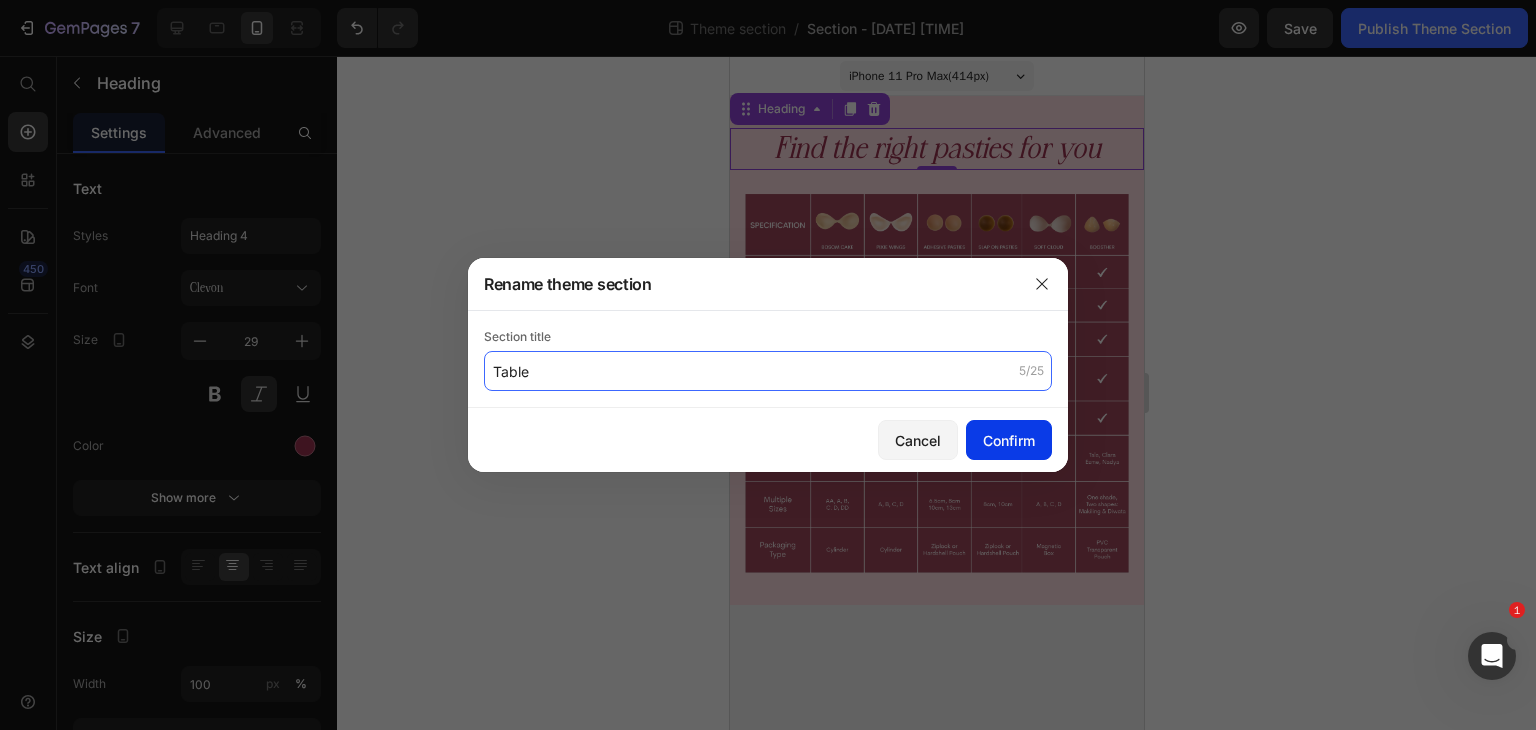 type on "Table" 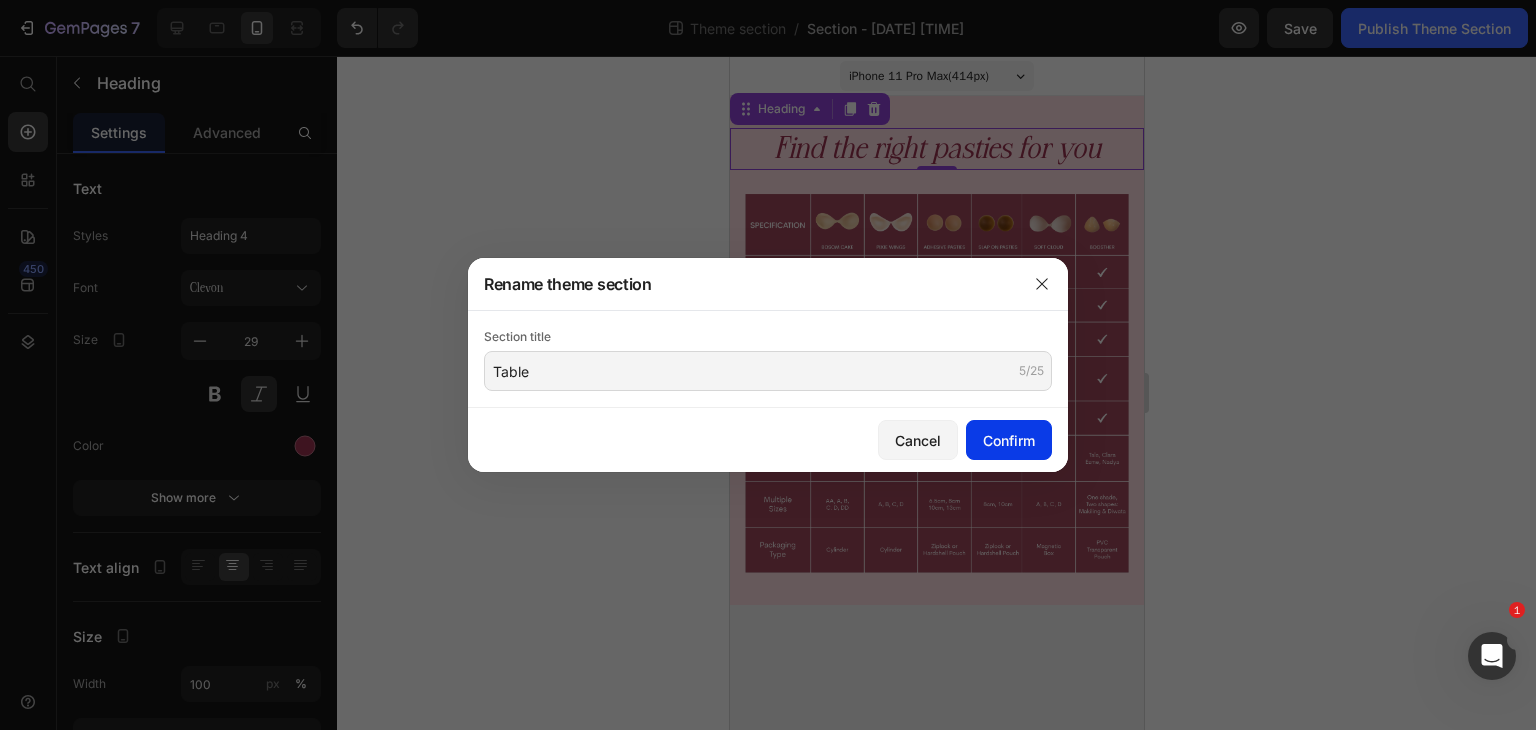 click on "Confirm" 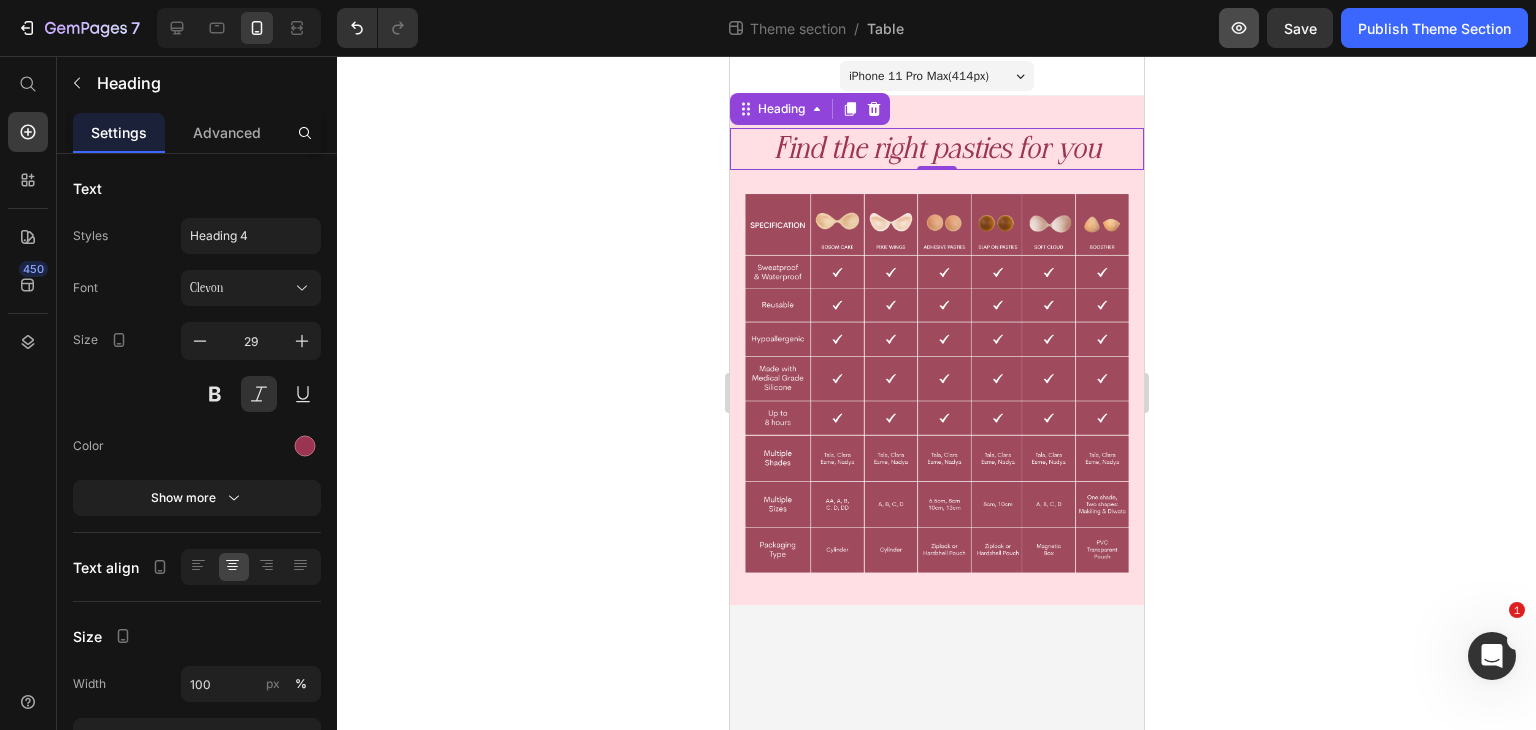click 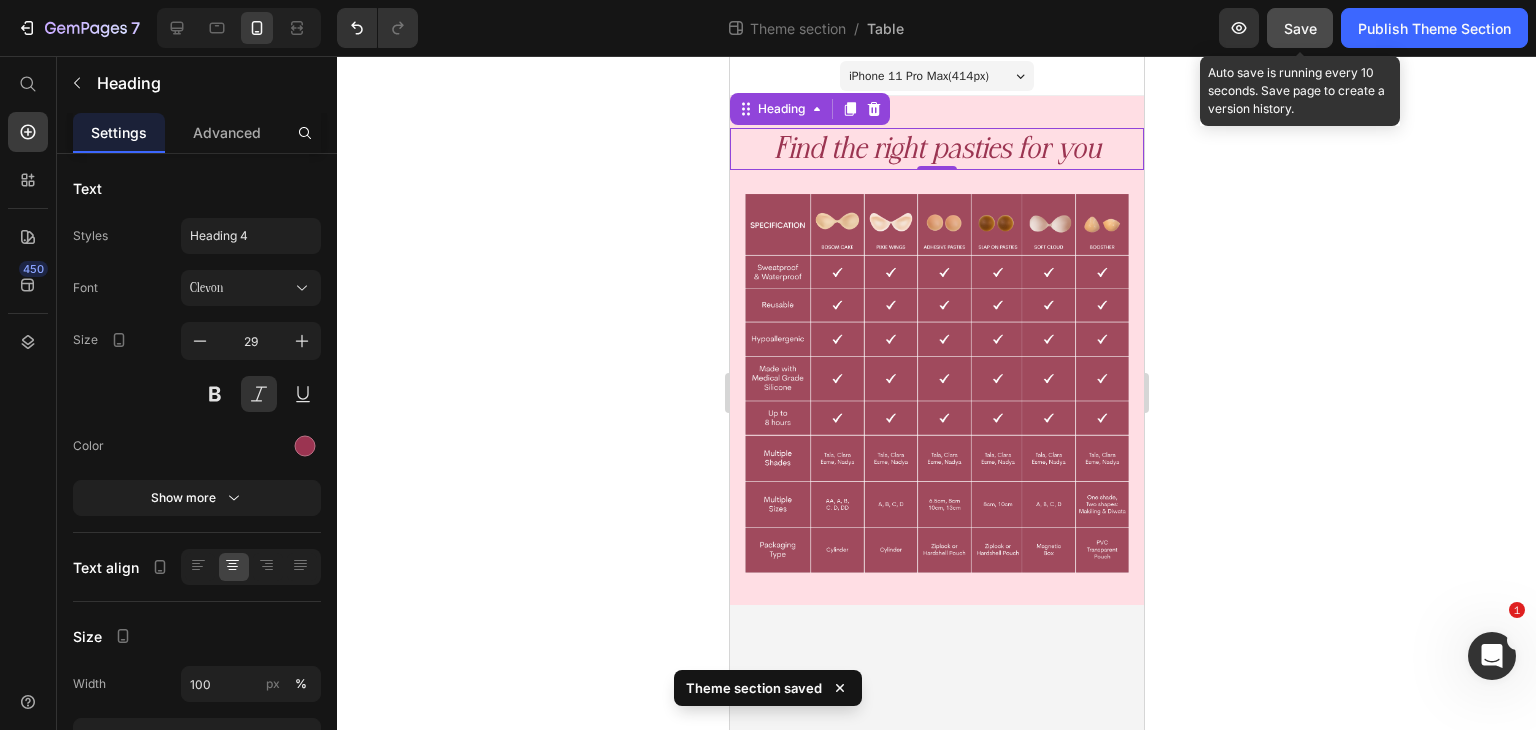 click on "Save" 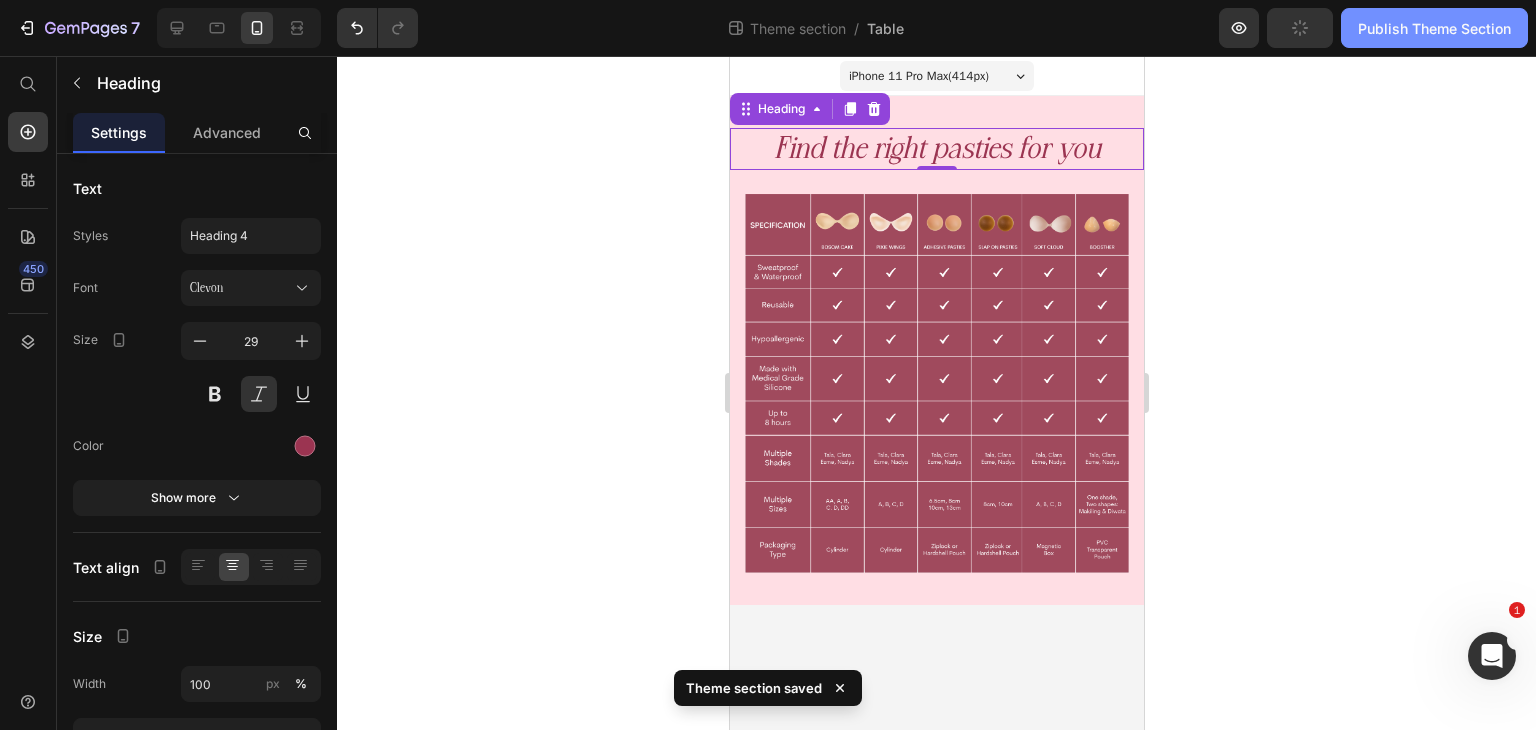 click on "Publish Theme Section" 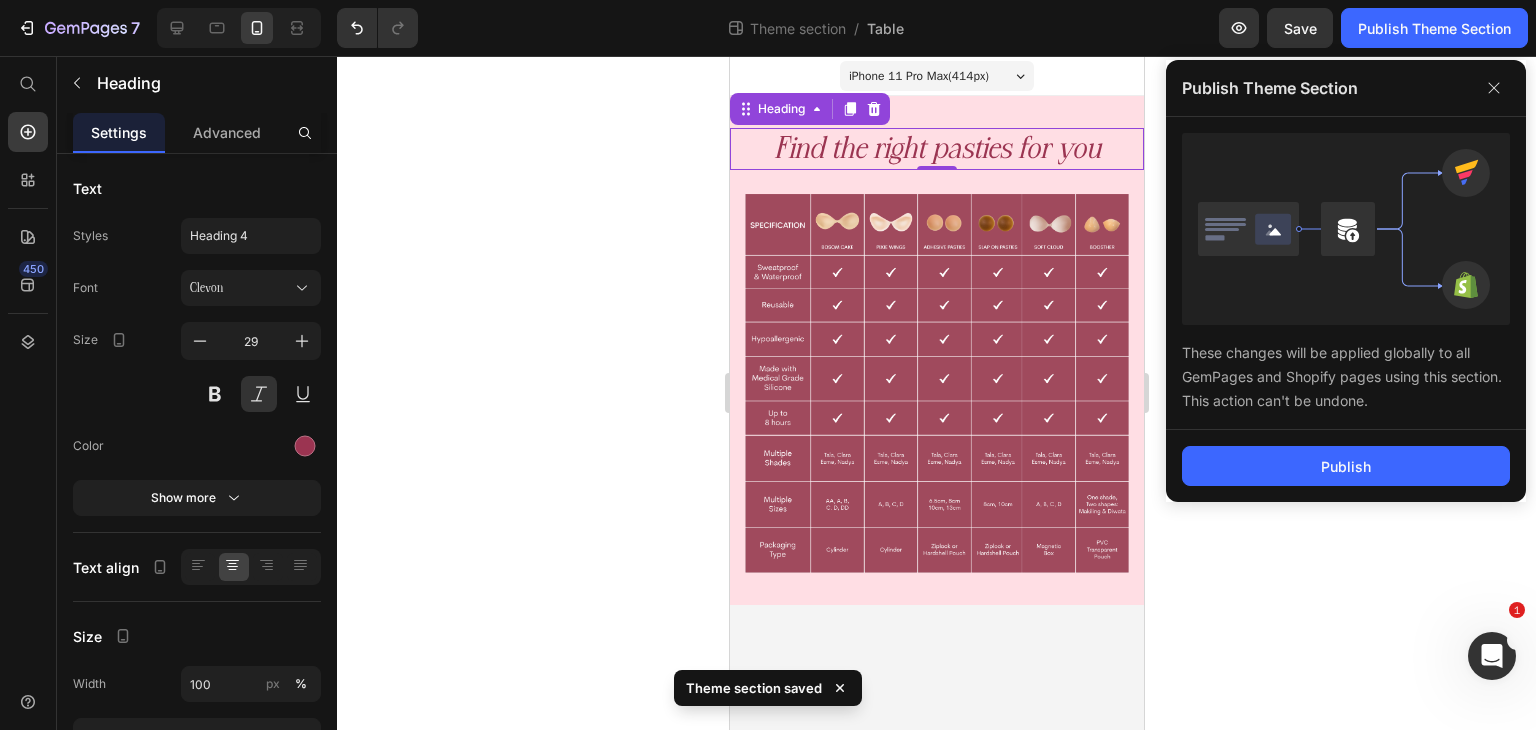 drag, startPoint x: 1314, startPoint y: 463, endPoint x: 1201, endPoint y: 421, distance: 120.552895 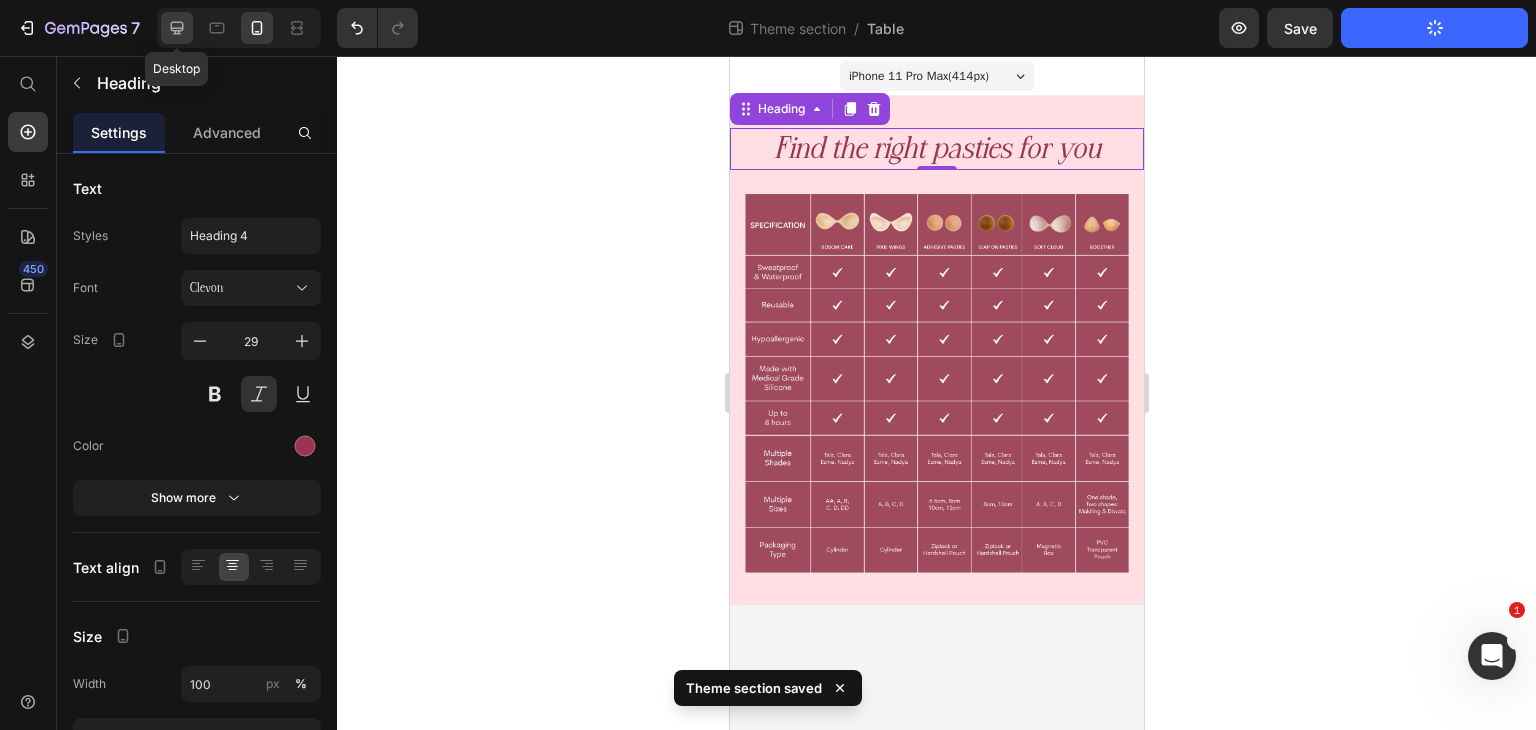 click 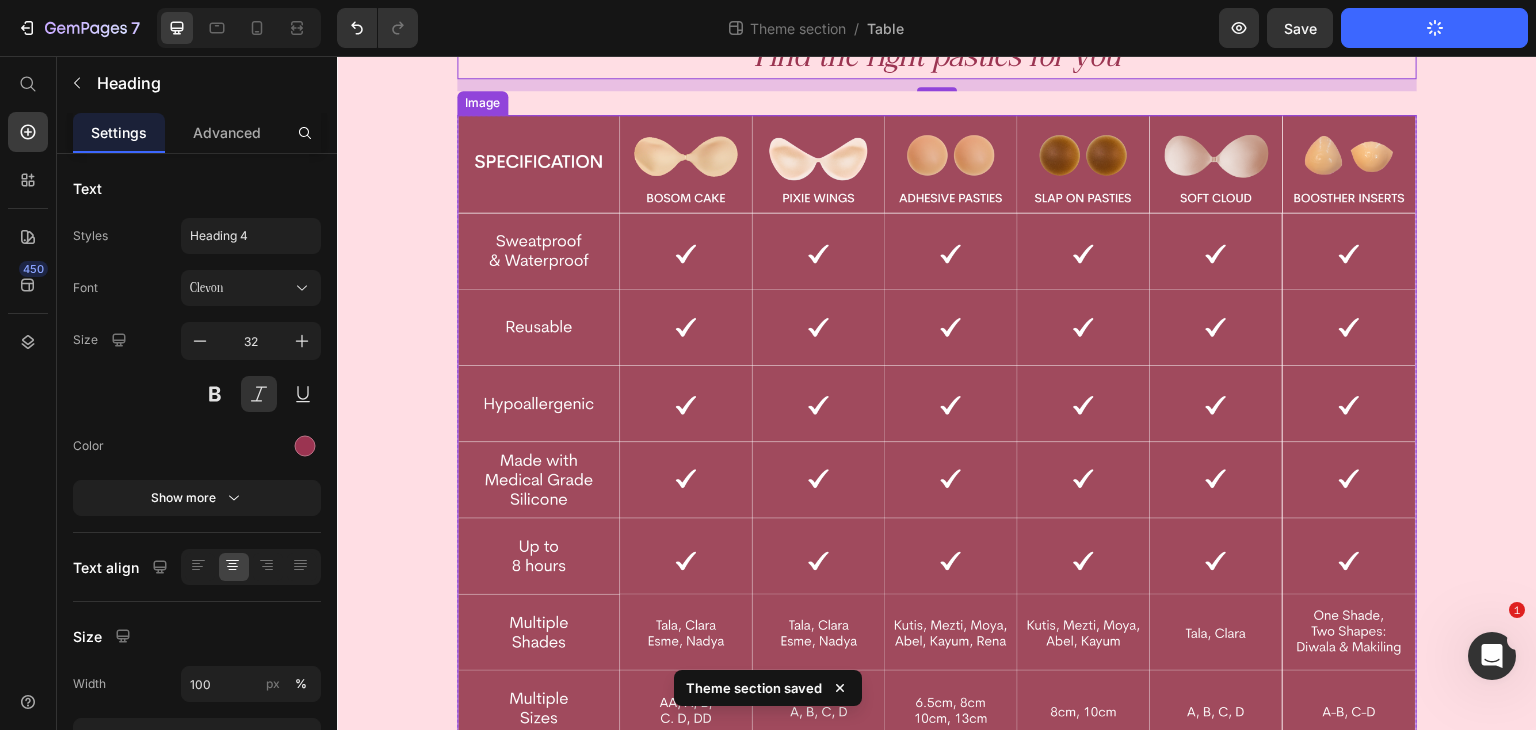 scroll, scrollTop: 0, scrollLeft: 0, axis: both 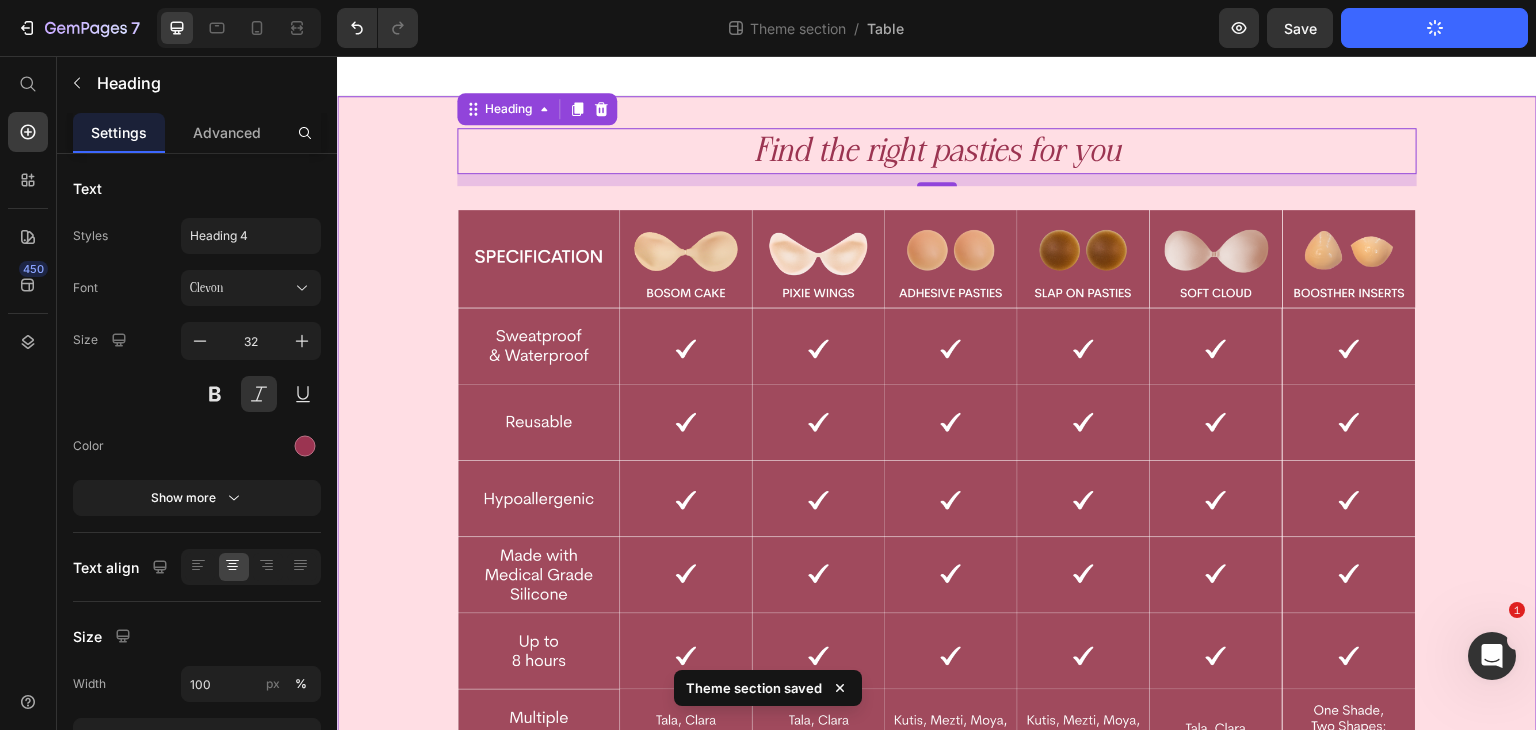 click on "Find the right pasties for you Heading   0 Row Image Row Row" at bounding box center (937, 523) 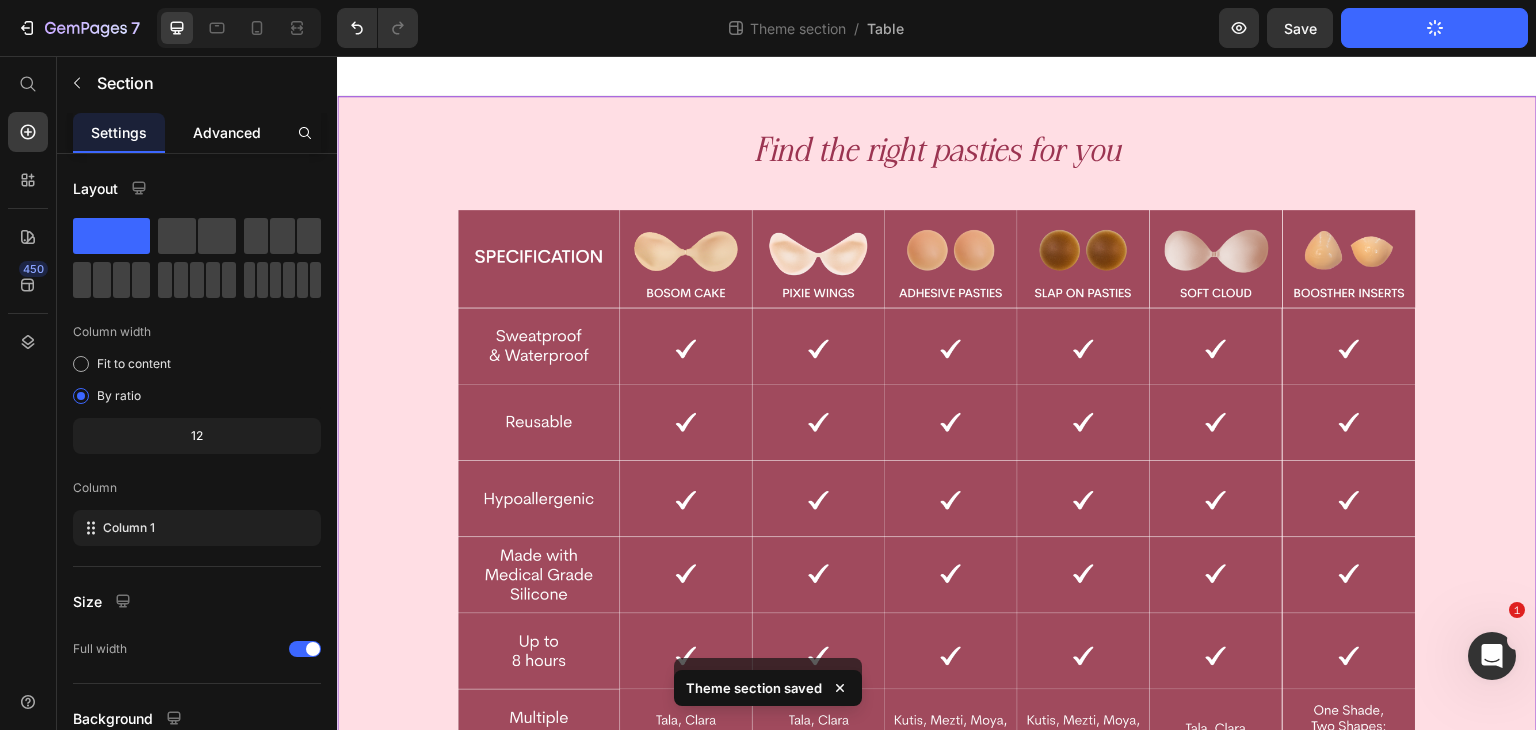 click on "Advanced" 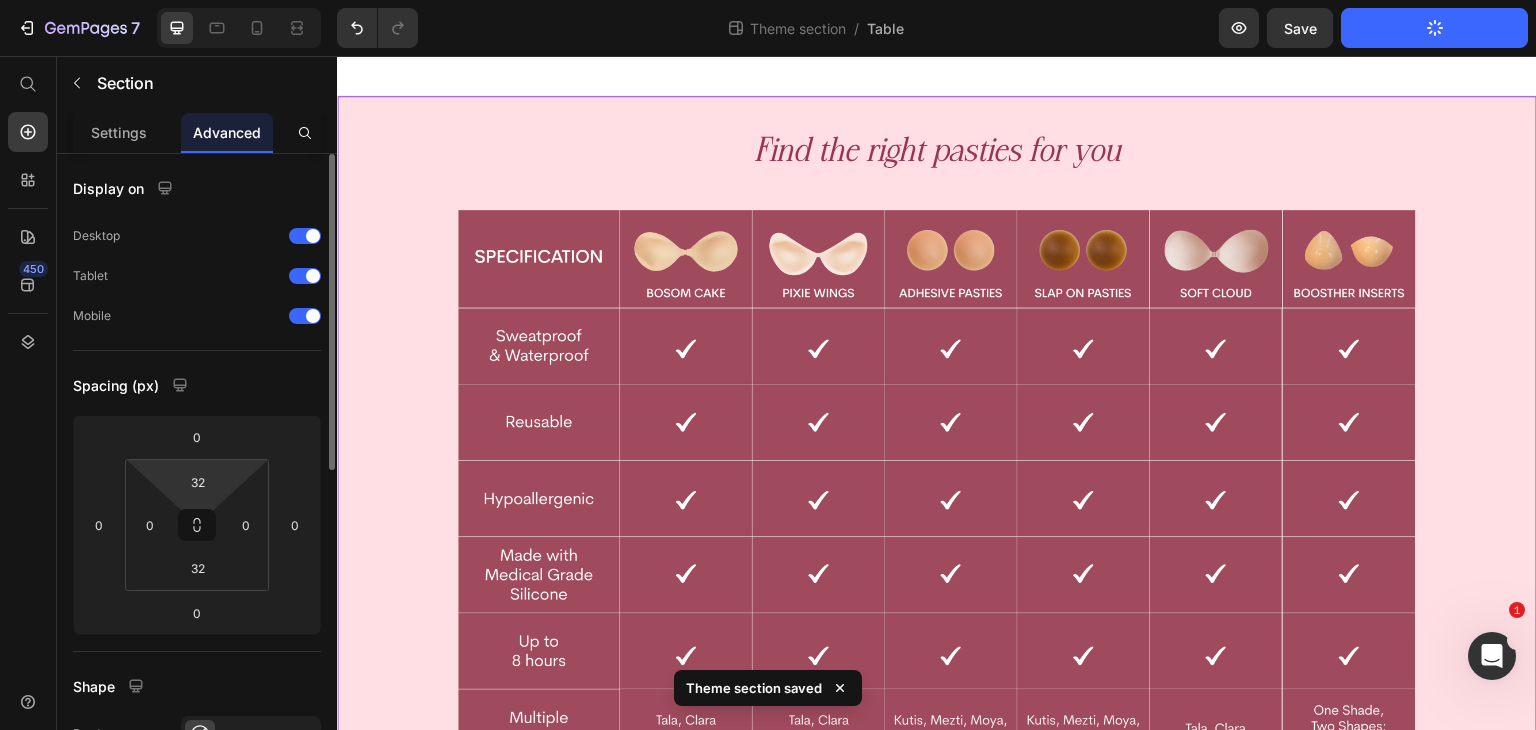 click on "32" at bounding box center [198, 482] 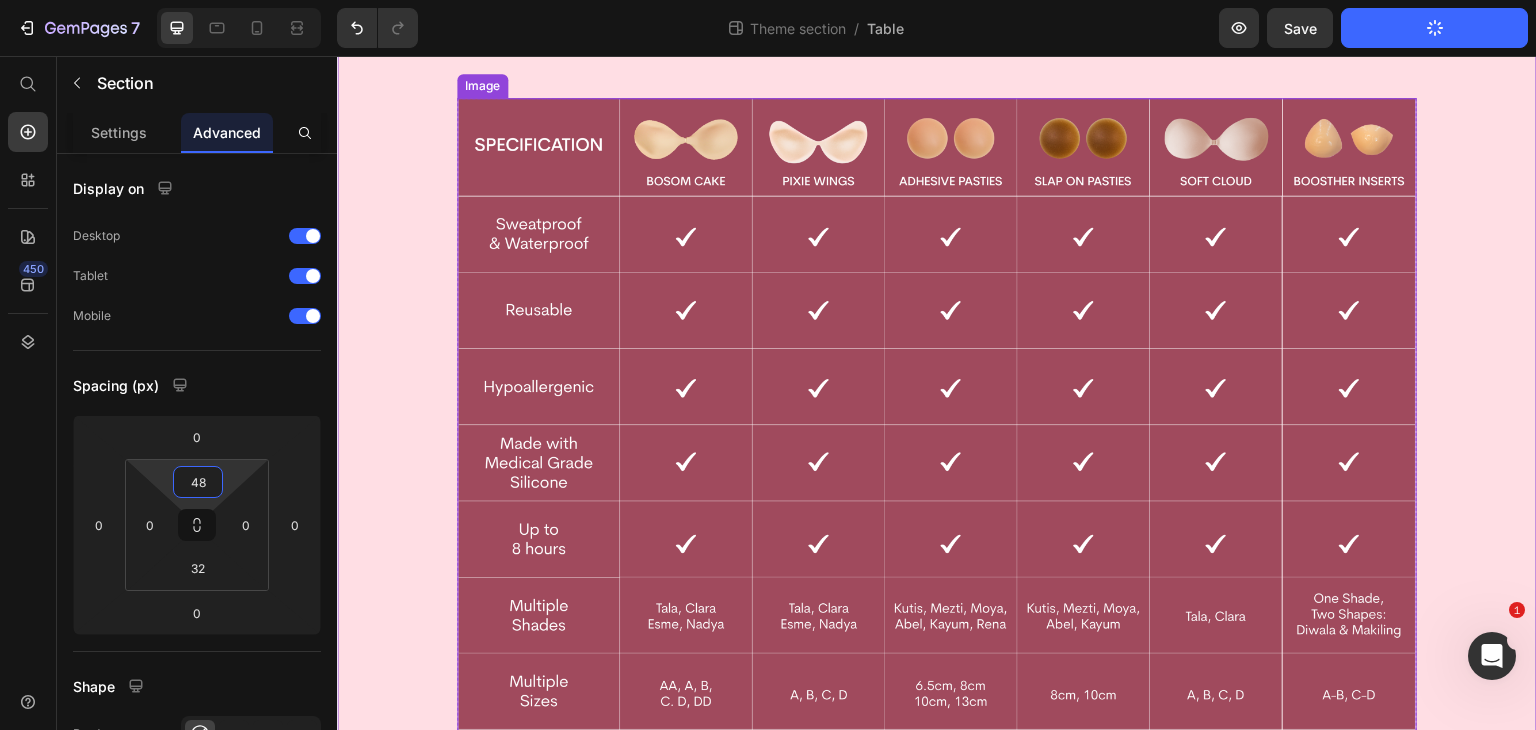 scroll, scrollTop: 226, scrollLeft: 0, axis: vertical 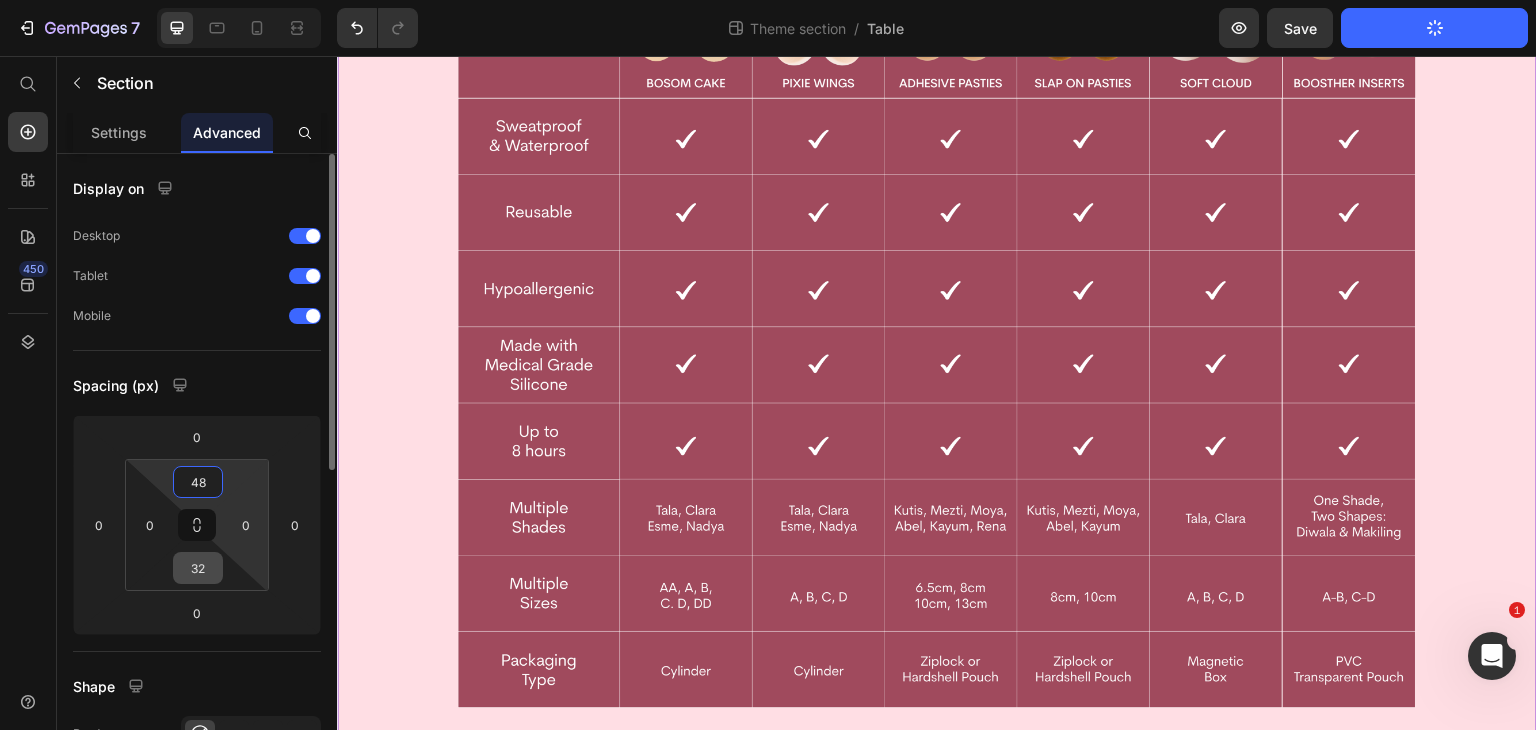 type on "48" 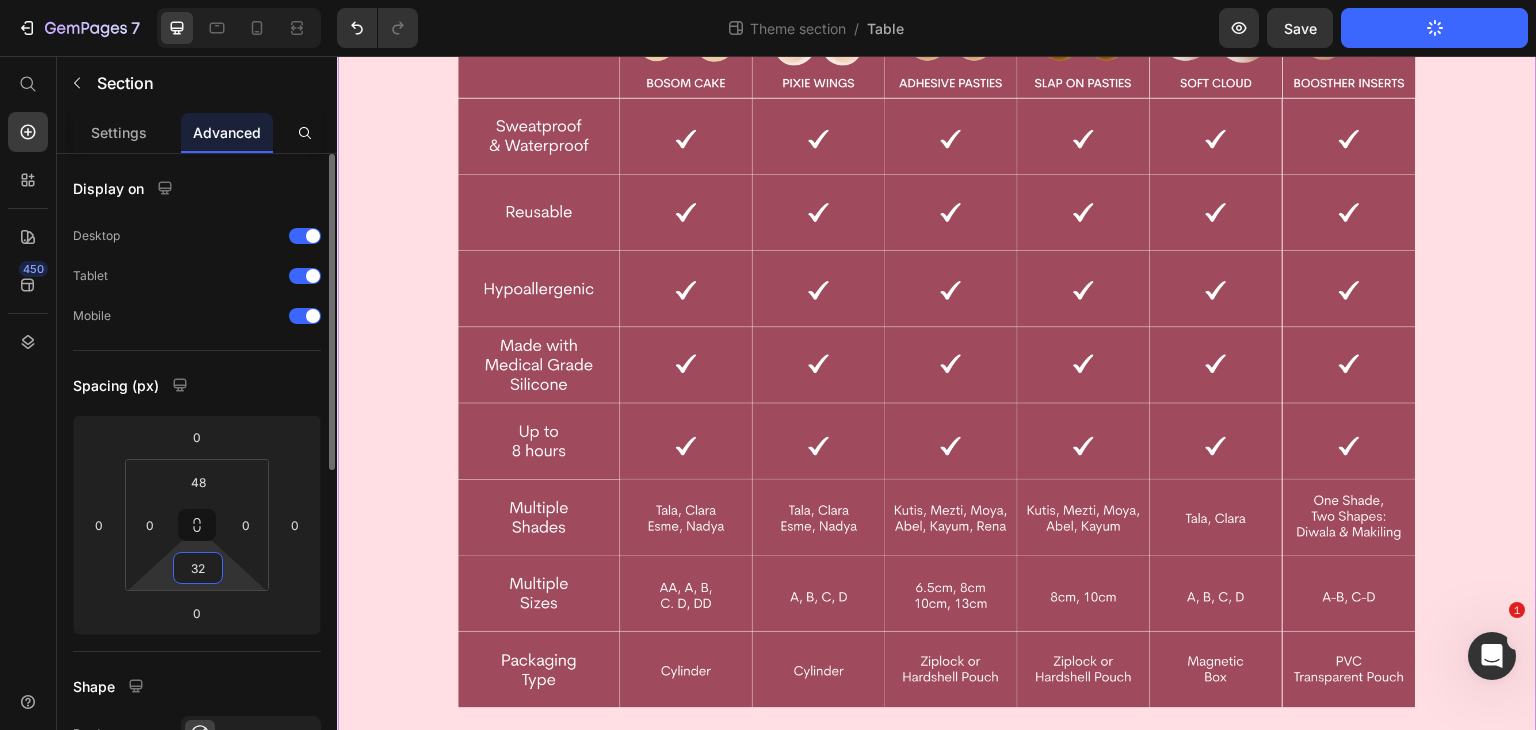 click on "32" at bounding box center (198, 568) 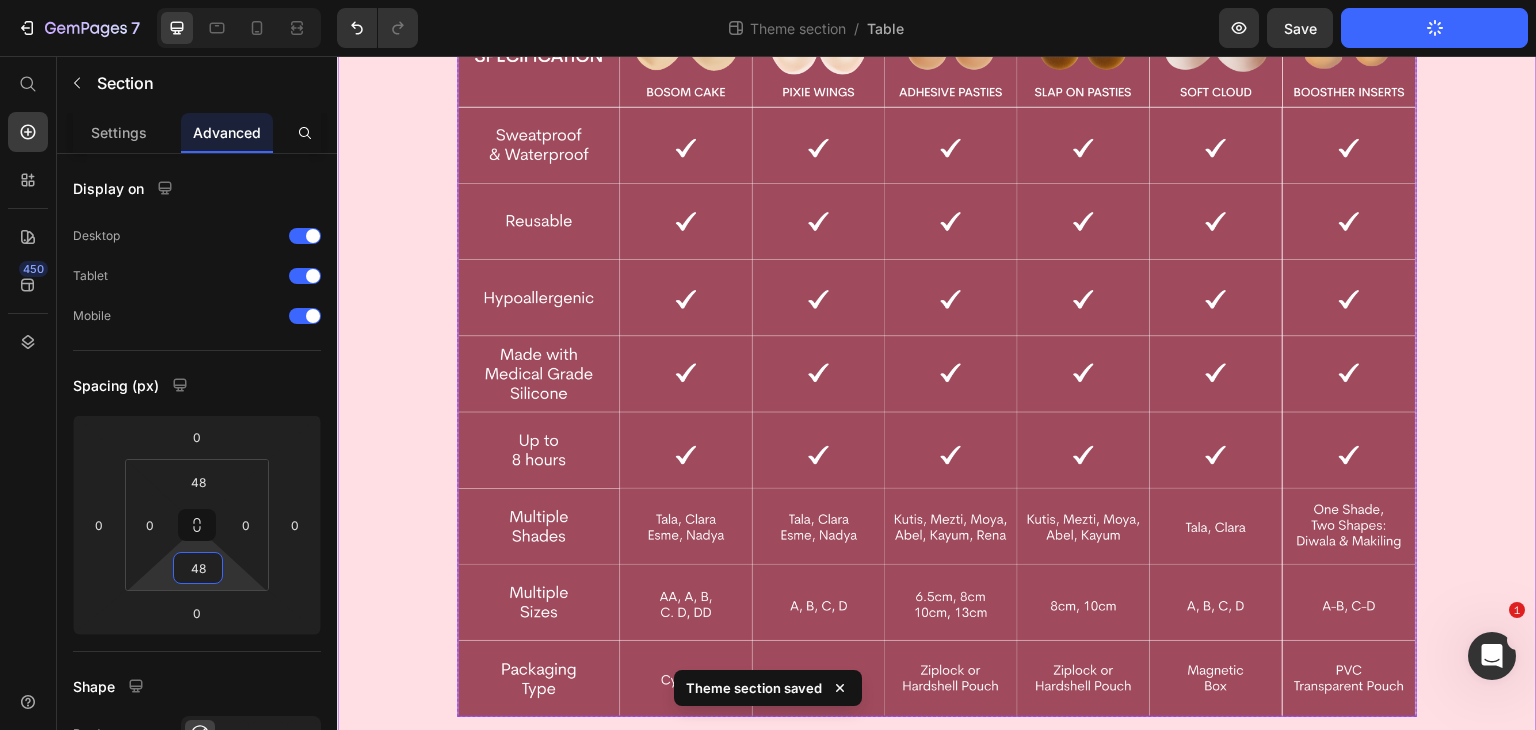 scroll, scrollTop: 242, scrollLeft: 0, axis: vertical 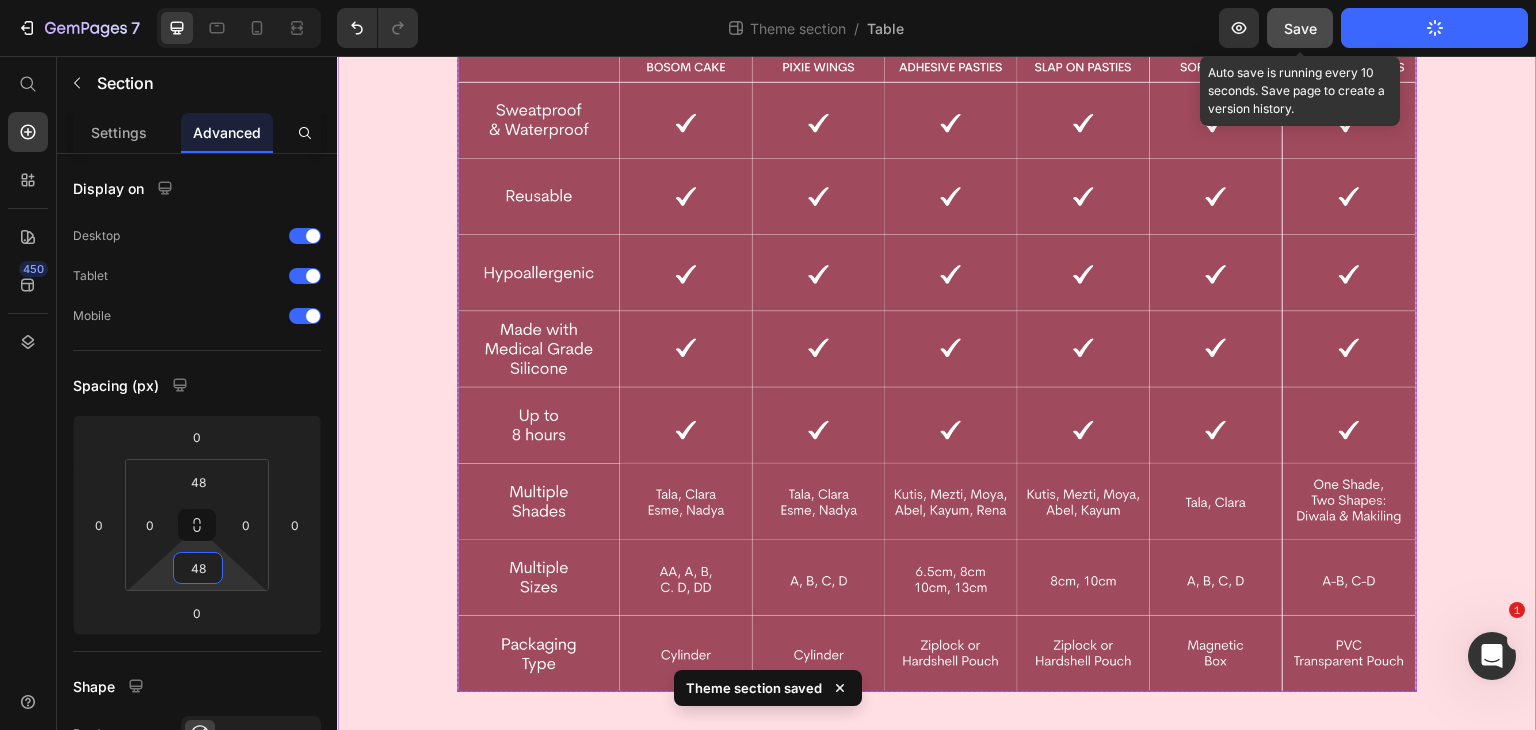 type on "48" 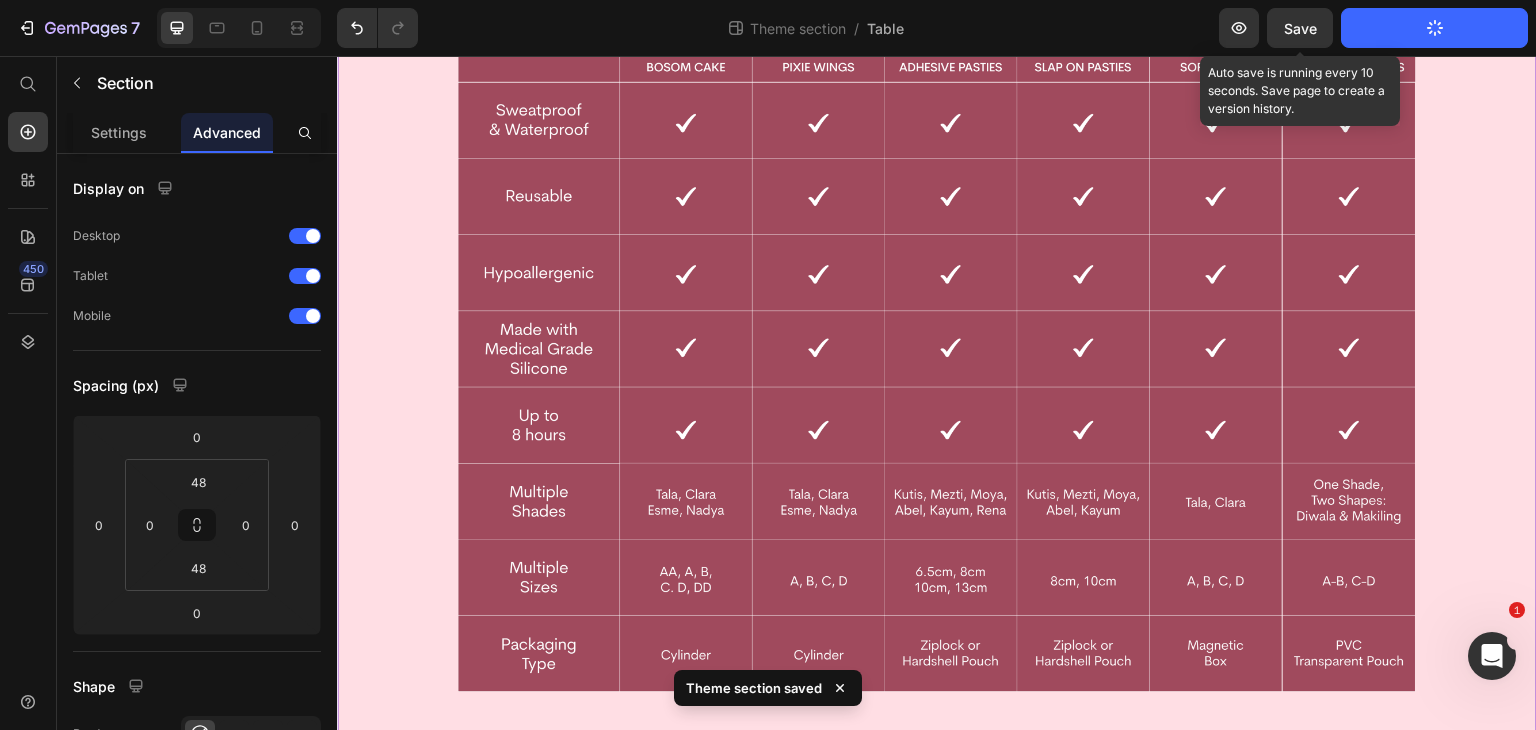 drag, startPoint x: 1297, startPoint y: 37, endPoint x: 1292, endPoint y: 51, distance: 14.866069 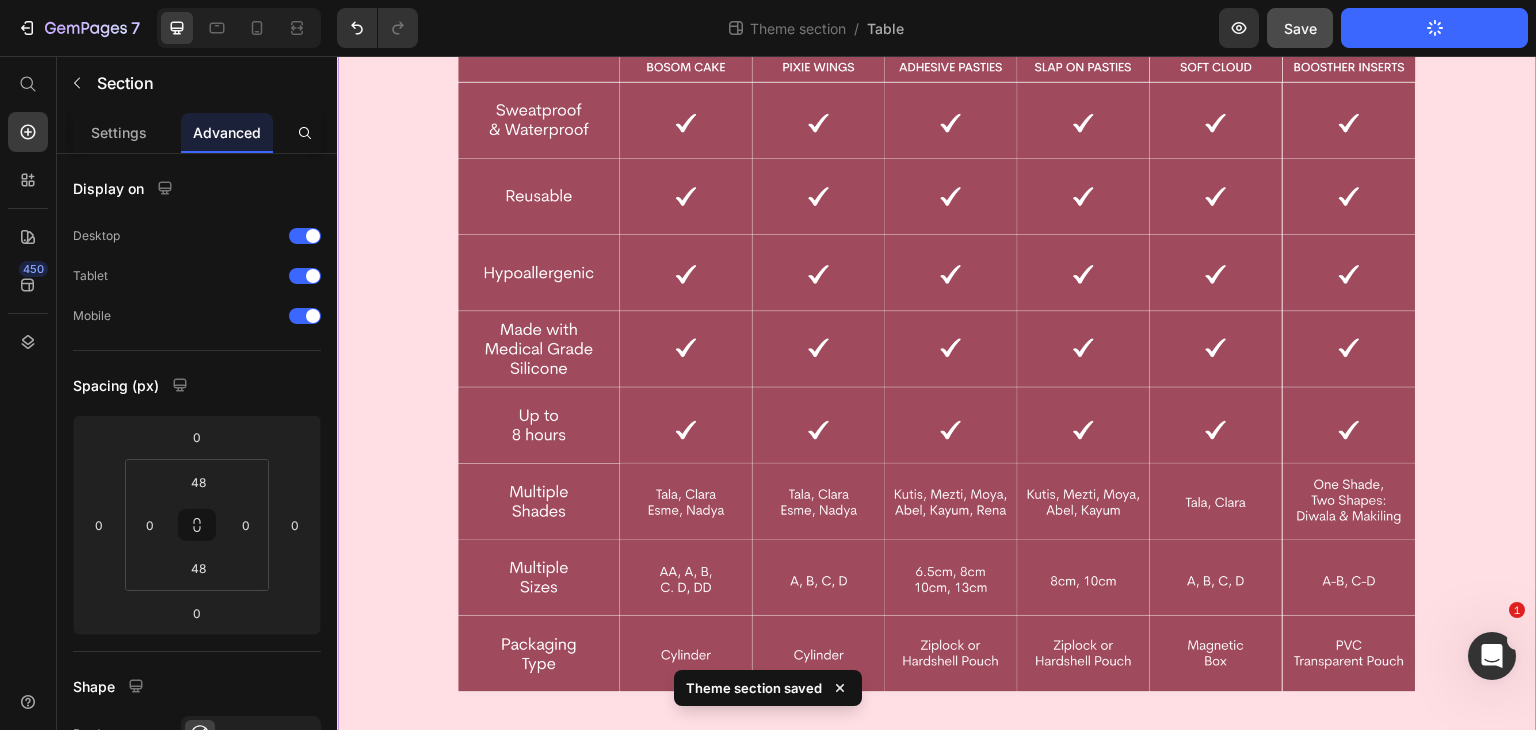 click on "Save" at bounding box center (1300, 28) 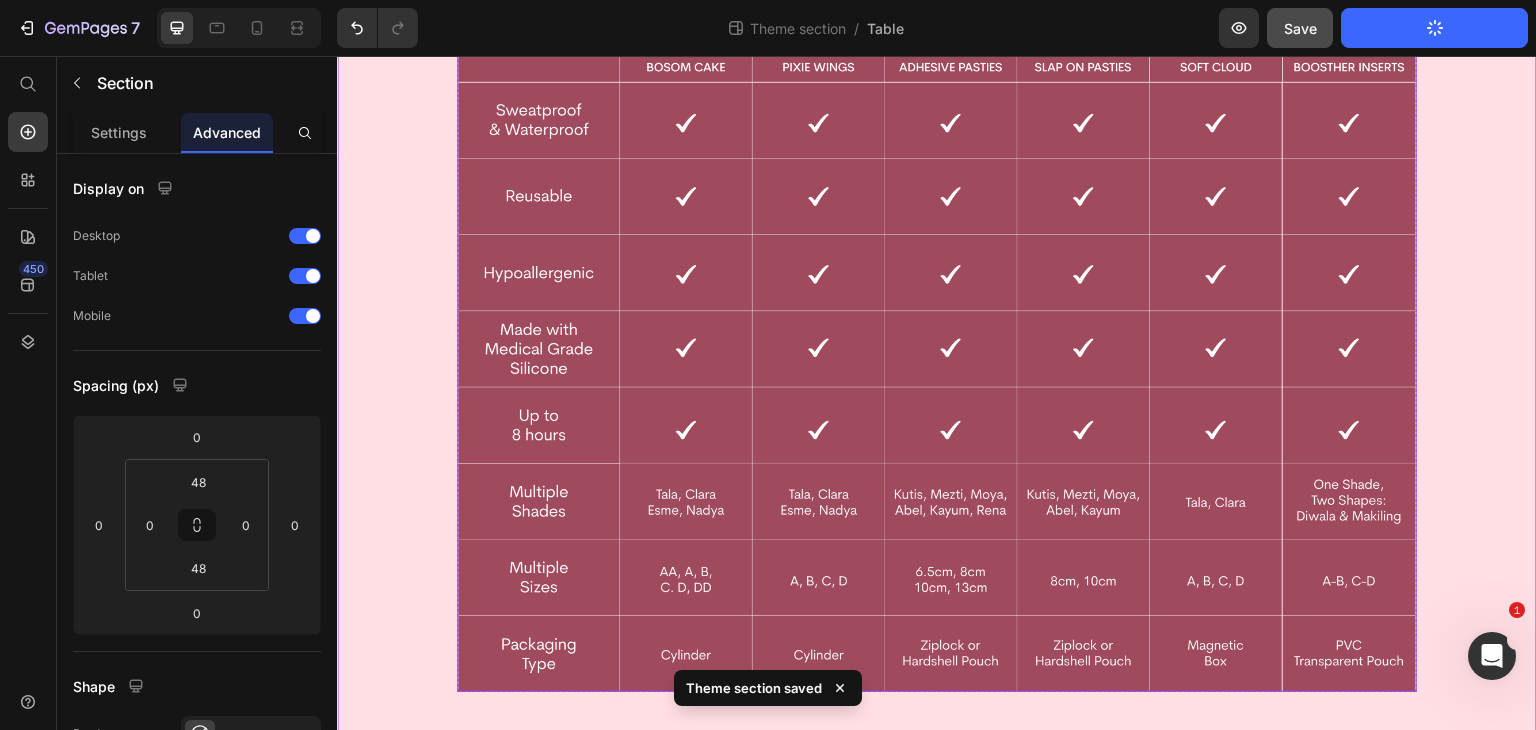 click at bounding box center [937, 338] 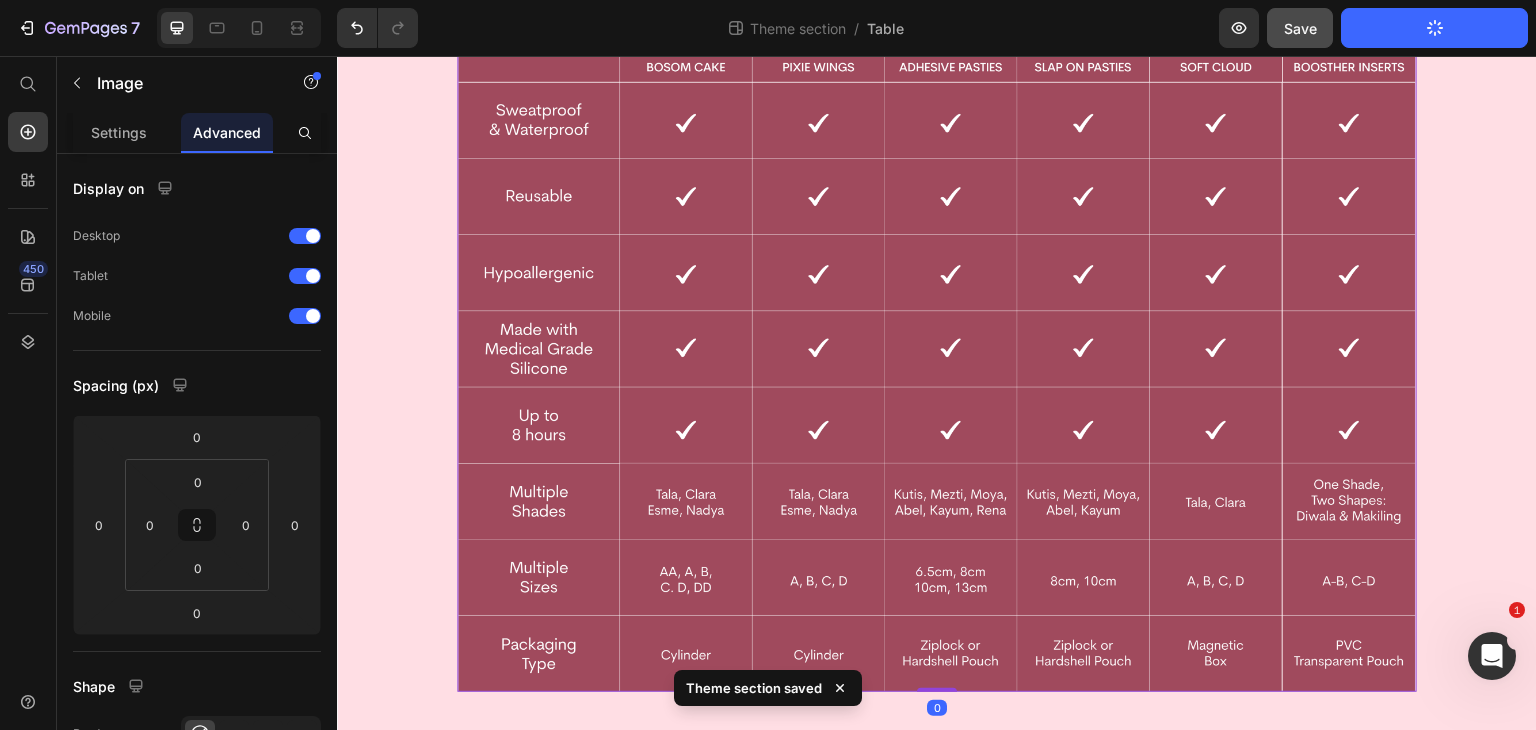 click on "Save" at bounding box center (1300, 28) 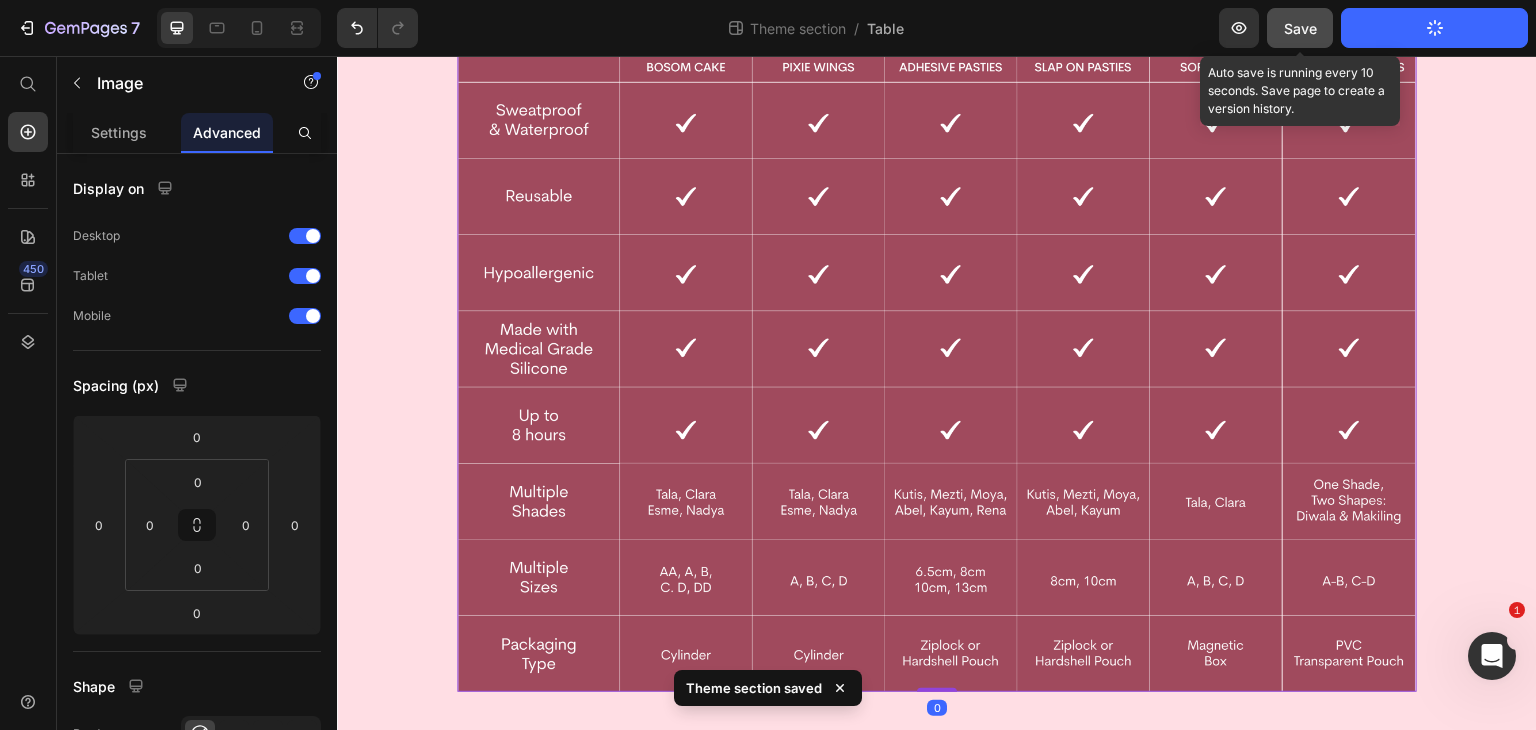 click on "Save" at bounding box center [1300, 28] 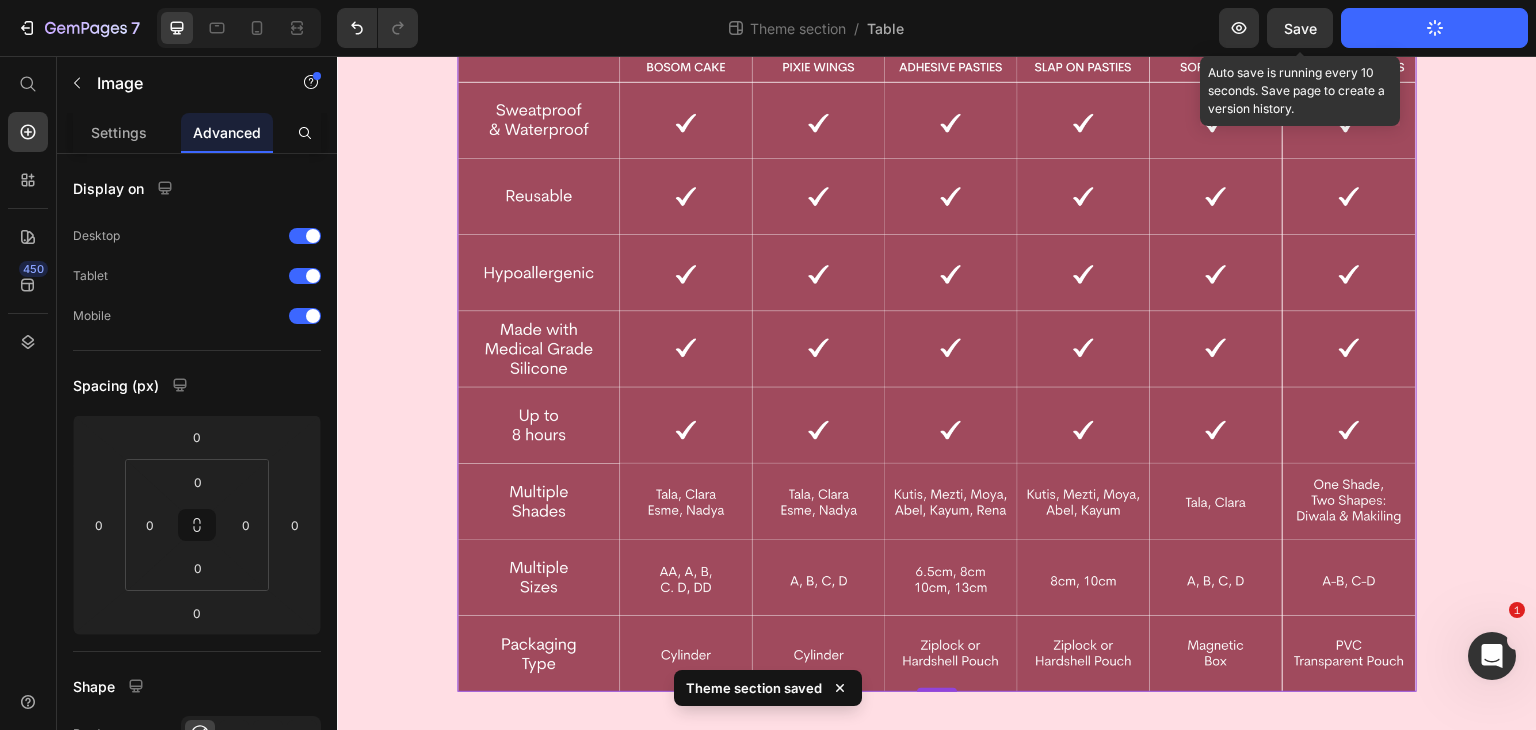 click on "Save" 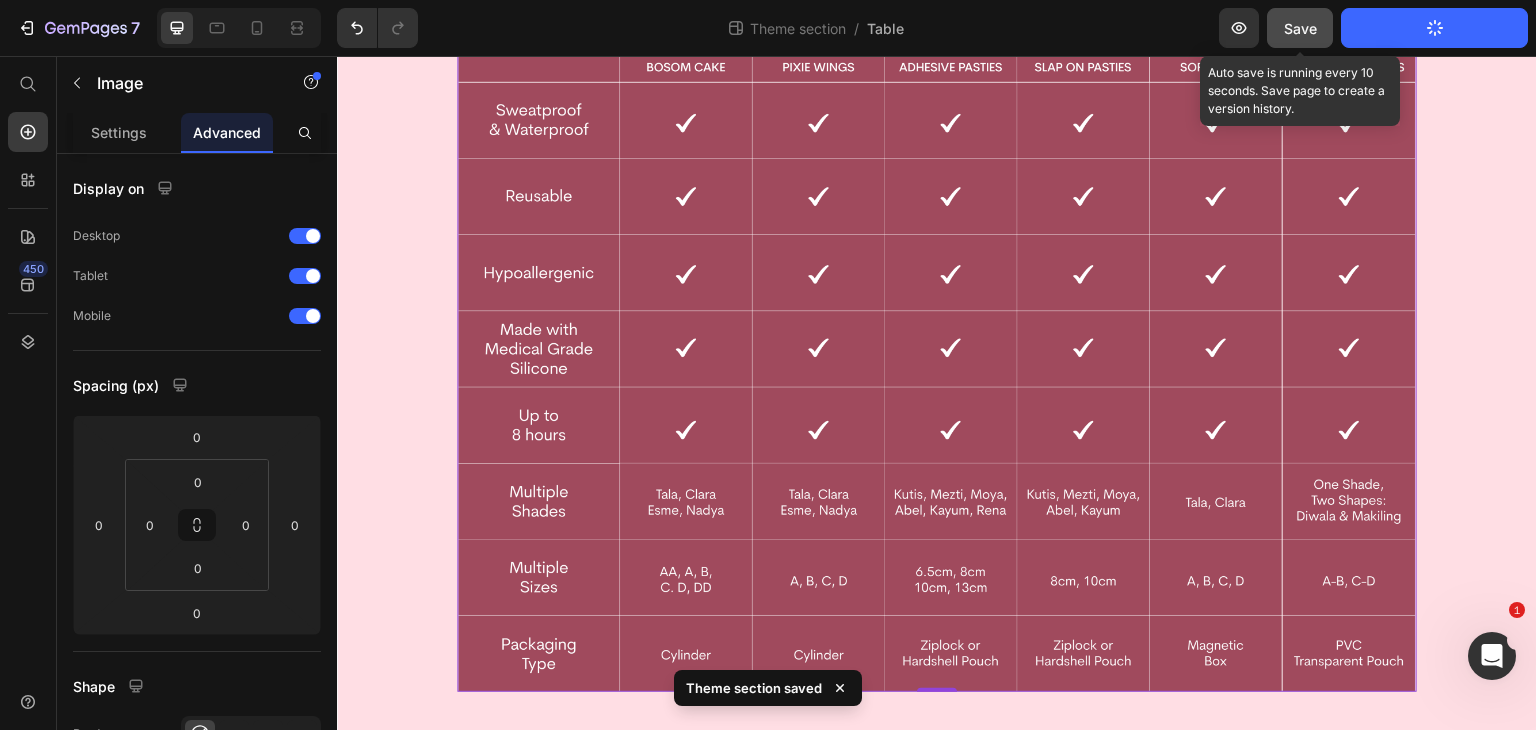 click on "Save" 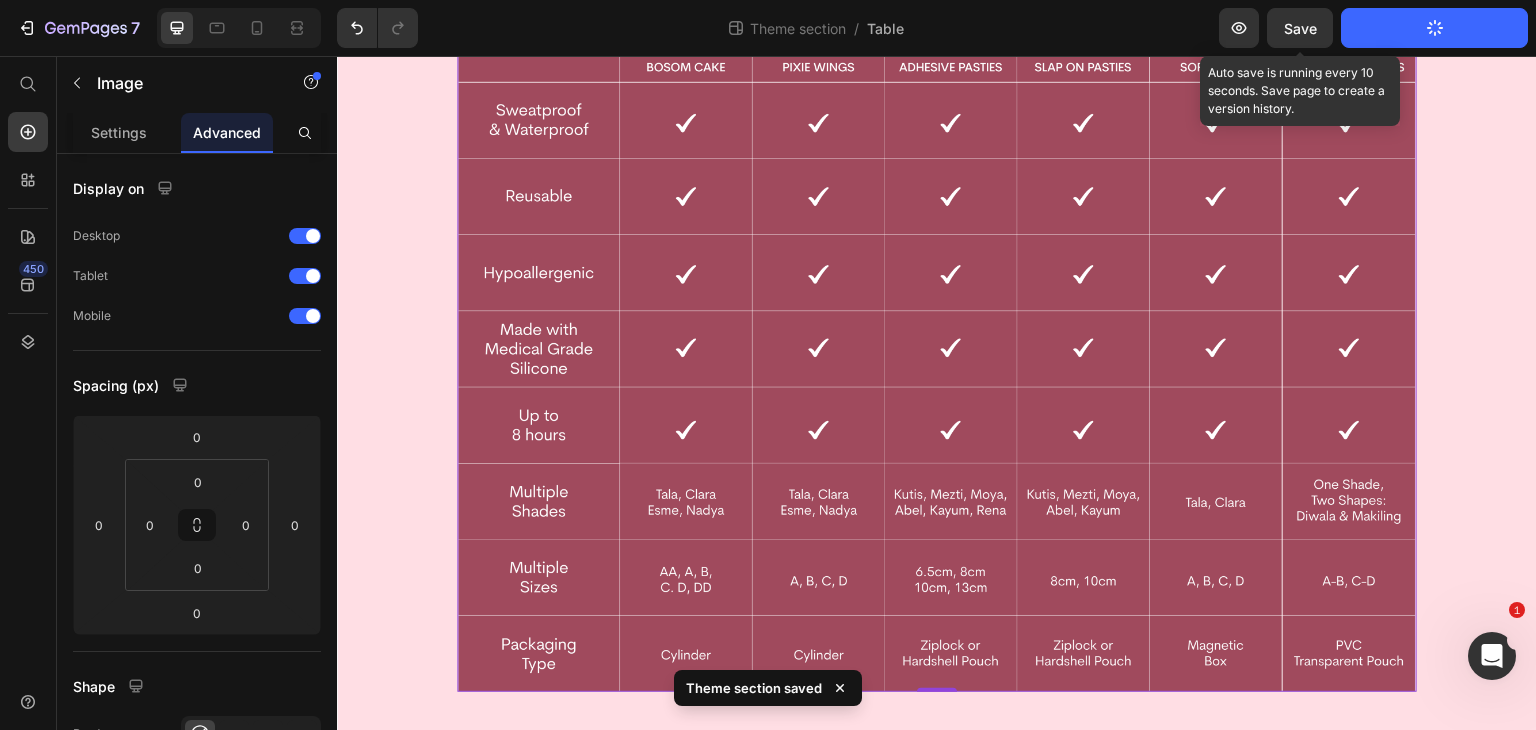 click on "Save" at bounding box center (1300, 28) 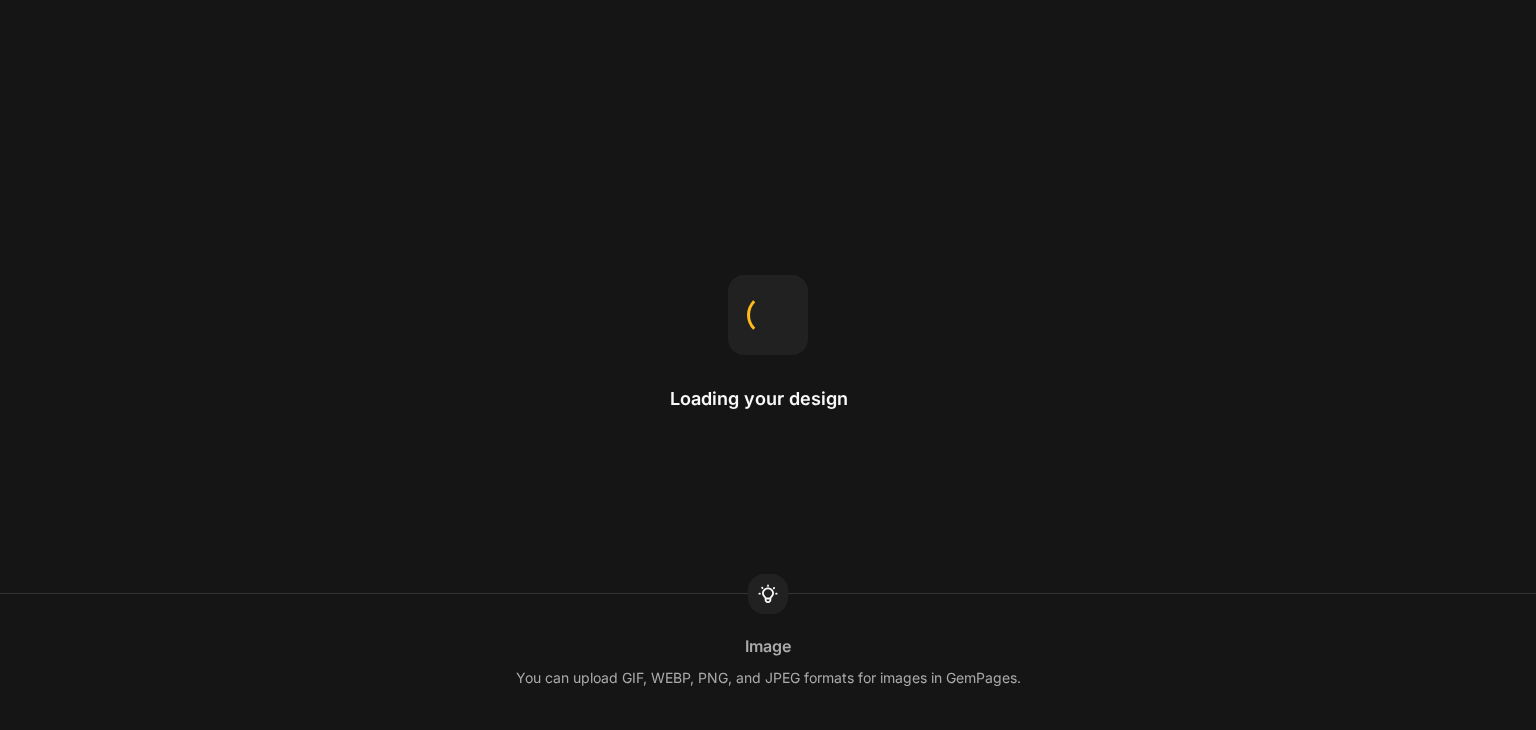 scroll, scrollTop: 0, scrollLeft: 0, axis: both 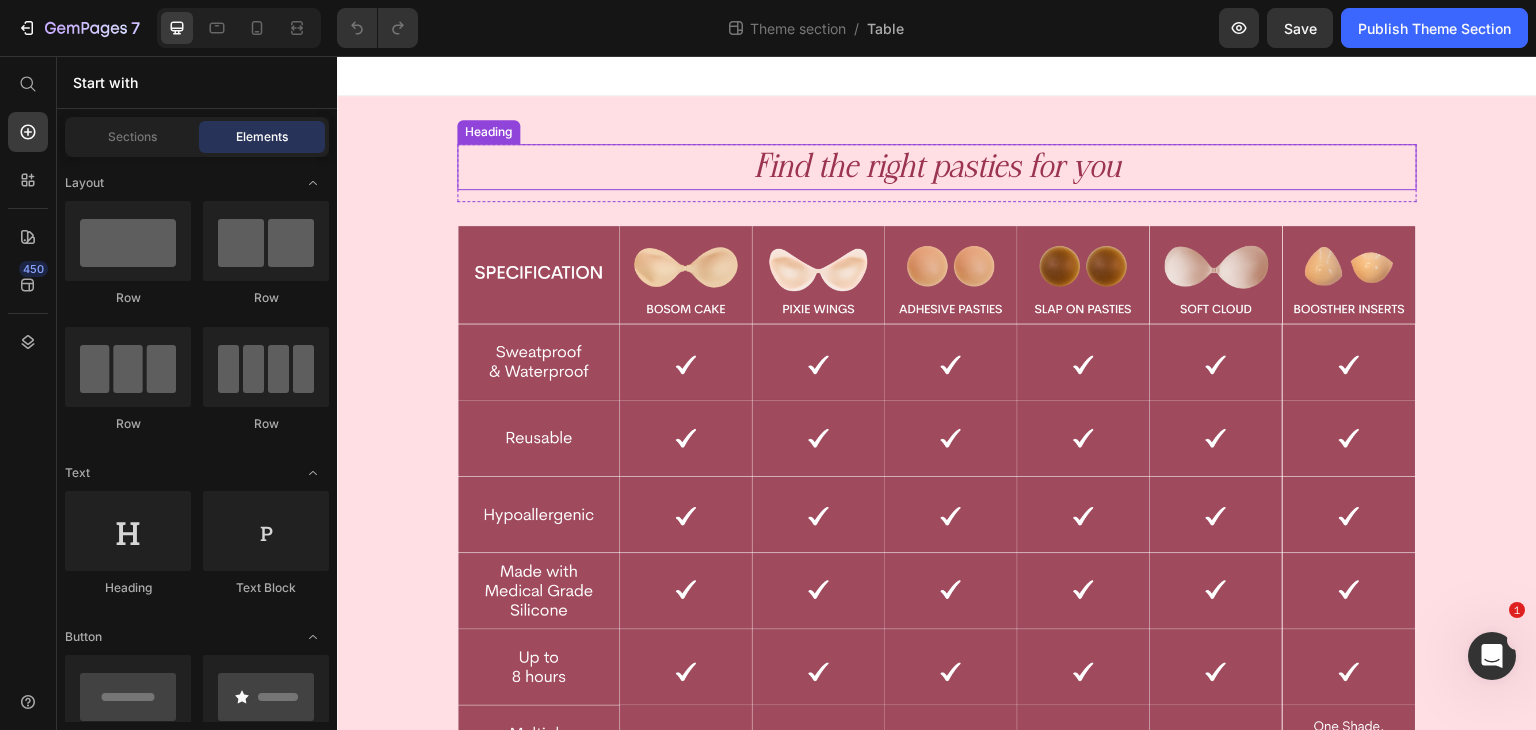drag, startPoint x: 985, startPoint y: 174, endPoint x: 785, endPoint y: 176, distance: 200.01 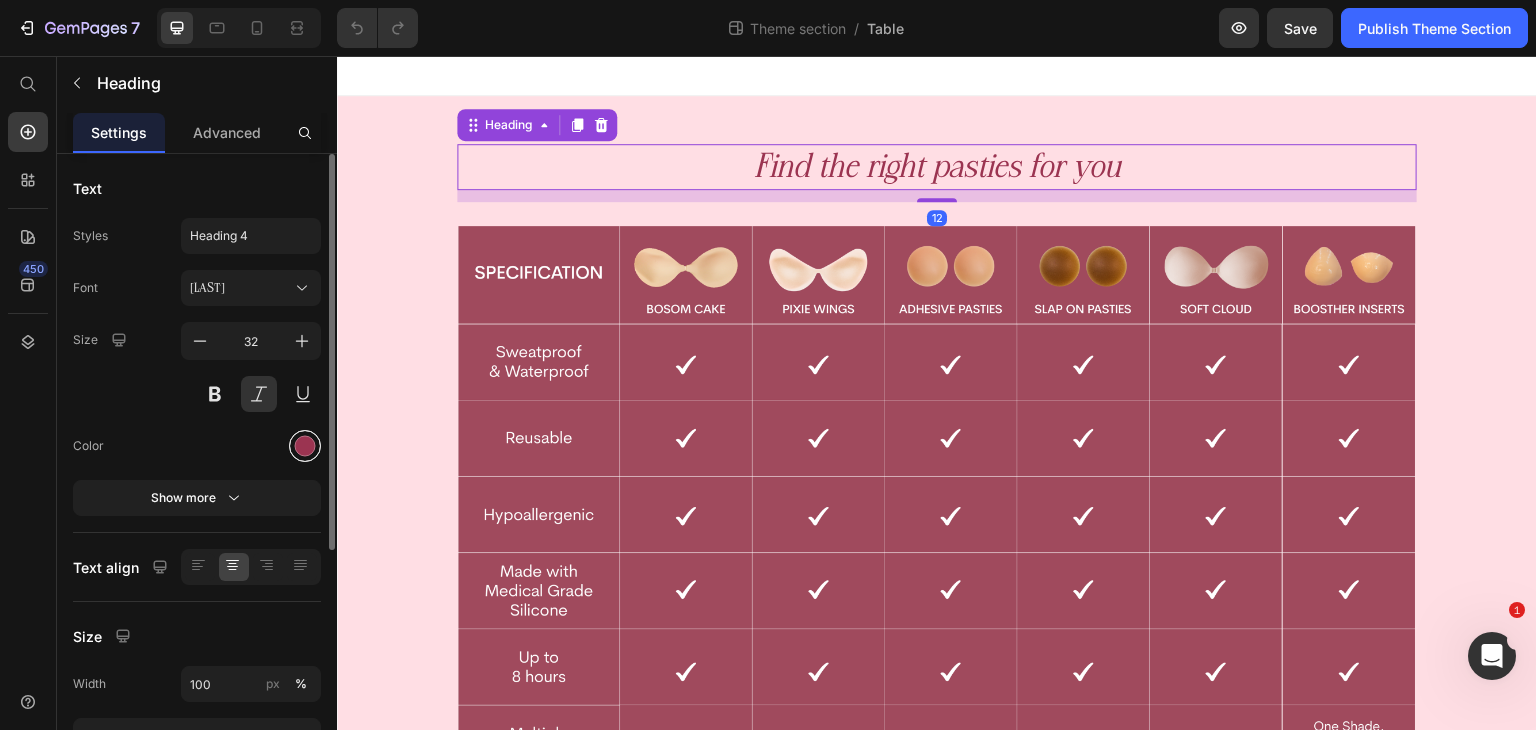 drag, startPoint x: 308, startPoint y: 445, endPoint x: 319, endPoint y: 434, distance: 15.556349 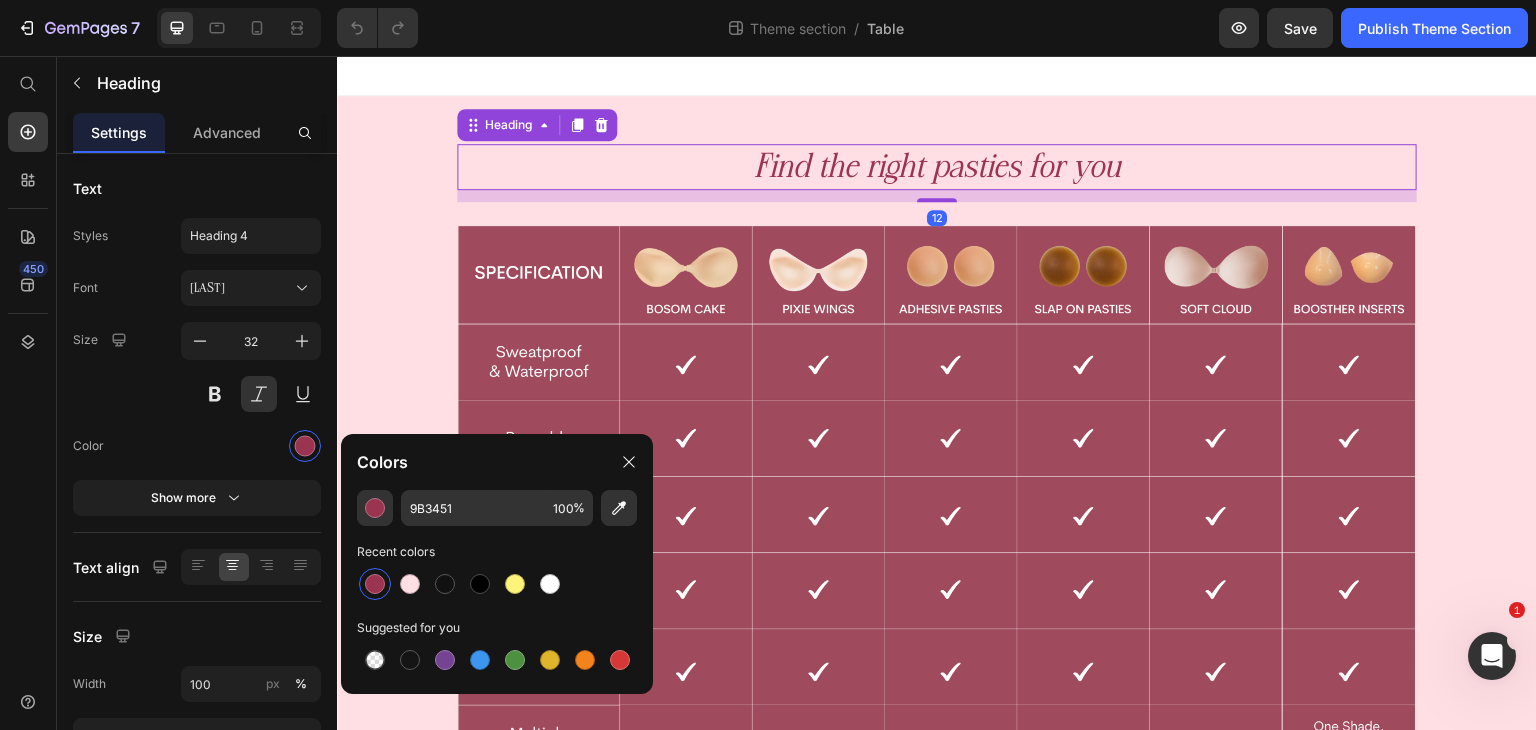 click on "Colors" 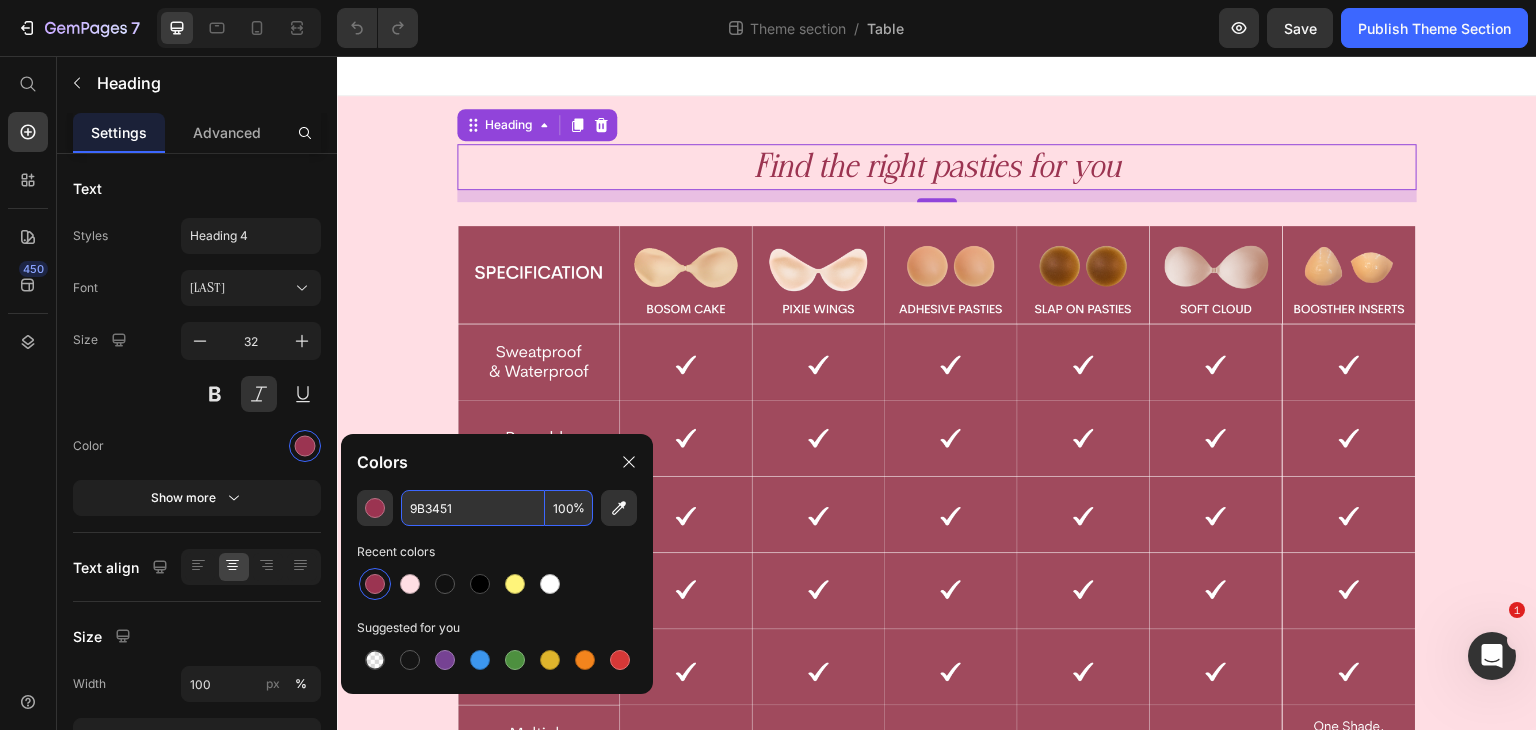 click on "450" at bounding box center (28, 393) 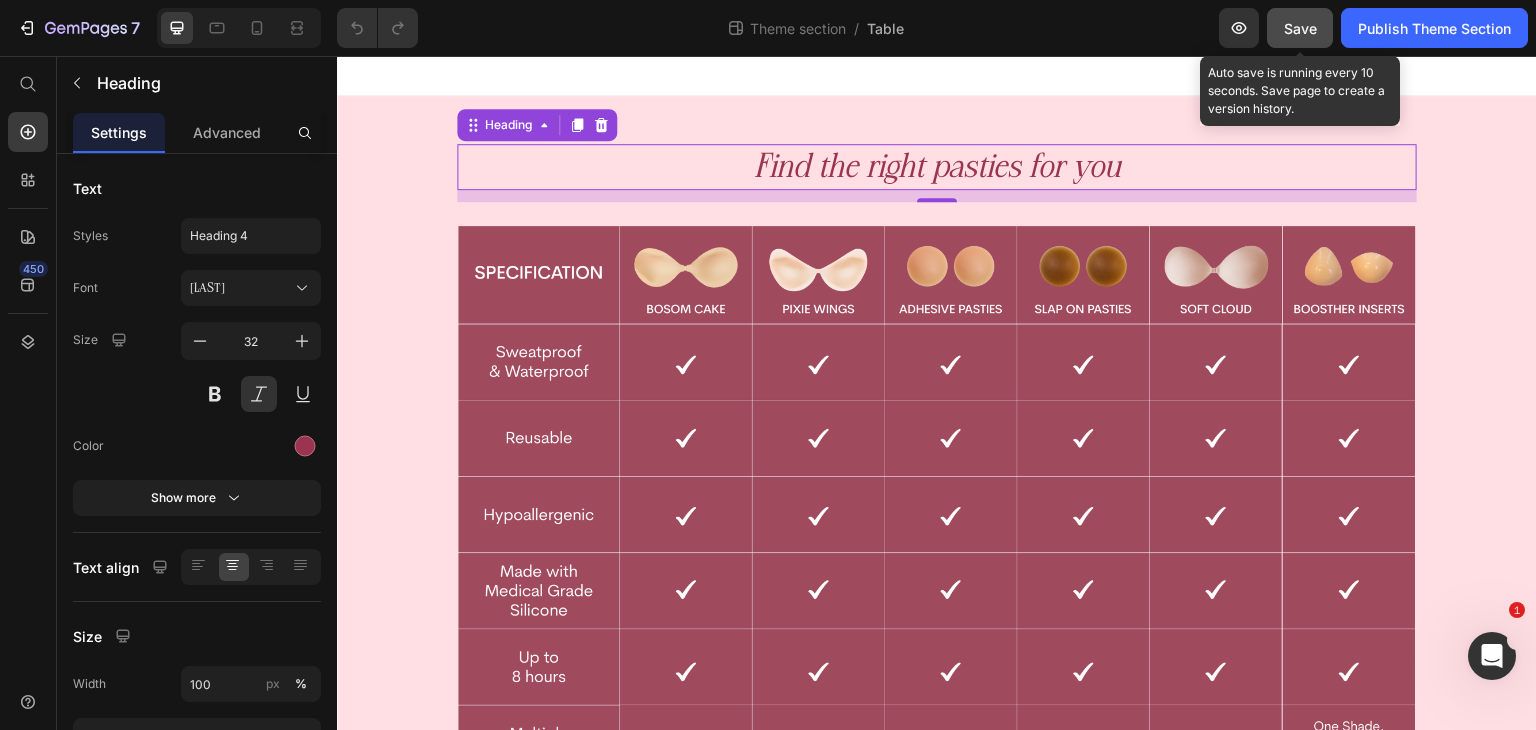 drag, startPoint x: 1315, startPoint y: 25, endPoint x: 729, endPoint y: 181, distance: 606.4091 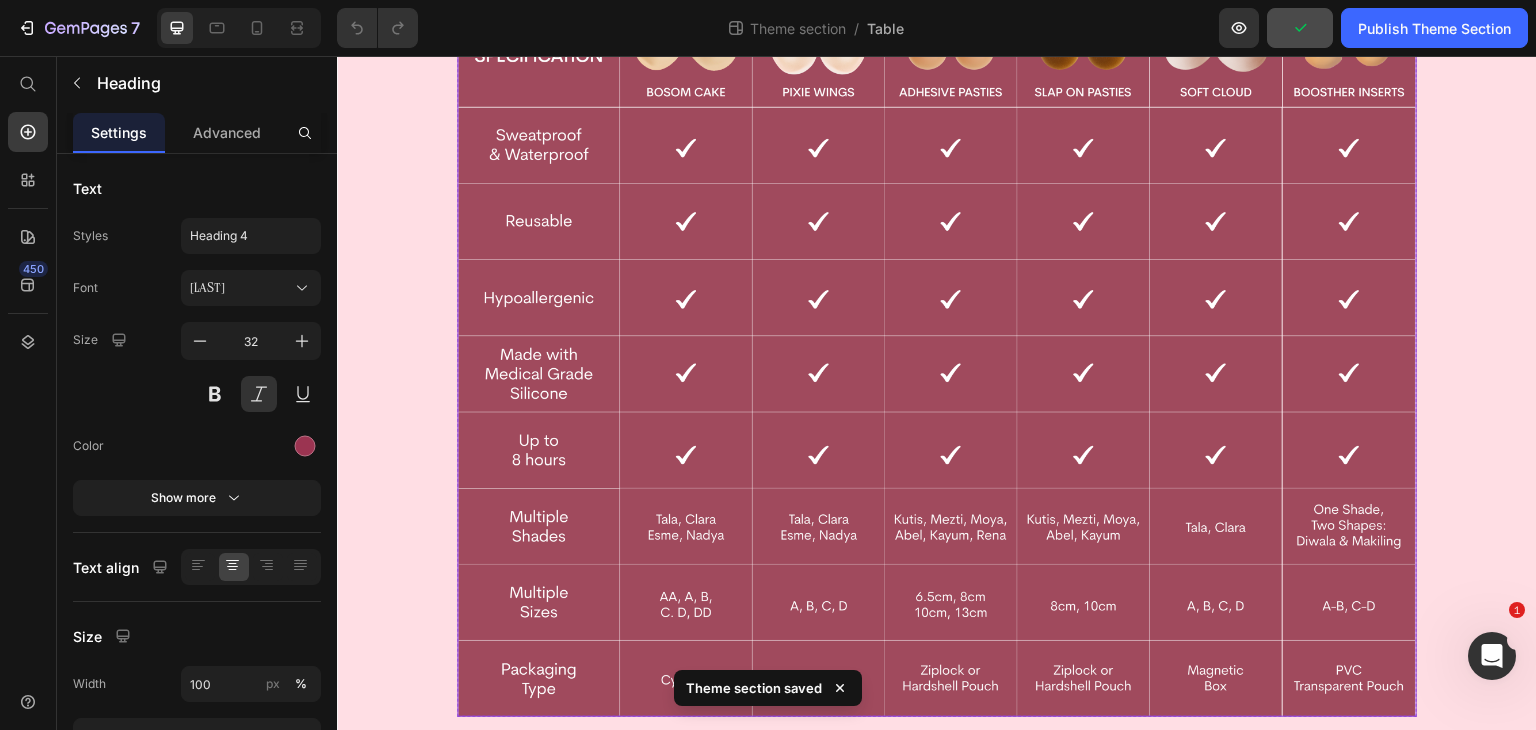 scroll, scrollTop: 0, scrollLeft: 0, axis: both 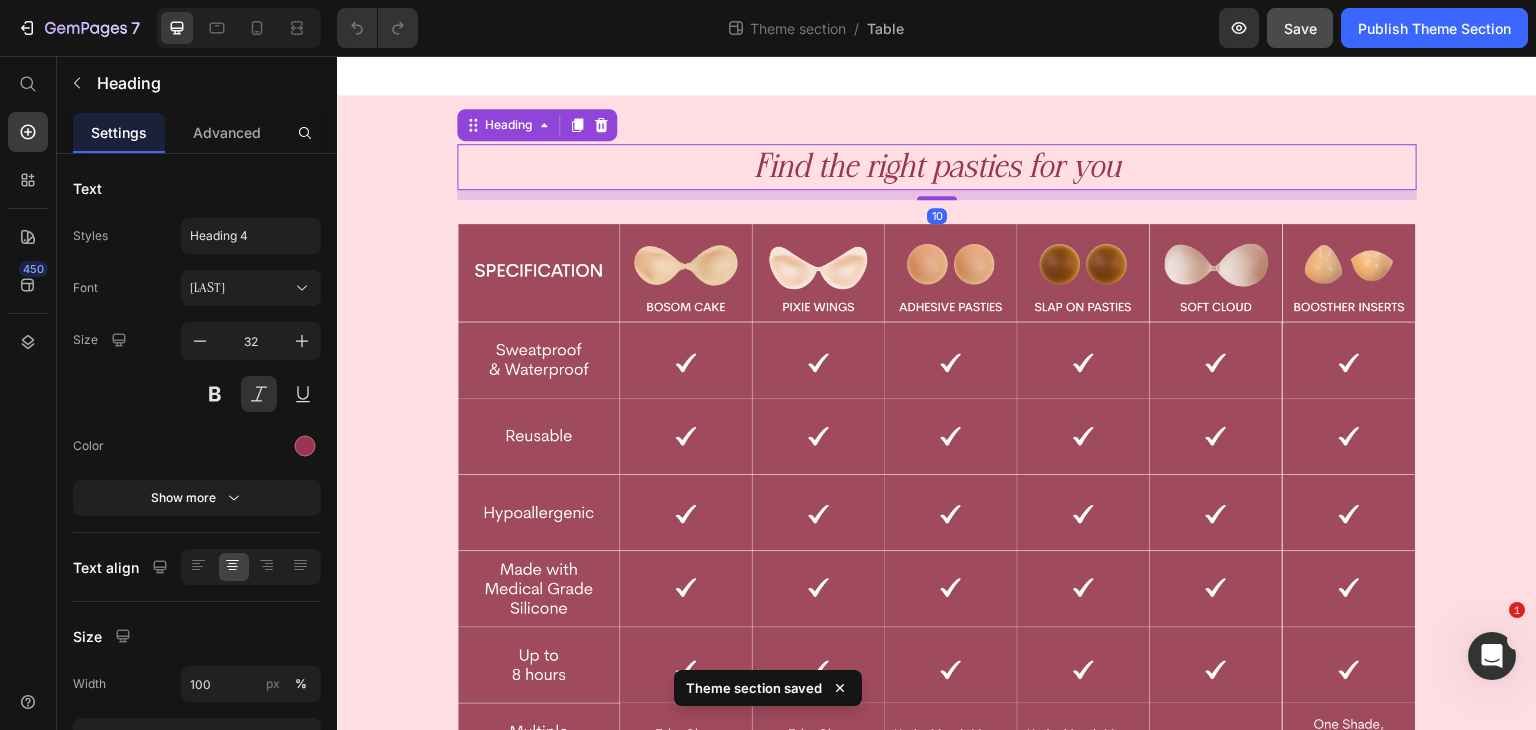 drag, startPoint x: 930, startPoint y: 197, endPoint x: 938, endPoint y: 152, distance: 45.705578 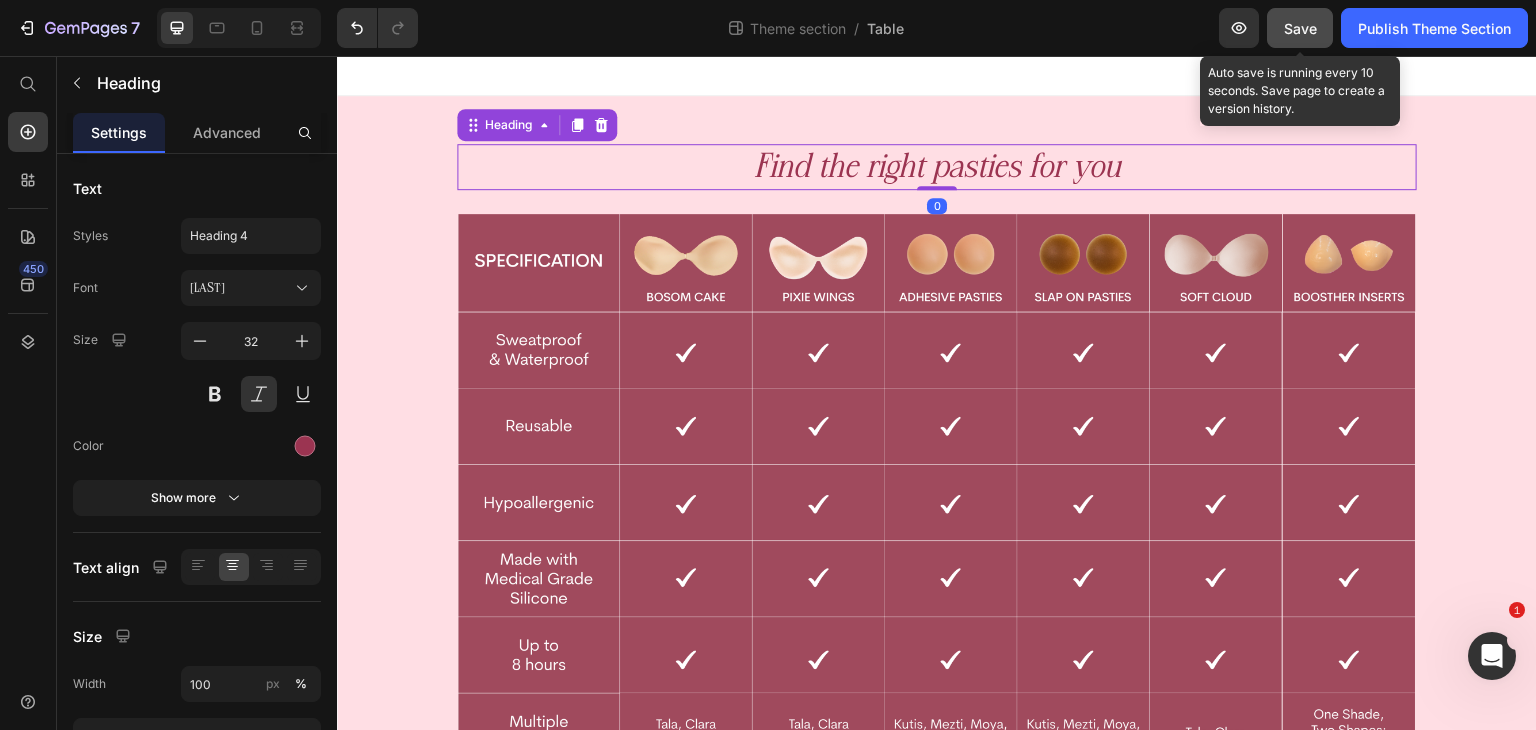 click on "Save" at bounding box center (1300, 28) 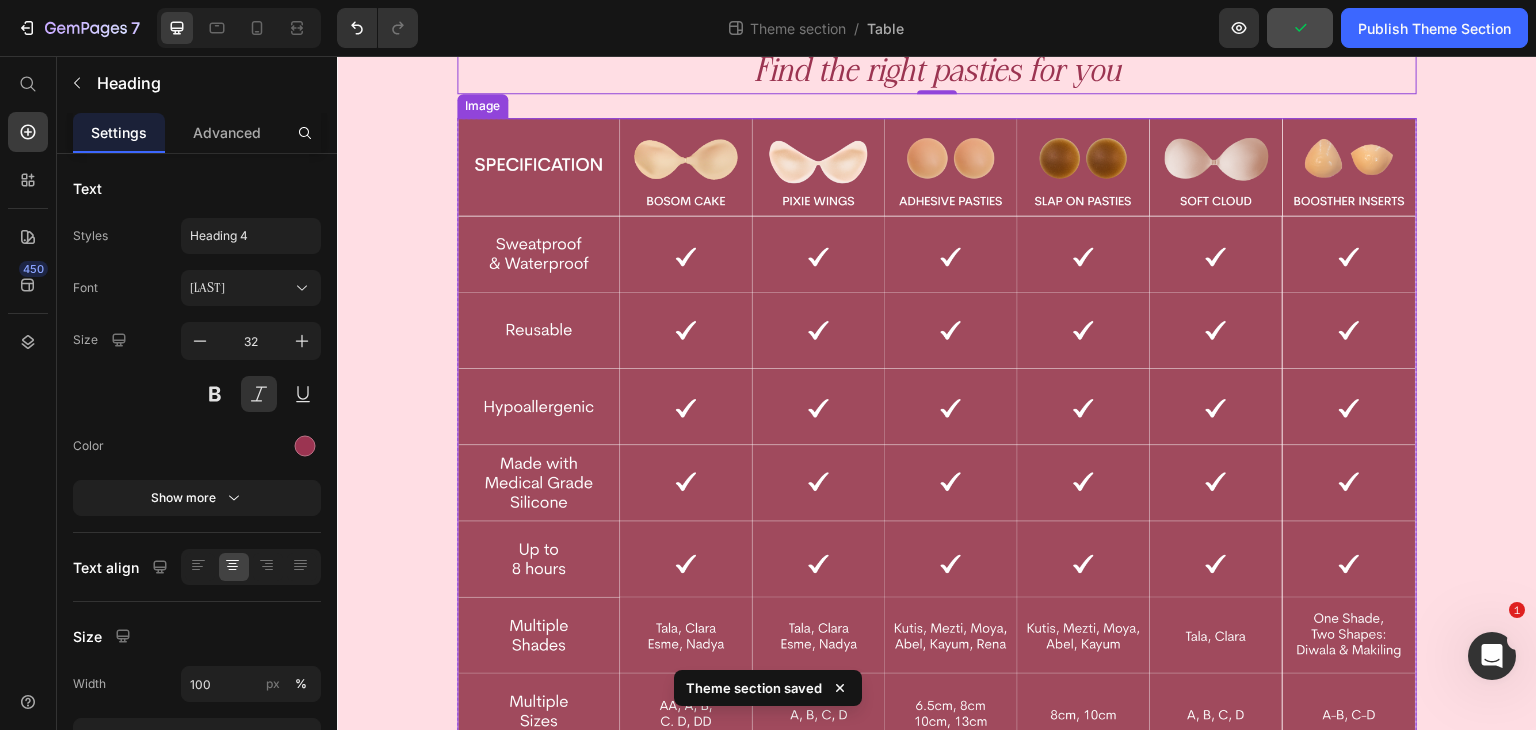 scroll, scrollTop: 0, scrollLeft: 0, axis: both 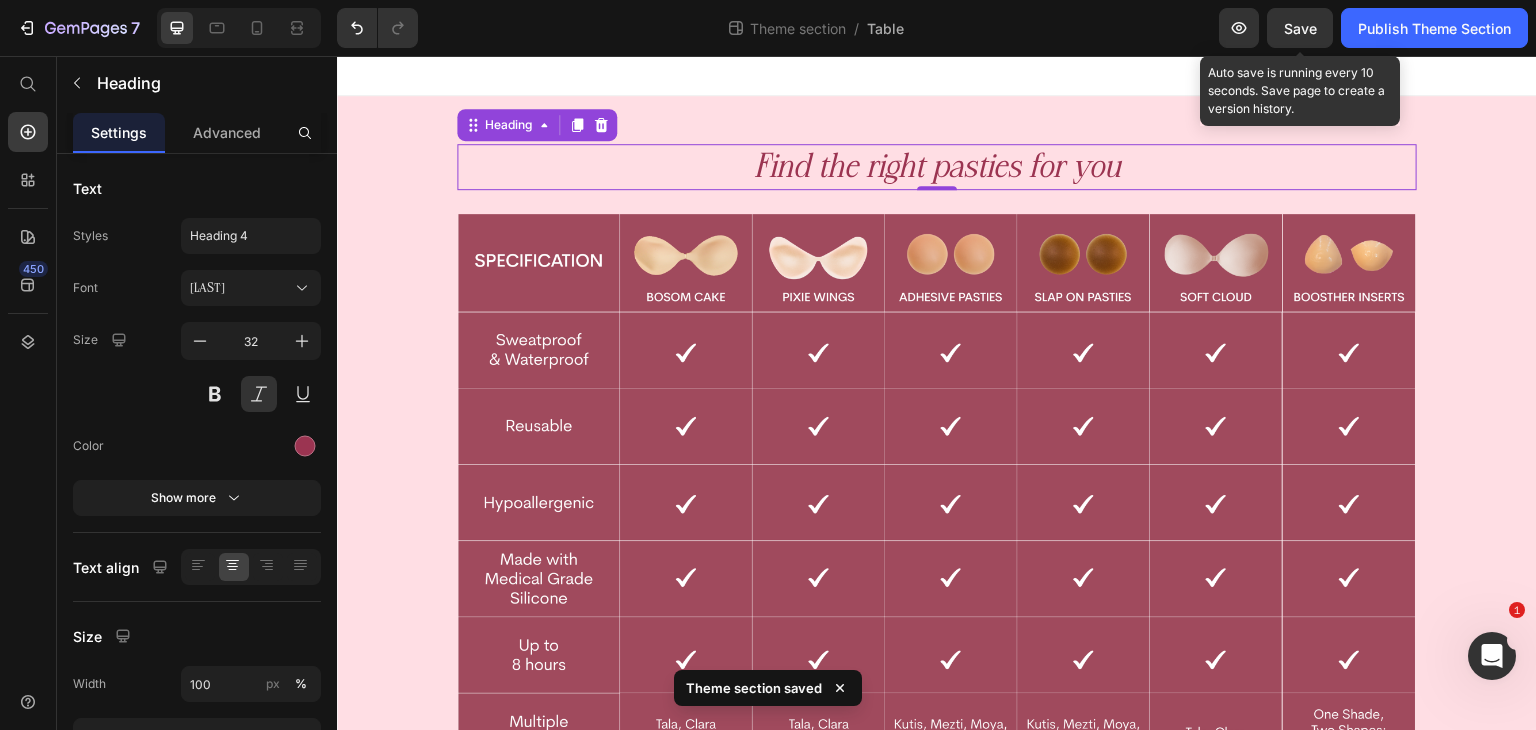 drag, startPoint x: 1288, startPoint y: 41, endPoint x: 1199, endPoint y: 54, distance: 89.94443 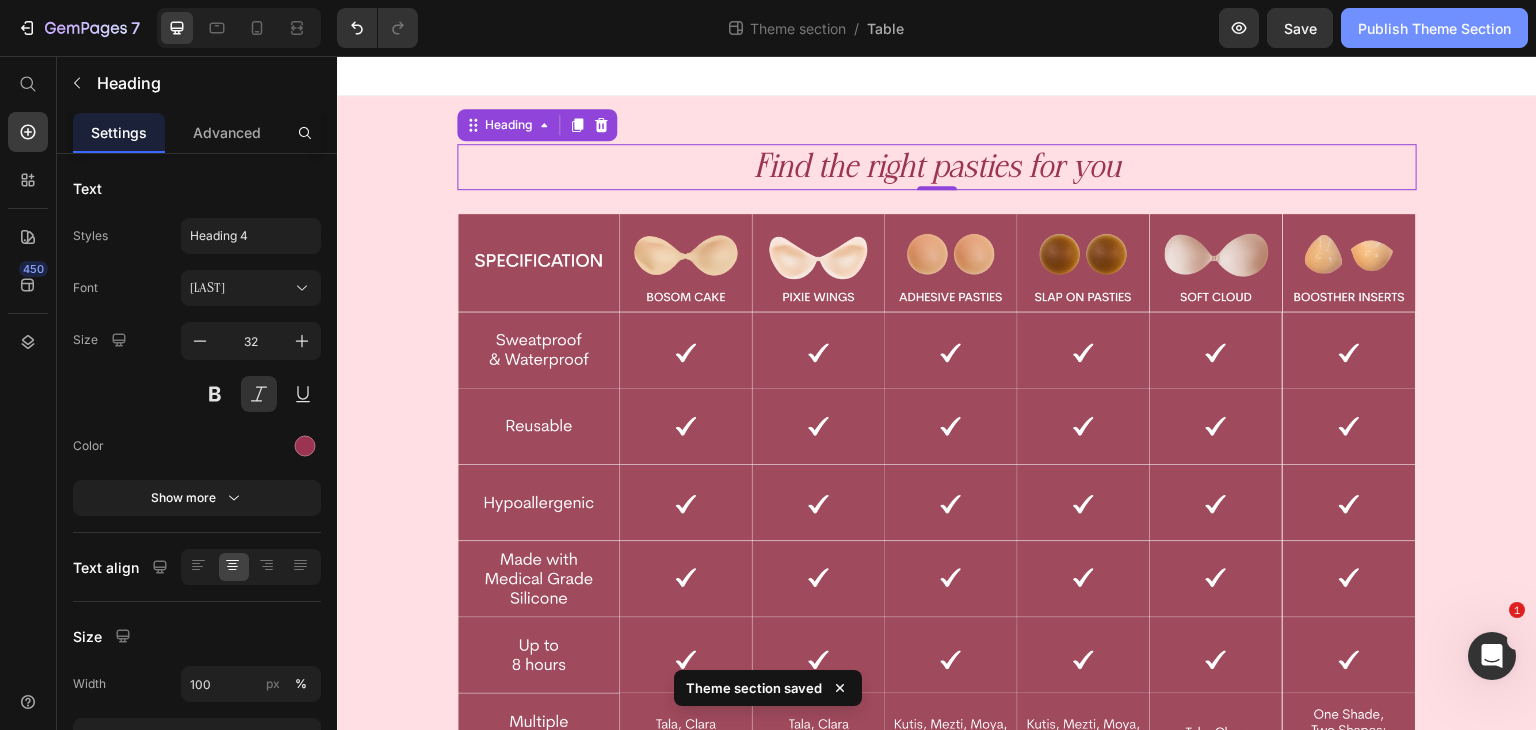 click on "Publish Theme Section" at bounding box center [1434, 28] 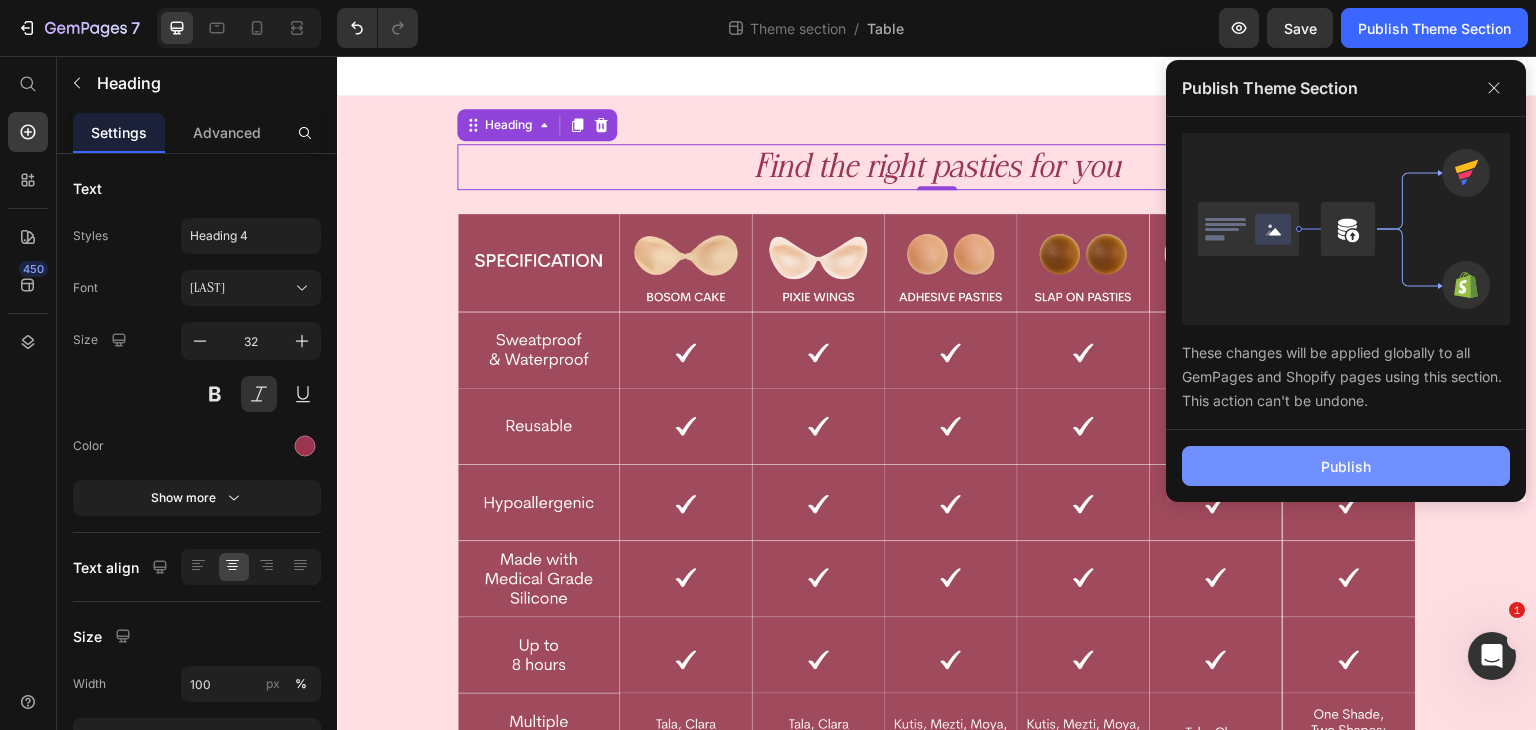 click on "Publish" 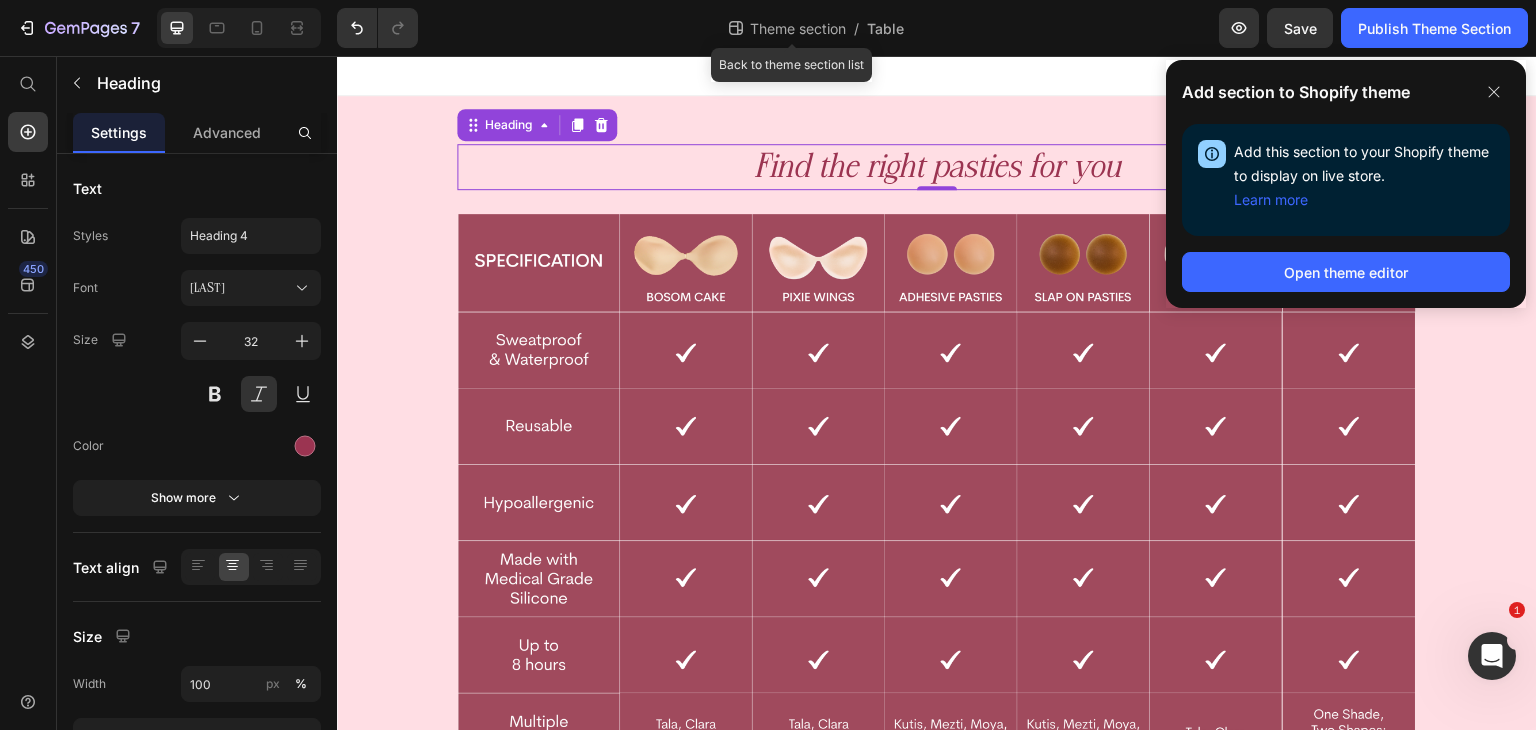 click on "Theme section" at bounding box center (798, 28) 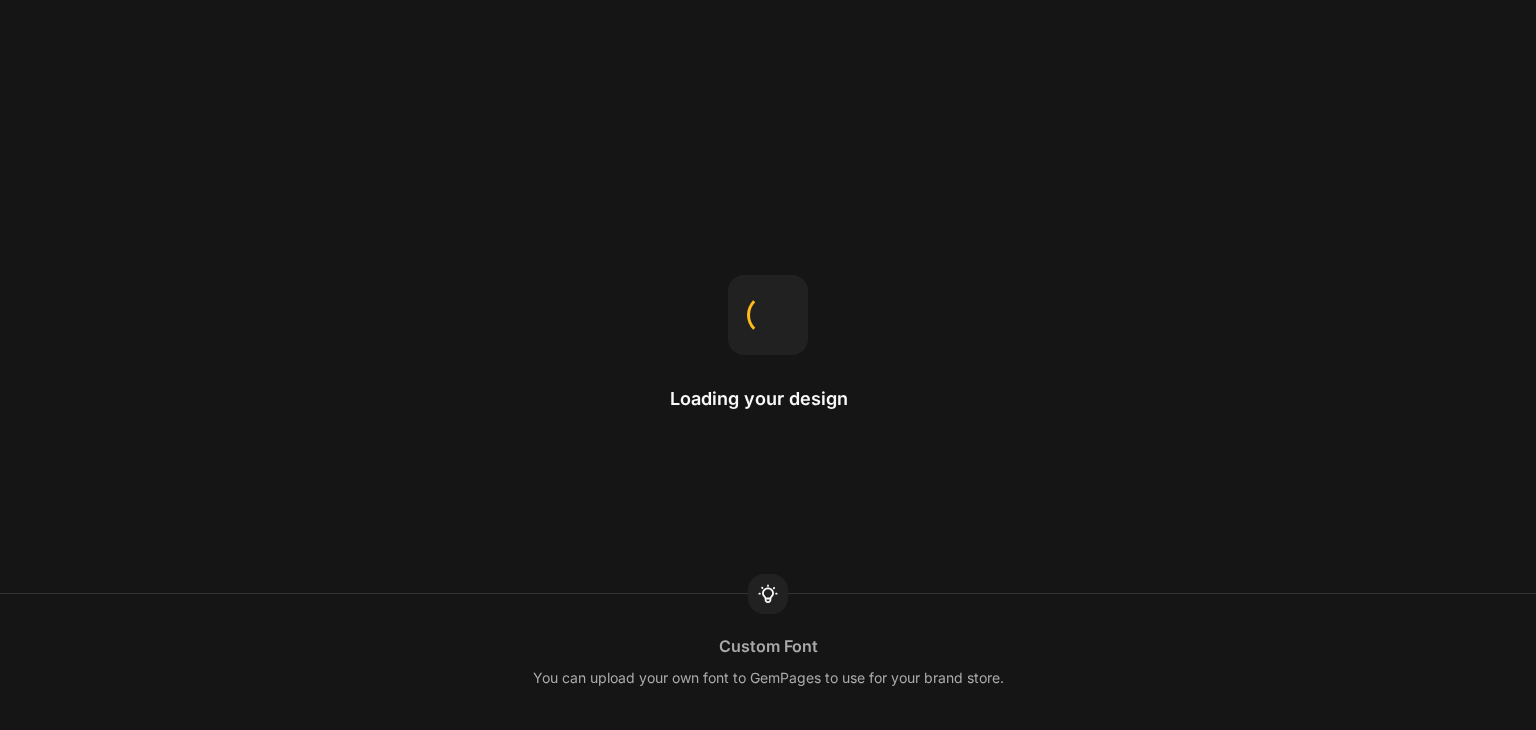 scroll, scrollTop: 0, scrollLeft: 0, axis: both 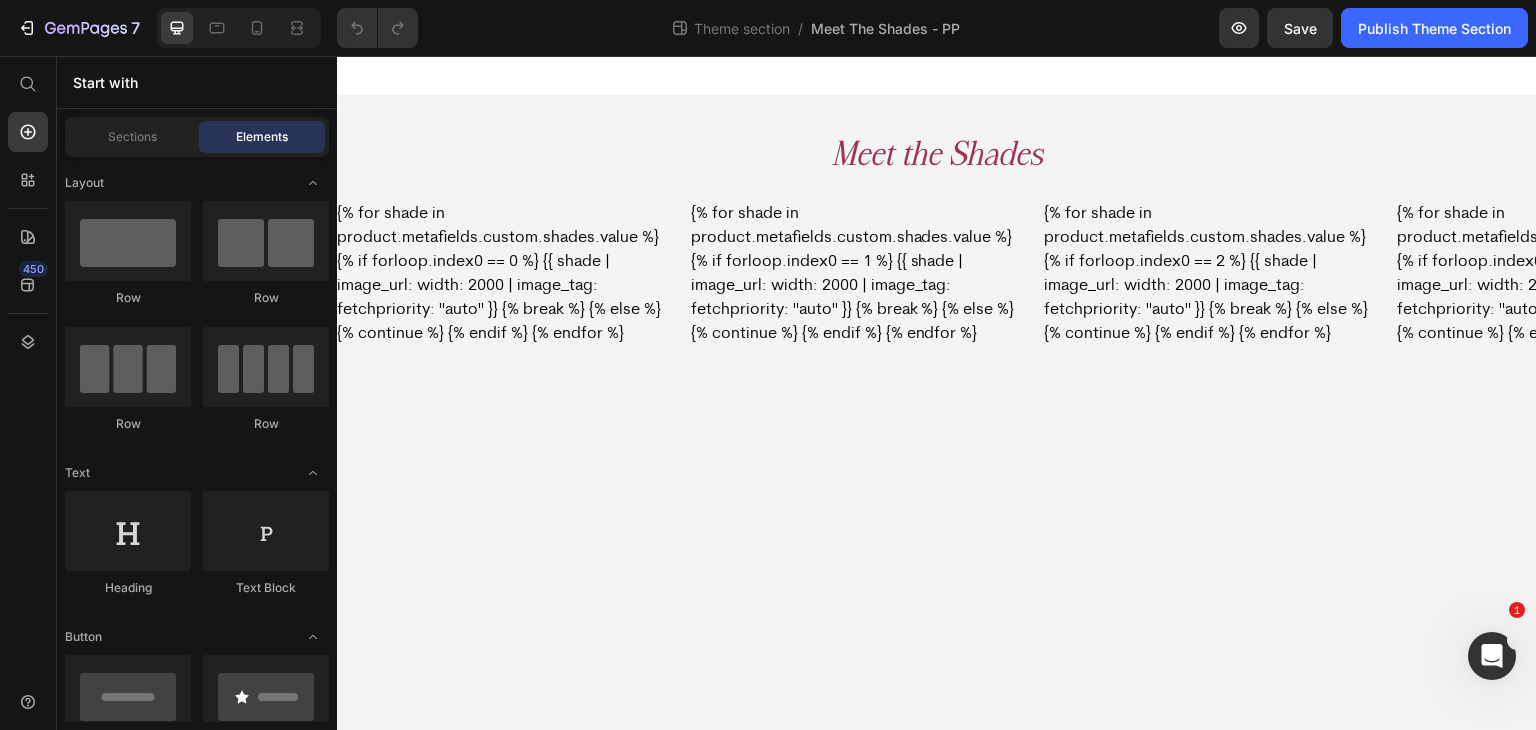 click on "Meet the Shades Heading {% for shade in product.metafields.custom.shades.value %}
{% if forloop.index0 == 0 %}
{{ shade
| image_url: width: 2000
| image_tag: fetchpriority: "auto" }}
{% break %}
{% else %}
{% continue %}
{% endif %}
{% endfor %} Custom Code {% for shade in product.metafields.custom.shades.value %}
{% if forloop.index0 == 1 %}
{{ shade
| image_url: width: 2000
| image_tag: fetchpriority: "auto" }}
{% break %}
{% else %}
{% continue %}
{% endif %}
{% endfor %} Custom Code {% for shade in product.metafields.custom.shades.value %}
{% if forloop.index0 == 2 %}
{{ shade
| image_url: width: 2000
| image_tag: fetchpriority: "auto" }}
{% break %}
{% else %}
{% continue %}
{% endif %}
{% endfor %} Custom Code Custom Code Custom Code" at bounding box center [937, 201] 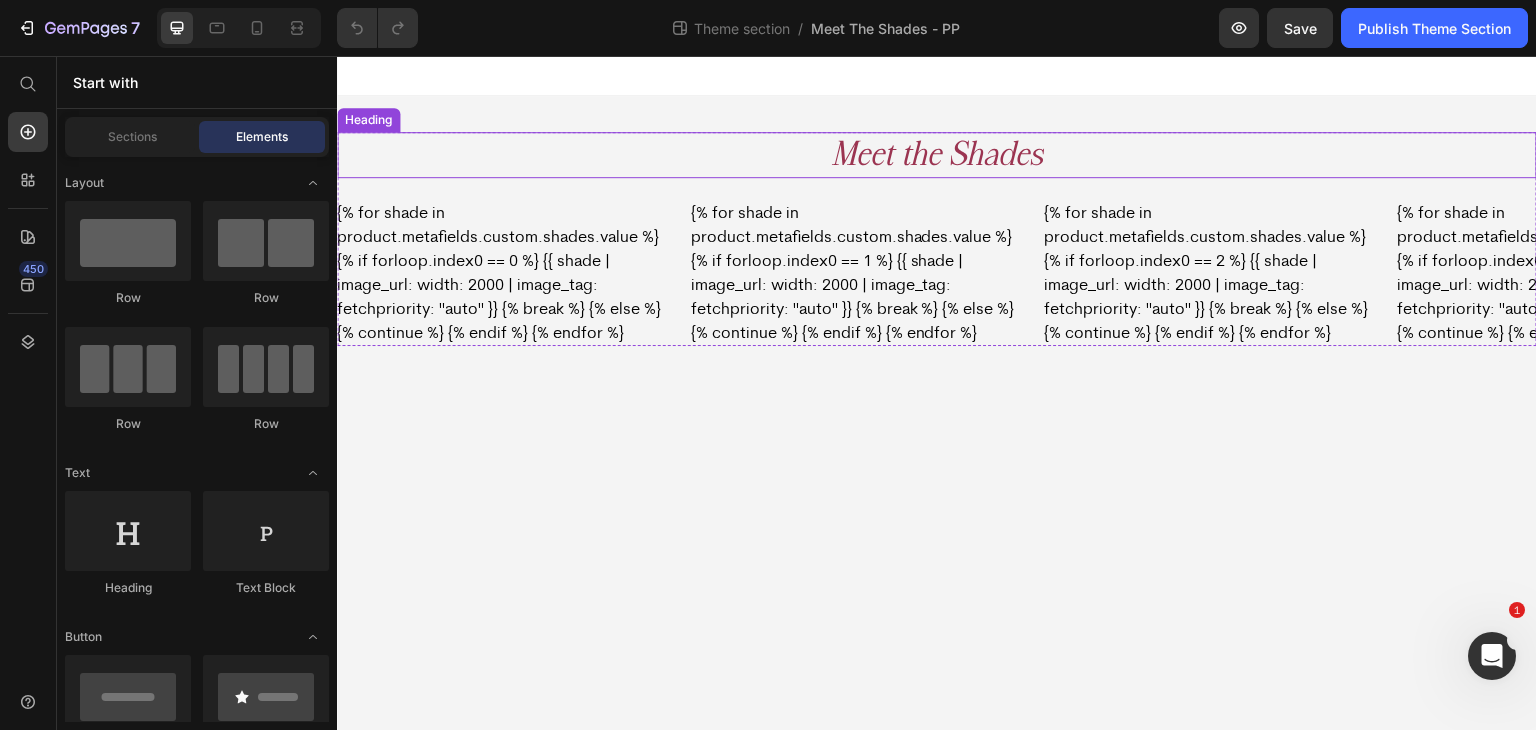 click on "Meet the Shades" at bounding box center (937, 155) 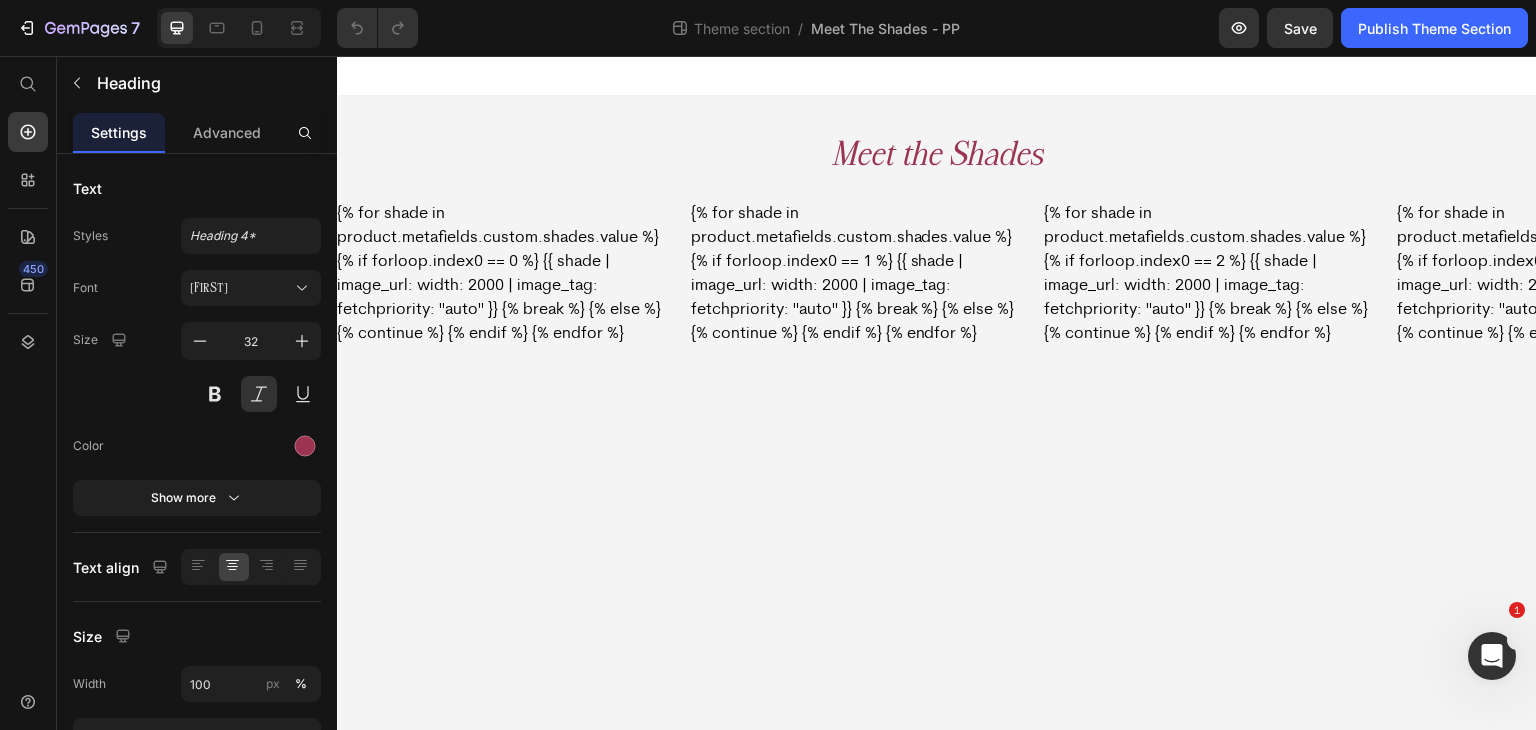 click on "Meet the Shades Heading {% for shade in product.metafields.custom.shades.value %}
{% if forloop.index0 == 0 %}
{{ shade
| image_url: width: 2000
| image_tag: fetchpriority: "auto" }}
{% break %}
{% else %}
{% continue %}
{% endif %}
{% endfor %} Custom Code {% for shade in product.metafields.custom.shades.value %}
{% if forloop.index0 == 1 %}
{{ shade
| image_url: width: 2000
| image_tag: fetchpriority: "auto" }}
{% break %}
{% else %}
{% continue %}
{% endif %}
{% endfor %} Custom Code {% for shade in product.metafields.custom.shades.value %}
{% if forloop.index0 == 2 %}
{{ shade
| image_url: width: 2000
| image_tag: fetchpriority: "auto" }}
{% break %}
{% else %}
{% continue %}
{% endif %}
{% endfor %} Custom Code Custom Code Custom Code" at bounding box center [937, 201] 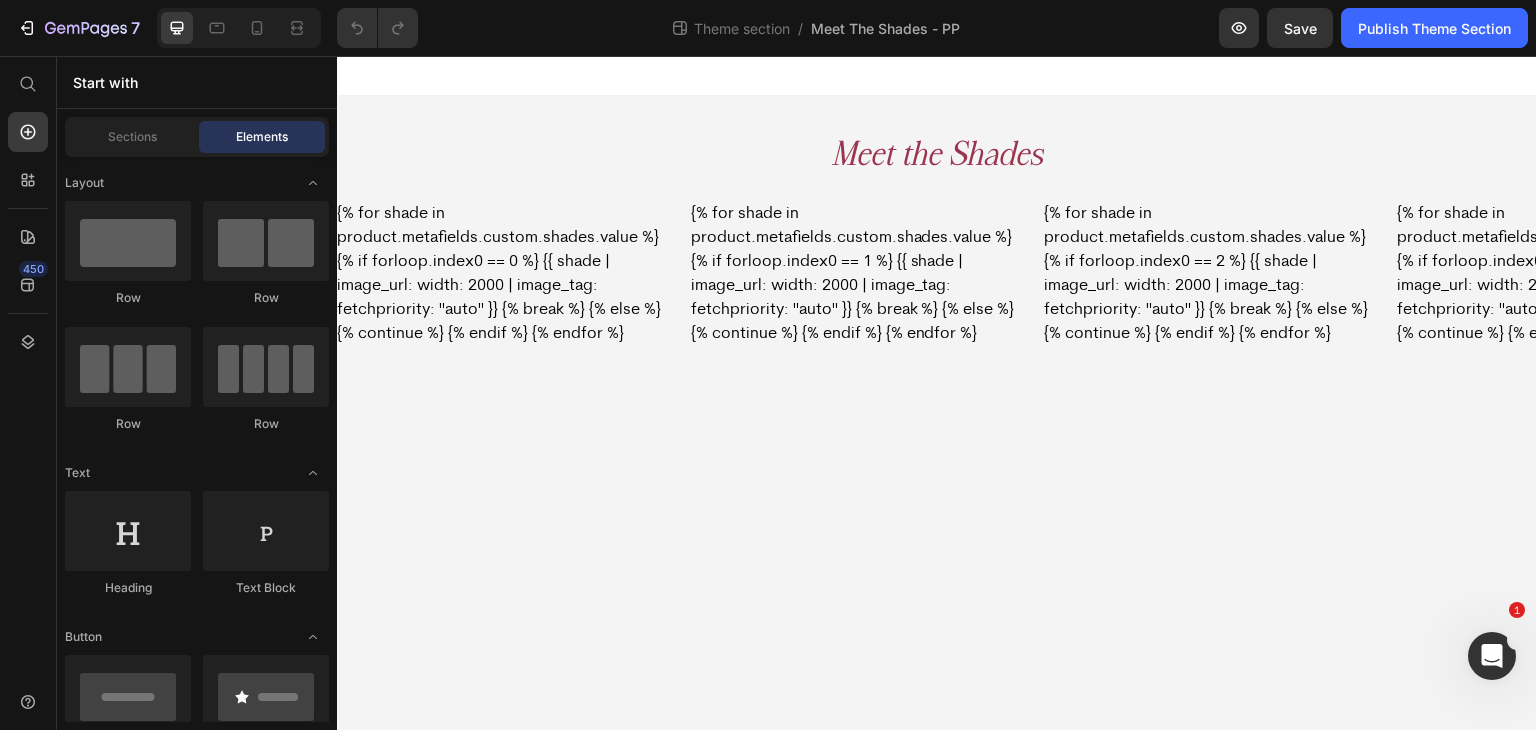 drag, startPoint x: 697, startPoint y: 112, endPoint x: 645, endPoint y: 320, distance: 214.40149 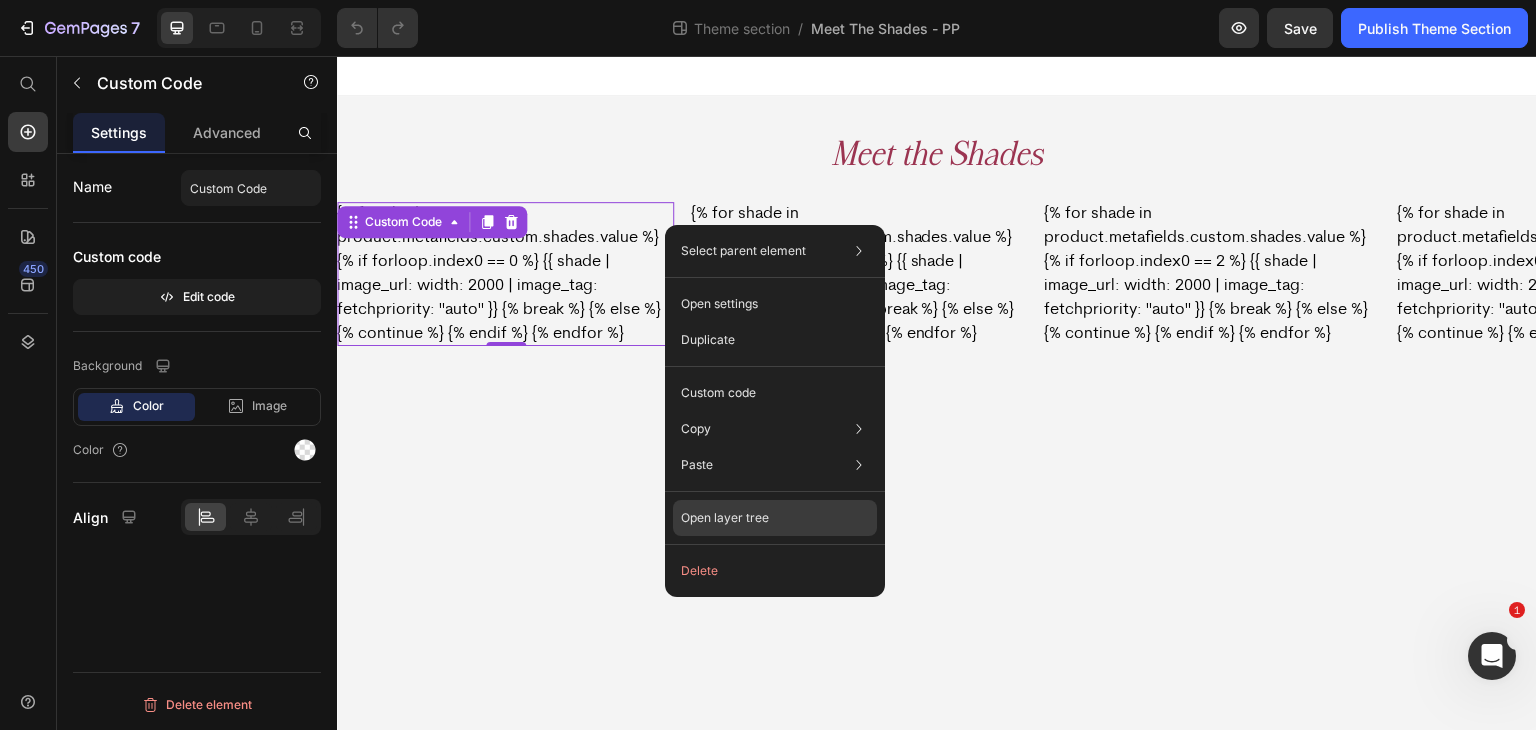 click on "Open layer tree" at bounding box center (725, 518) 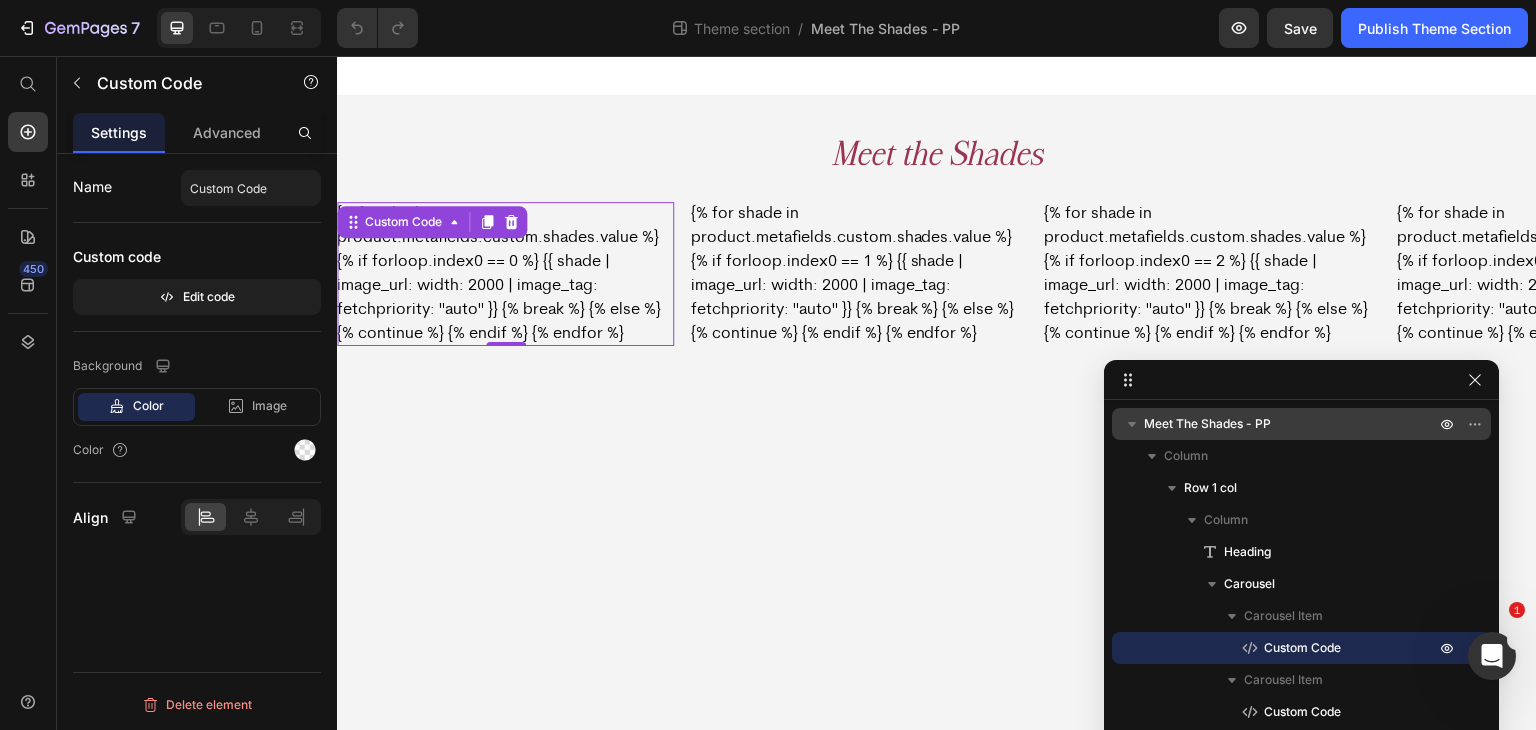 drag, startPoint x: 1193, startPoint y: 450, endPoint x: 1200, endPoint y: 434, distance: 17.464249 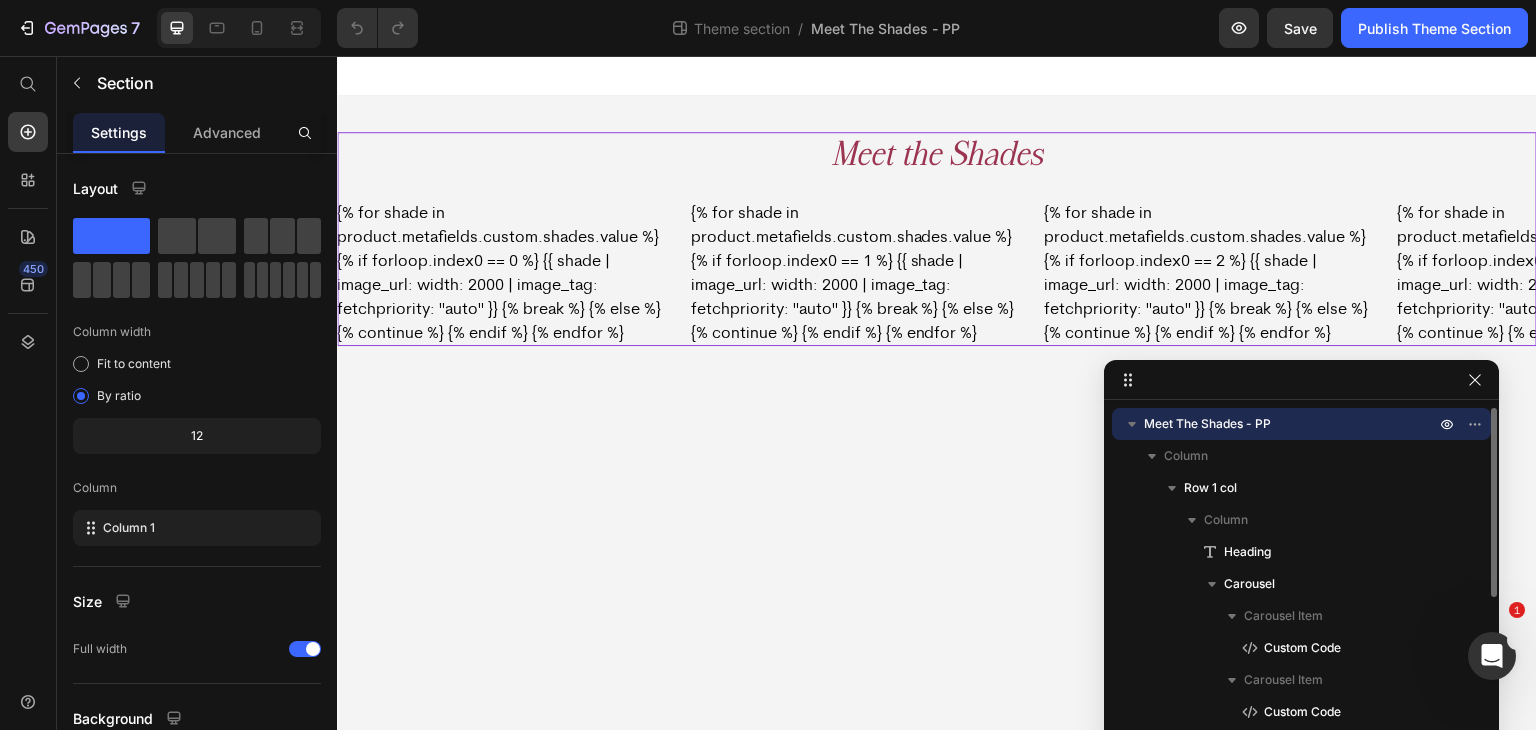 click on "Meet The Shades - PP" at bounding box center [1207, 424] 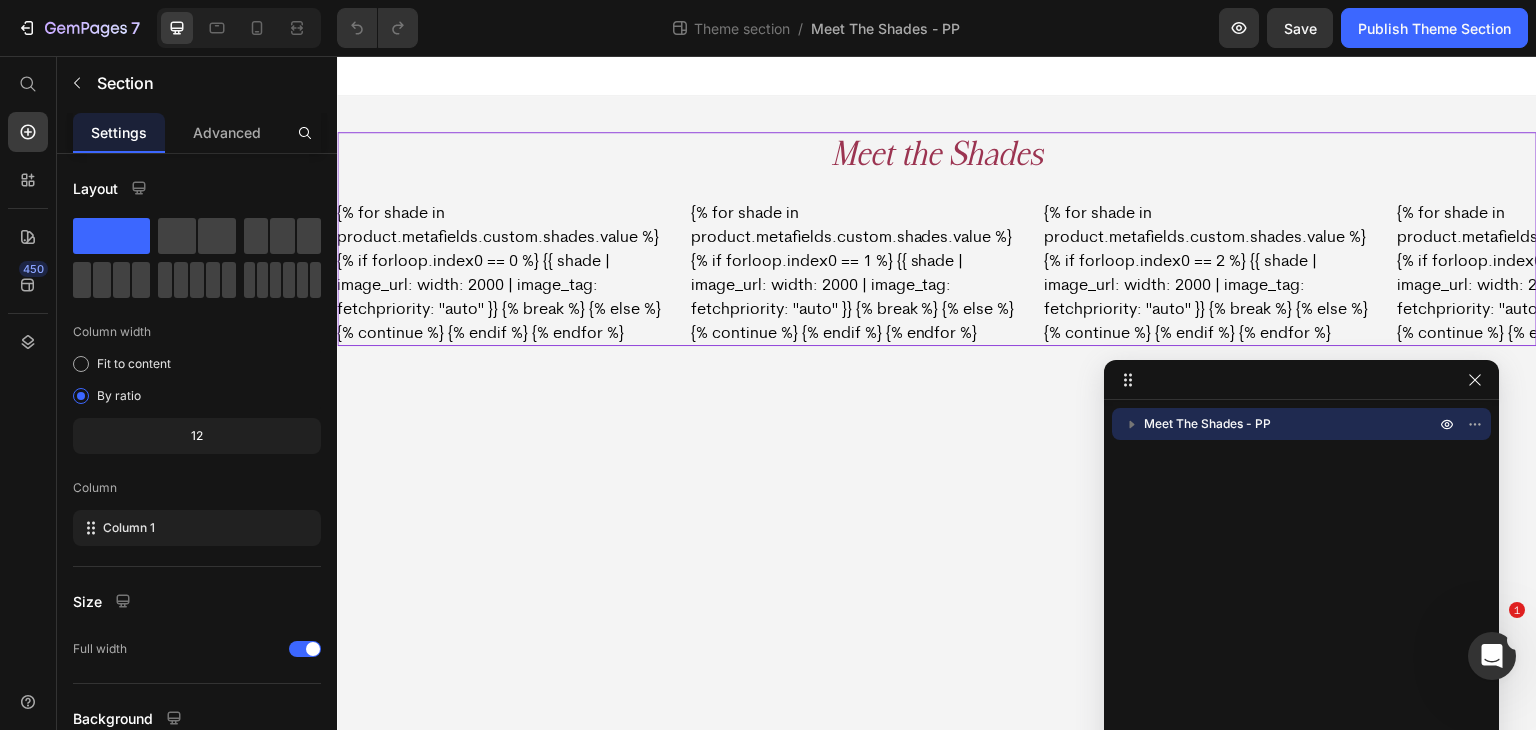 click on "Meet The Shades - PP" 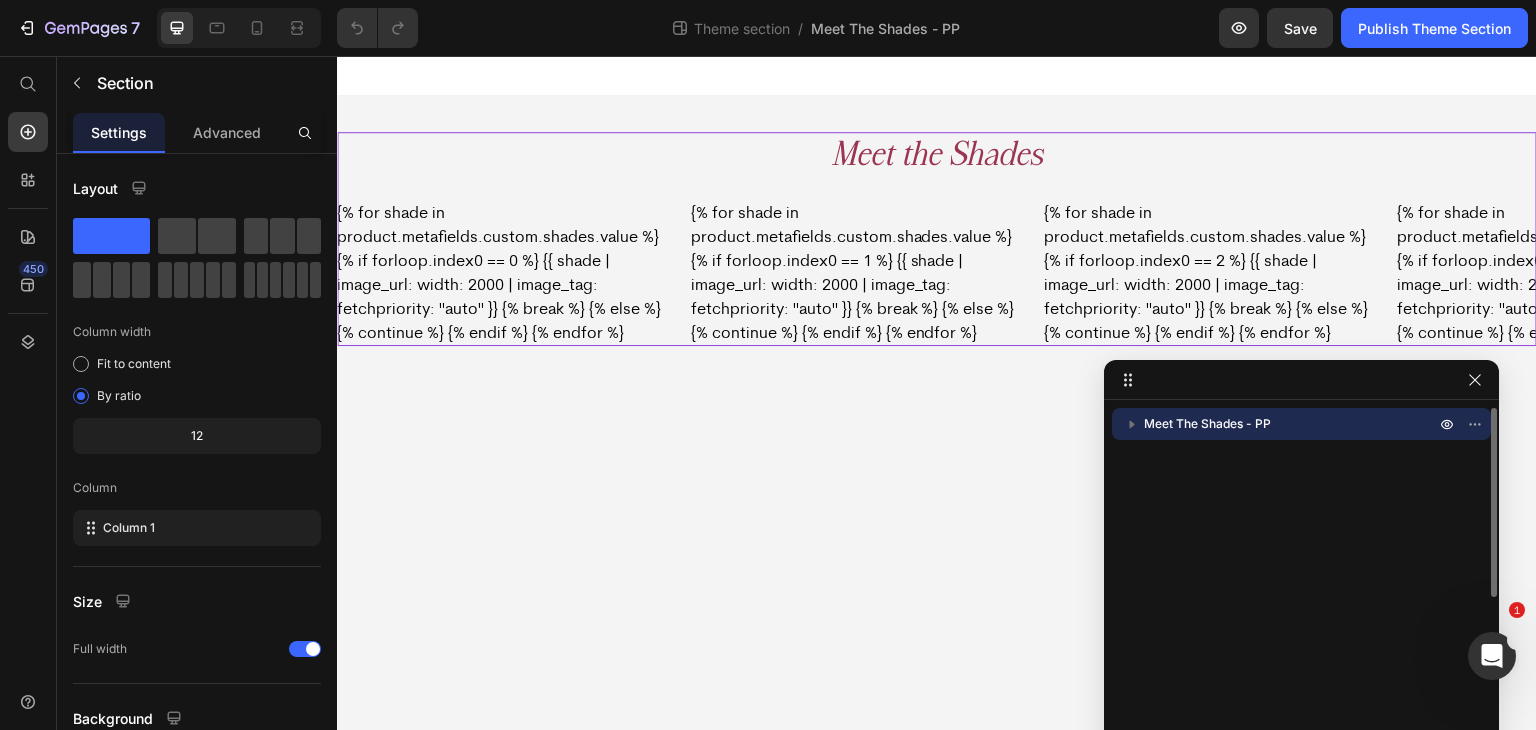 click 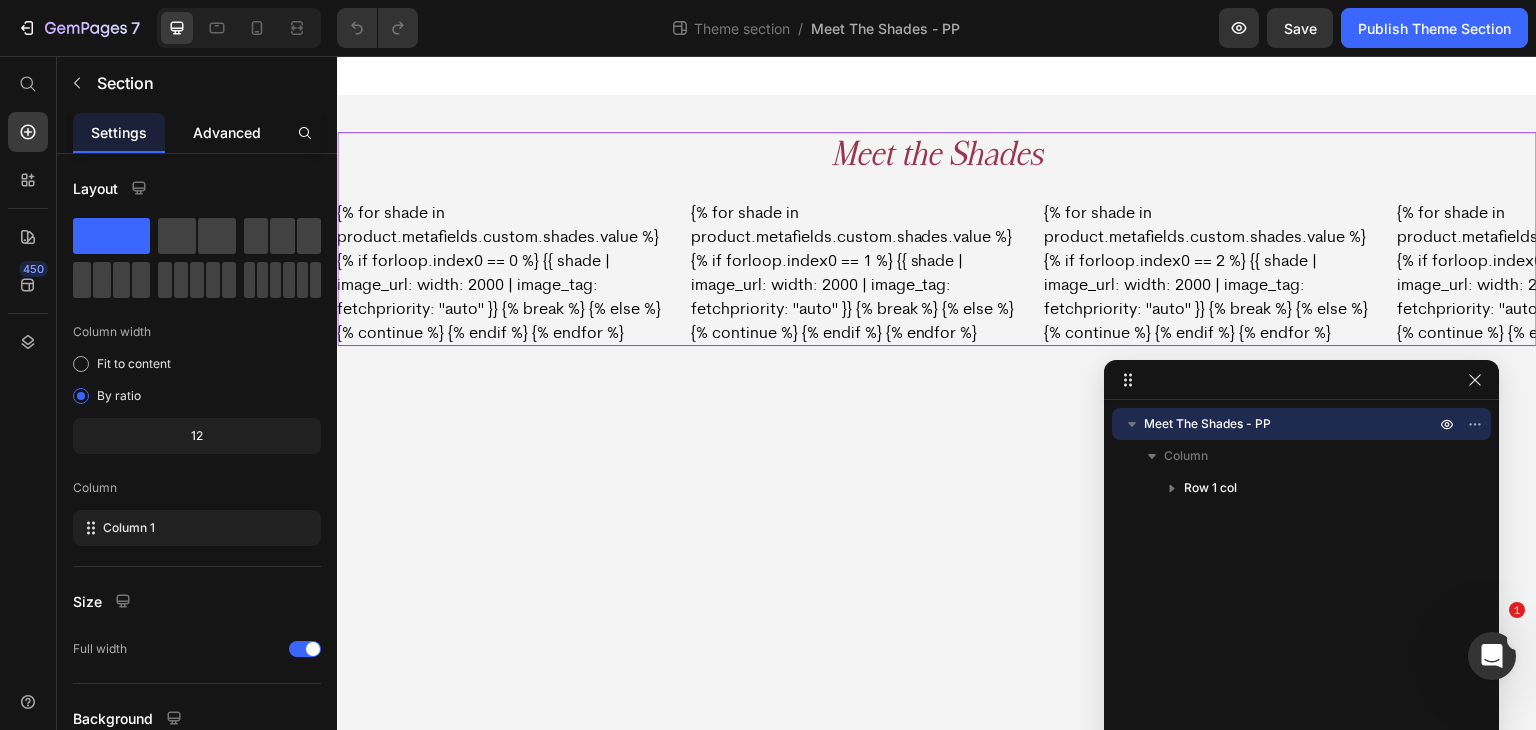 click on "Advanced" at bounding box center [227, 132] 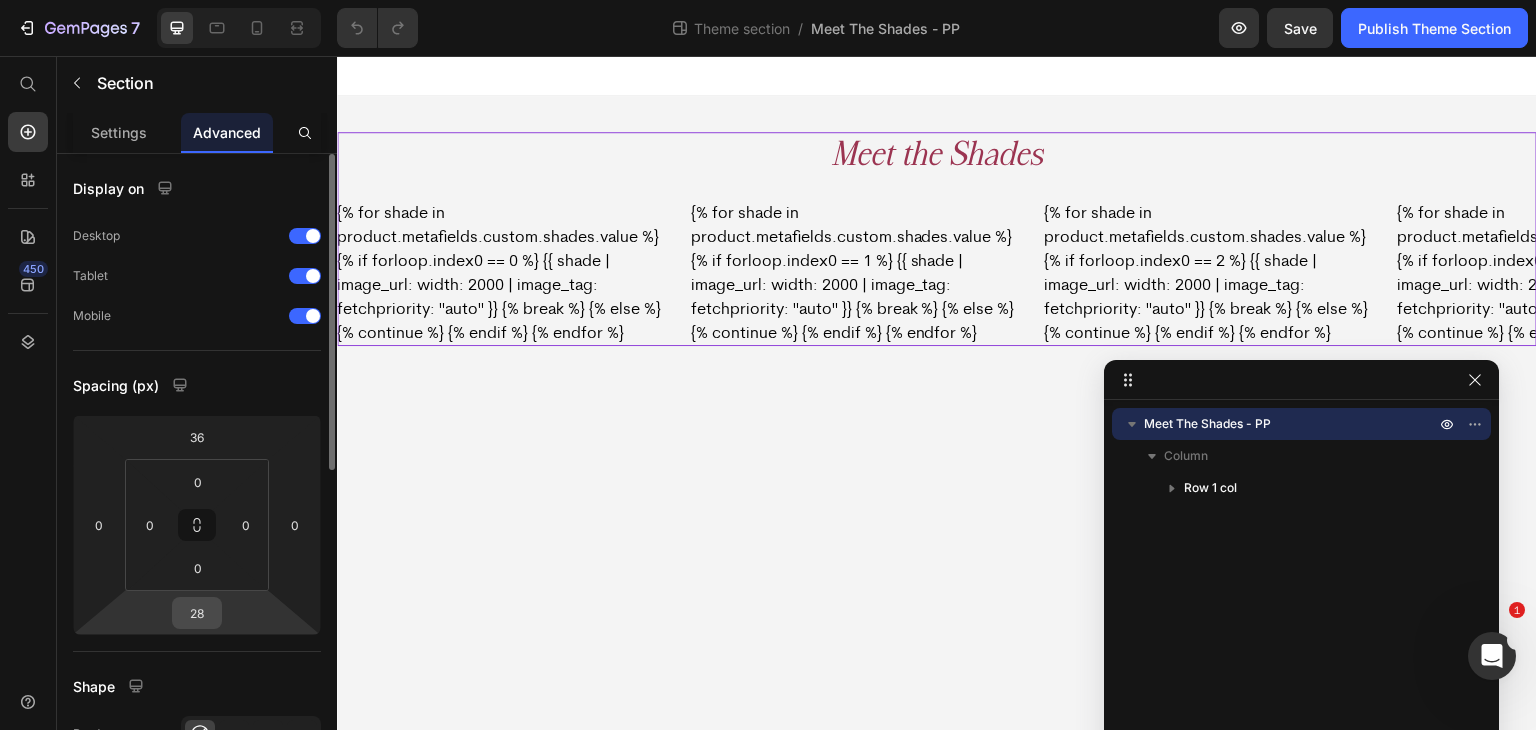 click on "28" at bounding box center [197, 613] 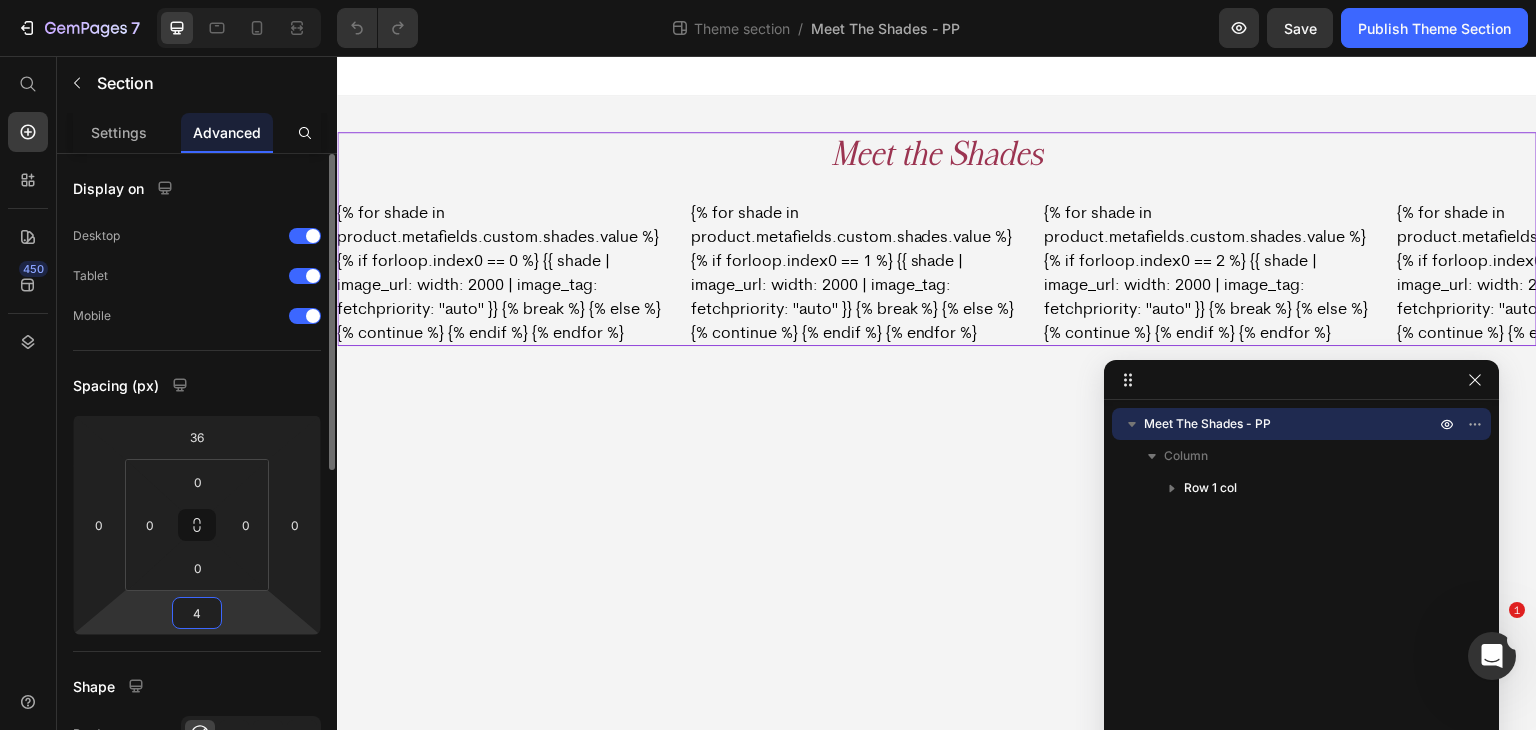 type on "48" 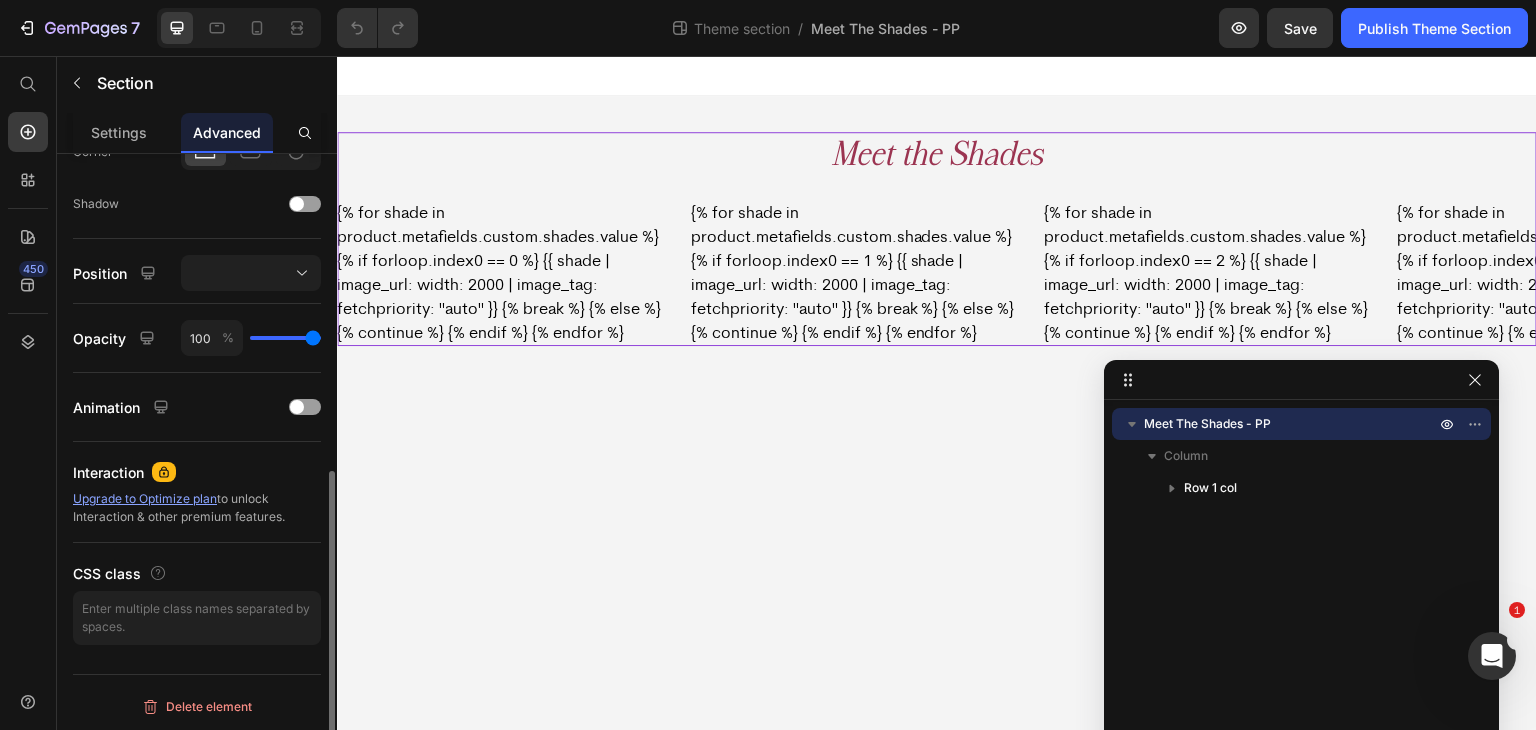 scroll, scrollTop: 300, scrollLeft: 0, axis: vertical 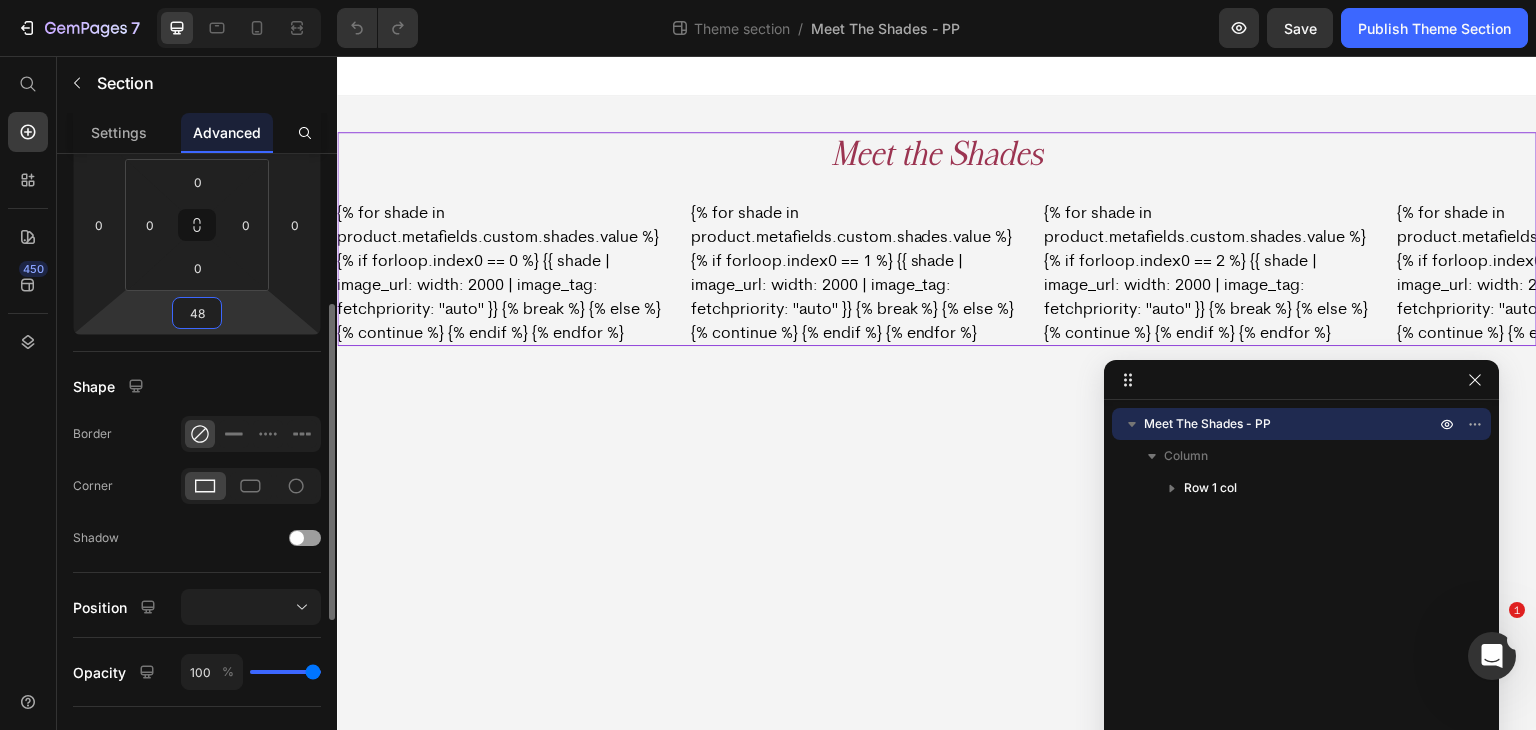 click on "Meet the Shades Heading {% for shade in product.metafields.custom.shades.value %}
{% if forloop.index0 == 0 %}
{{ shade
| image_url: width: 2000
| image_tag: fetchpriority: "auto" }}
{% break %}
{% else %}
{% continue %}
{% endif %}
{% endfor %} Custom Code {% for shade in product.metafields.custom.shades.value %}
{% if forloop.index0 == 1 %}
{{ shade
| image_url: width: 2000
| image_tag: fetchpriority: "auto" }}
{% break %}
{% else %}
{% continue %}
{% endif %}
{% endfor %} Custom Code {% for shade in product.metafields.custom.shades.value %}
{% if forloop.index0 == 2 %}
{{ shade
| image_url: width: 2000
| image_tag: fetchpriority: "auto" }}
{% break %}
{% else %}
{% continue %}
{% endif %}
{% endfor %} Custom Code Custom Code Custom Code" at bounding box center (937, 393) 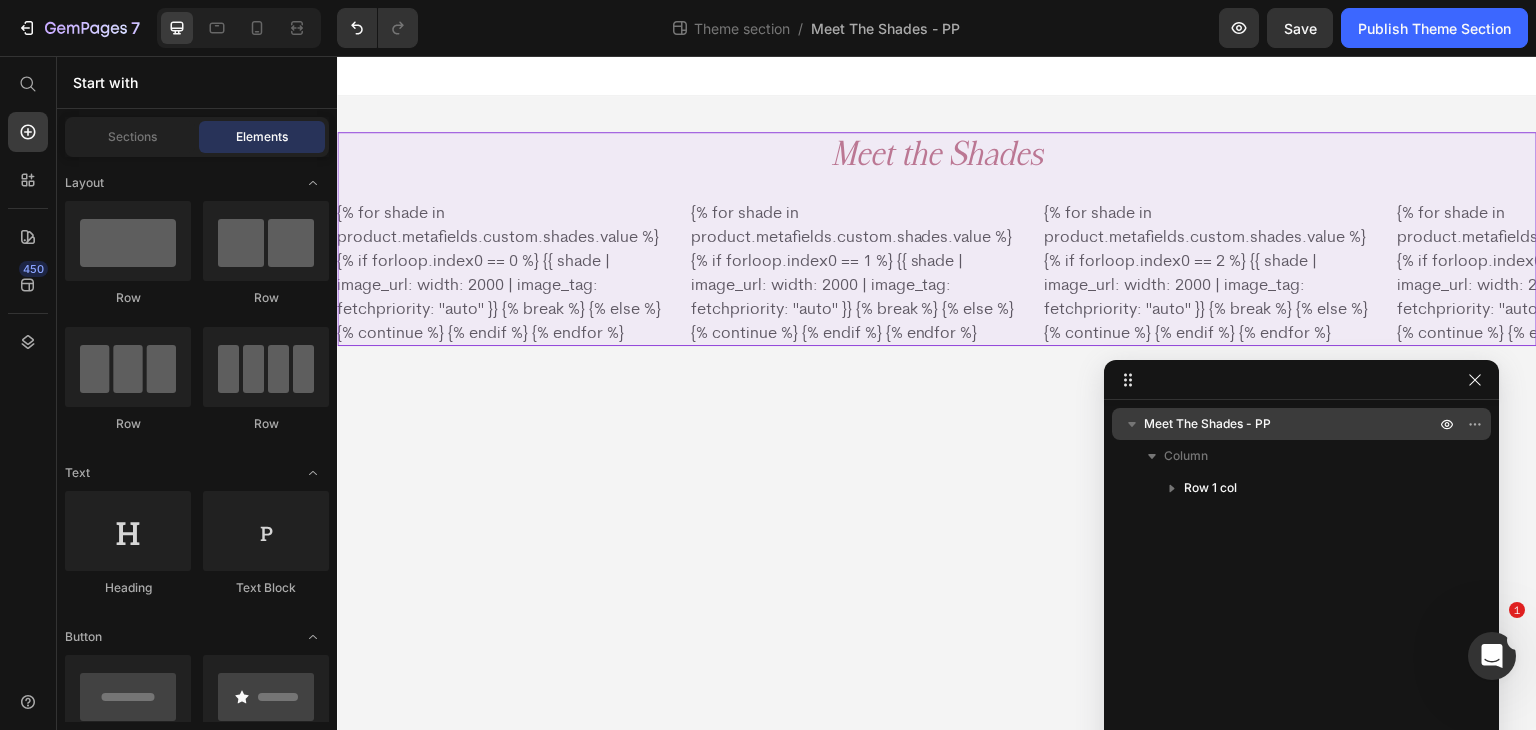 click on "Meet The Shades - PP" at bounding box center [1207, 424] 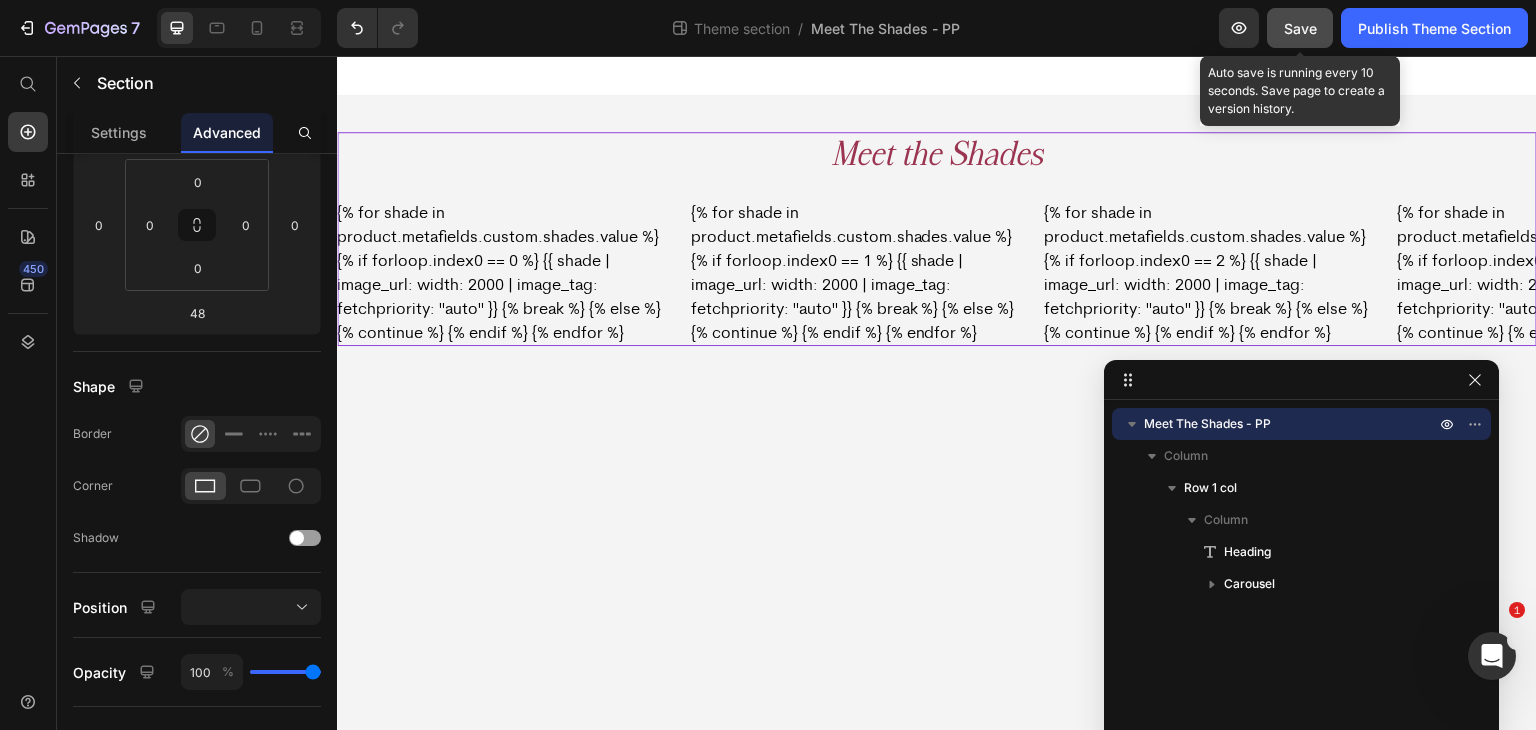click on "Save" 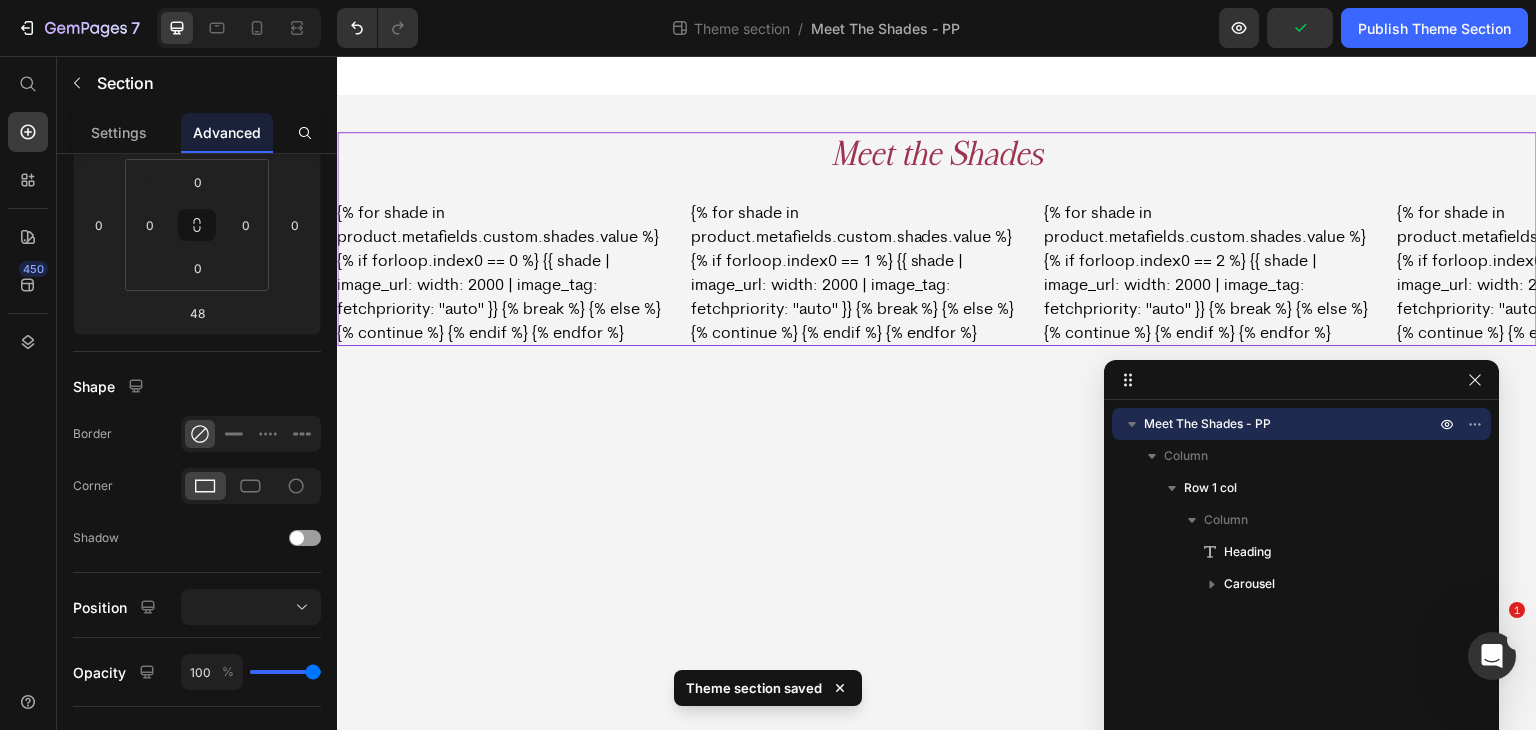 drag, startPoint x: 1376, startPoint y: 20, endPoint x: 1384, endPoint y: 293, distance: 273.1172 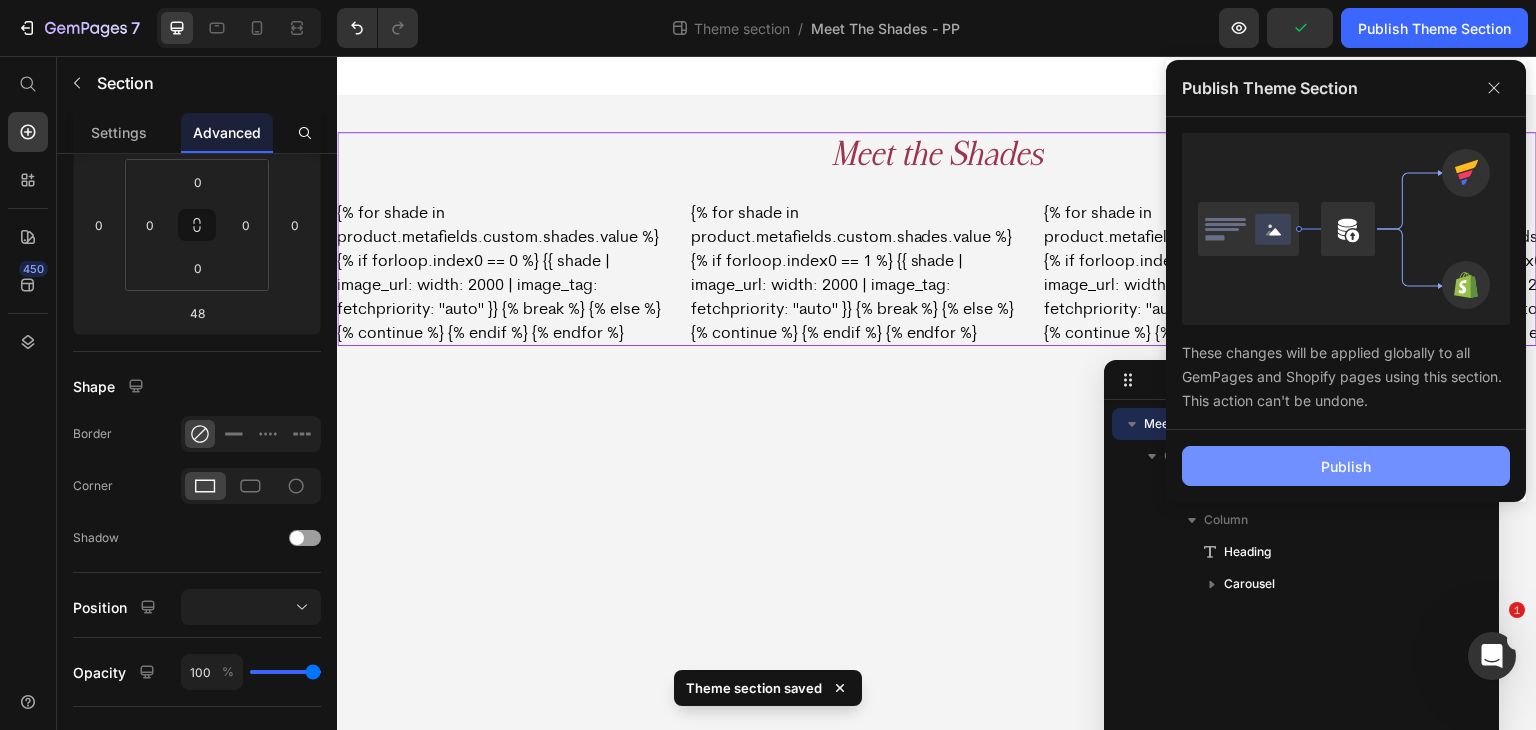 click on "Publish" 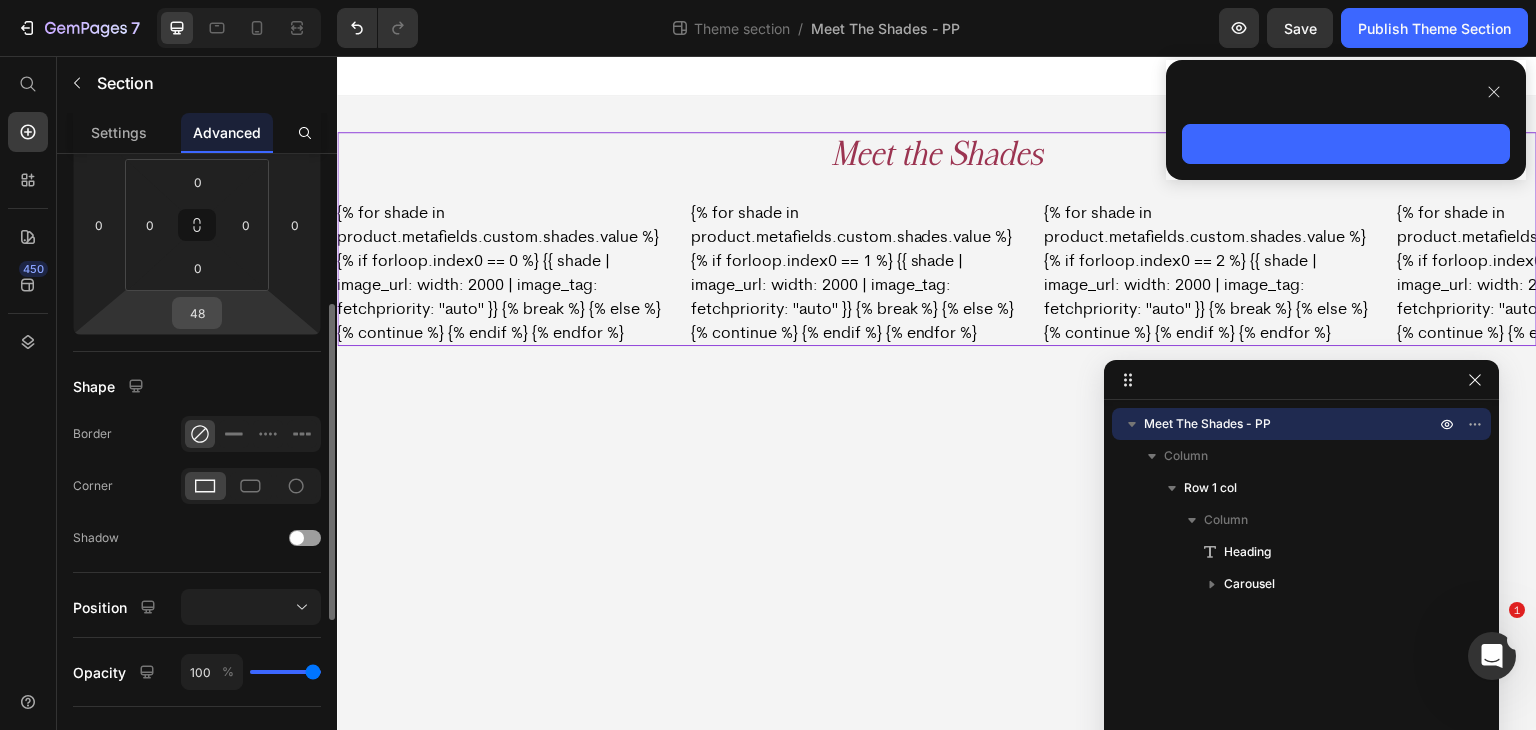 click on "48" at bounding box center (197, 313) 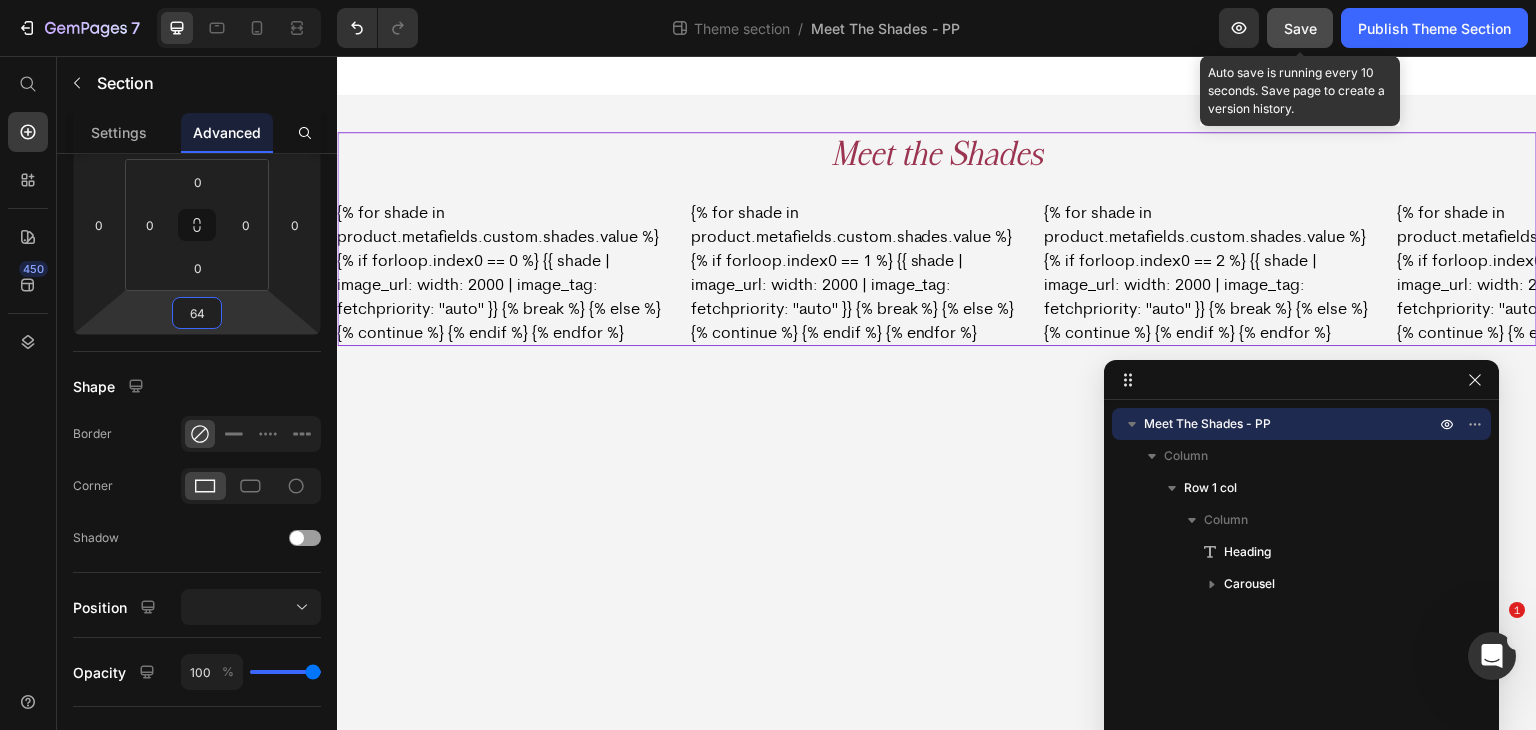 type on "64" 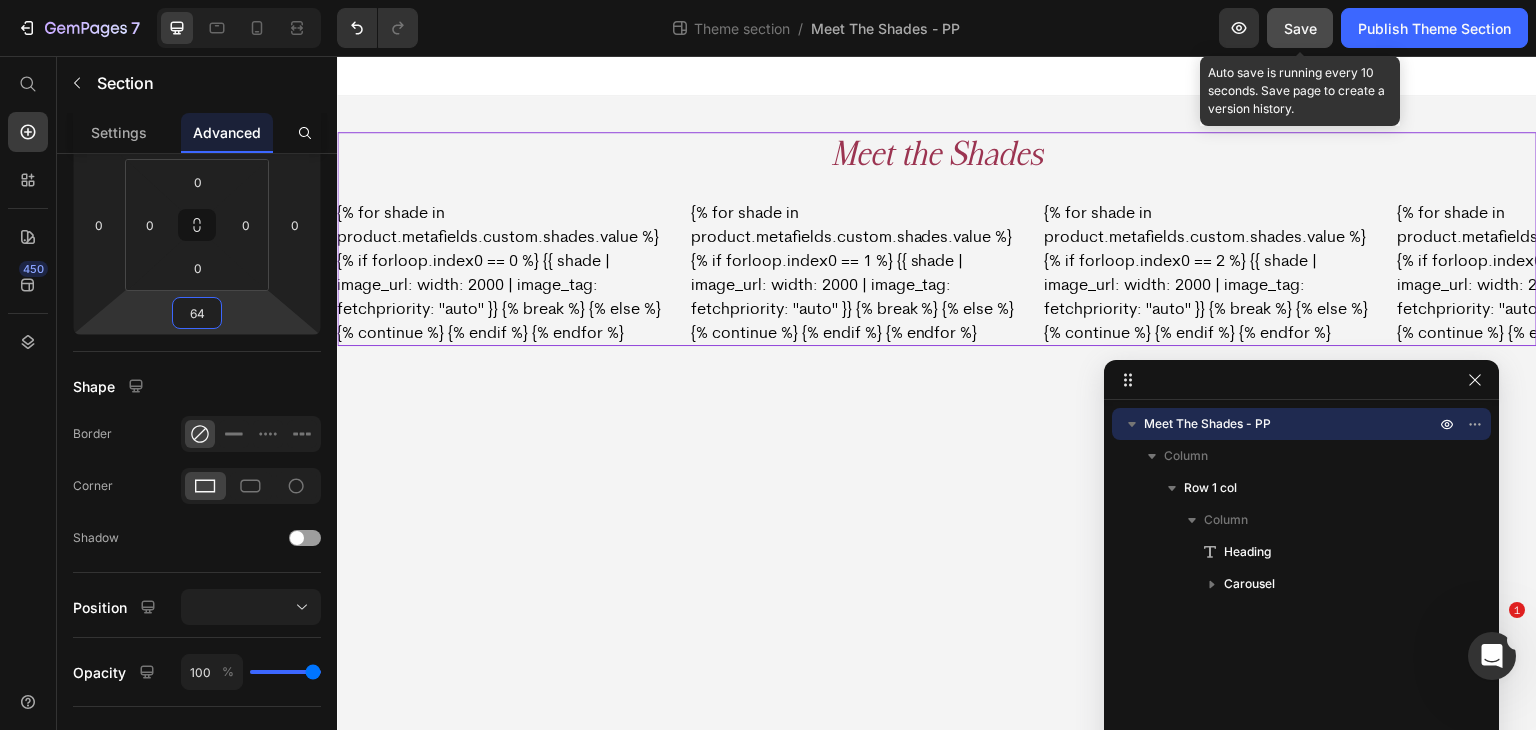 click on "Save" at bounding box center (1300, 28) 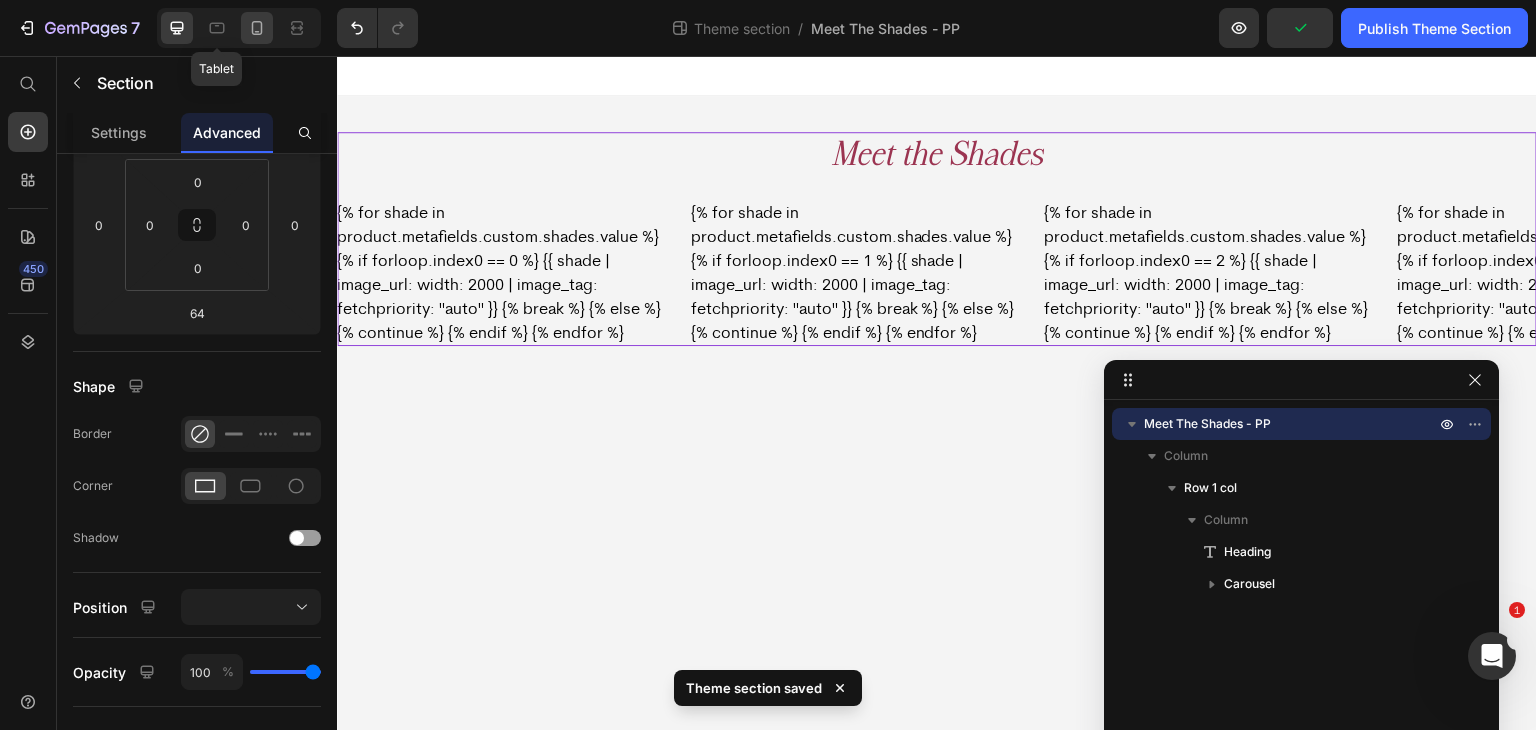 drag, startPoint x: 211, startPoint y: 28, endPoint x: 250, endPoint y: 30, distance: 39.051247 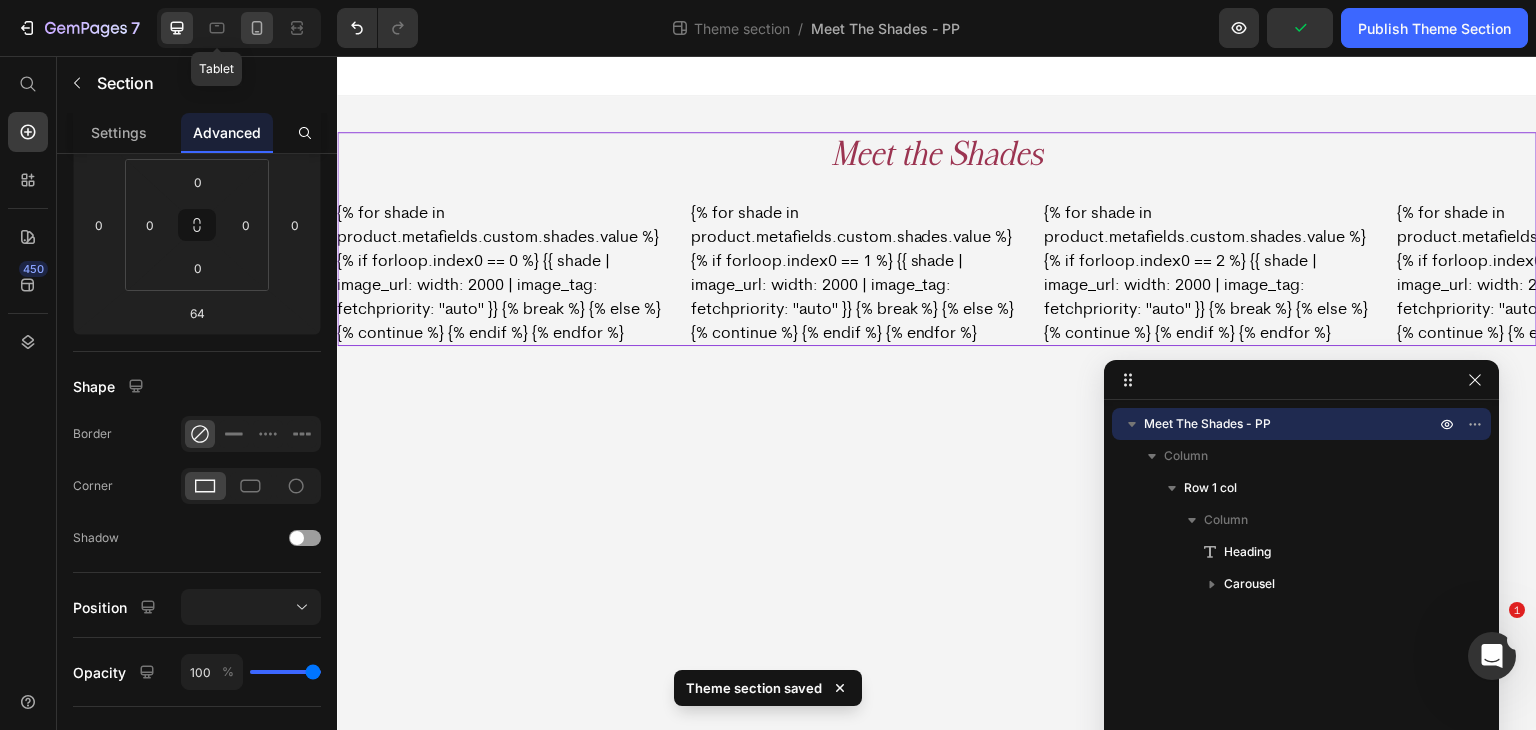 click 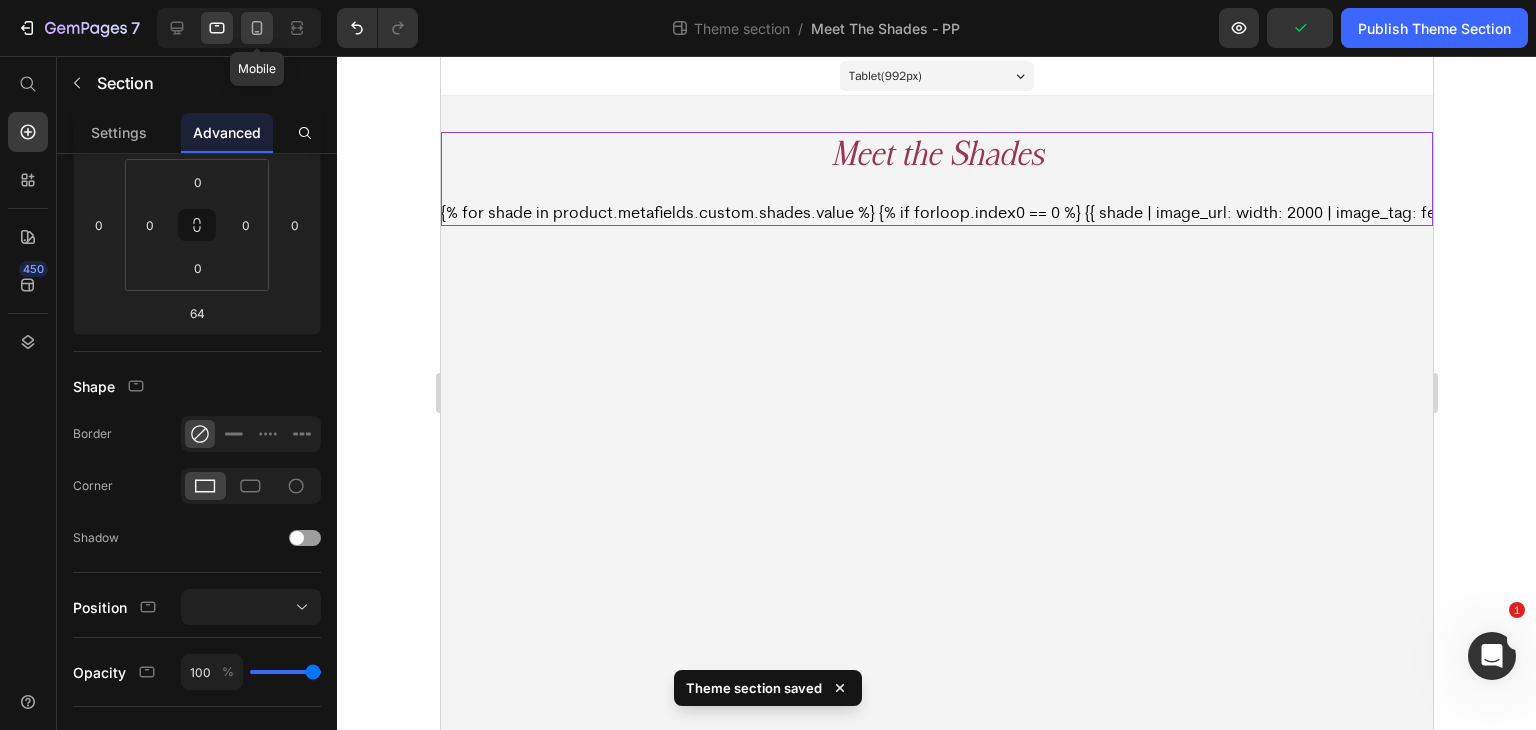 click 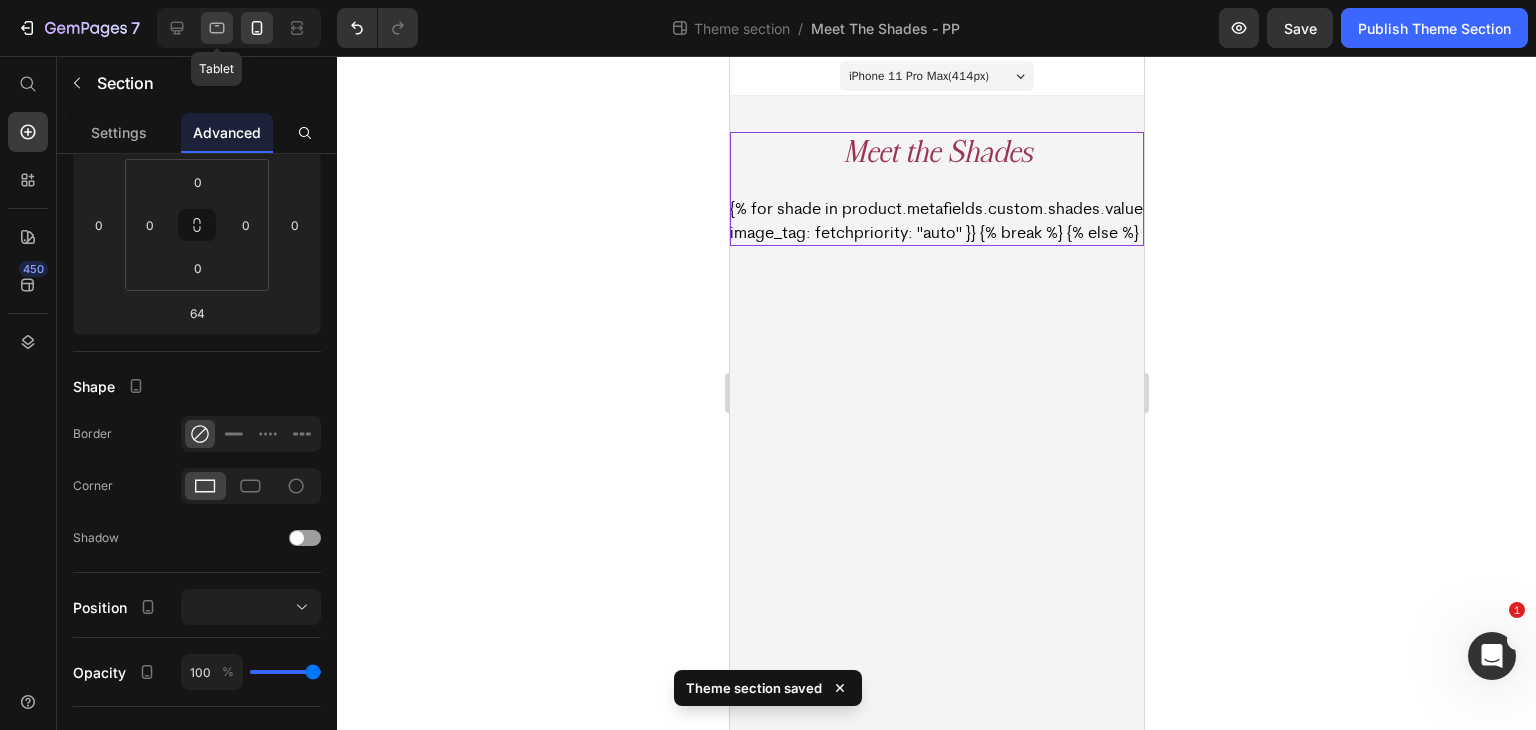 click 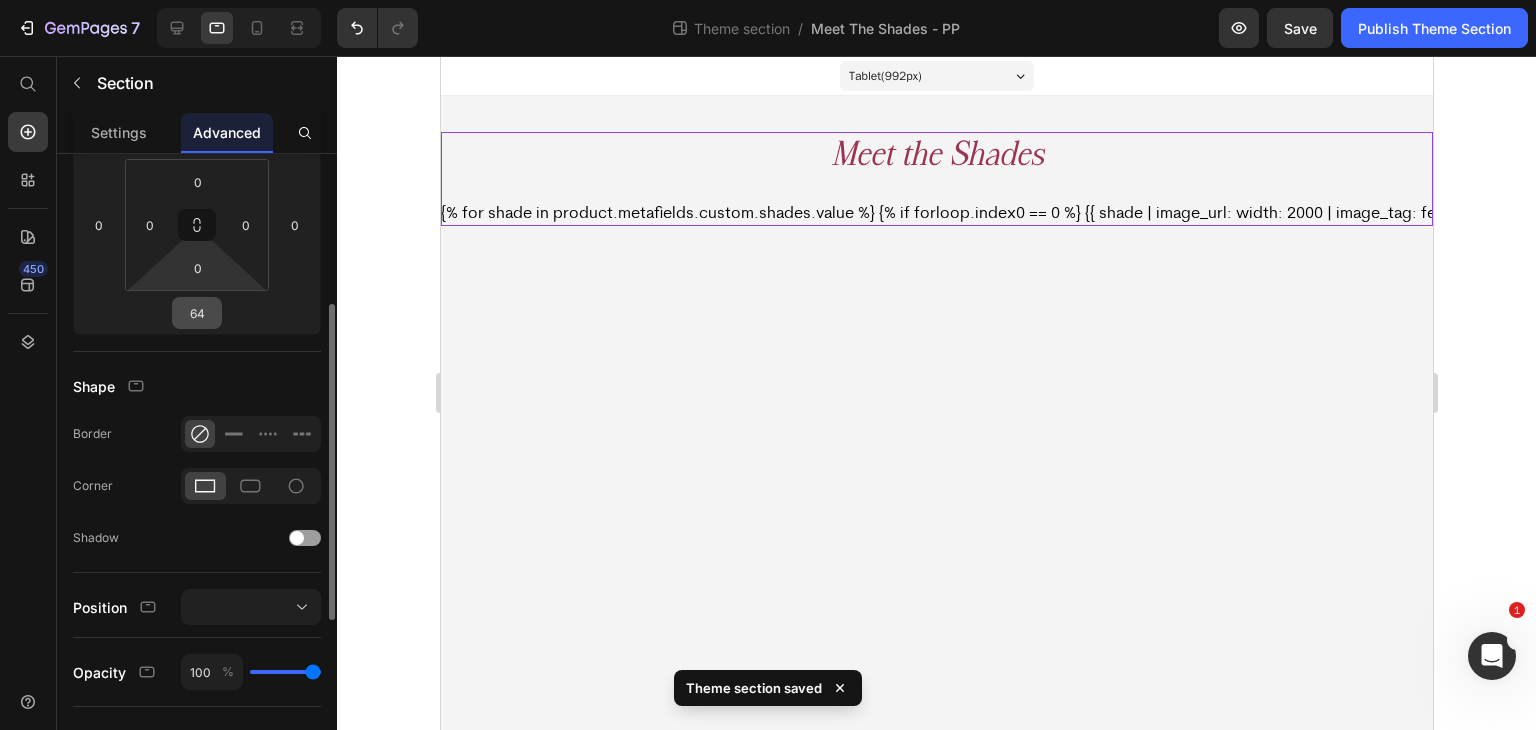 click on "64" at bounding box center [197, 313] 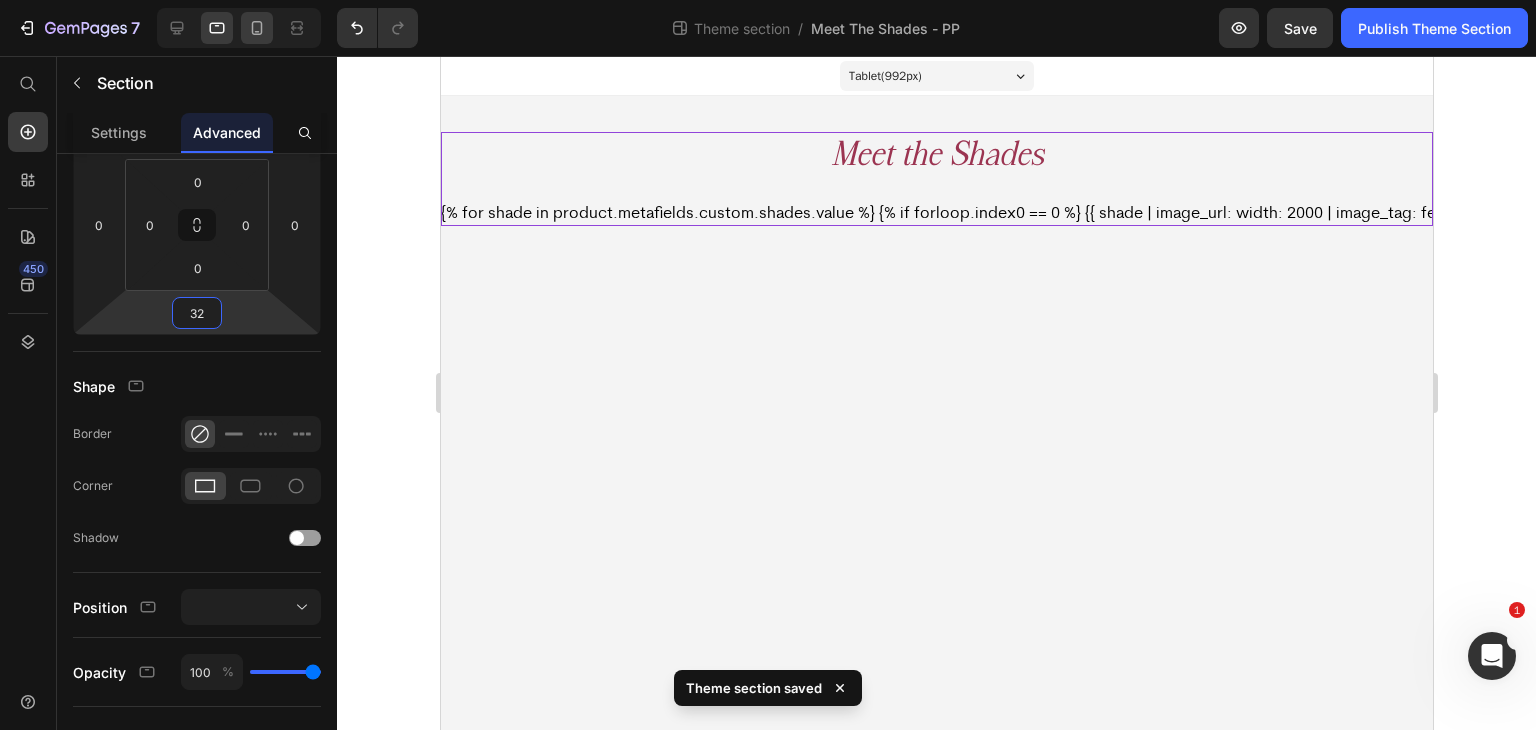 type on "32" 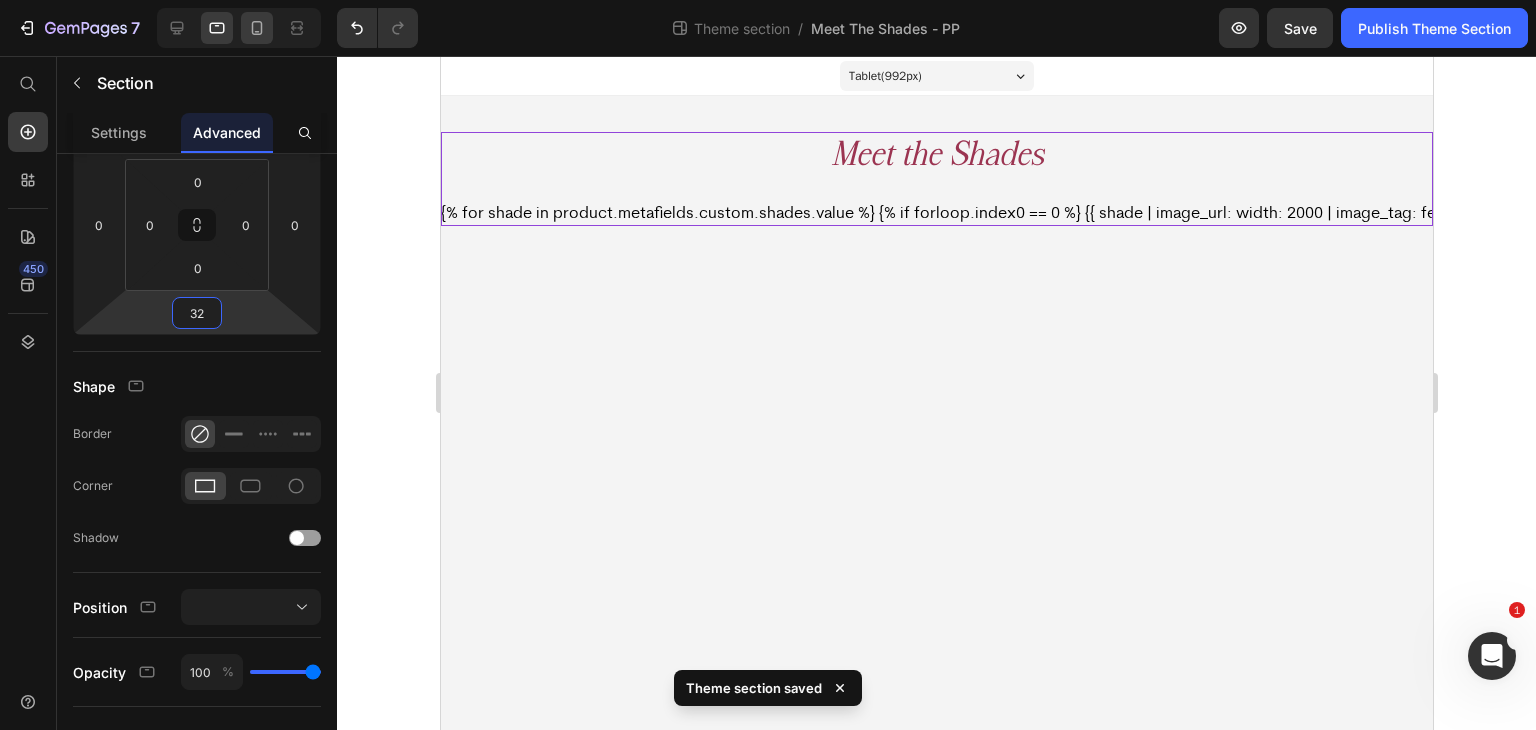 click 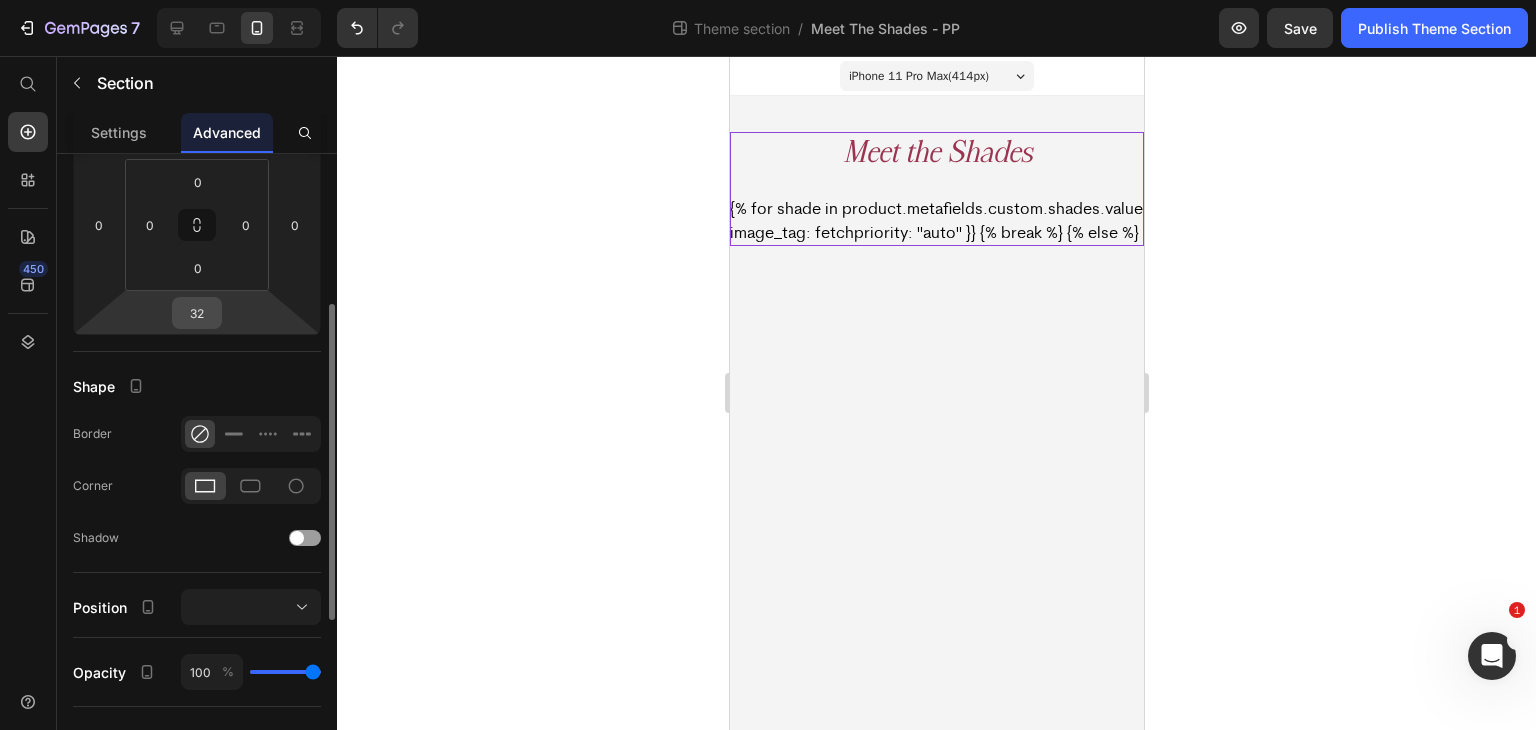 click on "32" at bounding box center (197, 313) 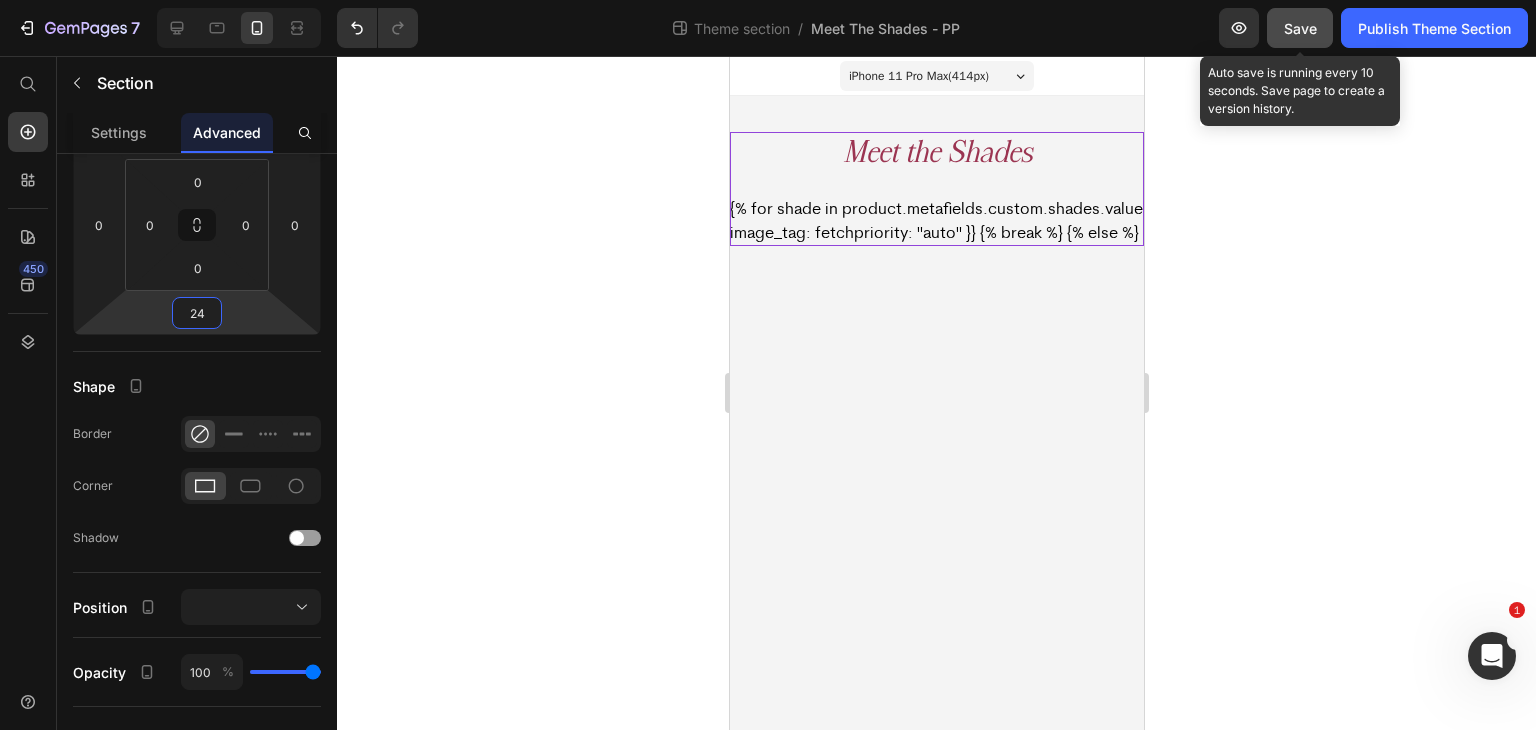 type on "24" 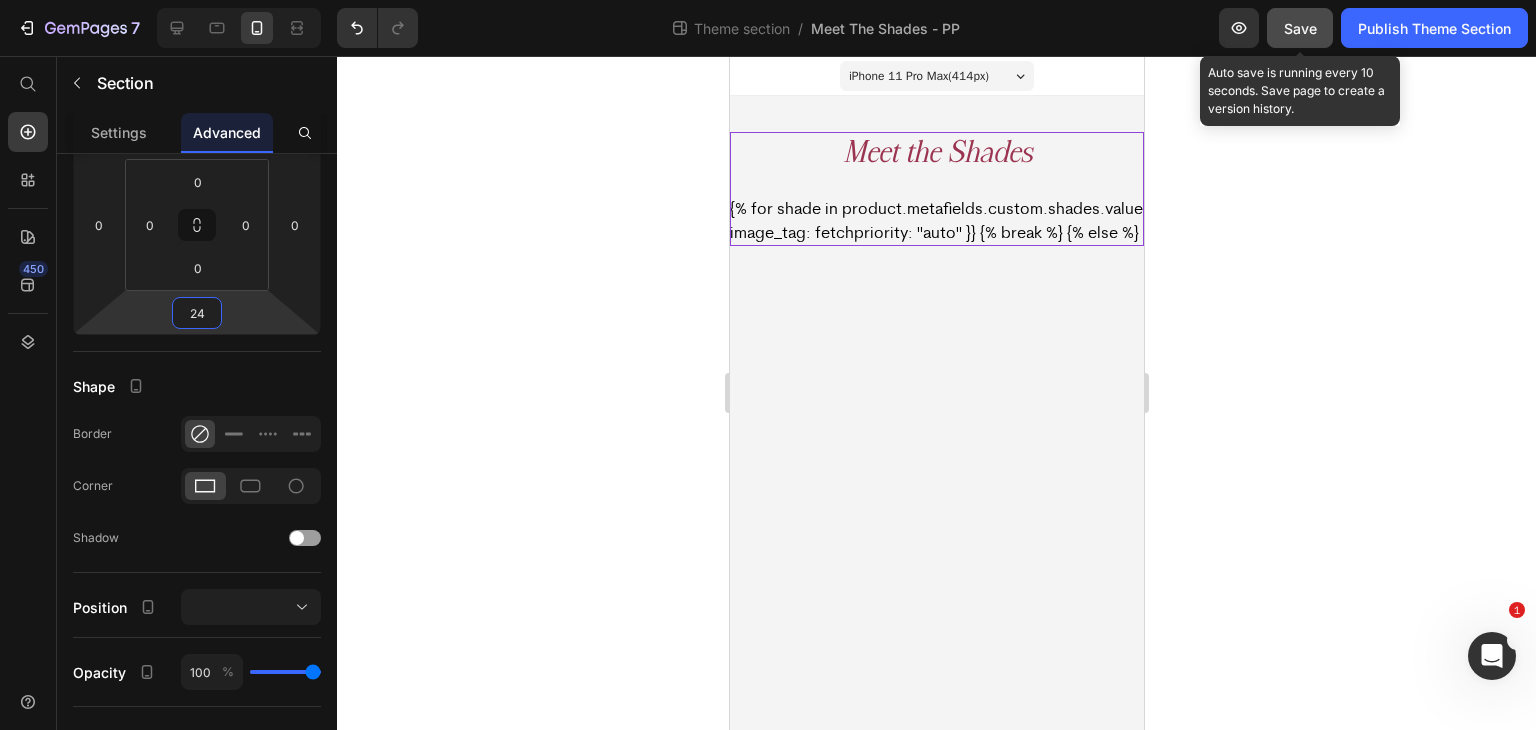 click on "Save" 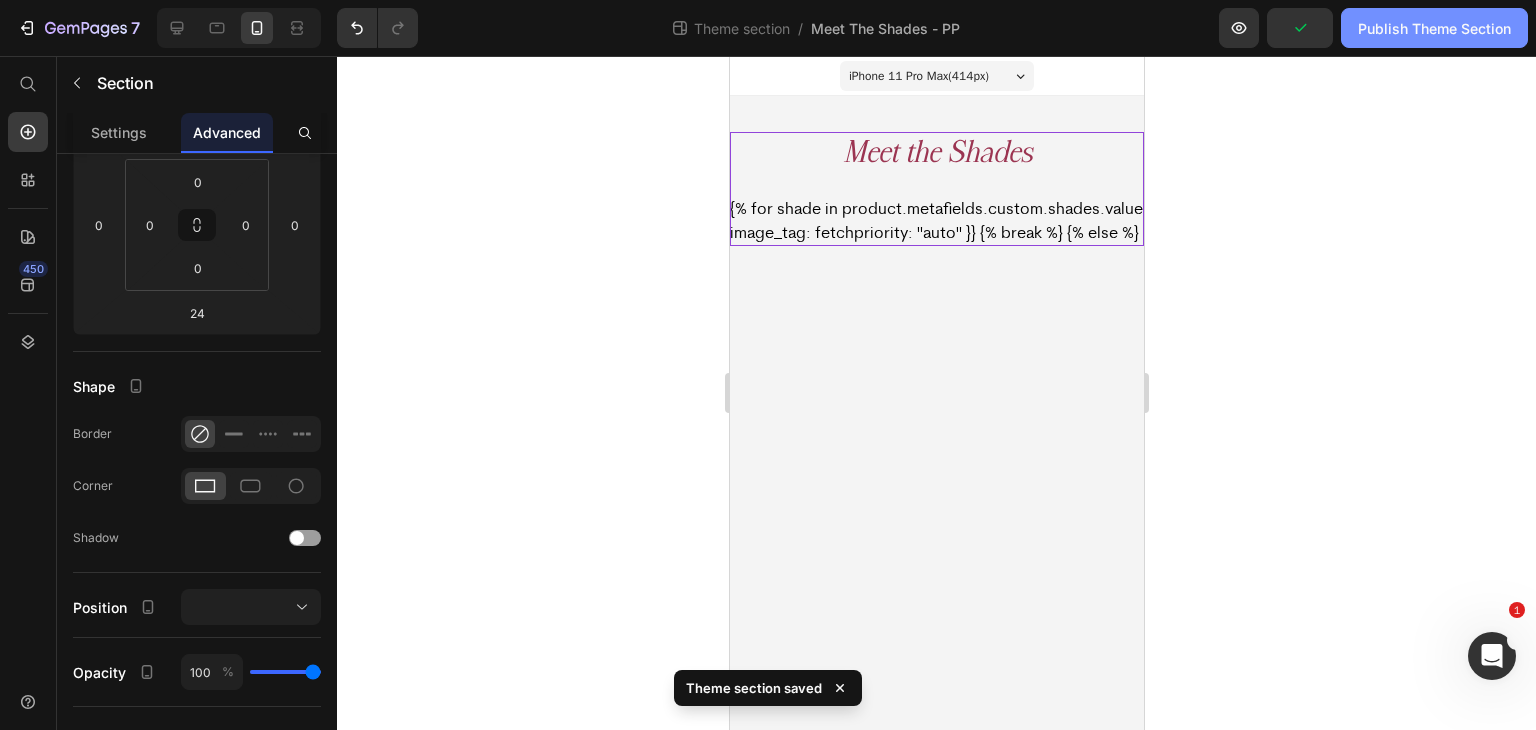 click on "Publish Theme Section" at bounding box center (1434, 28) 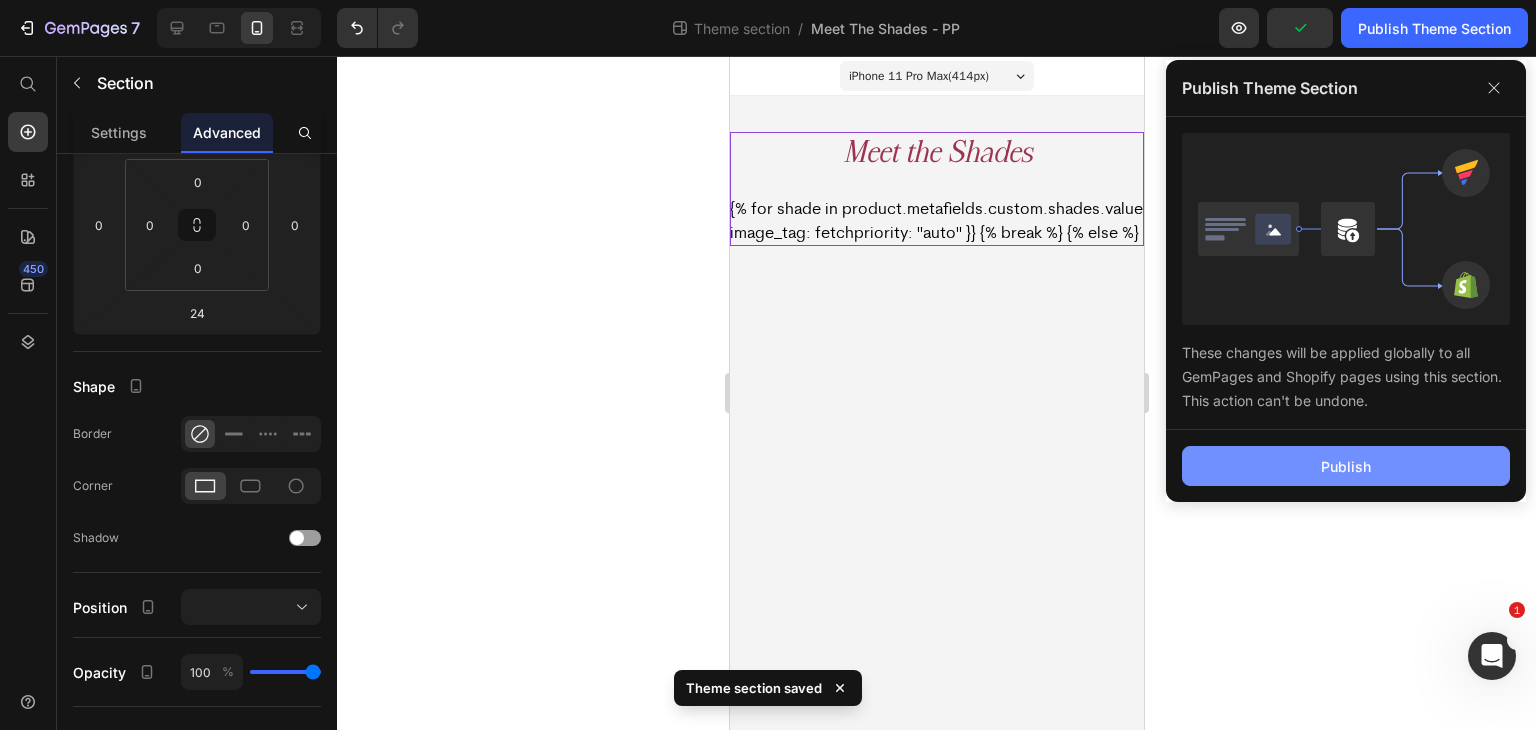 click on "Publish" at bounding box center [1346, 466] 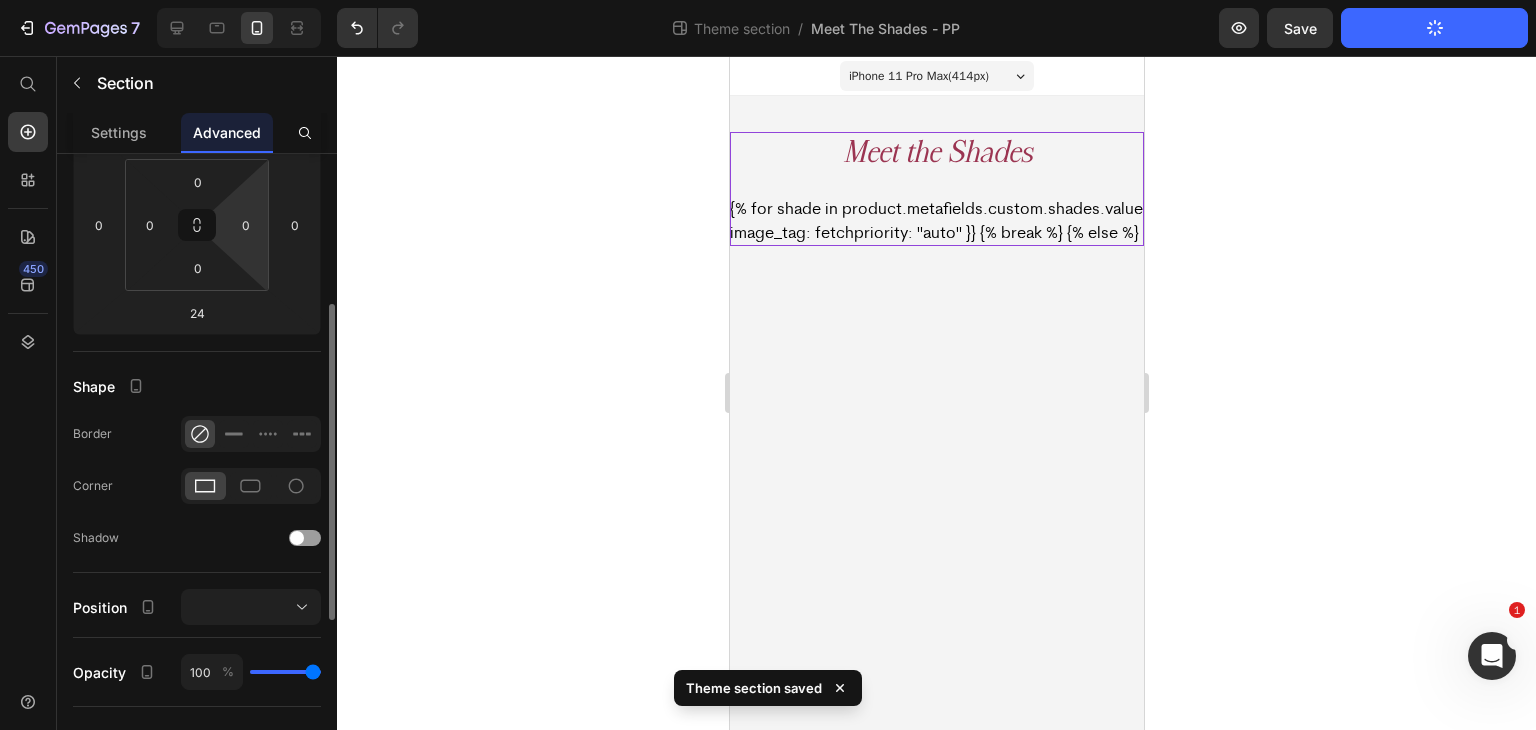 scroll, scrollTop: 0, scrollLeft: 0, axis: both 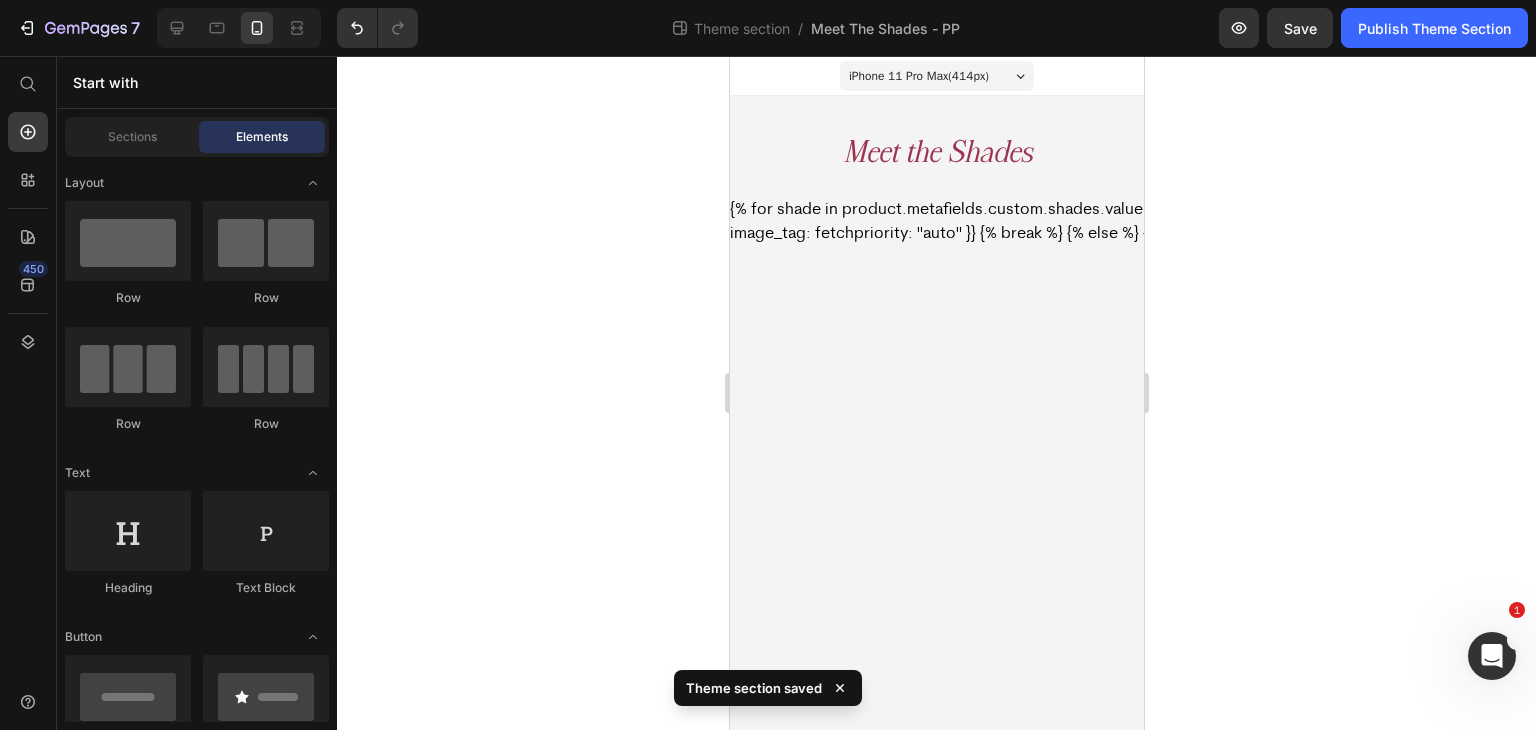 drag, startPoint x: 88, startPoint y: 51, endPoint x: 712, endPoint y: 354, distance: 693.675 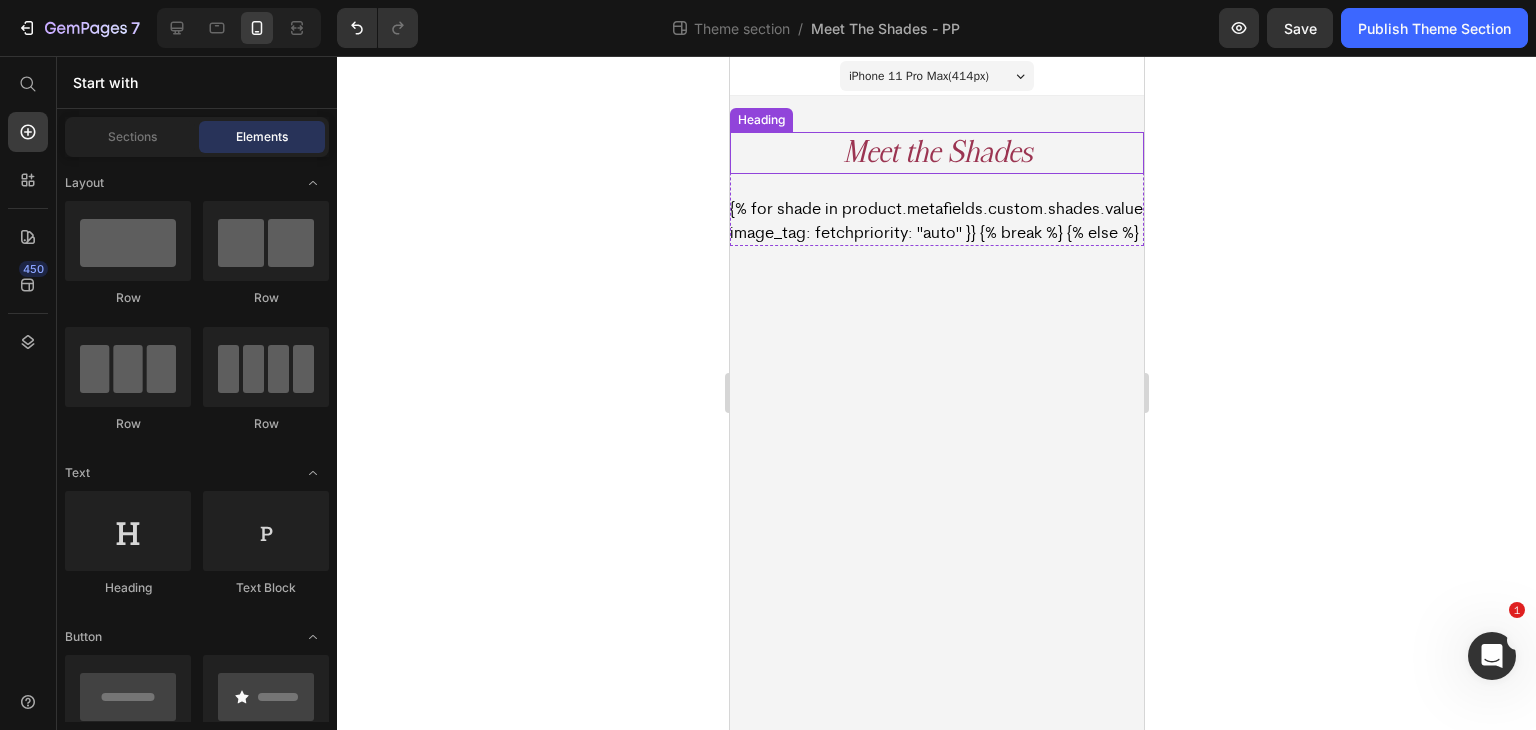 click on "Meet the Shades" at bounding box center (936, 153) 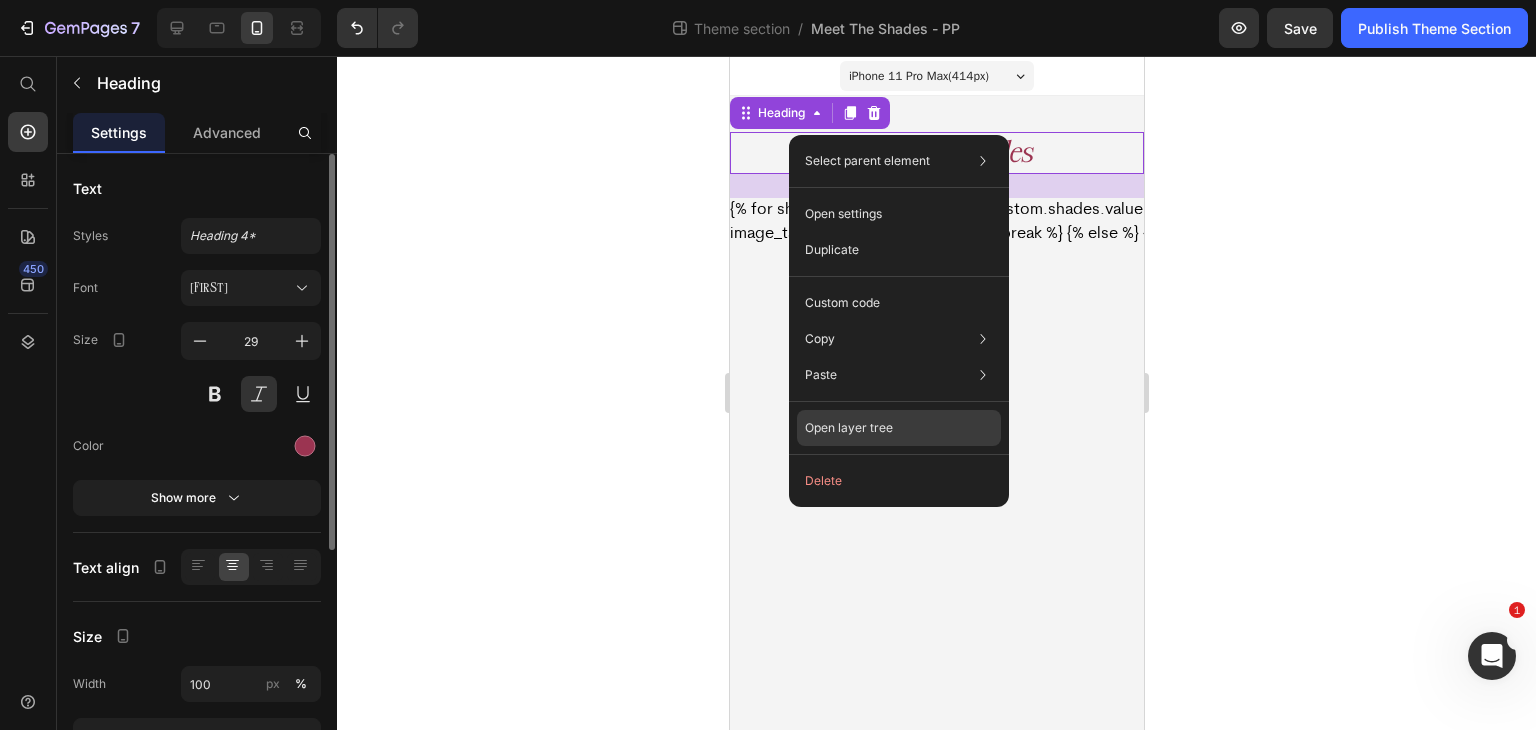 click on "Open layer tree" at bounding box center [849, 428] 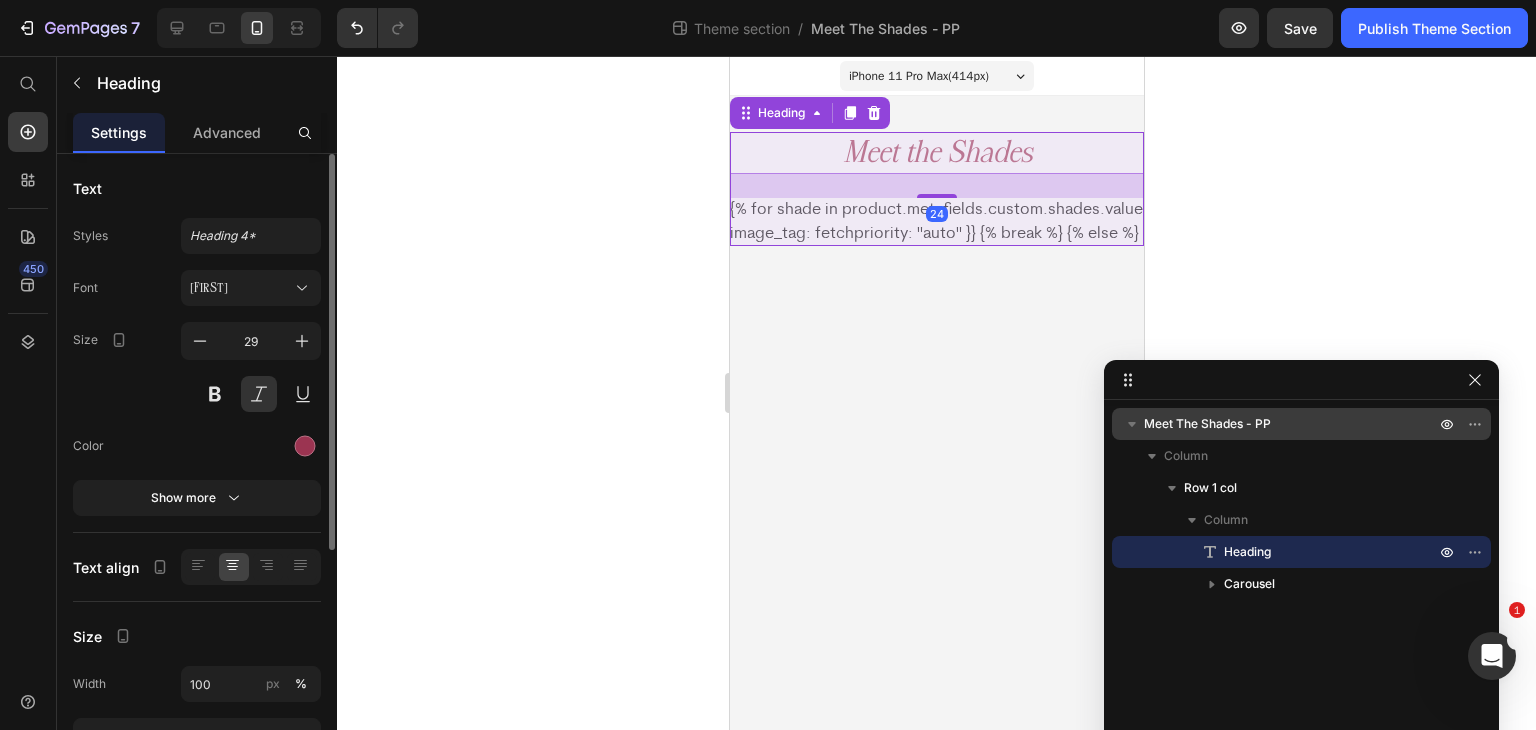 drag, startPoint x: 1197, startPoint y: 415, endPoint x: 77, endPoint y: 352, distance: 1121.7705 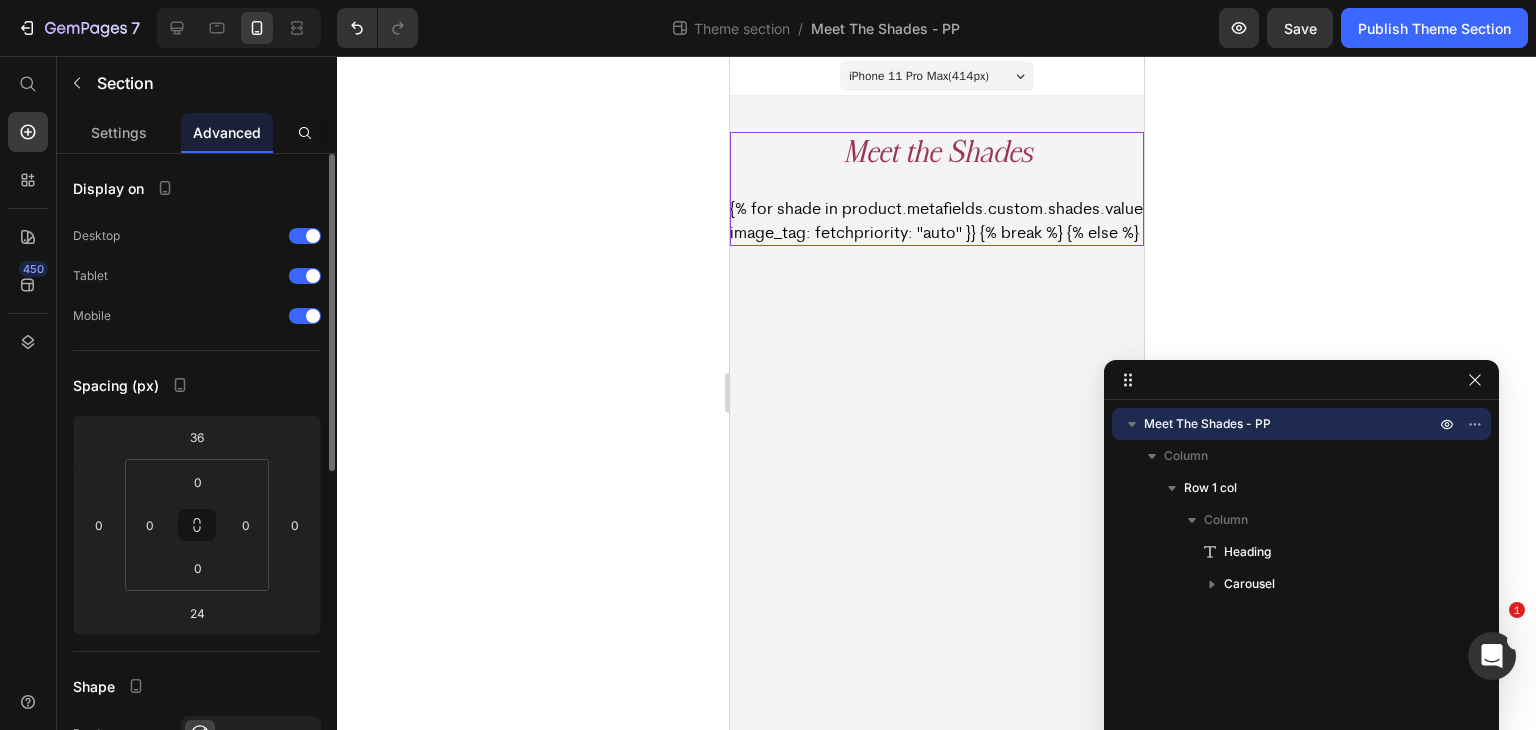 click at bounding box center [239, 28] 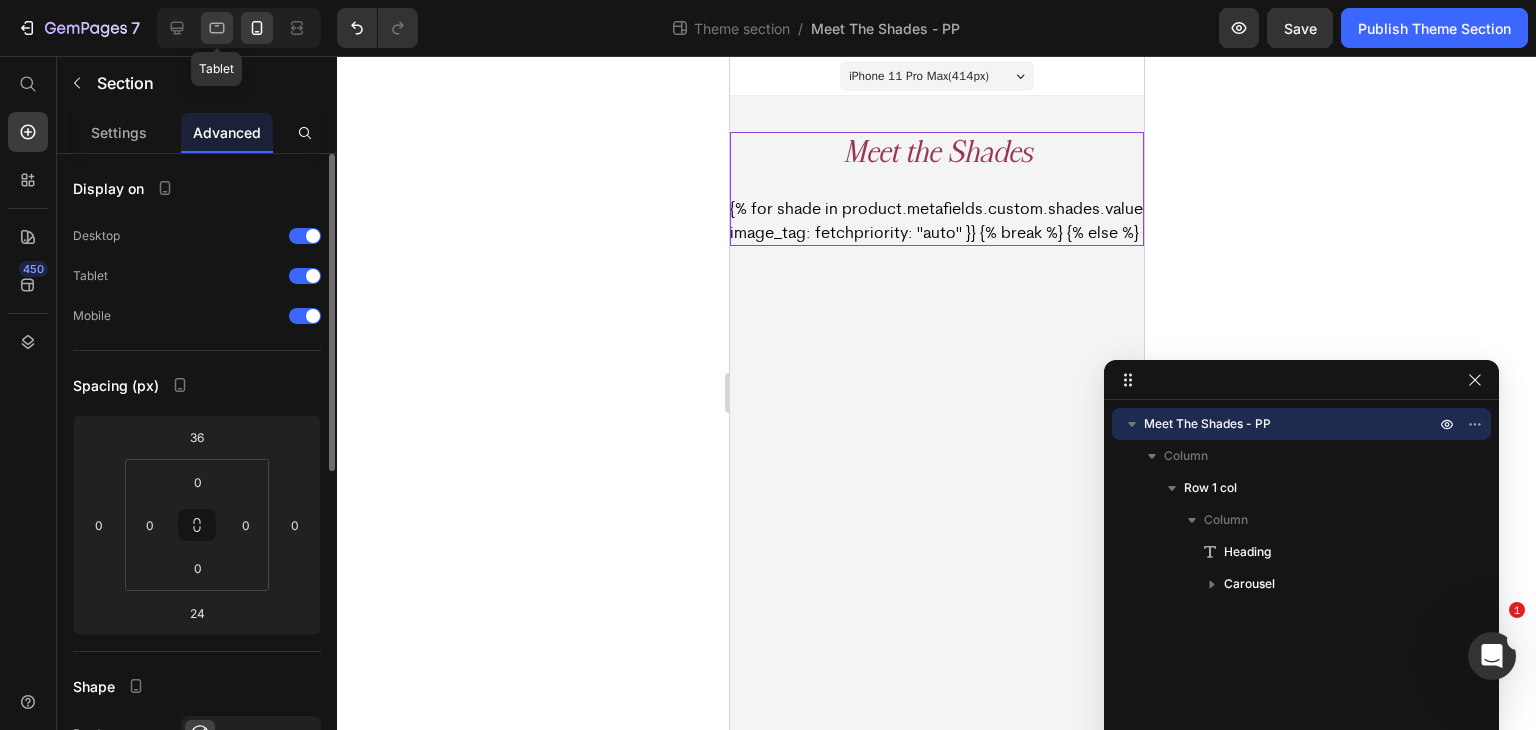 click 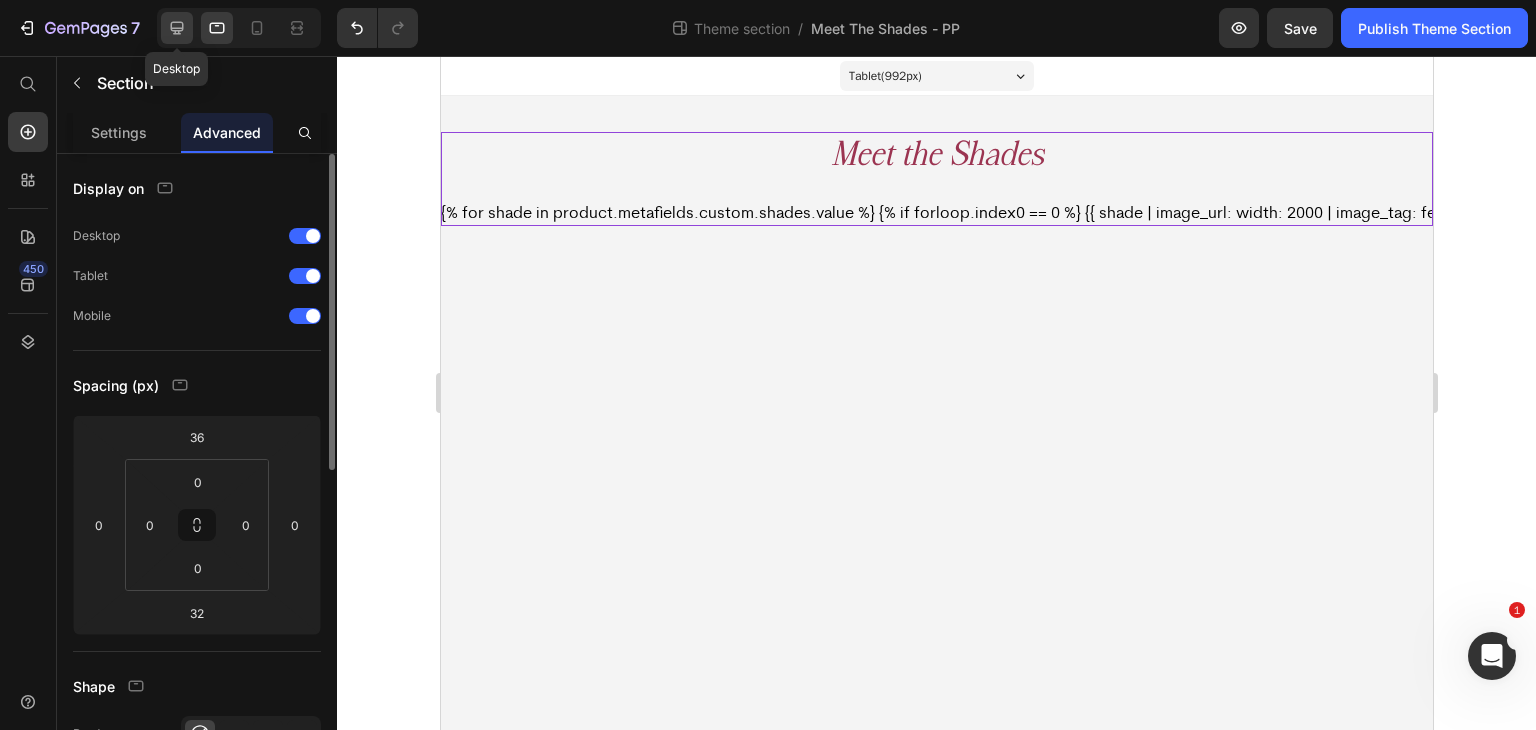 click 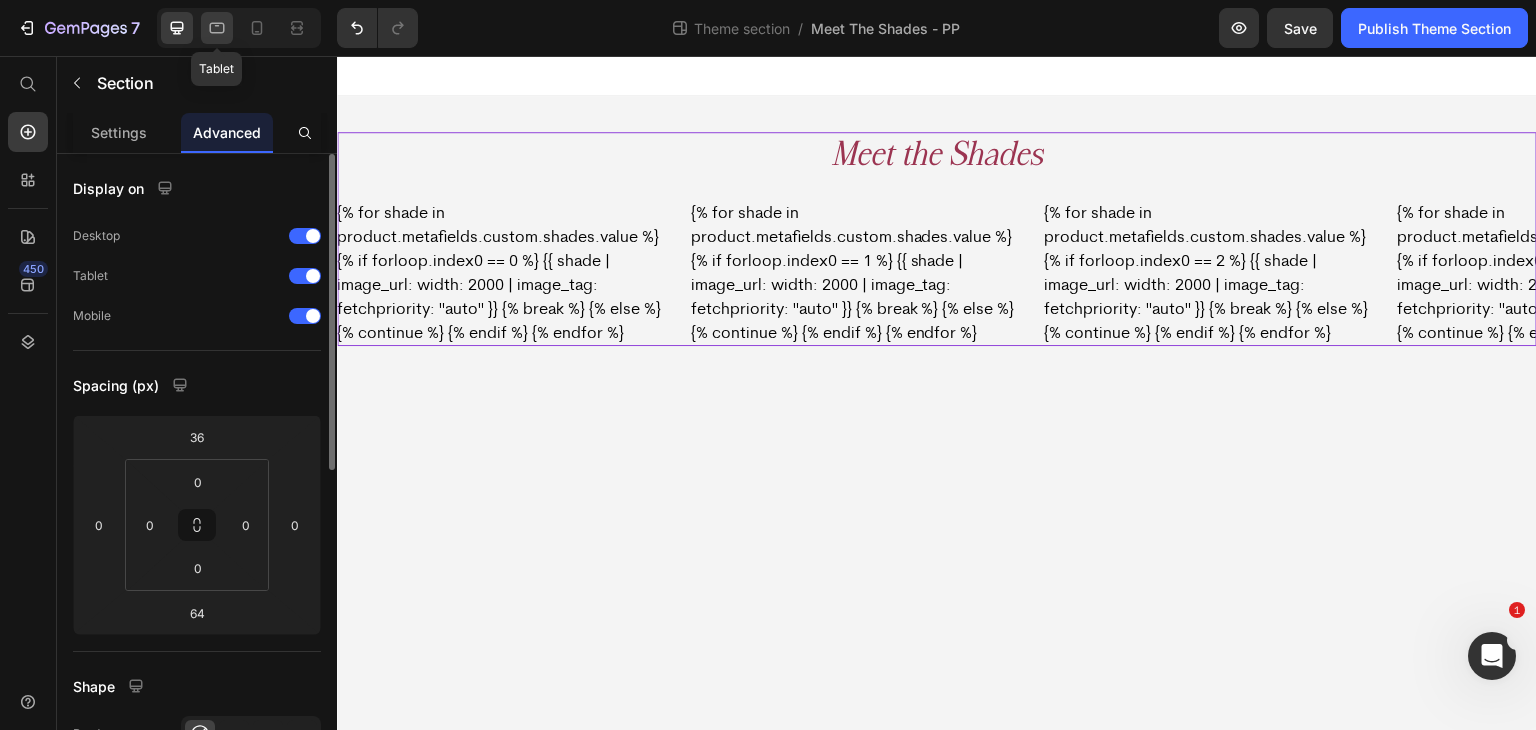 click 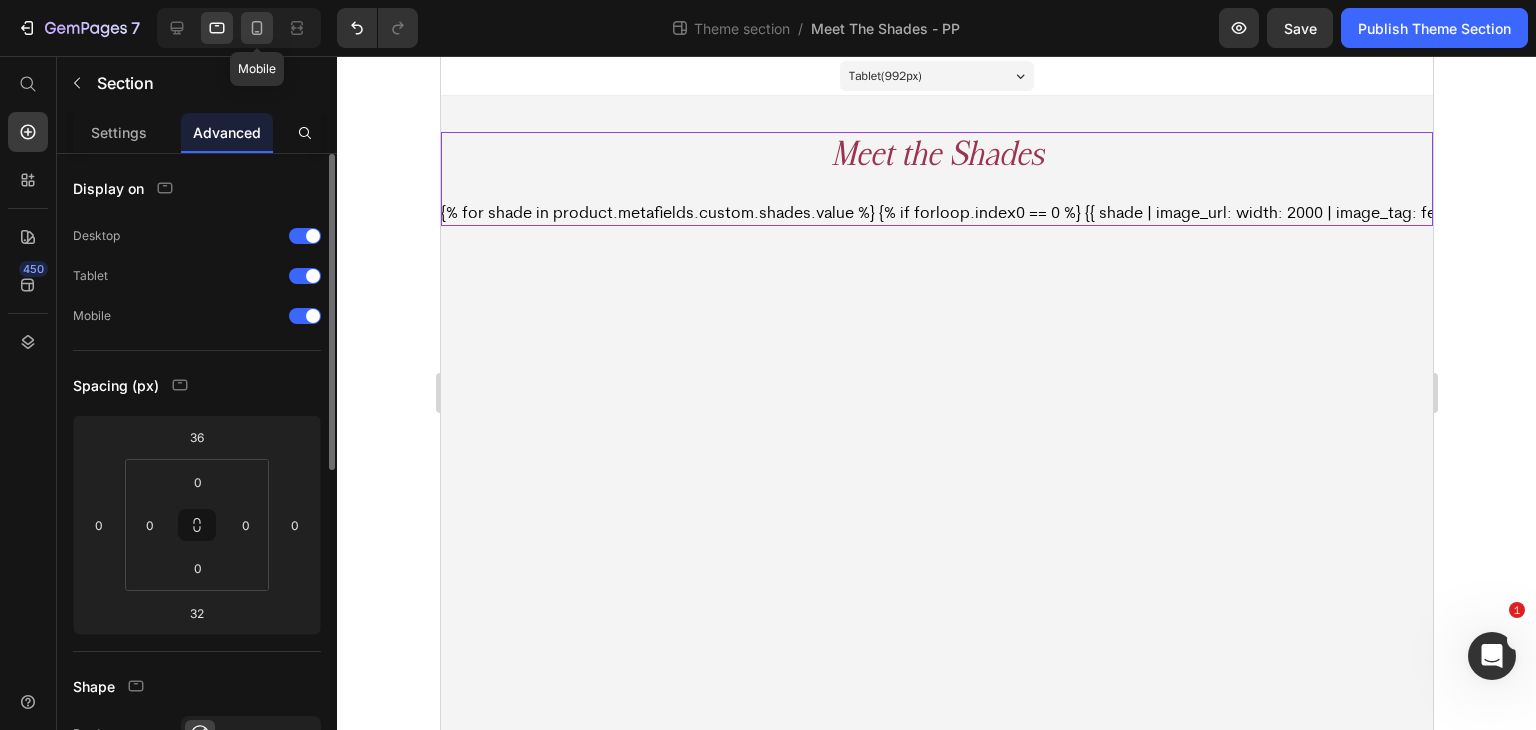 click 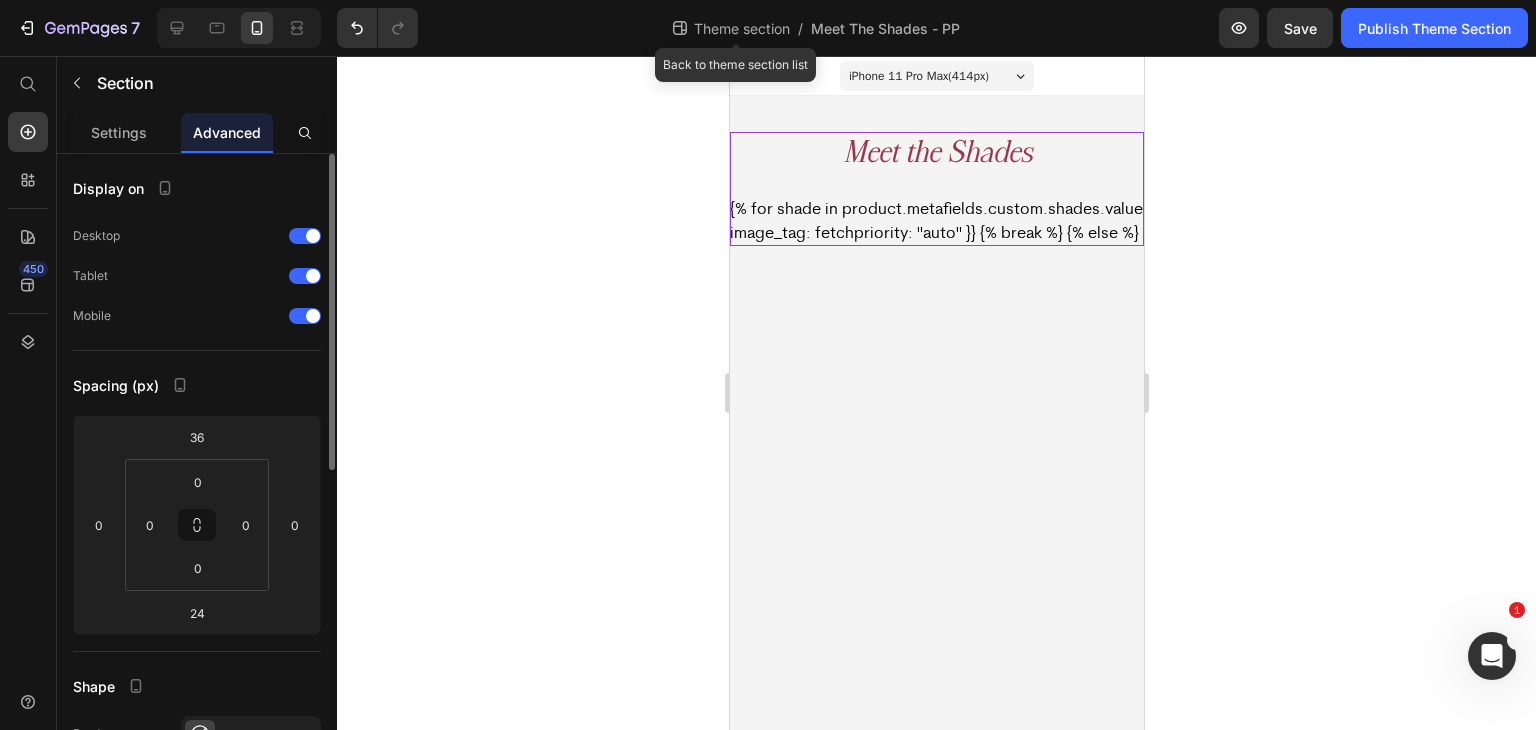 click on "Theme section" at bounding box center [742, 28] 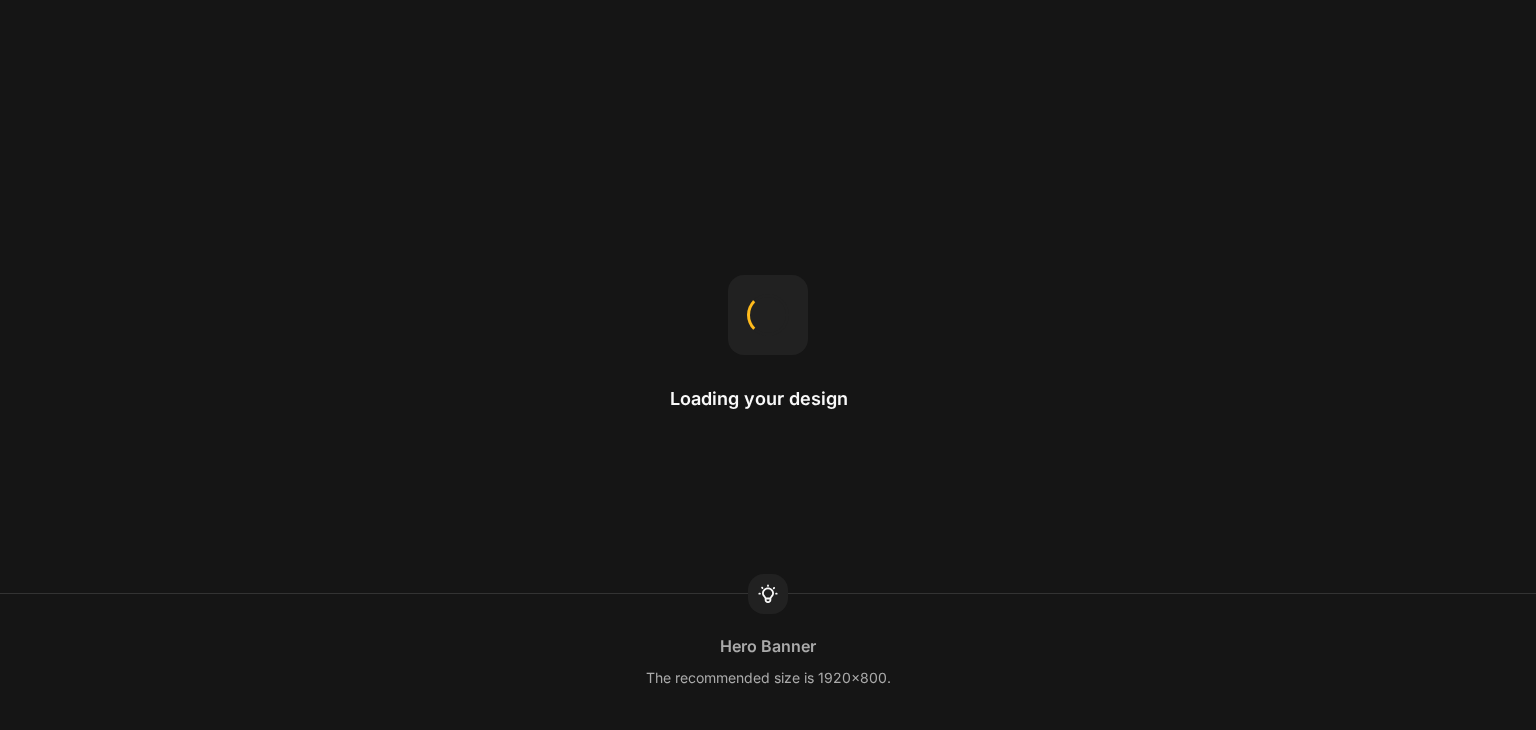 scroll, scrollTop: 0, scrollLeft: 0, axis: both 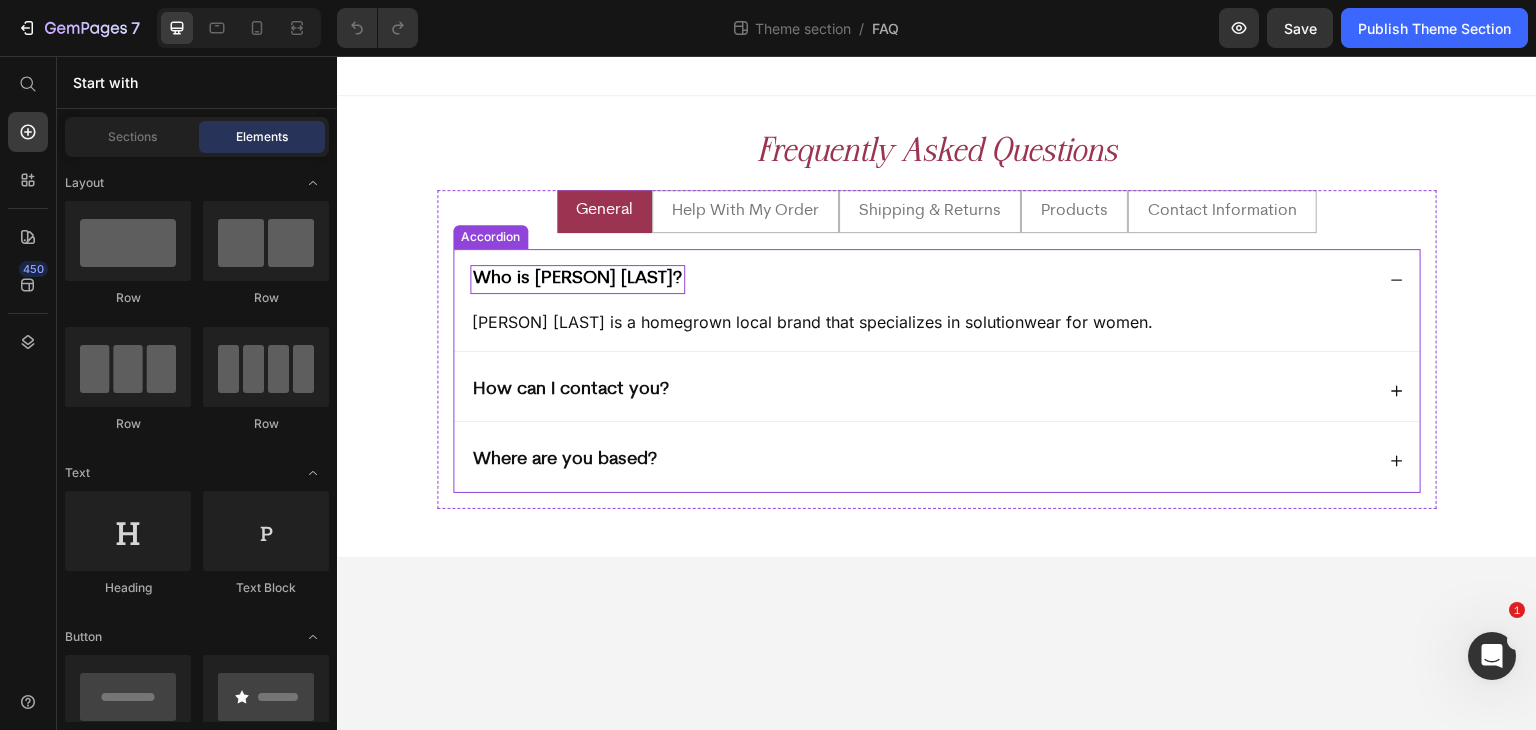 click on "Who is [PERSON] [LAST]?" at bounding box center [577, 279] 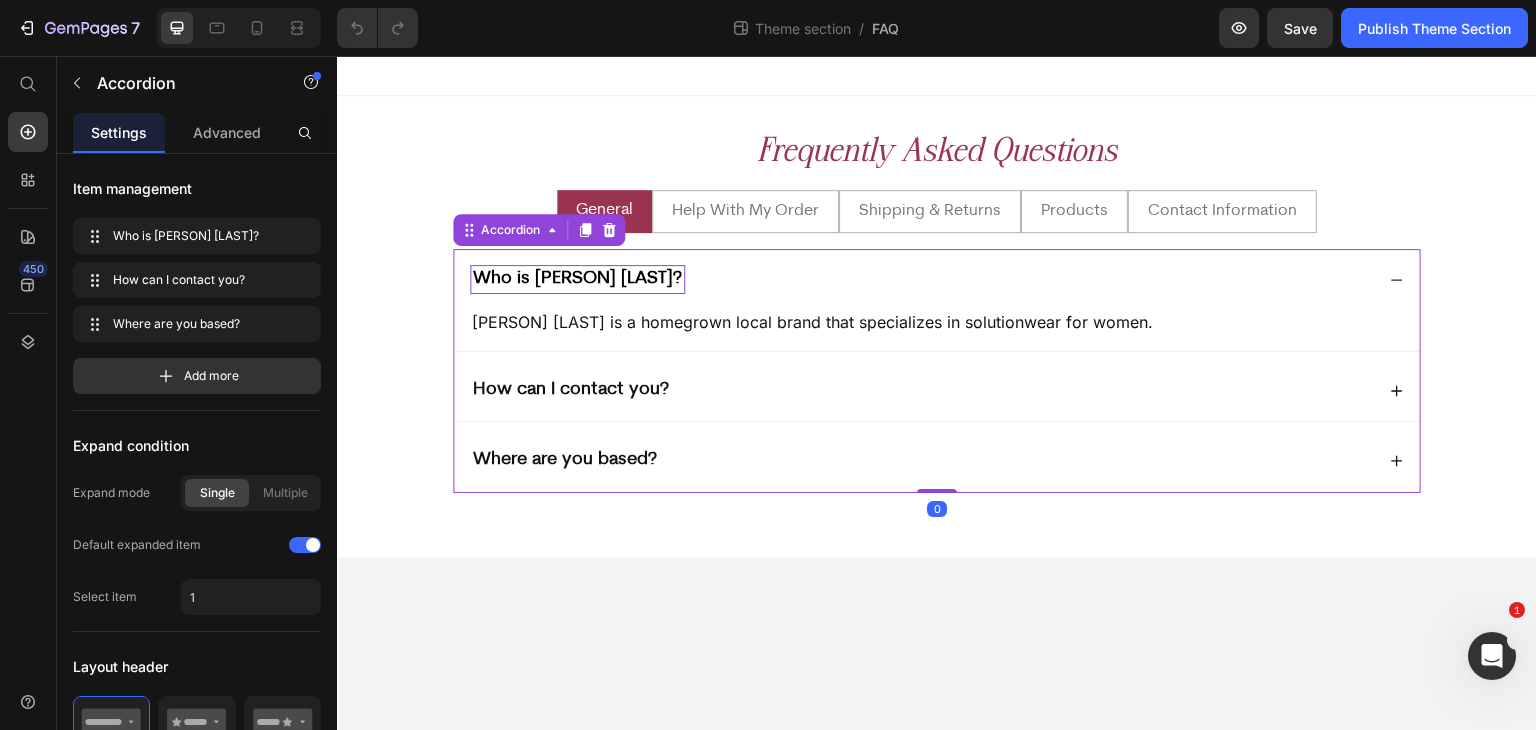click on "Who is [PERSON] [LAST]?" at bounding box center (577, 279) 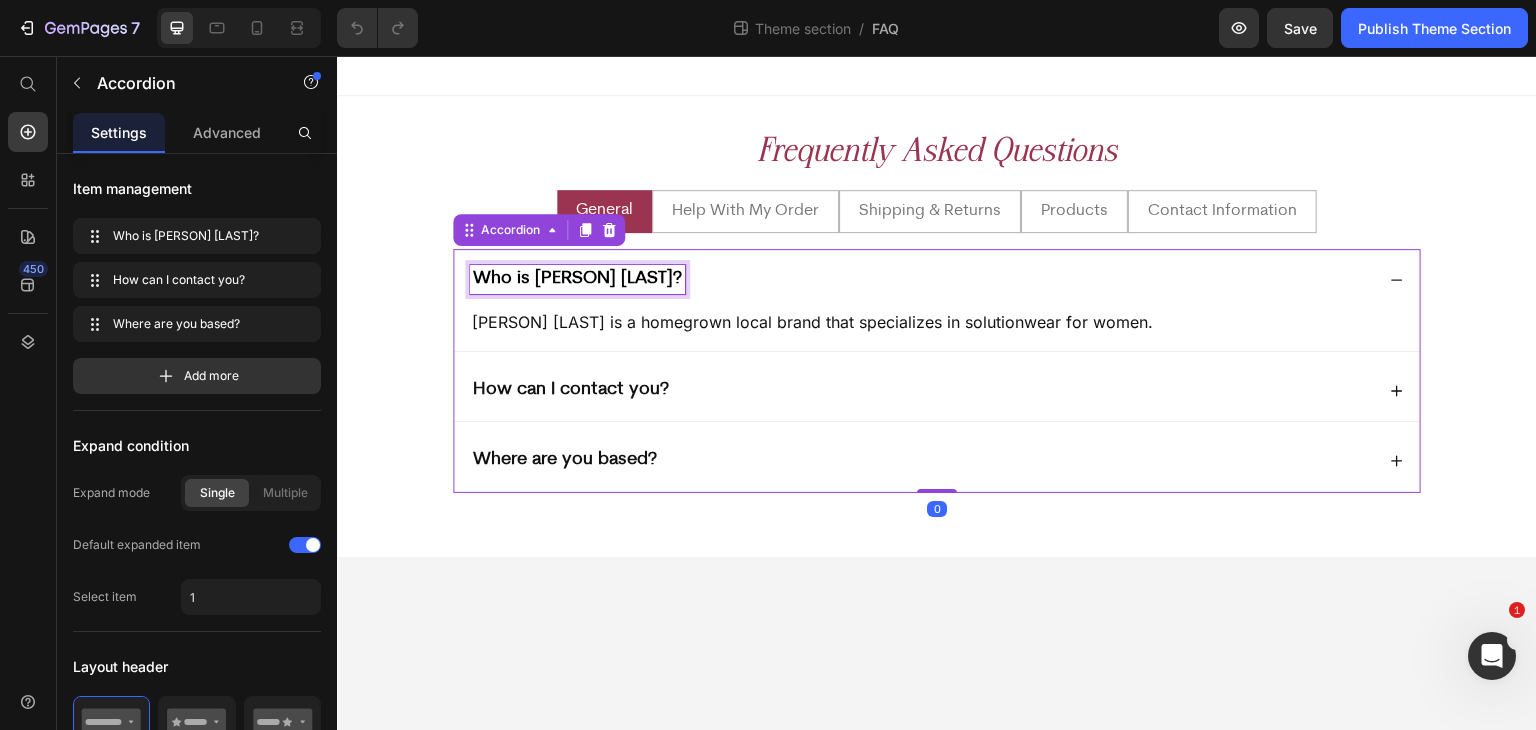 click on "Who is [PERSON] [LAST]?" at bounding box center (577, 279) 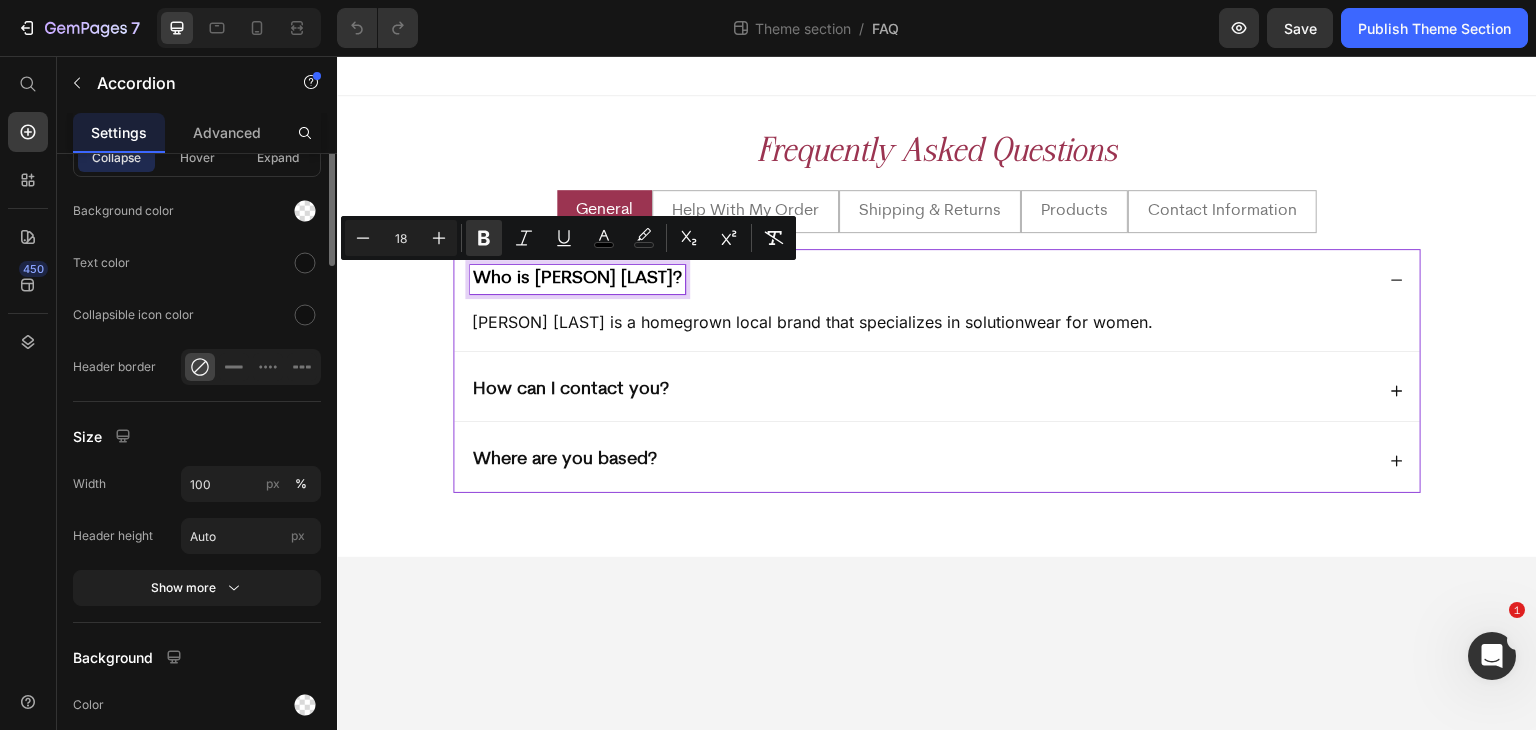 scroll, scrollTop: 1000, scrollLeft: 0, axis: vertical 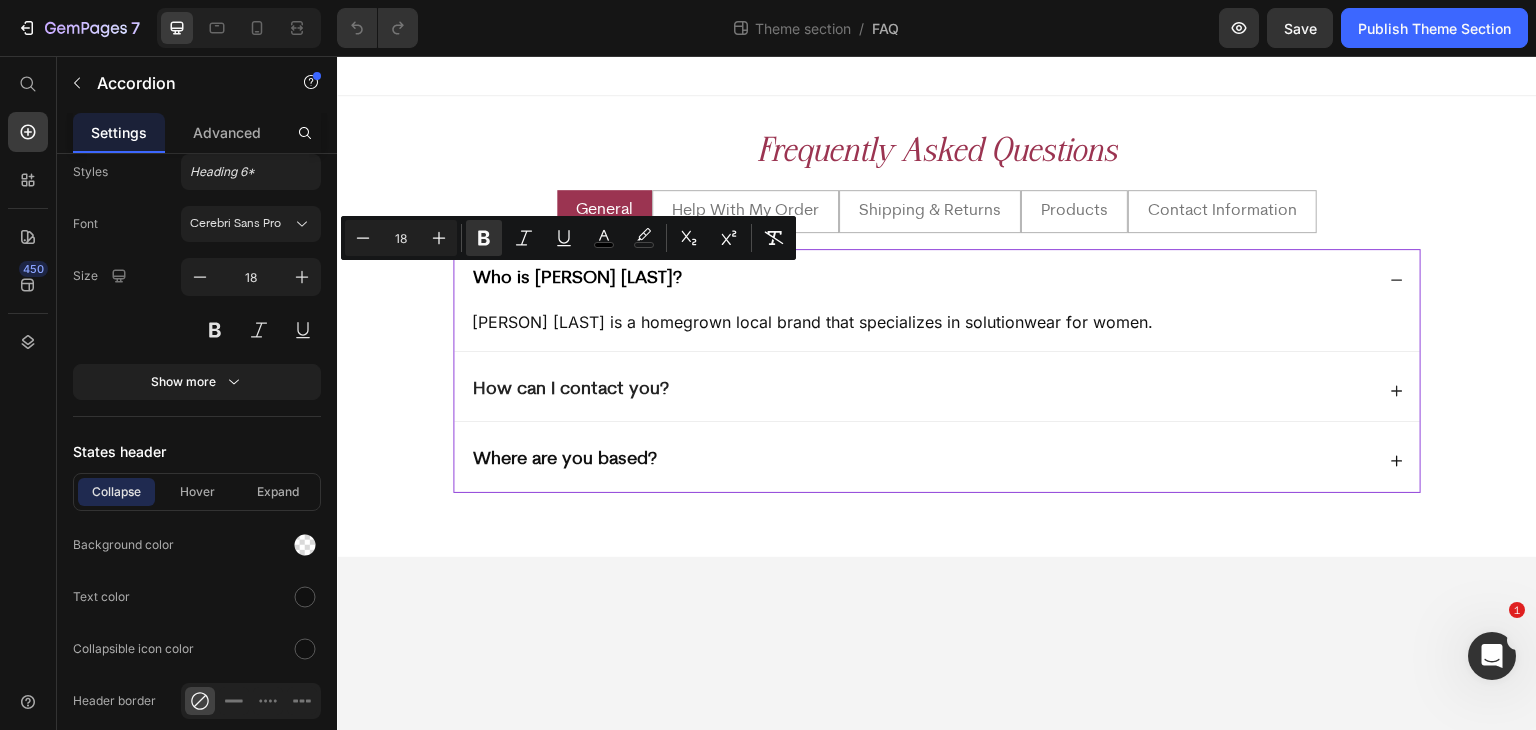 click on "How can I contact you?" at bounding box center [937, 390] 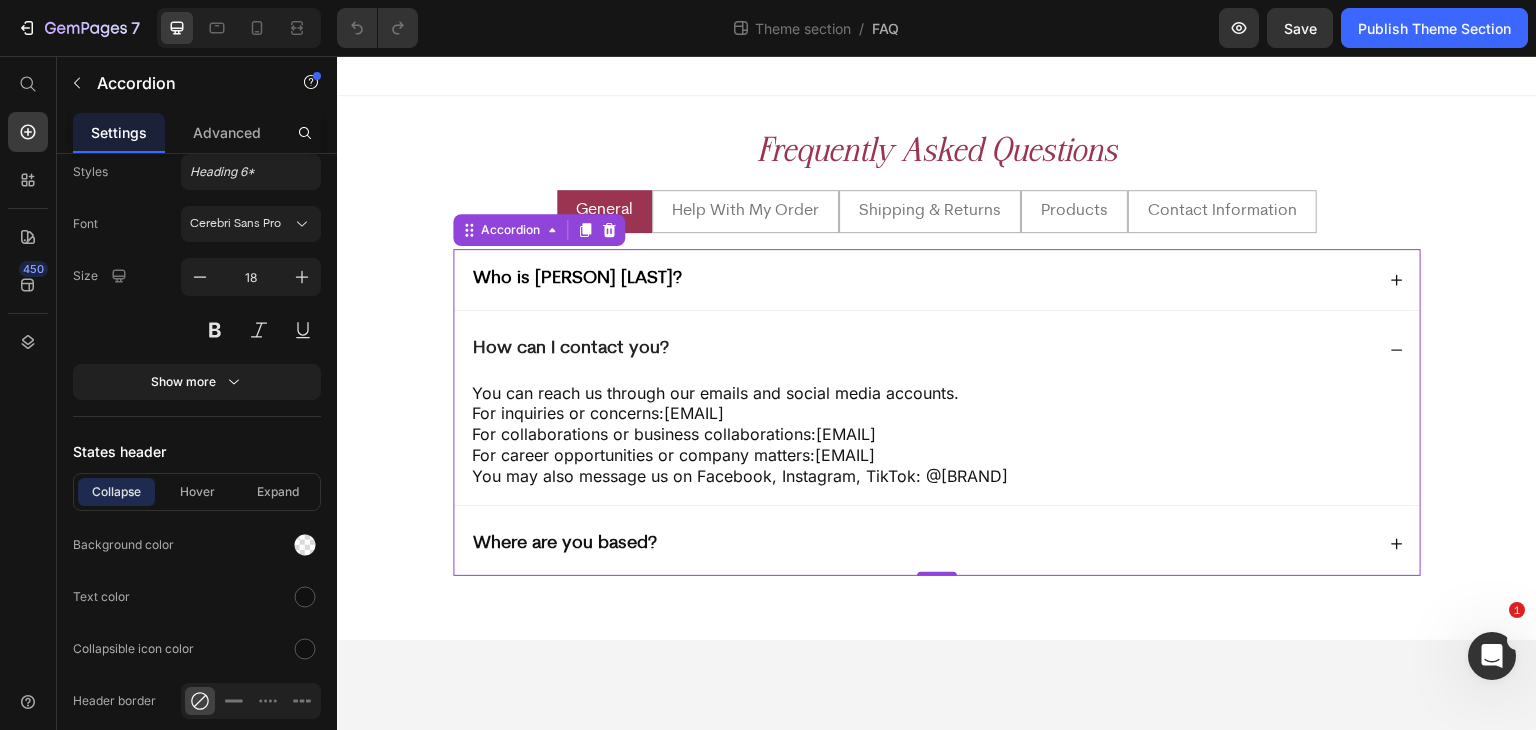 click on "How can I contact you?" at bounding box center [922, 349] 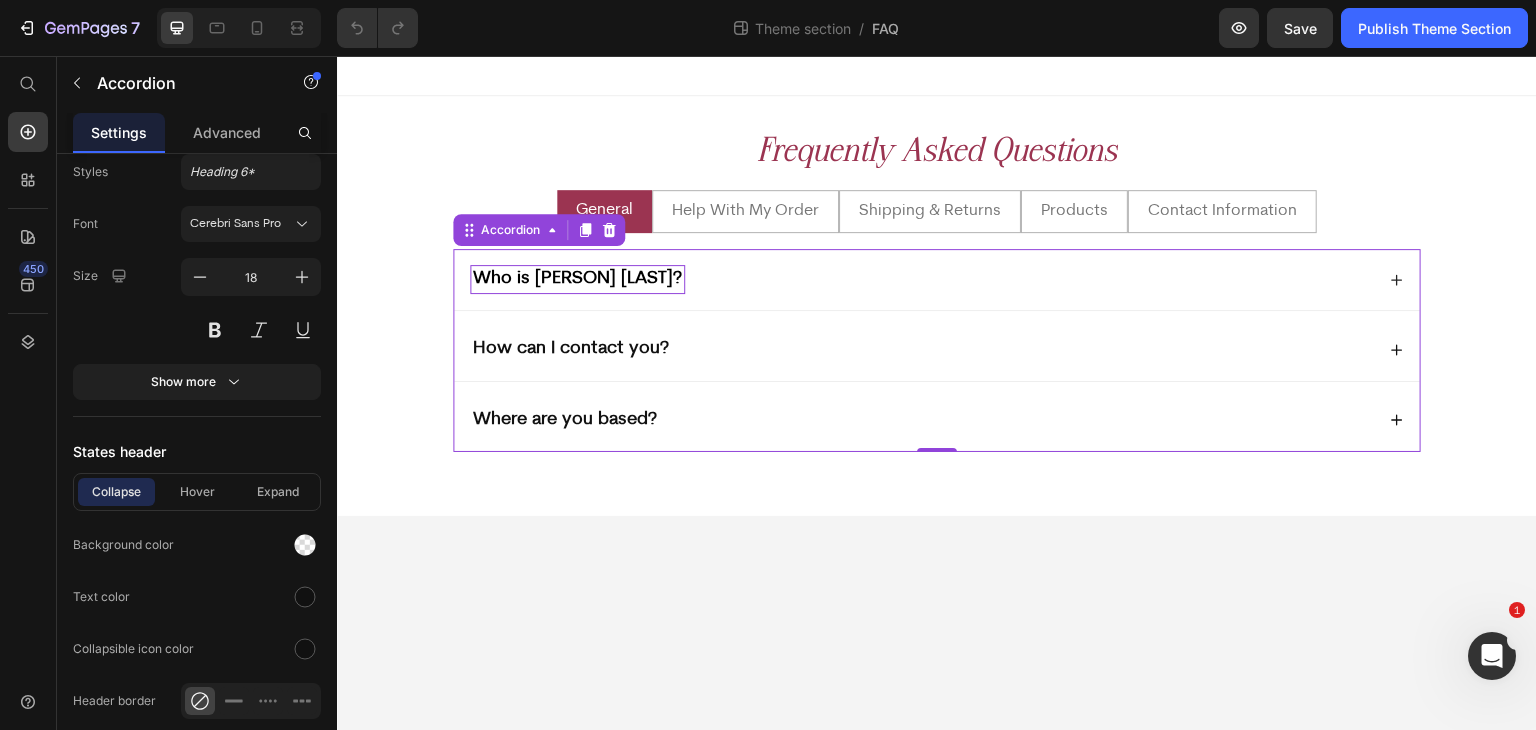 click on "Who is [PERSON] [LAST]?" at bounding box center (577, 279) 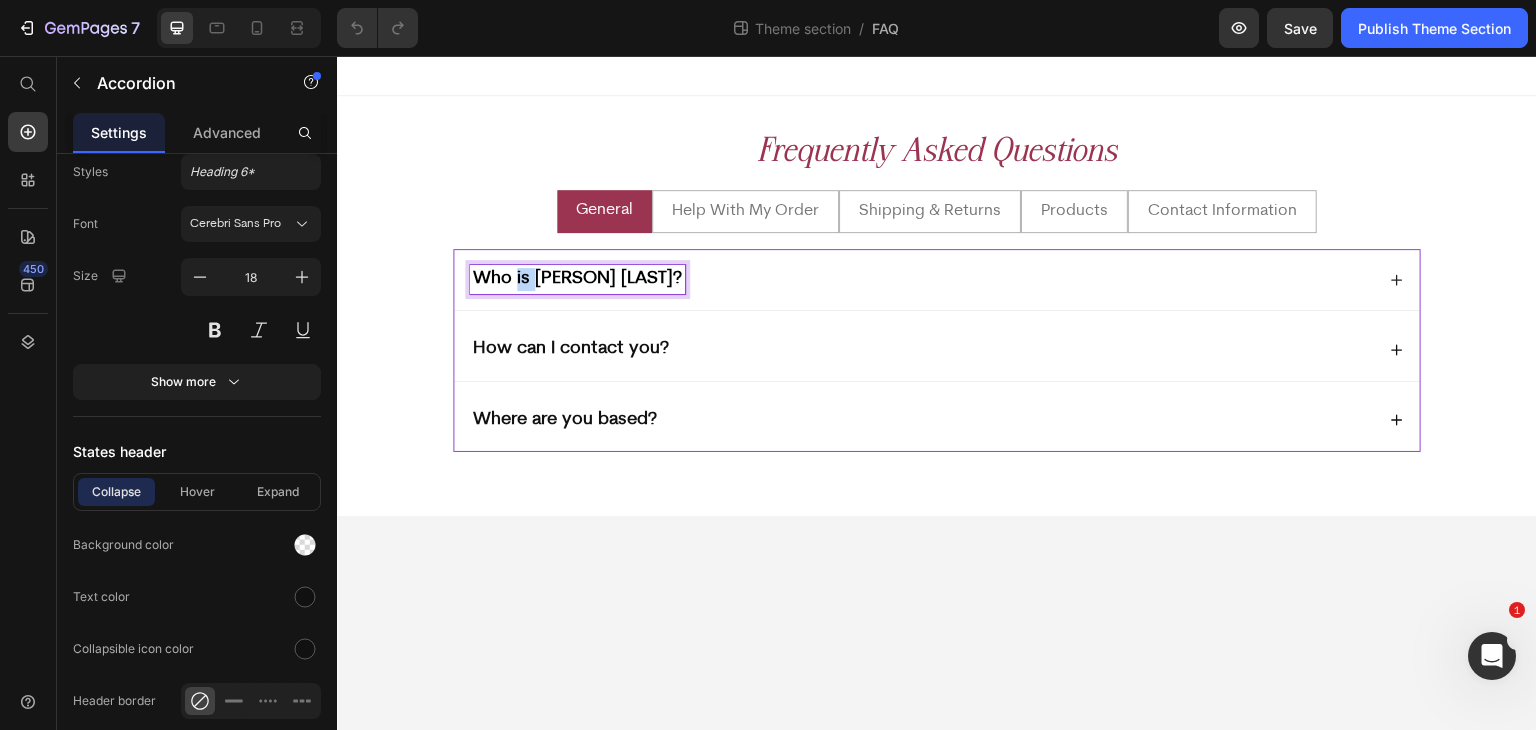click on "Who is [PERSON] [LAST]?" at bounding box center (577, 279) 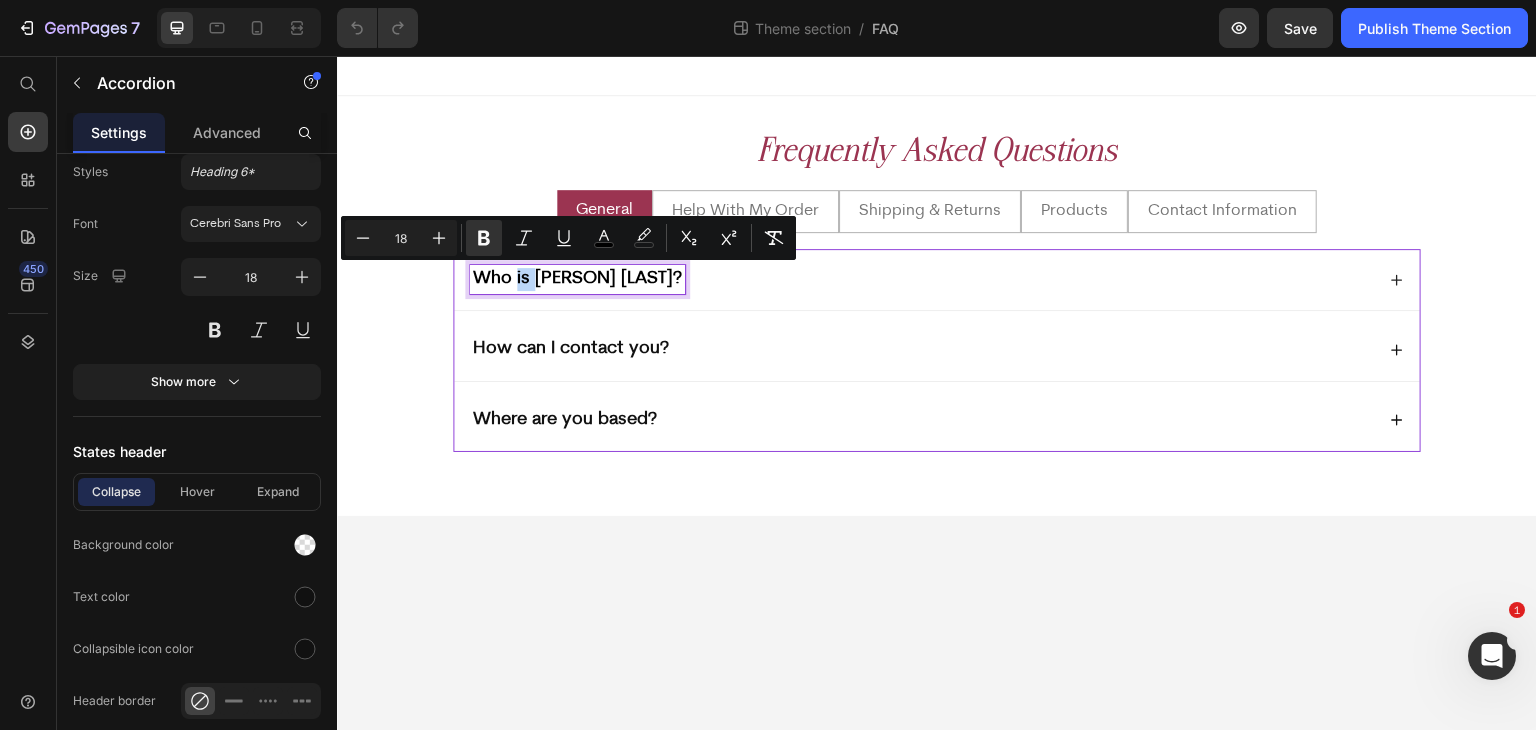 click on "Who is [PERSON] [LAST]?" at bounding box center [922, 279] 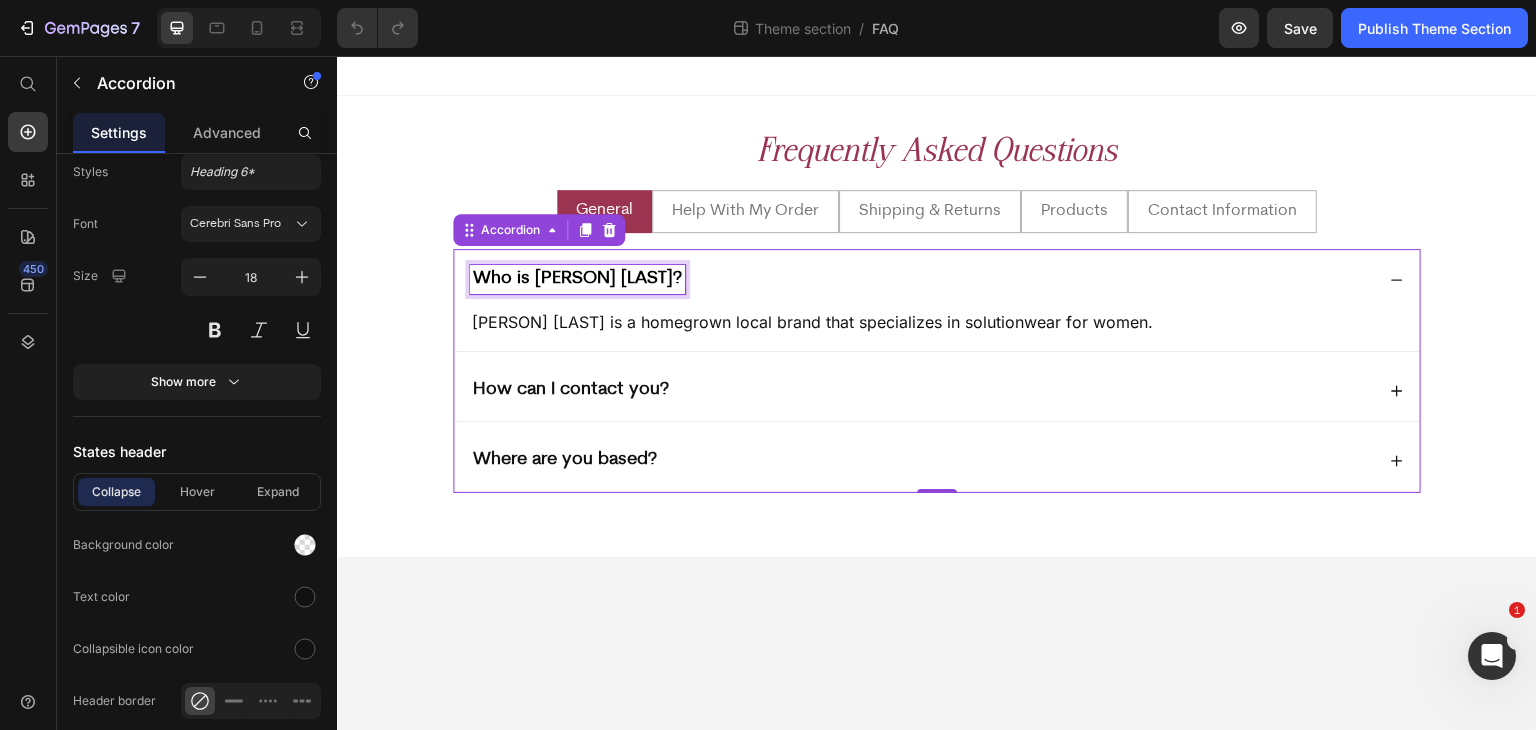 click on "Who is [PERSON] [LAST]?" at bounding box center (577, 279) 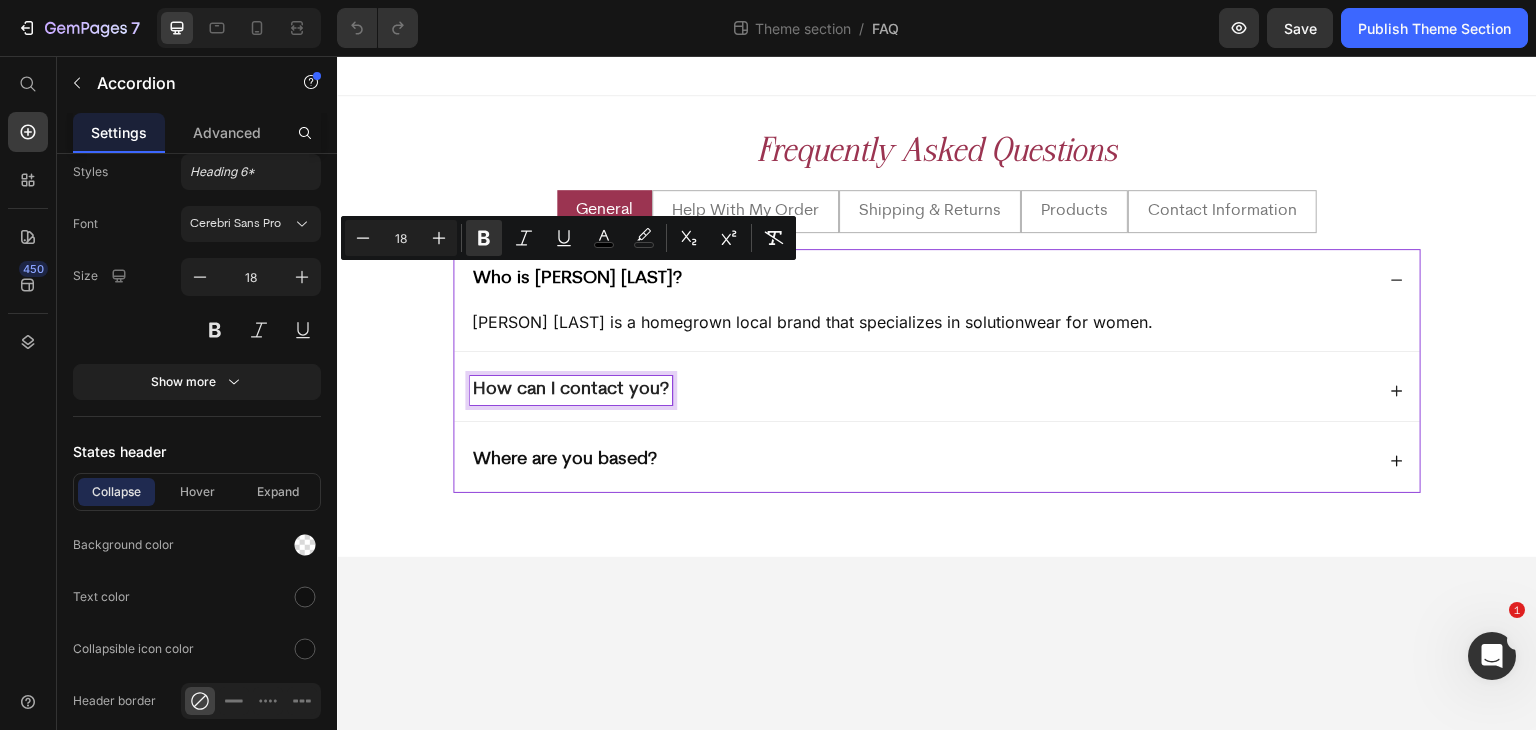 click on "How can I contact you?" at bounding box center [571, 390] 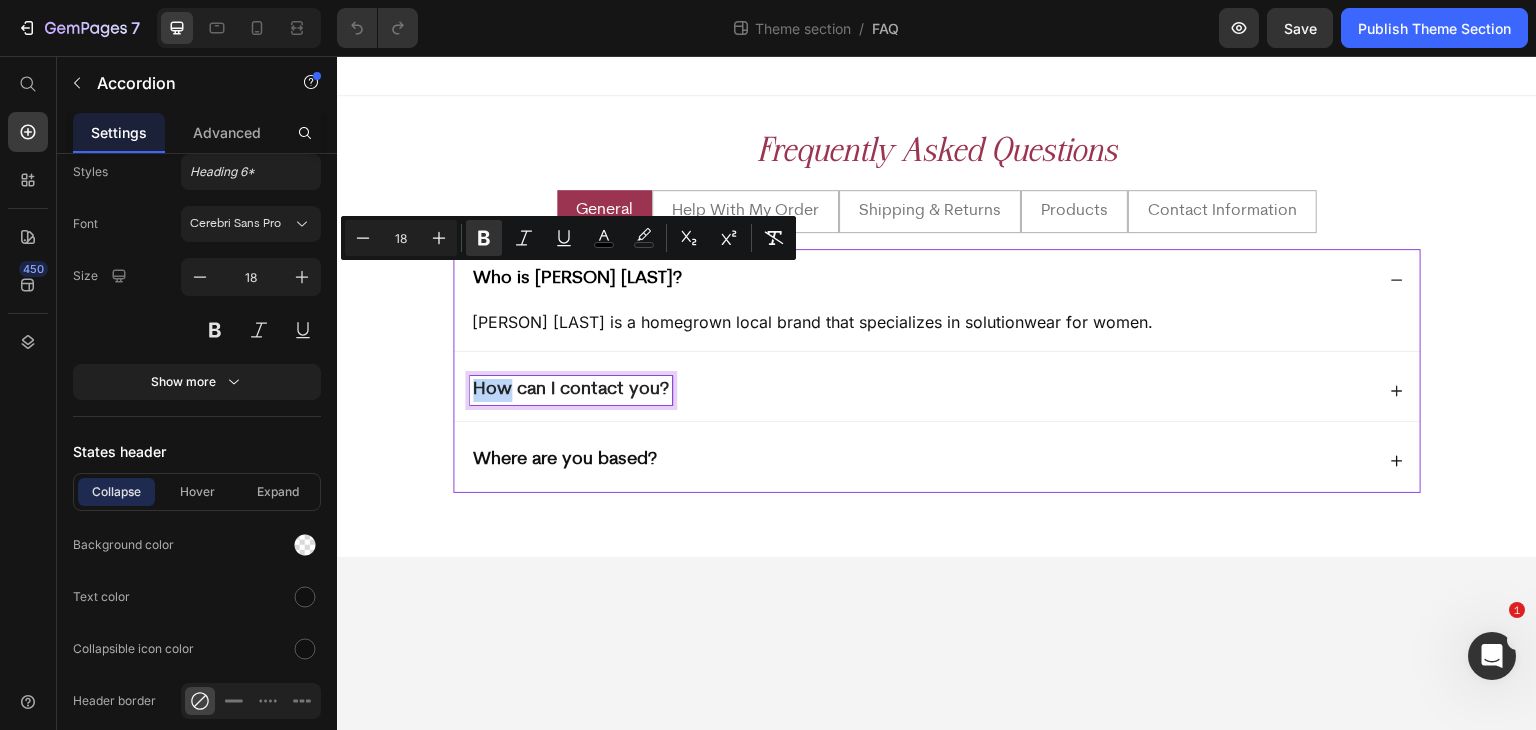 click on "How can I contact you?" at bounding box center (571, 390) 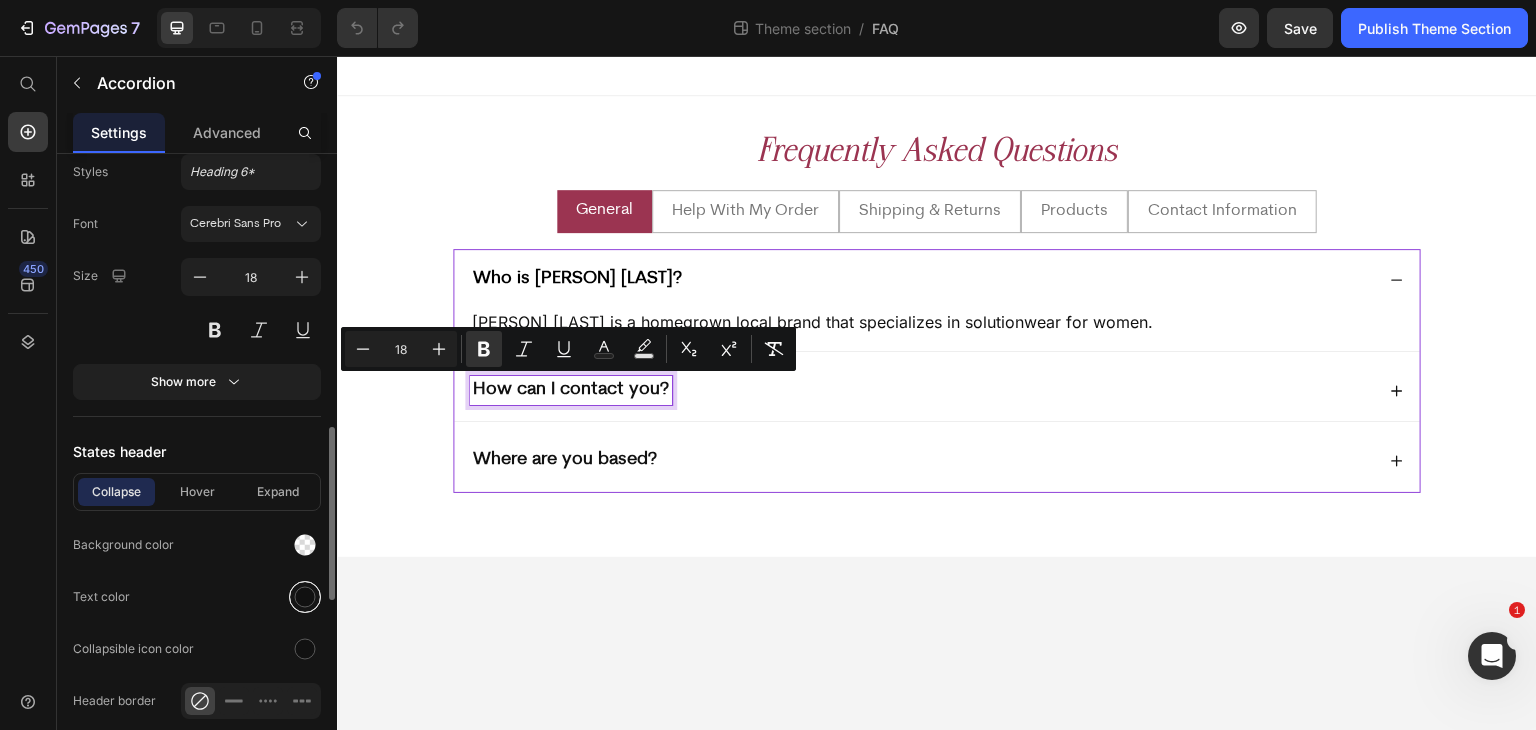 click at bounding box center [305, 597] 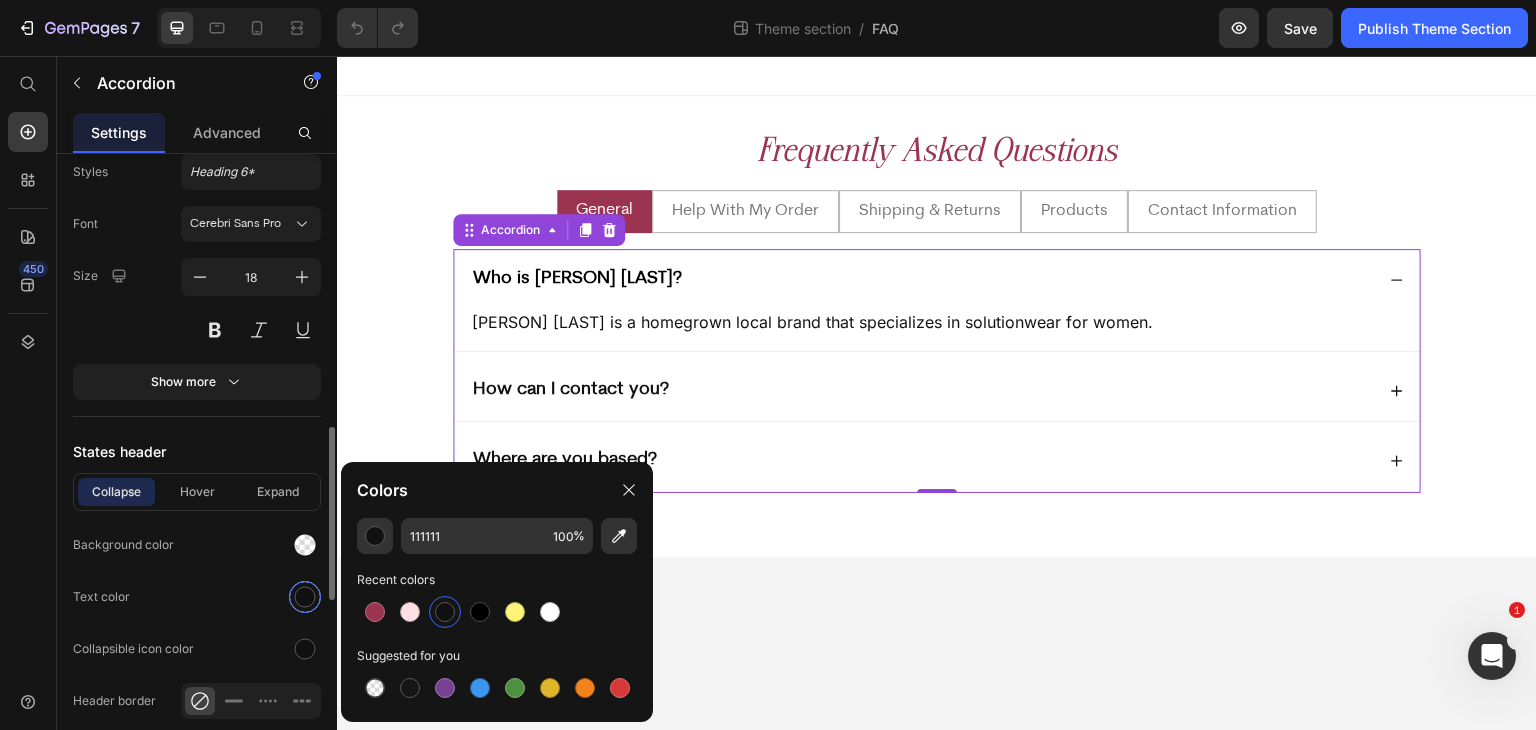 click at bounding box center [305, 597] 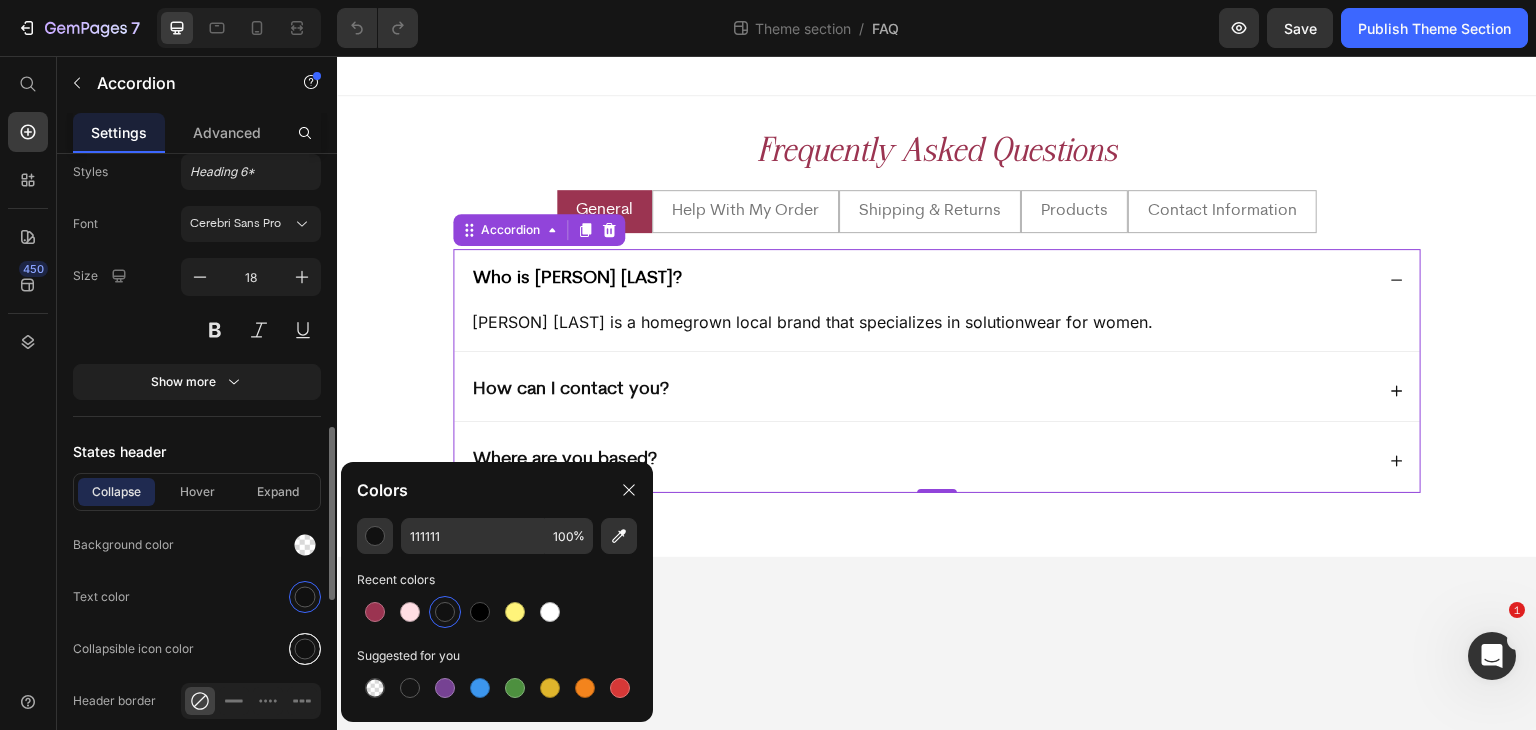 click at bounding box center (305, 649) 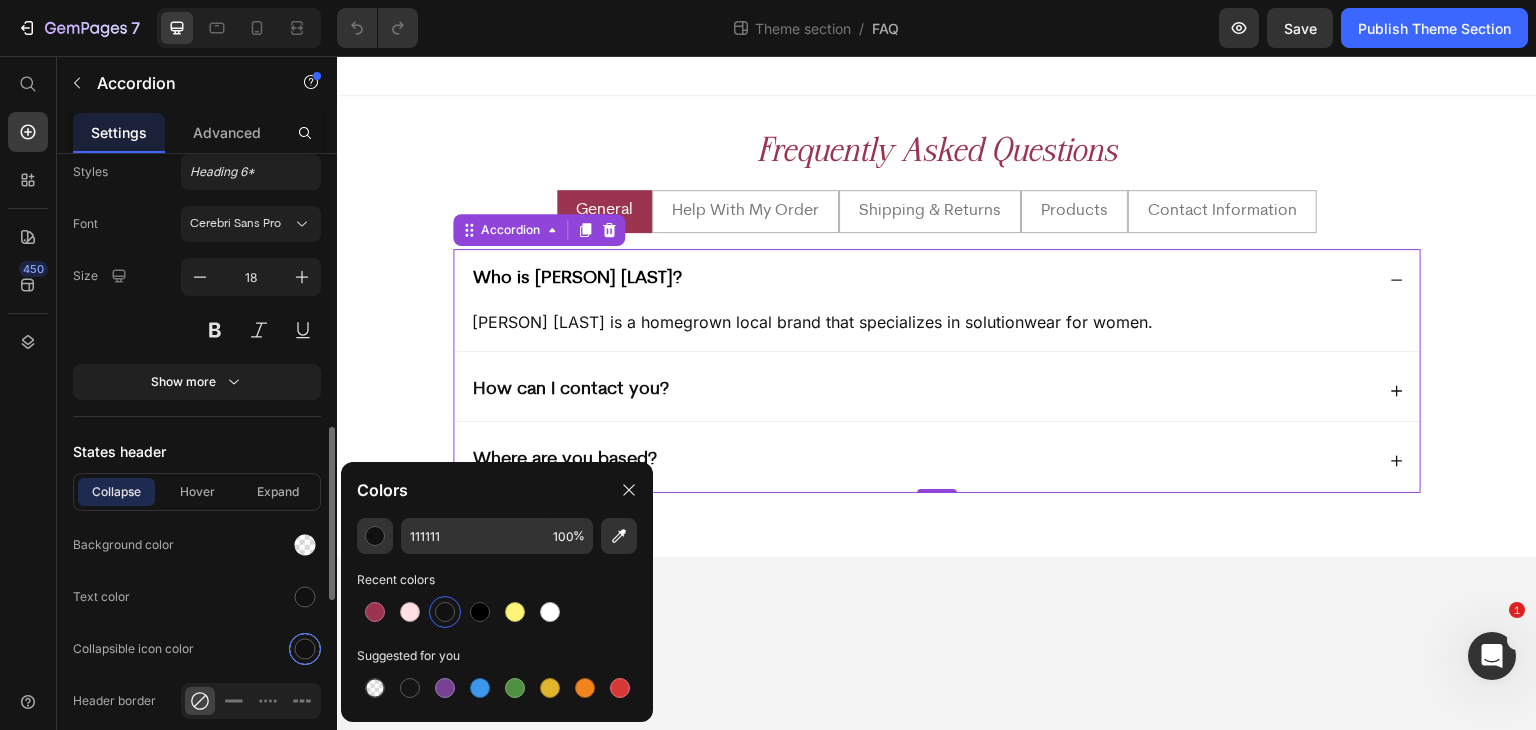 click at bounding box center (305, 649) 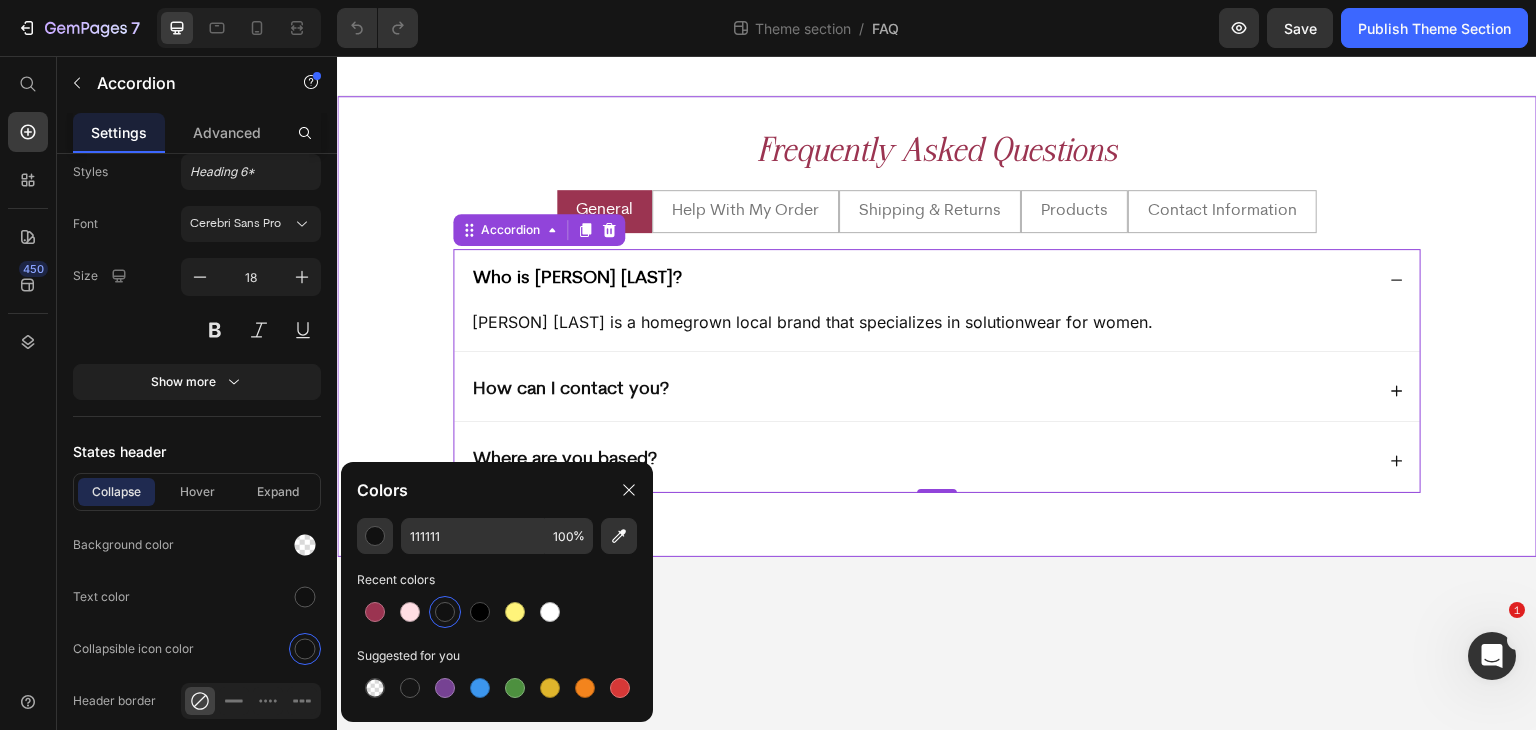 click on "Frequently Asked Questions Heading General Help With My Order Shipping & Returns Products Contact Information
Who is [PERSON] [LAST]? [PERSON] [LAST] is a homegrown local brand that specializes in solutionwear for women. Text Block
How can I contact you?
Where are you based? Accordion   0
How to order? You can conveniently order our products through these platforms:  🧡Shopee:  https://shope.ee/6KWZbDEjeS 💙Lazada:  https://s.lazada.com.ph/s.T8VV8 🖤TikTok Shop:  https://vt.tiktok.com/ZSMwU5ASt/ Text Block Accordion
What courier do you use? We ship via J&T for domestic shipping and LBC for international shipping. Text Block
How many days will my order take to be delivered?
Do you ship outside the Philippines?
Do you do same day deliveries?
Refund and Return Policy Accordion Silicone Bra Heading
What is Bosom Cake? Text Block" at bounding box center (937, 318) 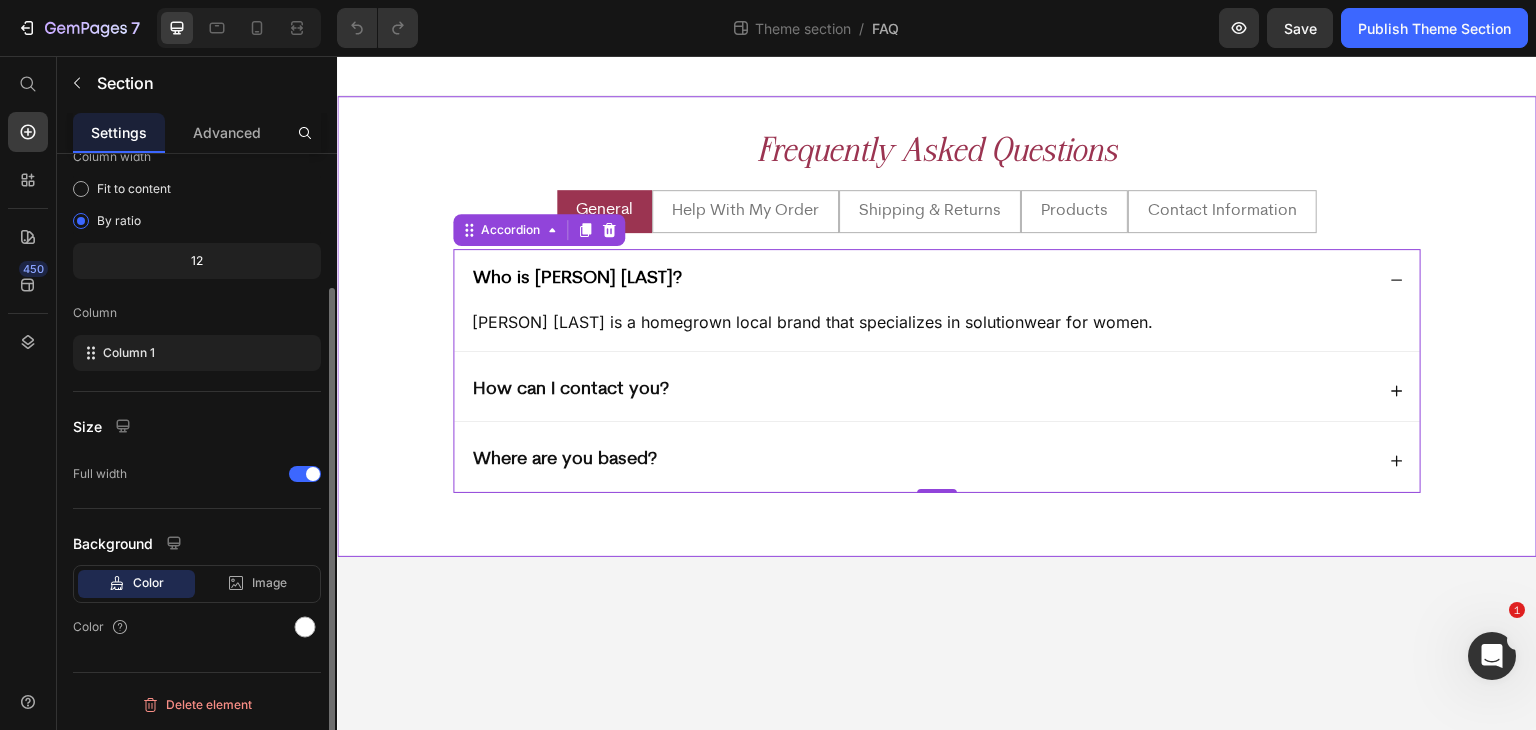 scroll, scrollTop: 0, scrollLeft: 0, axis: both 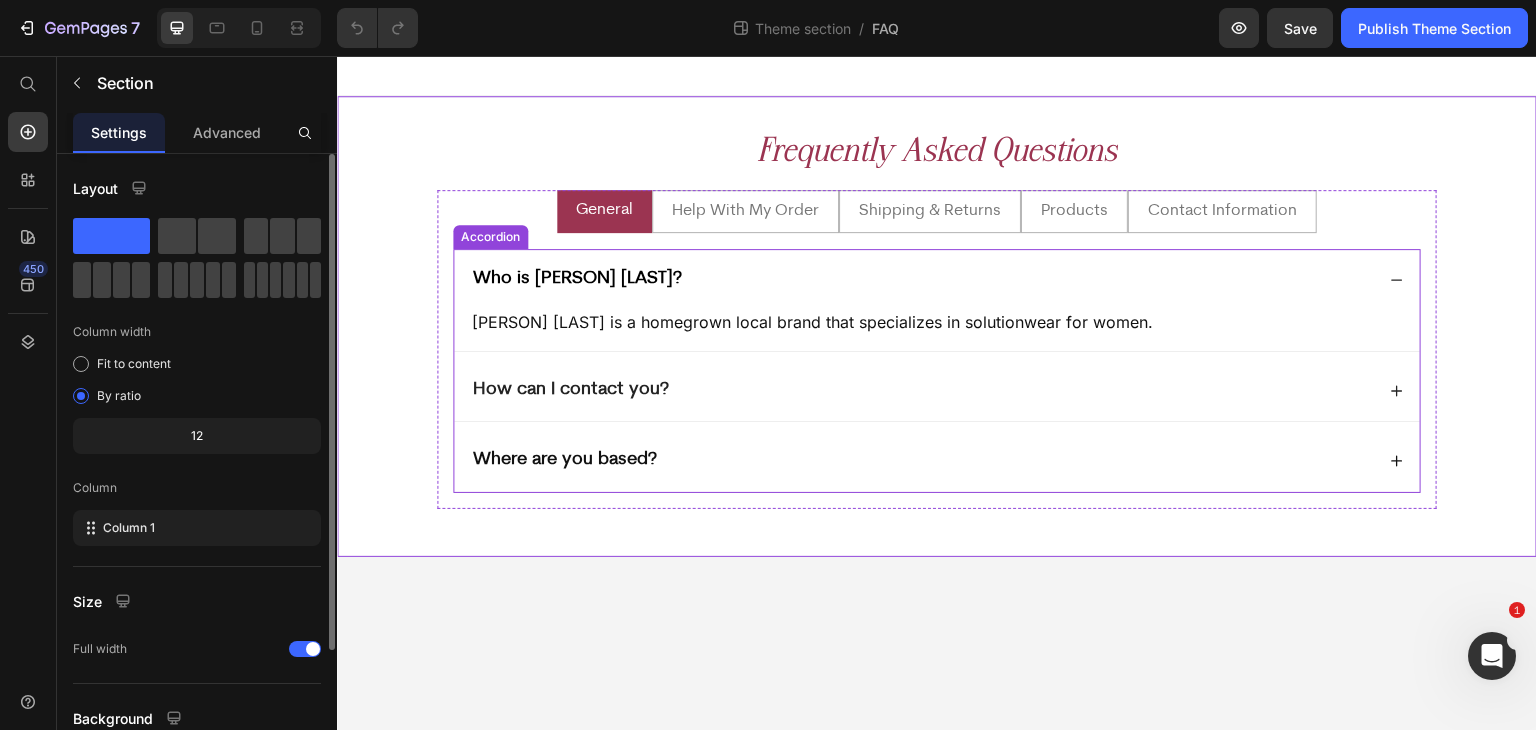 click on "How can I contact you?" at bounding box center [922, 390] 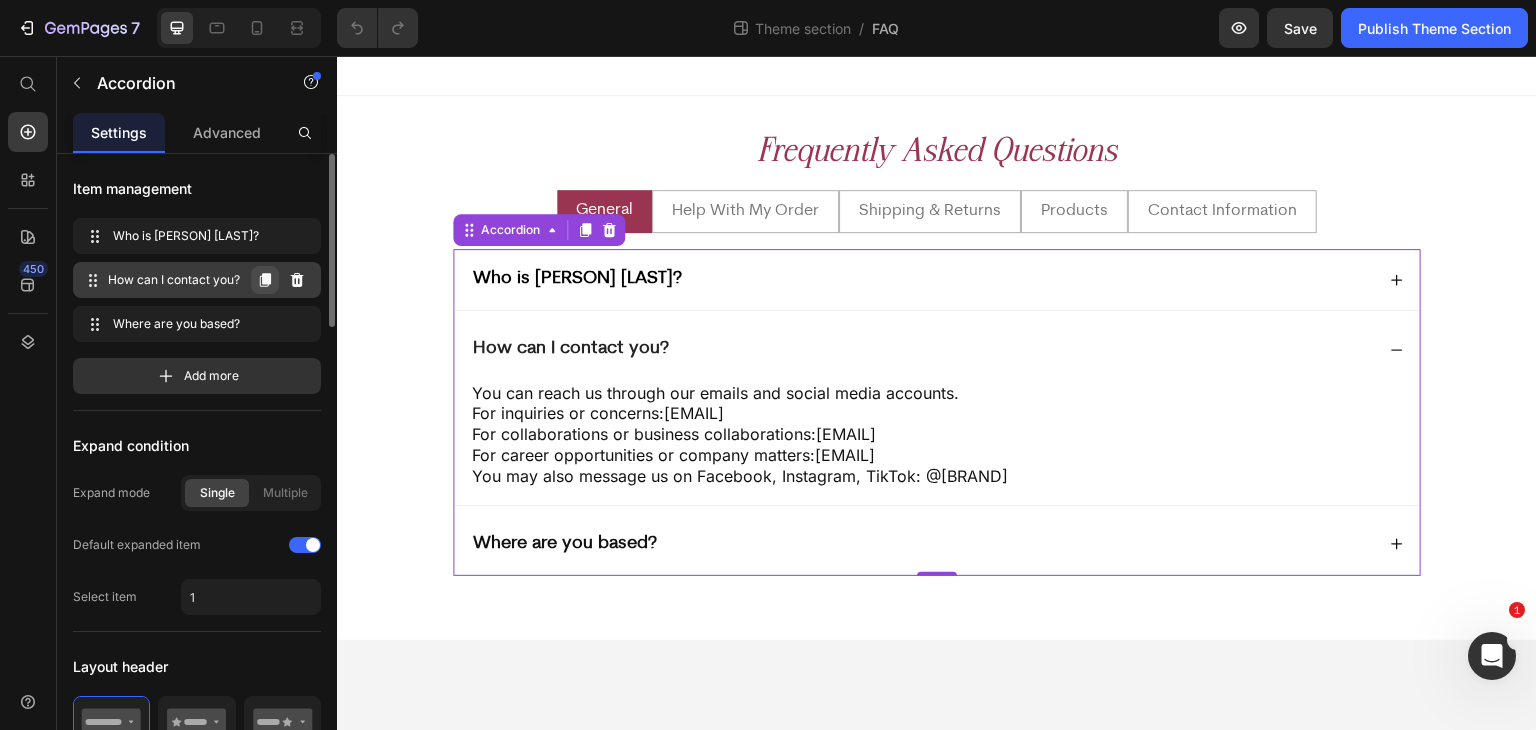 click 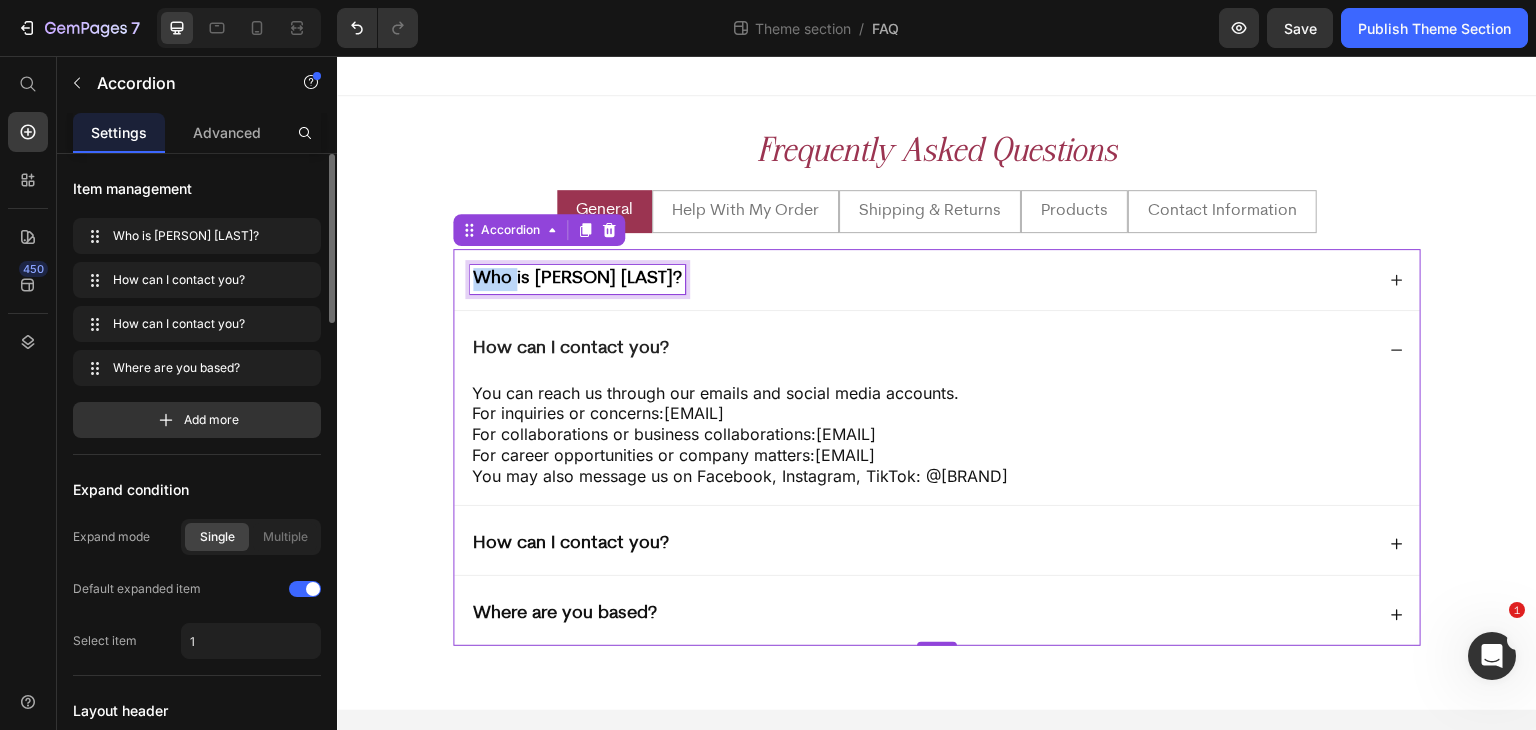 click on "Who is [PERSON] [LAST]?" at bounding box center (577, 279) 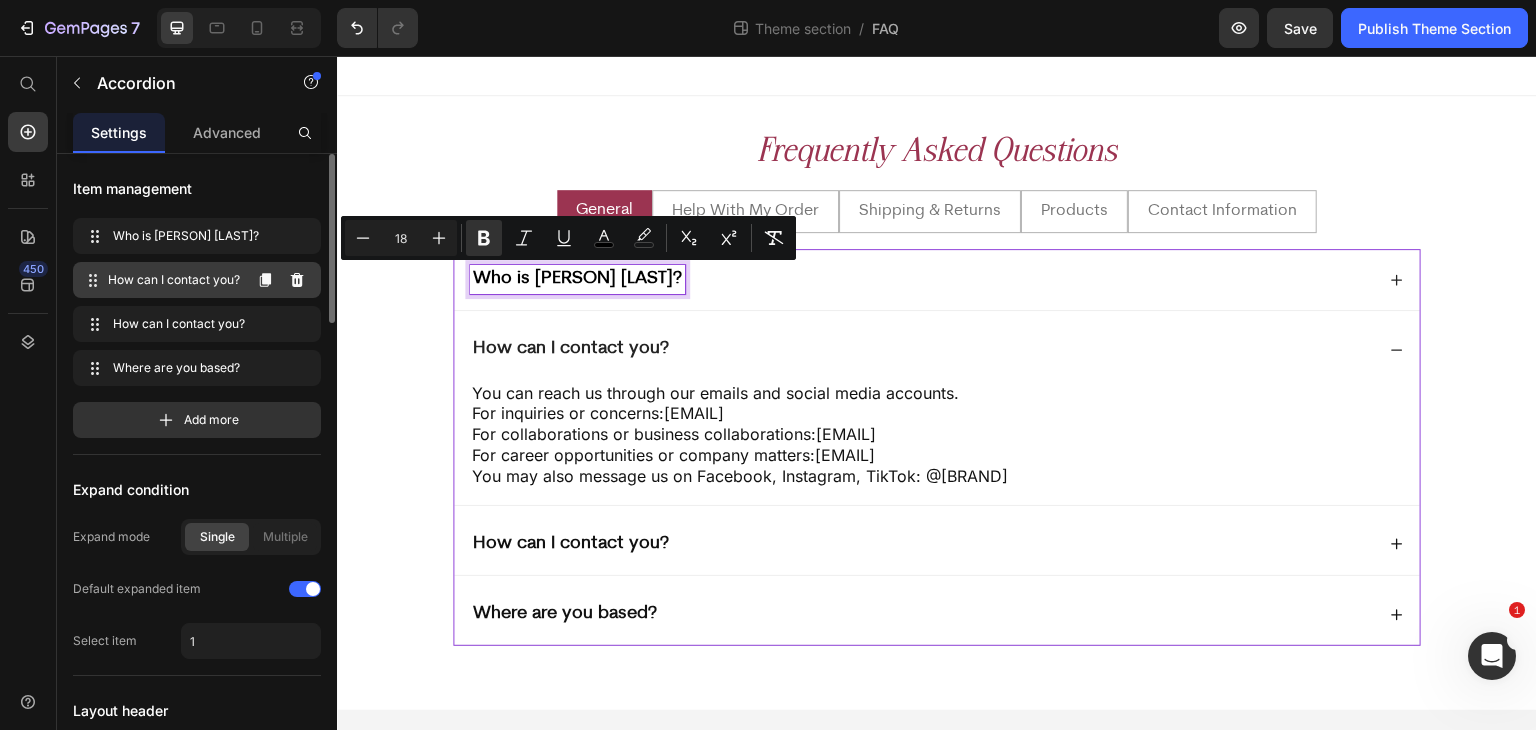 click on "How can I contact you?" at bounding box center [174, 280] 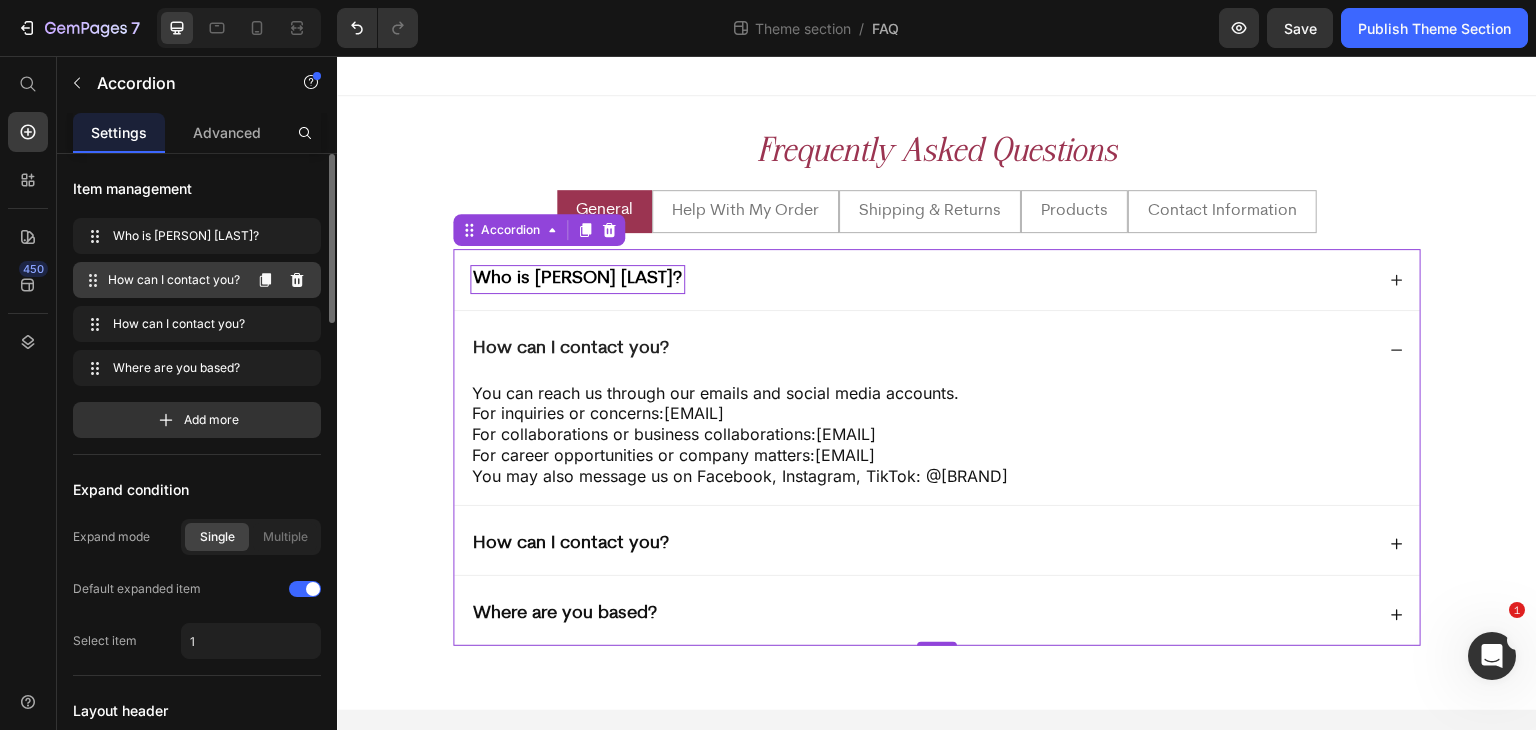 click on "How can I contact you?" at bounding box center [174, 280] 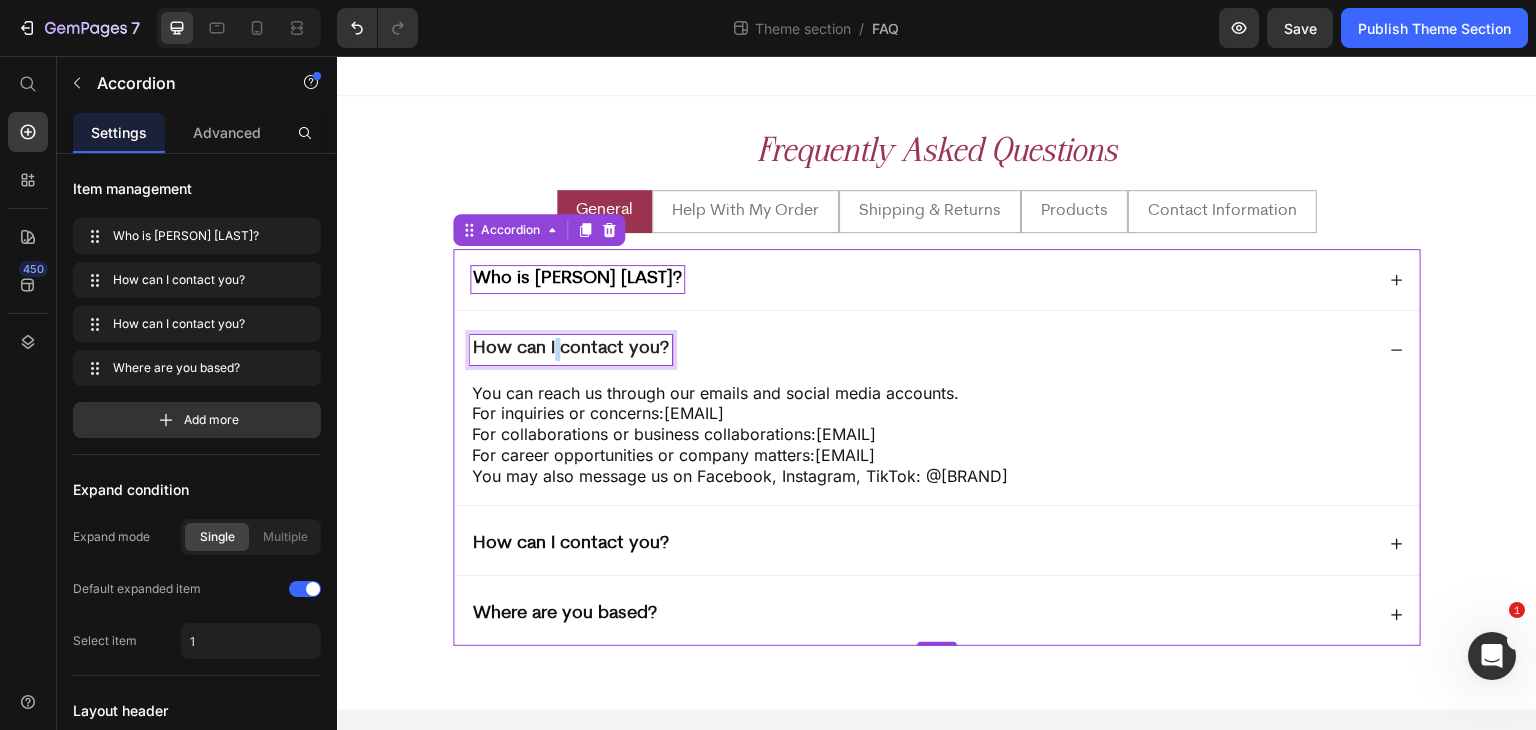 click on "How can I contact you?" at bounding box center [571, 349] 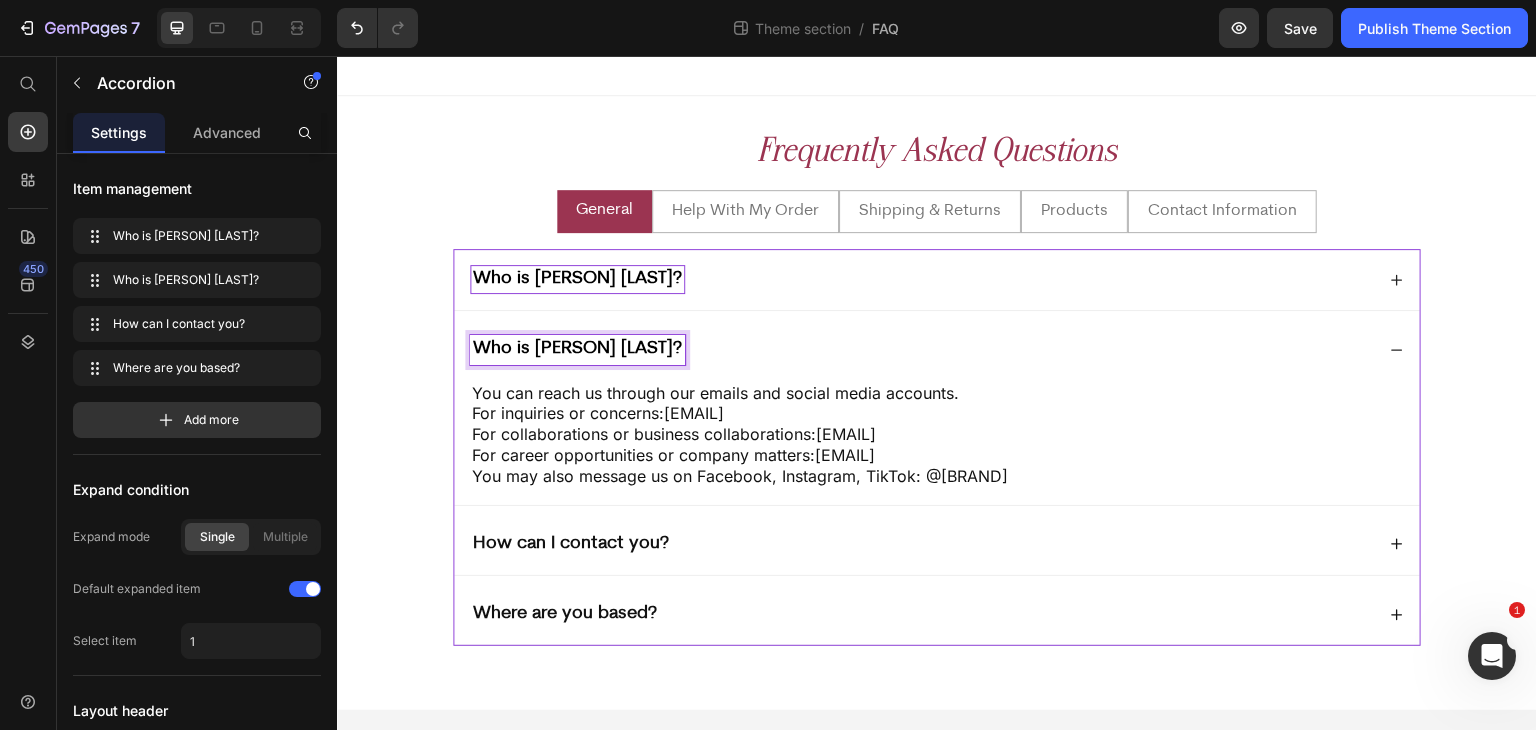 click on "Who is [PERSON] [LAST]?" at bounding box center [577, 279] 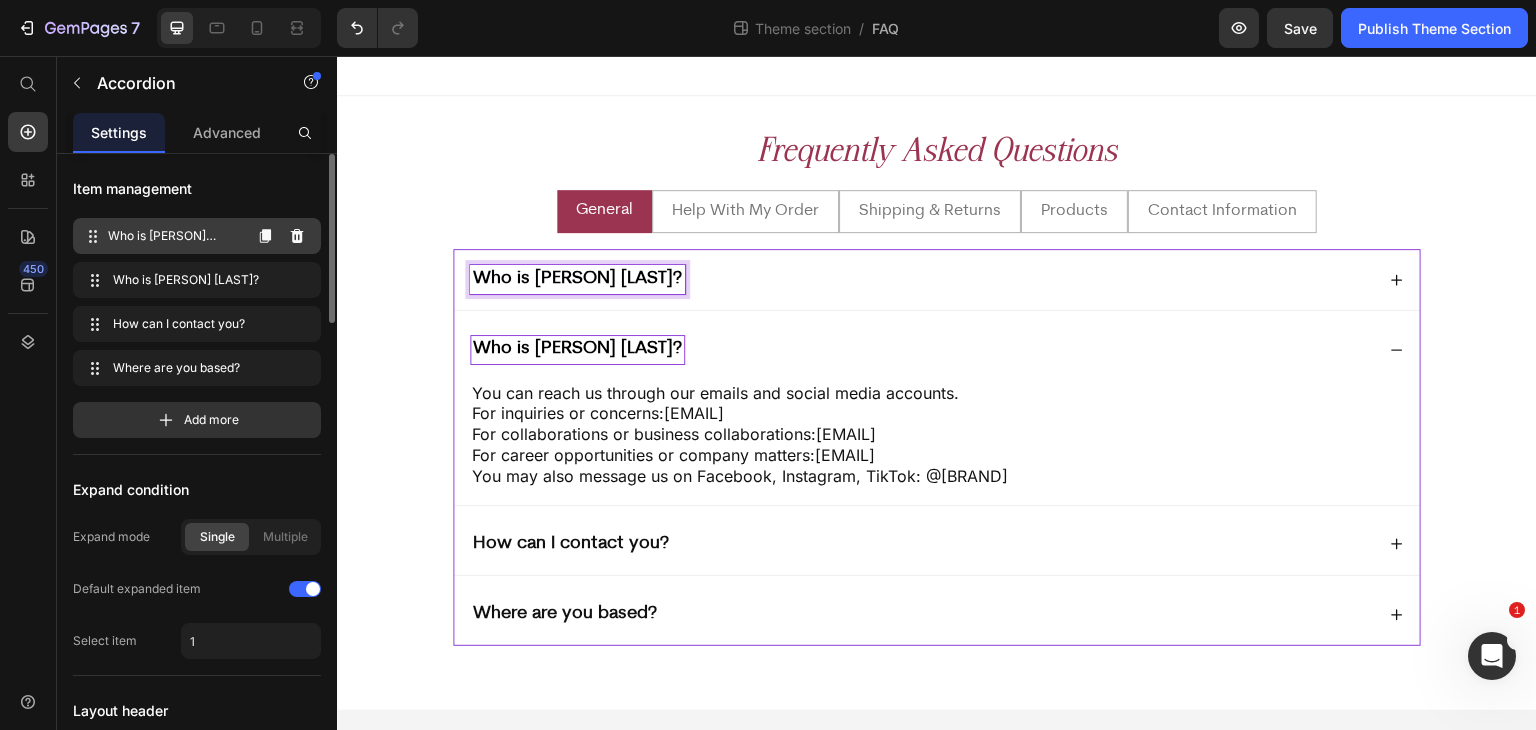 click on "Who is [PERSON] [LAST]? Who is [PERSON] [LAST]?" at bounding box center (161, 236) 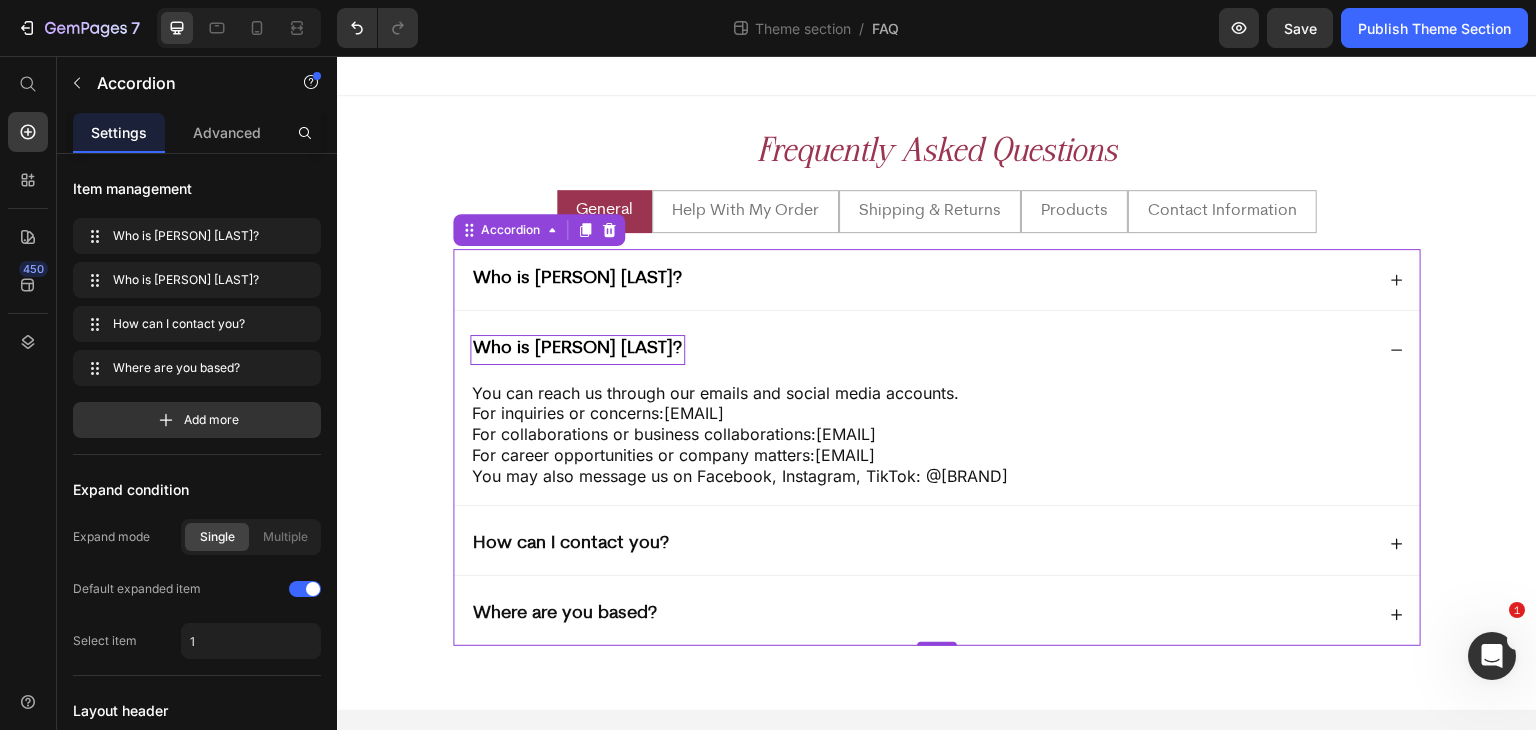 click on "Who is [PERSON] [LAST]?" at bounding box center [922, 279] 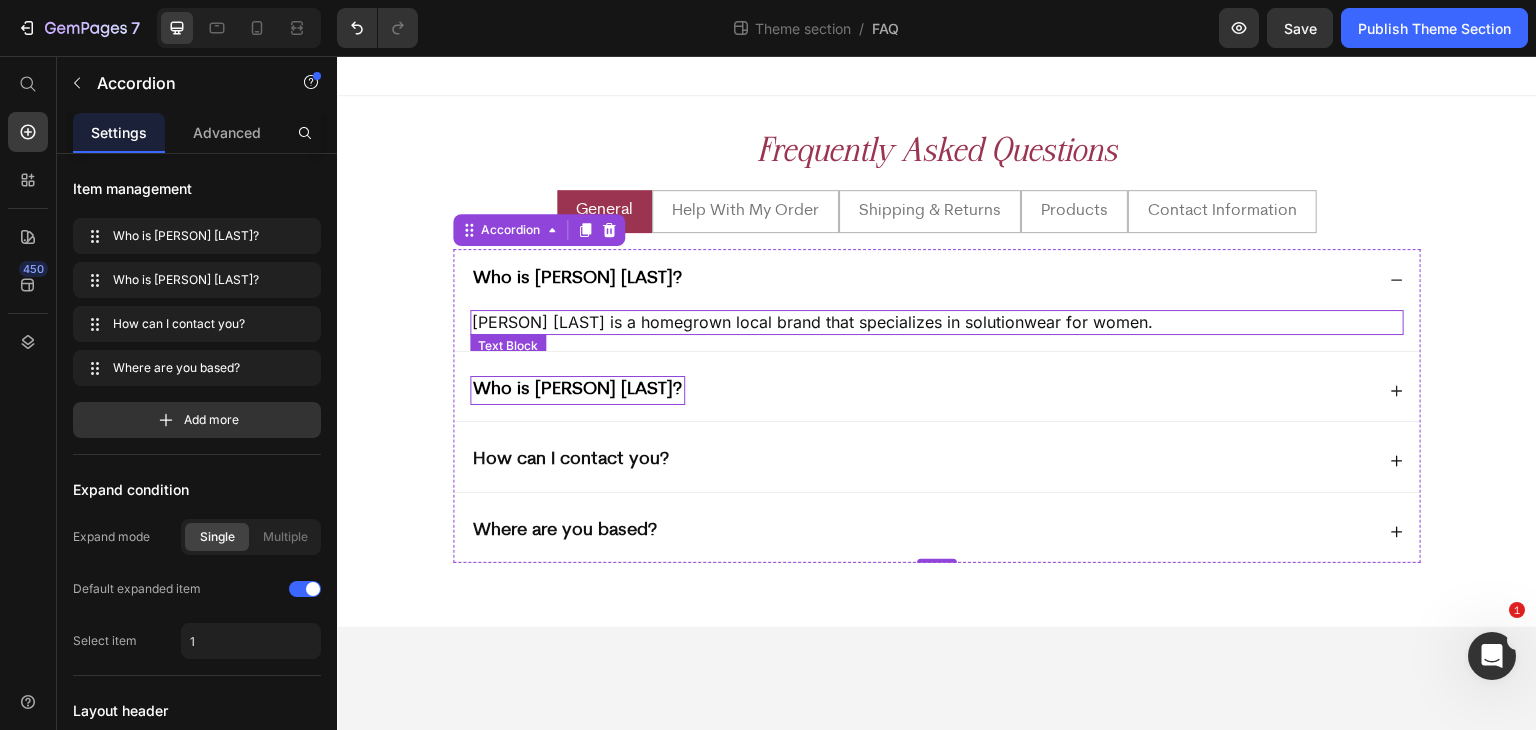 click on "[PERSON] [LAST] is a homegrown local brand that specializes in solutionwear for women." at bounding box center (937, 322) 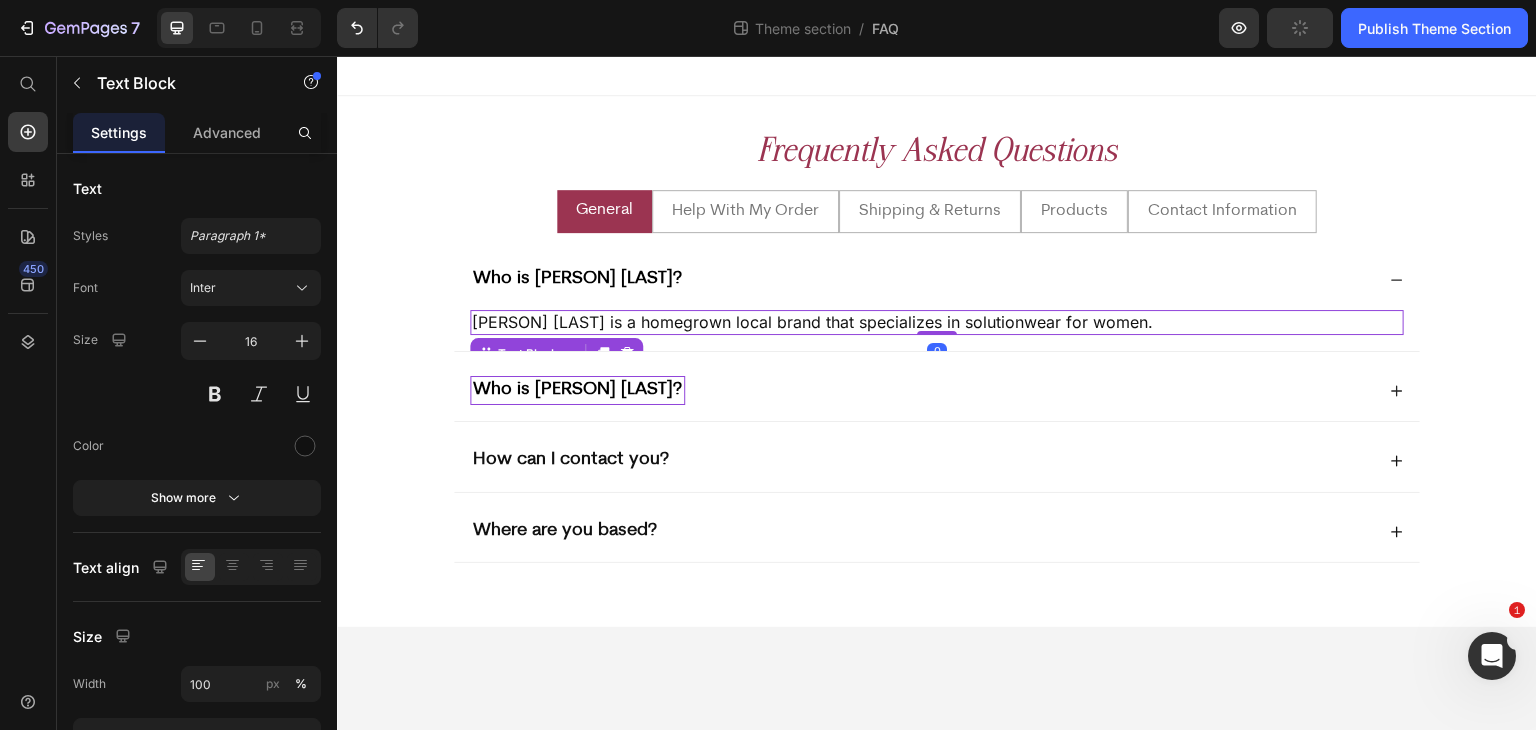 click on "[PERSON] [LAST] is a homegrown local brand that specializes in solutionwear for women." at bounding box center (937, 322) 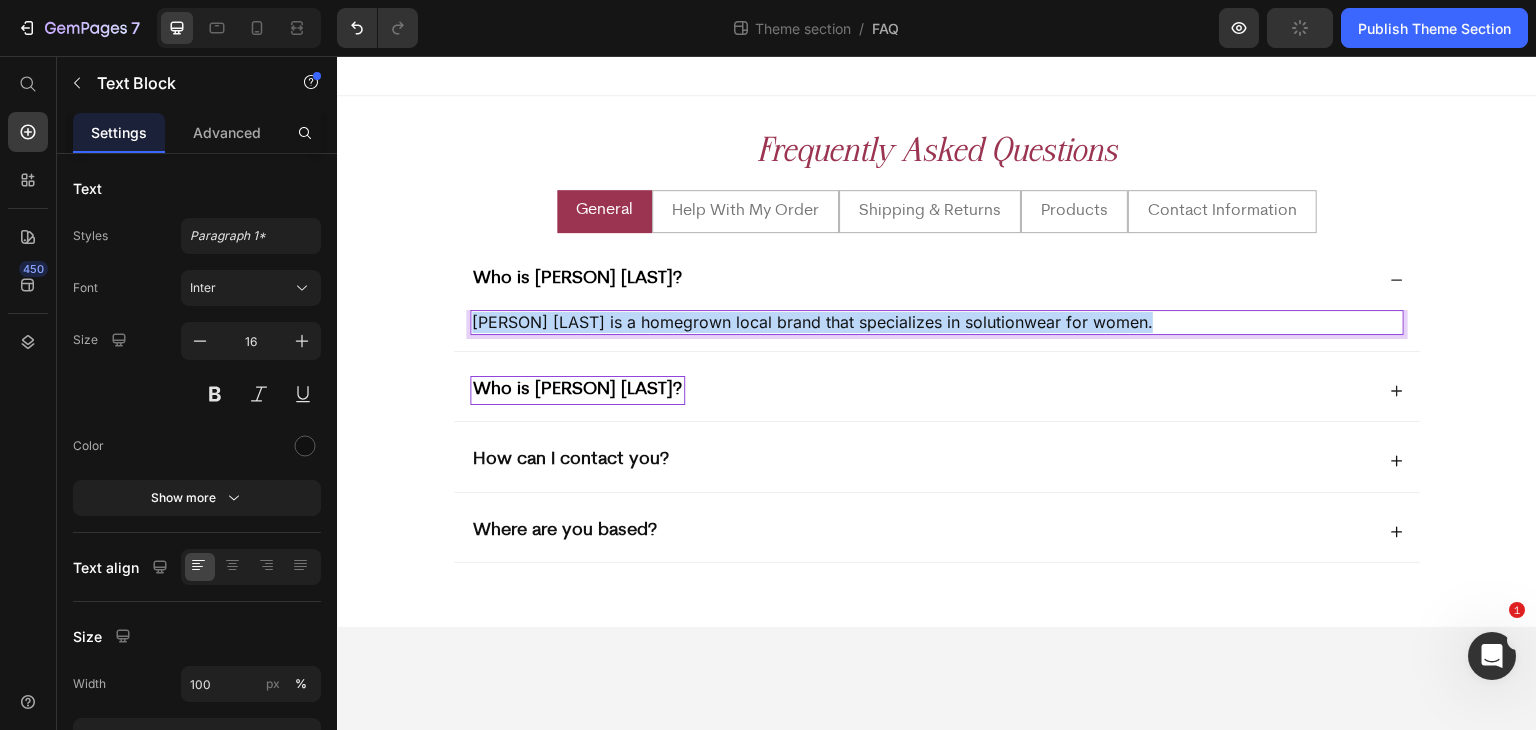 copy on "[PERSON] [LAST] is a homegrown local brand that specializes in solutionwear for women." 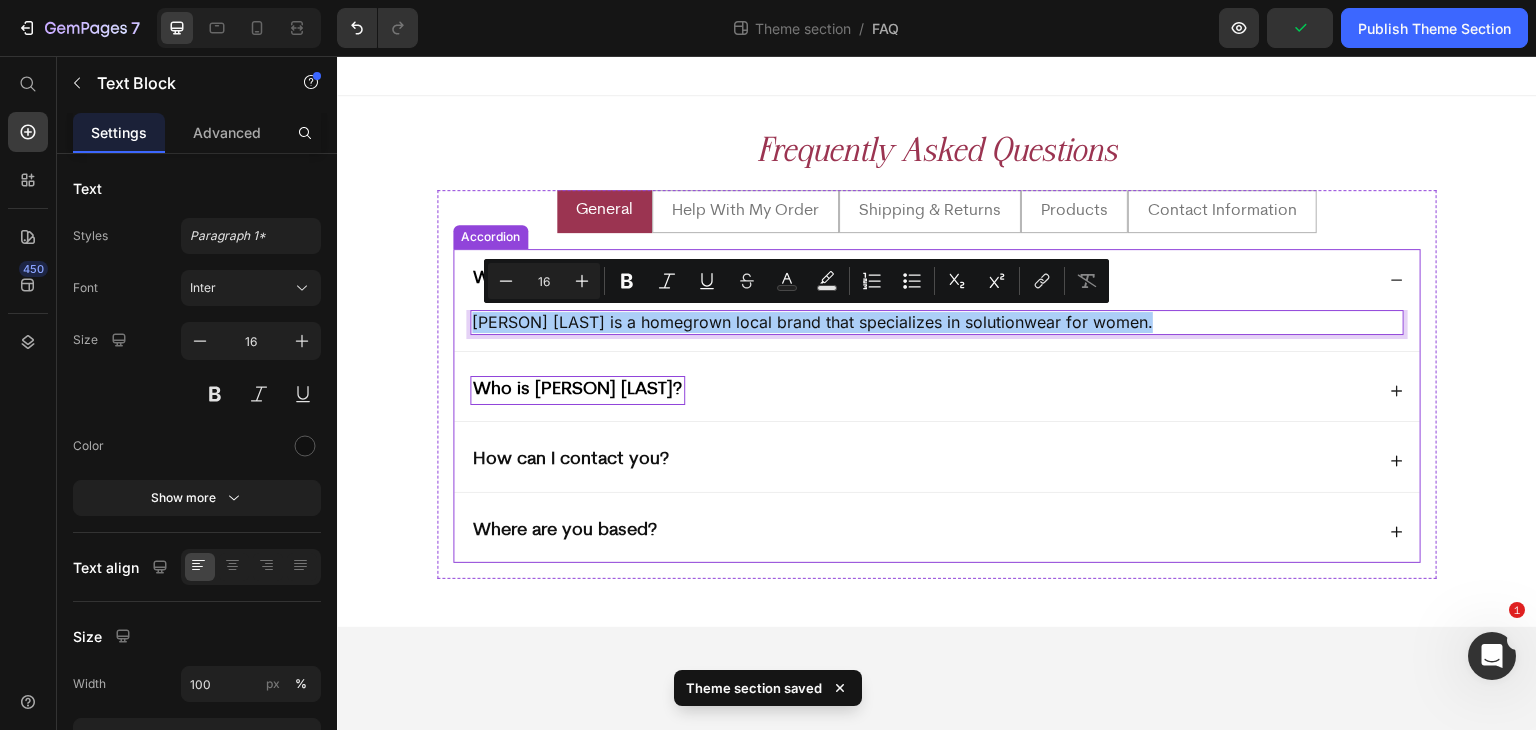 click on "Who is [PERSON] [LAST]?" at bounding box center [577, 390] 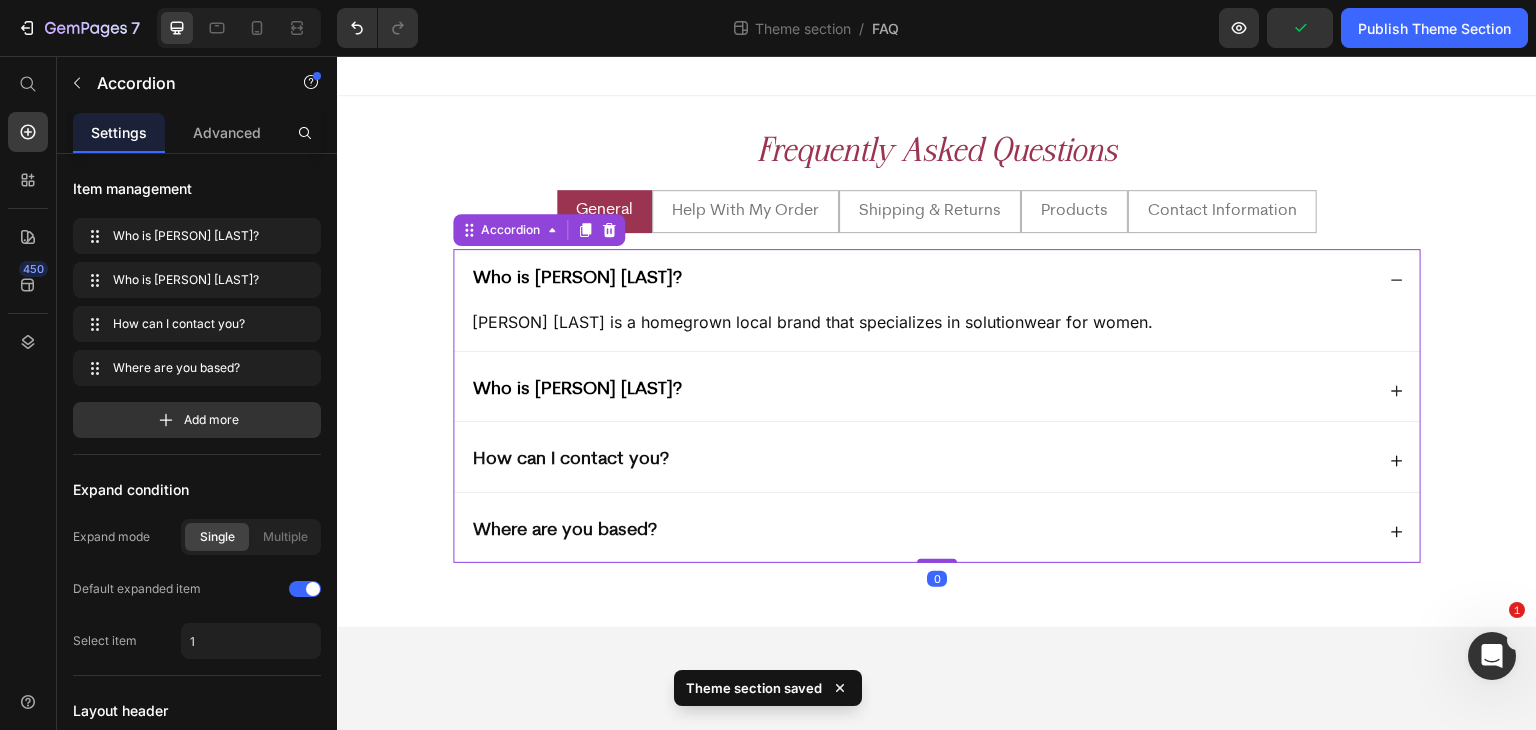 click on "Who is [PERSON] [LAST]?" at bounding box center (922, 390) 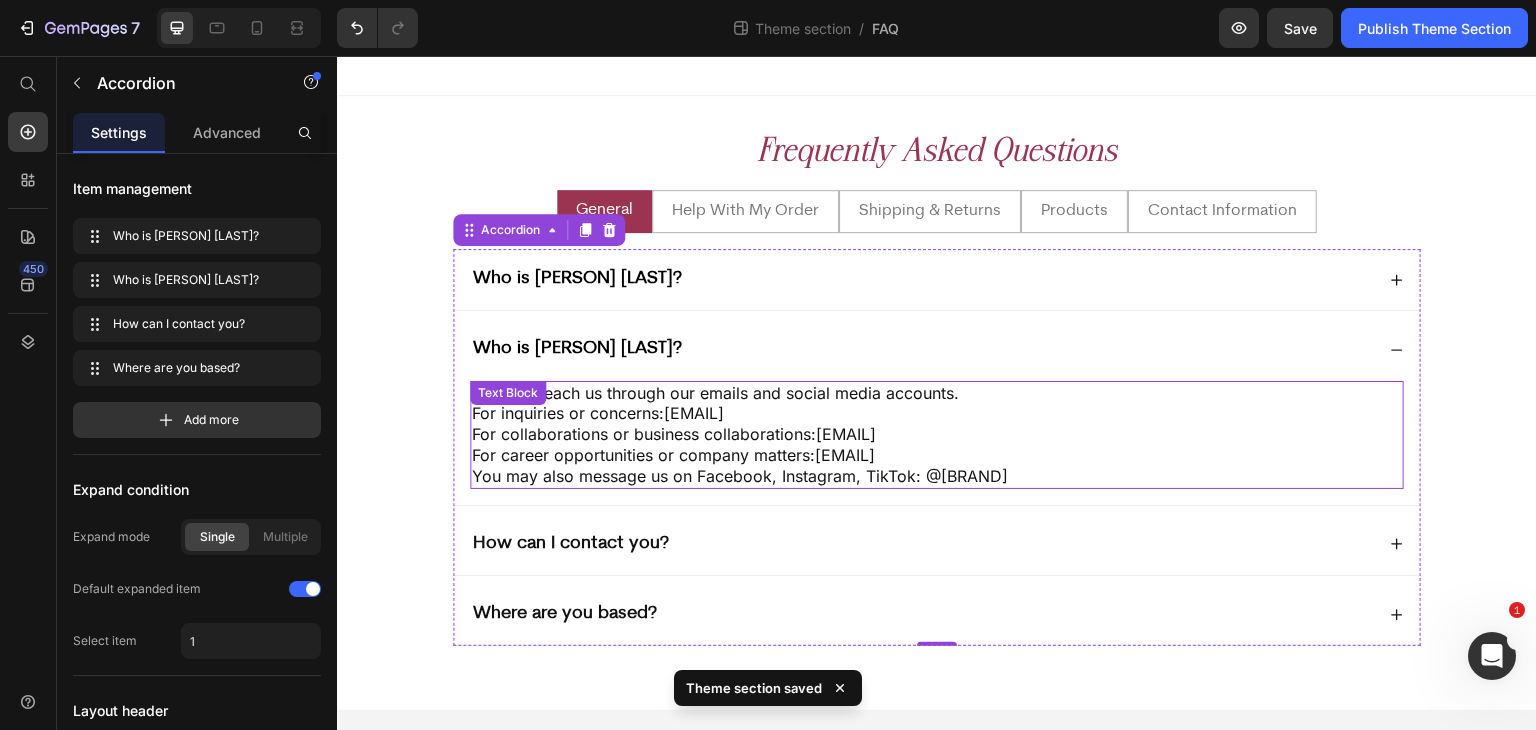click on "You can reach us through our emails and social media accounts. For inquiries or concerns:  [EMAIL] For collaborations or business collaborations:  [EMAIL] For career opportunities or company matters:  [EMAIL] You may also message us on Facebook, Instagram, TikTok: @[BRAND] Text Block" at bounding box center [937, 435] 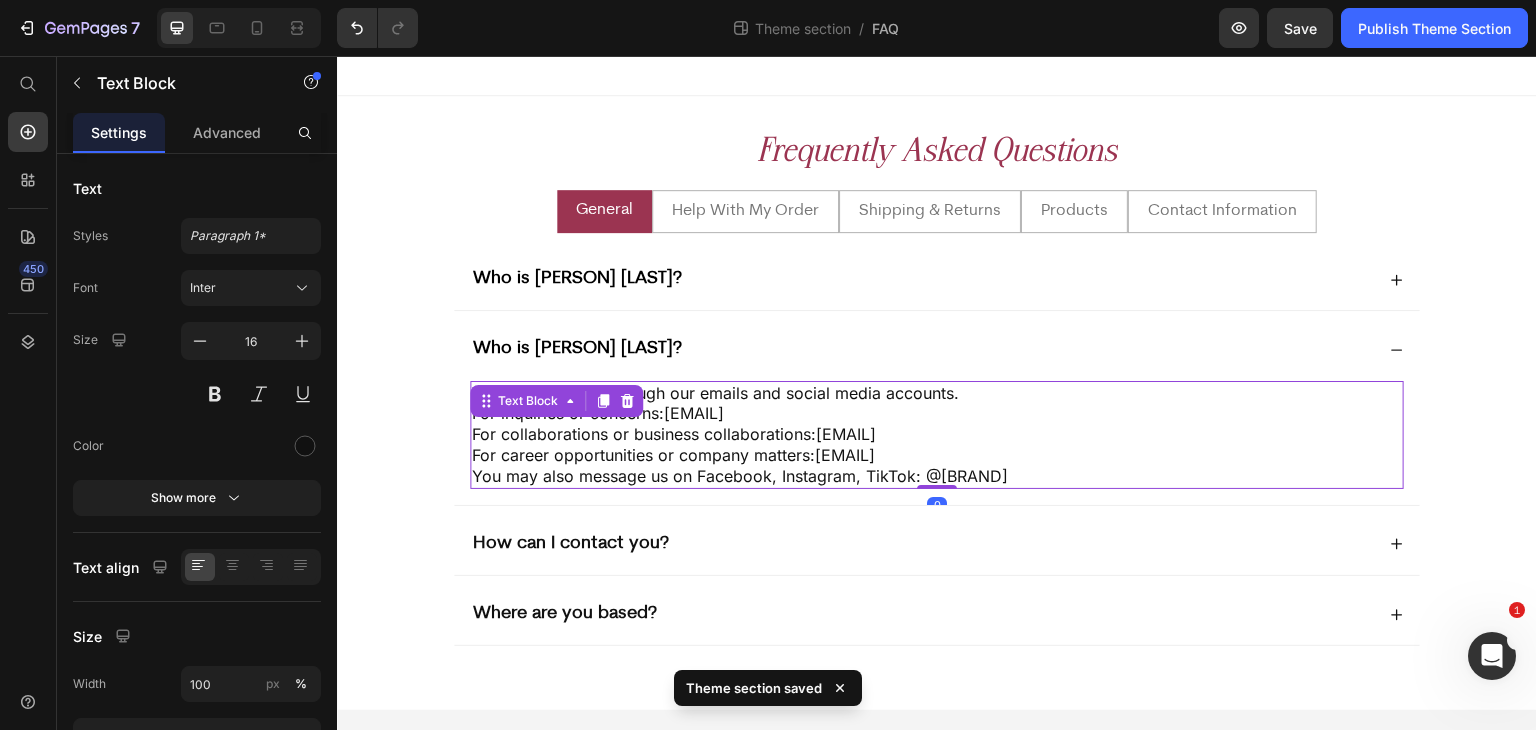 click on "Text Block" at bounding box center (556, 401) 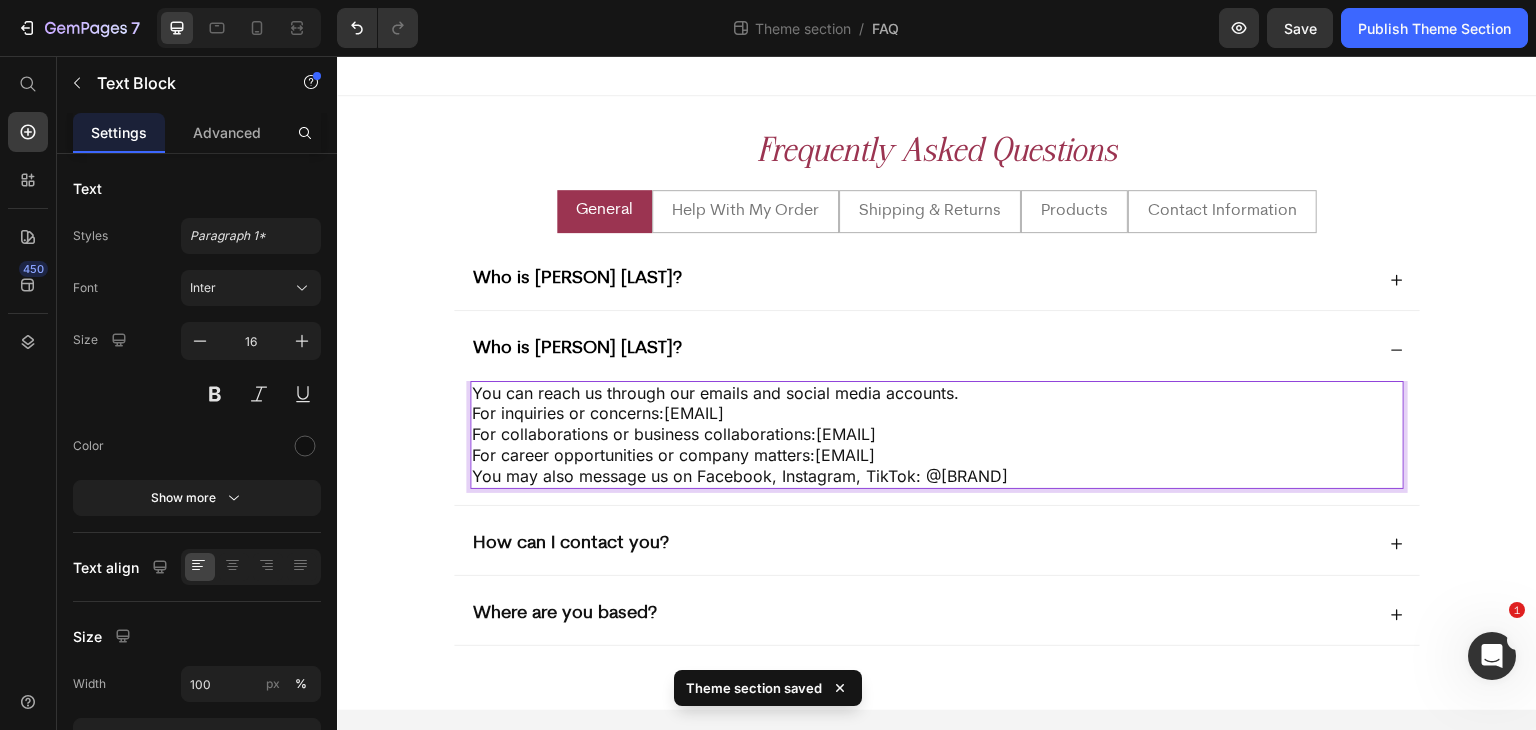 click on "For inquiries or concerns:  care@hirayapilipina.com For collaborations or business collaborations:  marketing@hirayapilipina.com For career opportunities or company matters:  hr@hirayapilipina.com You may also message us on Facebook, Instagram, TikTok: @hirayapilipina" at bounding box center (937, 444) 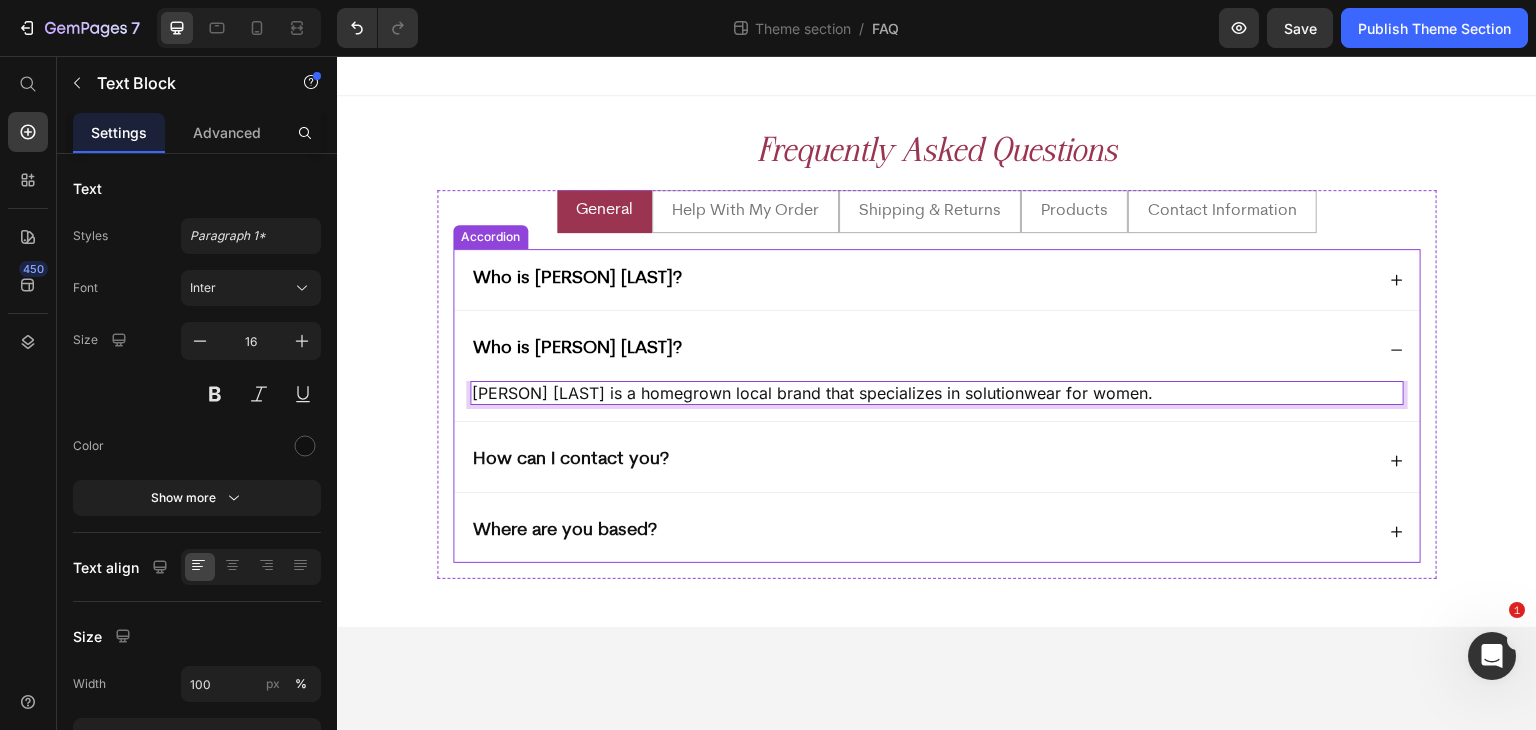 click on "Who is Hiraya Pilipina?" at bounding box center [937, 279] 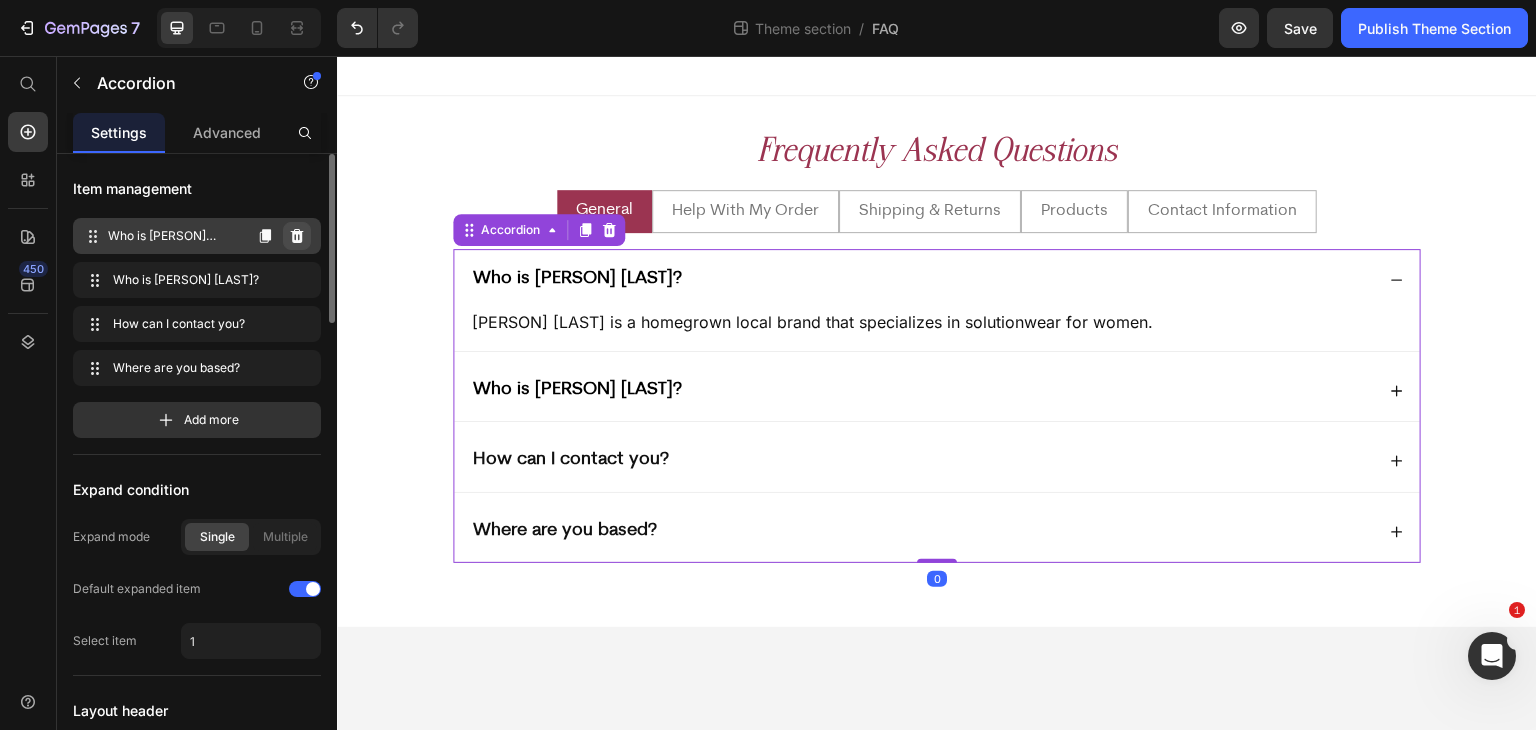 click 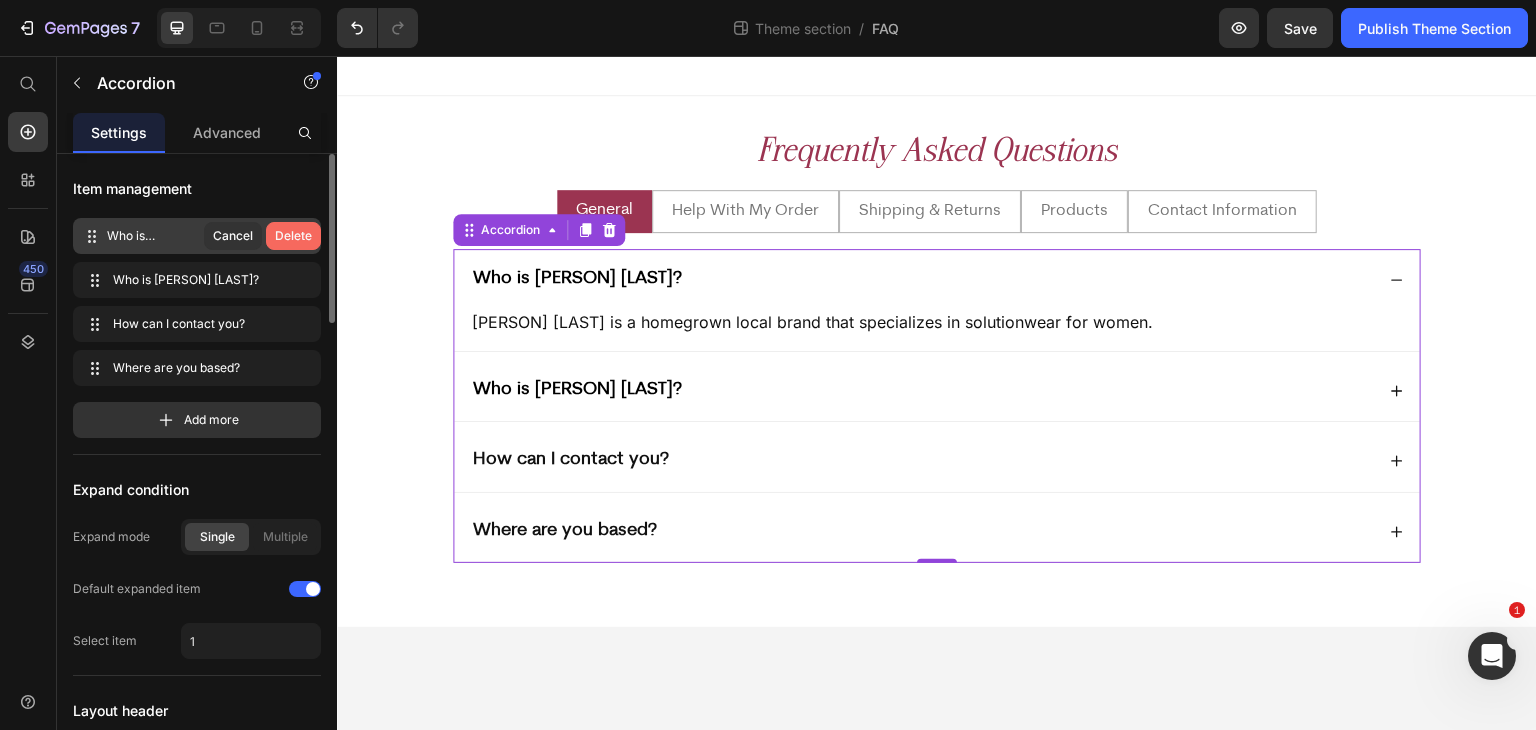 click on "Delete" at bounding box center [293, 236] 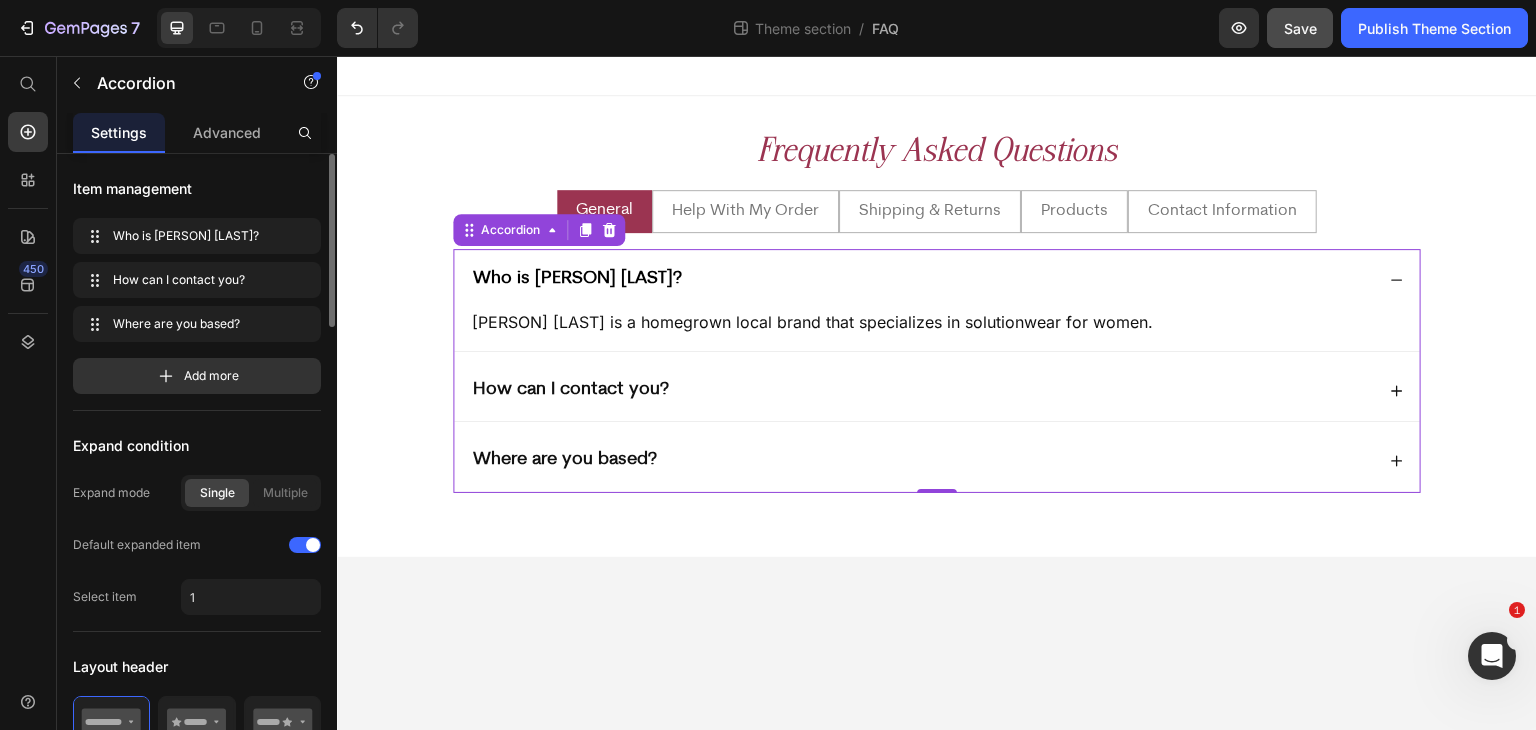drag, startPoint x: 1291, startPoint y: 32, endPoint x: 1316, endPoint y: 31, distance: 25.019993 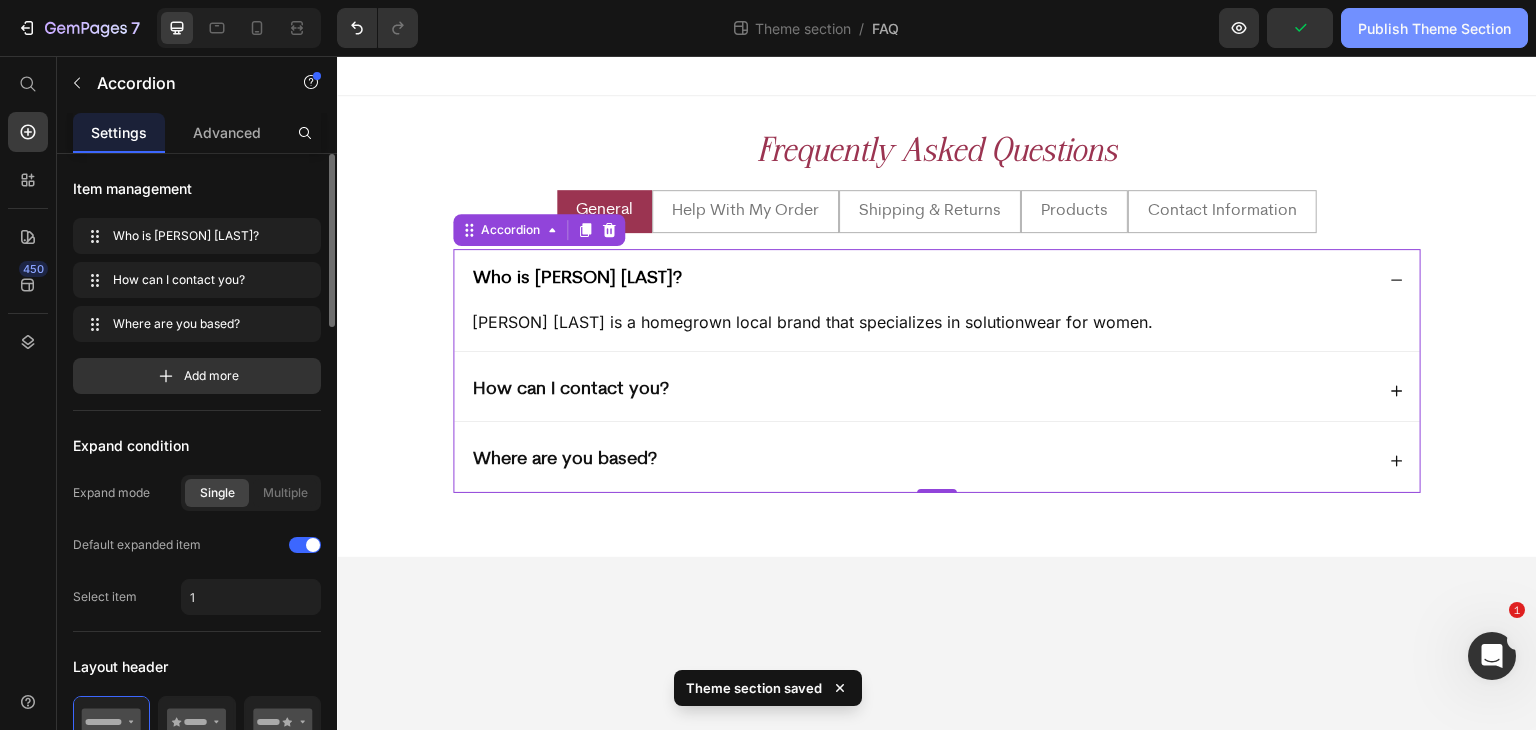 click on "Publish Theme Section" at bounding box center (1434, 28) 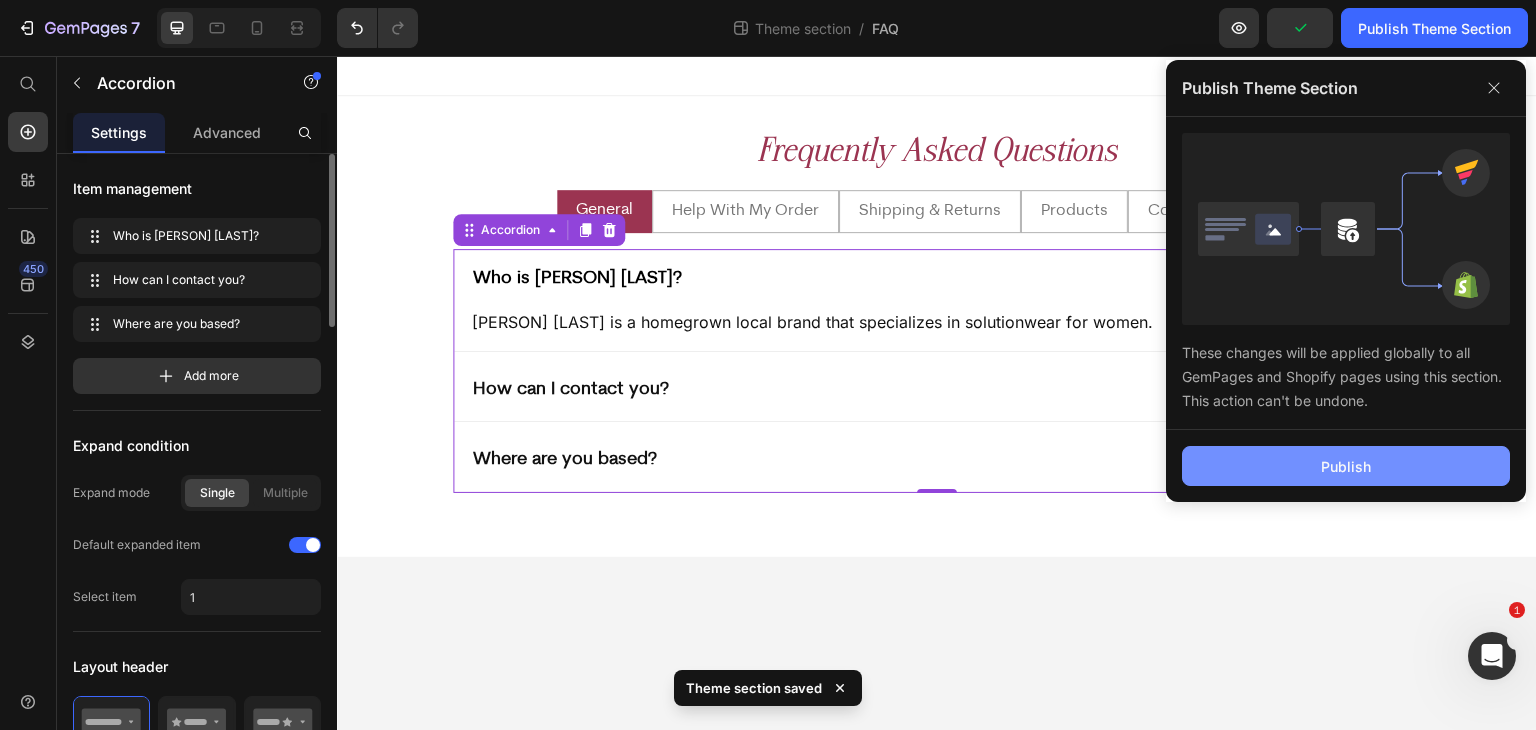 click on "Publish" 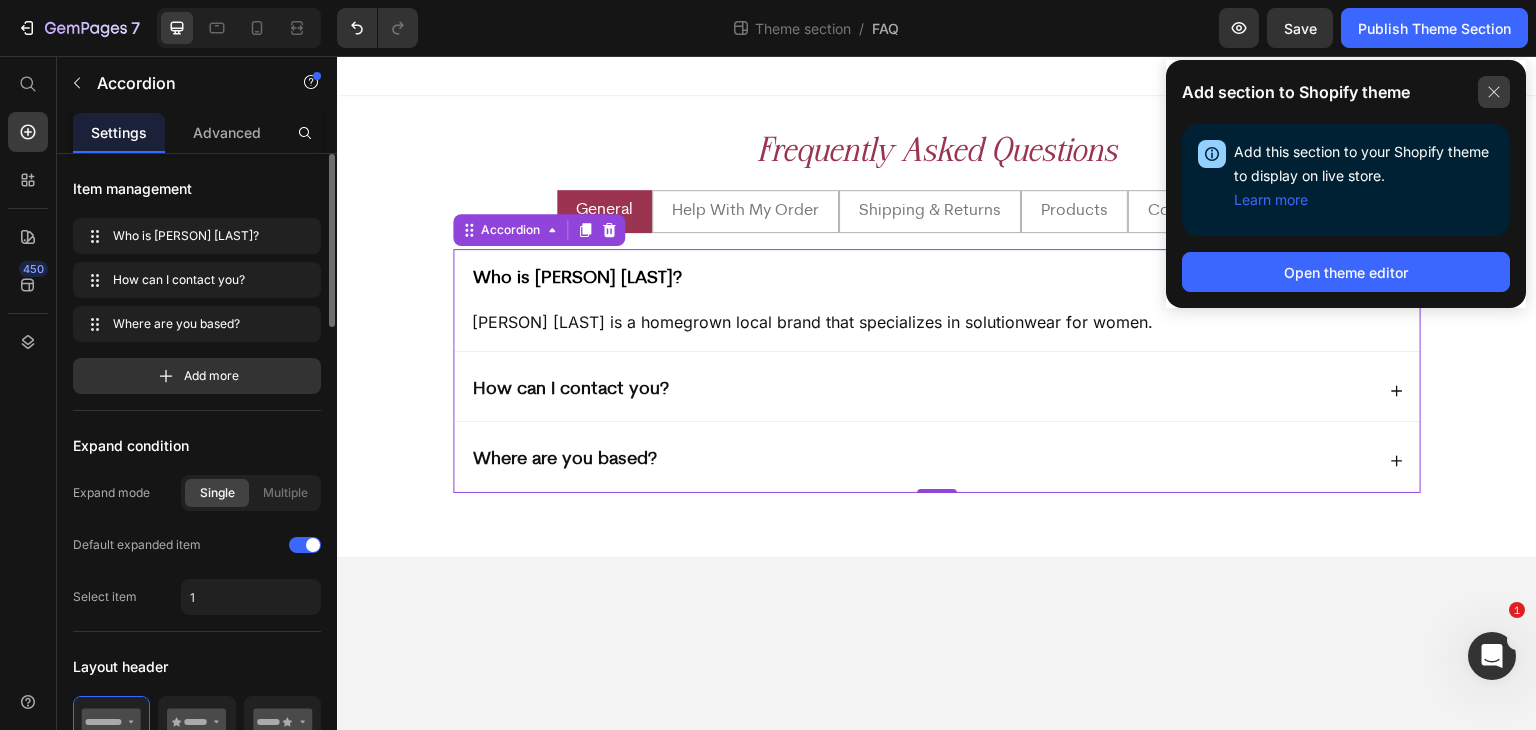 click 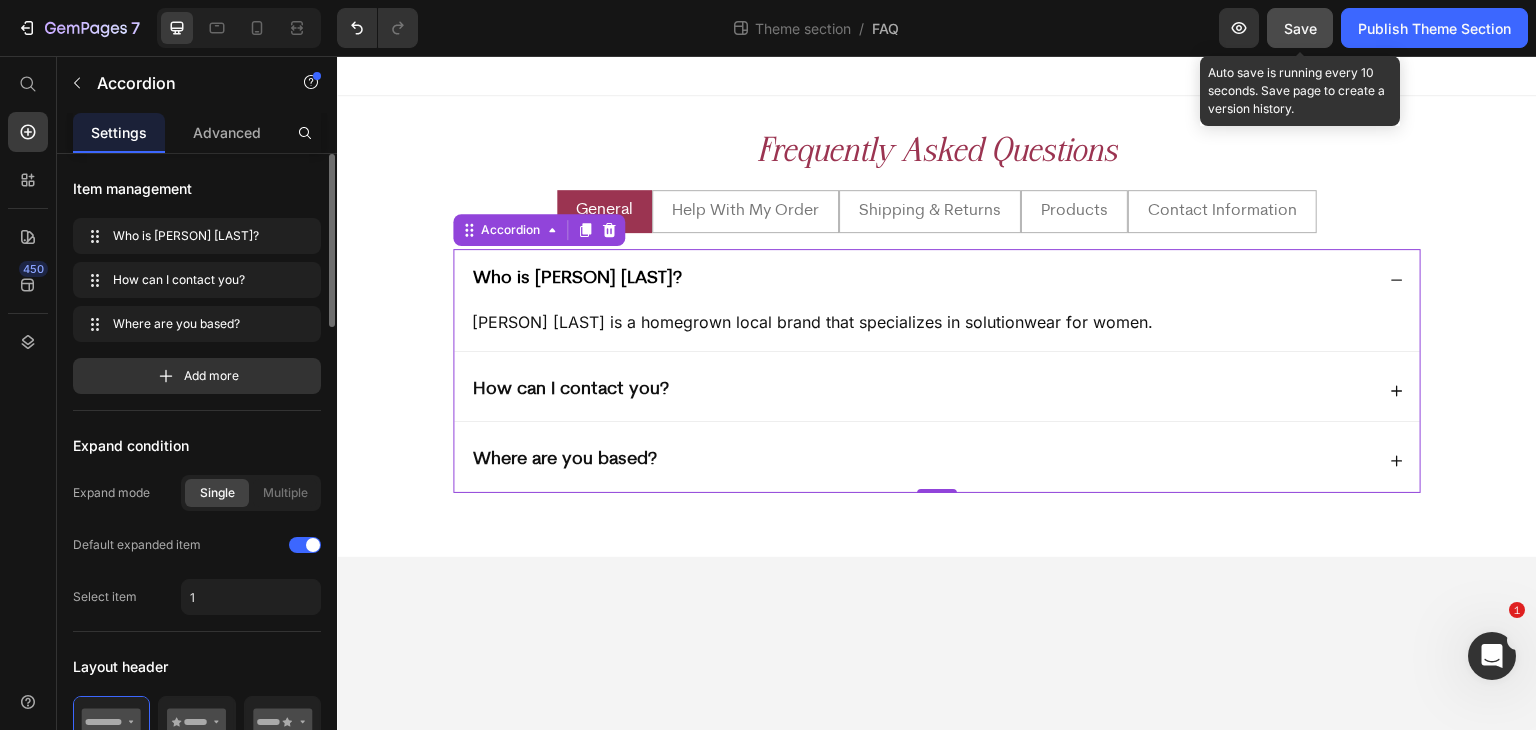 click on "Save" 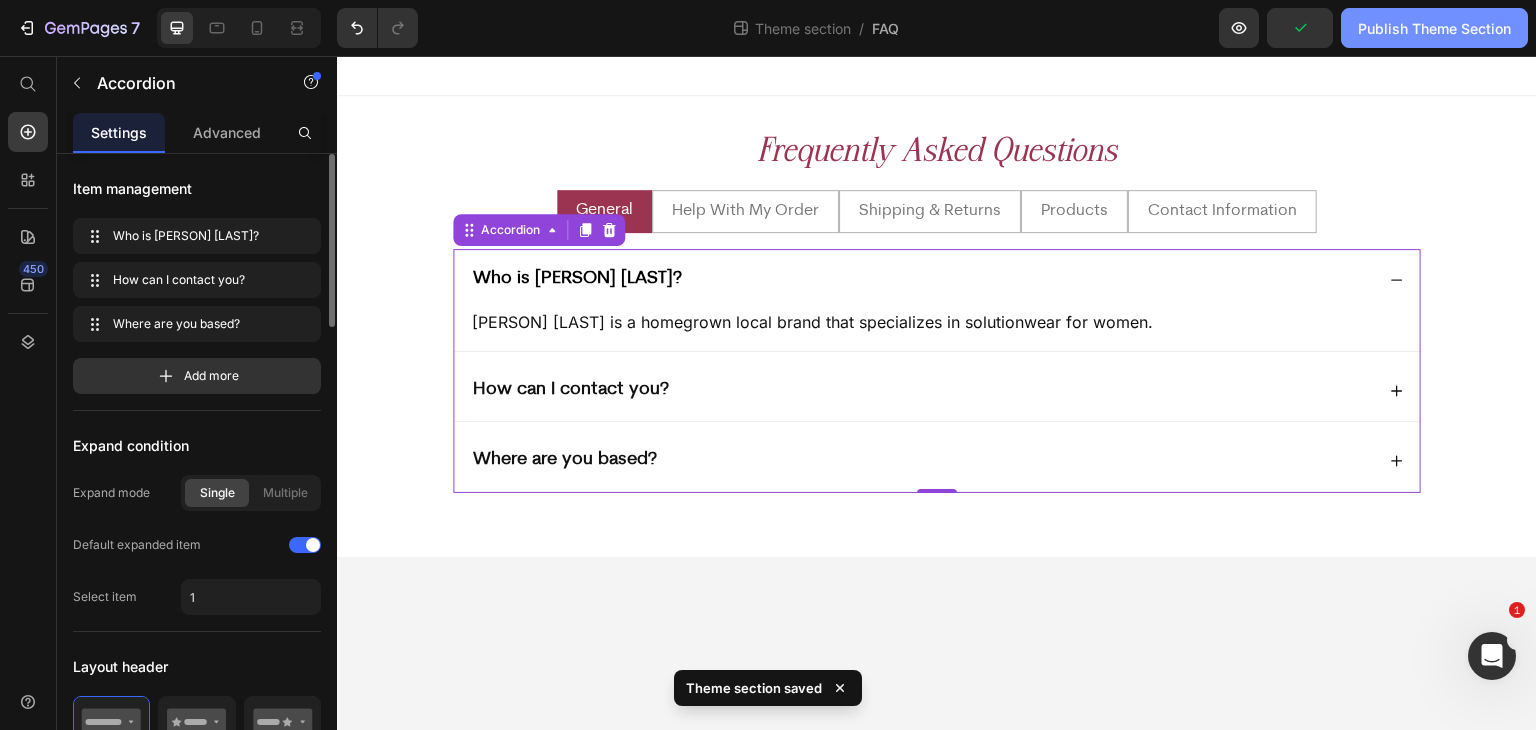 click on "Publish Theme Section" at bounding box center (1434, 28) 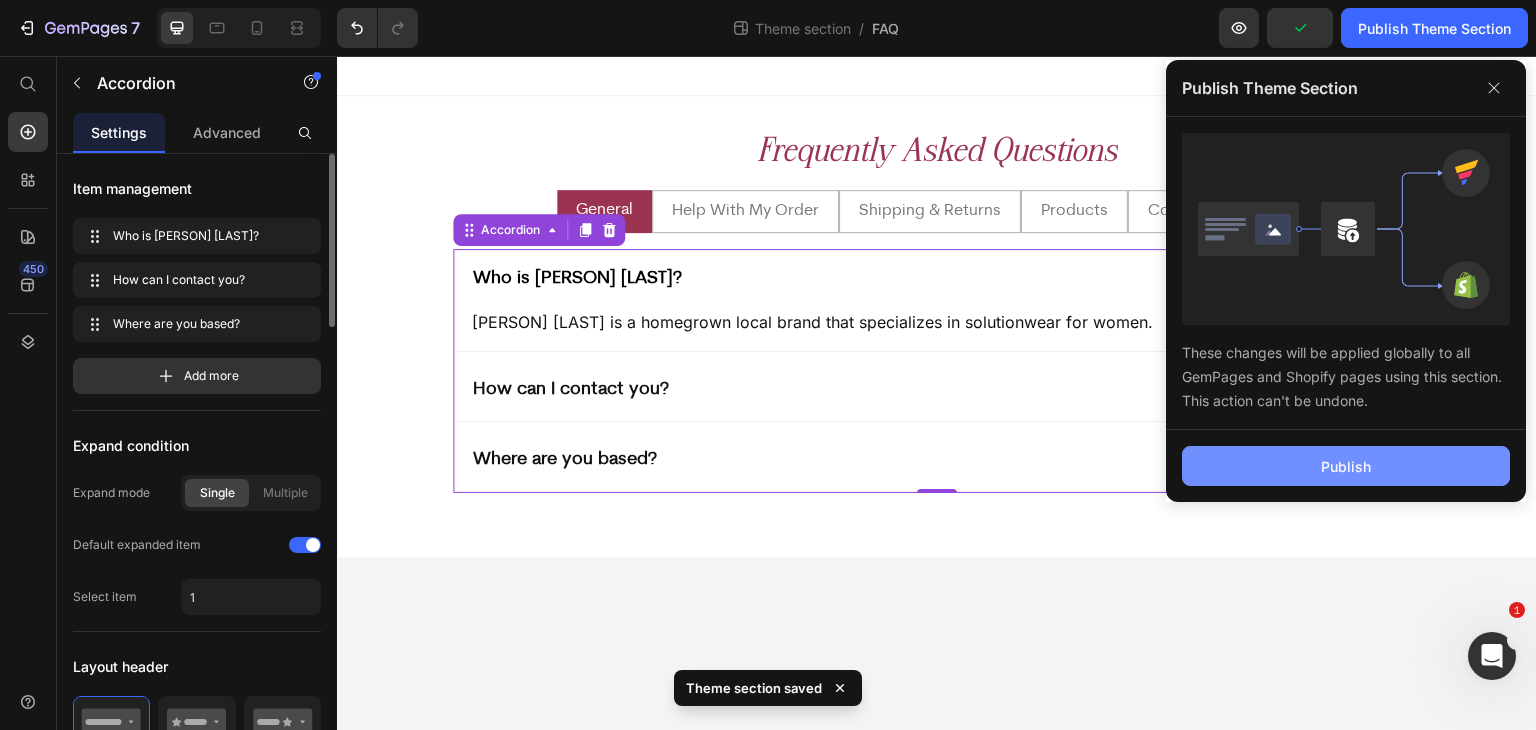 click on "Publish" at bounding box center (1346, 466) 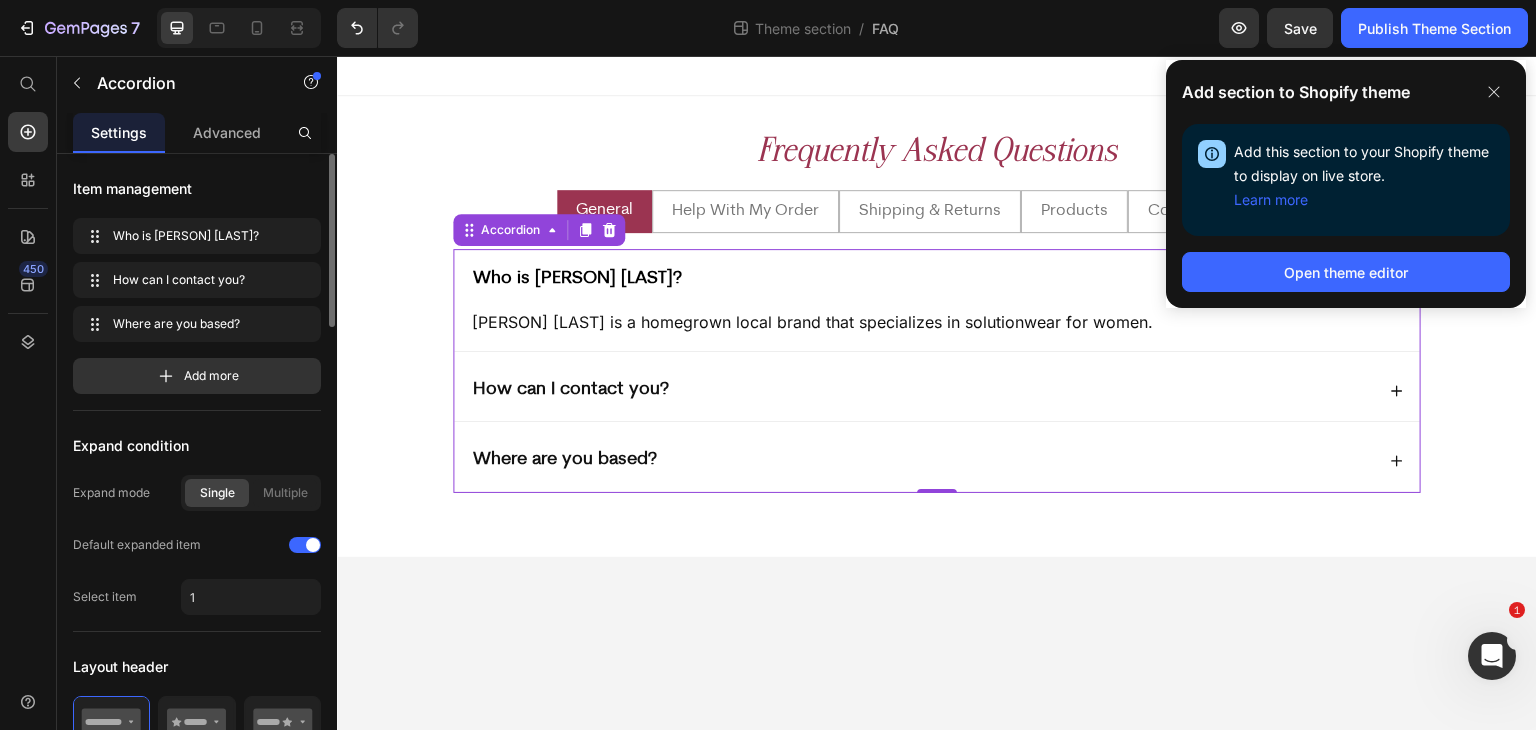 click on "Who is Hiraya Pilipina?" at bounding box center (922, 279) 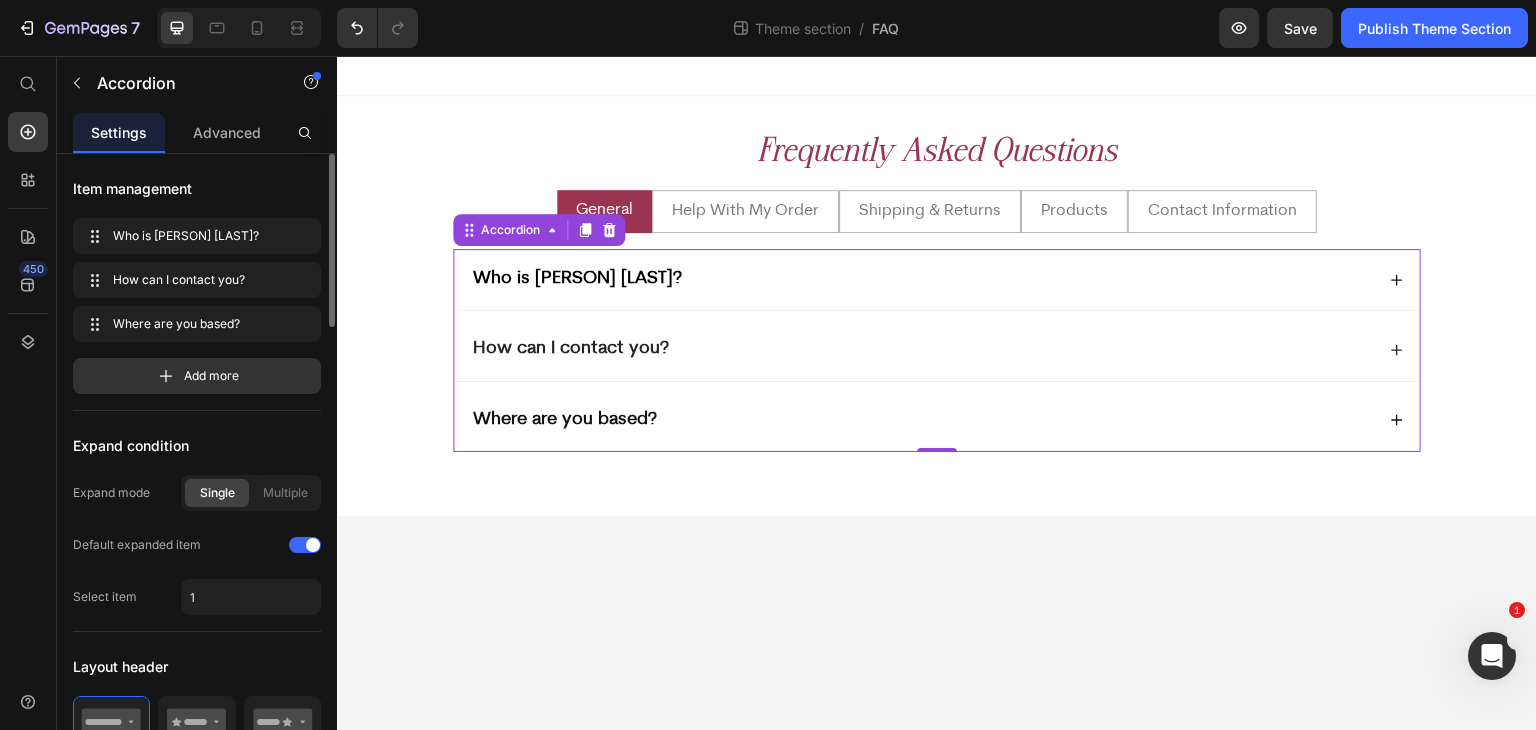 click on "How can I contact you?" at bounding box center (922, 349) 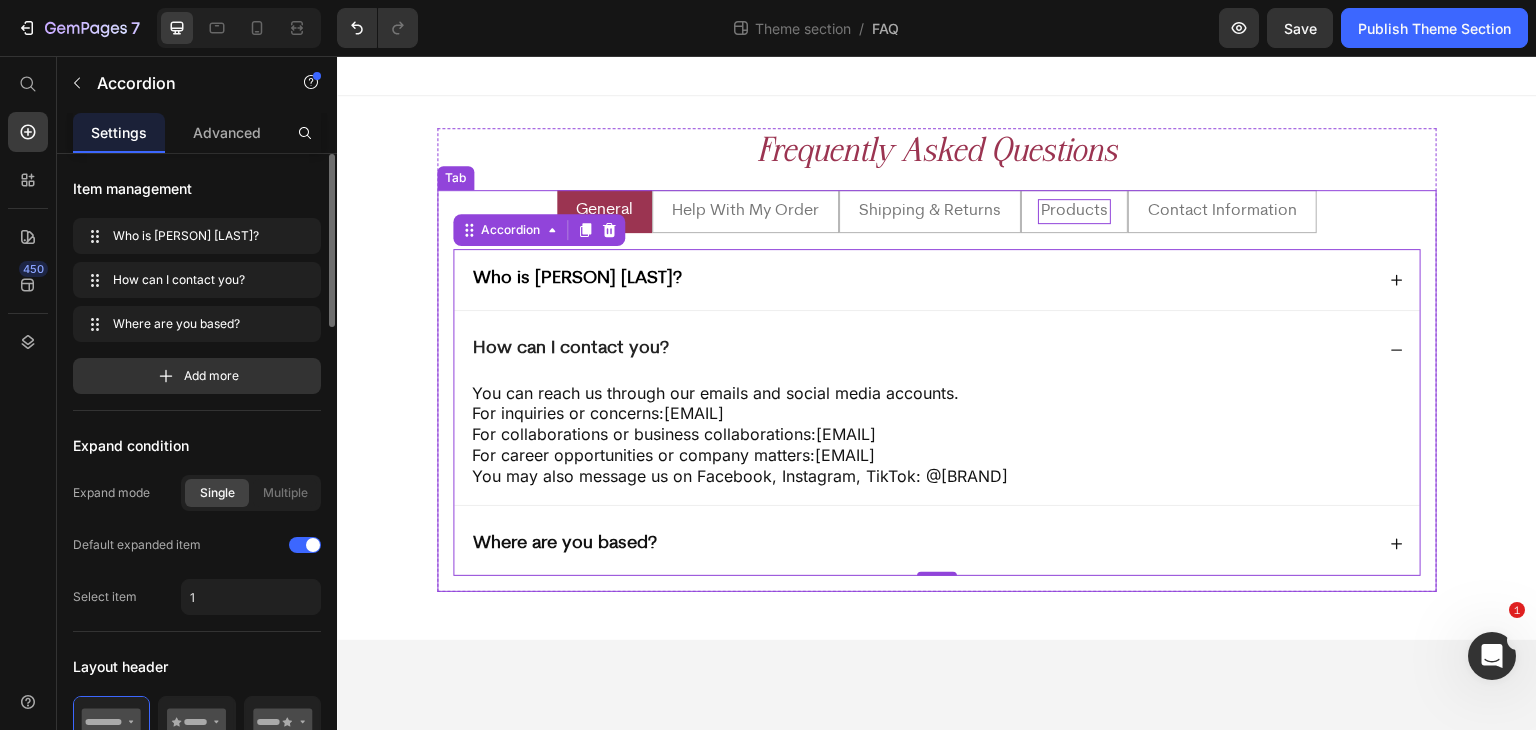 click on "Products" at bounding box center [1074, 211] 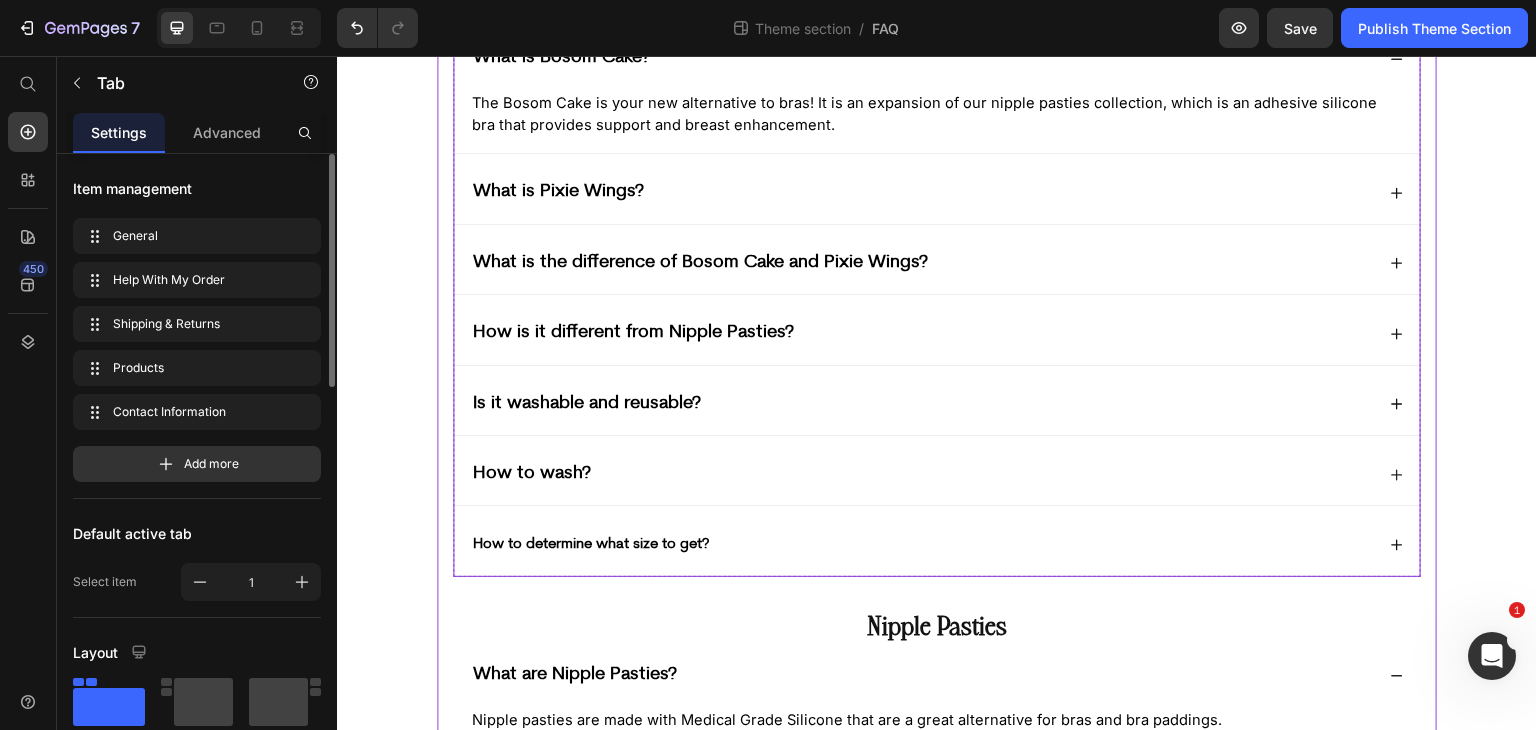 scroll, scrollTop: 333, scrollLeft: 0, axis: vertical 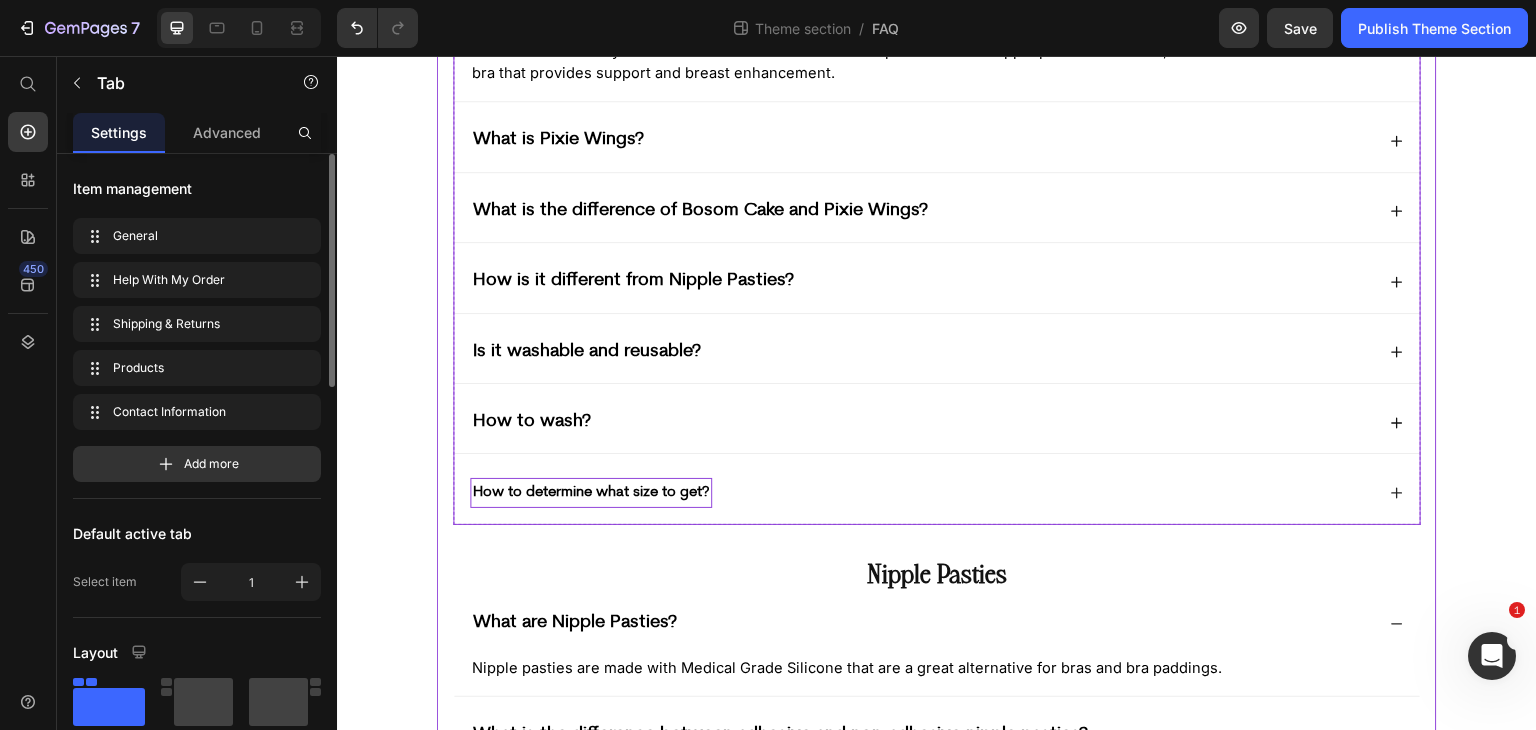 click on "How to determine what size to get?" at bounding box center [591, 492] 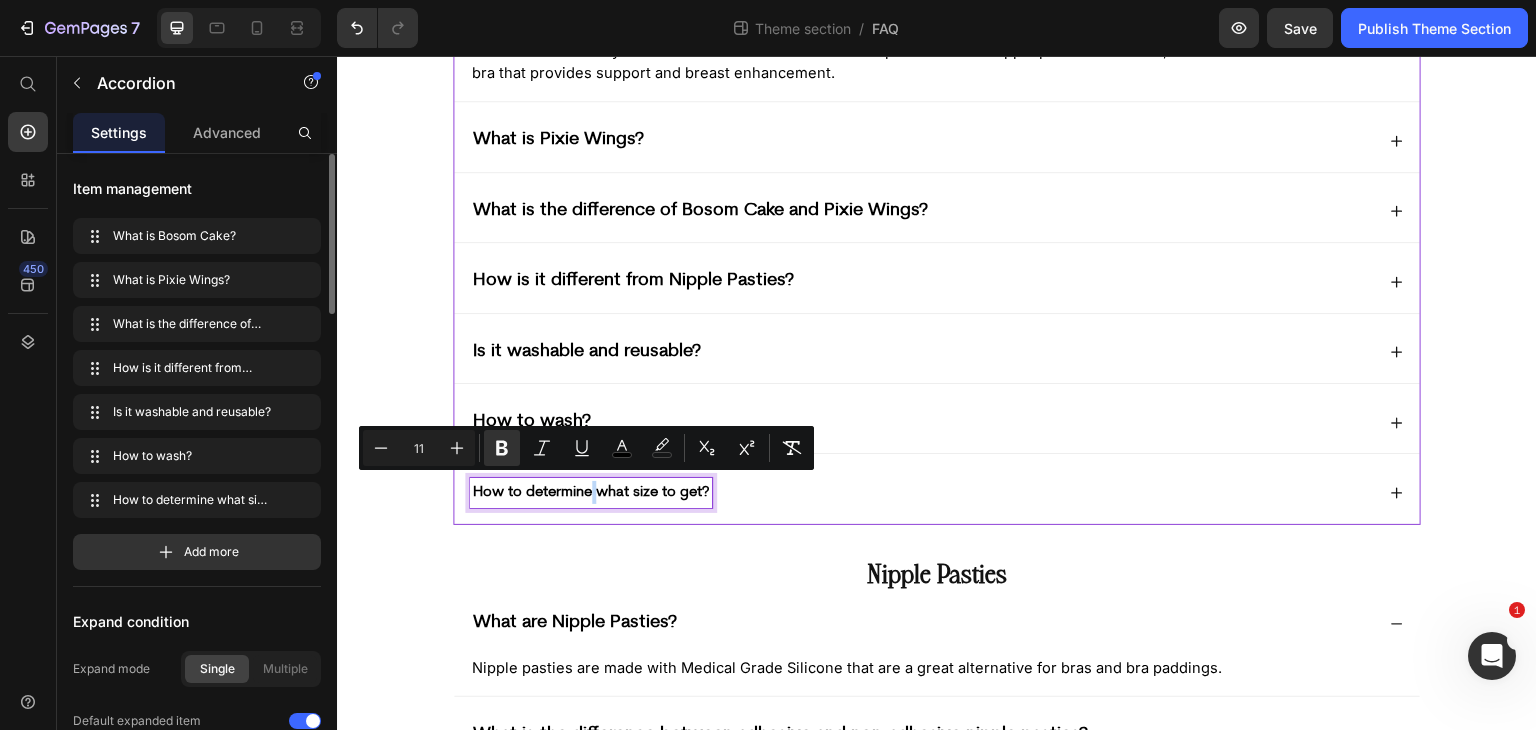 click on "How to wash?" at bounding box center (922, 422) 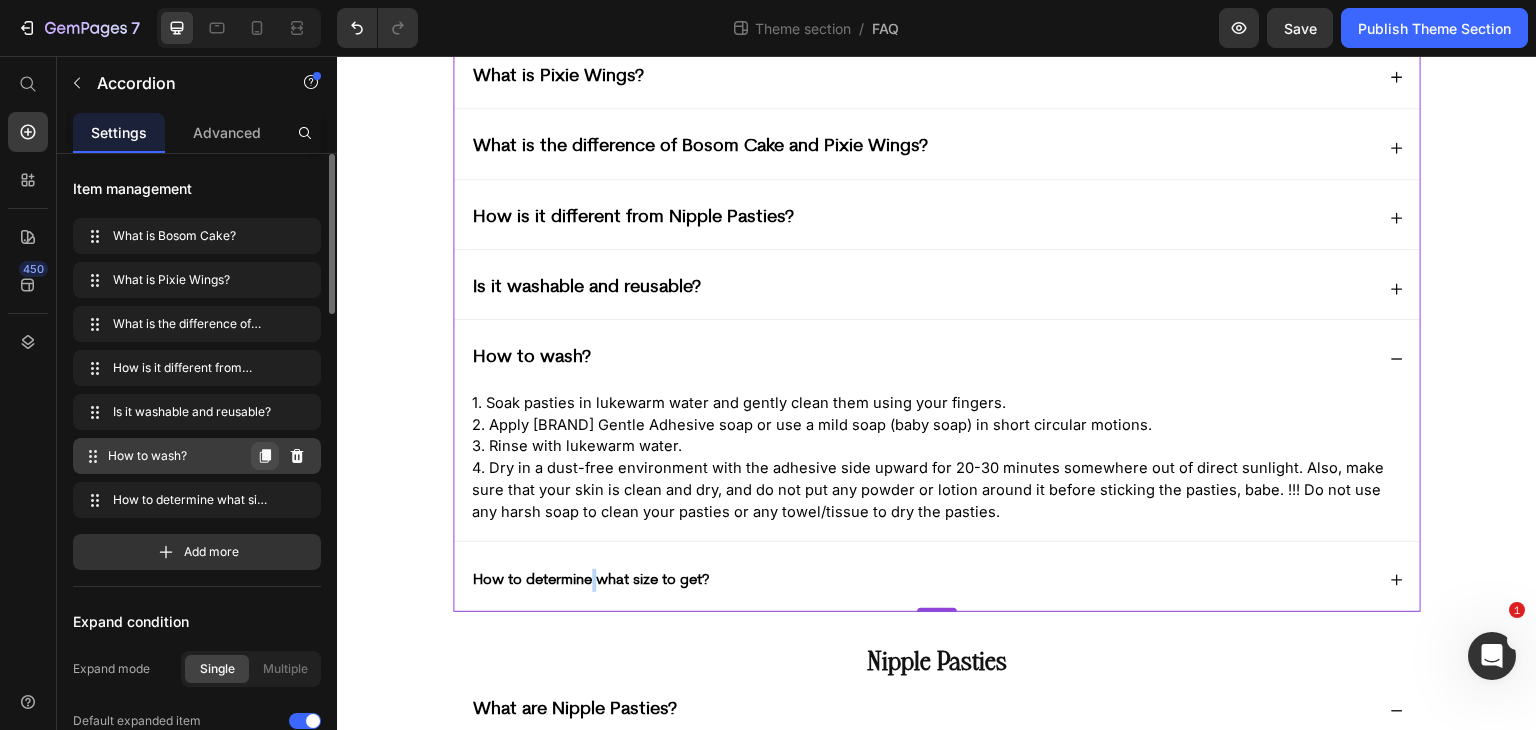 click 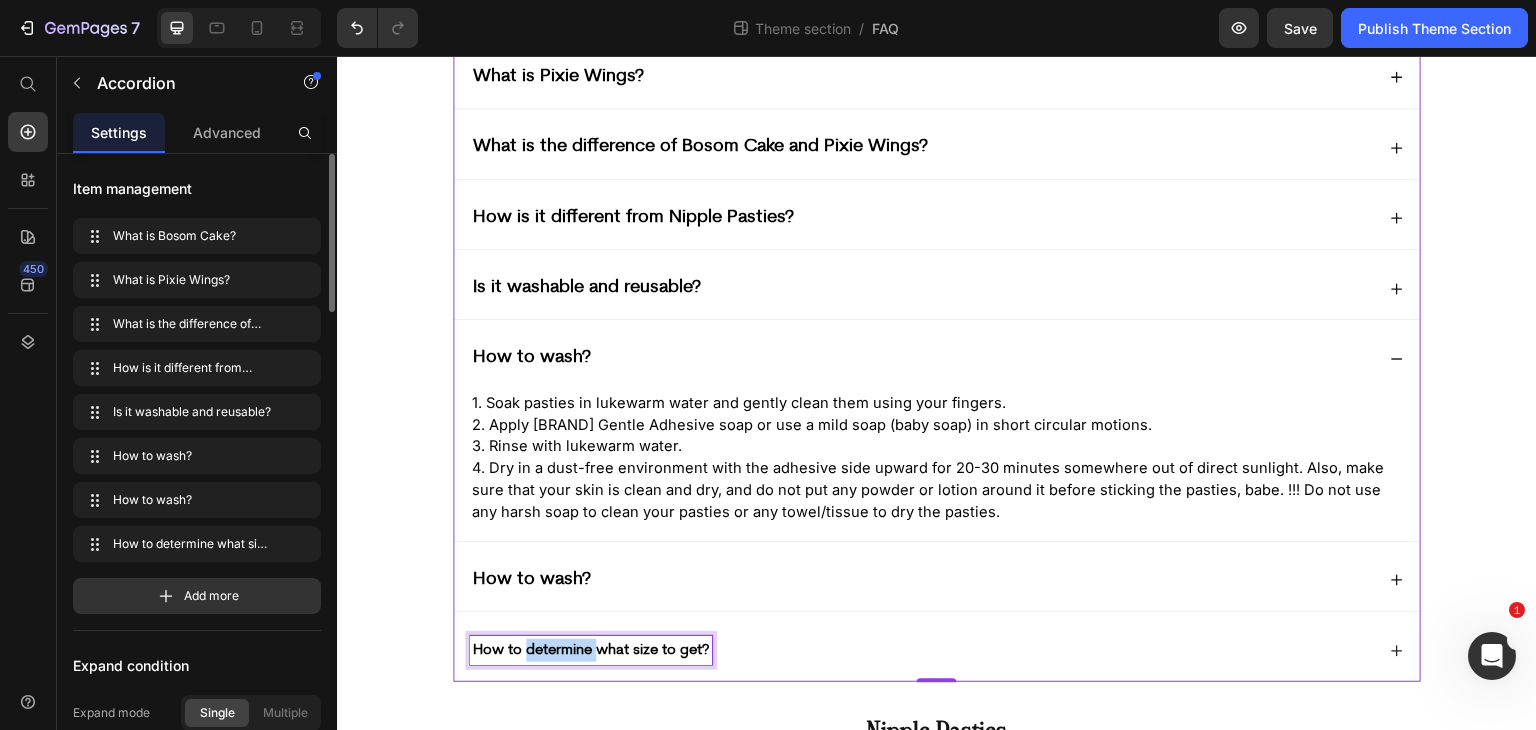 click on "How to determine what size to get?" at bounding box center (591, 650) 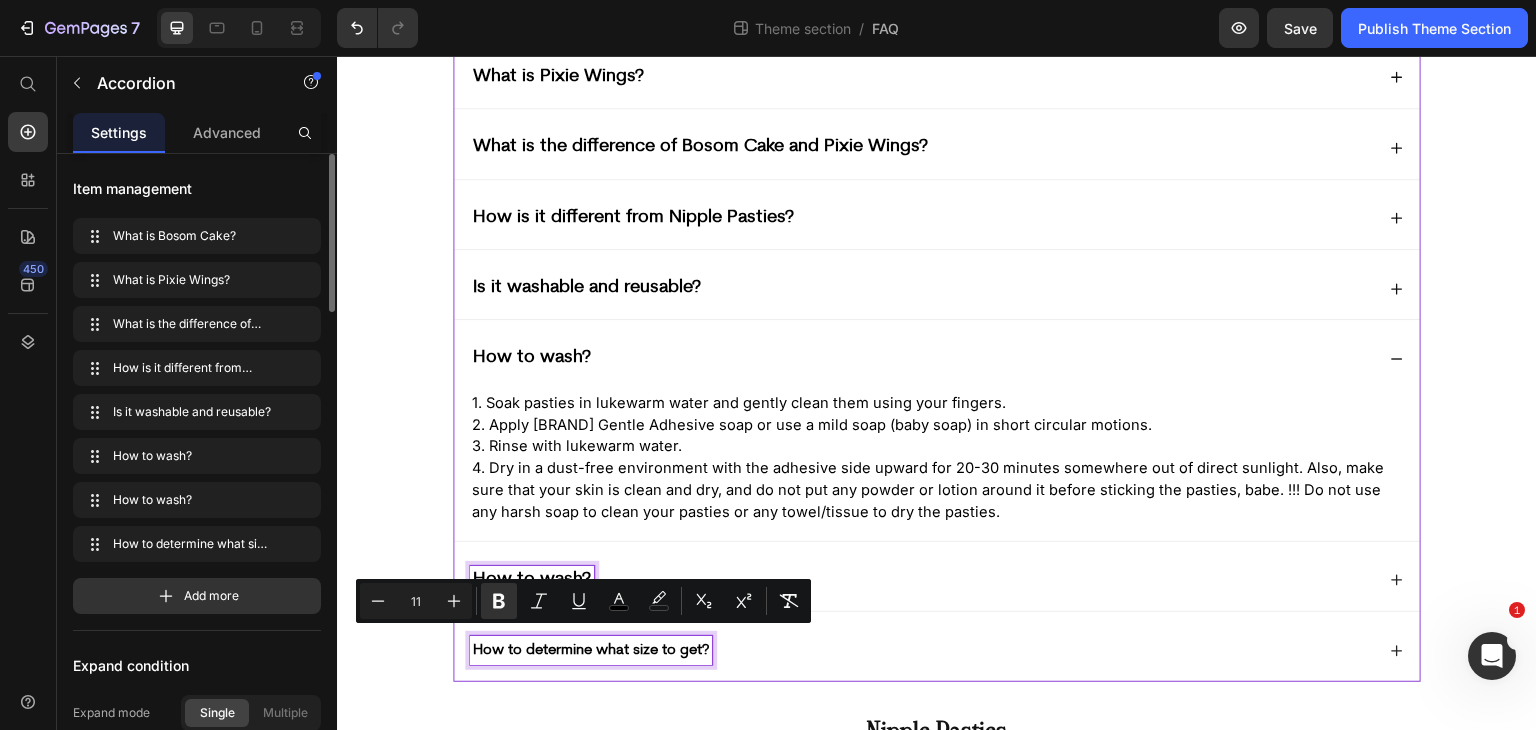 click on "How to wash?" at bounding box center [532, 580] 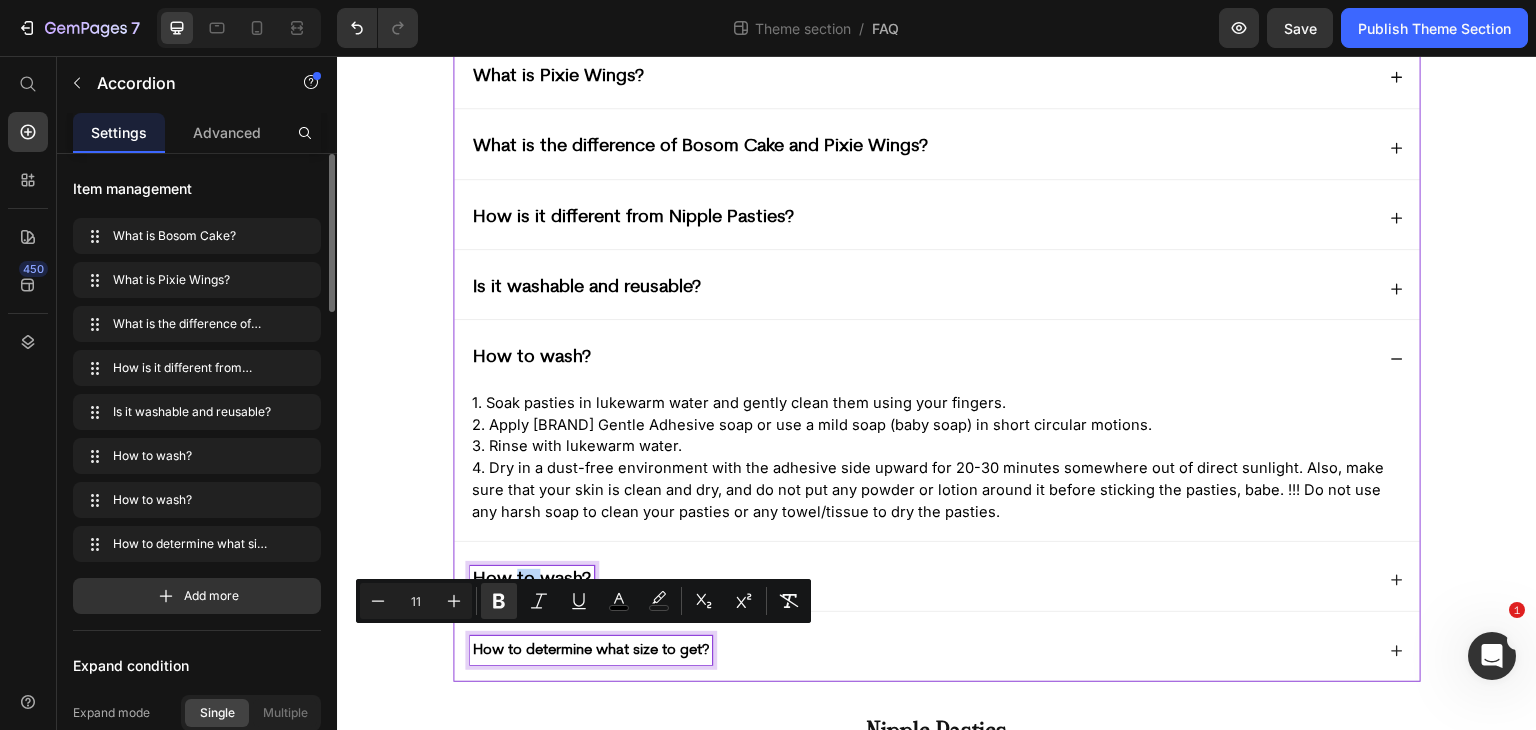 click on "How to wash?" at bounding box center (532, 580) 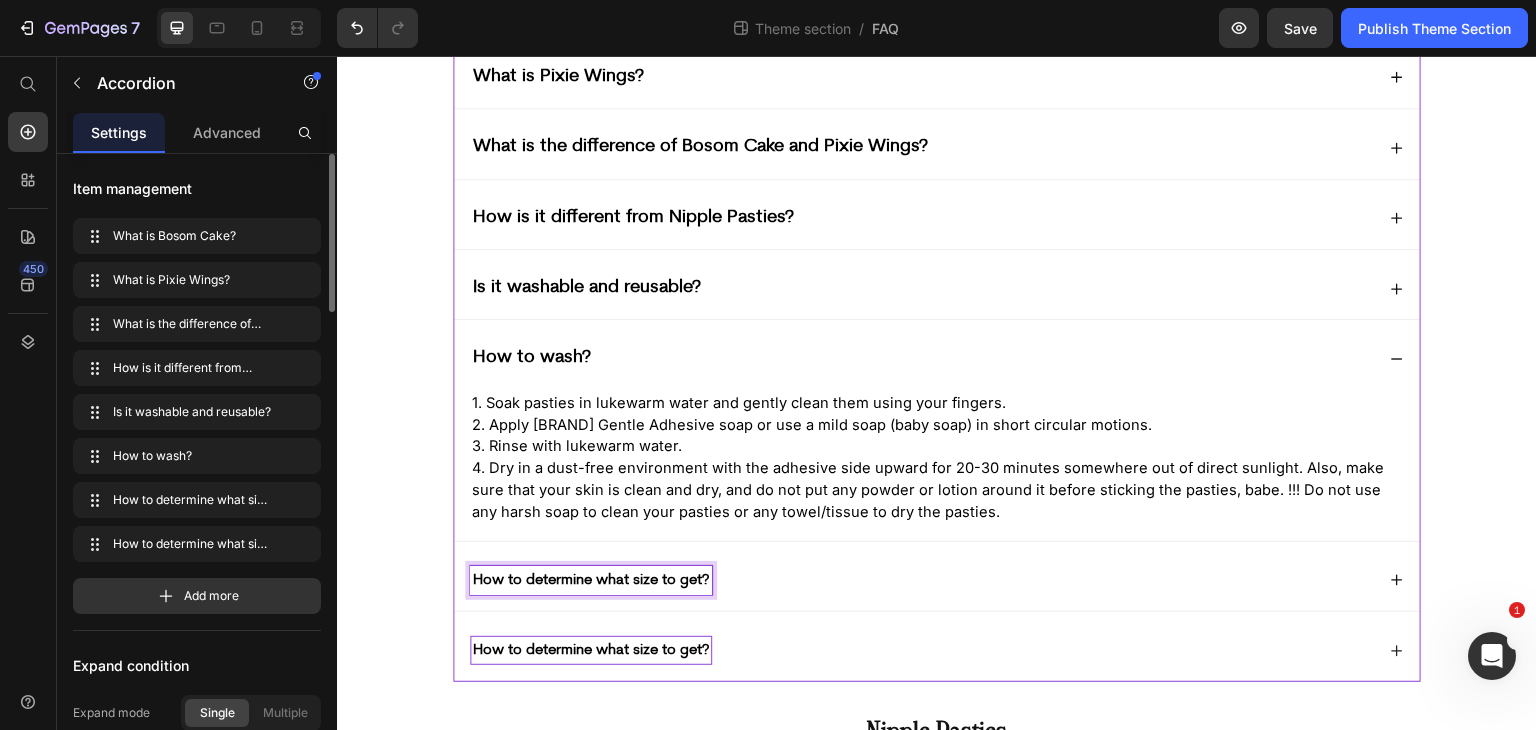 click on "How to determine what size to get?" at bounding box center [922, 650] 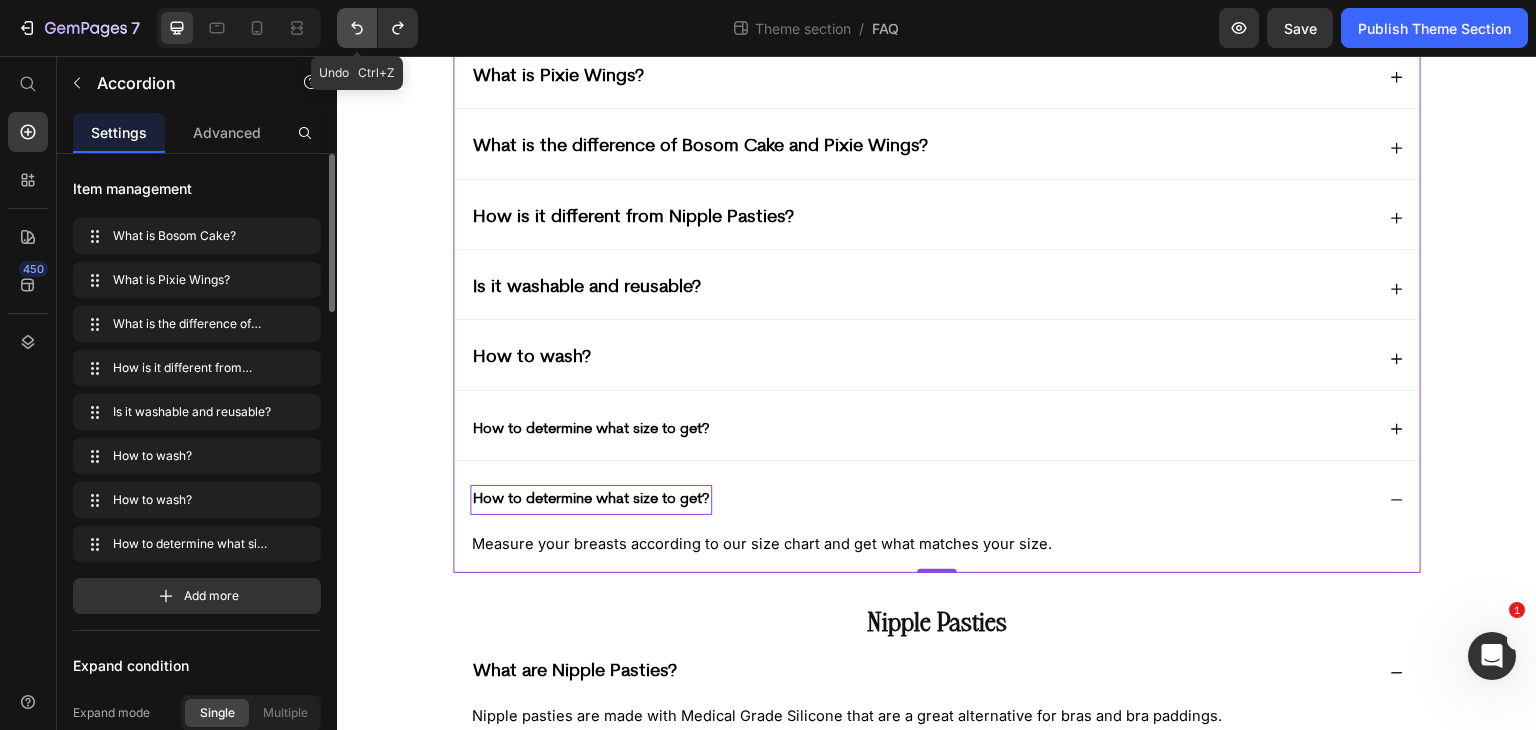 click 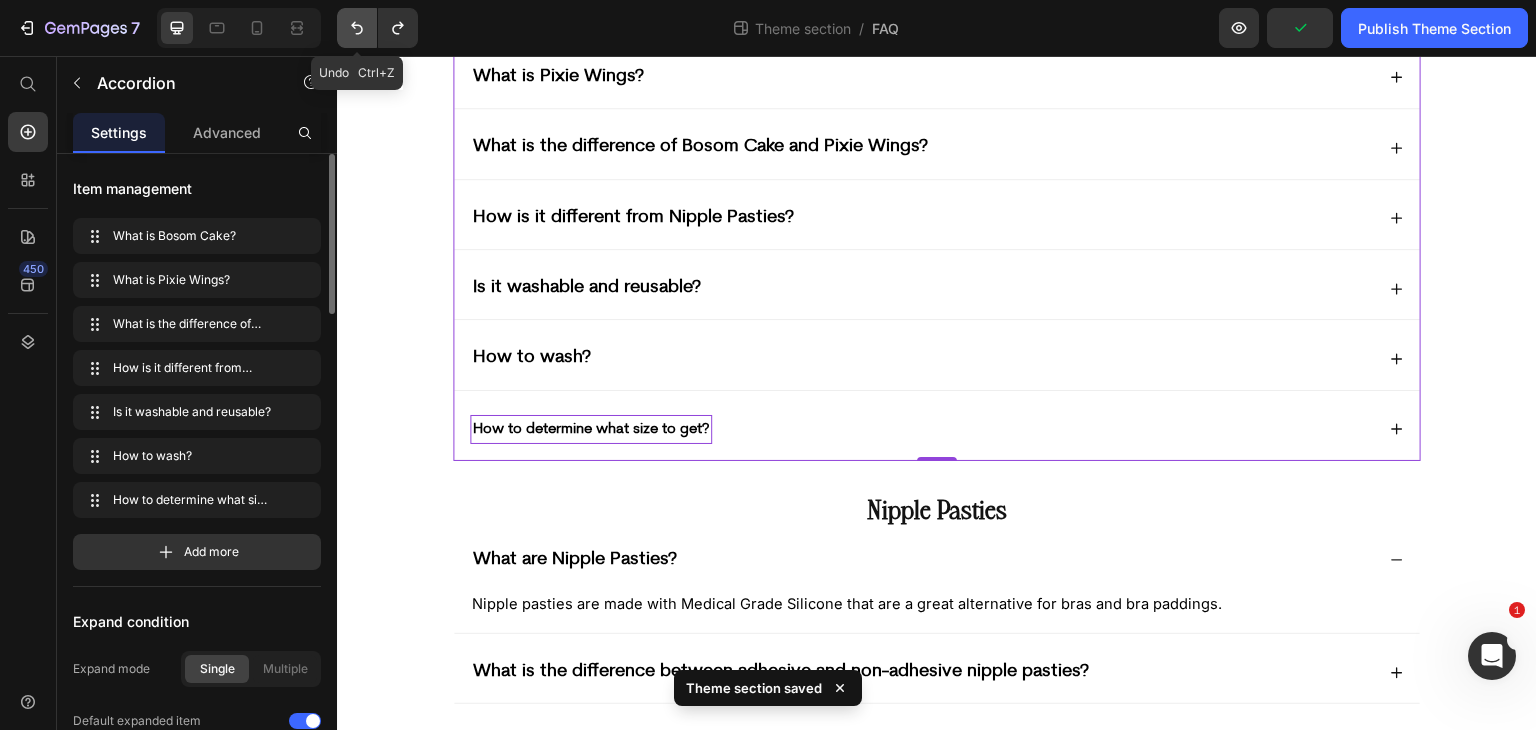click 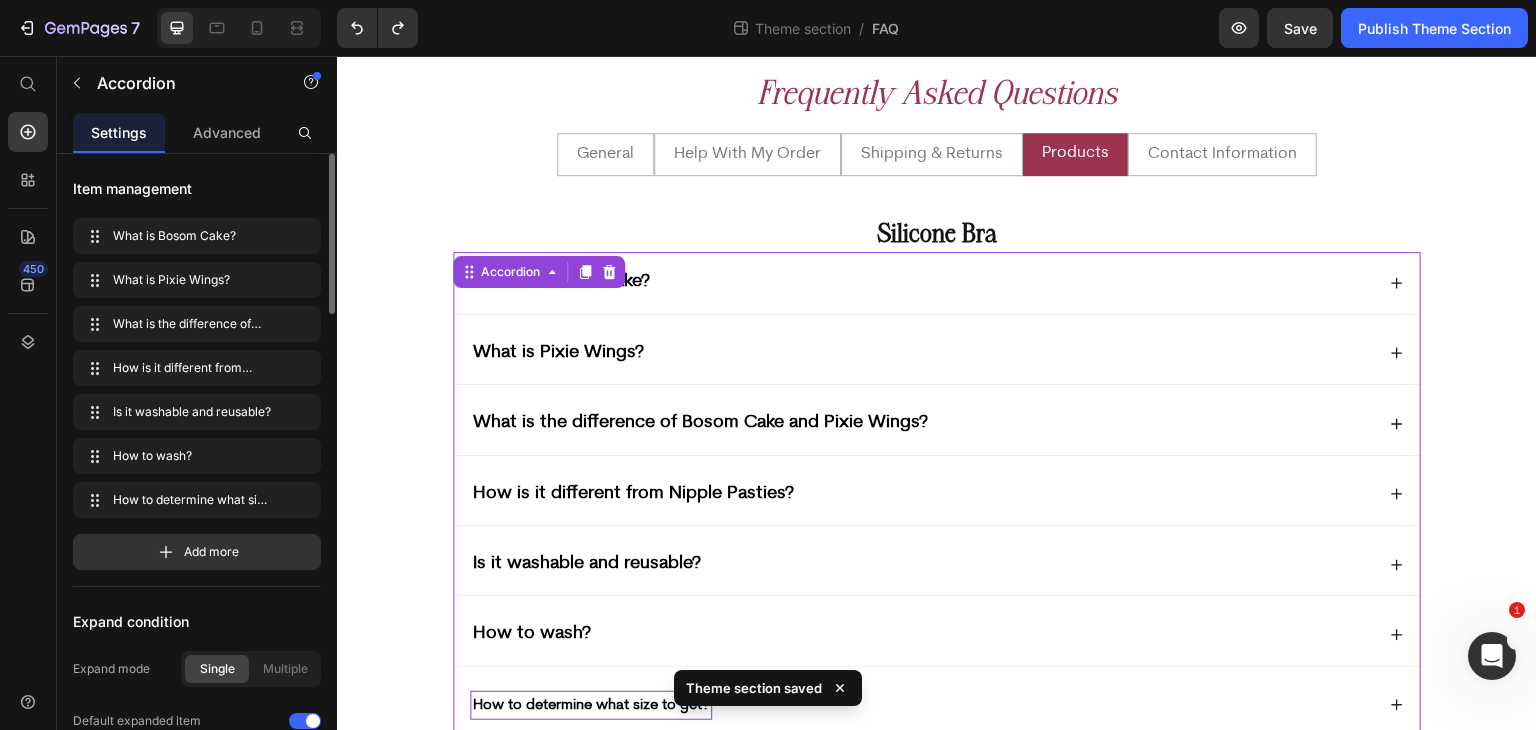 scroll, scrollTop: 0, scrollLeft: 0, axis: both 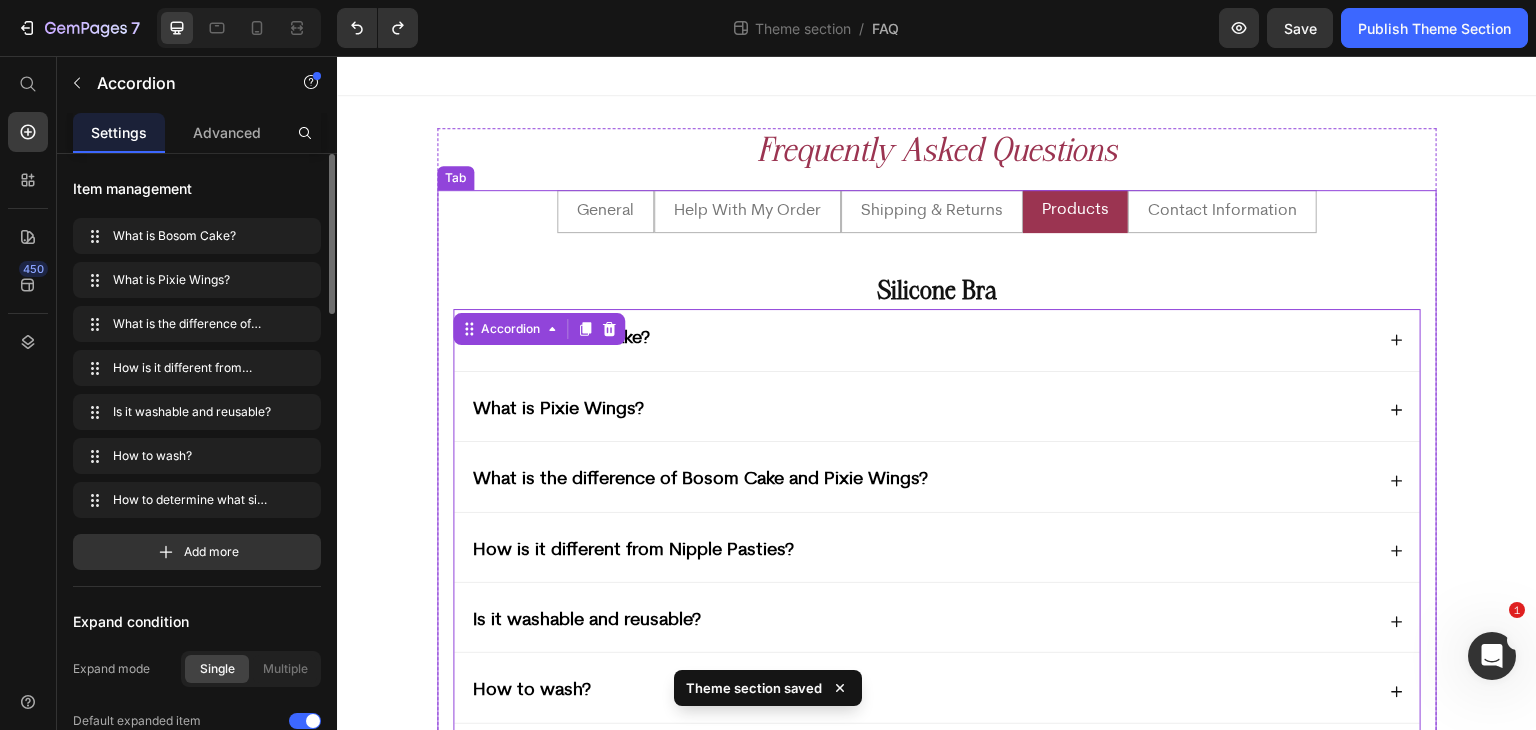 click on "General" at bounding box center (605, 211) 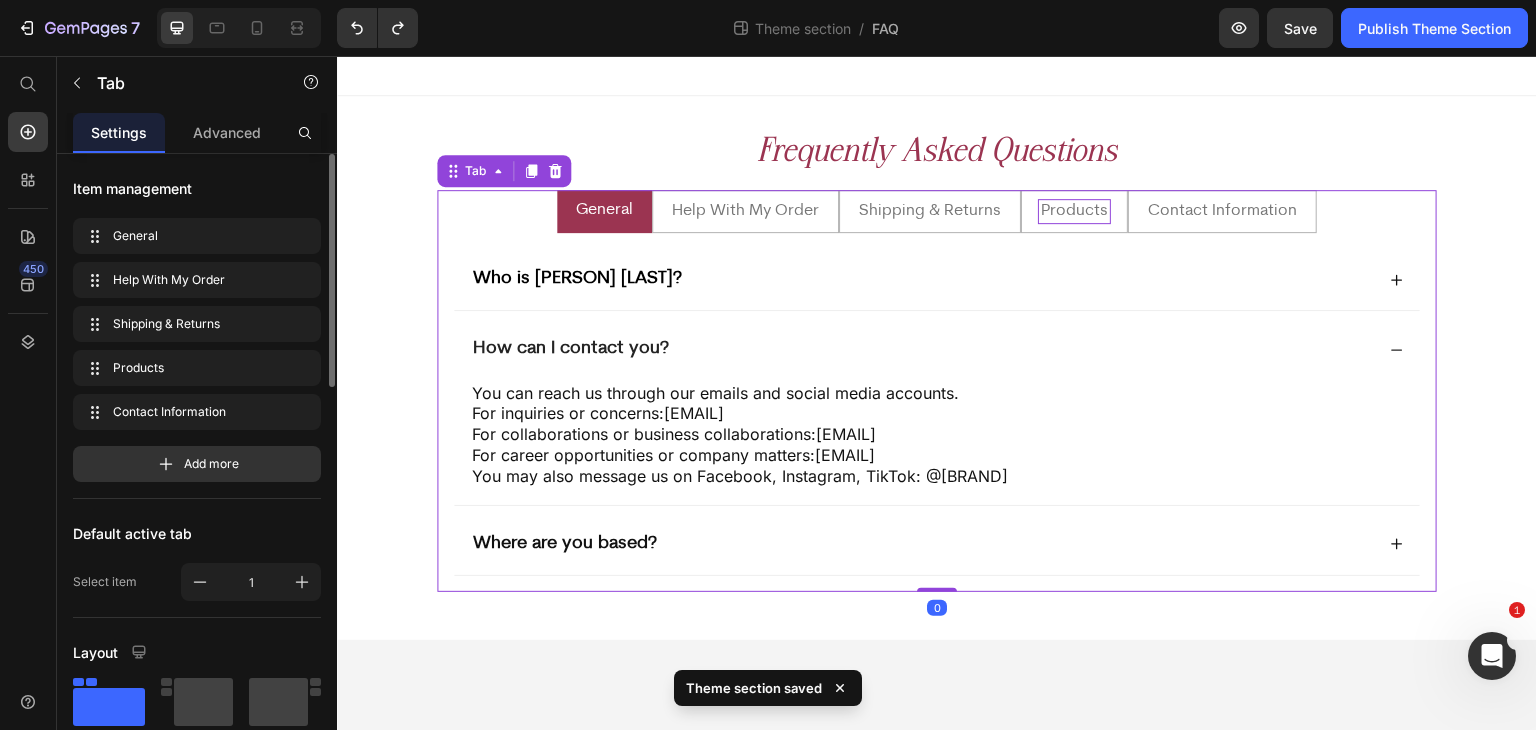 click on "Products" at bounding box center (1074, 211) 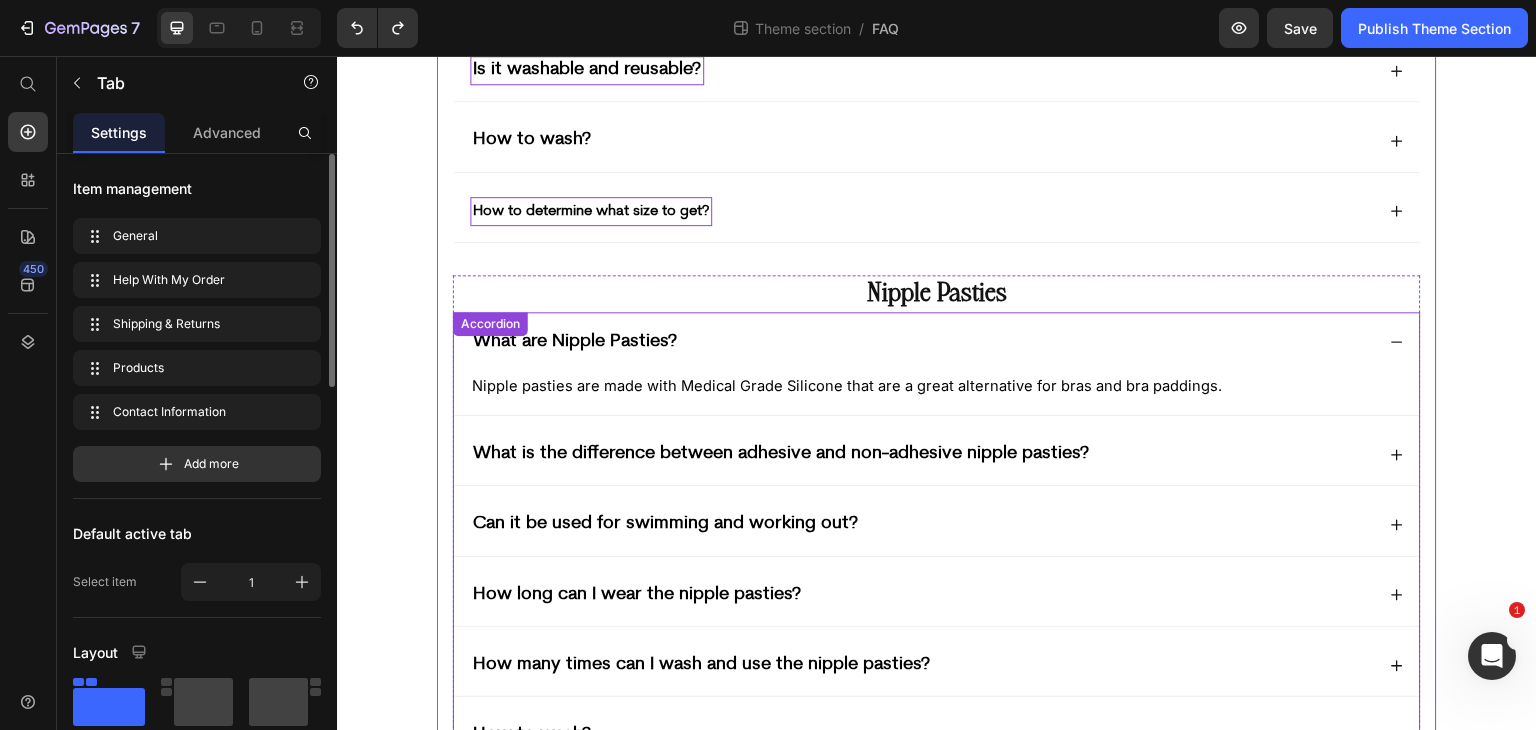 scroll, scrollTop: 217, scrollLeft: 0, axis: vertical 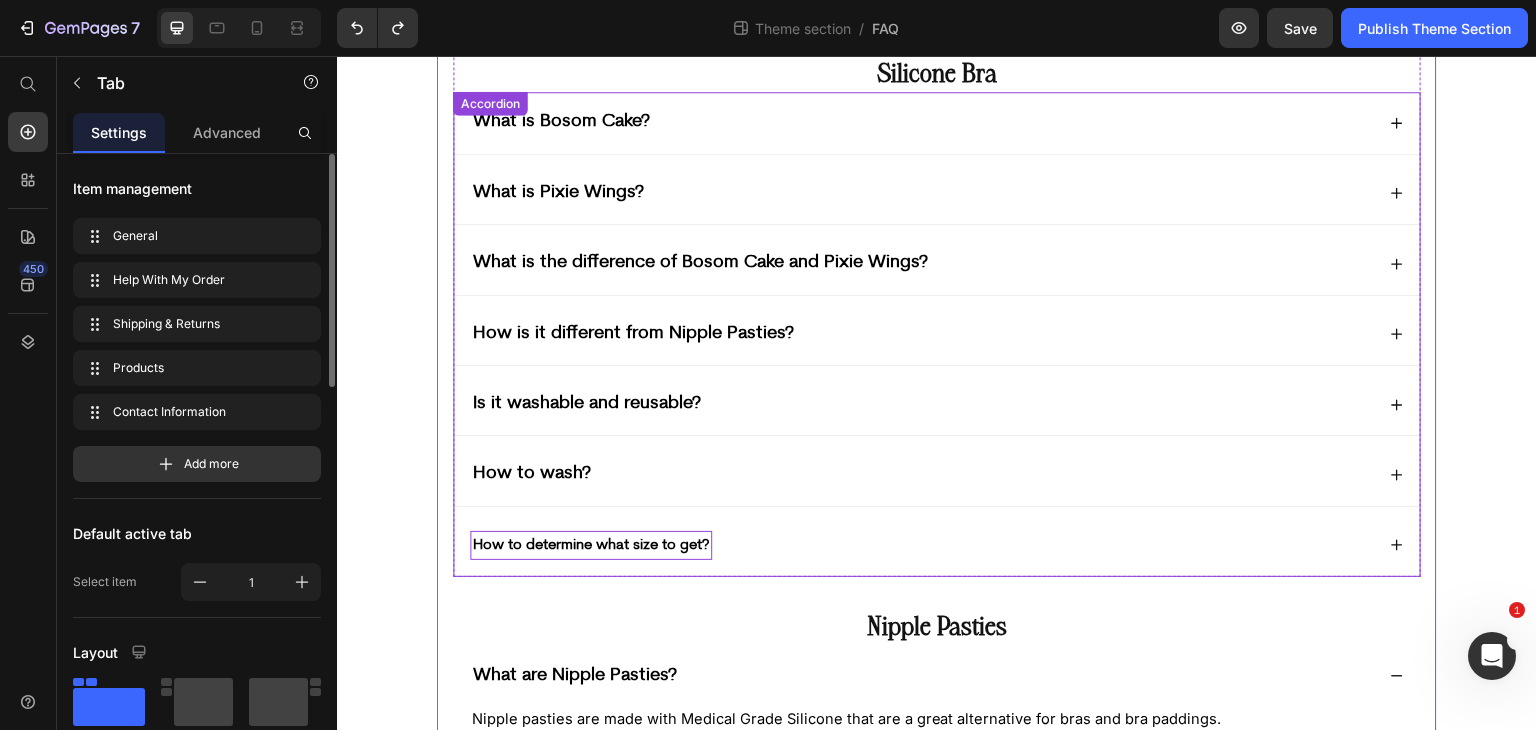 click on "How to determine what size to get?" at bounding box center (591, 545) 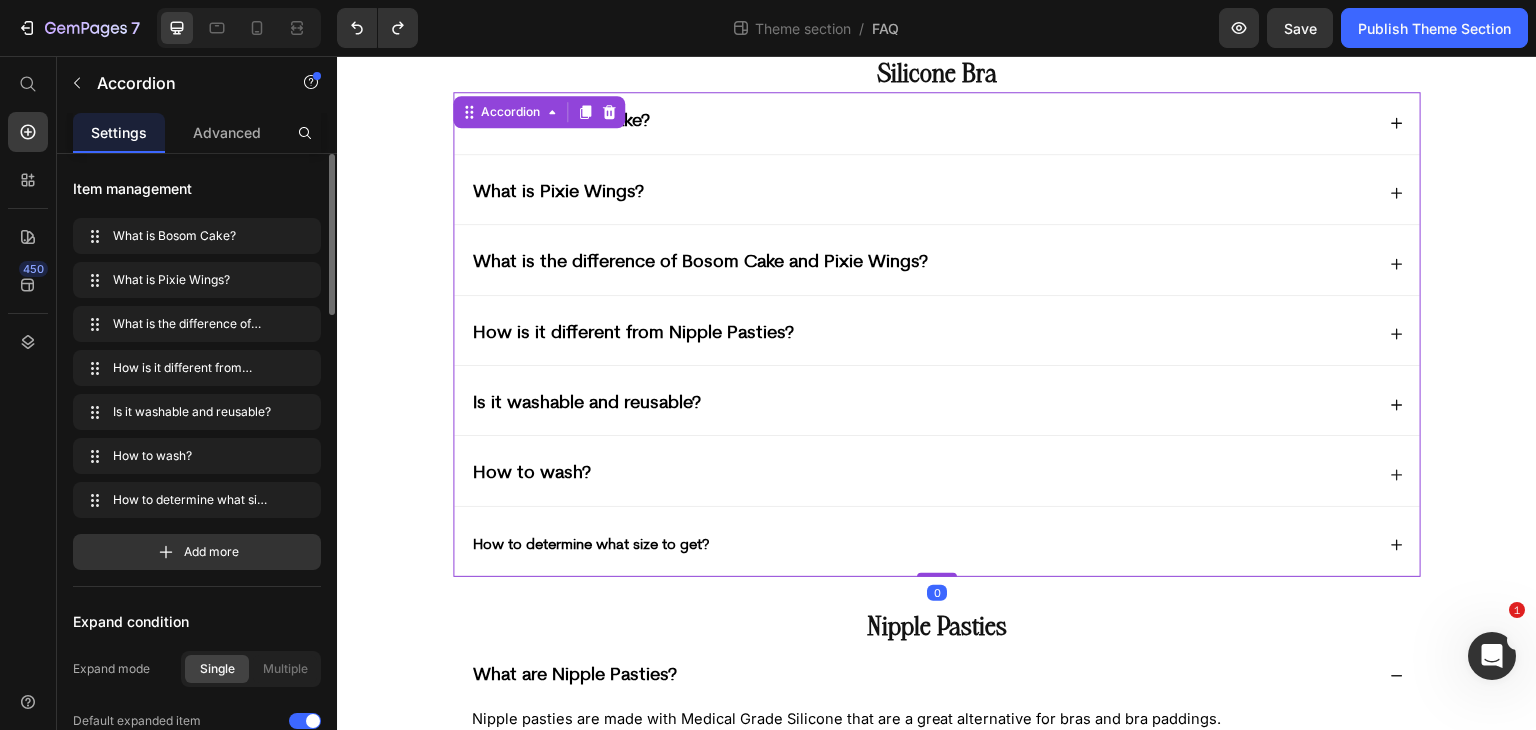 click on "How to wash?" at bounding box center (922, 474) 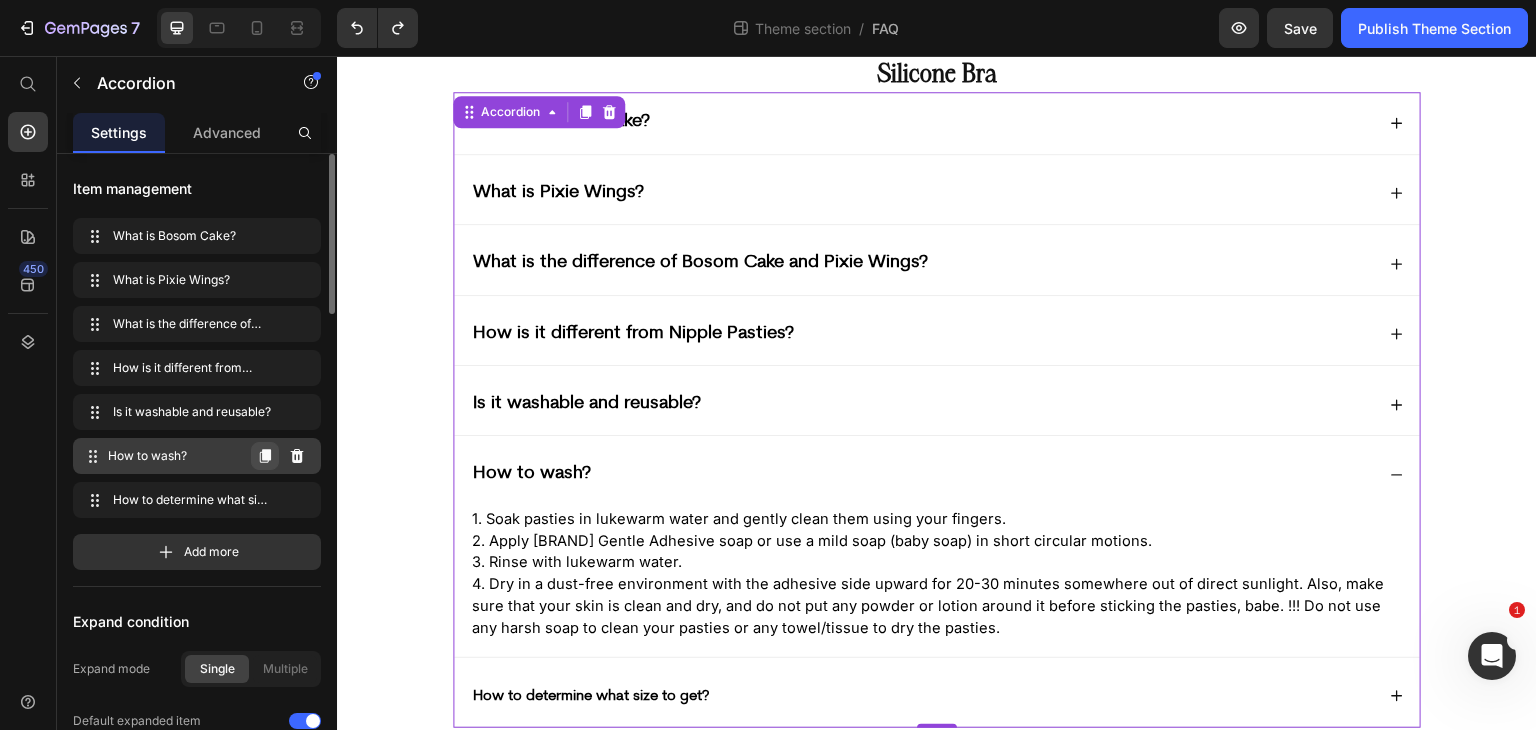 click 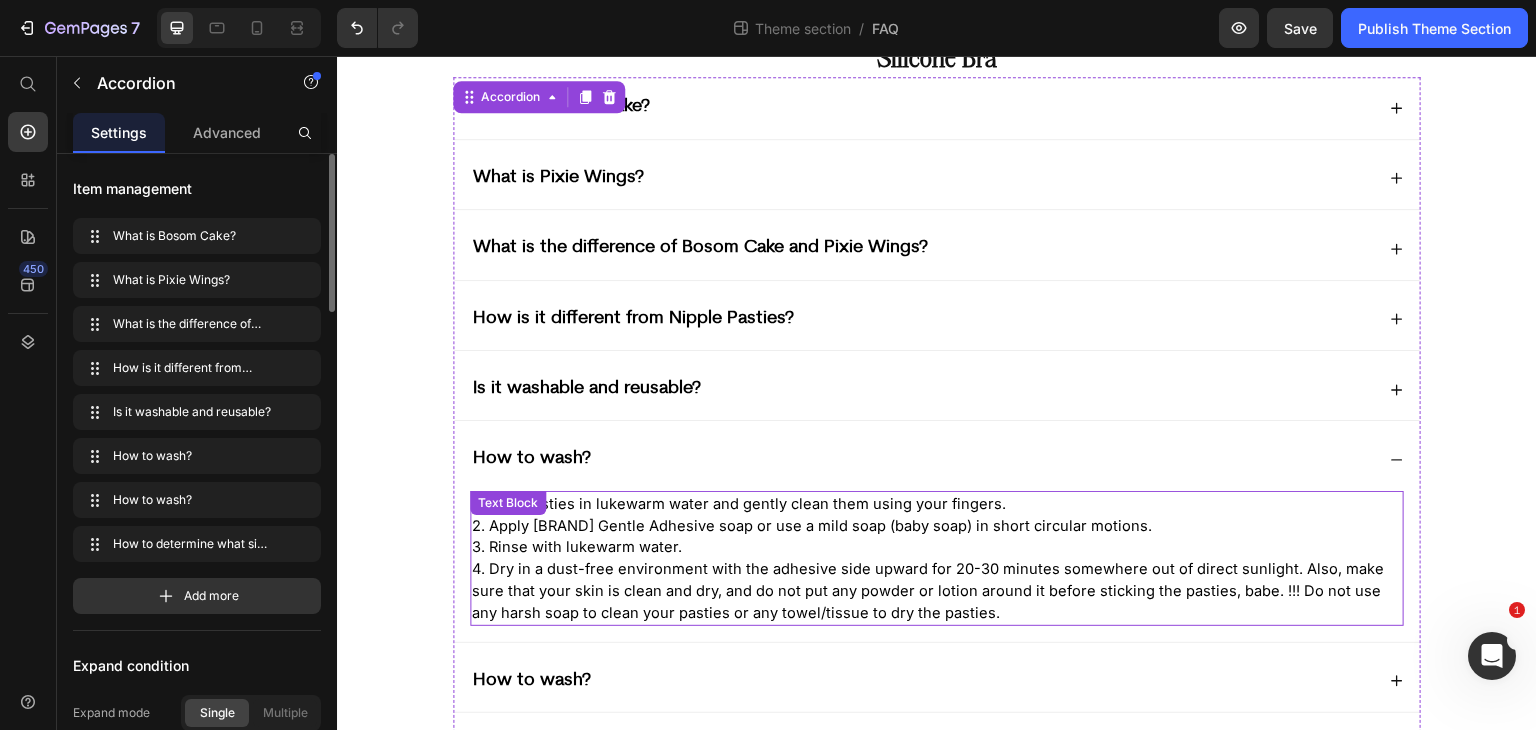 scroll, scrollTop: 551, scrollLeft: 0, axis: vertical 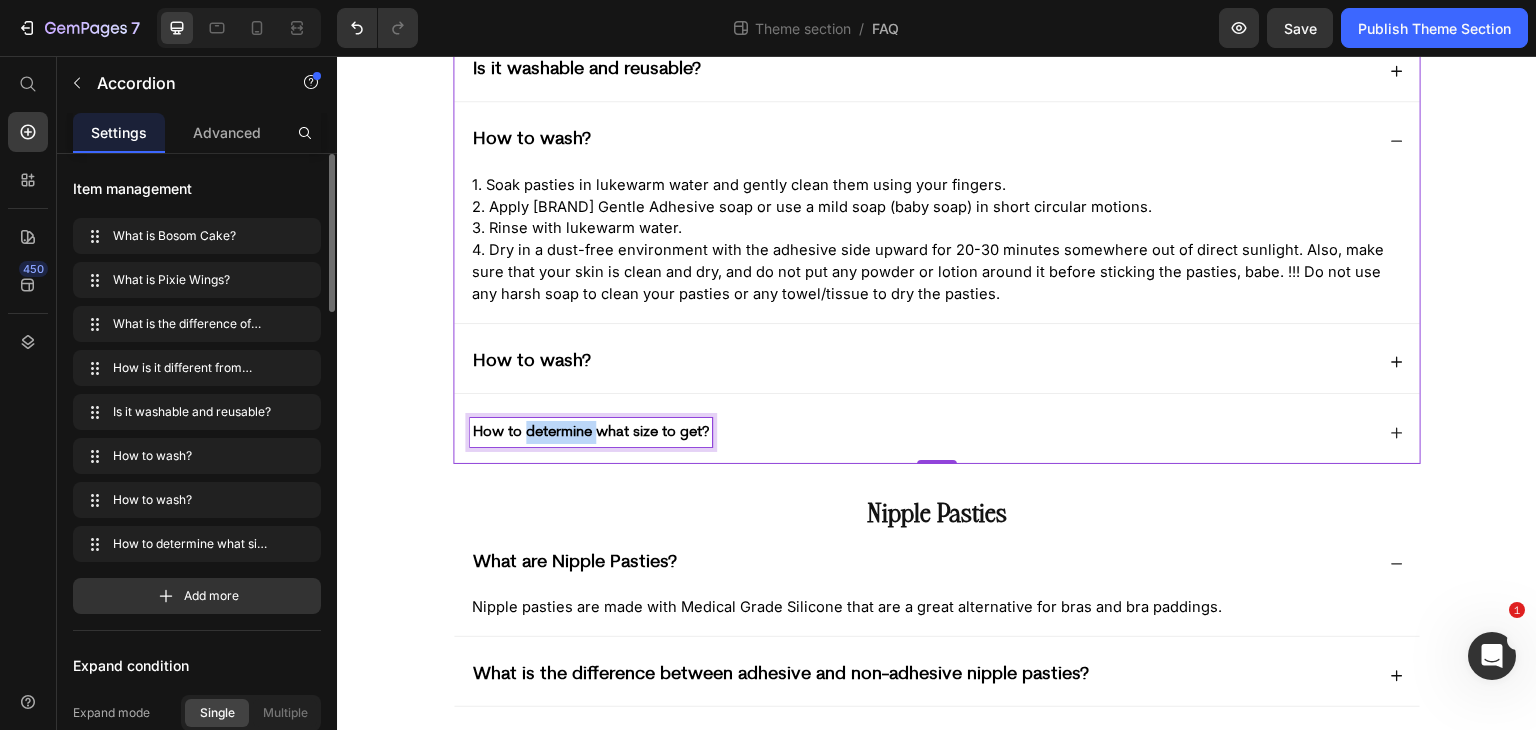 click on "How to determine what size to get?" at bounding box center (591, 432) 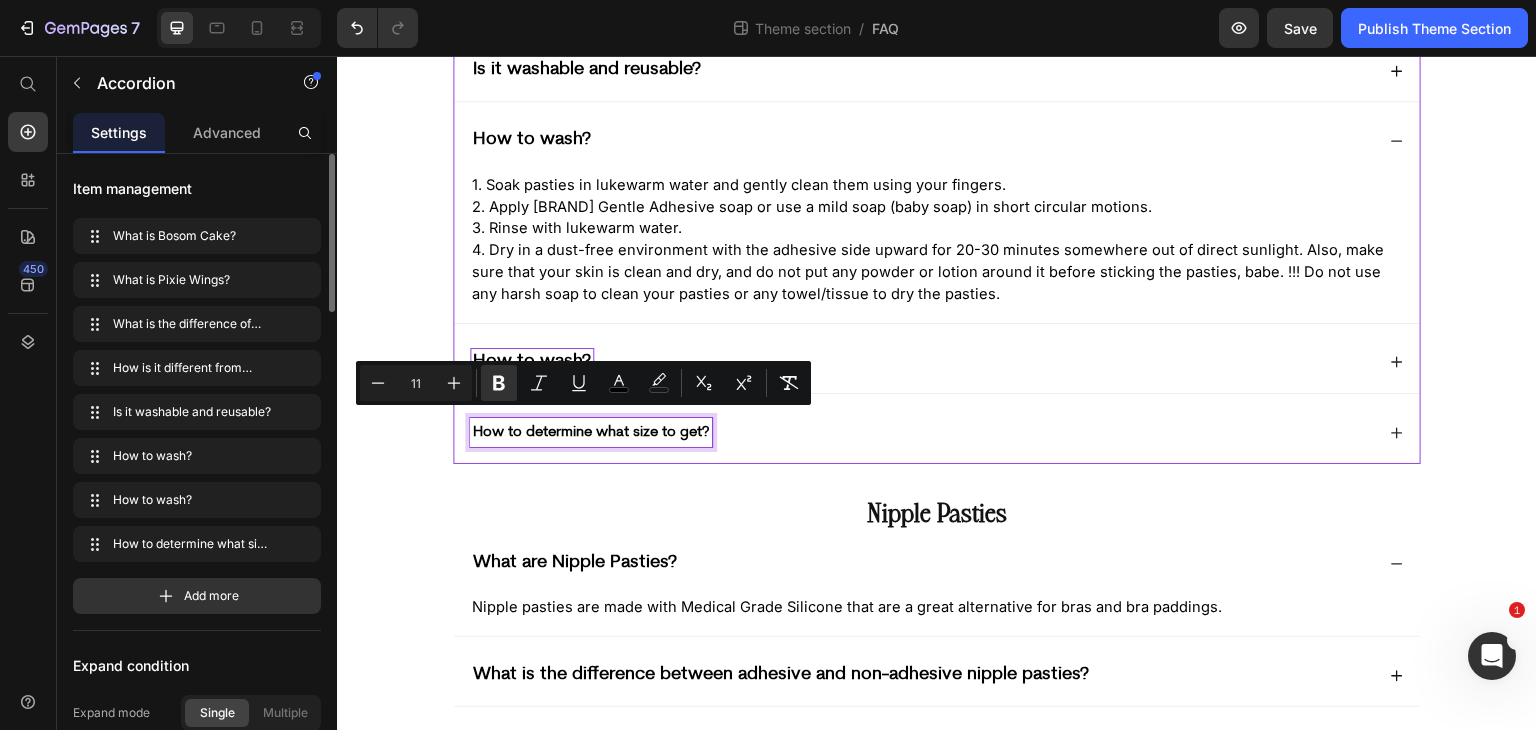 click on "How to wash?" at bounding box center (532, 362) 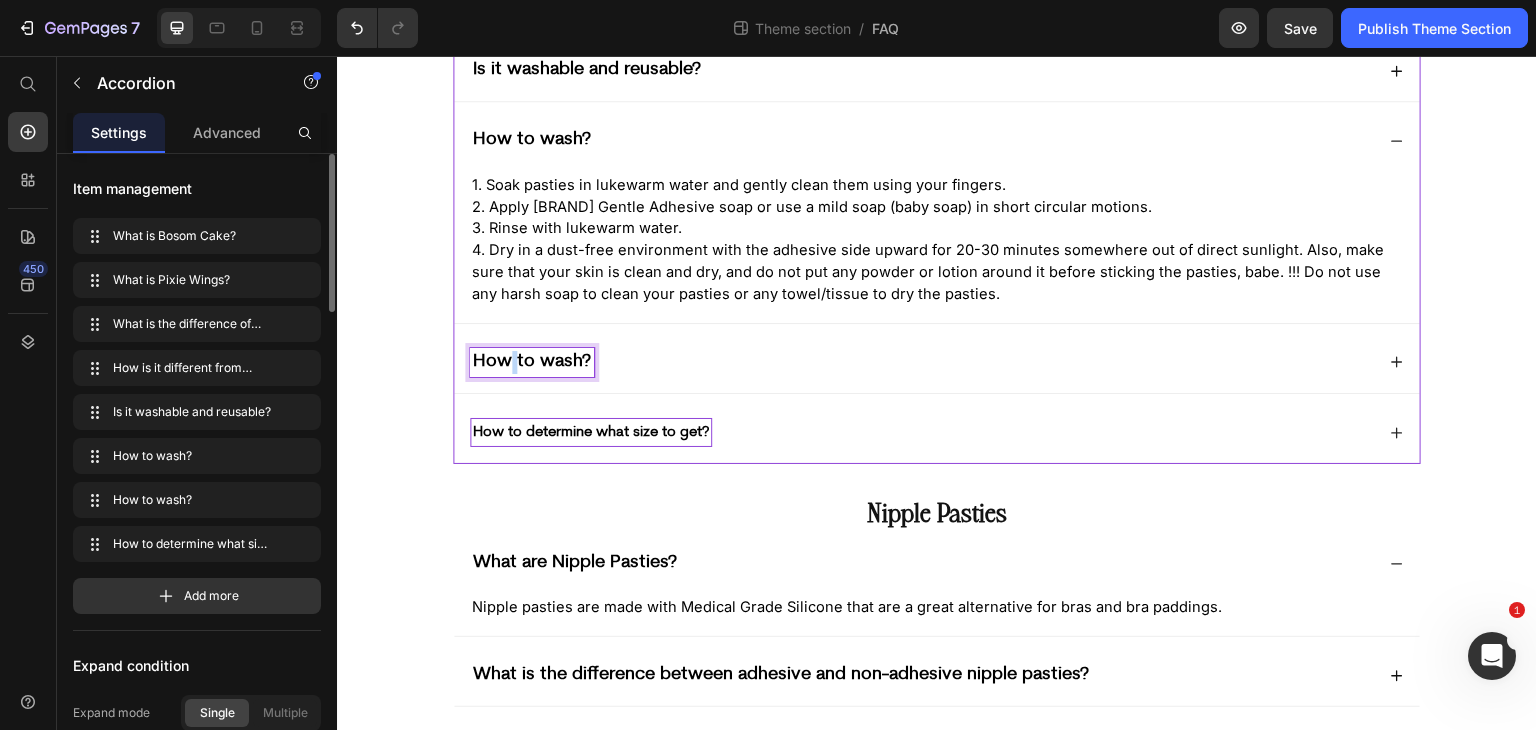 click on "How to wash?" at bounding box center (532, 362) 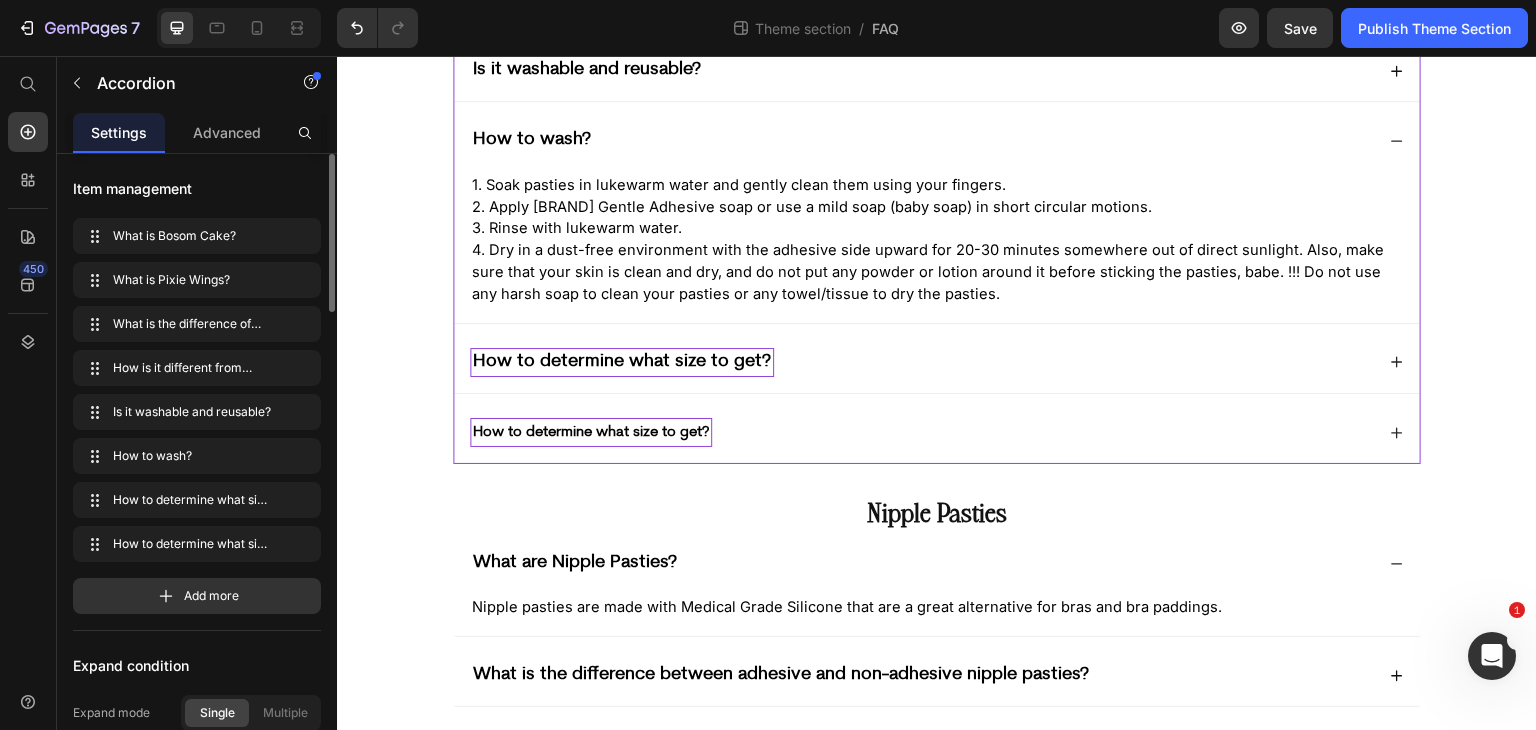 click on "How to determine what size to get?" at bounding box center (922, 432) 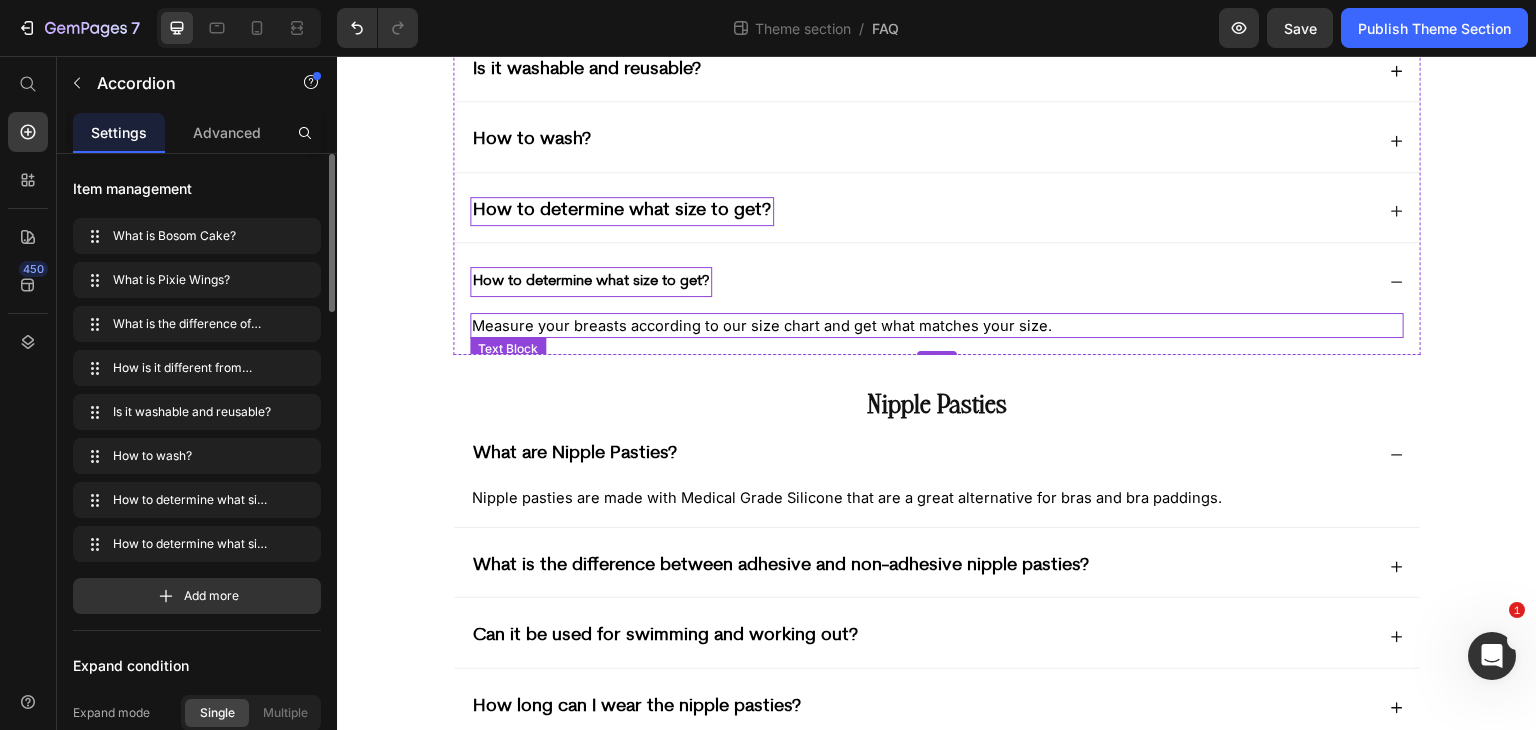 click on "Measure your breasts according to our size chart and get what matches your size." at bounding box center [762, 326] 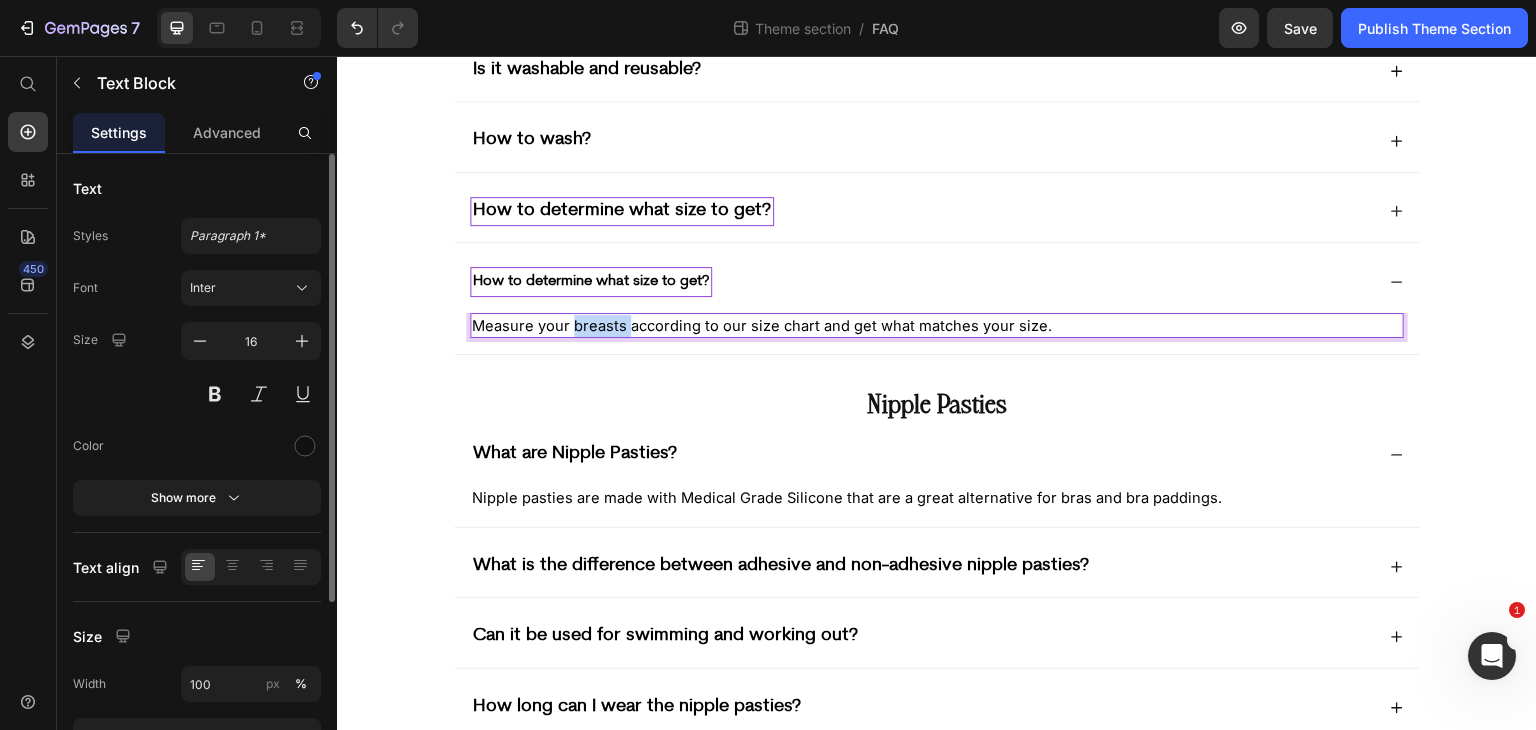 click on "Measure your breasts according to our size chart and get what matches your size." at bounding box center [762, 326] 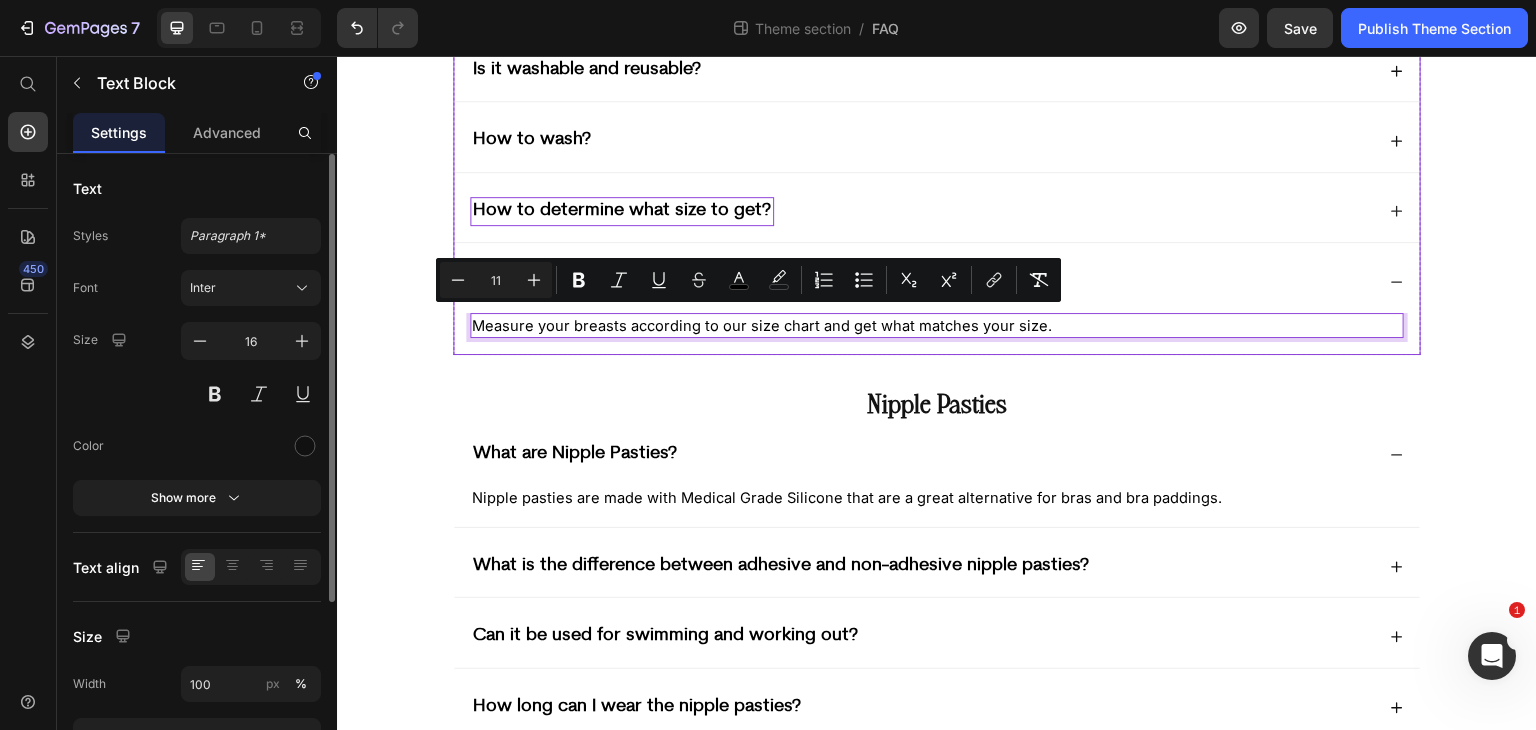 click on "How to determine what size to get?" at bounding box center [922, 211] 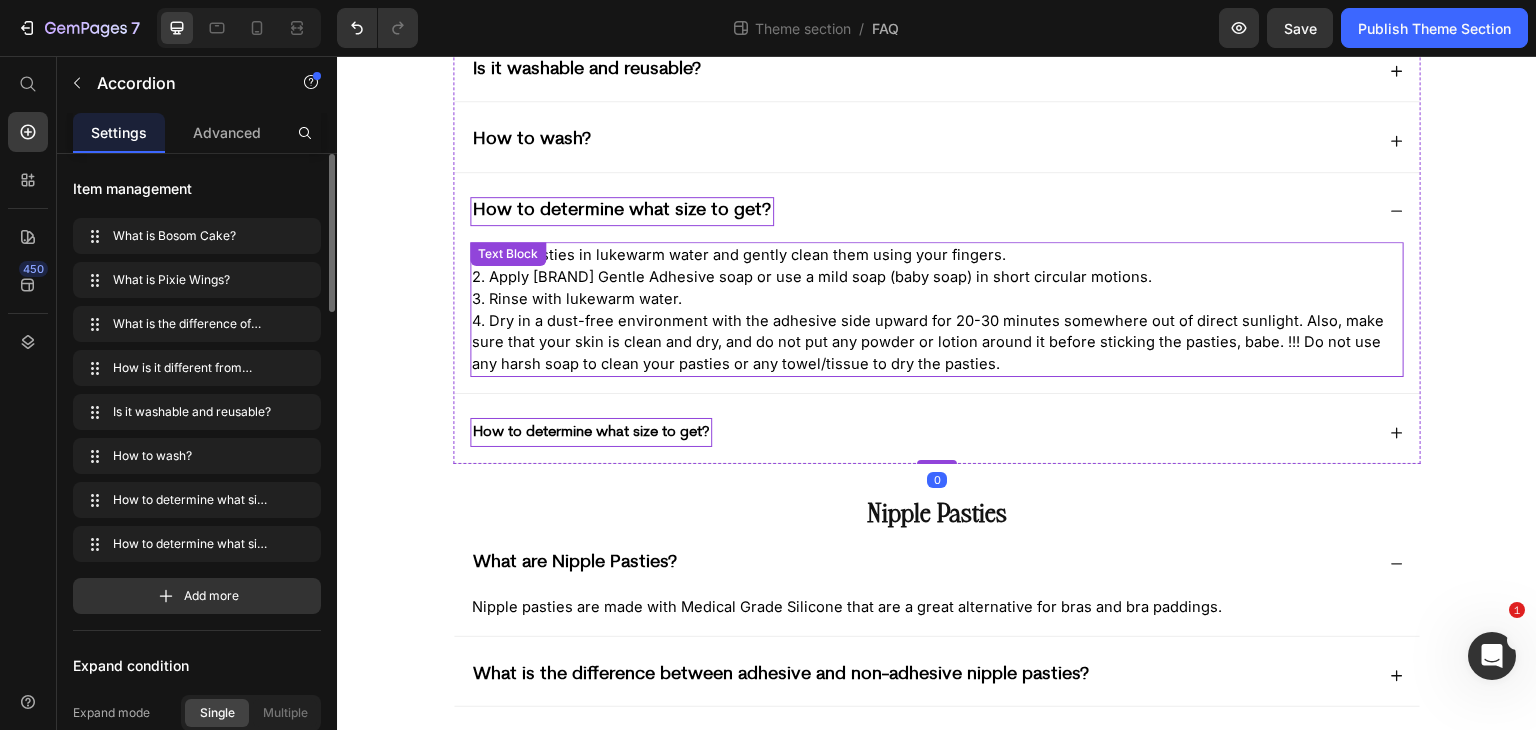 click on "2. Apply Hiraya Pilipina Gentle Adhesive soap or use a mild soap (baby soap) in short circular motions." at bounding box center [812, 277] 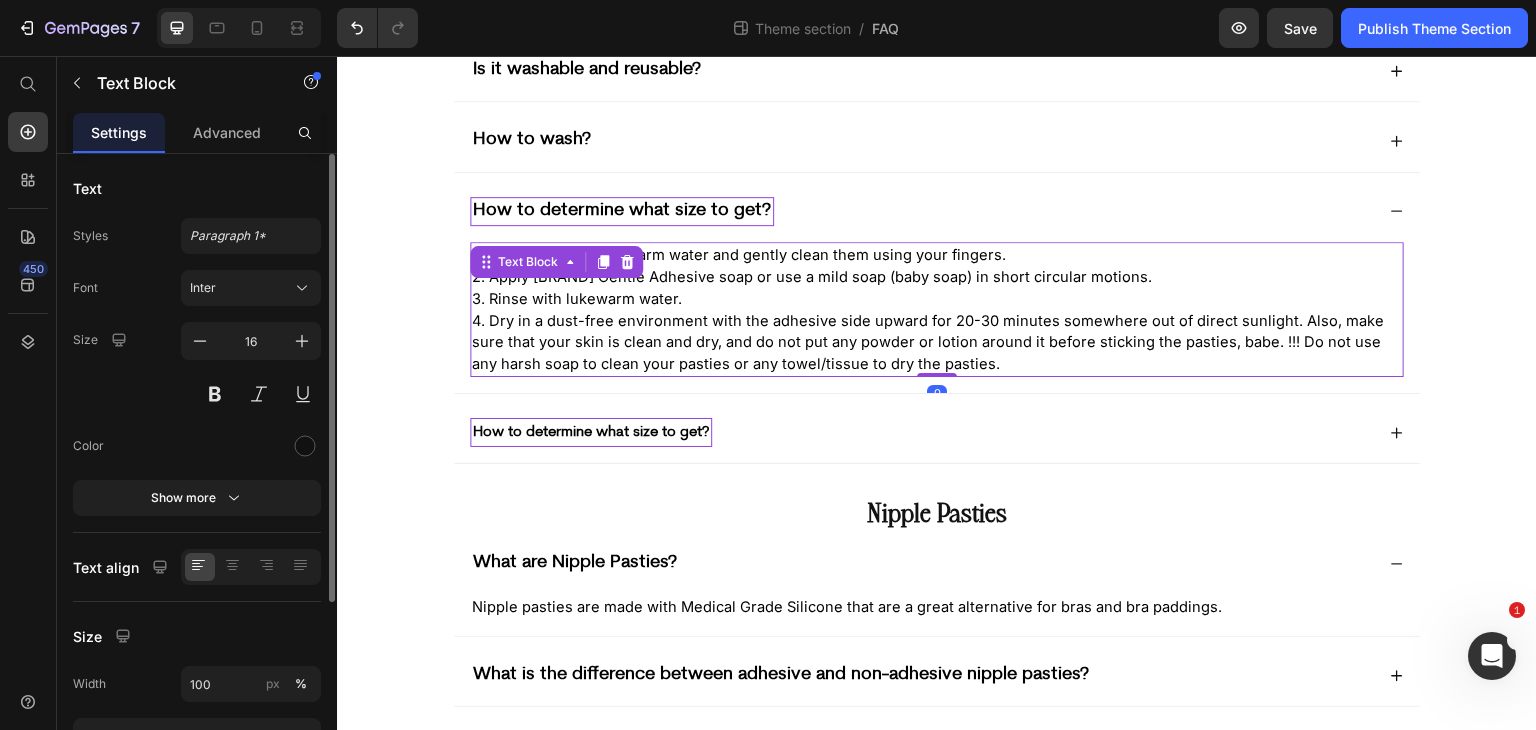 click on "2. Apply Hiraya Pilipina Gentle Adhesive soap or use a mild soap (baby soap) in short circular motions." at bounding box center [812, 277] 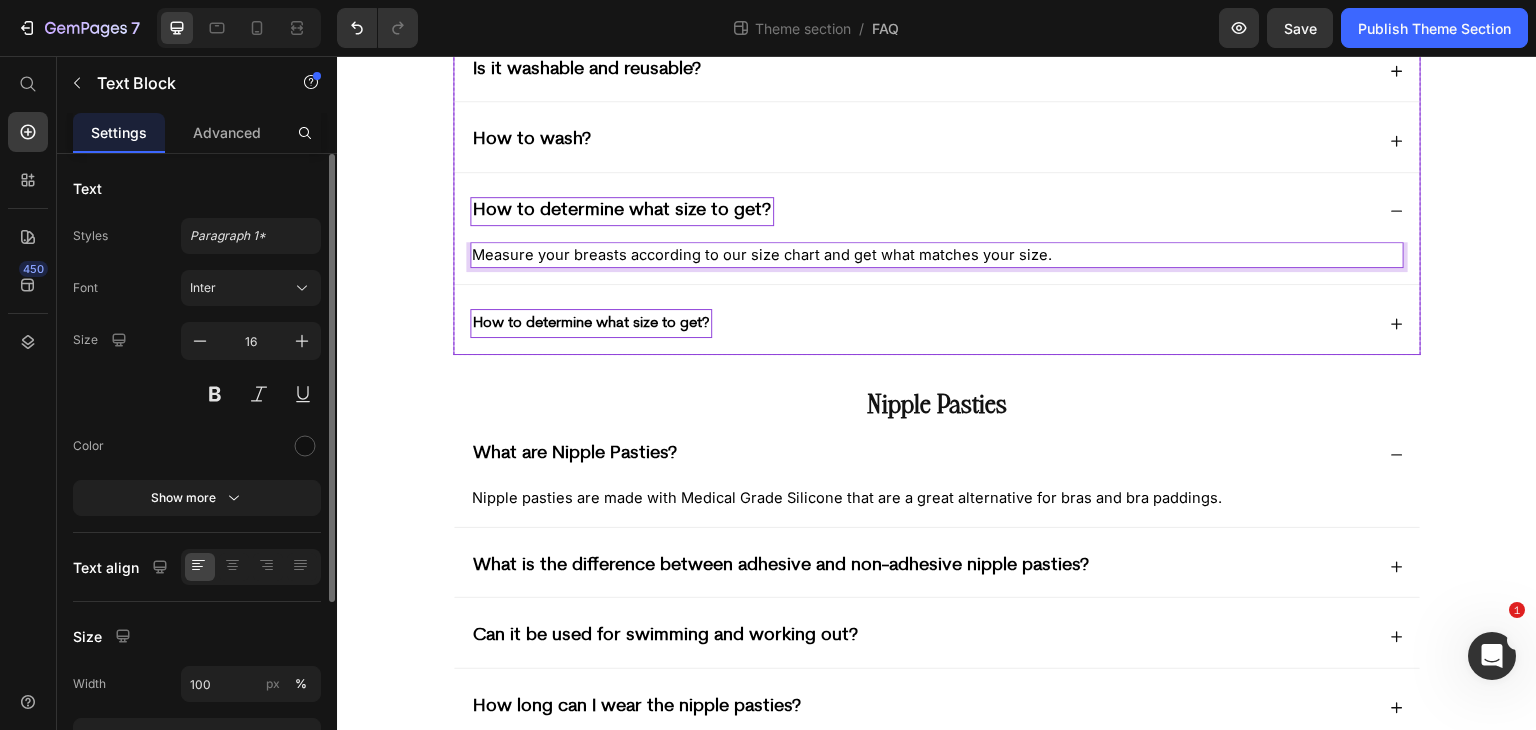 click on "How to determine what size to get?" at bounding box center [922, 323] 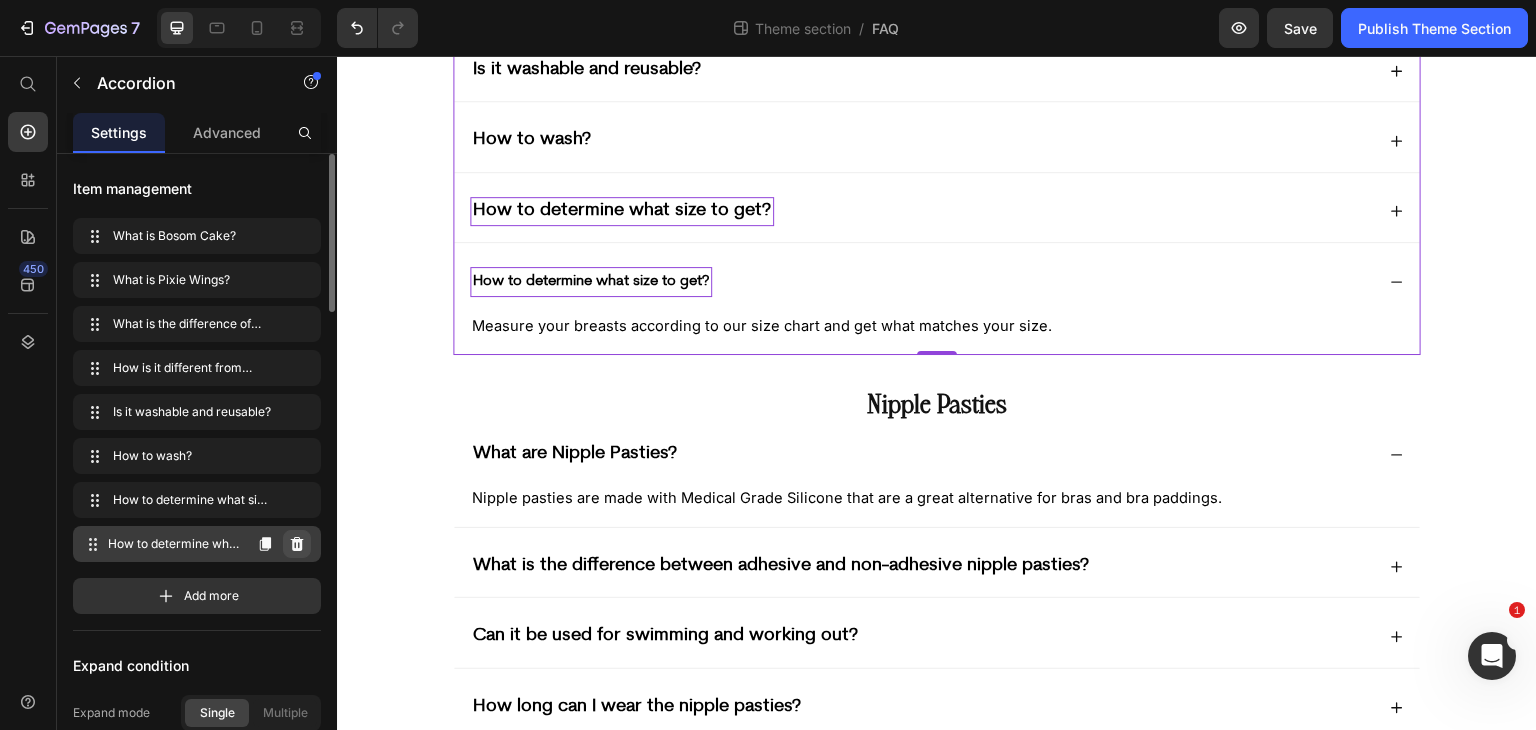 click 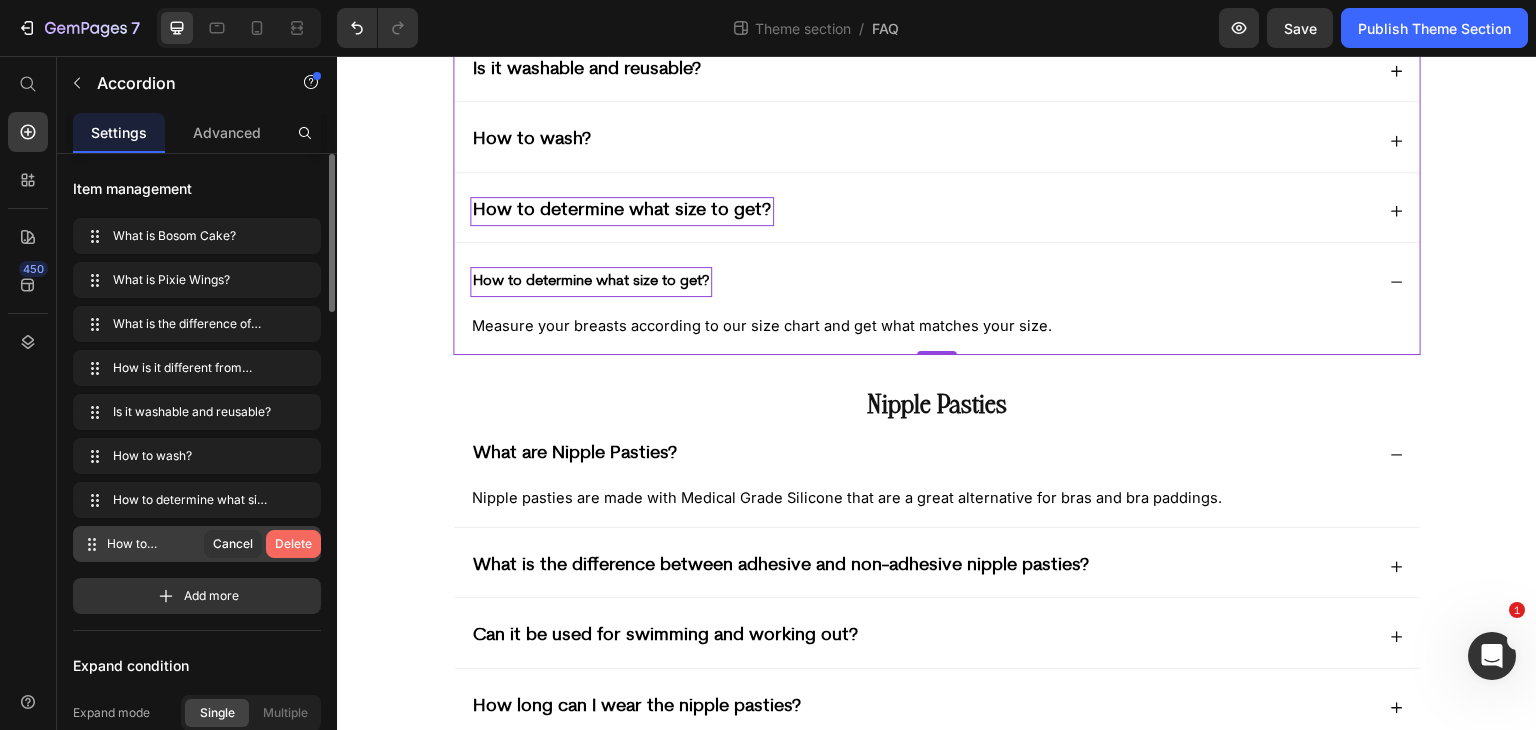 click on "Delete" at bounding box center [293, 544] 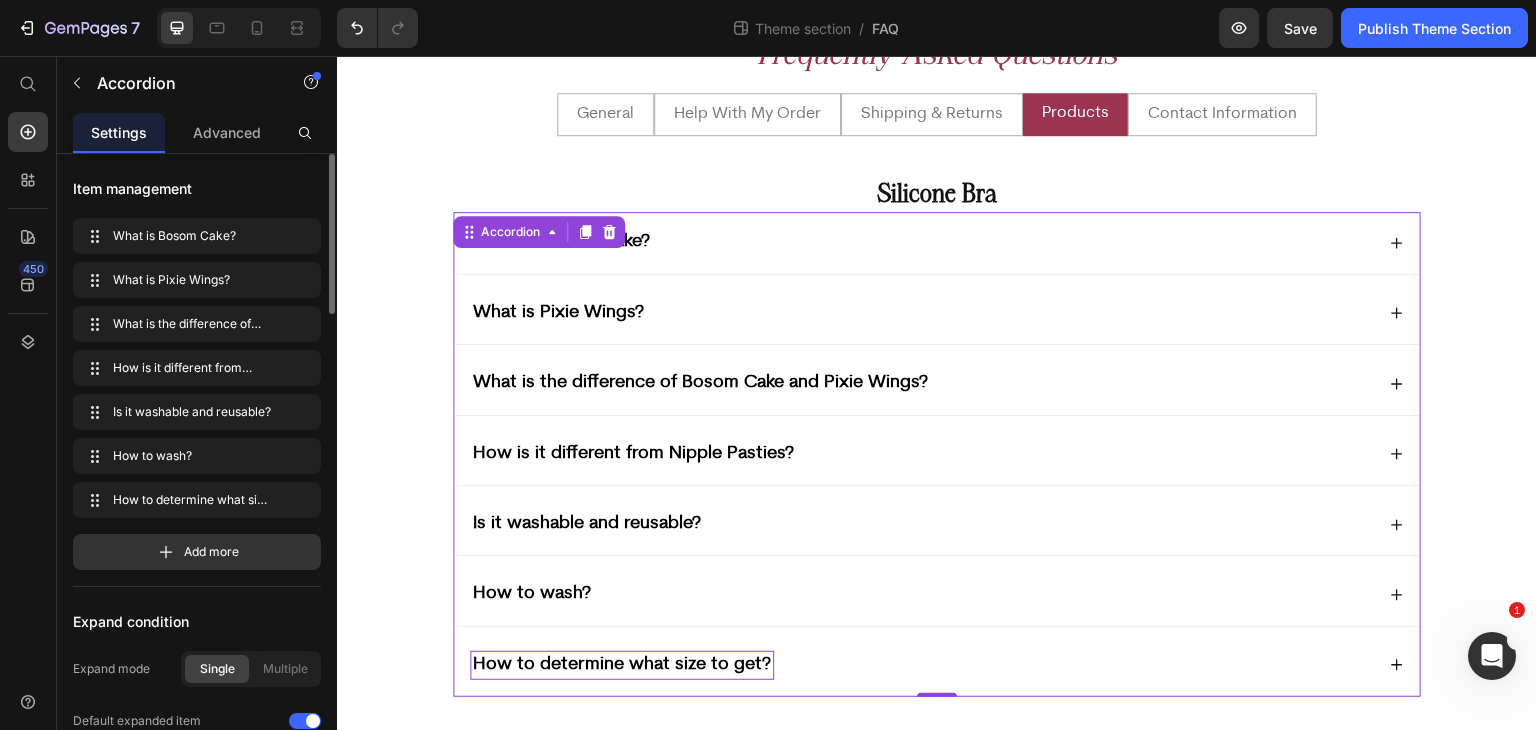 scroll, scrollTop: 0, scrollLeft: 0, axis: both 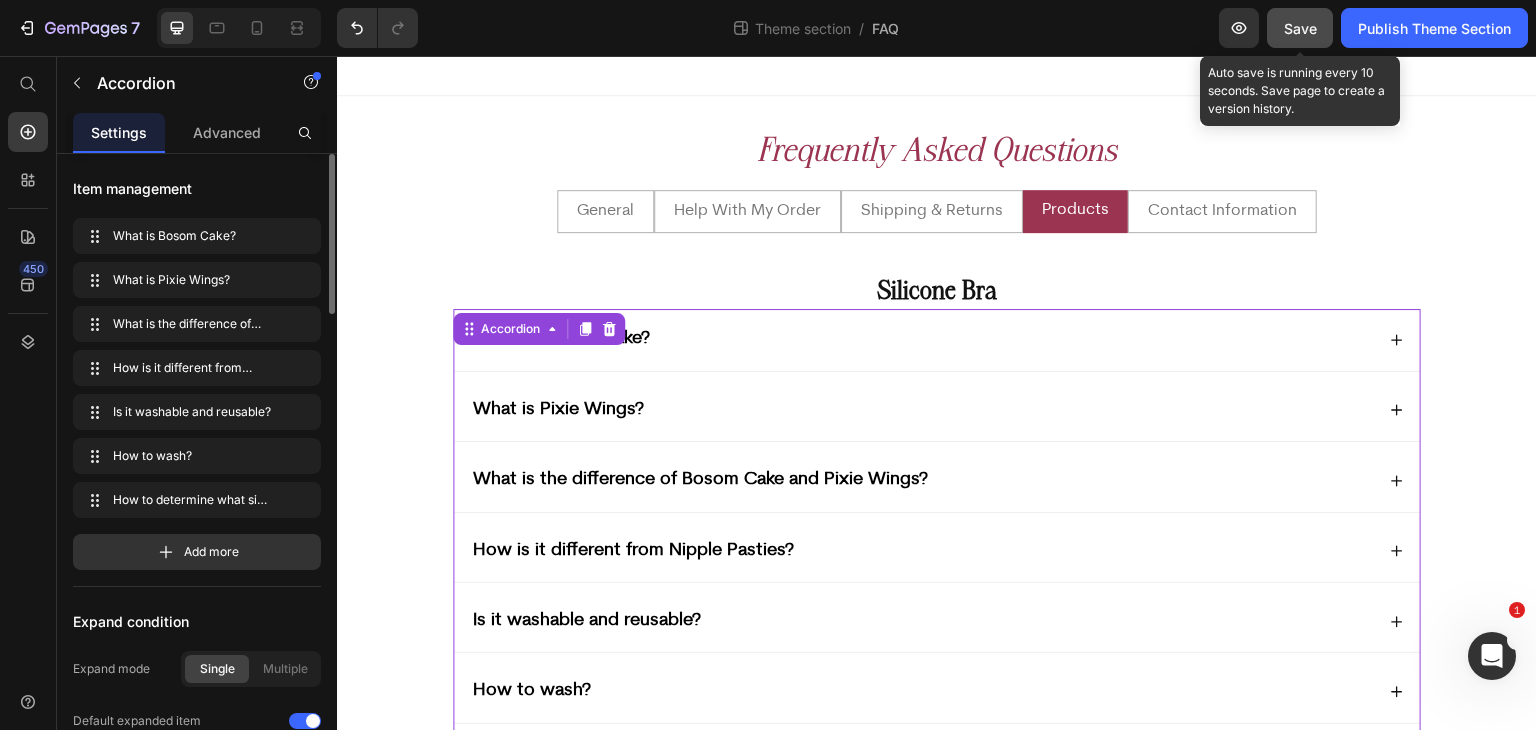 click on "Save" at bounding box center (1300, 28) 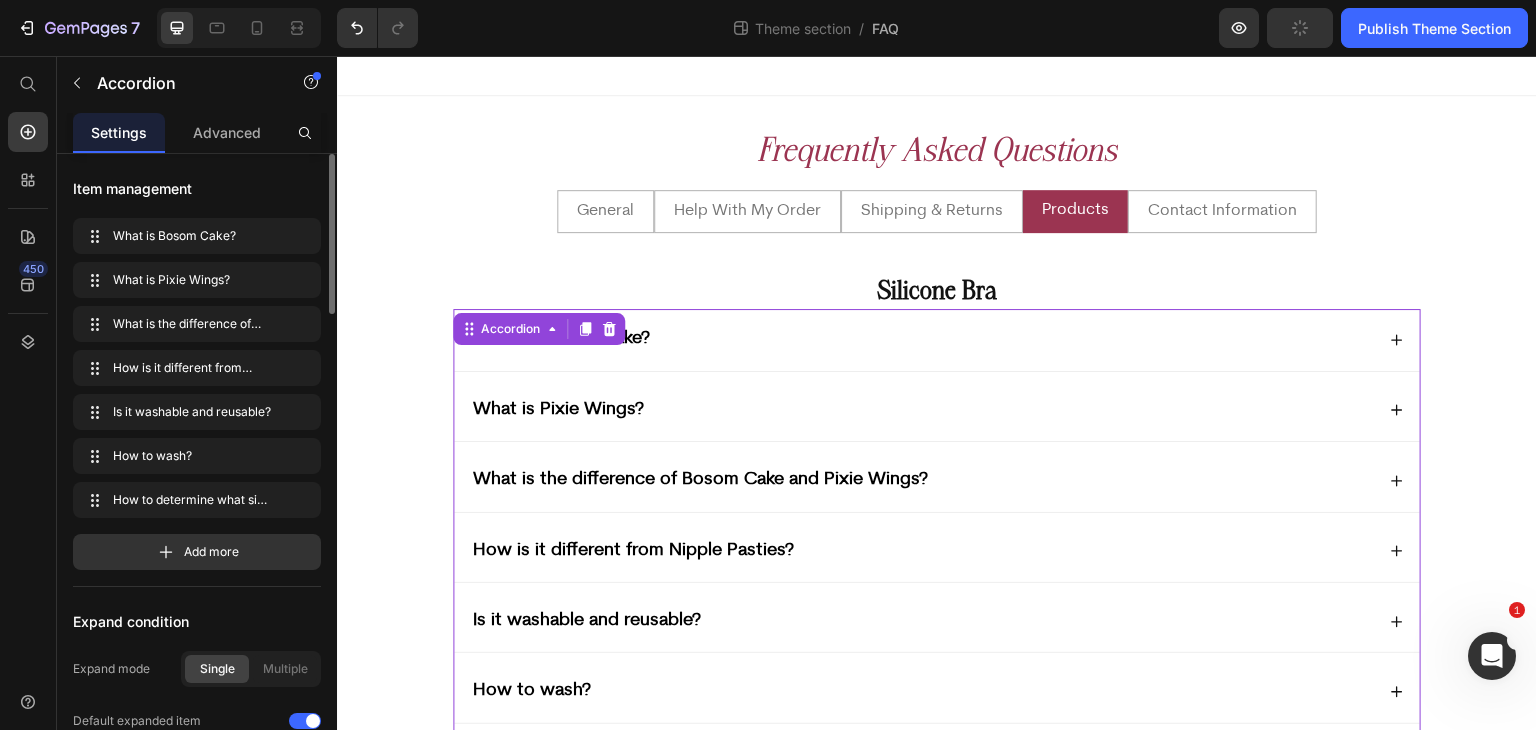 drag, startPoint x: 1392, startPoint y: 30, endPoint x: 1199, endPoint y: 369, distance: 390.08972 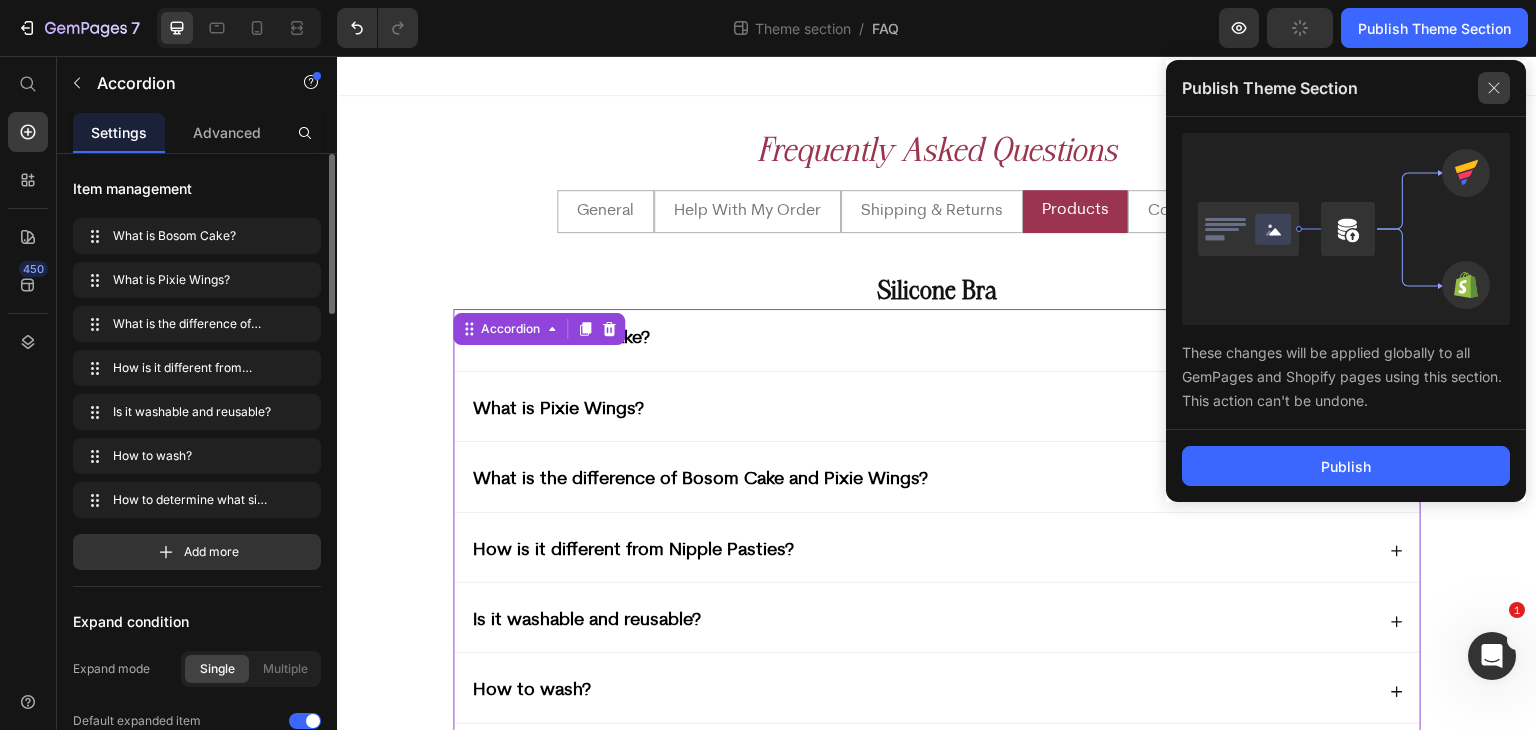 click 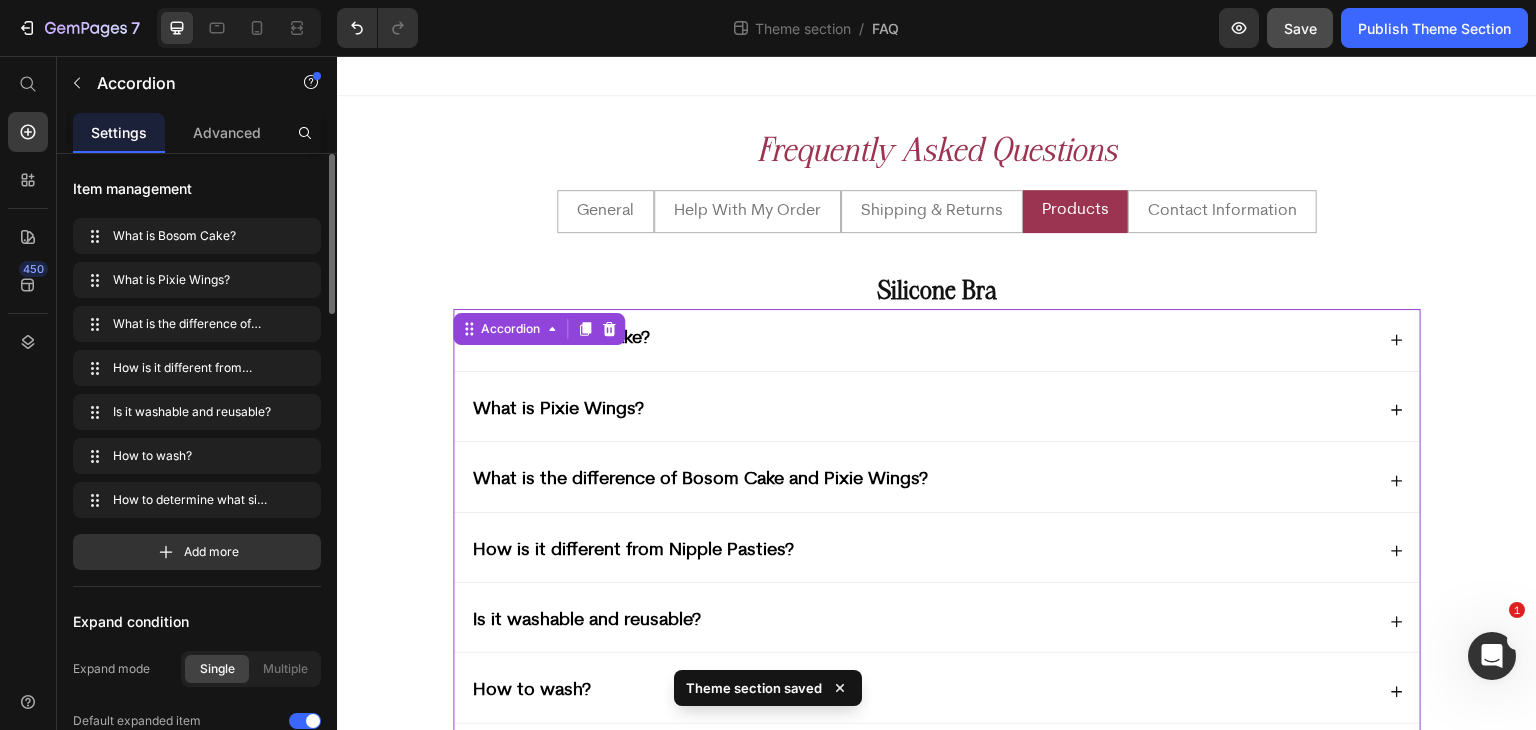 click on "Save" 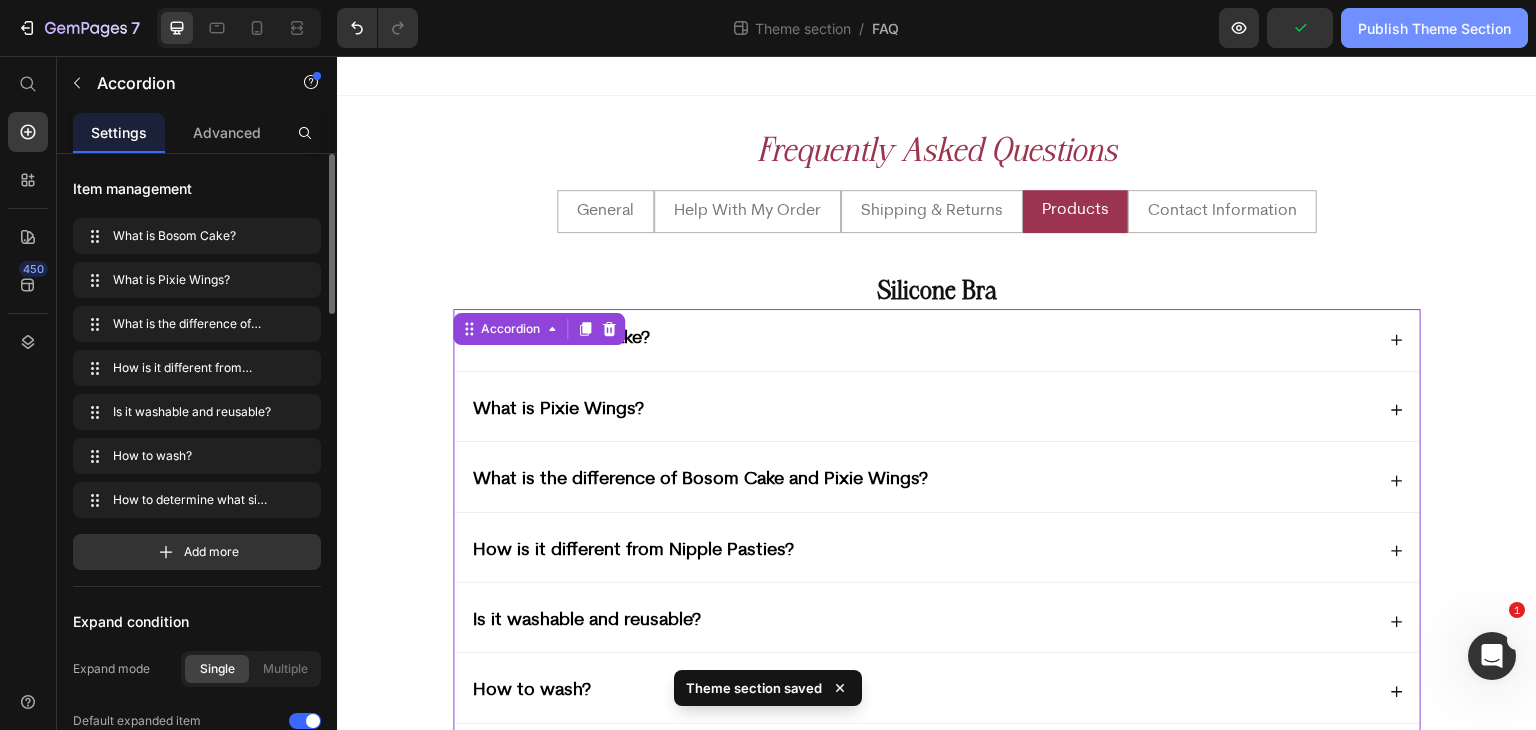 click on "Publish Theme Section" at bounding box center [1434, 28] 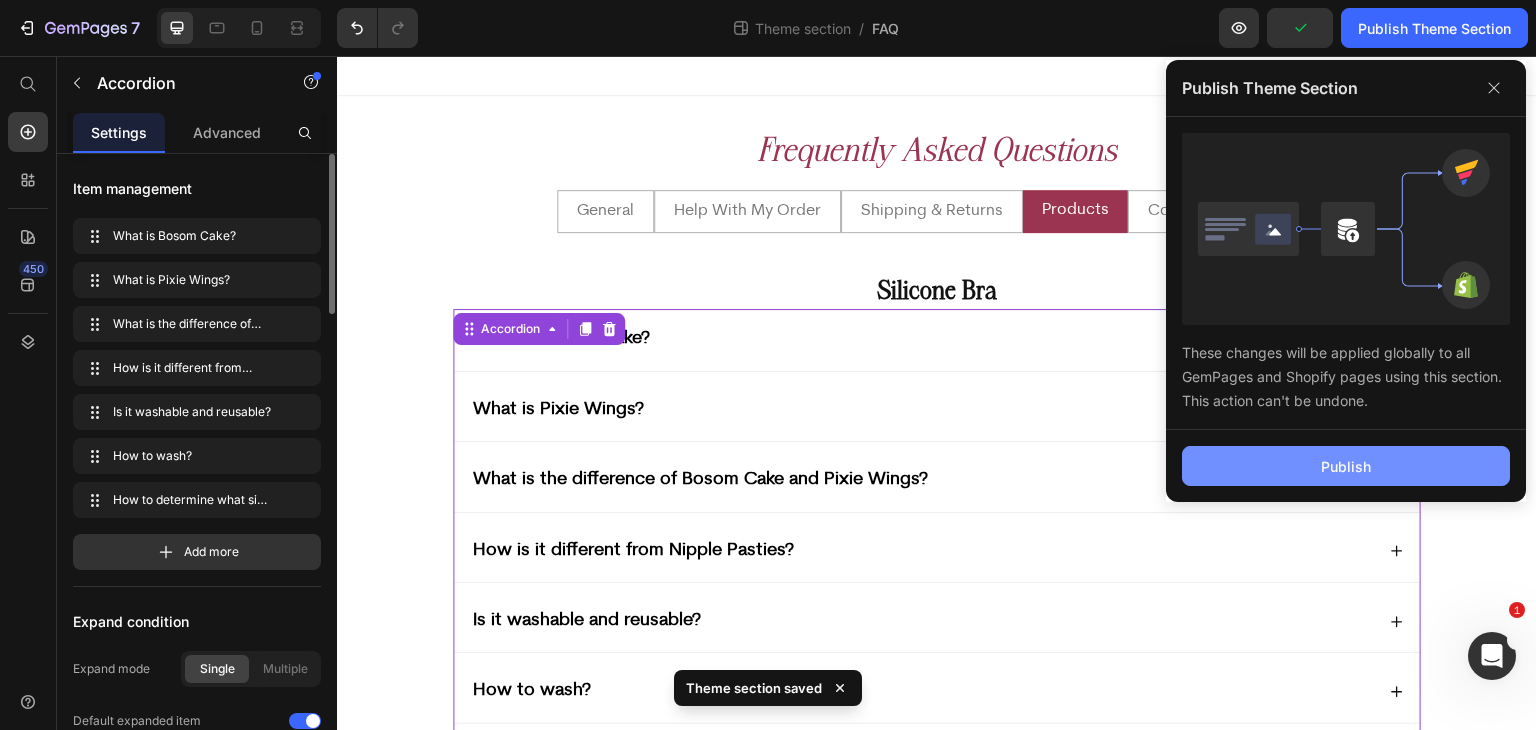 drag, startPoint x: 1369, startPoint y: 465, endPoint x: 1186, endPoint y: 463, distance: 183.01093 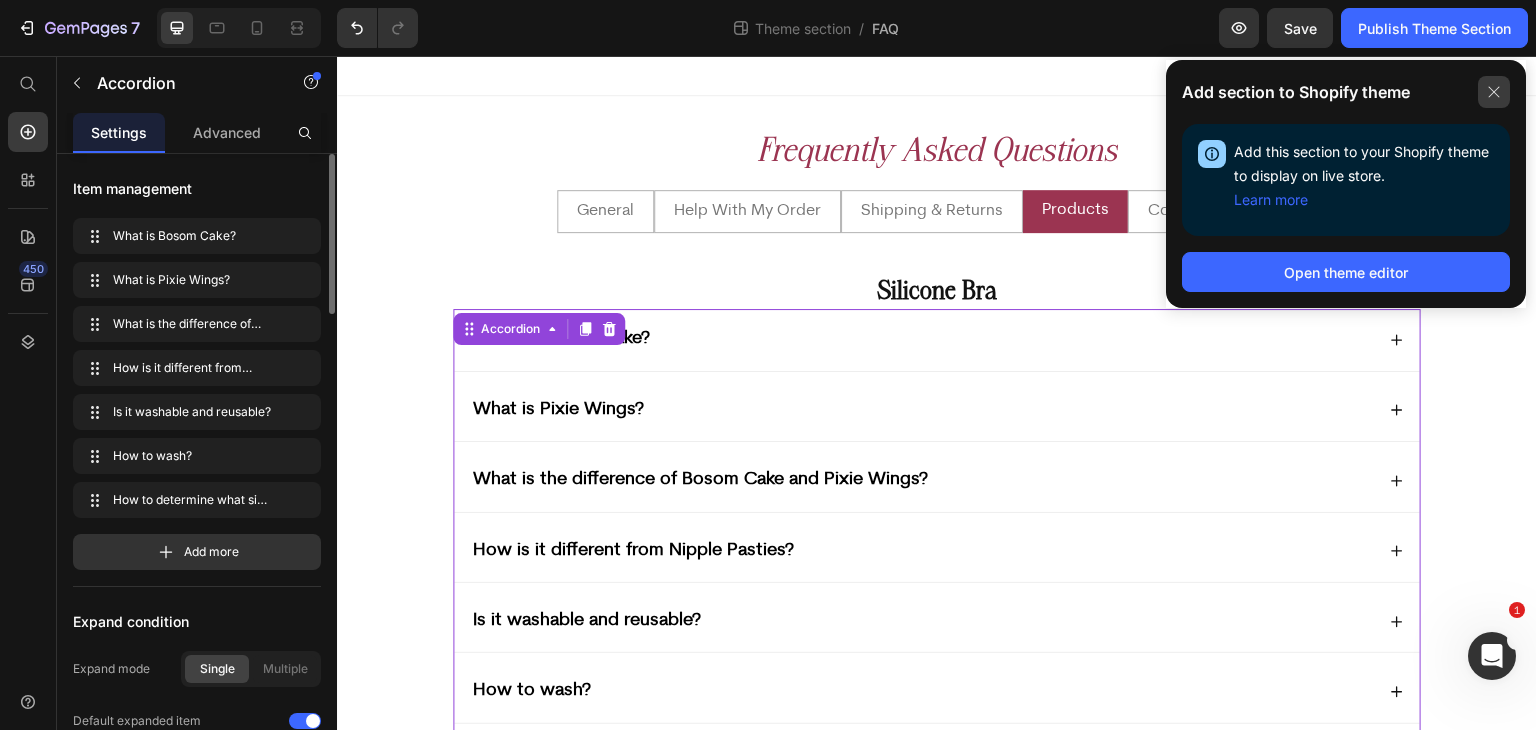 click 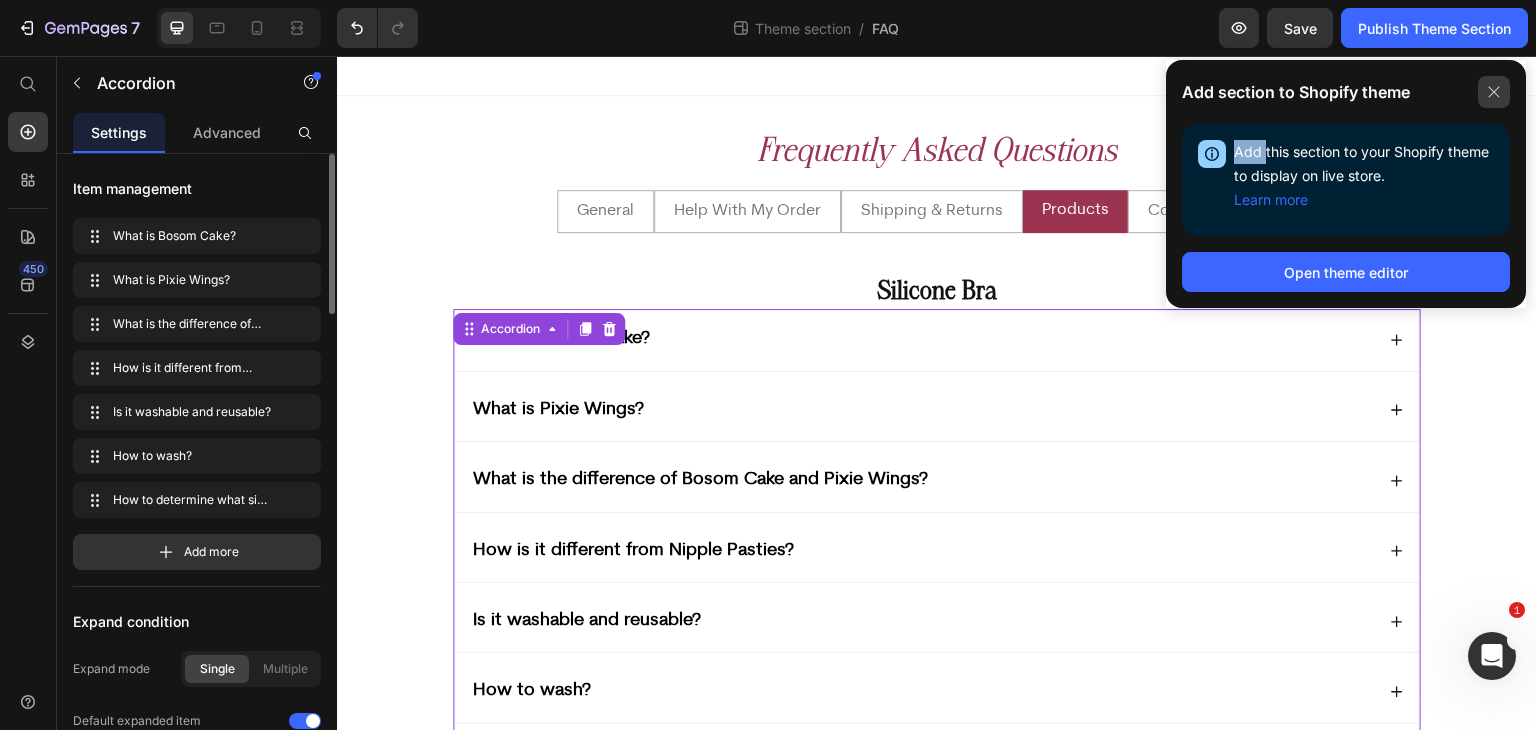 click 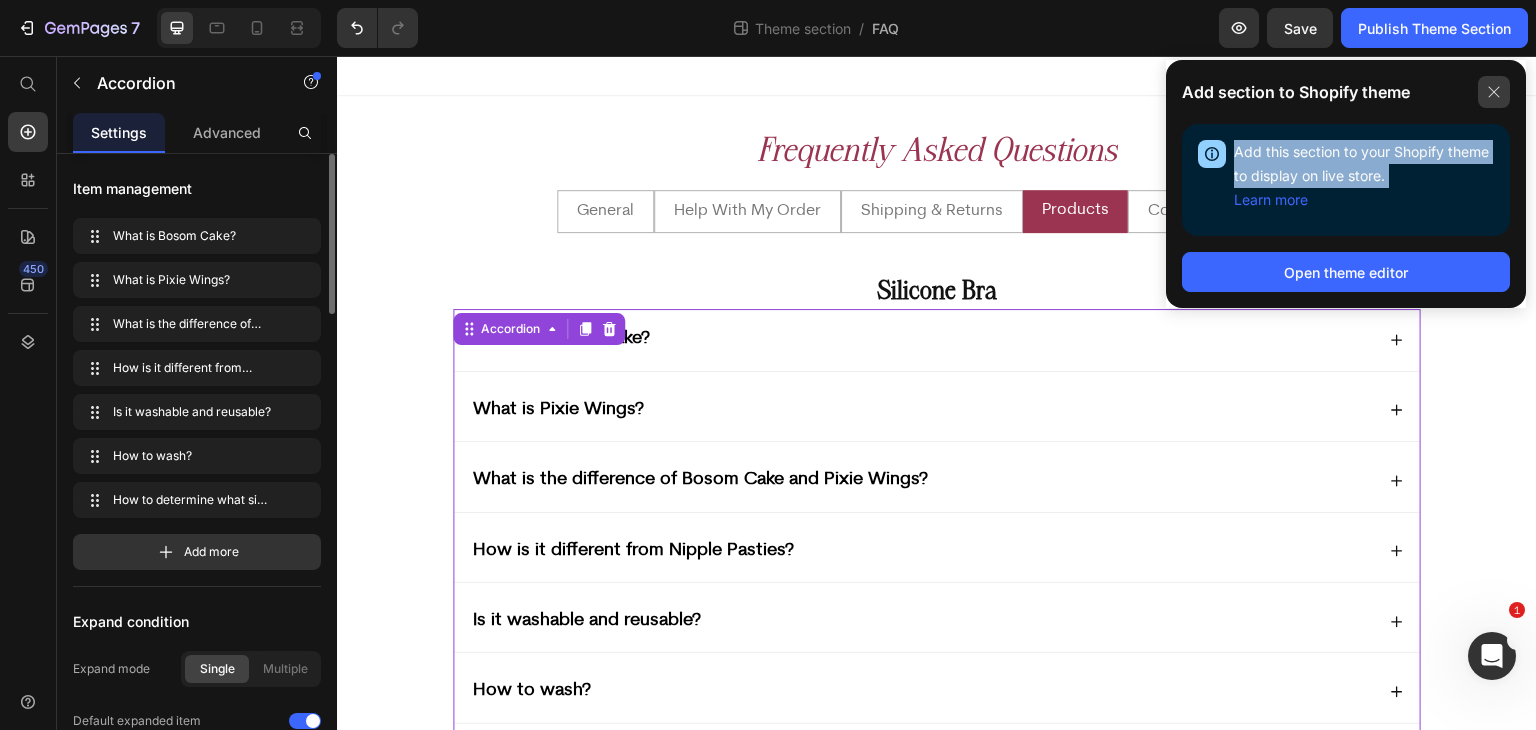 click 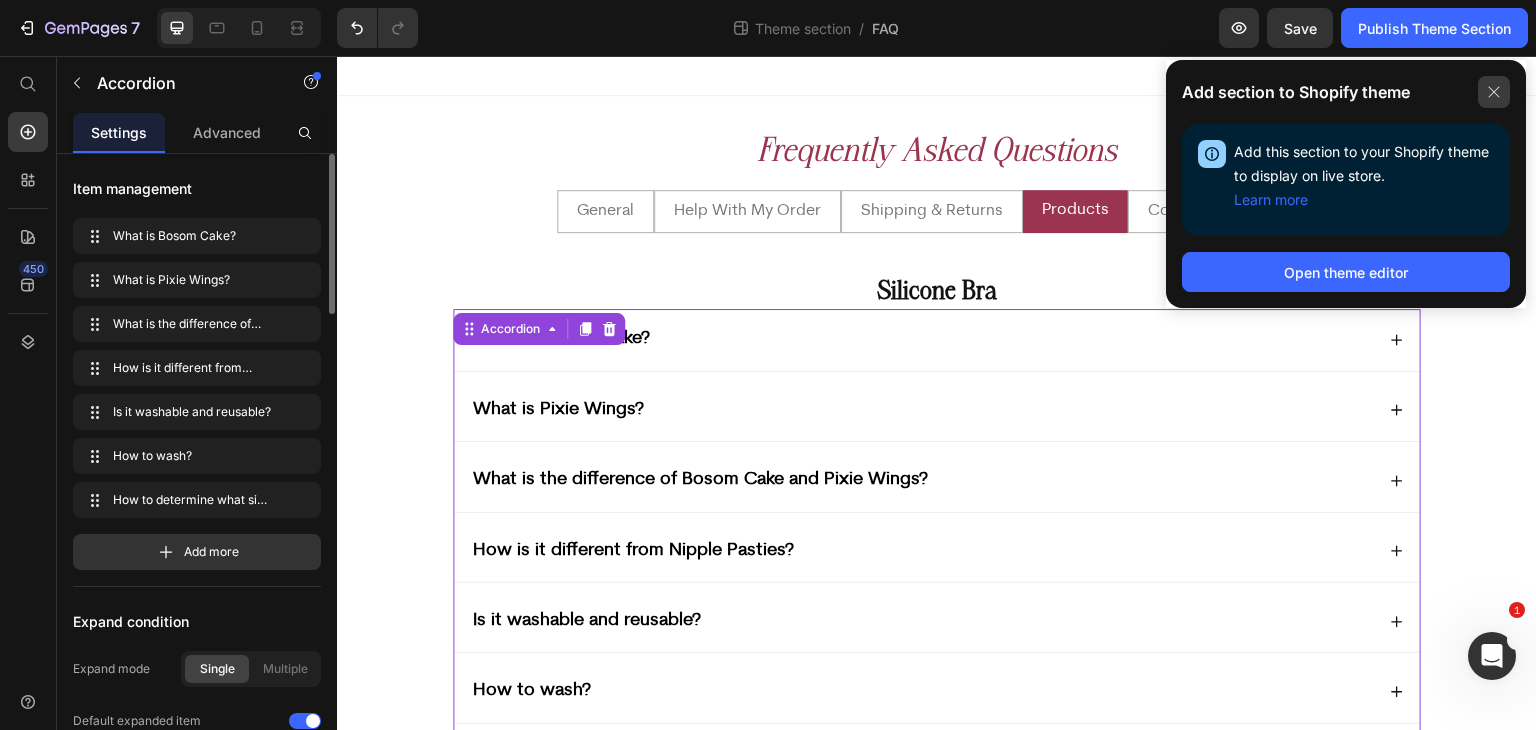 click 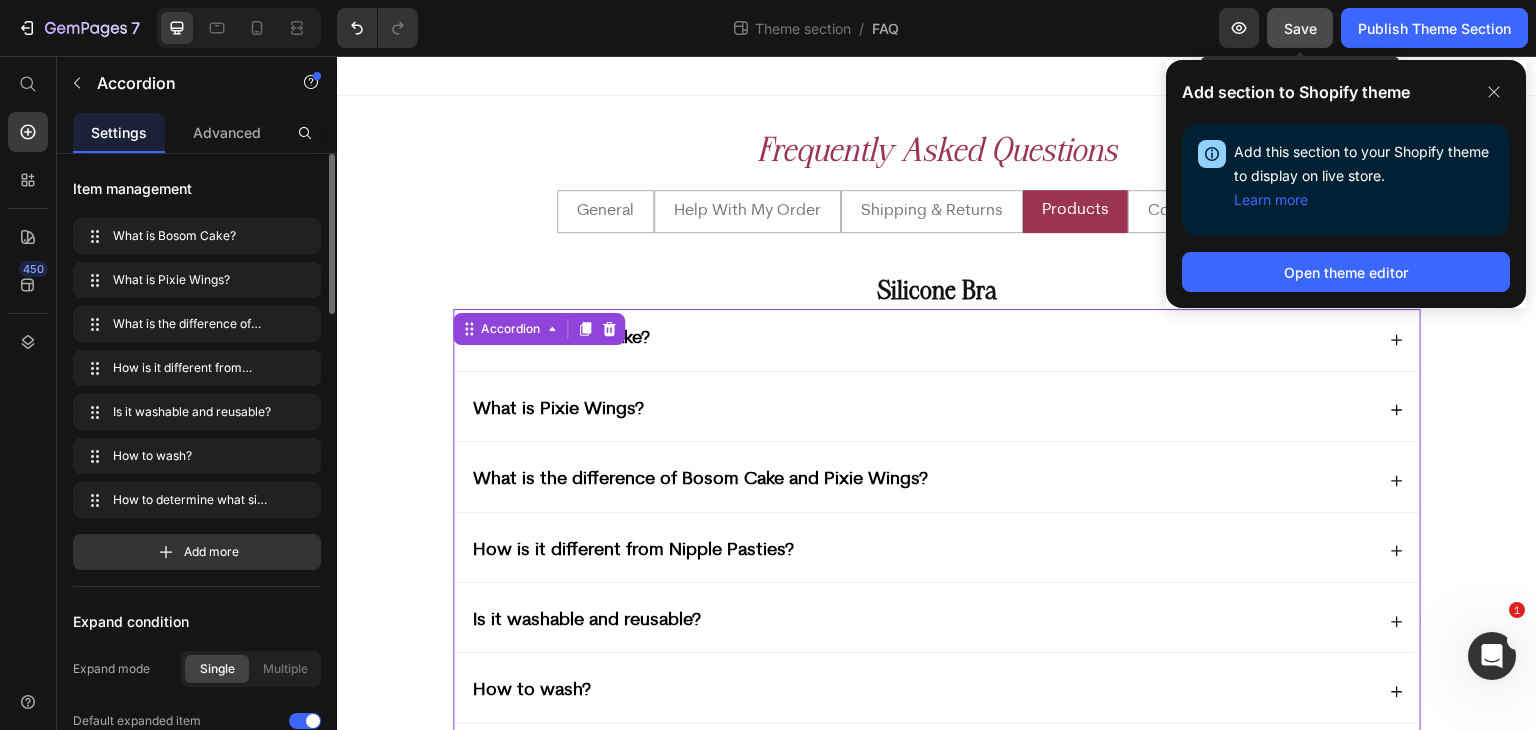 click on "Save" 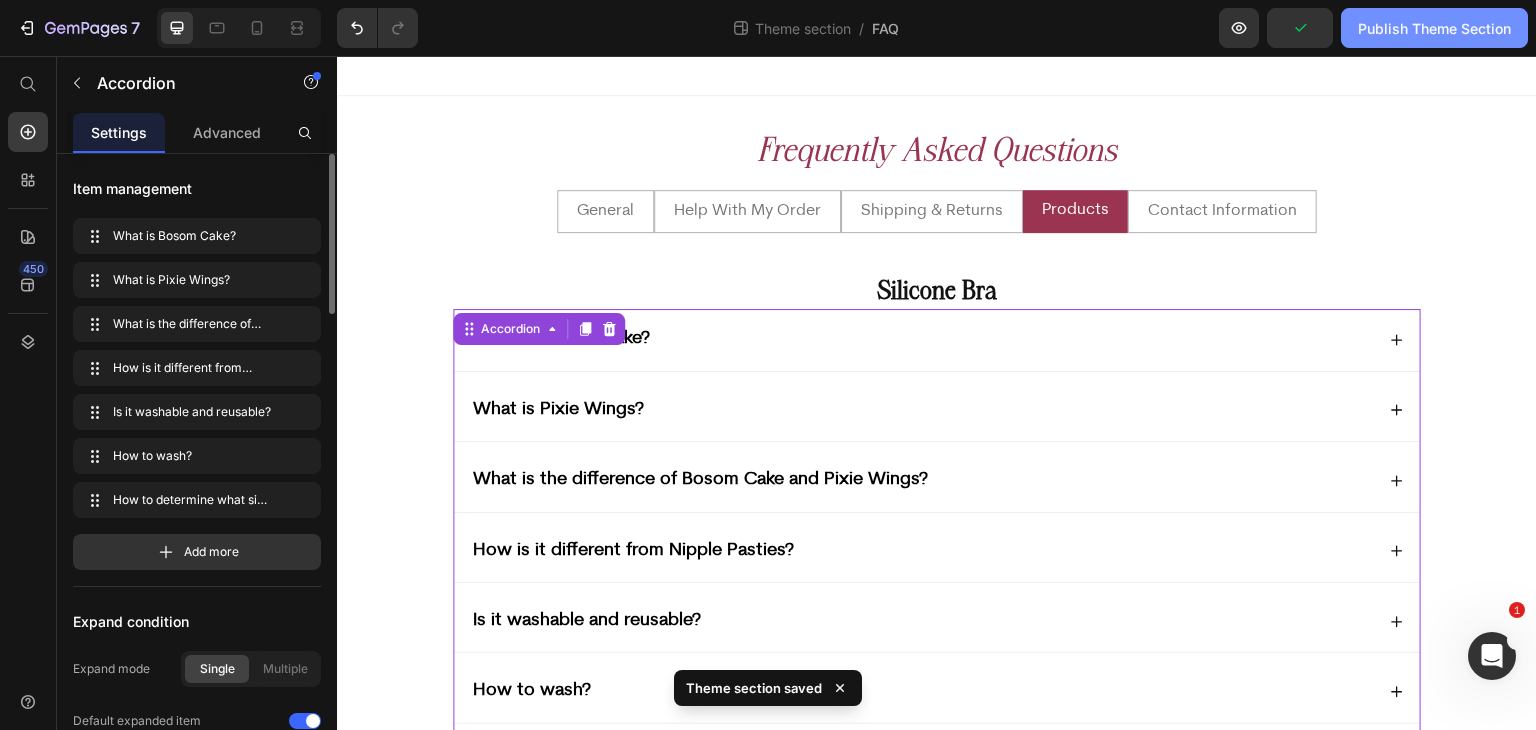click on "Publish Theme Section" at bounding box center (1434, 28) 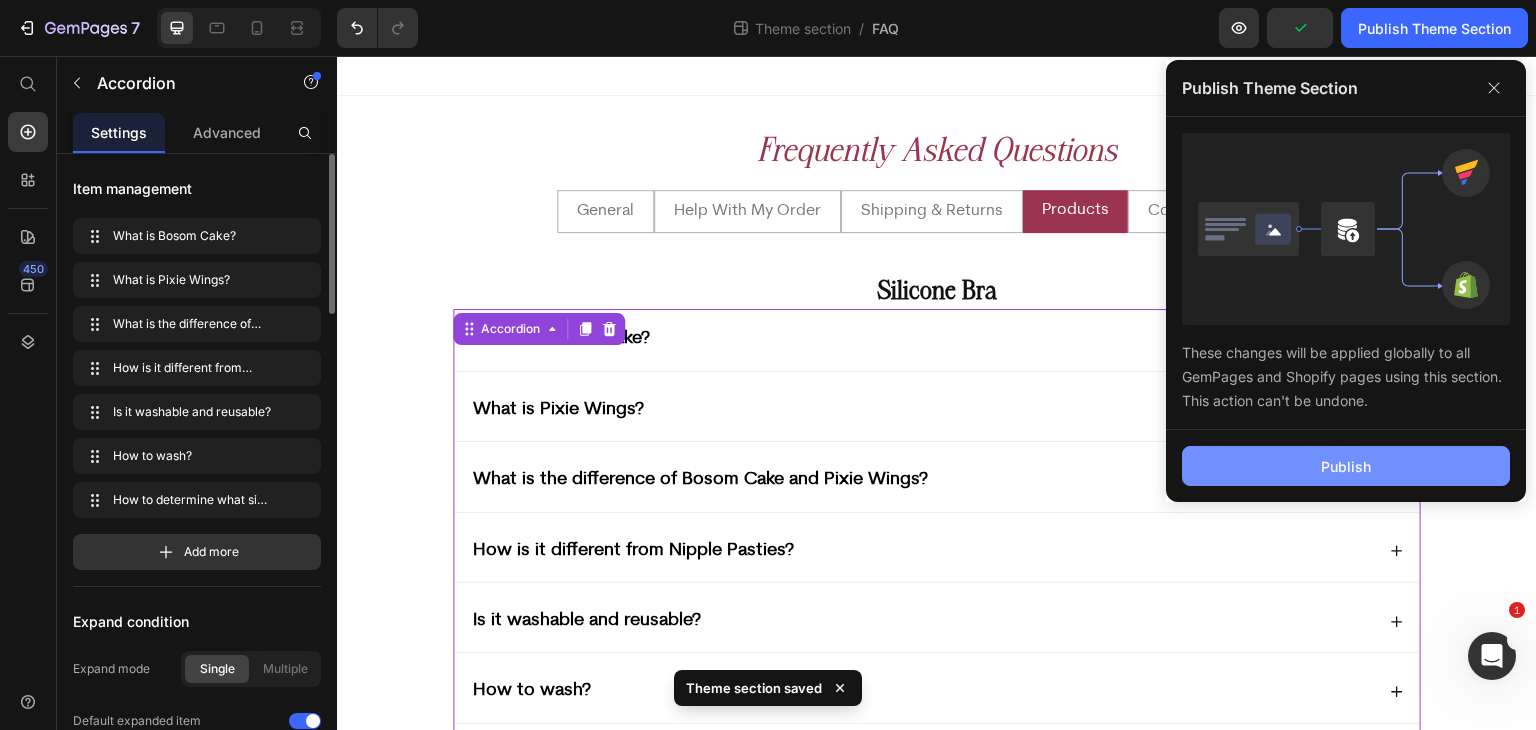 drag, startPoint x: 1296, startPoint y: 461, endPoint x: 1165, endPoint y: 433, distance: 133.95895 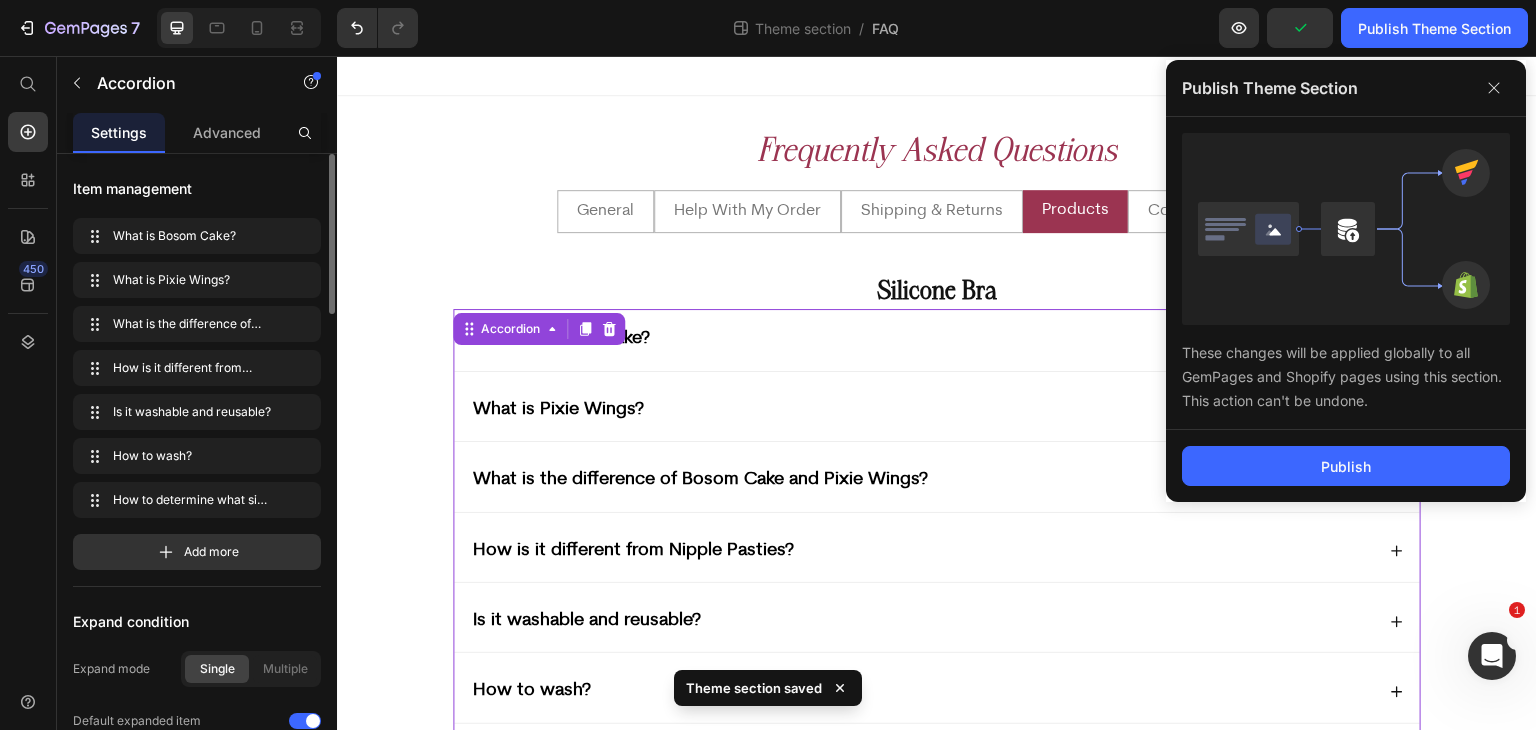 click on "Publish" 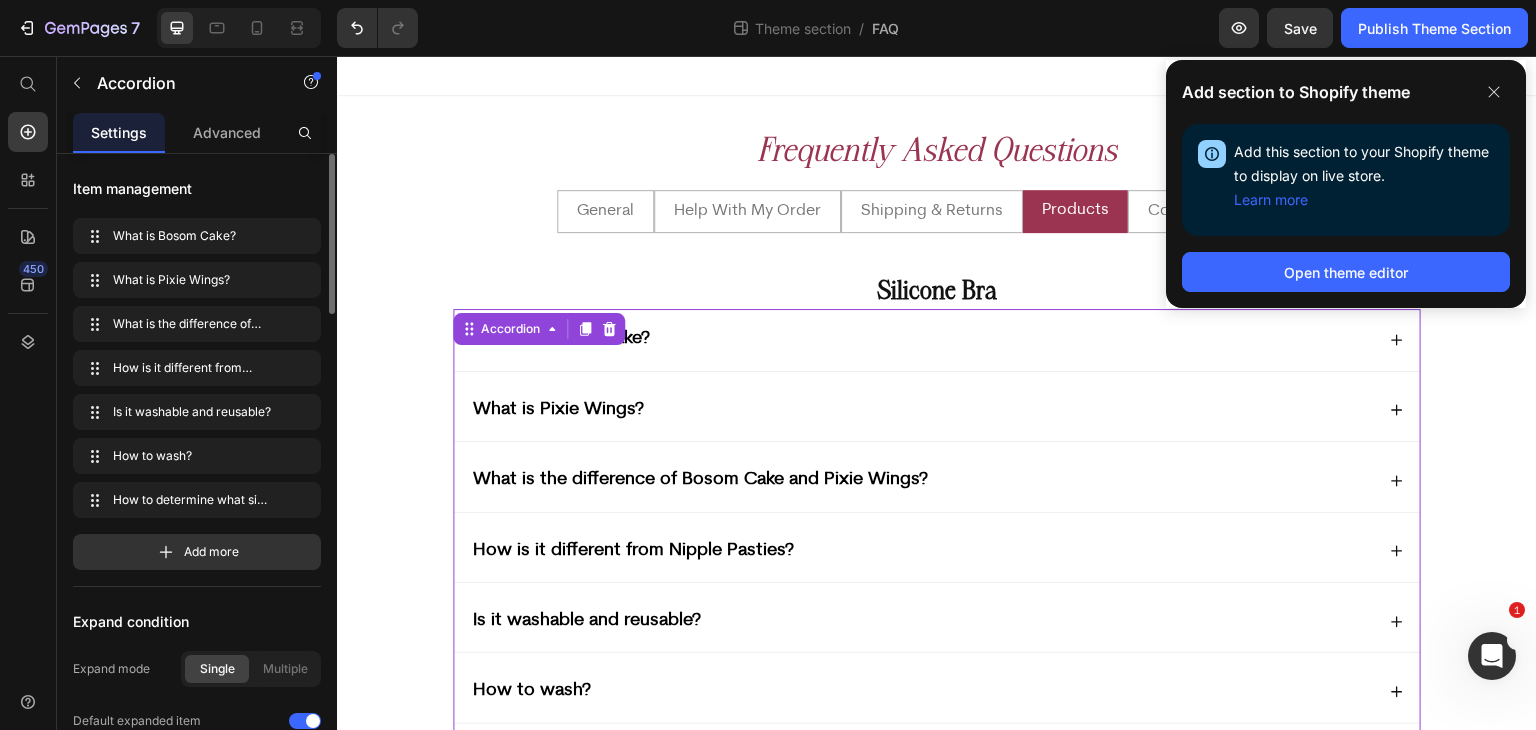 drag, startPoint x: 1496, startPoint y: 98, endPoint x: 597, endPoint y: 44, distance: 900.62036 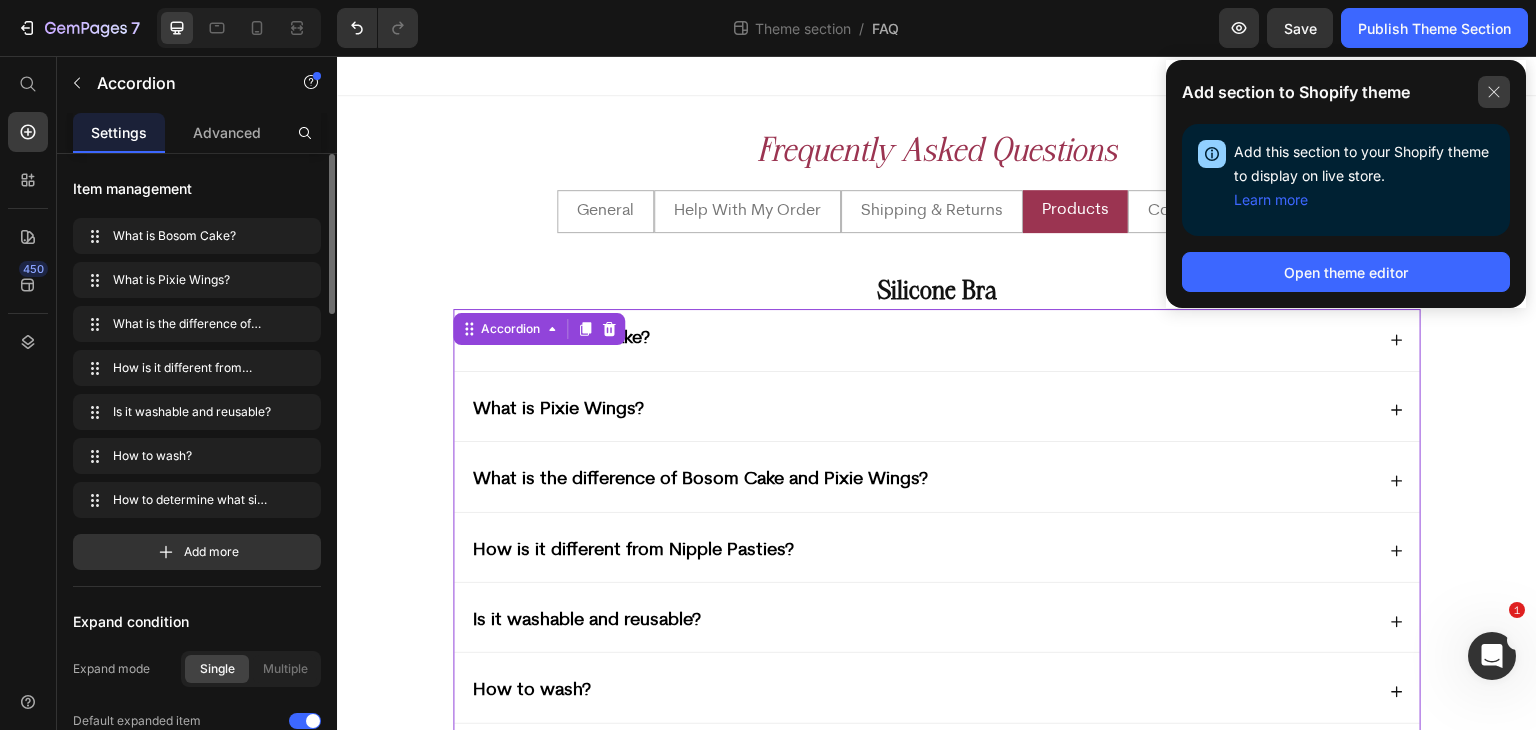 click 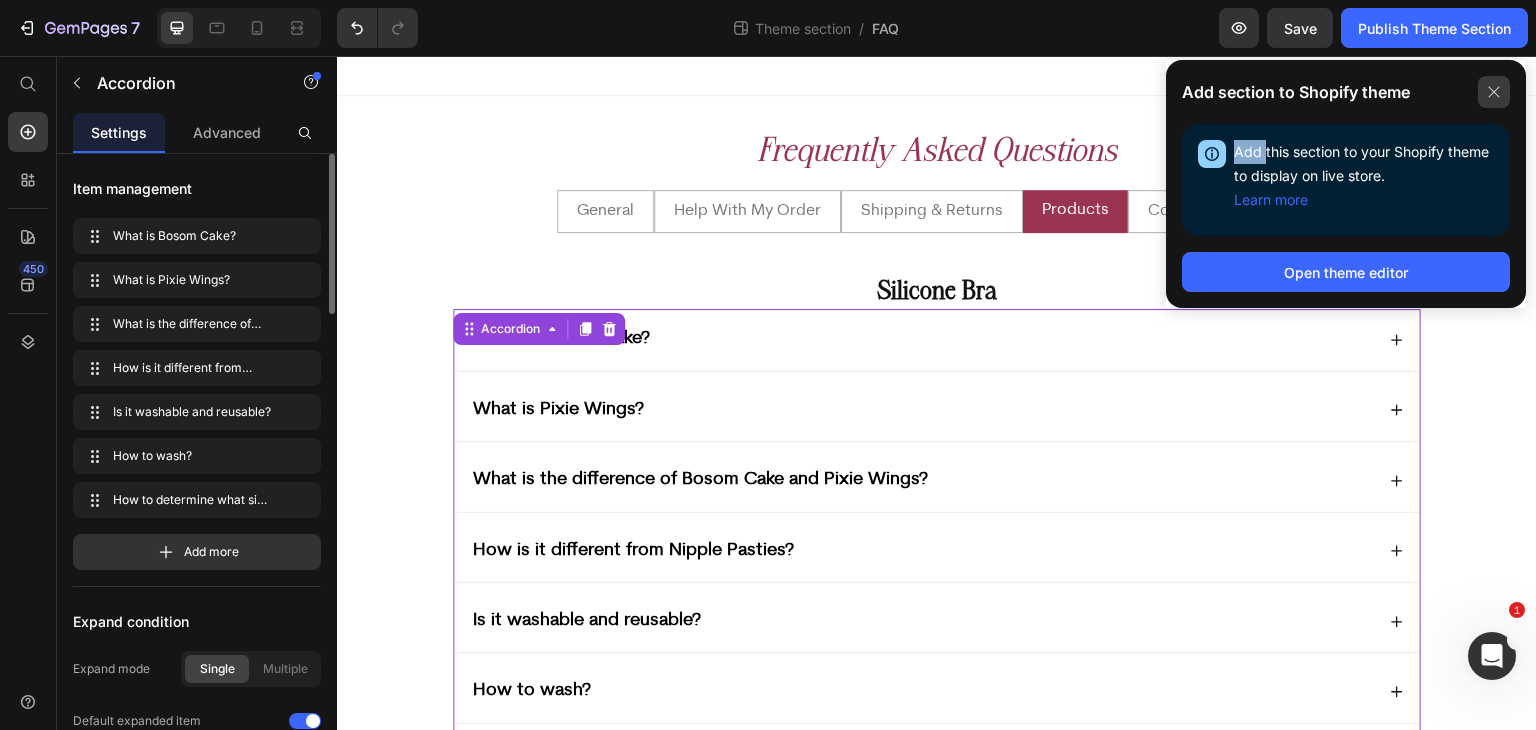 click 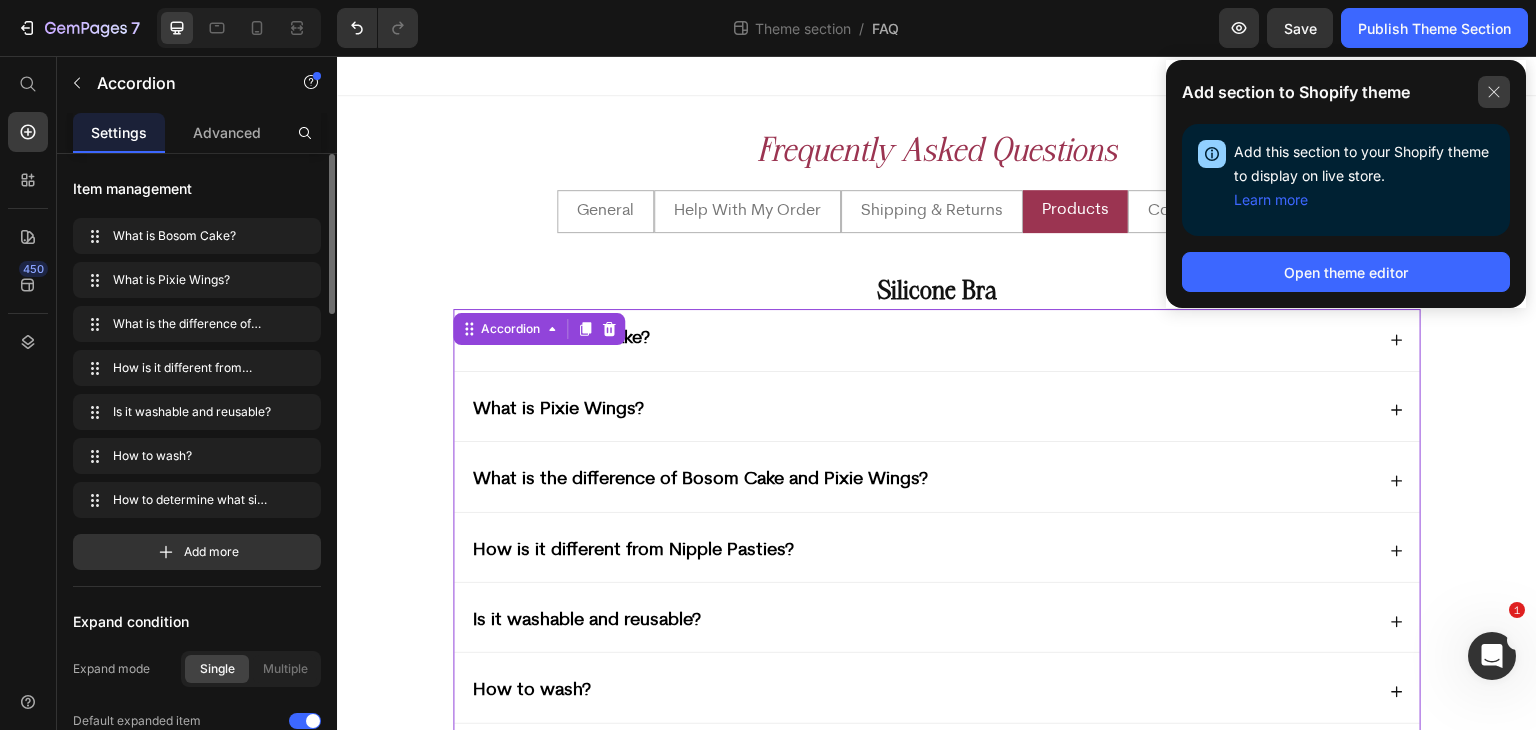 click 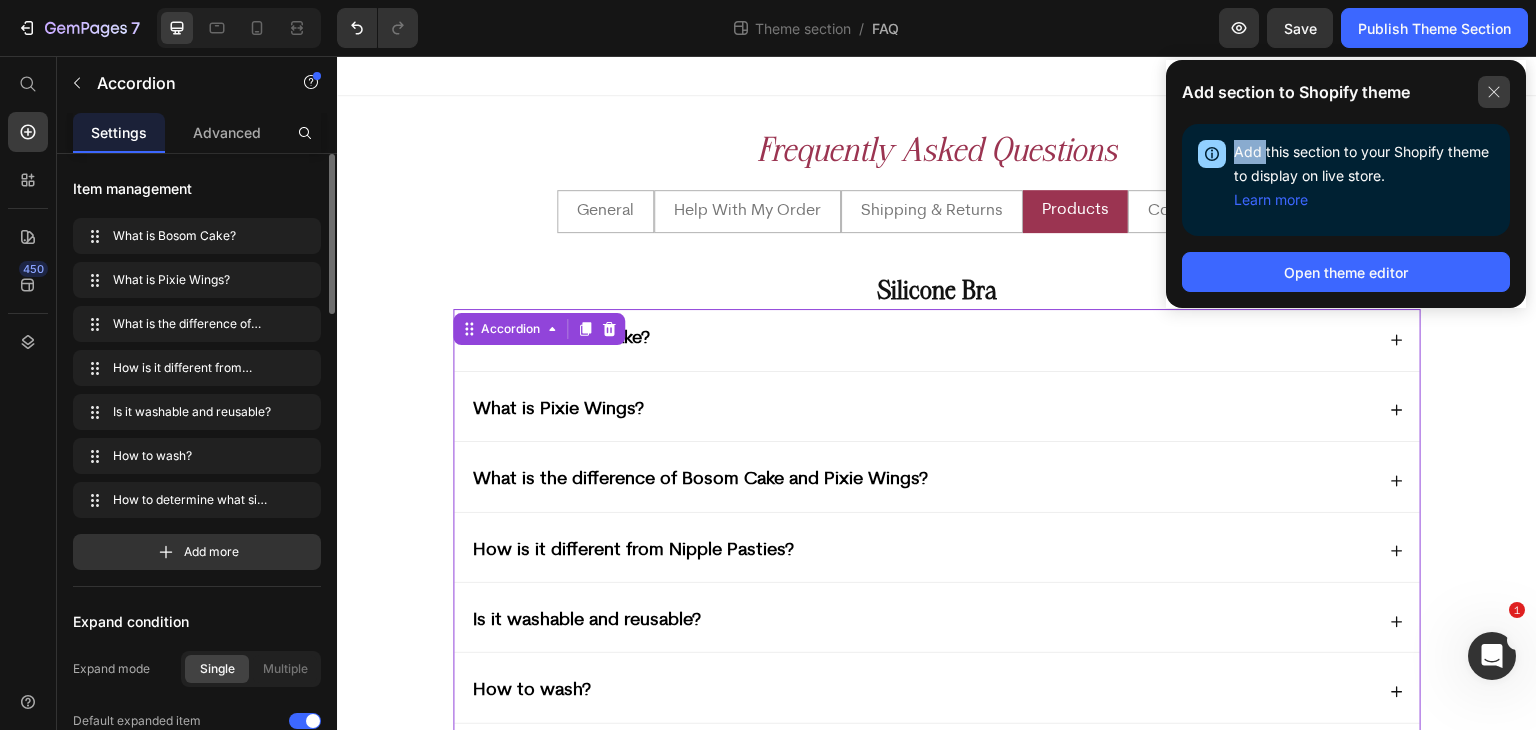 click 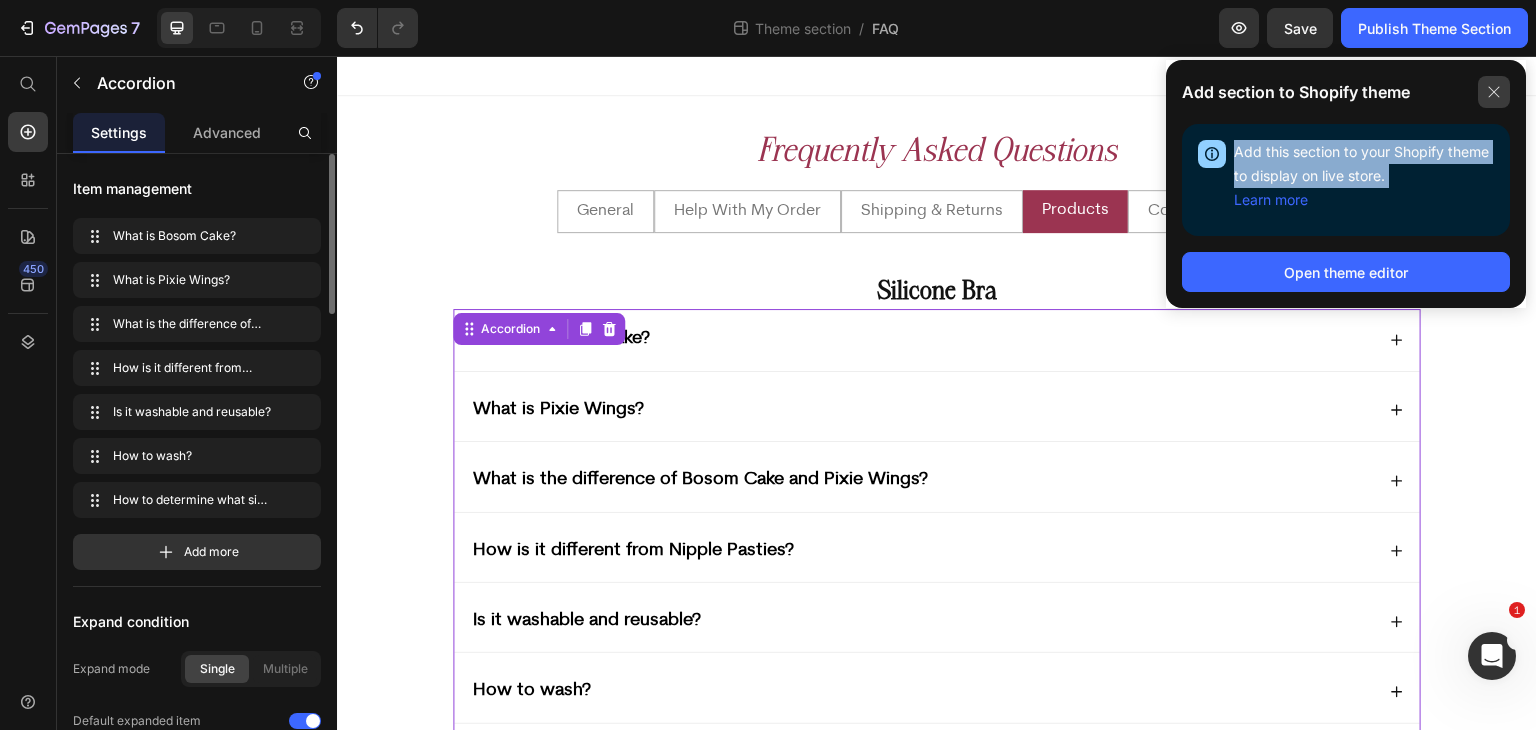 click 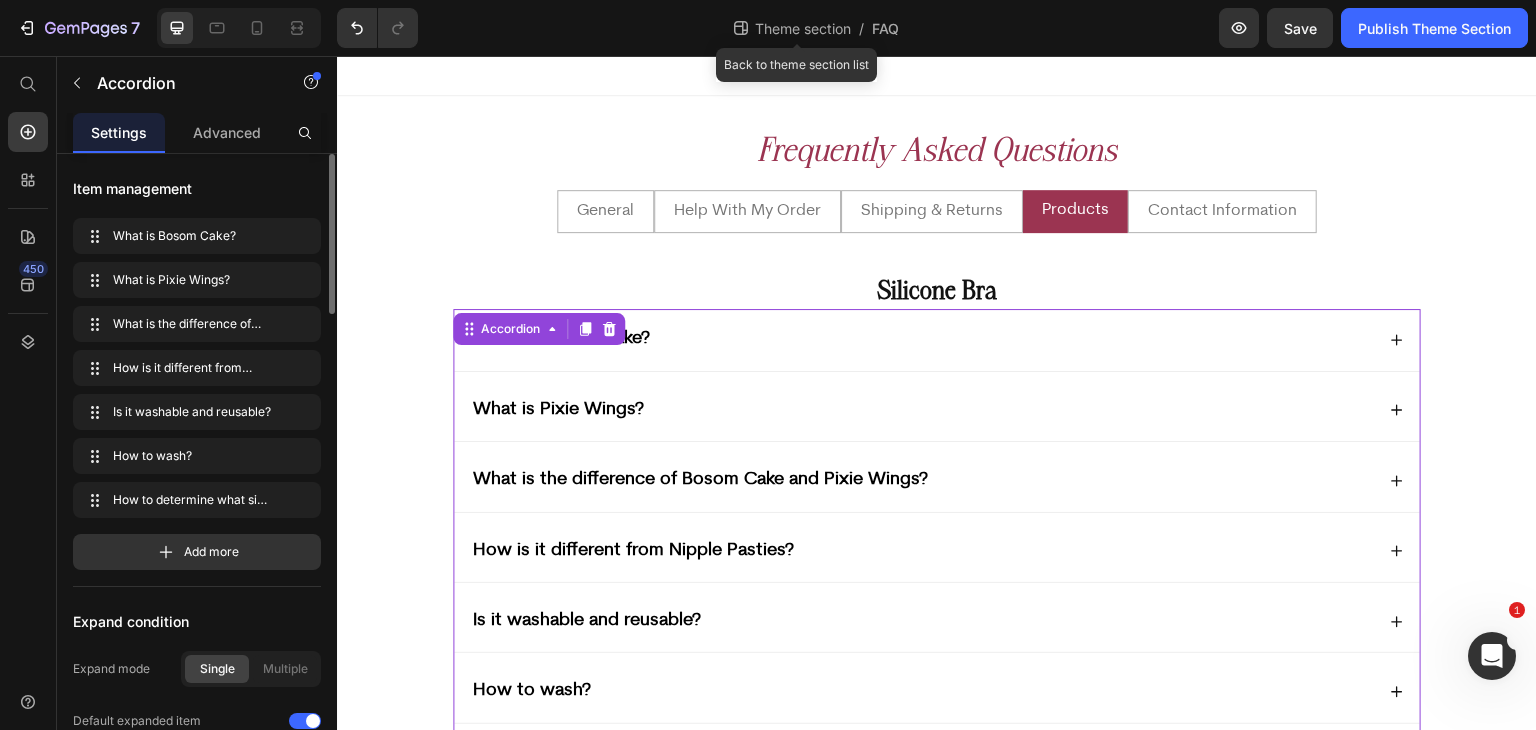 click on "Theme section" at bounding box center (803, 28) 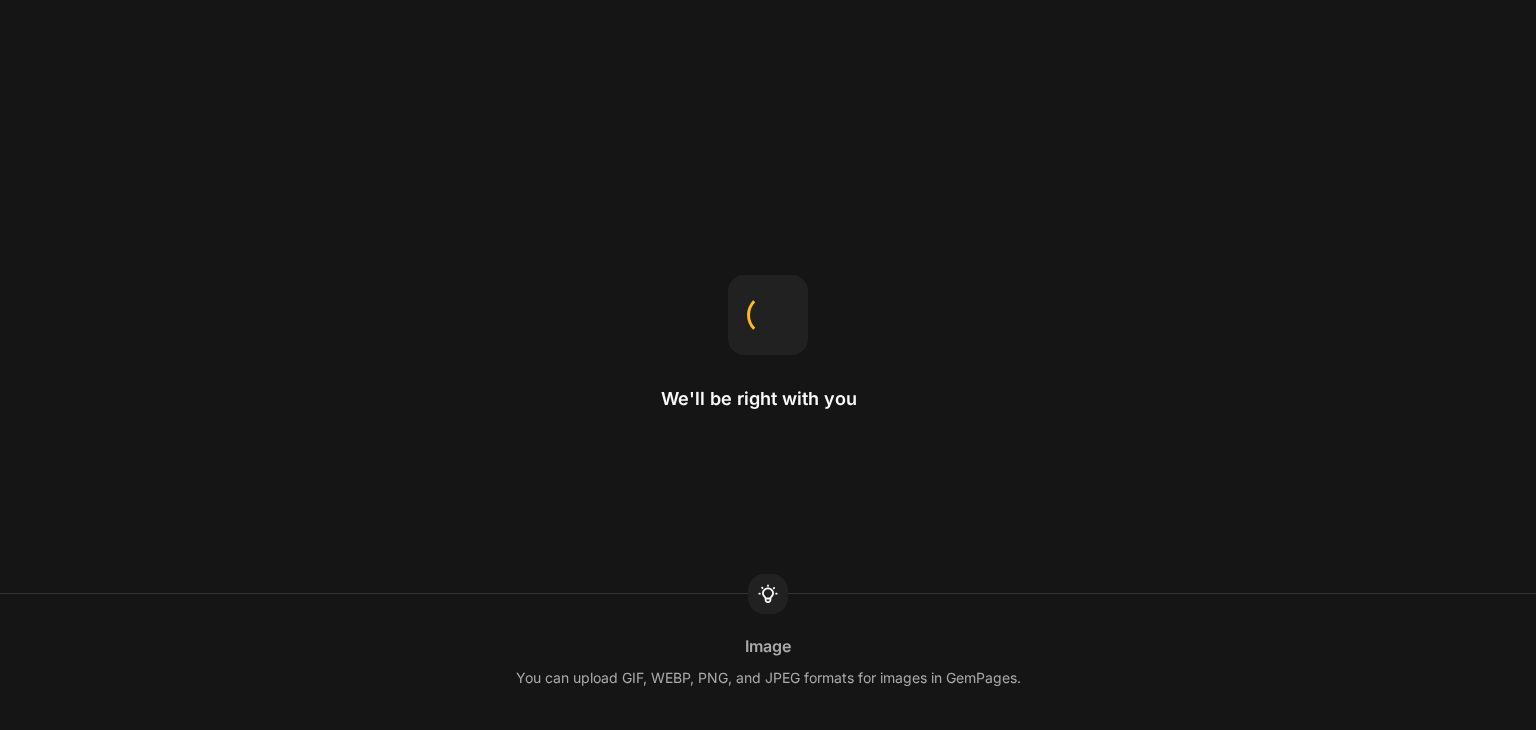 scroll, scrollTop: 0, scrollLeft: 0, axis: both 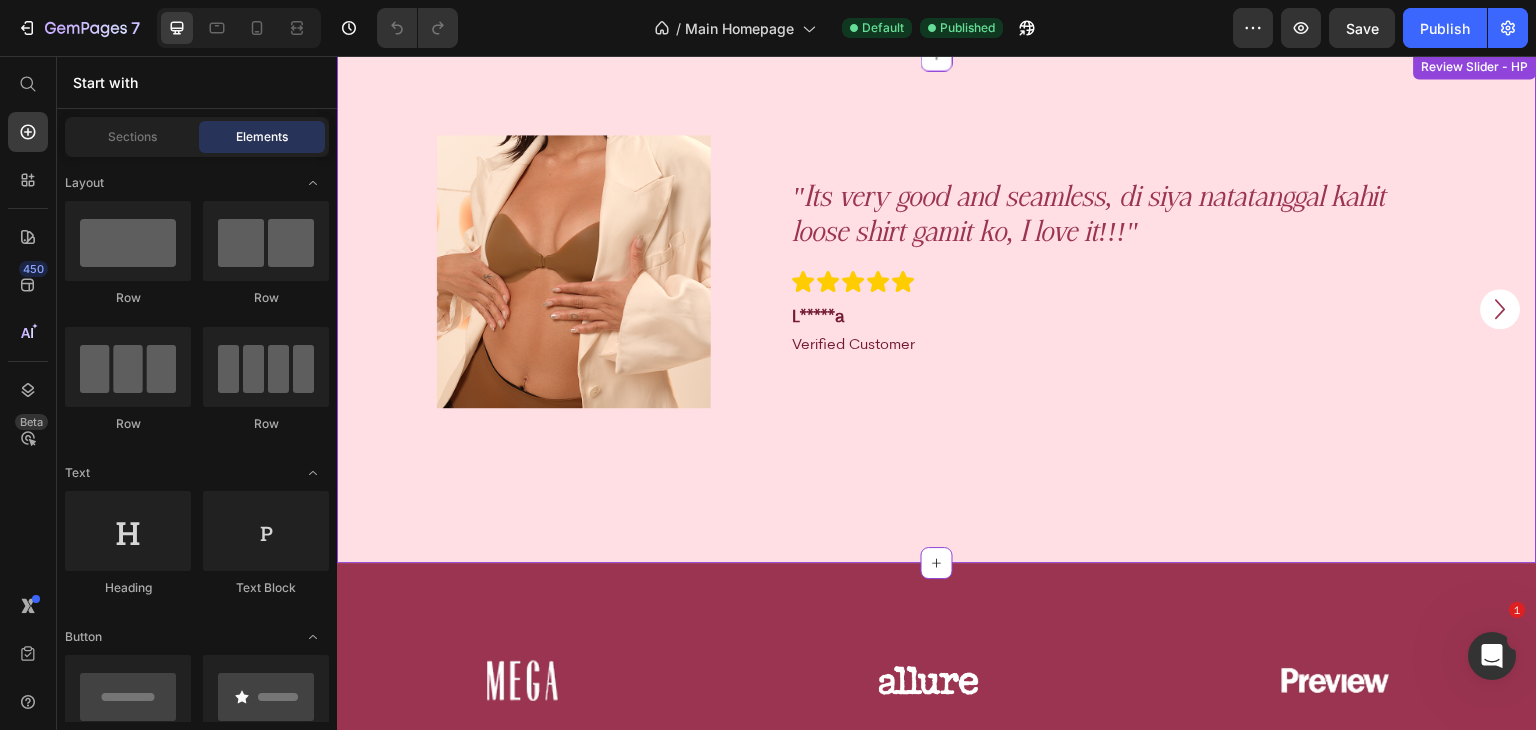 drag, startPoint x: 761, startPoint y: 238, endPoint x: 741, endPoint y: 250, distance: 23.323807 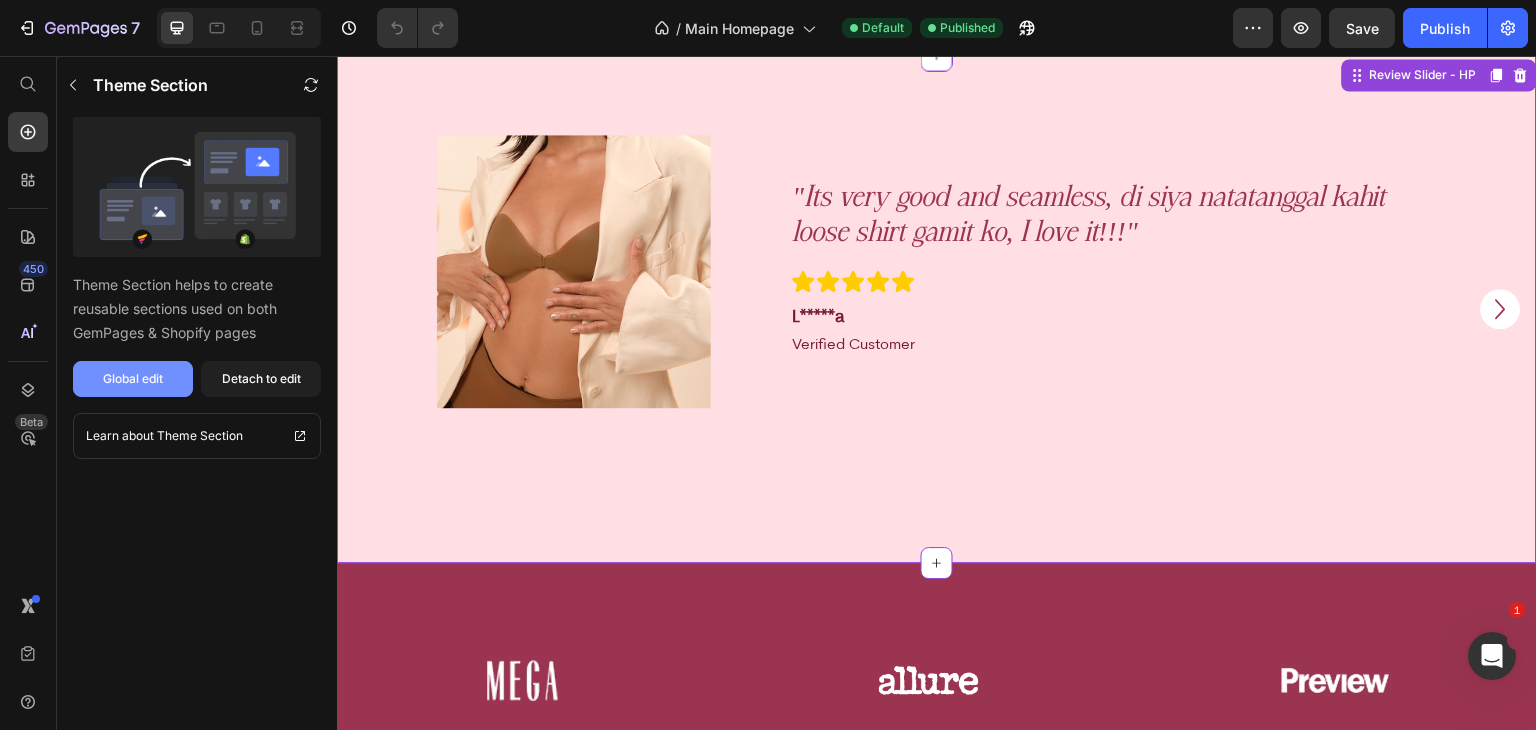 click on "Global edit" at bounding box center (133, 379) 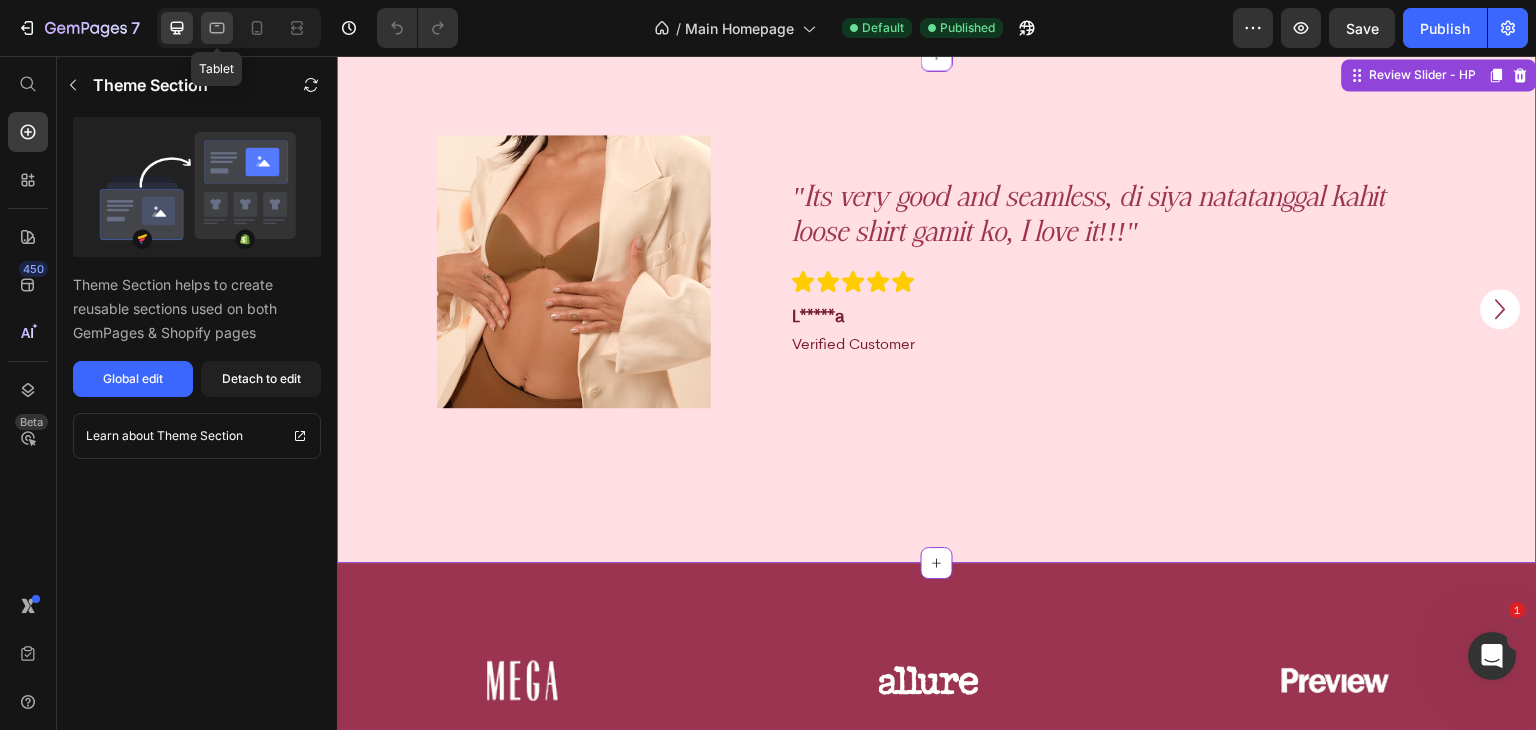click 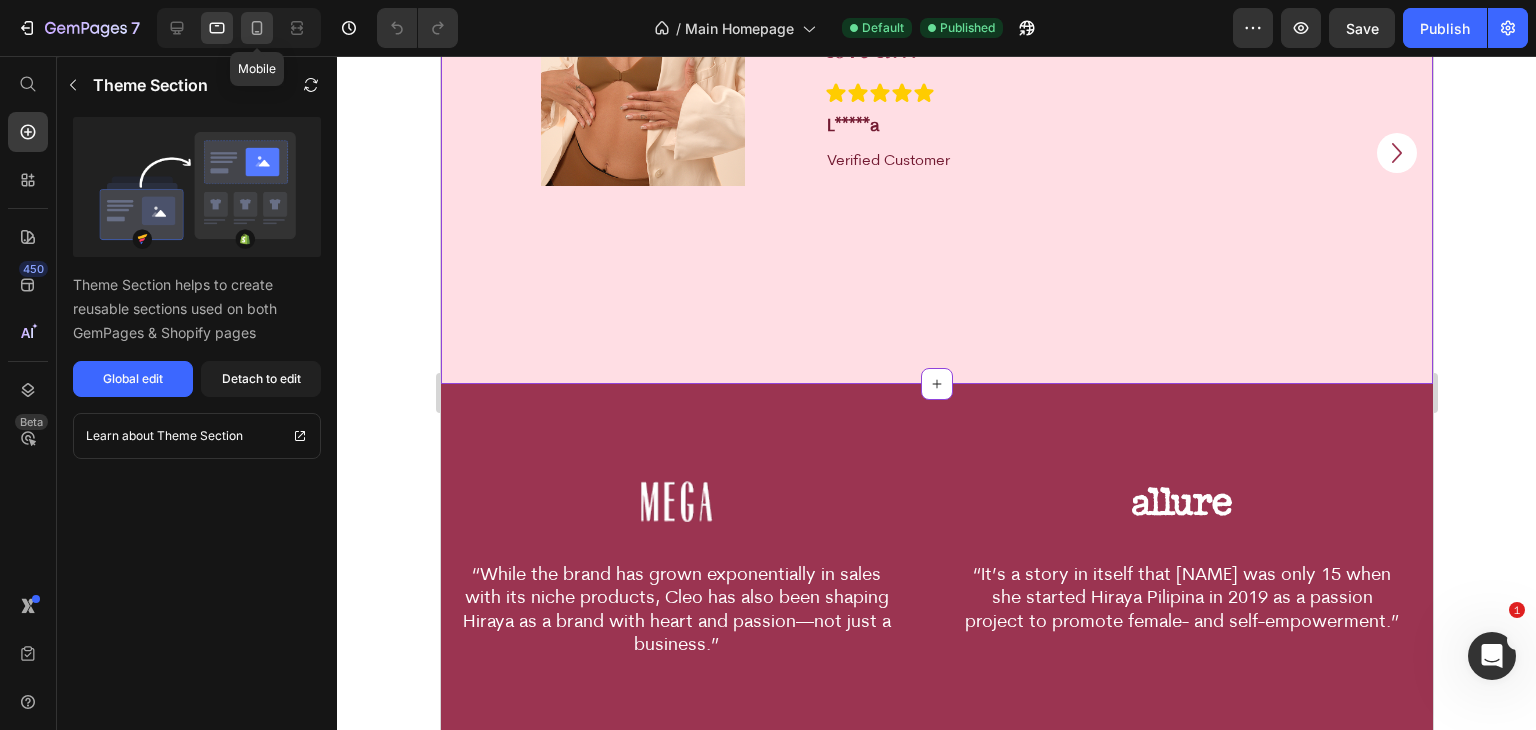 scroll, scrollTop: 2824, scrollLeft: 0, axis: vertical 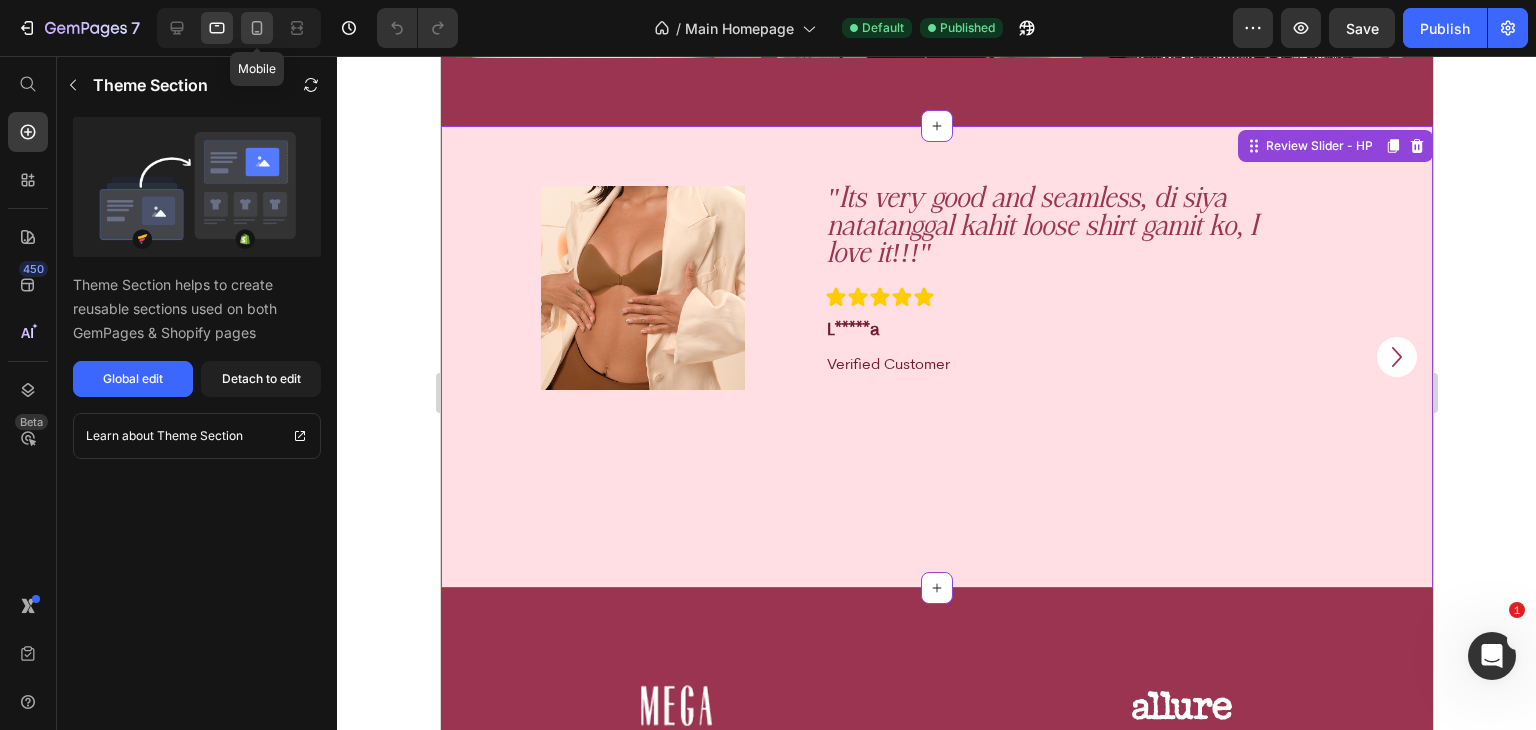 click 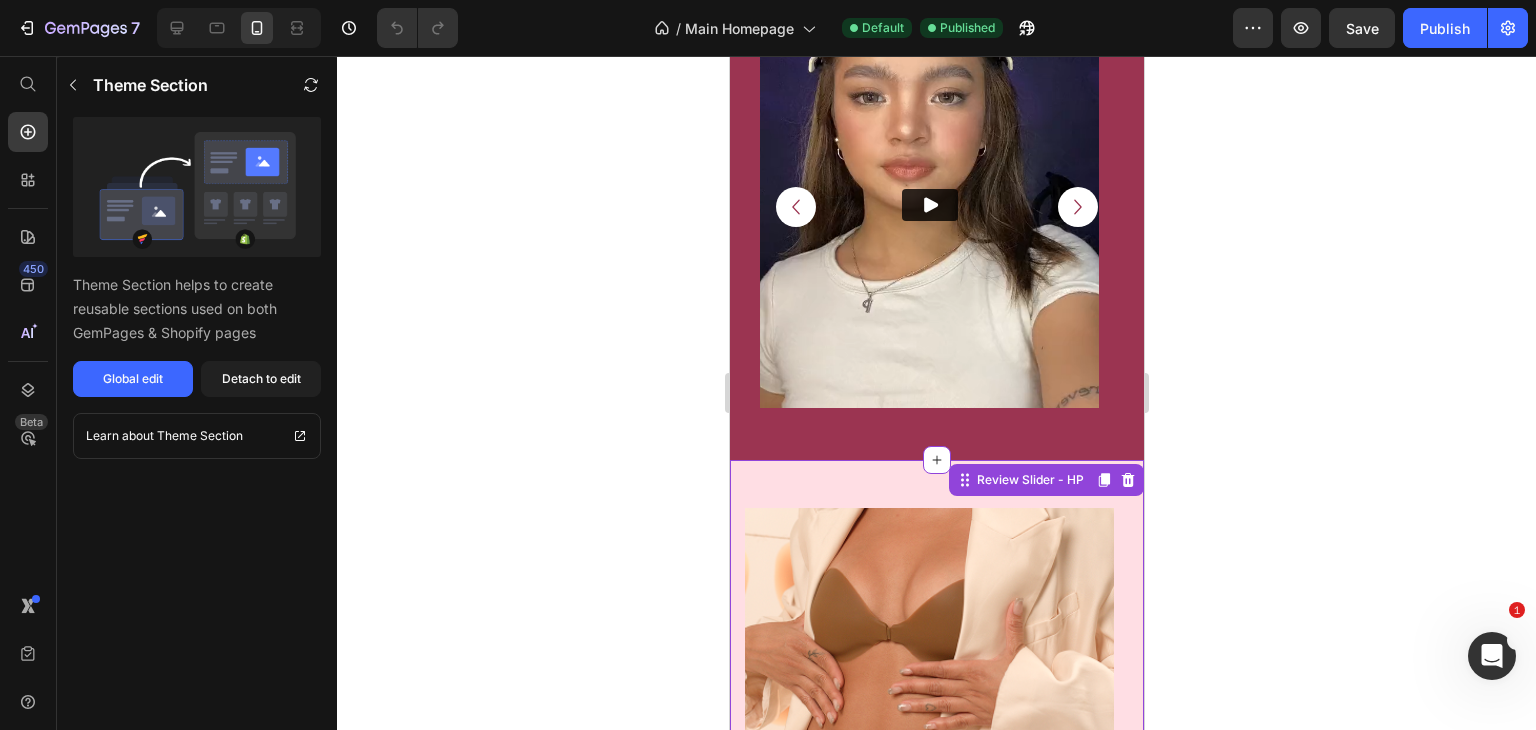 scroll, scrollTop: 2659, scrollLeft: 0, axis: vertical 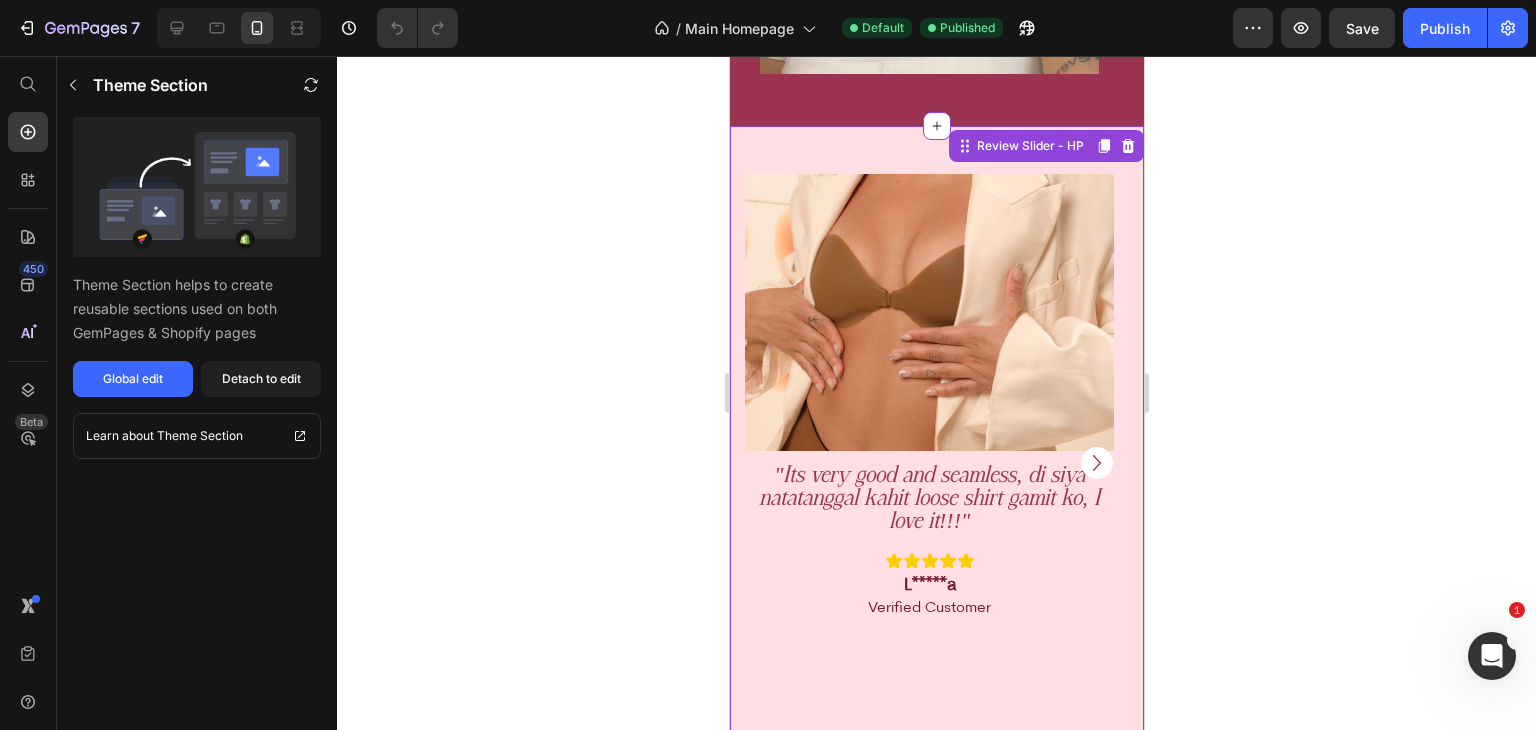 drag, startPoint x: 1343, startPoint y: 37, endPoint x: 1388, endPoint y: 55, distance: 48.466484 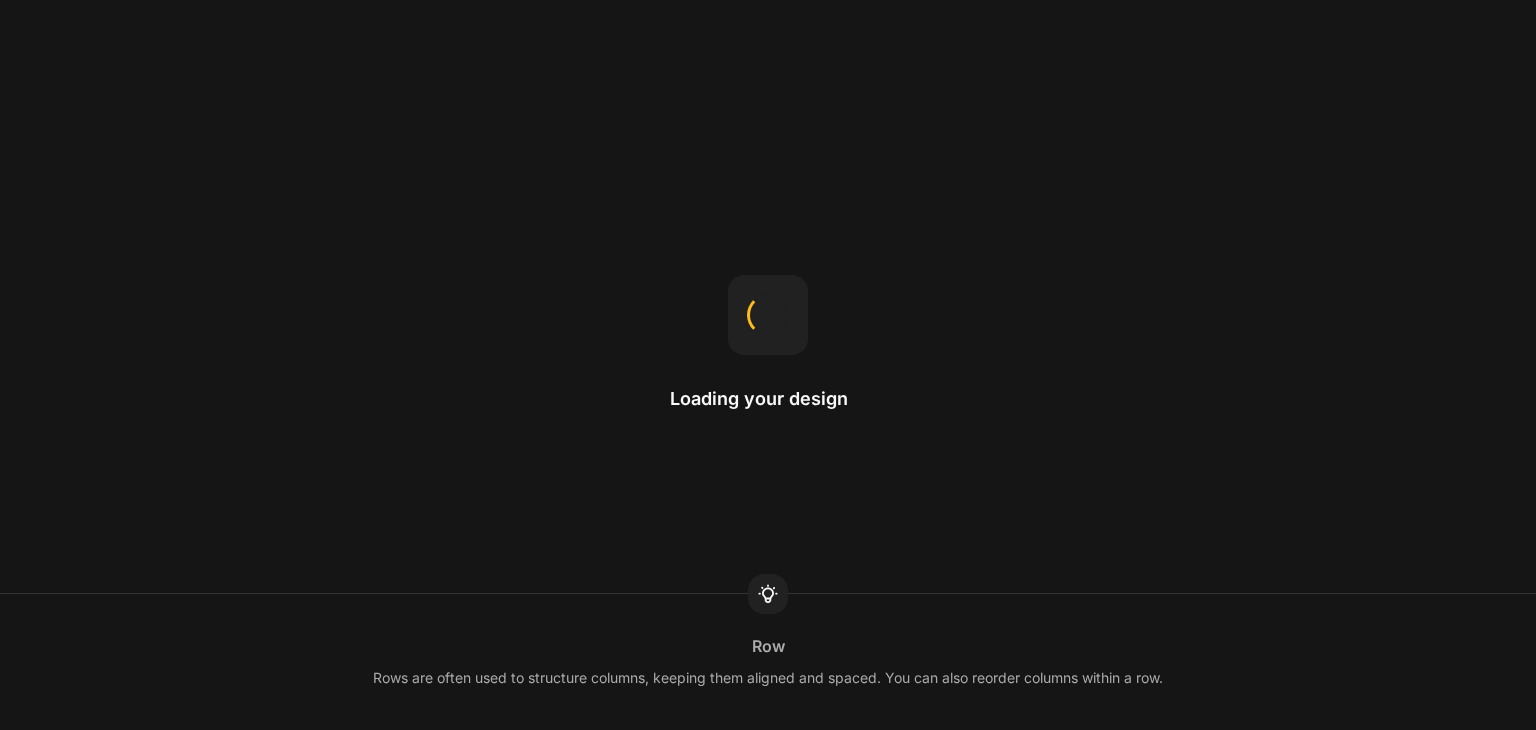 scroll, scrollTop: 0, scrollLeft: 0, axis: both 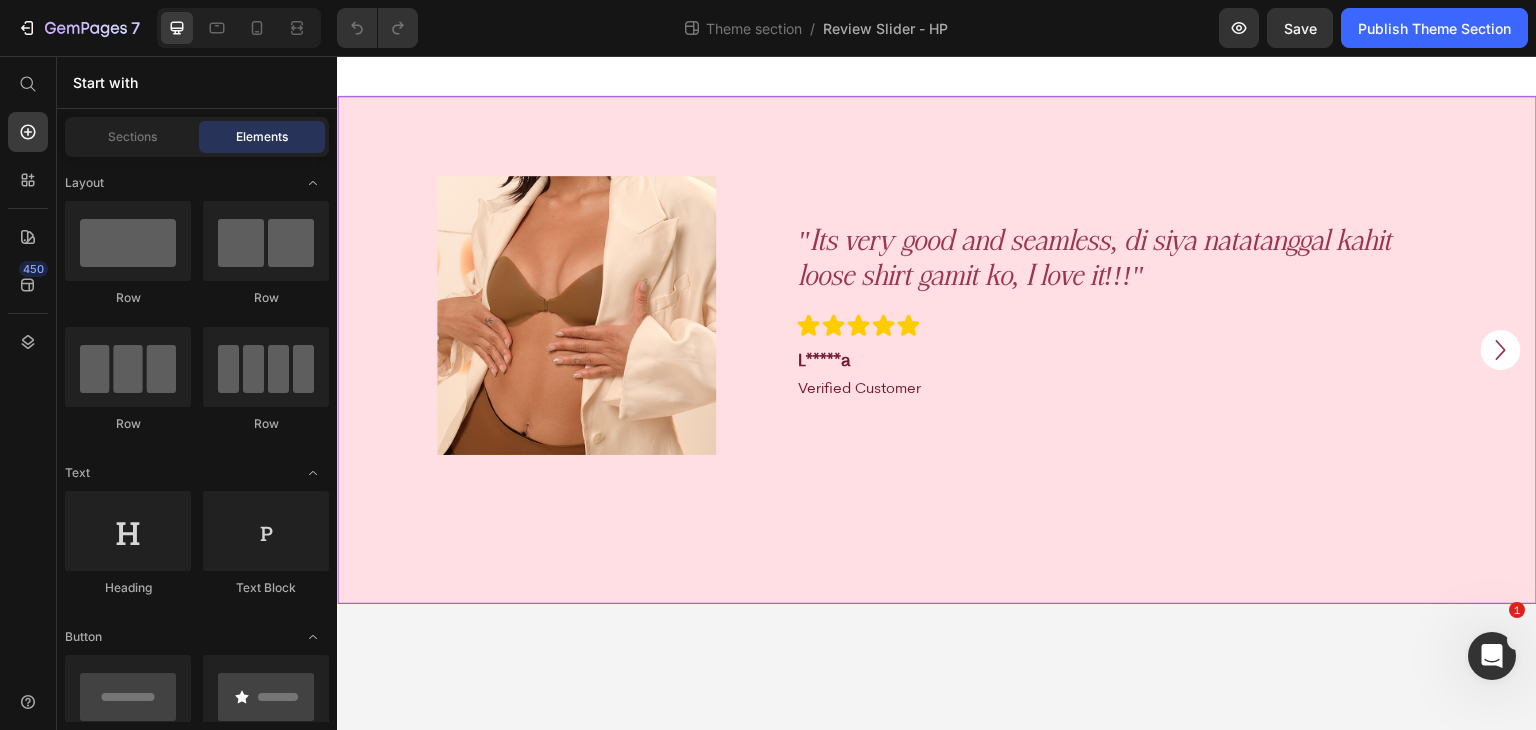 click on "Image Row "Its very good and seamless, di siya natatanggal kahit loose shirt gamit ko, I love it!!!" Text Block Icon Icon Icon Icon Icon Icon List Row [LAST_INITIAL]*****a Heading Row Verified Customer Heading Row Row Row Image Row "Everything was well done. I am satisfied and am hoping to learn to be a pro in putting this on. It was a bit challenging, especially when I tried it on after my PE classes out of pure excitement upon receiving it. I'm happy and ready to slay with my cute fitted tops using this one! Thanks" Text Block Icon Icon Icon Icon Icon Icon List Row [LAST_INITIAL]*****p Heading Row Verified Customer Heading Row Row Row Image Row "Soooo satisfied with this purchase. As a plus size woman (as in super plus size), I got the cup DD and the girls are so secured. I so love how the bossom cake covers and secures the bugelyas. Pawisin din ako and I've been wearing this since earlier pagdating di naman nalaglag. Thankies!" Text Block Icon Icon Icon Icon Icon Icon List Row [LAST_INITIAL]*****e" at bounding box center (937, 350) 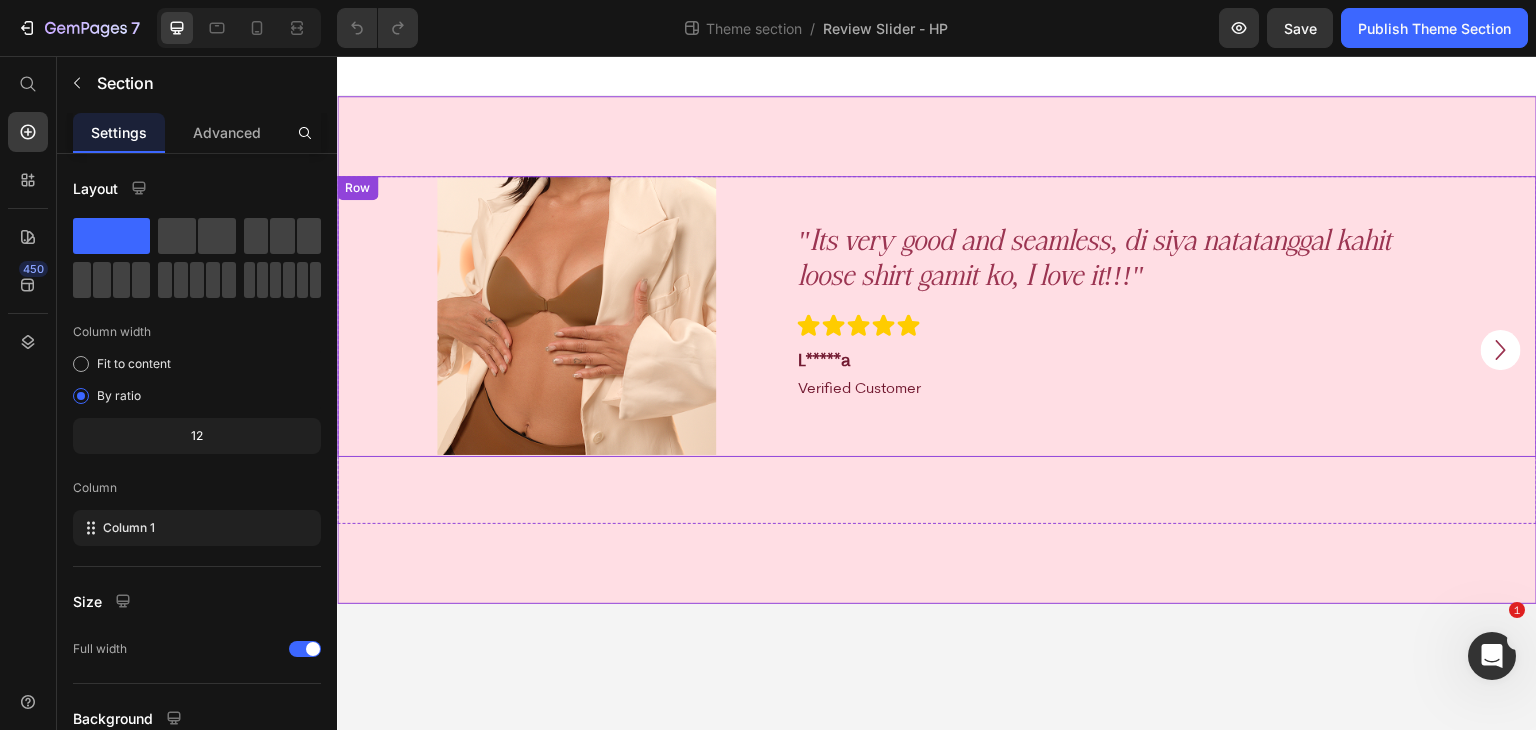 click on "Its very good and seamless, di siya natatanggal kahit loose shirt gamit ko, I love it!!!" Text Block Icon Icon Icon Icon Icon Icon List Row [LAST_INITIAL]*****a Heading Row Verified Customer Heading Row Row Row" at bounding box center (1106, 316) 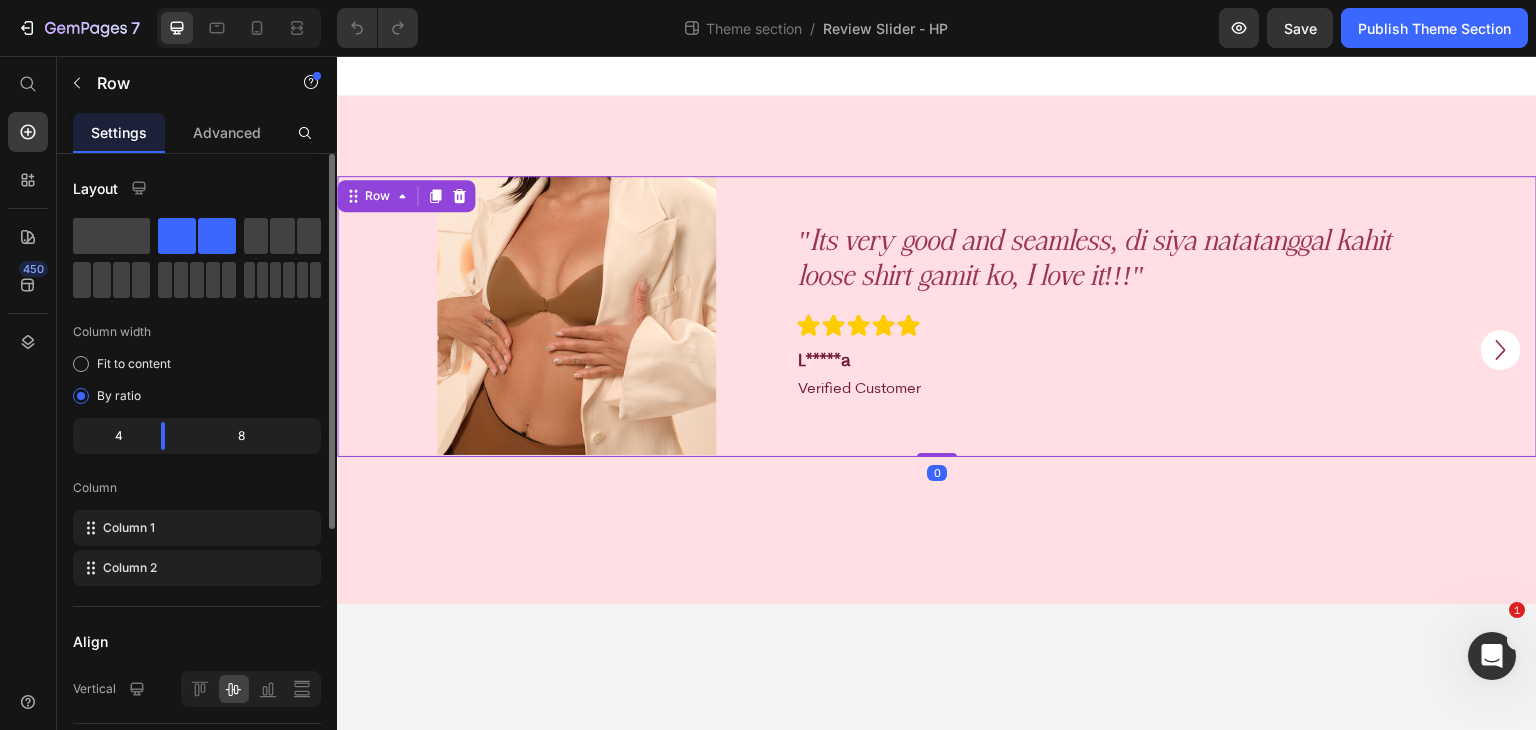 scroll, scrollTop: 333, scrollLeft: 0, axis: vertical 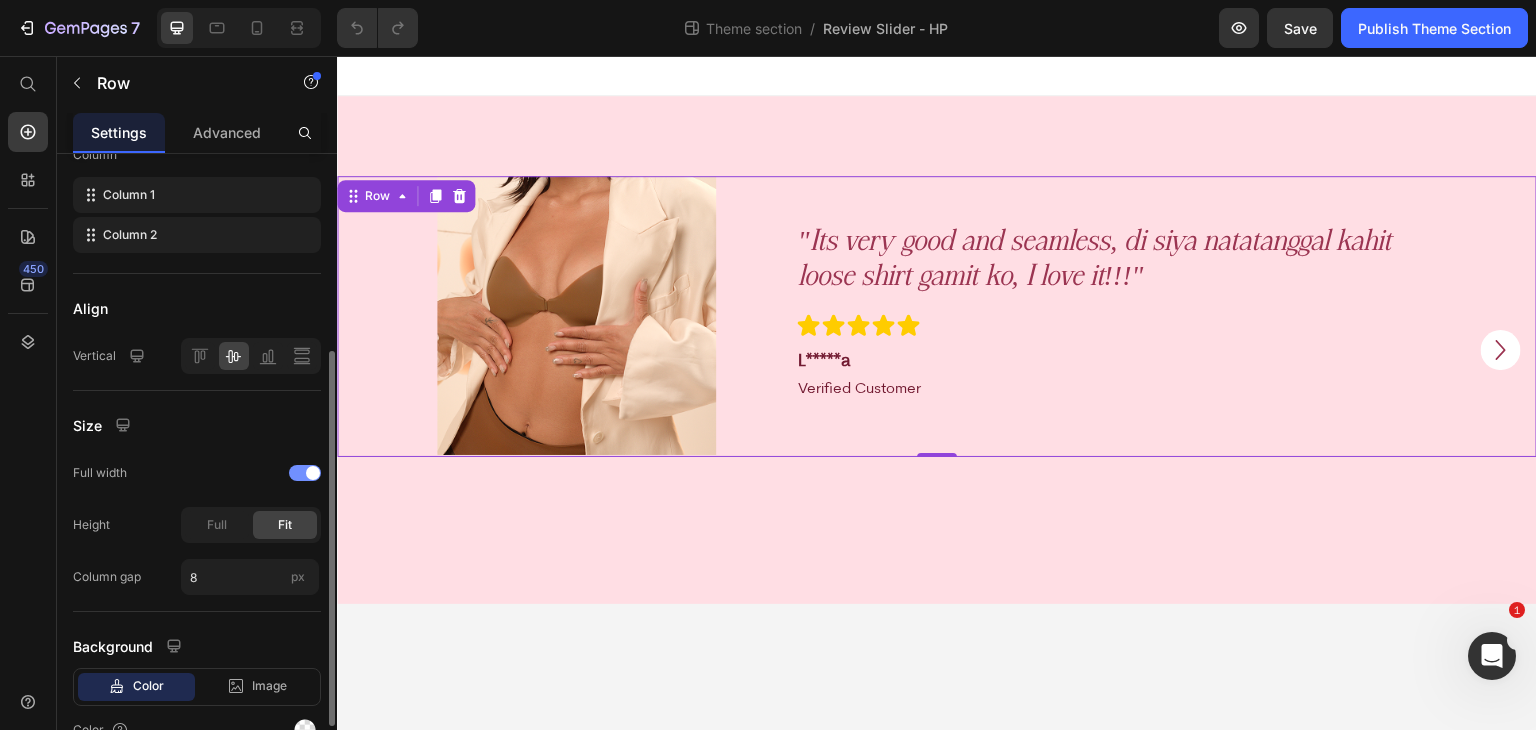 click at bounding box center [305, 473] 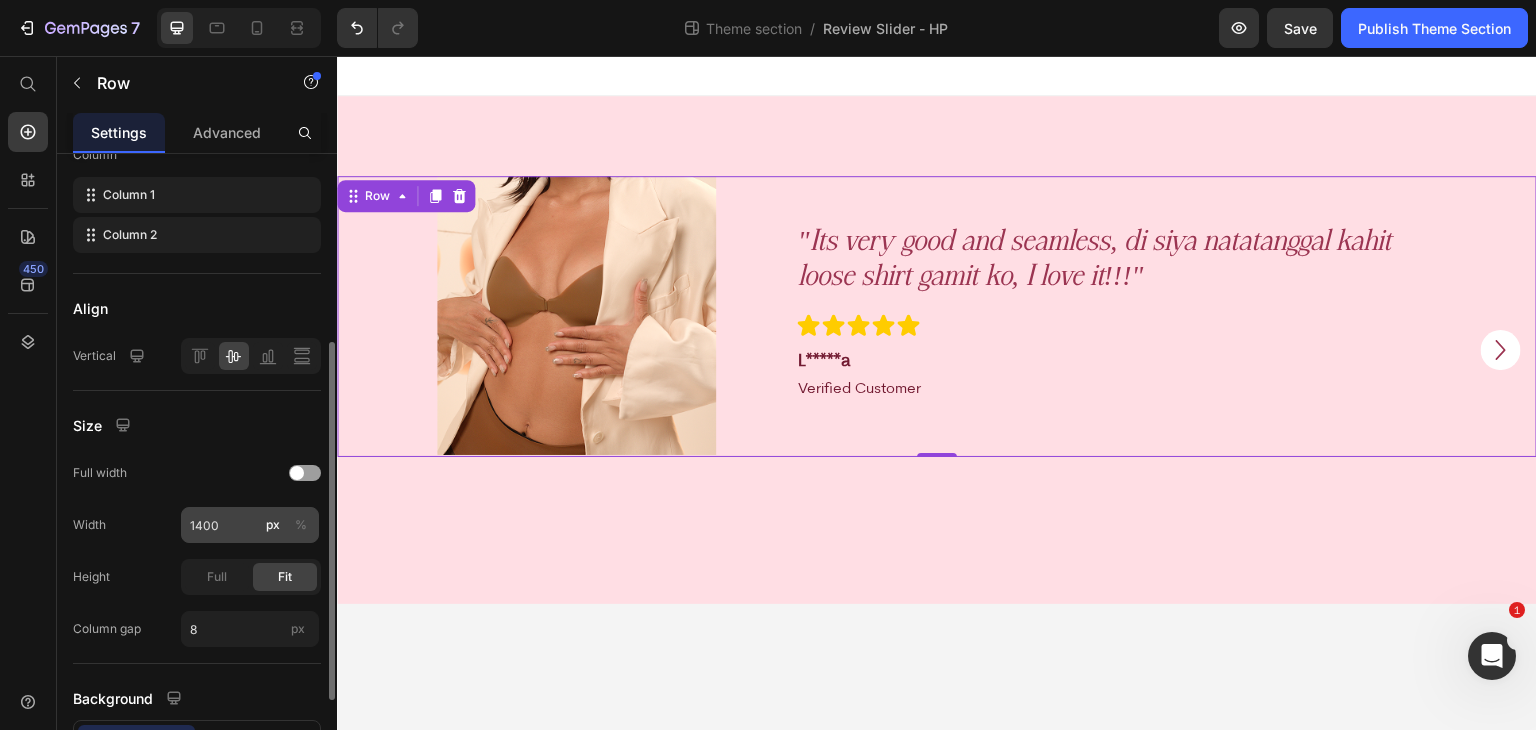 click on "%" 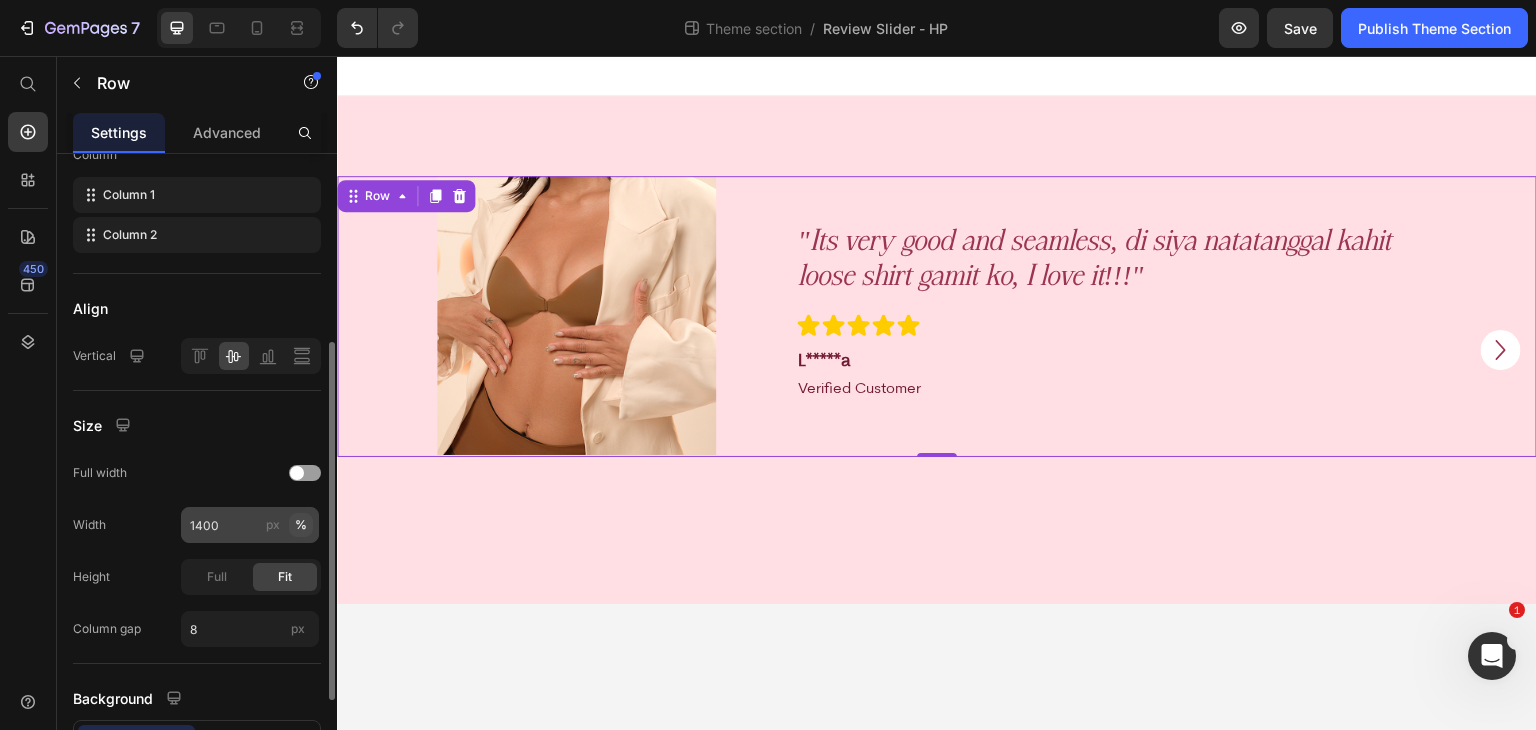 click on "%" at bounding box center [301, 525] 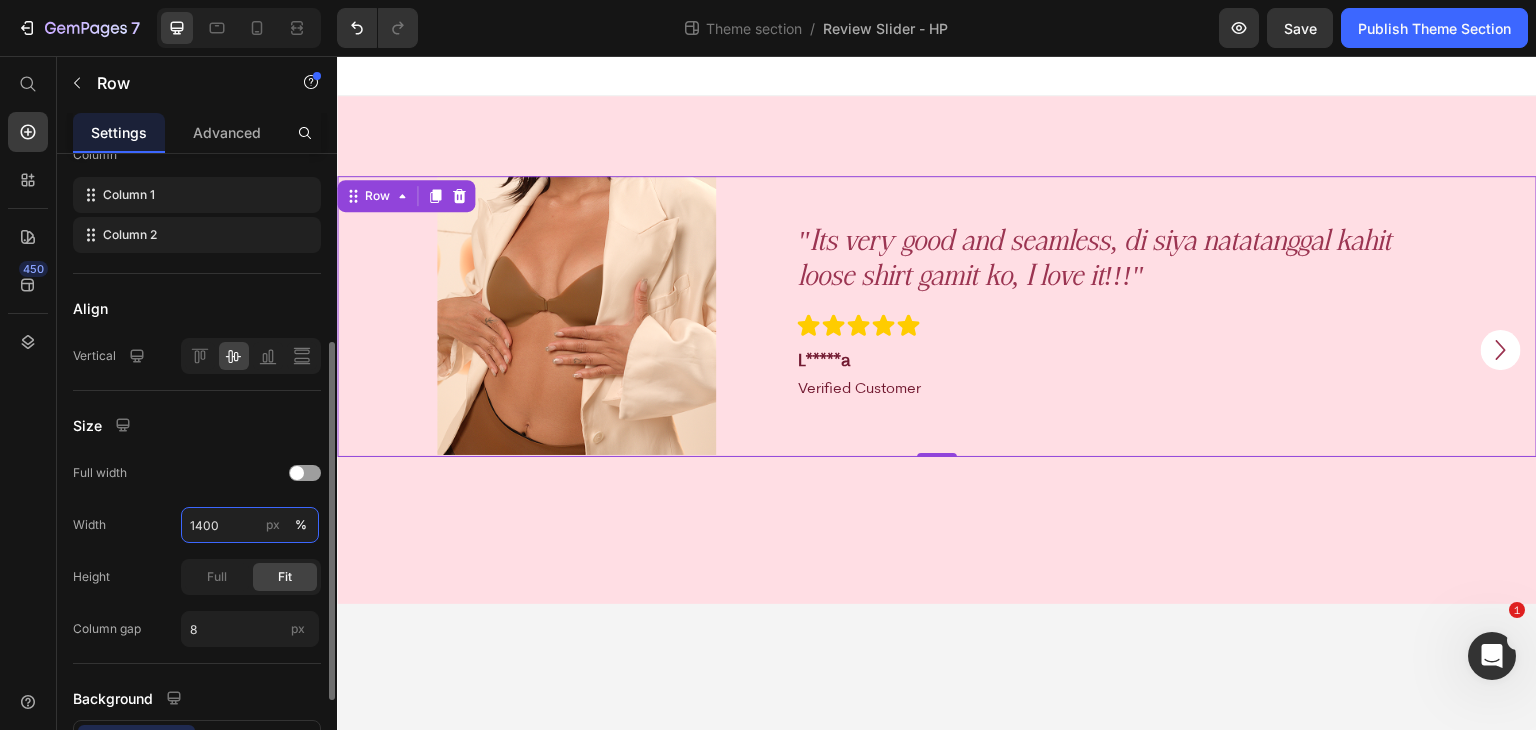 click on "1400" at bounding box center [250, 525] 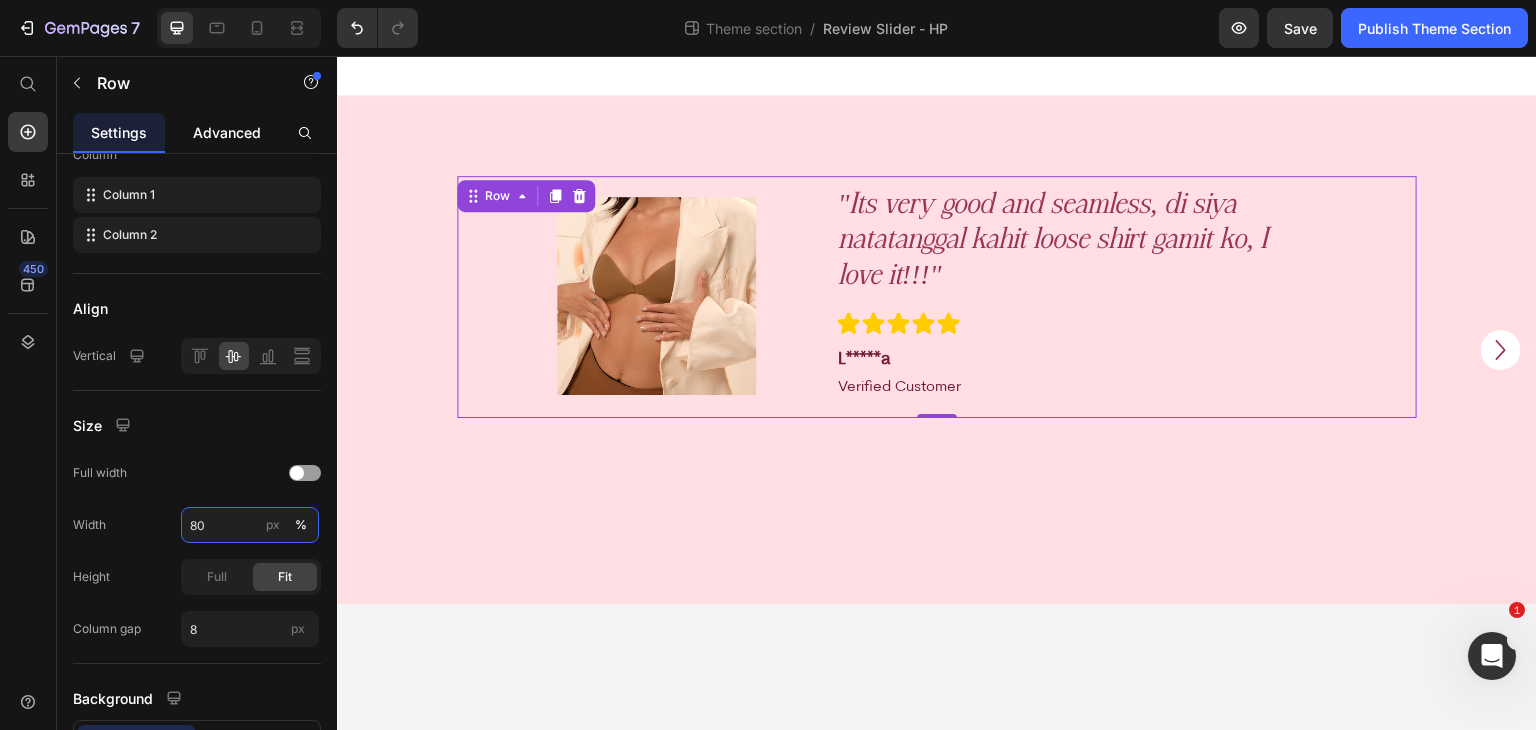 type on "80" 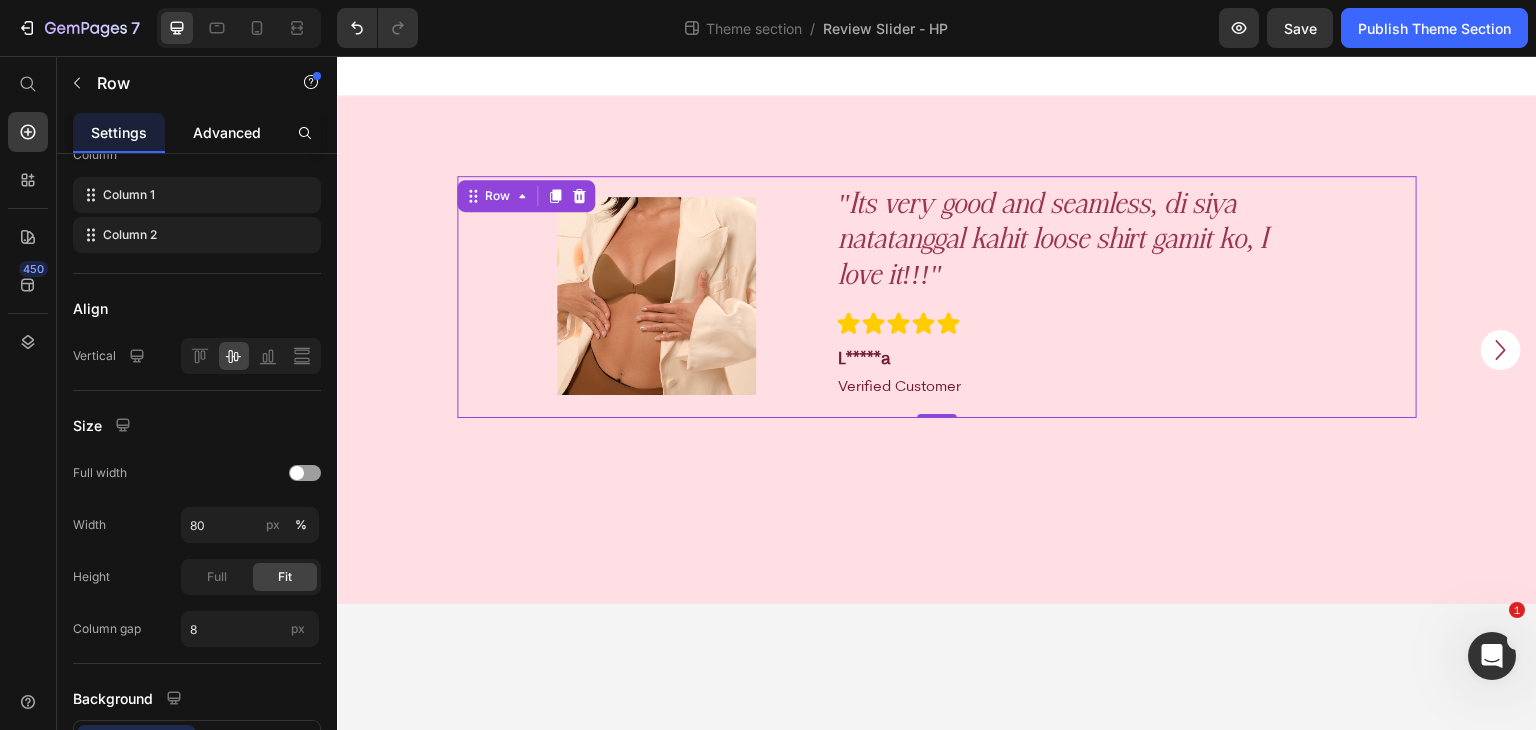 click on "Advanced" 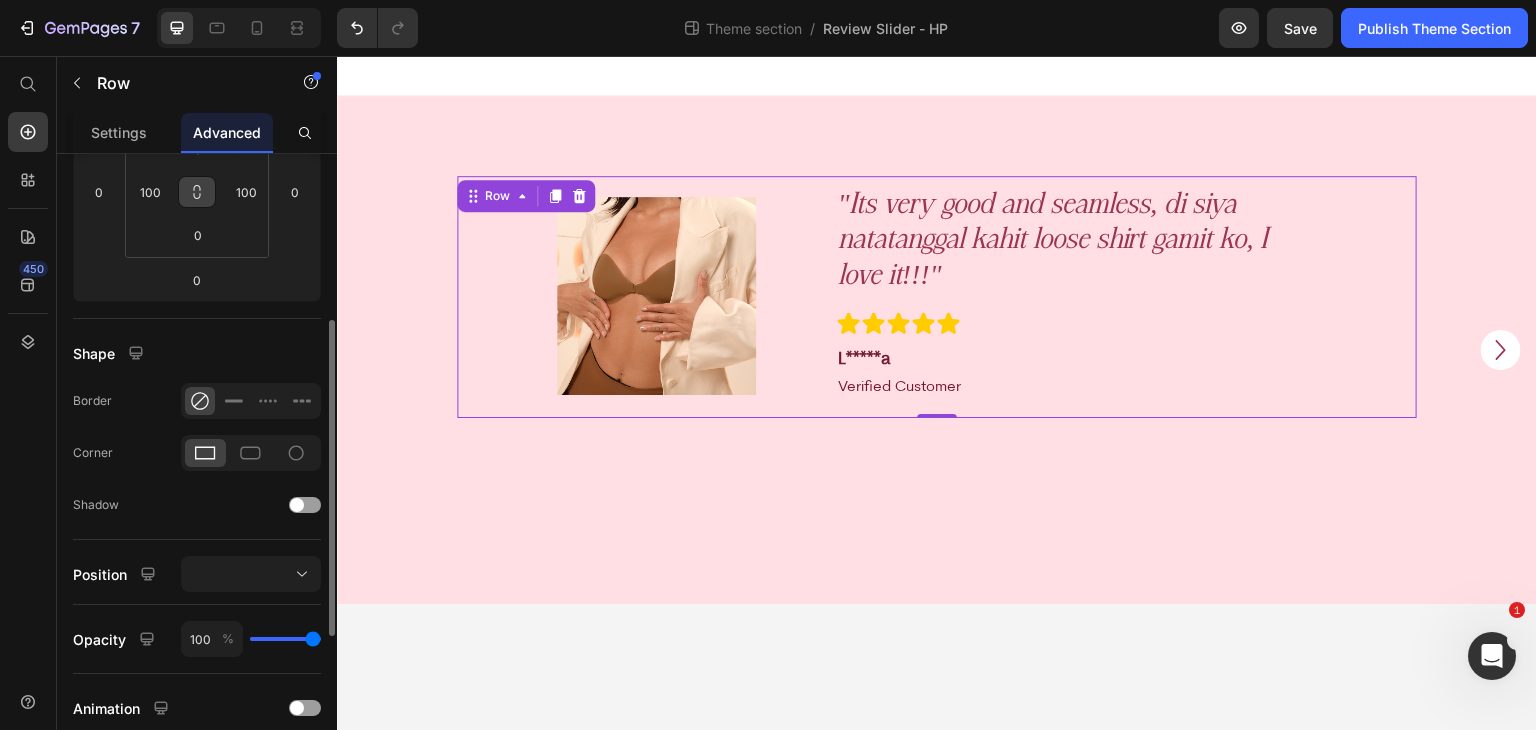 scroll, scrollTop: 0, scrollLeft: 0, axis: both 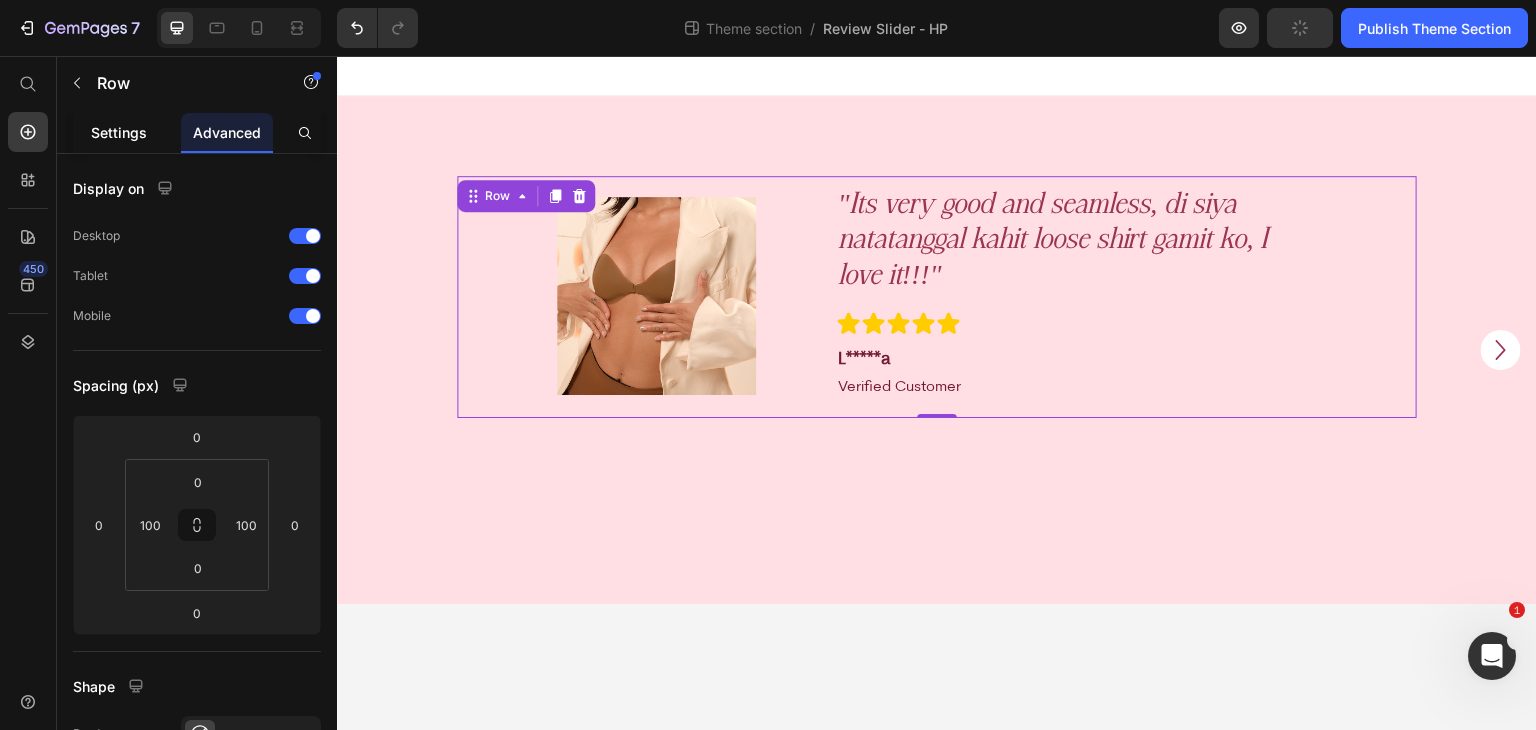 drag, startPoint x: 123, startPoint y: 124, endPoint x: 128, endPoint y: 141, distance: 17.720045 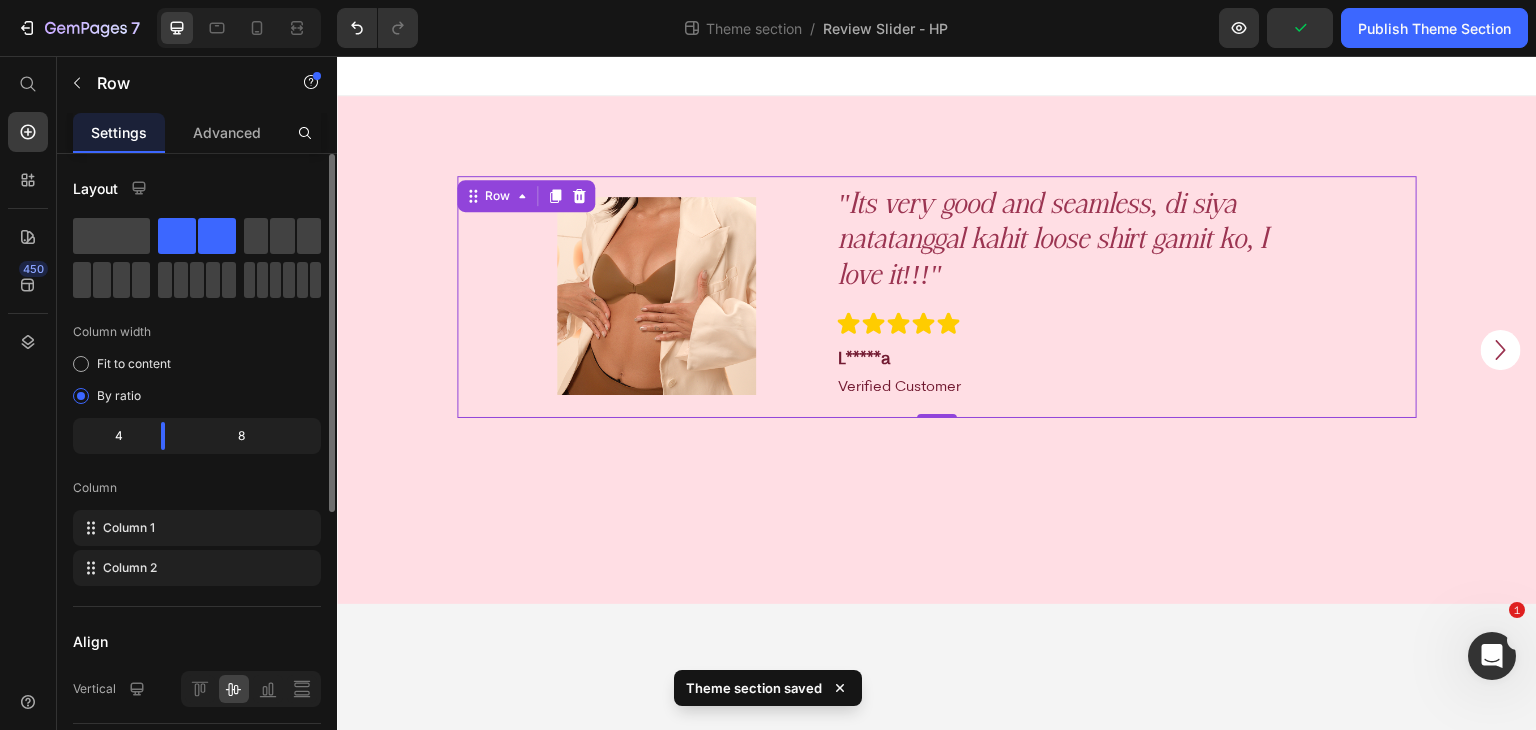 scroll, scrollTop: 333, scrollLeft: 0, axis: vertical 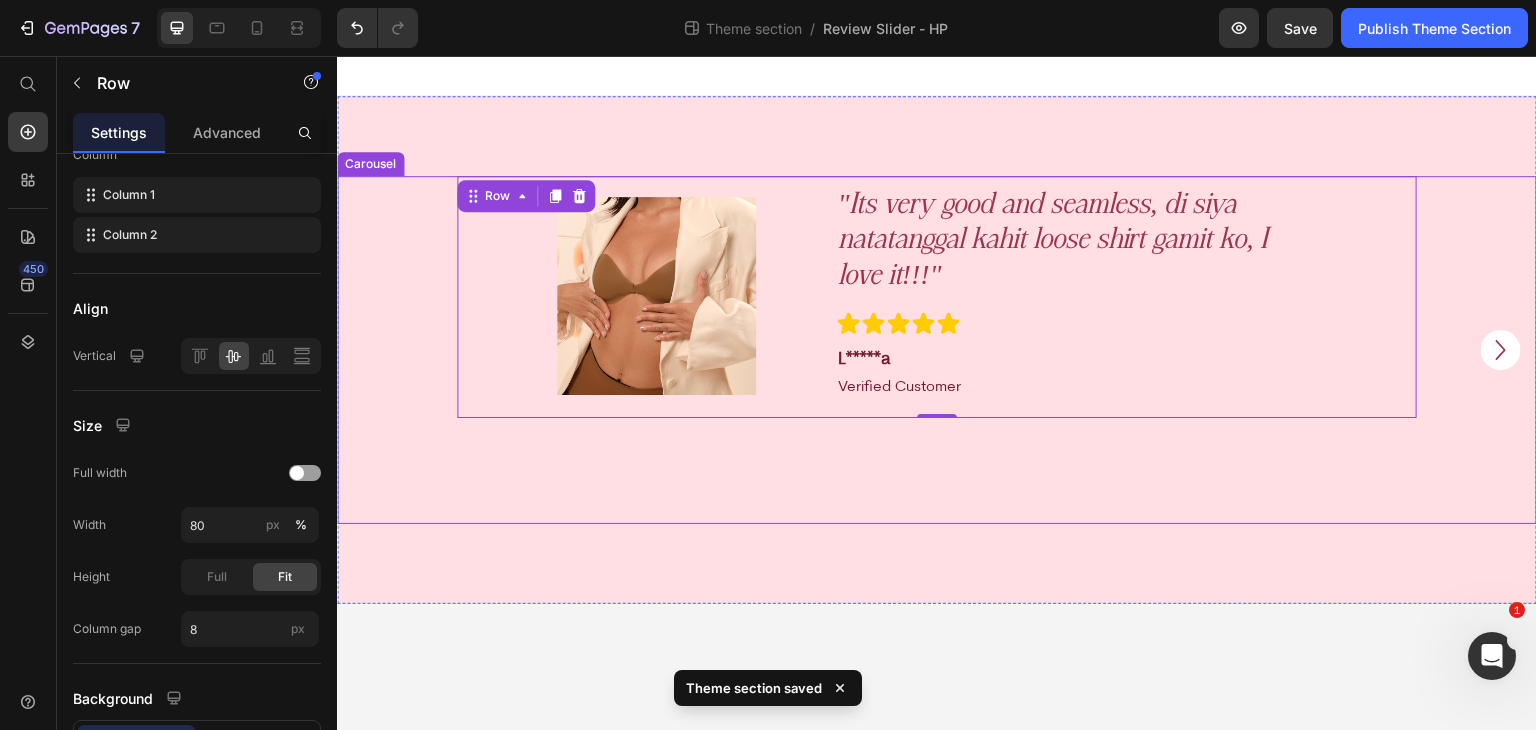 drag, startPoint x: 671, startPoint y: 479, endPoint x: 598, endPoint y: 470, distance: 73.552704 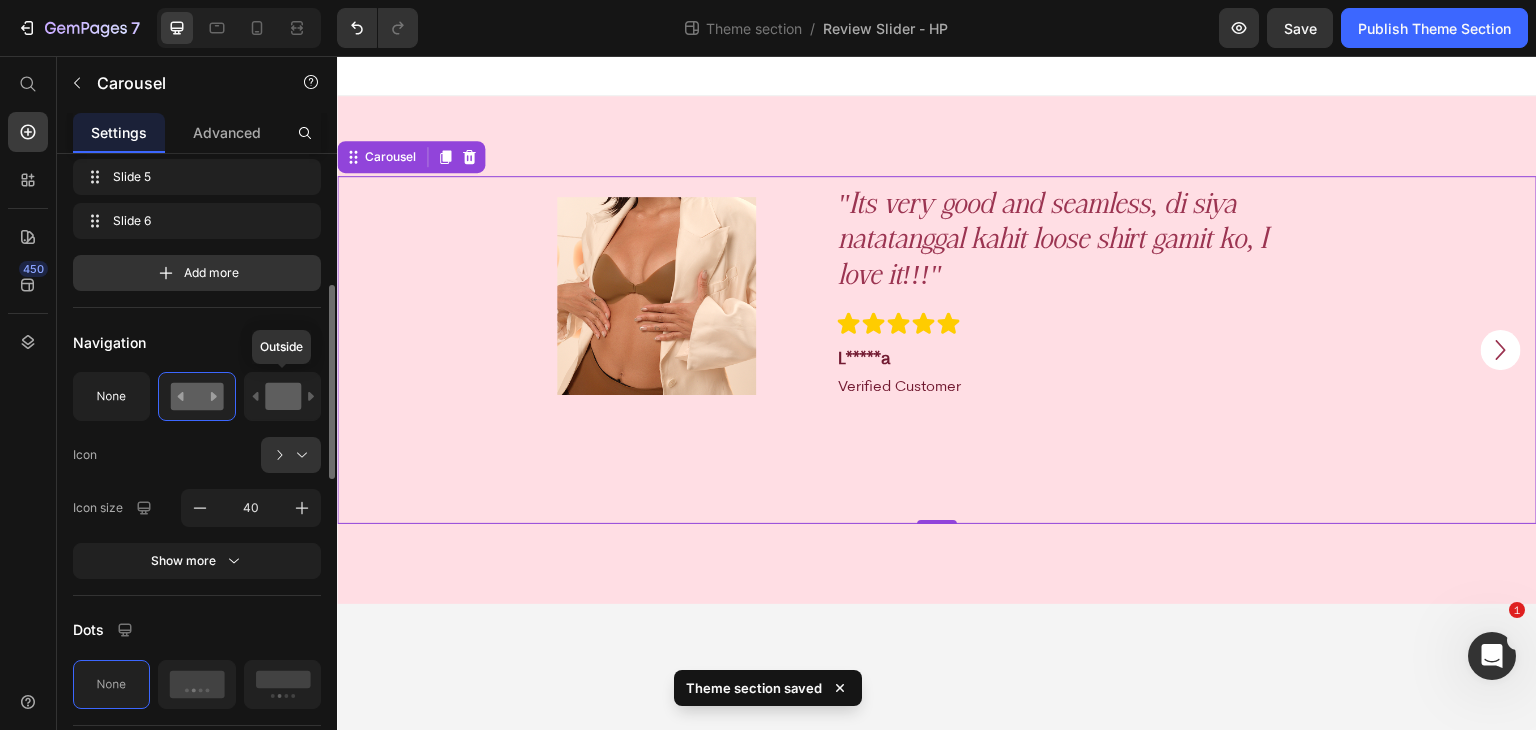 scroll, scrollTop: 0, scrollLeft: 0, axis: both 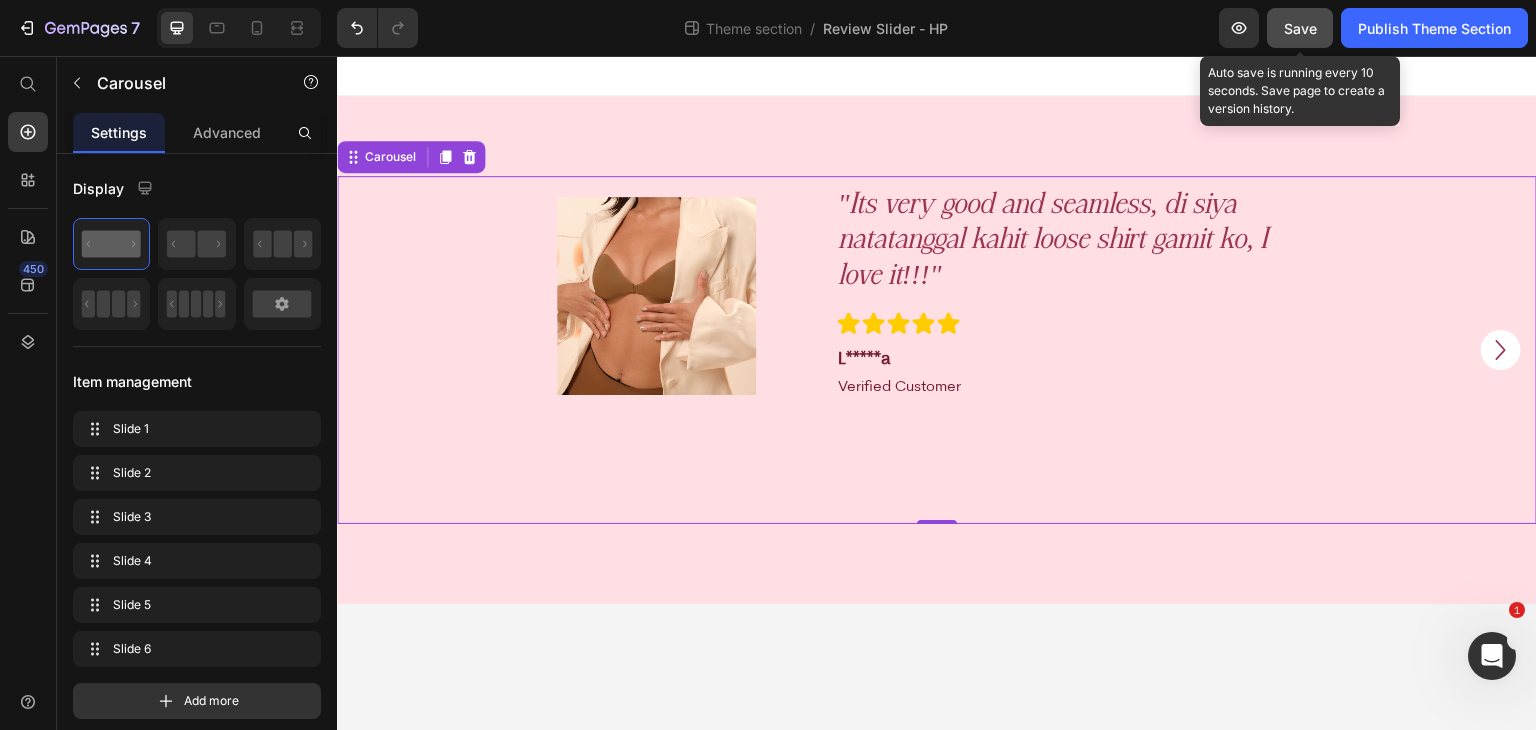 click on "Save" 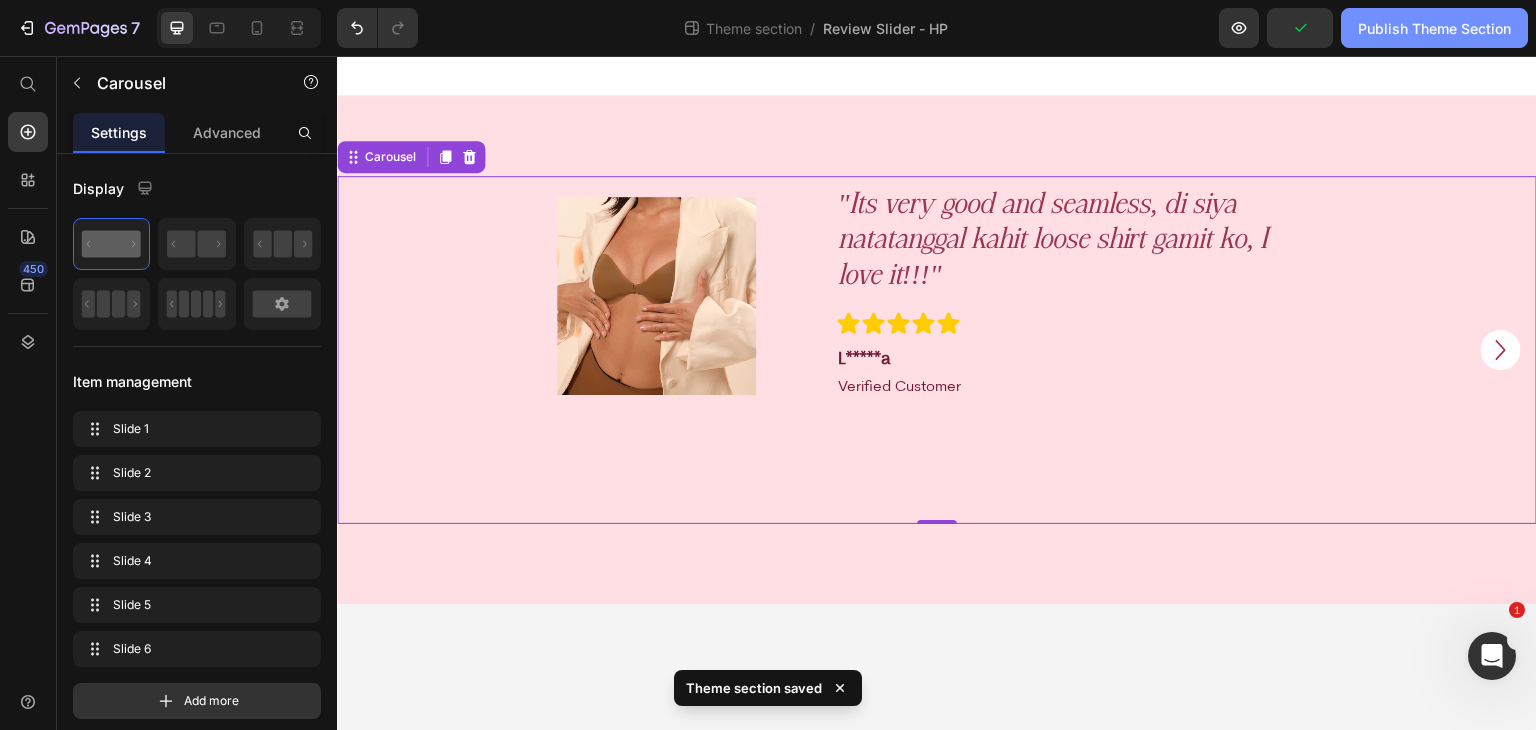 click on "Publish Theme Section" at bounding box center (1434, 28) 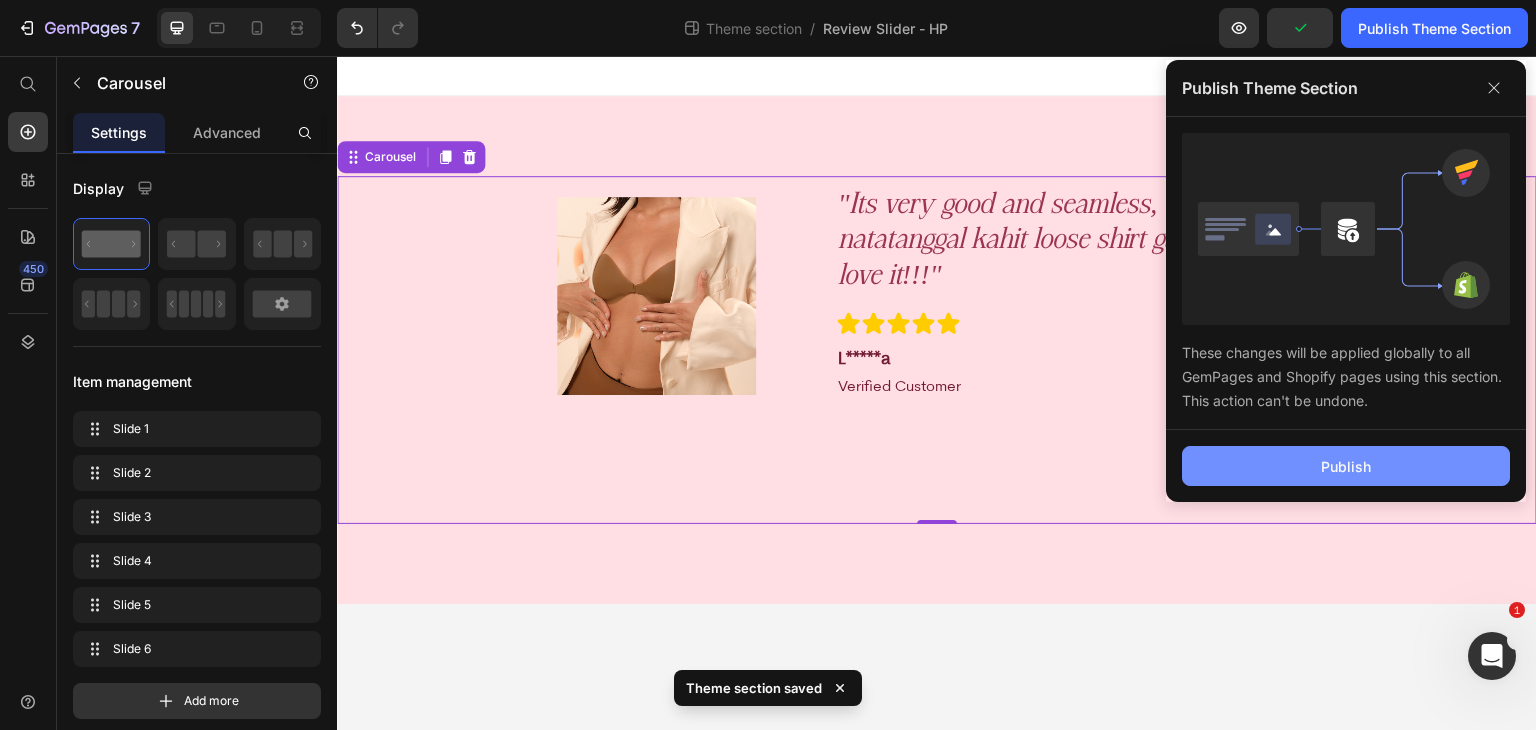 click on "Publish" 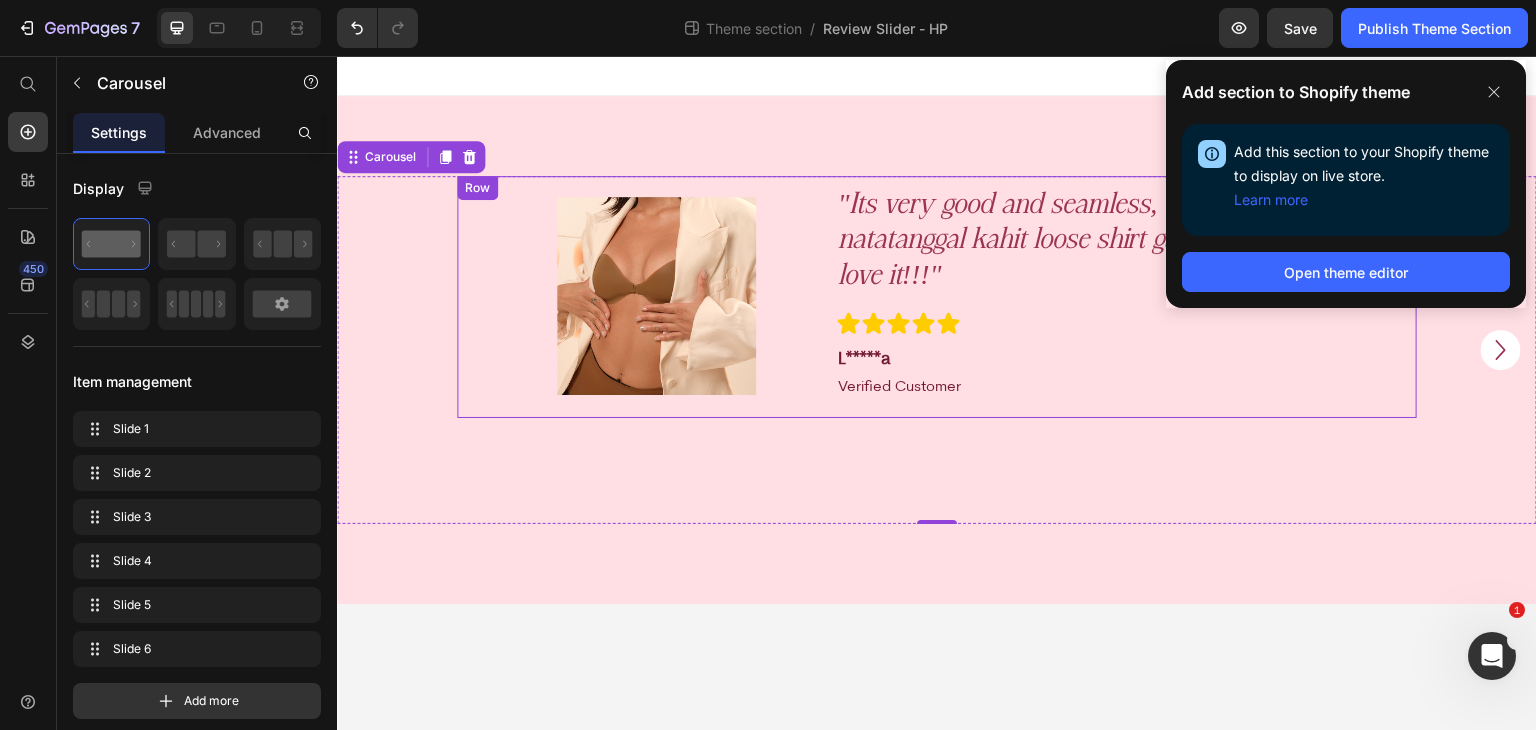 click on "Image Row "Its very good and seamless, di siya natatanggal kahit loose shirt gamit ko, I love it!!!" Text Block Icon Icon Icon Icon Icon Icon List Row [LAST_INITIAL]*****a Heading Row Verified Customer Heading Row Row Row Row" at bounding box center (937, 297) 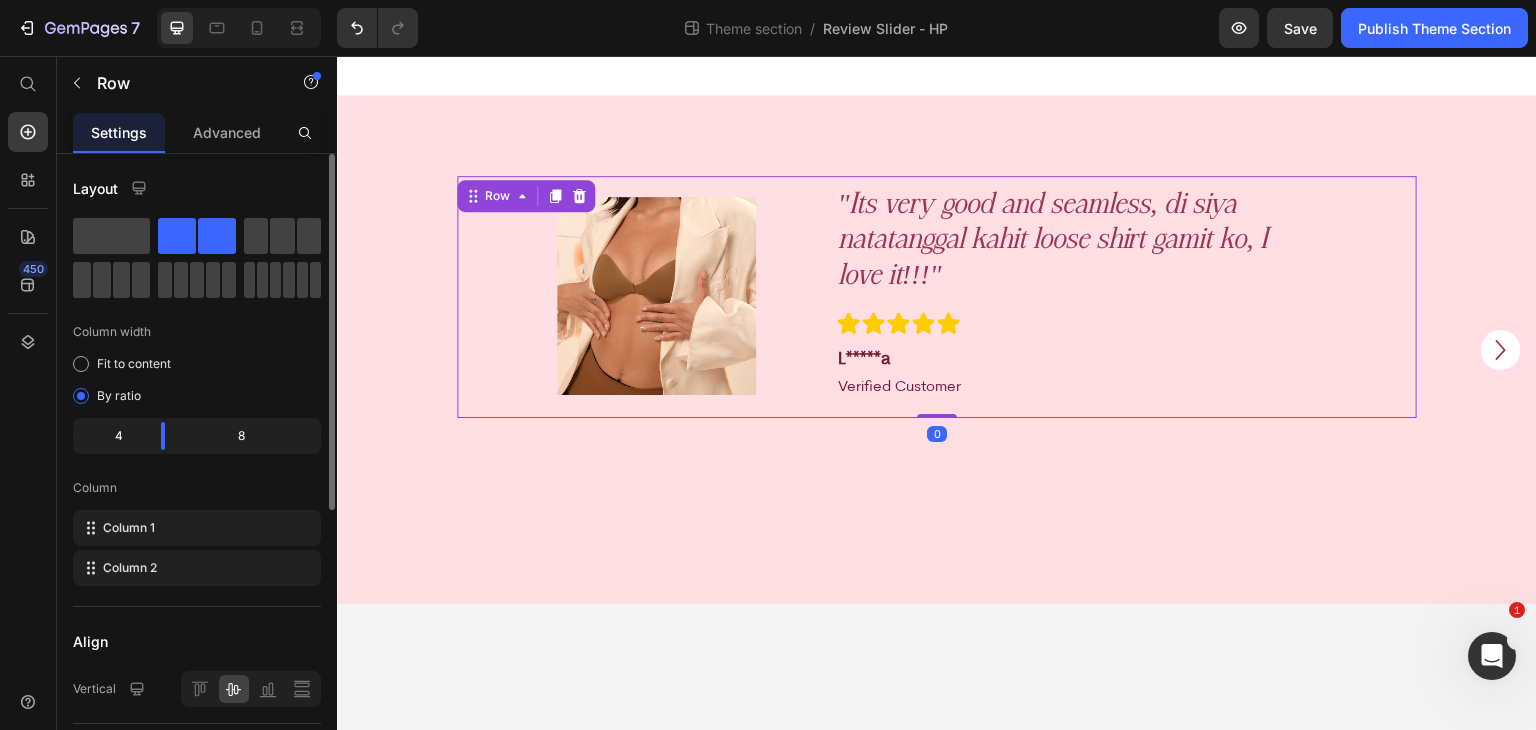 scroll, scrollTop: 486, scrollLeft: 0, axis: vertical 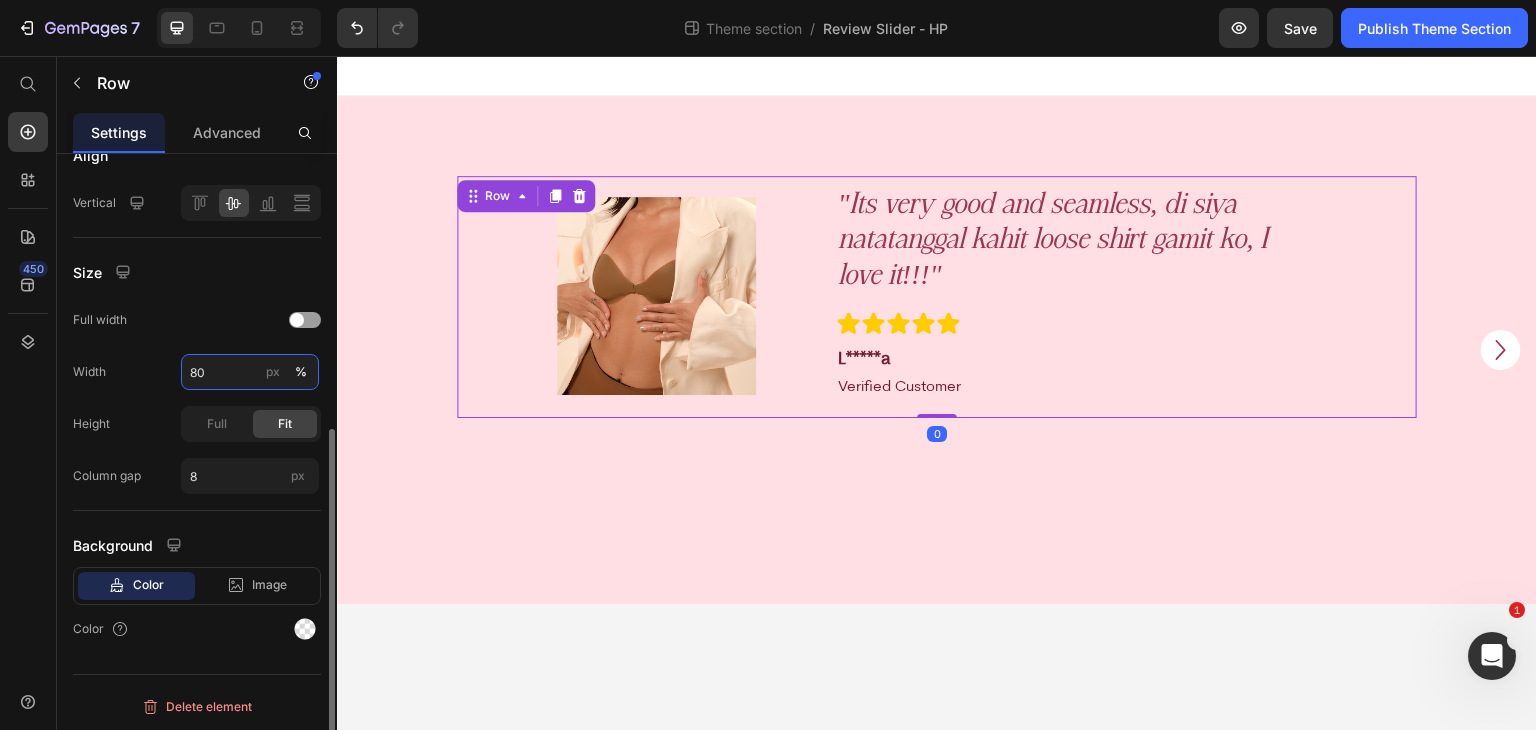 click on "80" at bounding box center (250, 372) 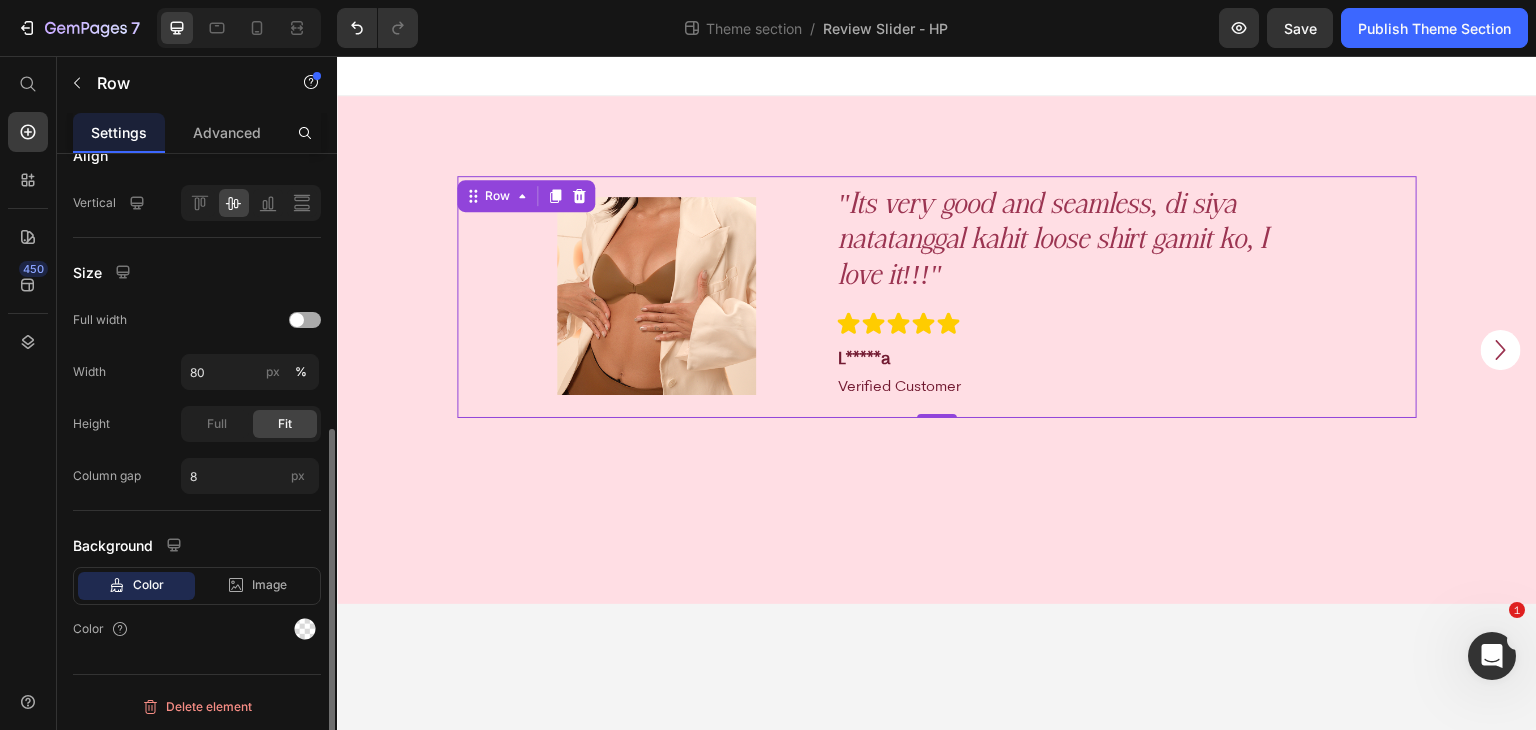 click at bounding box center (305, 320) 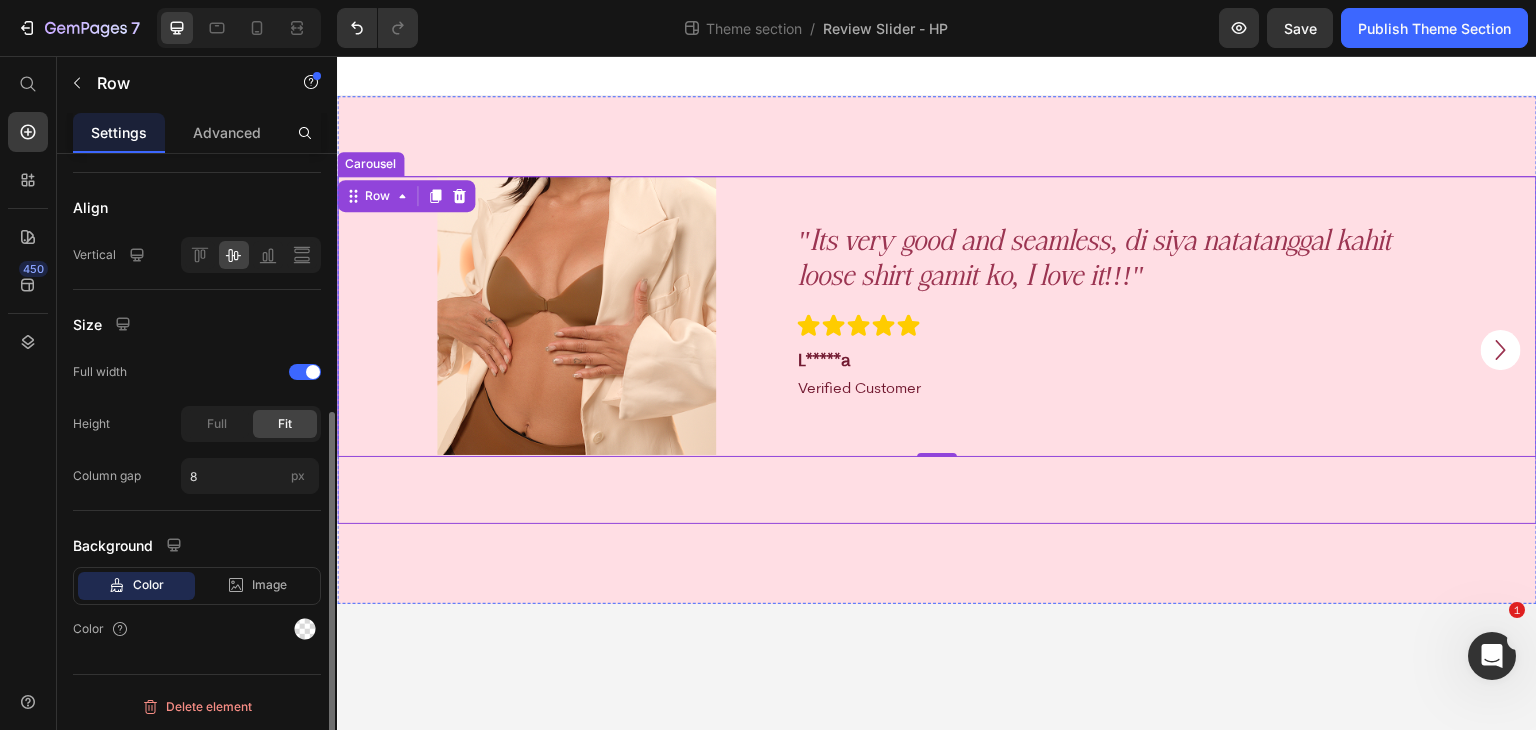 click on "Image Row "Its very good and seamless, di siya natatanggal kahit loose shirt gamit ko, I love it!!!" Text Block Icon Icon Icon Icon Icon Icon List Row L*****a Heading Row Verified Customer Heading Row Row Row   0" at bounding box center (937, 350) 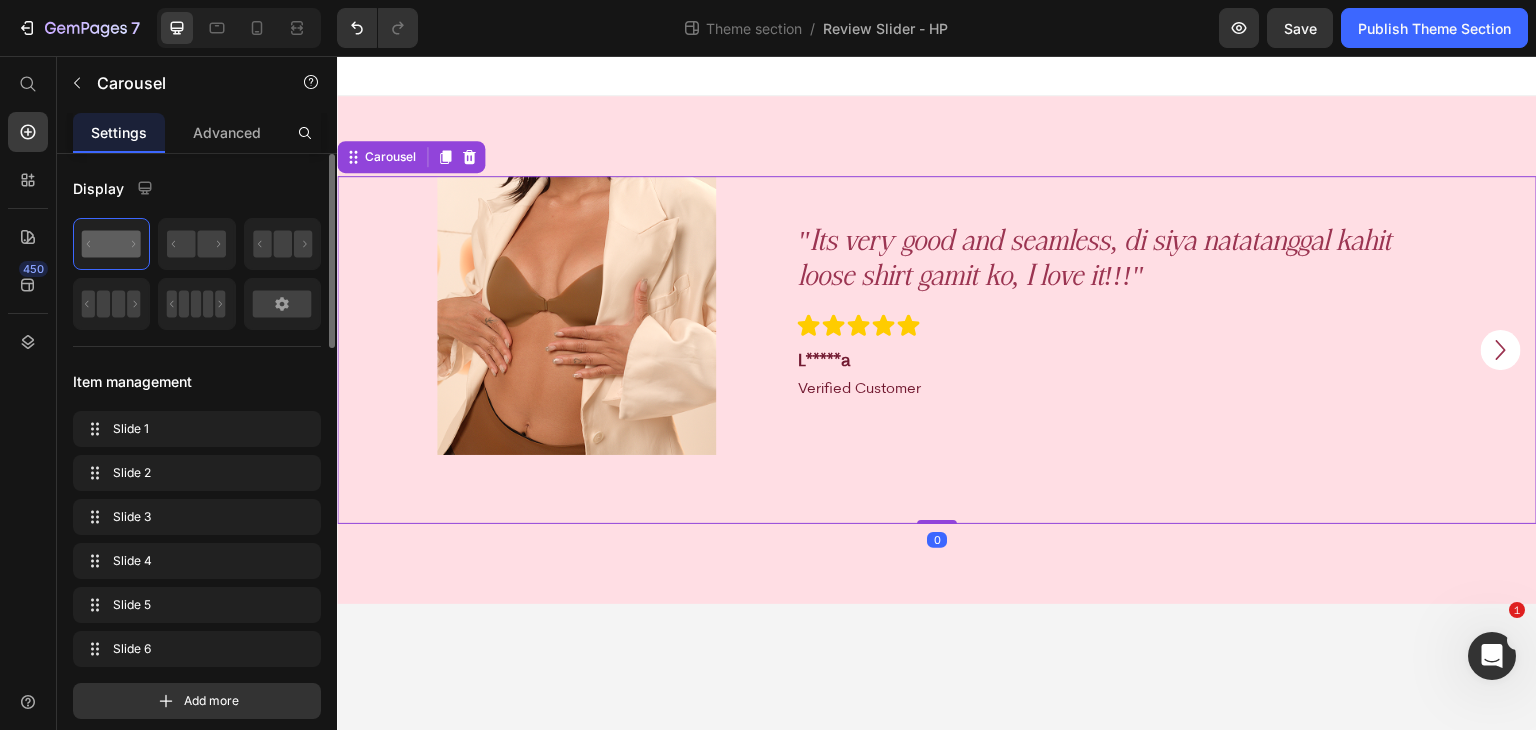 scroll, scrollTop: 1000, scrollLeft: 0, axis: vertical 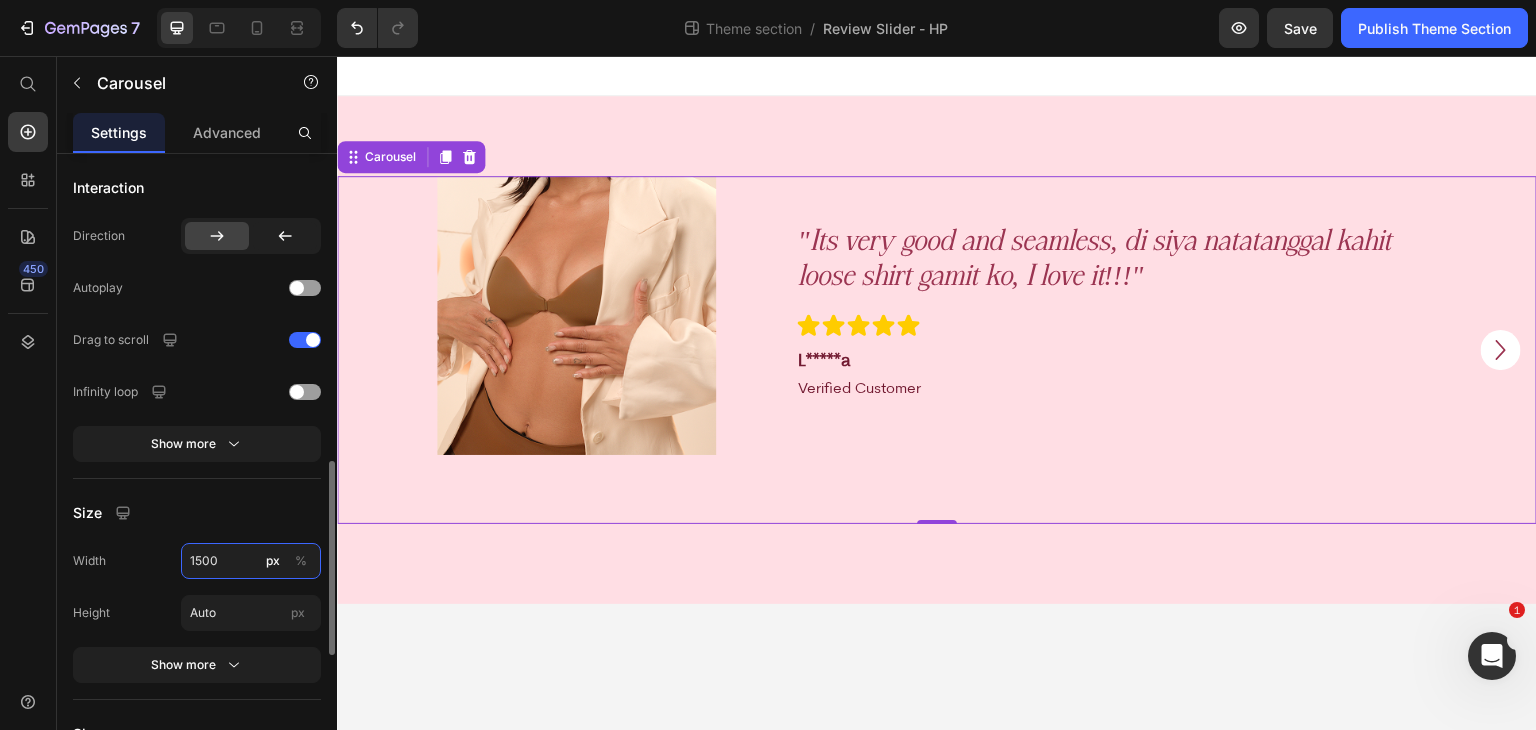 click on "1500" at bounding box center [251, 561] 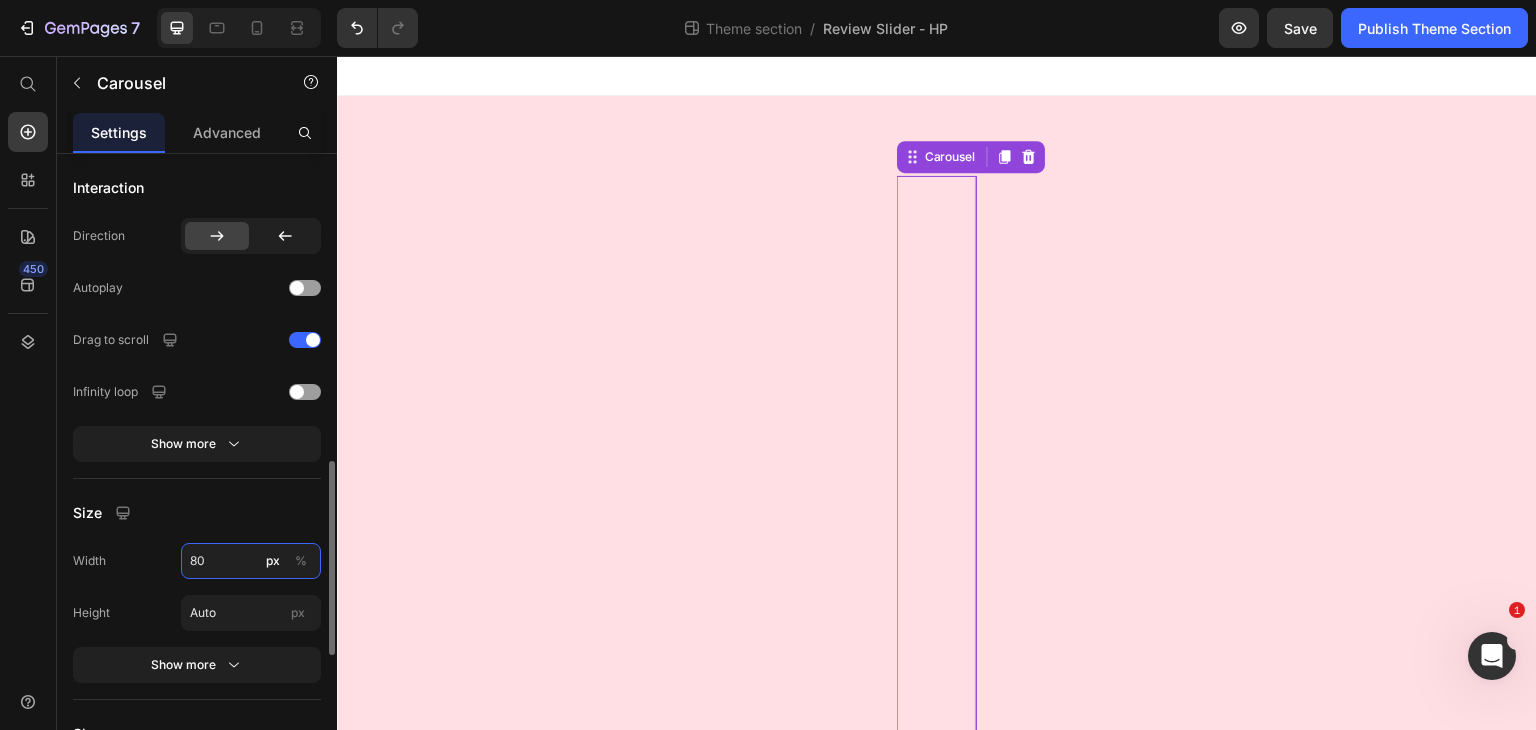 type on "80" 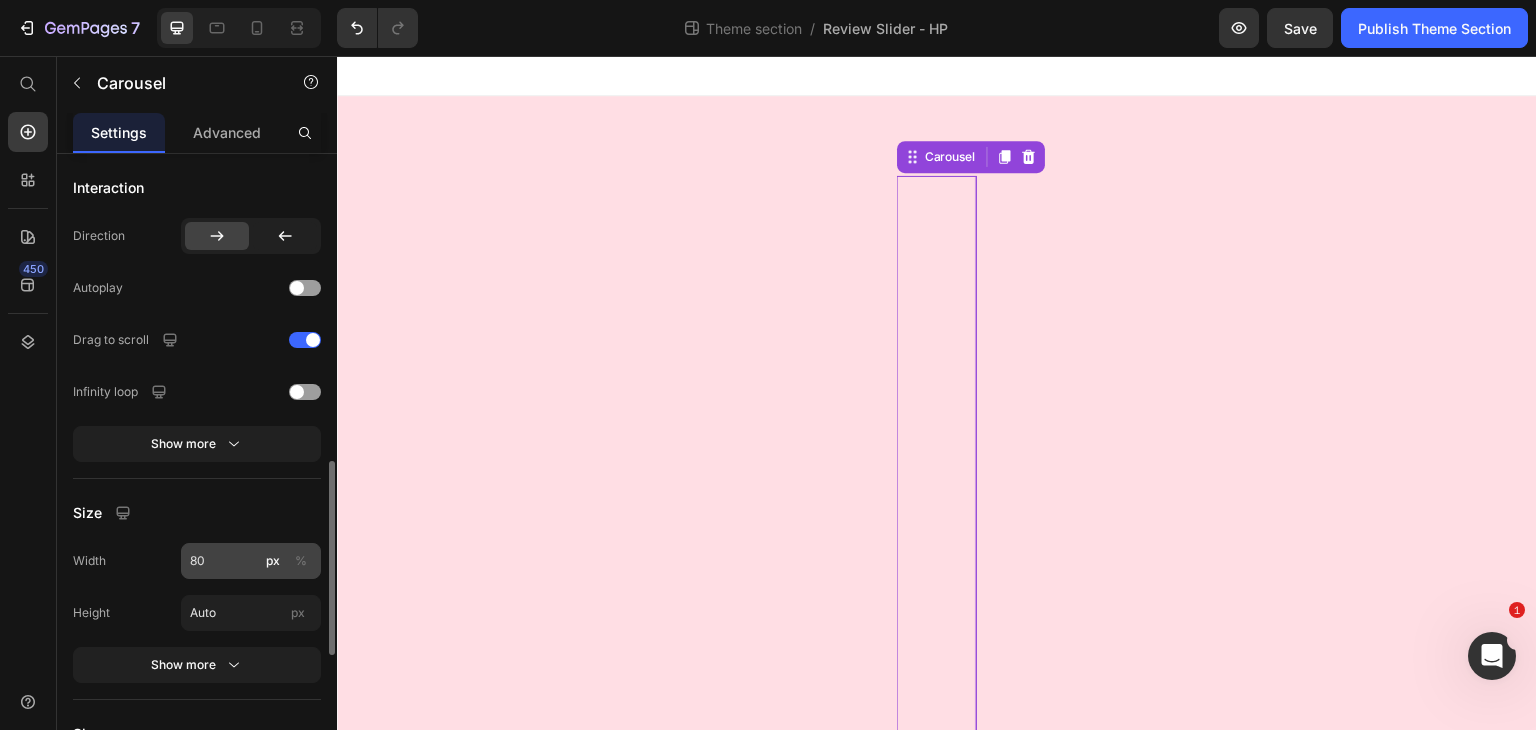 click on "%" at bounding box center [301, 561] 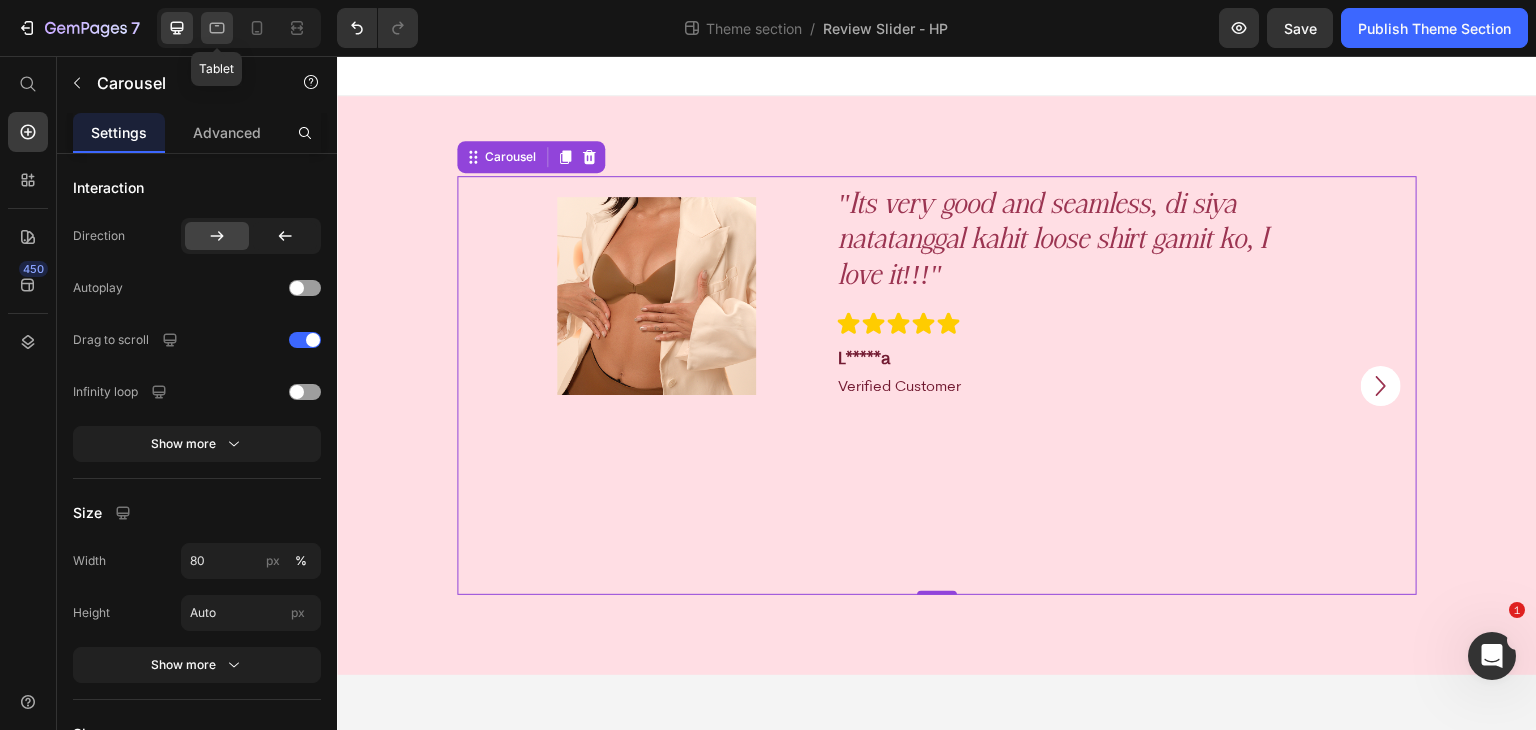 click 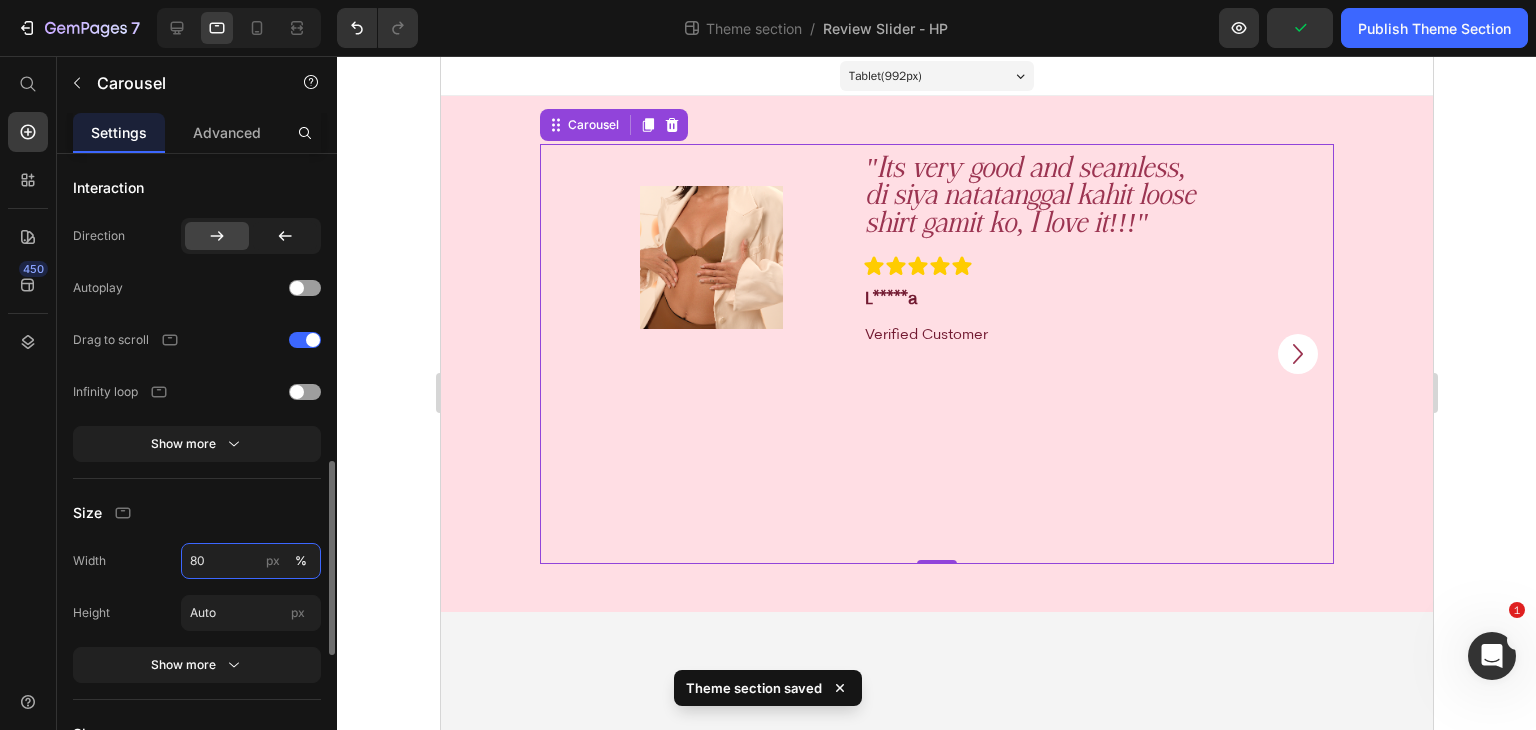 click on "80" at bounding box center (251, 561) 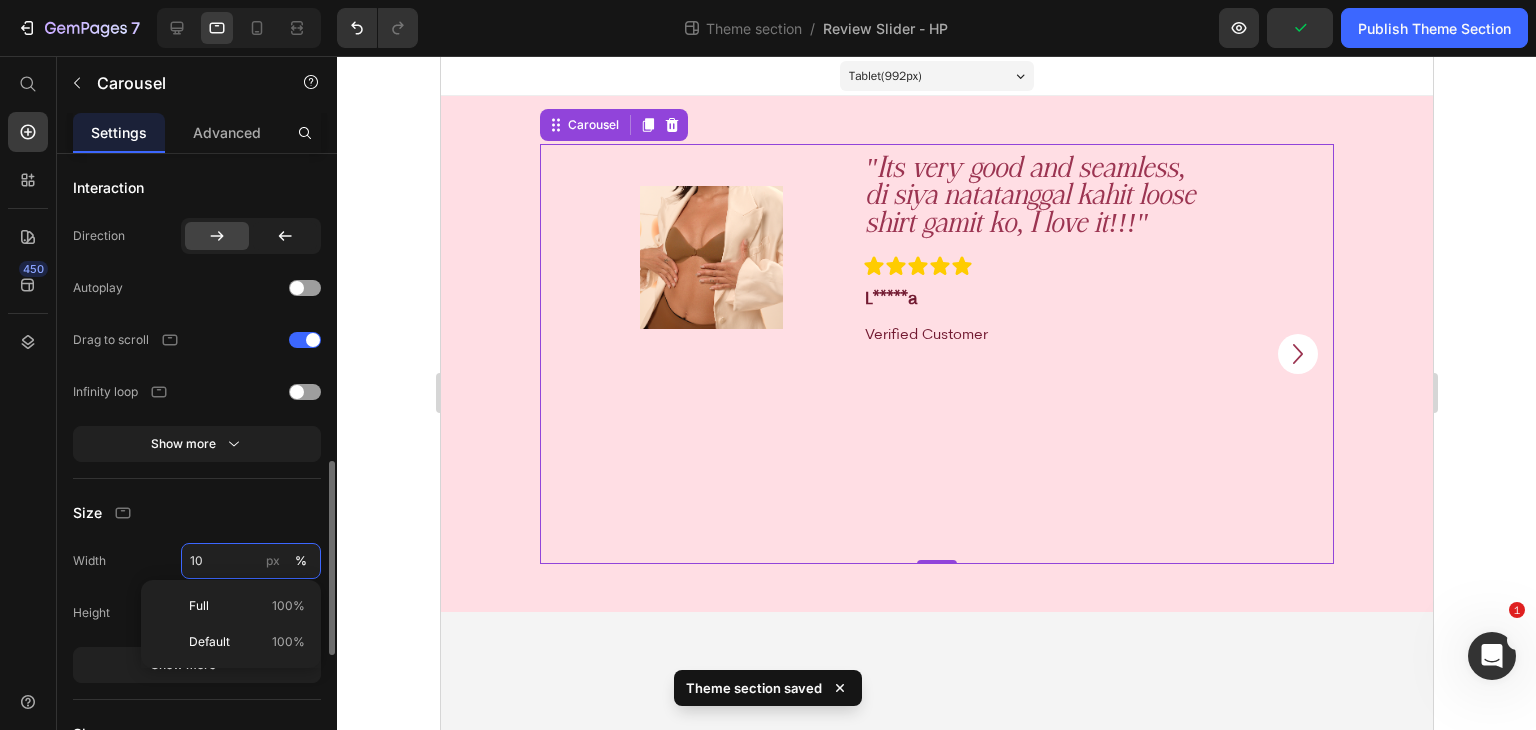 type on "100" 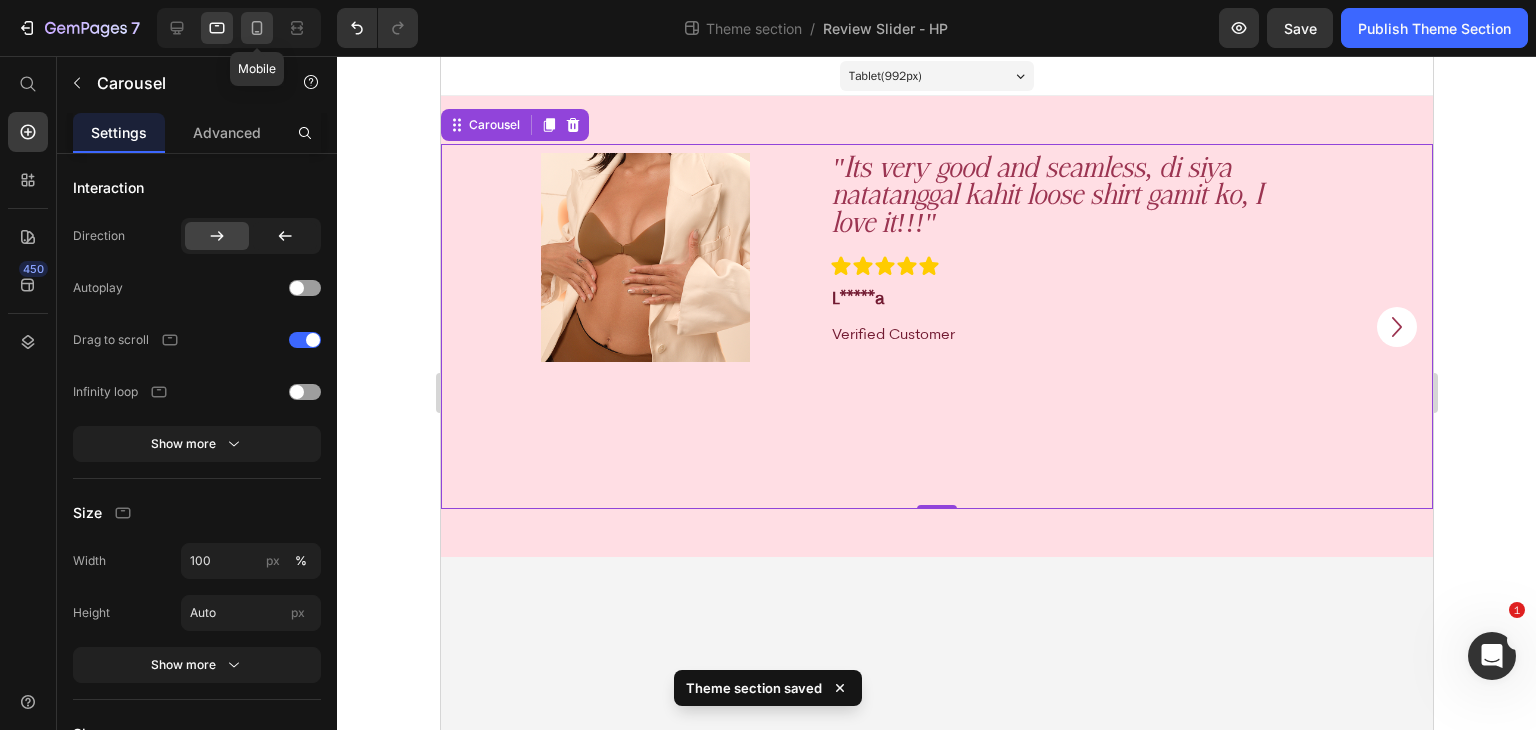 click 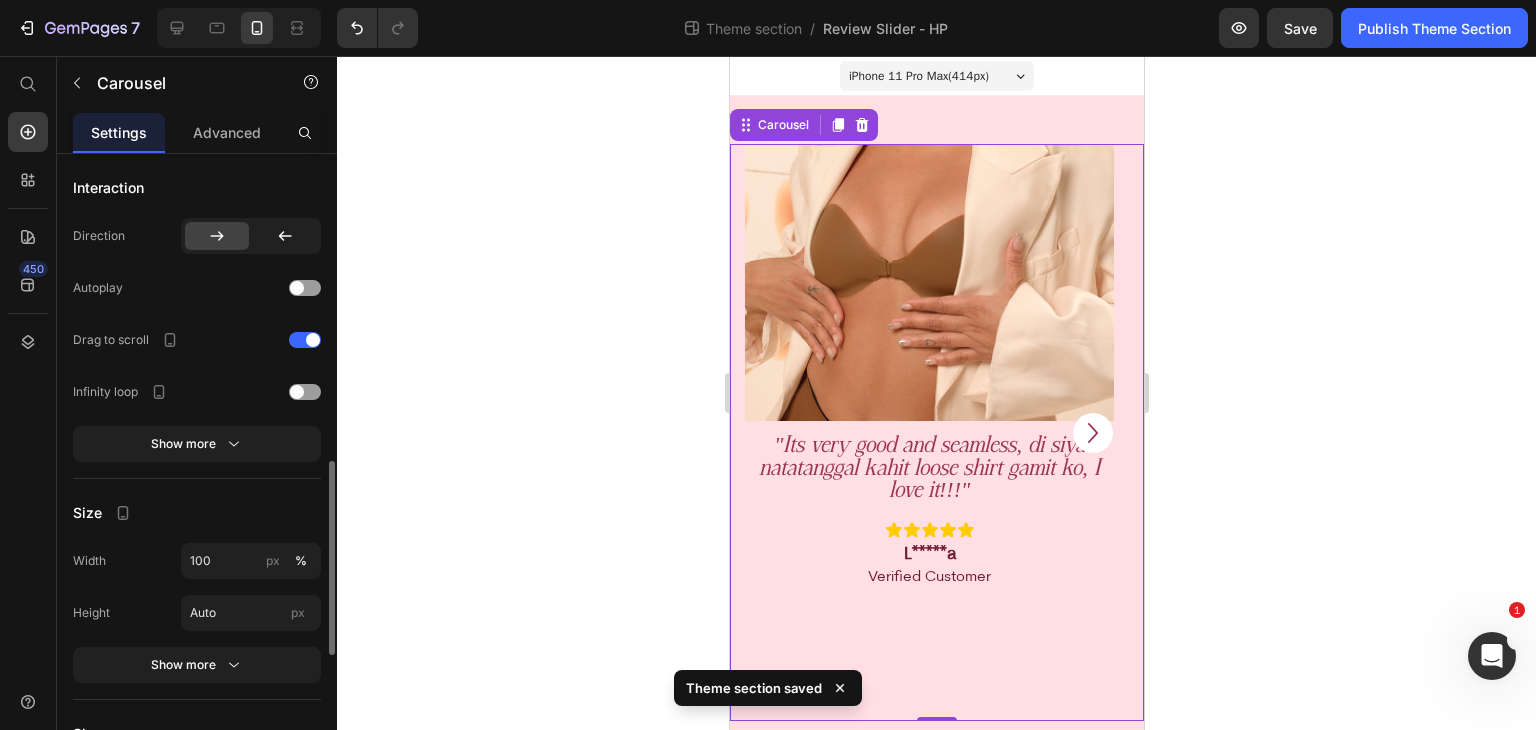 scroll, scrollTop: 18, scrollLeft: 0, axis: vertical 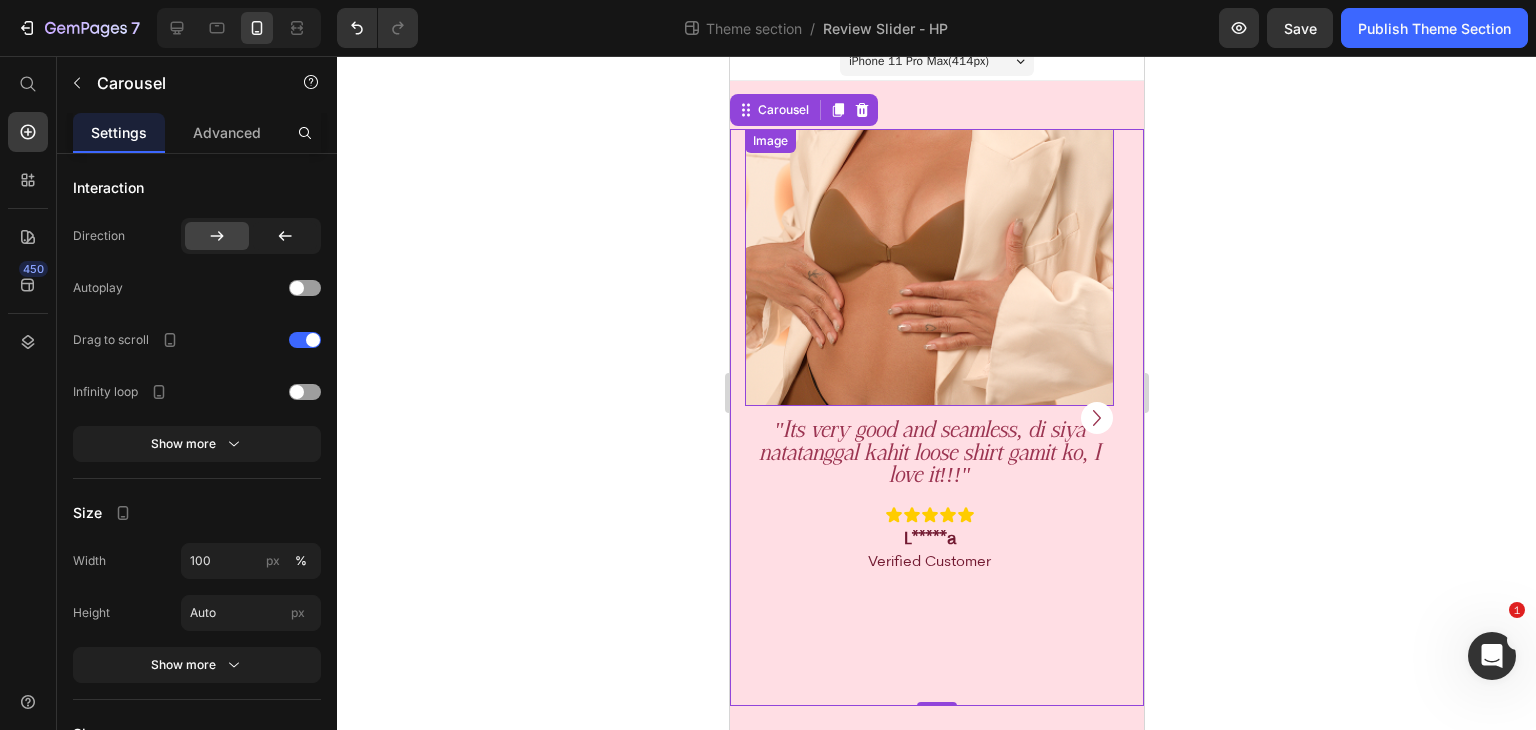 click at bounding box center (928, 267) 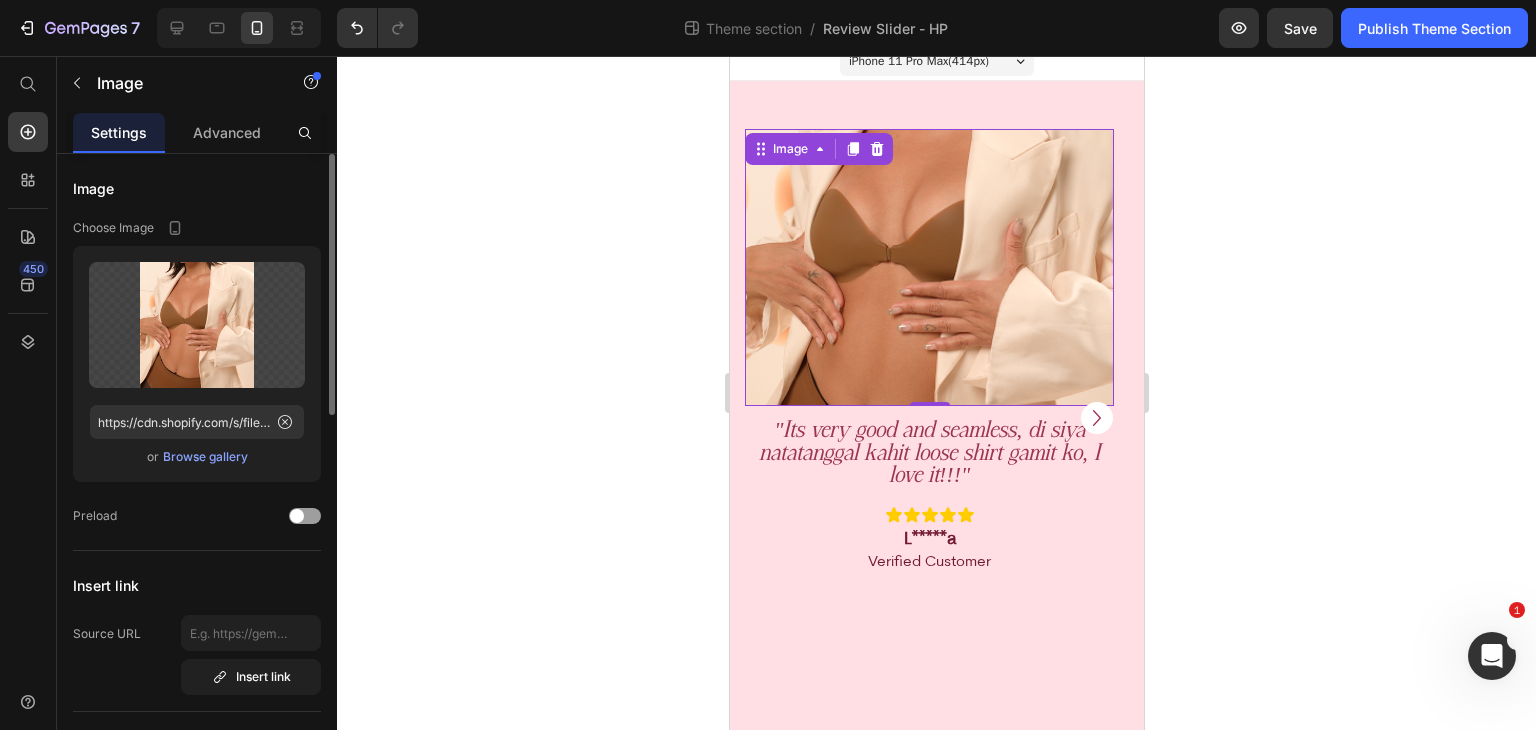 scroll, scrollTop: 333, scrollLeft: 0, axis: vertical 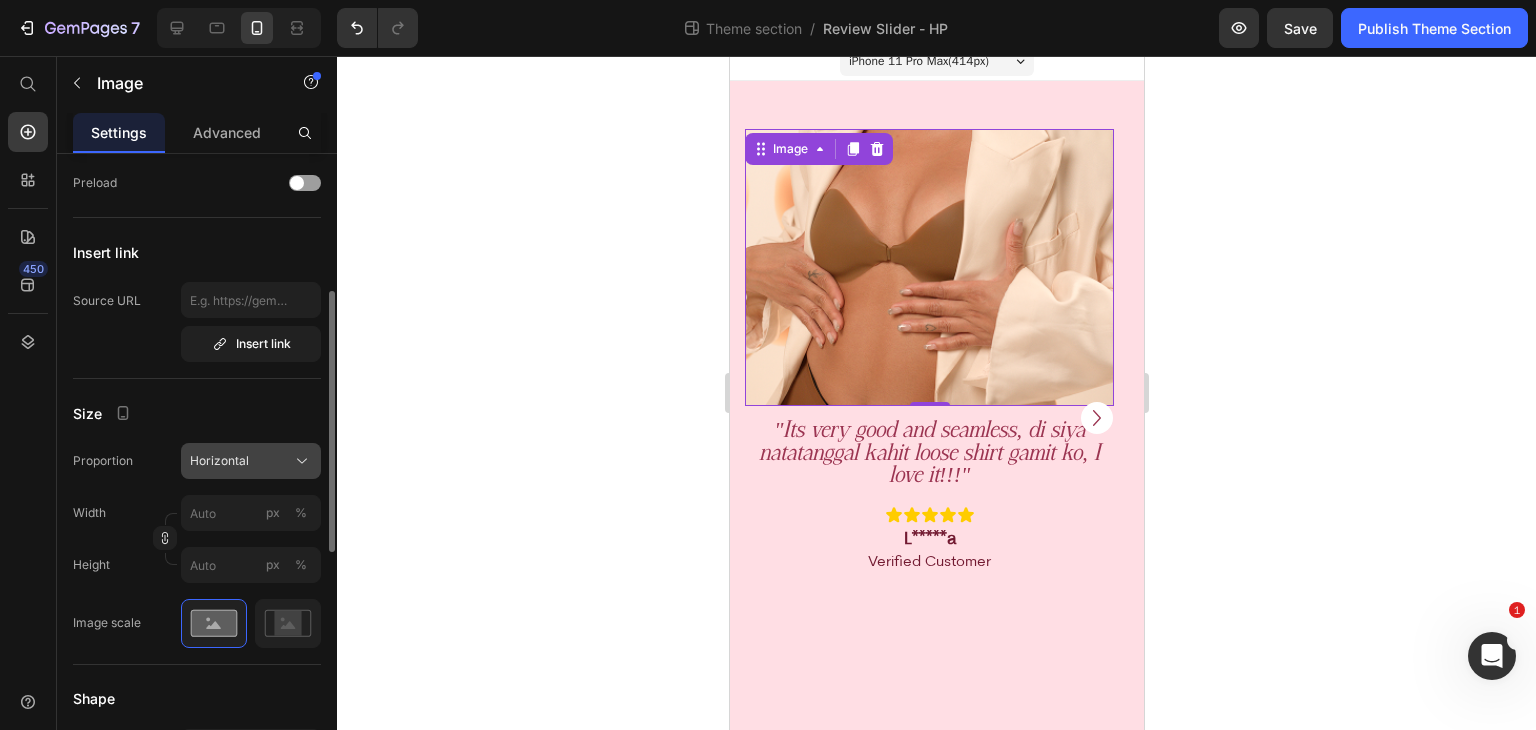 click on "Horizontal" at bounding box center [251, 461] 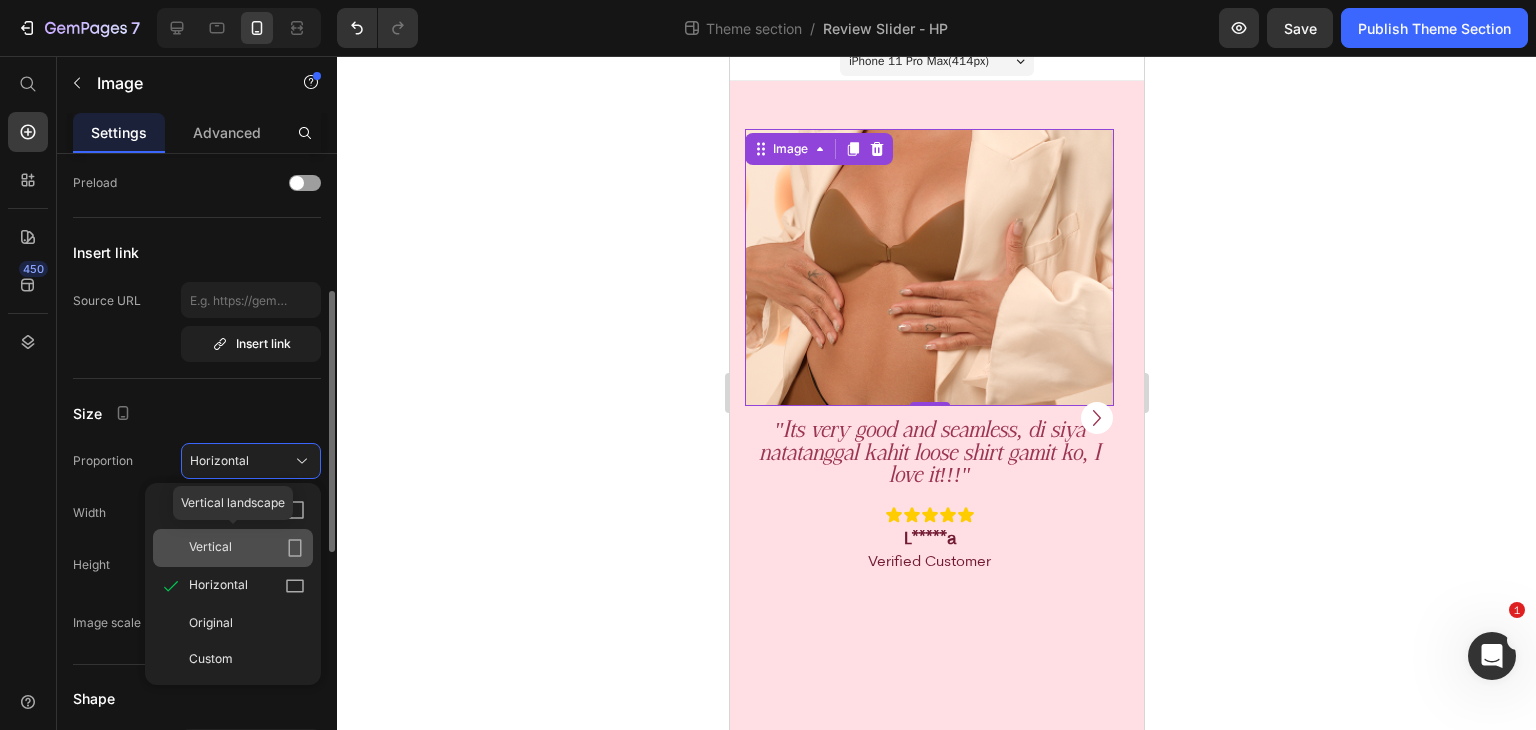 click on "Vertical" 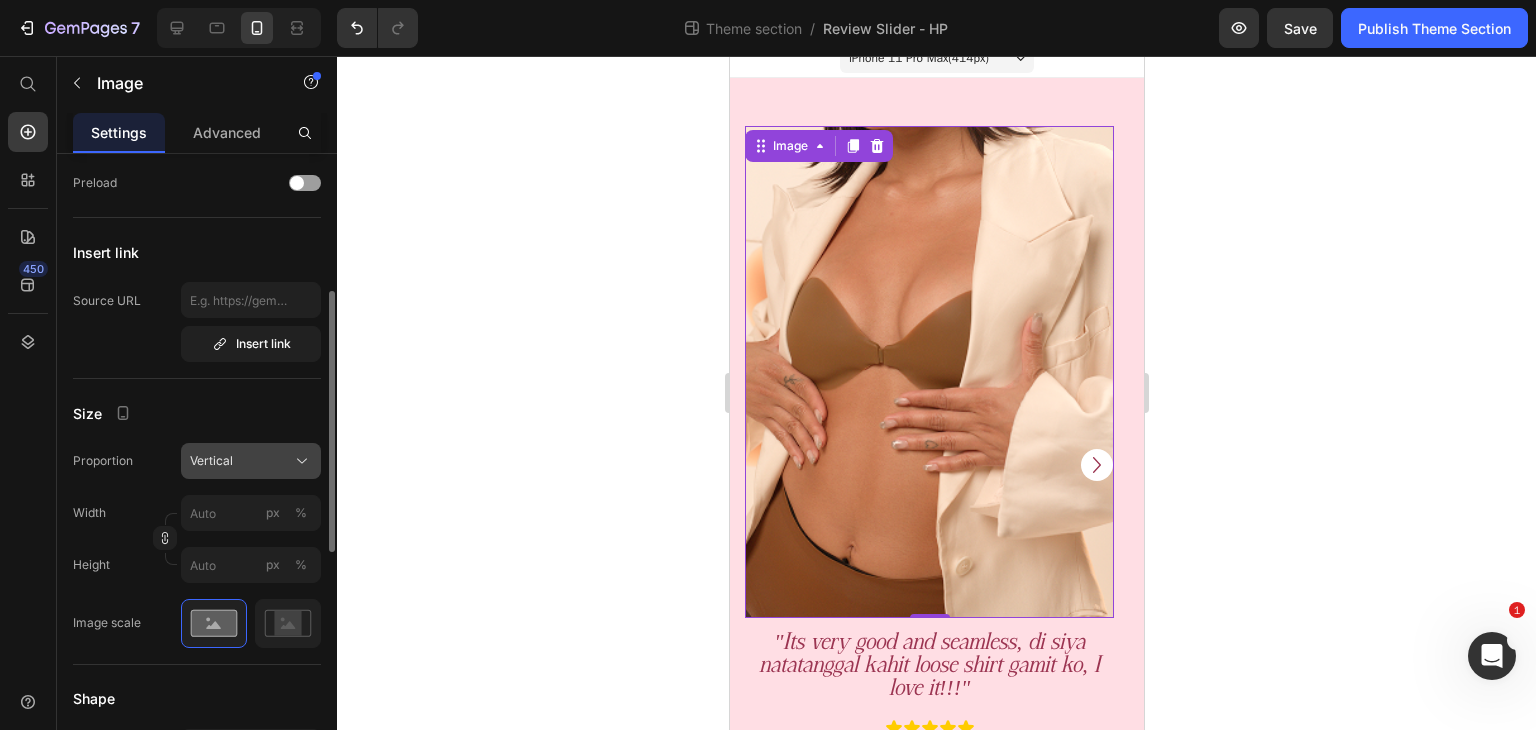 click on "Vertical" 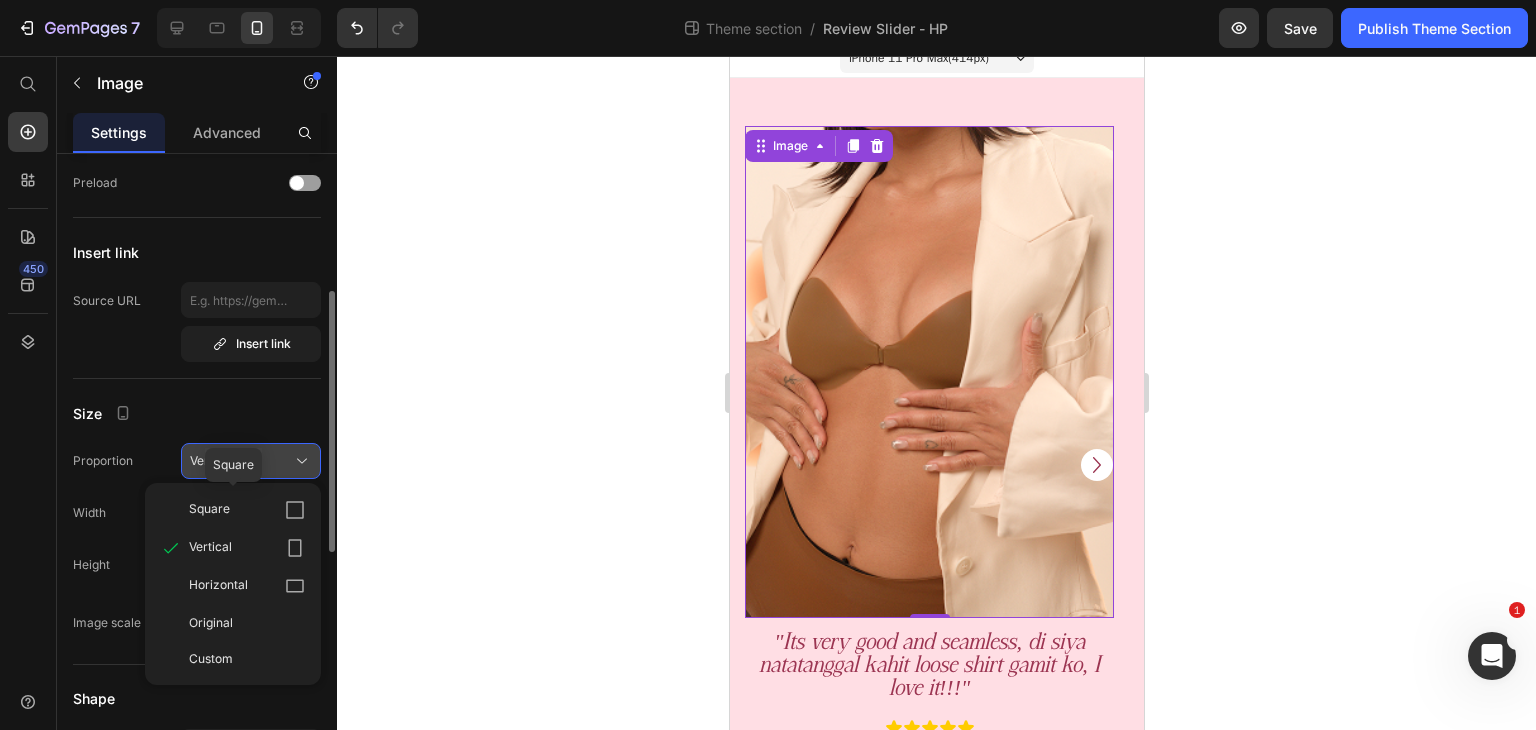 click on "Square" 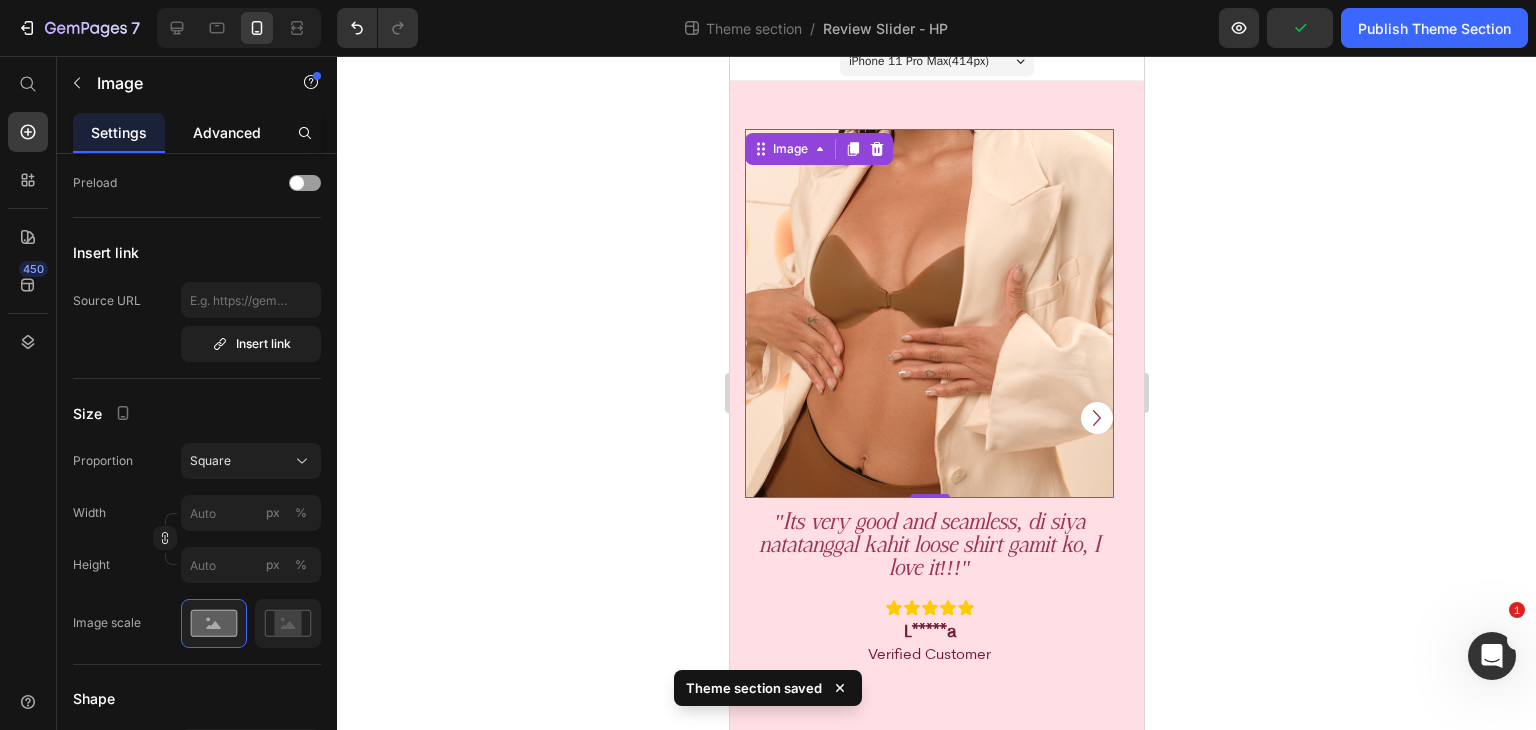 click on "Advanced" at bounding box center [227, 132] 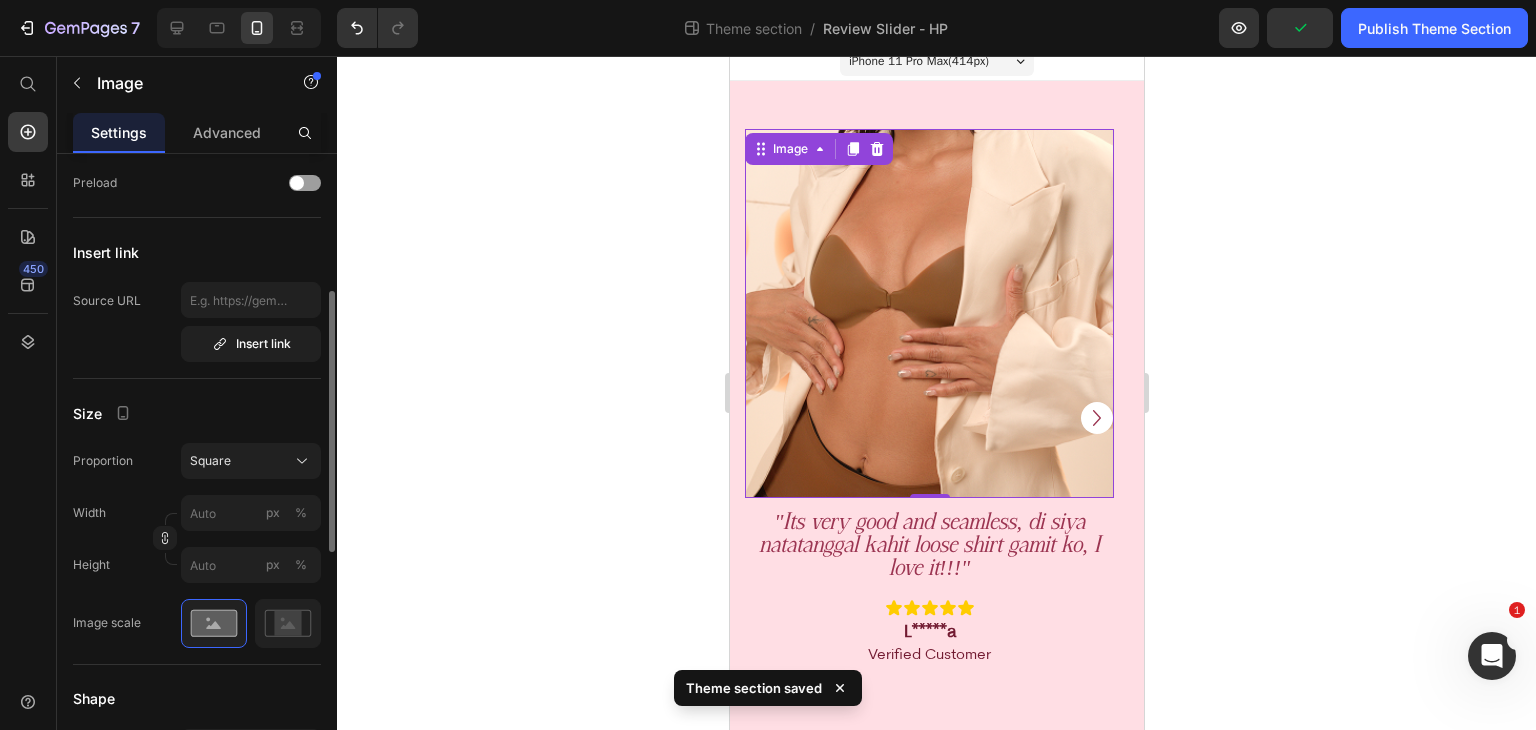 scroll, scrollTop: 0, scrollLeft: 0, axis: both 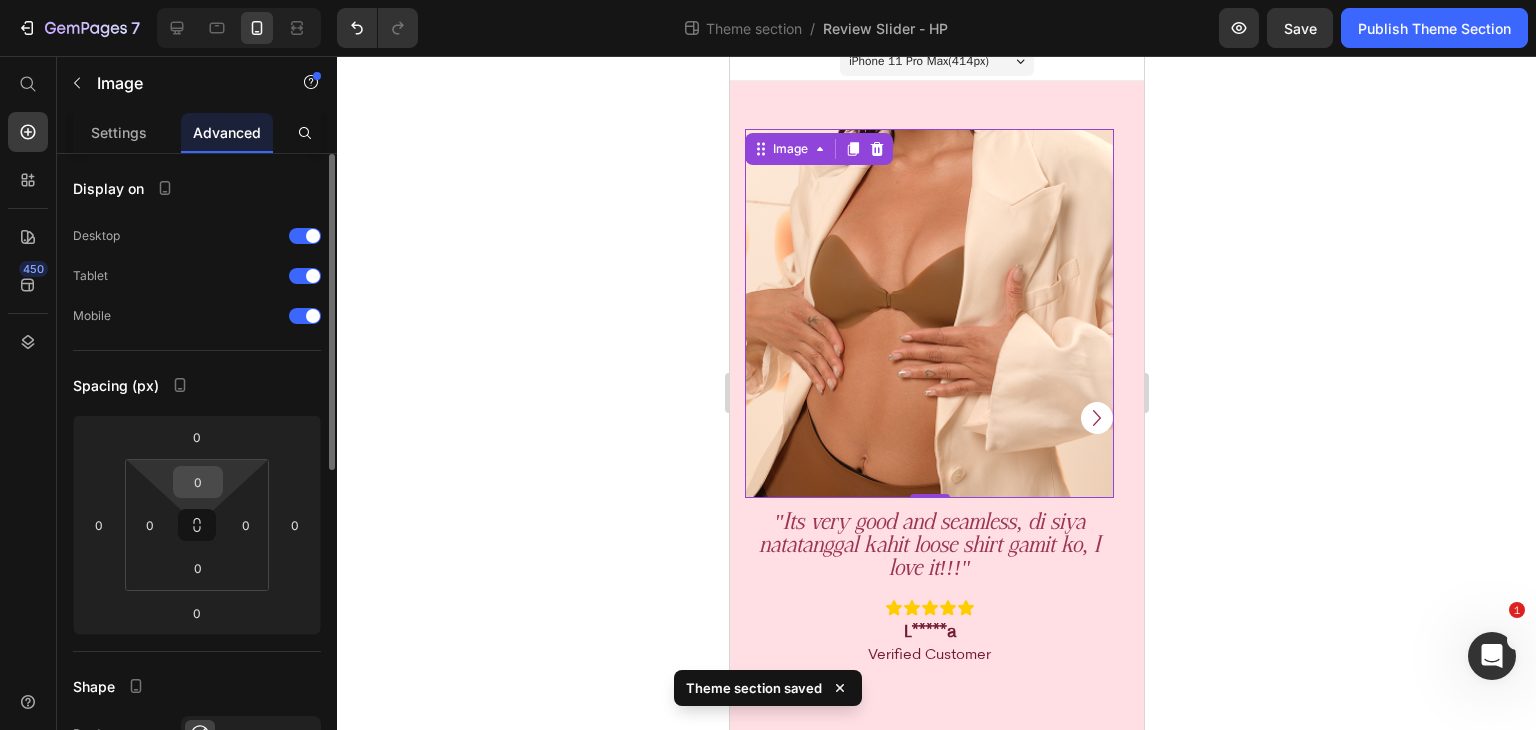 click on "0" at bounding box center [198, 482] 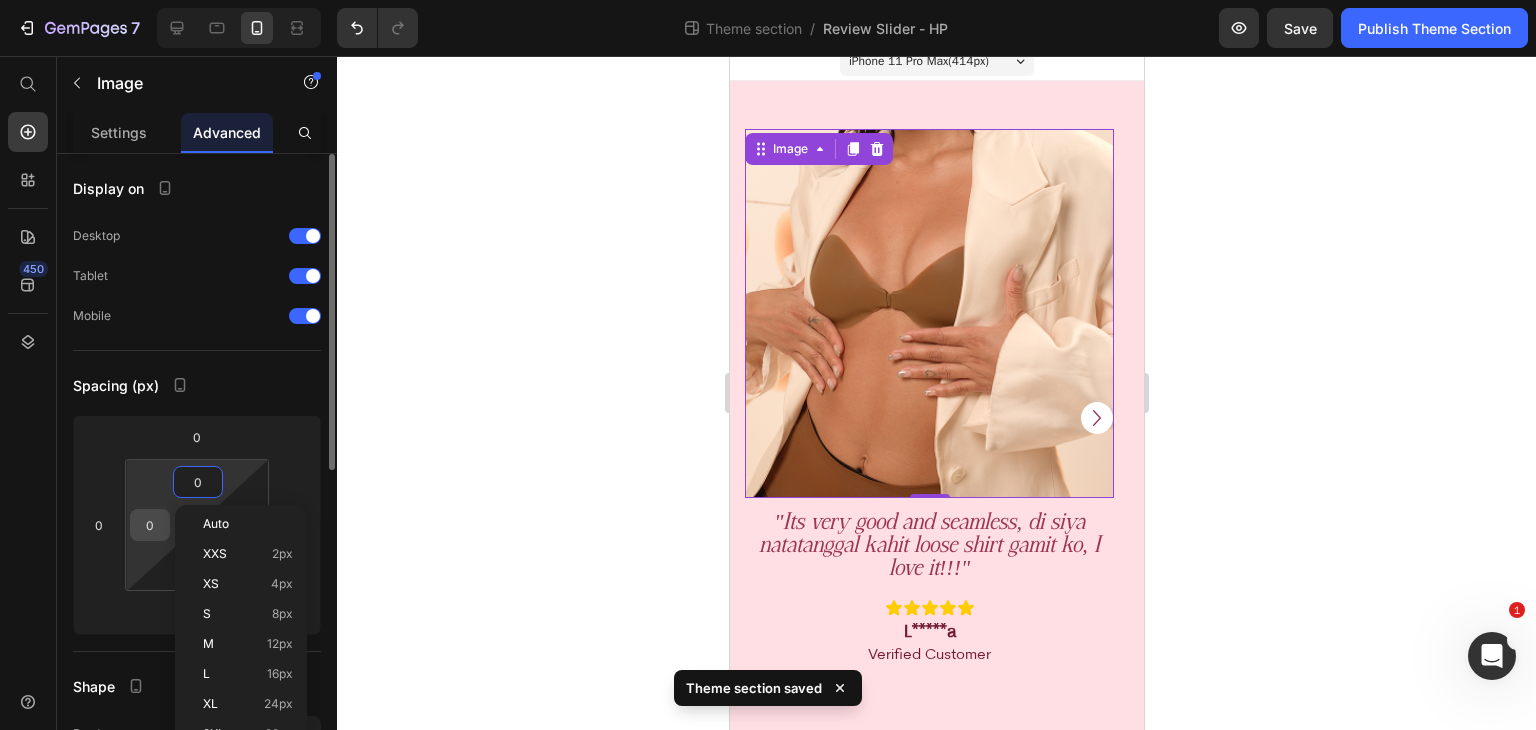 click on "0" at bounding box center [150, 525] 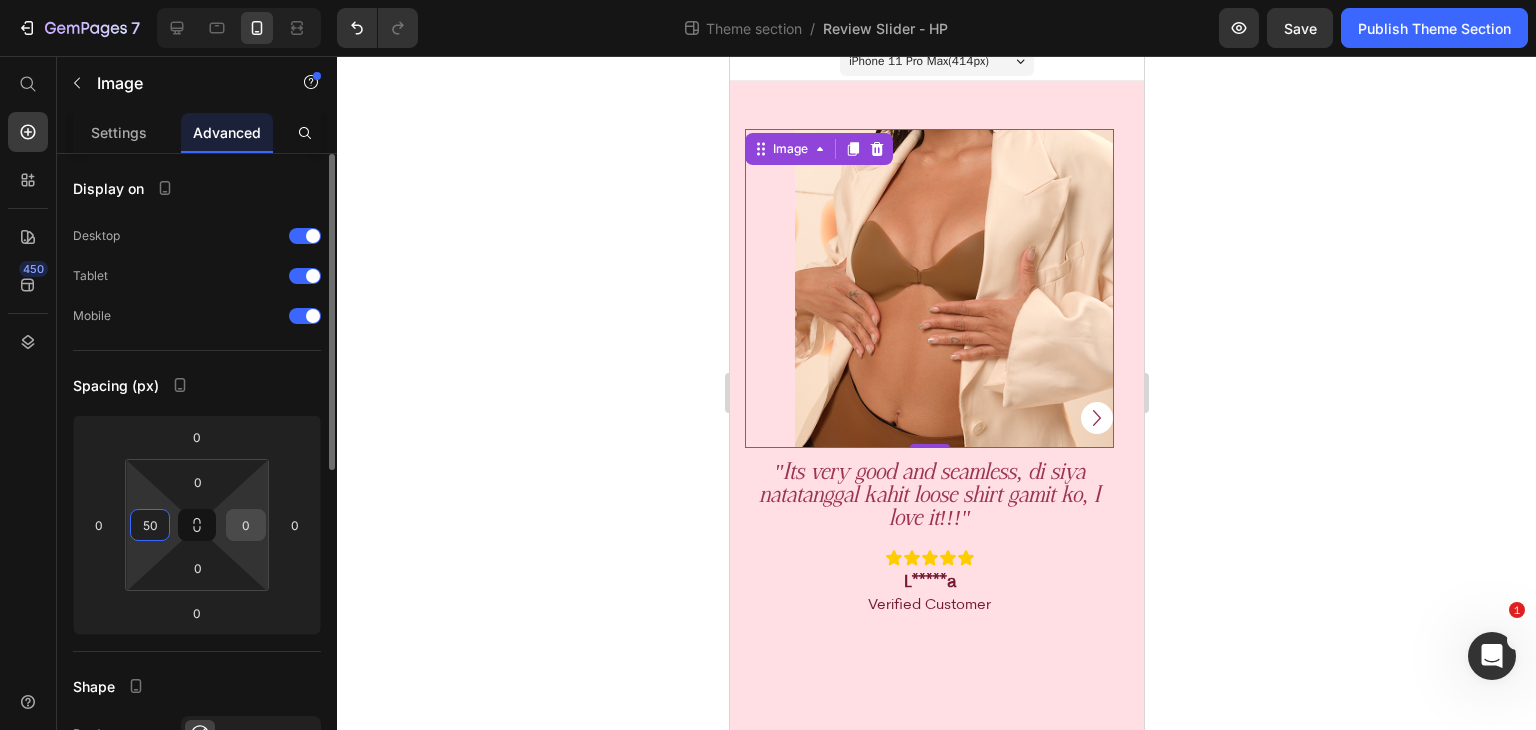 type on "50" 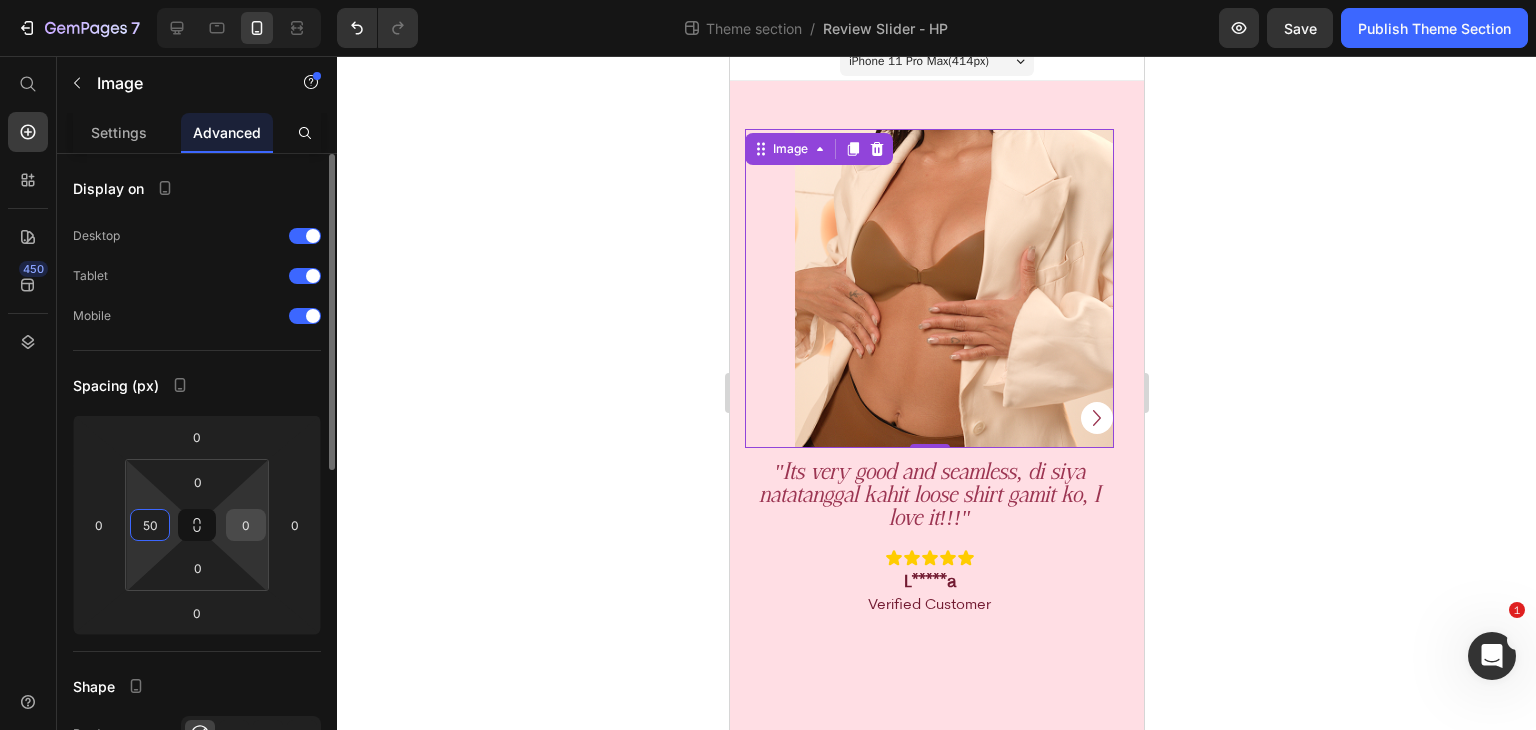 click on "0" at bounding box center (246, 525) 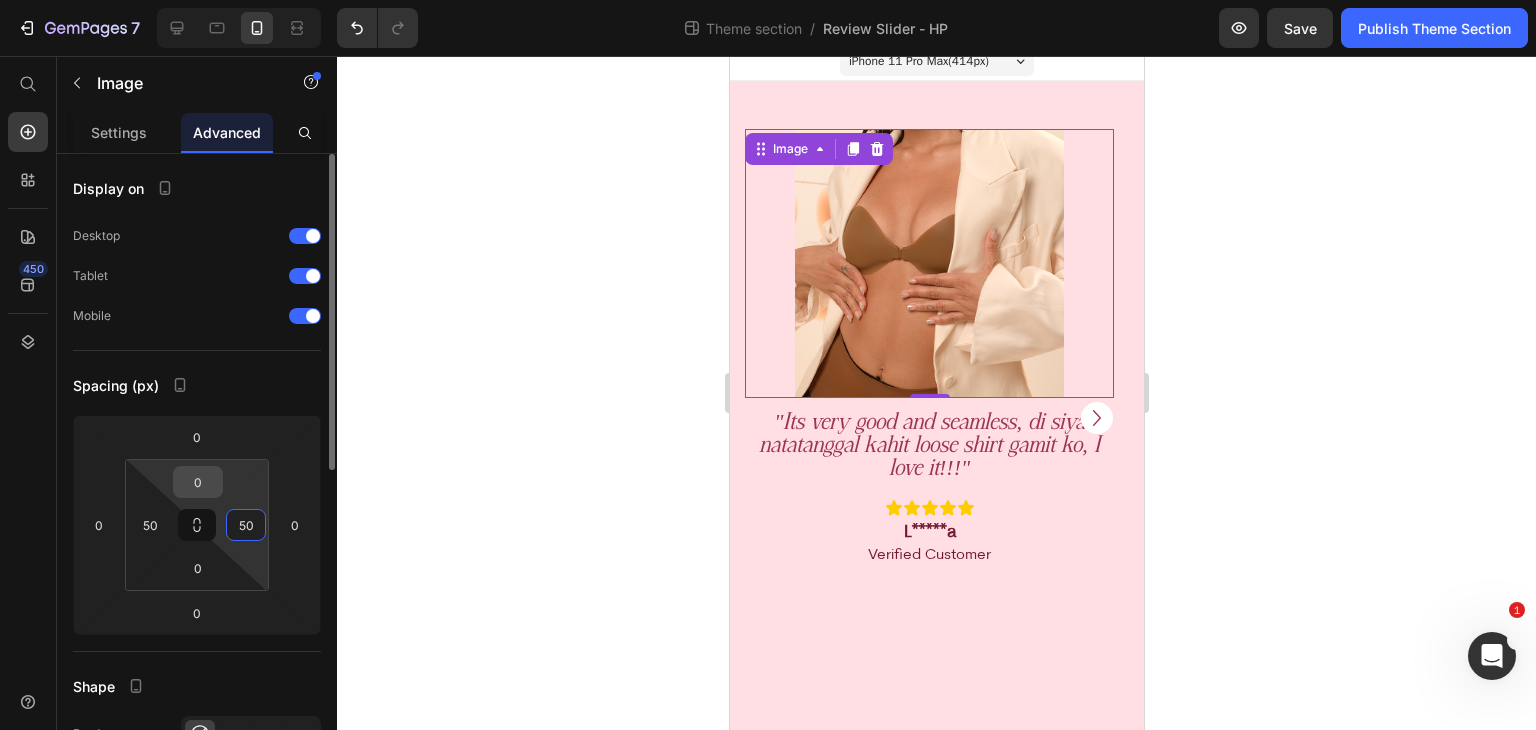 type on "50" 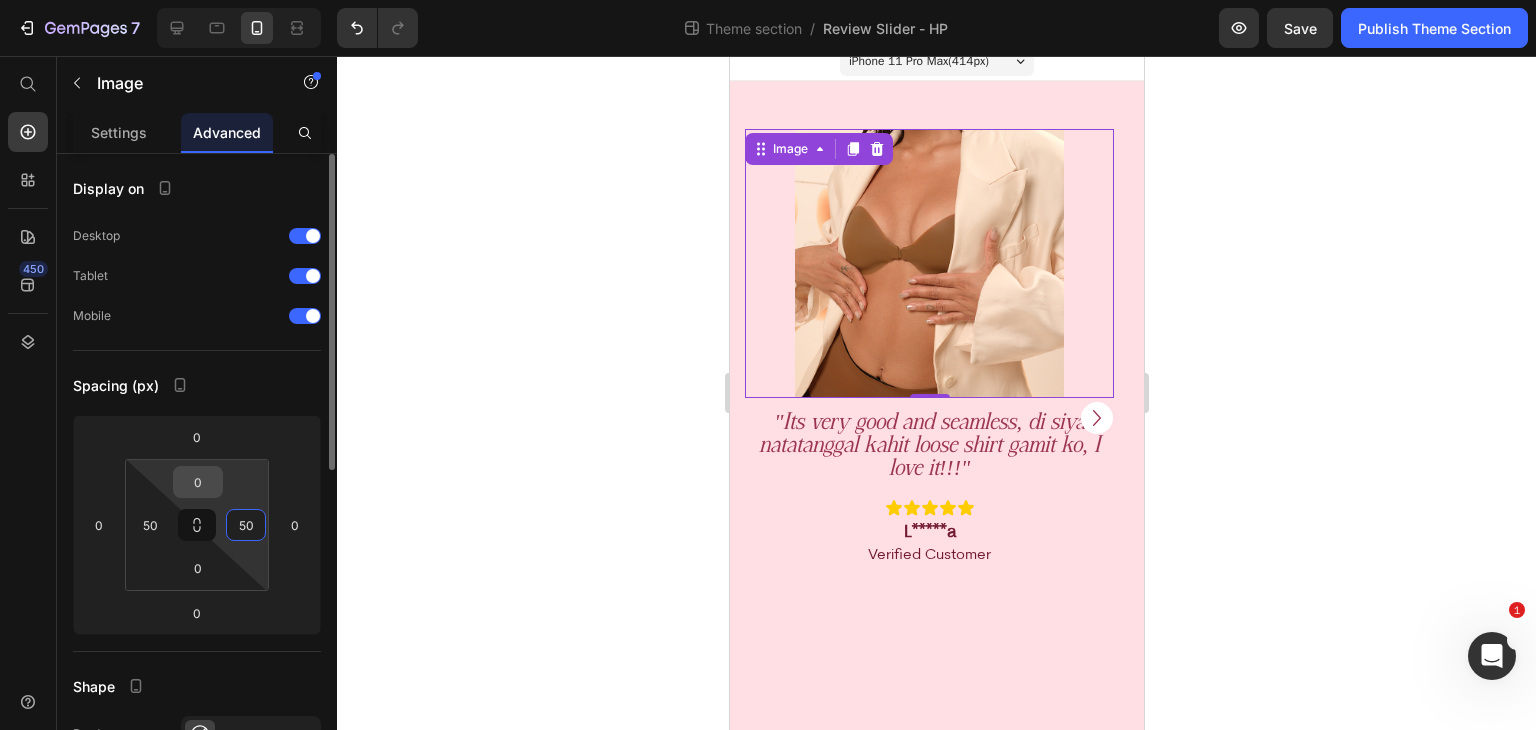 click on "0" at bounding box center [198, 482] 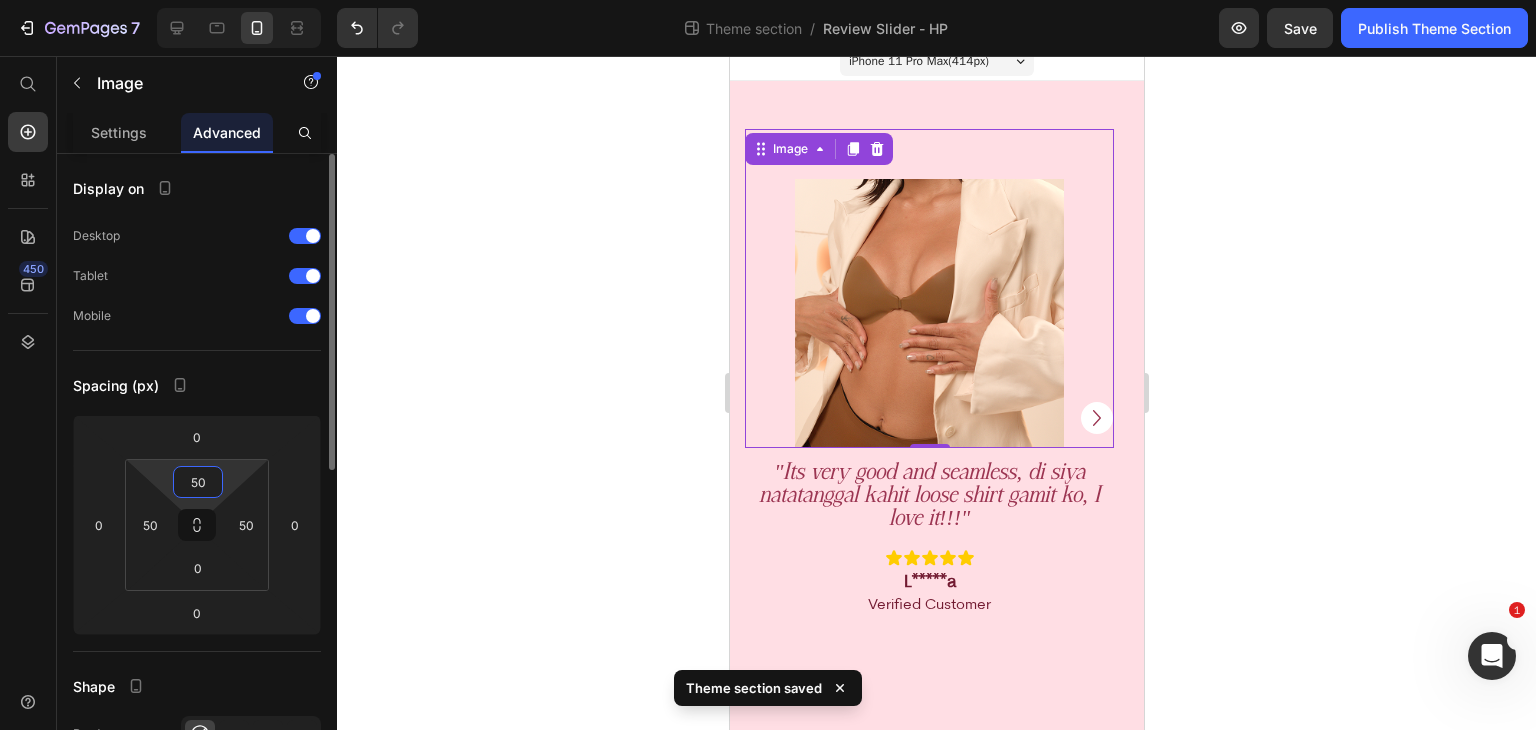 type on "0" 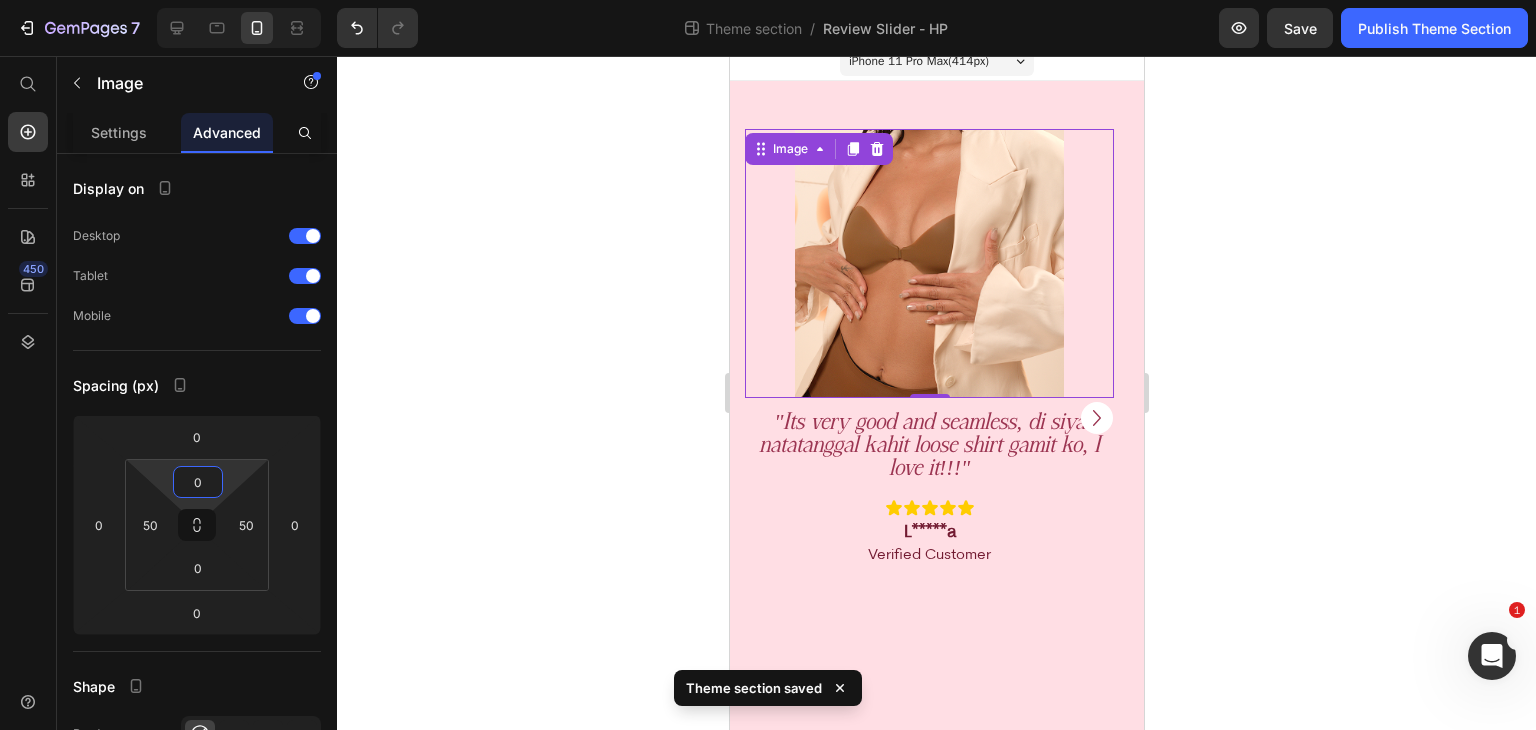 click 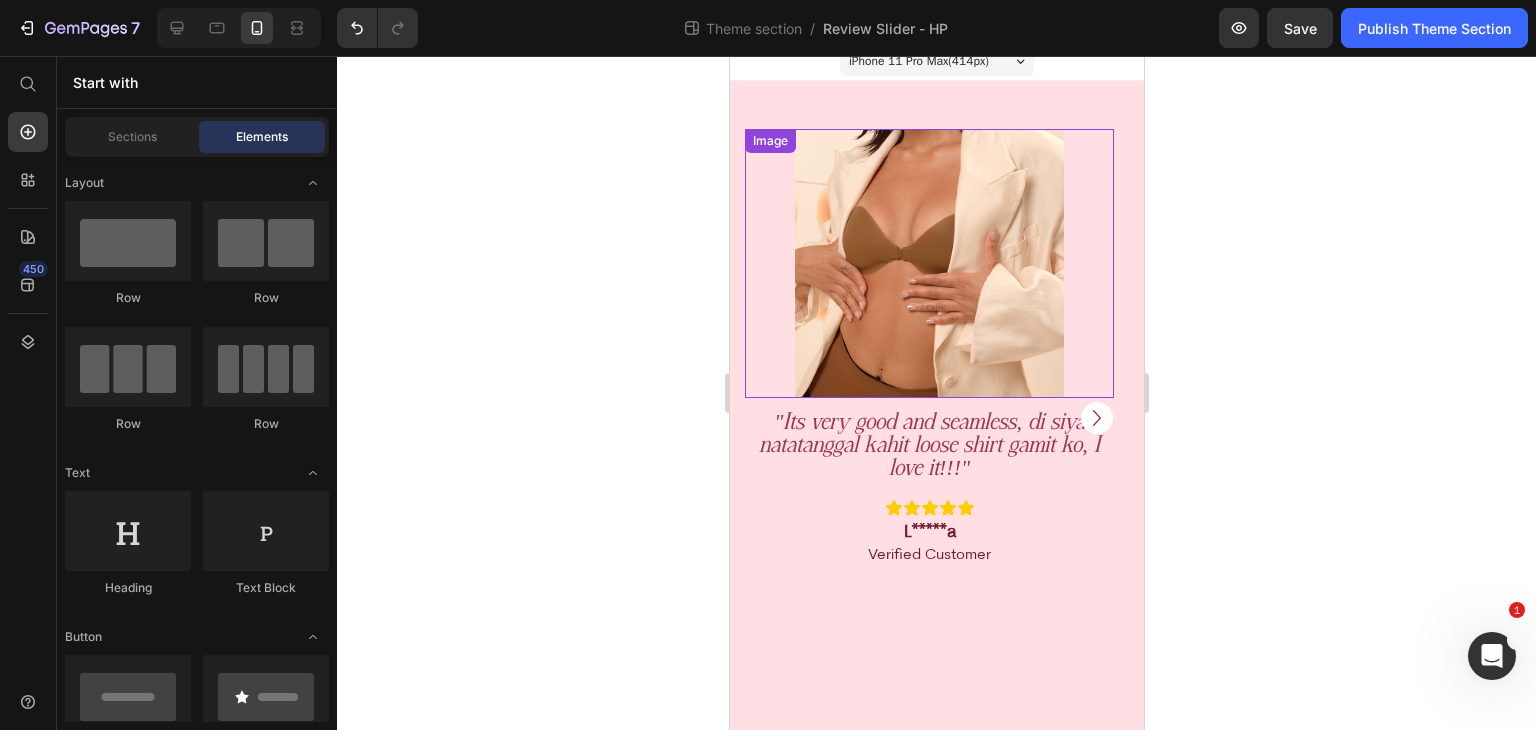 click at bounding box center (928, 263) 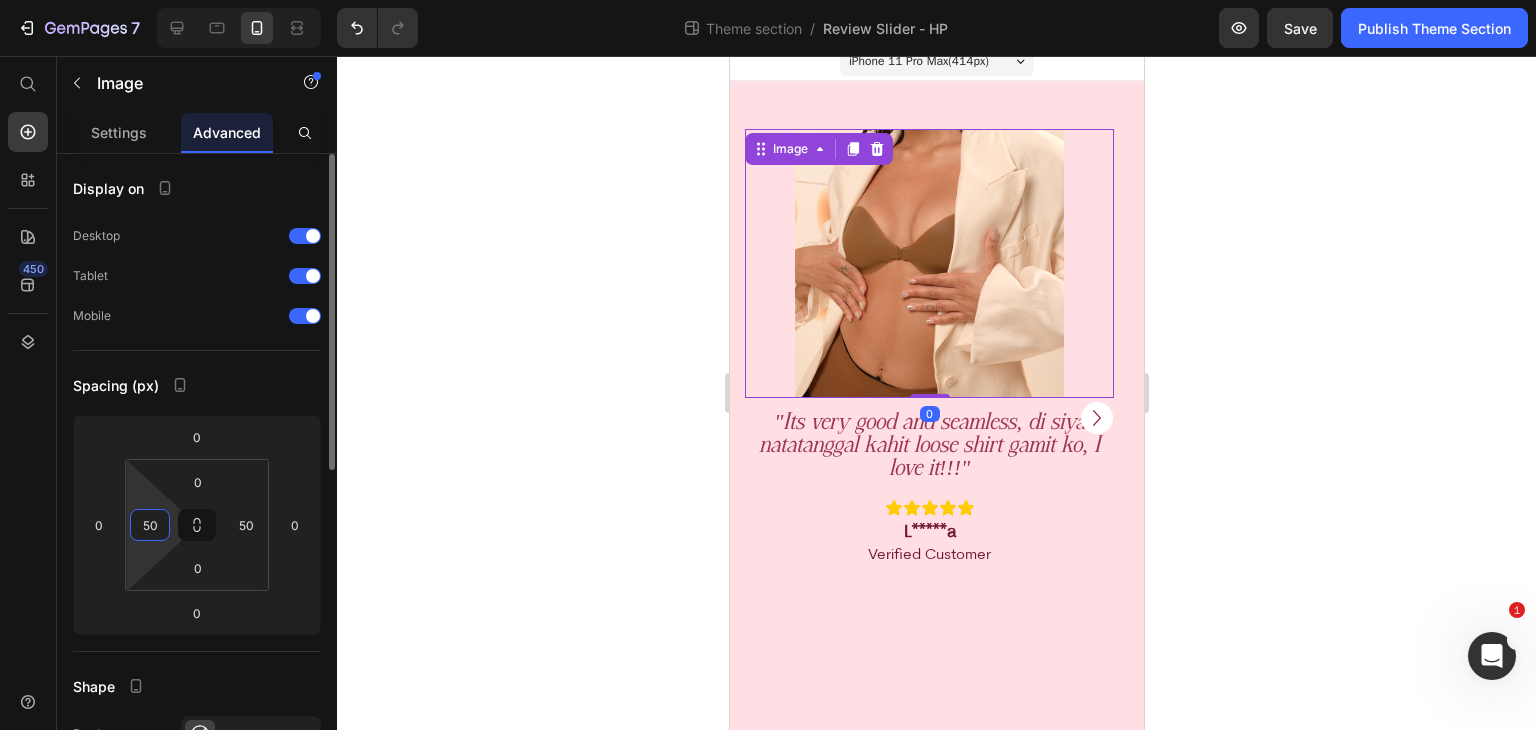 click on "50" at bounding box center [150, 525] 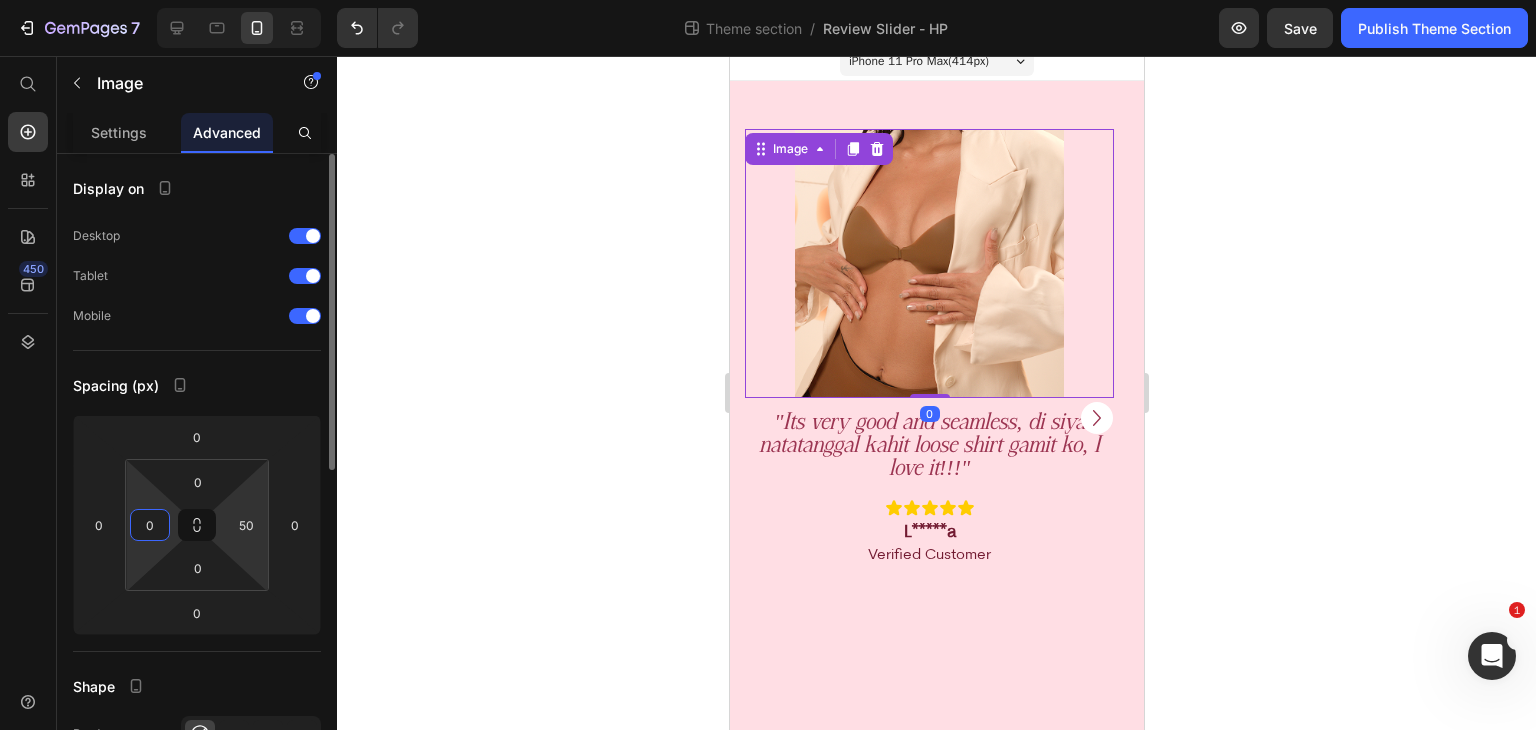 type on "0" 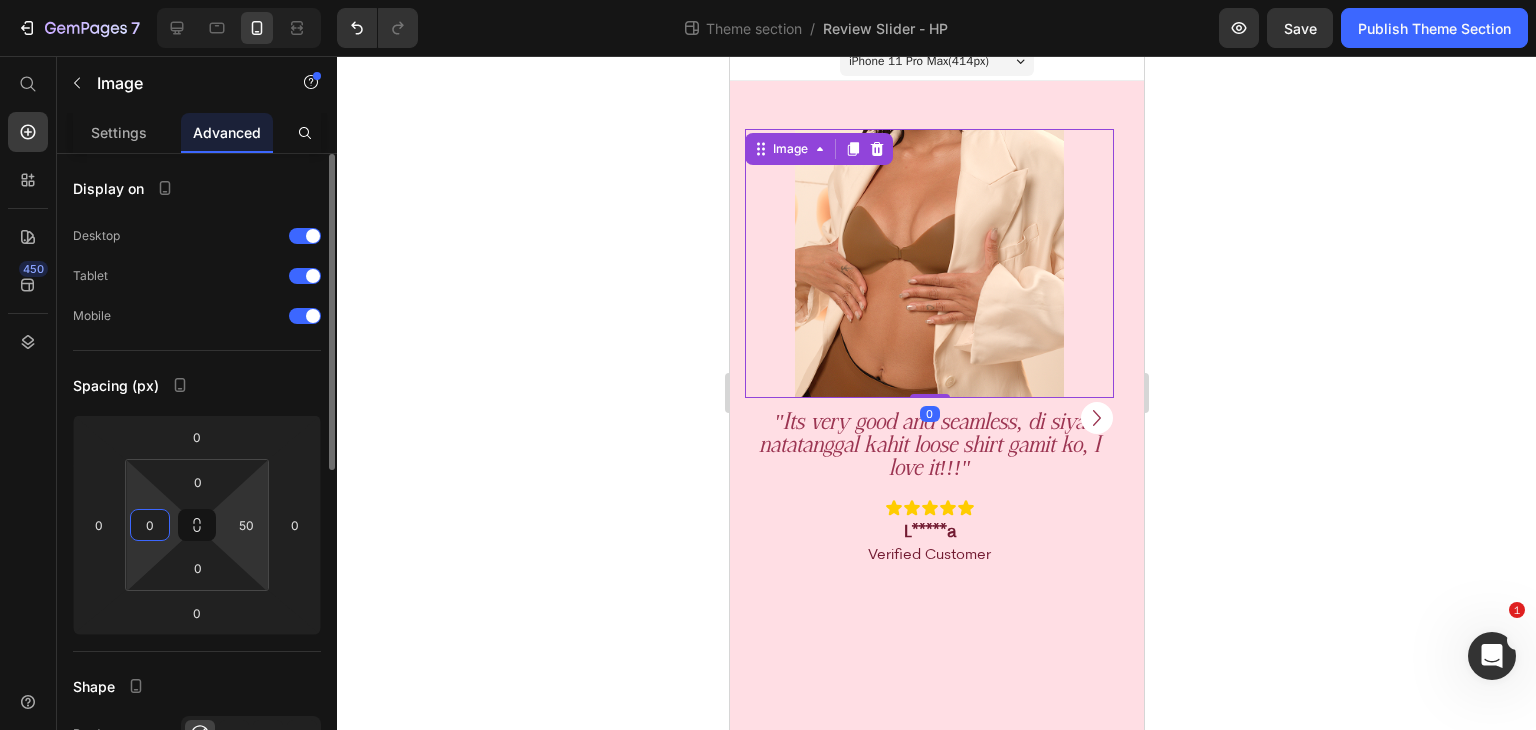 click on "50" at bounding box center [246, 525] 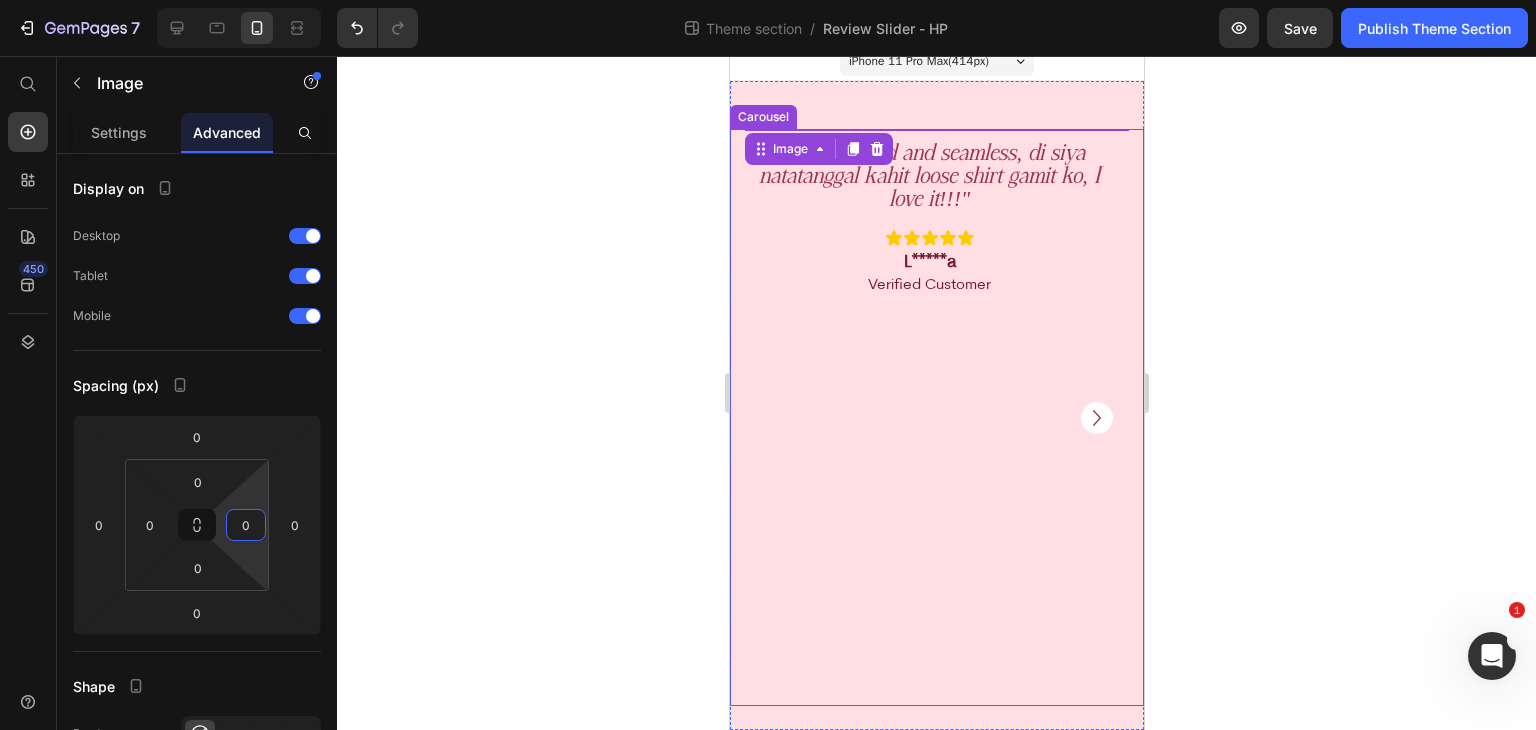scroll, scrollTop: 0, scrollLeft: 0, axis: both 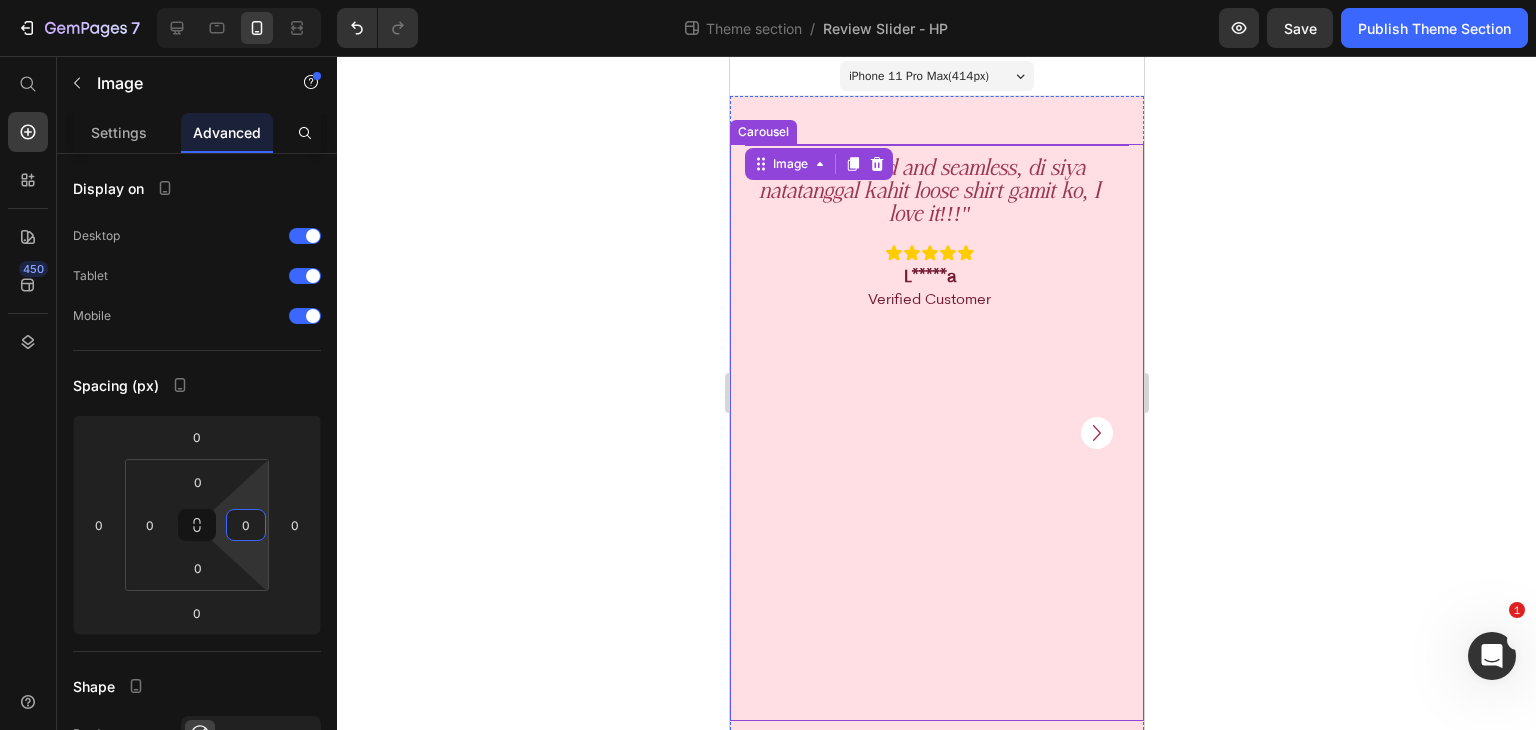 type on "500" 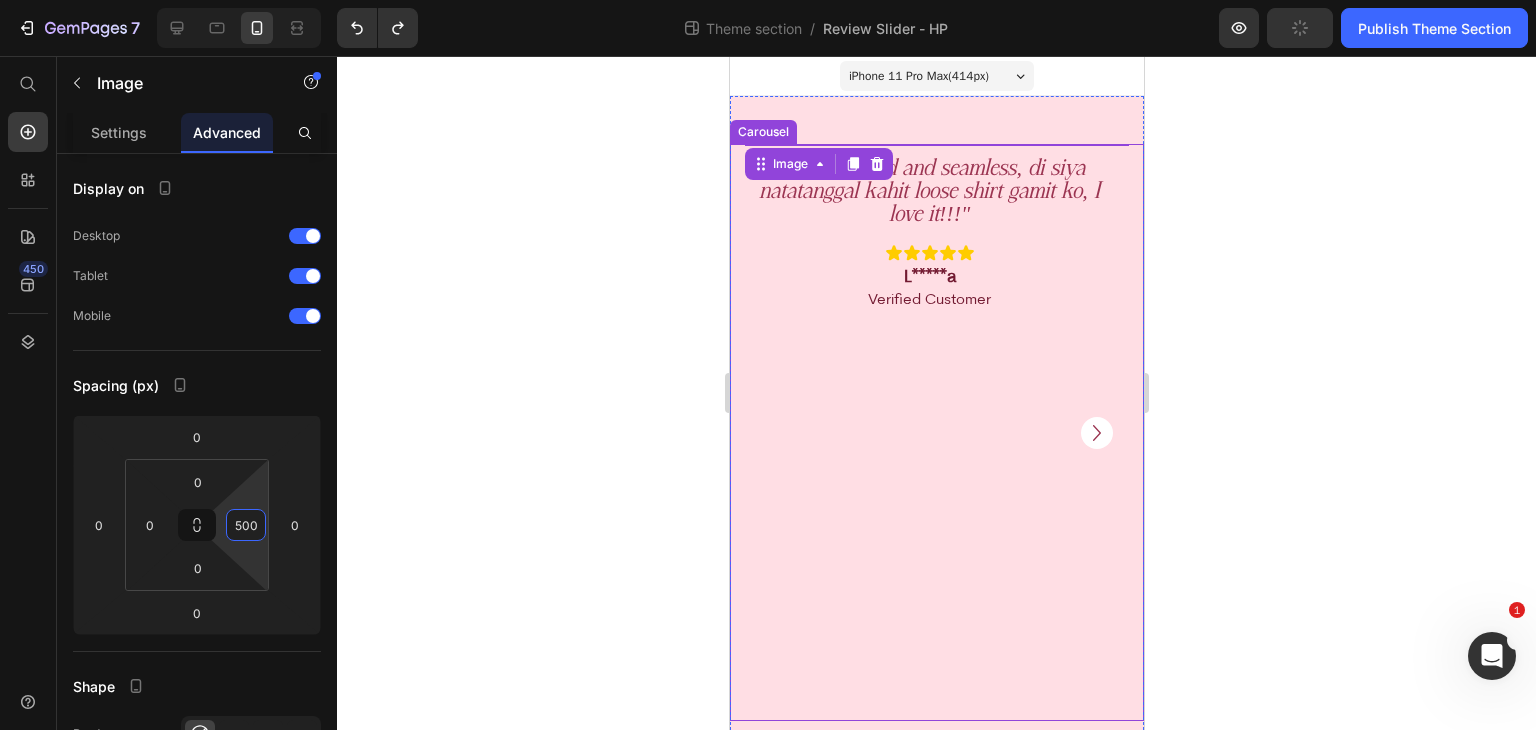 type on "50" 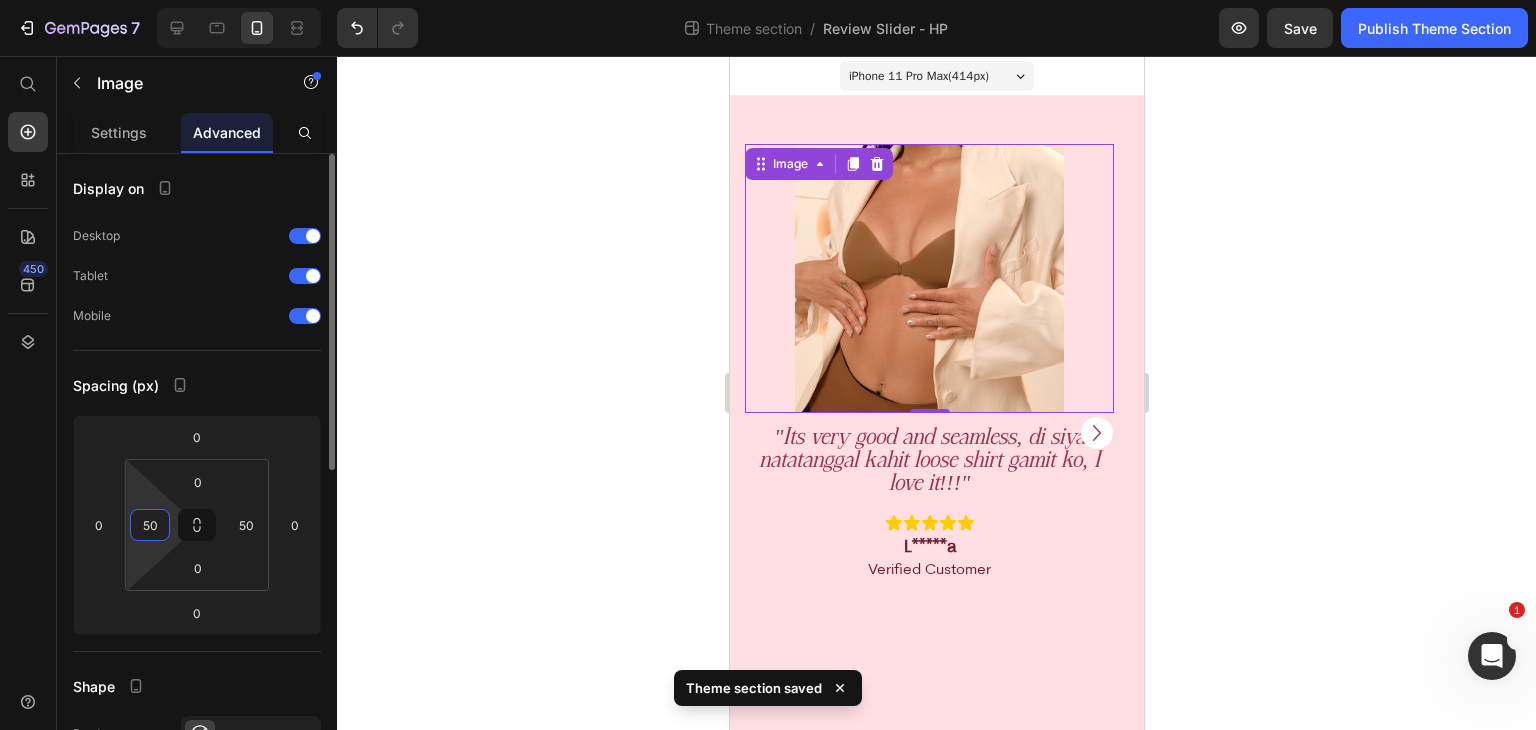 click on "50" at bounding box center (150, 525) 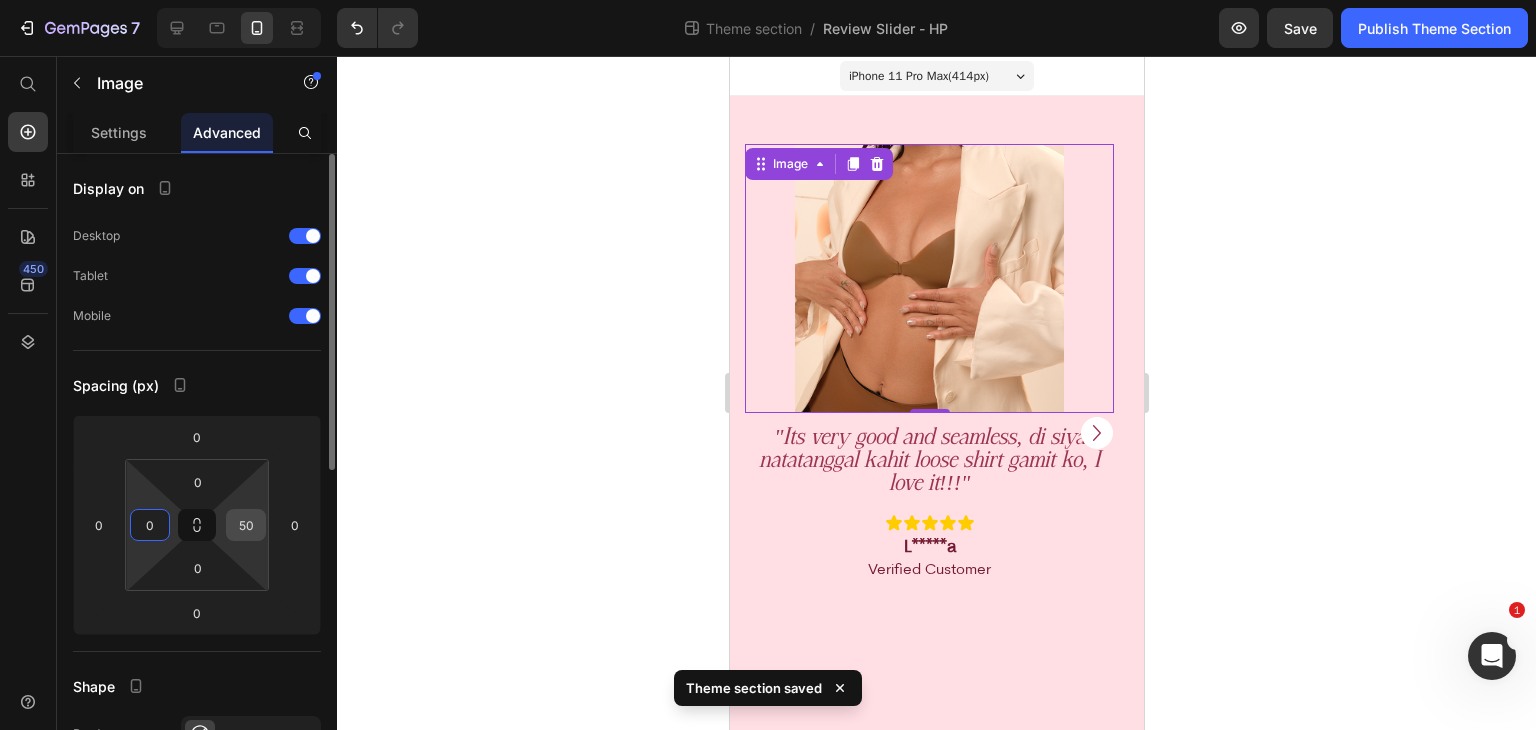 type on "0" 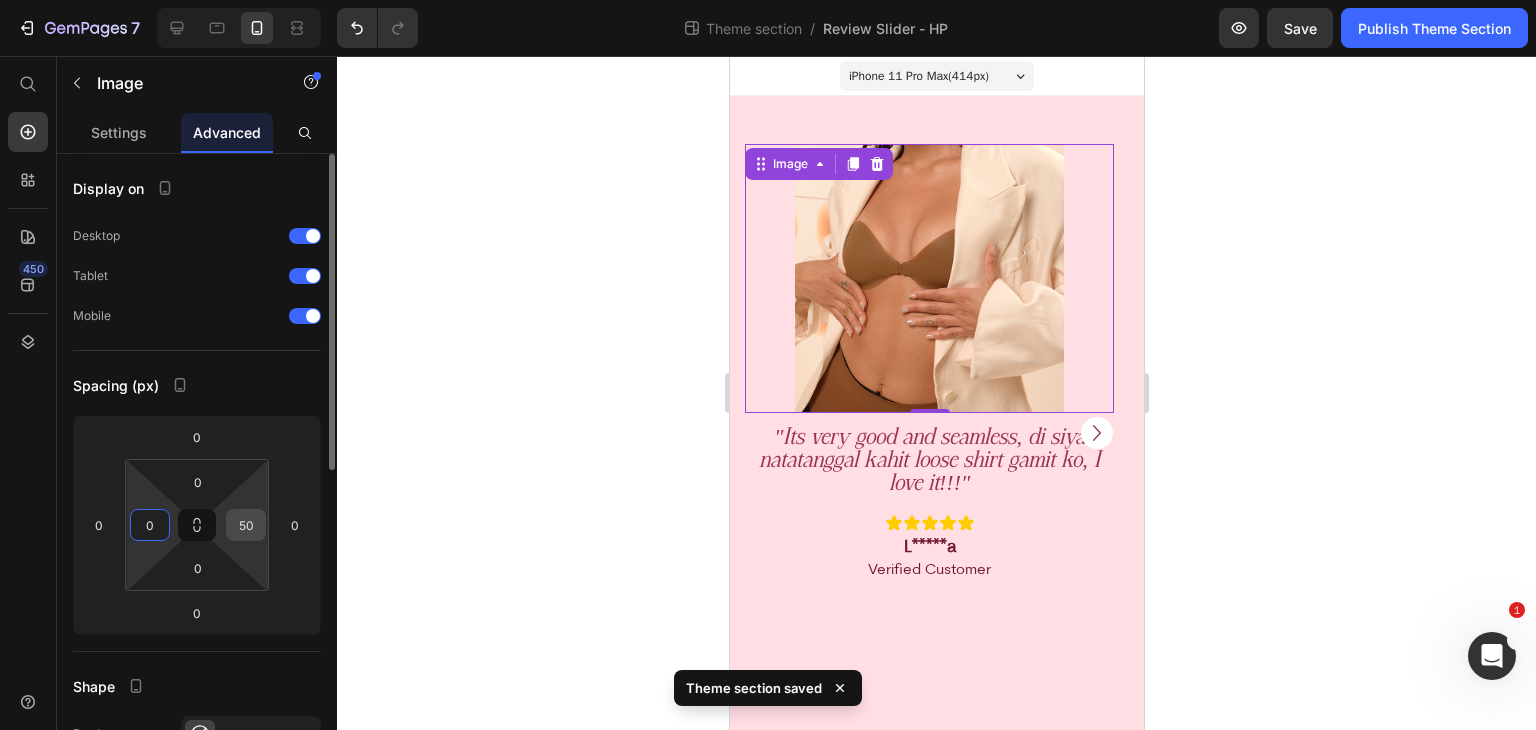 click on "50" at bounding box center (246, 525) 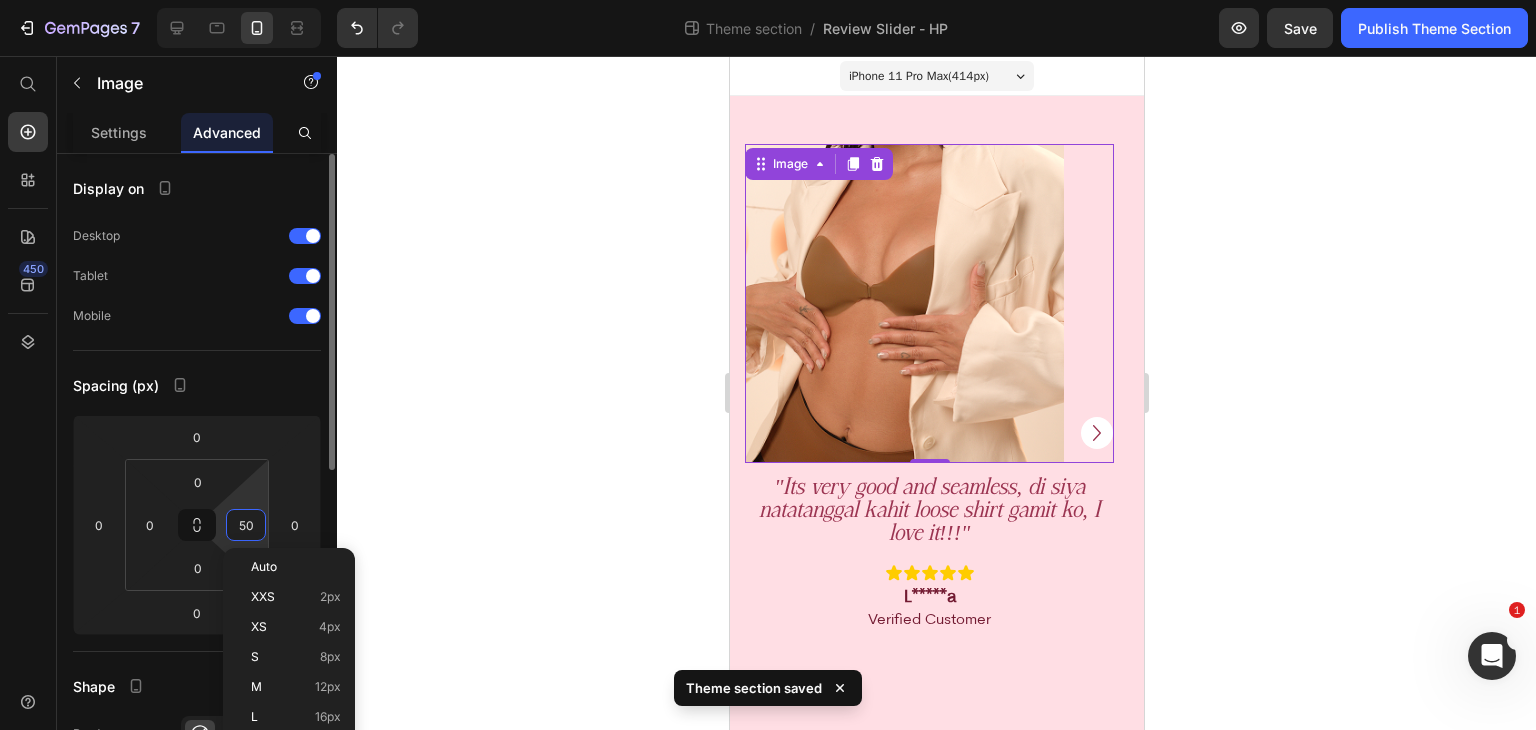 type on "0" 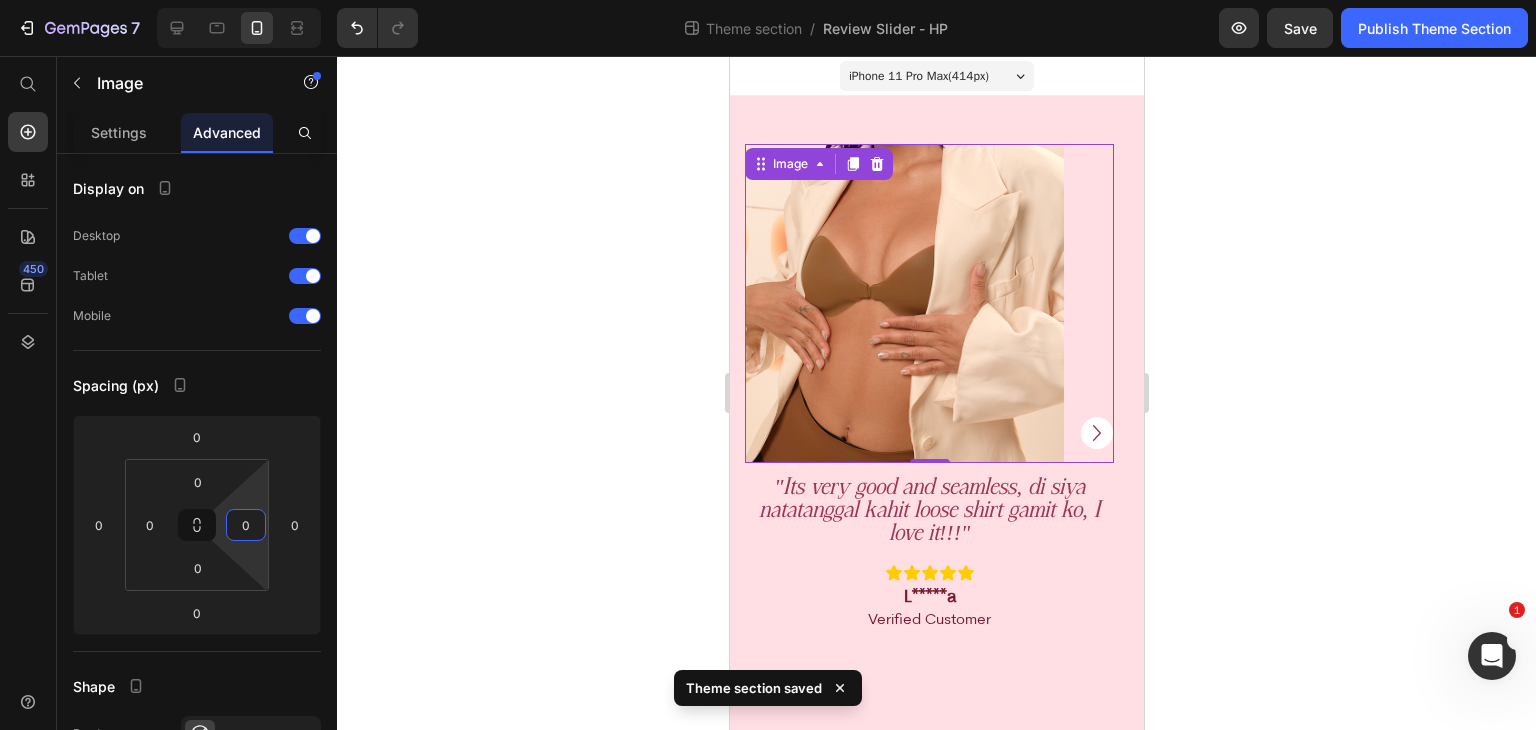 click 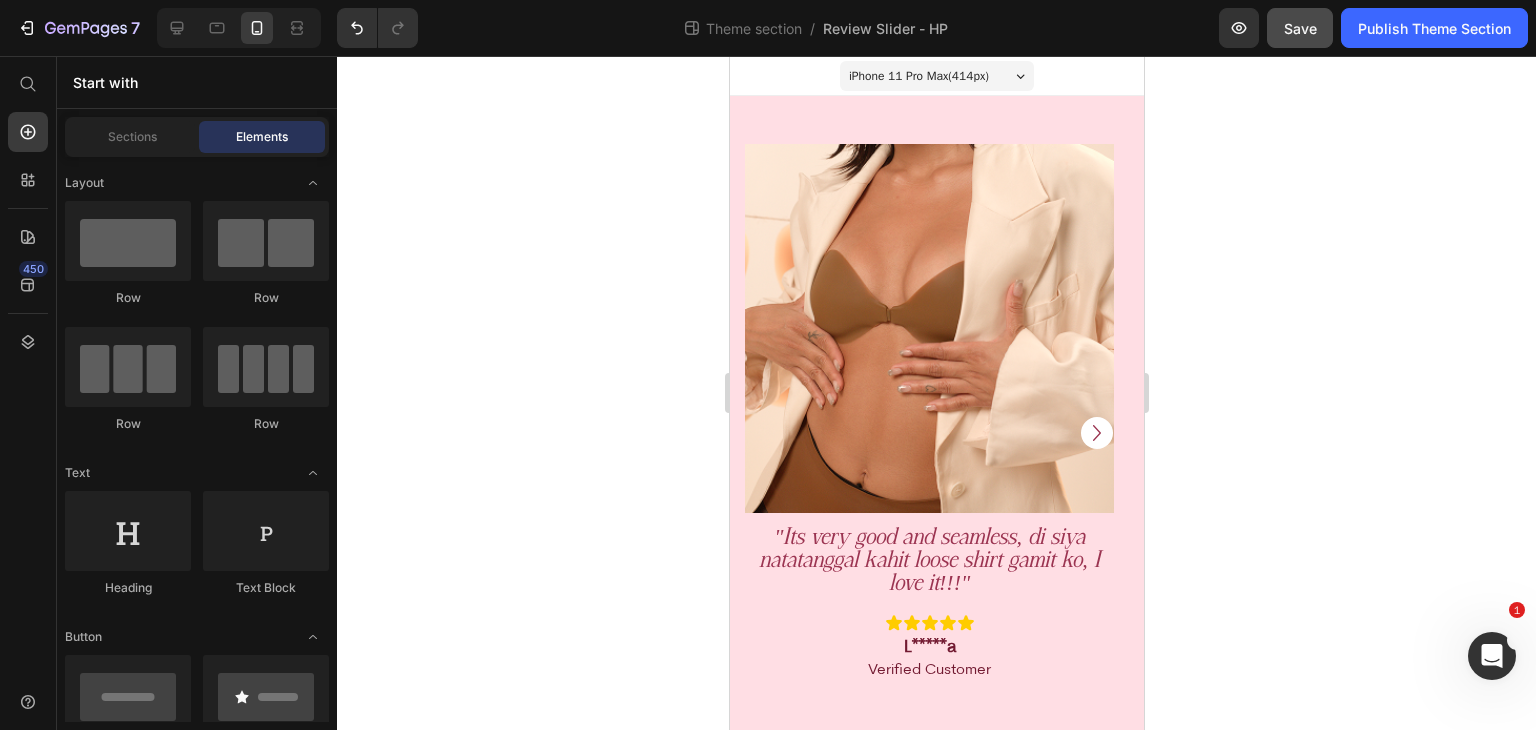 click on "Save" 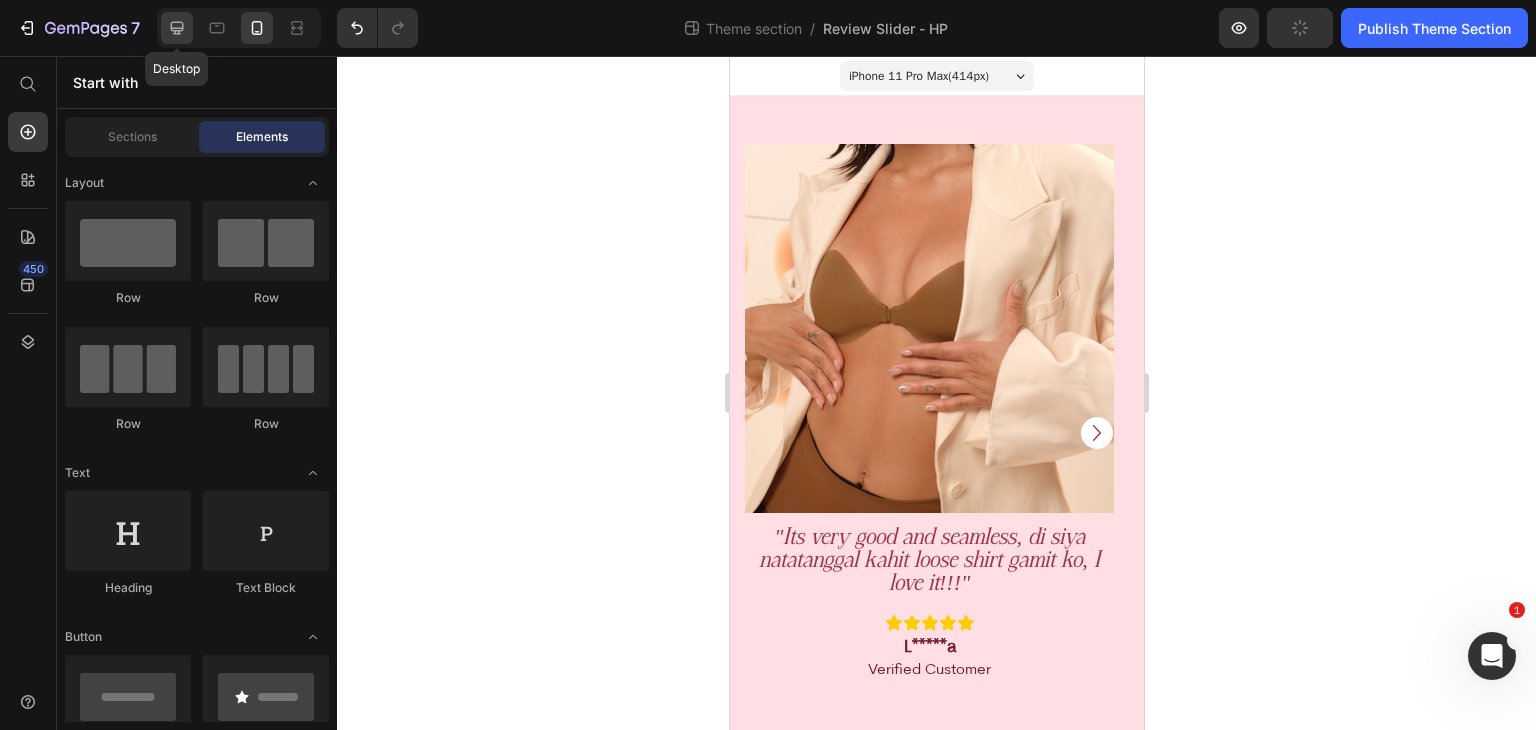 click 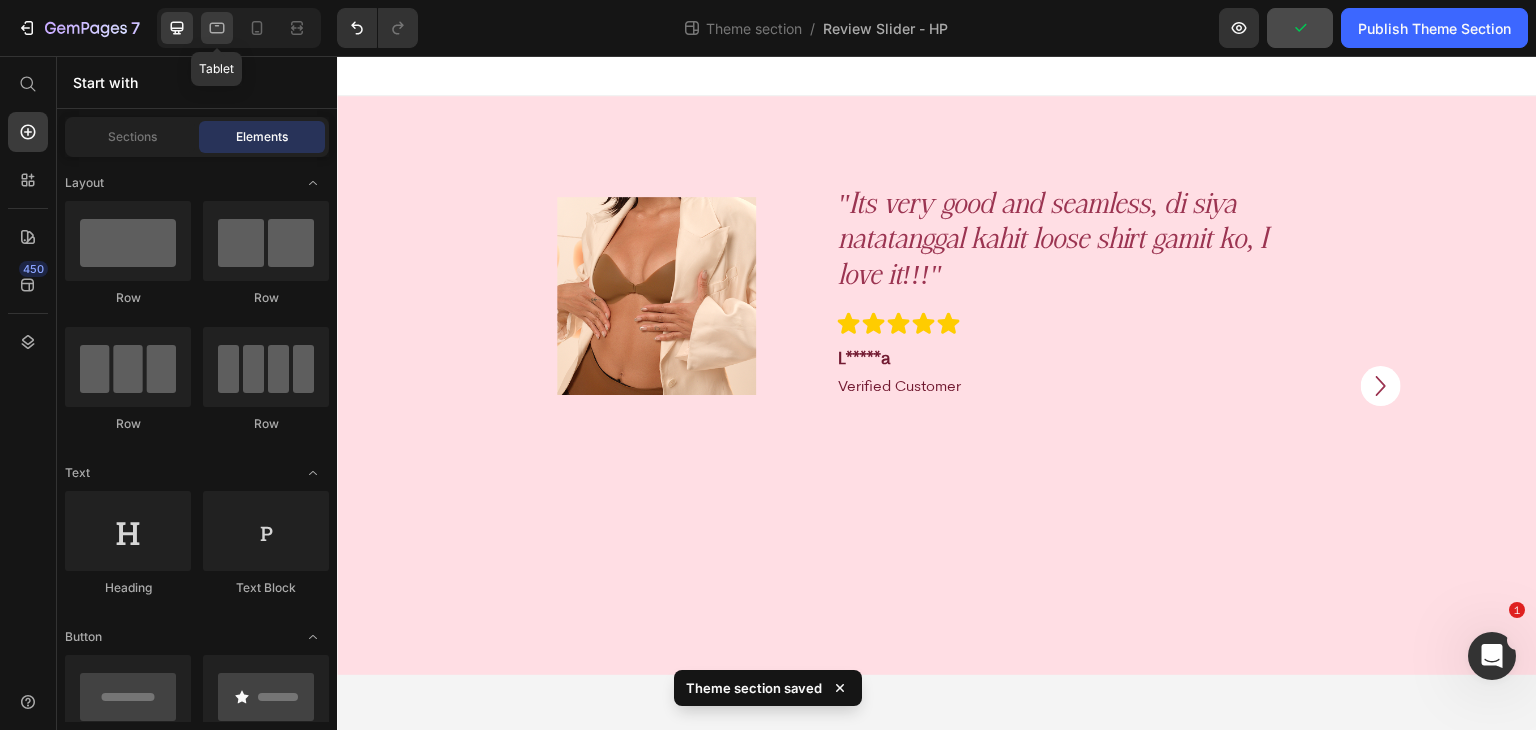 click 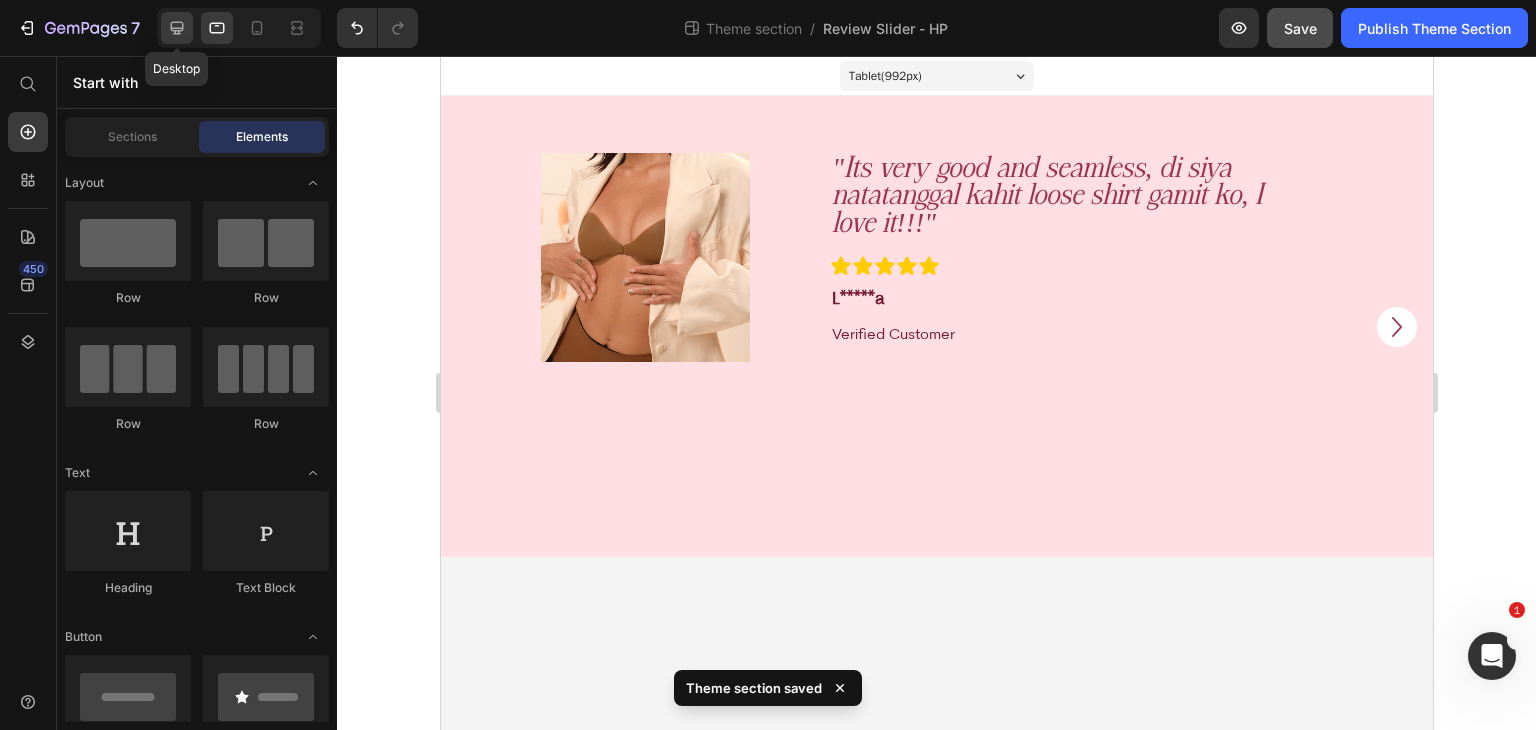 click 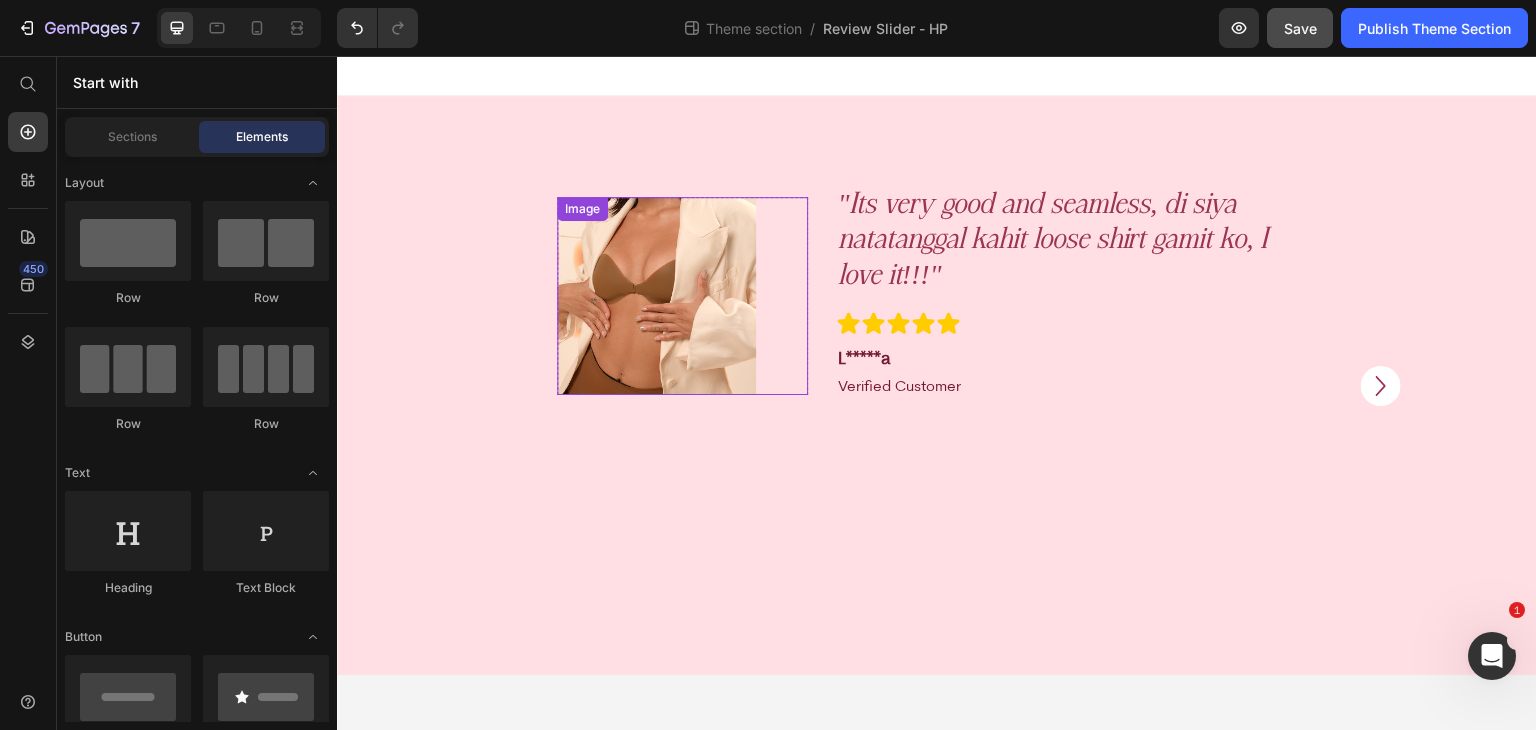 click at bounding box center [682, 296] 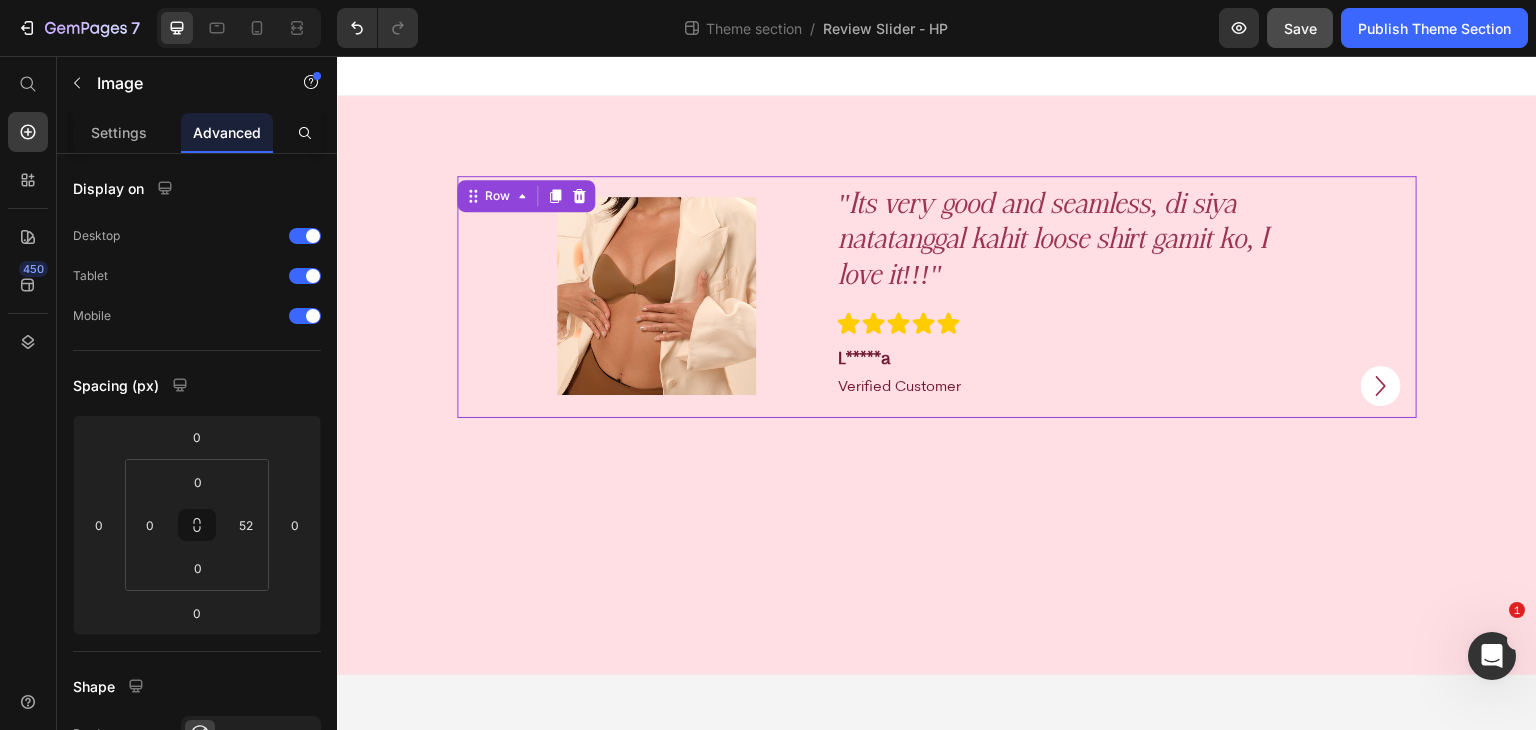 click on "Image Row "Its very good and seamless, di siya natatanggal kahit loose shirt gamit ko, I love it!!!" Text Block Icon Icon Icon Icon Icon Icon List Row L*****a Heading Row Verified Customer Heading Row Row Row   0" at bounding box center (937, 297) 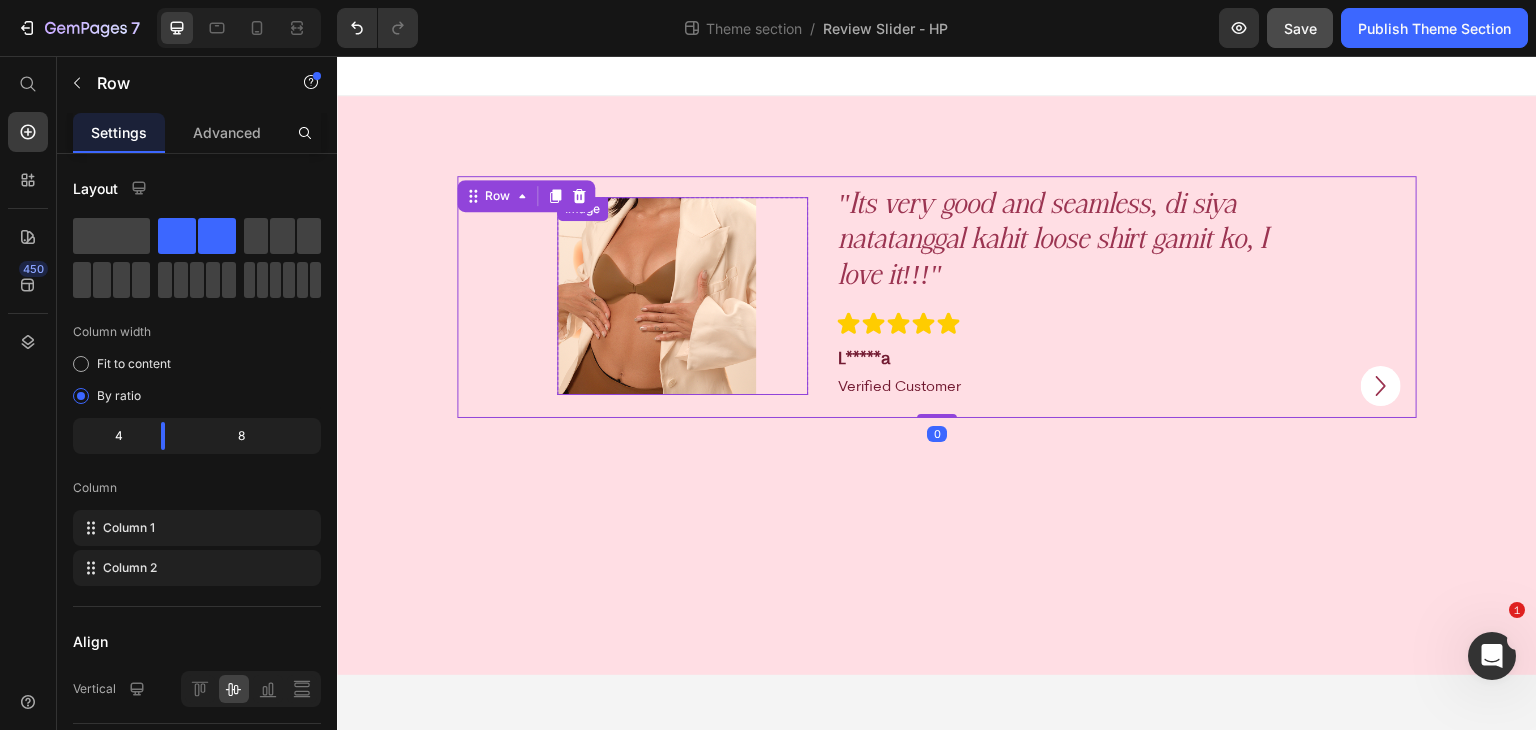 click on ""Its very good and seamless, di siya natatanggal kahit loose shirt gamit ko, I love it!!!"" at bounding box center (1053, 239) 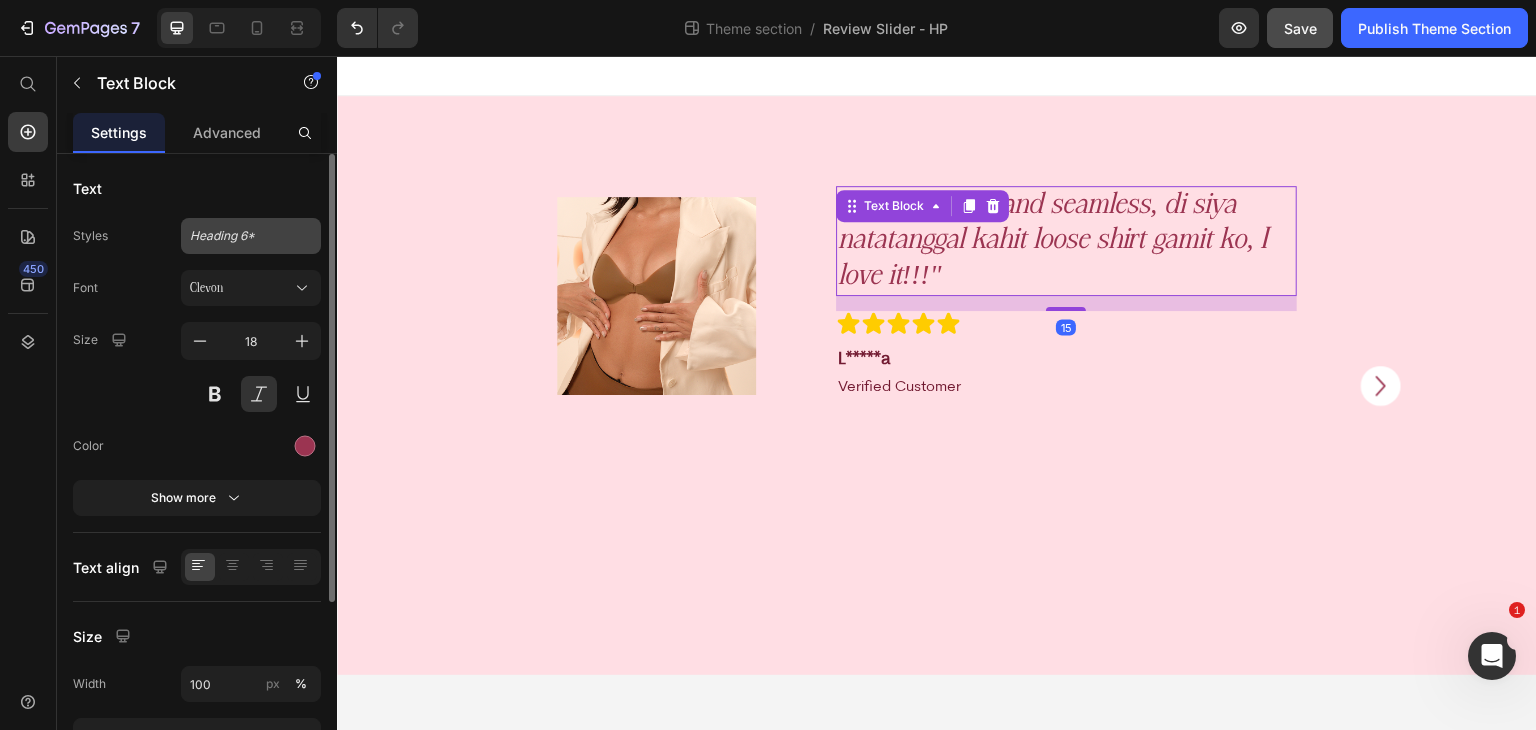 click on "Heading 6*" 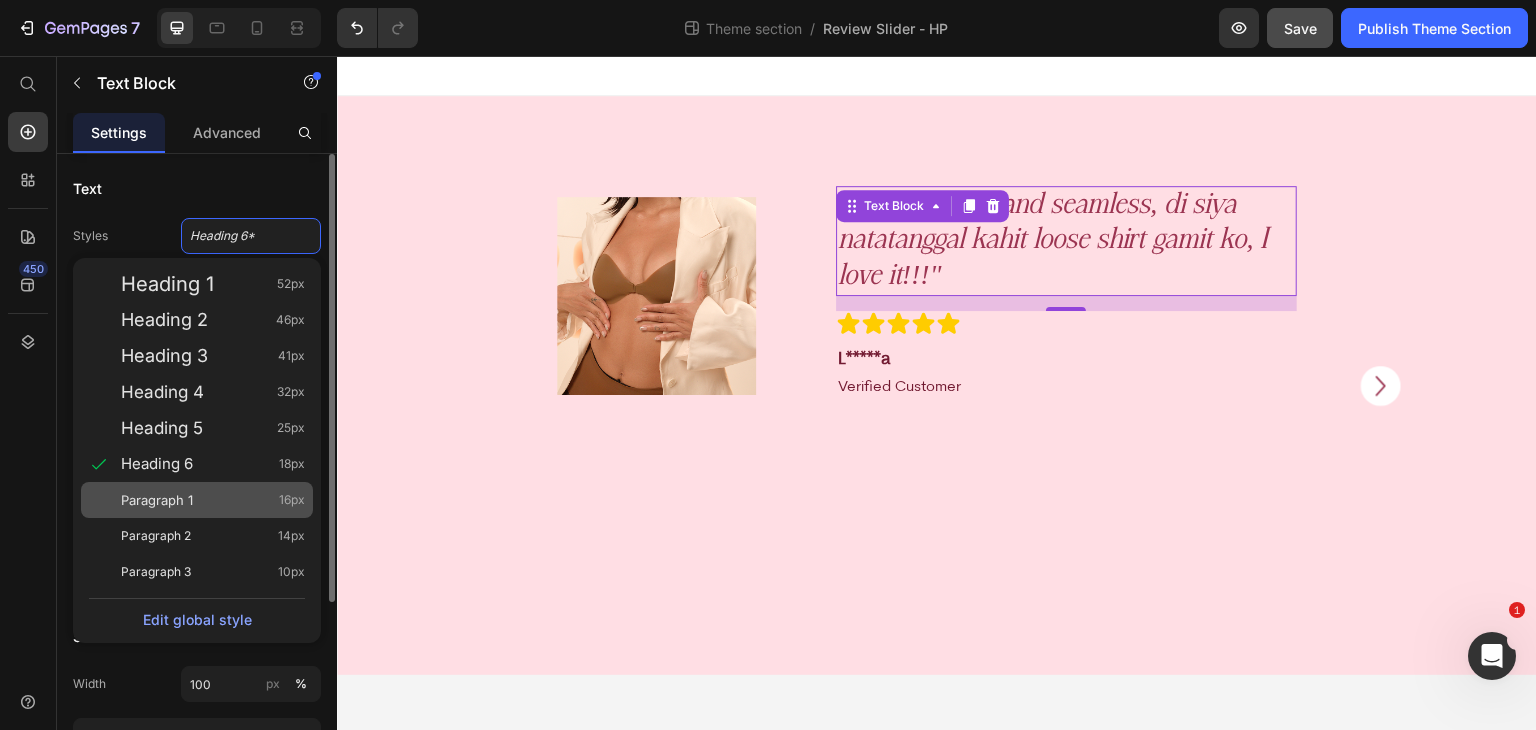 click on "Paragraph 1" at bounding box center (157, 500) 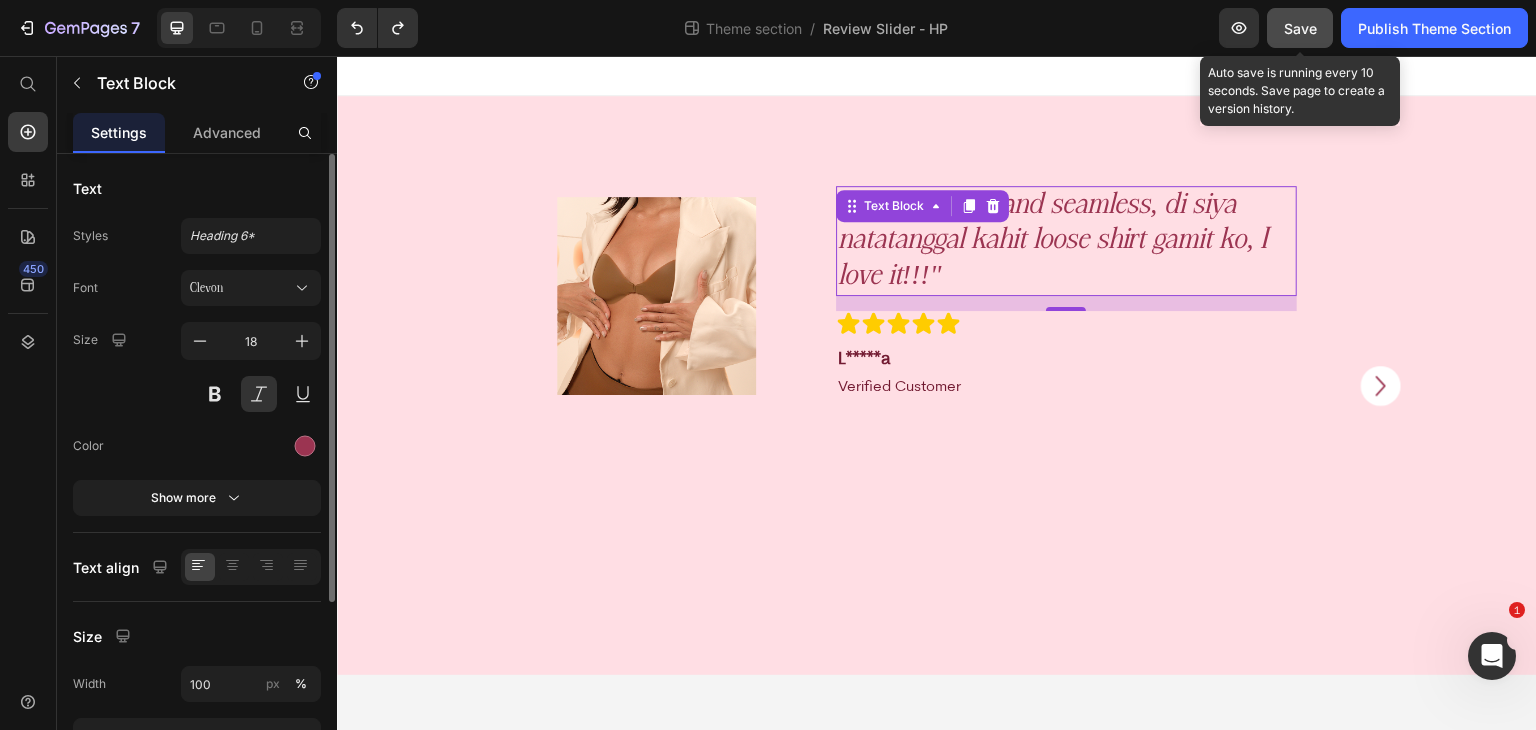 click on "Save" 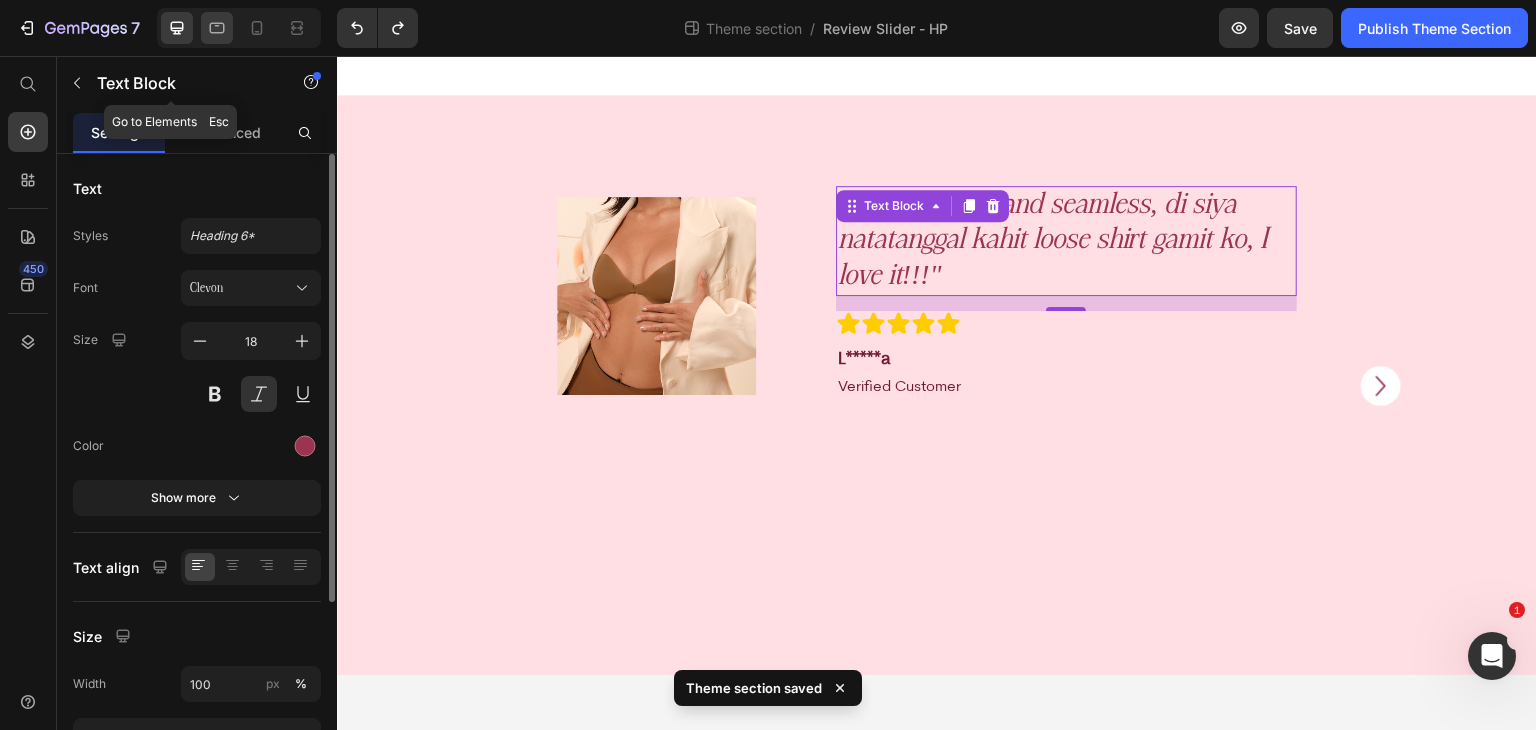 click 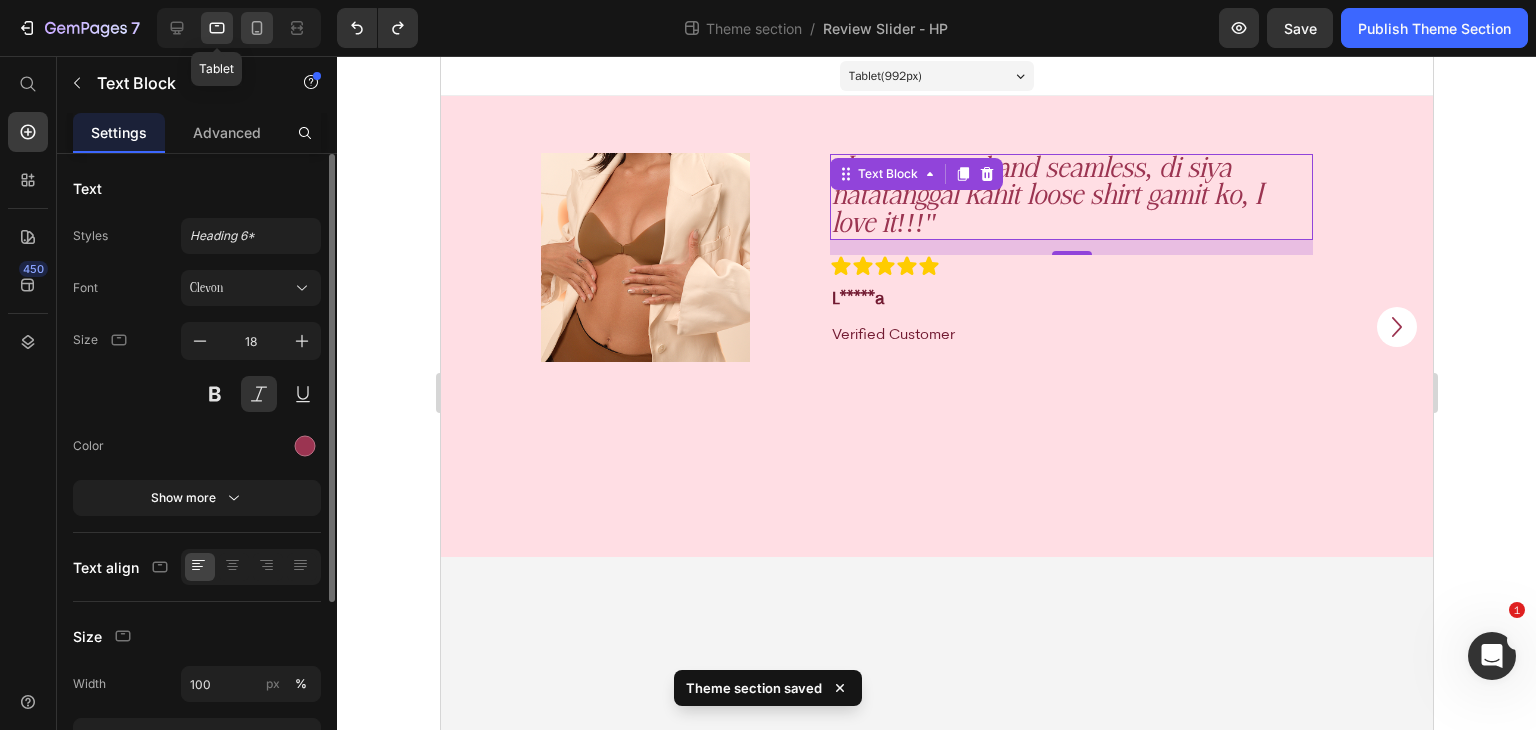 click 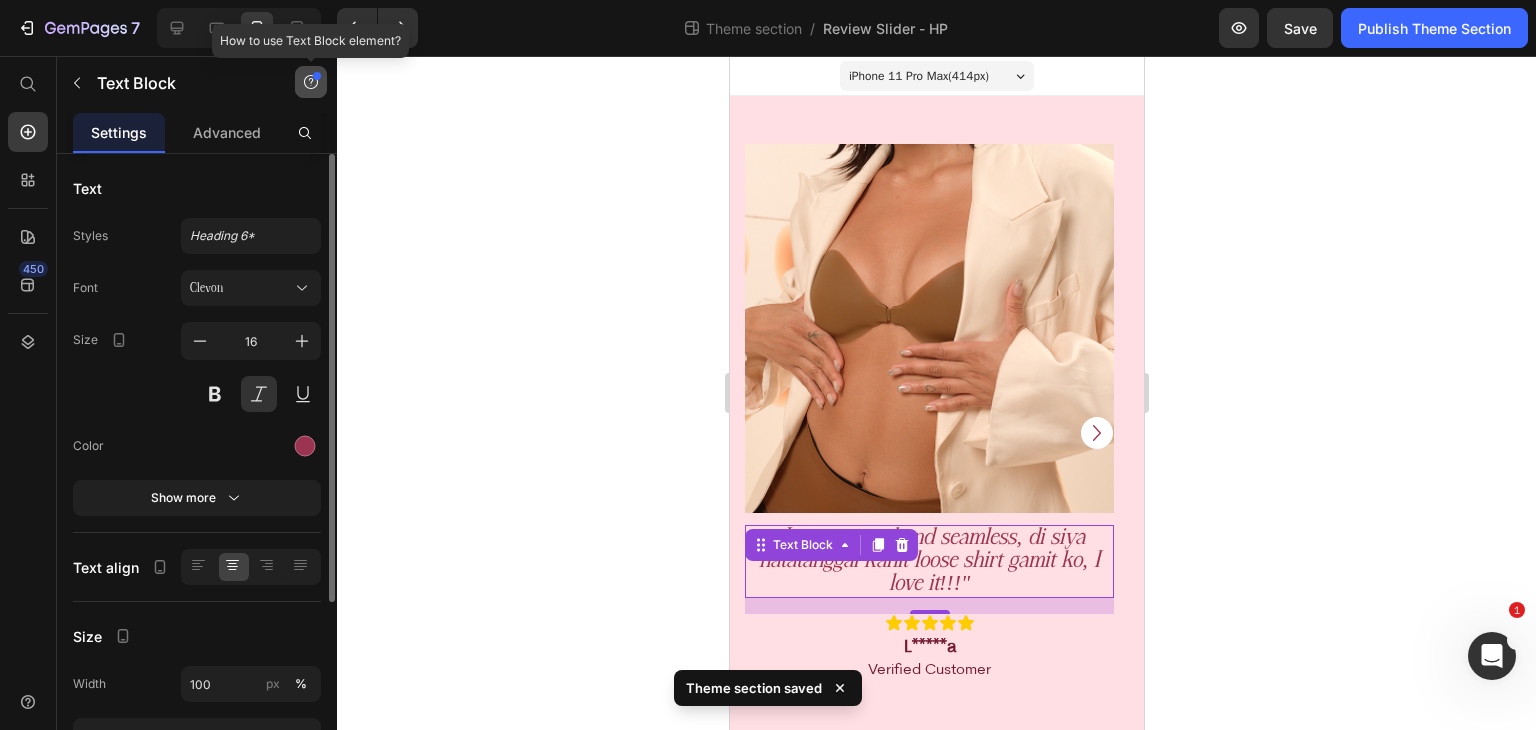 scroll, scrollTop: 19, scrollLeft: 0, axis: vertical 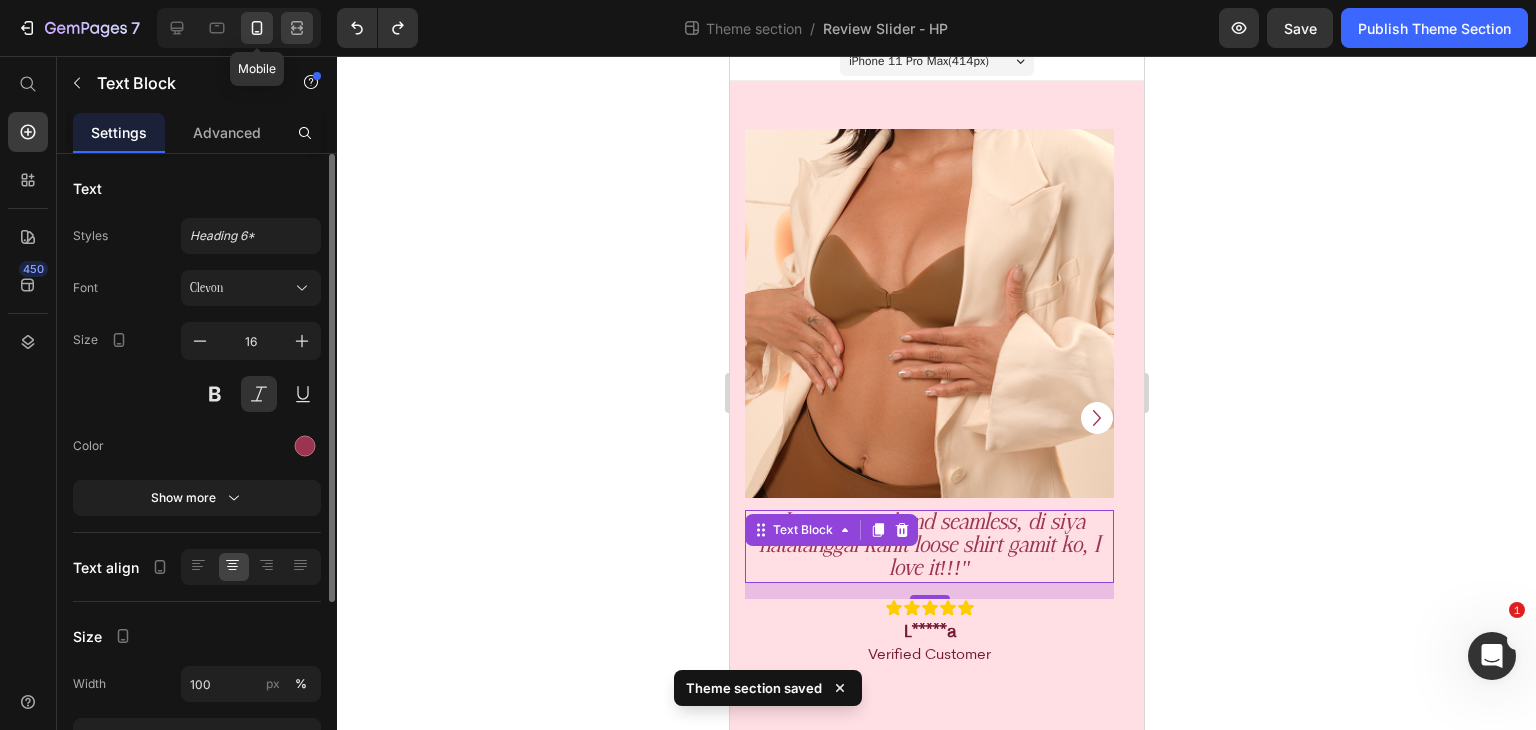 click 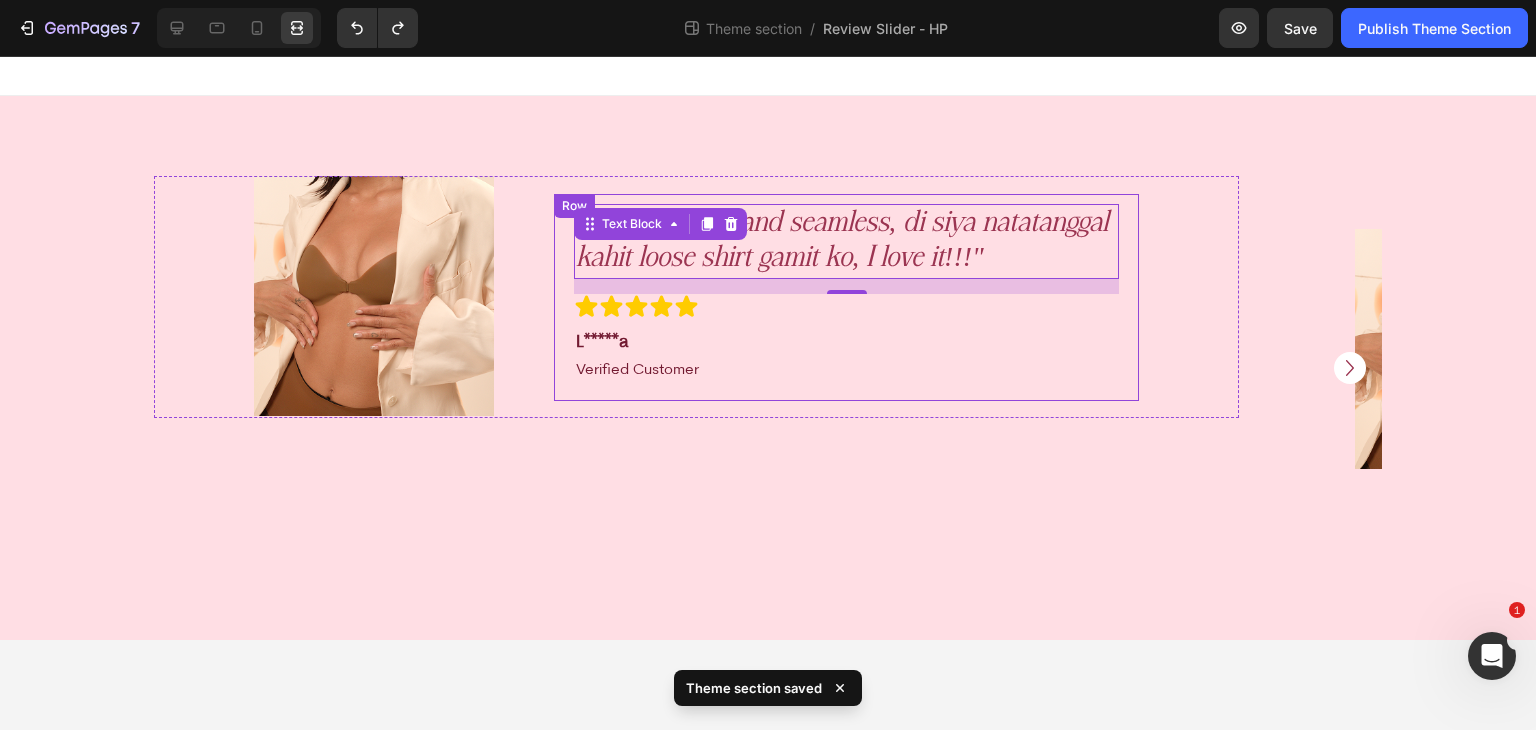 scroll, scrollTop: 0, scrollLeft: 0, axis: both 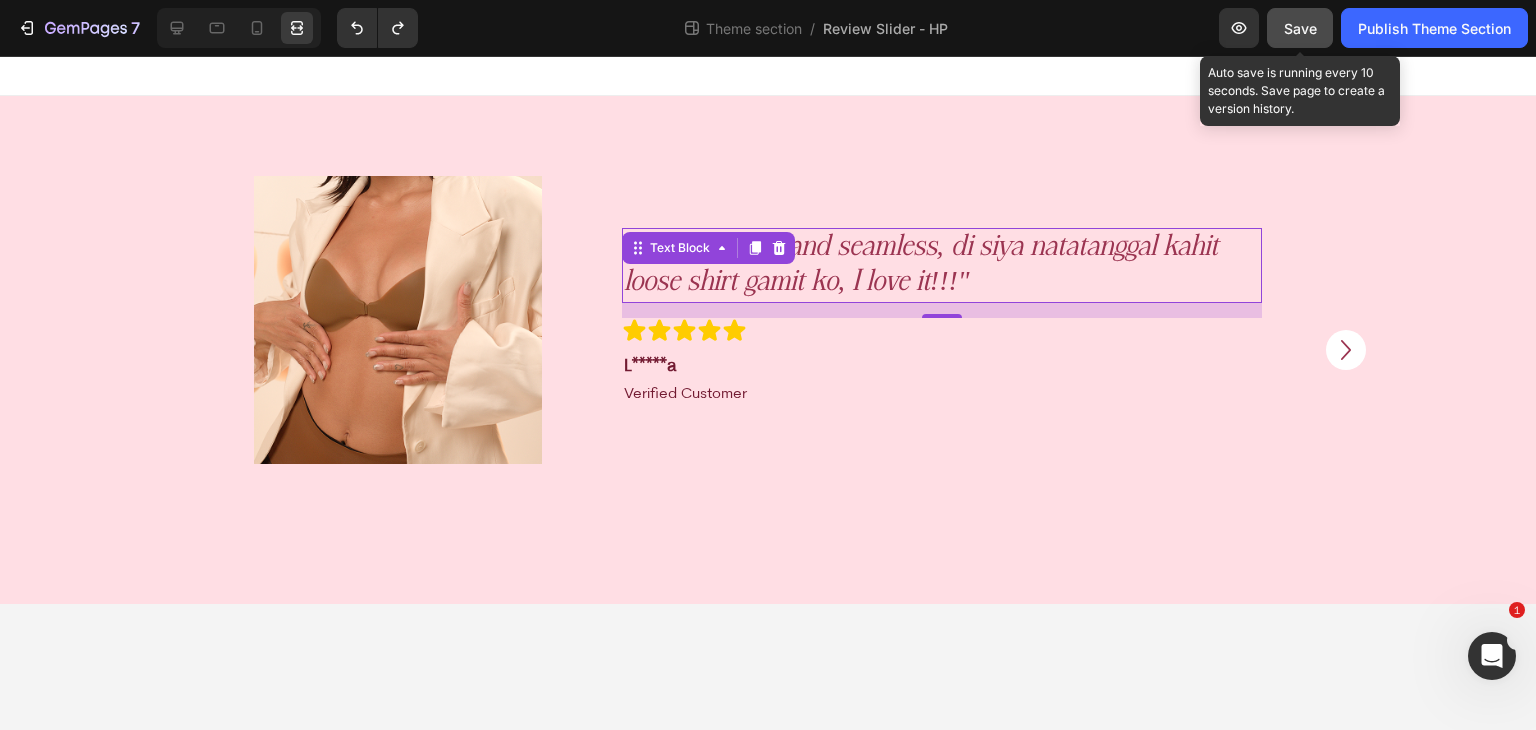 click on "Save" 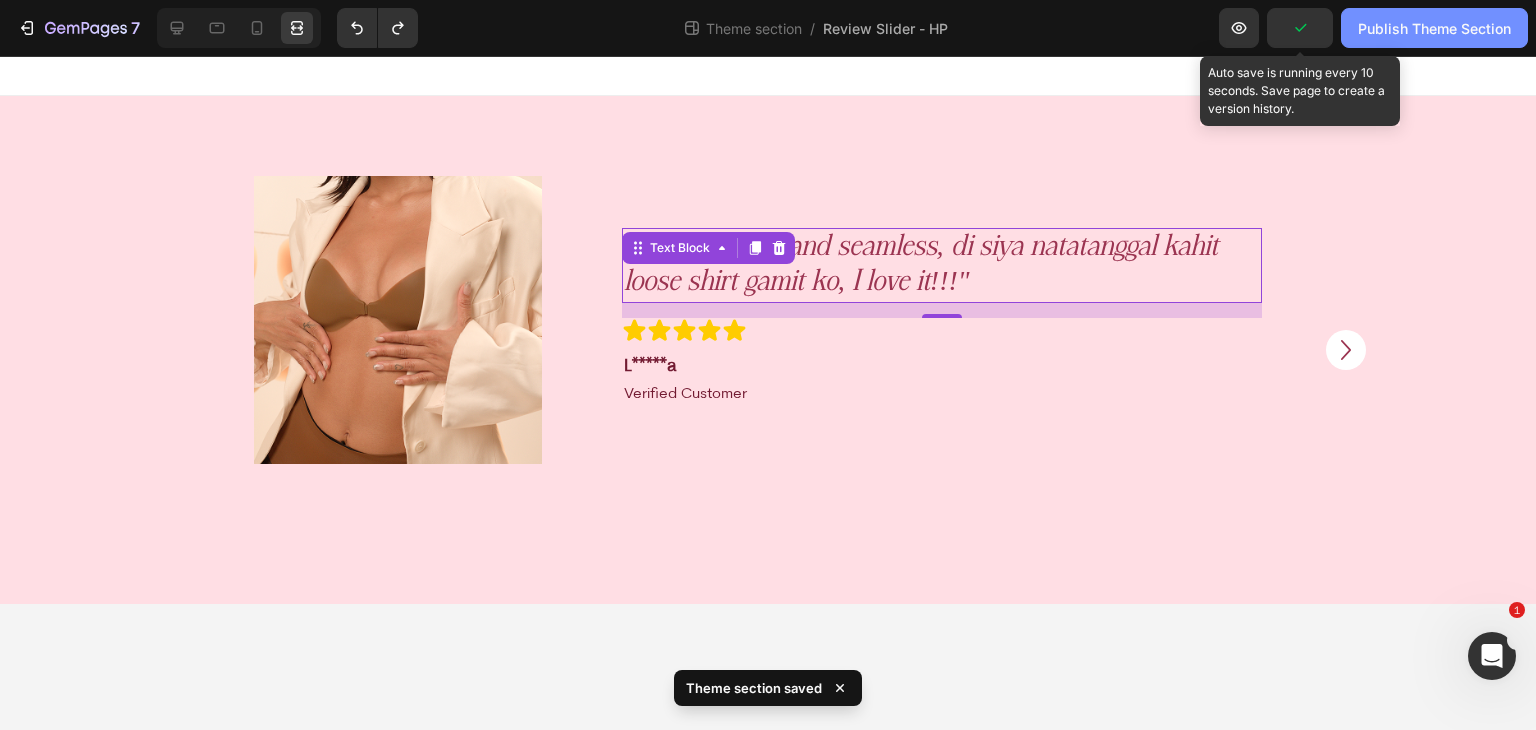 click on "Publish Theme Section" at bounding box center [1434, 28] 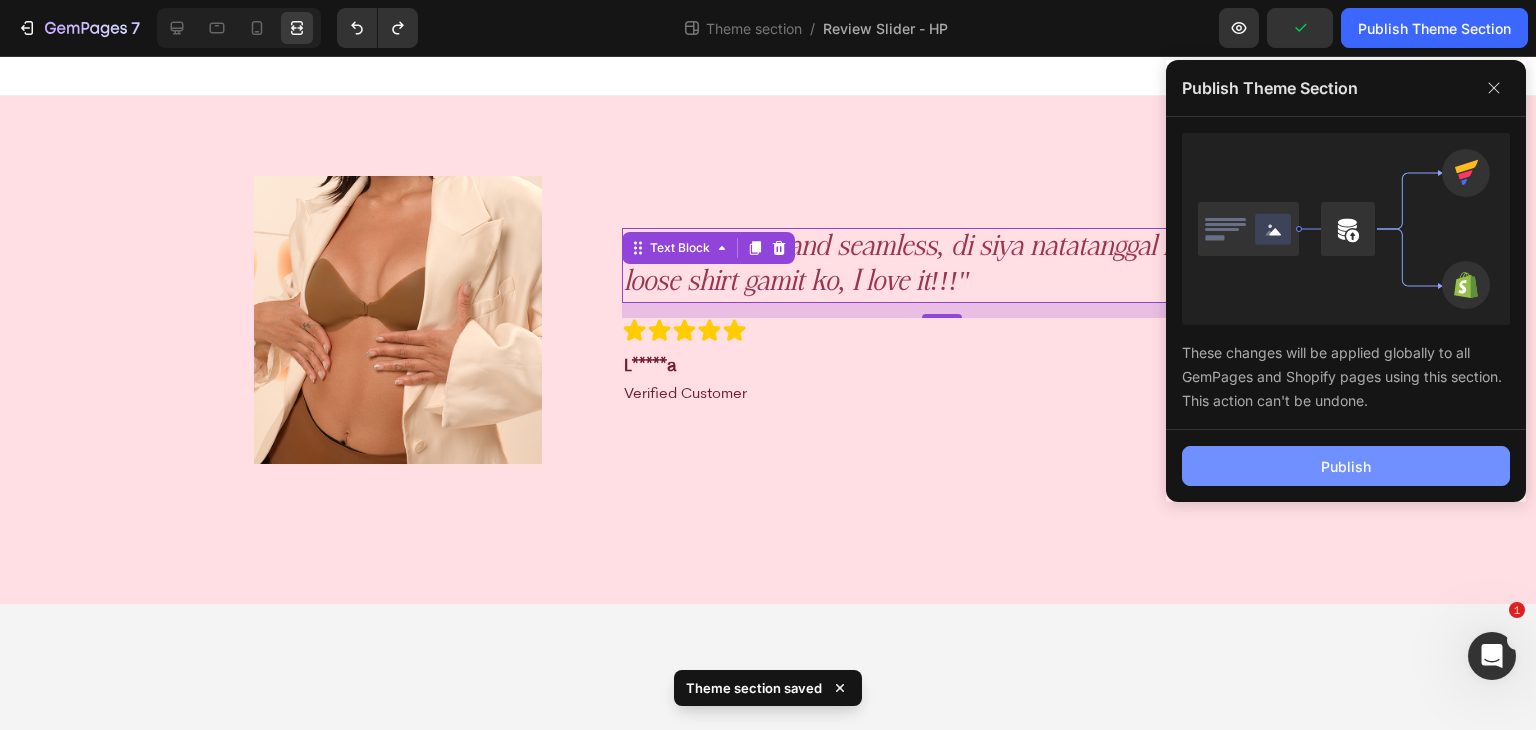 click on "Publish" 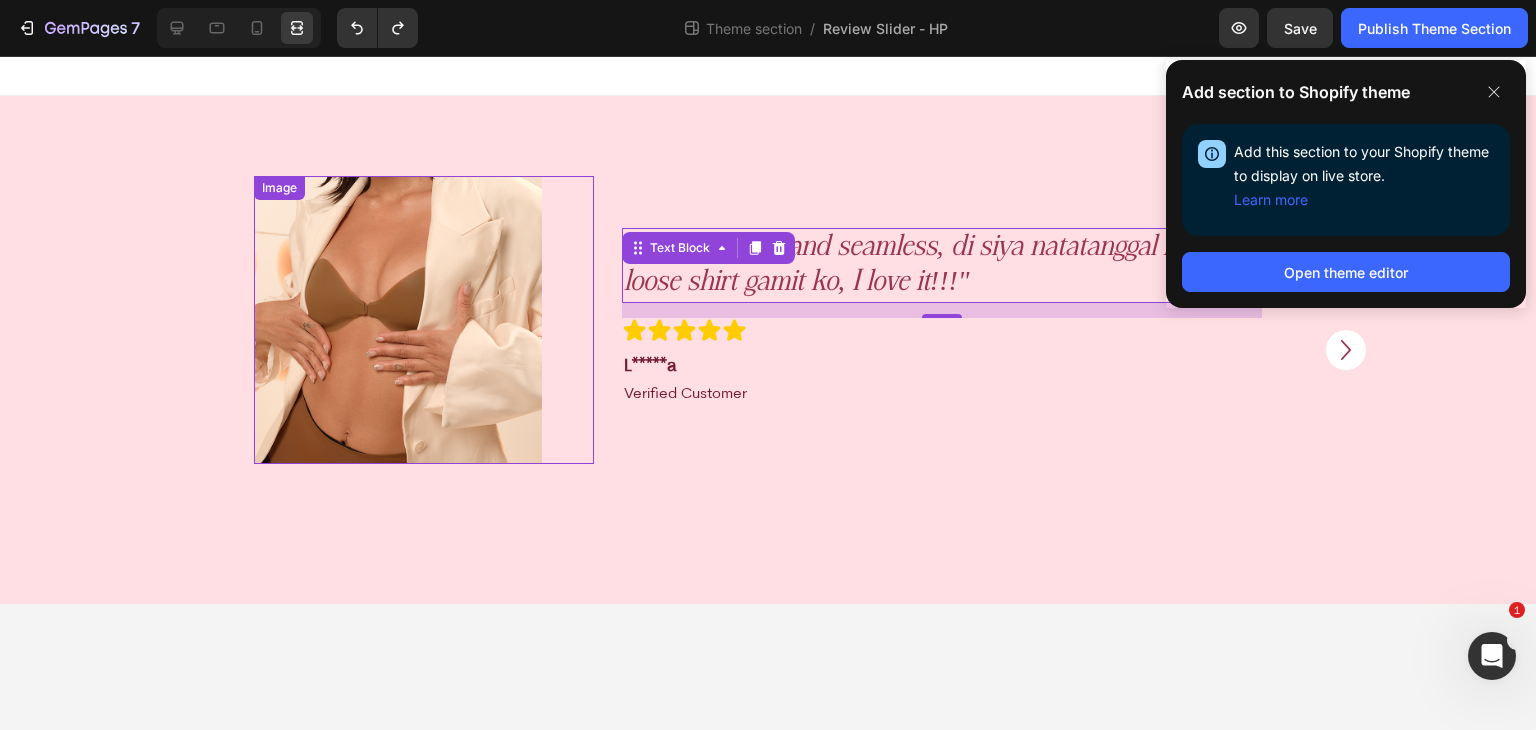 click at bounding box center (424, 320) 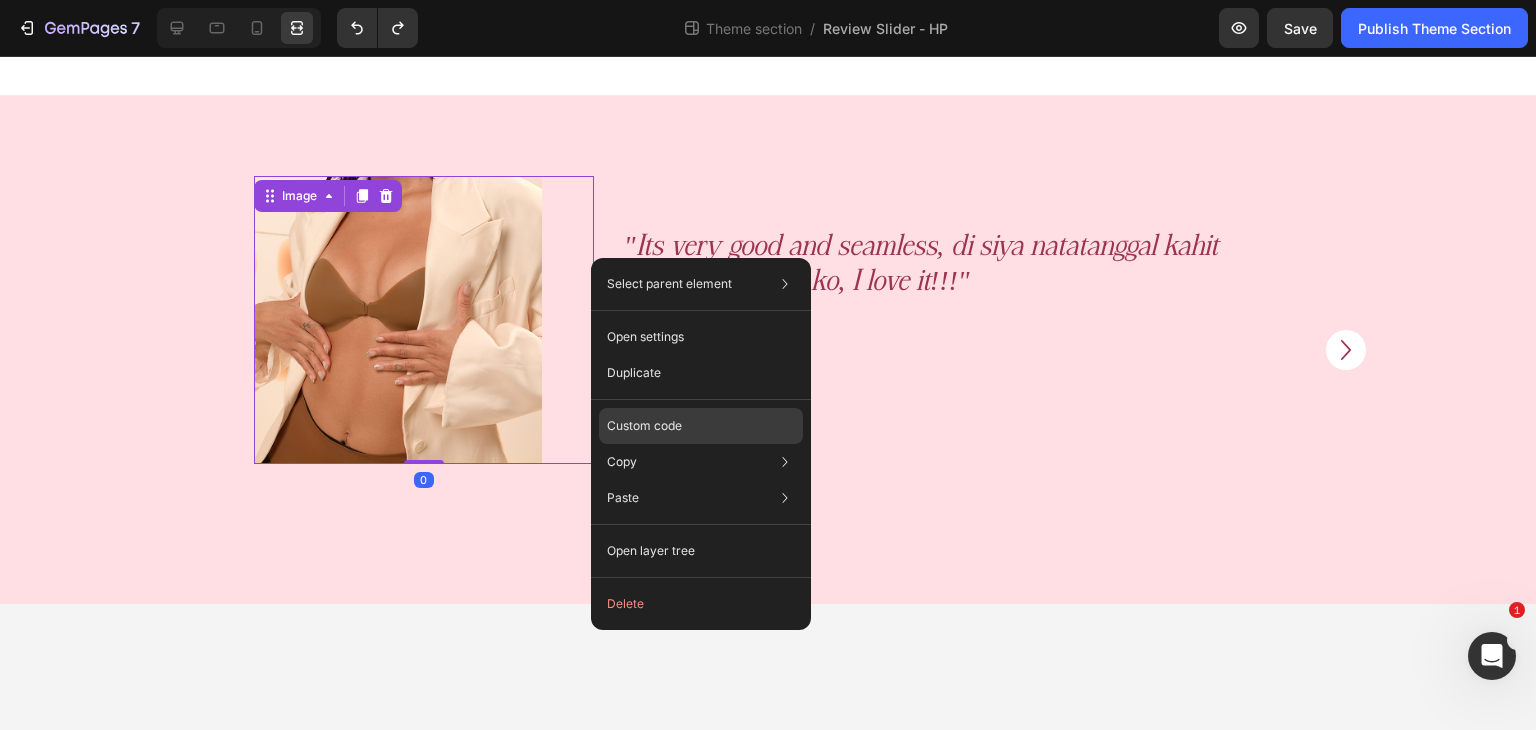 click on "Custom code" at bounding box center [644, 426] 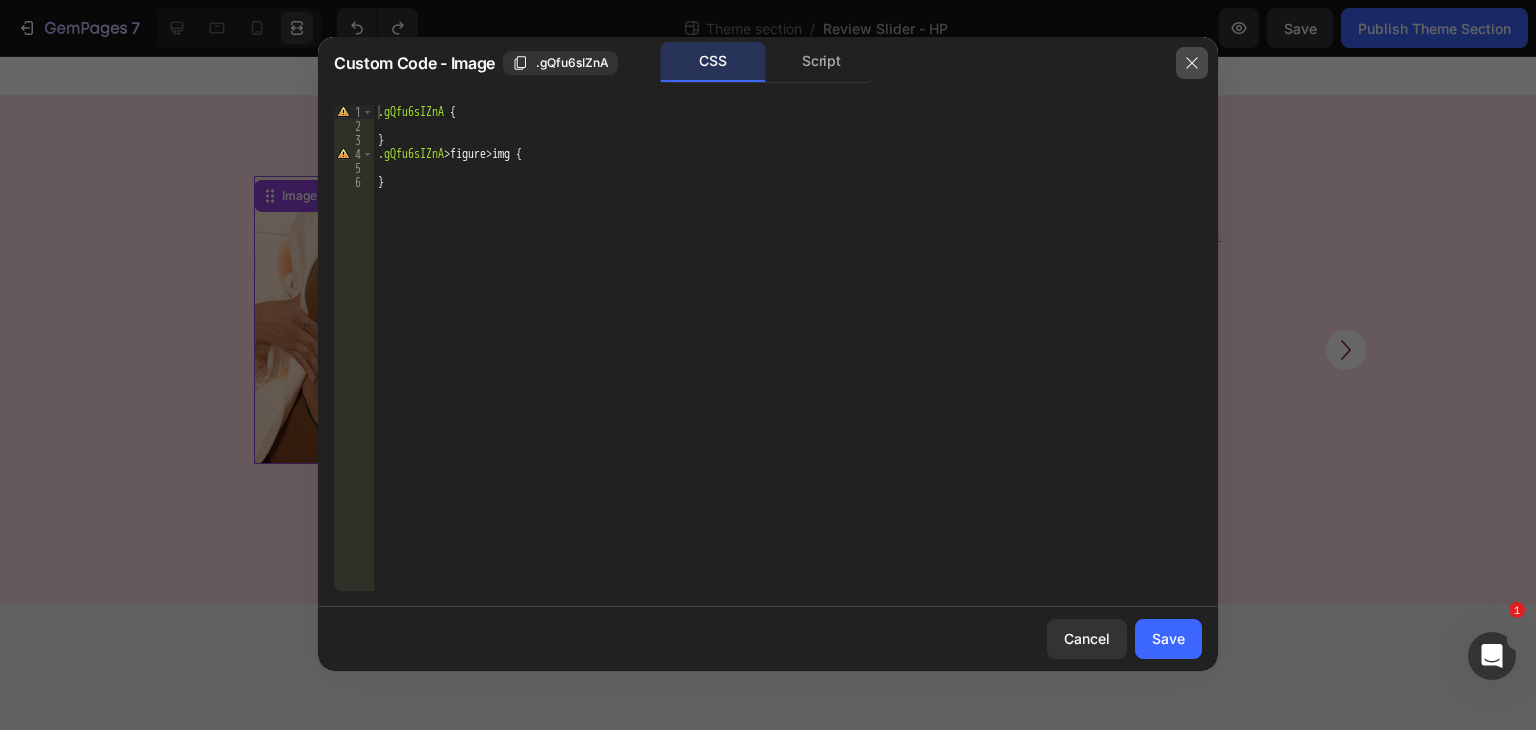 click 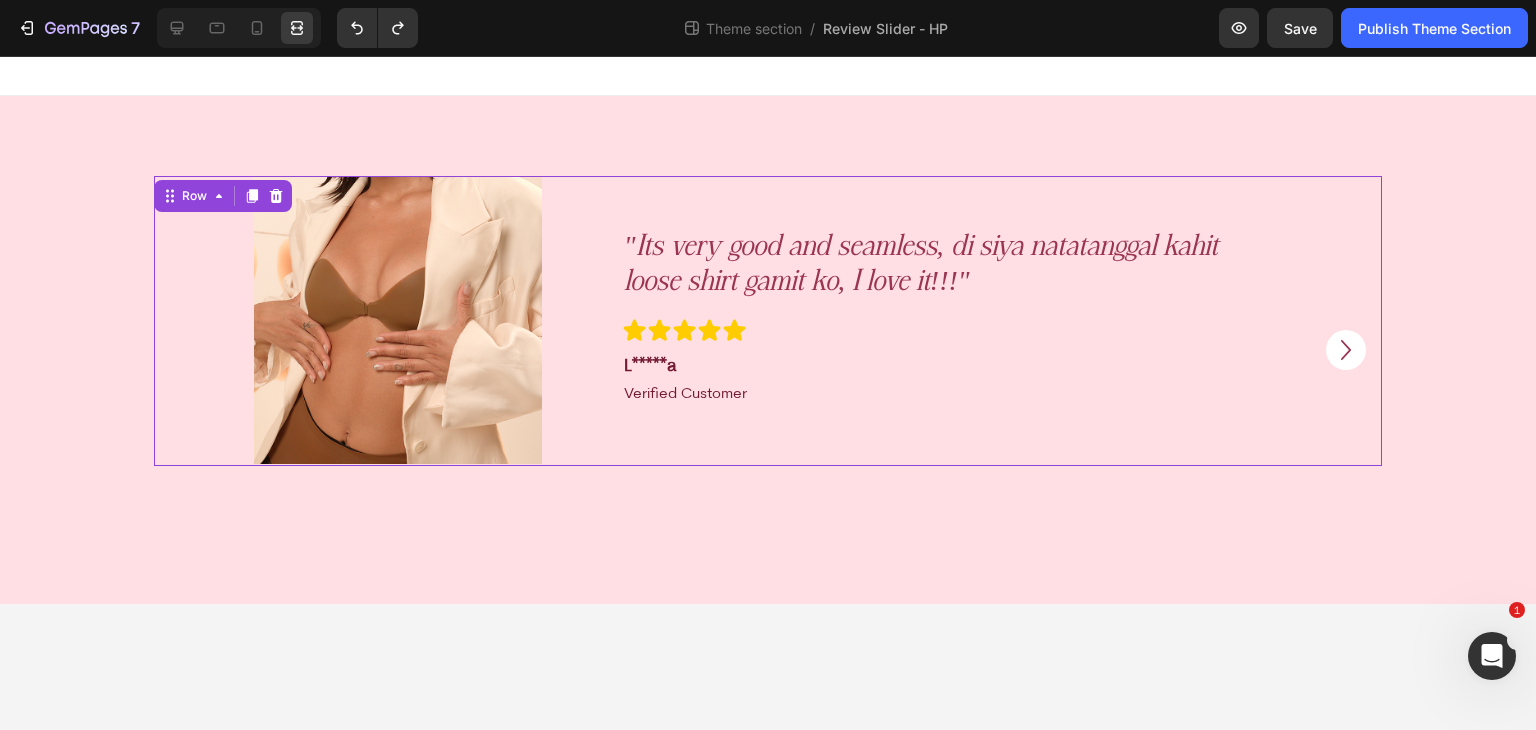 click on "Its very good and seamless, di siya natatanggal kahit loose shirt gamit ko, I love it!!!" Text Block Icon Icon Icon Icon Icon Icon List Row [LAST_INITIAL]*****a Heading Row Verified Customer Heading Row Row Row" at bounding box center (942, 321) 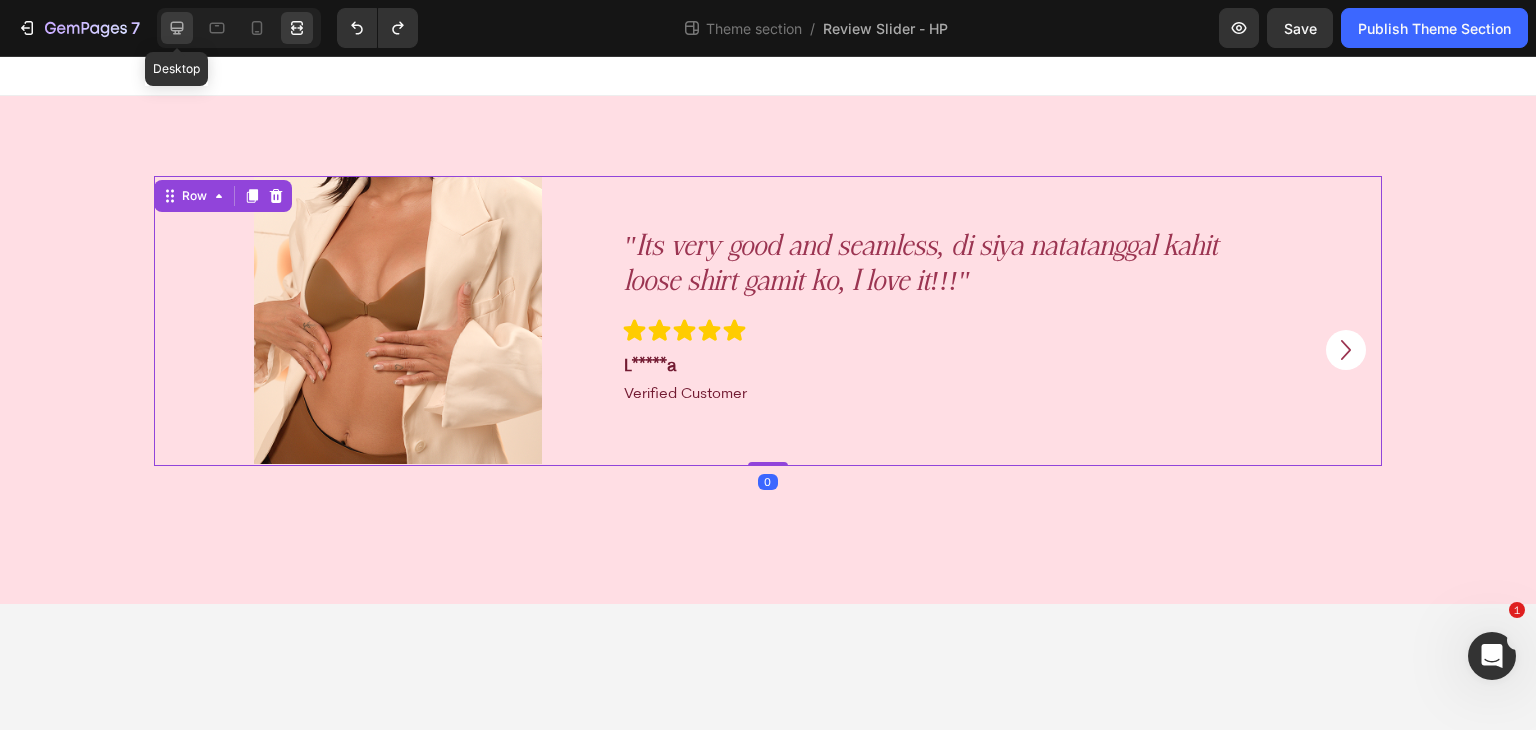 click 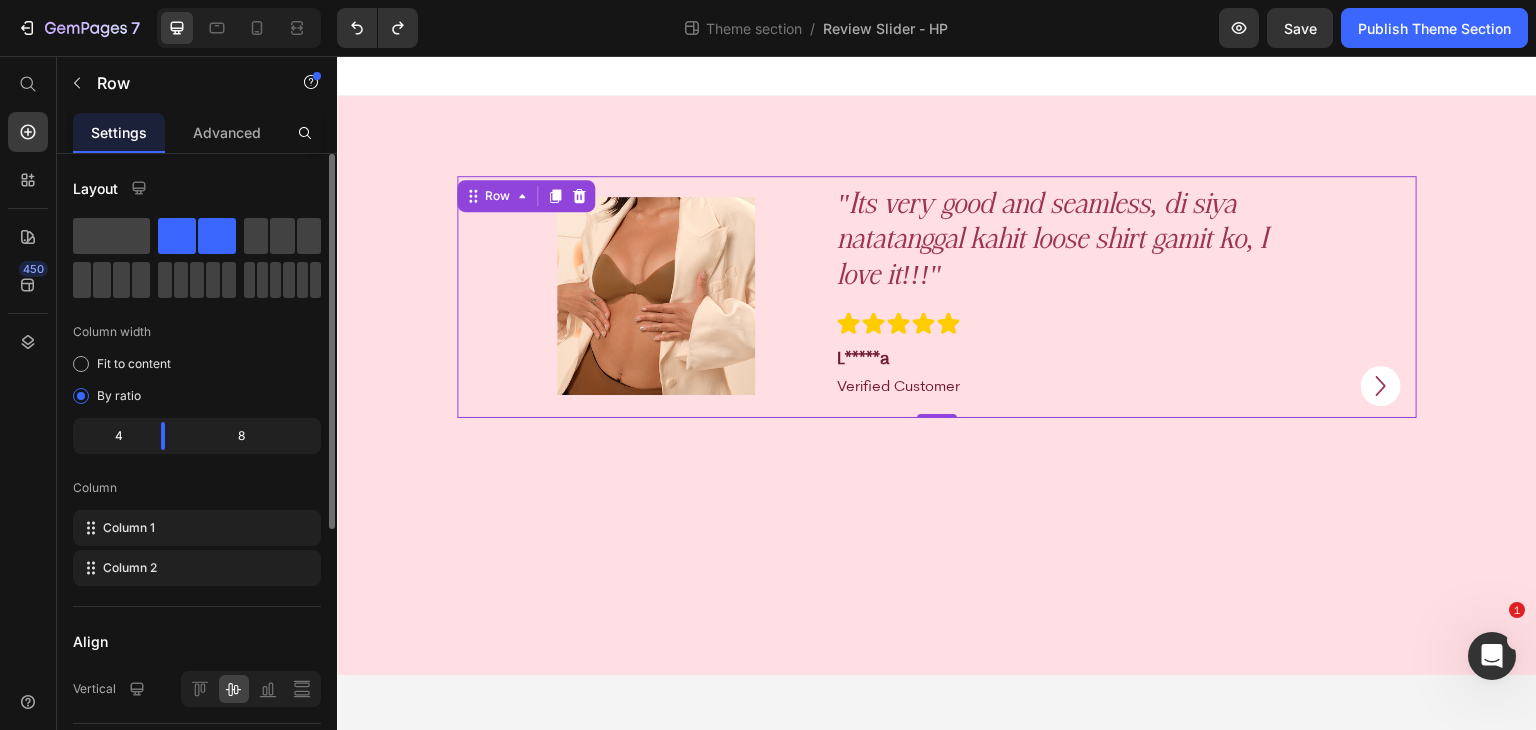 scroll, scrollTop: 434, scrollLeft: 0, axis: vertical 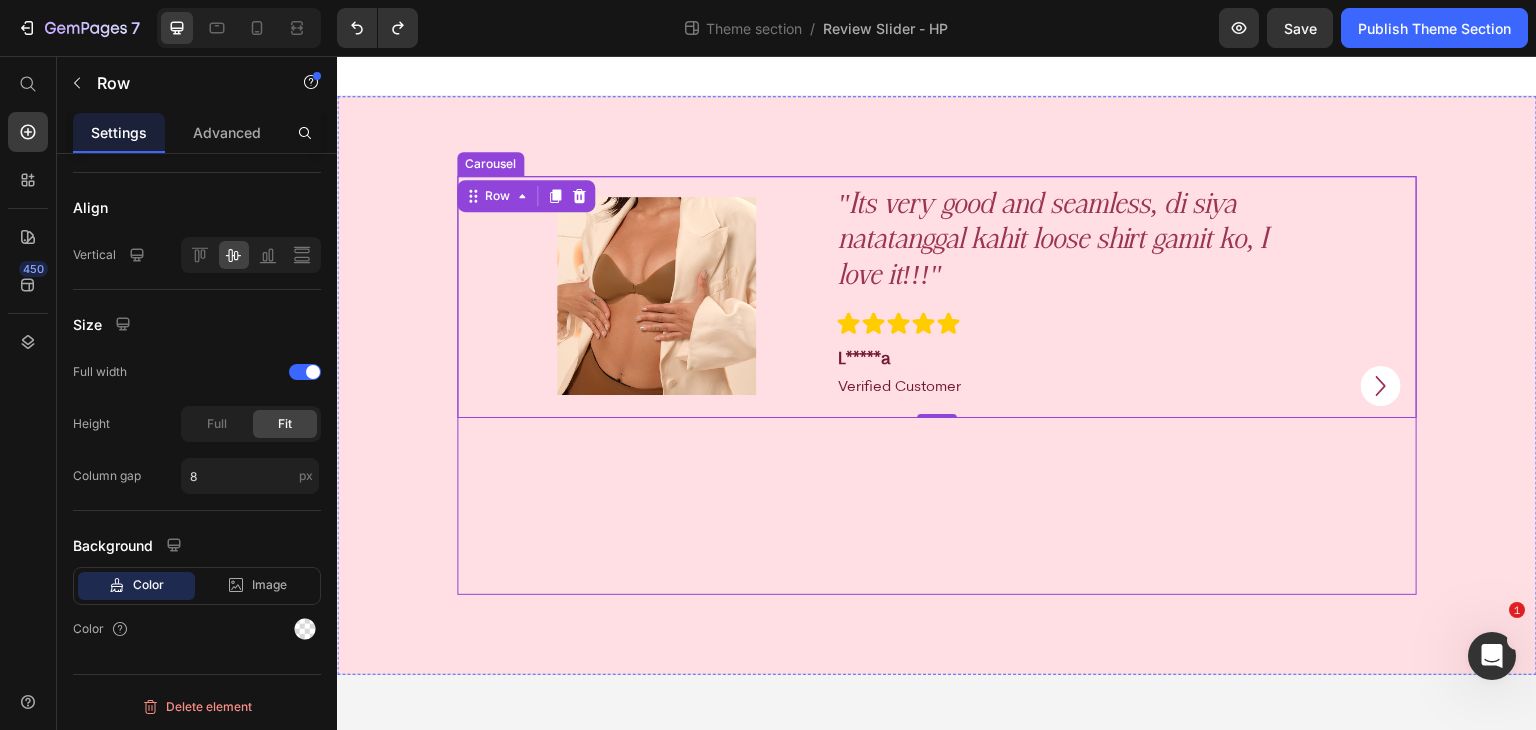 click on "Image Row "Its very good and seamless, di siya natatanggal kahit loose shirt gamit ko, I love it!!!" Text Block Icon Icon Icon Icon Icon Icon List Row L*****a Heading Row Verified Customer Heading Row Row Row   0" at bounding box center (937, 385) 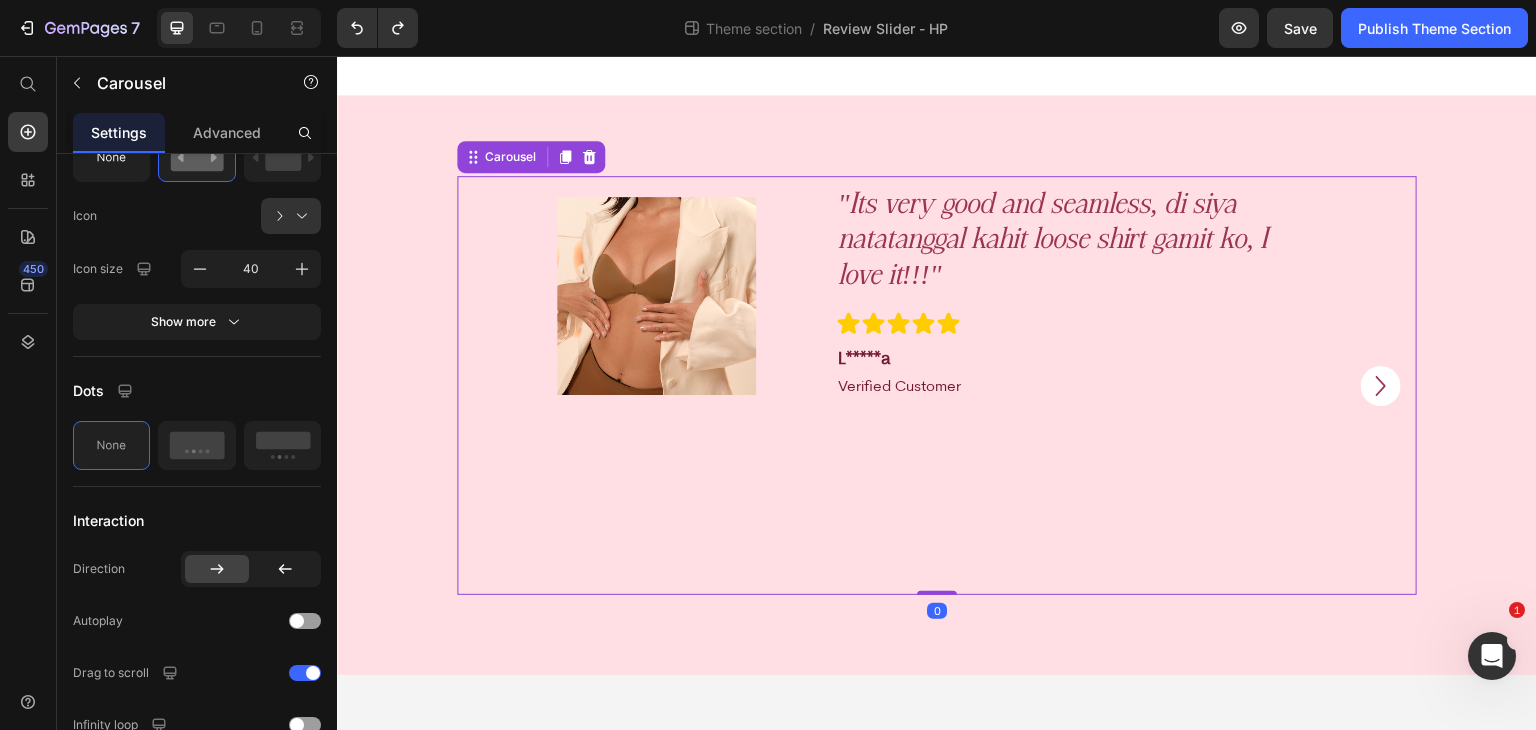 scroll, scrollTop: 1000, scrollLeft: 0, axis: vertical 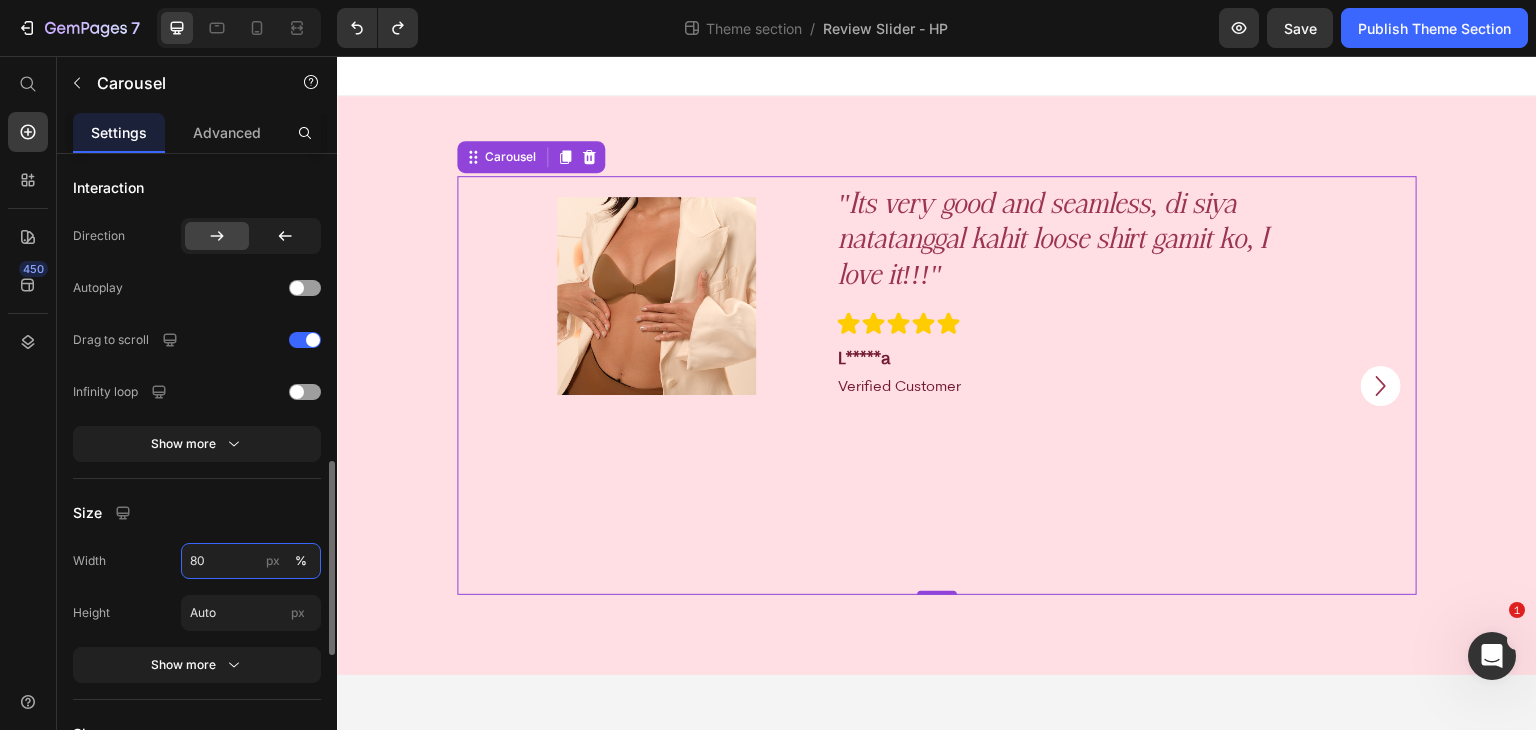 click on "80" at bounding box center (251, 561) 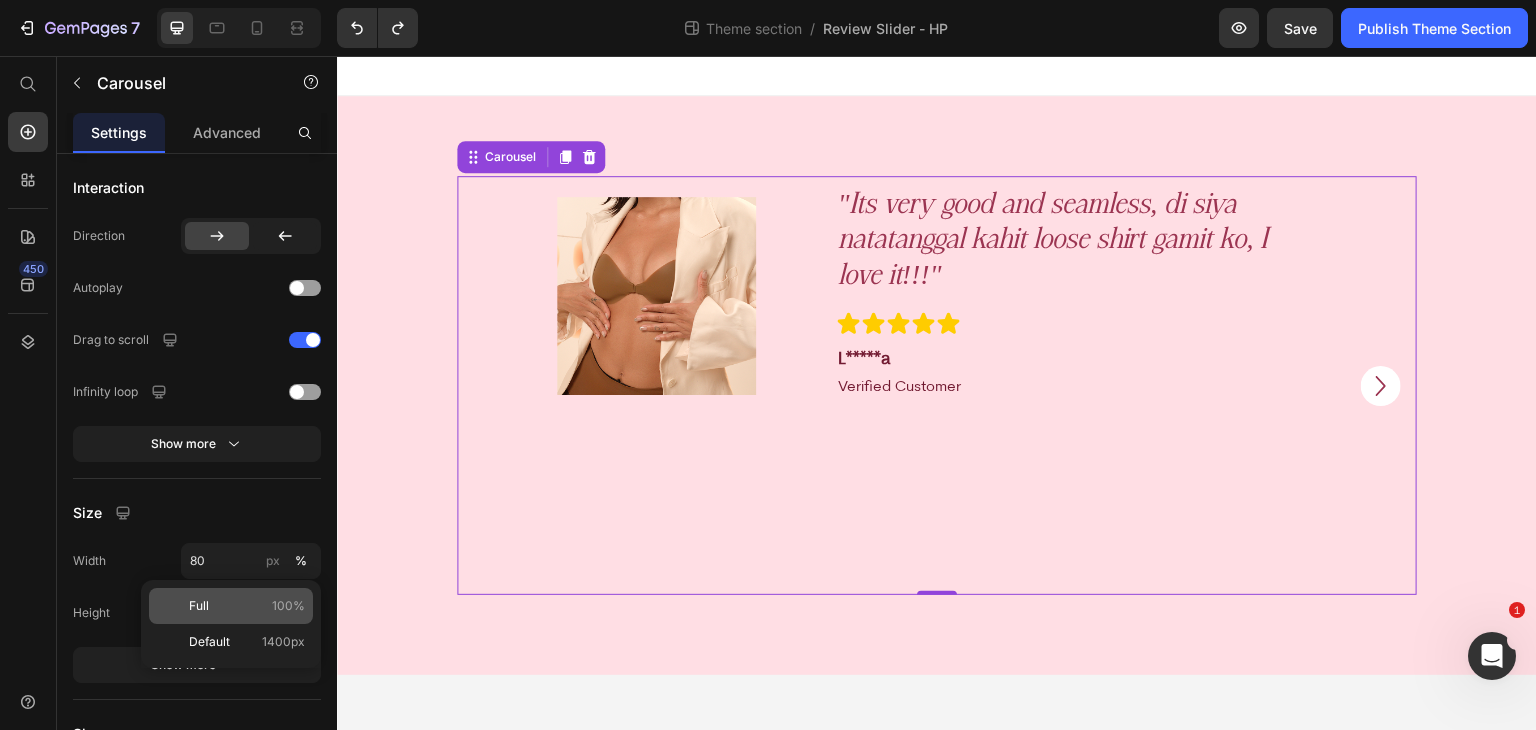 click on "Full 100%" at bounding box center (247, 606) 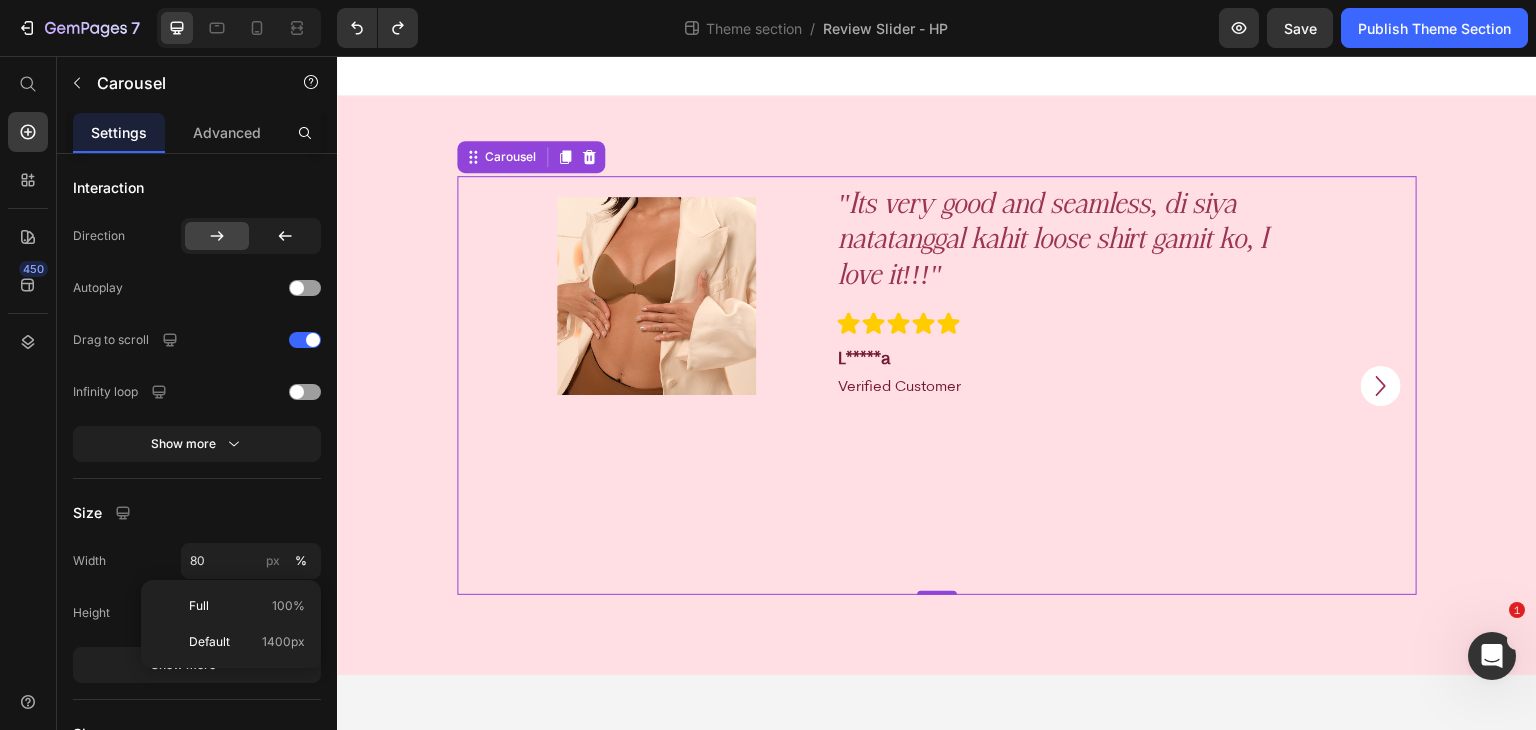 type on "100" 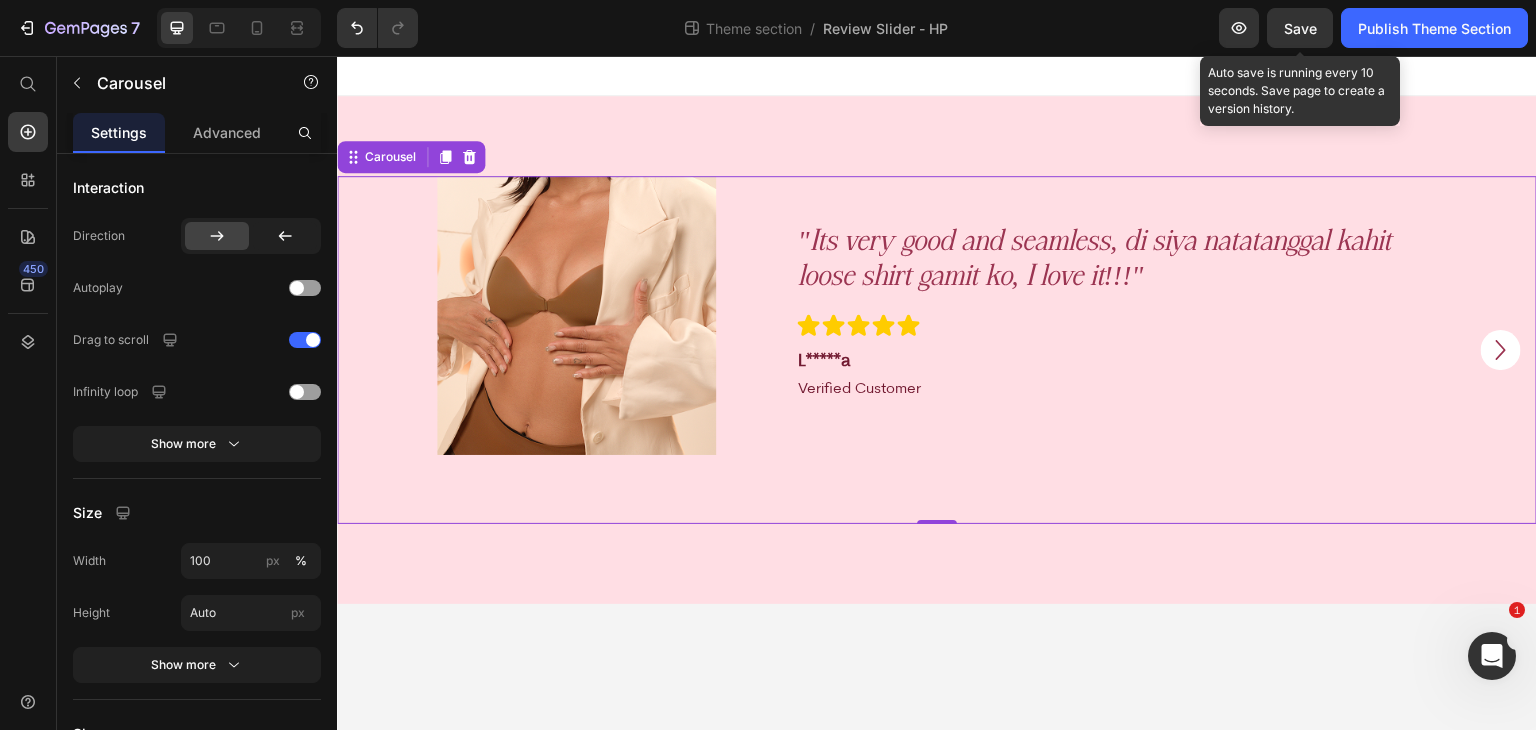 click on "Save" at bounding box center [1300, 28] 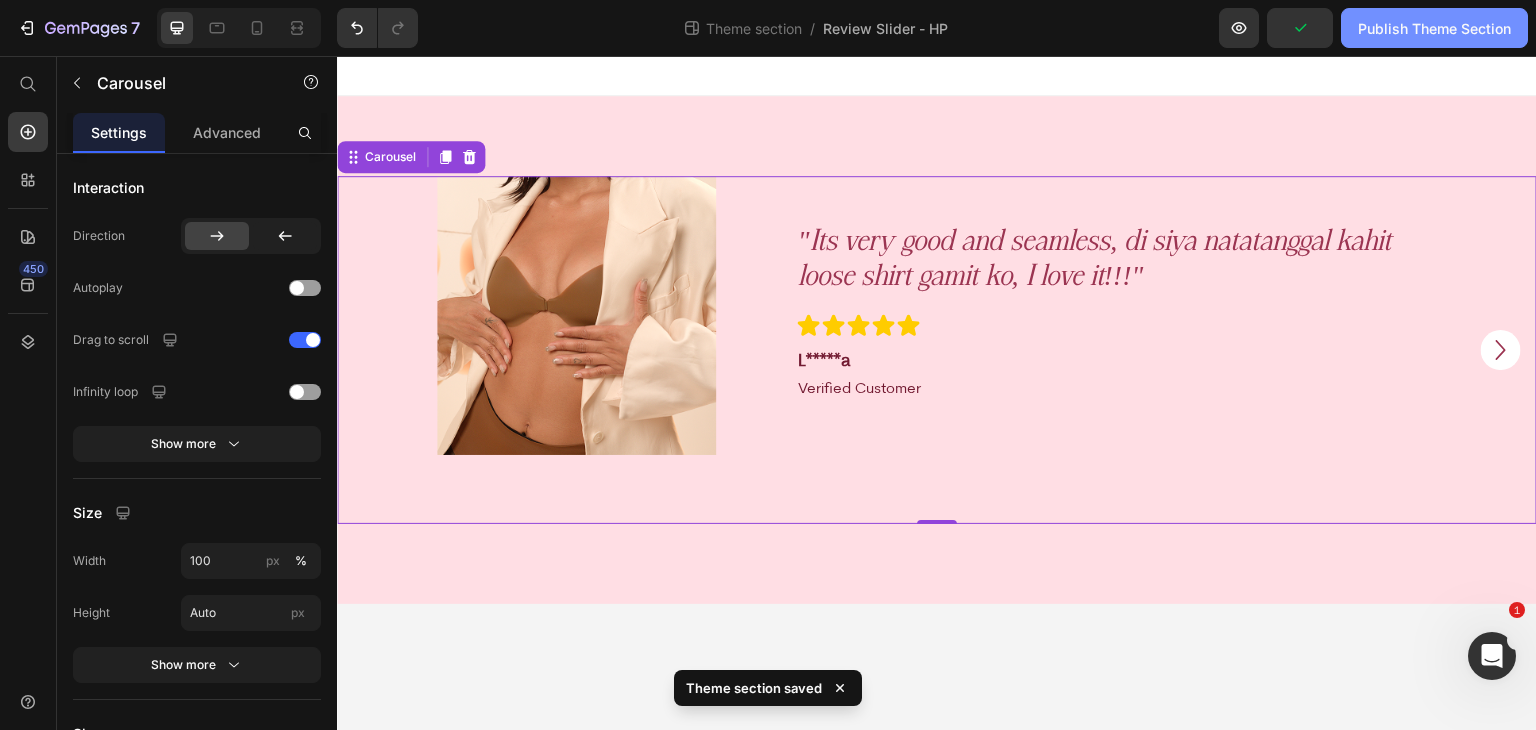 click on "Publish Theme Section" 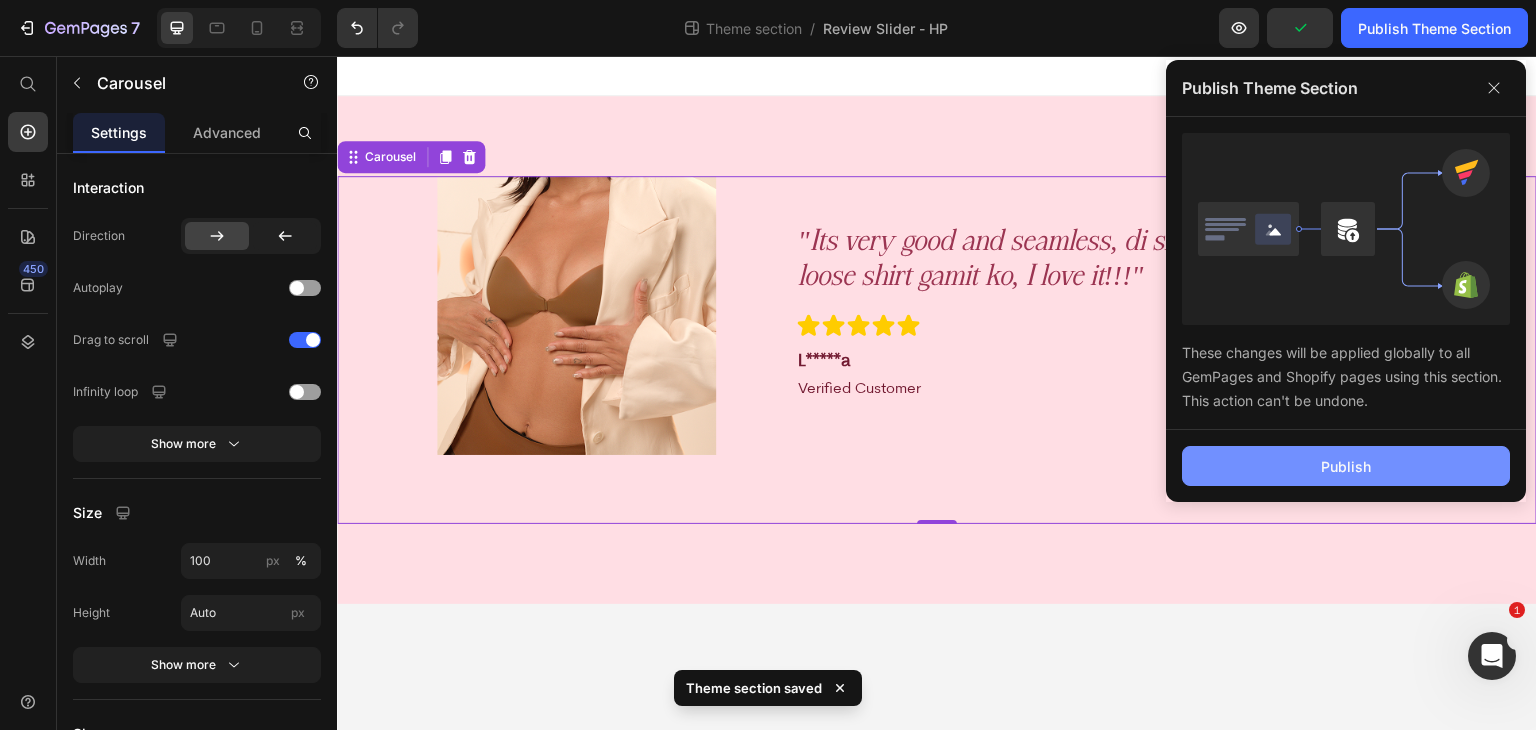 click on "Publish" 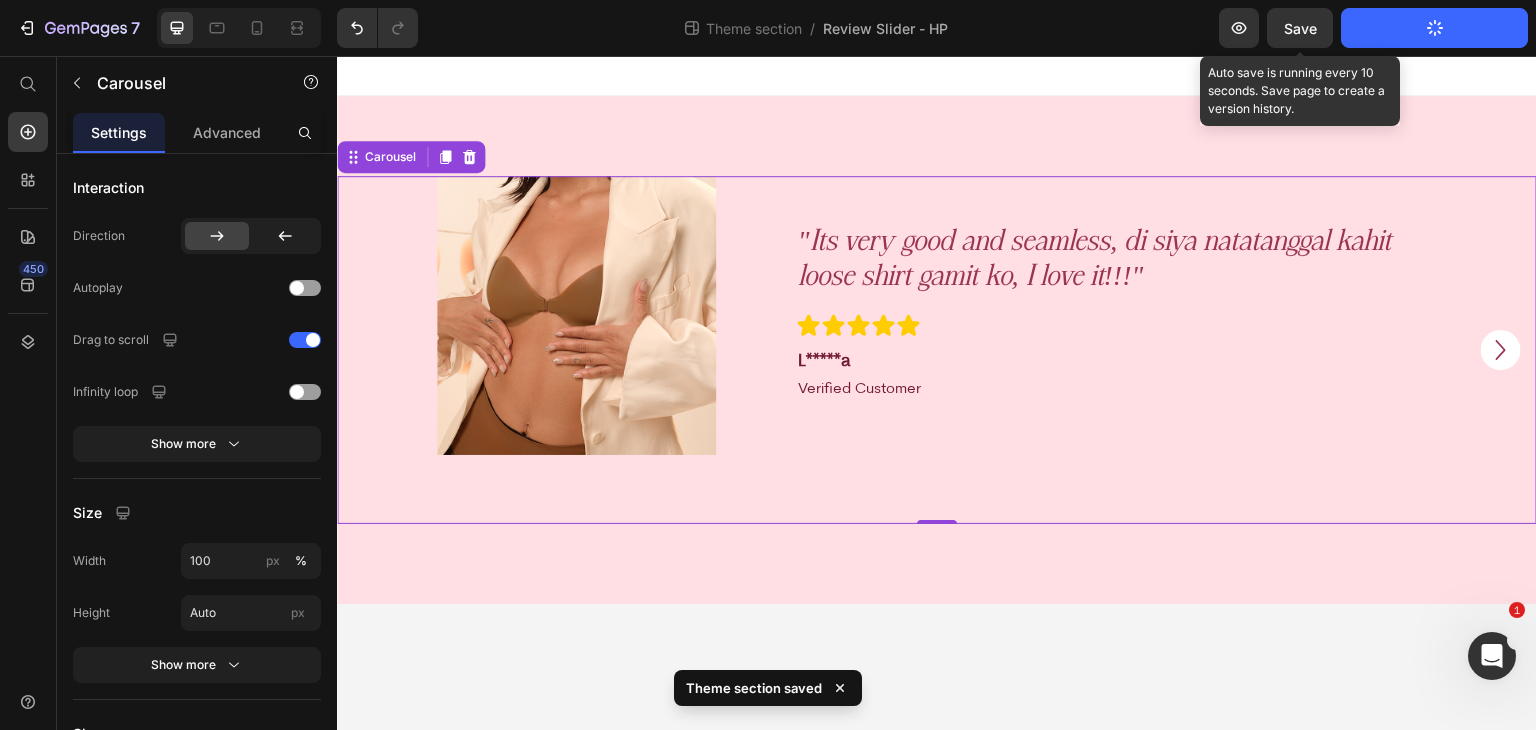 click on "Save" at bounding box center [1300, 28] 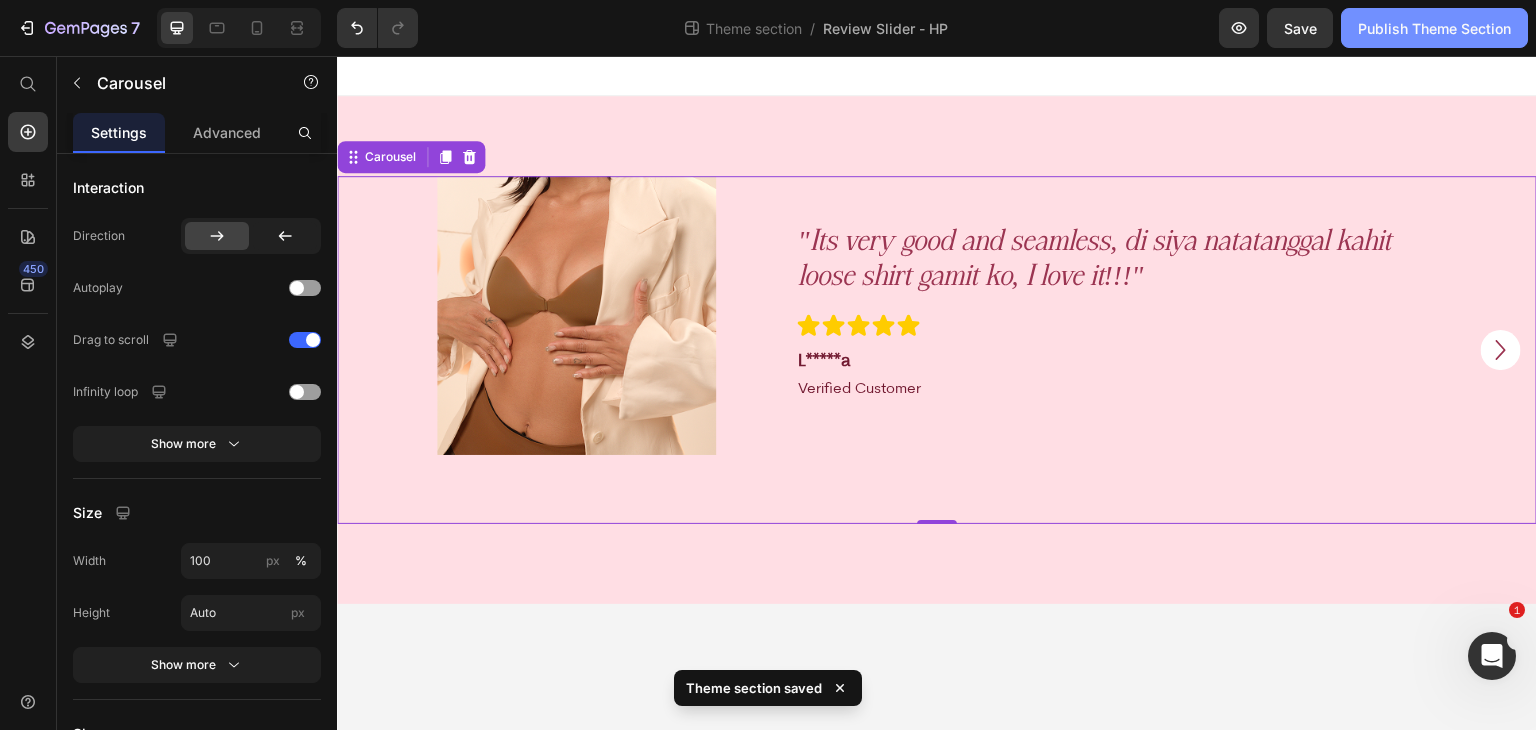 click on "Publish Theme Section" at bounding box center (1434, 28) 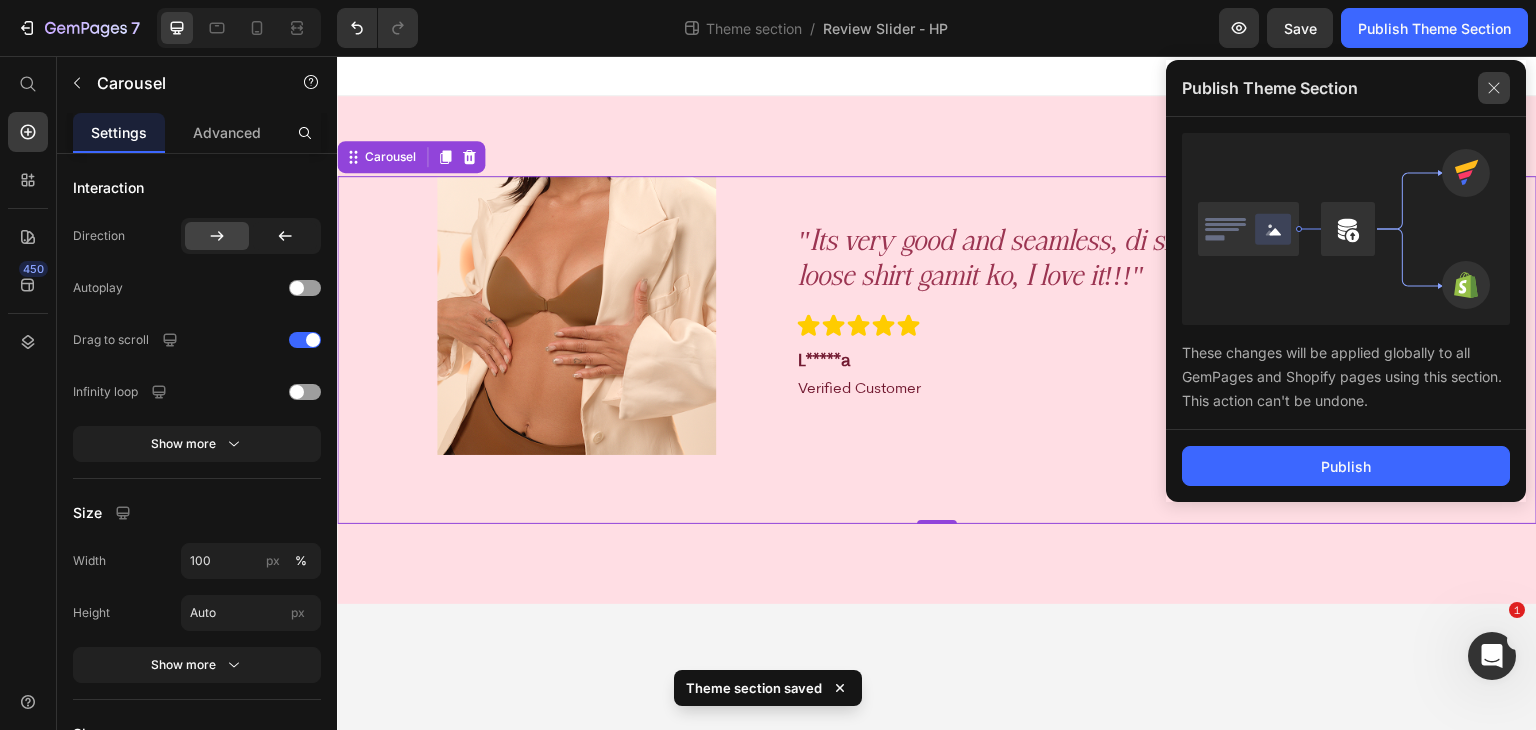 click 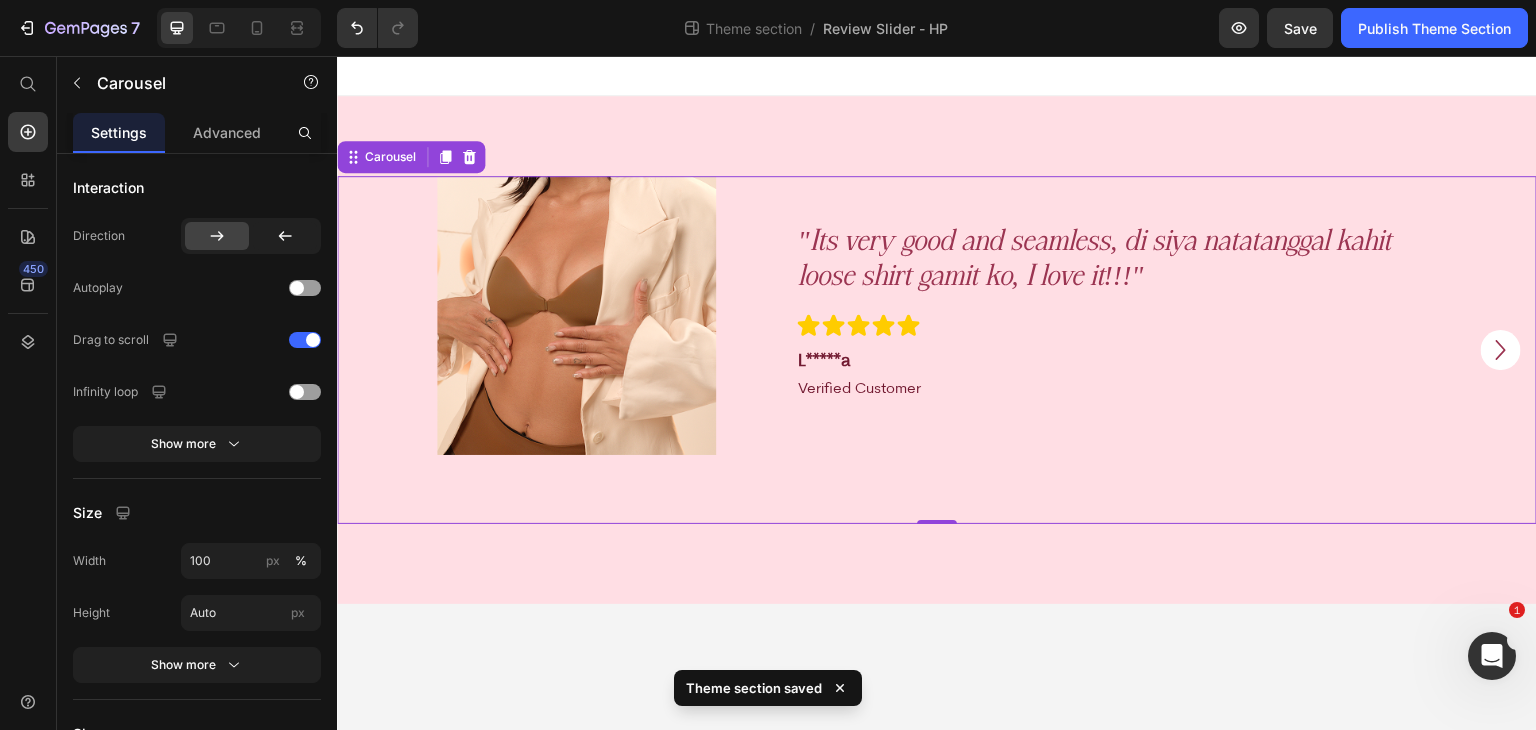 click on "7  Theme section  /  Review Slider - HP Preview  Save   Publish Theme Section" 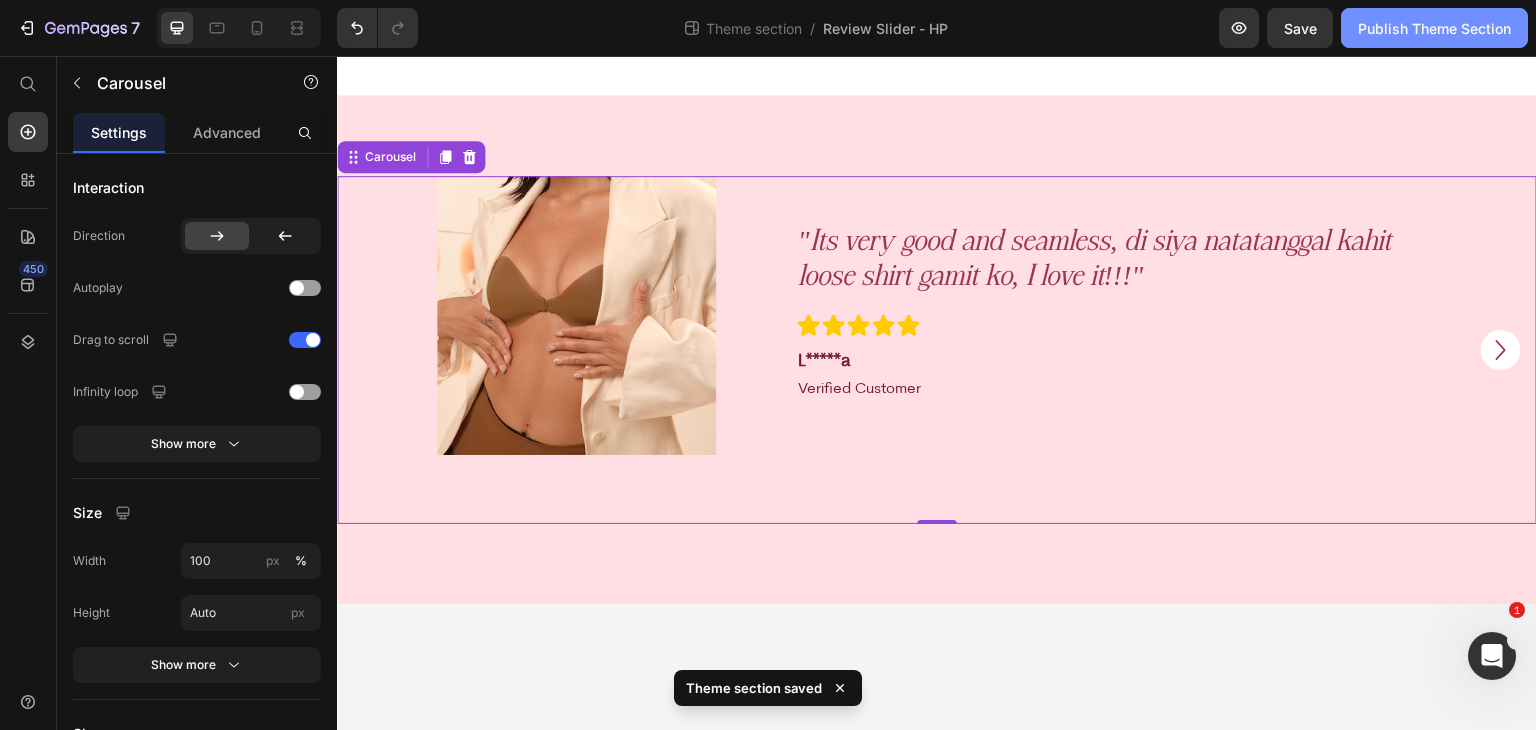 click on "Publish Theme Section" 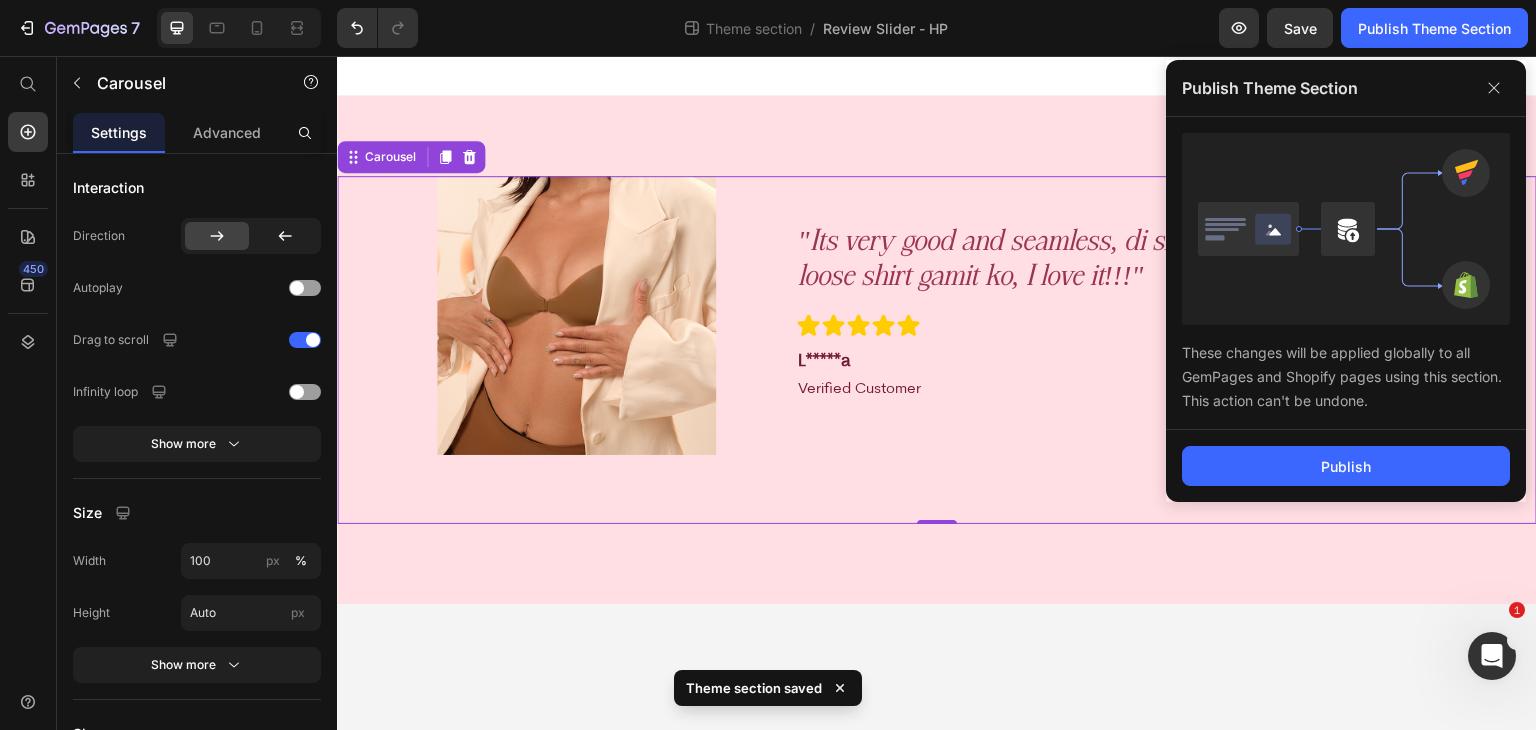 drag, startPoint x: 1341, startPoint y: 446, endPoint x: 1336, endPoint y: 423, distance: 23.537205 